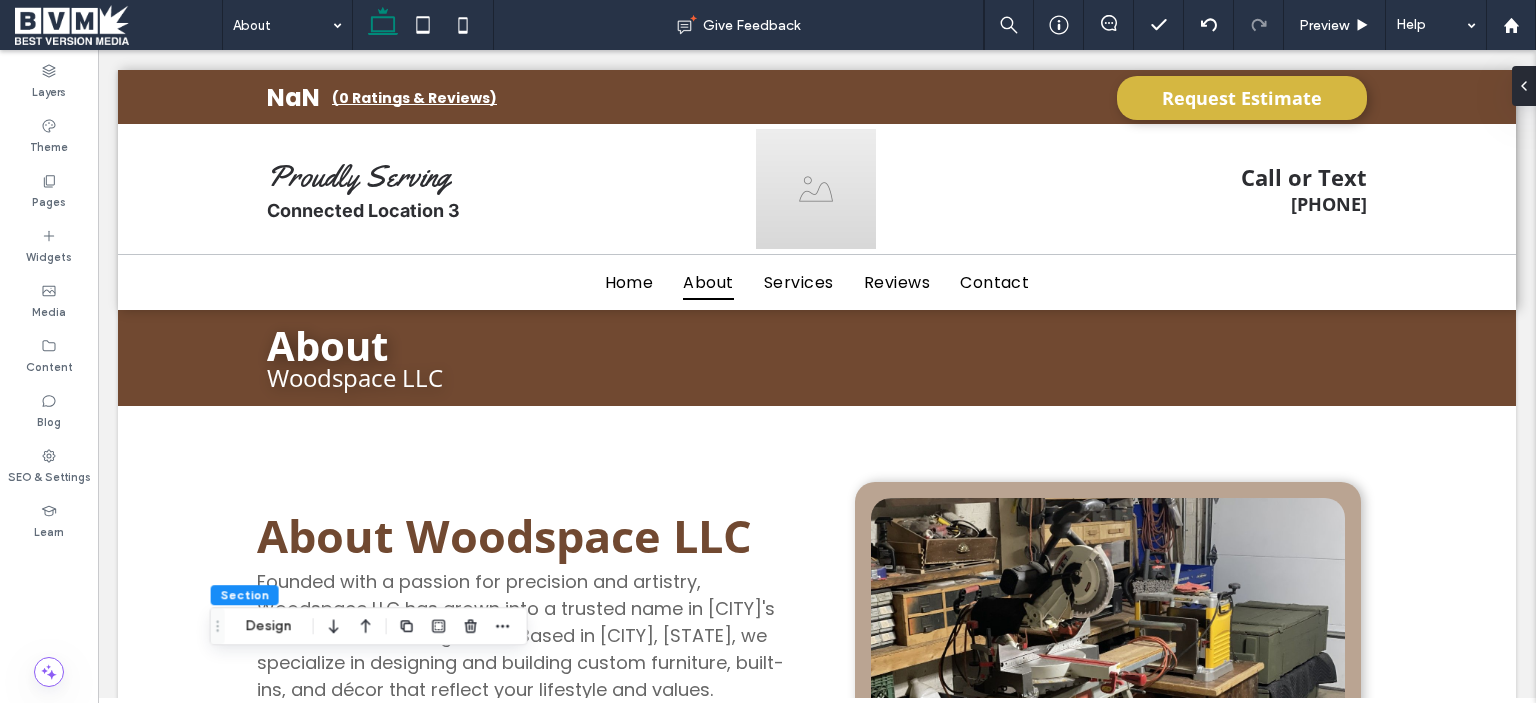 scroll, scrollTop: 0, scrollLeft: 0, axis: both 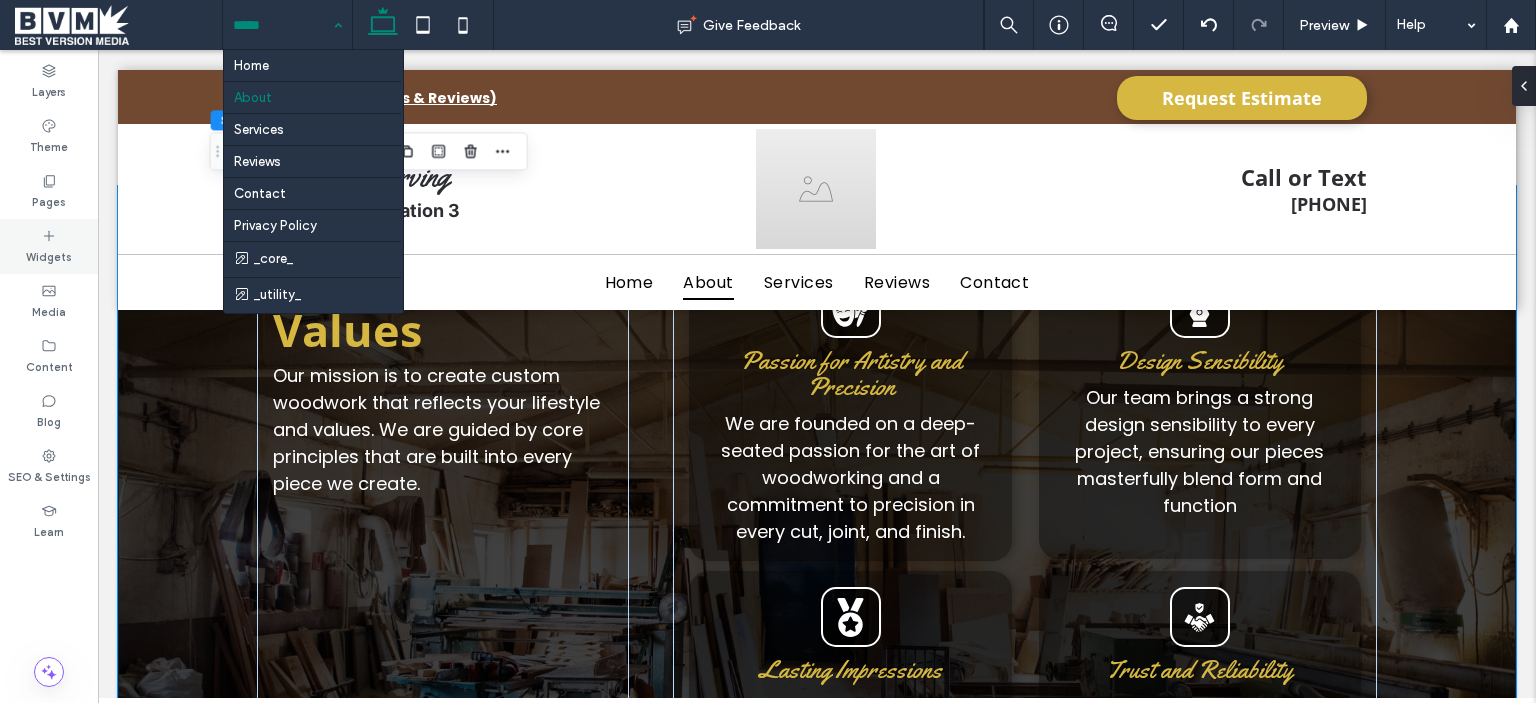 click 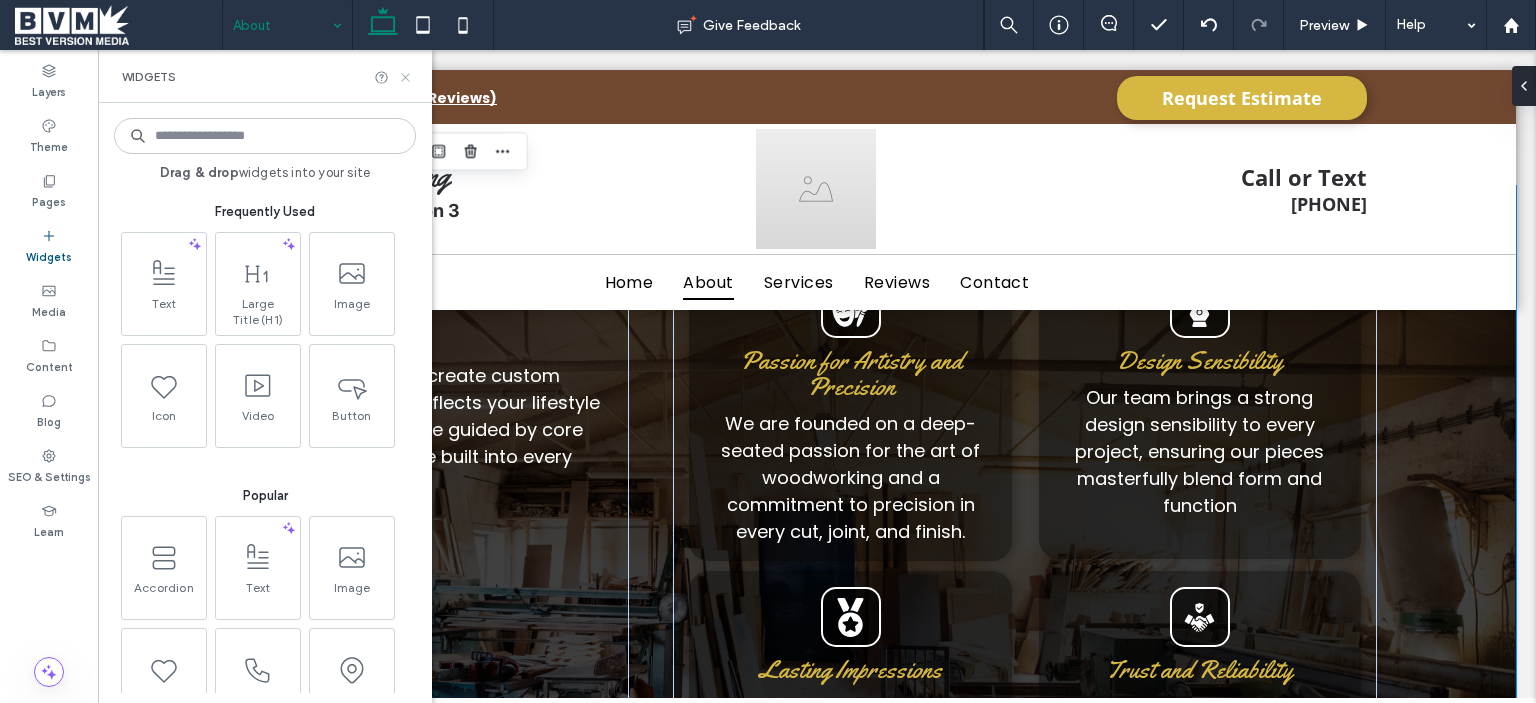 click 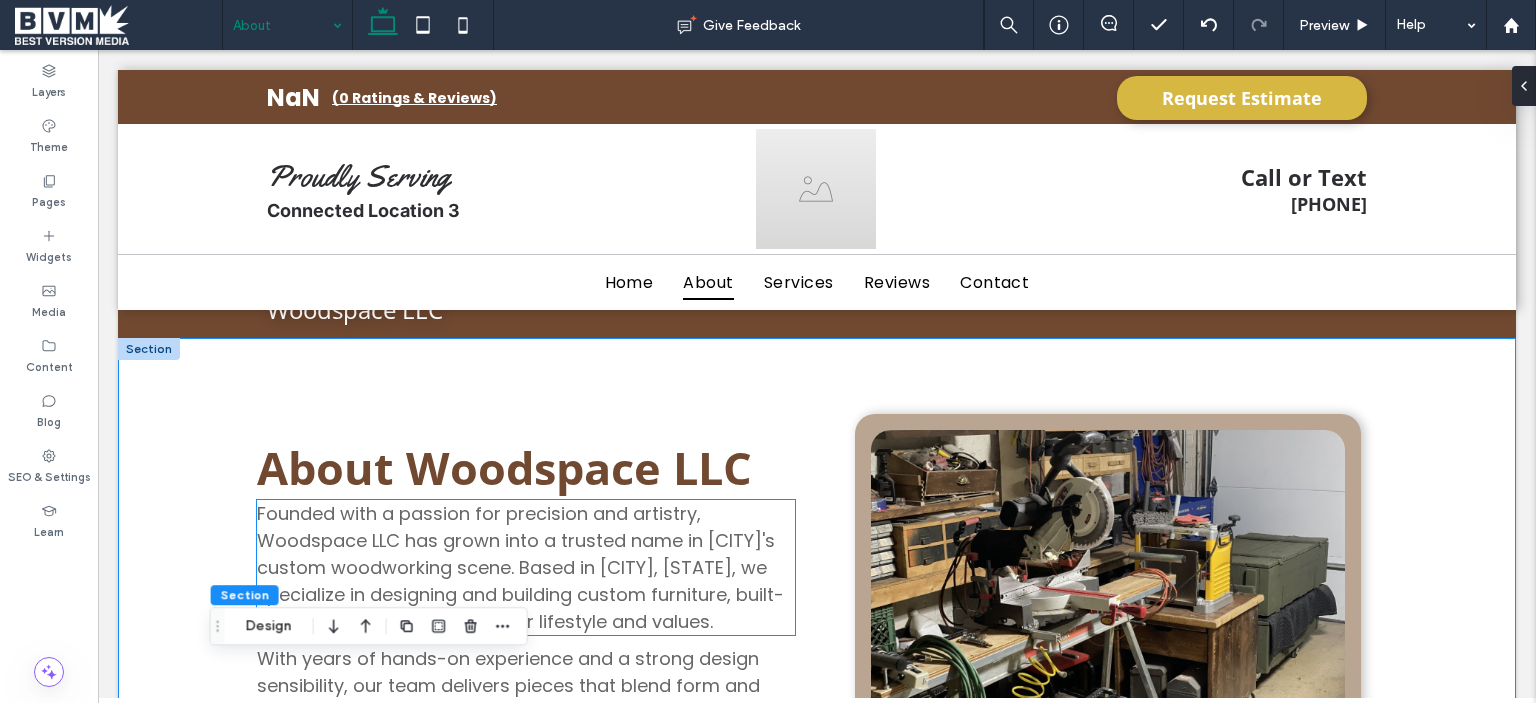 scroll, scrollTop: 0, scrollLeft: 0, axis: both 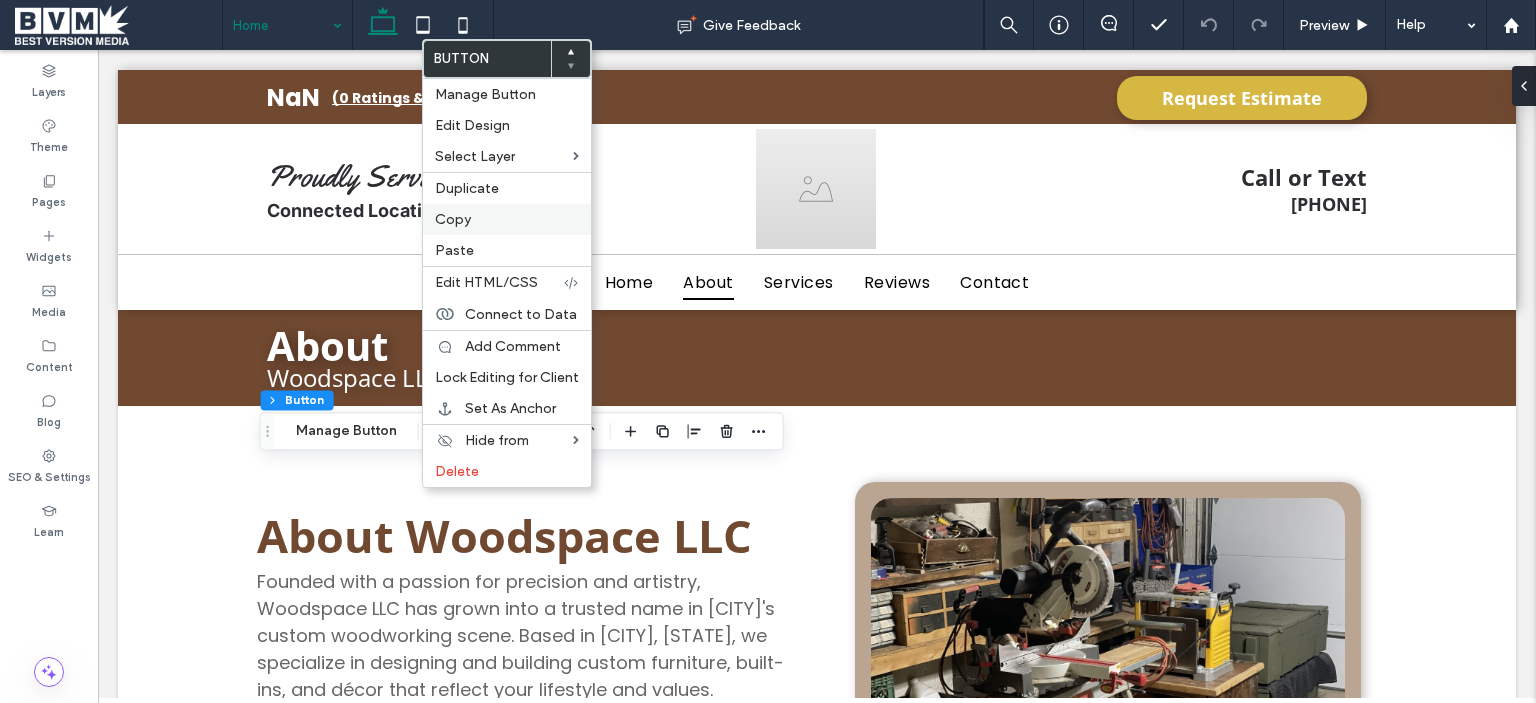 click on "Copy" at bounding box center (507, 219) 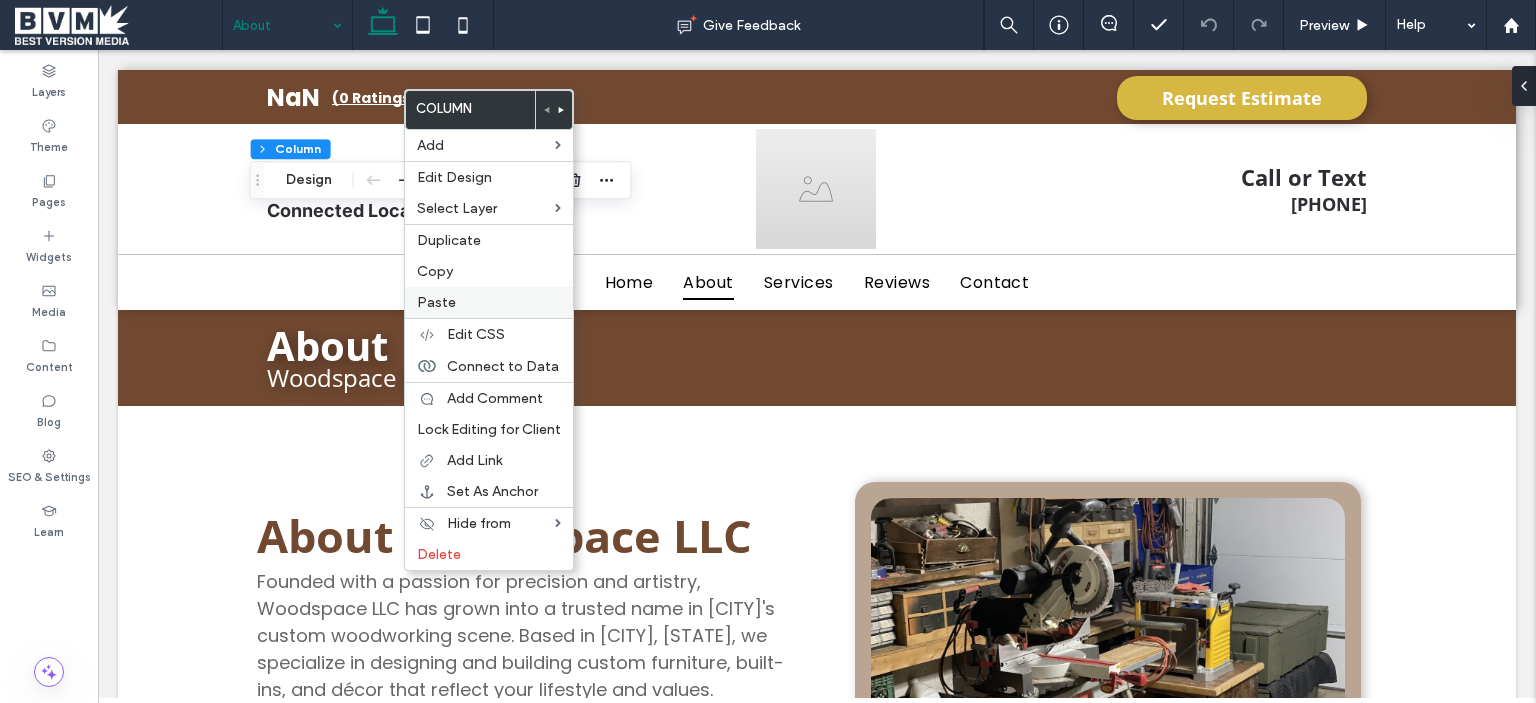click on "Paste" at bounding box center [489, 302] 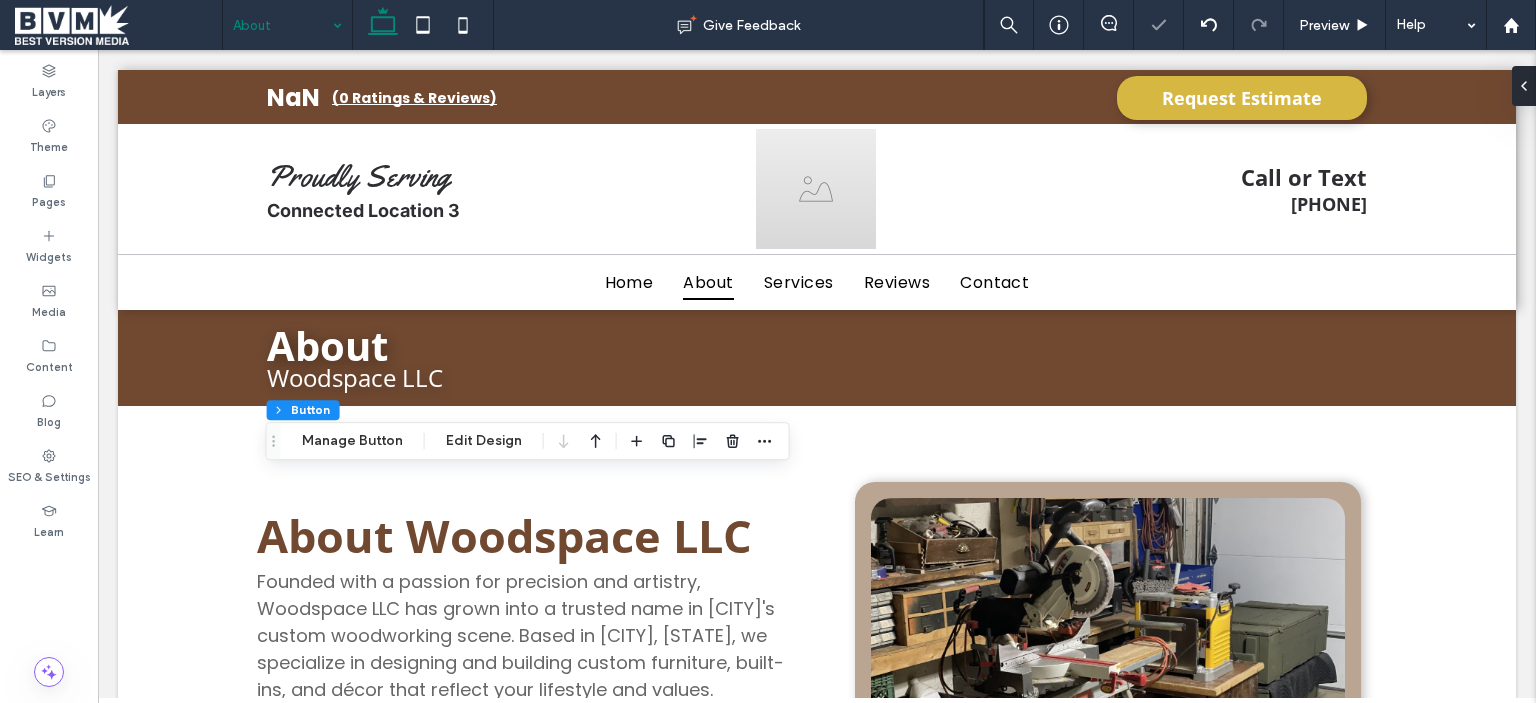 type on "**" 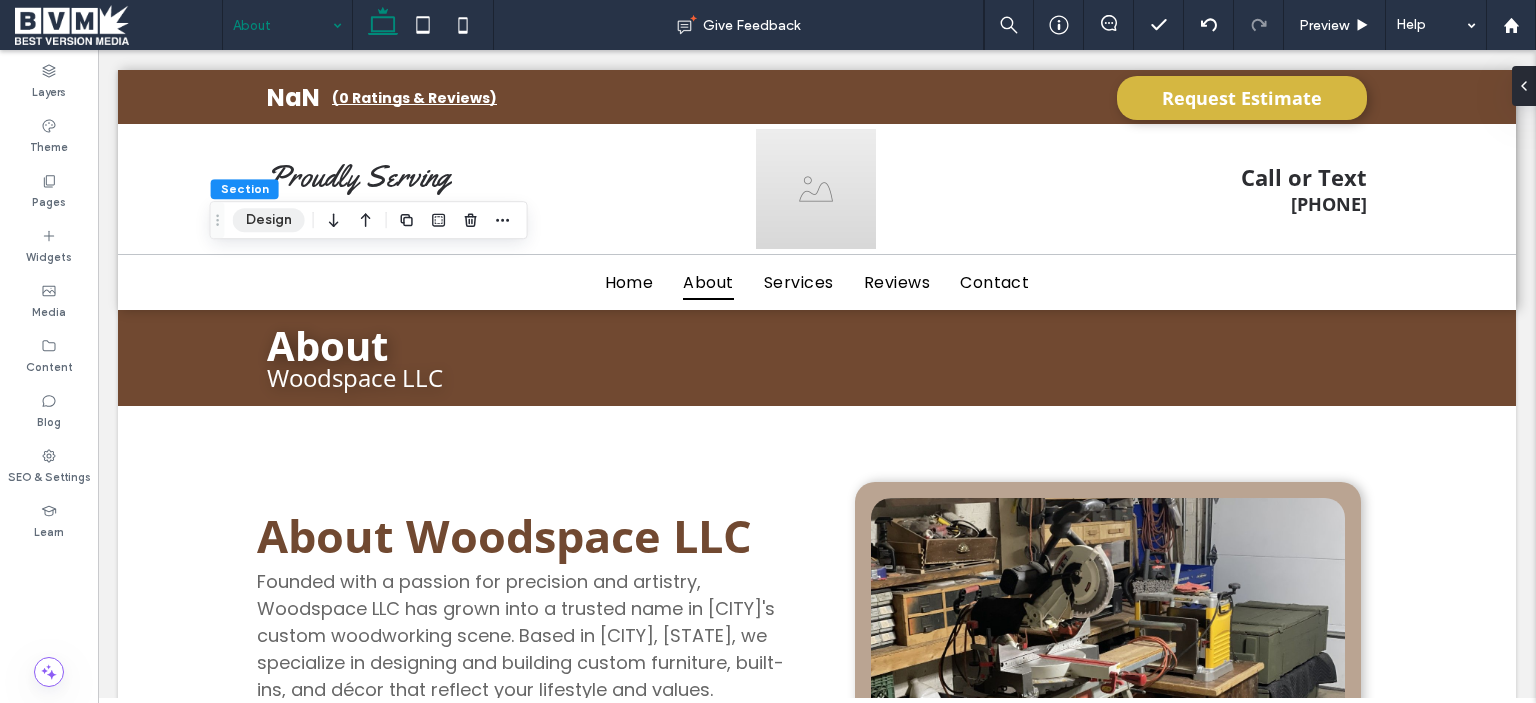 click on "Design" at bounding box center (269, 220) 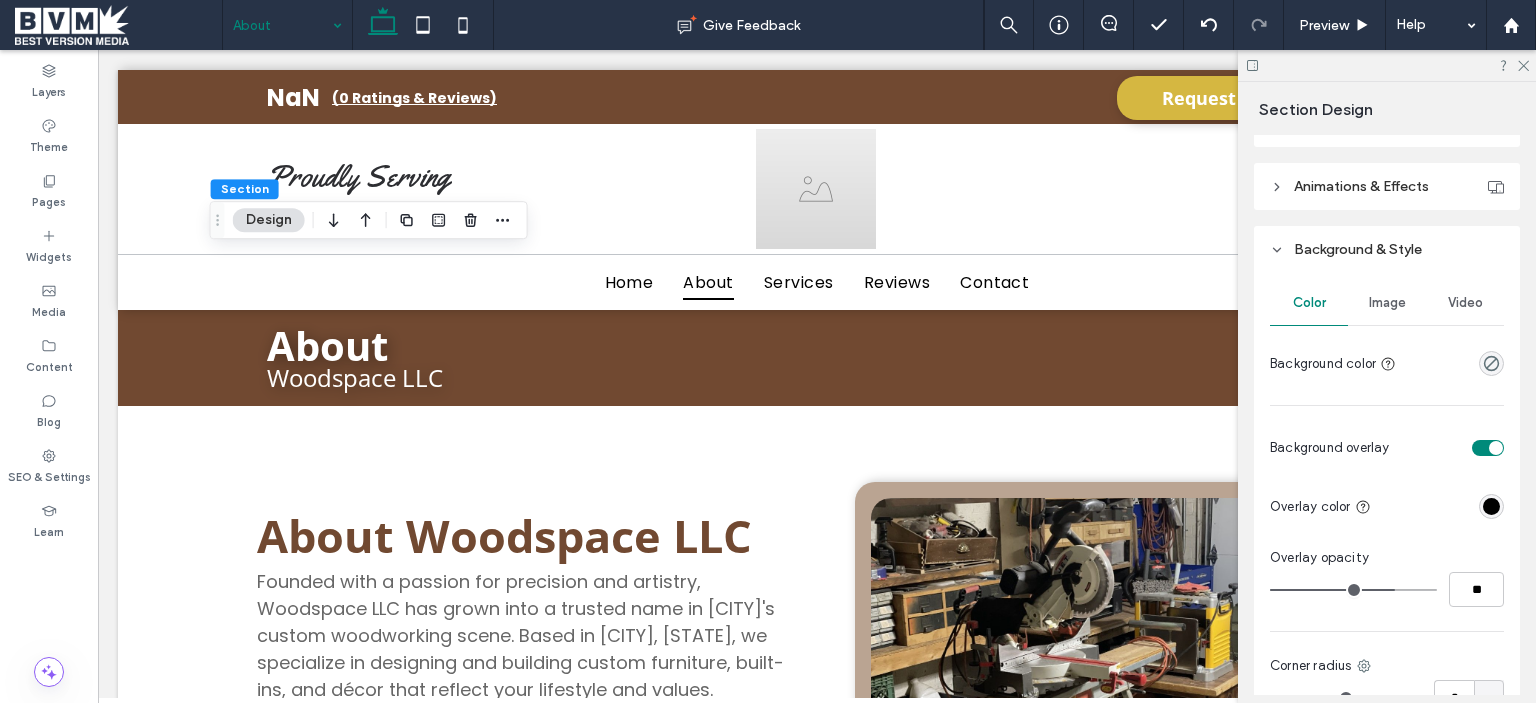 scroll, scrollTop: 900, scrollLeft: 0, axis: vertical 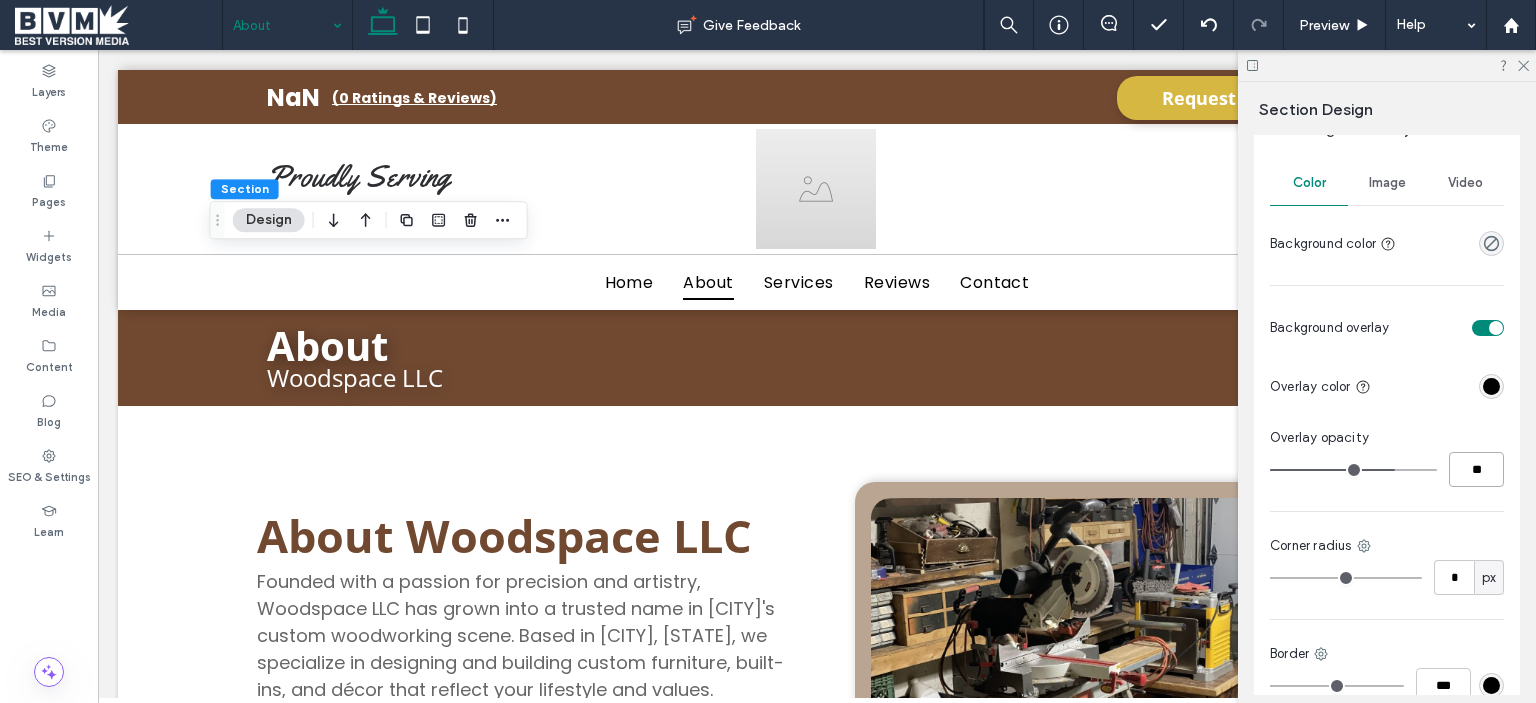 click on "**" at bounding box center (1476, 469) 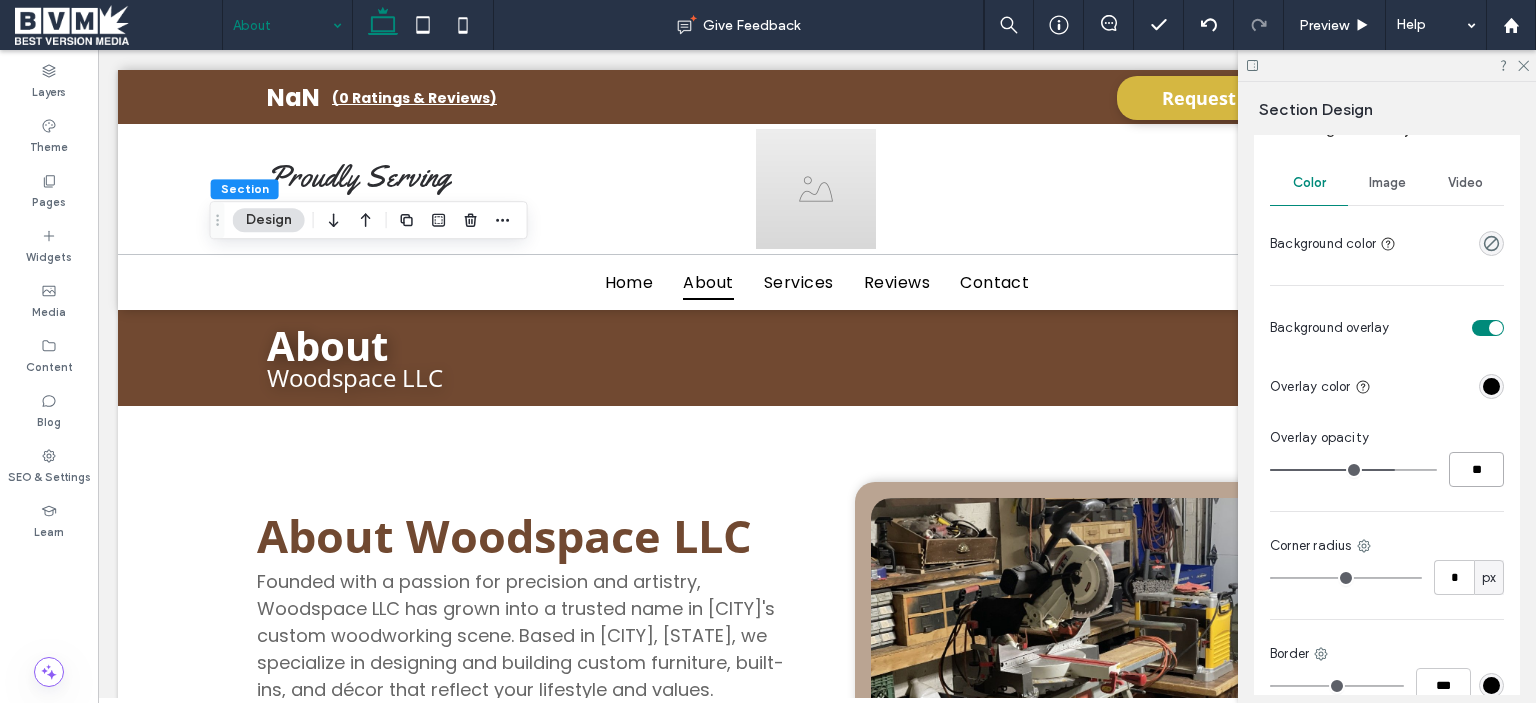 type on "**" 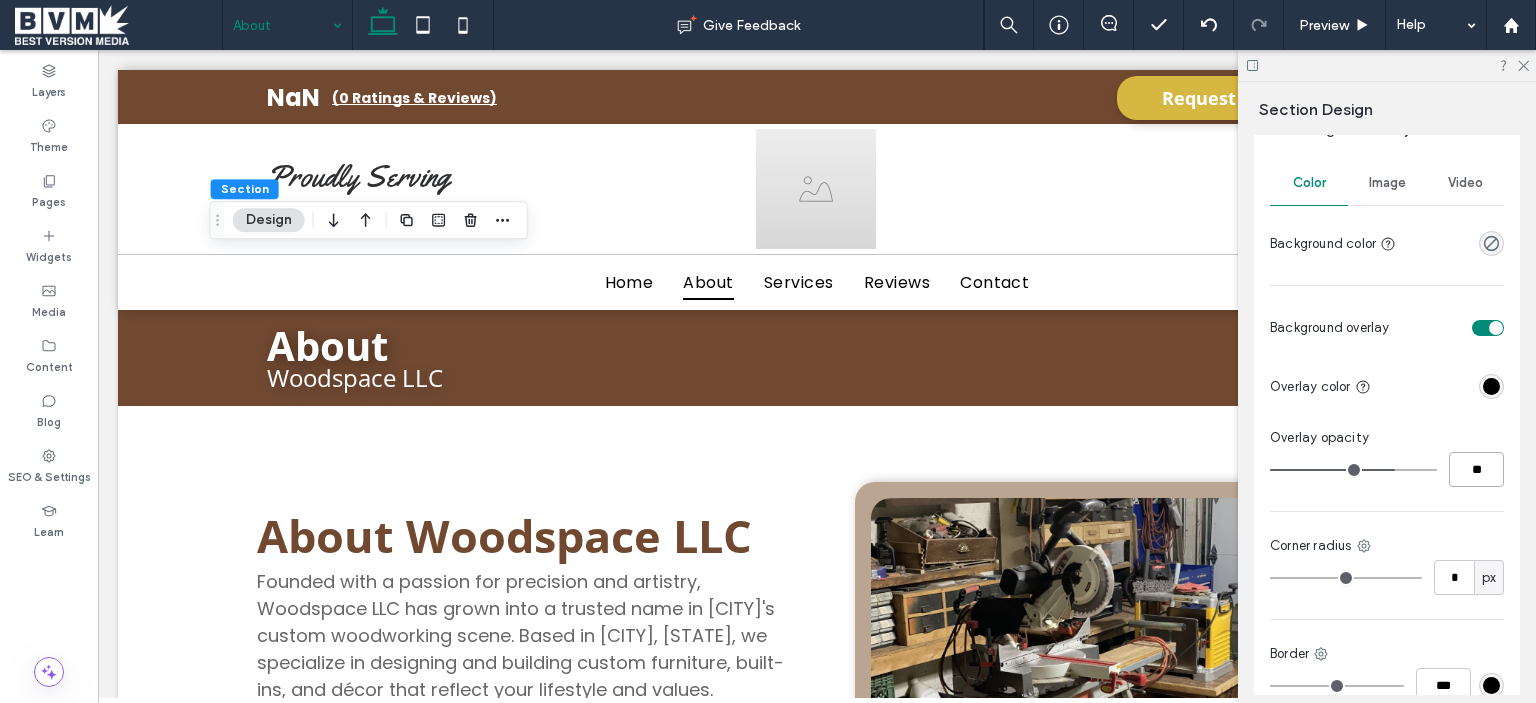 type on "**" 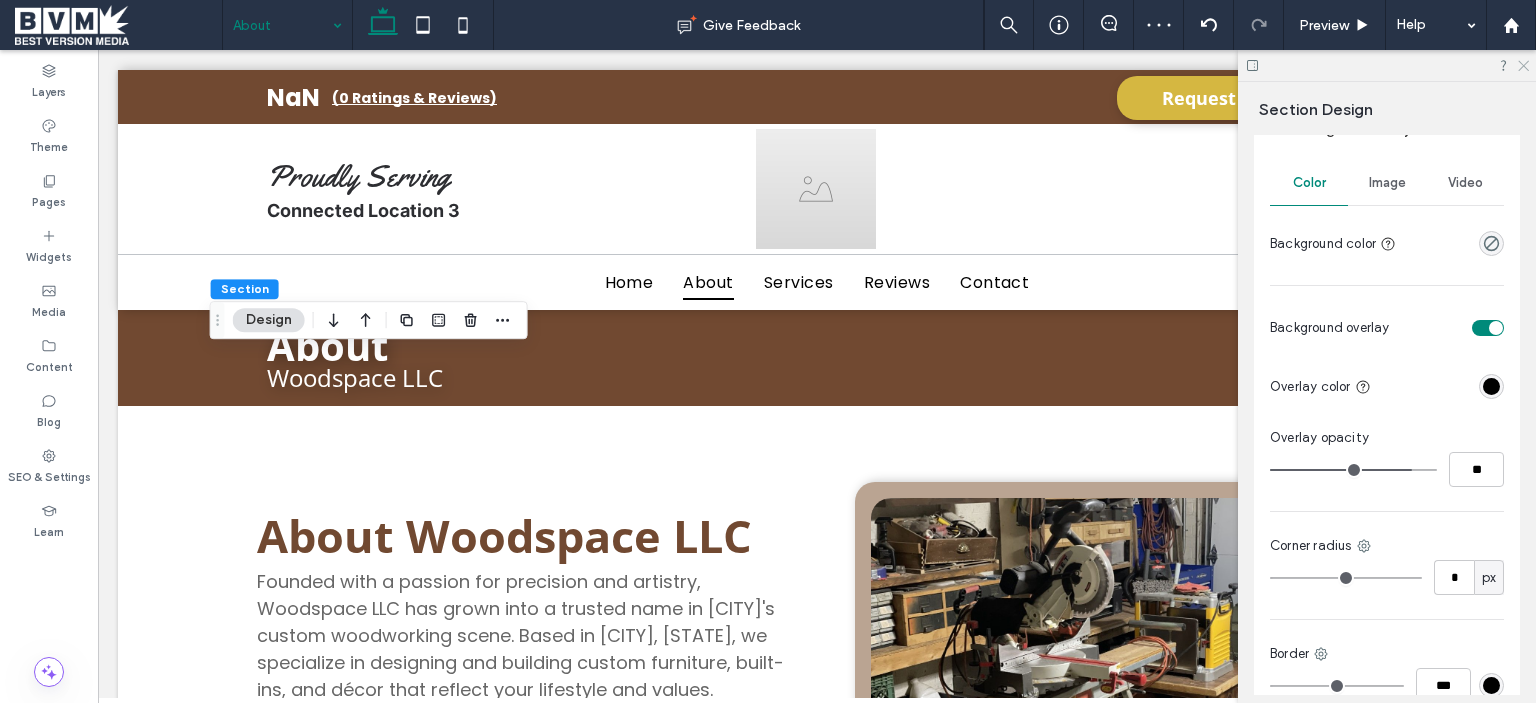 click 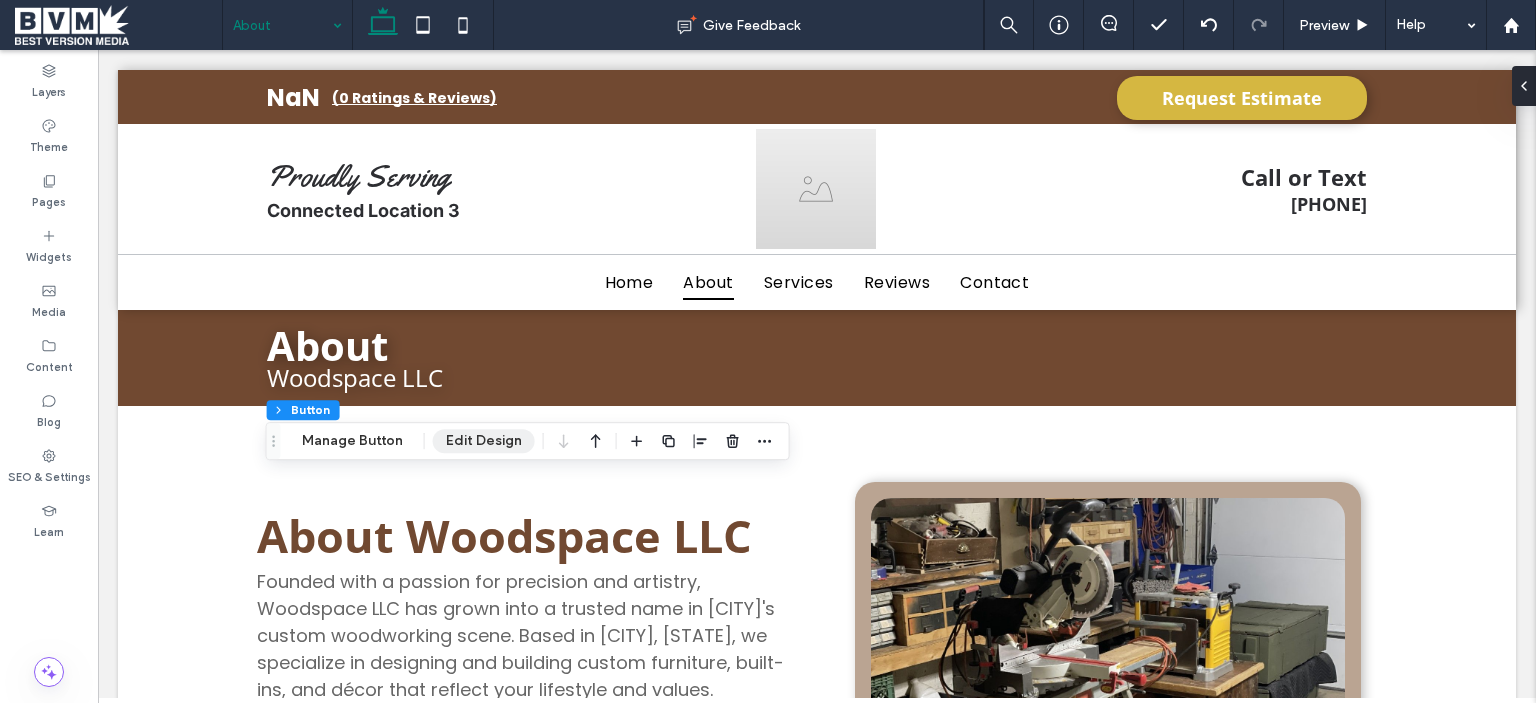 click on "Edit Design" at bounding box center [484, 441] 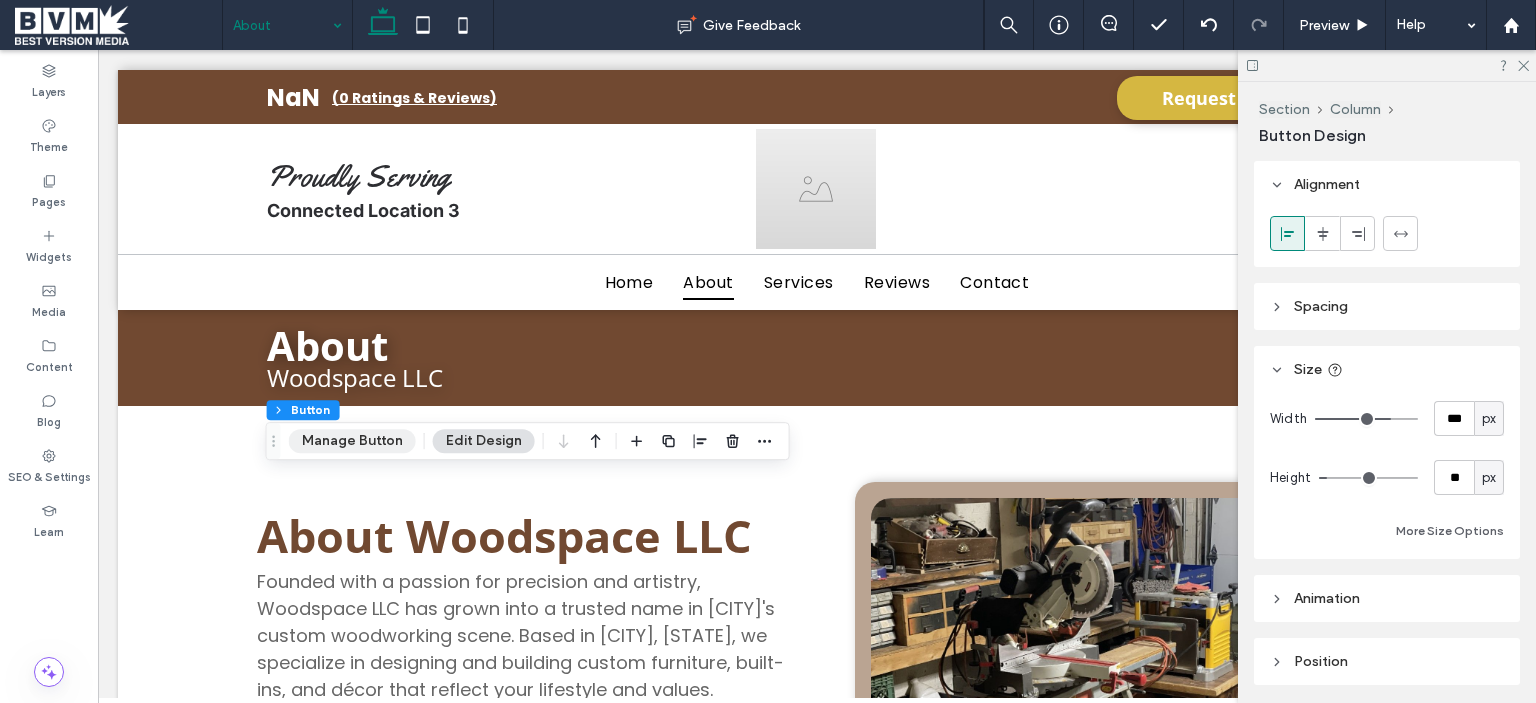 click on "Manage Button" at bounding box center [352, 441] 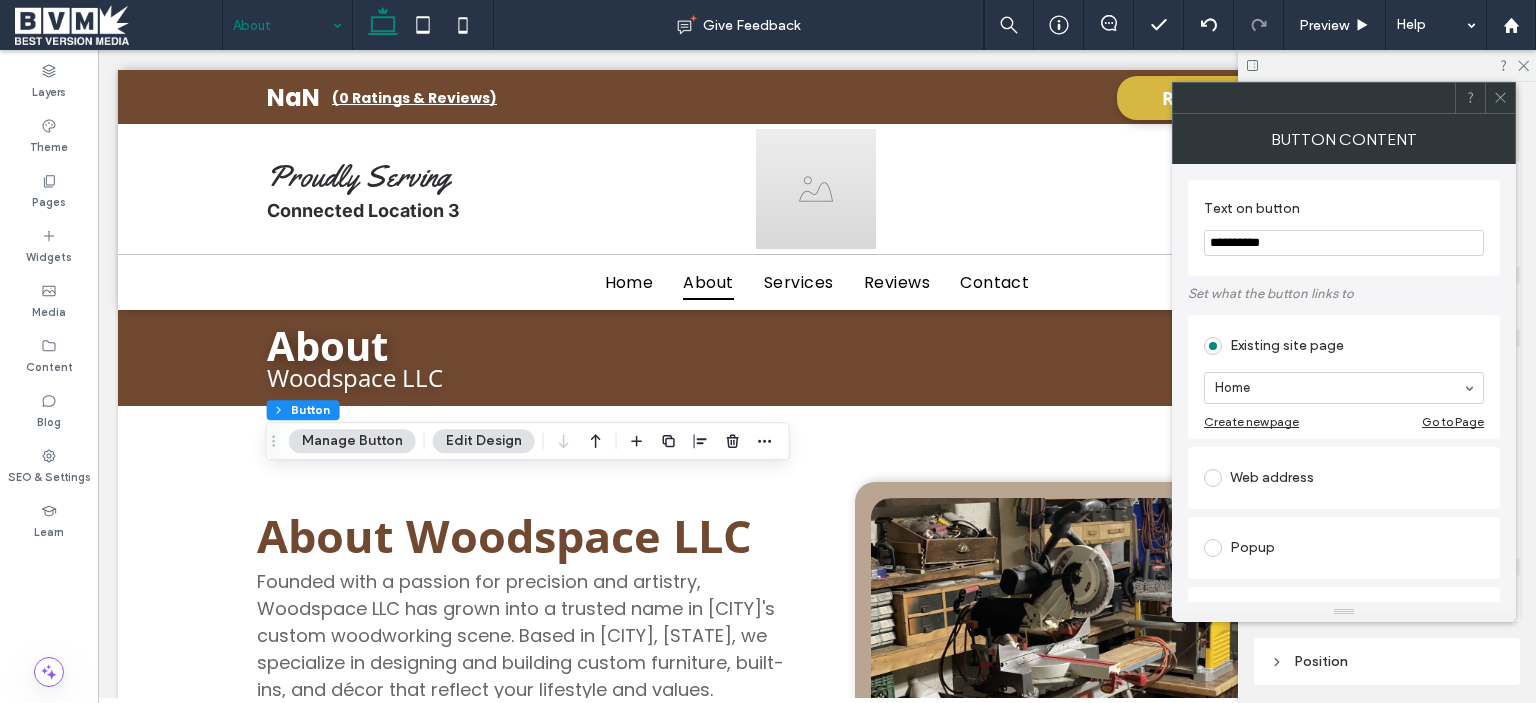 click on "**********" at bounding box center [1344, 243] 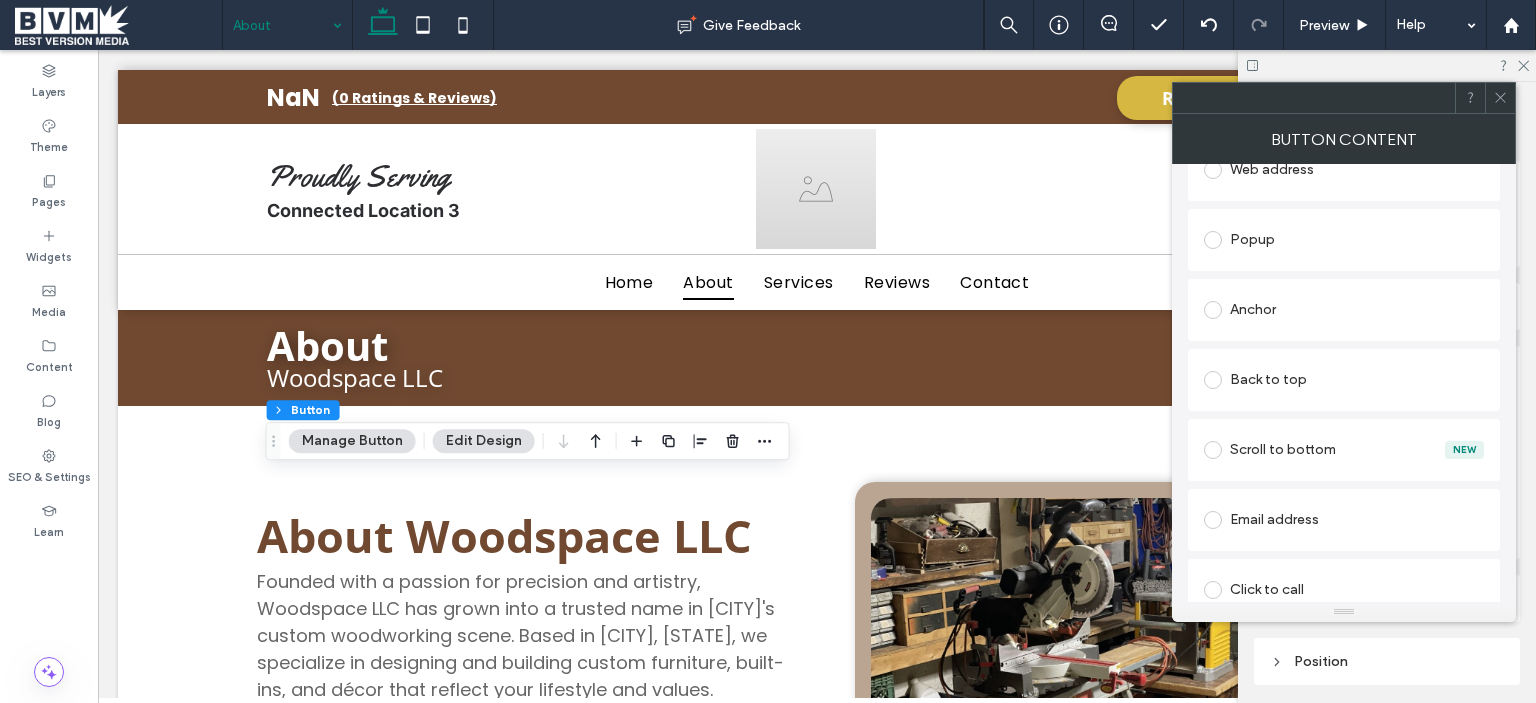 scroll, scrollTop: 397, scrollLeft: 0, axis: vertical 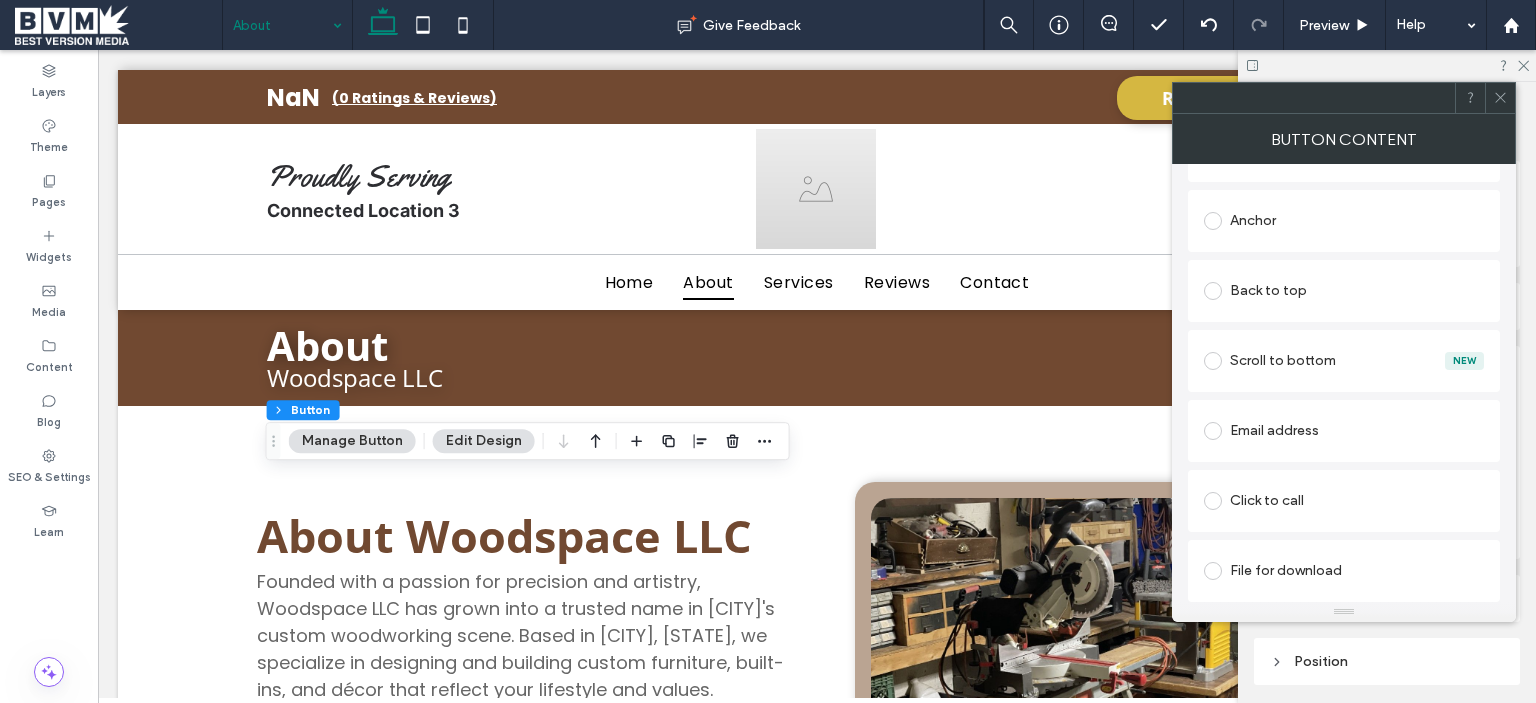 type on "**********" 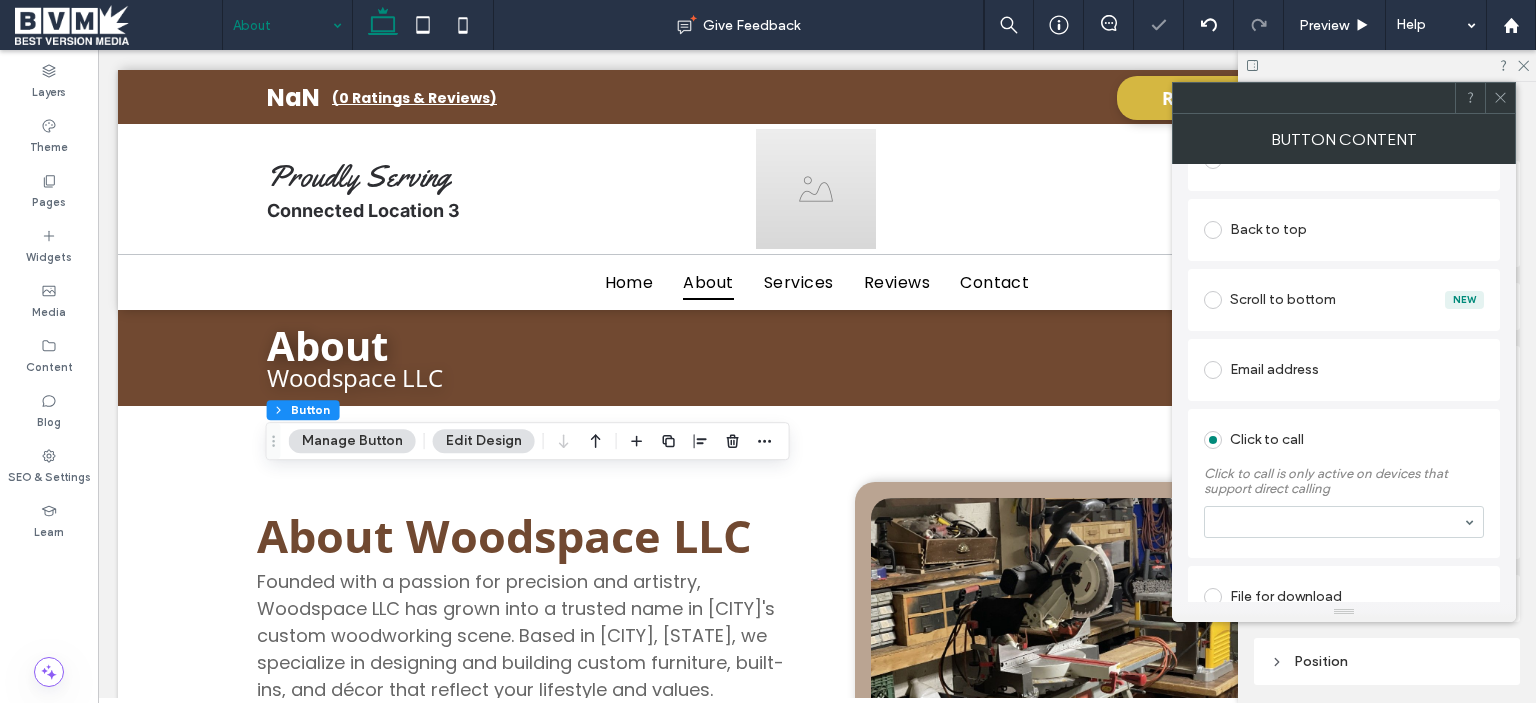 scroll, scrollTop: 425, scrollLeft: 0, axis: vertical 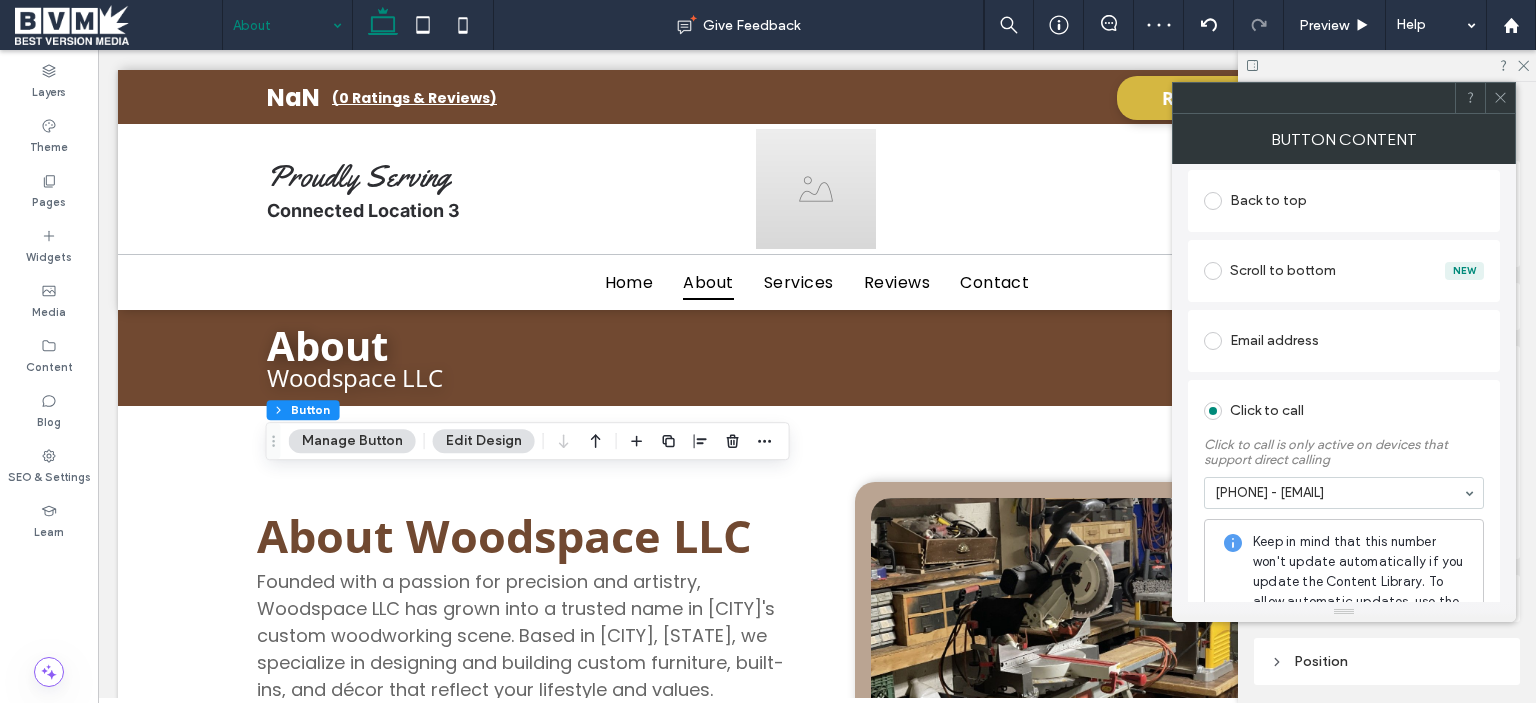 click 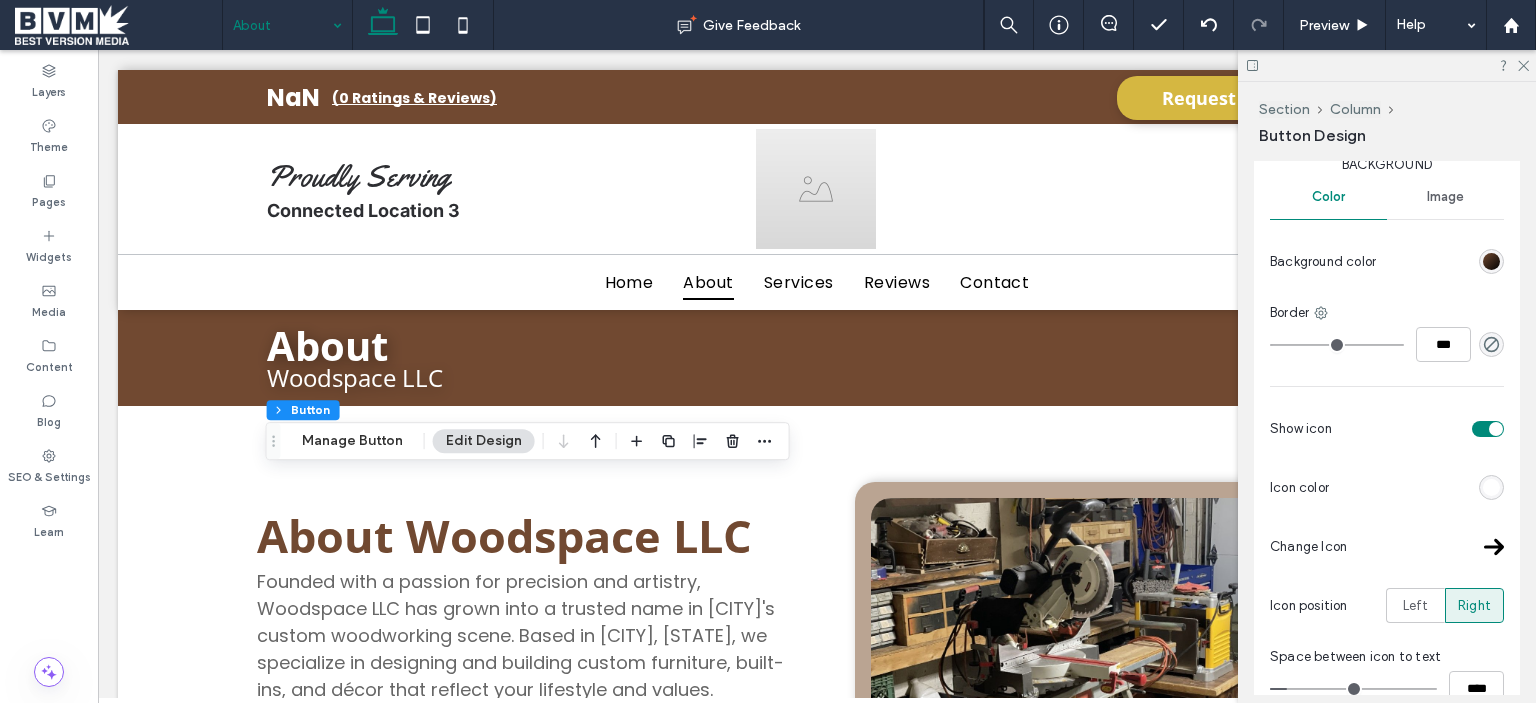 scroll, scrollTop: 900, scrollLeft: 0, axis: vertical 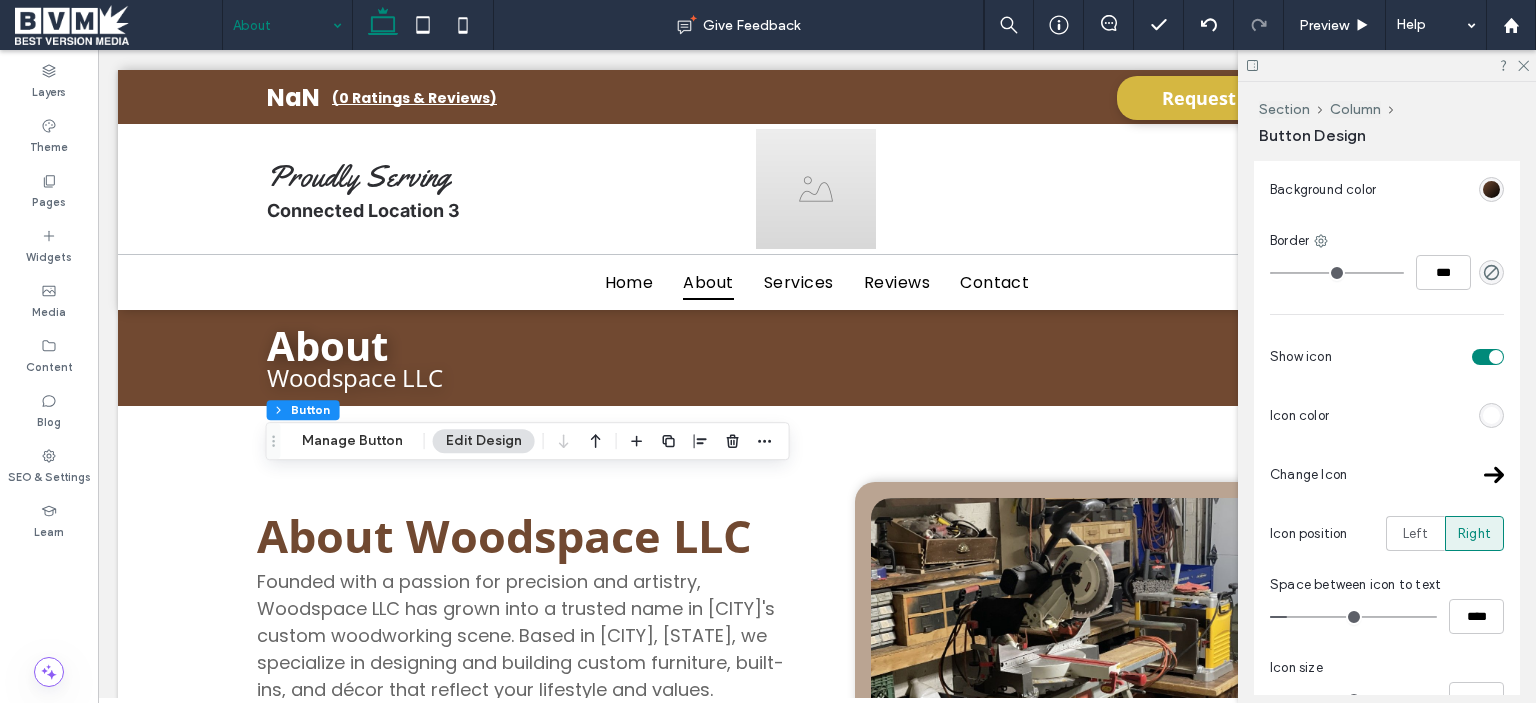 click on "Primary Secondary Select Layout Button style Button text Background Color Image Background color Border *** Show icon Icon color Change Icon Icon position Left Right Space between icon to text **** Icon size **** More design options Reset to Site Theme style" at bounding box center [1387, 351] 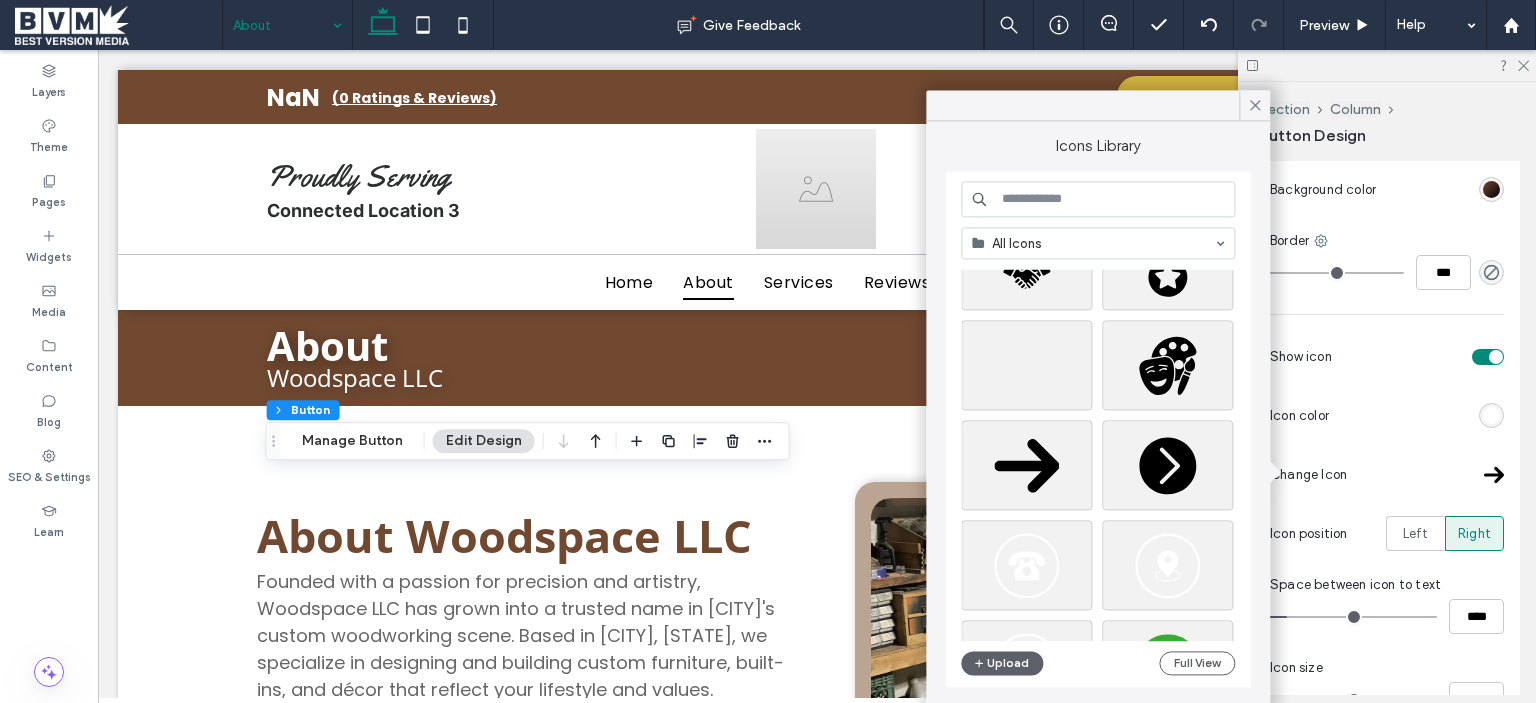 scroll, scrollTop: 200, scrollLeft: 0, axis: vertical 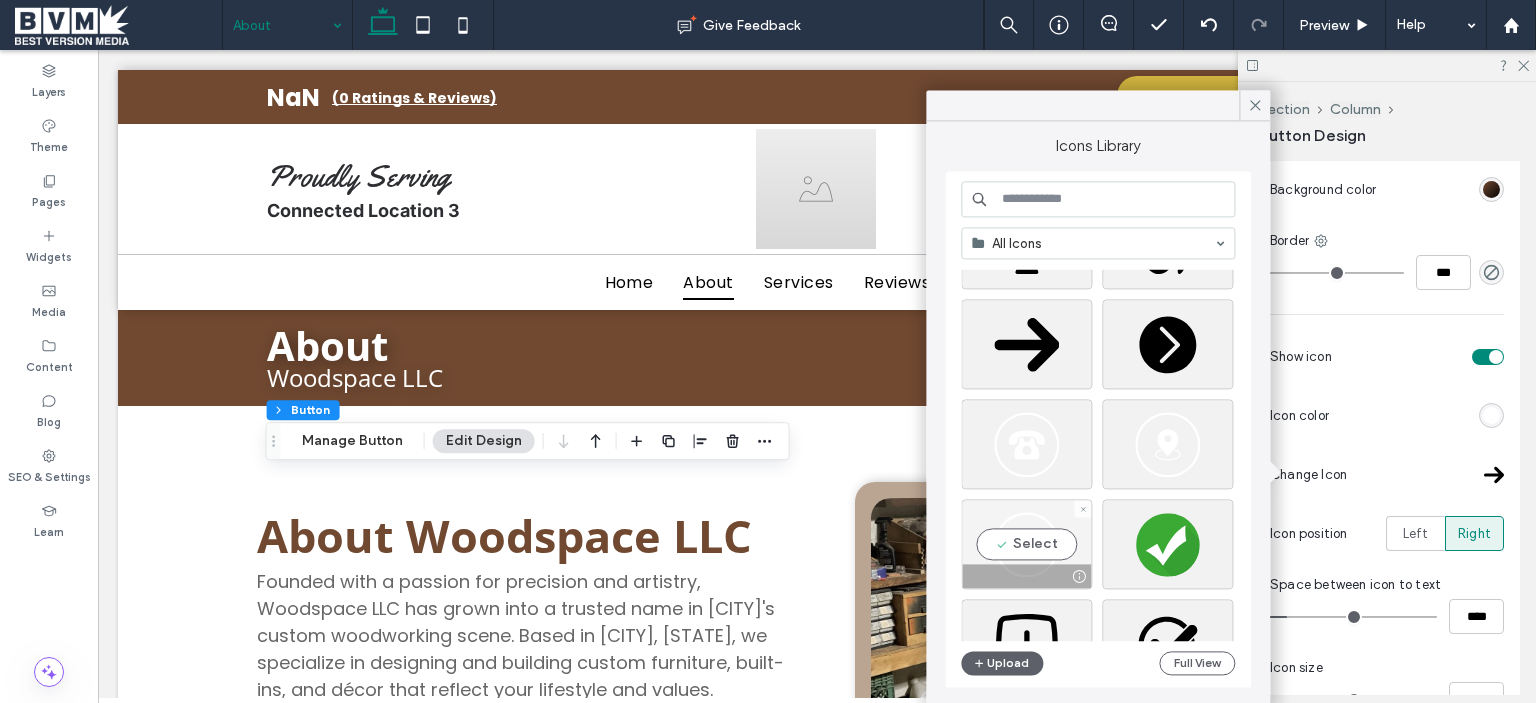click on "Select" at bounding box center (1026, 544) 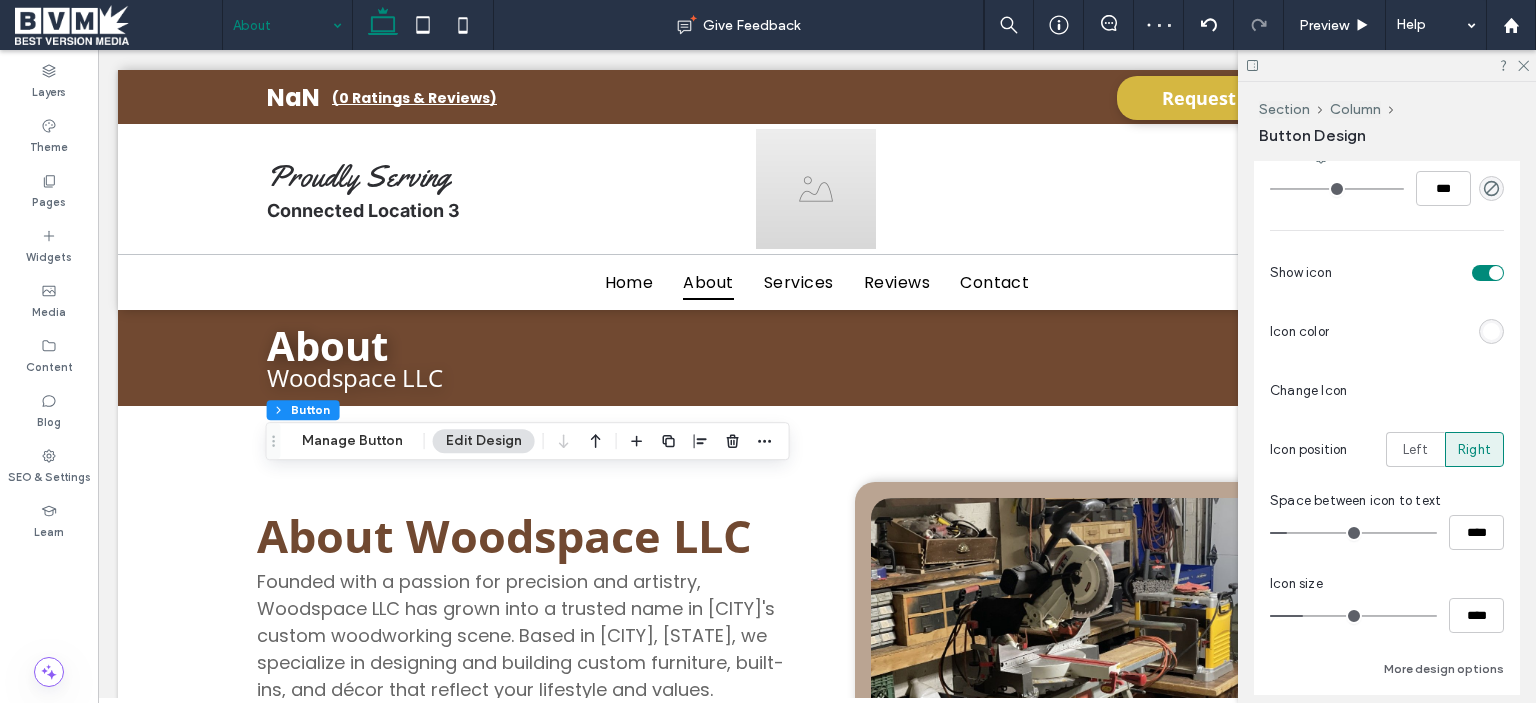 scroll, scrollTop: 900, scrollLeft: 0, axis: vertical 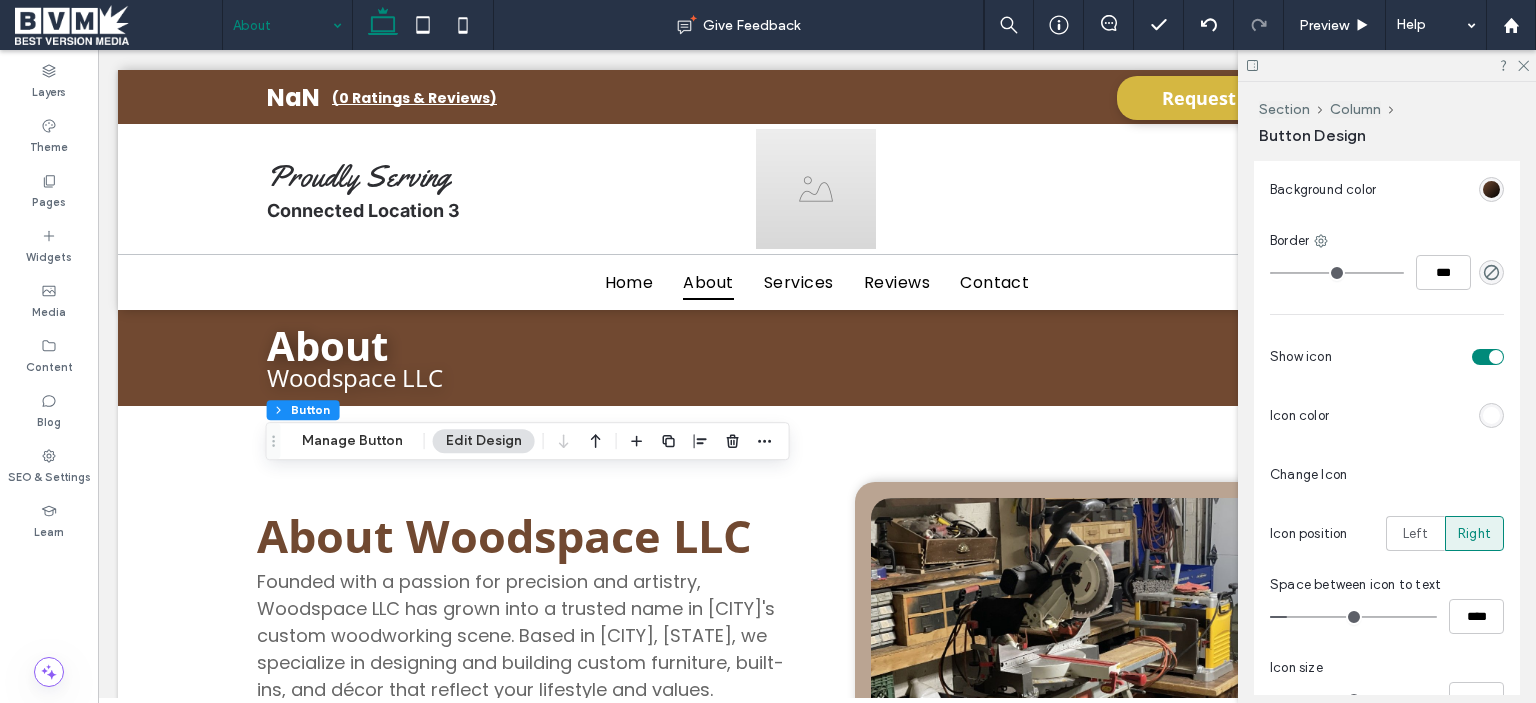 click at bounding box center (1429, 474) 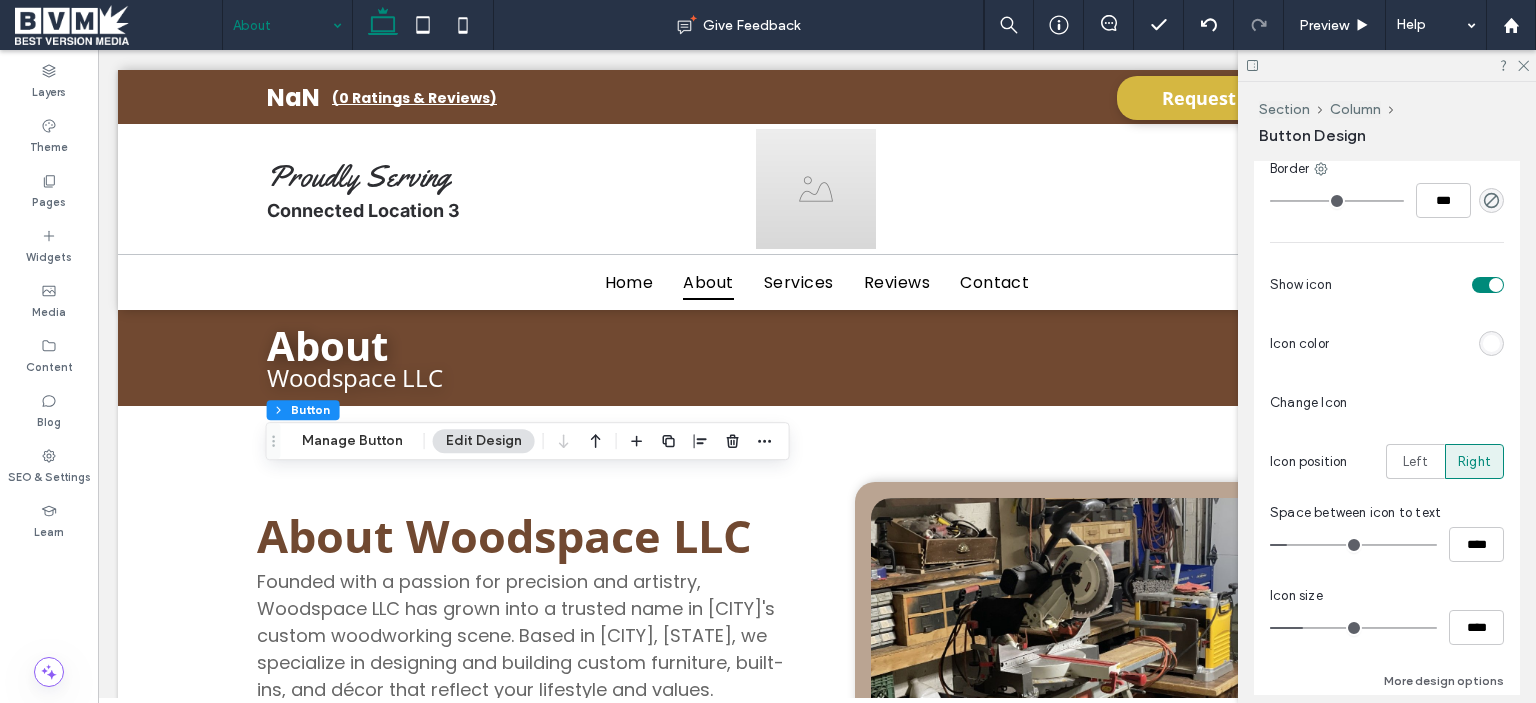 scroll, scrollTop: 1000, scrollLeft: 0, axis: vertical 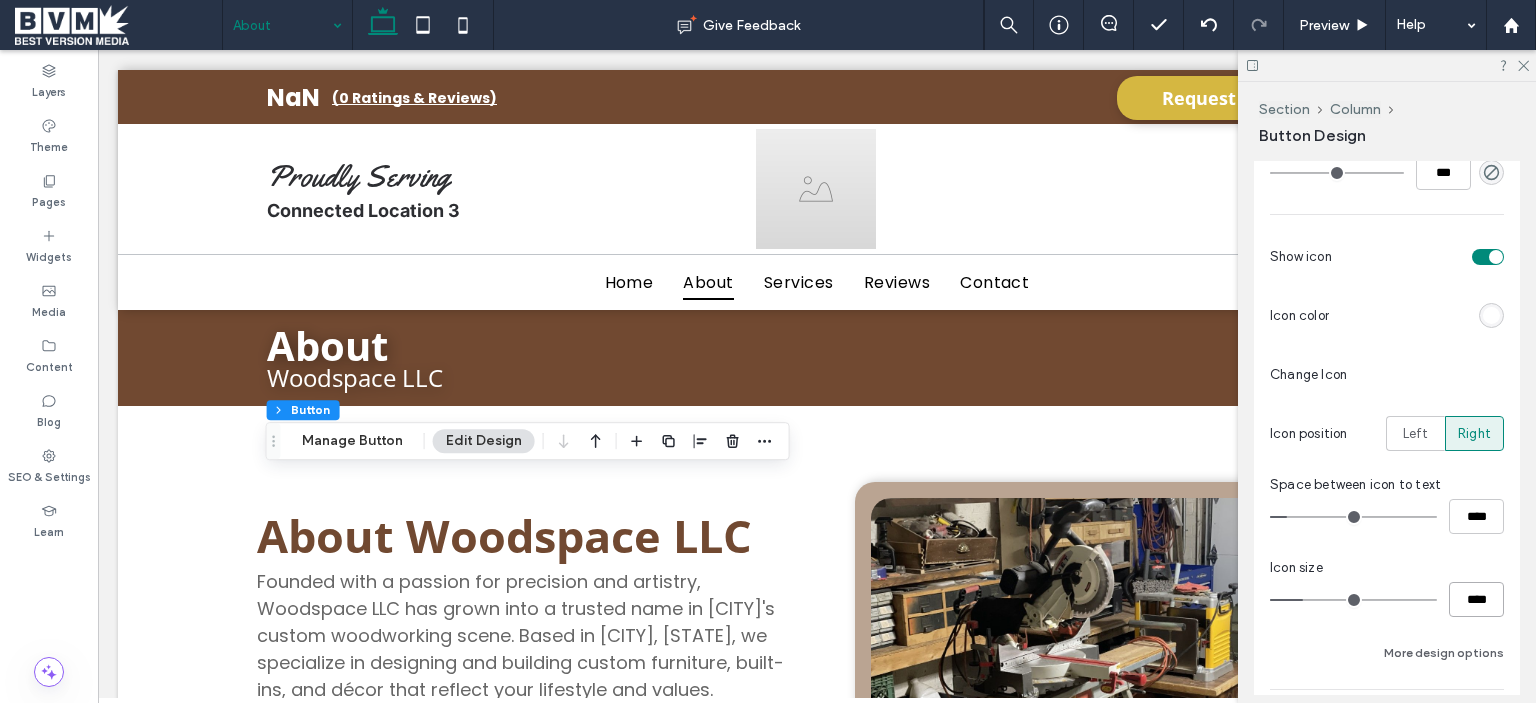 click on "****" at bounding box center [1476, 599] 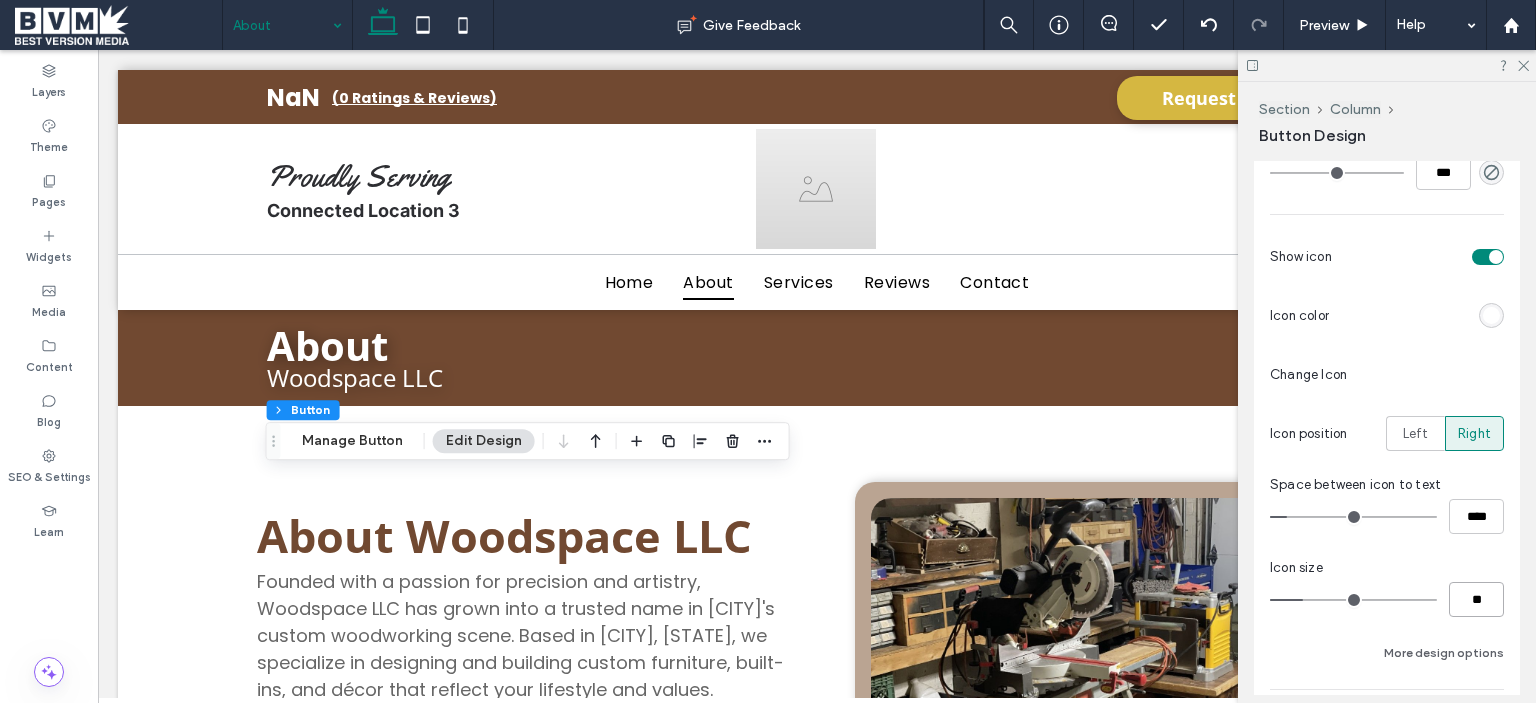type on "**" 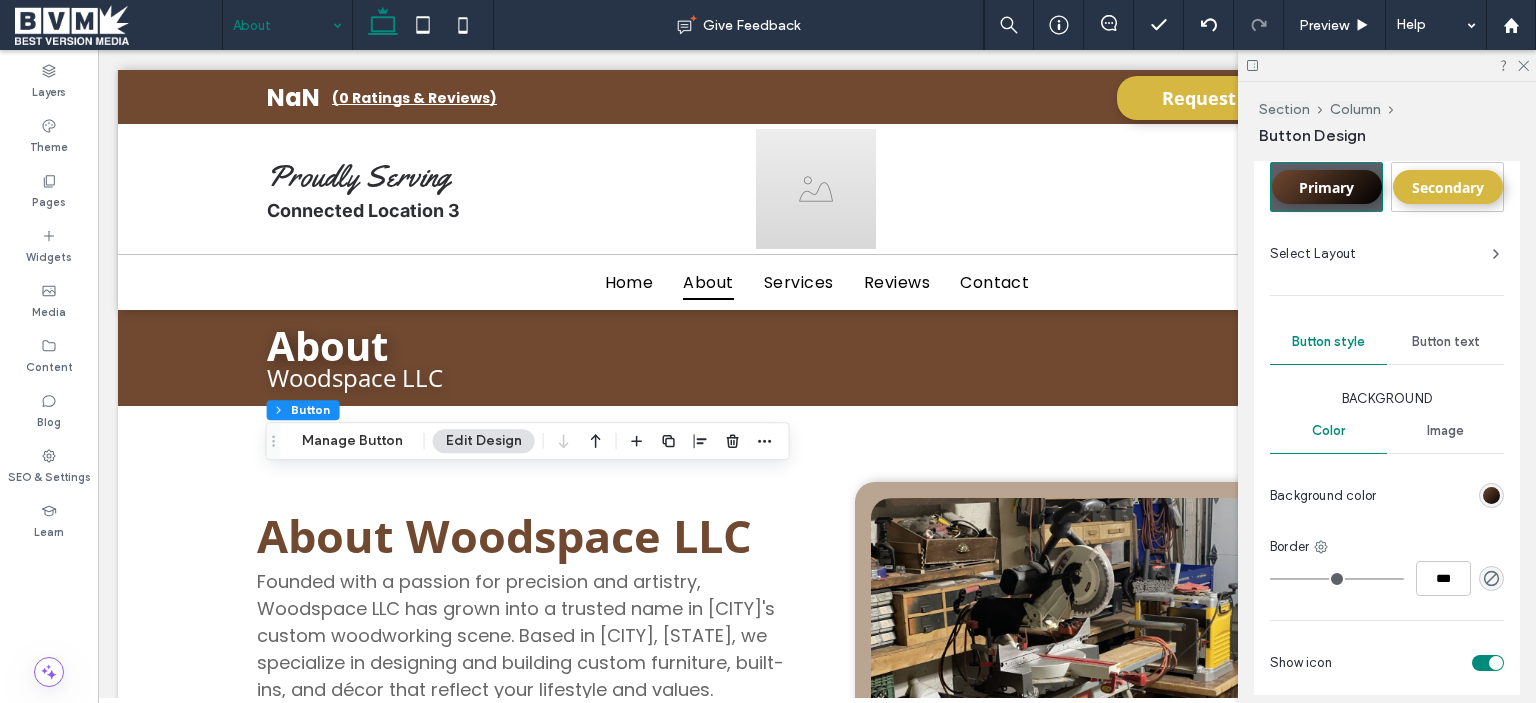 scroll, scrollTop: 600, scrollLeft: 0, axis: vertical 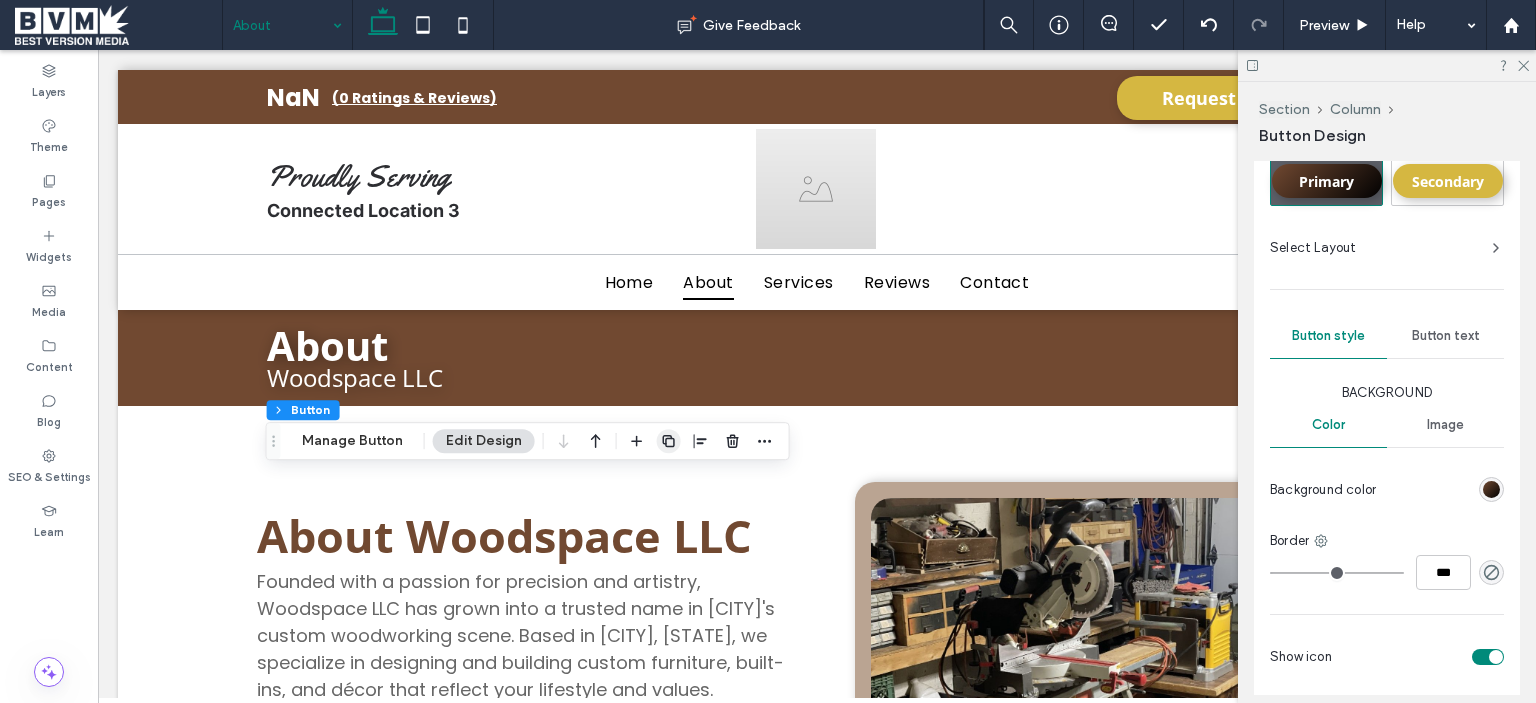 click 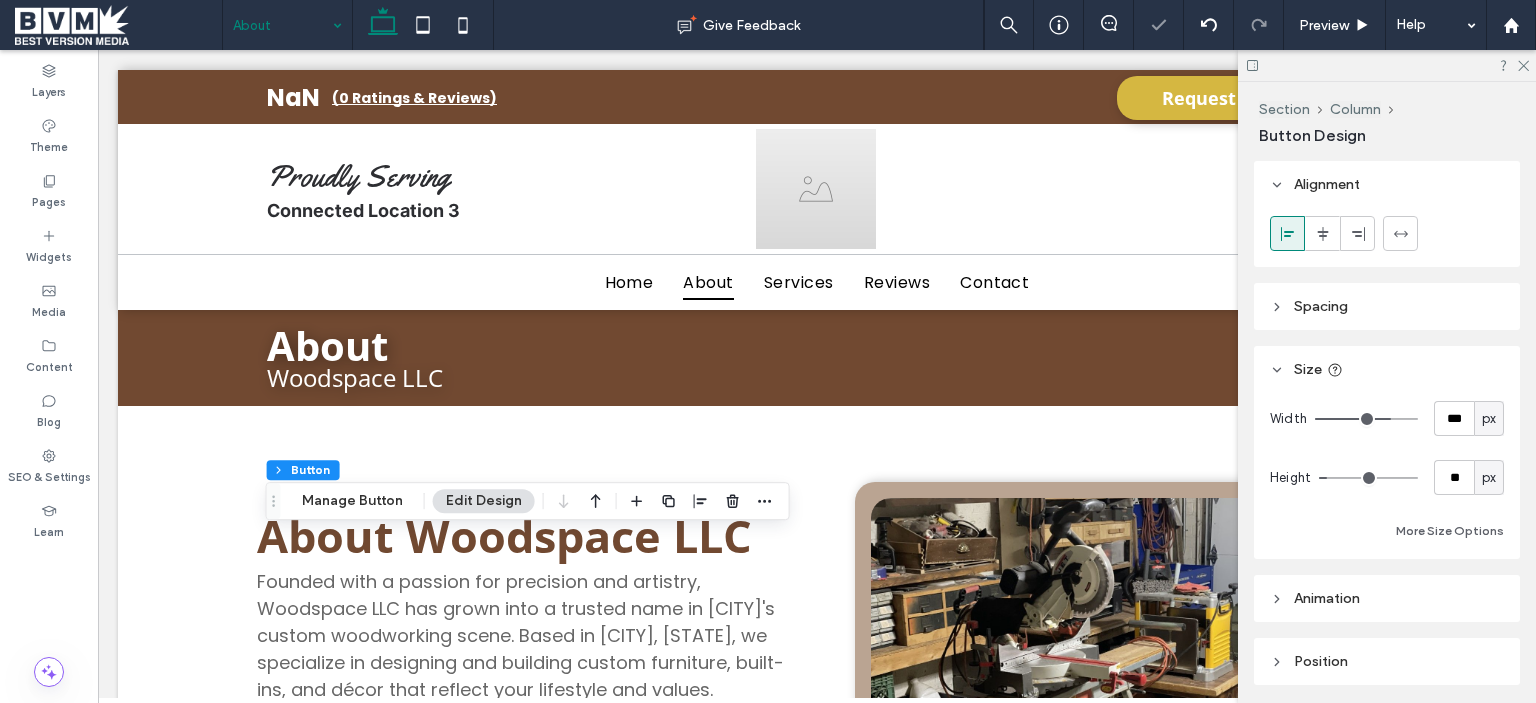 type on "**" 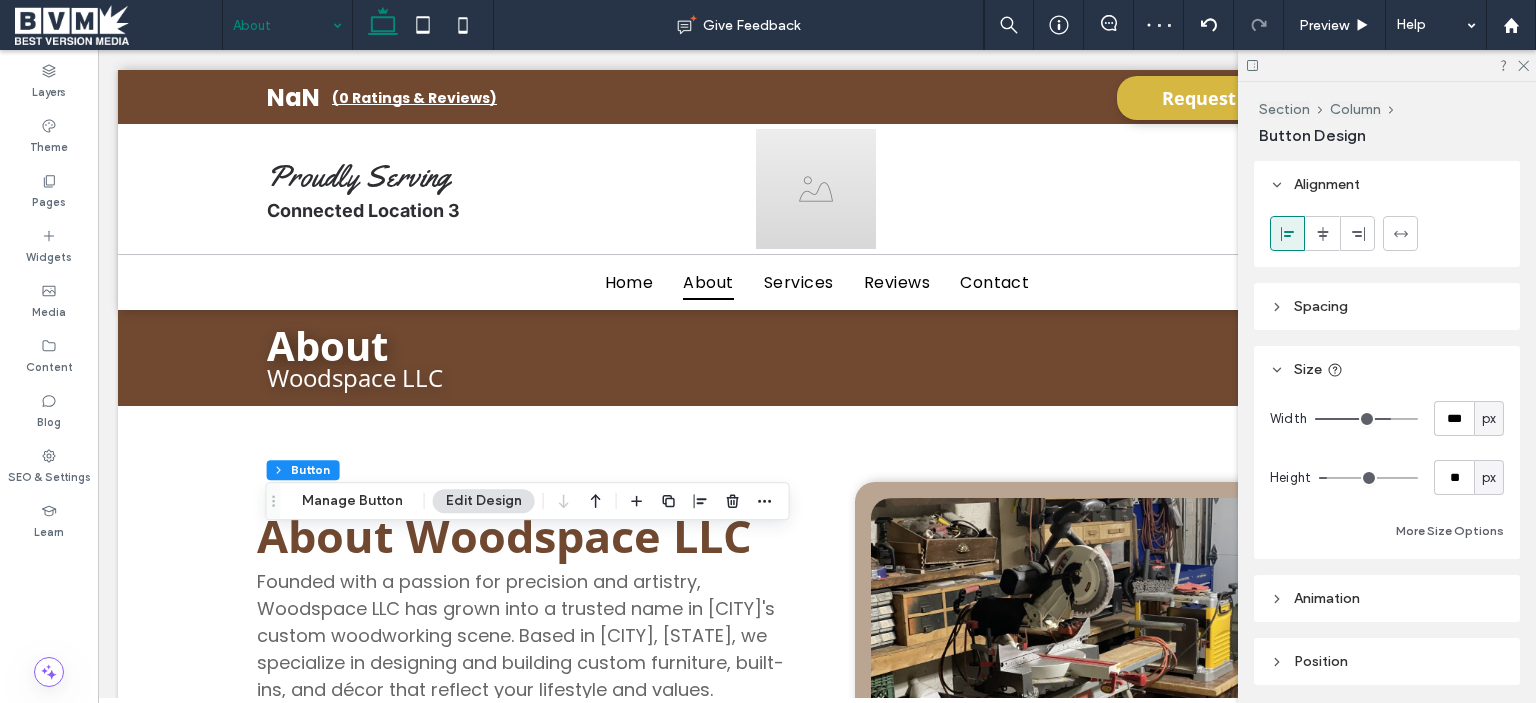 scroll, scrollTop: 400, scrollLeft: 0, axis: vertical 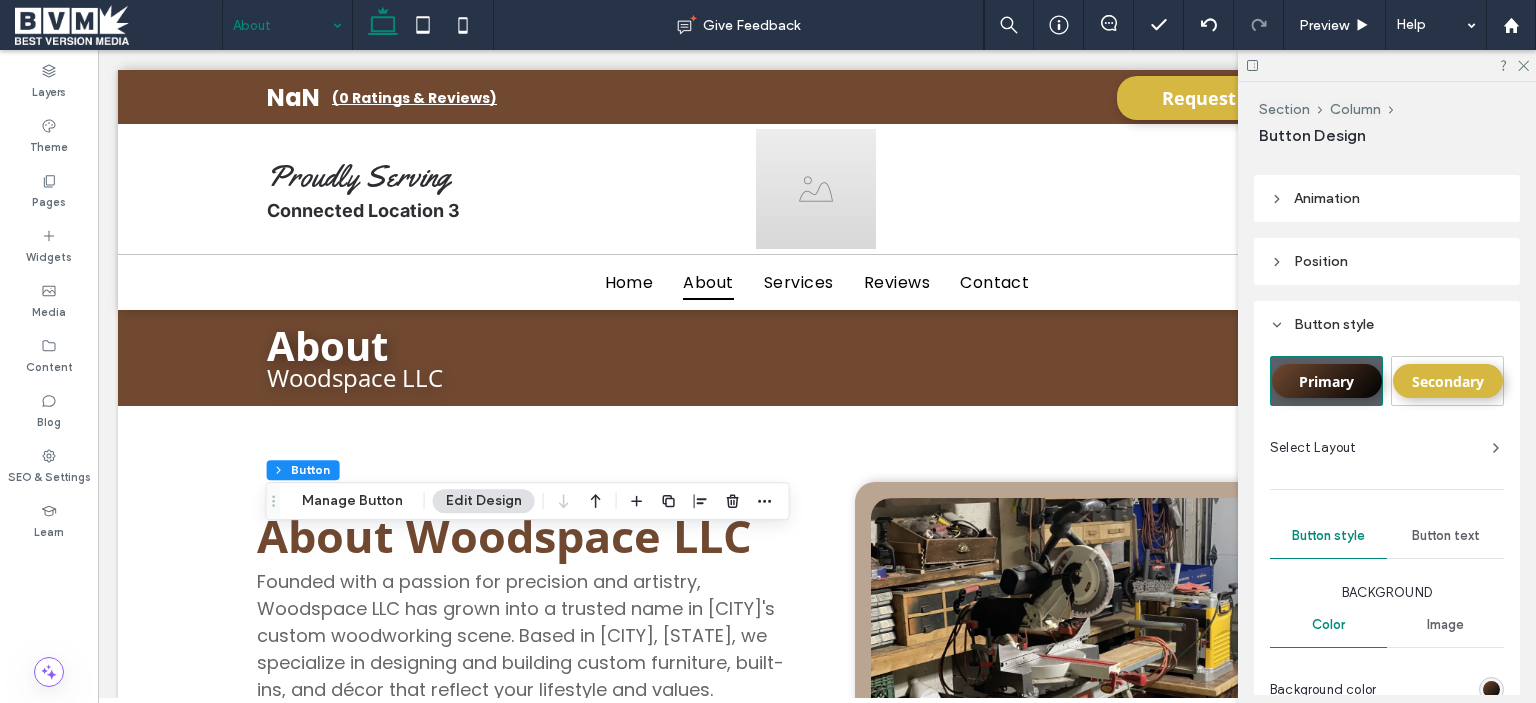 click on "Secondary" at bounding box center [1447, 381] 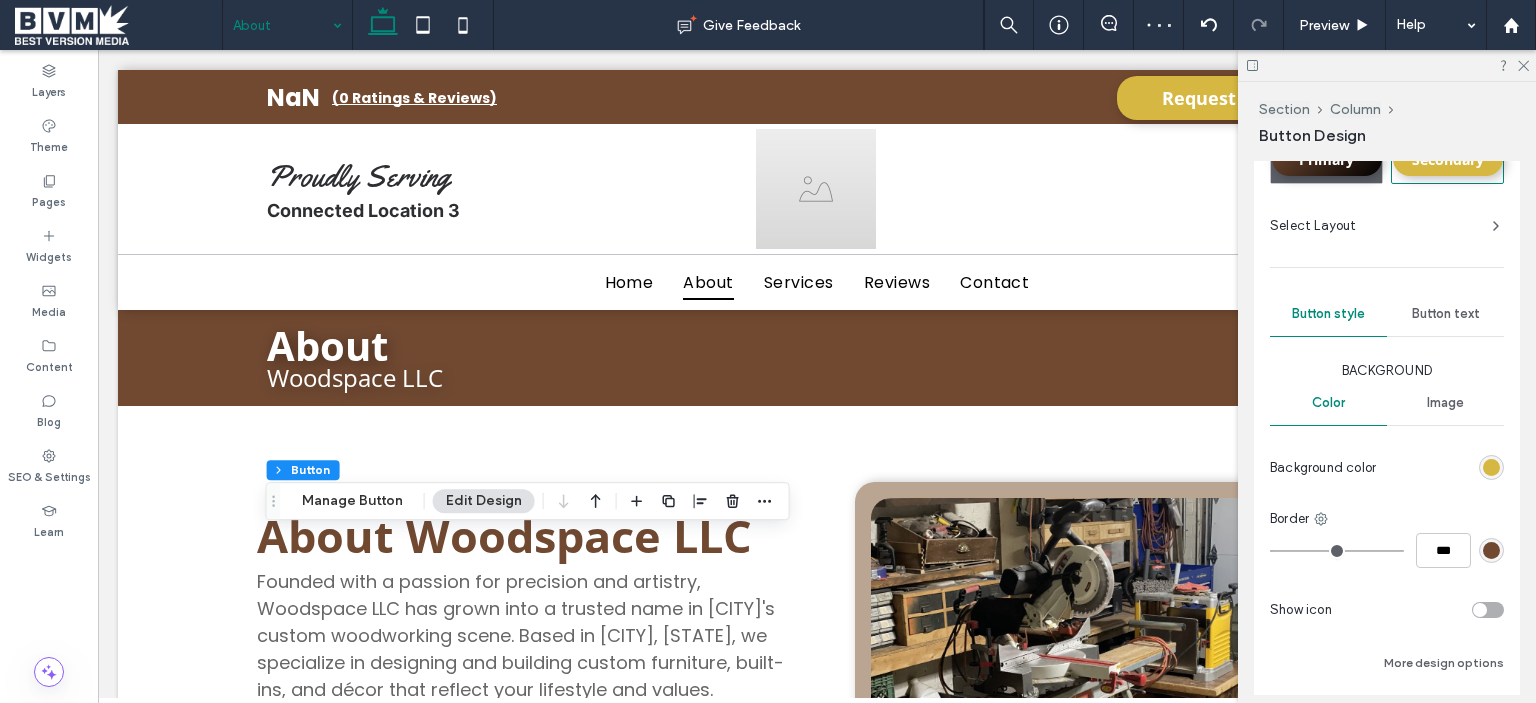 scroll, scrollTop: 700, scrollLeft: 0, axis: vertical 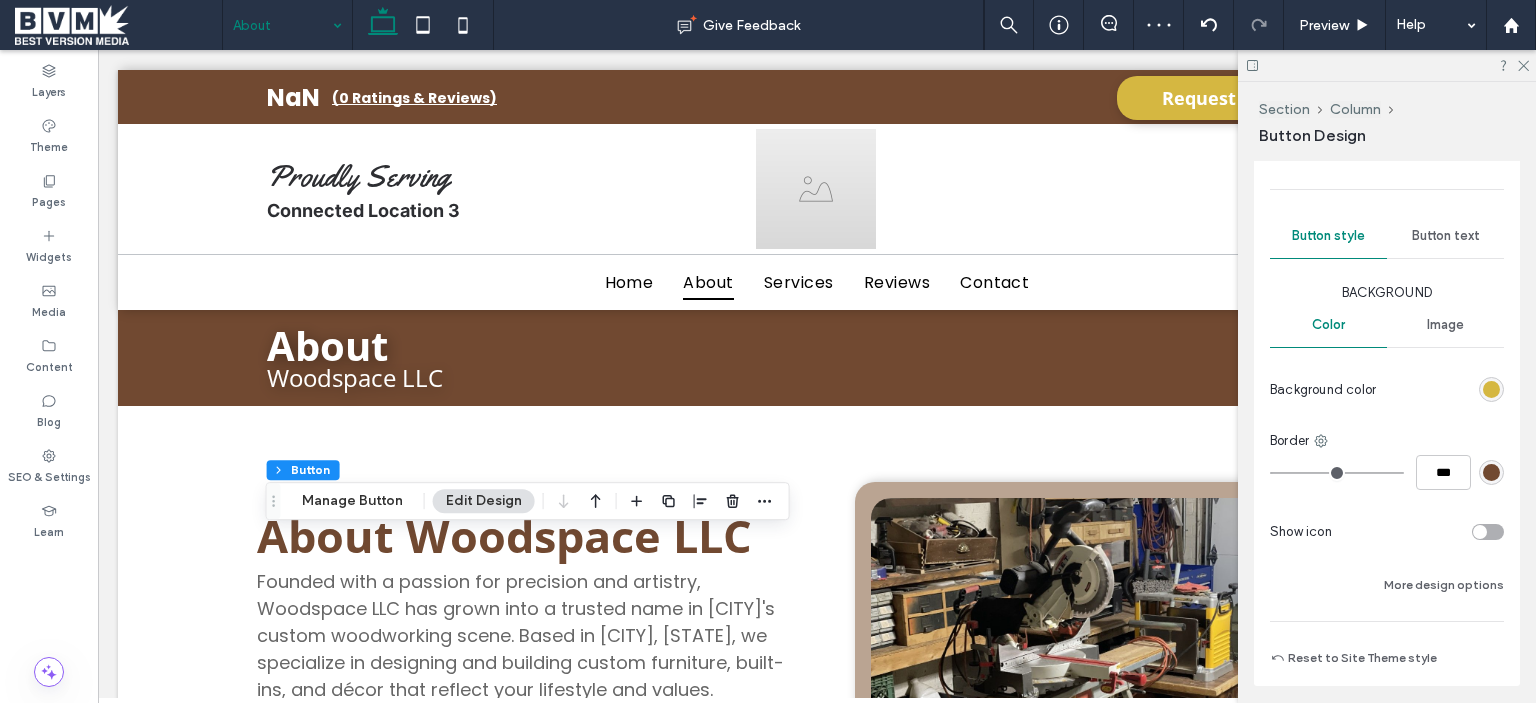 click at bounding box center (1480, 532) 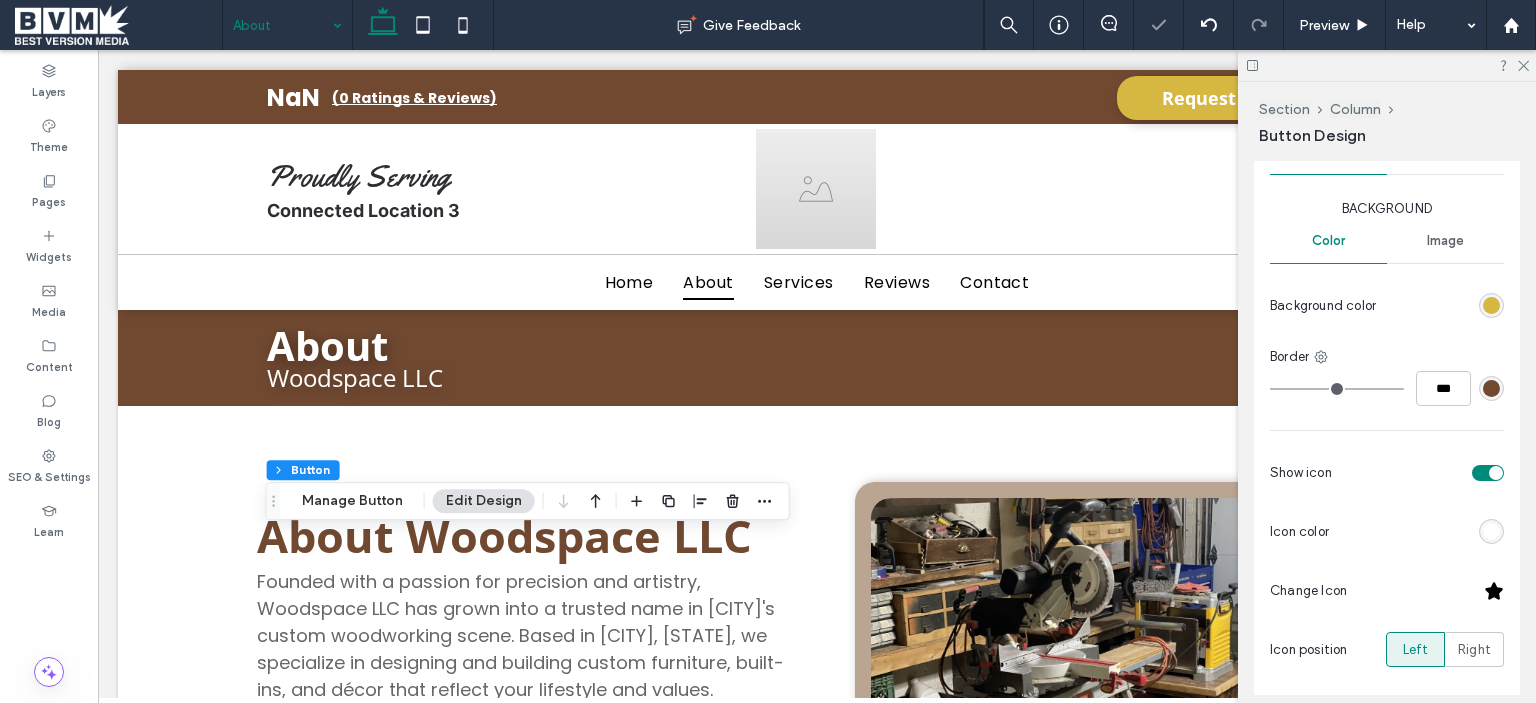 scroll, scrollTop: 900, scrollLeft: 0, axis: vertical 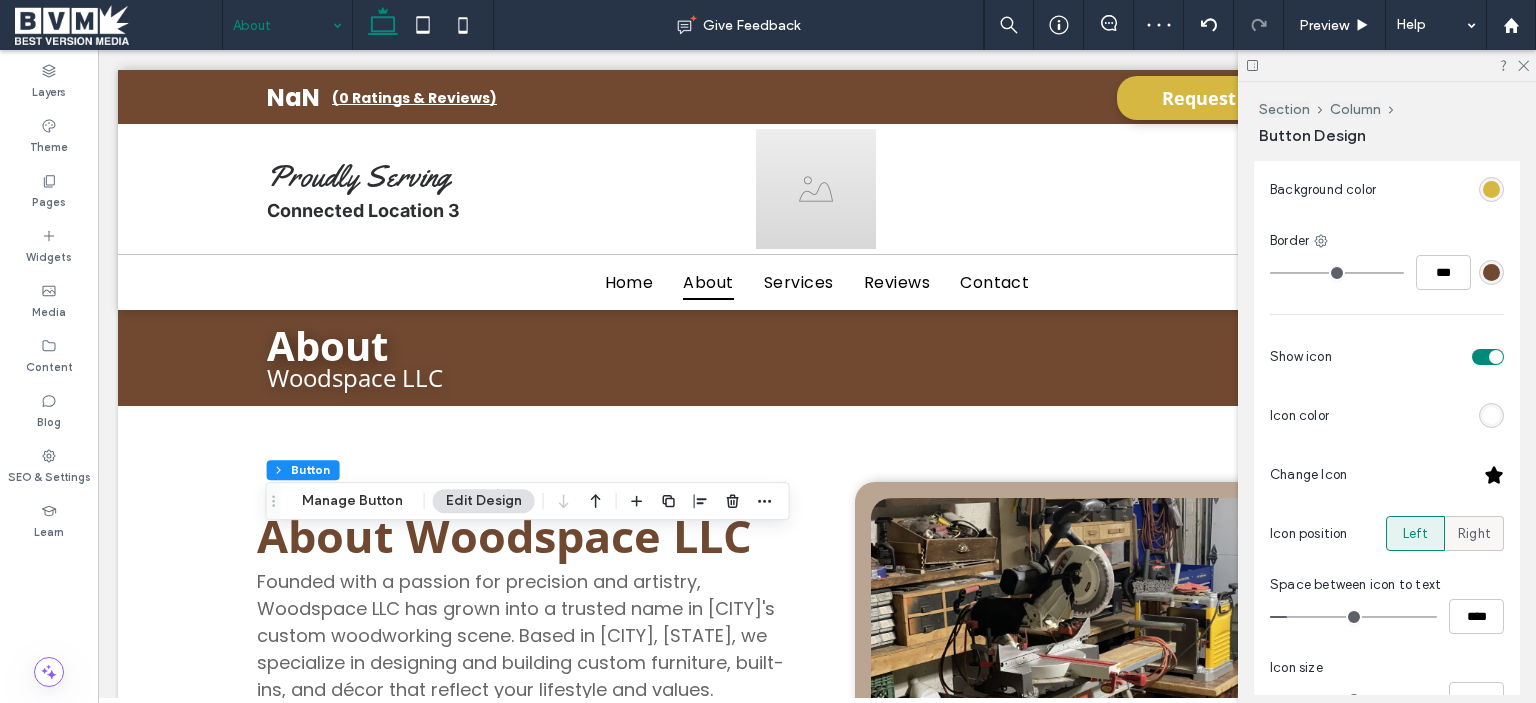 click on "Right" at bounding box center (1474, 534) 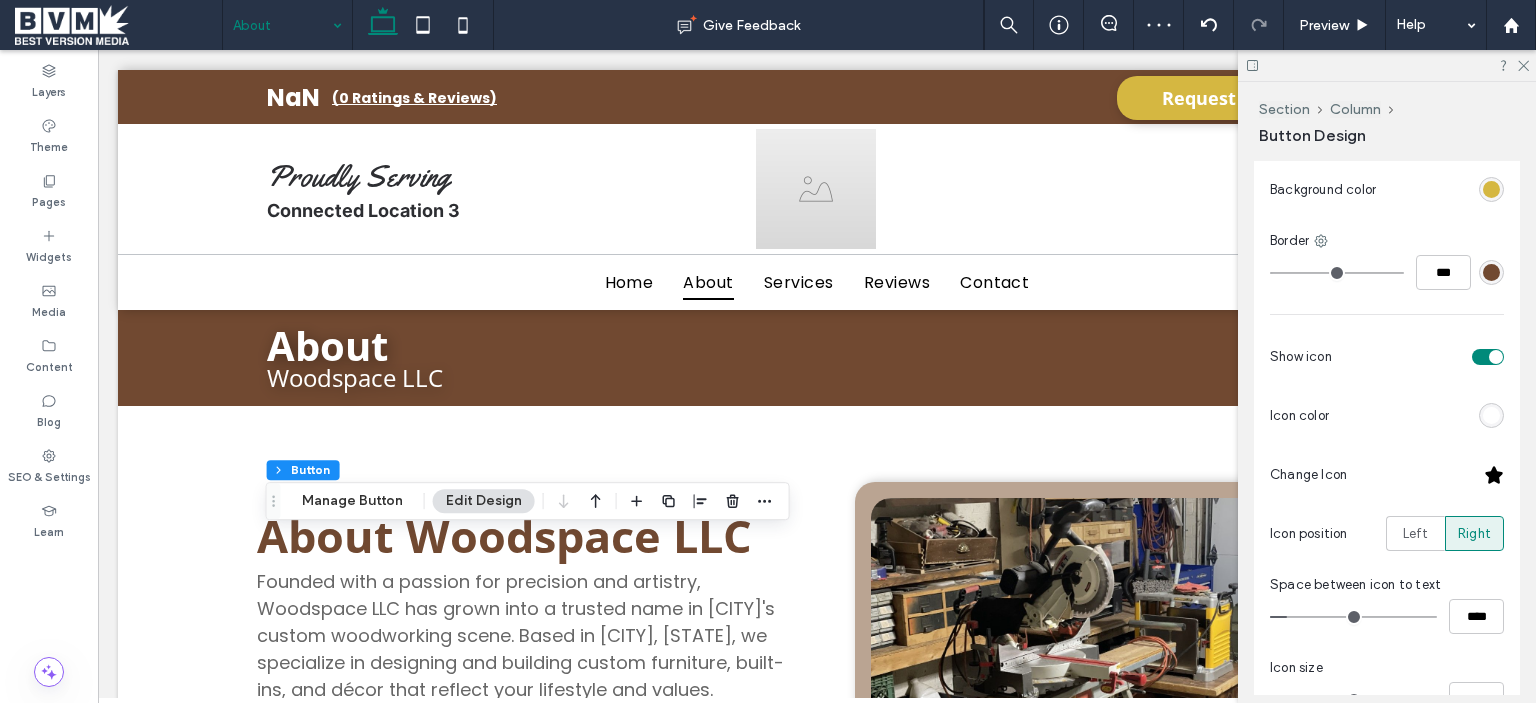 scroll, scrollTop: 1000, scrollLeft: 0, axis: vertical 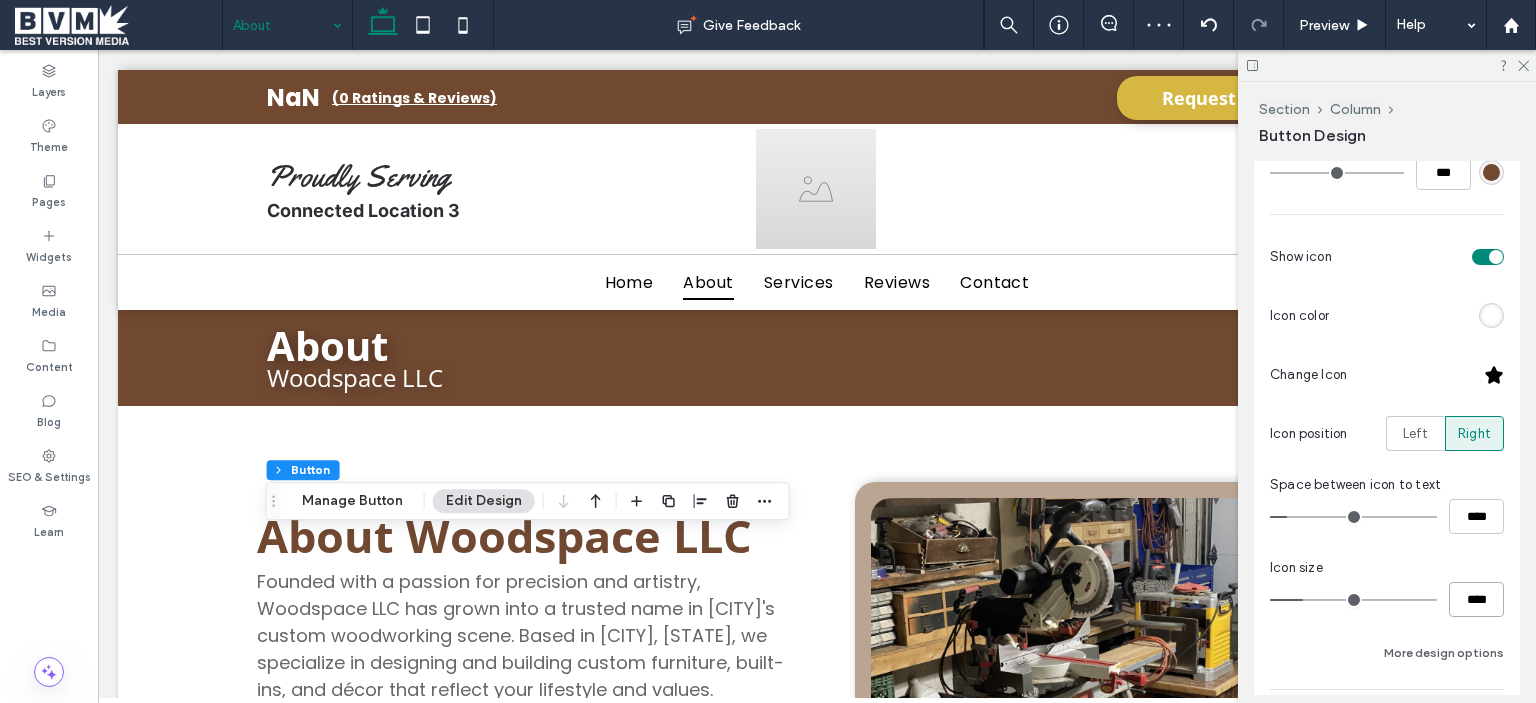 click on "****" at bounding box center [1476, 599] 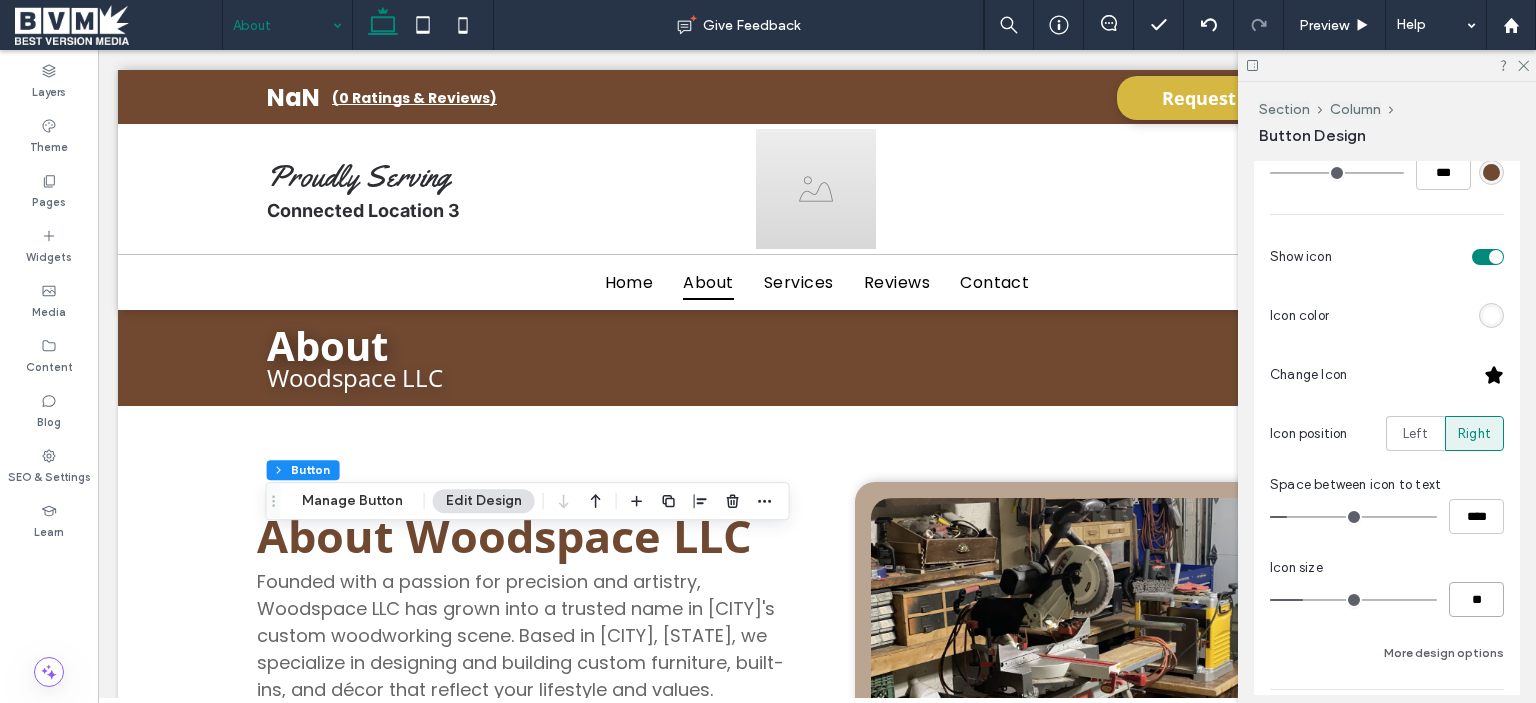 type on "**" 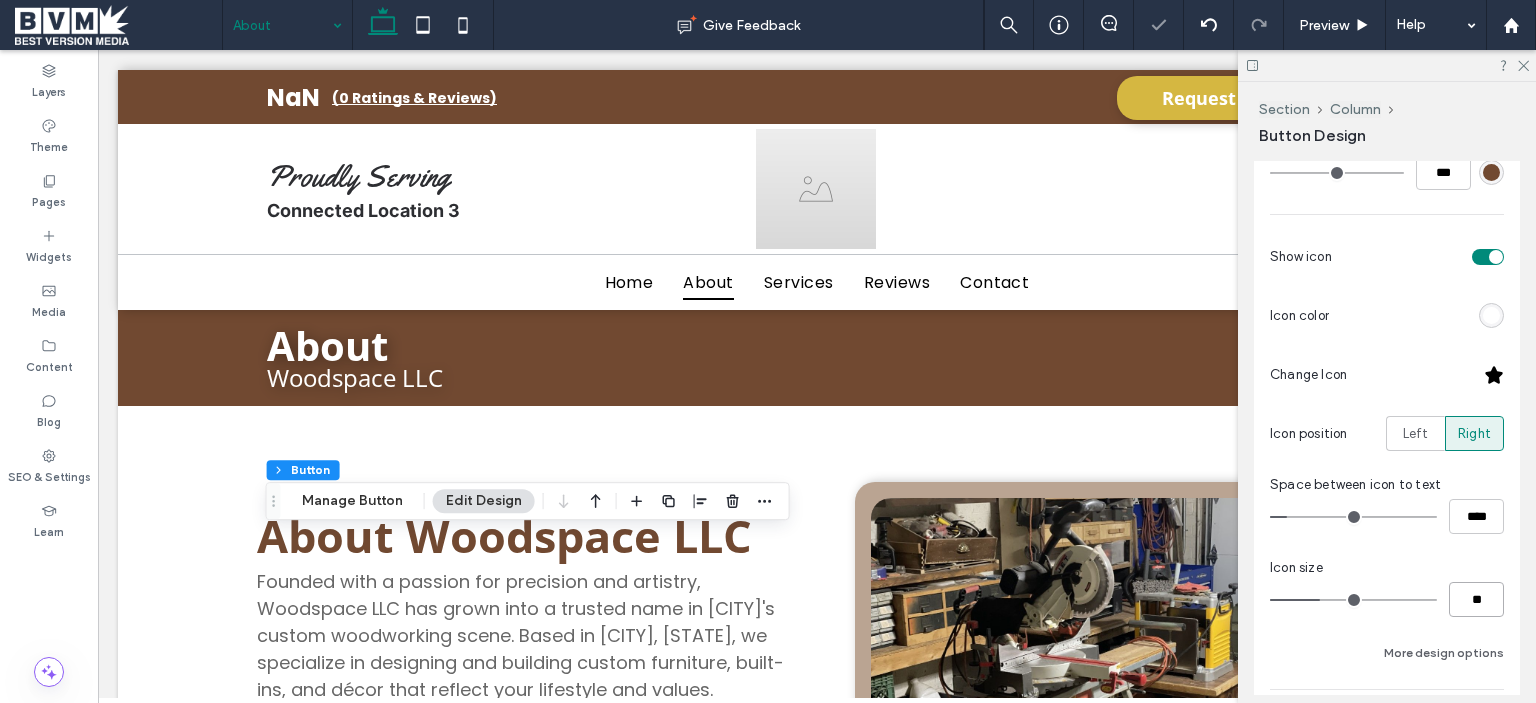 type on "**" 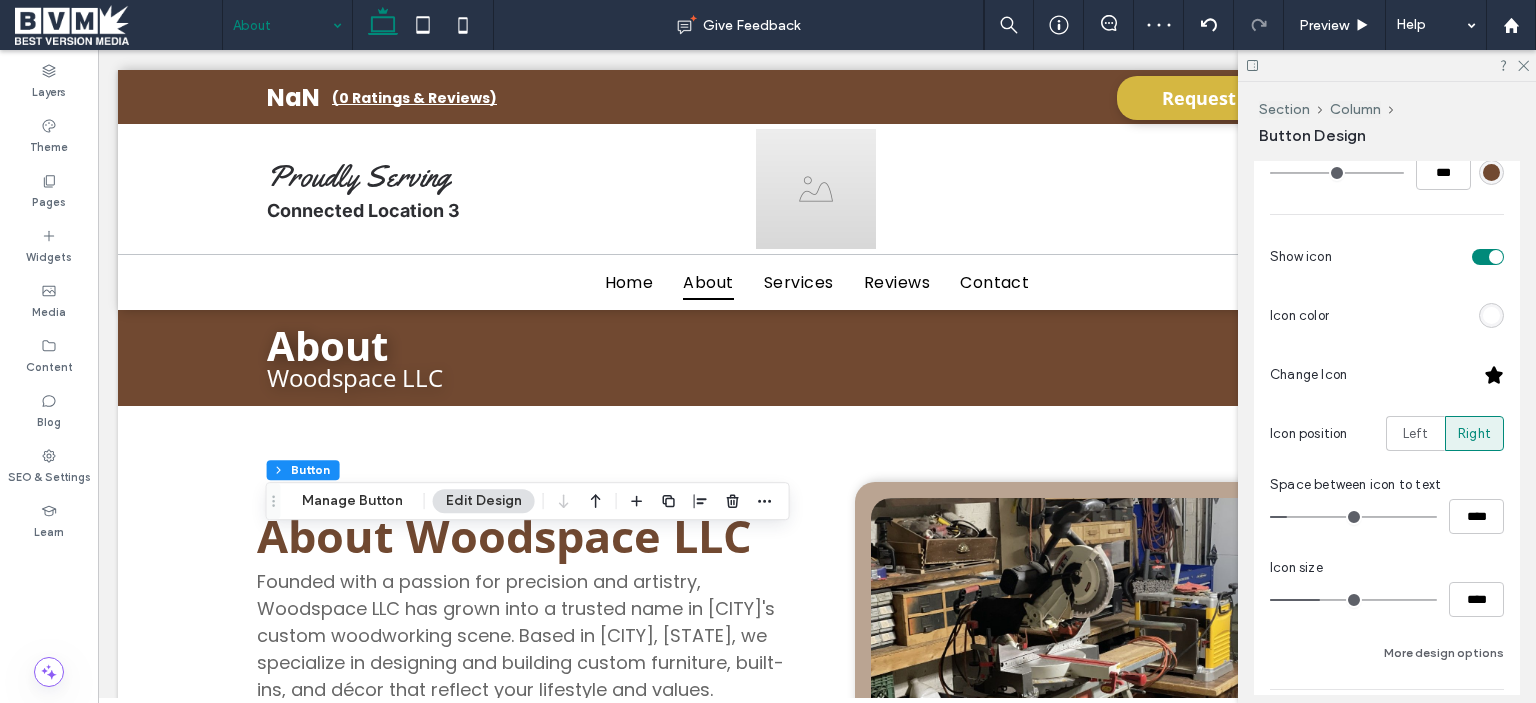 click at bounding box center [1494, 375] 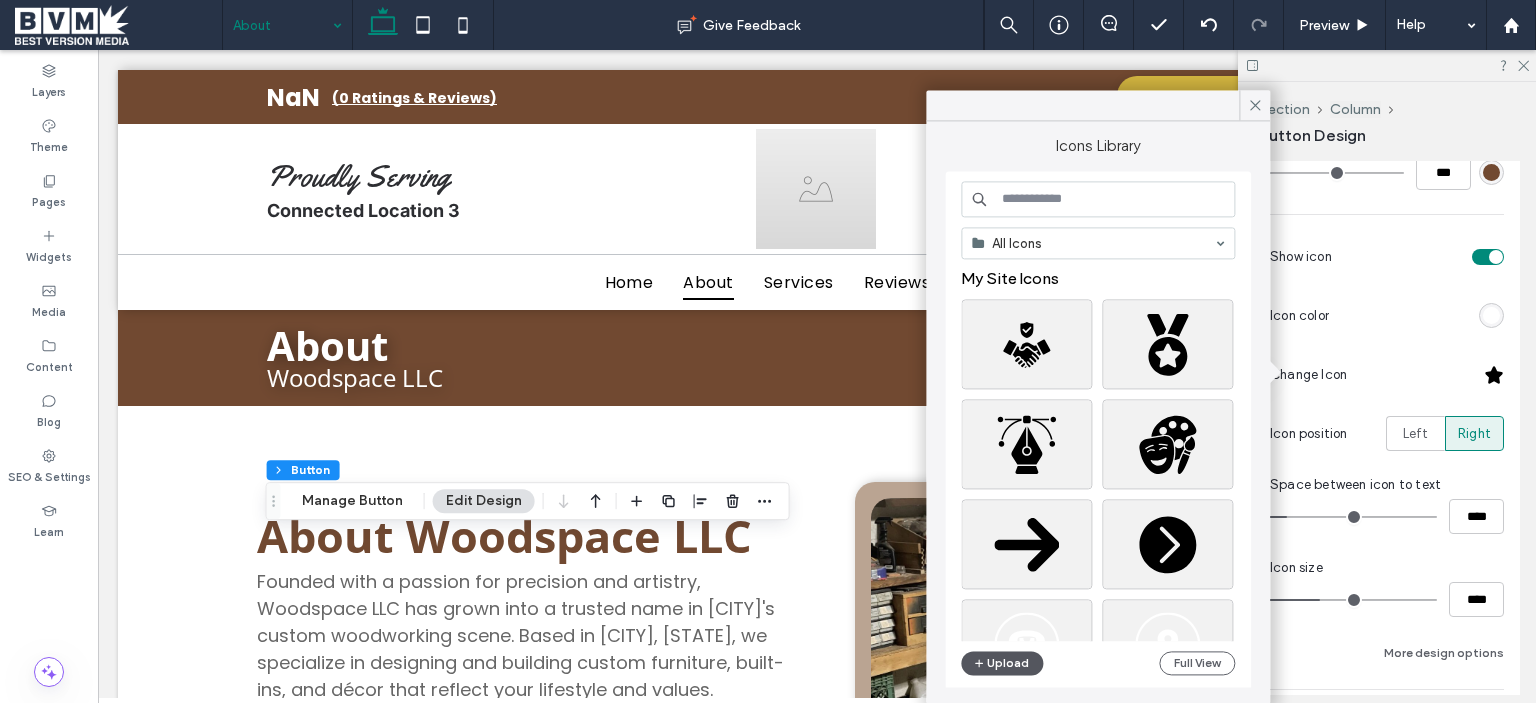 click on "Upload" at bounding box center (1002, 663) 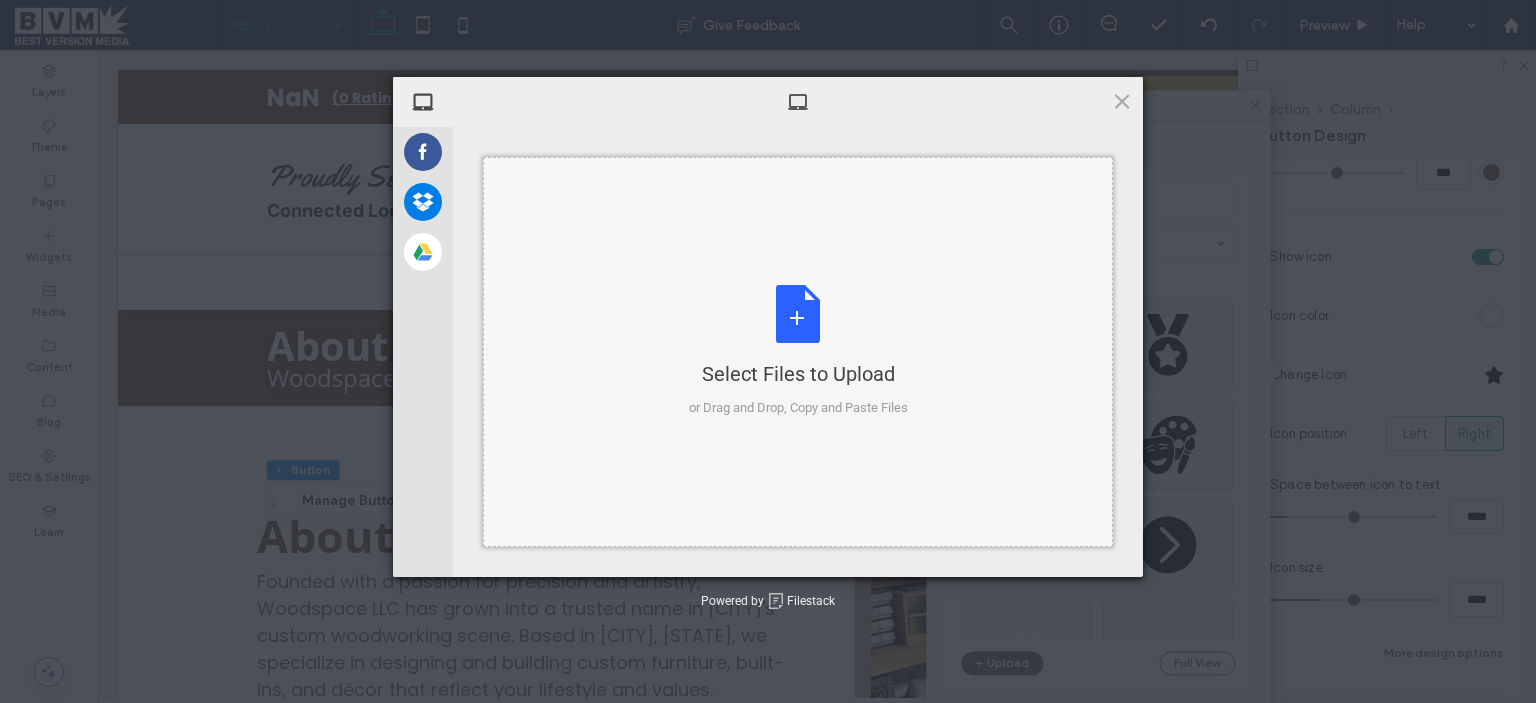 click on "Select Files to Upload
or Drag and Drop, Copy and Paste Files" at bounding box center [798, 351] 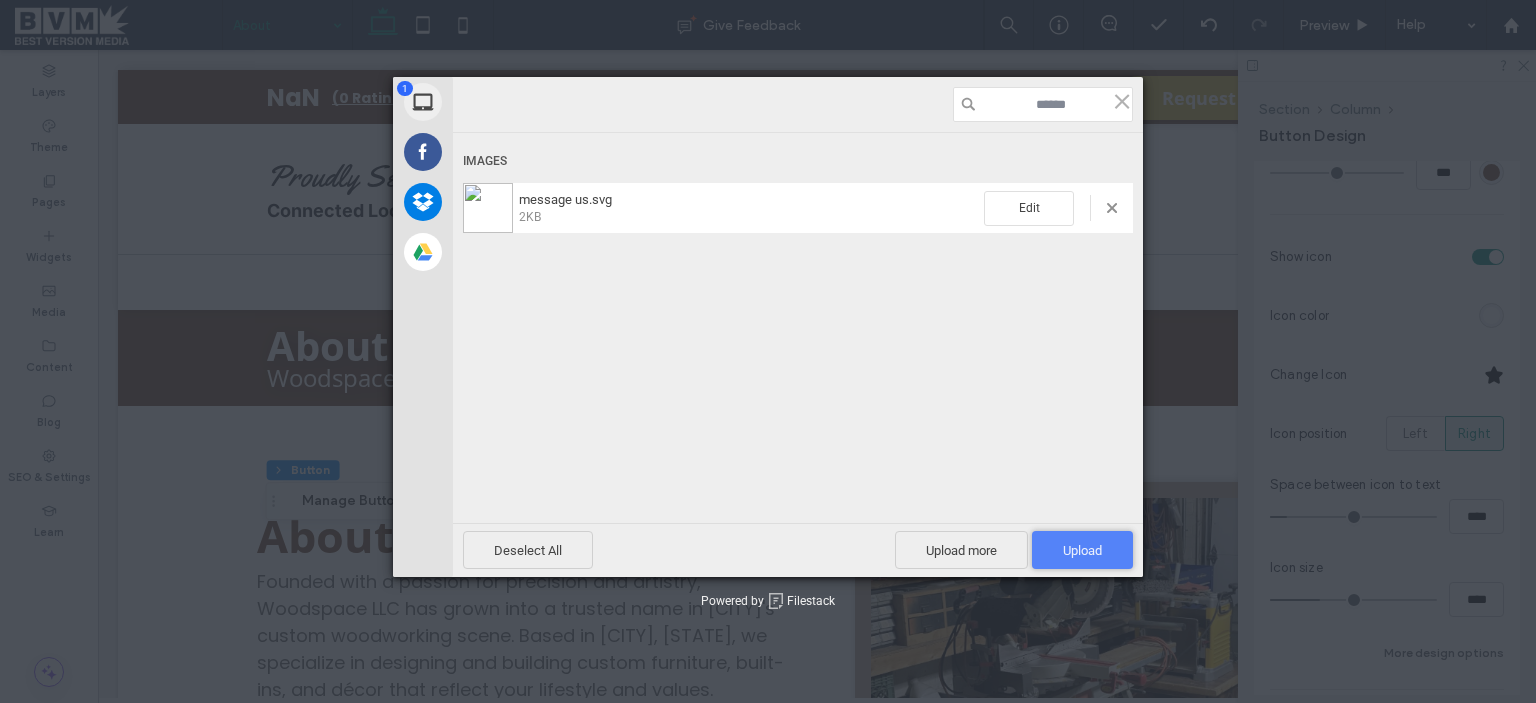 click on "Upload
1" at bounding box center [1082, 550] 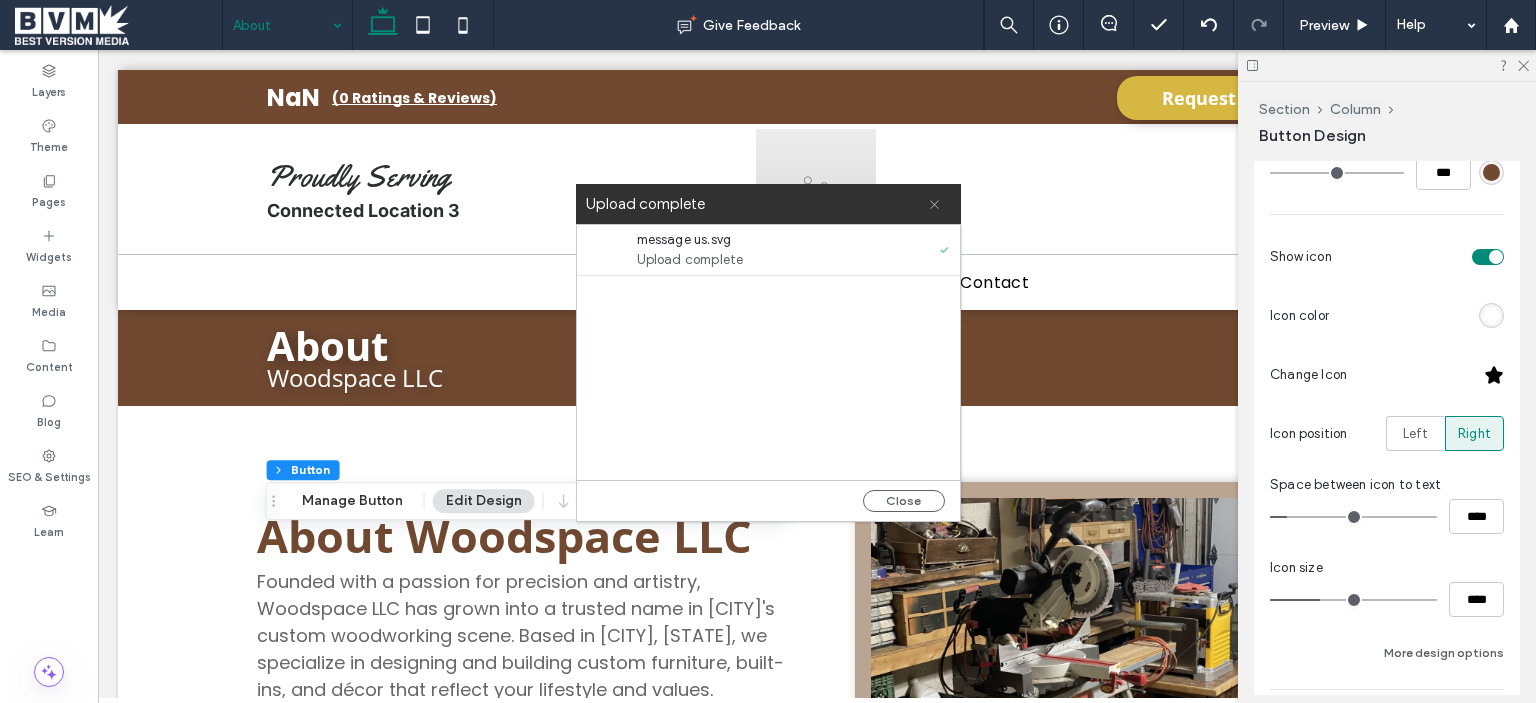 click at bounding box center [934, 204] 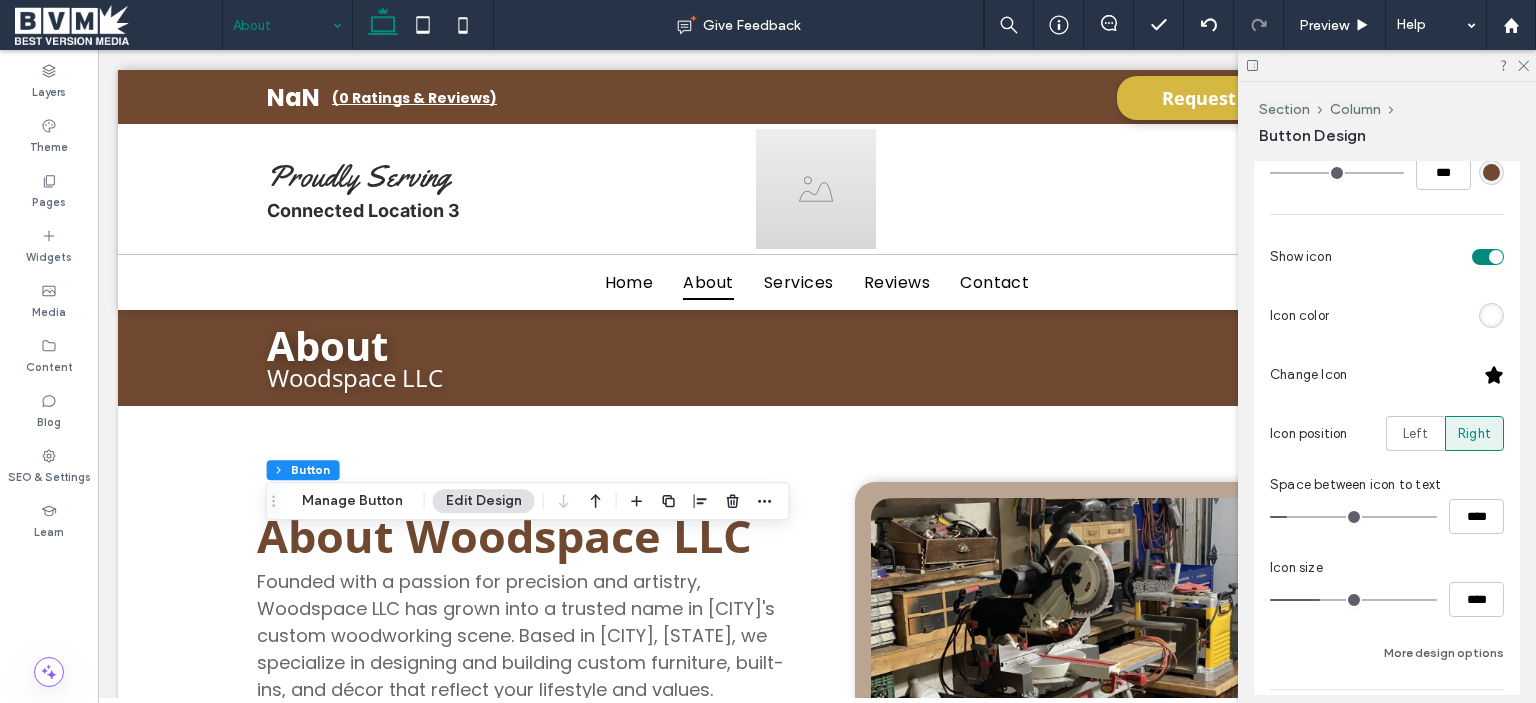 click at bounding box center [1429, 374] 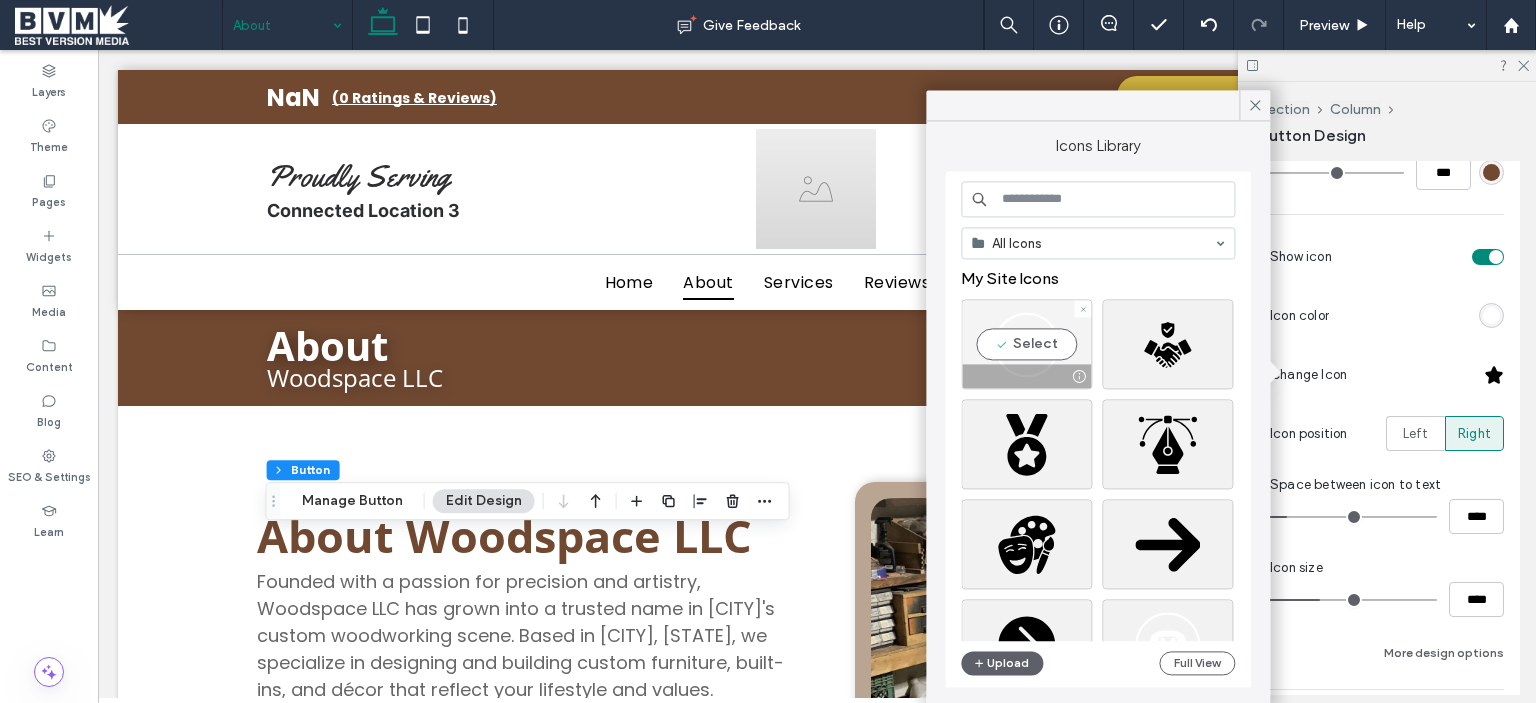 click on "Select" at bounding box center [1026, 344] 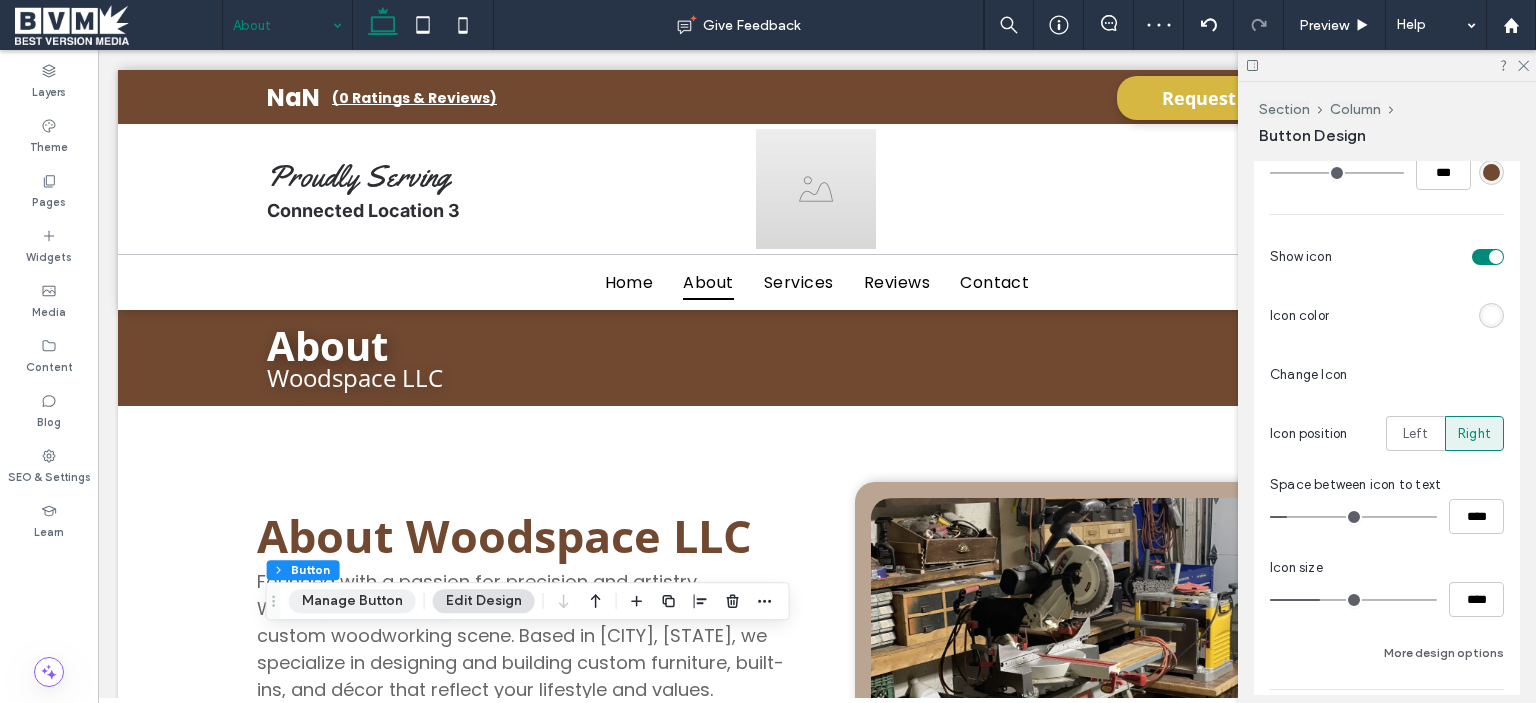 click on "Manage Button" at bounding box center [352, 601] 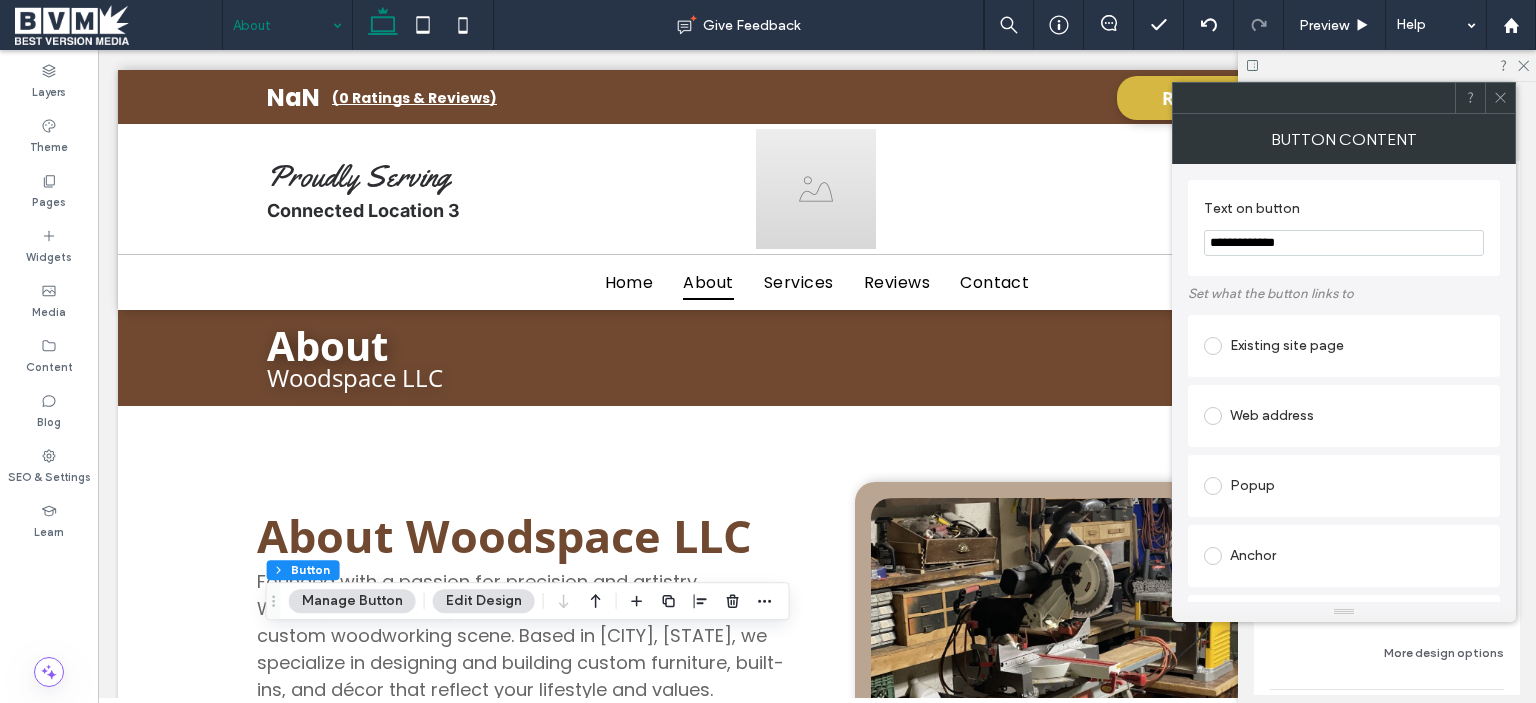 click on "**********" at bounding box center (1344, 243) 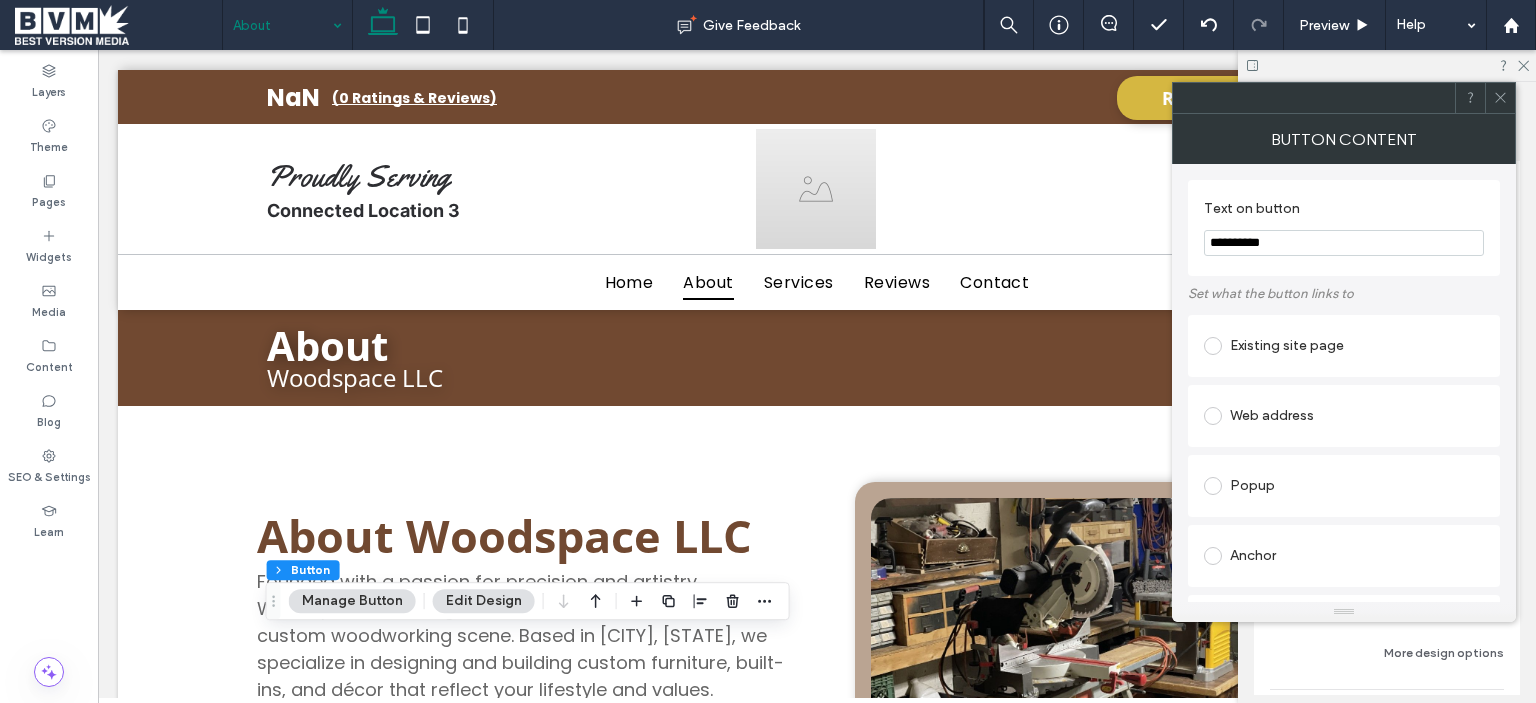 type on "**********" 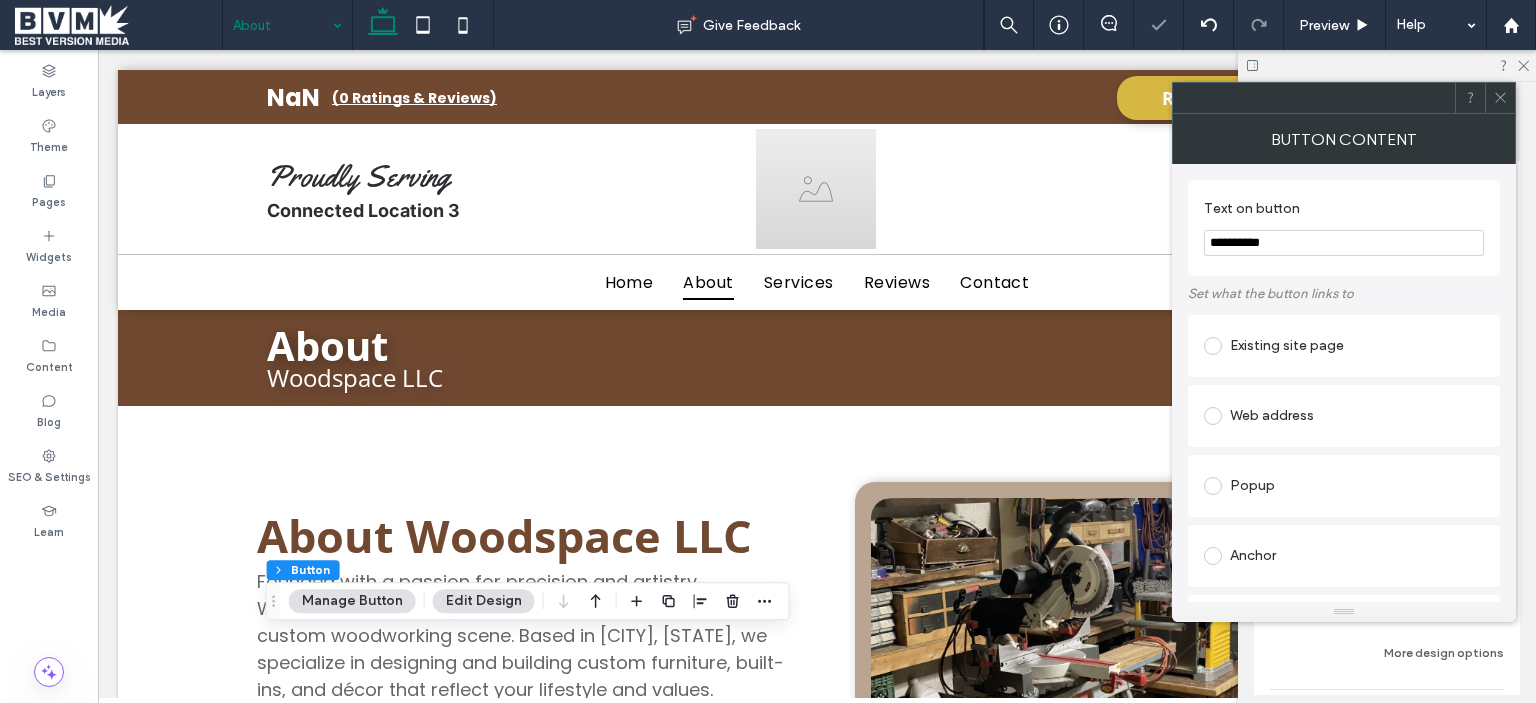 click 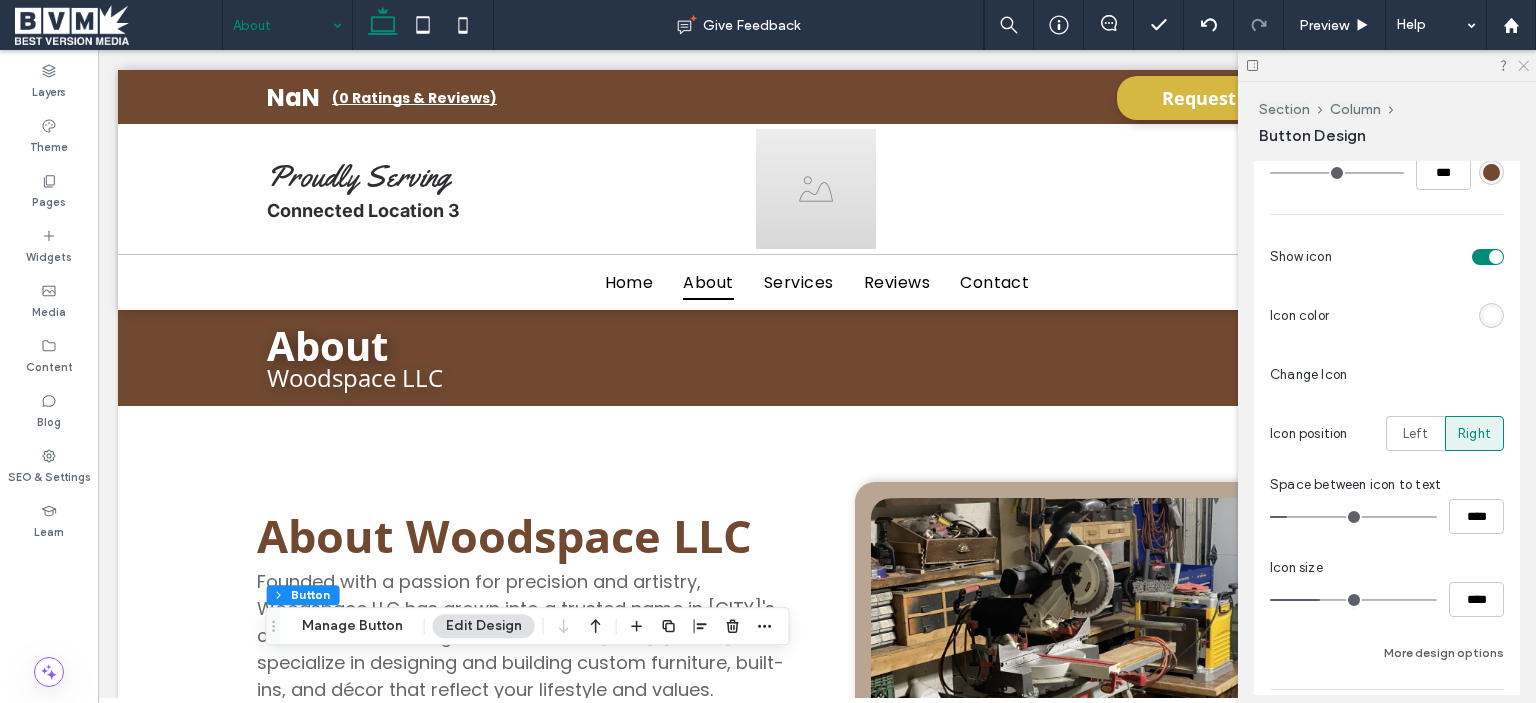 click 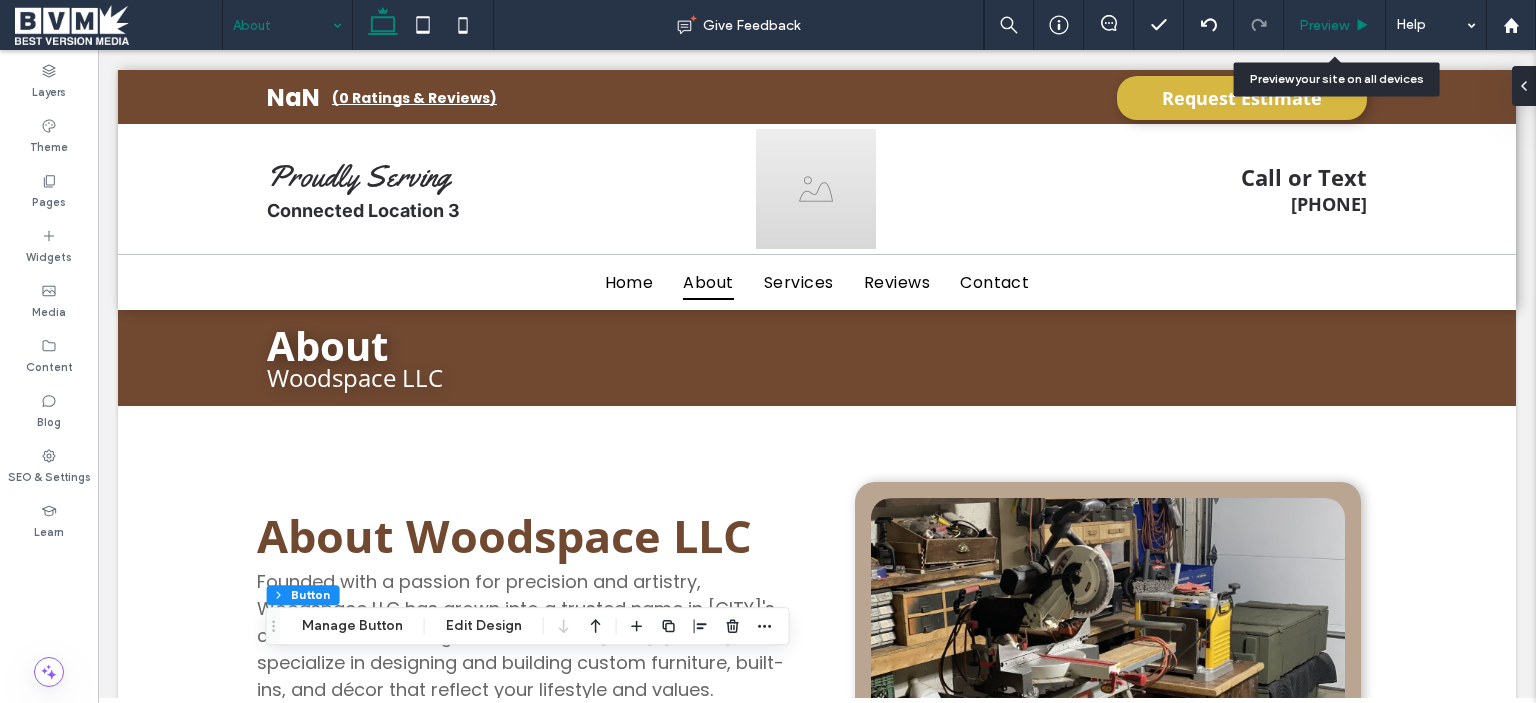 click on "Preview" at bounding box center [1335, 25] 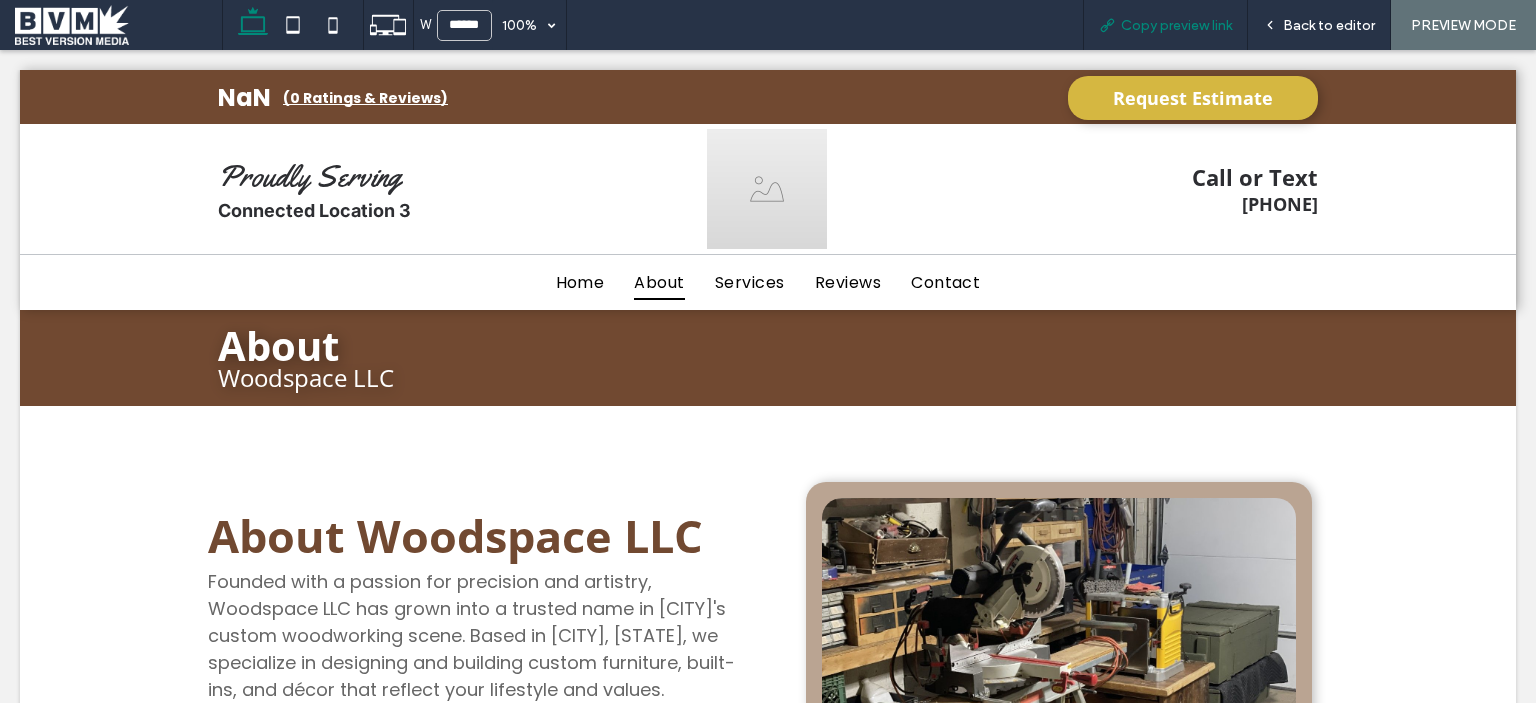 click on "Copy preview link" at bounding box center (1176, 25) 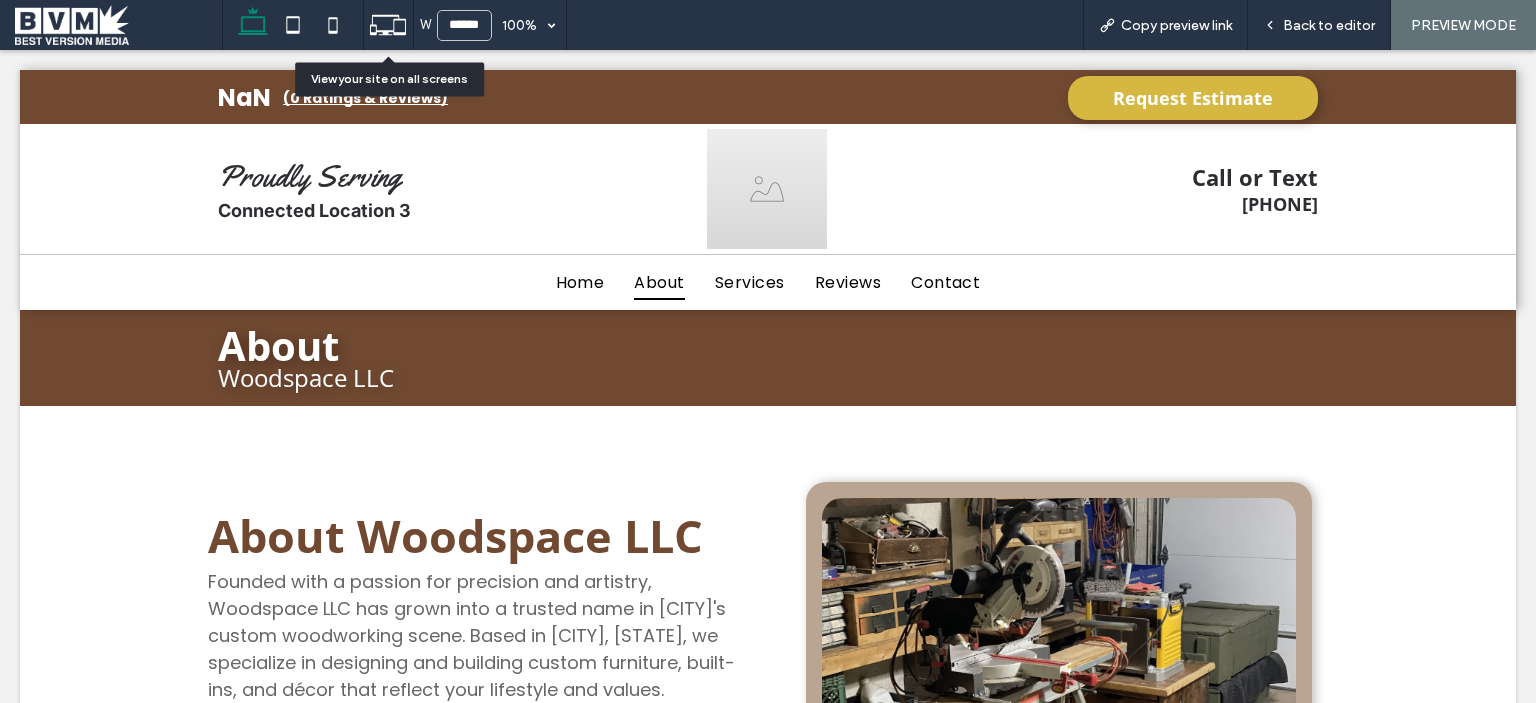 click 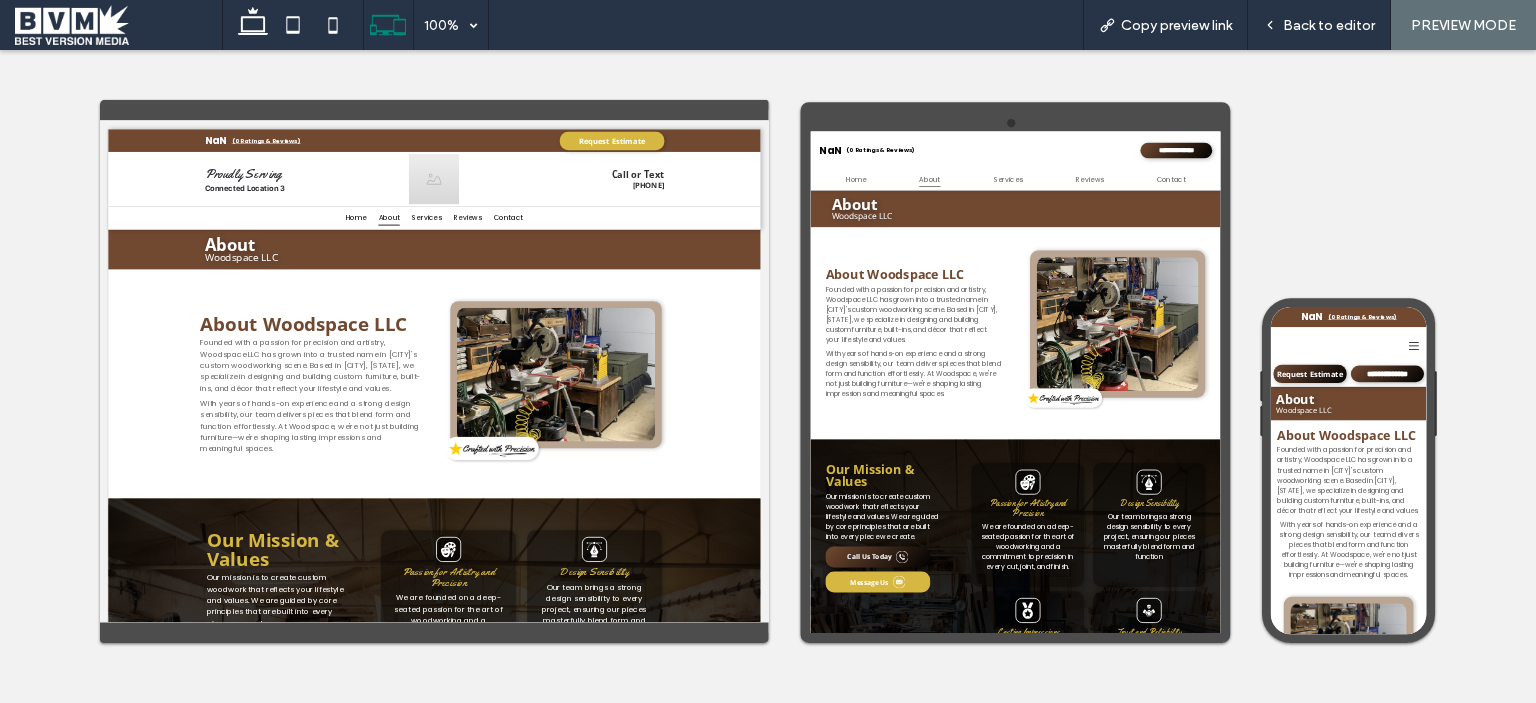 scroll, scrollTop: 0, scrollLeft: 0, axis: both 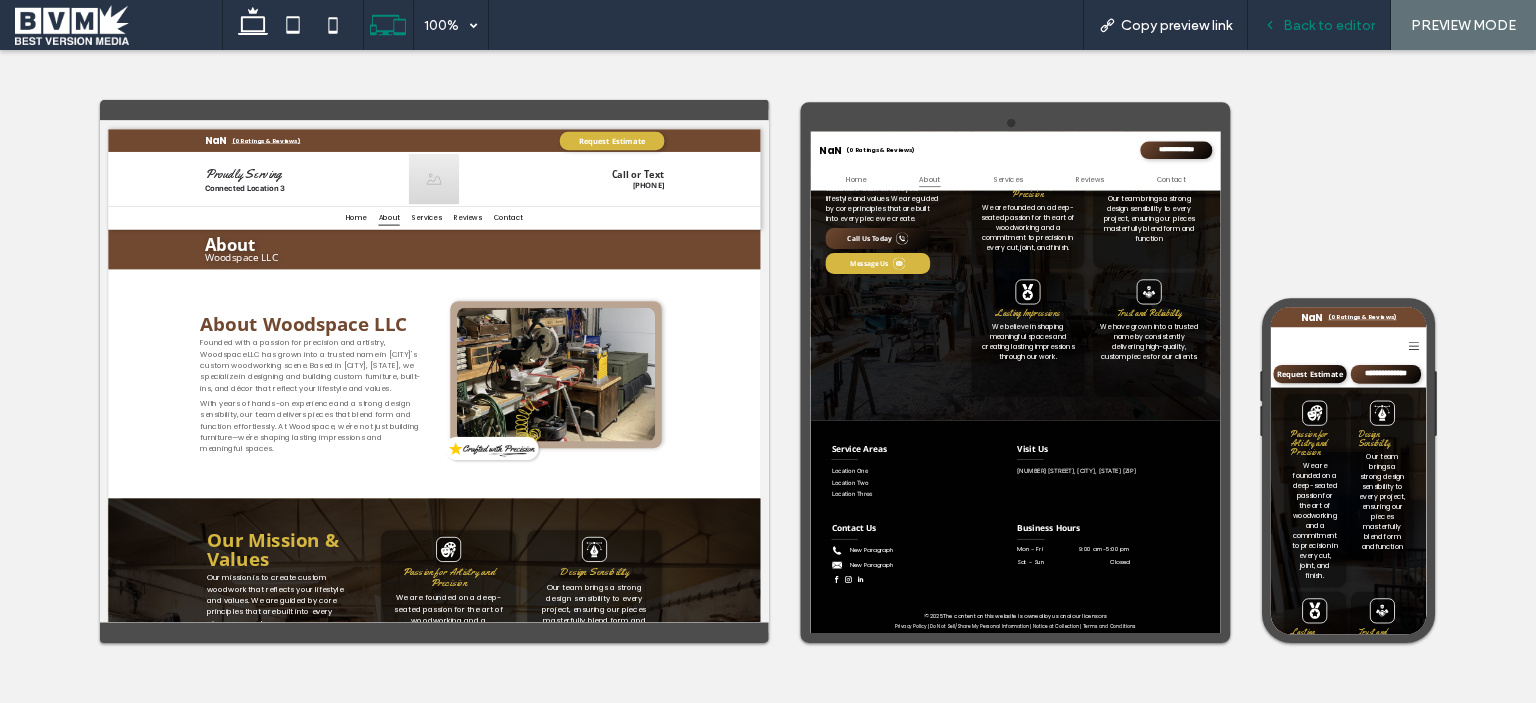 click on "Back to editor" at bounding box center [1329, 25] 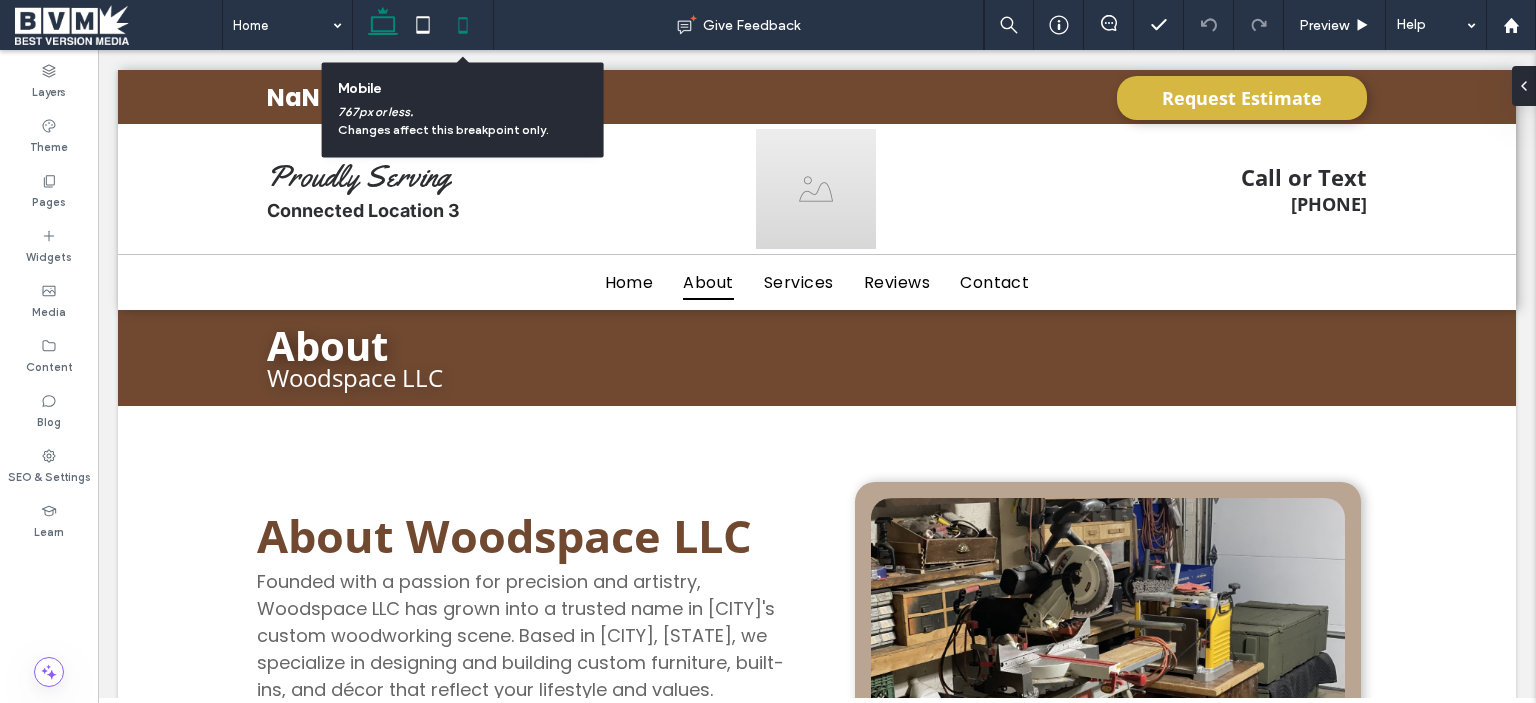 click 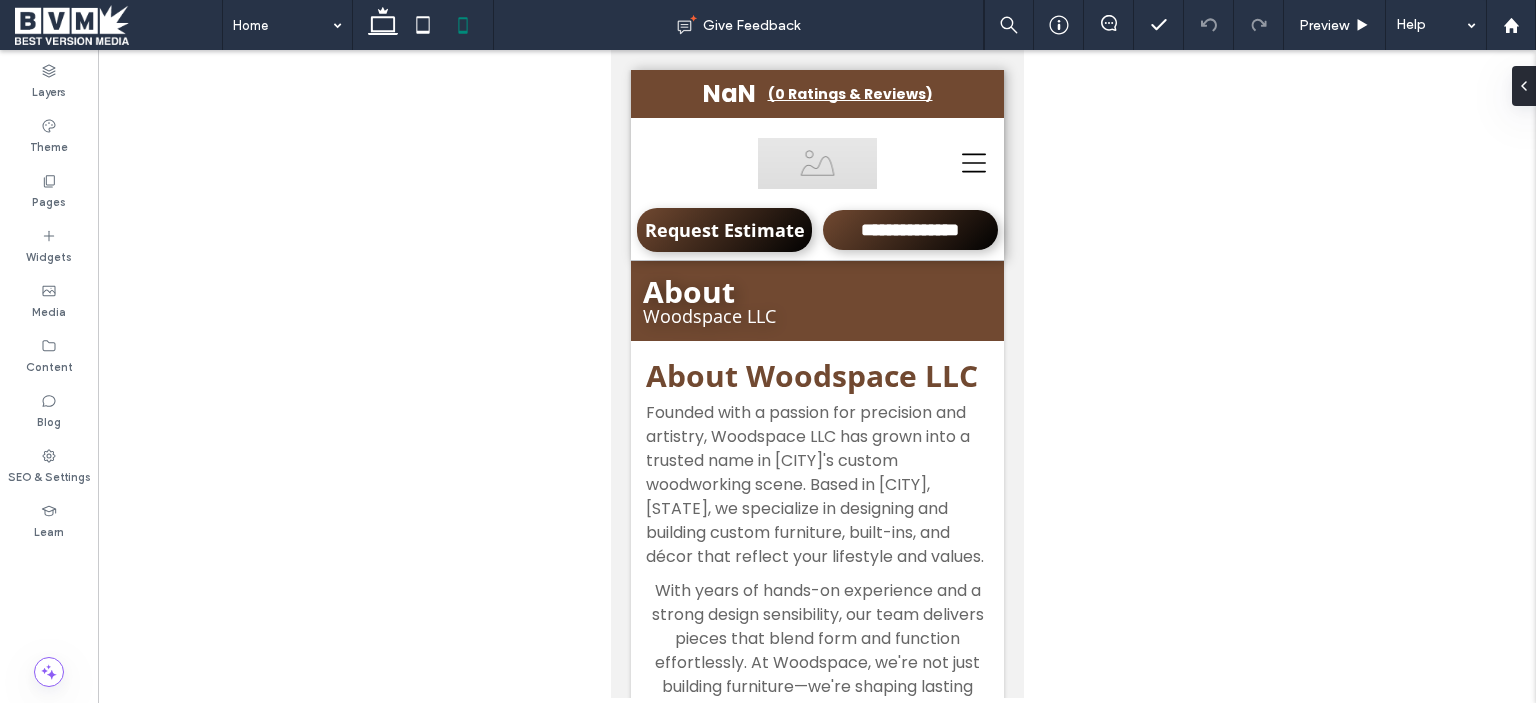 type on "**" 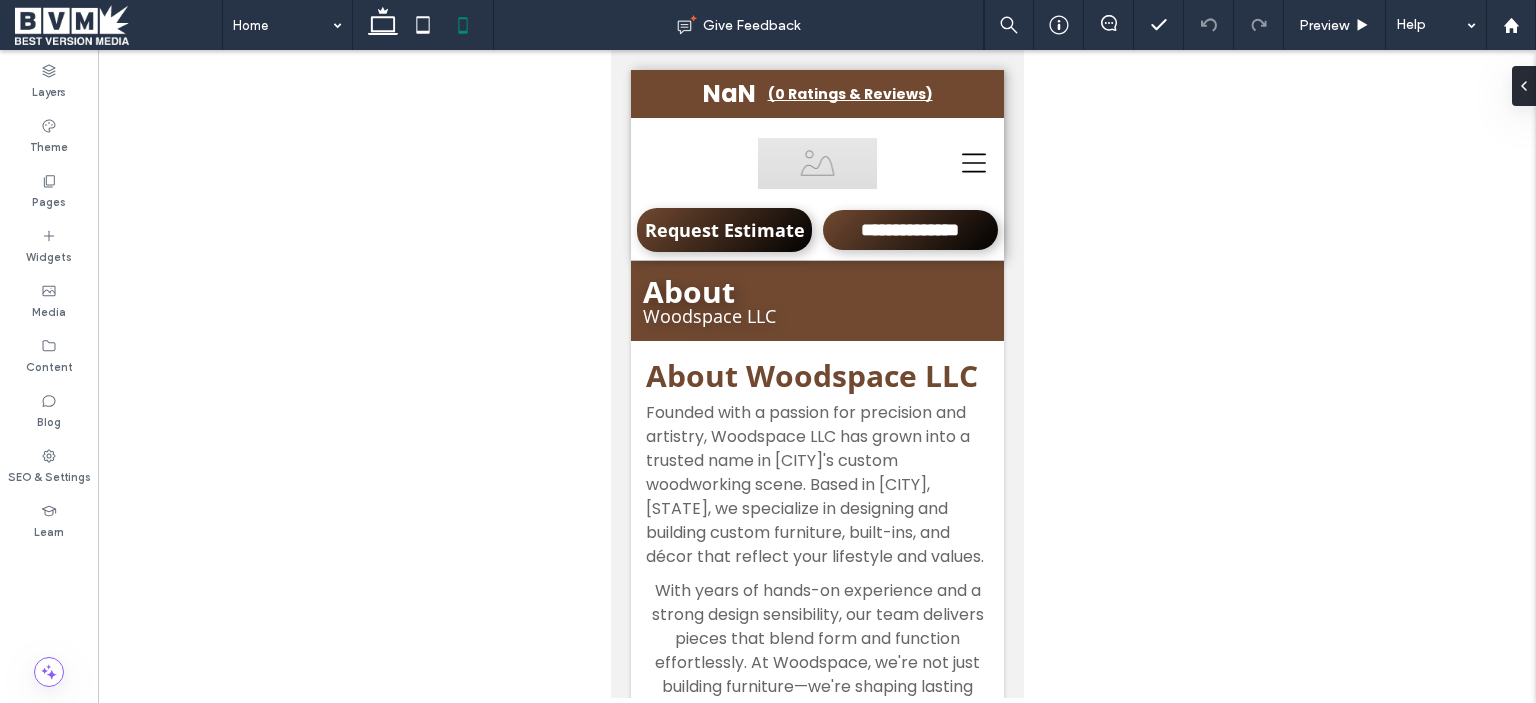 type on "****" 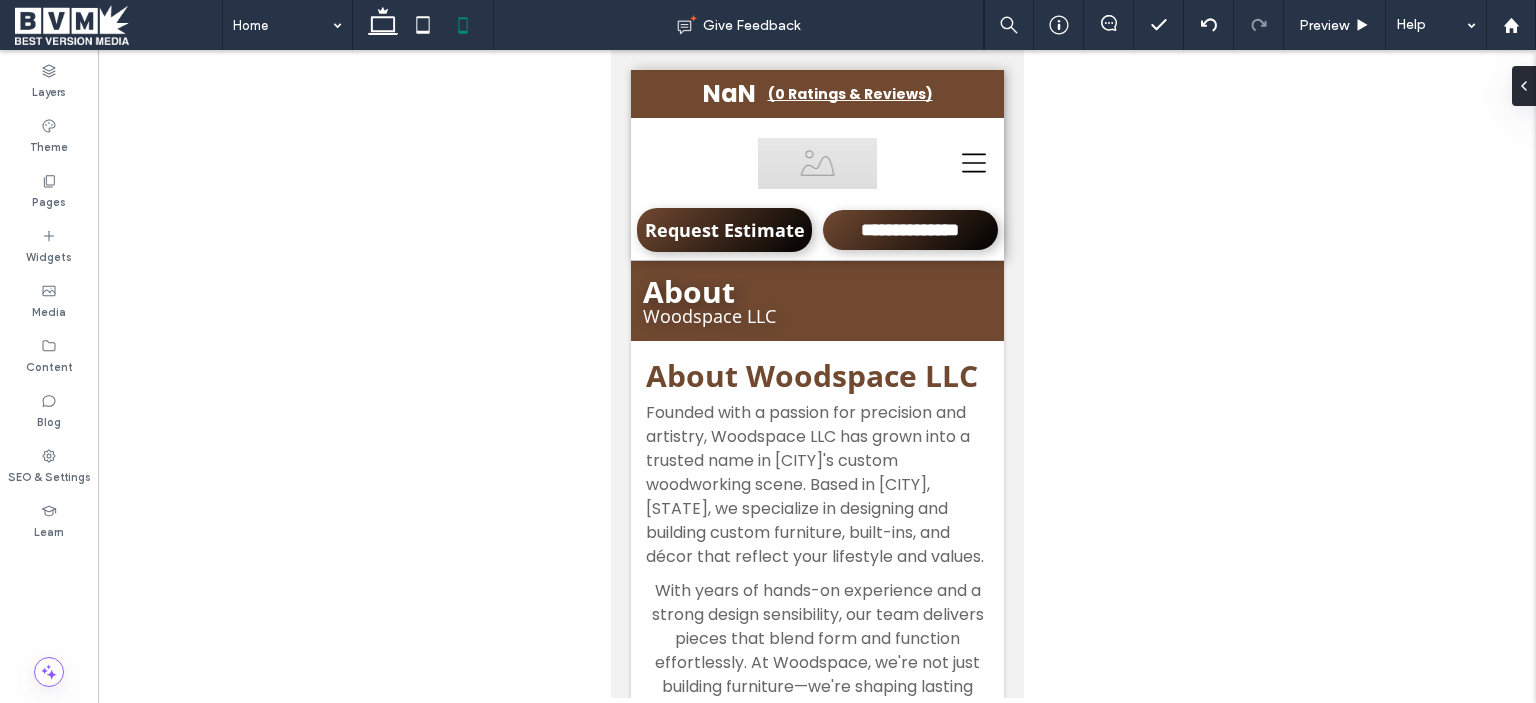 type on "***" 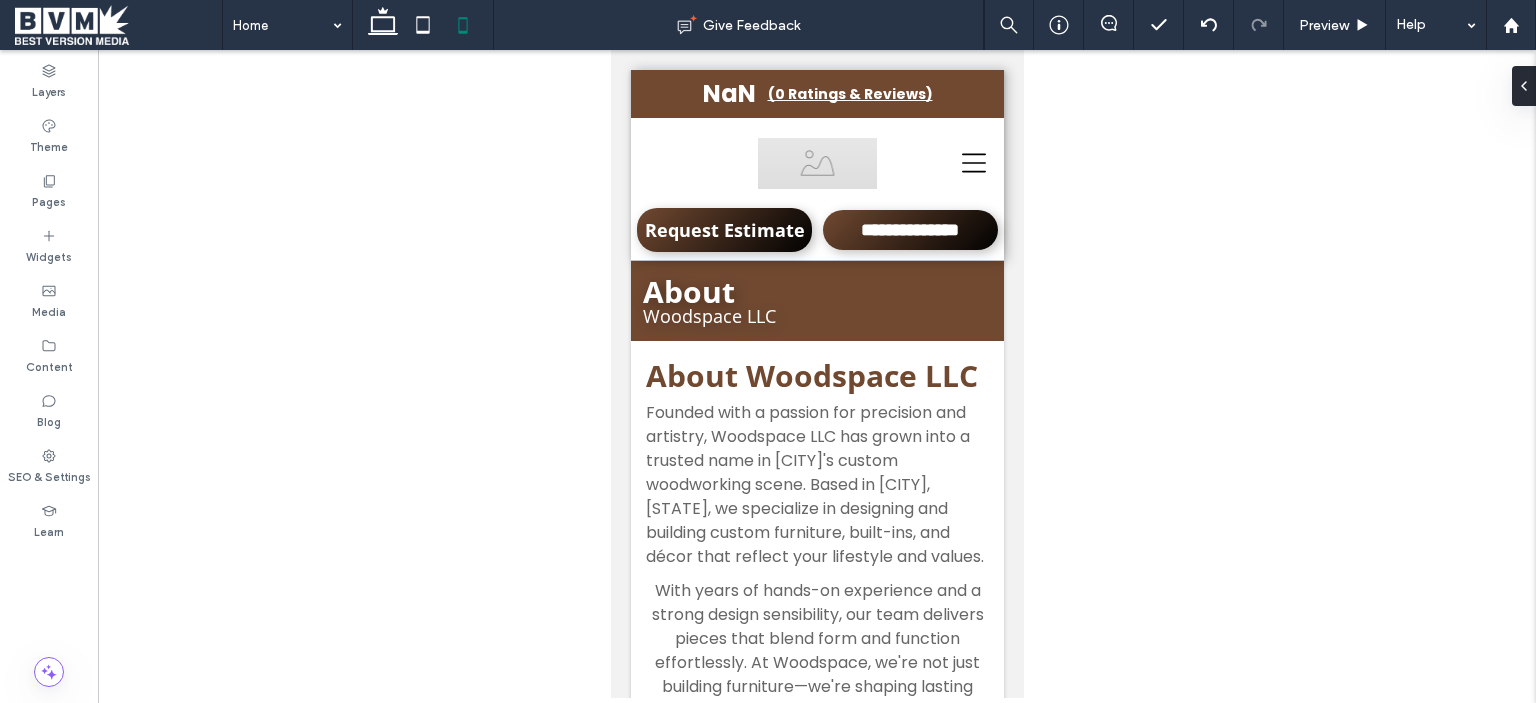 type on "***" 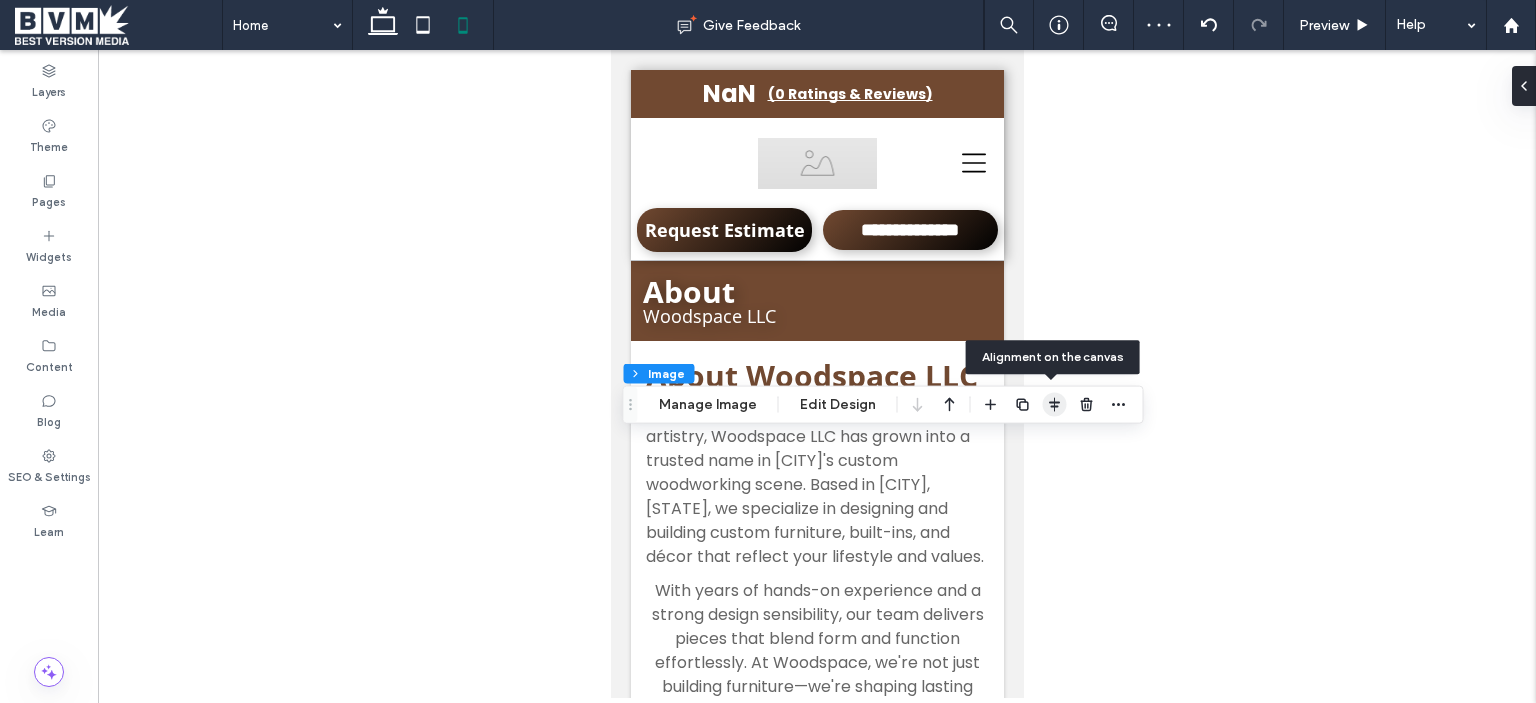 click 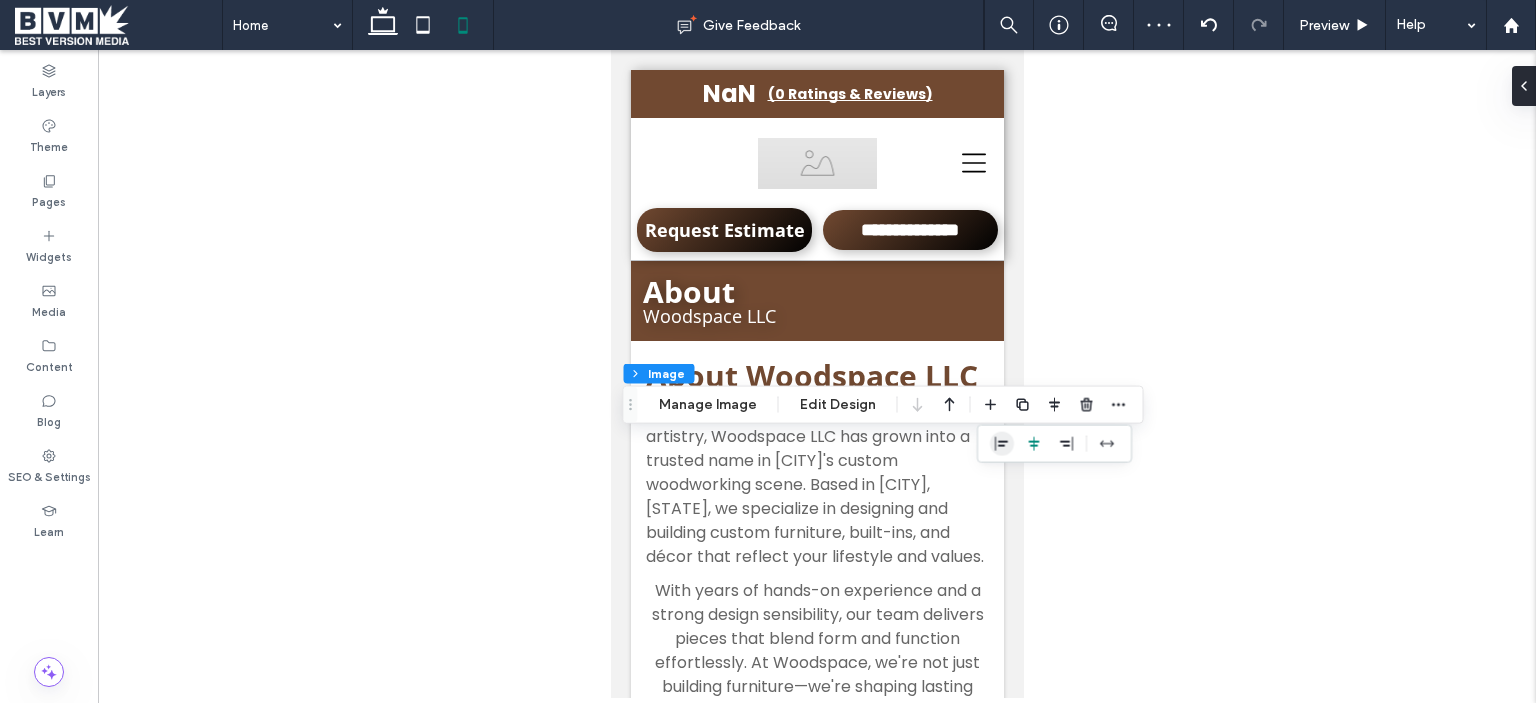 click 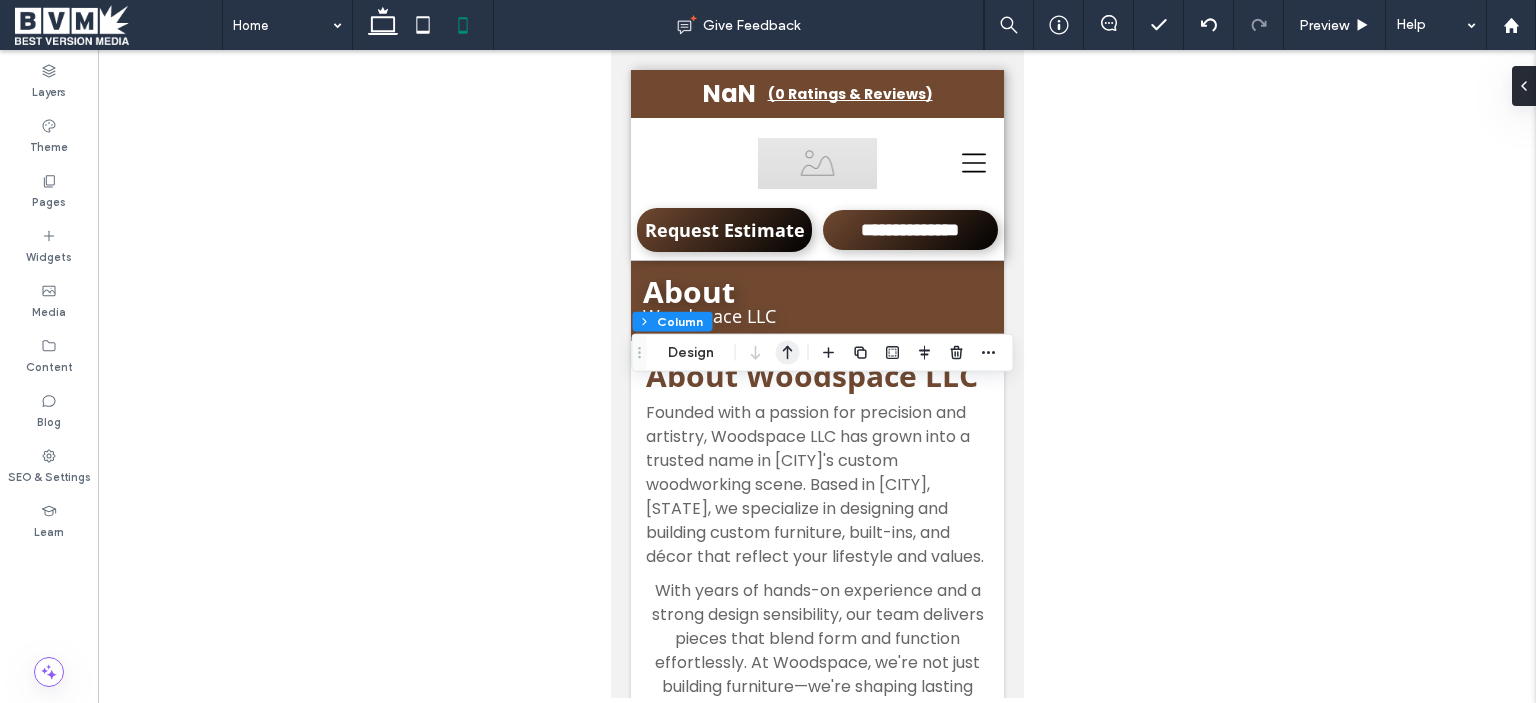 click 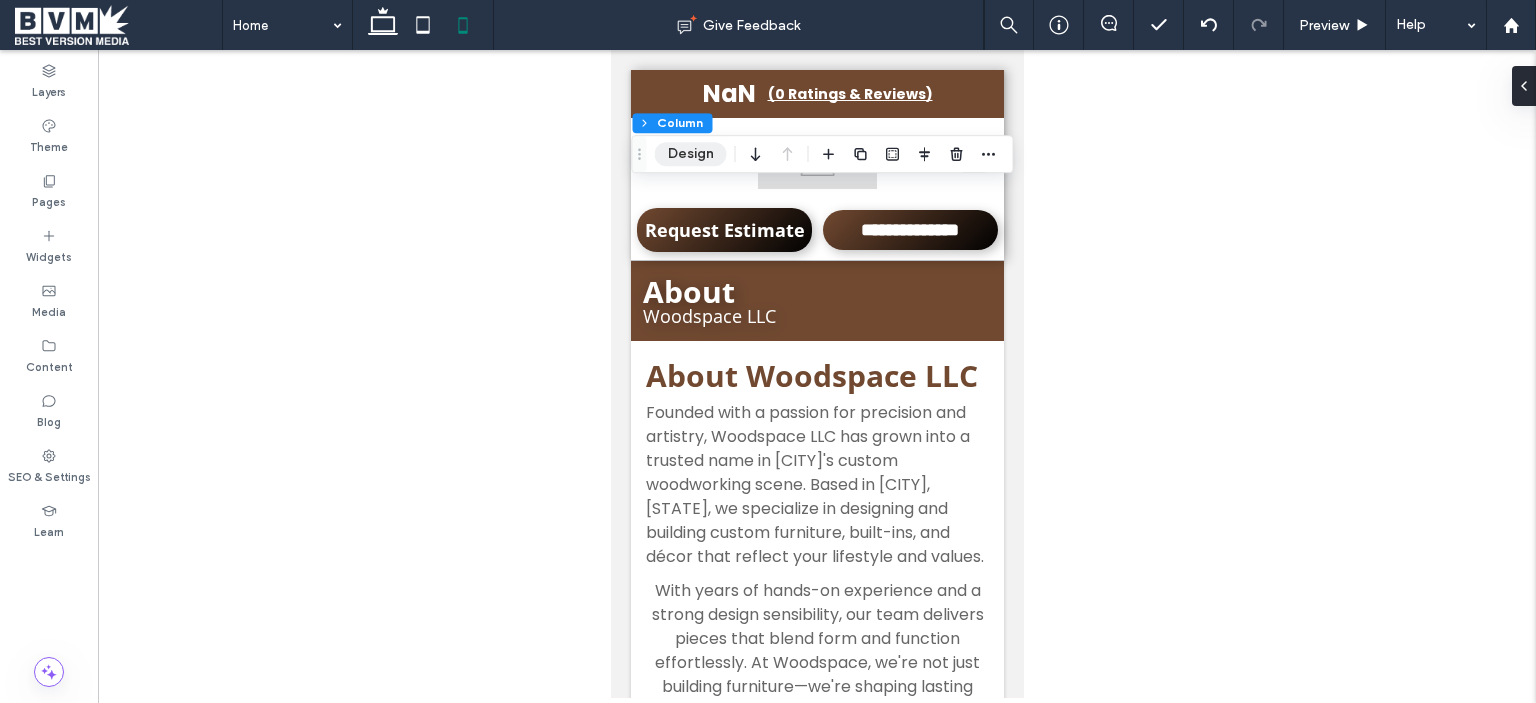 click on "Design" at bounding box center (691, 154) 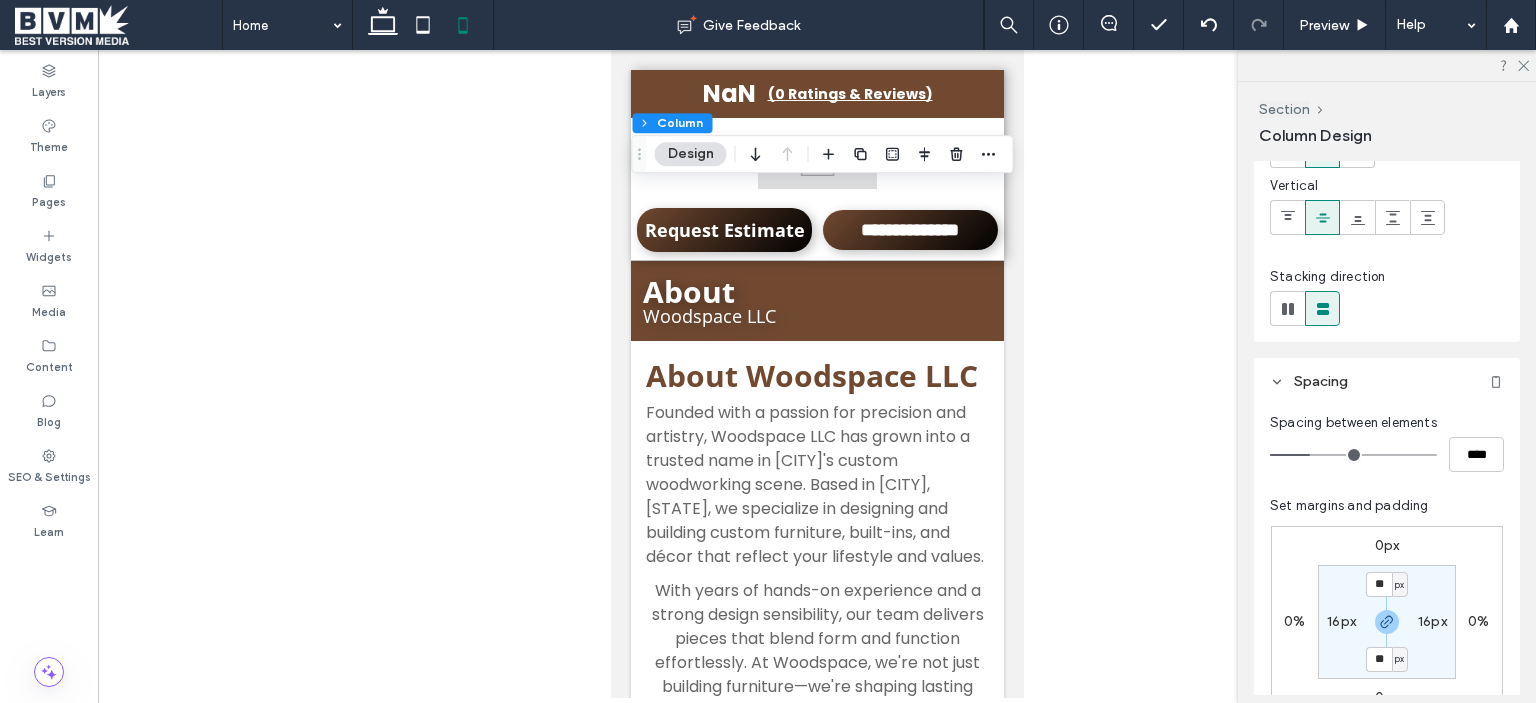 scroll, scrollTop: 300, scrollLeft: 0, axis: vertical 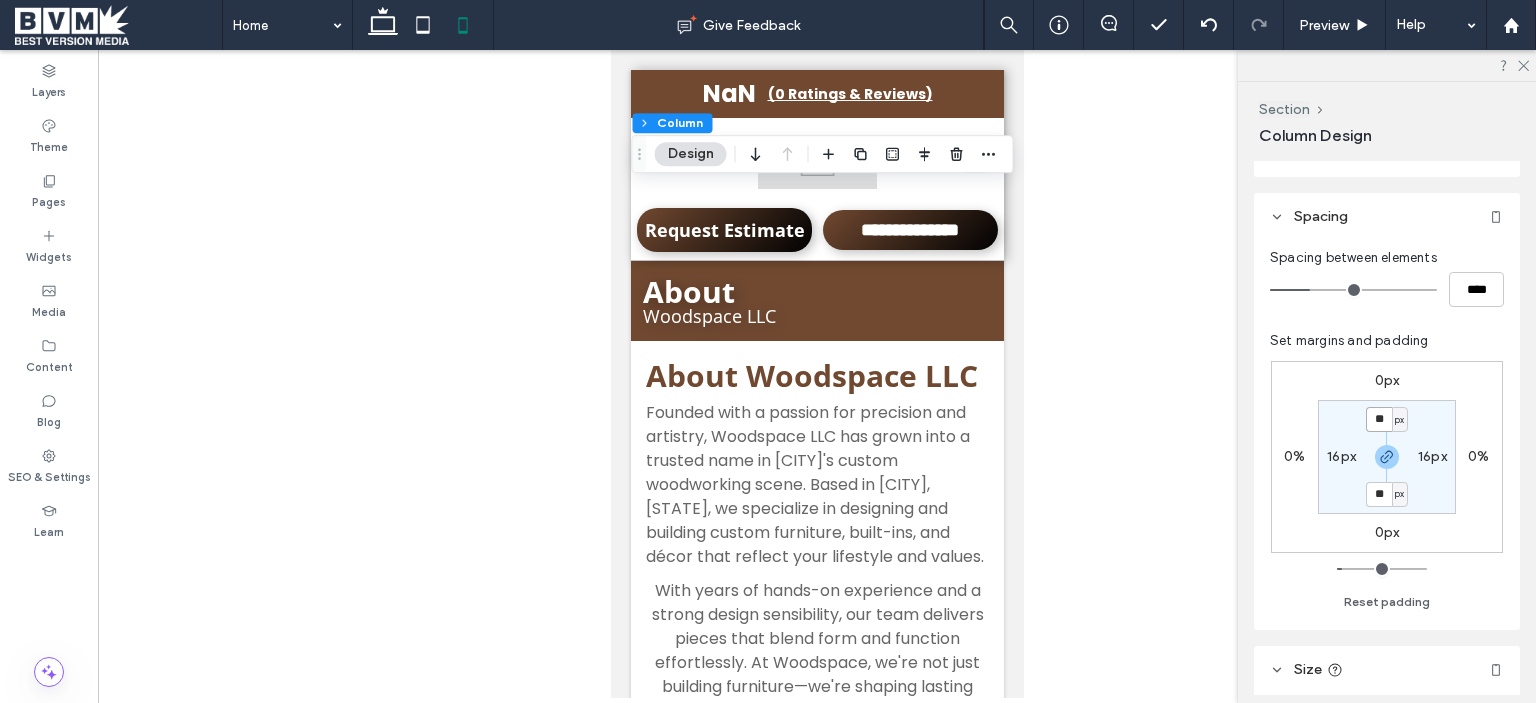click on "**" at bounding box center [1379, 419] 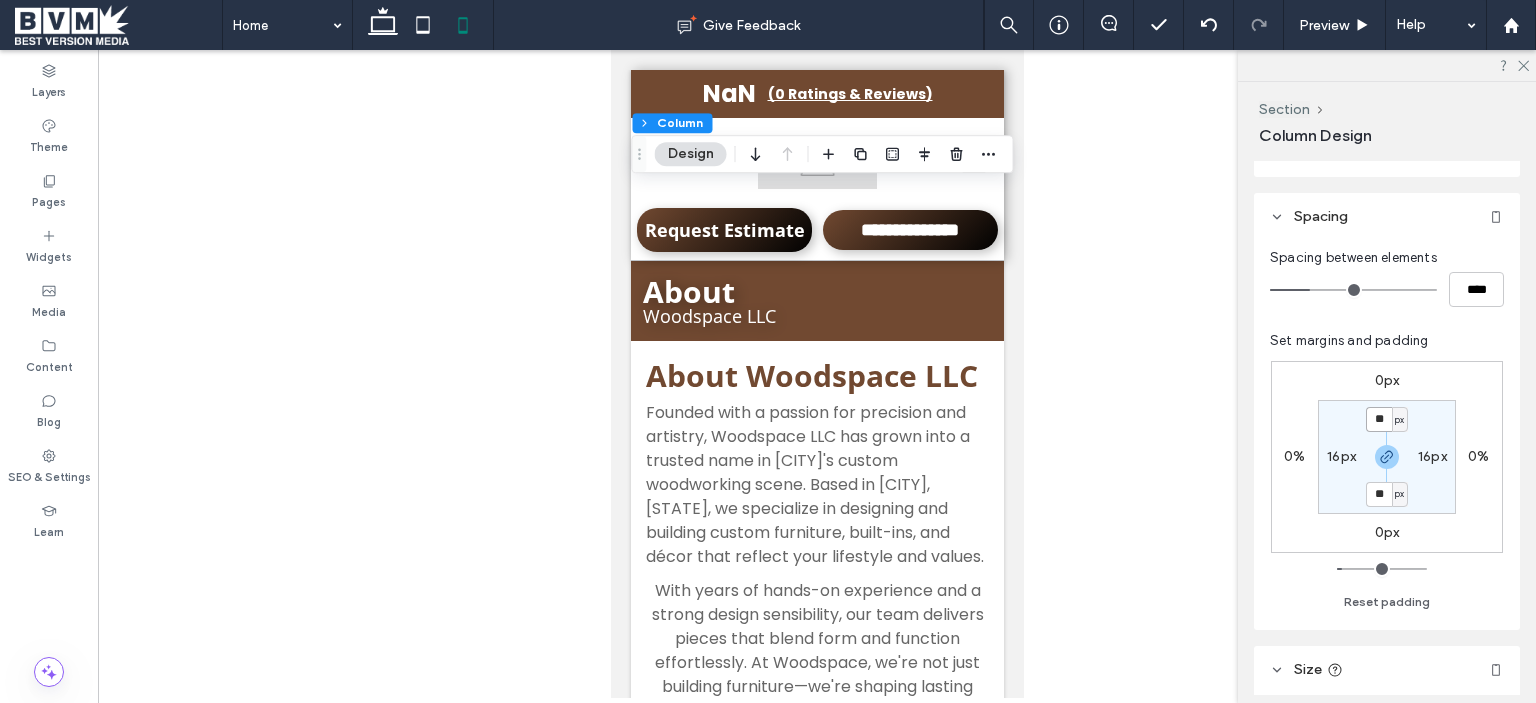 type on "*" 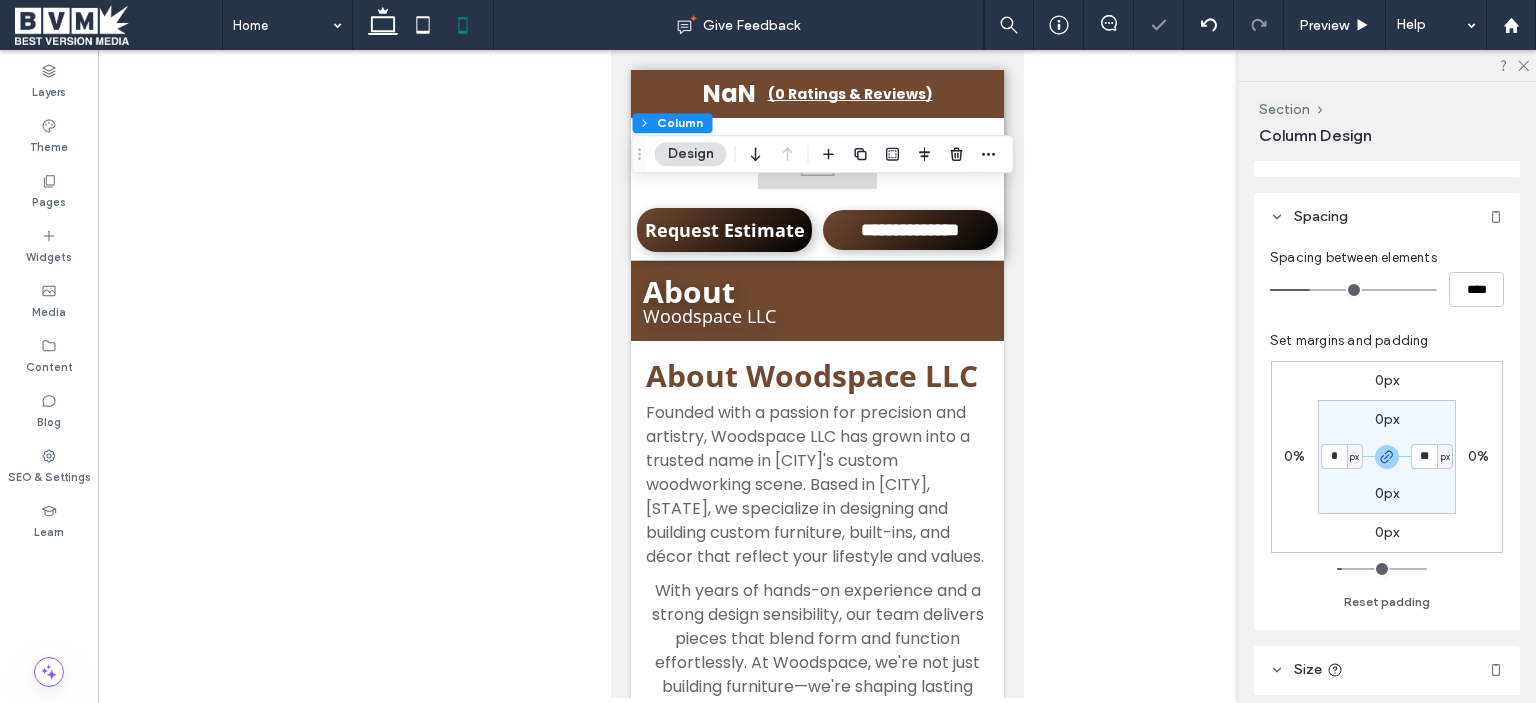 type on "*" 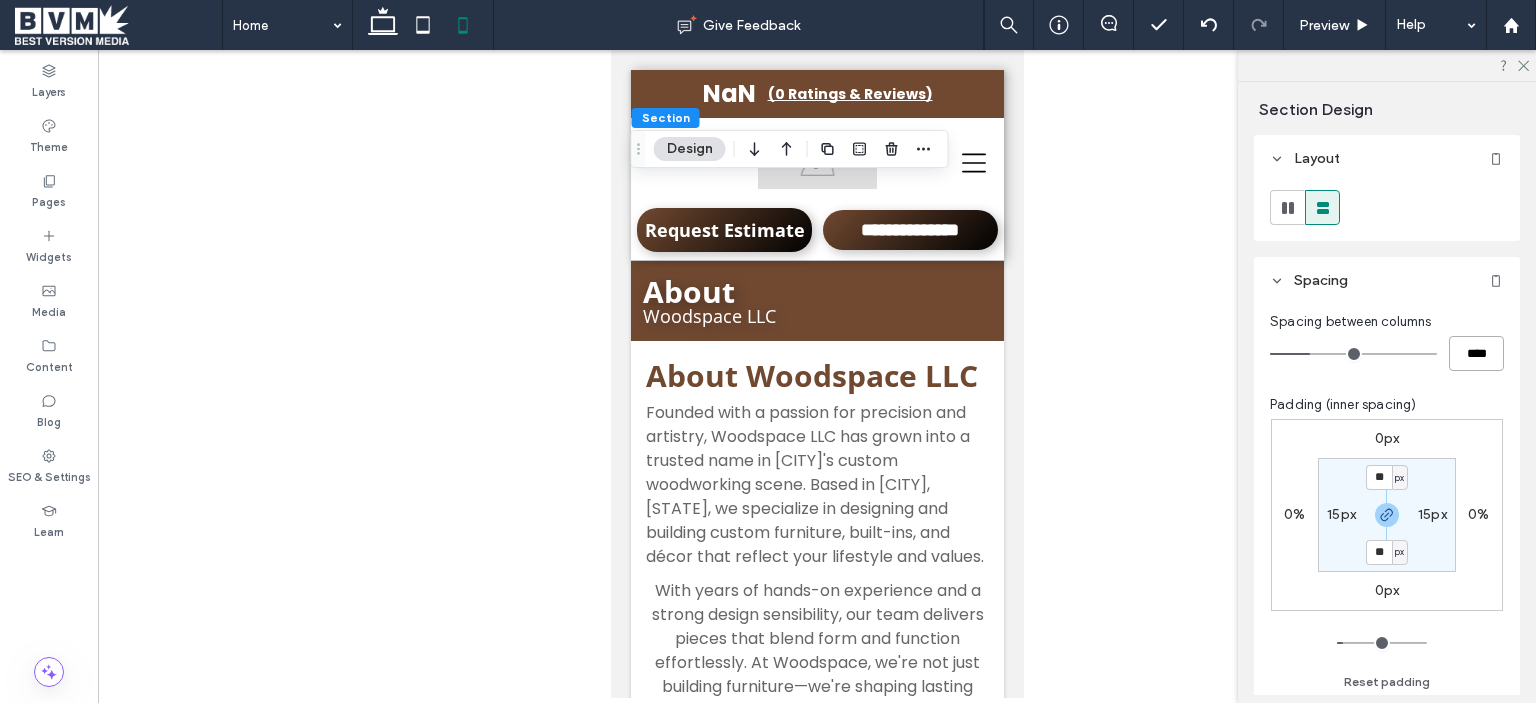 click on "****" at bounding box center (1476, 353) 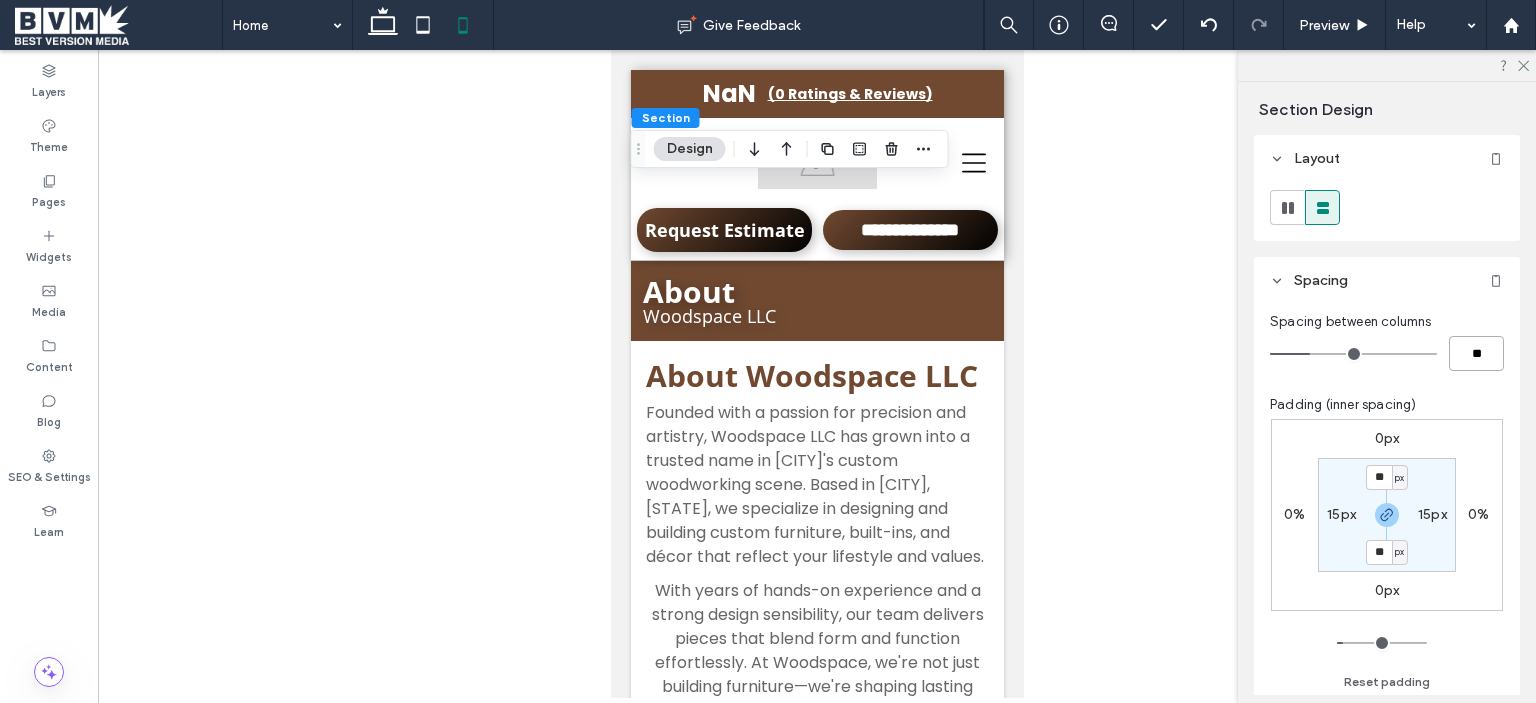 type on "****" 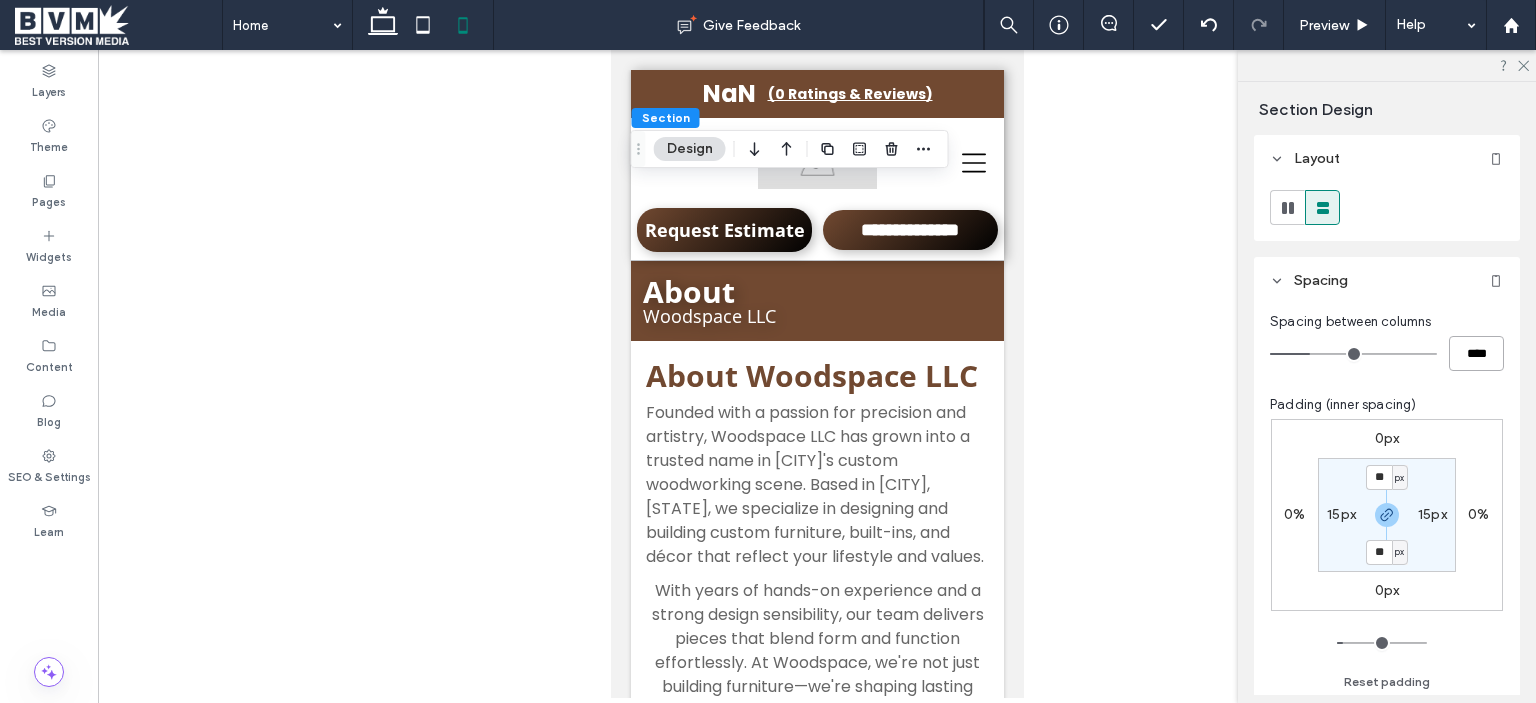 type on "**" 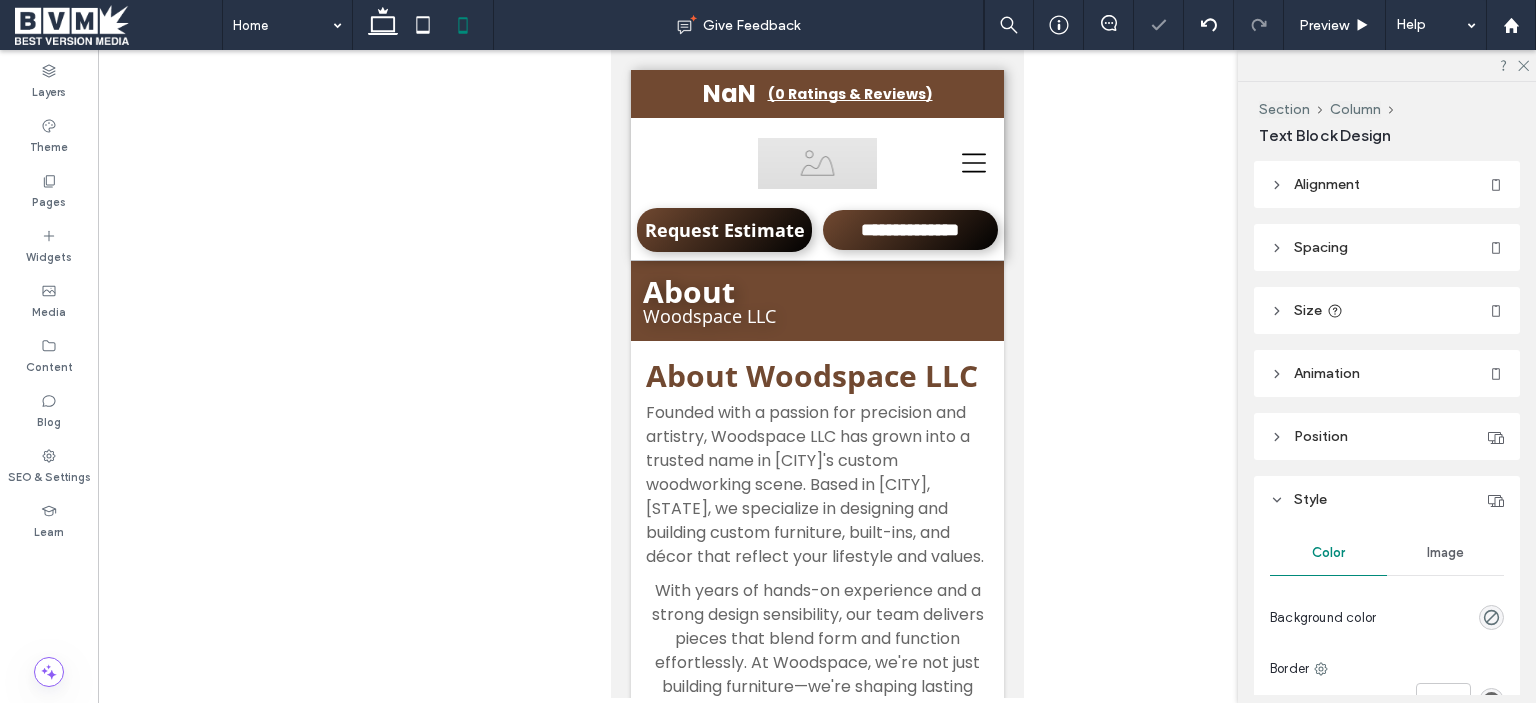 type on "*********" 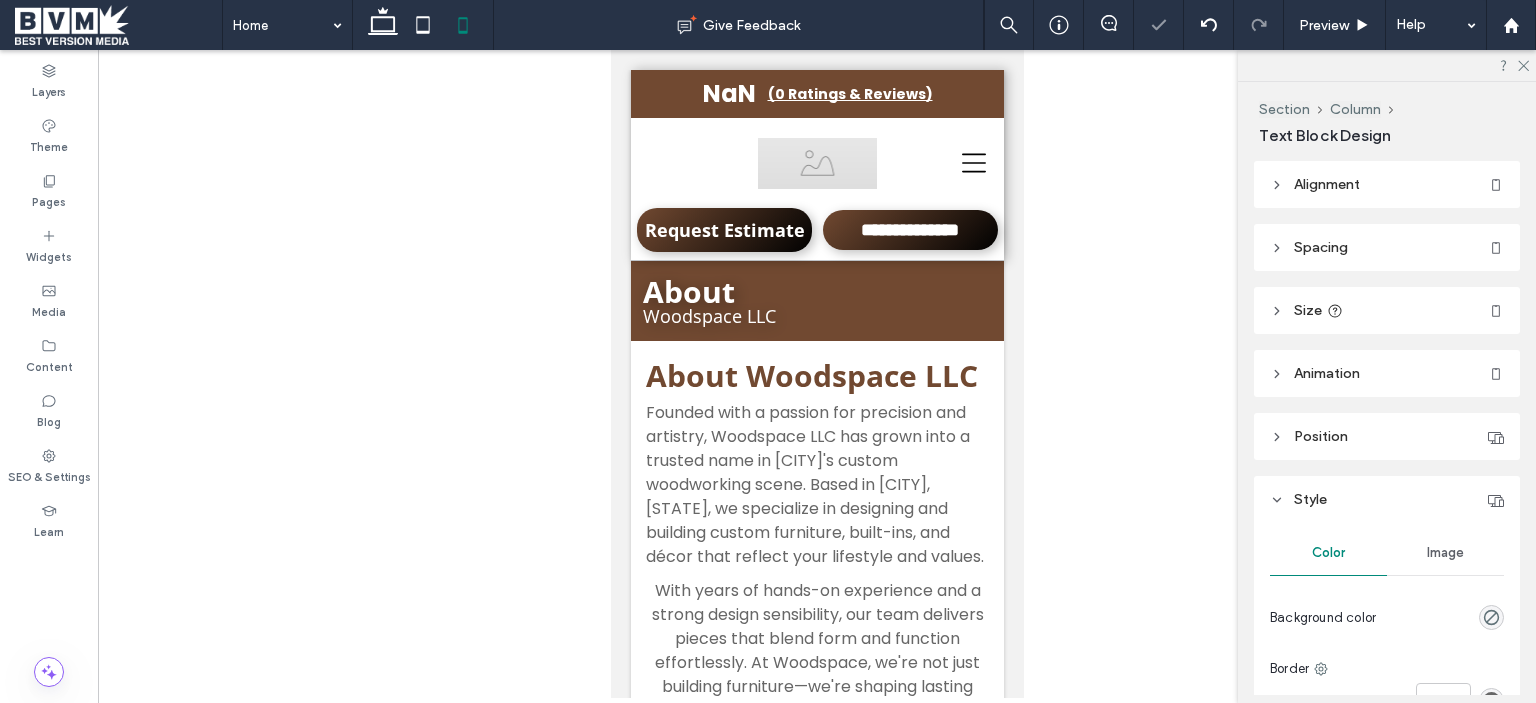 type on "**" 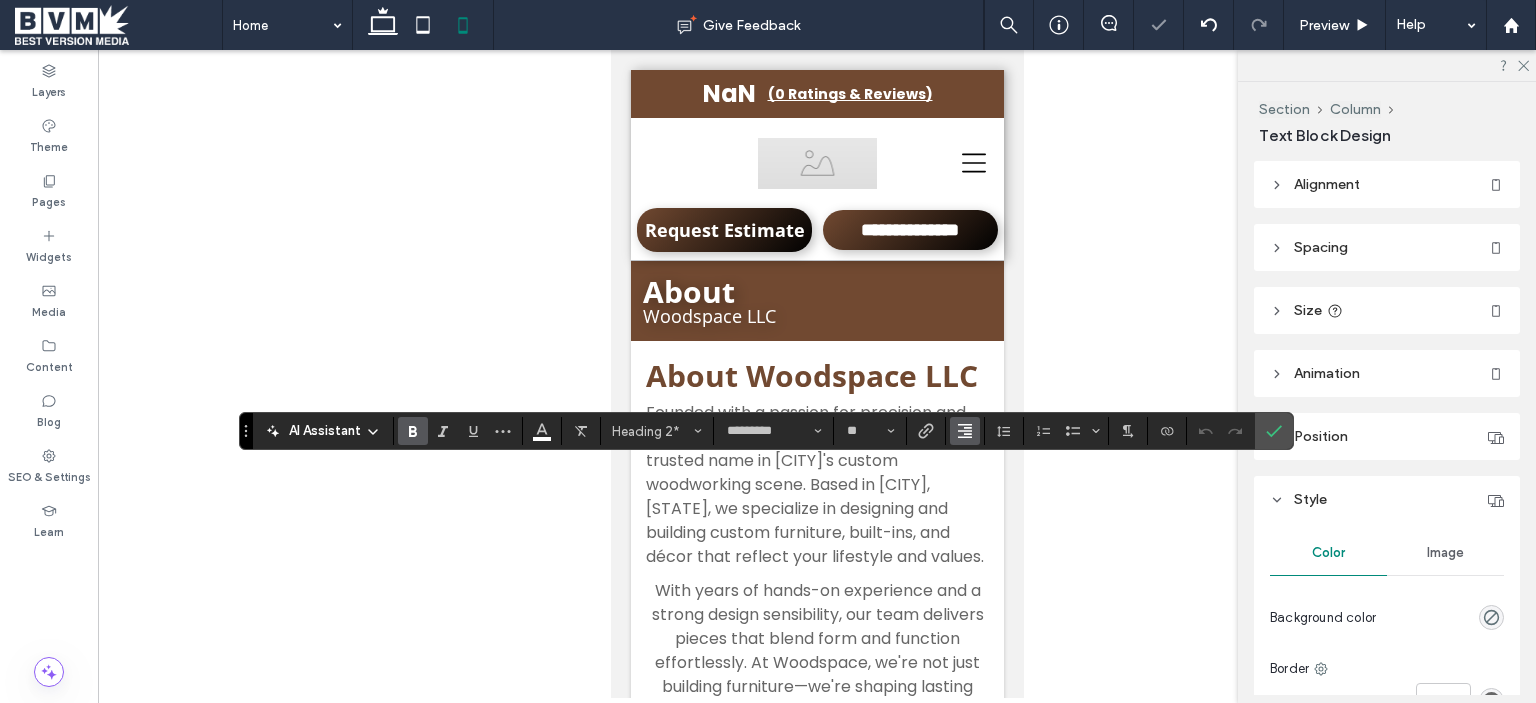 click 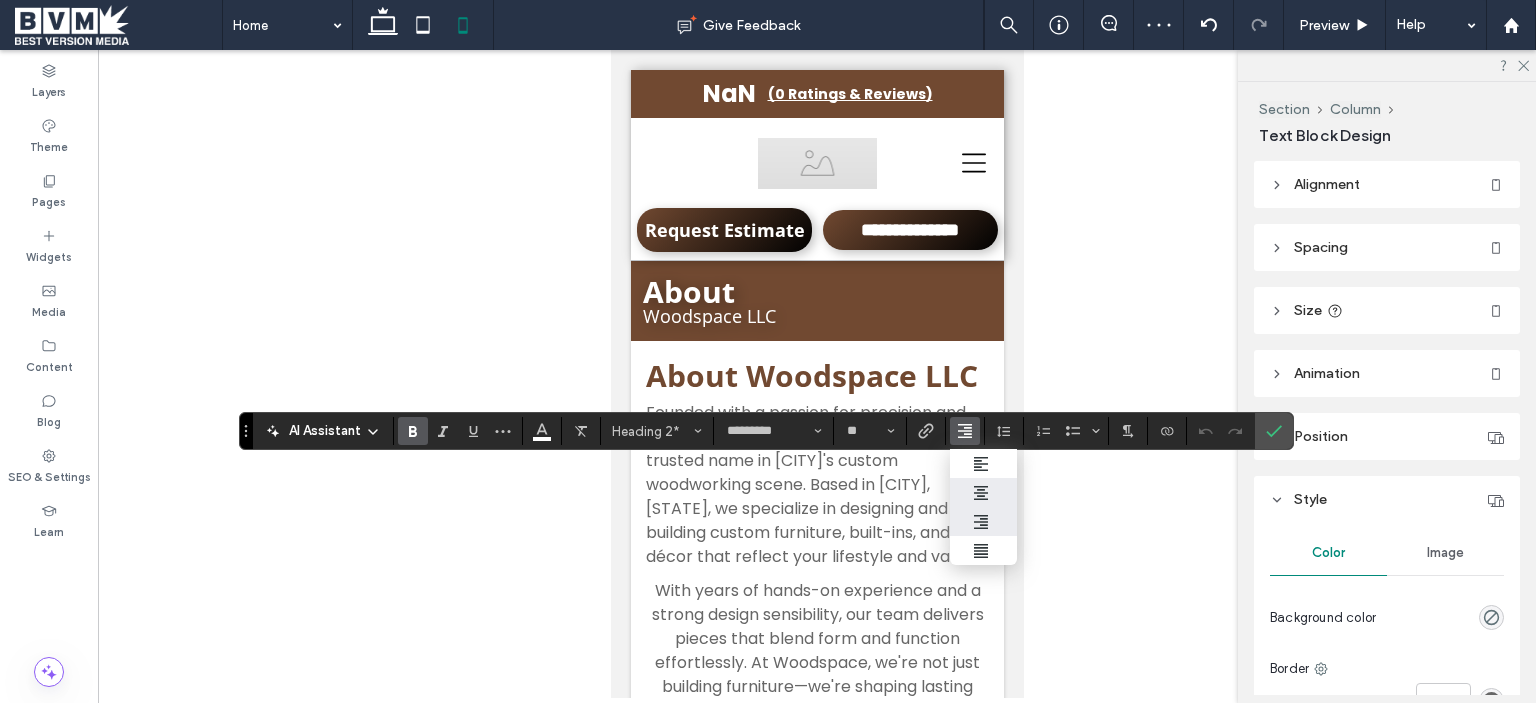 click 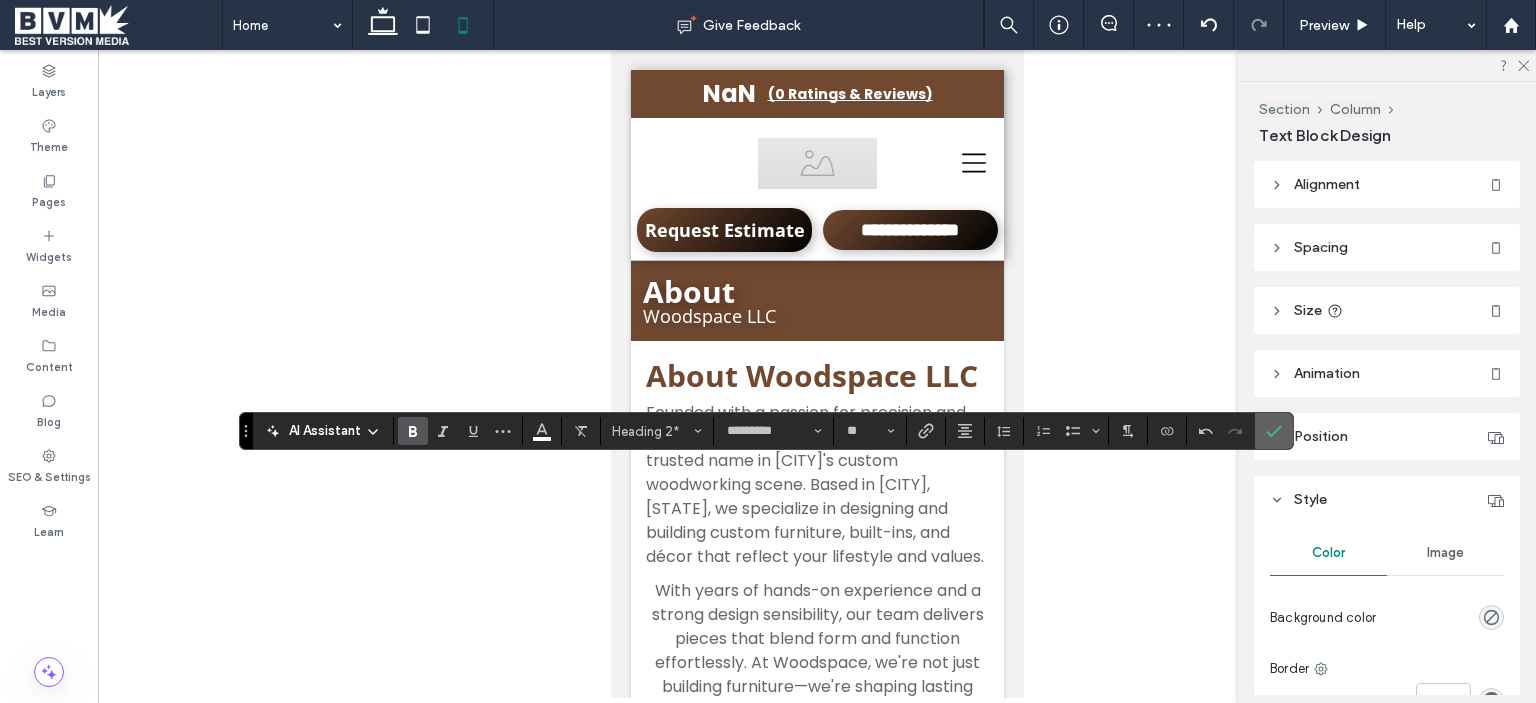 click 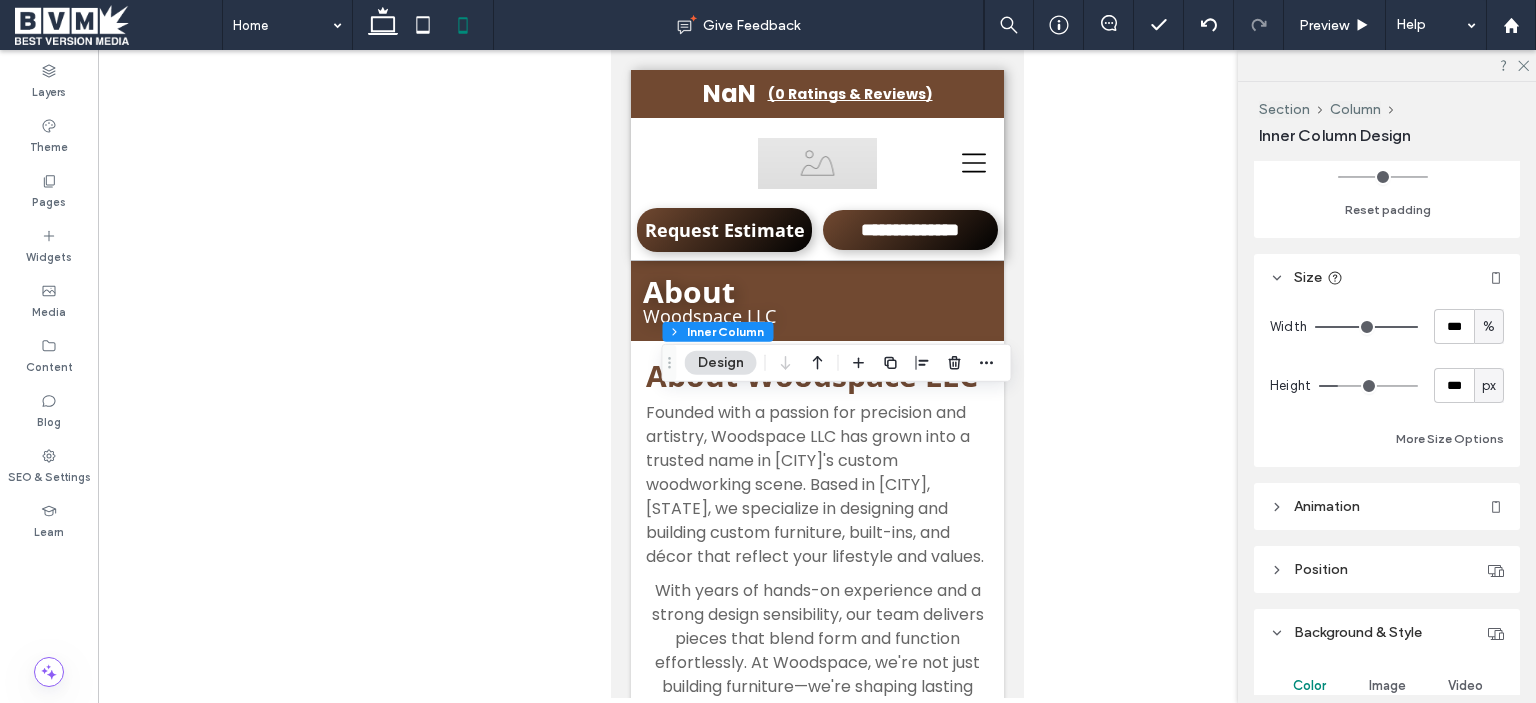 scroll, scrollTop: 900, scrollLeft: 0, axis: vertical 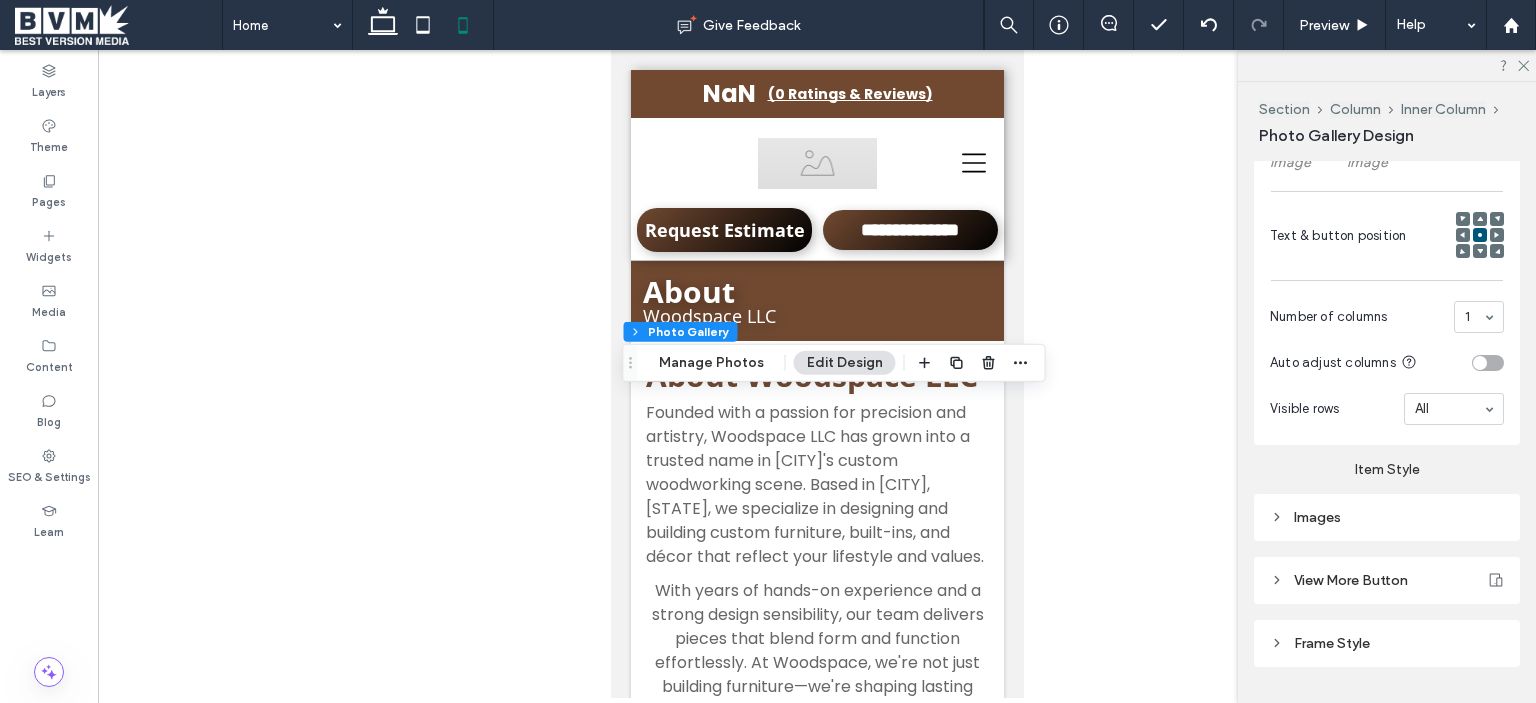click on "Images" at bounding box center (1387, 517) 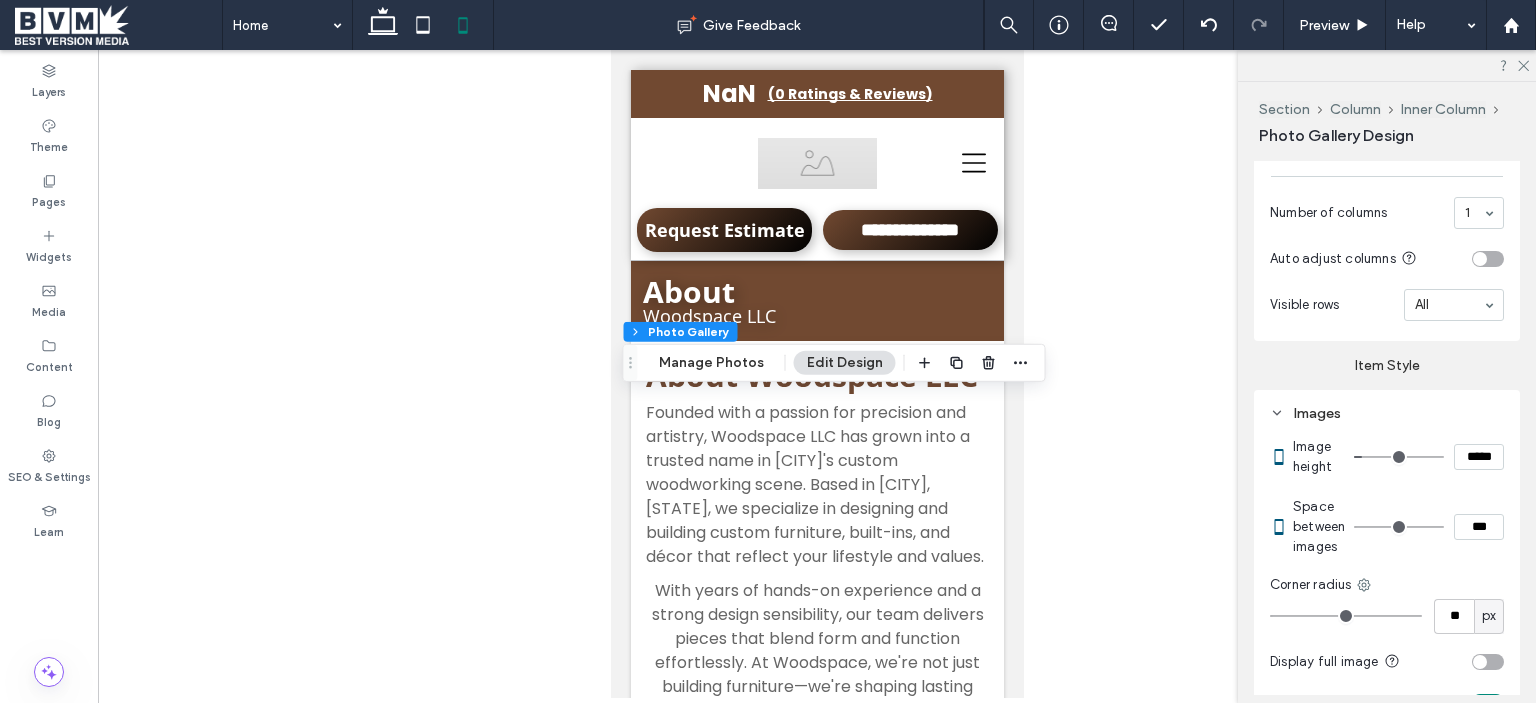 scroll, scrollTop: 1100, scrollLeft: 0, axis: vertical 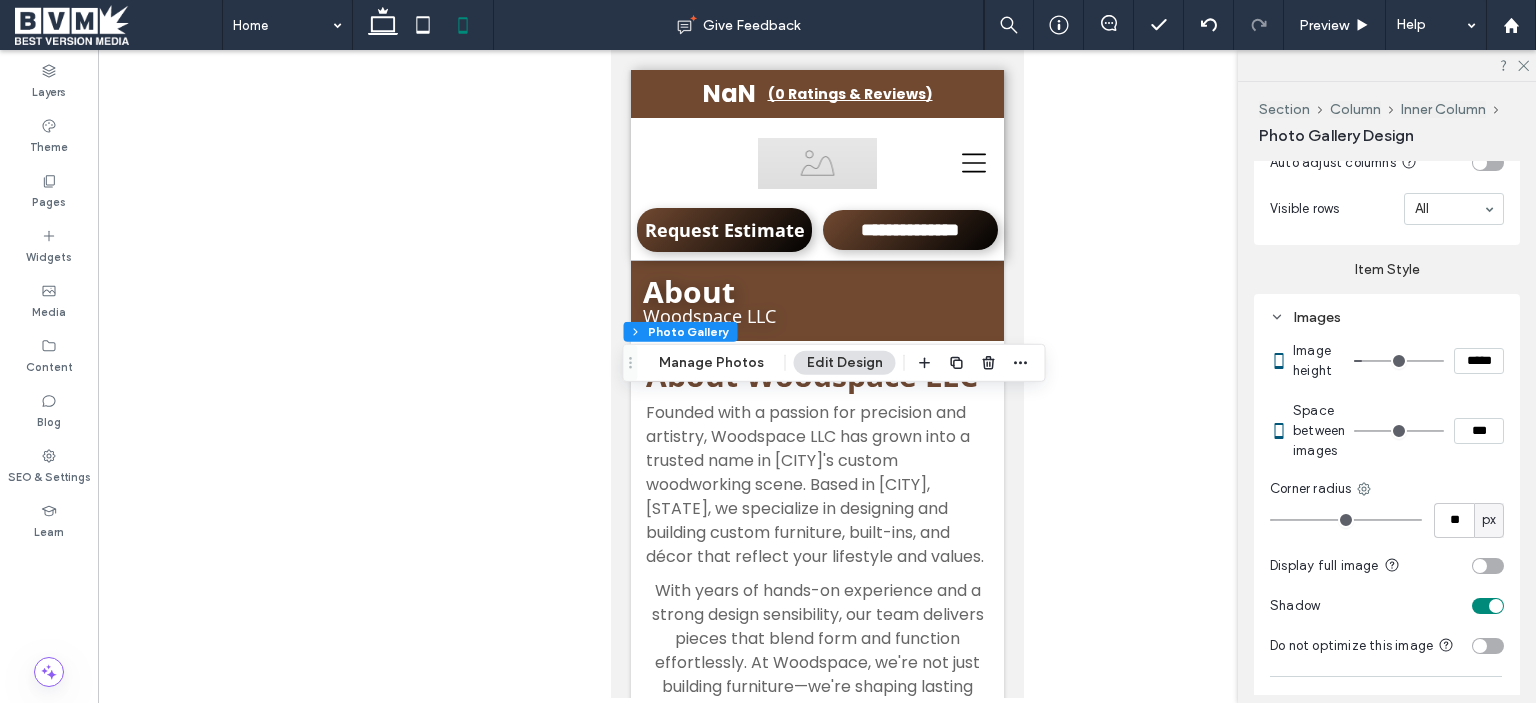 click on "Space between images ***" at bounding box center [1398, 431] 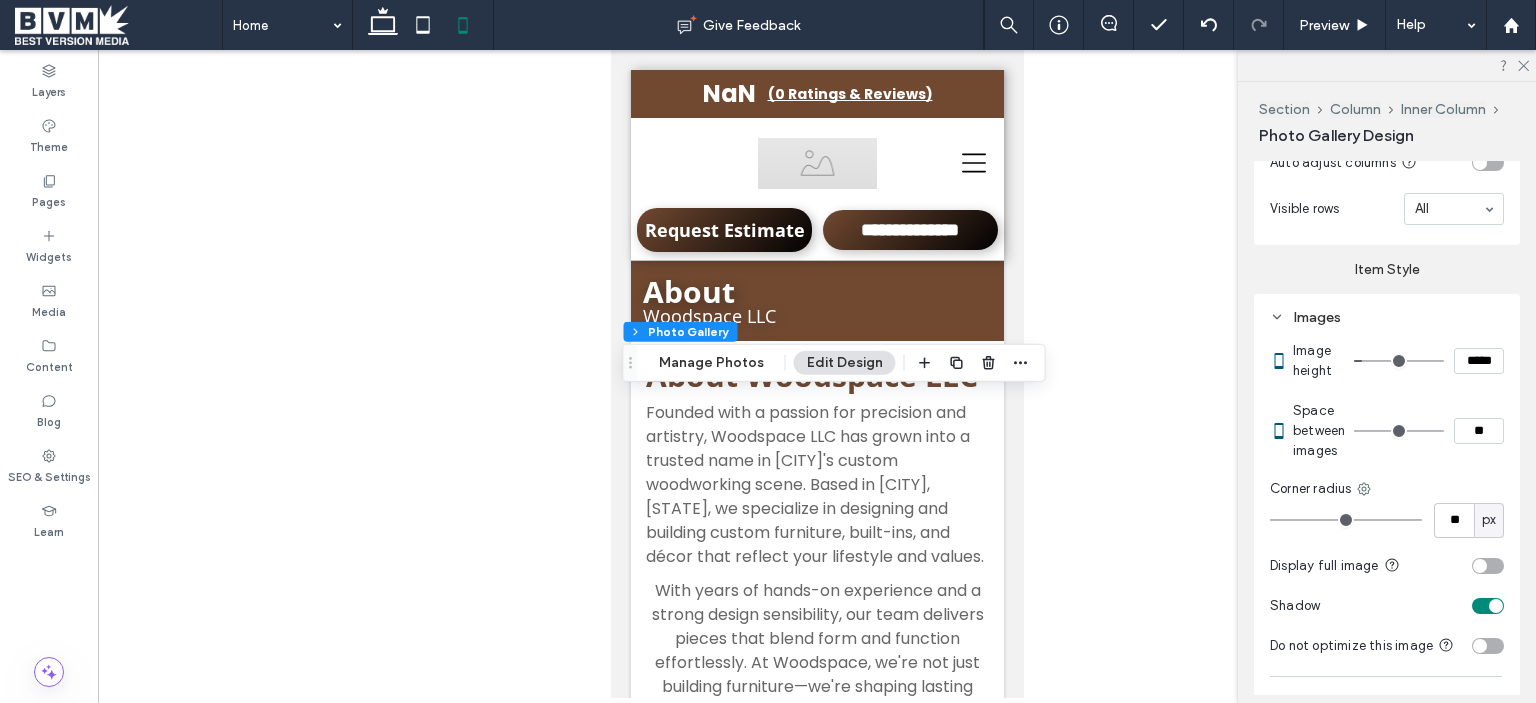 type on "****" 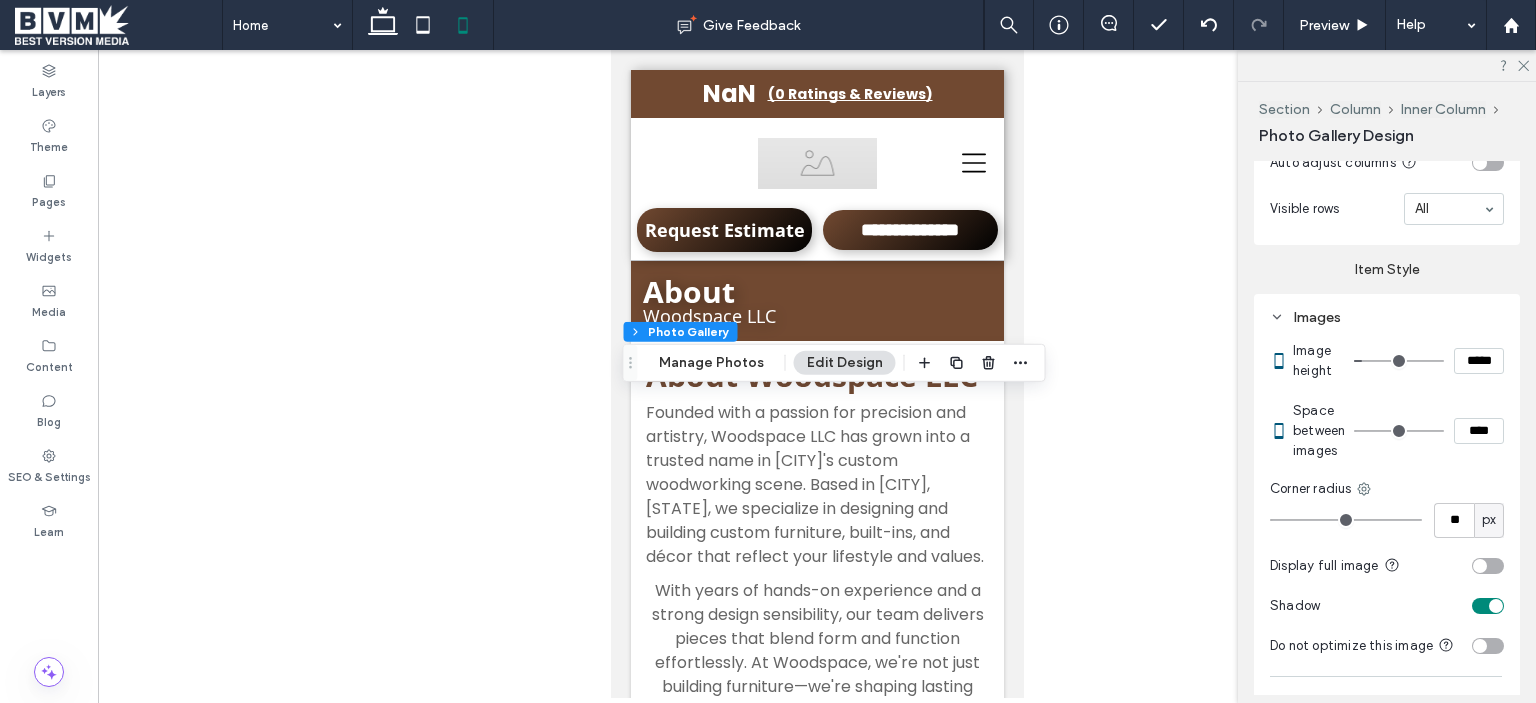 type on "**" 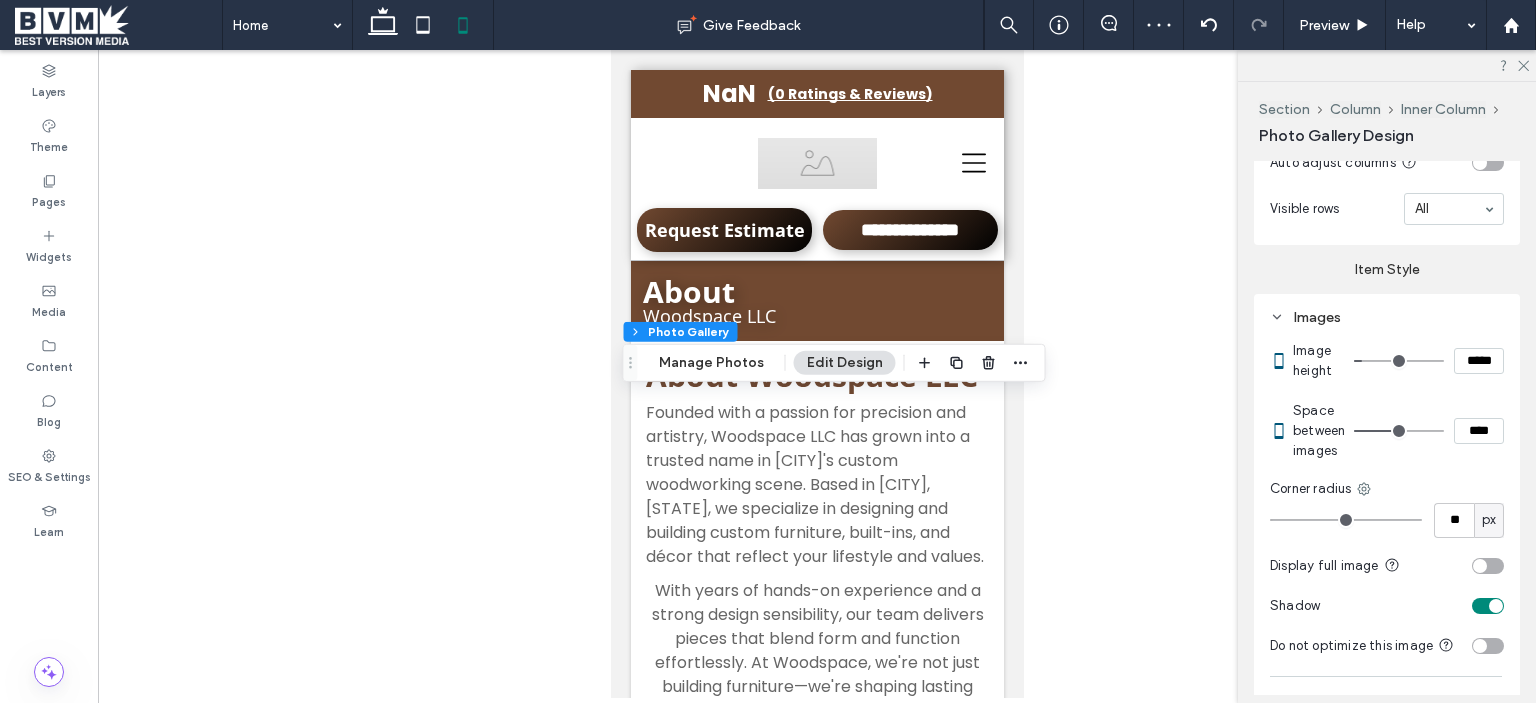click at bounding box center (817, 374) 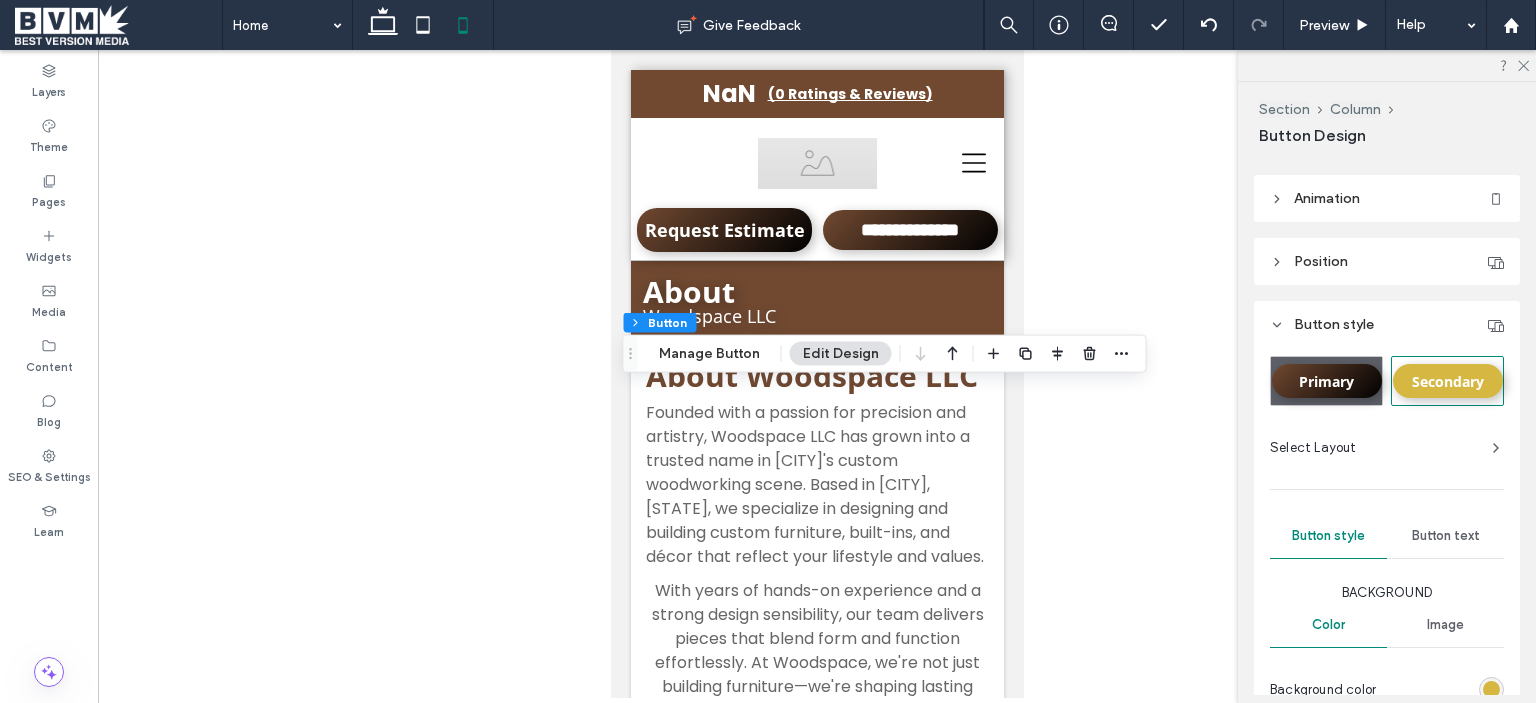 scroll, scrollTop: 100, scrollLeft: 0, axis: vertical 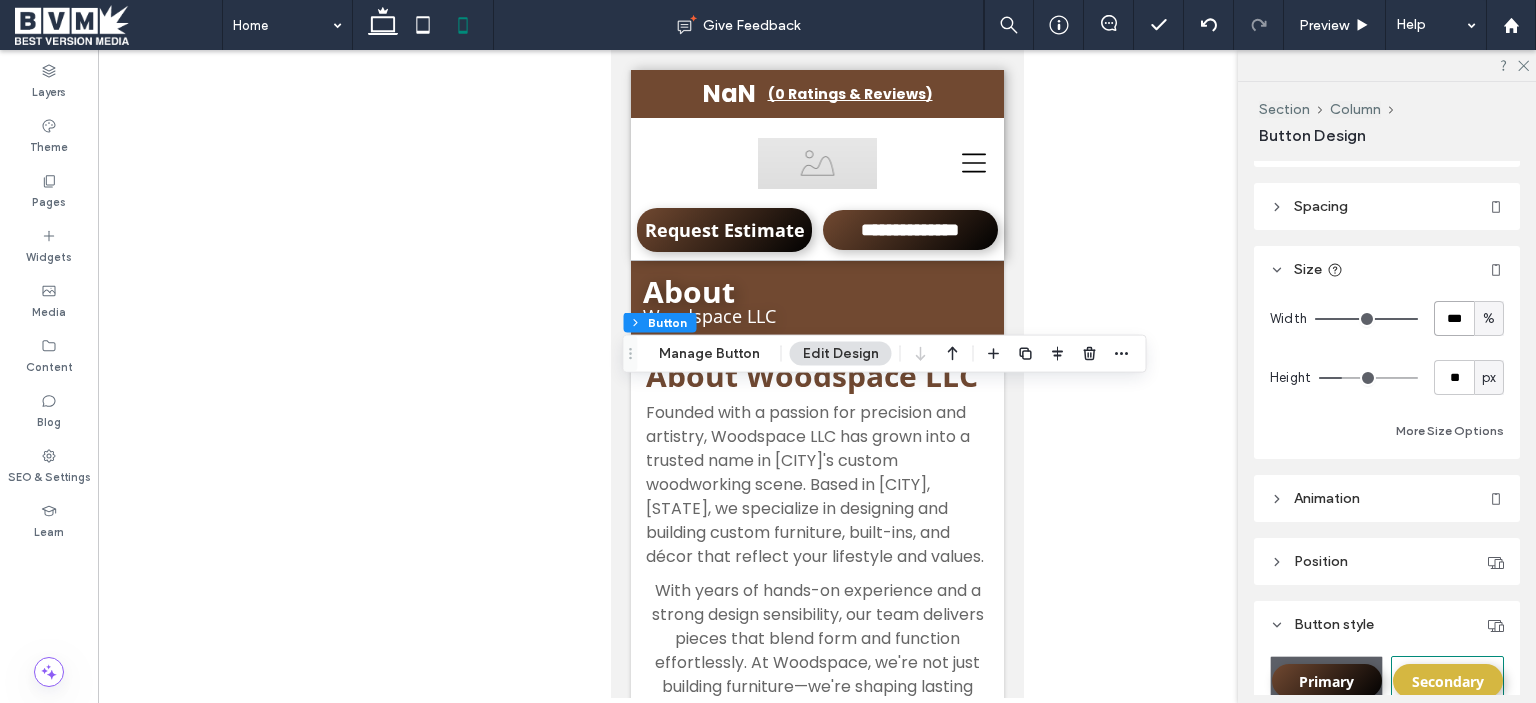 click on "***" at bounding box center (1454, 318) 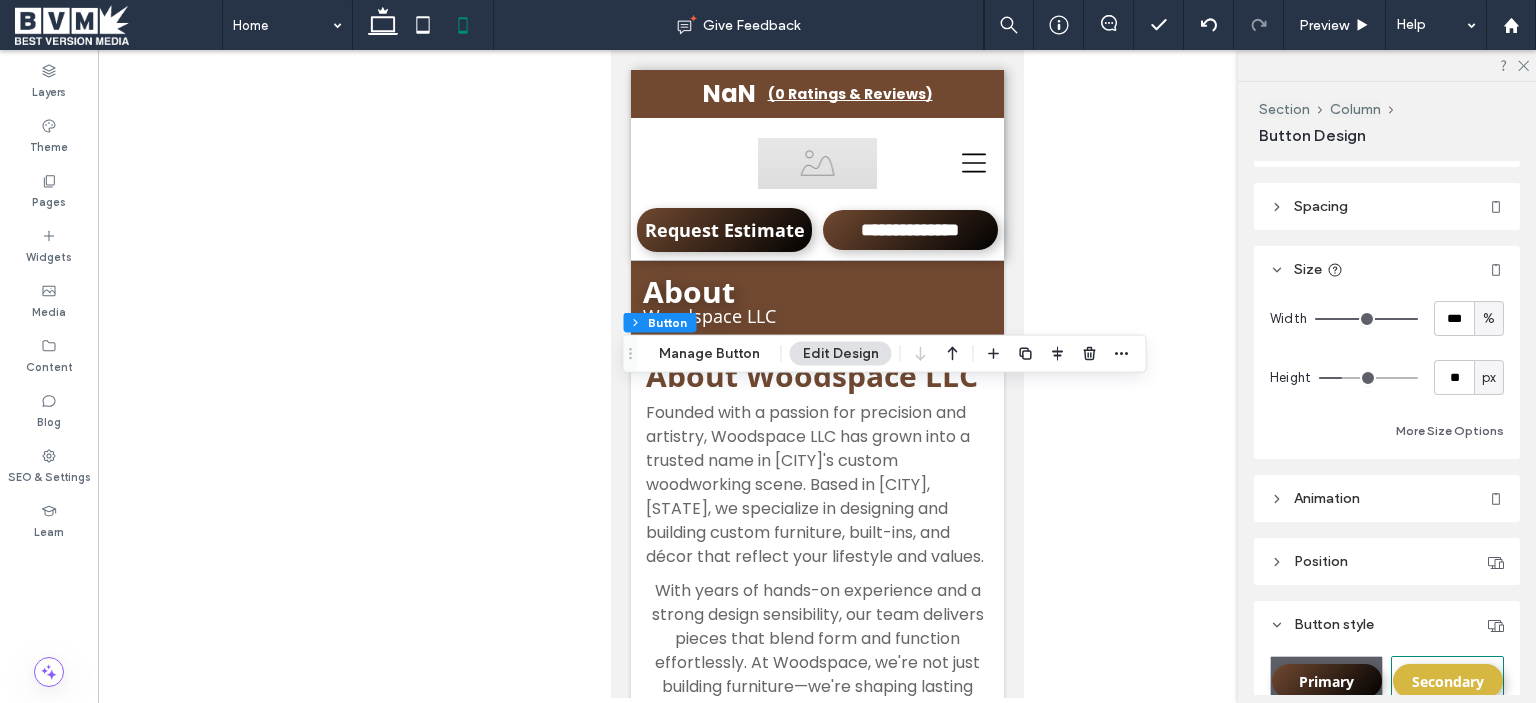 click on "%" at bounding box center [1489, 319] 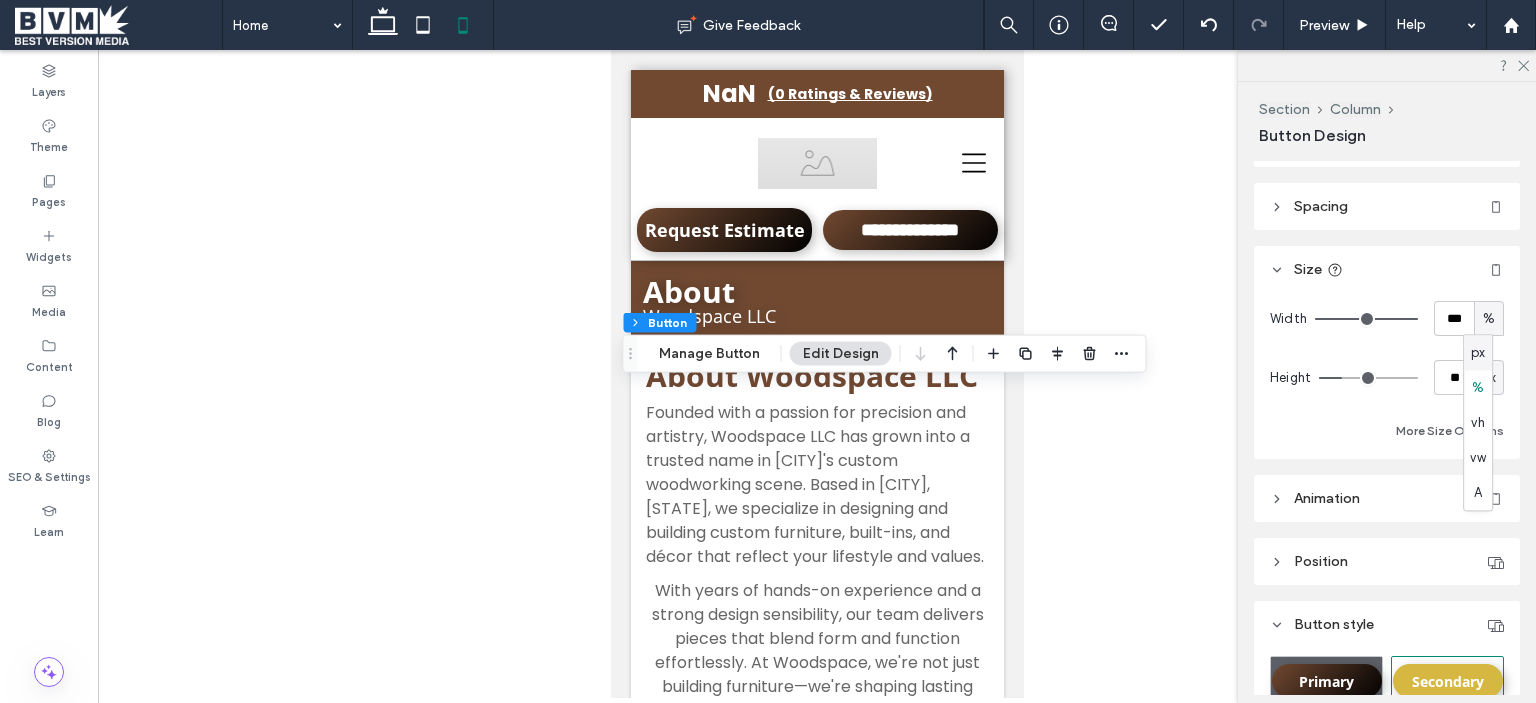 click on "px" at bounding box center (1478, 353) 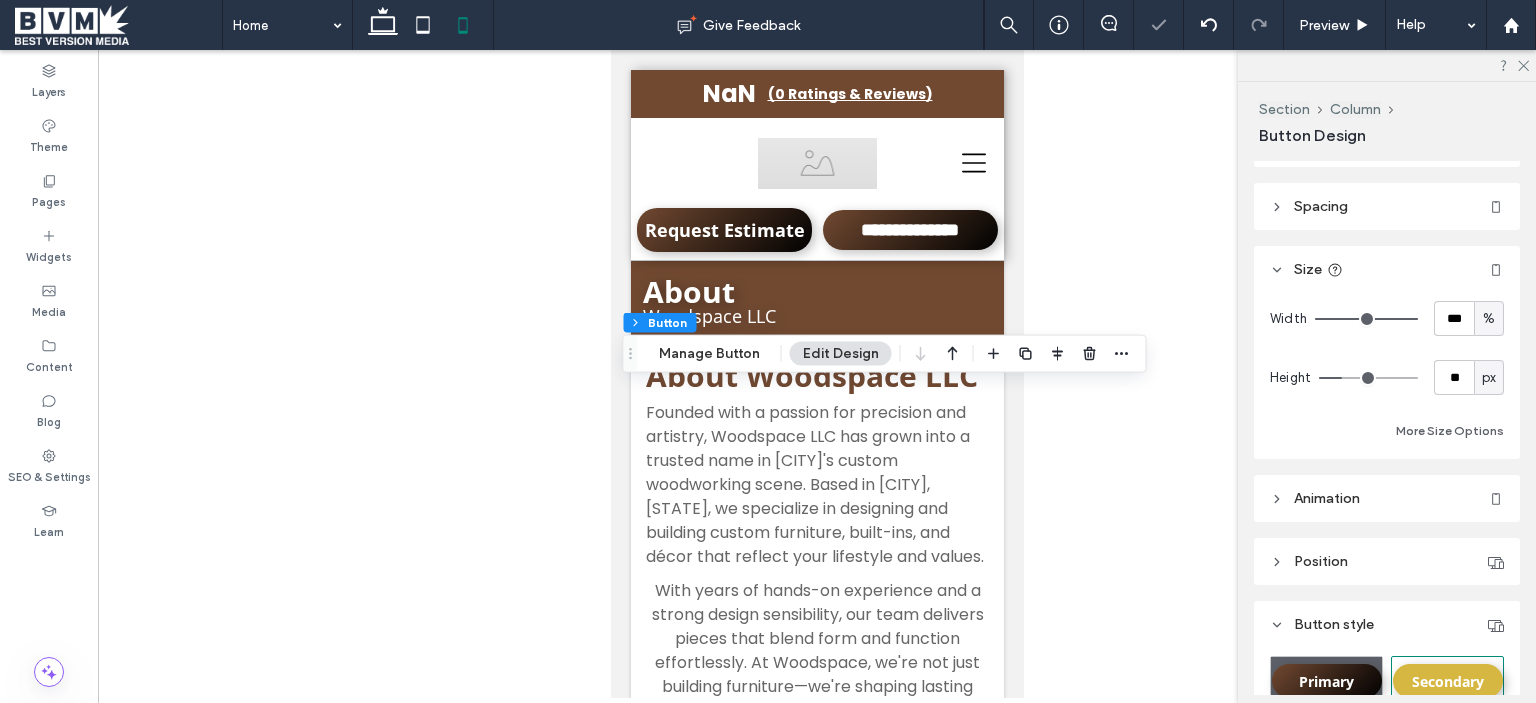 type on "***" 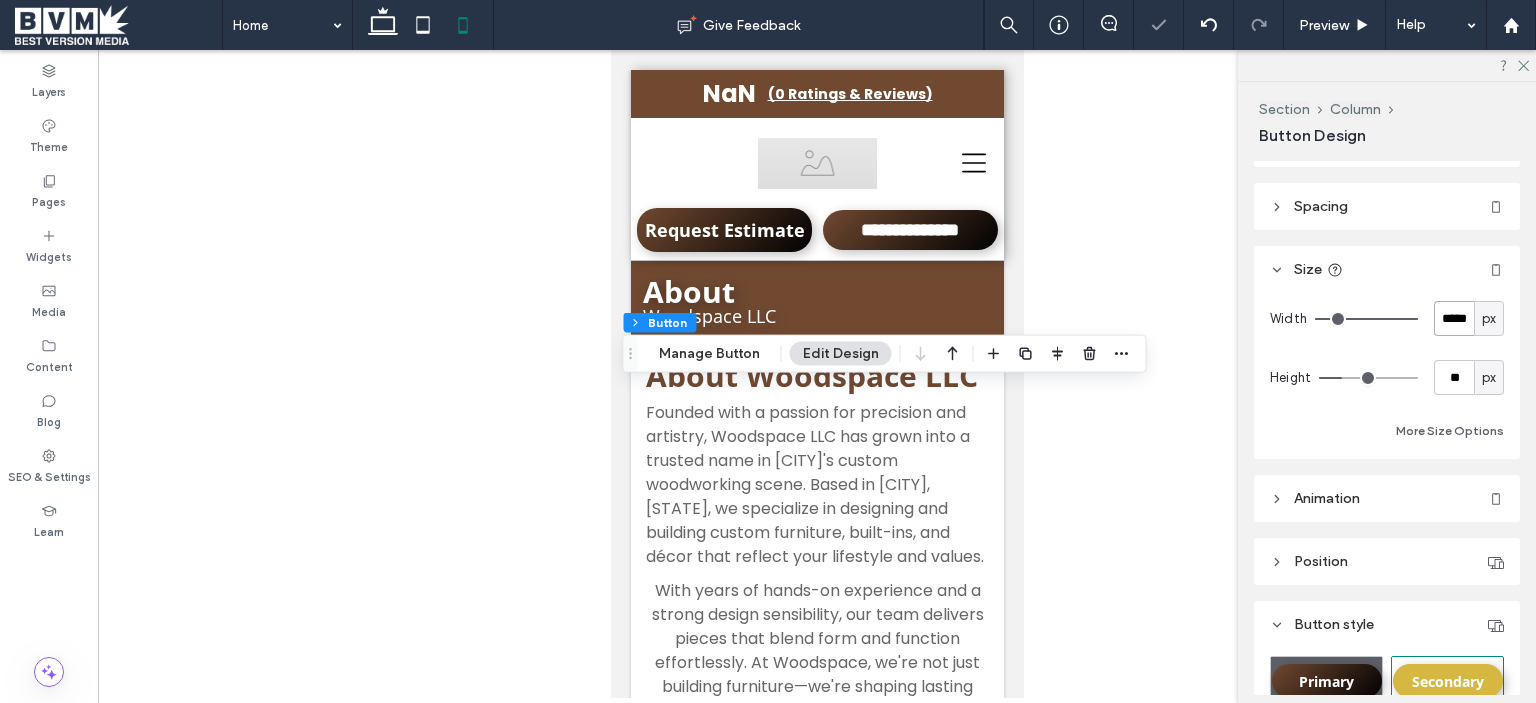 click on "*****" at bounding box center [1454, 318] 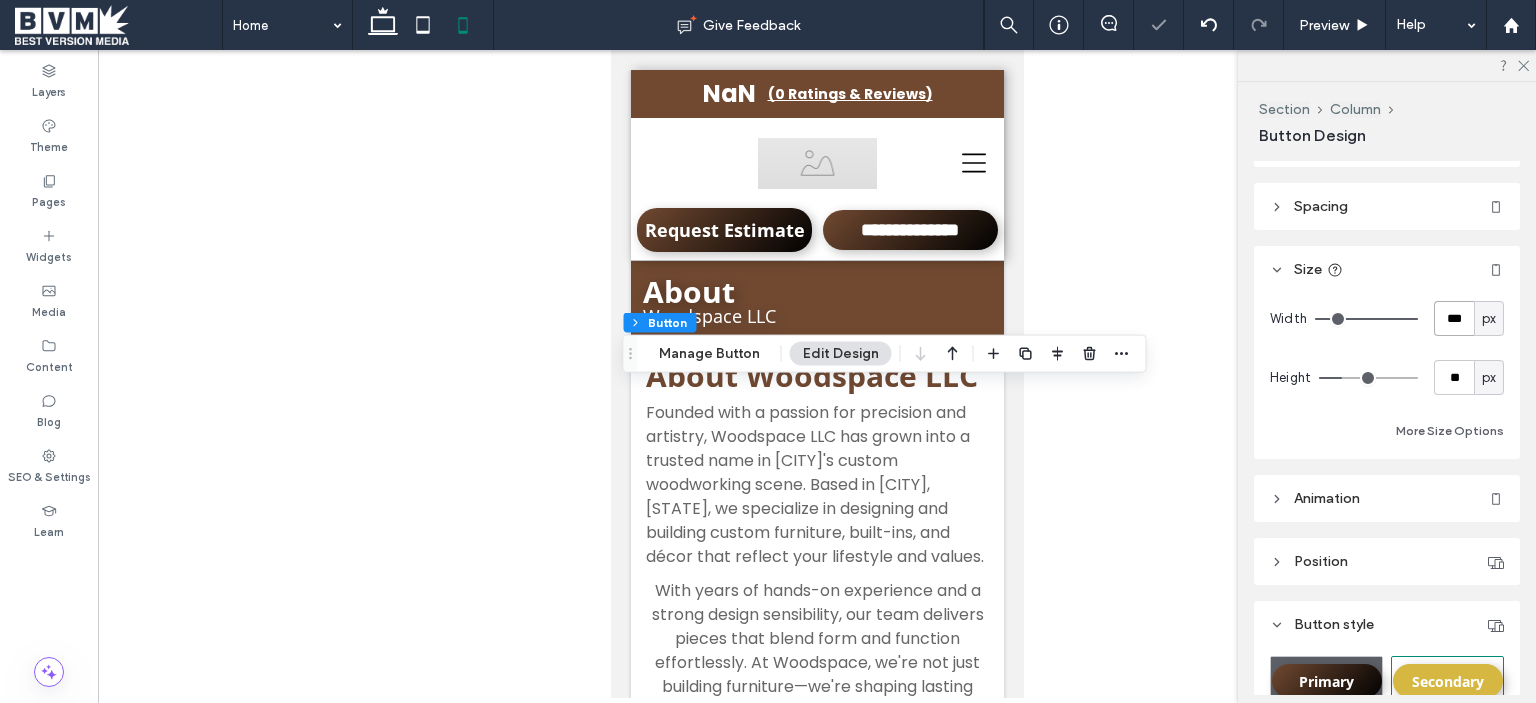 type on "***" 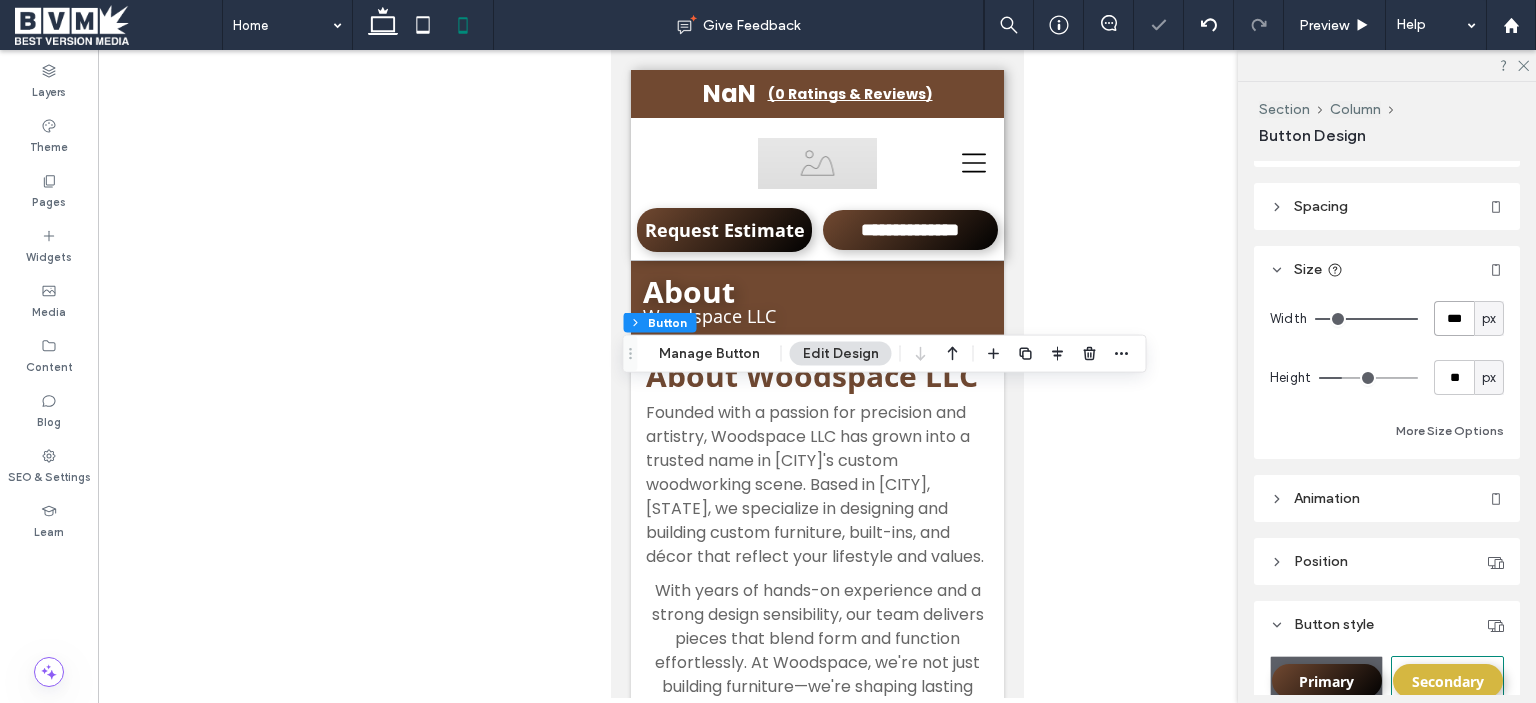 type on "***" 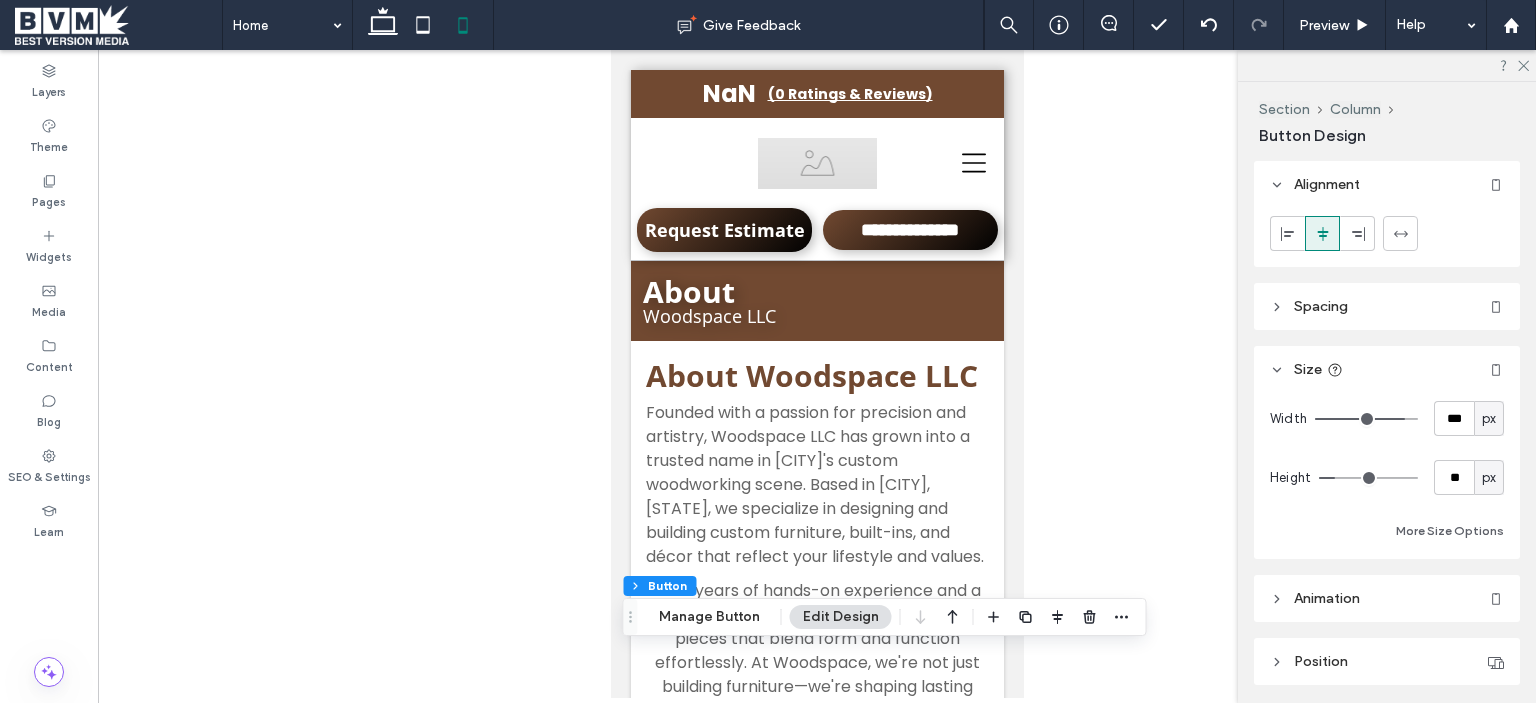 type on "**" 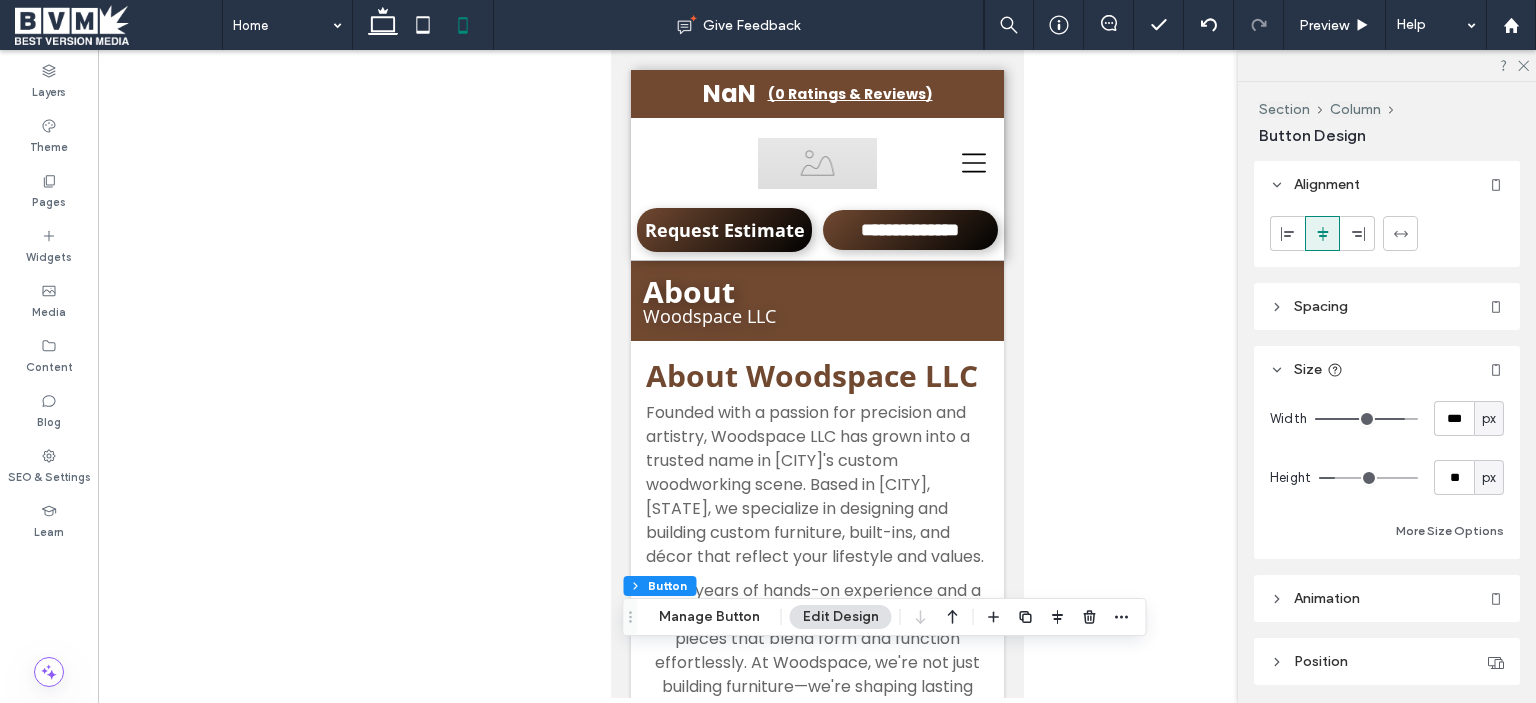 type on "**" 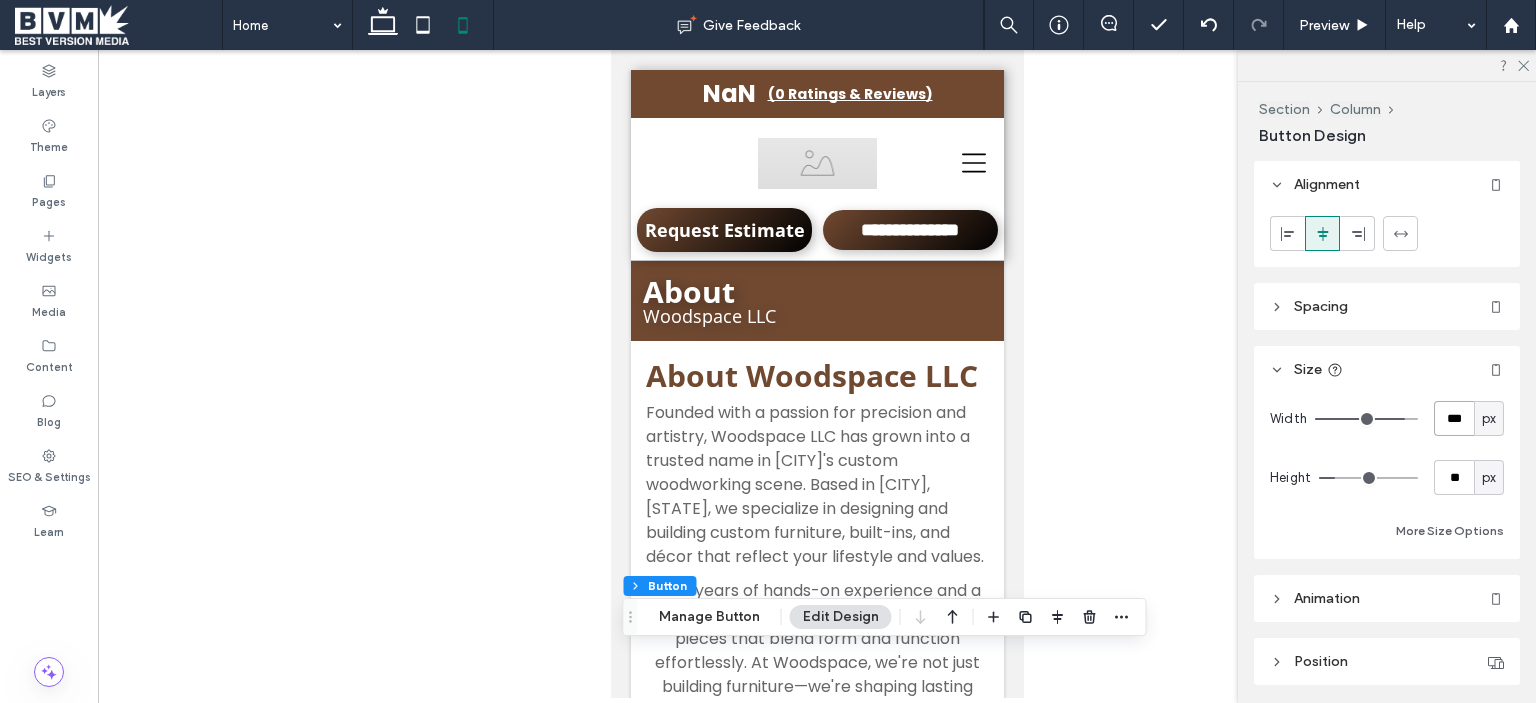 click on "***" at bounding box center (1454, 418) 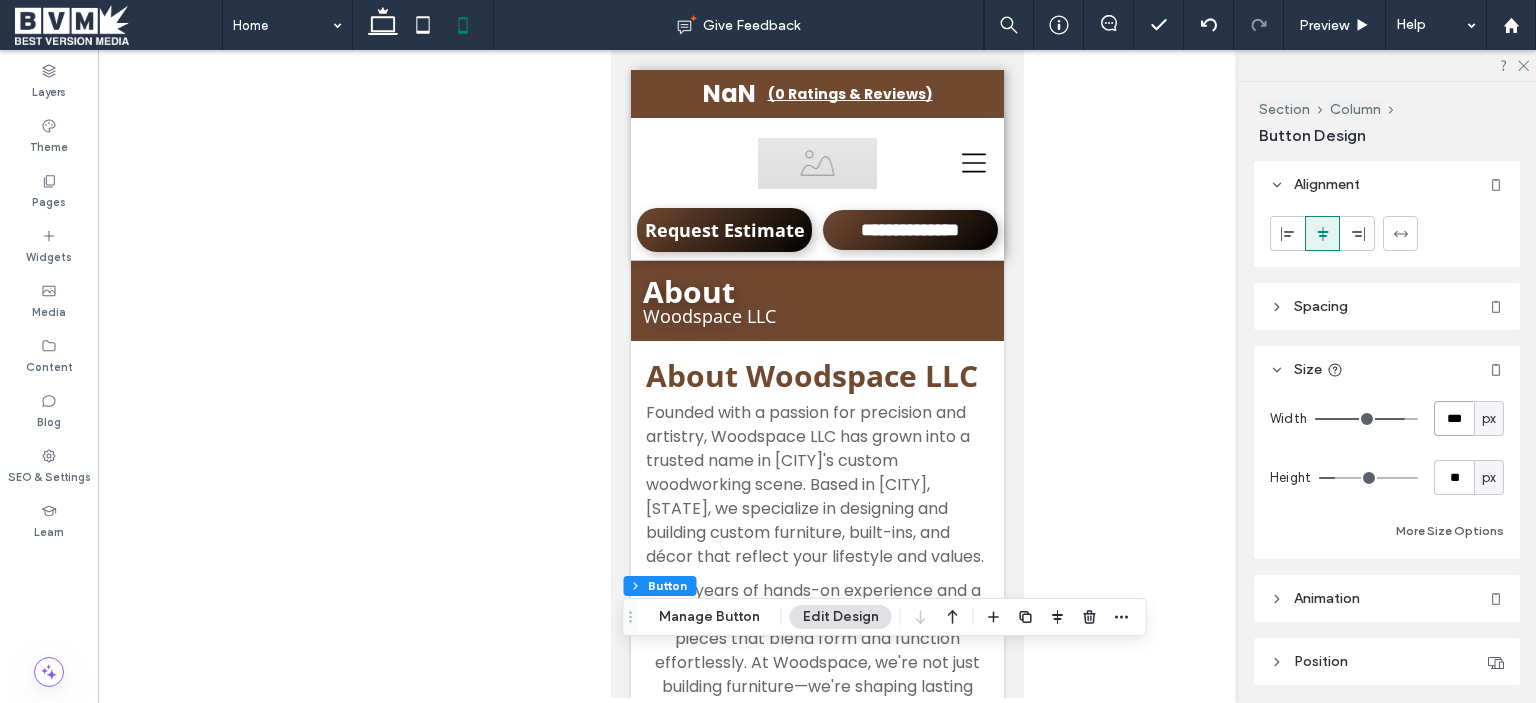 type on "***" 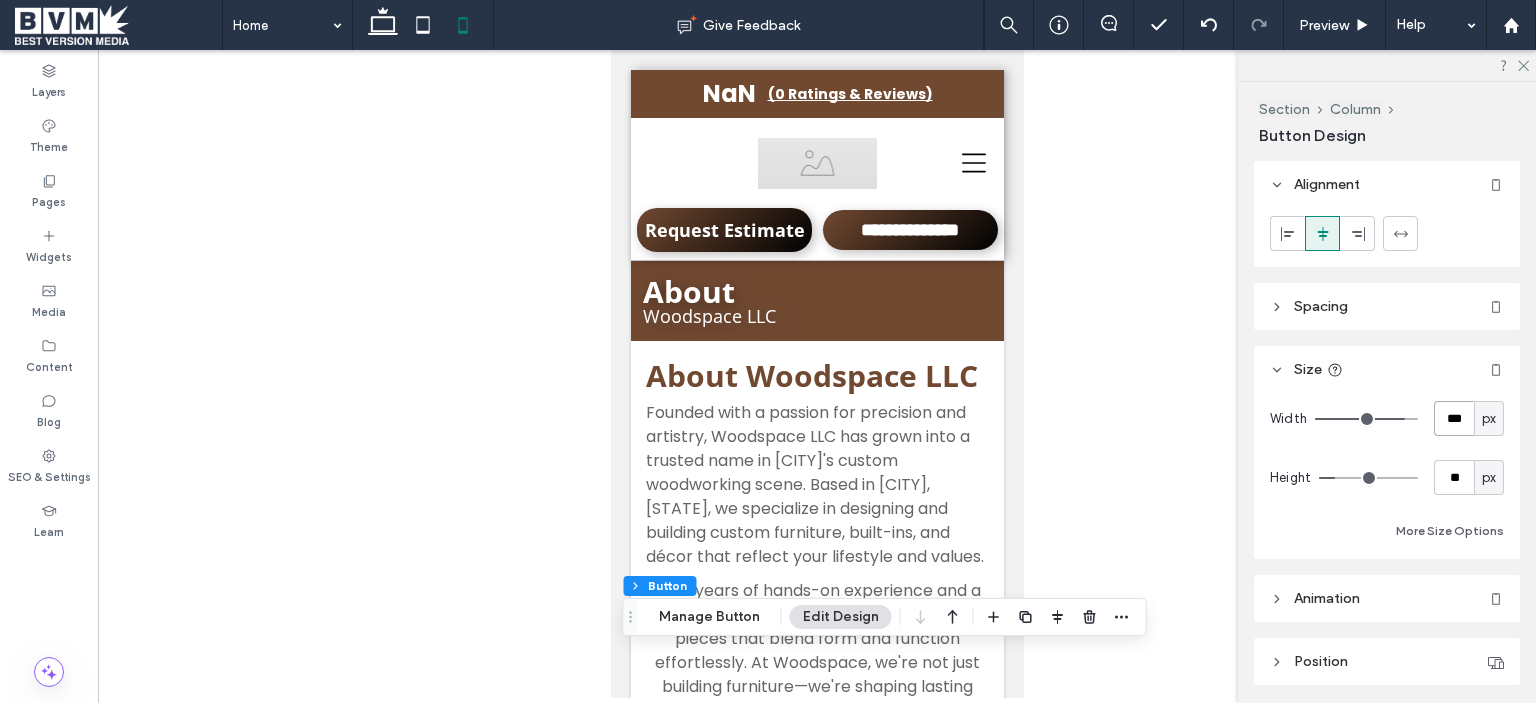 type on "***" 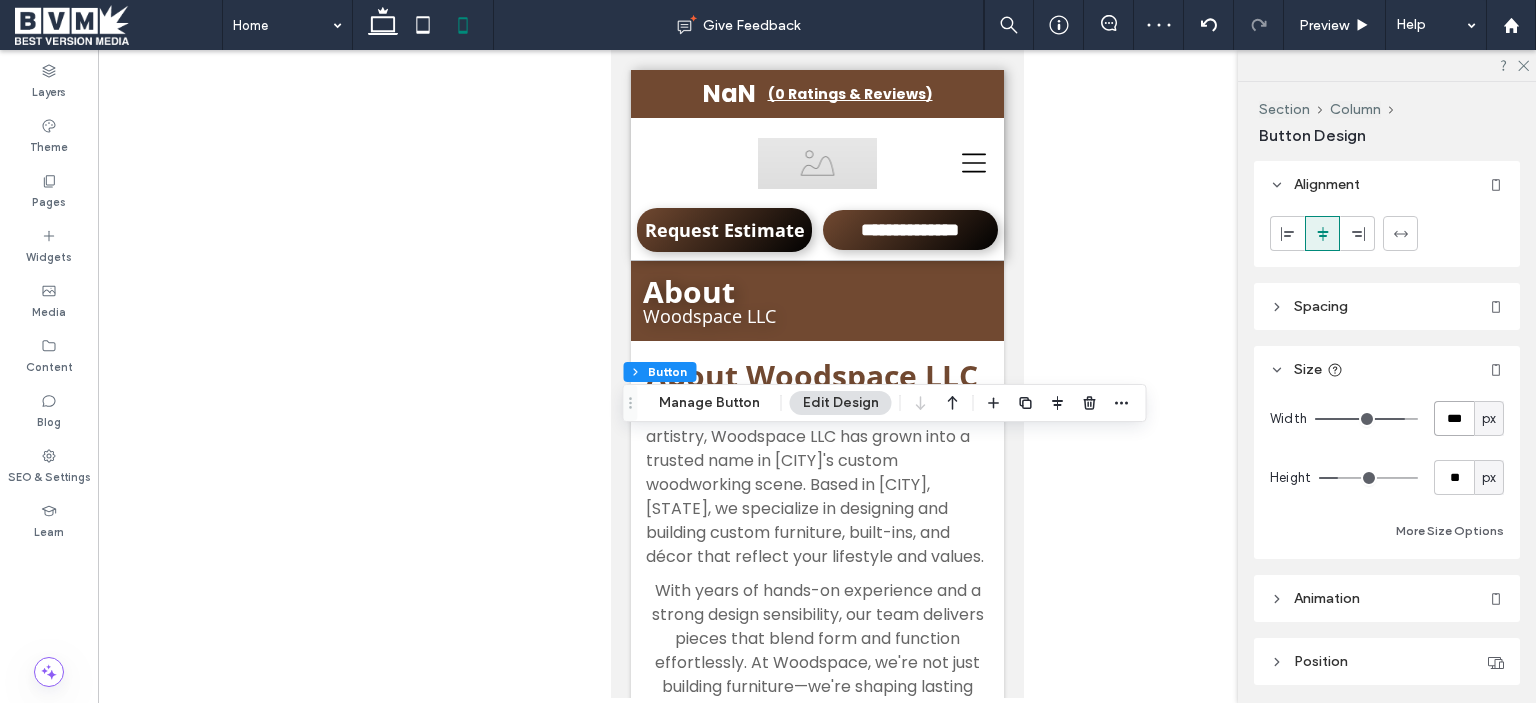 click on "***" at bounding box center (1454, 418) 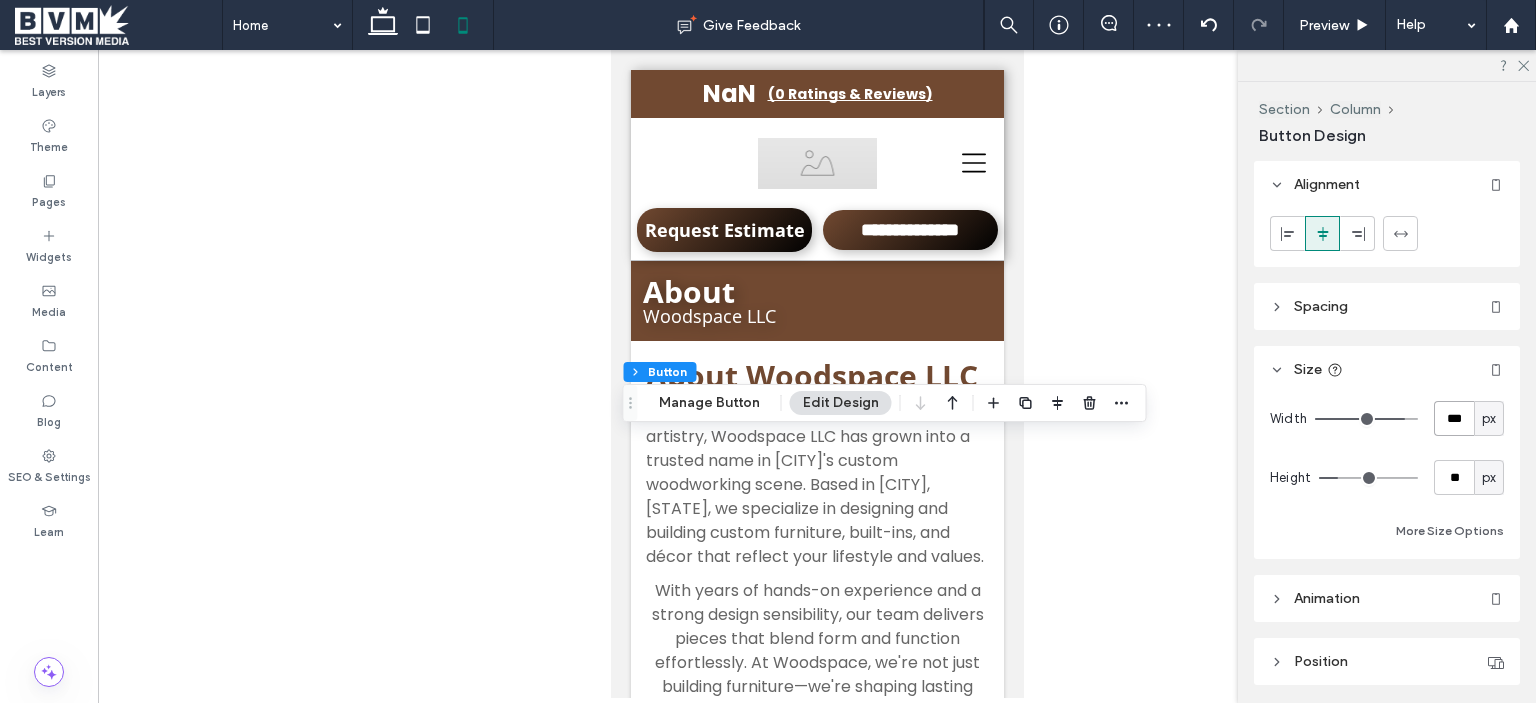 type on "***" 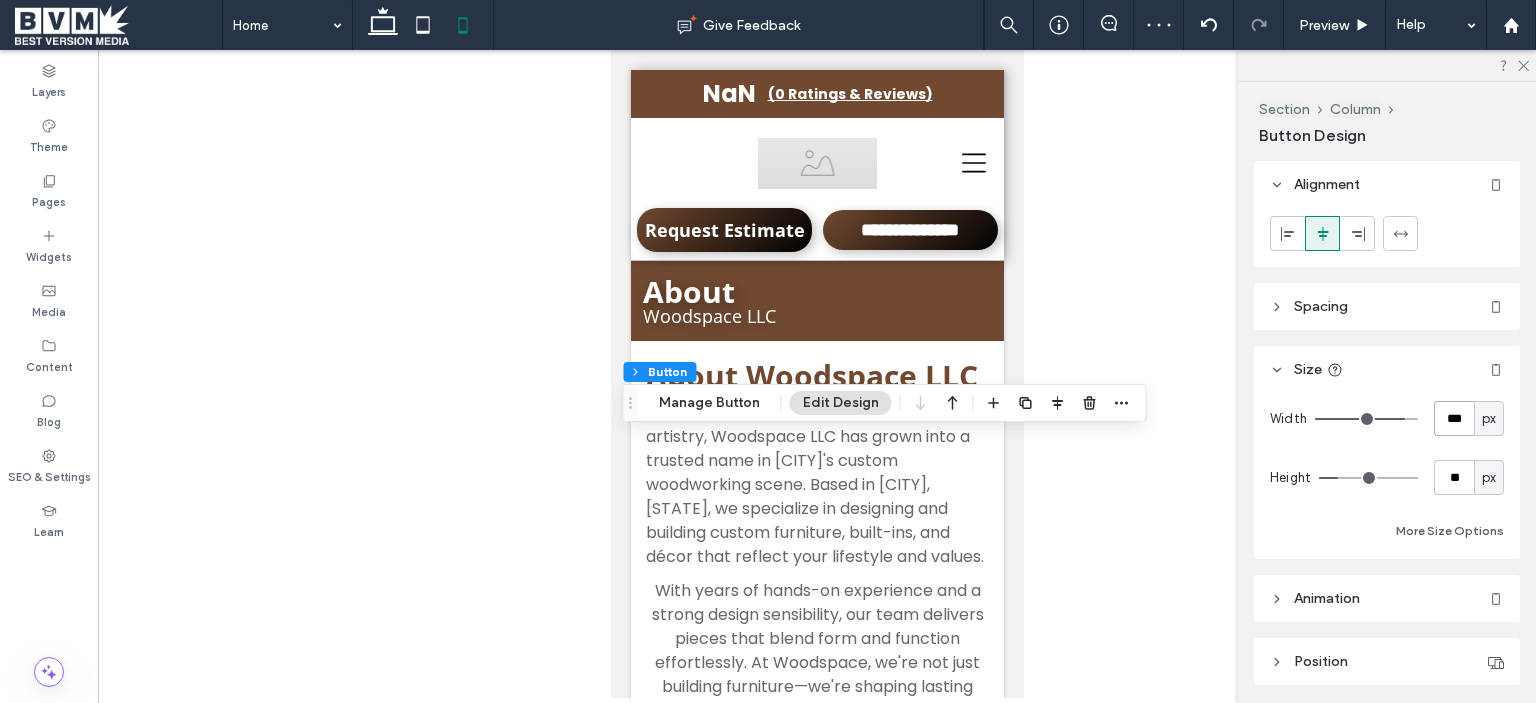 type on "***" 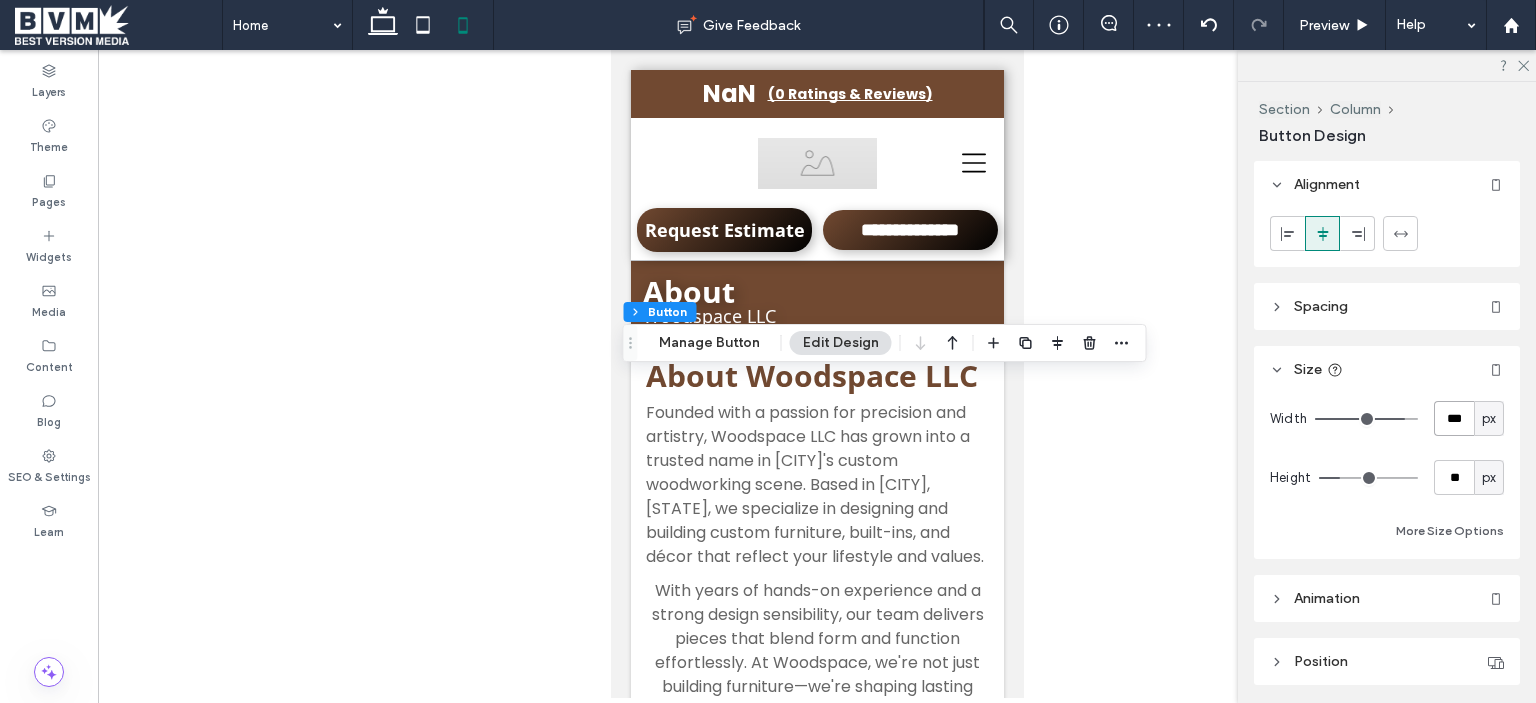 click on "***" at bounding box center (1454, 418) 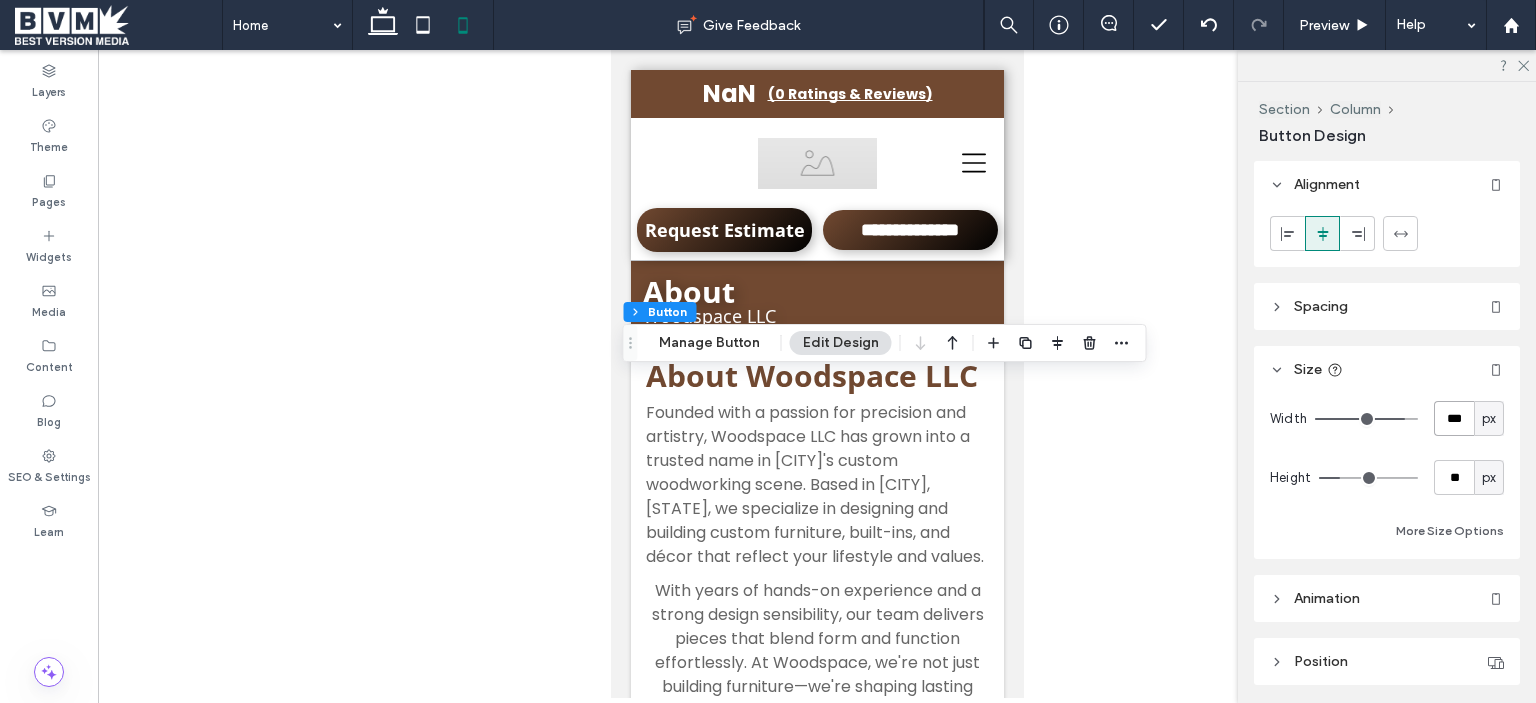 type on "***" 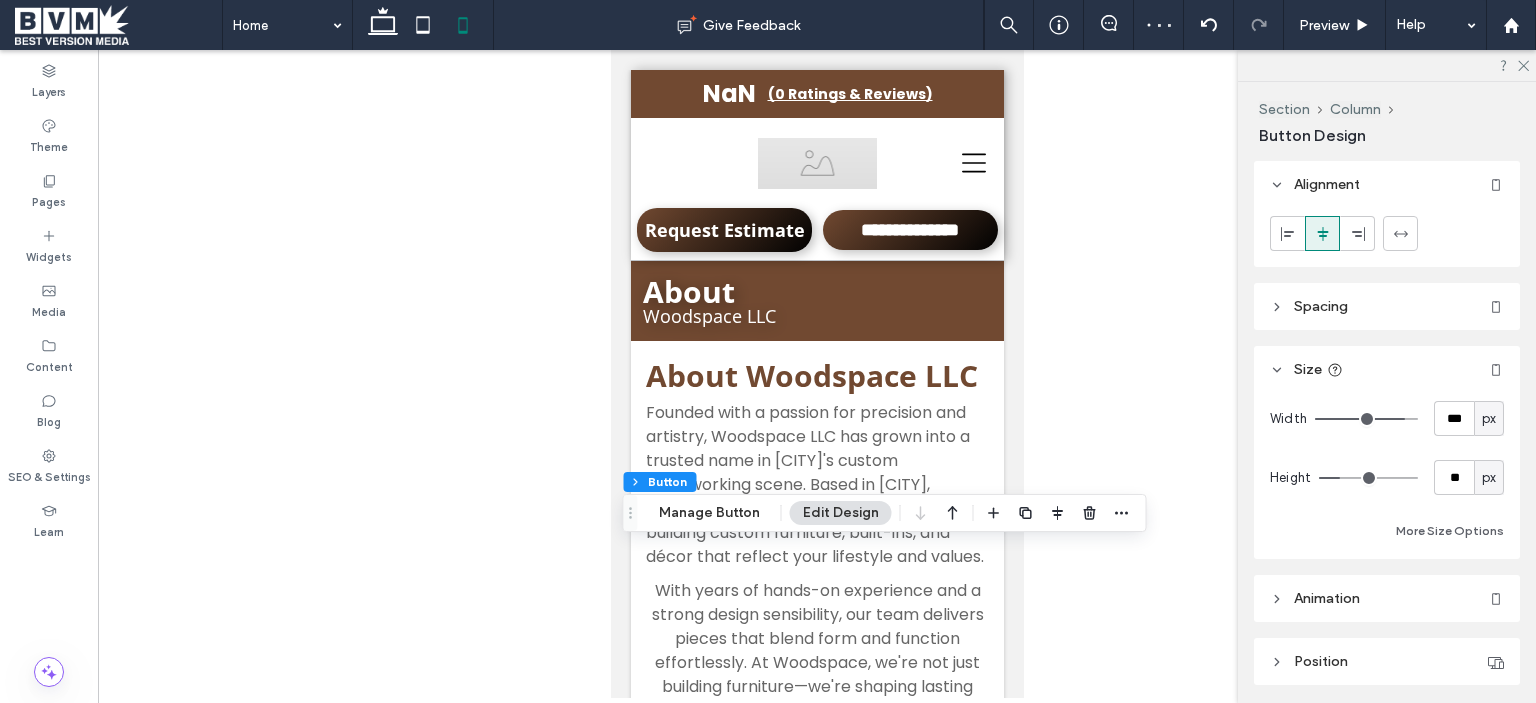 type on "**" 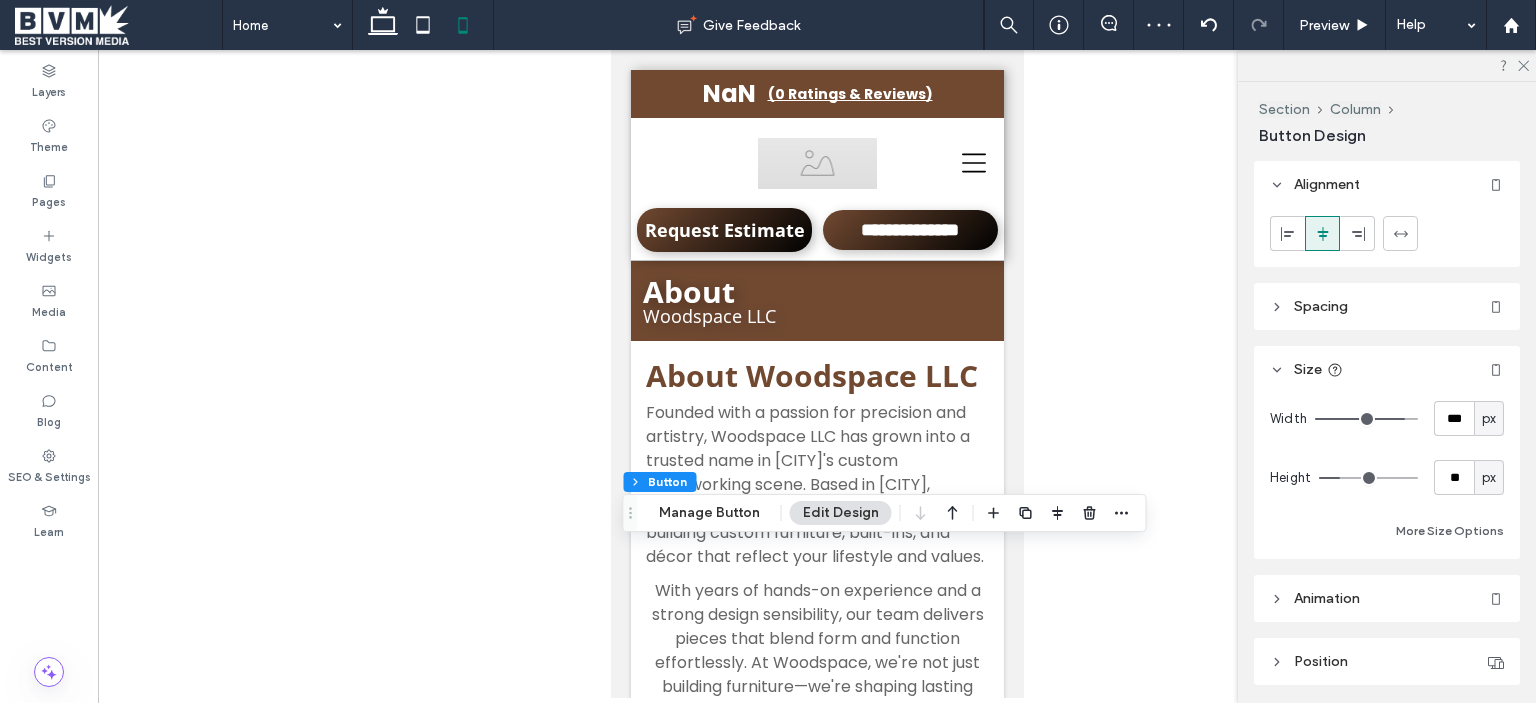 type on "**" 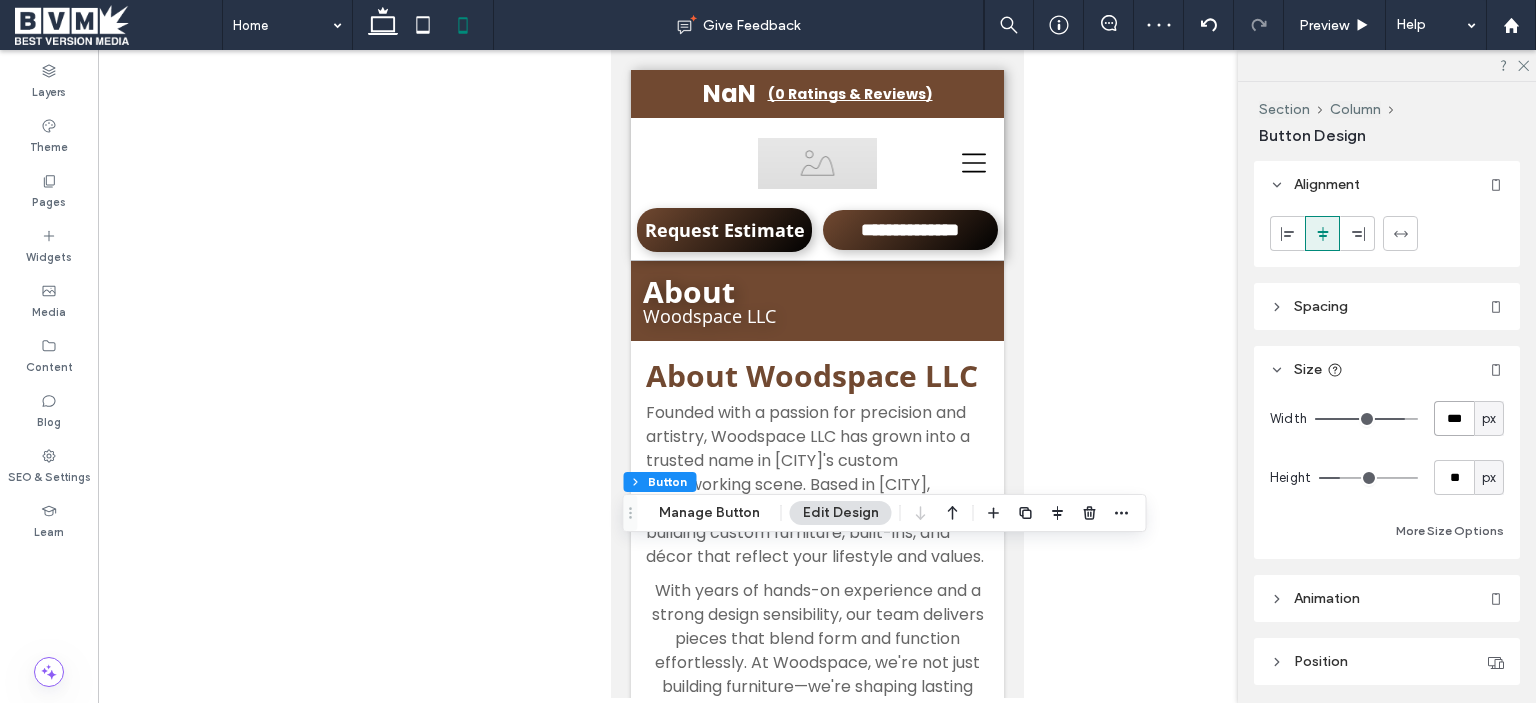 click on "***" at bounding box center (1454, 418) 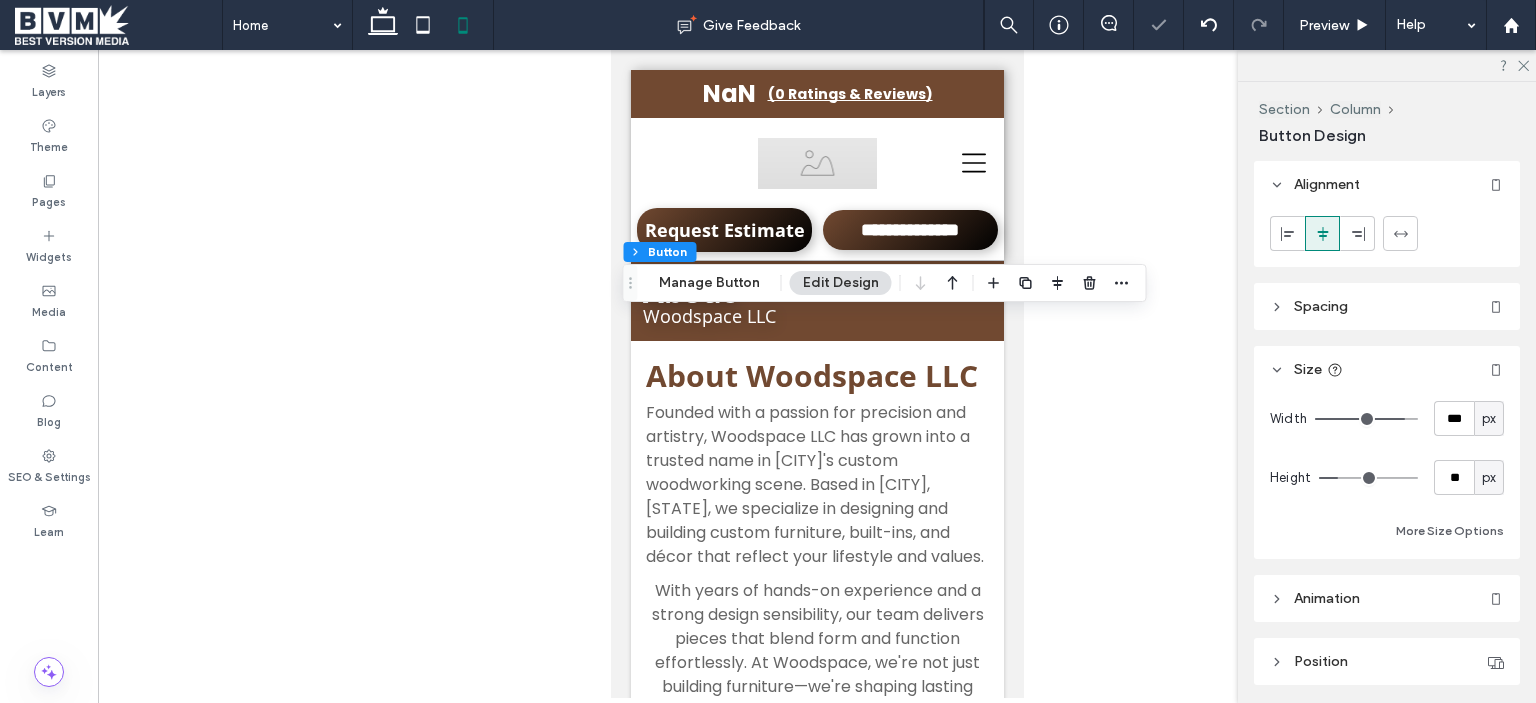 type on "**" 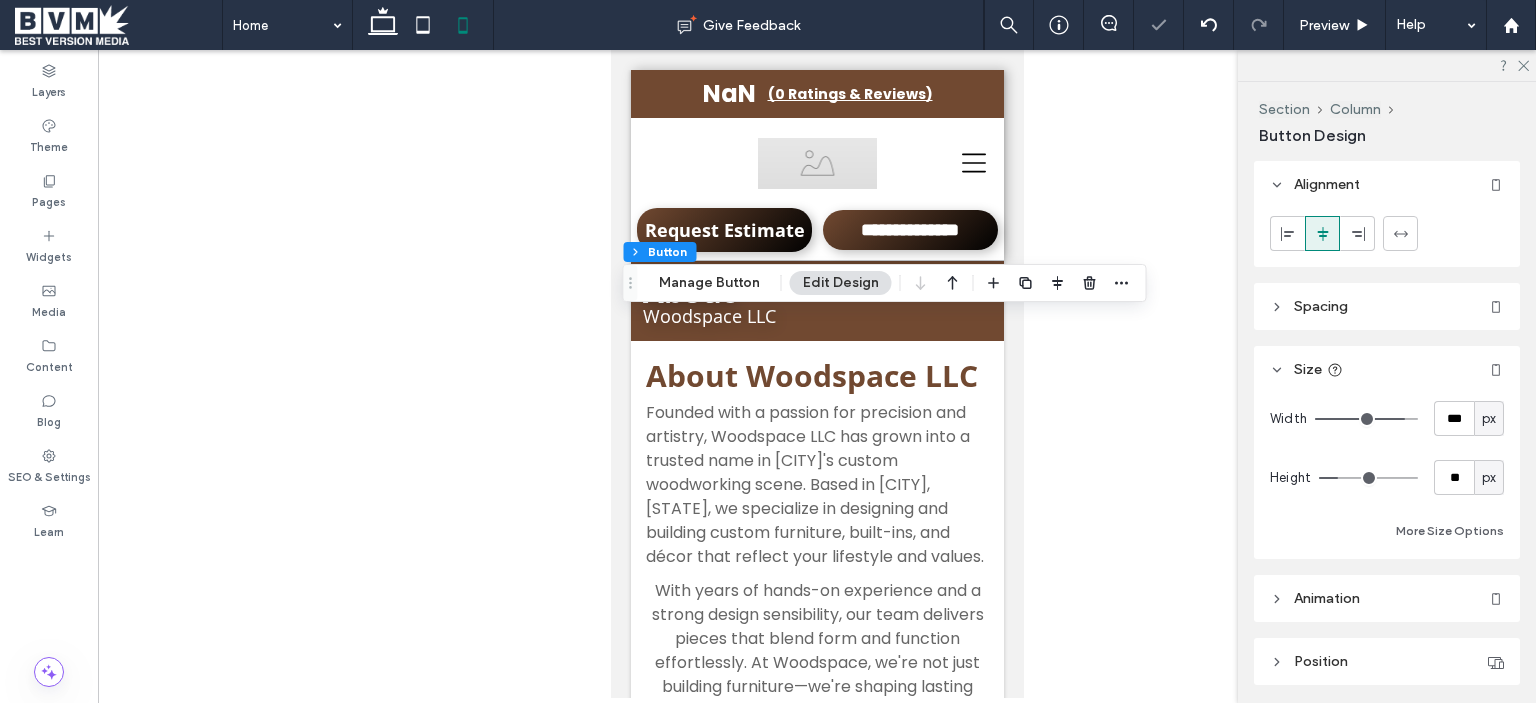 type on "**" 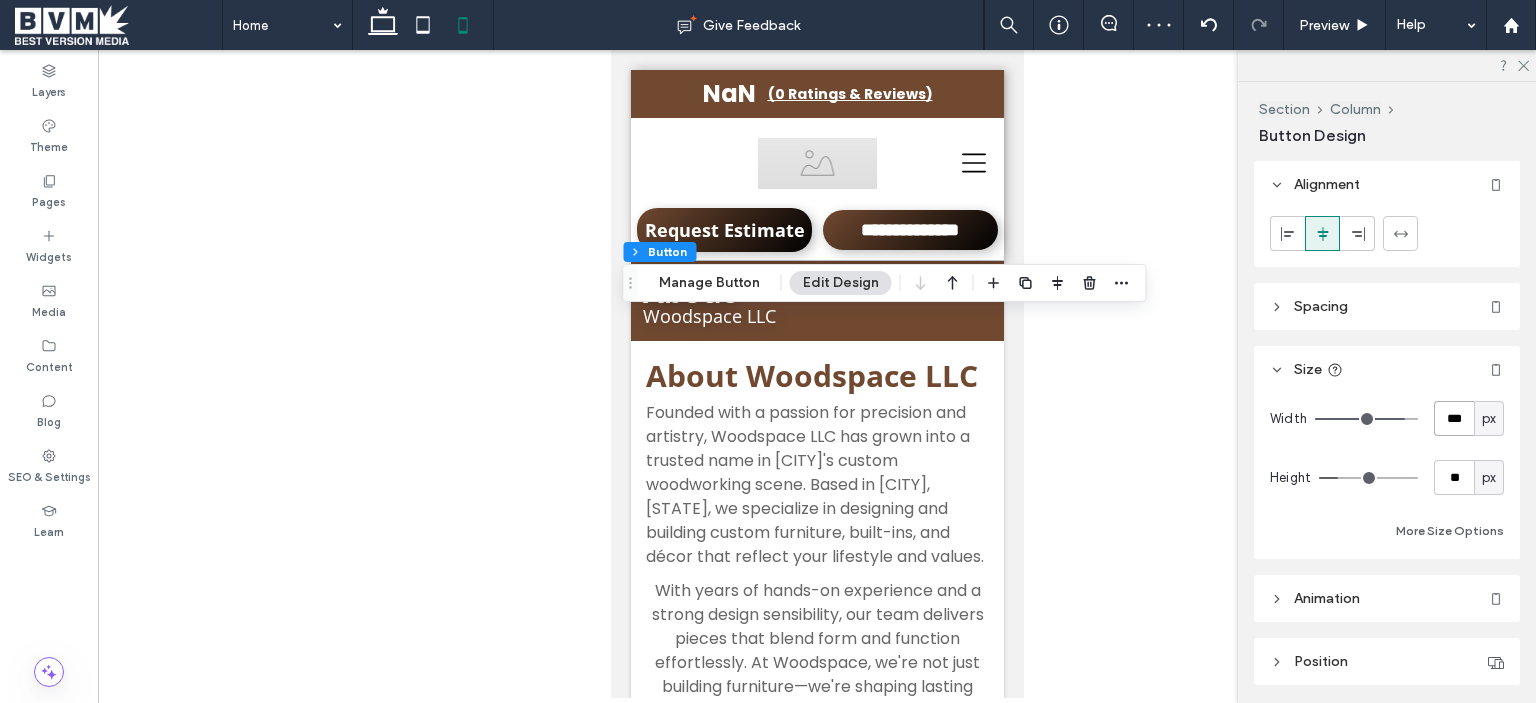 click on "***" at bounding box center [1454, 418] 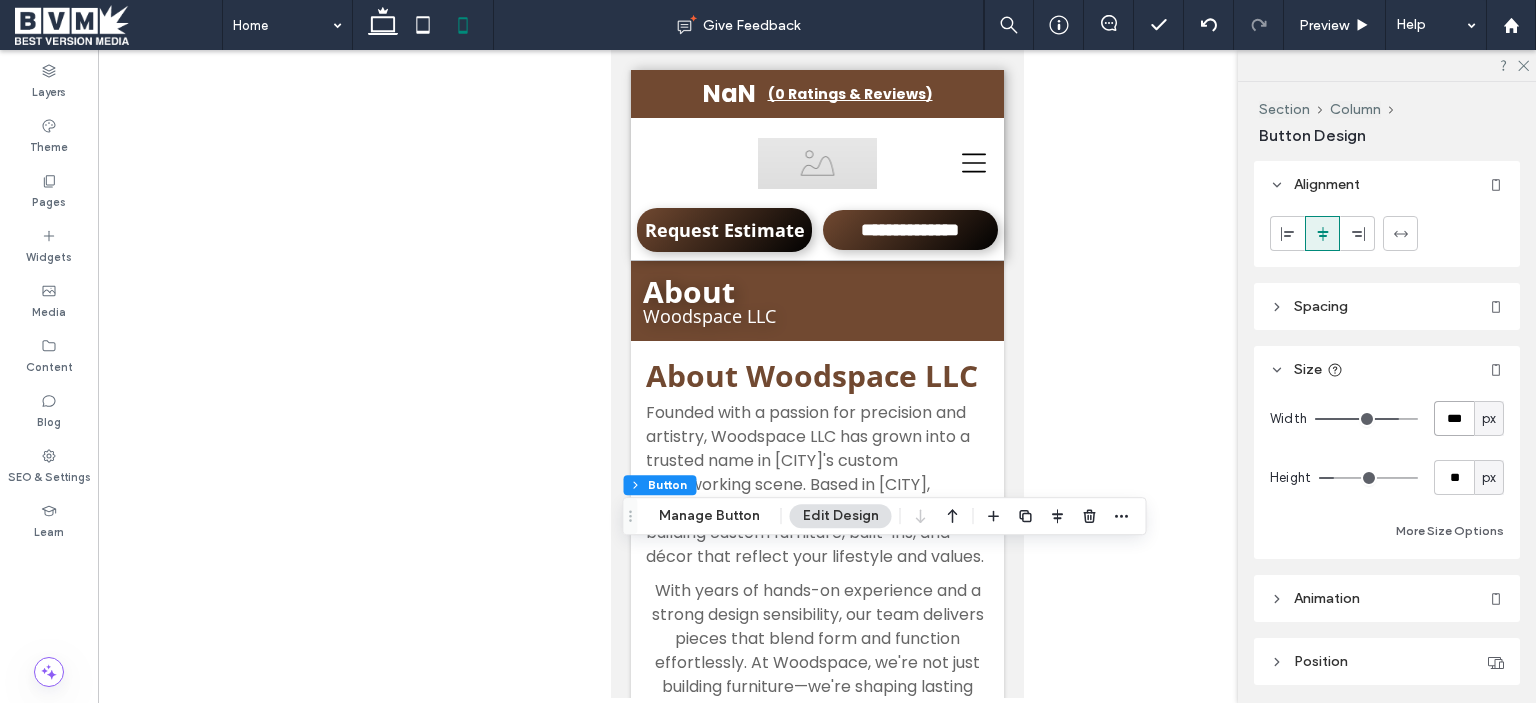 click on "***" at bounding box center (1454, 418) 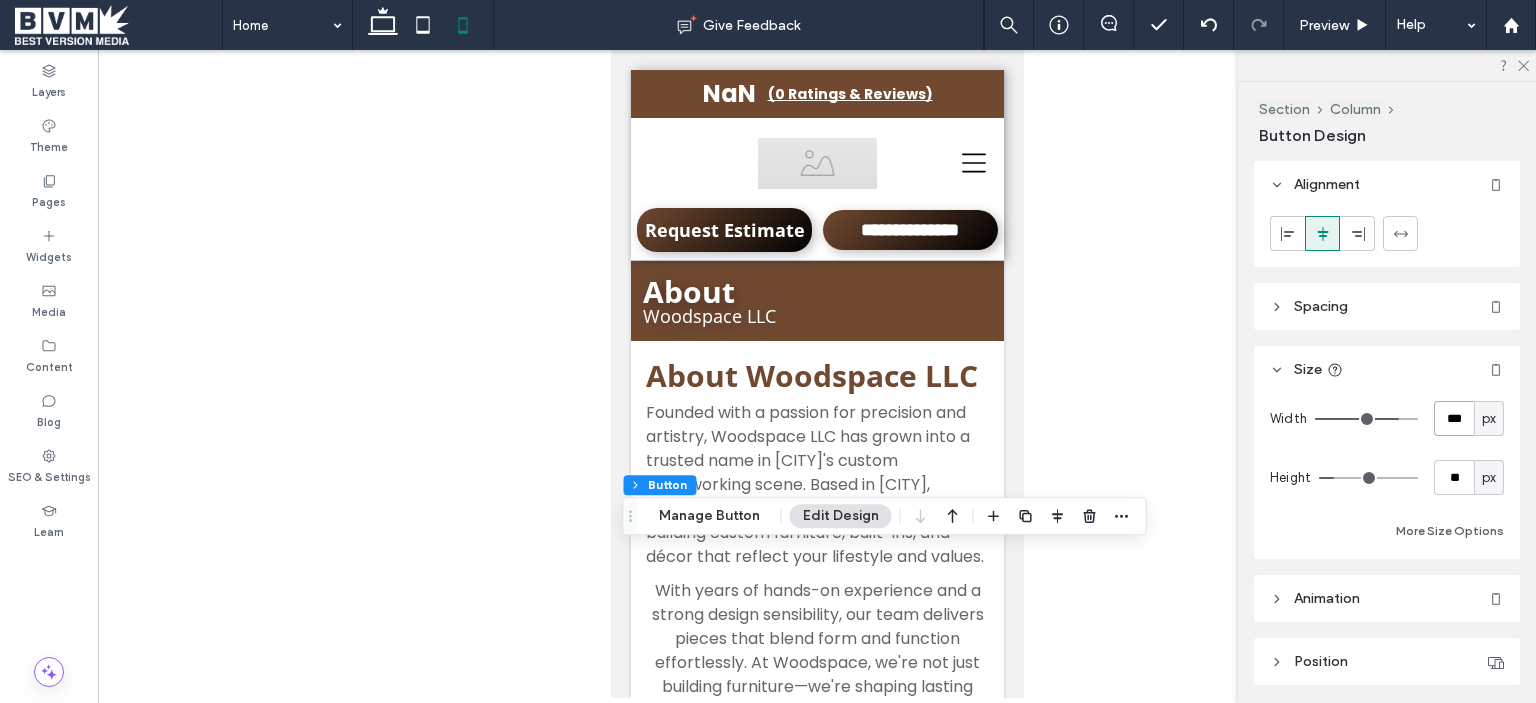 type on "***" 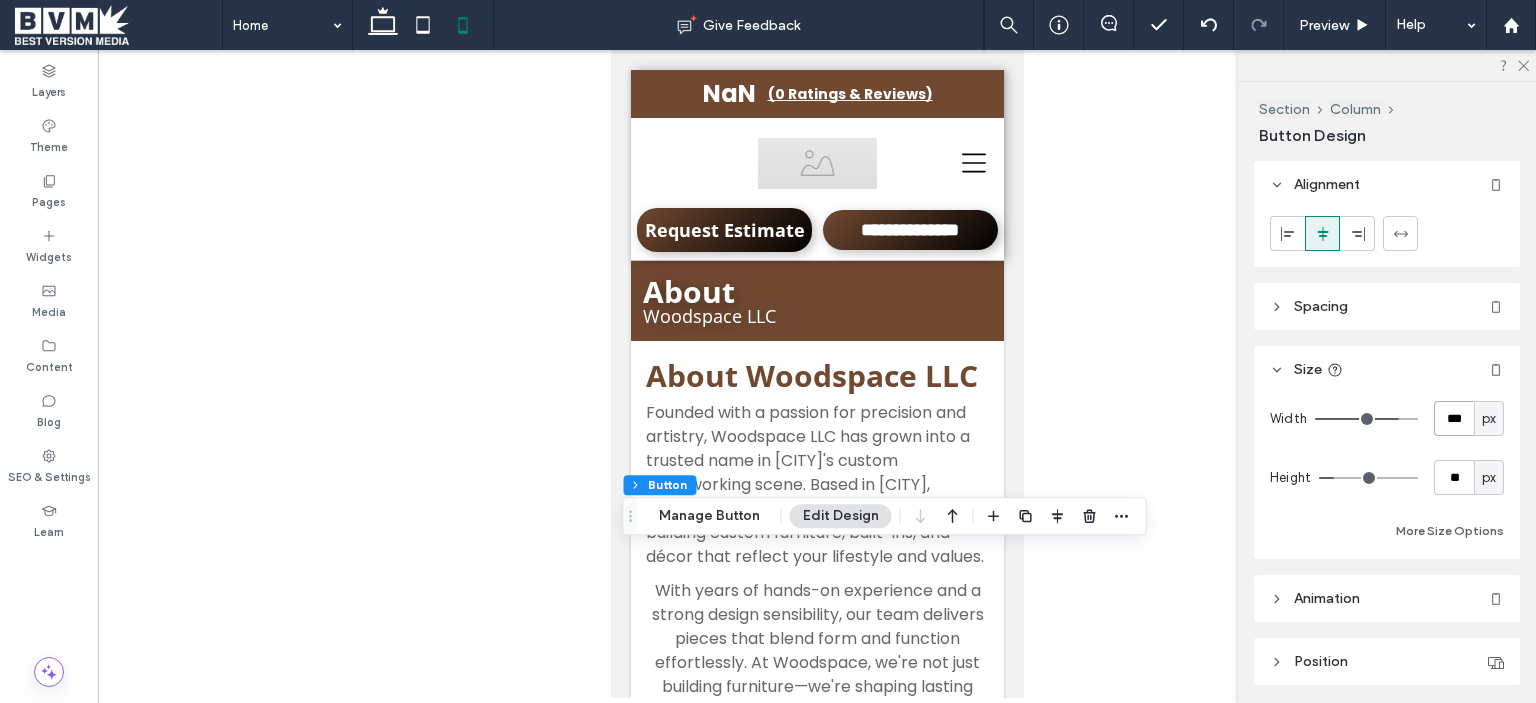 type on "***" 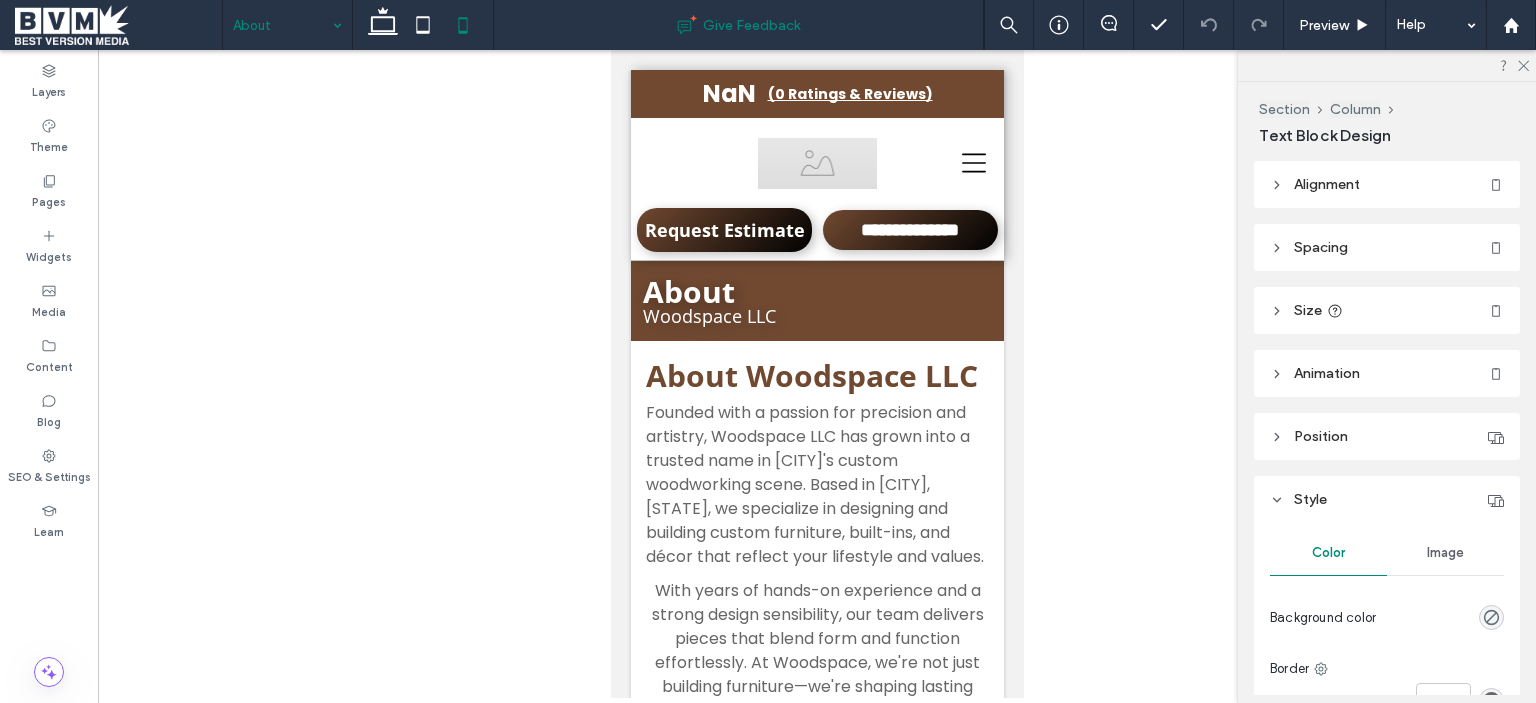 type on "*******" 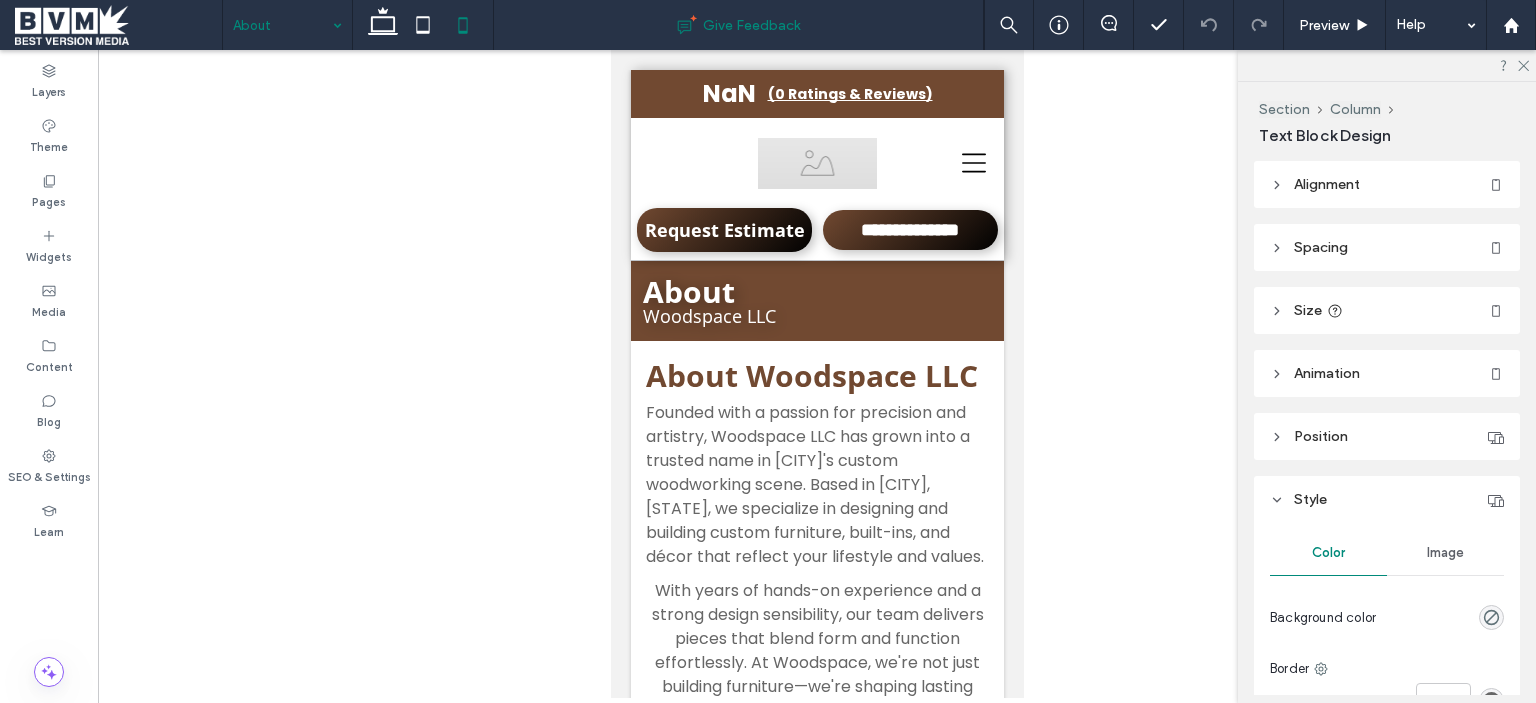 type on "**" 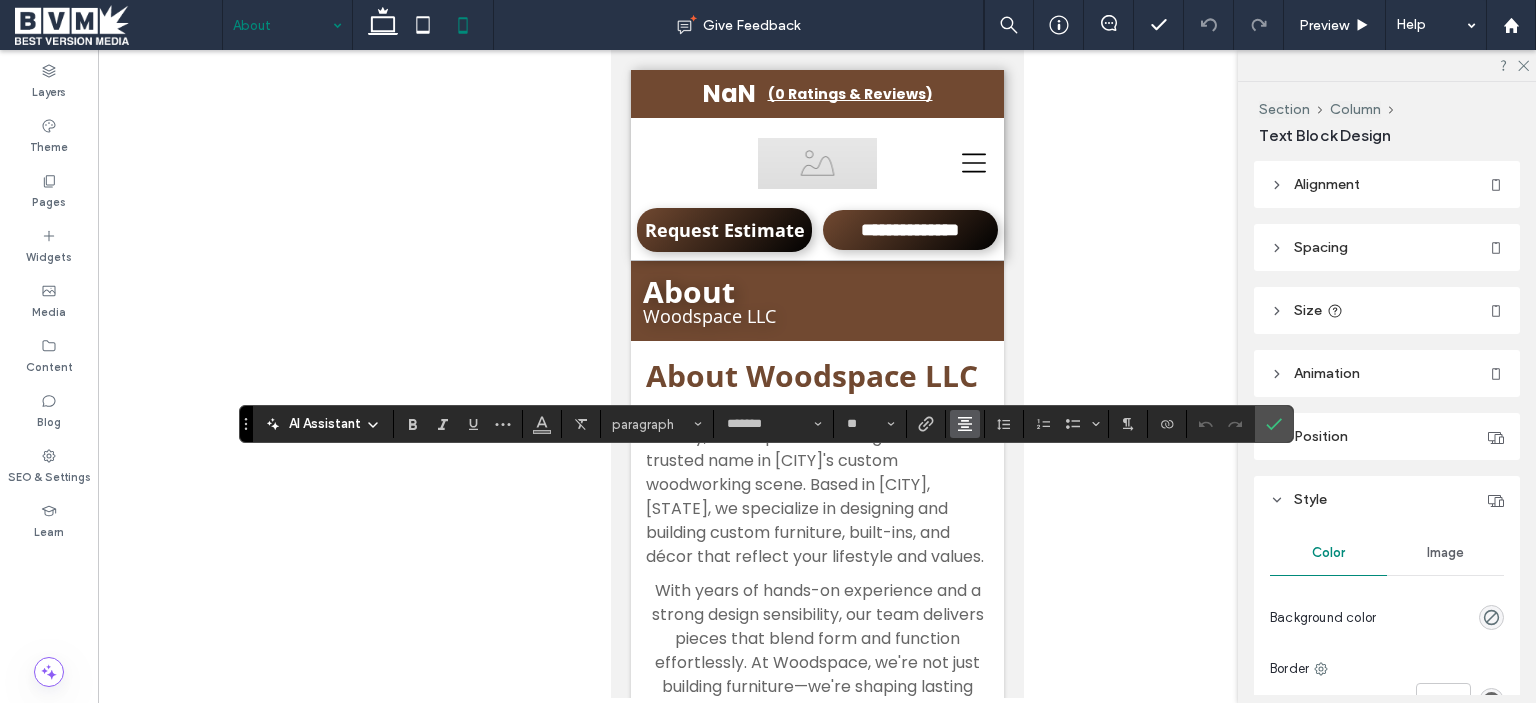 click 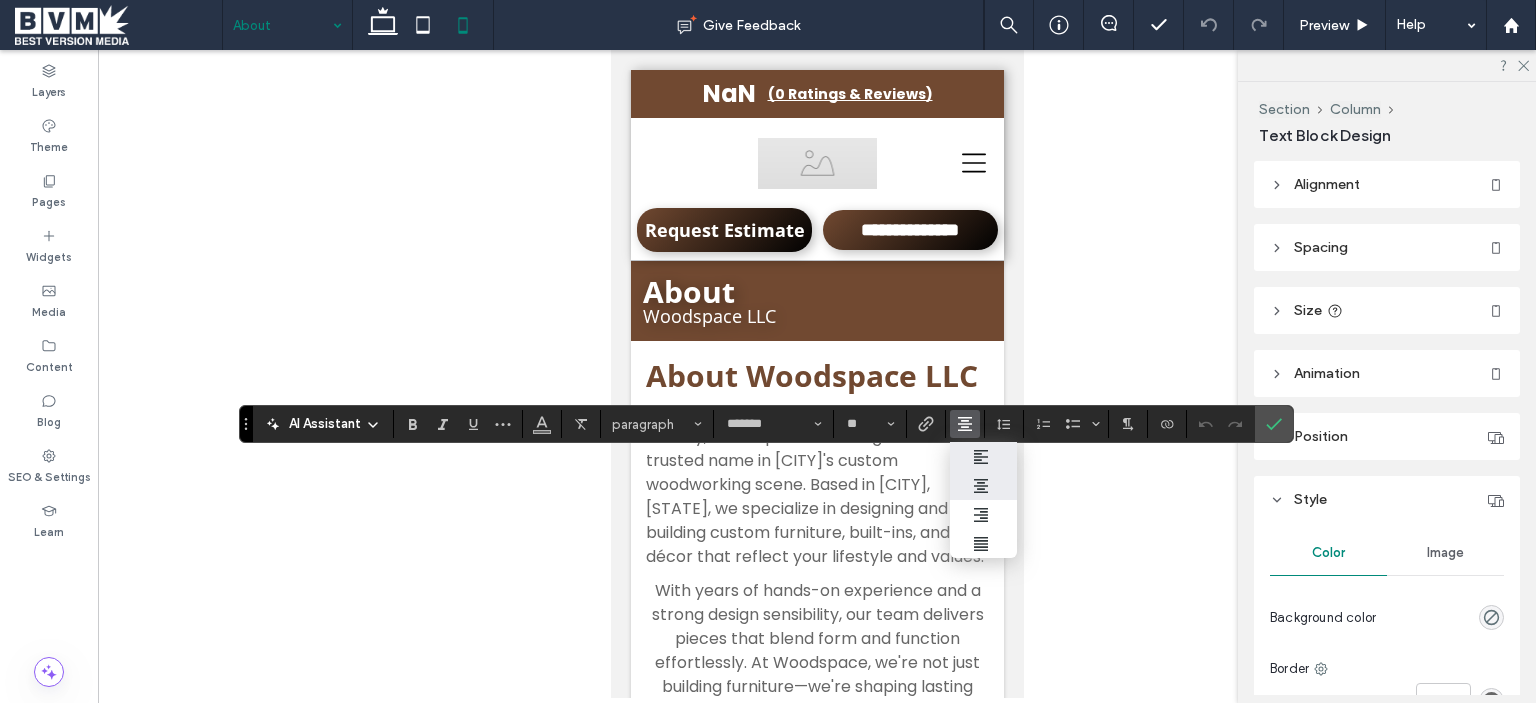 click 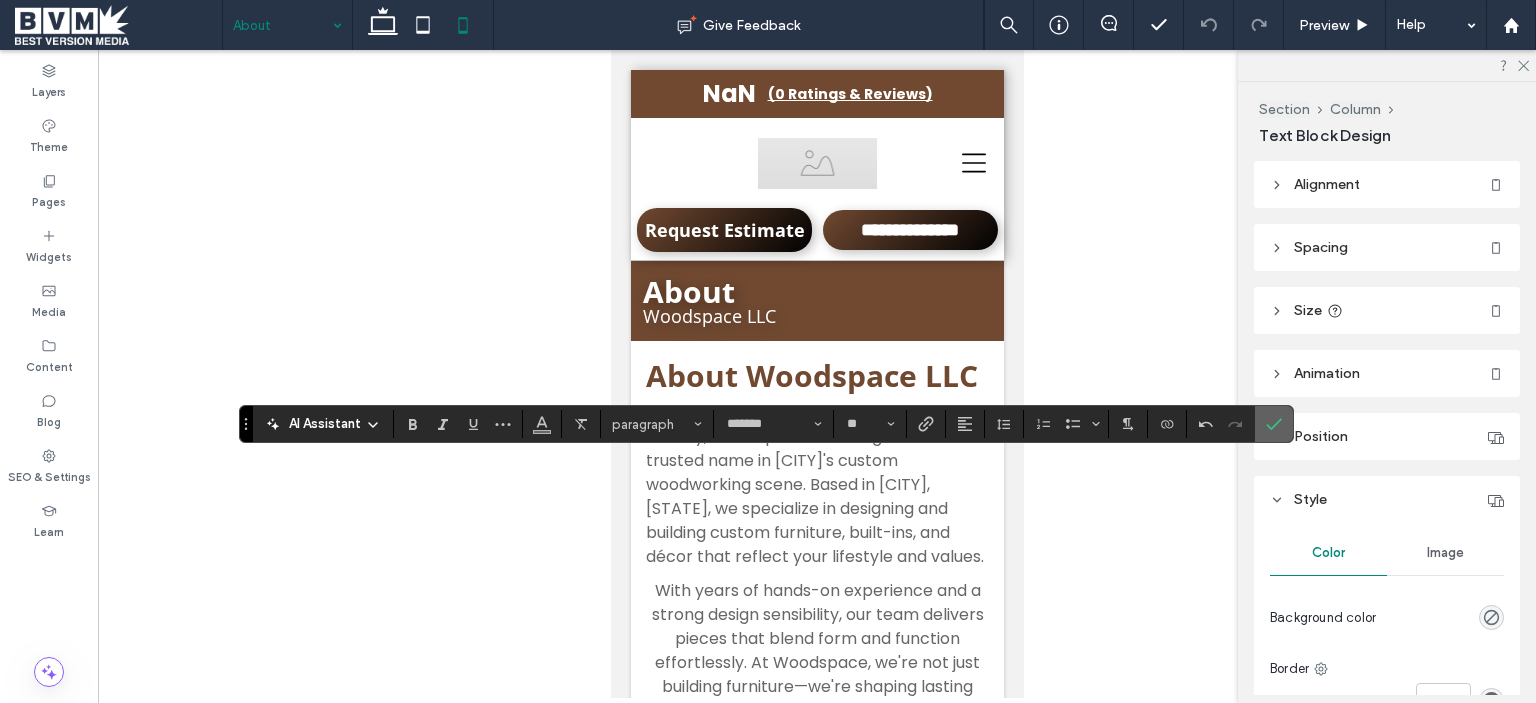 click 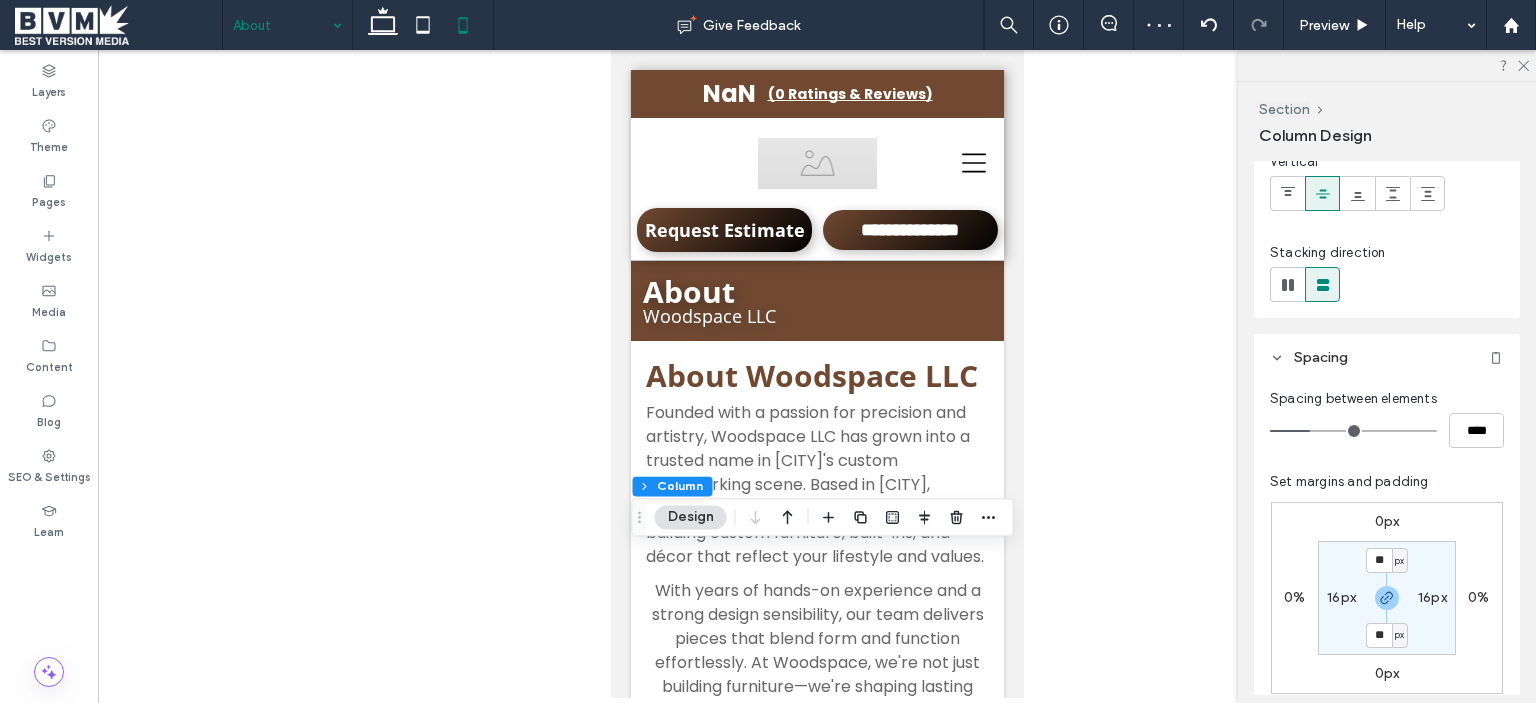 scroll, scrollTop: 400, scrollLeft: 0, axis: vertical 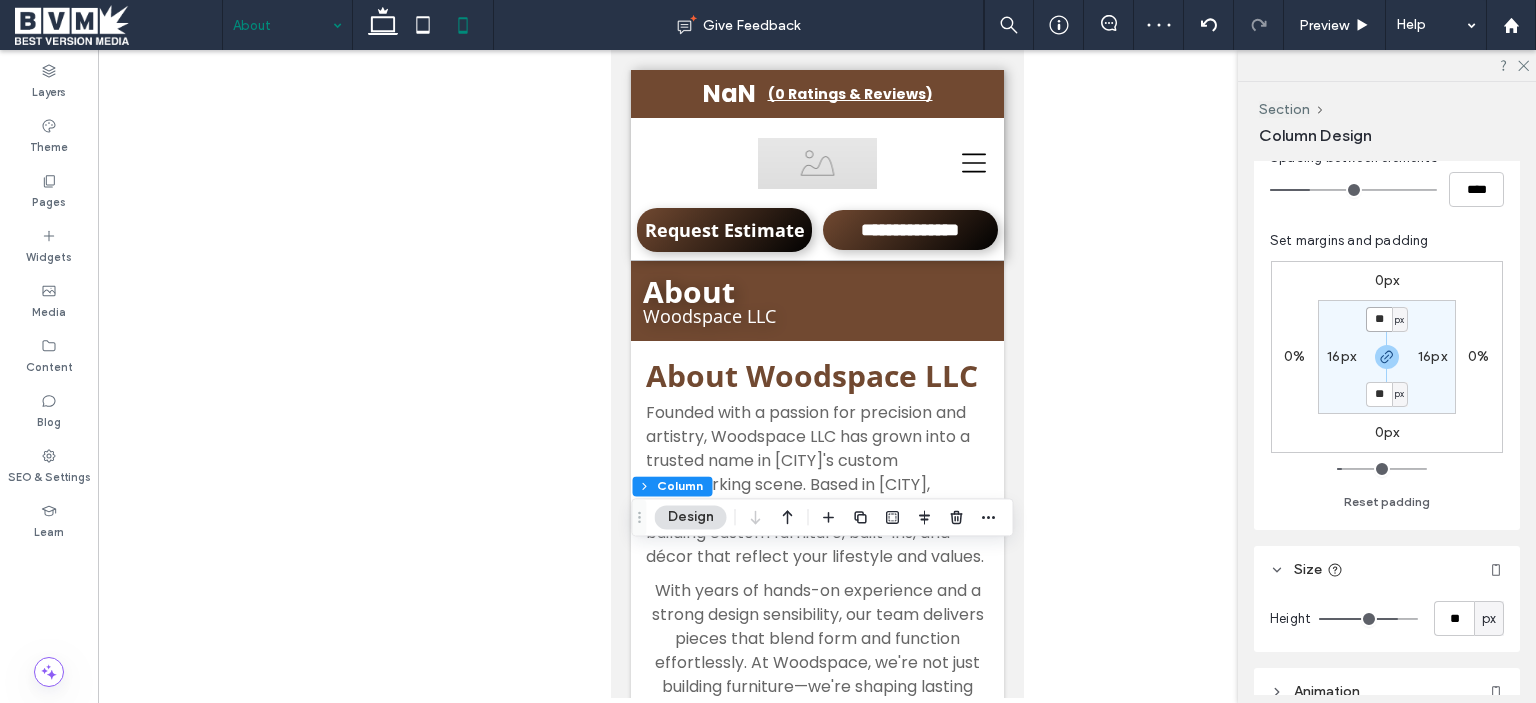 click on "**" at bounding box center (1379, 319) 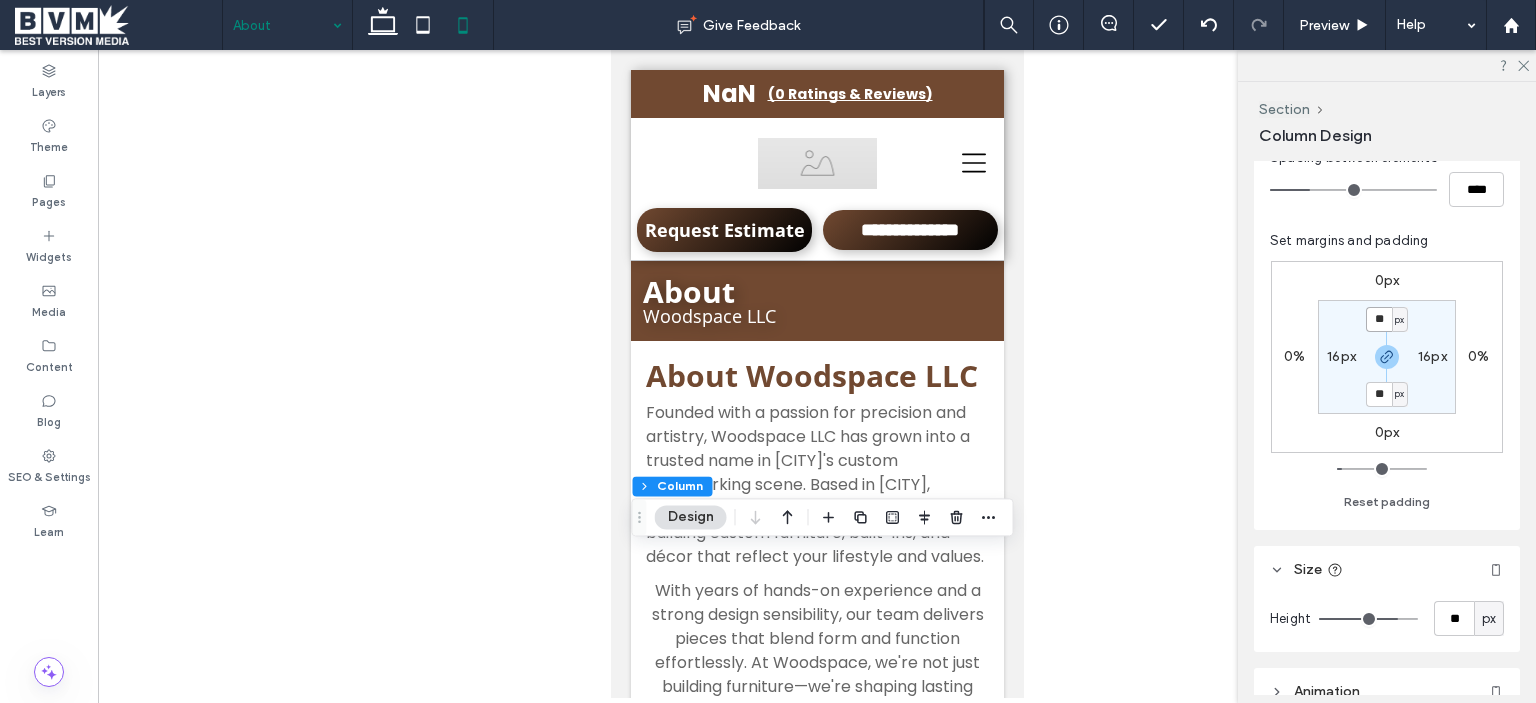 type on "*" 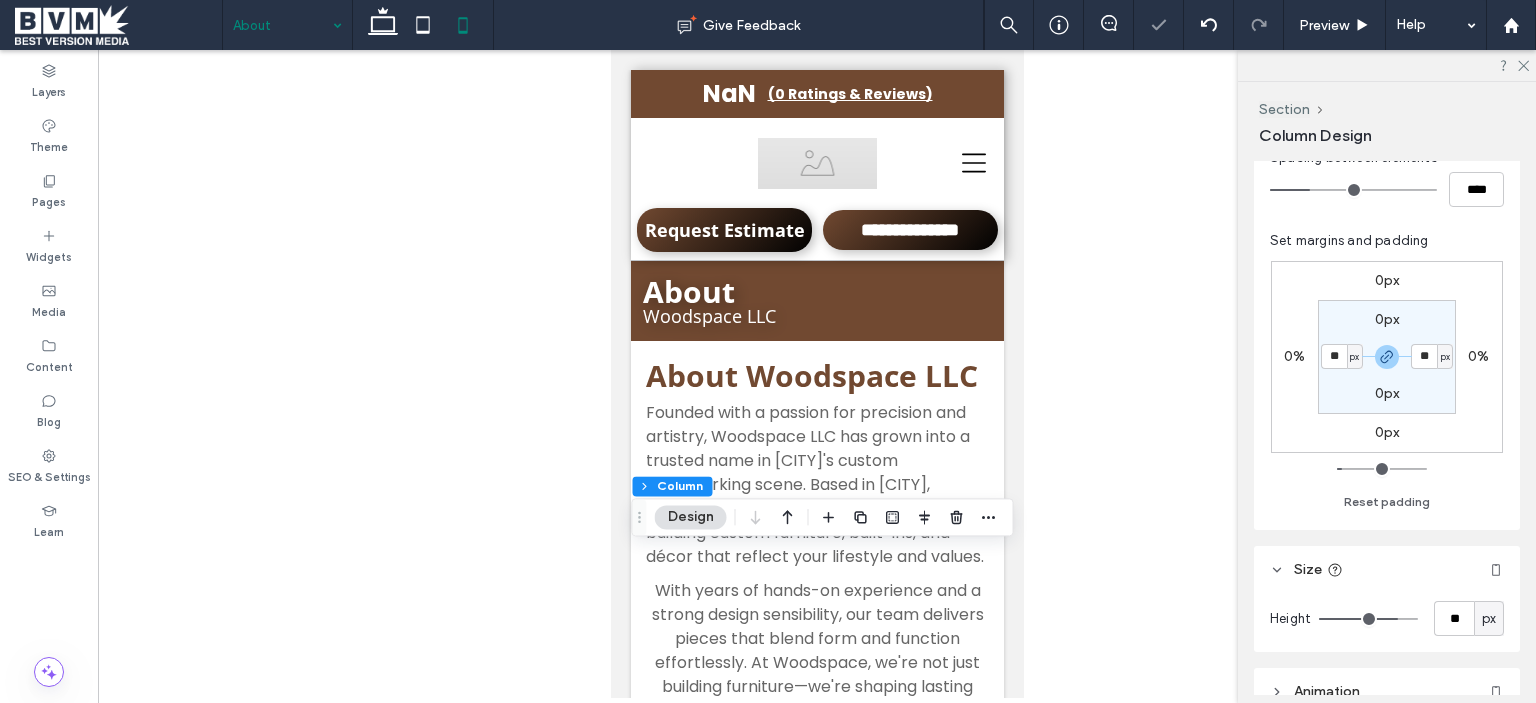 type on "*" 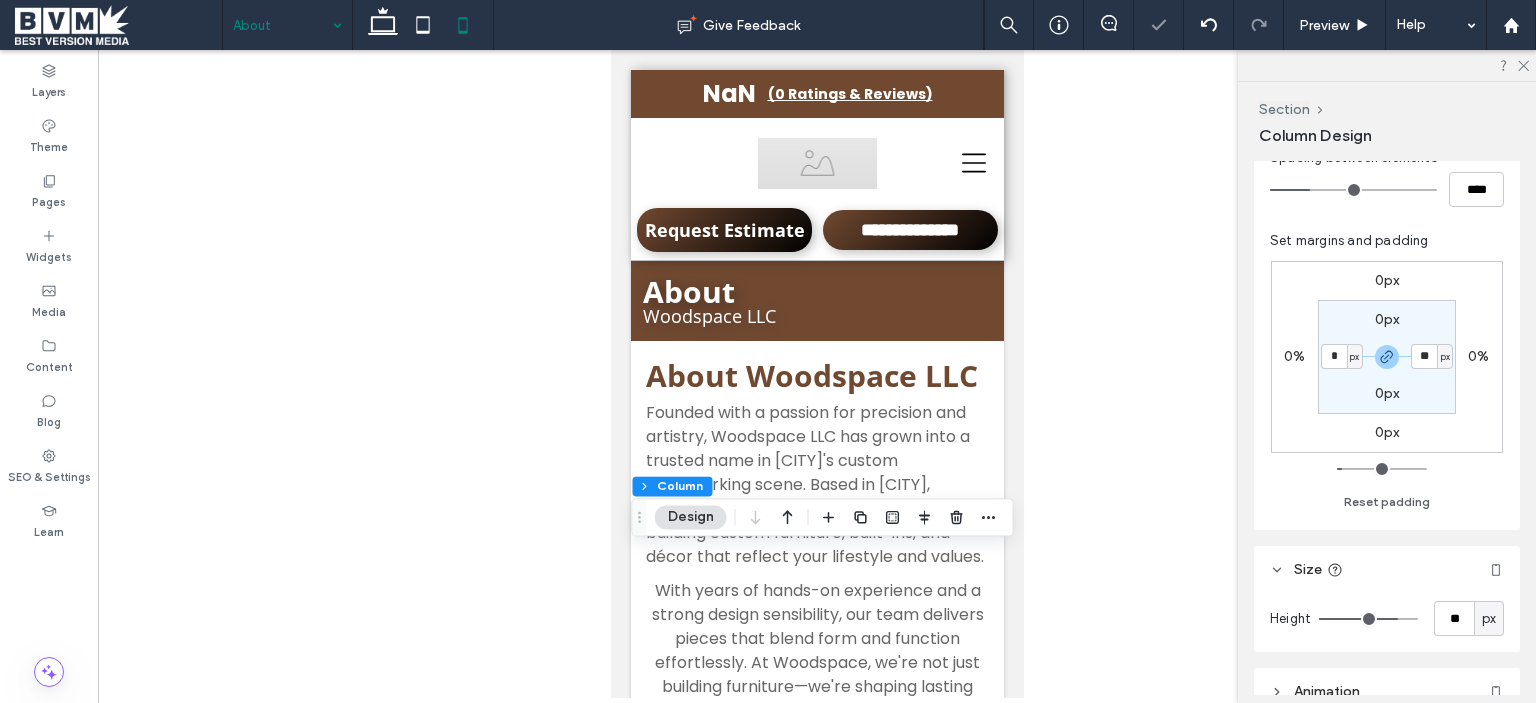 type on "*" 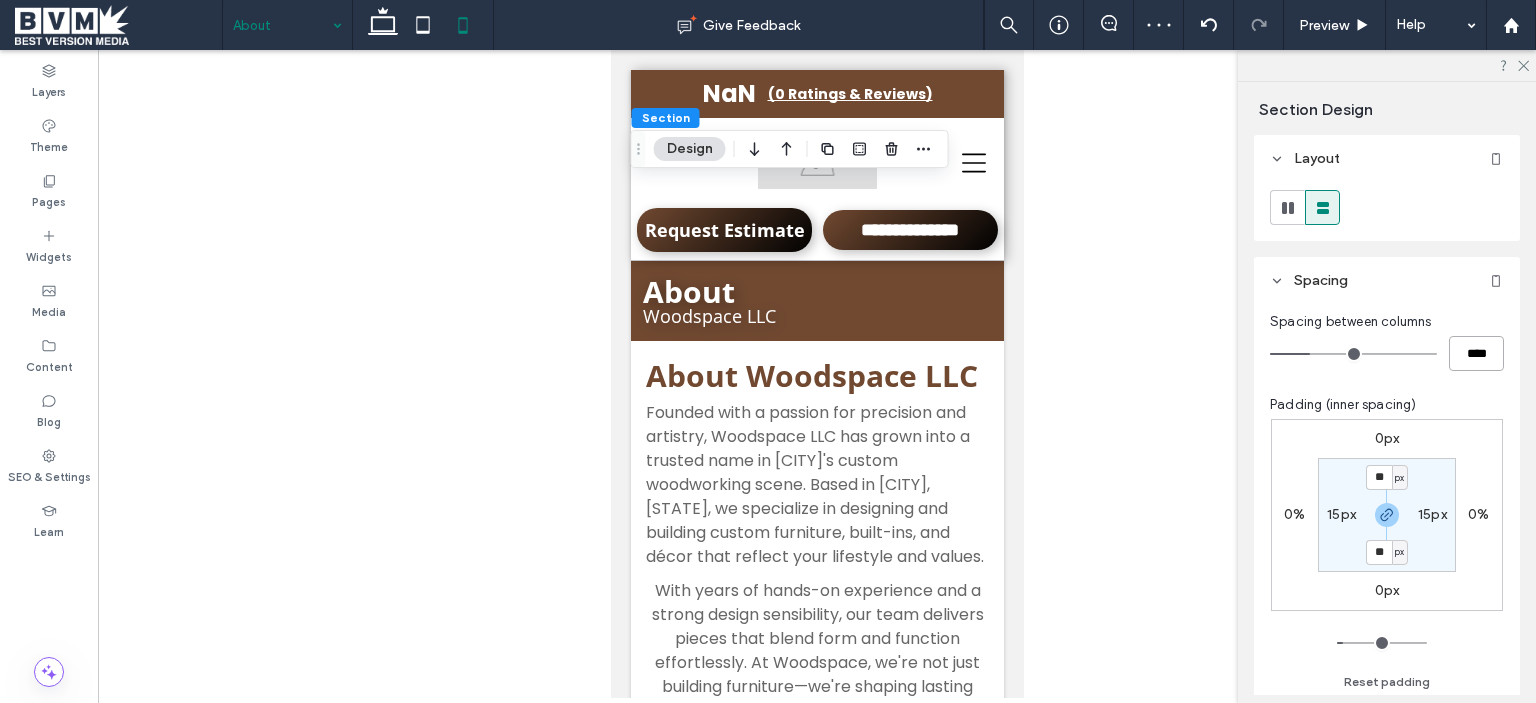click on "****" at bounding box center (1476, 353) 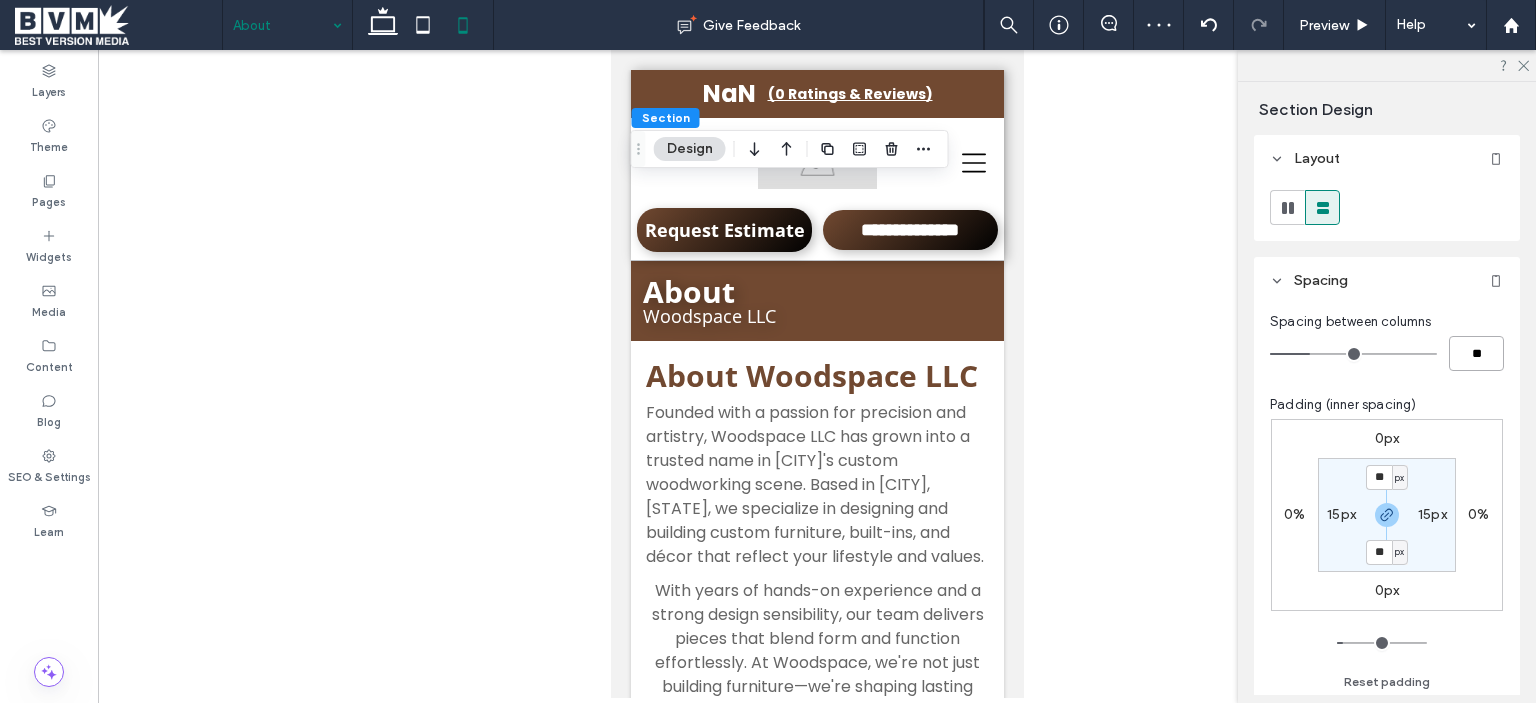 type on "**" 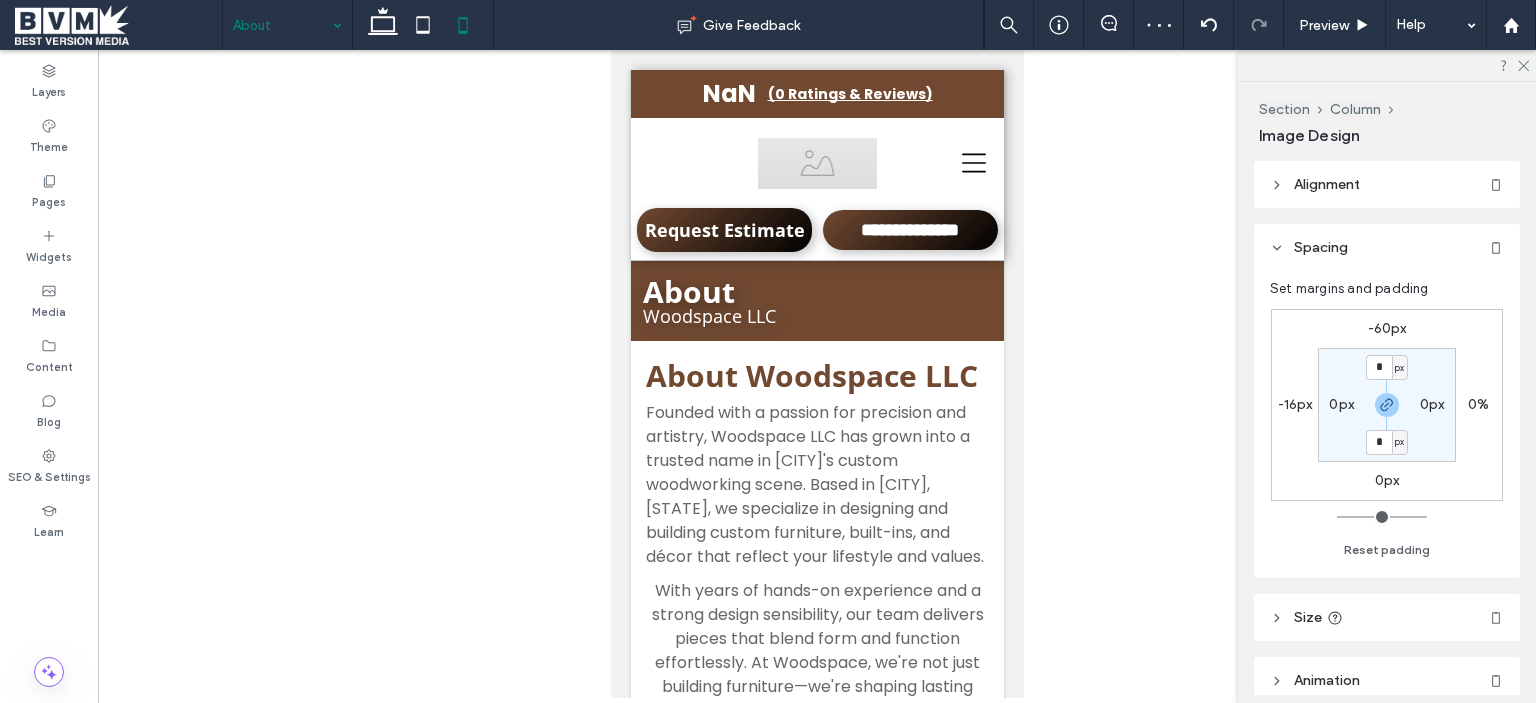 type on "**" 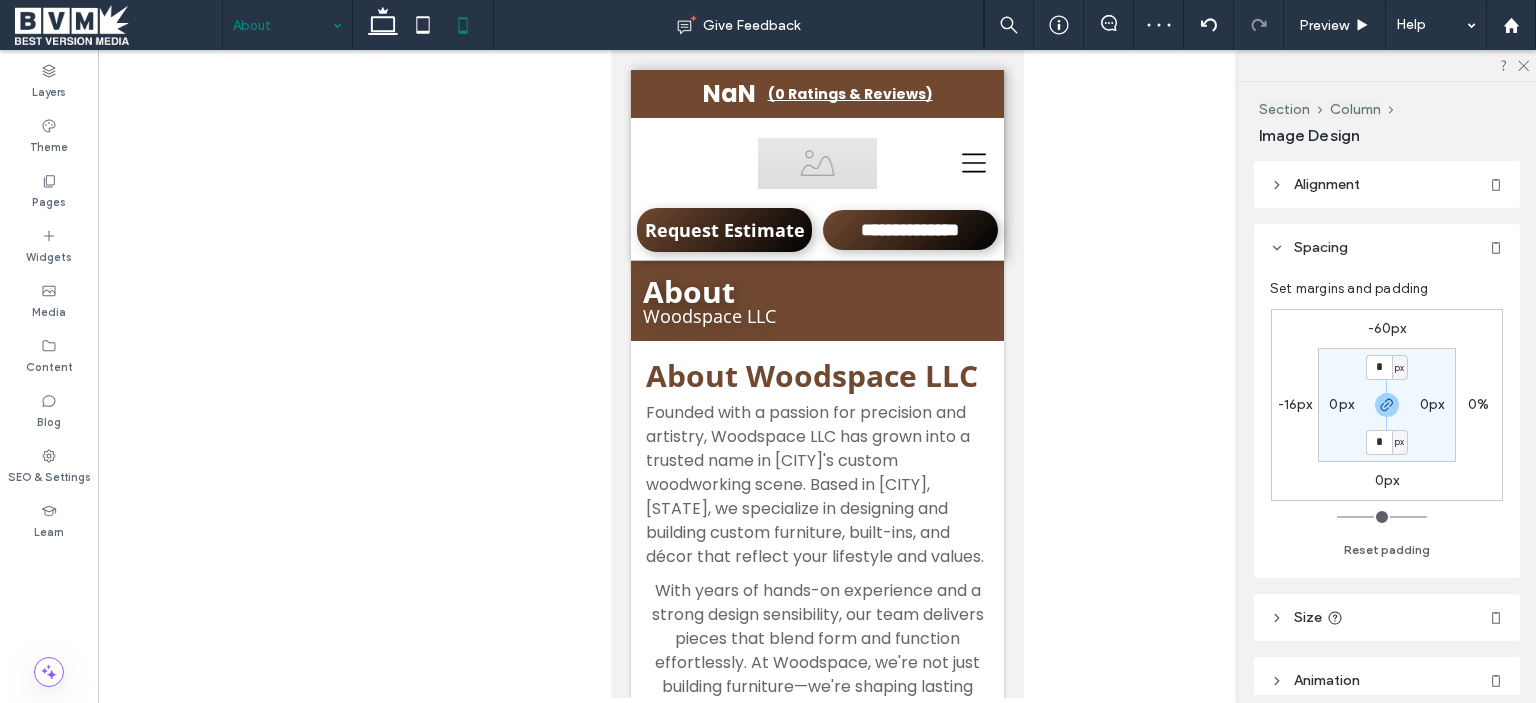 type on "**" 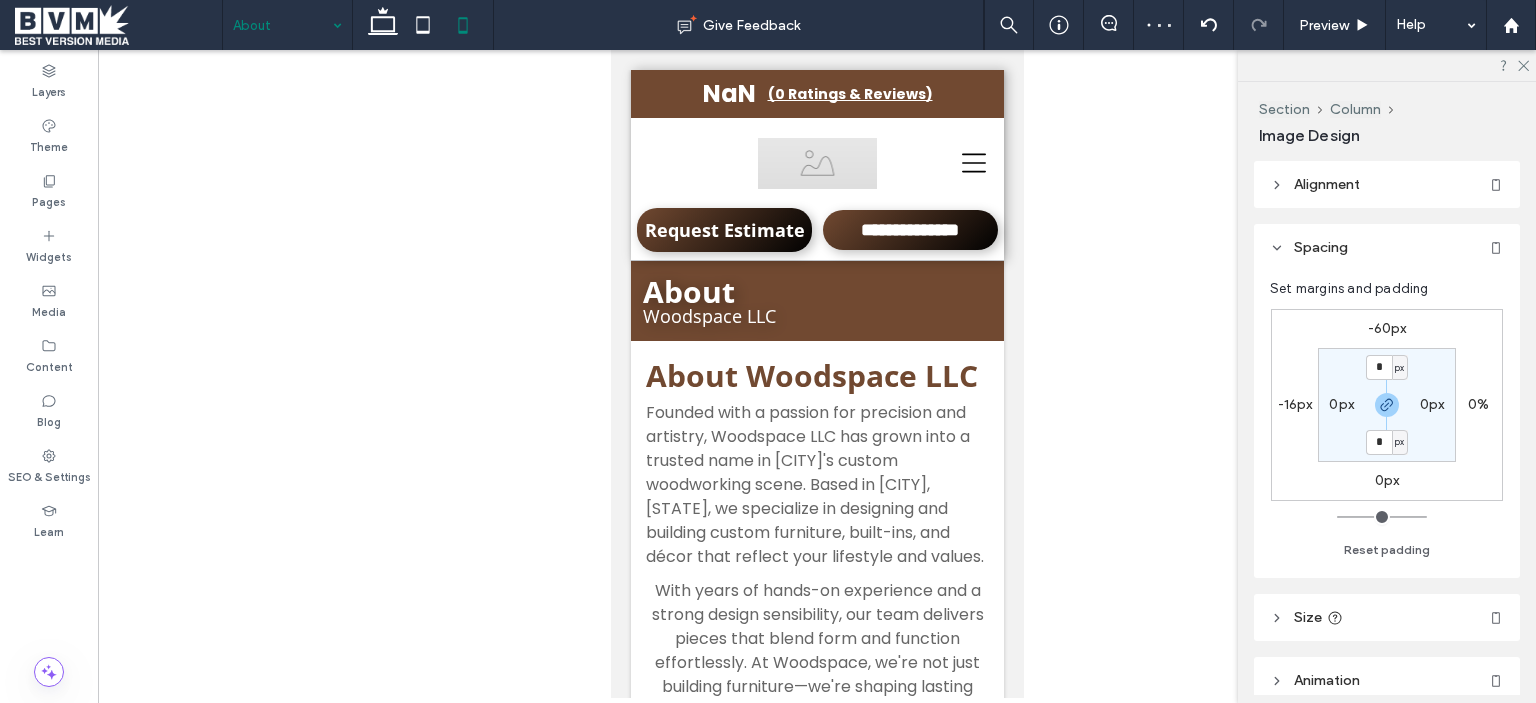 type on "**" 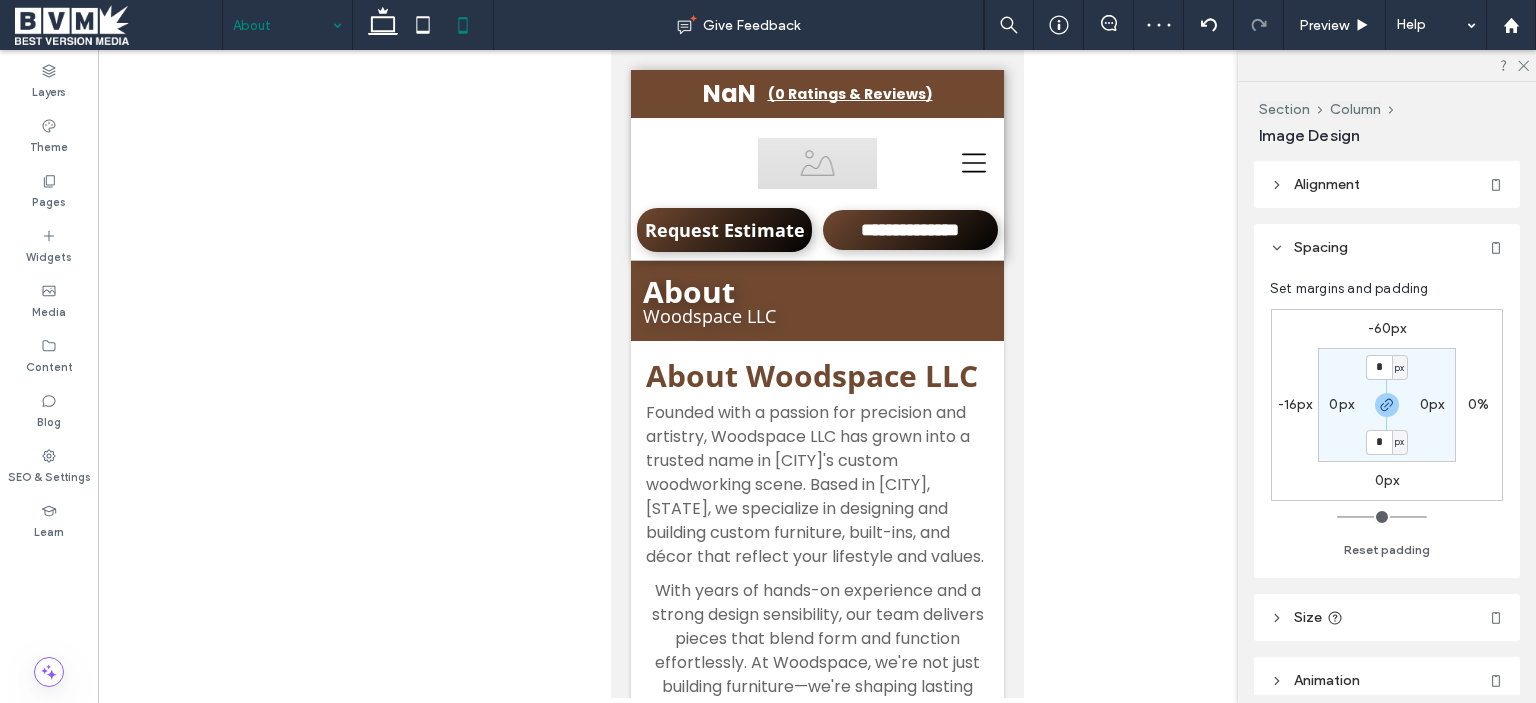 type on "**" 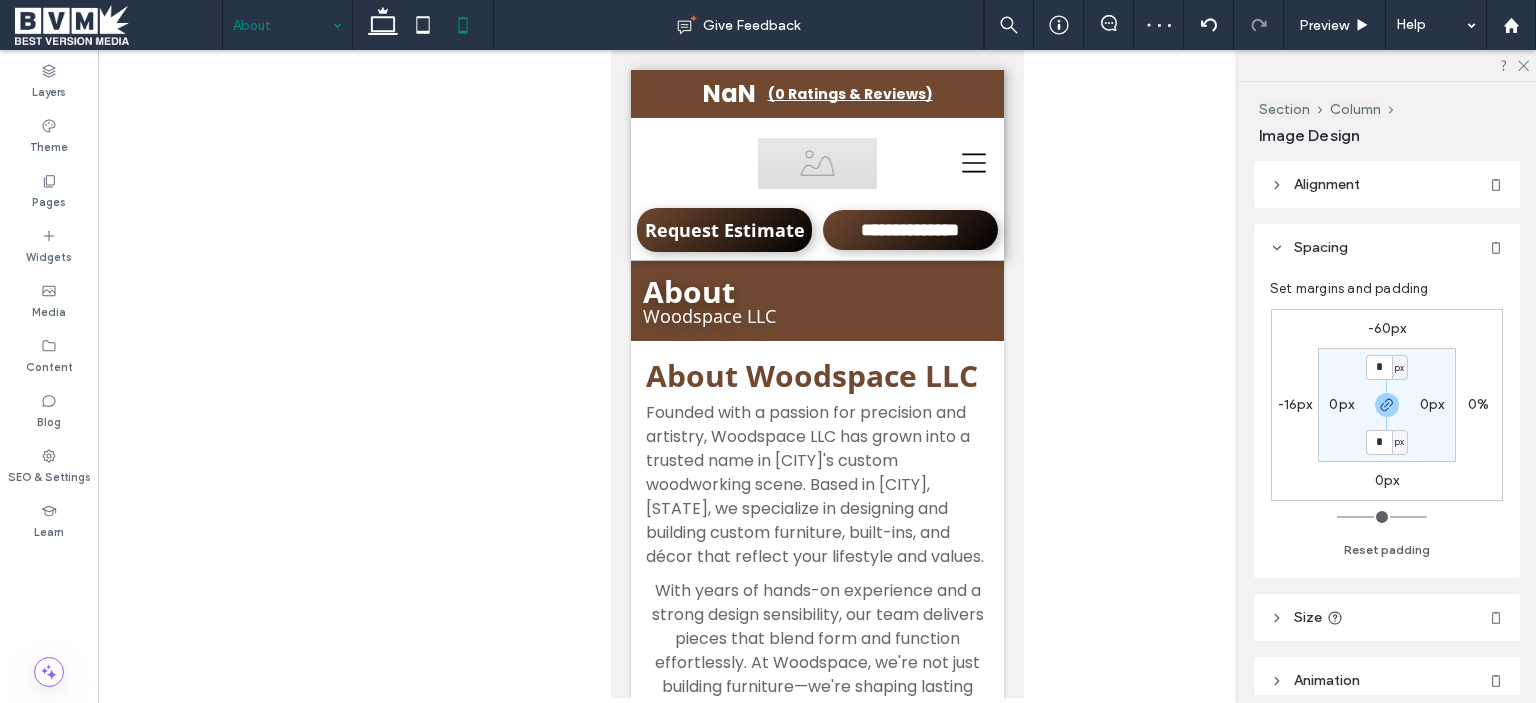 type on "**" 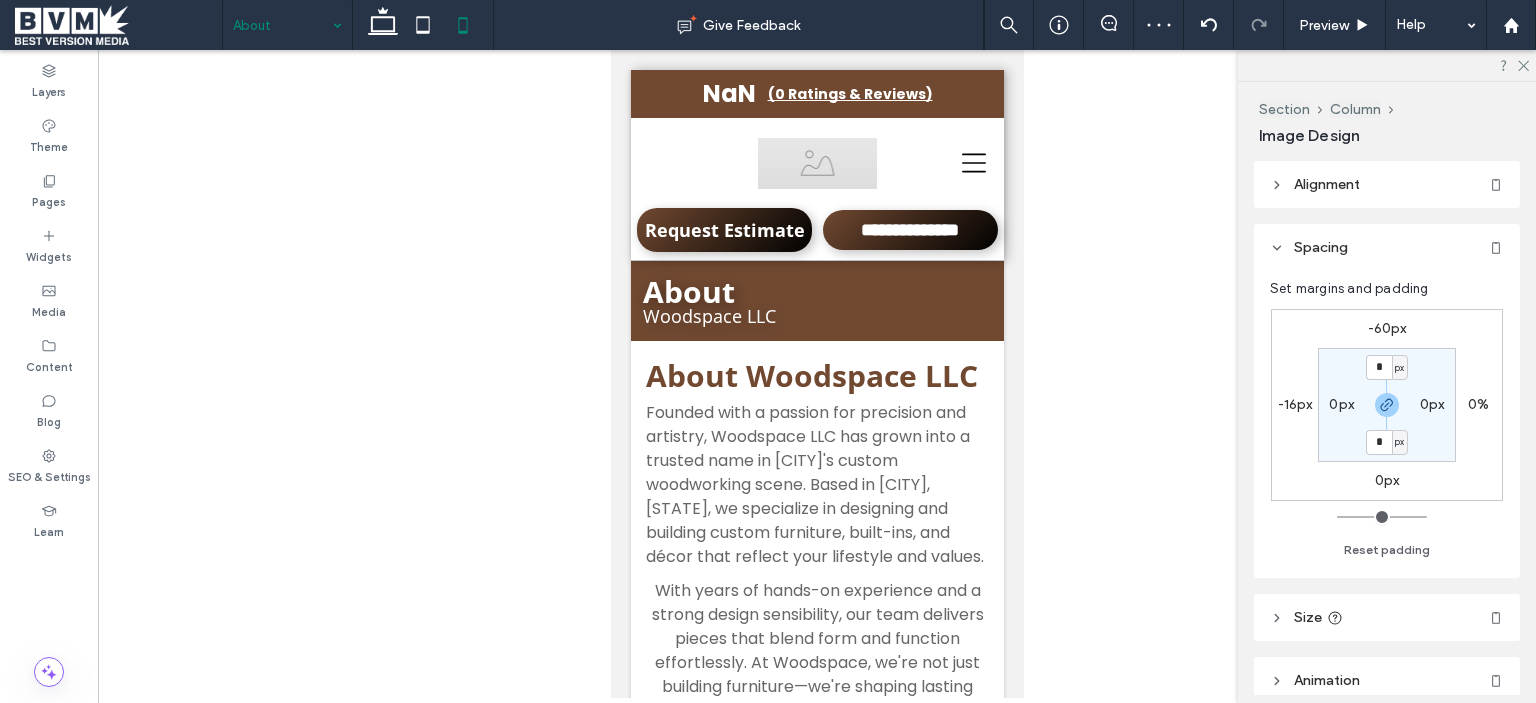 type on "**" 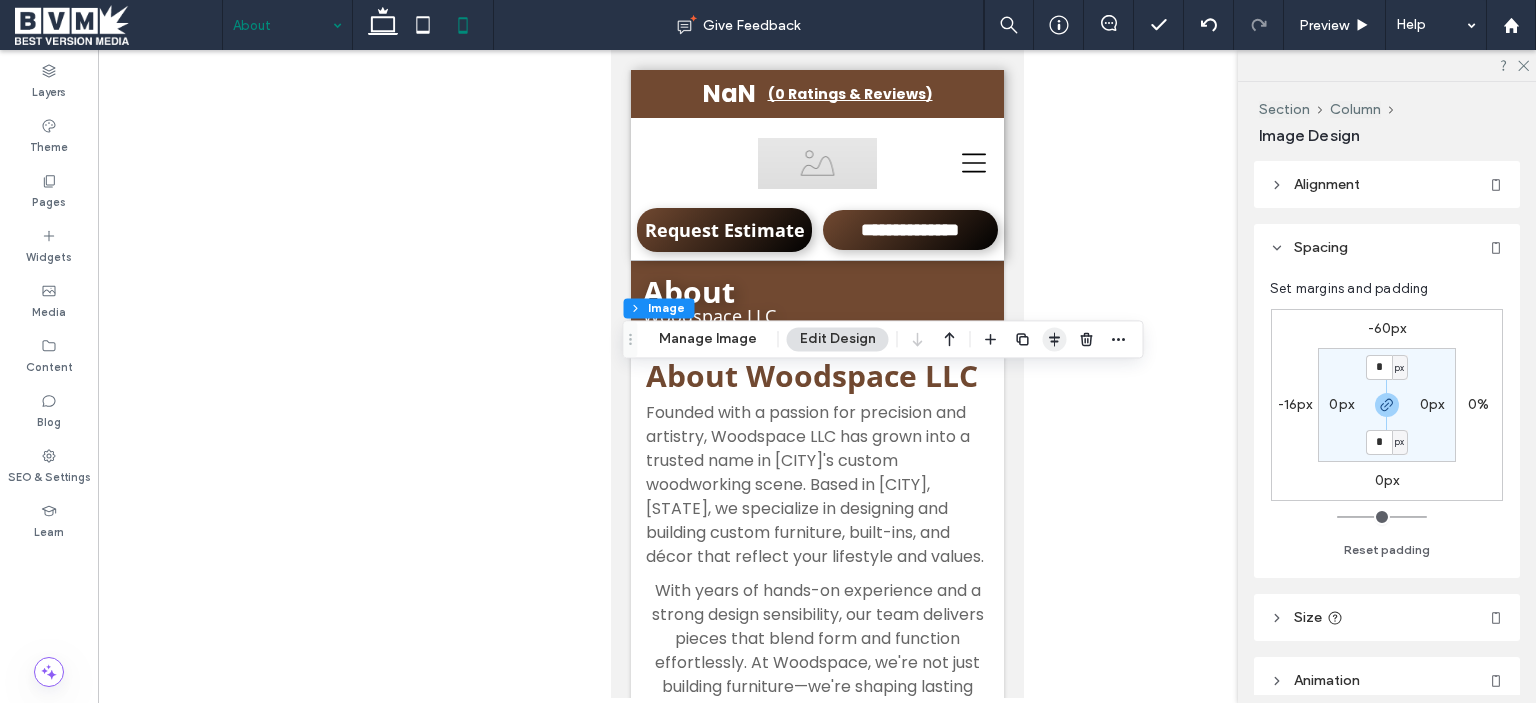 click at bounding box center [1055, 339] 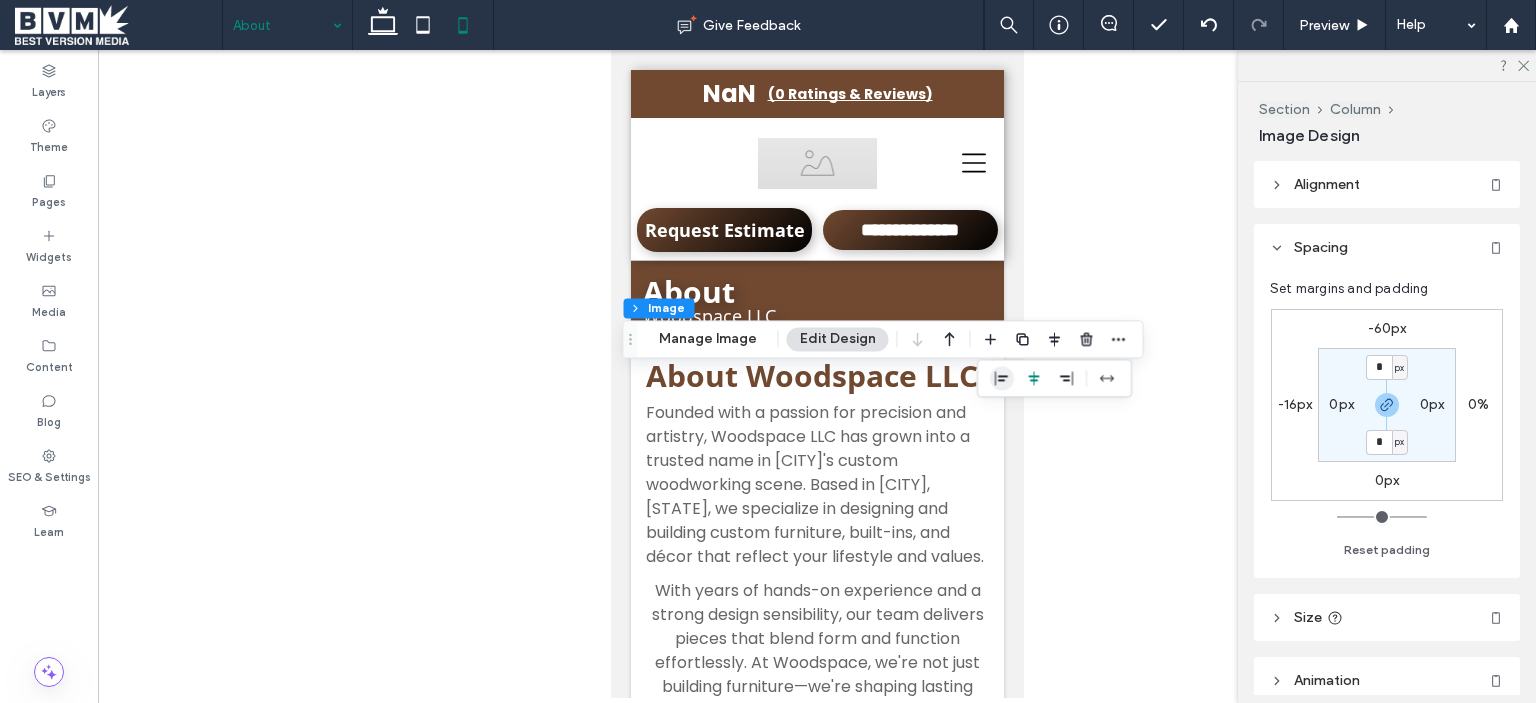 click 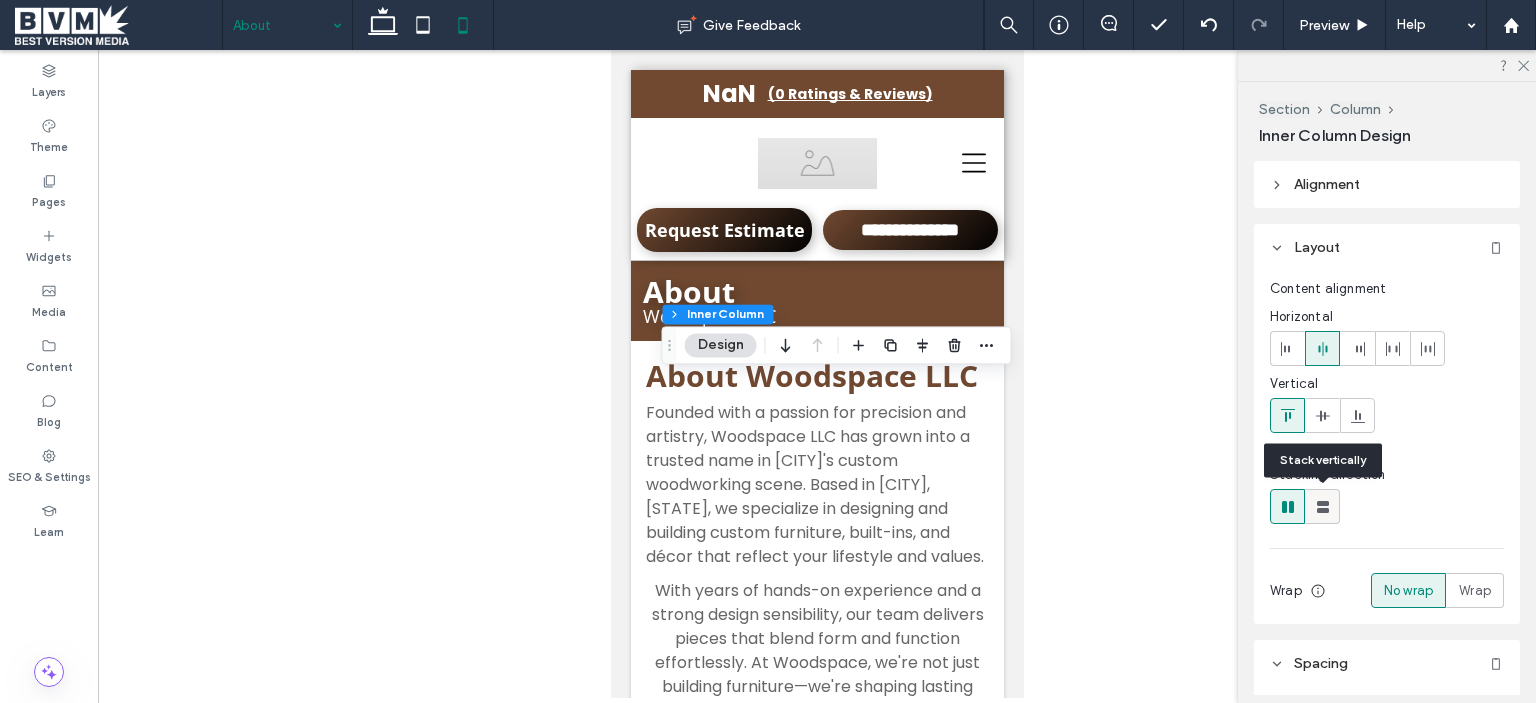 click at bounding box center (1322, 506) 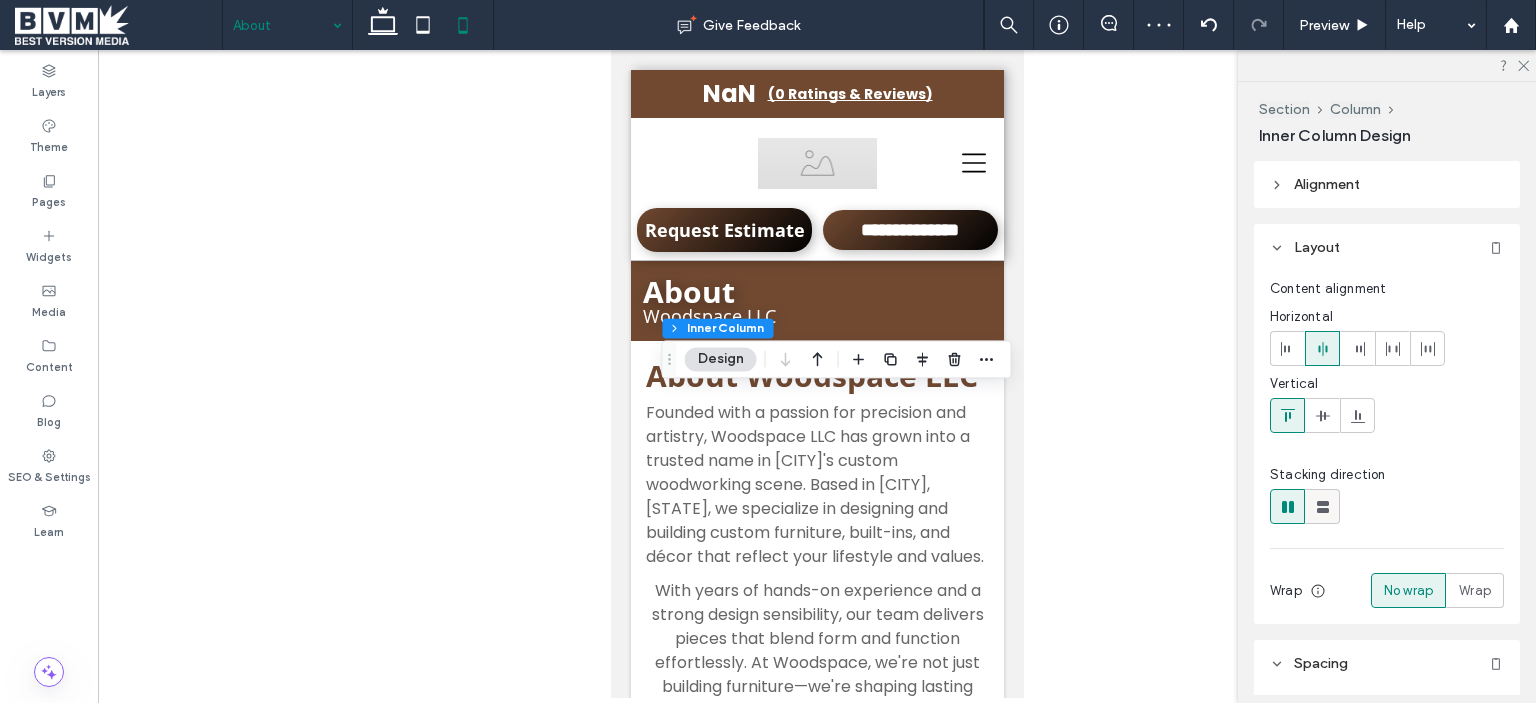click 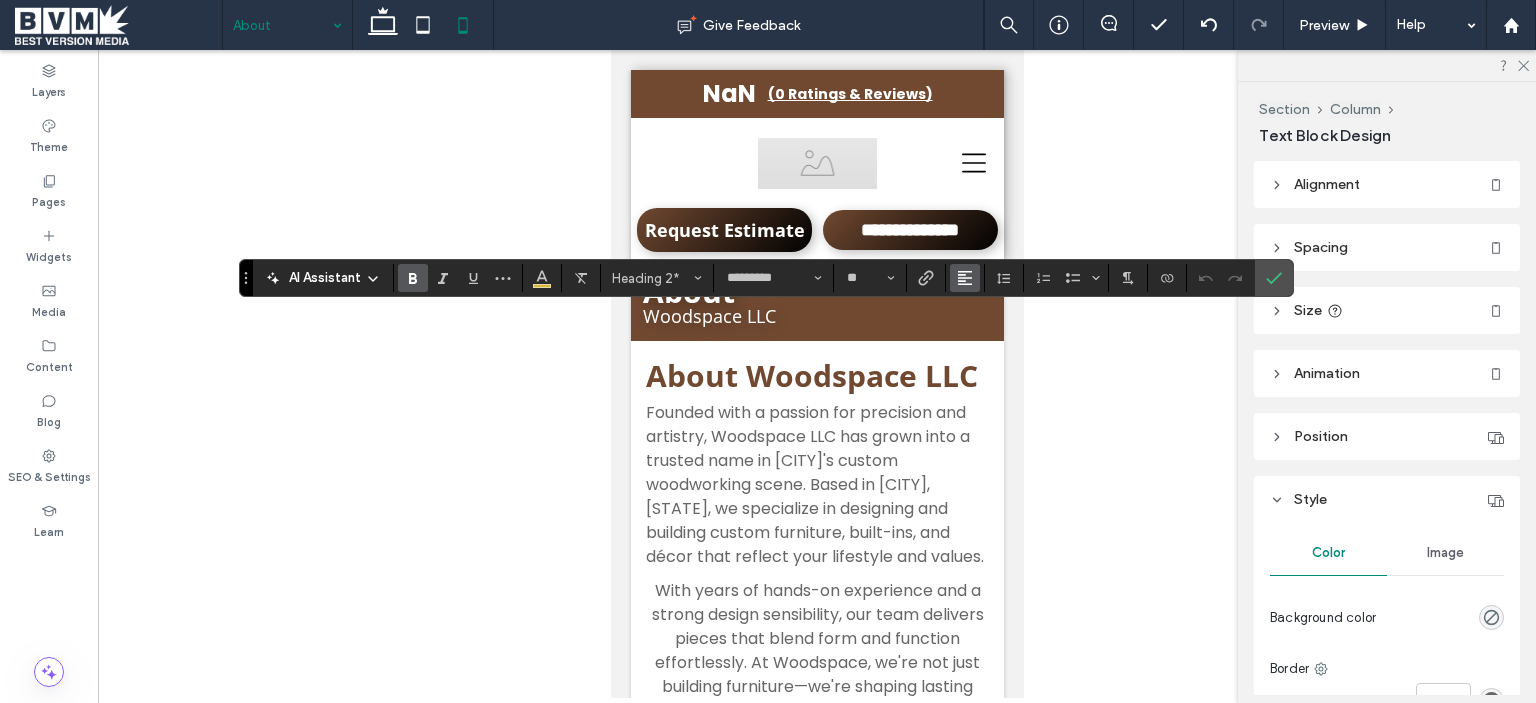 click 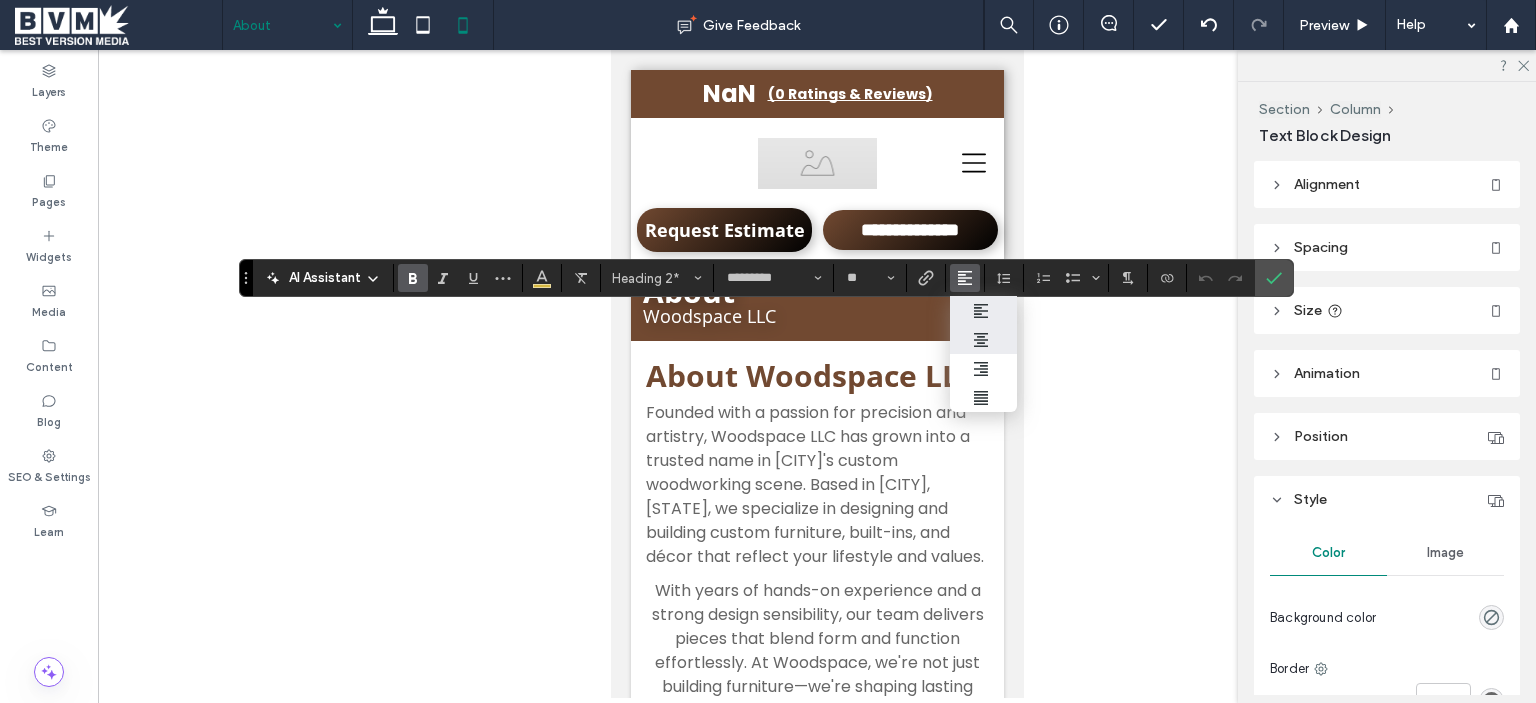 click 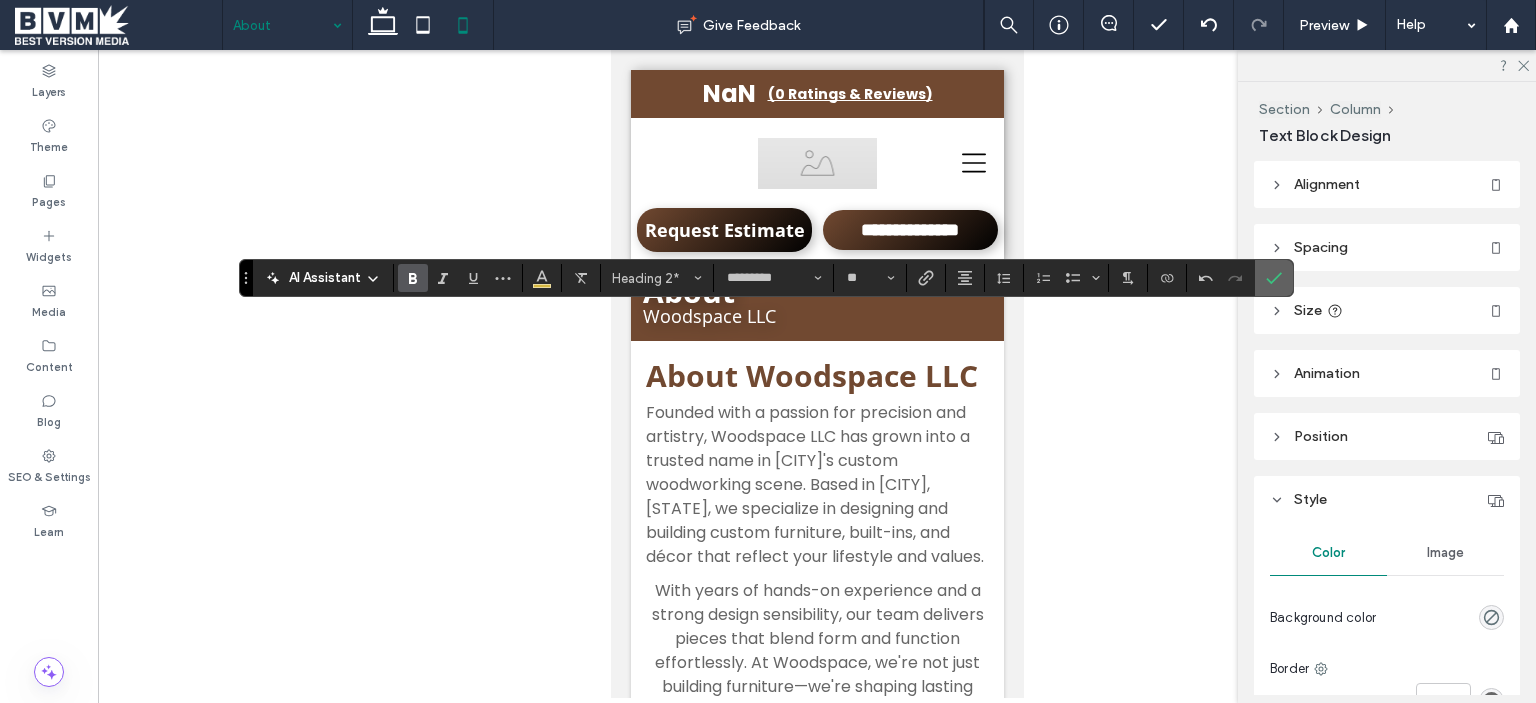 click 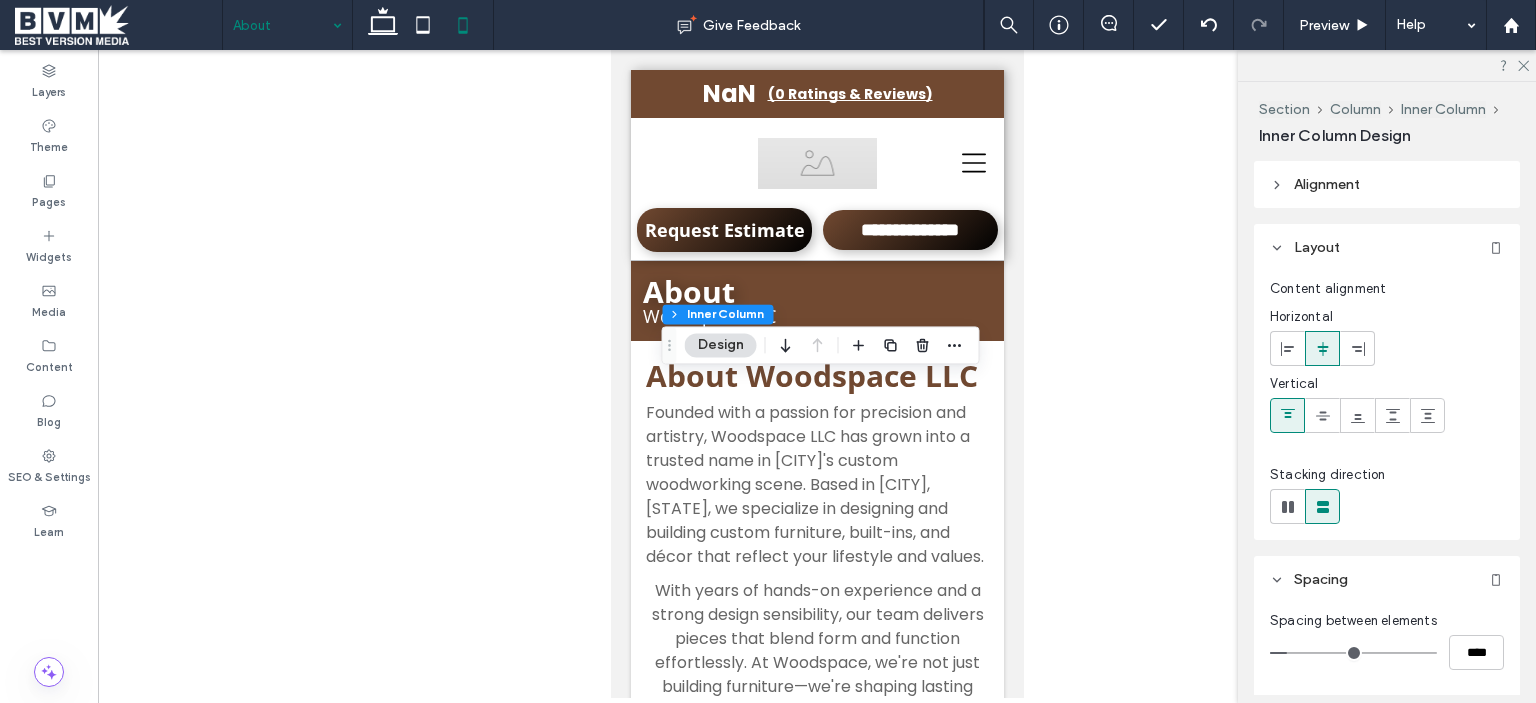 click 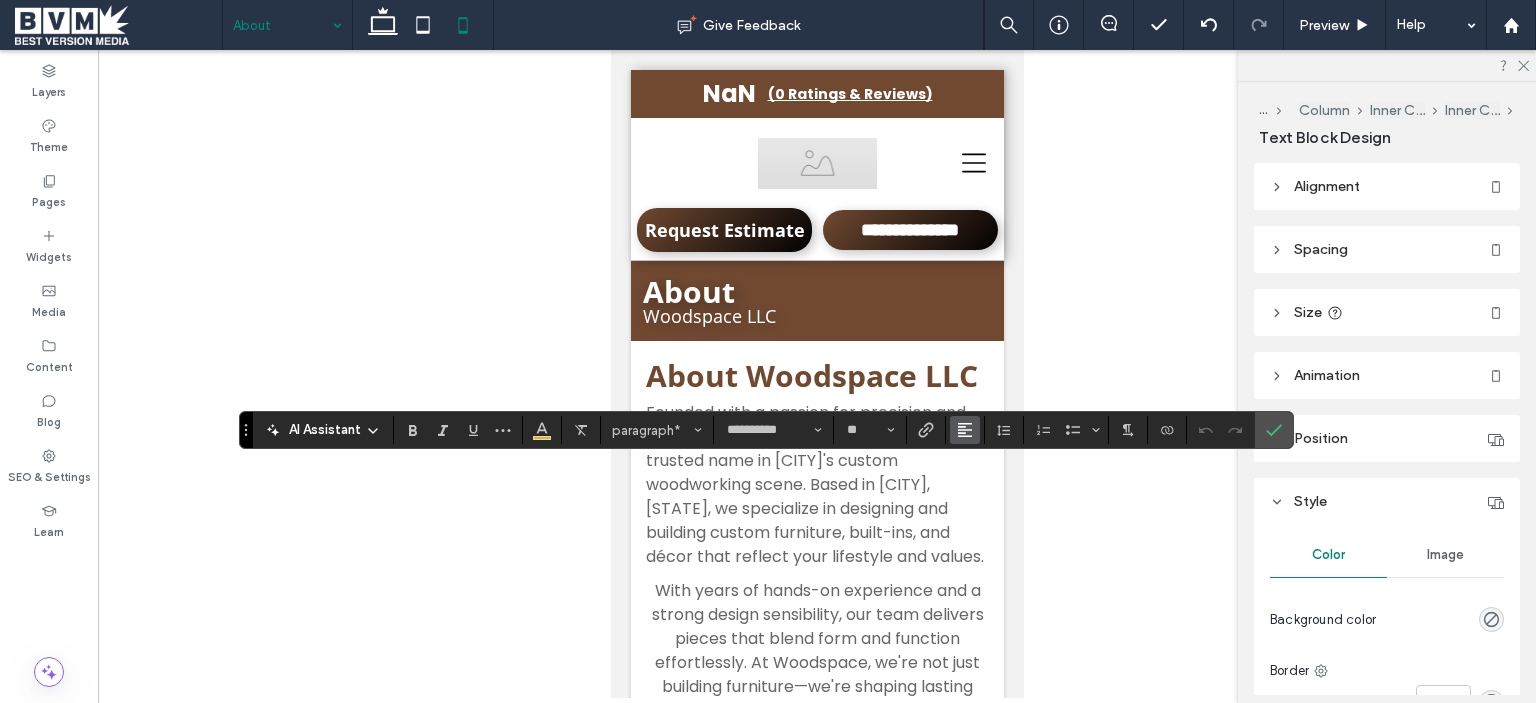 click 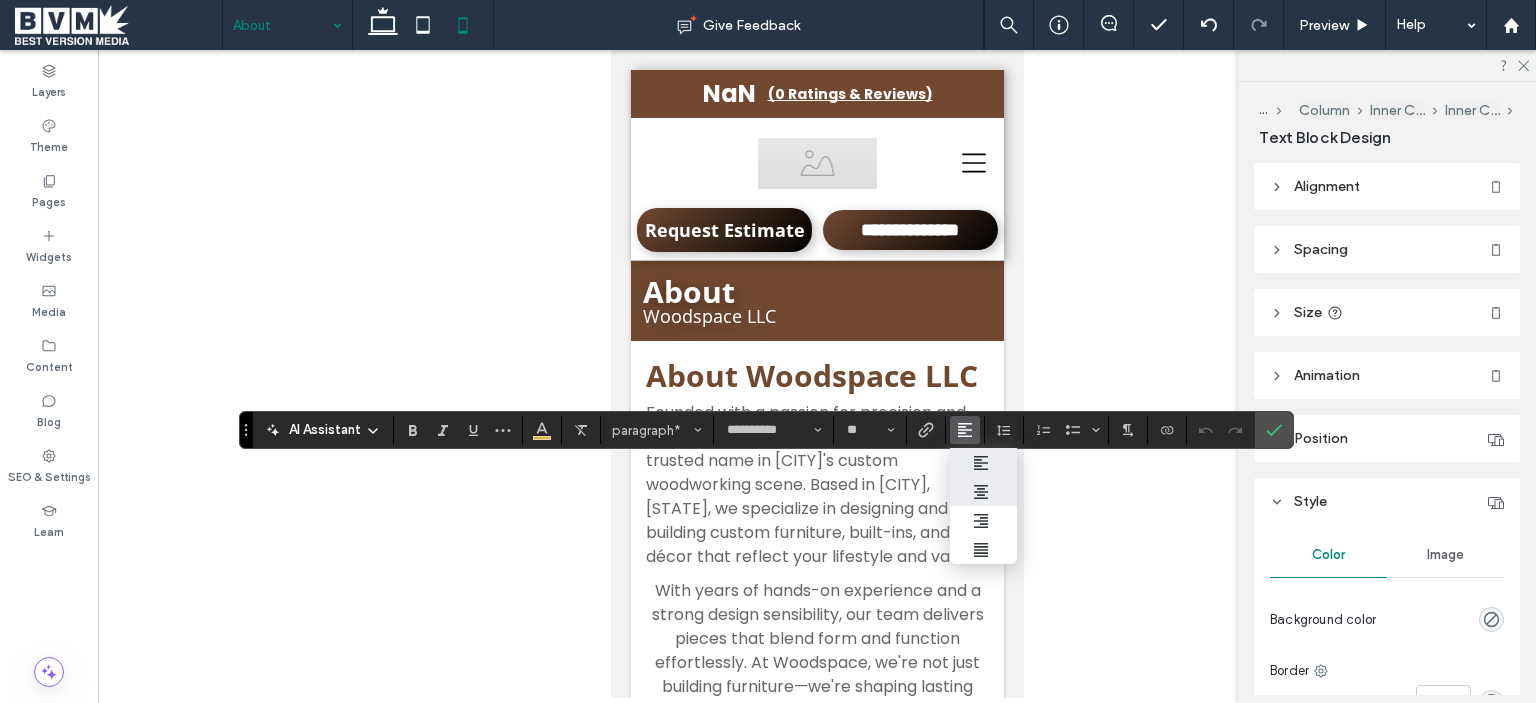 click 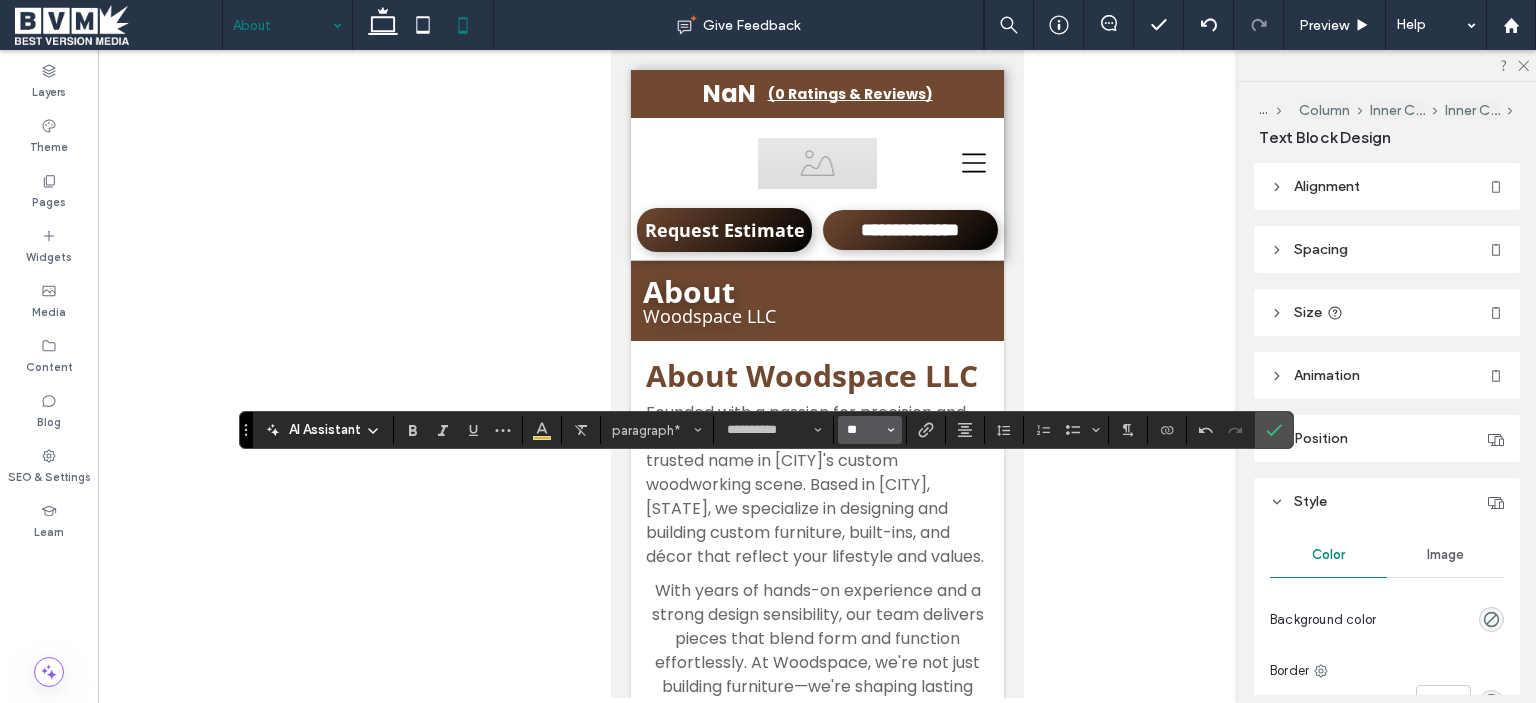click on "**" at bounding box center [864, 430] 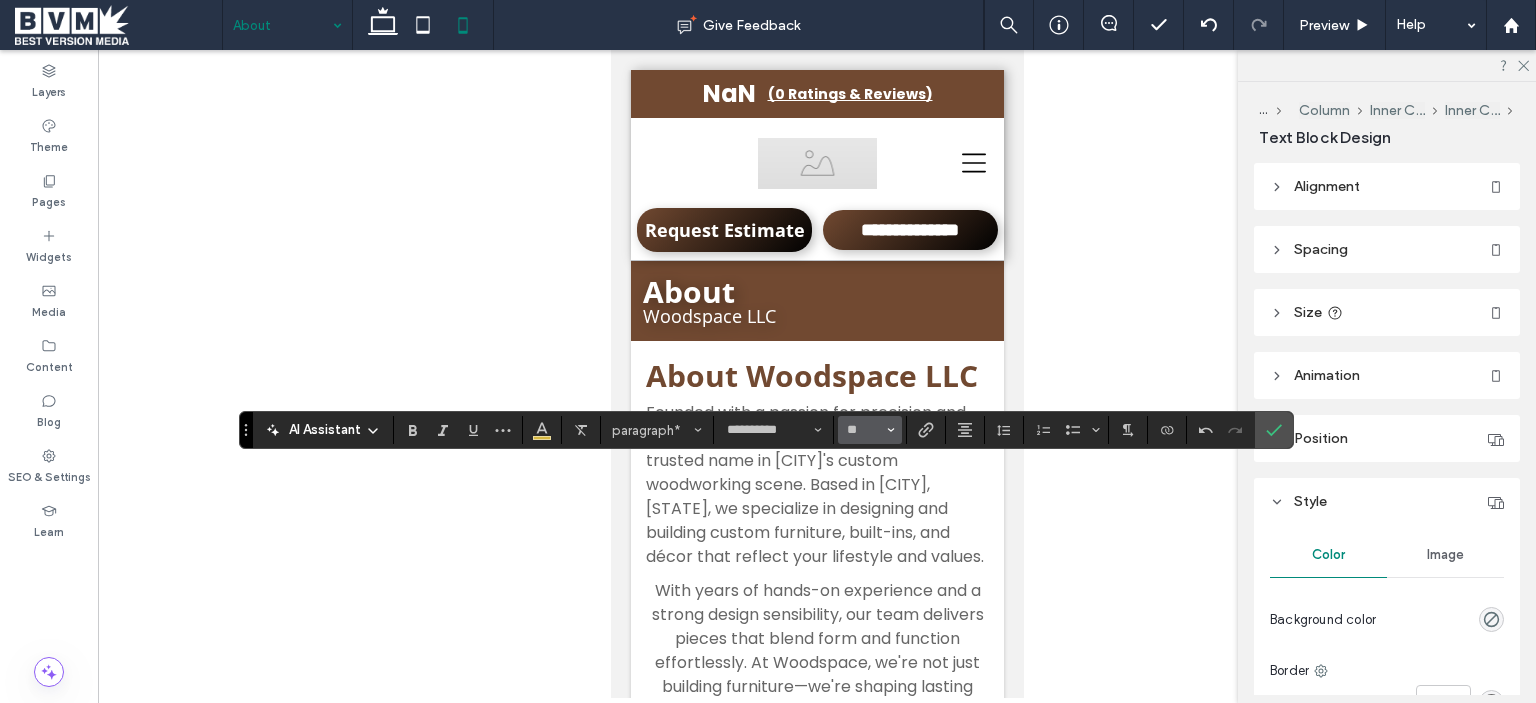 type on "**" 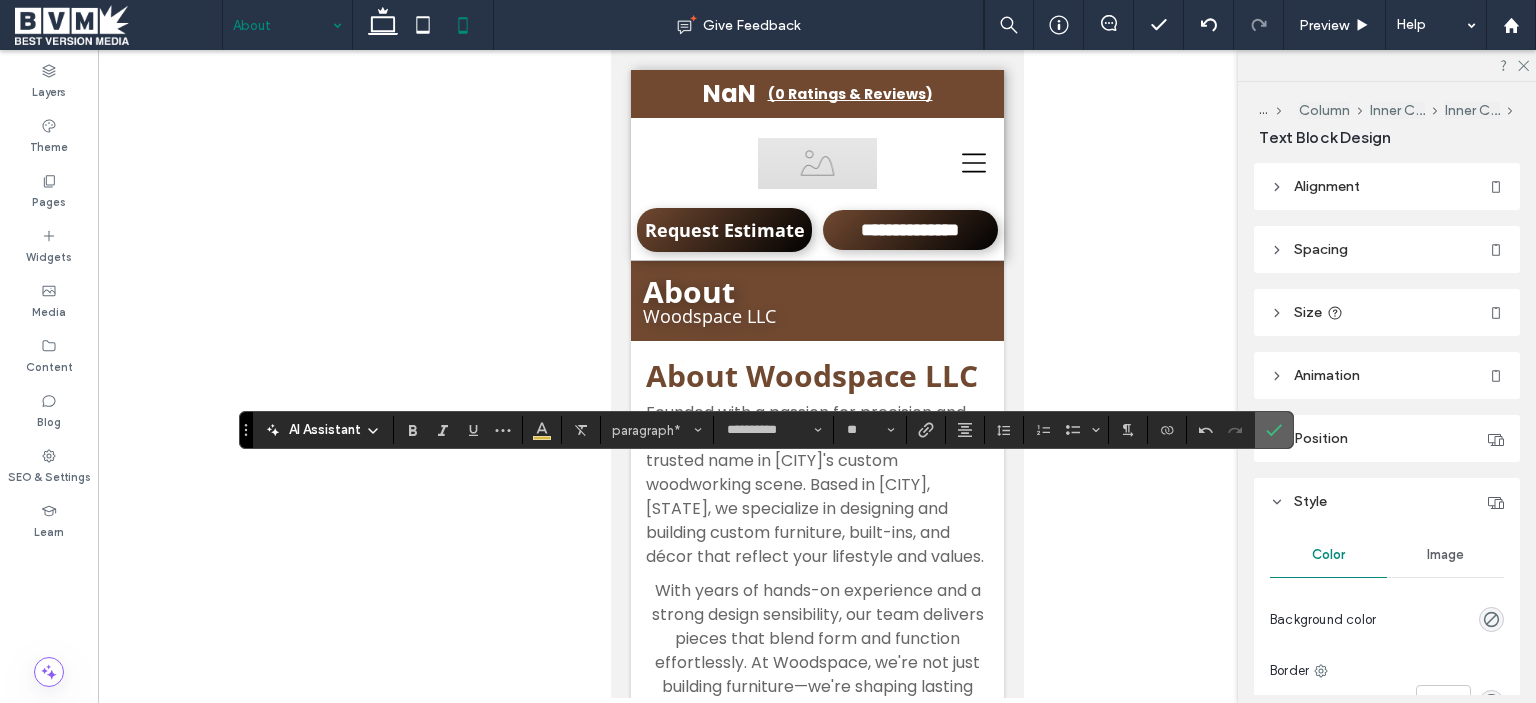 click 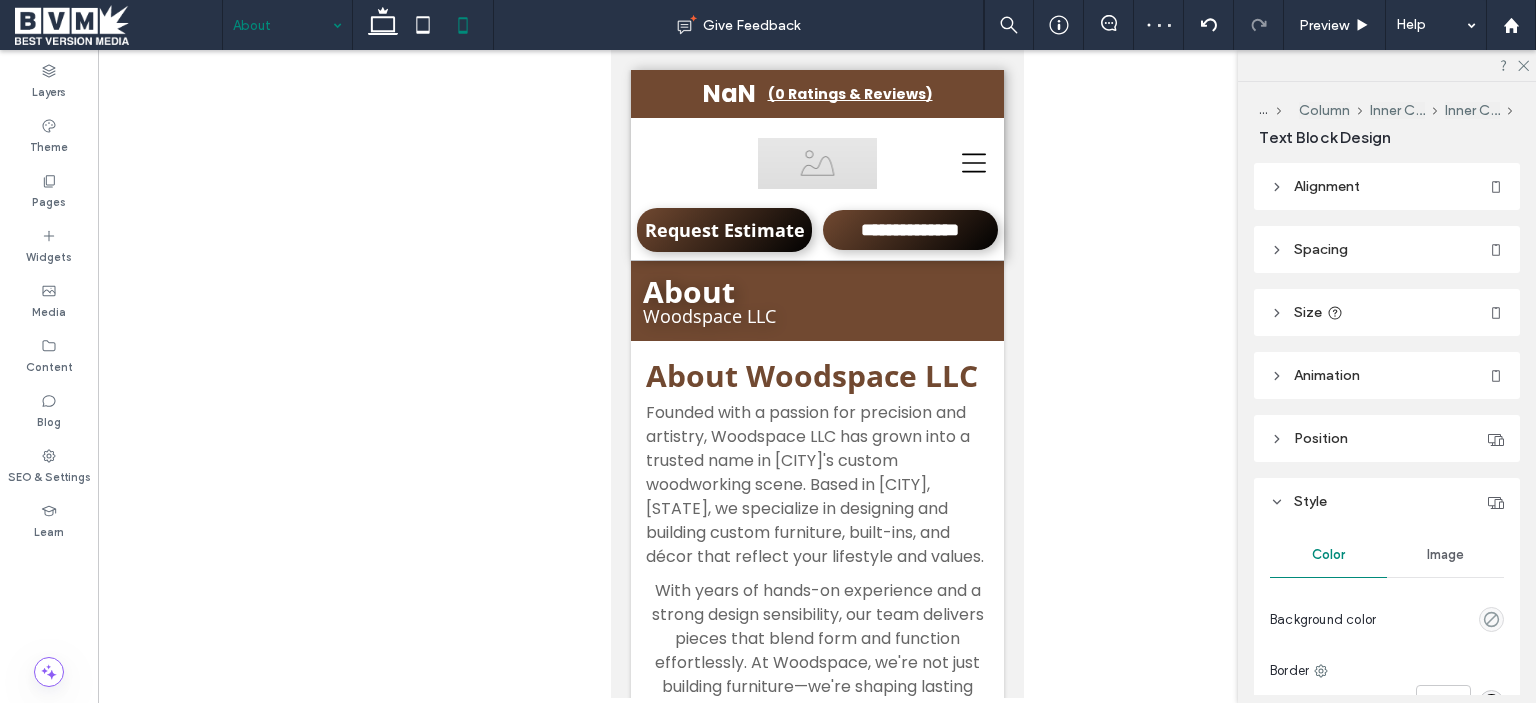 type on "**********" 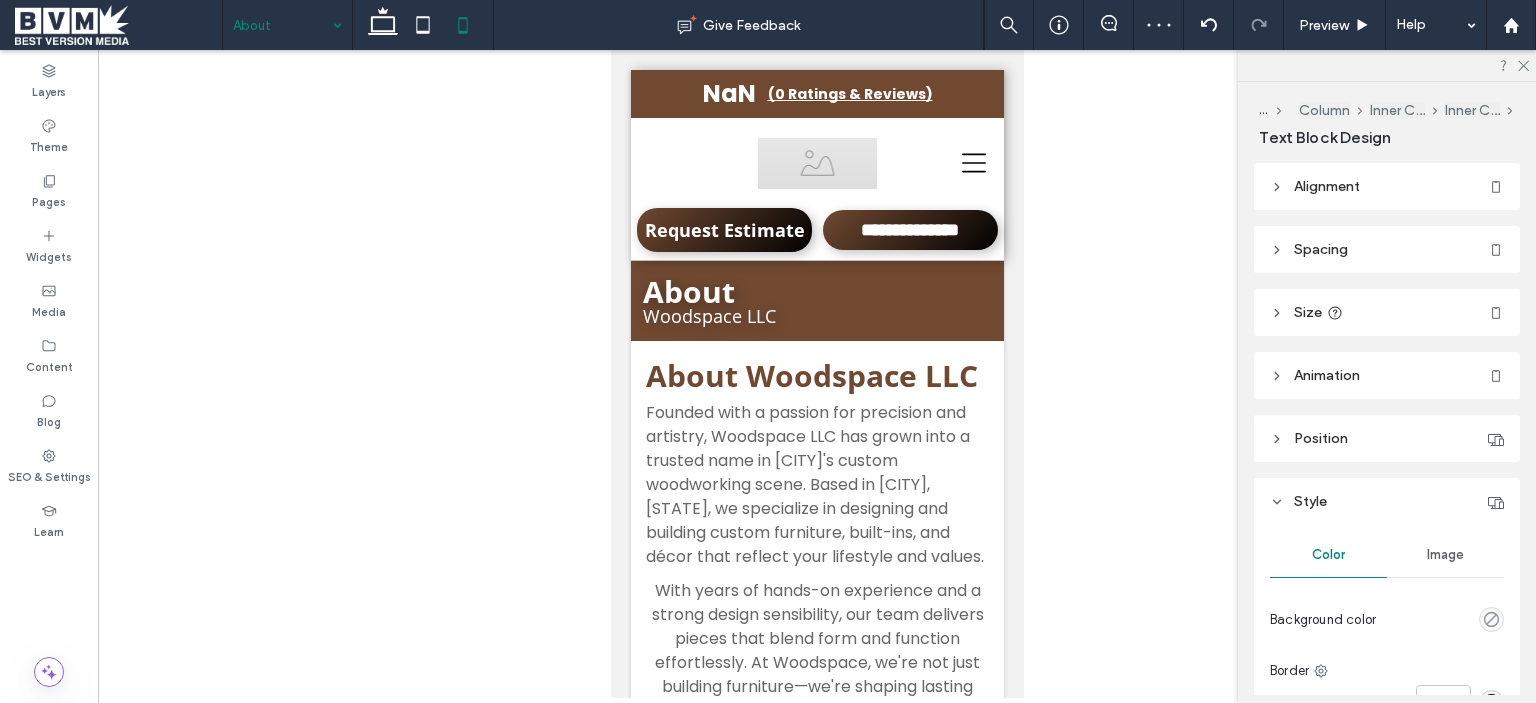 type on "**" 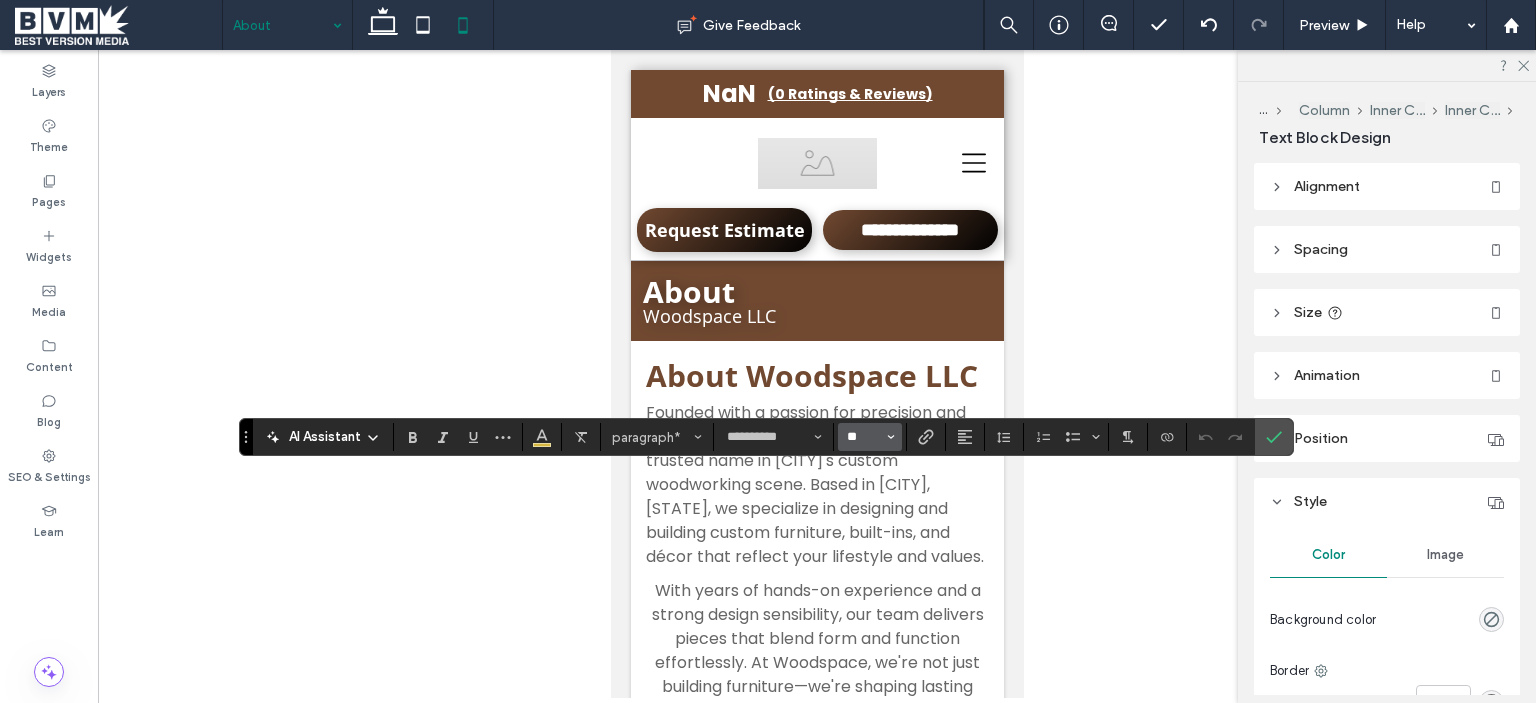 click on "**" at bounding box center (864, 437) 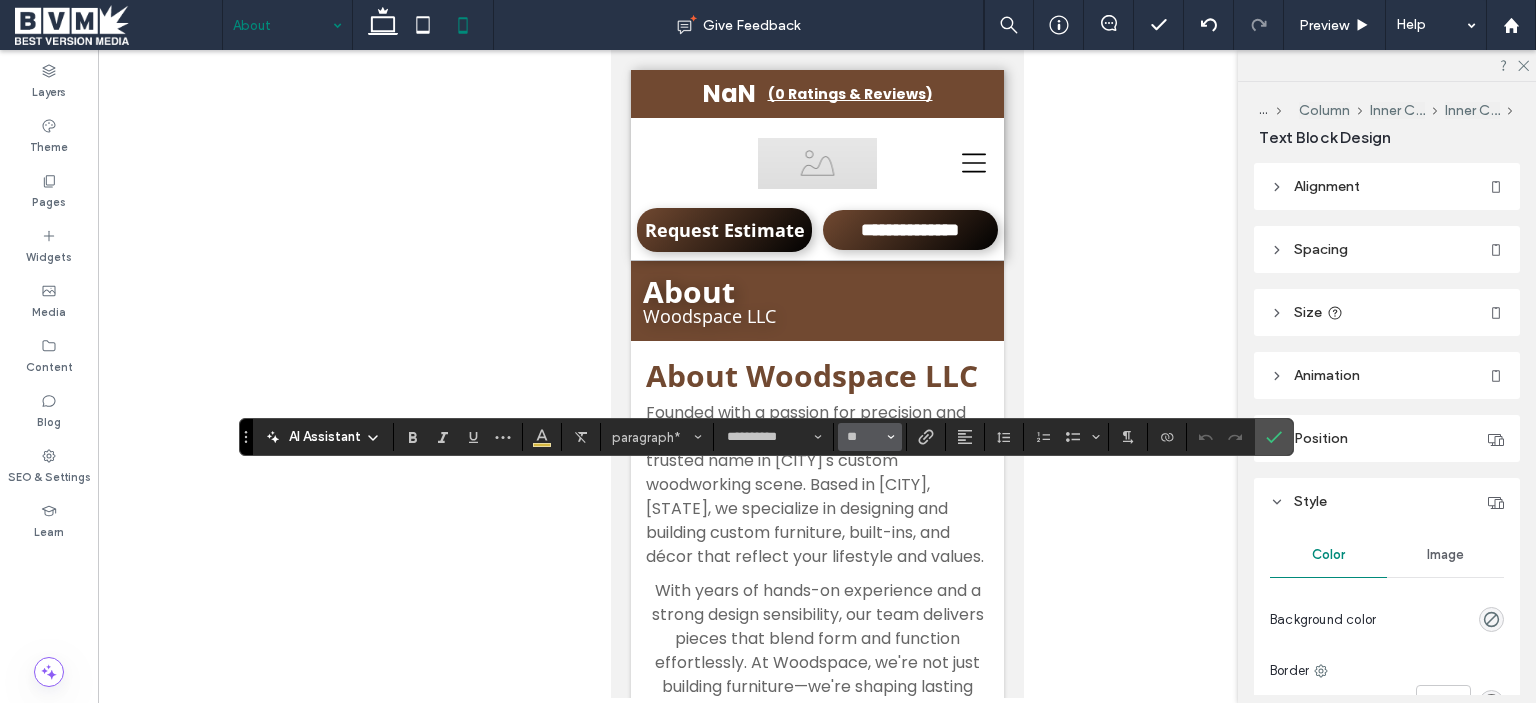 type on "**" 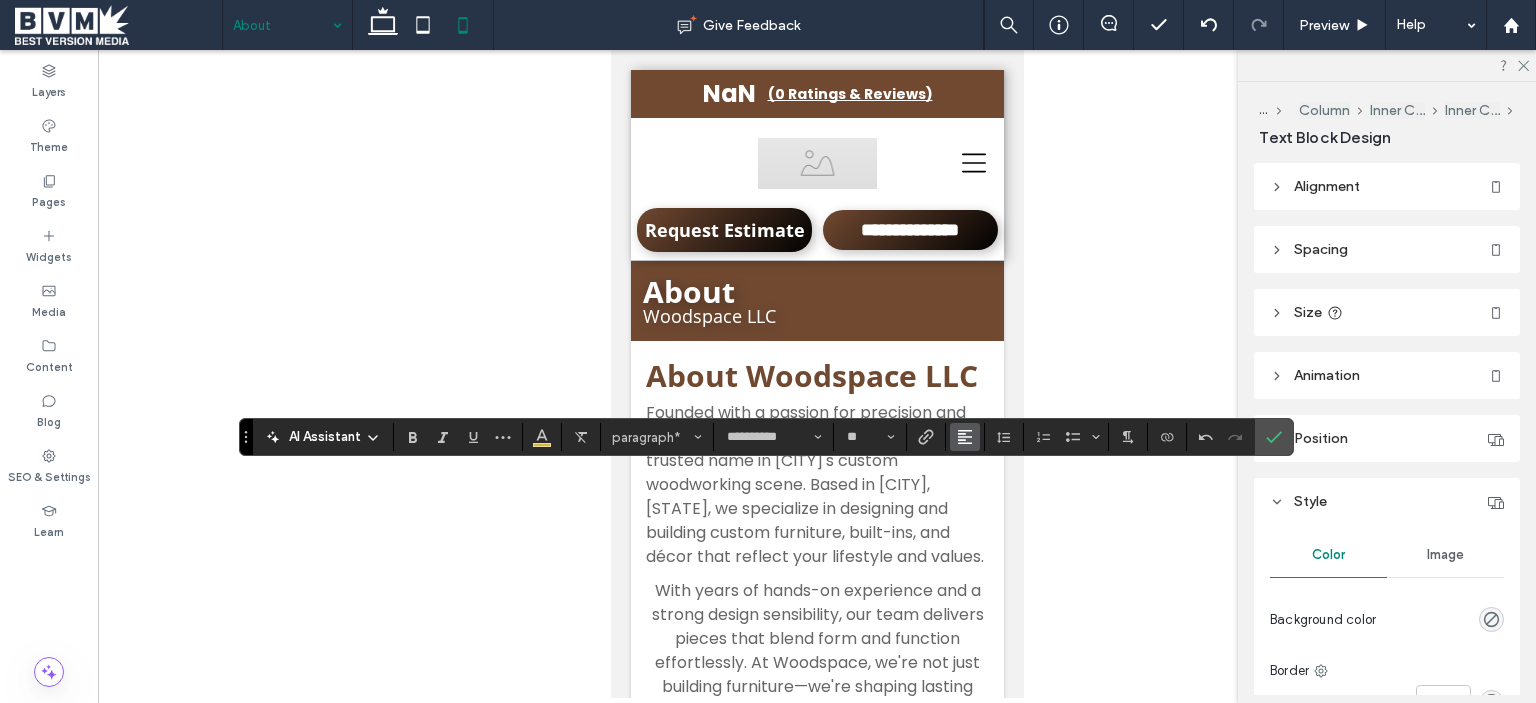 click at bounding box center [965, 437] 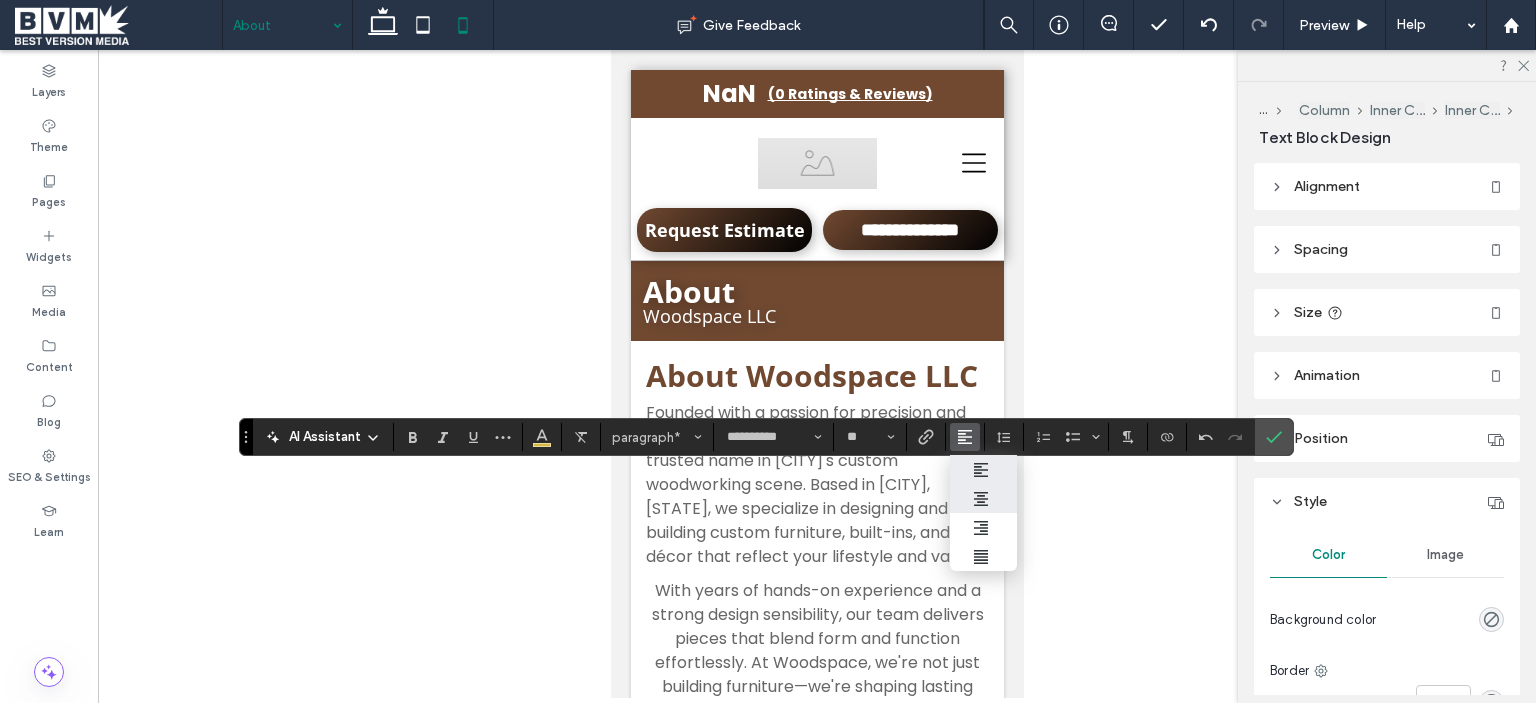 click at bounding box center [983, 498] 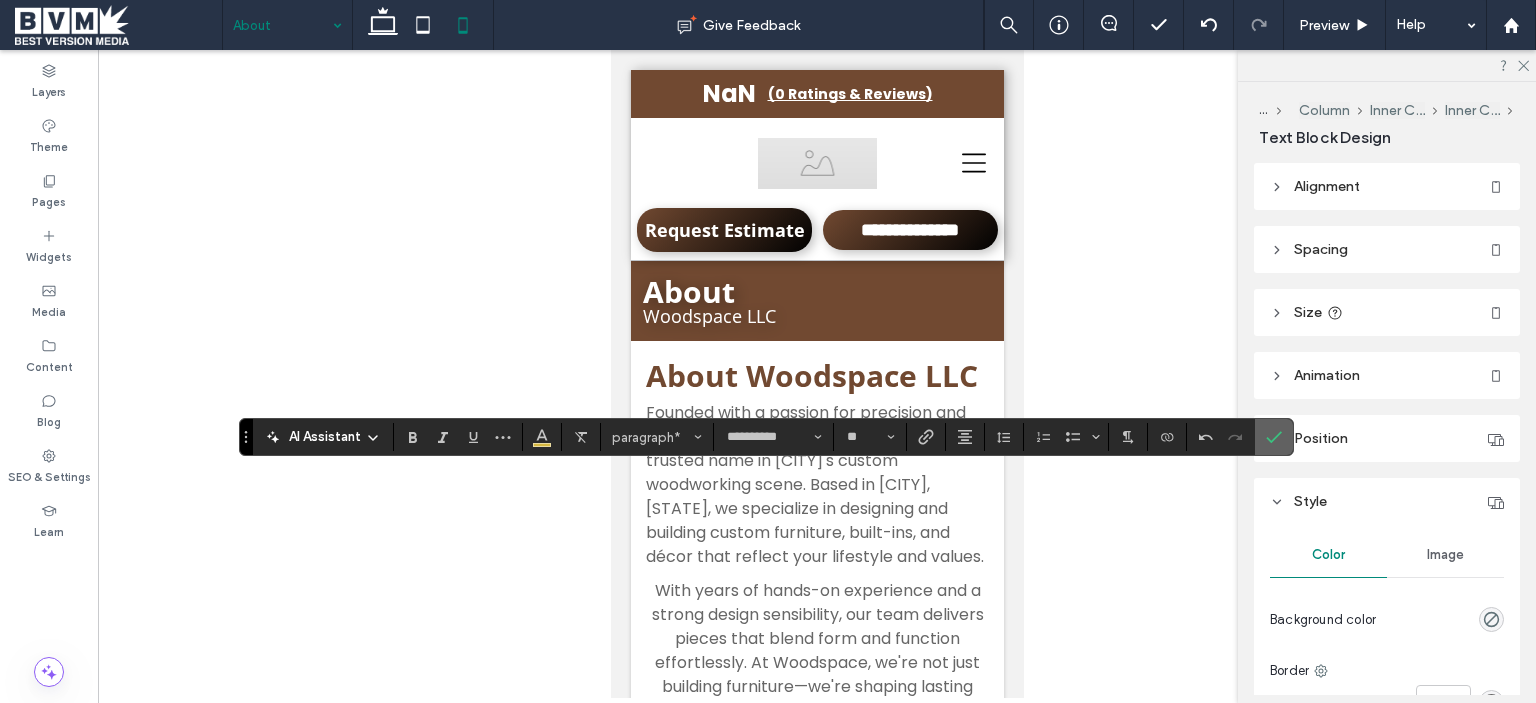click 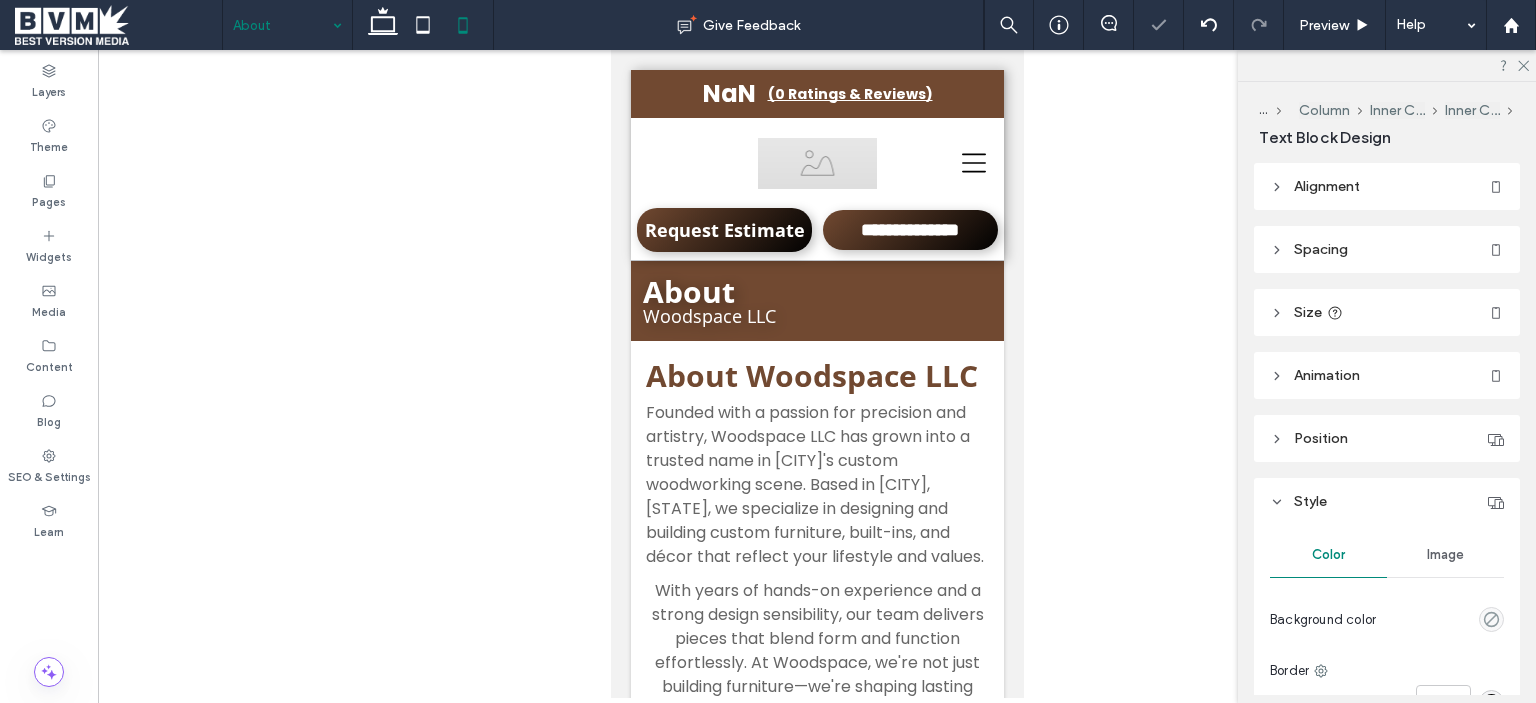 type on "**********" 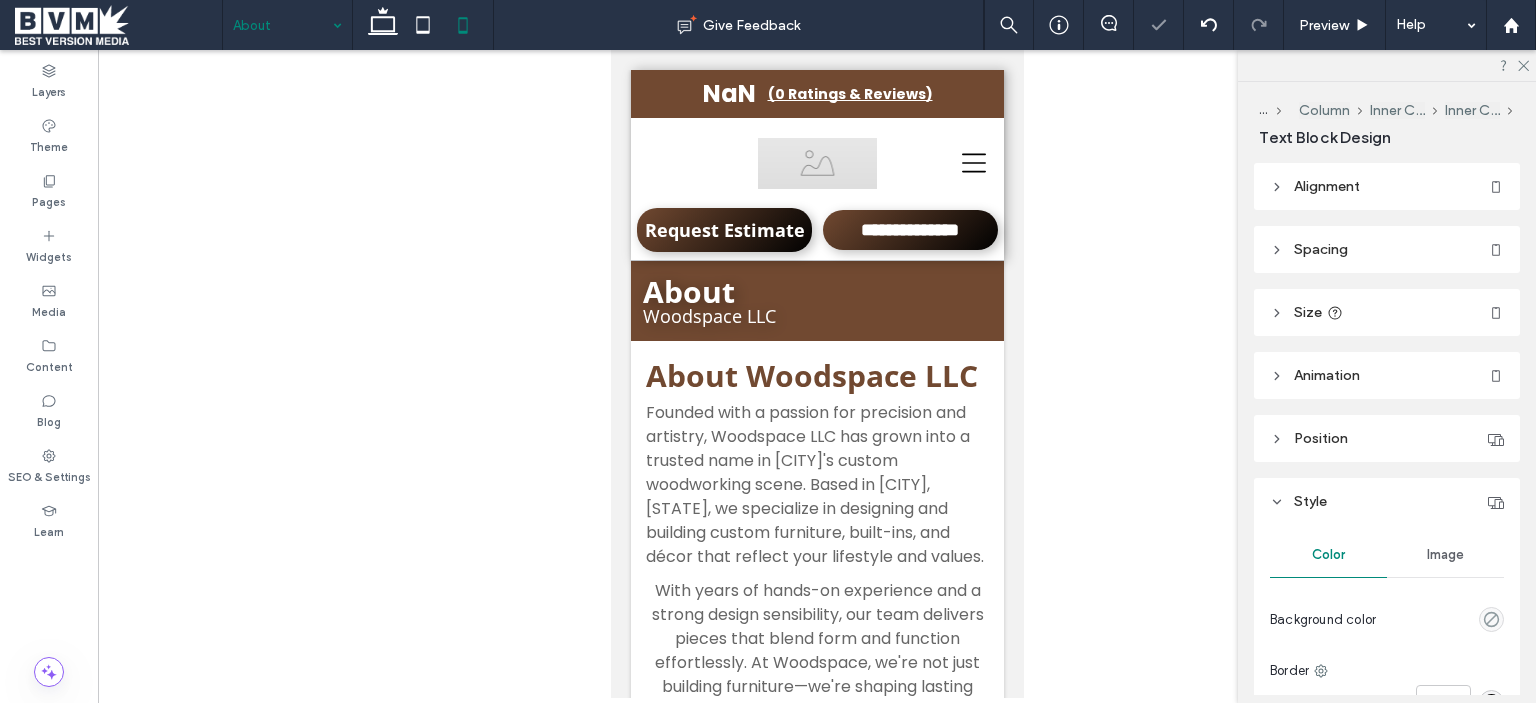 type on "**" 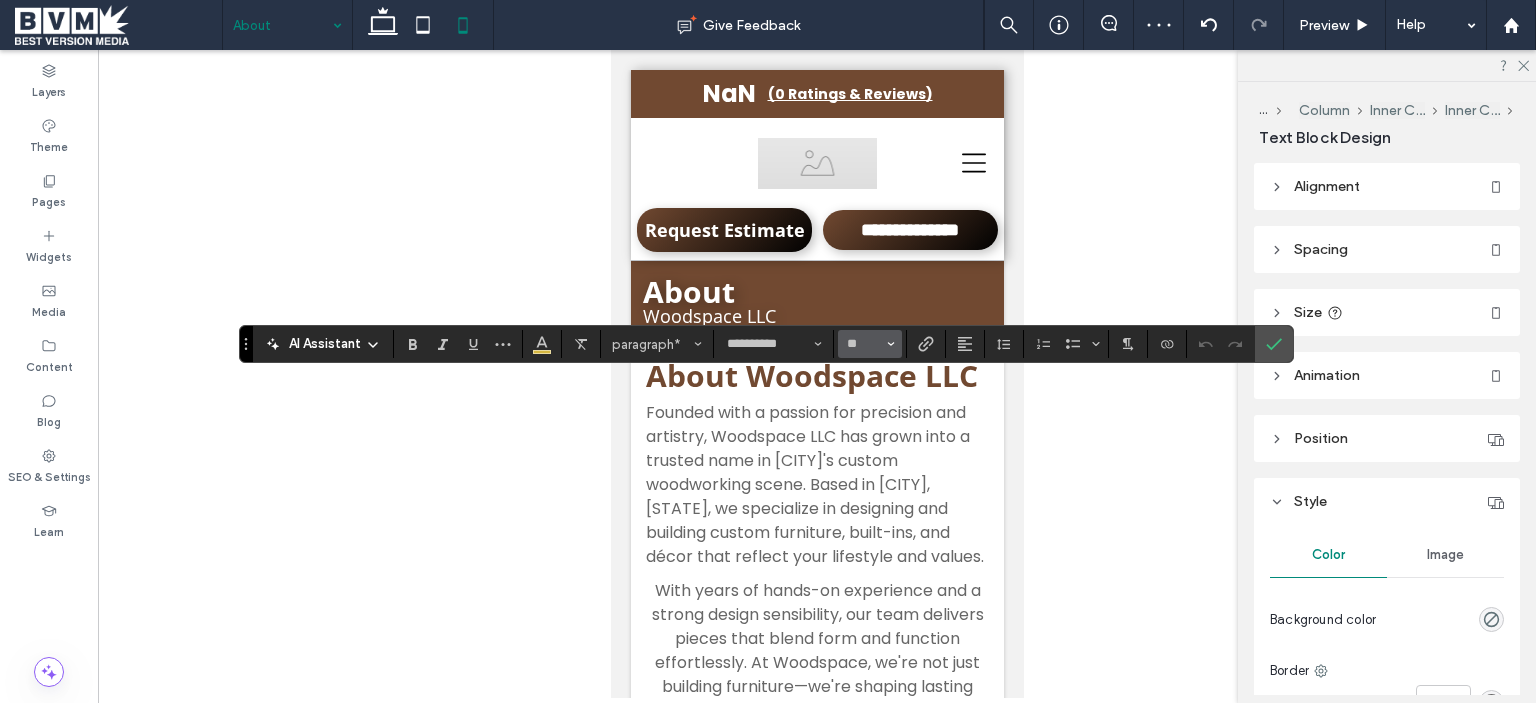 click on "**" at bounding box center [870, 344] 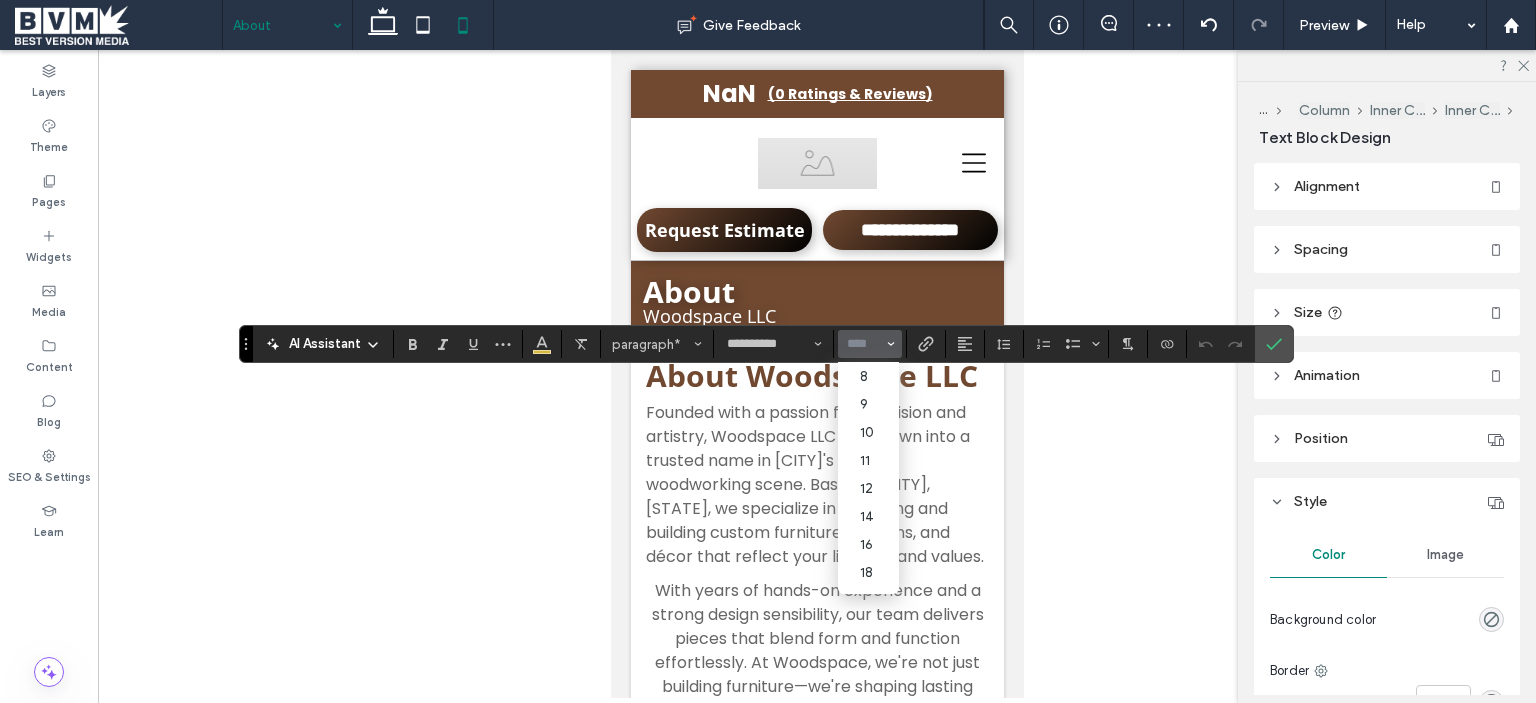 click at bounding box center [864, 344] 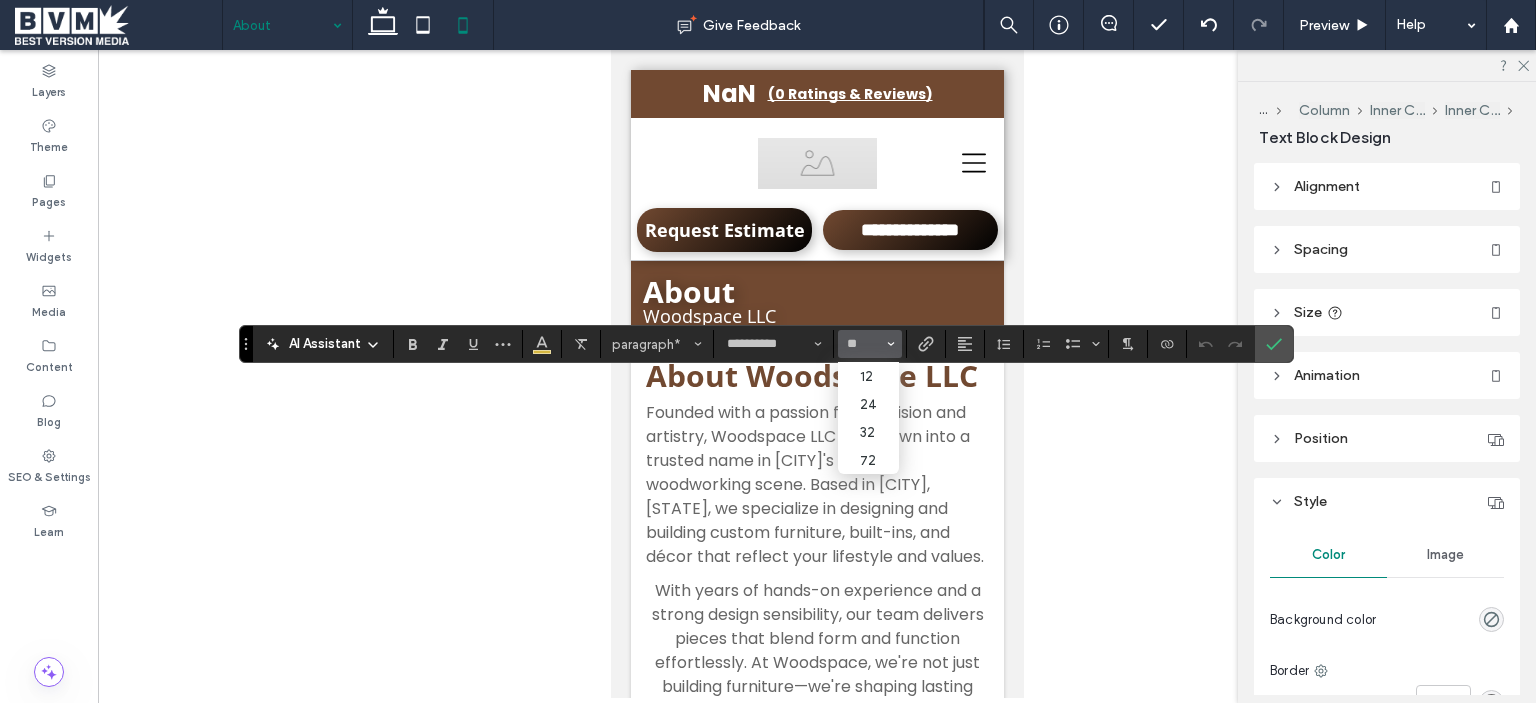 type on "**" 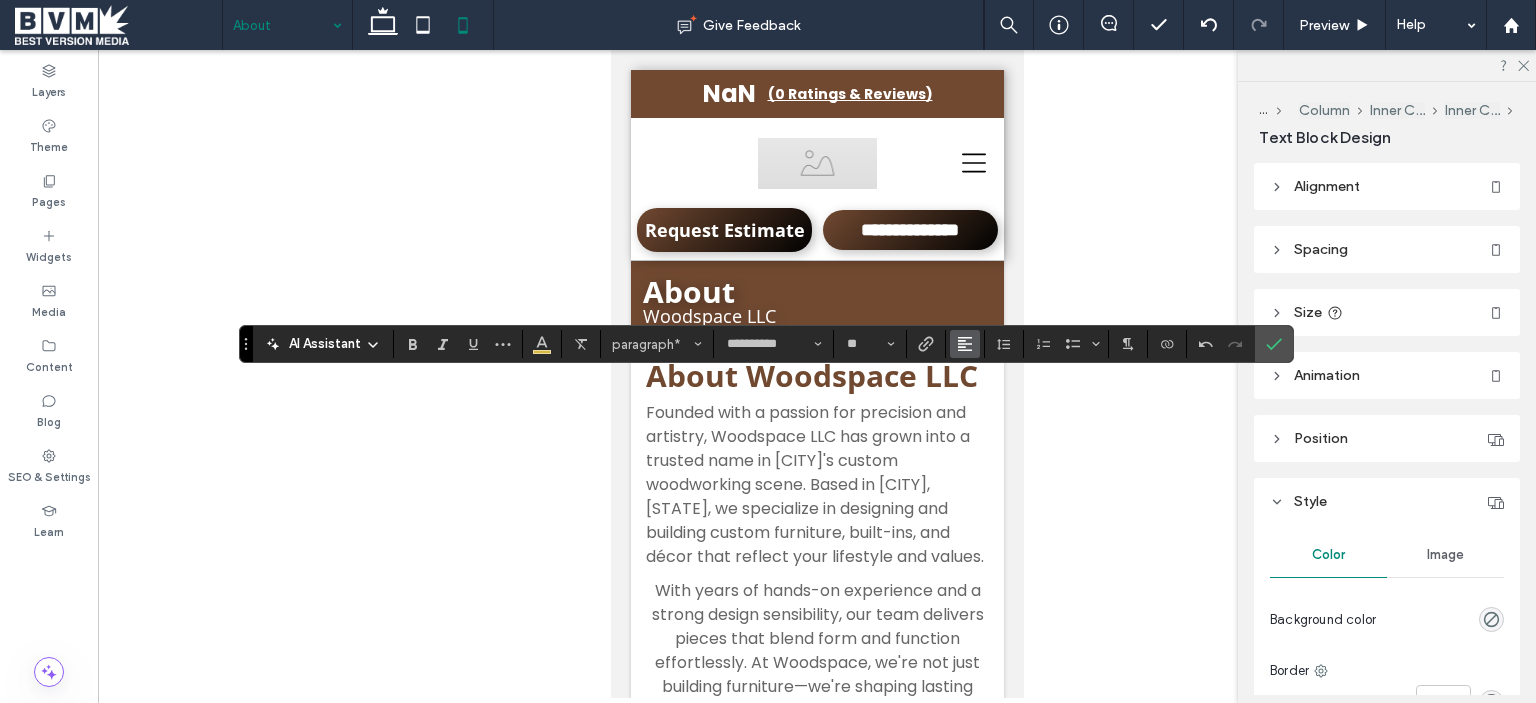 click 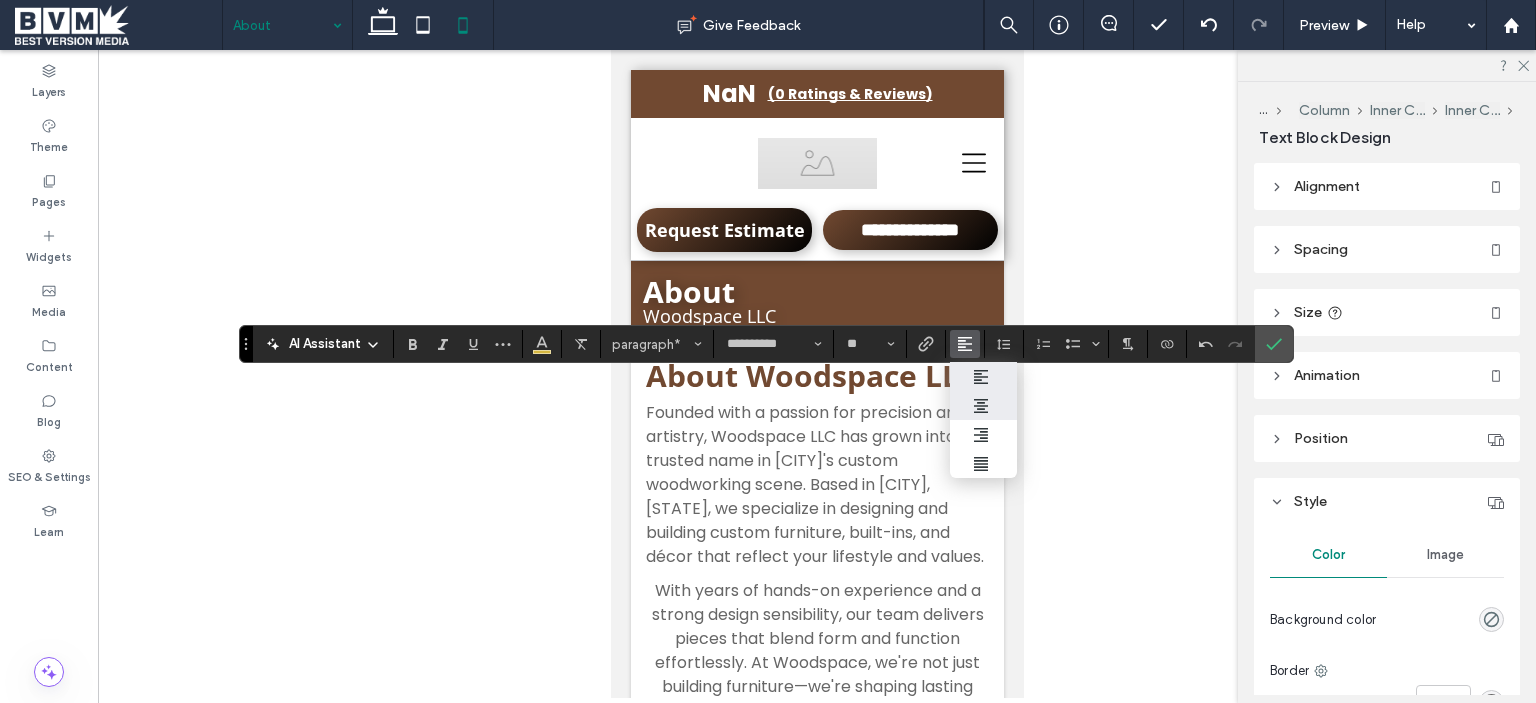 drag, startPoint x: 986, startPoint y: 401, endPoint x: 1116, endPoint y: 368, distance: 134.12308 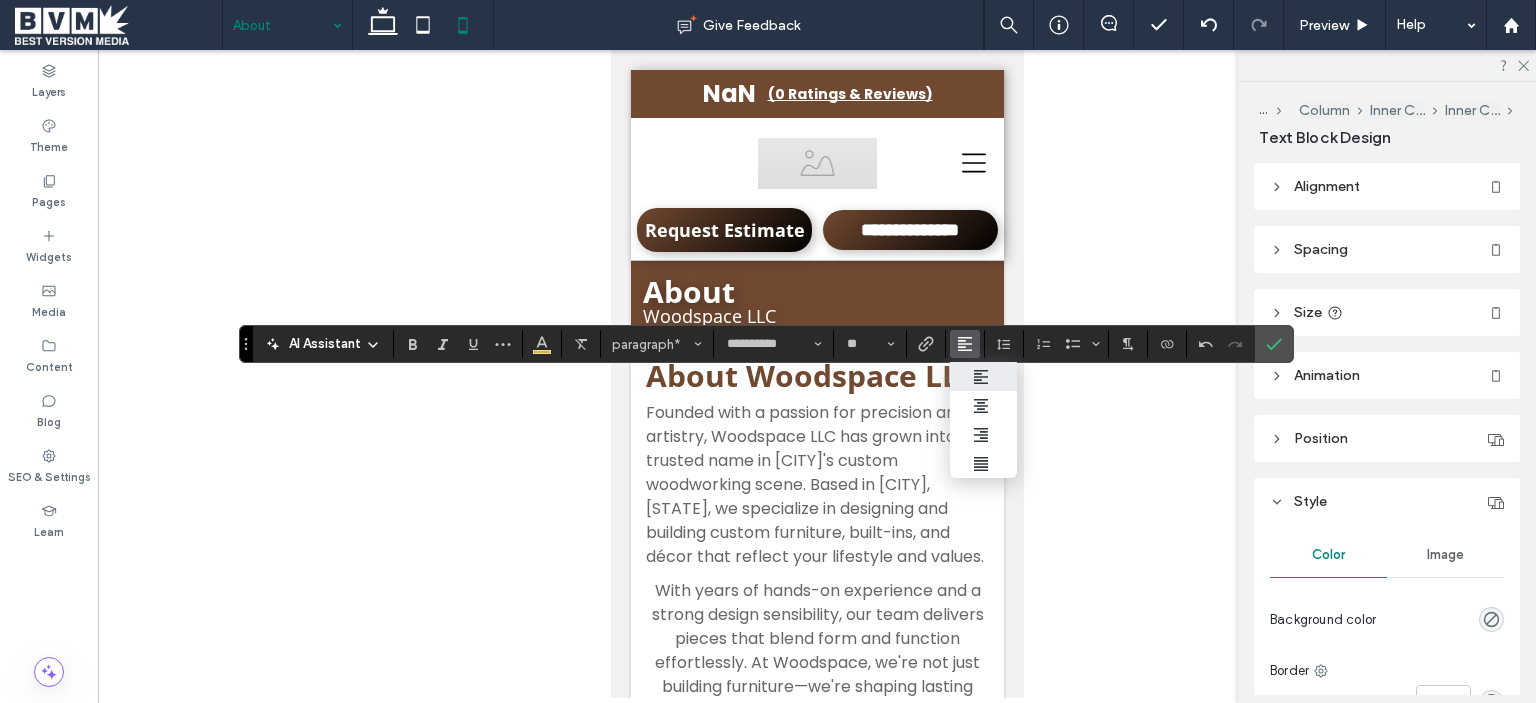 click at bounding box center [984, 406] 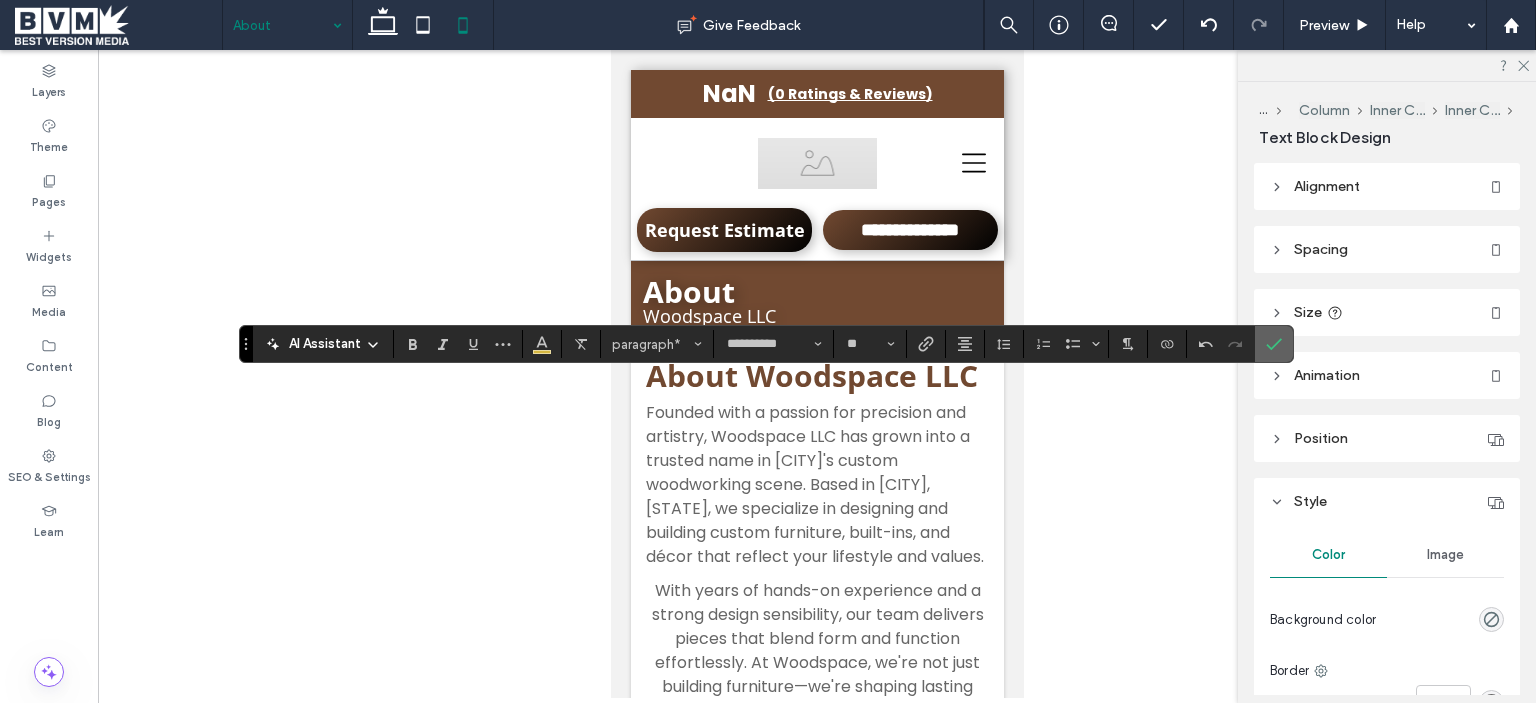 click 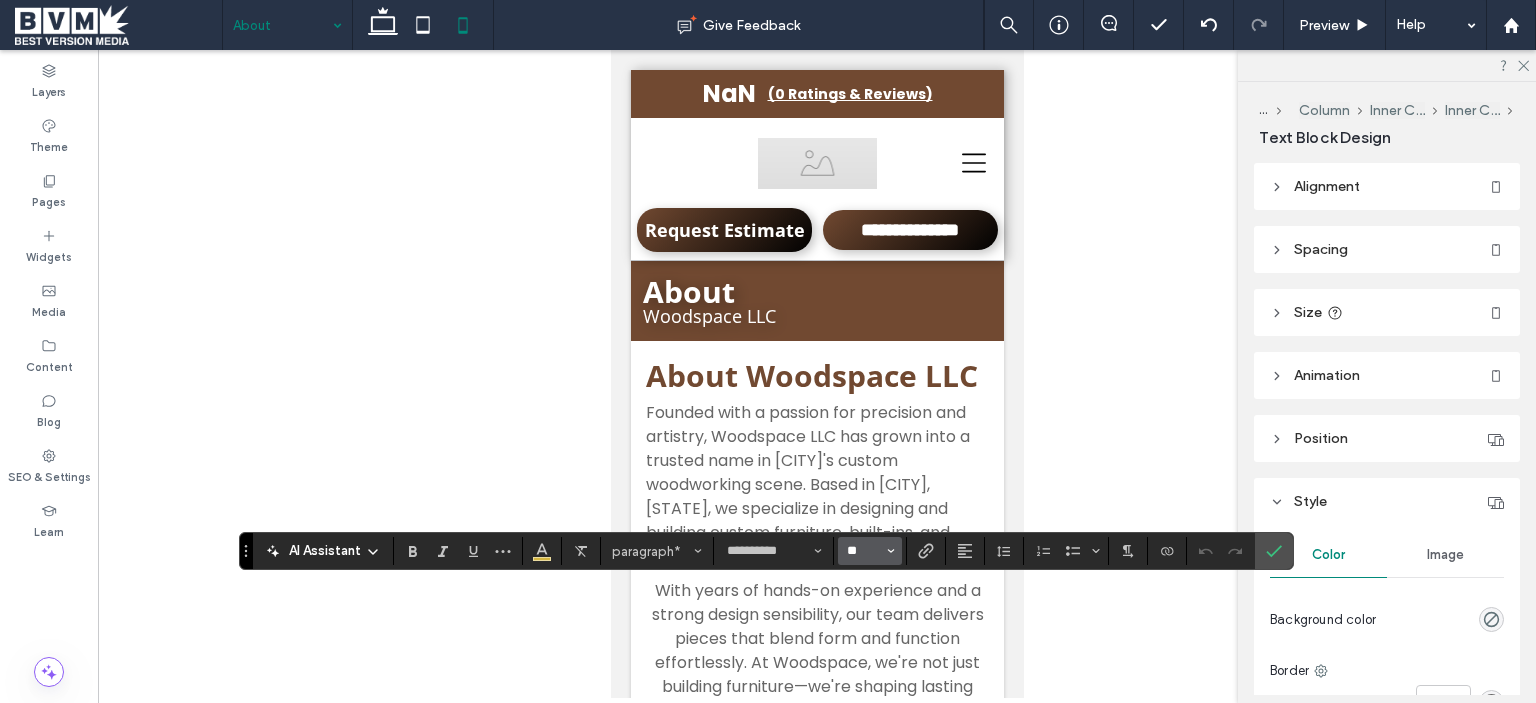 click on "**" at bounding box center (864, 551) 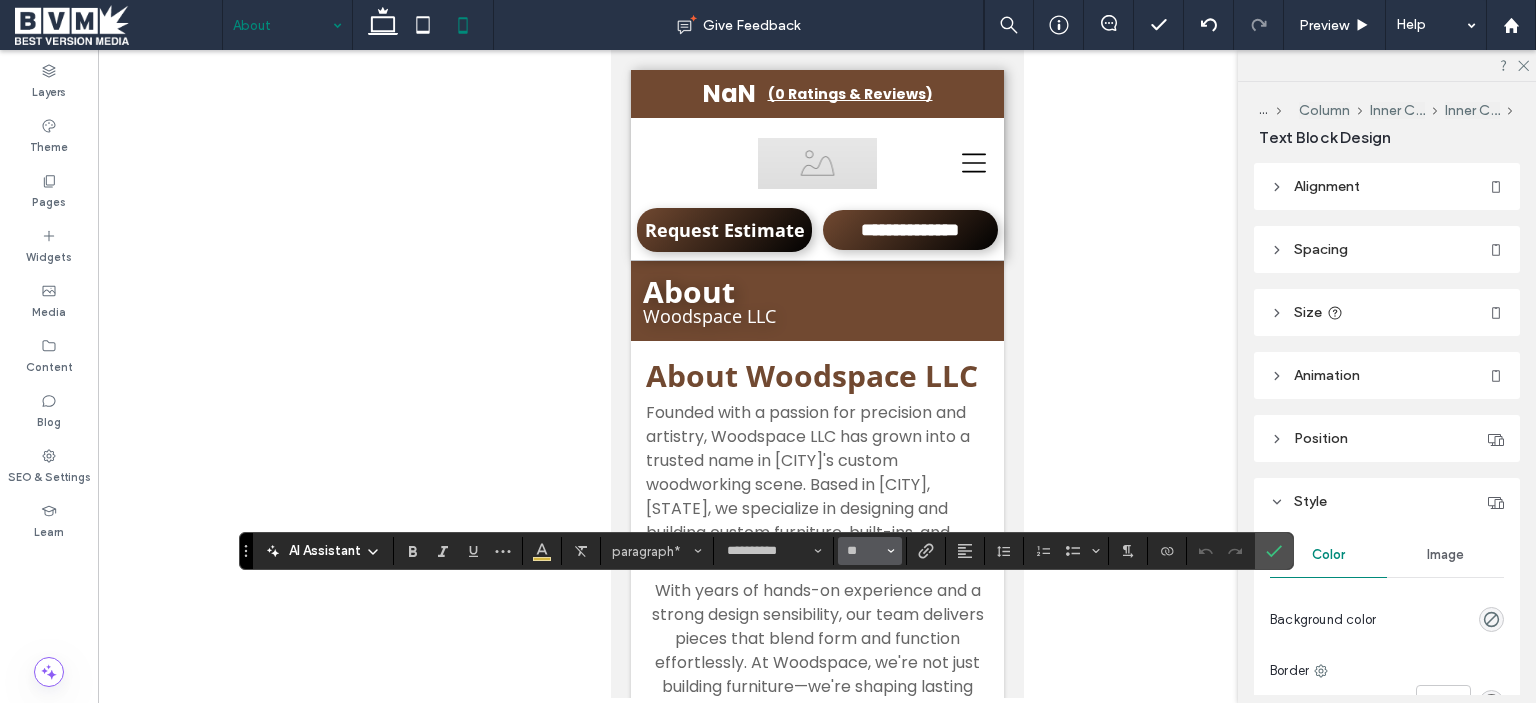 type on "**" 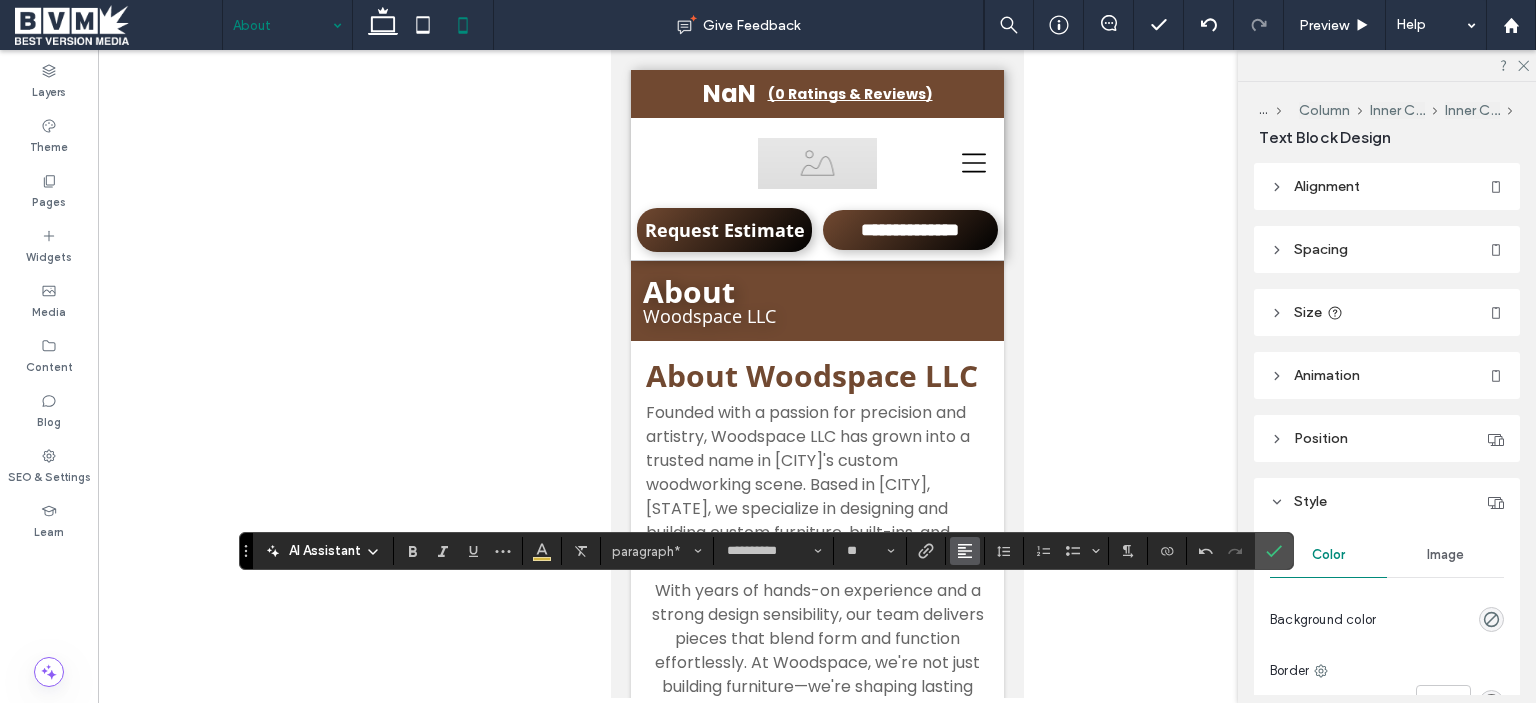 click at bounding box center [965, 551] 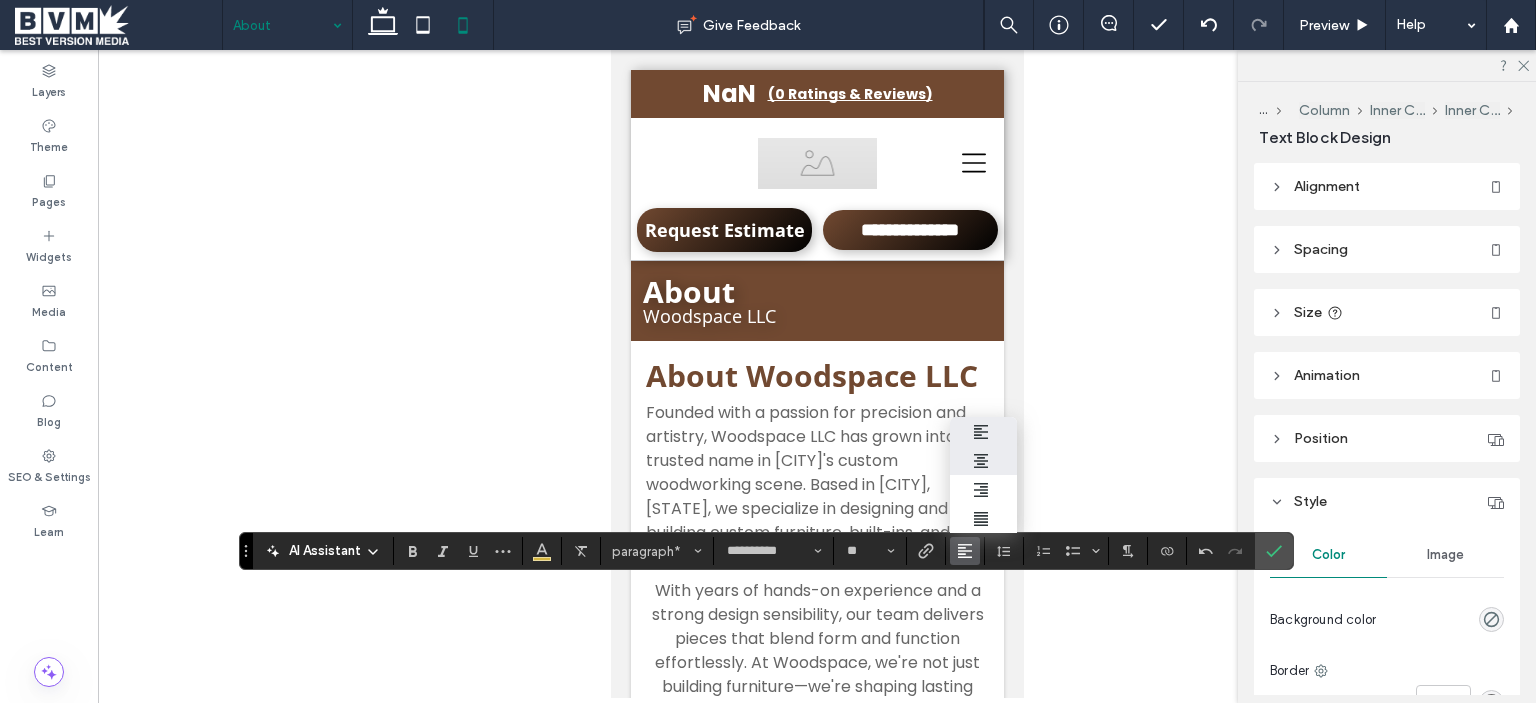 click 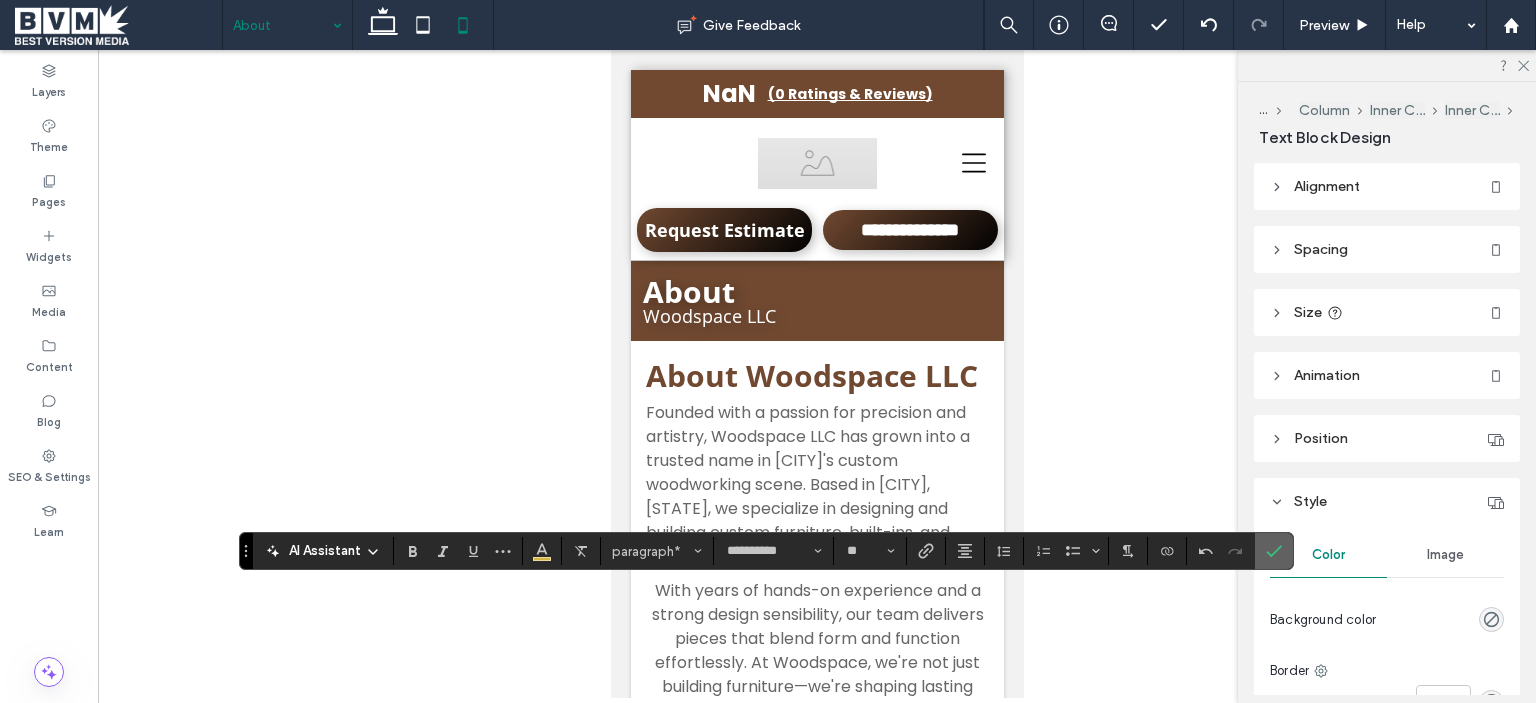 click 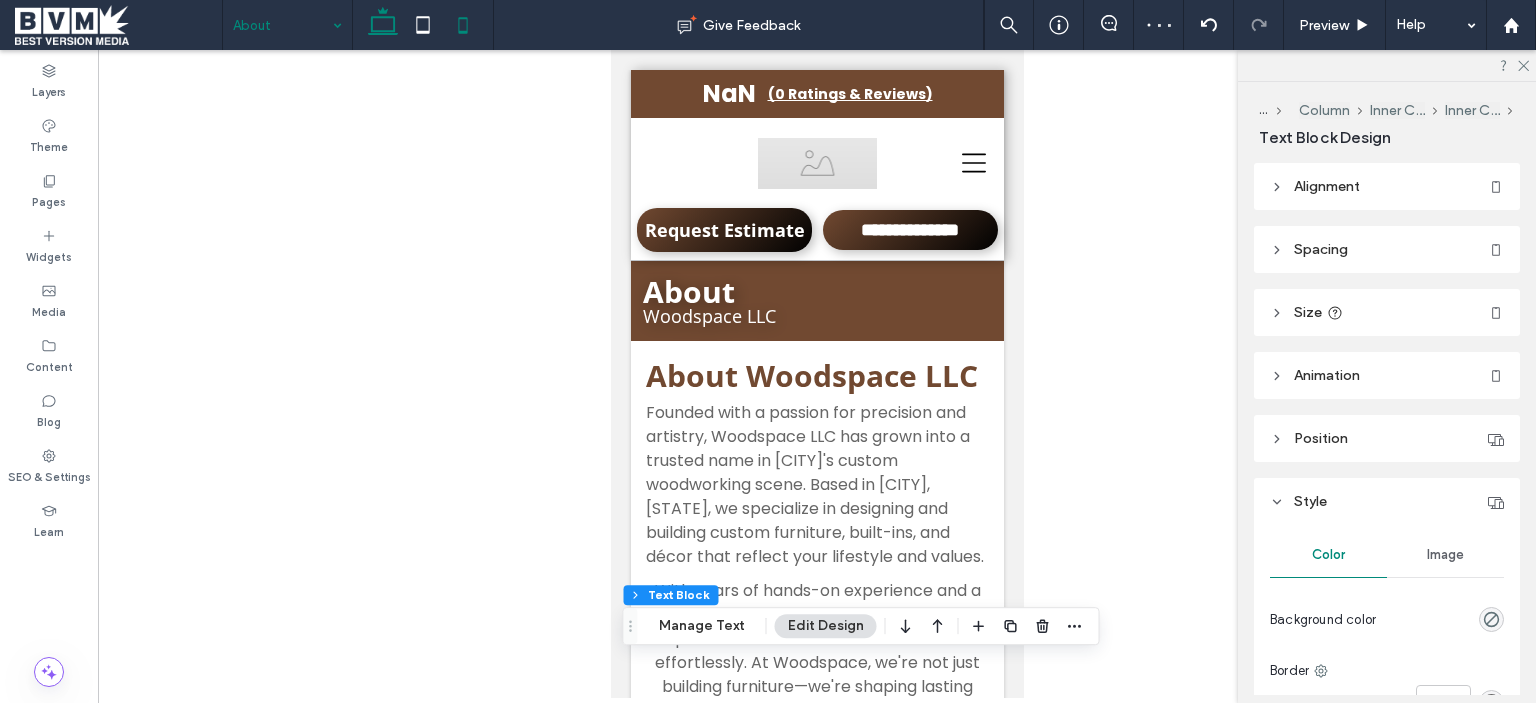 click 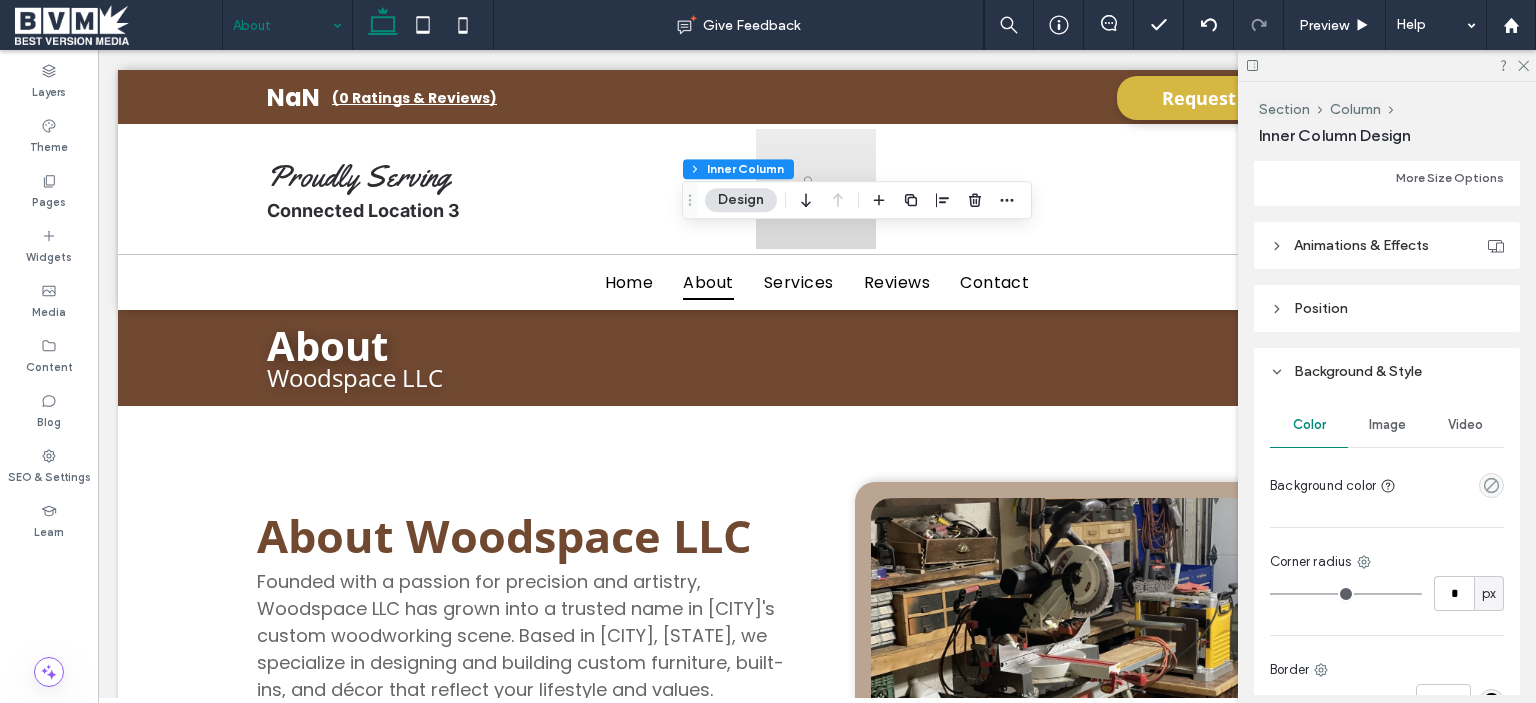 scroll, scrollTop: 1300, scrollLeft: 0, axis: vertical 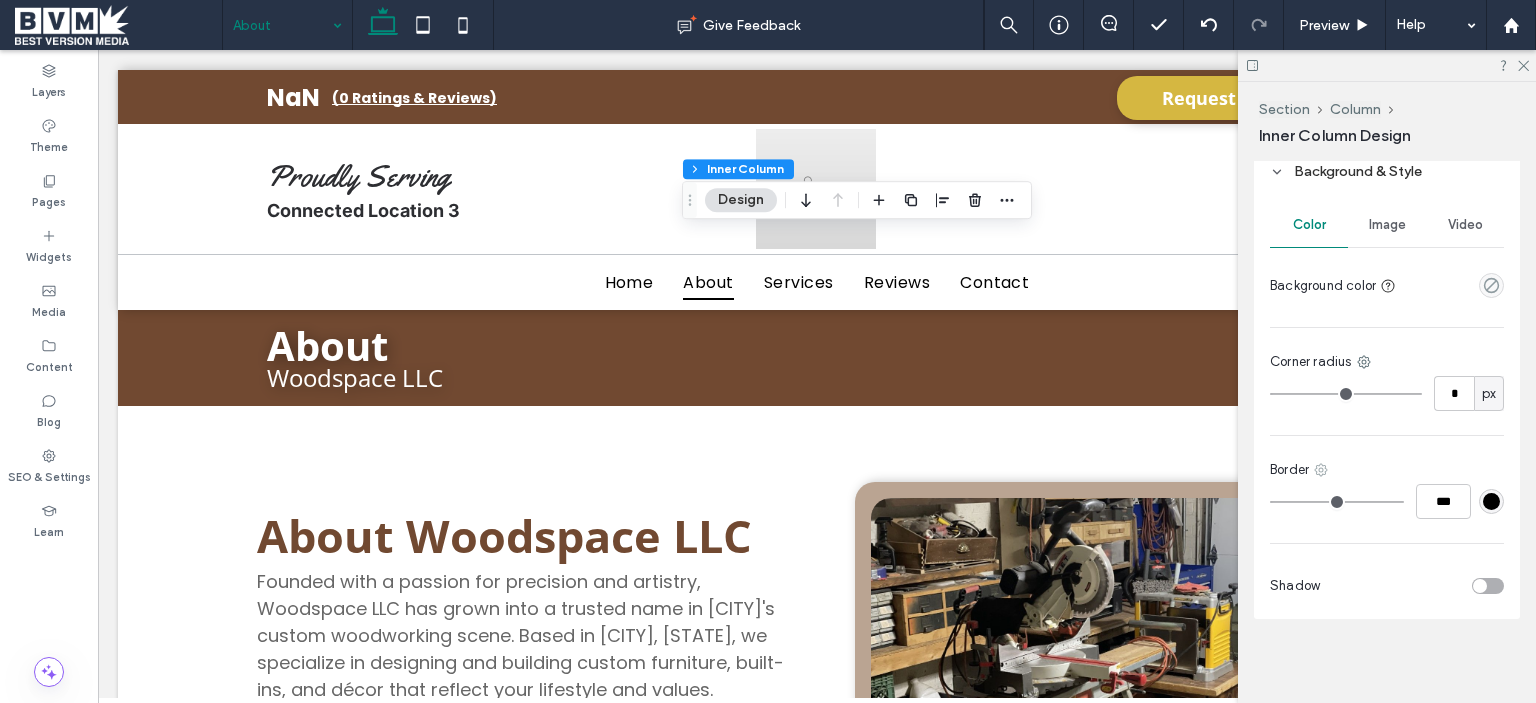 click 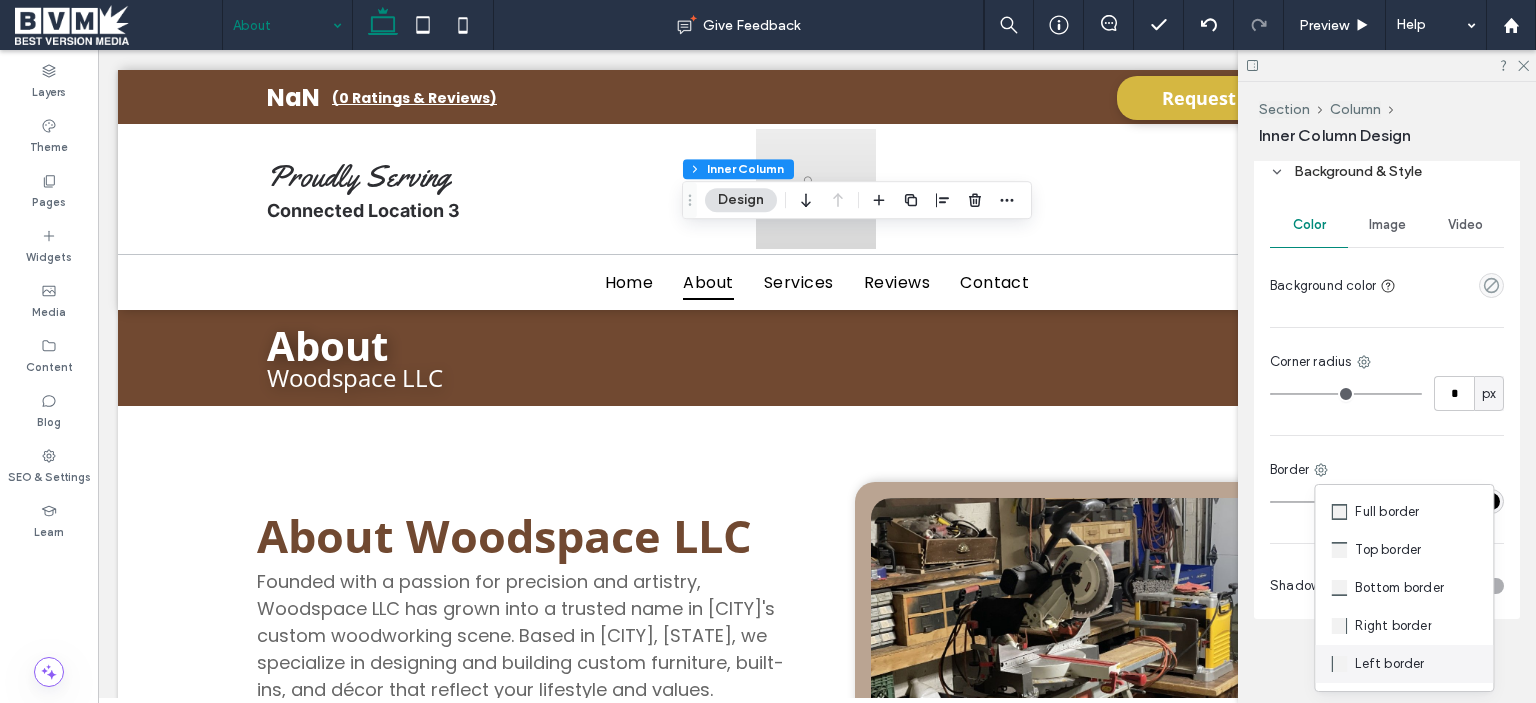 click on "Left border" at bounding box center [1389, 664] 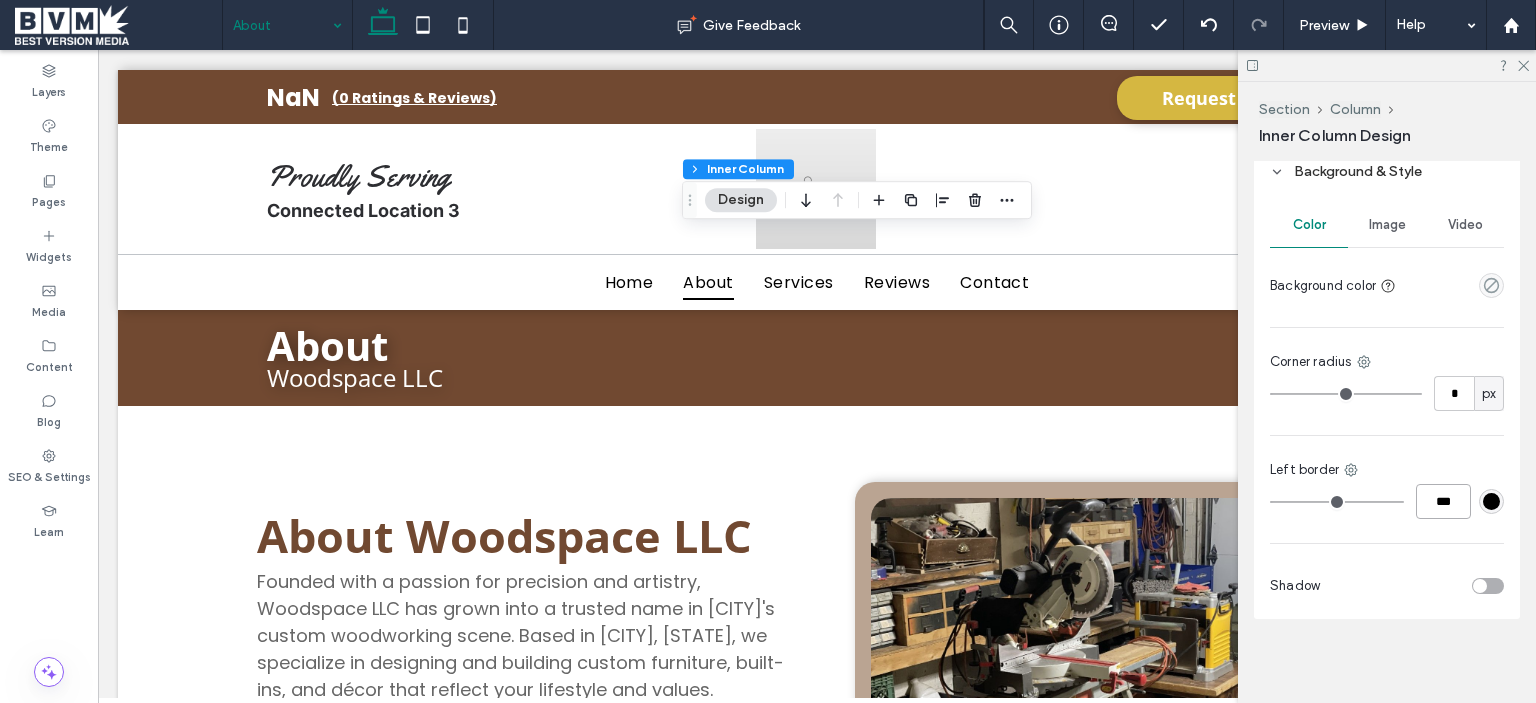 click on "***" at bounding box center [1443, 501] 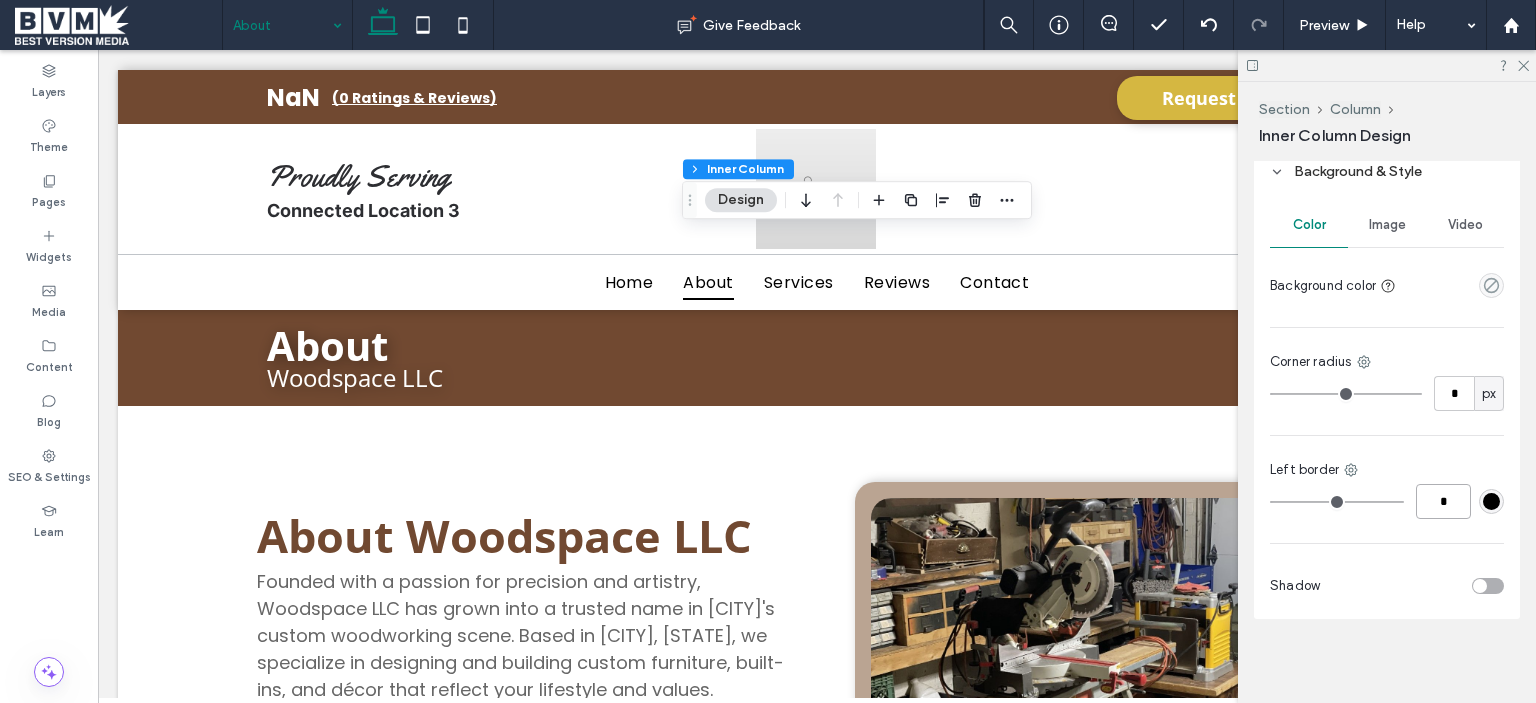 type on "*" 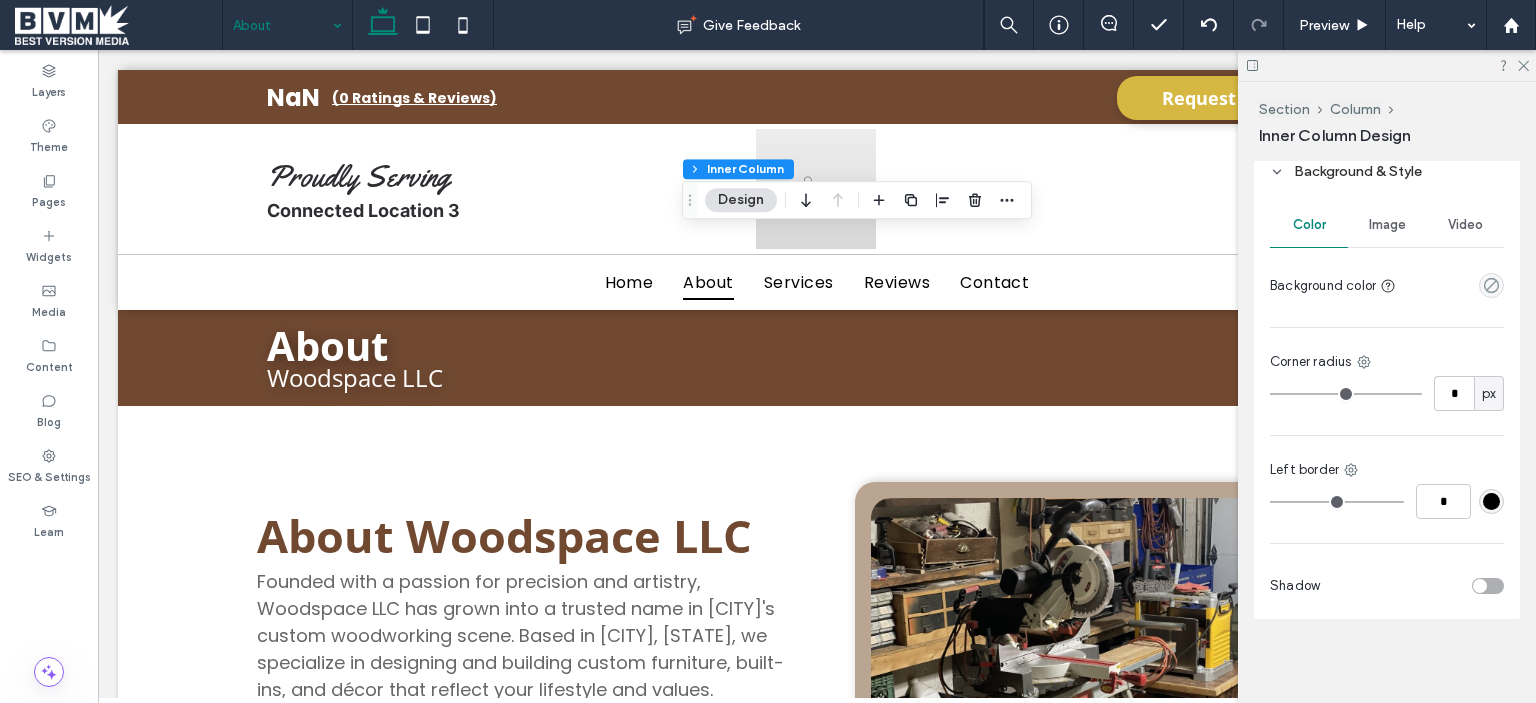 type on "*" 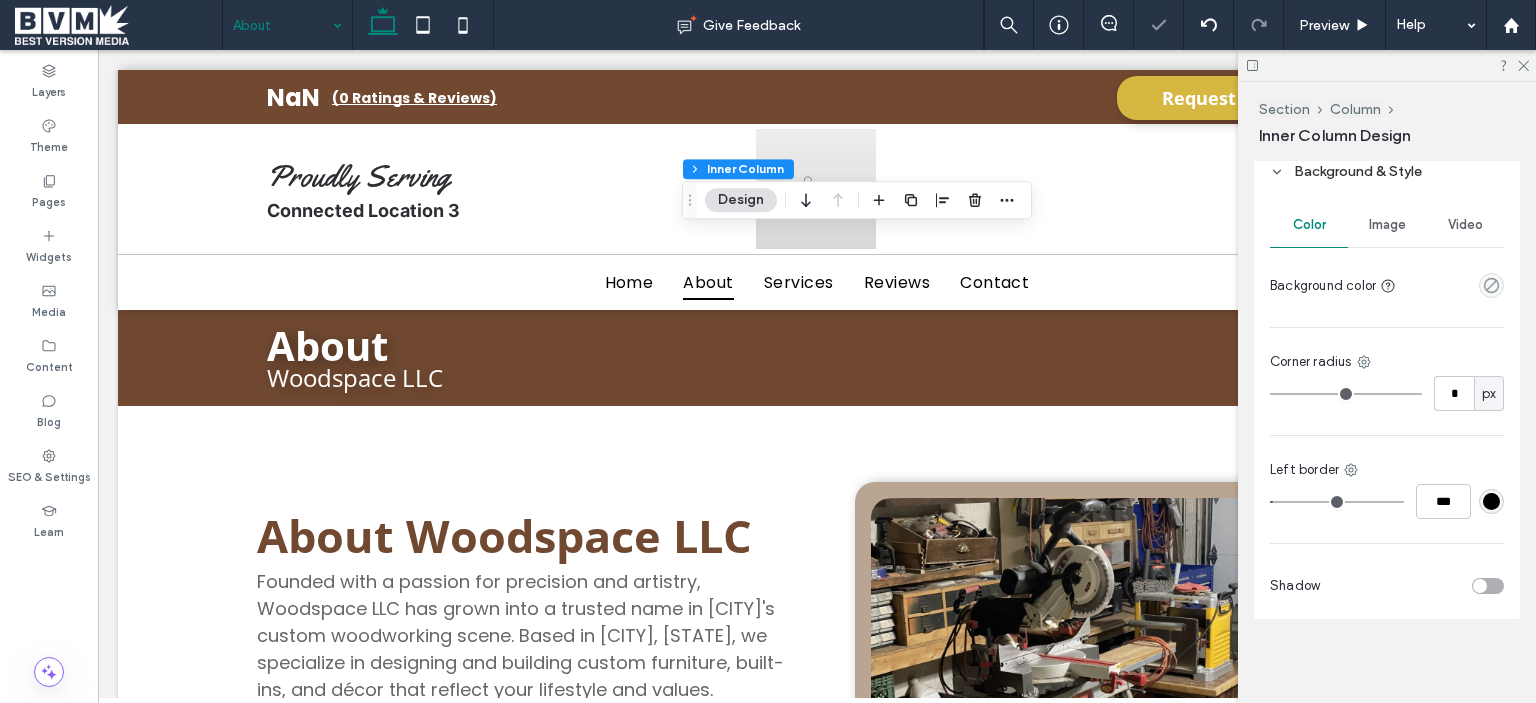 click at bounding box center (1491, 501) 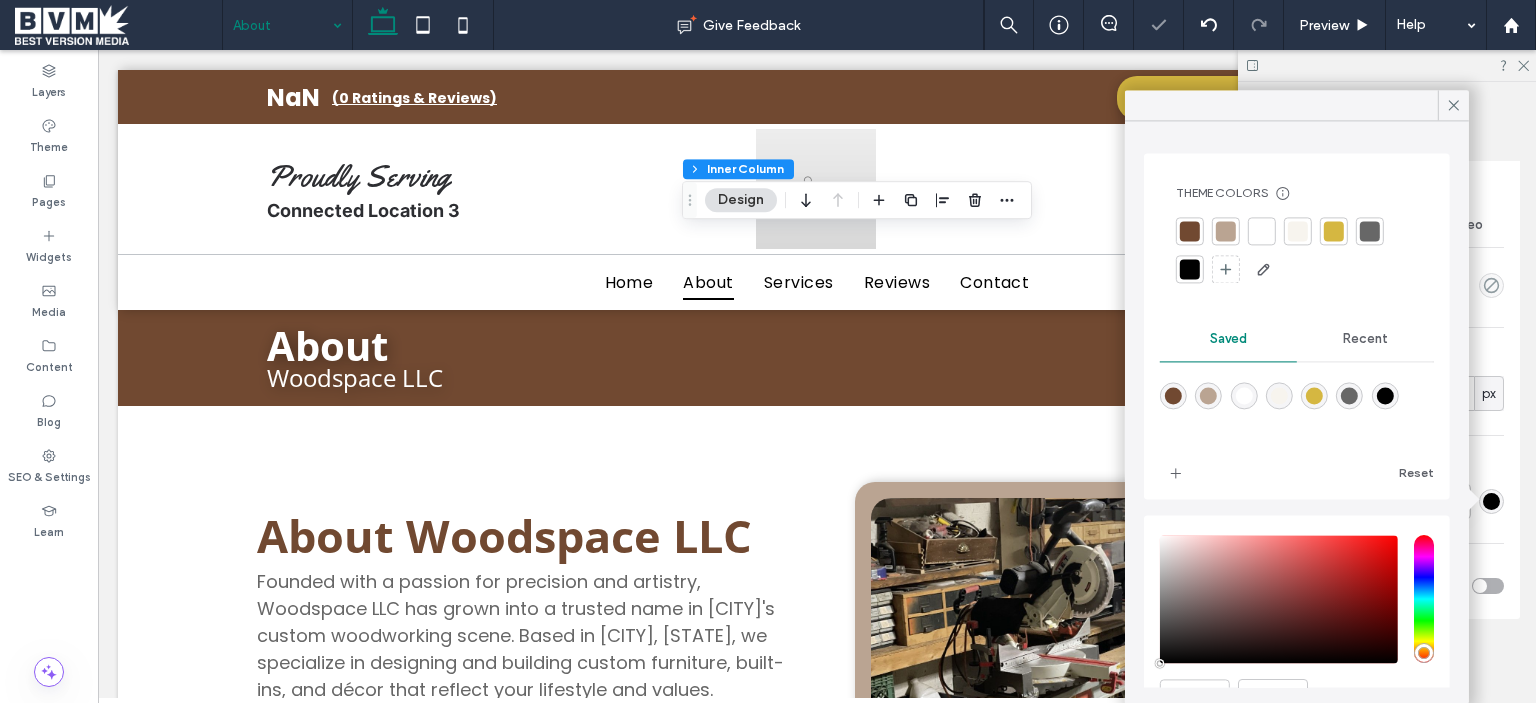 click at bounding box center [1298, 231] 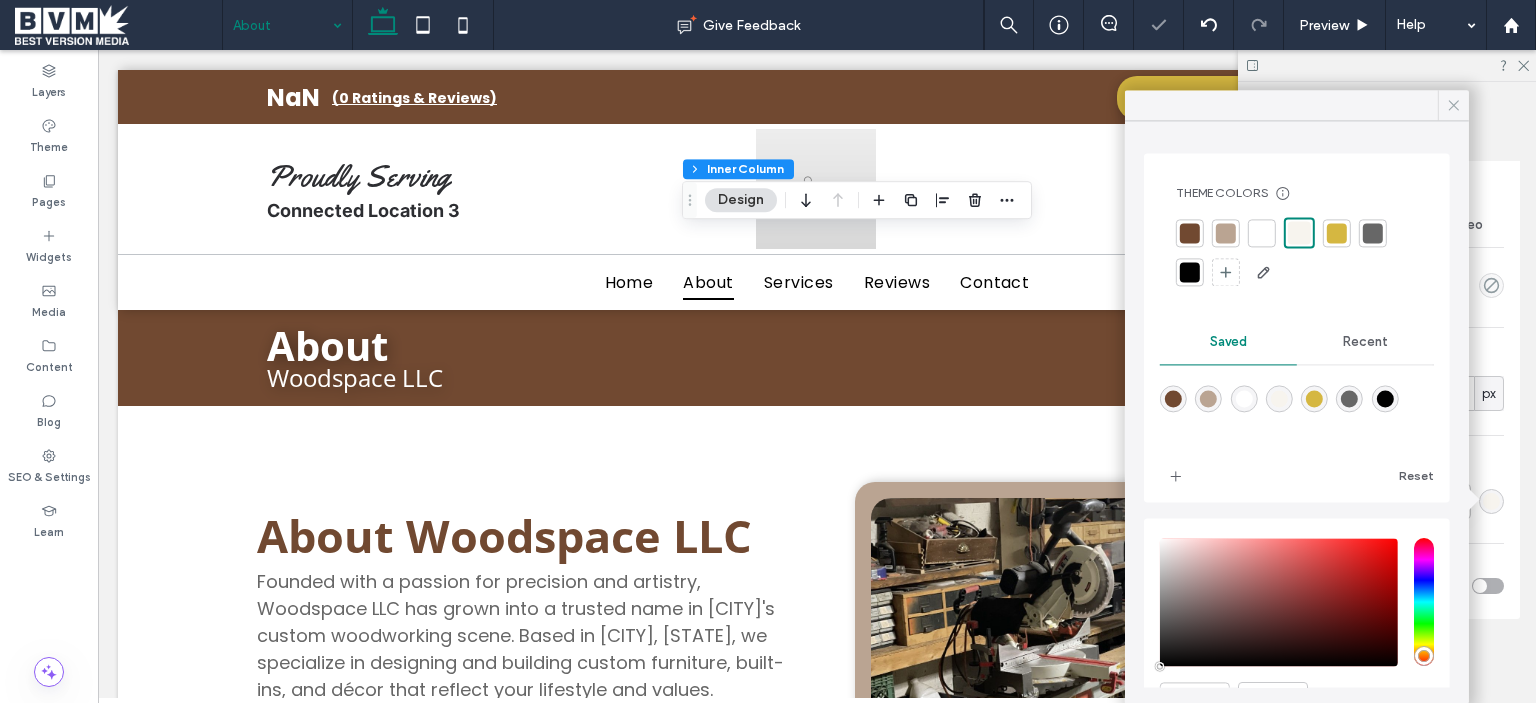 click 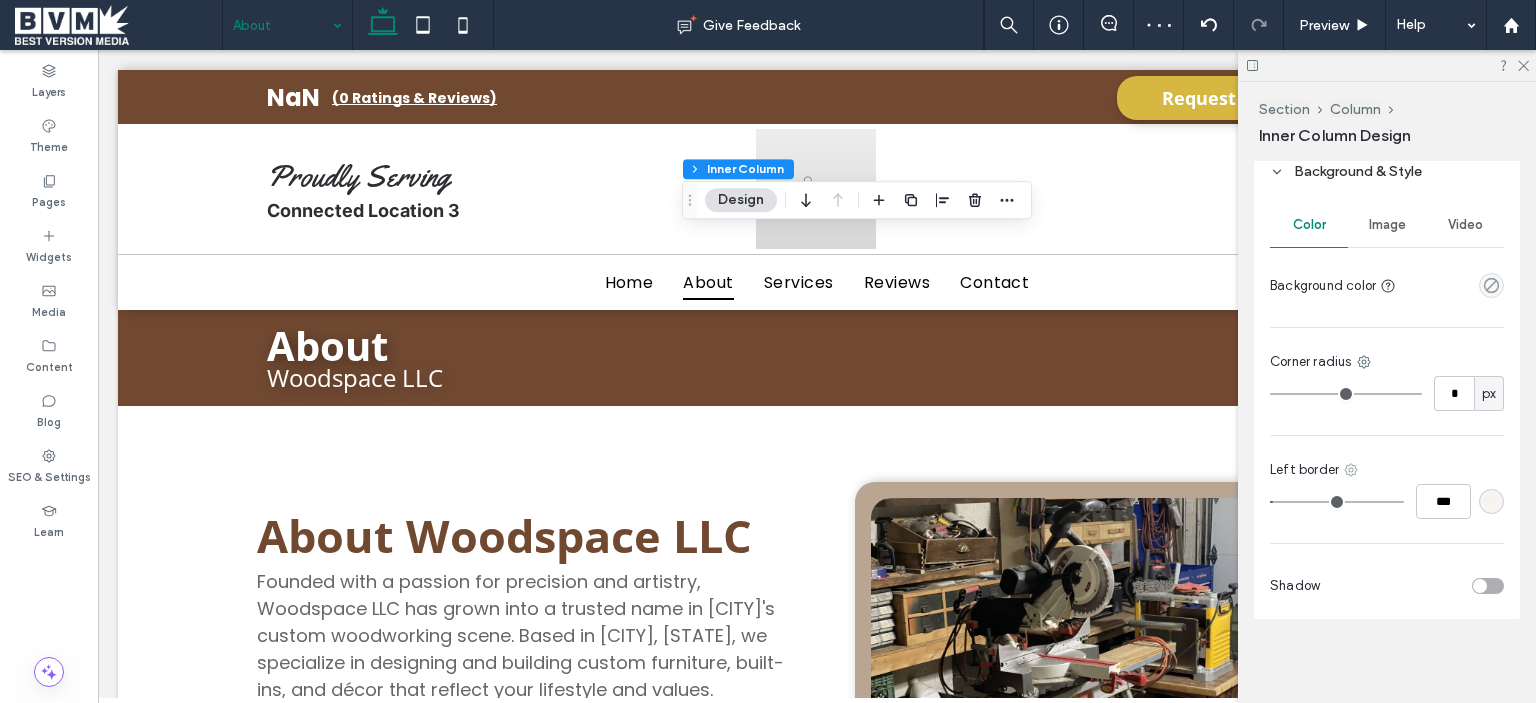 click 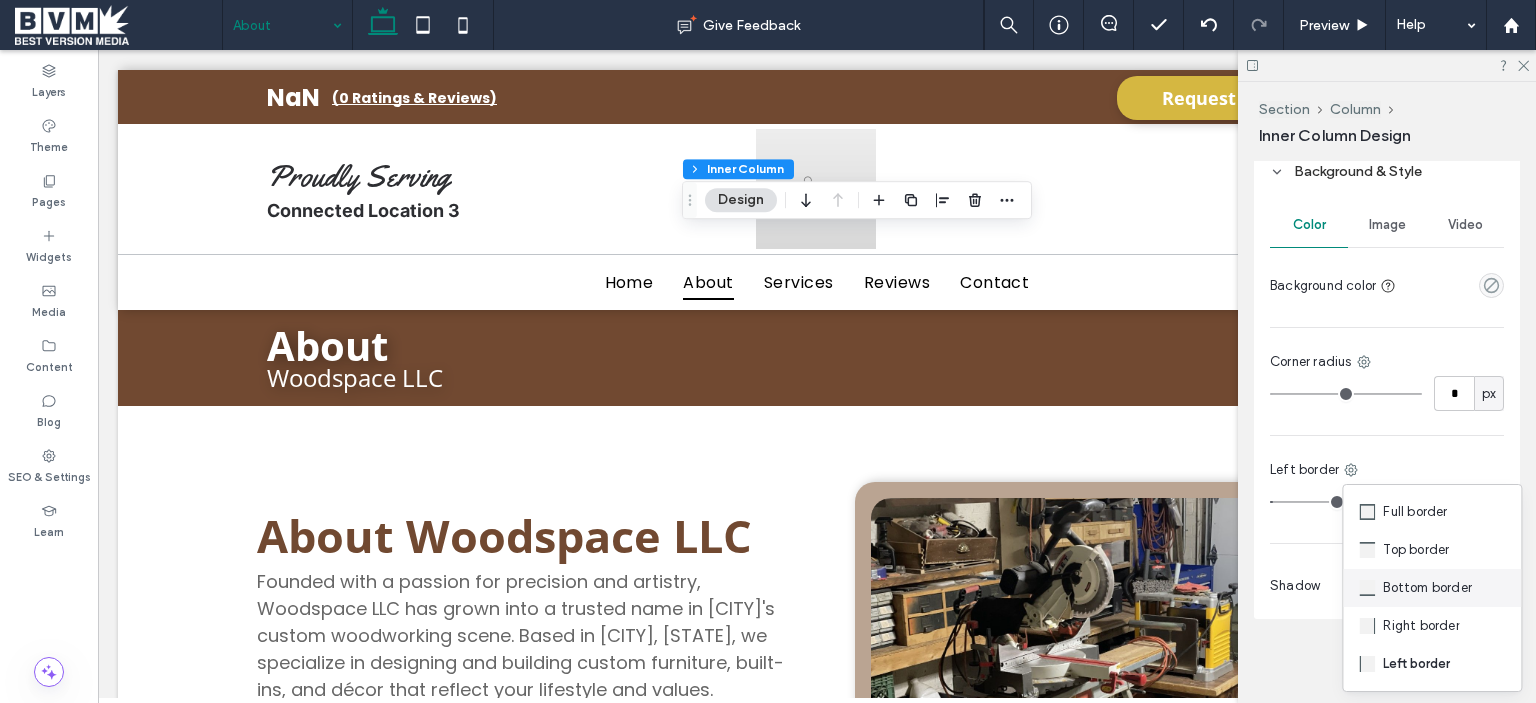 click on "Bottom border" at bounding box center [1432, 588] 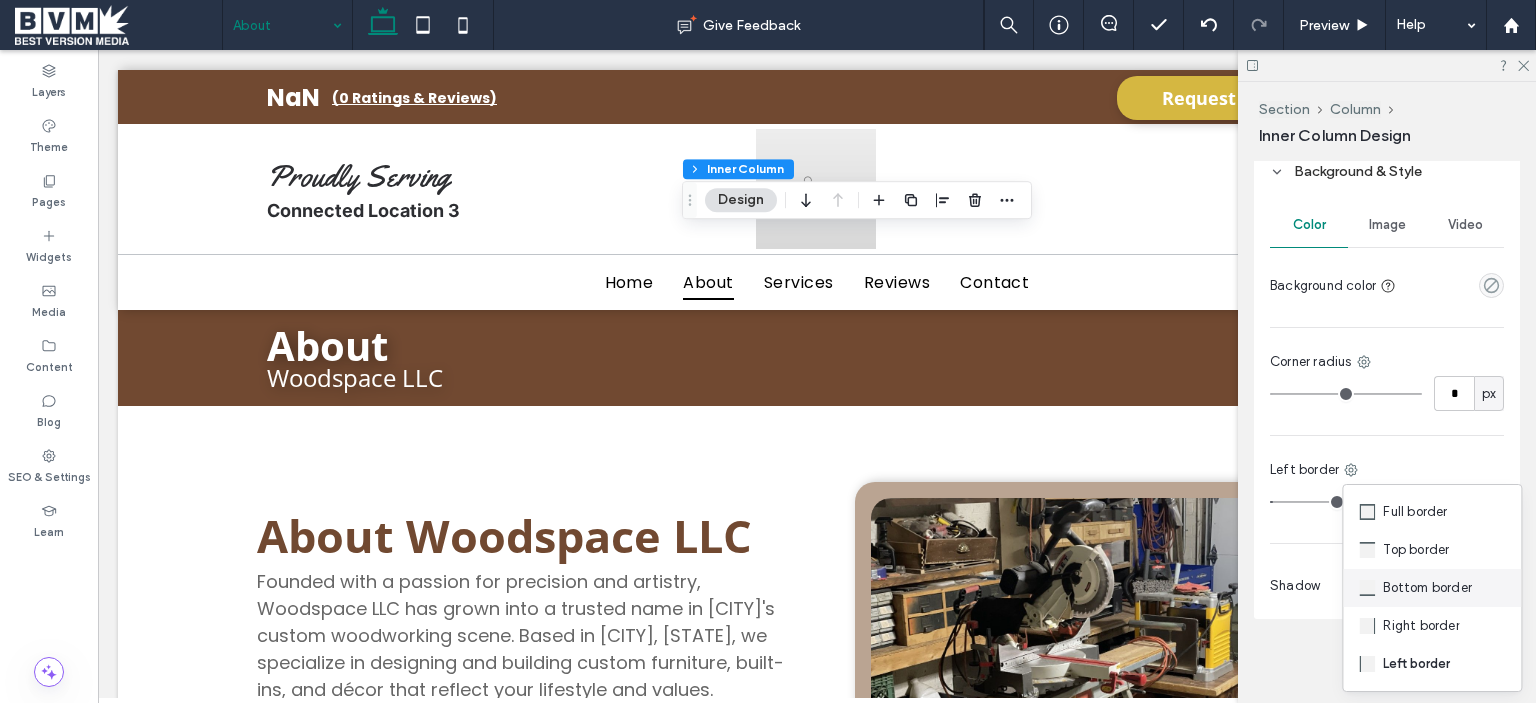 type on "*" 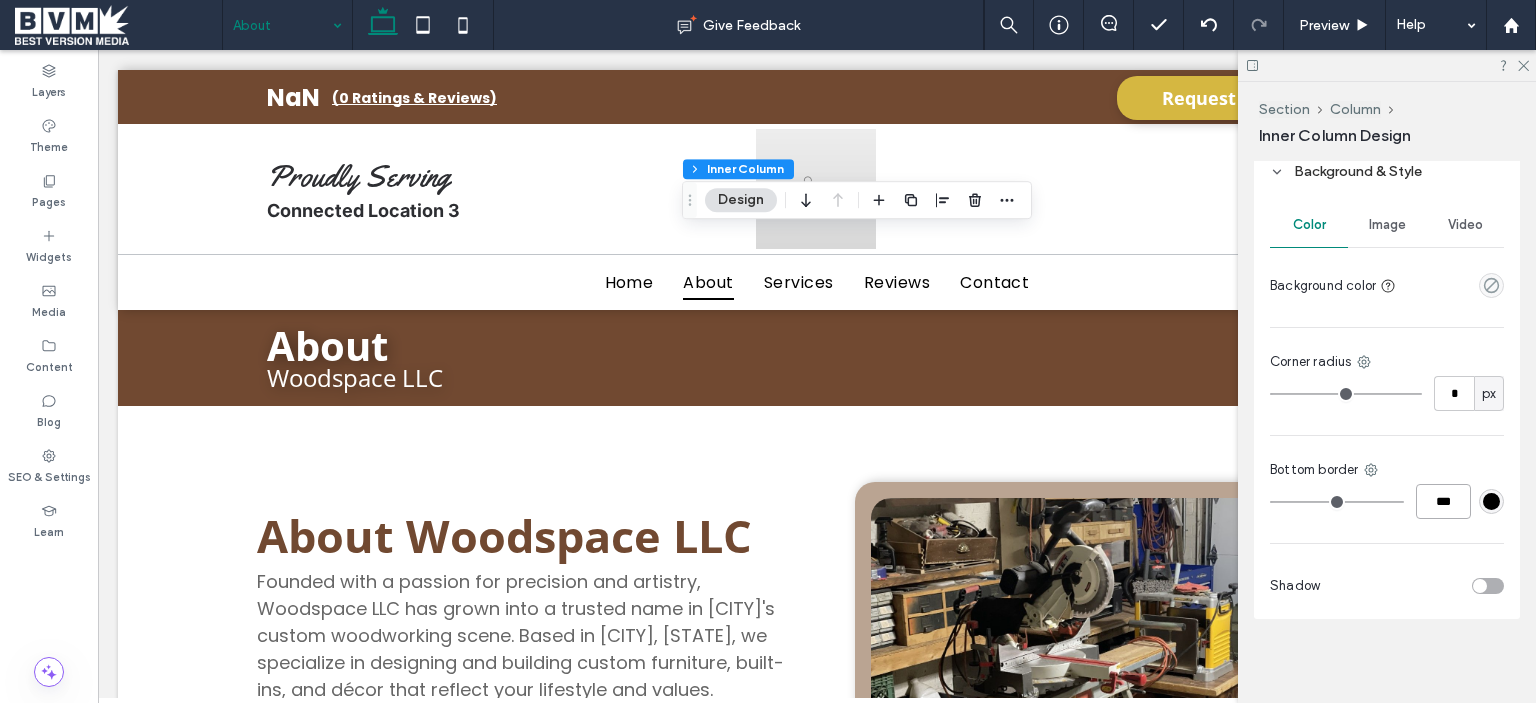 click on "***" at bounding box center [1443, 501] 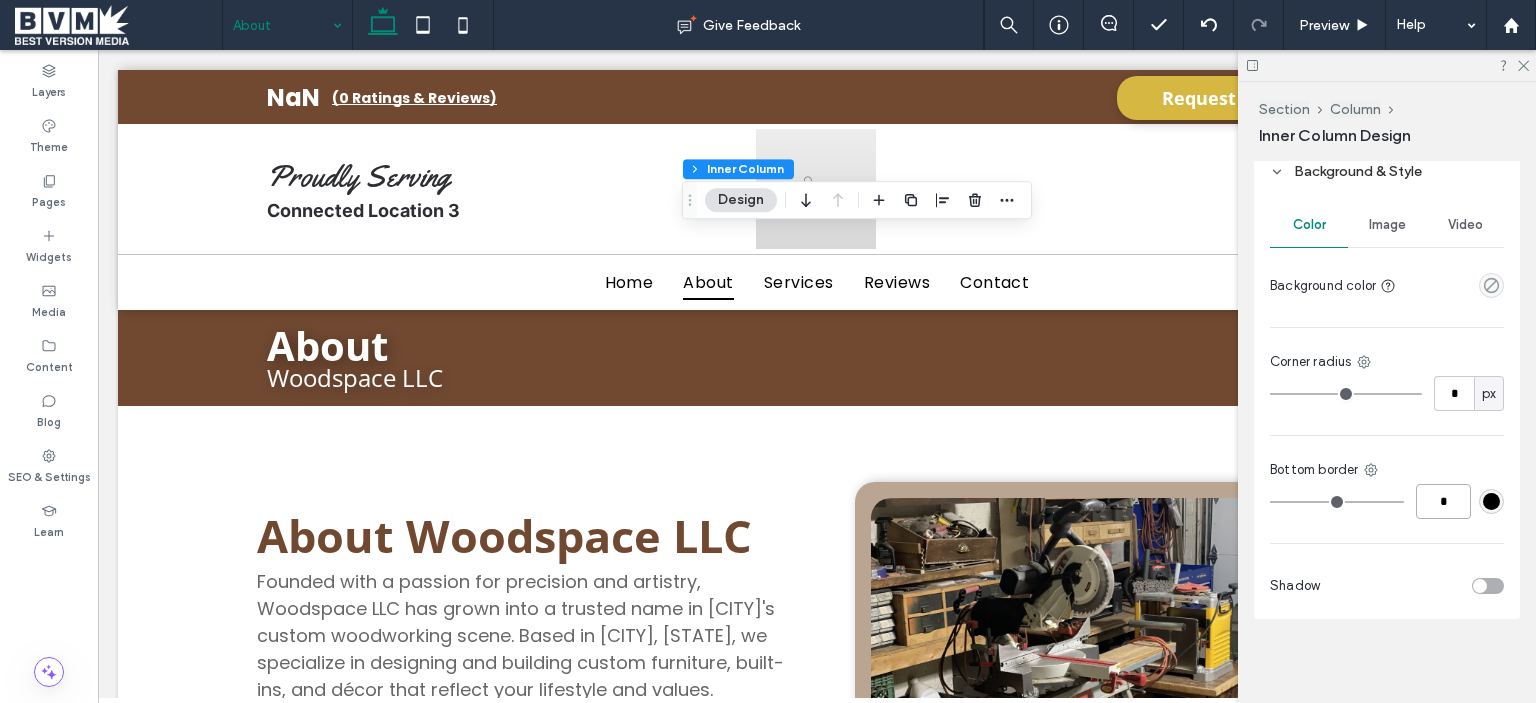 type on "*" 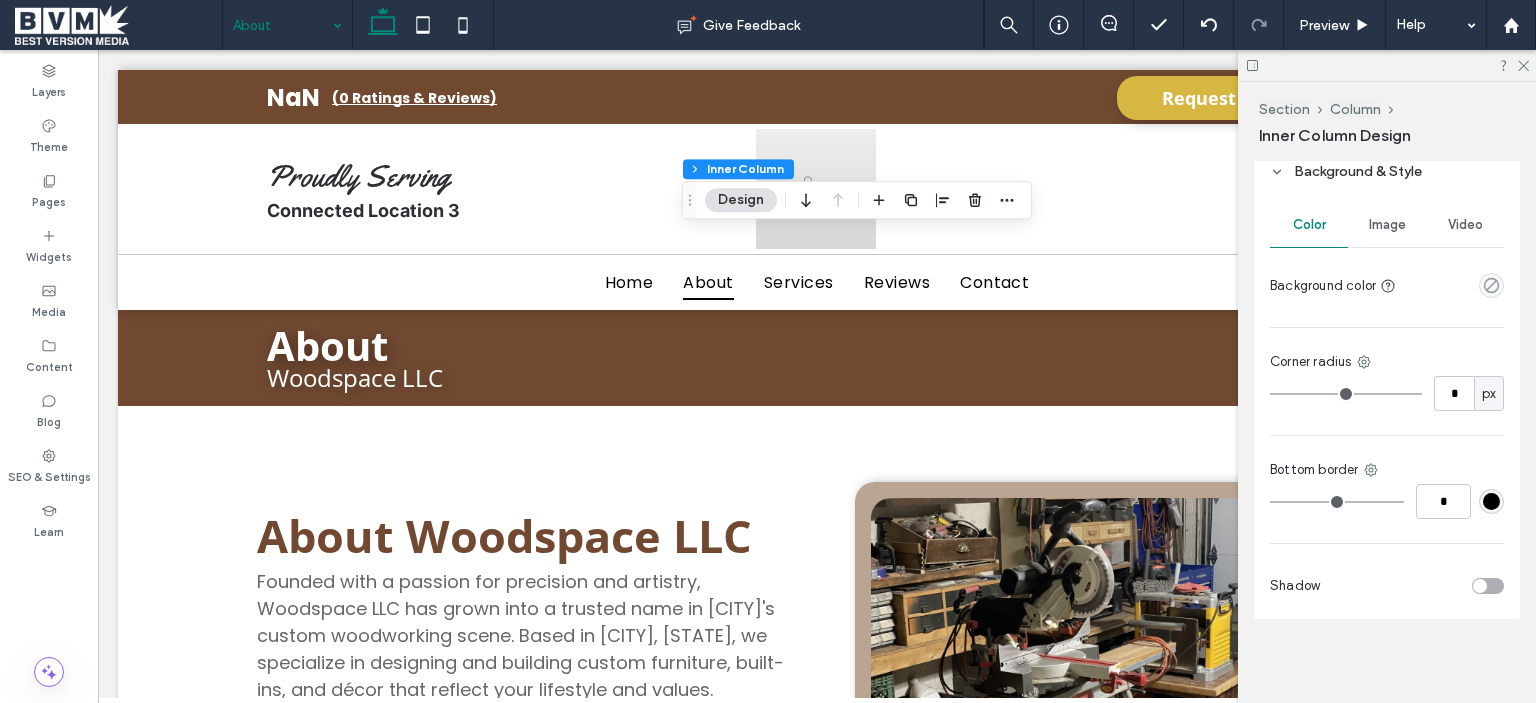 type on "*" 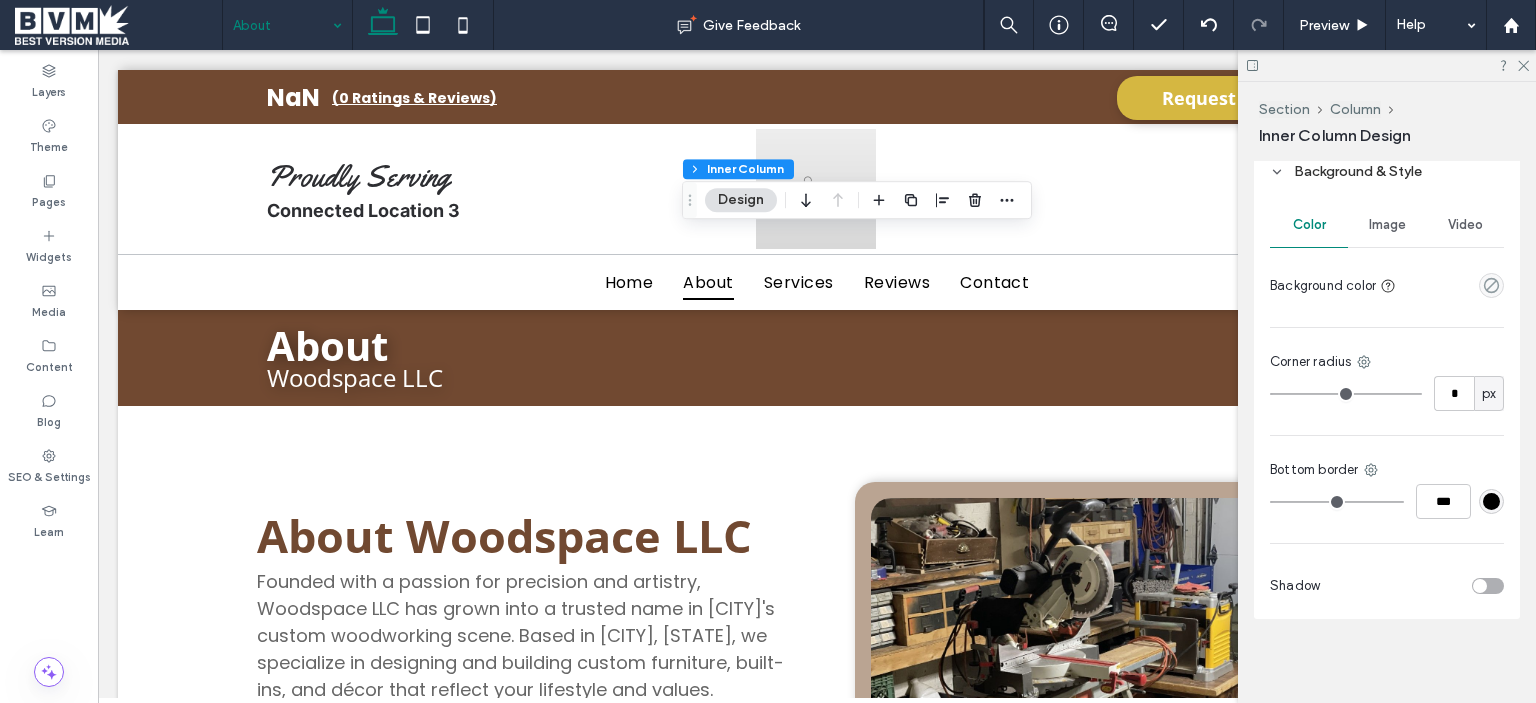 click at bounding box center [1491, 501] 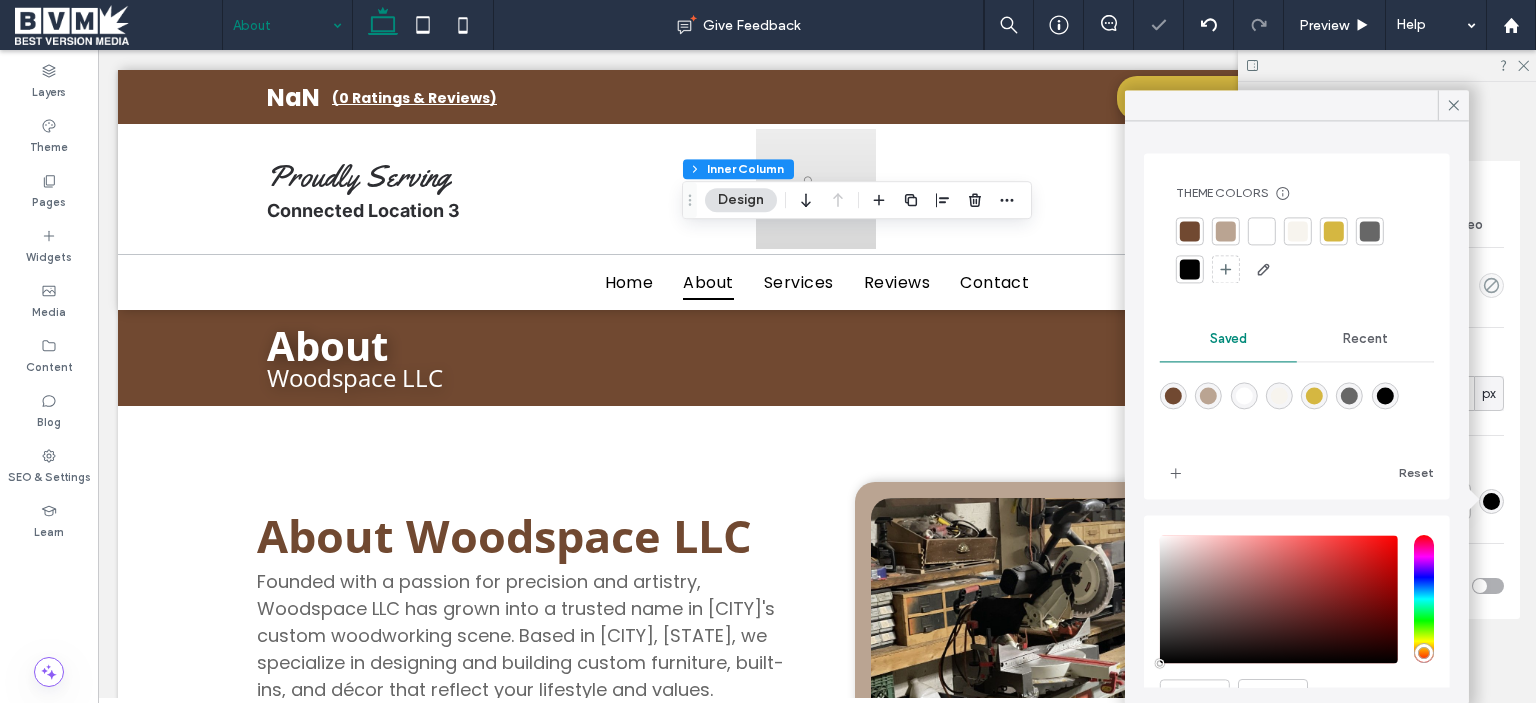 click at bounding box center (1298, 231) 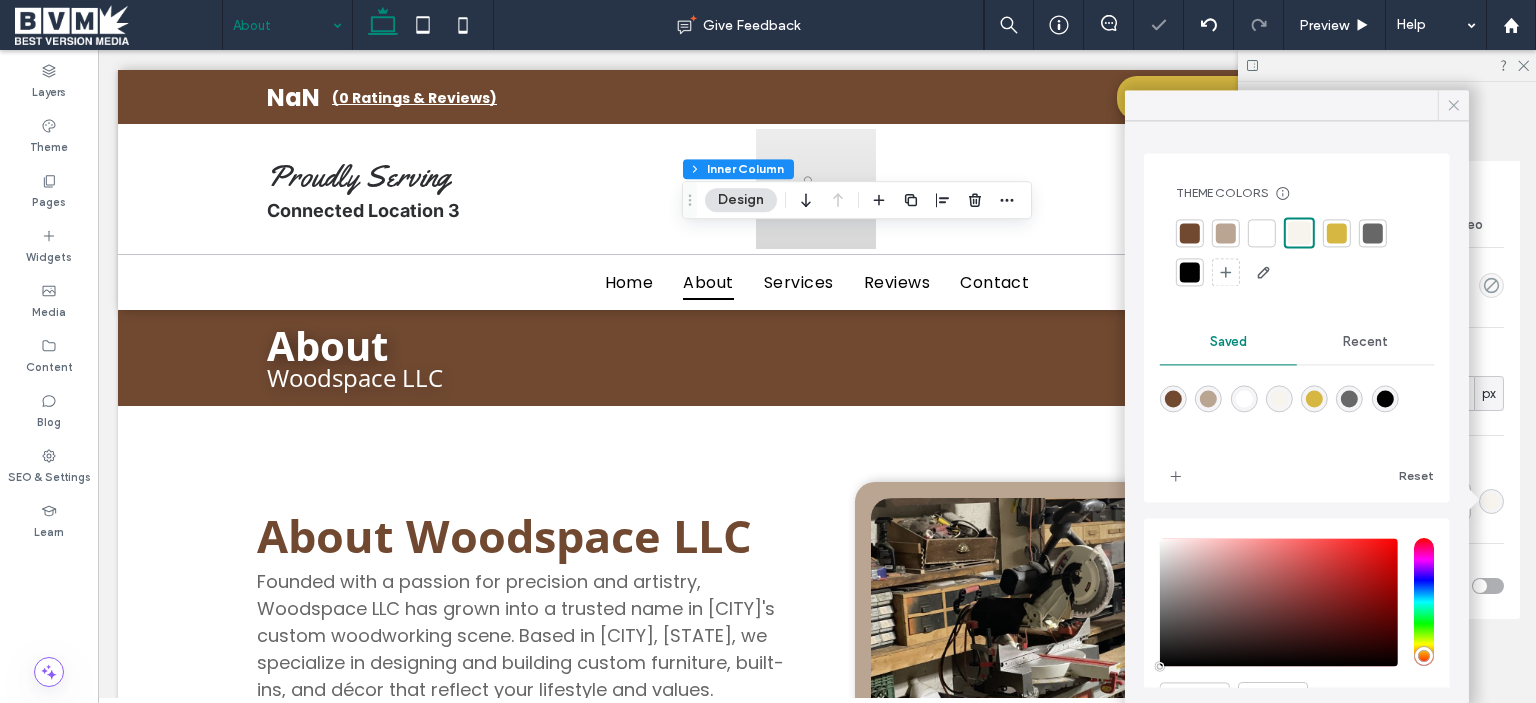click 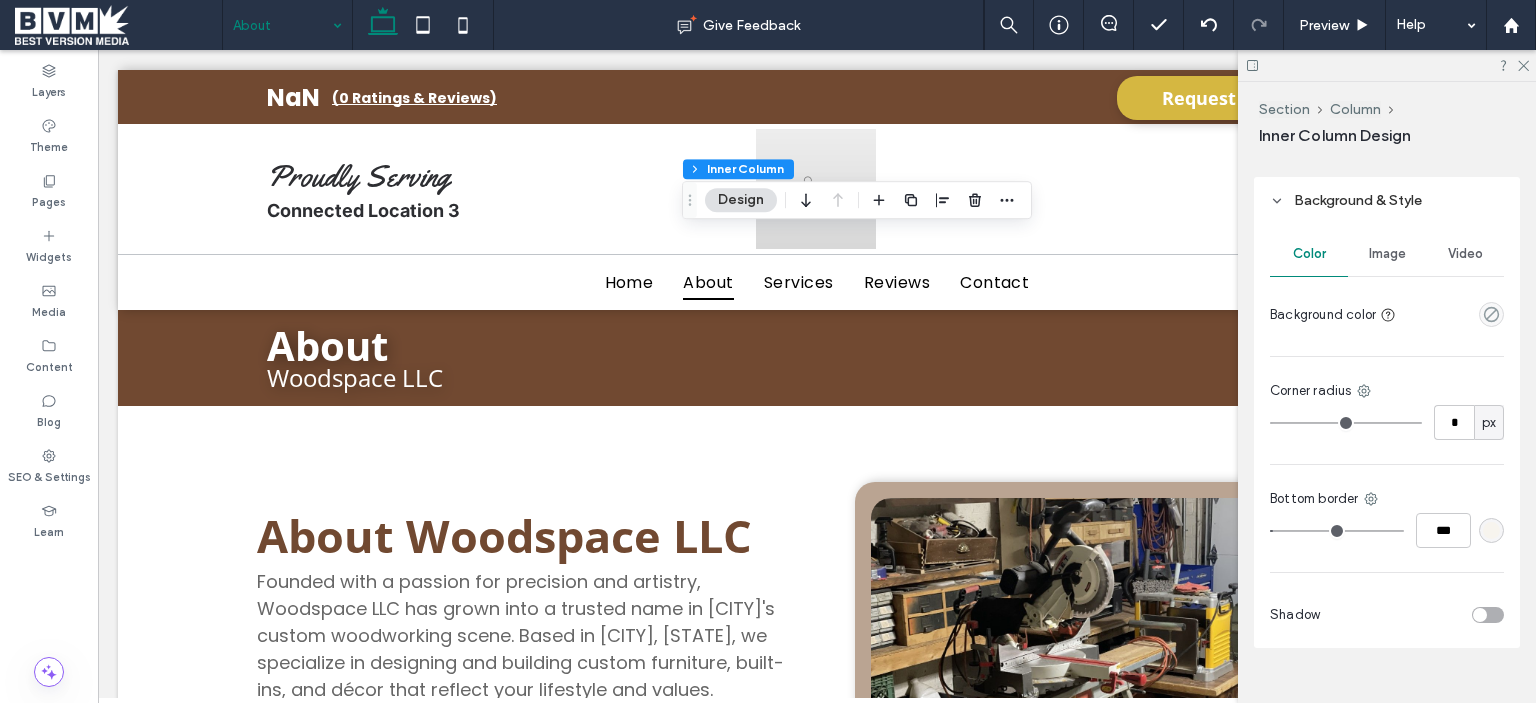 scroll, scrollTop: 1300, scrollLeft: 0, axis: vertical 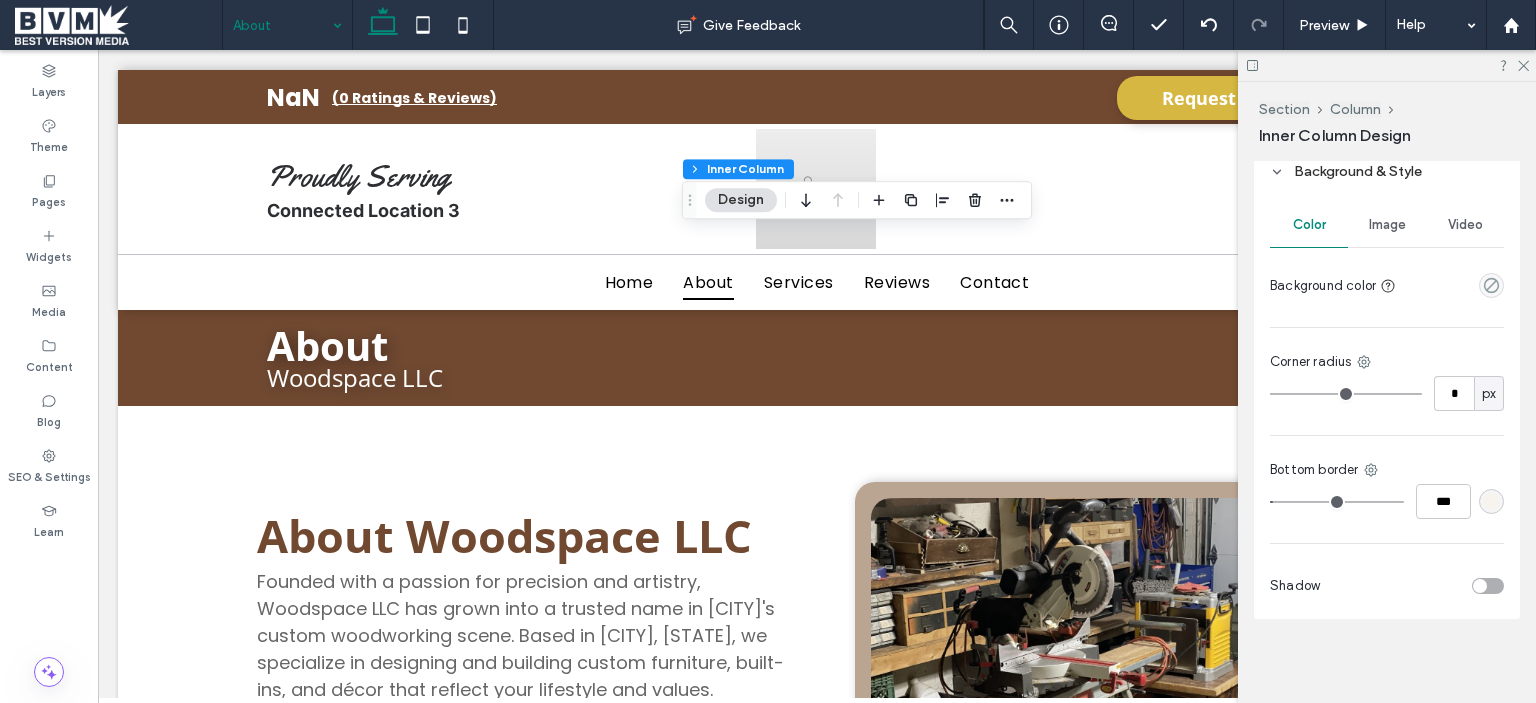 type on "*" 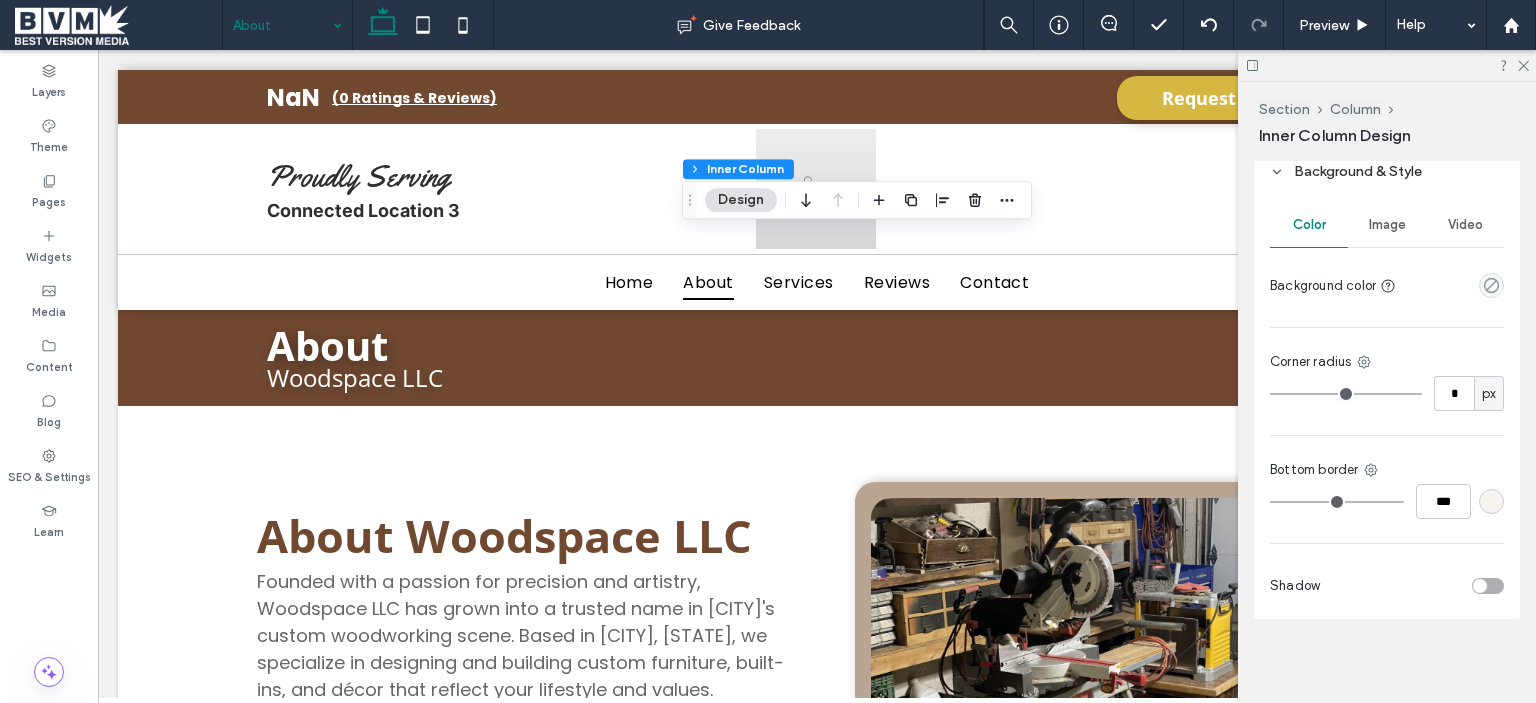 drag, startPoint x: 1281, startPoint y: 496, endPoint x: 1212, endPoint y: 499, distance: 69.065186 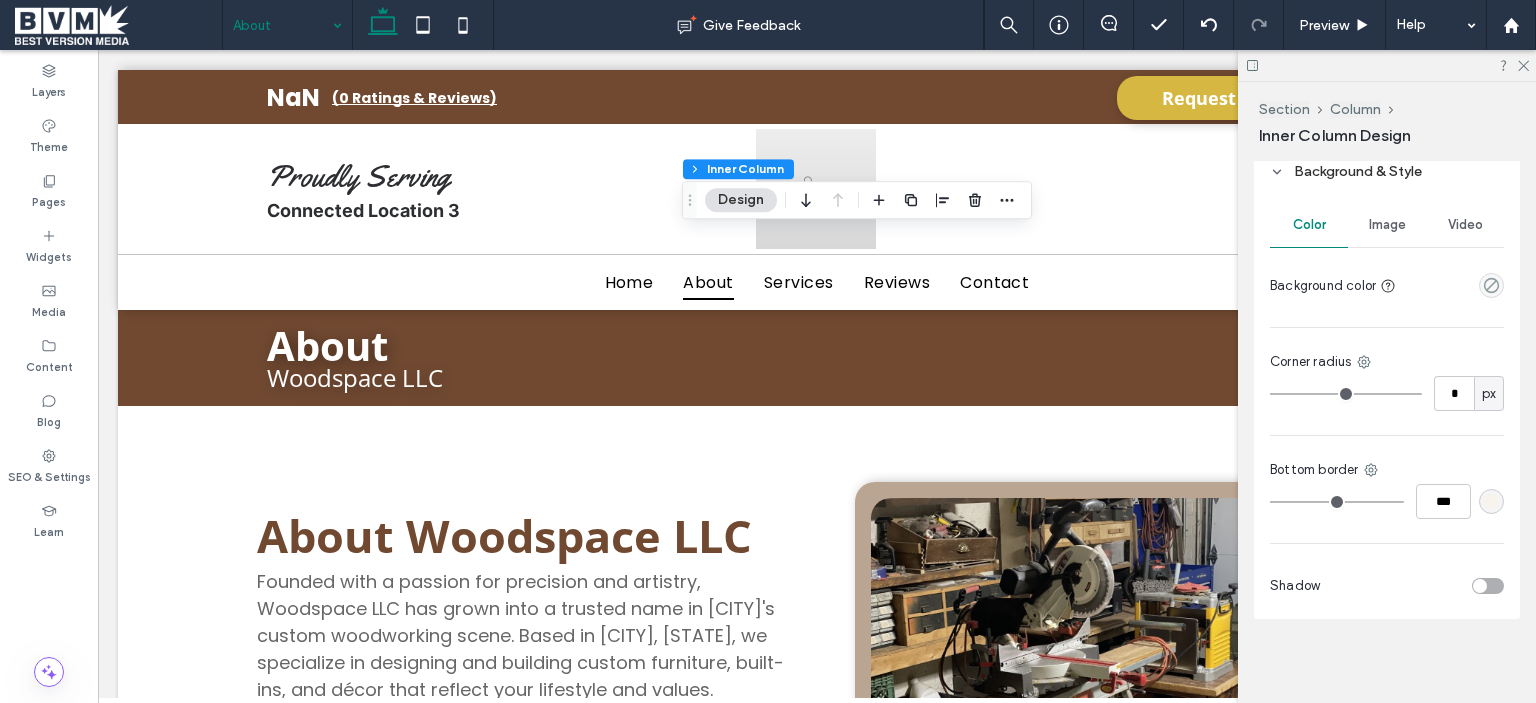 click at bounding box center [1337, 502] 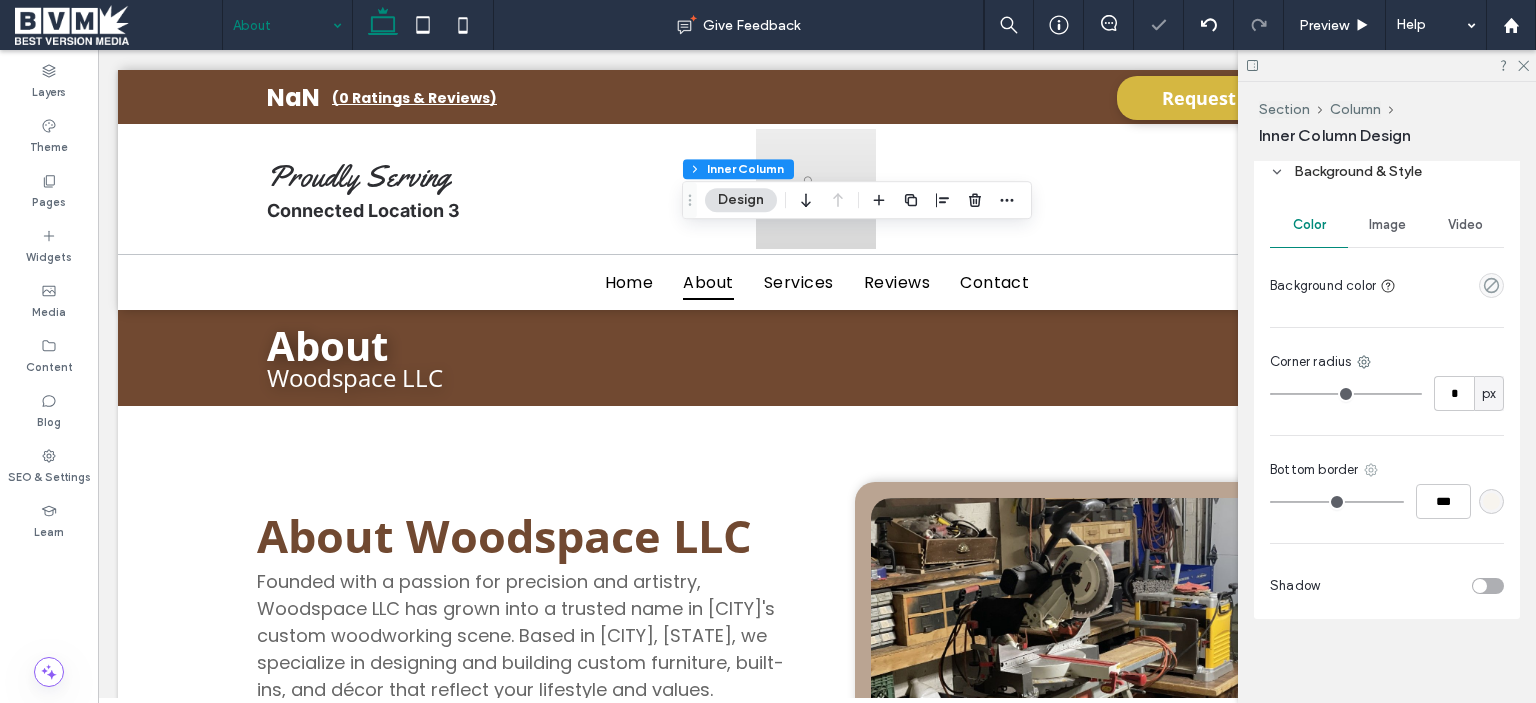 click 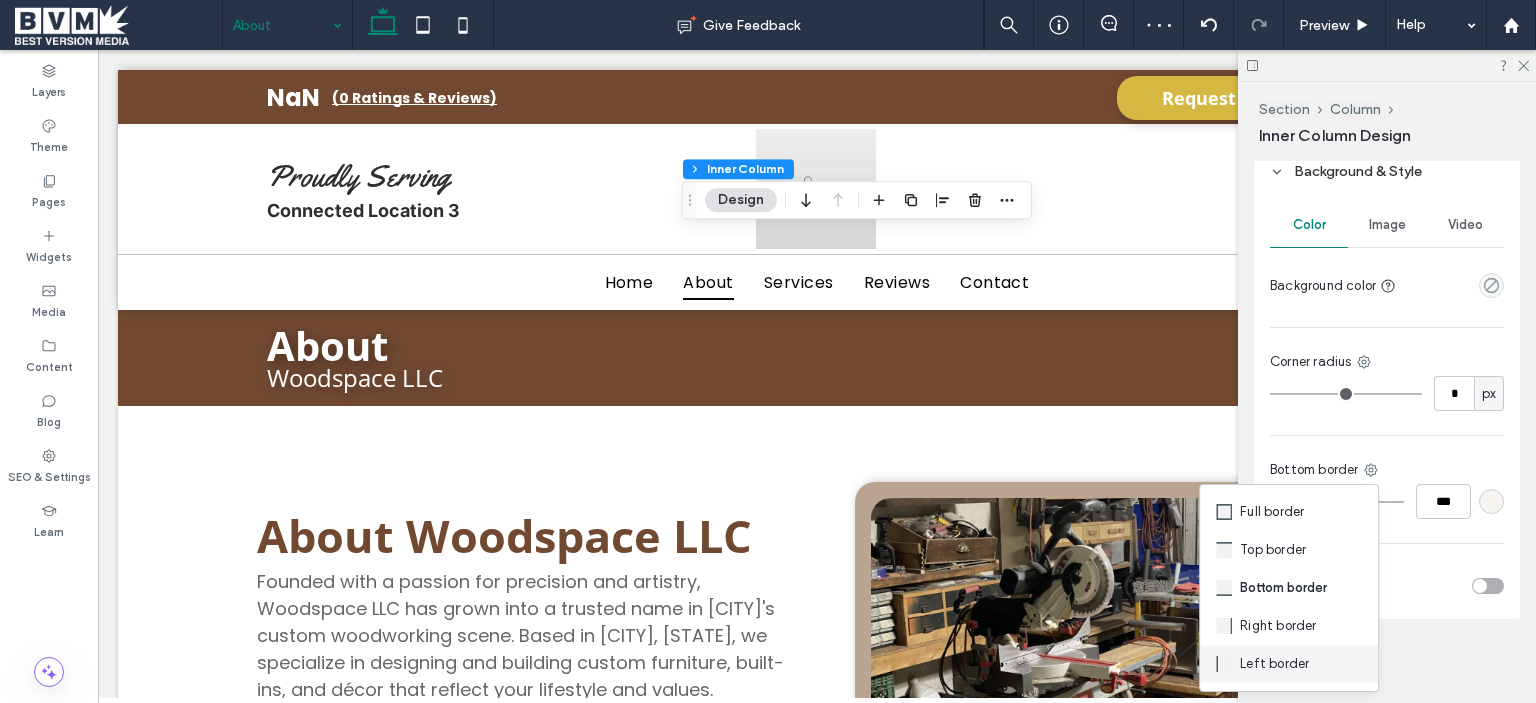 click on "Left border" at bounding box center [1289, 664] 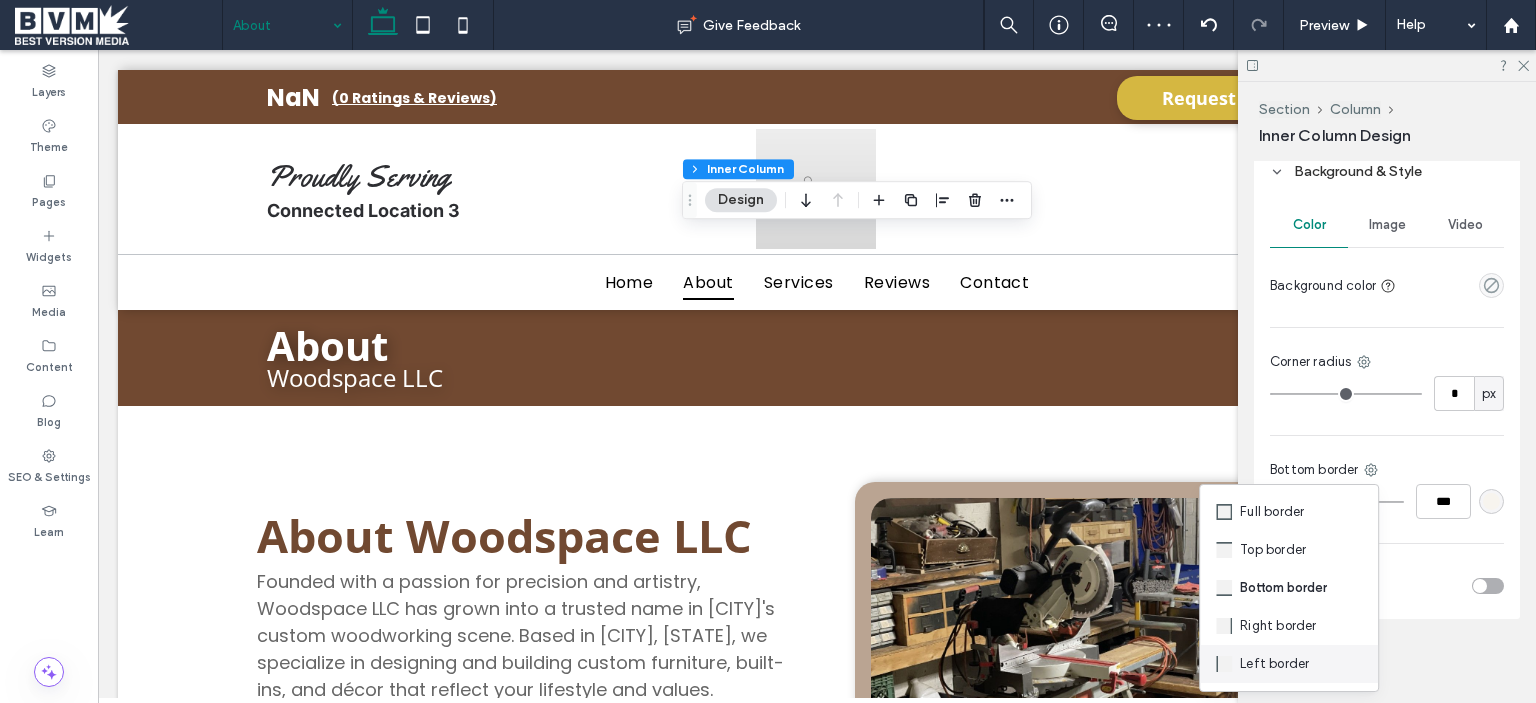type on "*" 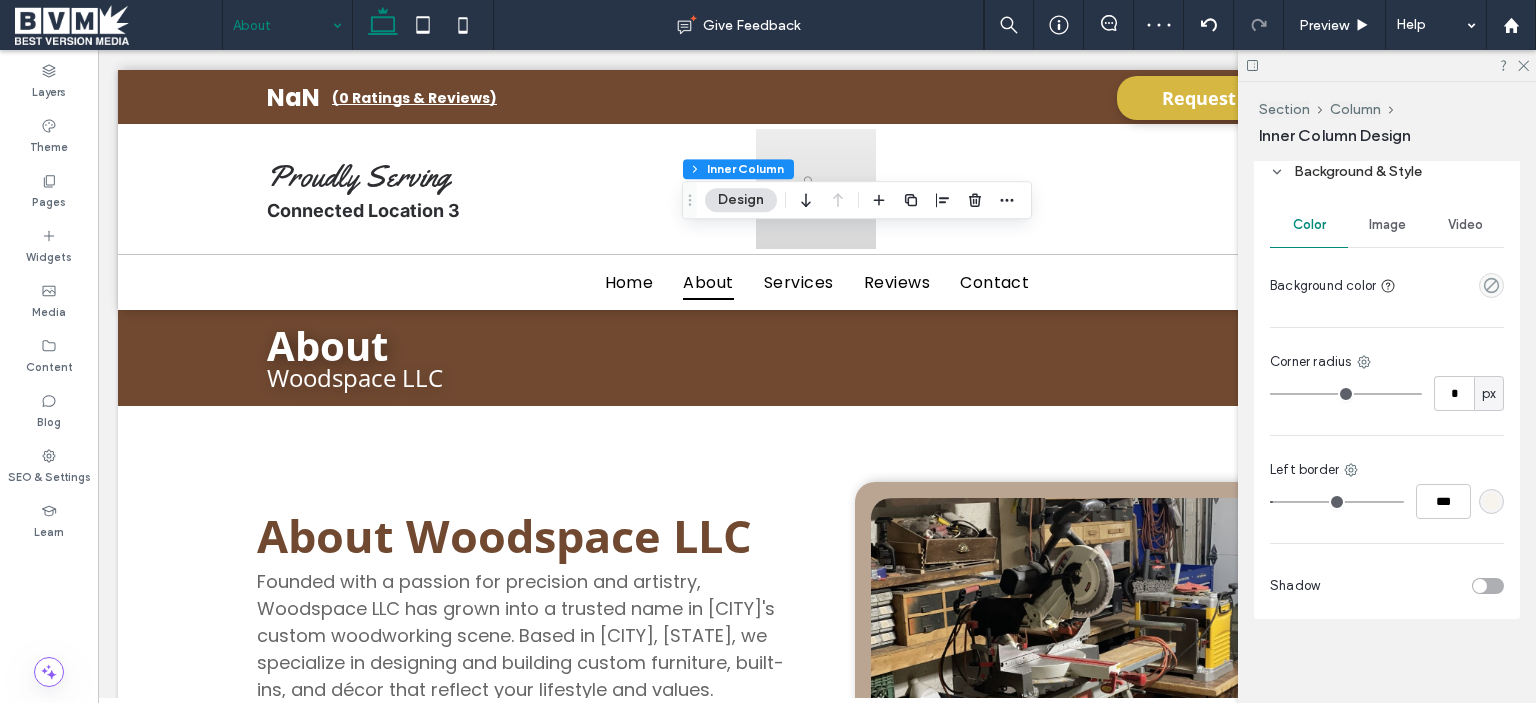 type on "*" 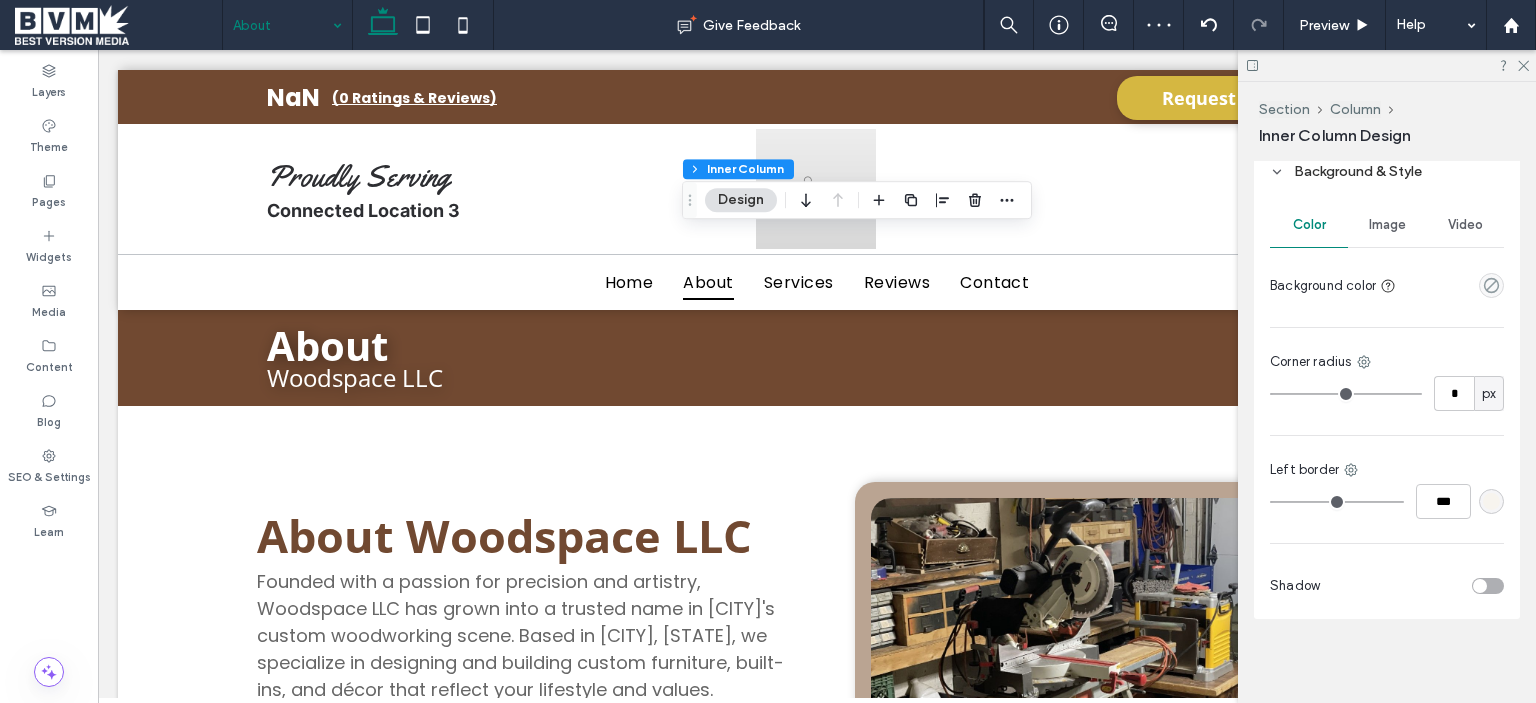 drag, startPoint x: 1282, startPoint y: 500, endPoint x: 1076, endPoint y: 499, distance: 206.00243 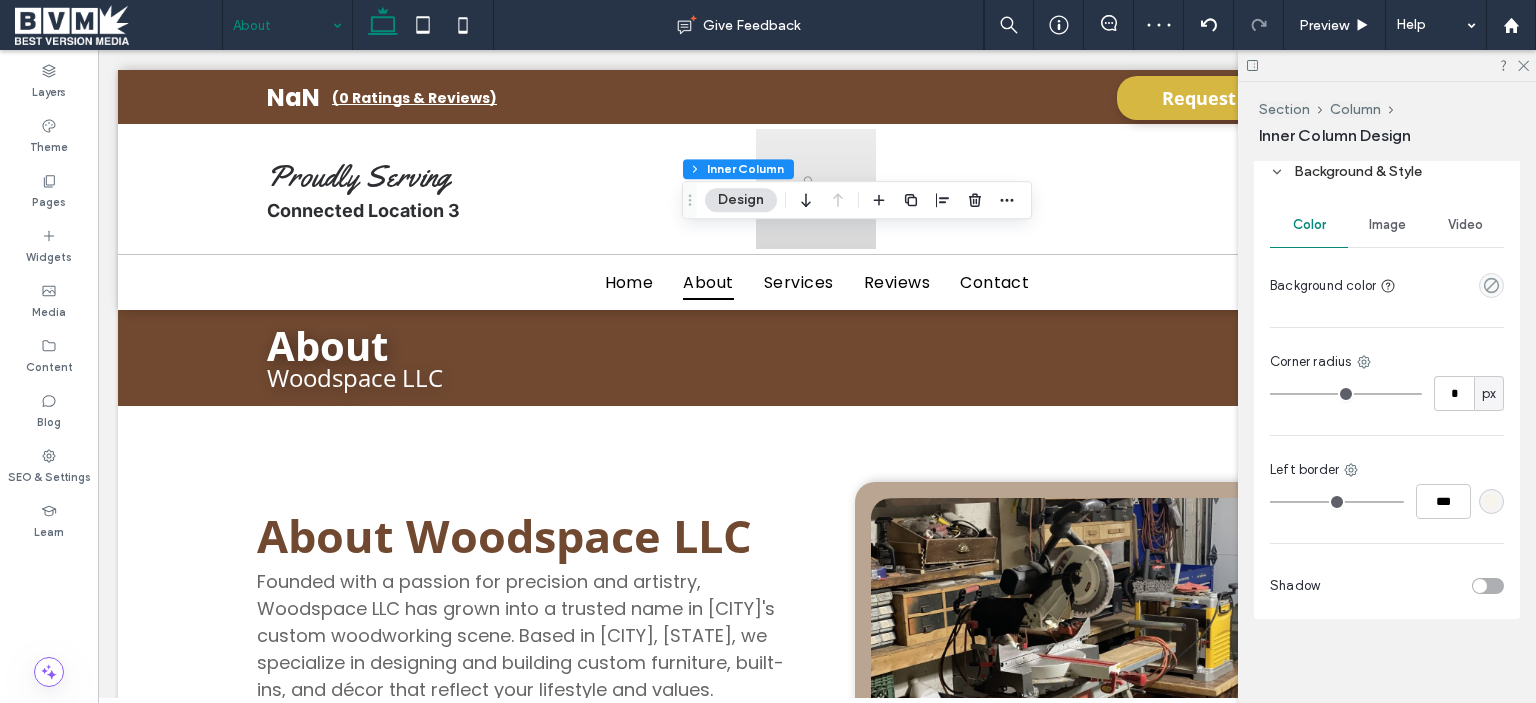 type on "*" 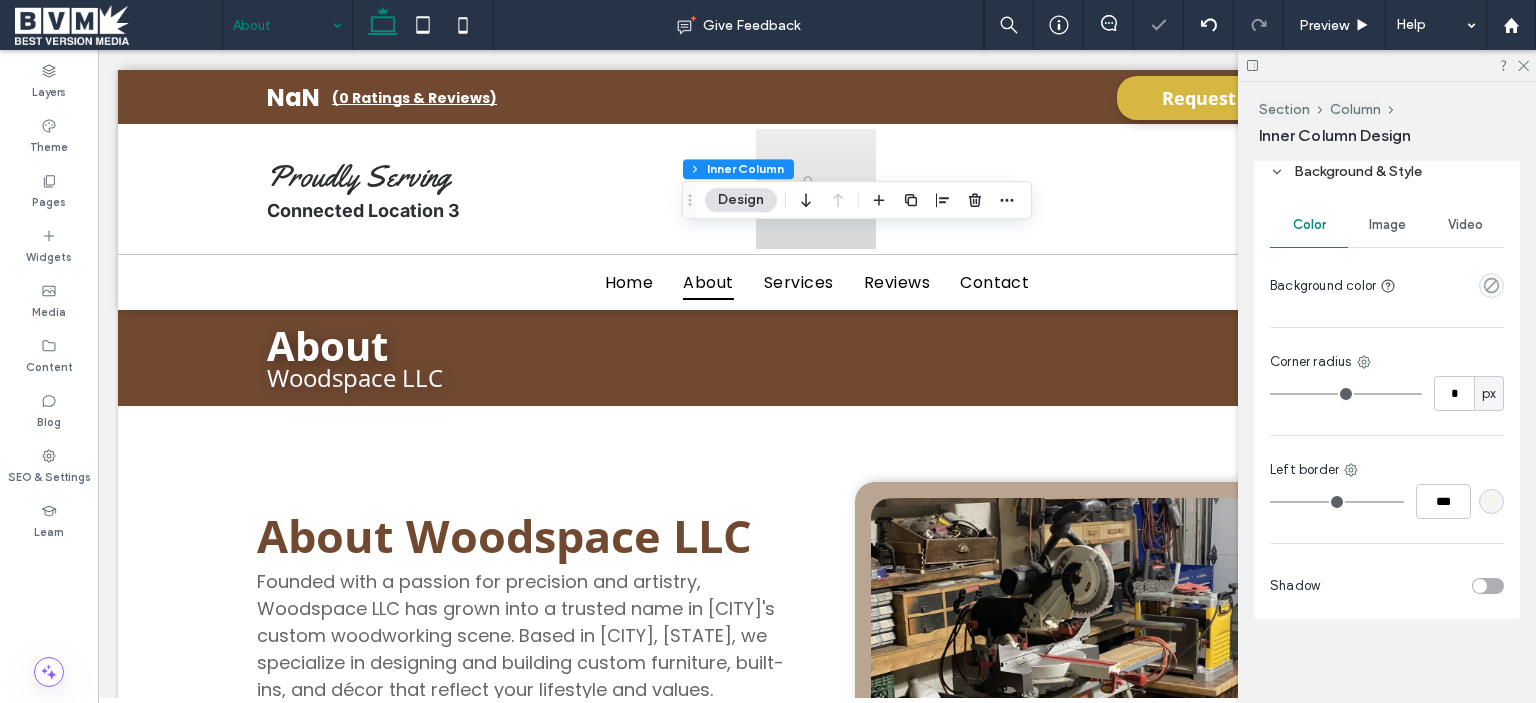 click at bounding box center [1387, 65] 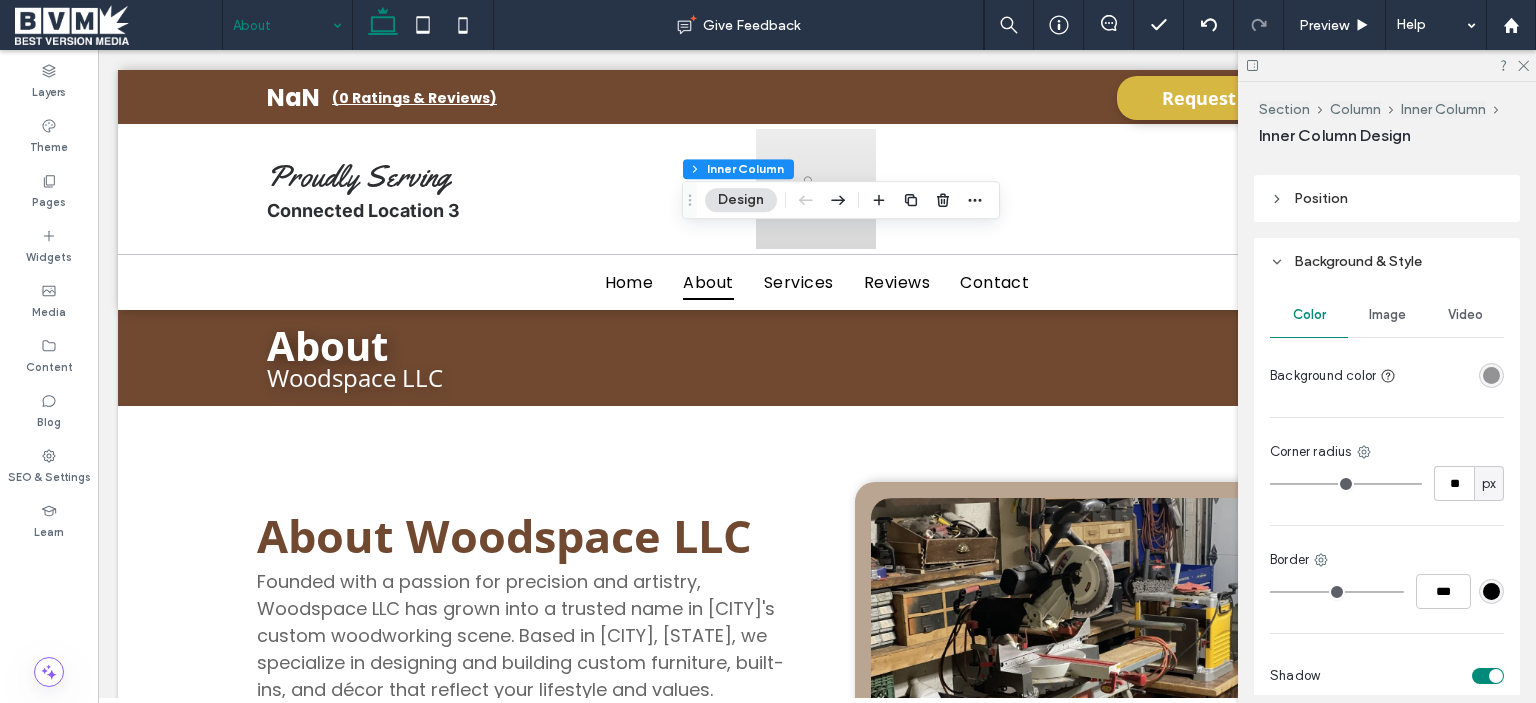 scroll, scrollTop: 1200, scrollLeft: 0, axis: vertical 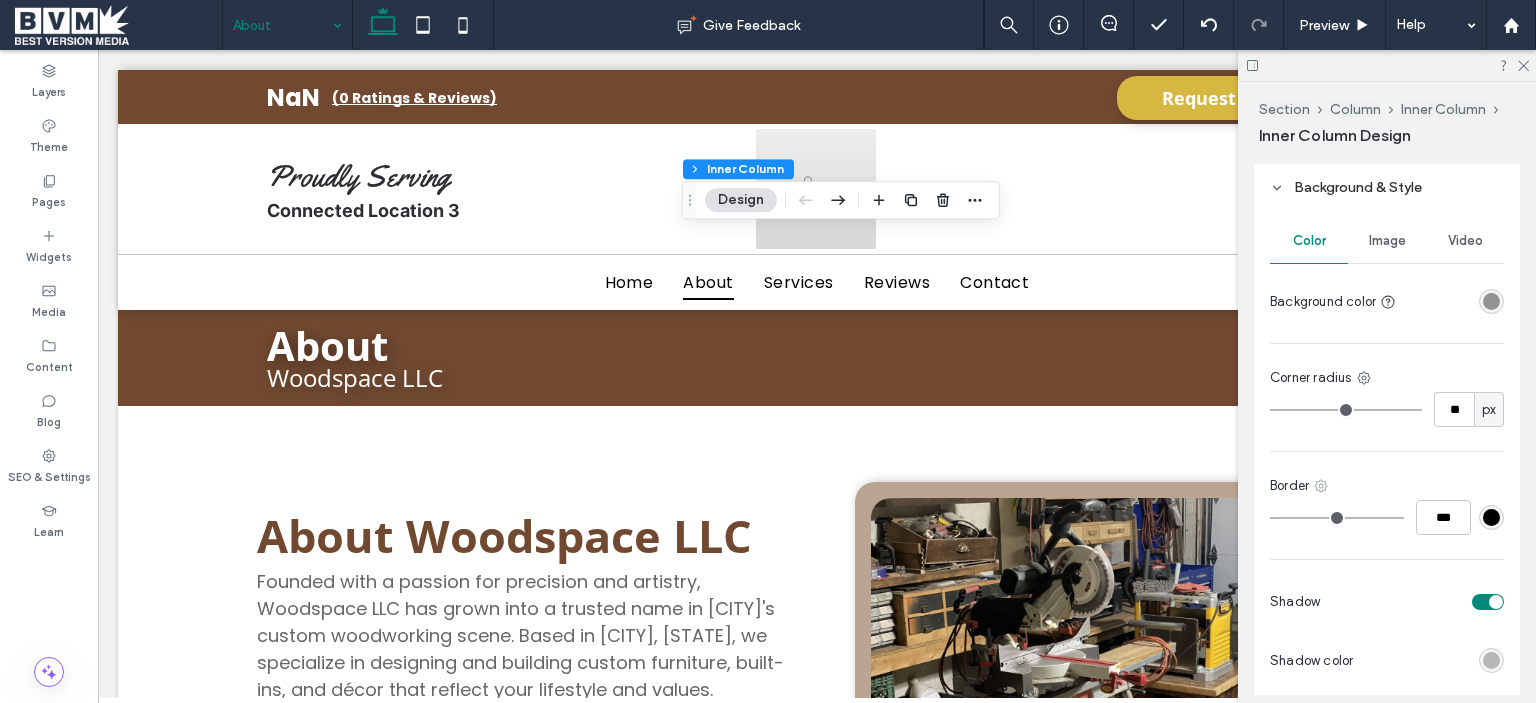 click 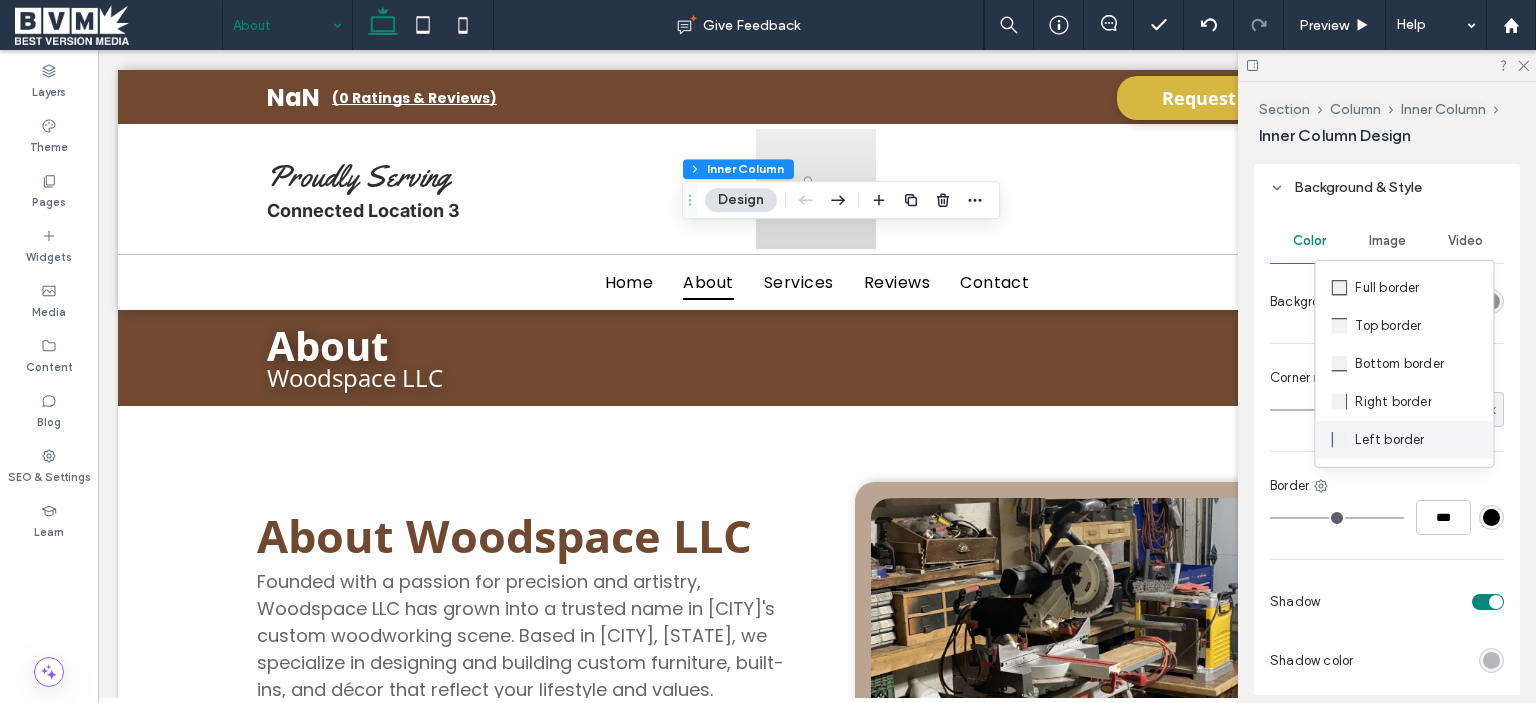 click at bounding box center (1343, 440) 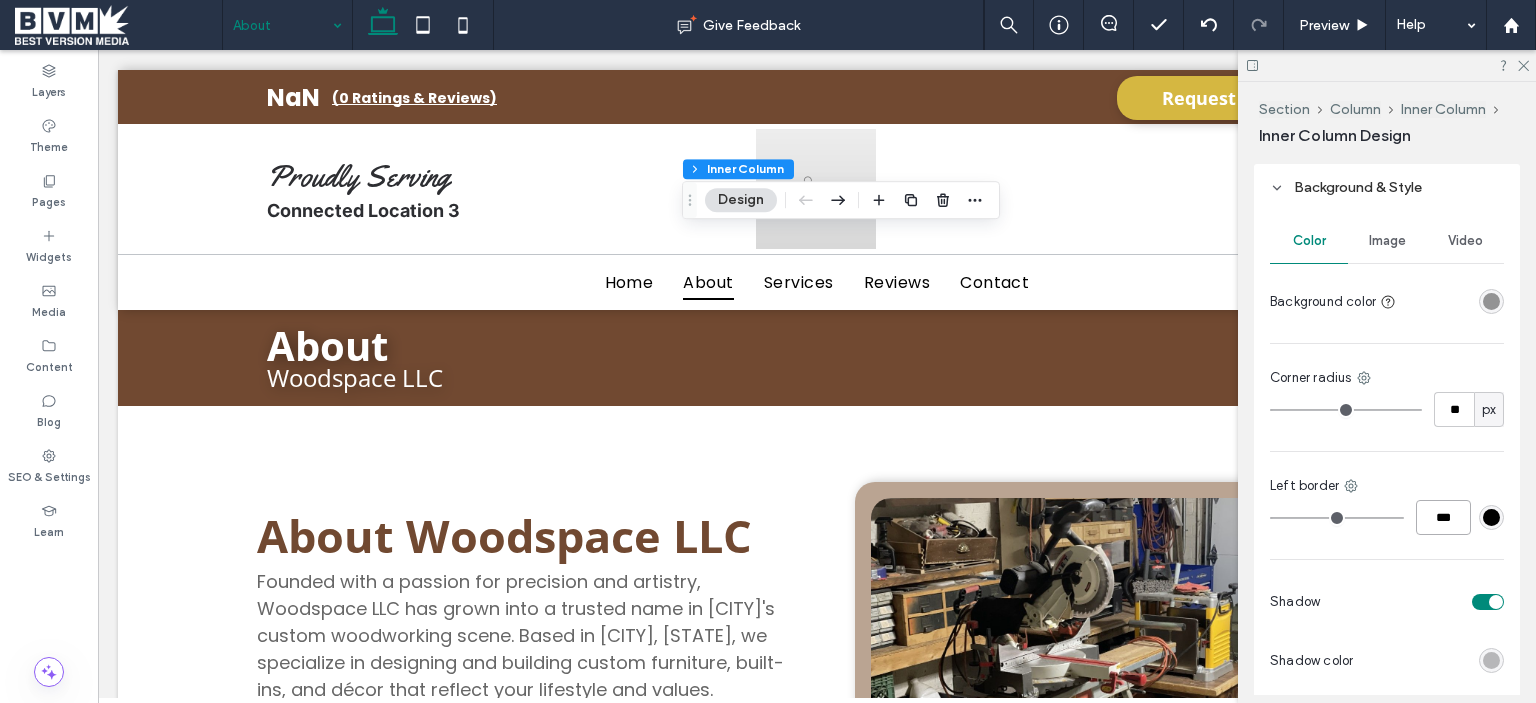 click on "***" at bounding box center [1443, 517] 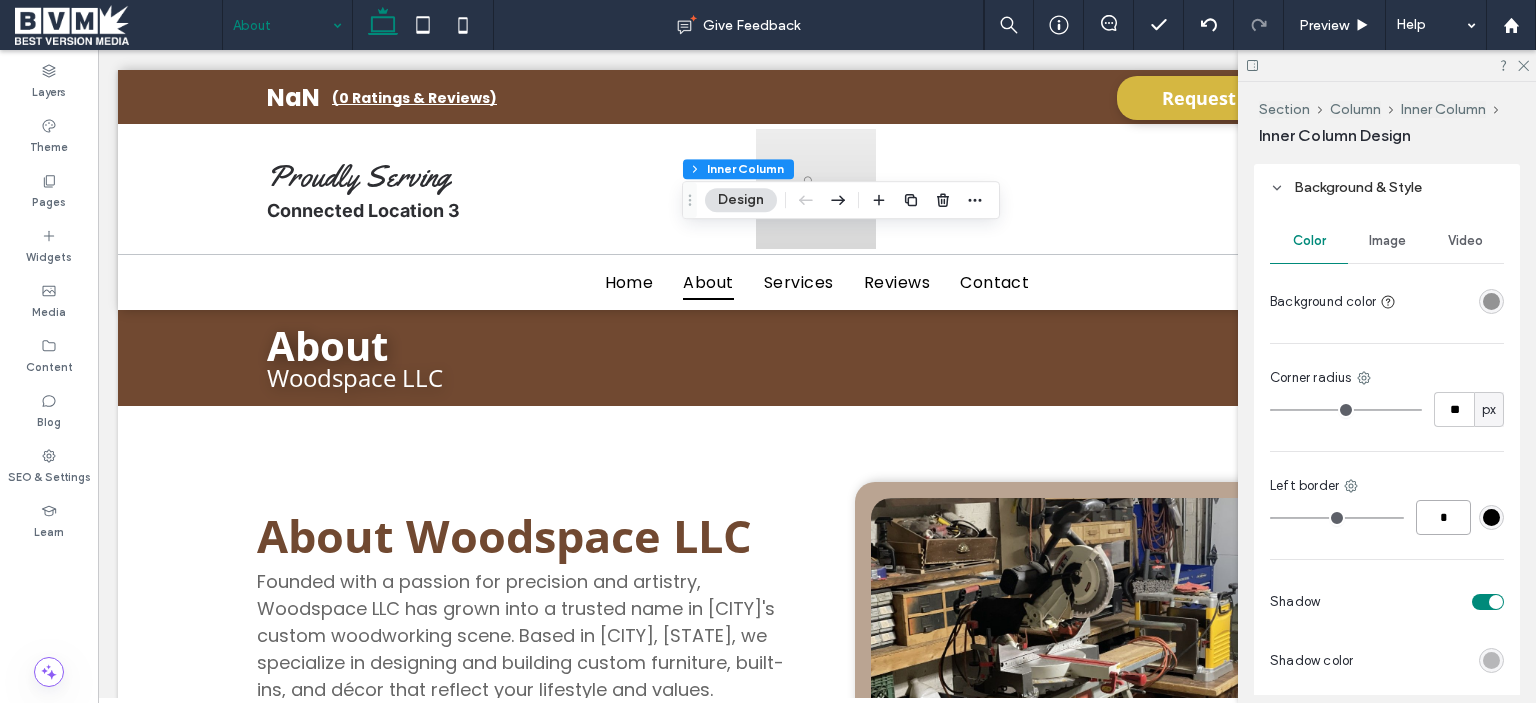 type on "*" 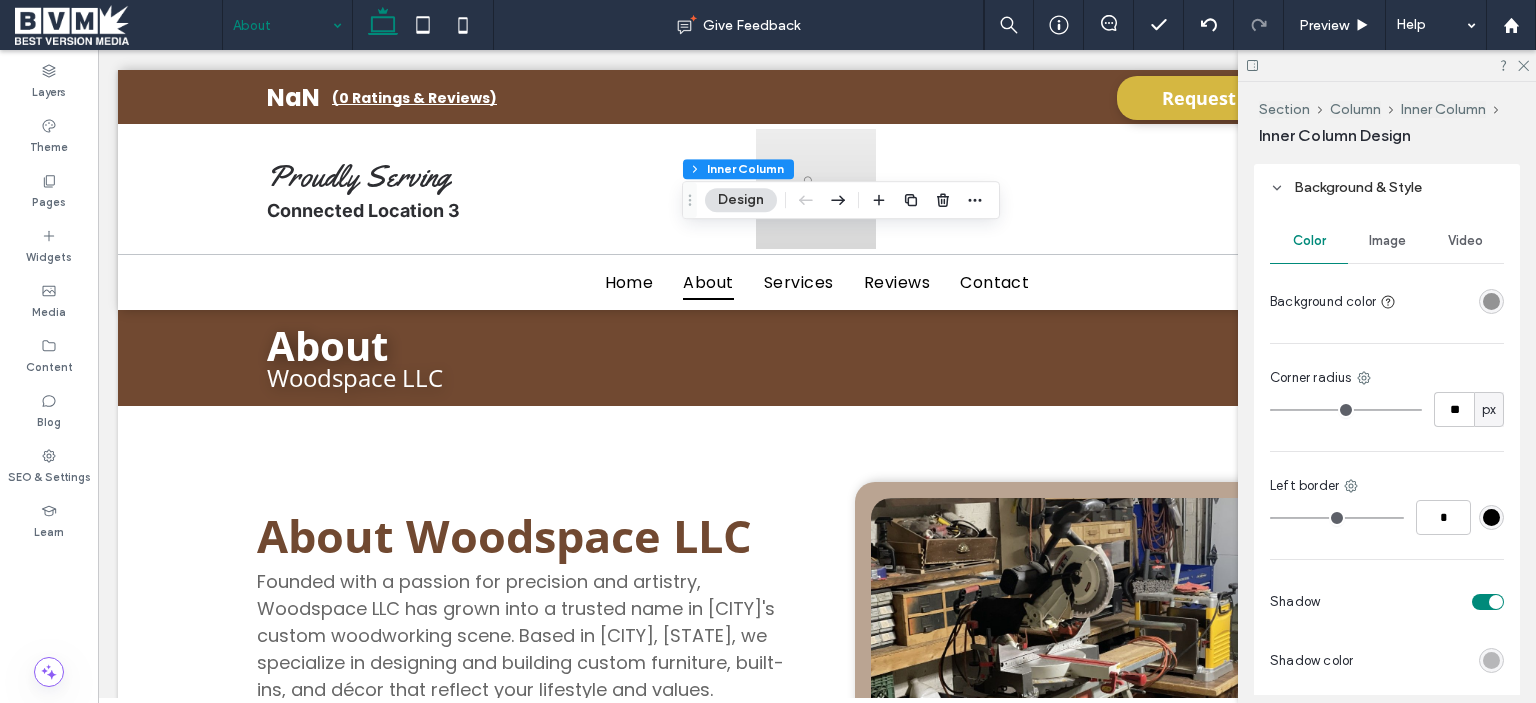 type on "*" 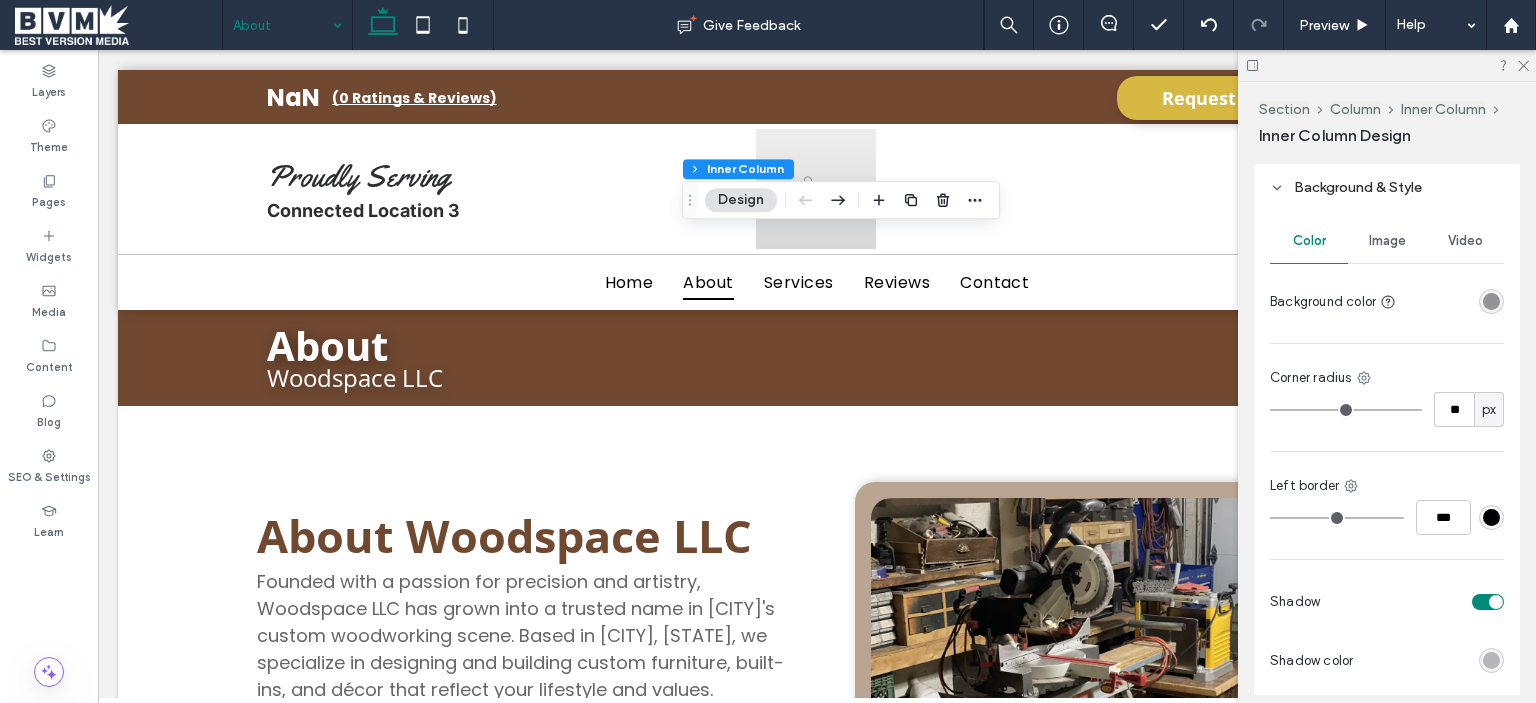 click at bounding box center (1491, 517) 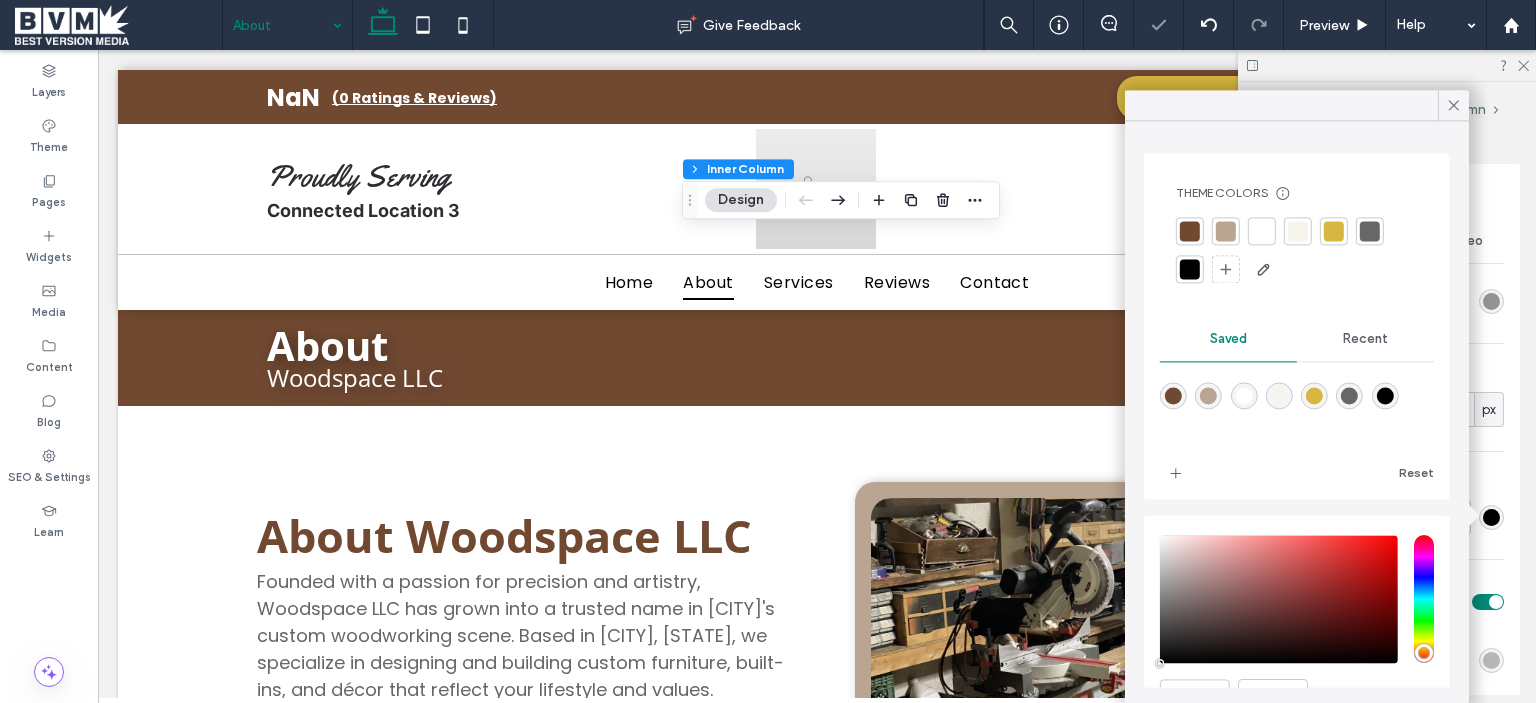 click at bounding box center (1298, 231) 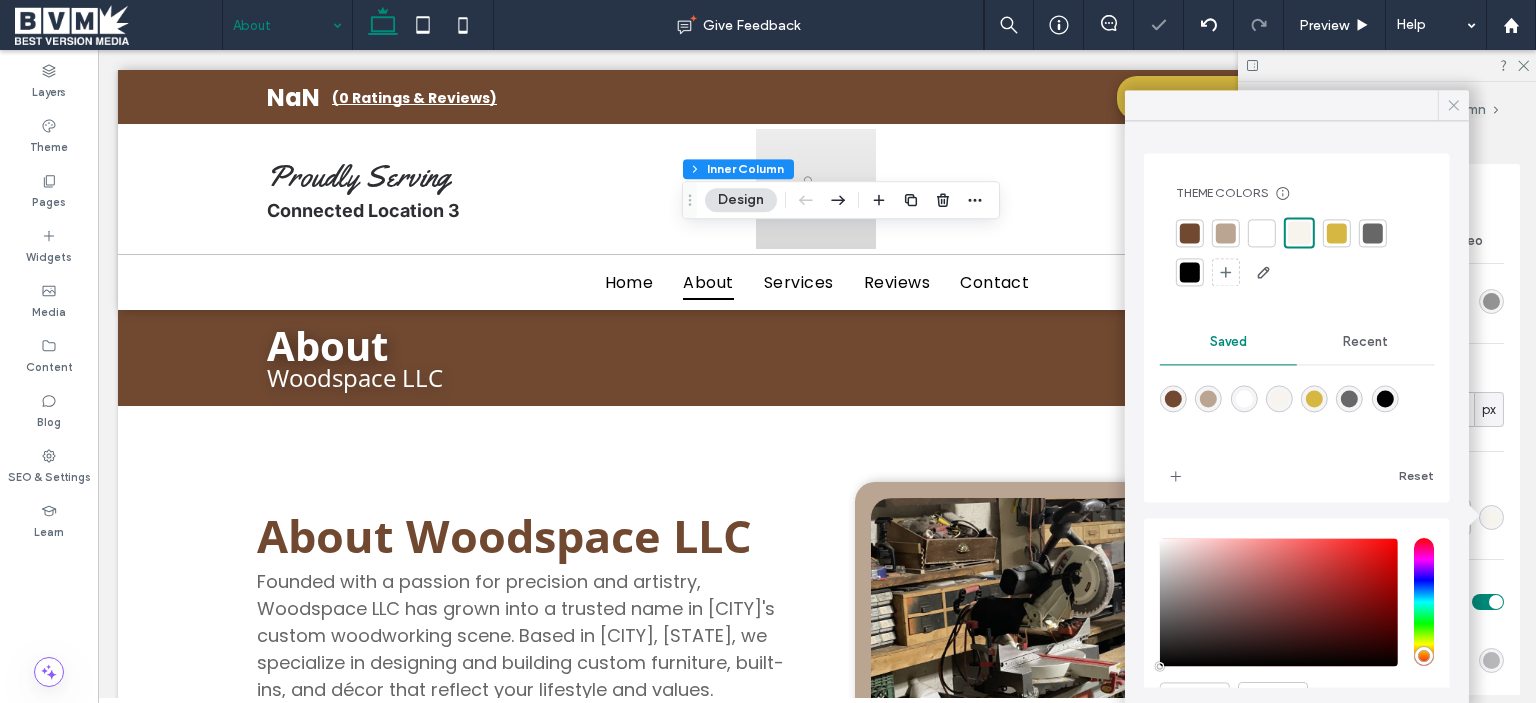 click 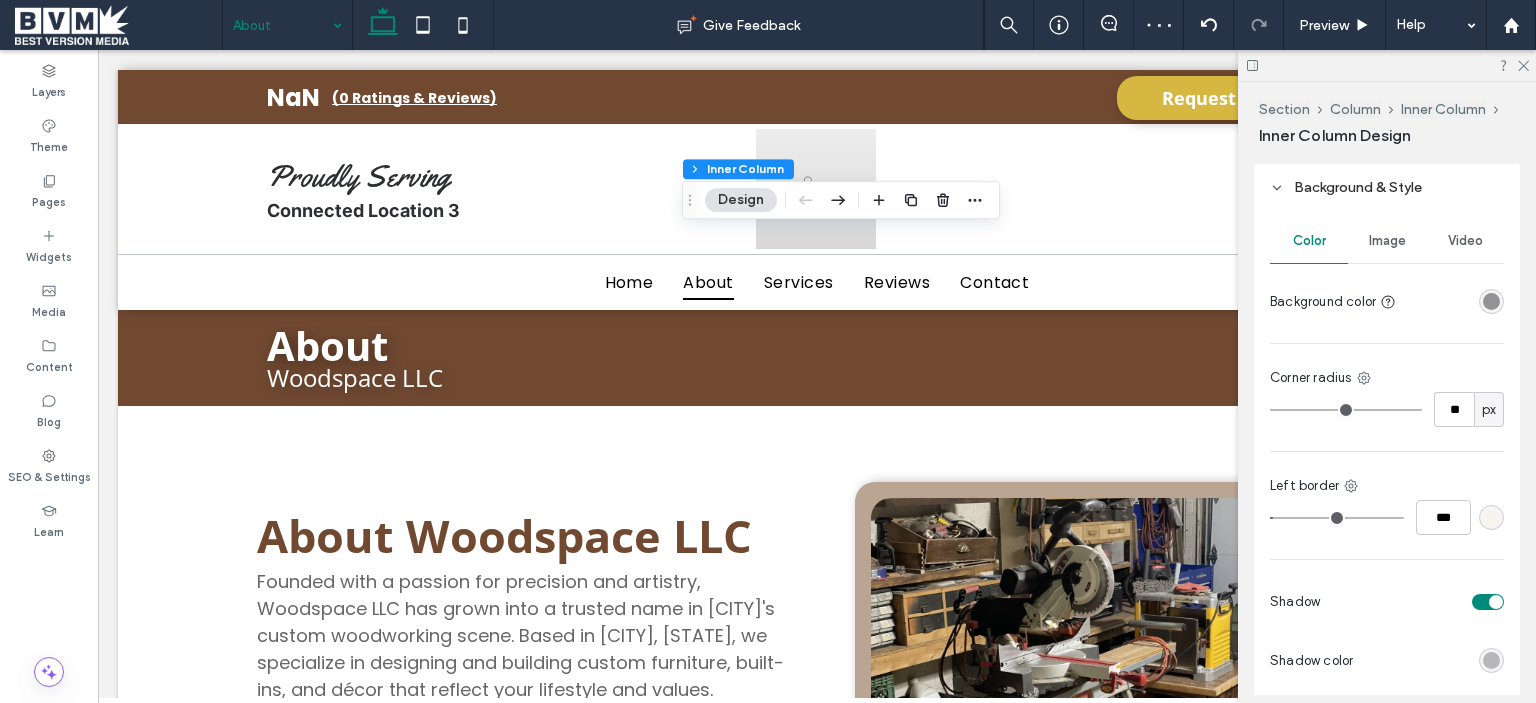 click on "Left border" at bounding box center [1387, 486] 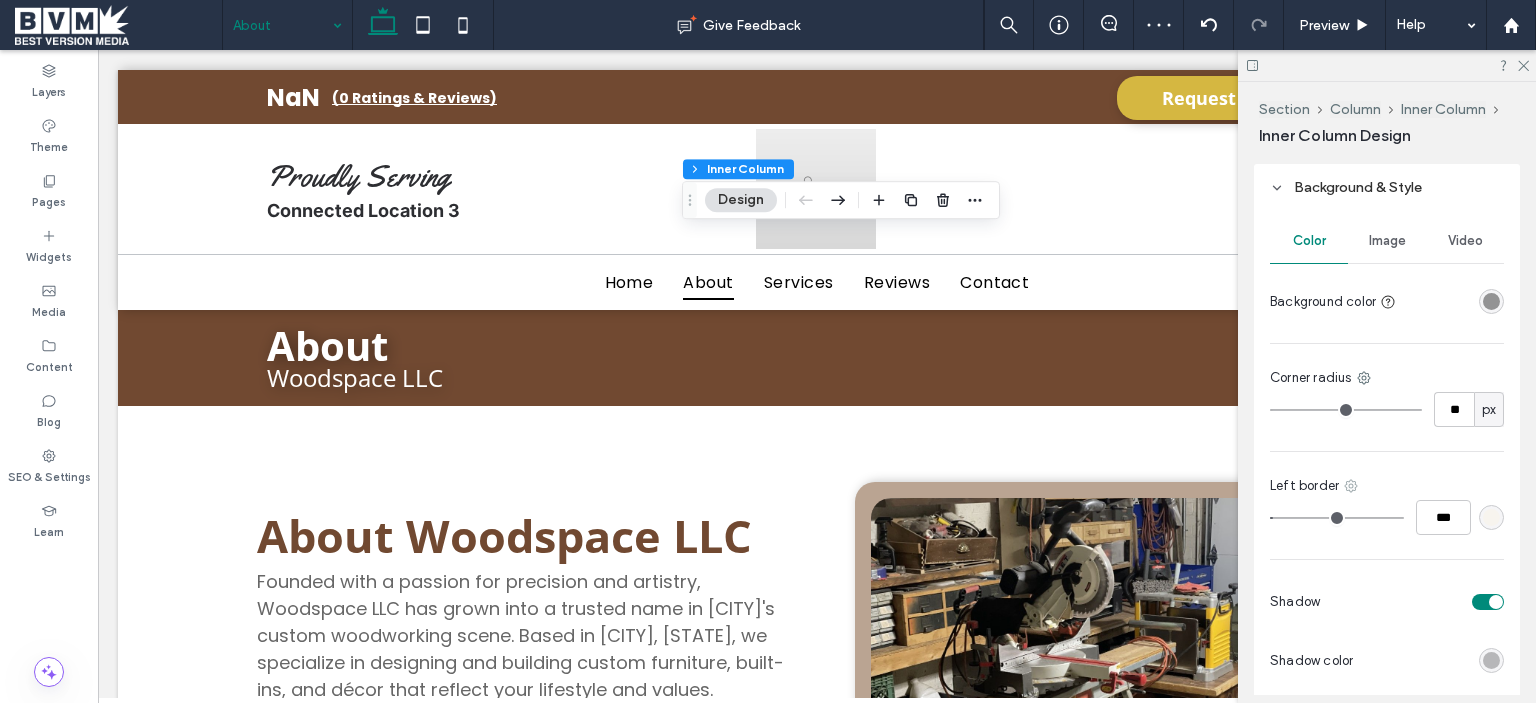 click 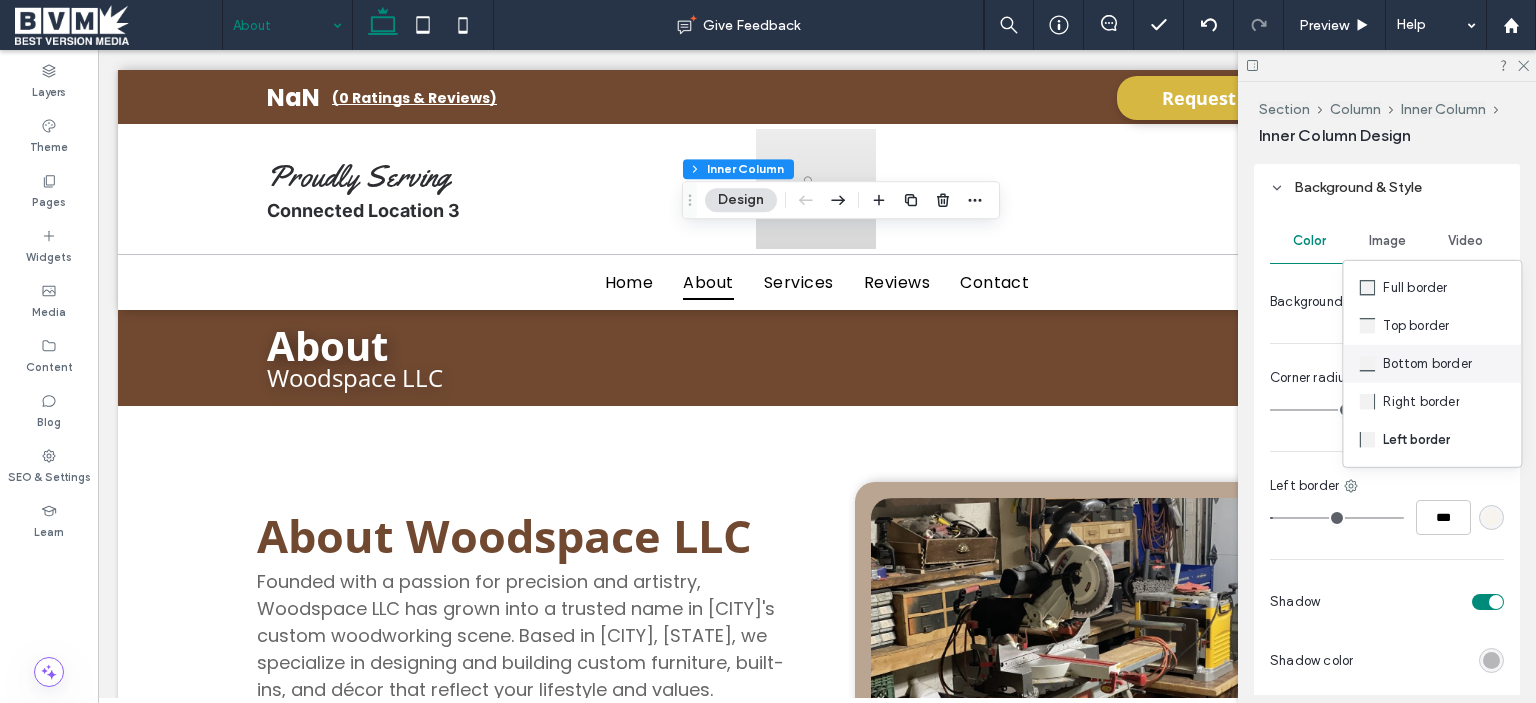 drag, startPoint x: 1404, startPoint y: 360, endPoint x: 1474, endPoint y: 446, distance: 110.88733 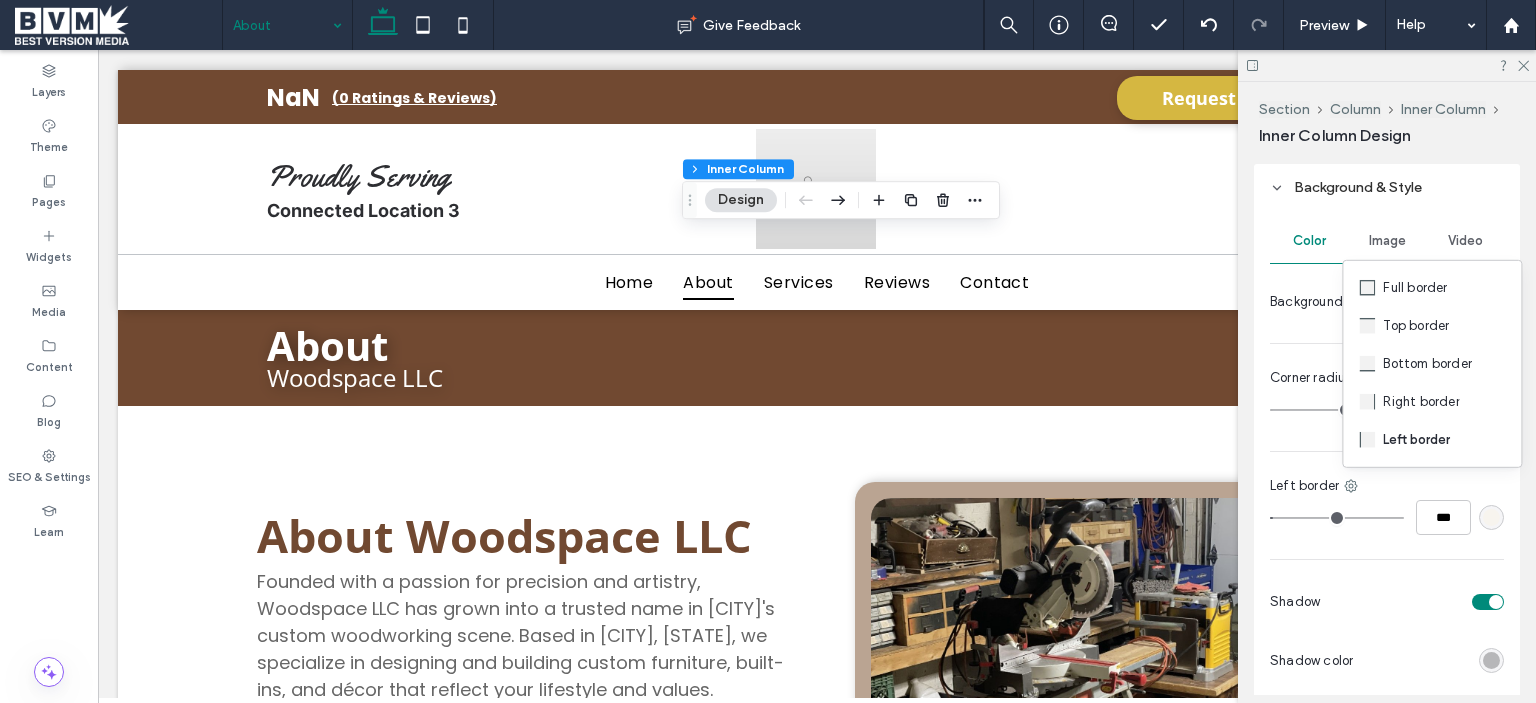 click on "Bottom border" at bounding box center (1427, 364) 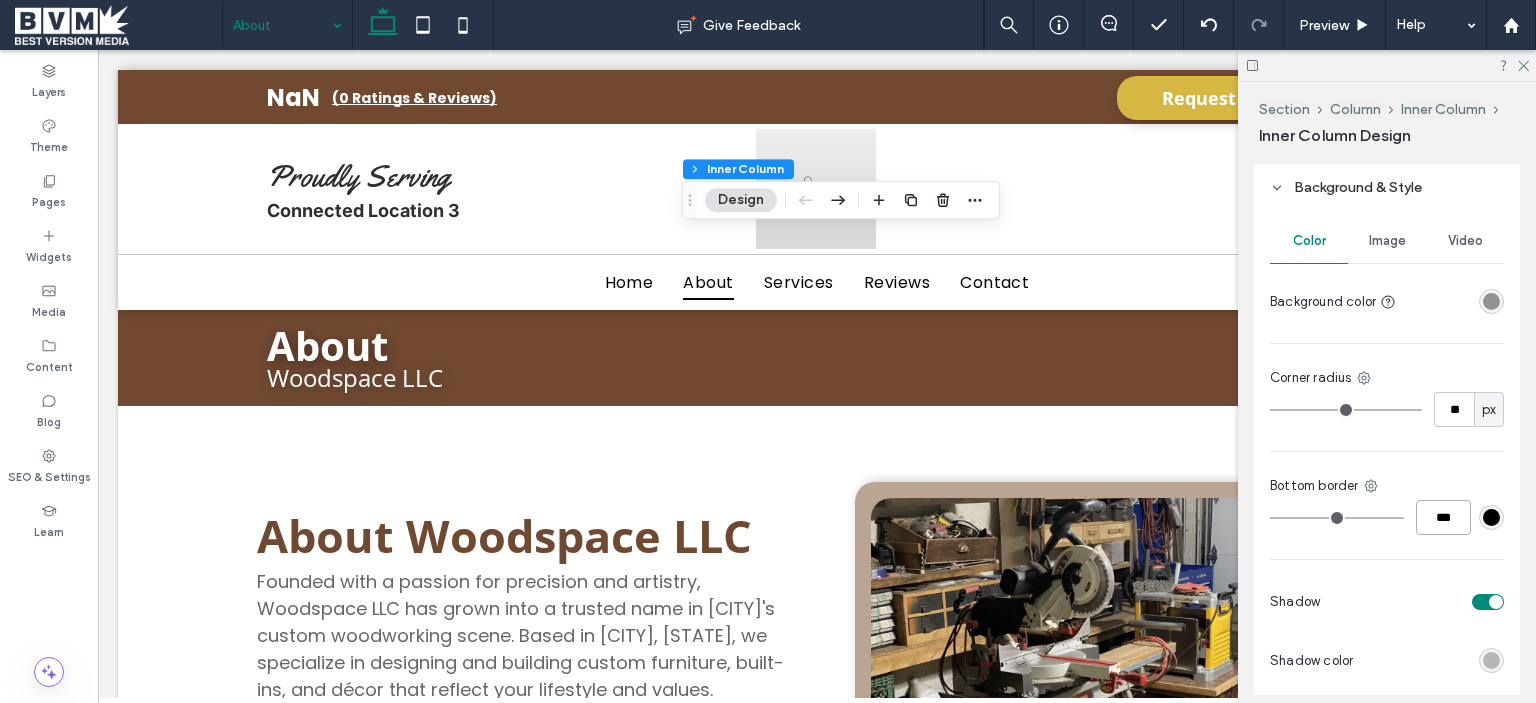click on "***" at bounding box center [1443, 517] 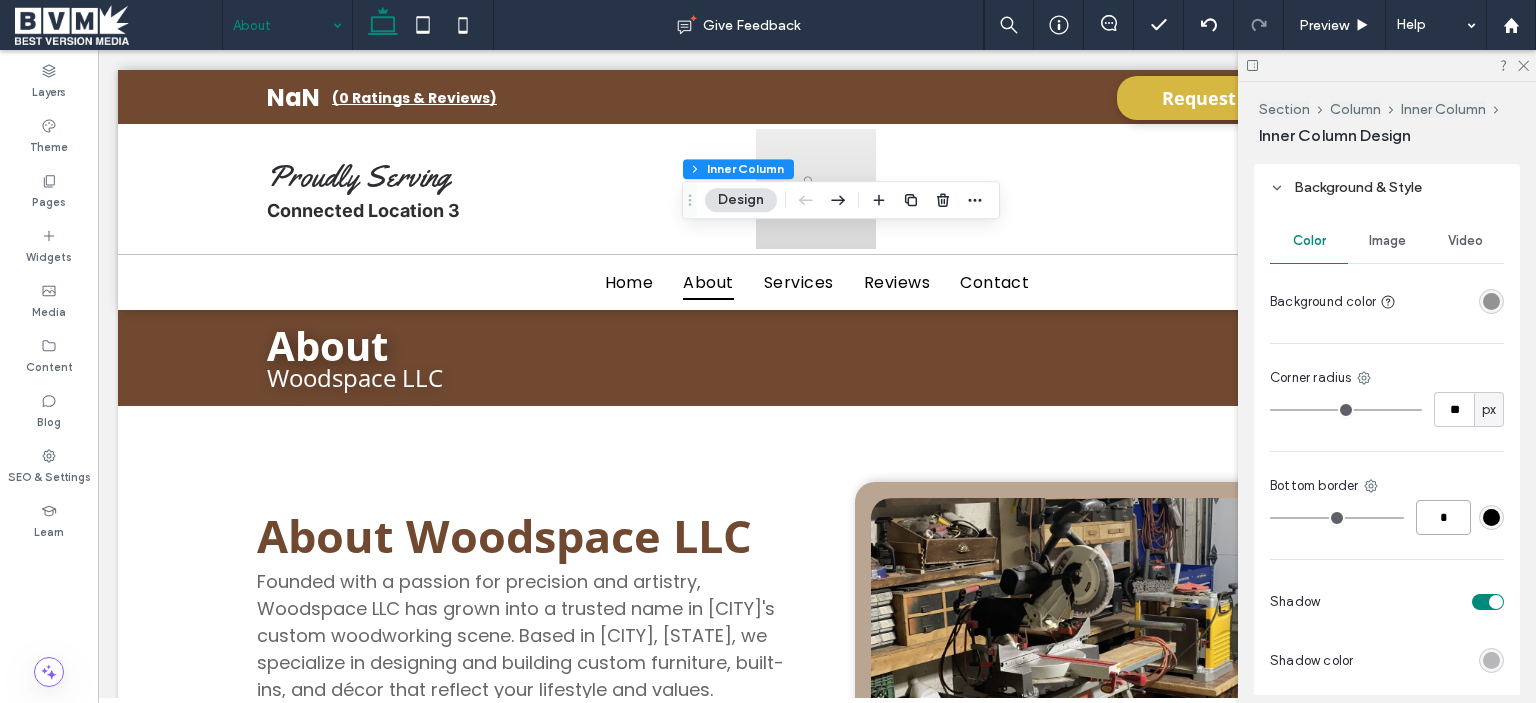 type on "*" 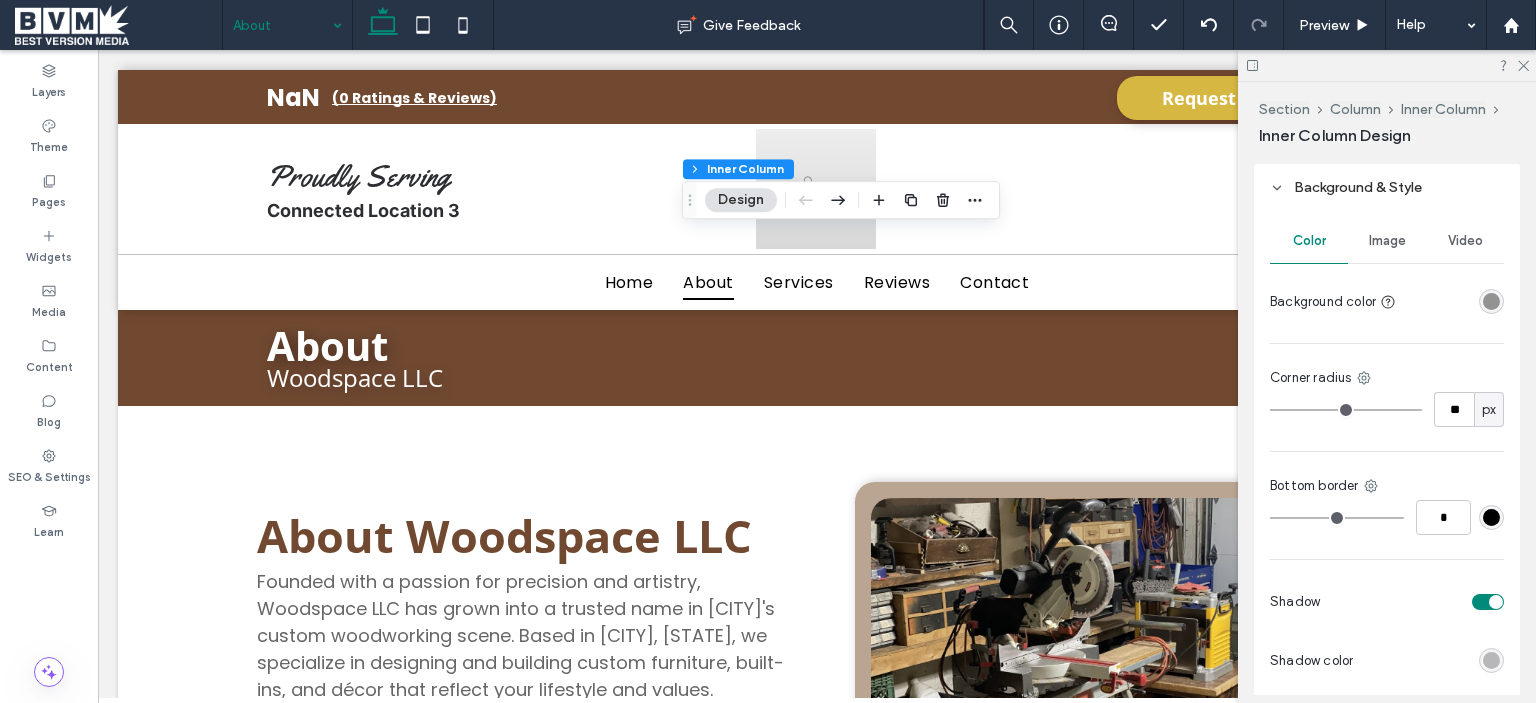 type on "*" 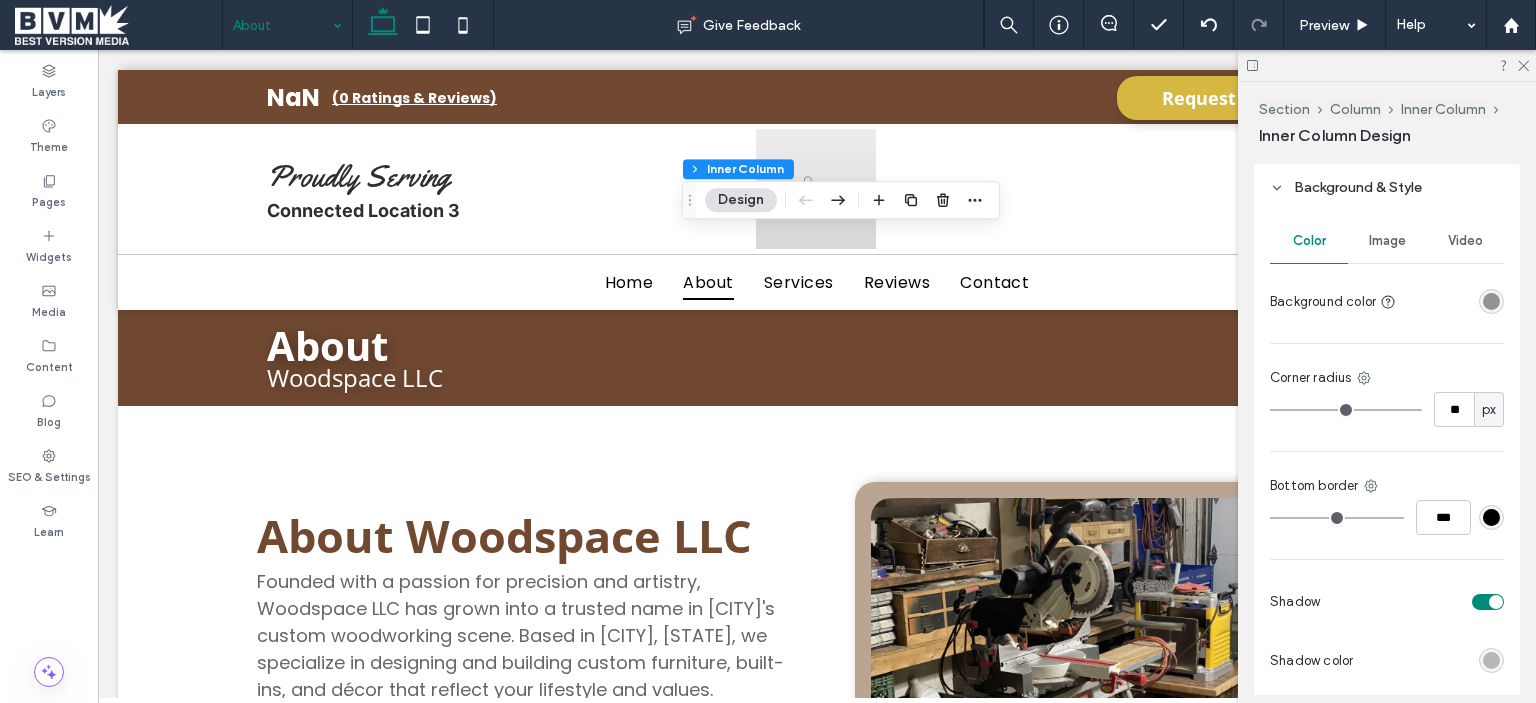 click at bounding box center [1491, 517] 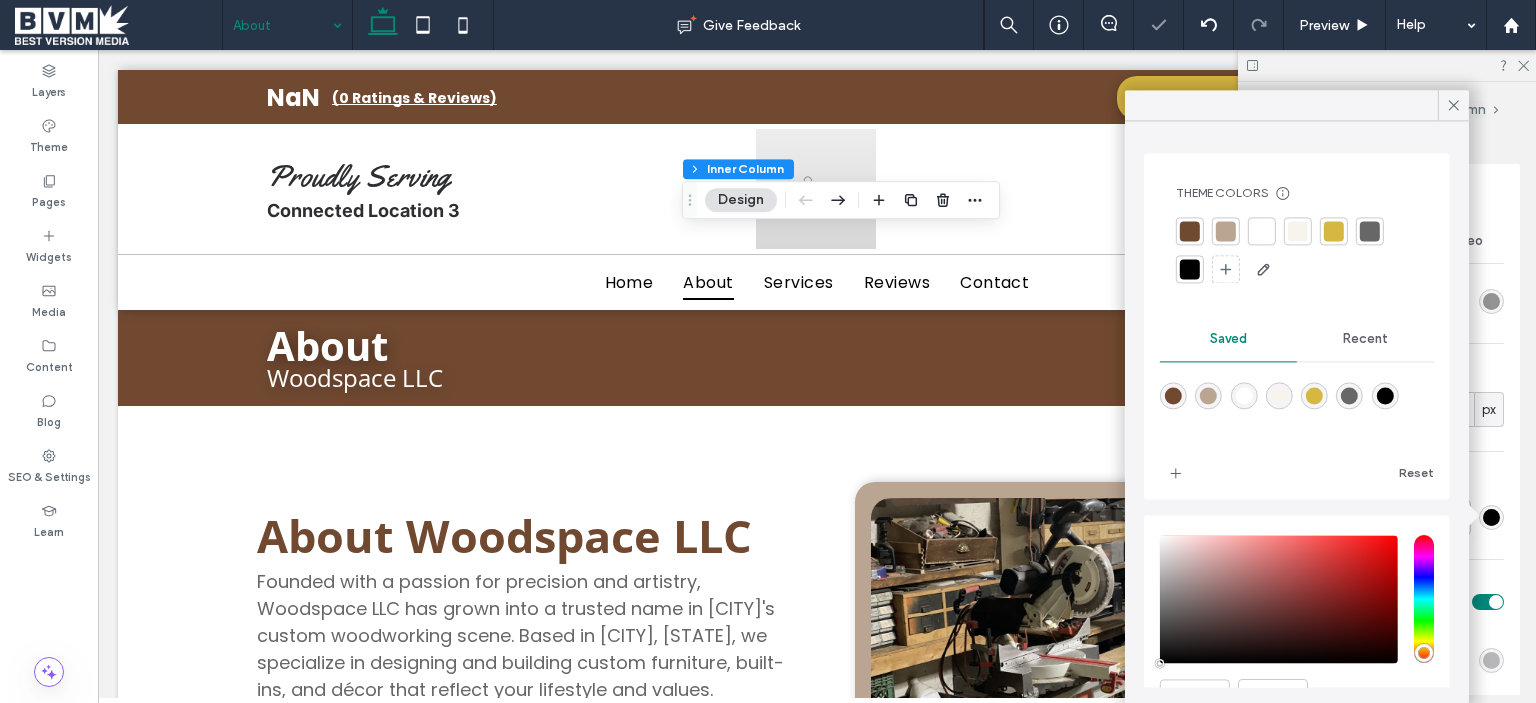 click at bounding box center [1298, 231] 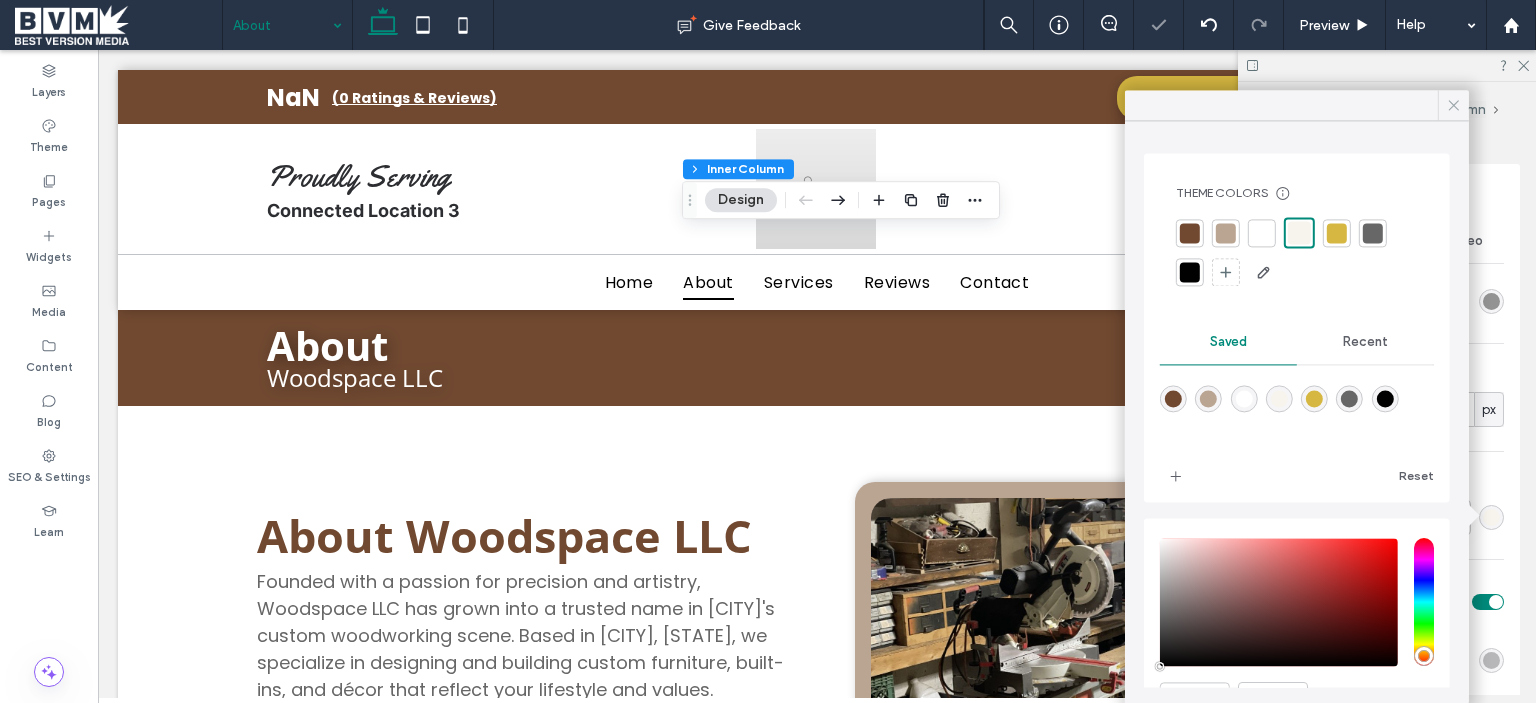 click 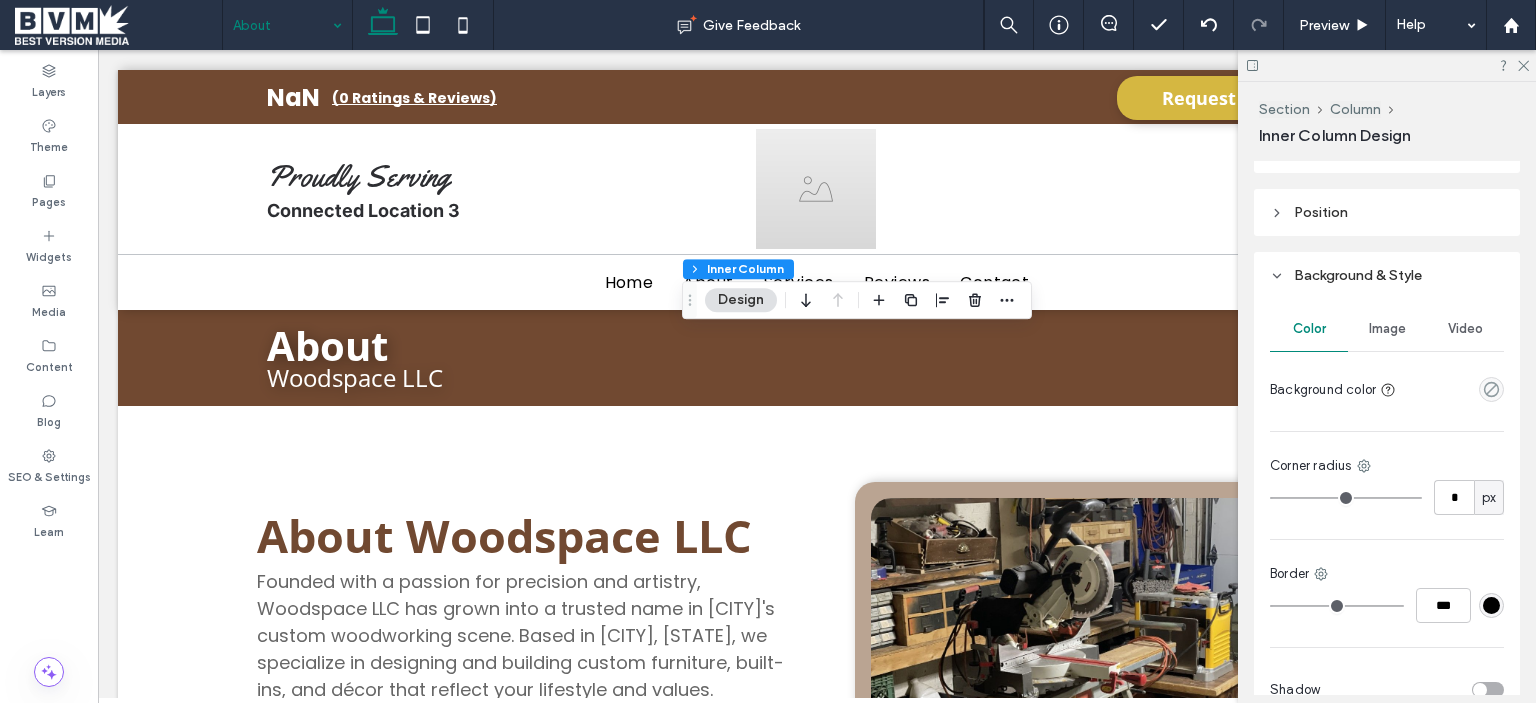 scroll, scrollTop: 1200, scrollLeft: 0, axis: vertical 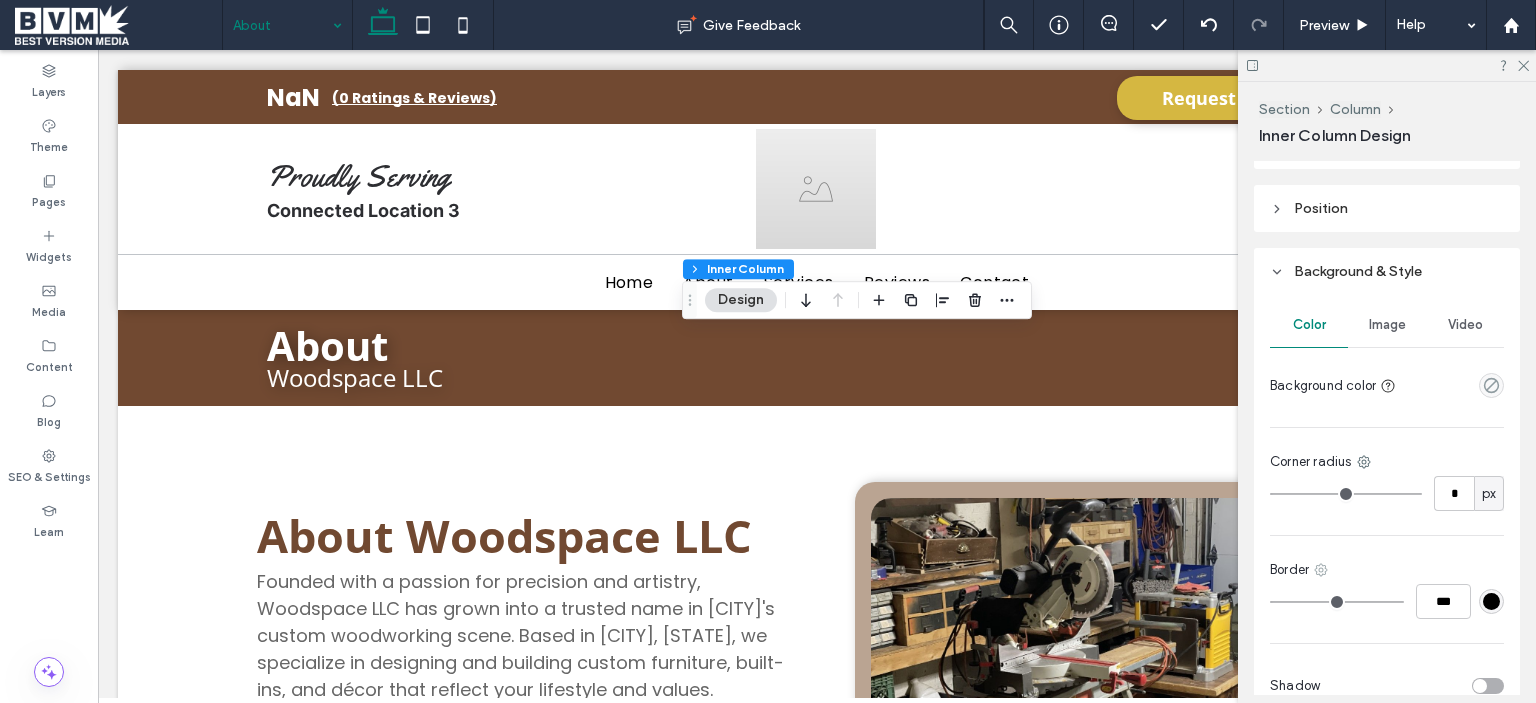 click 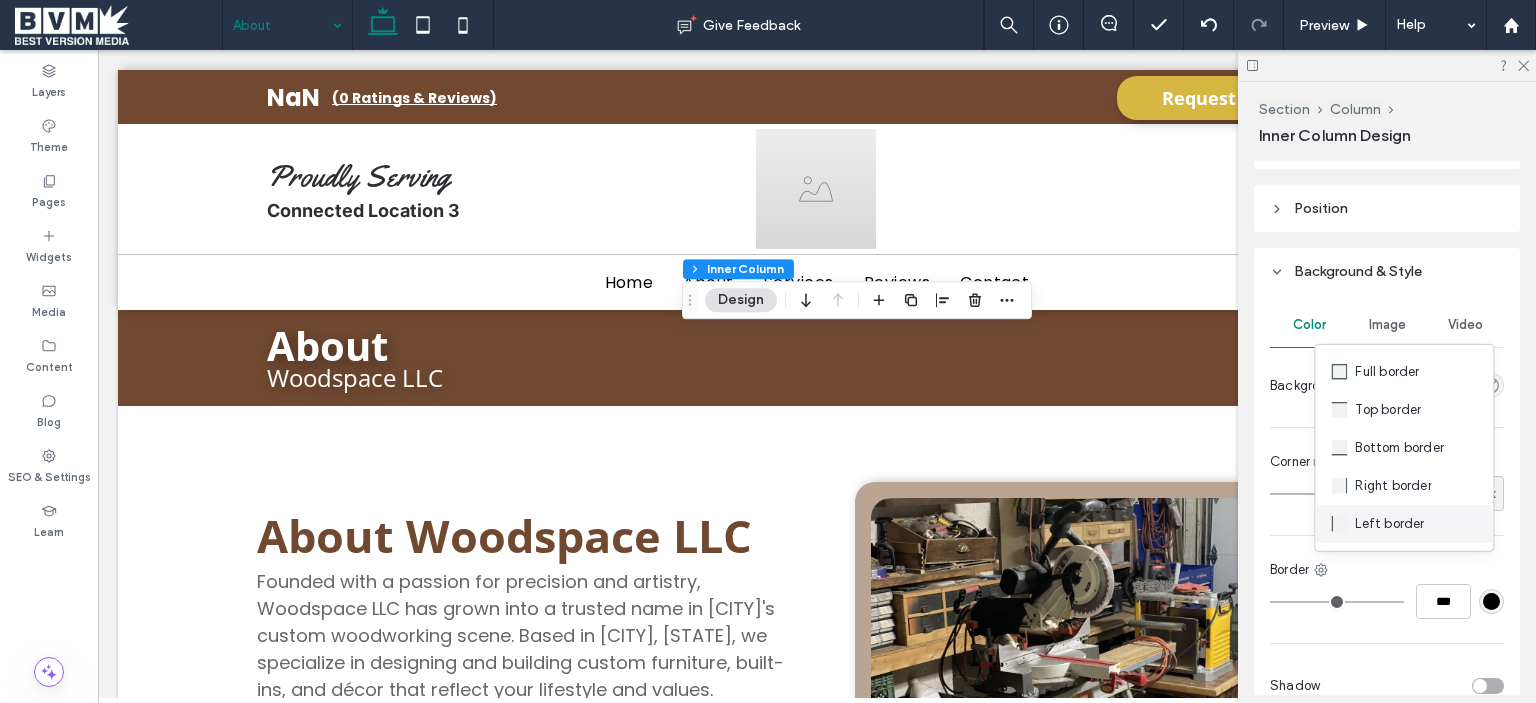 click on "Left border" at bounding box center (1389, 524) 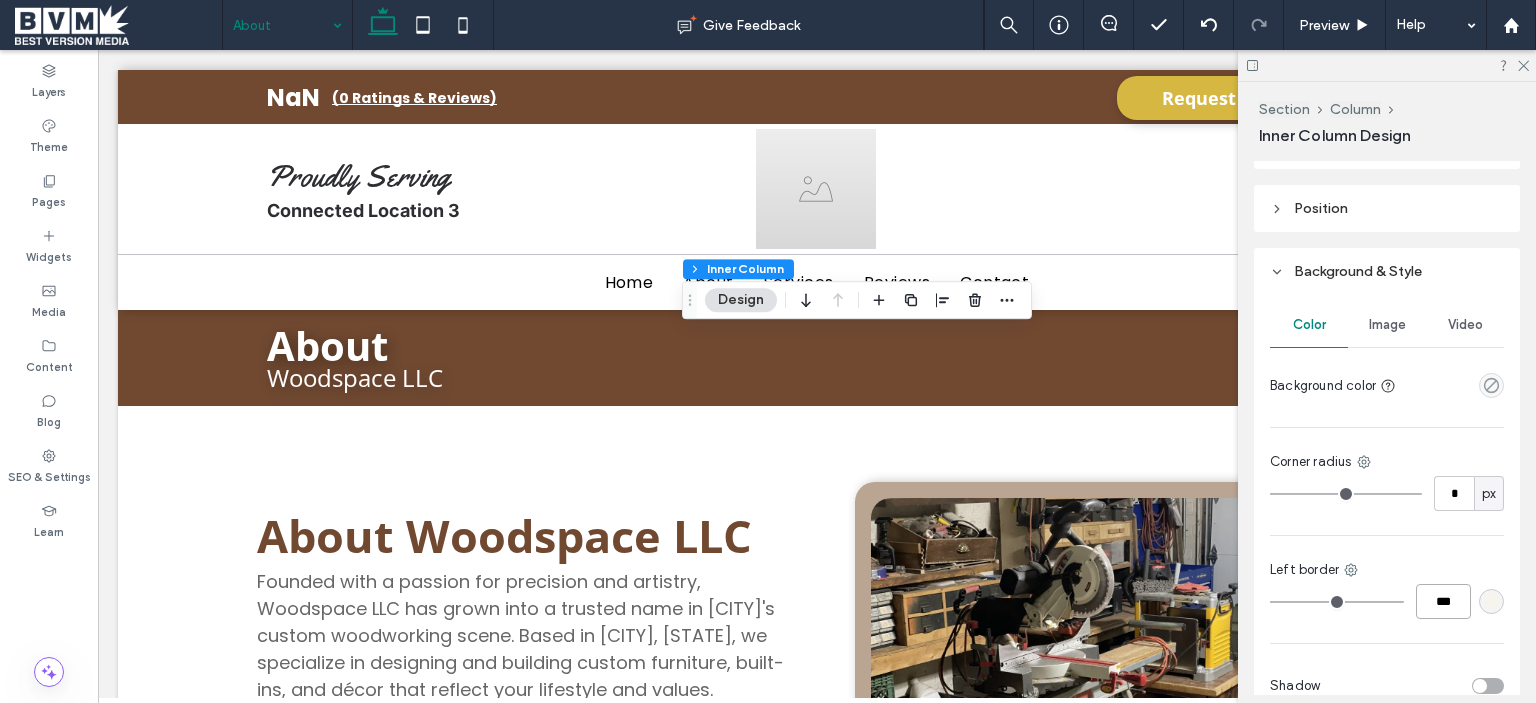click on "***" at bounding box center (1443, 601) 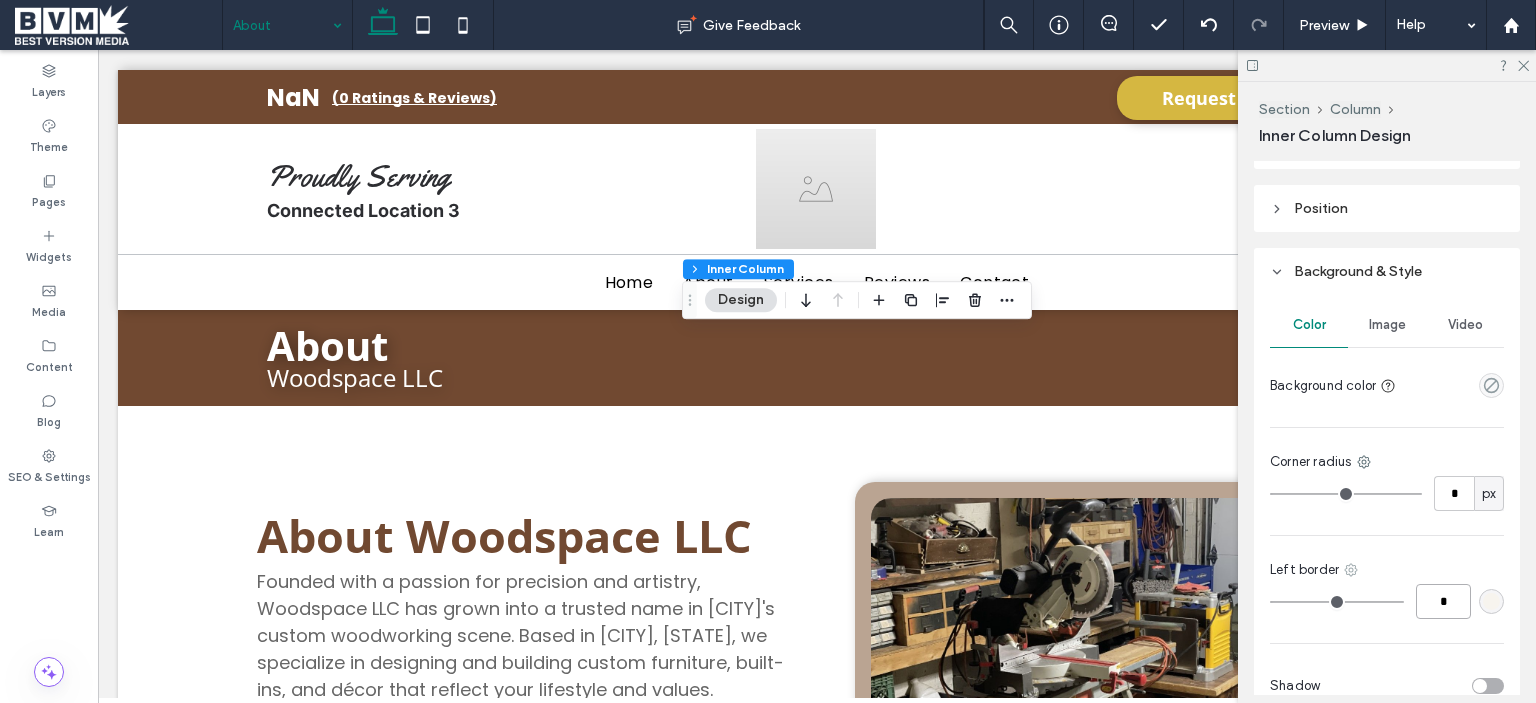 type on "*" 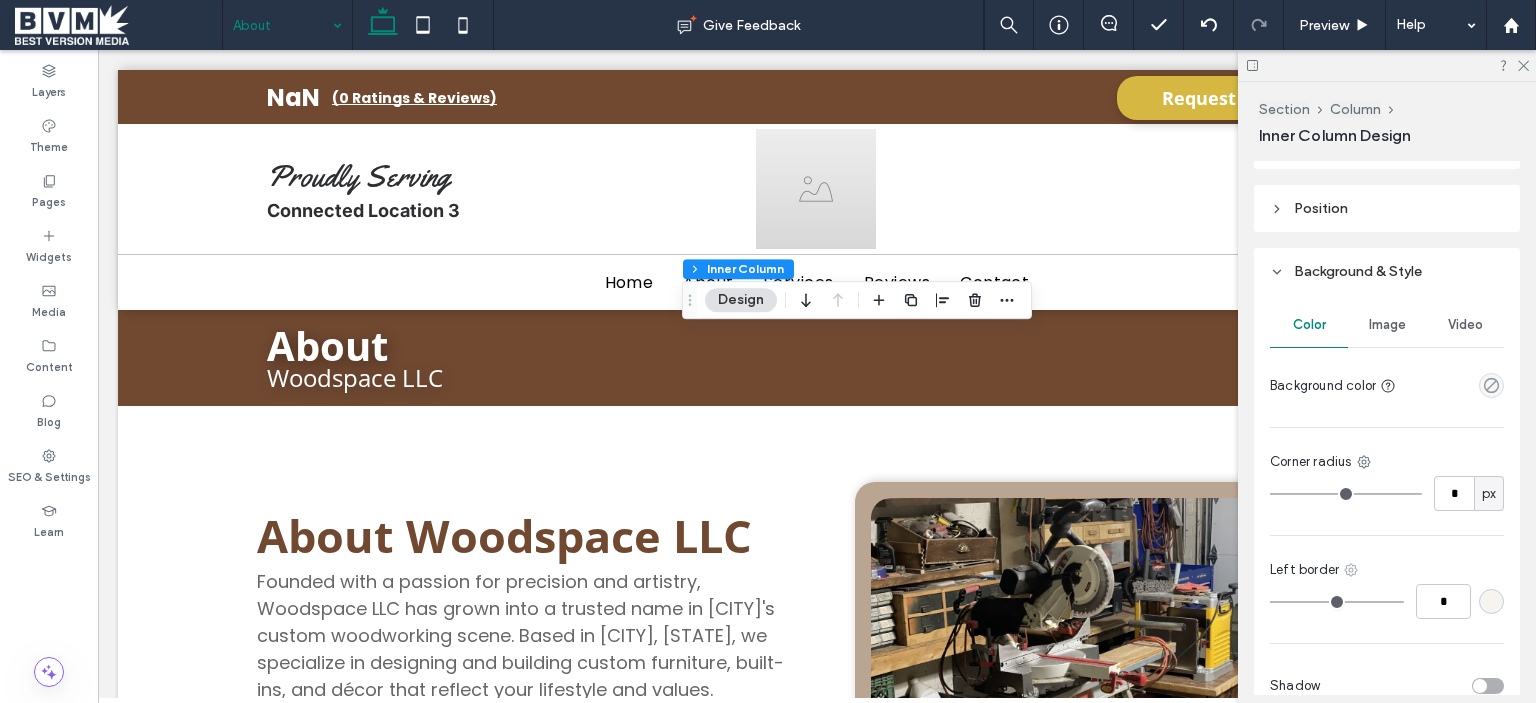 type on "*" 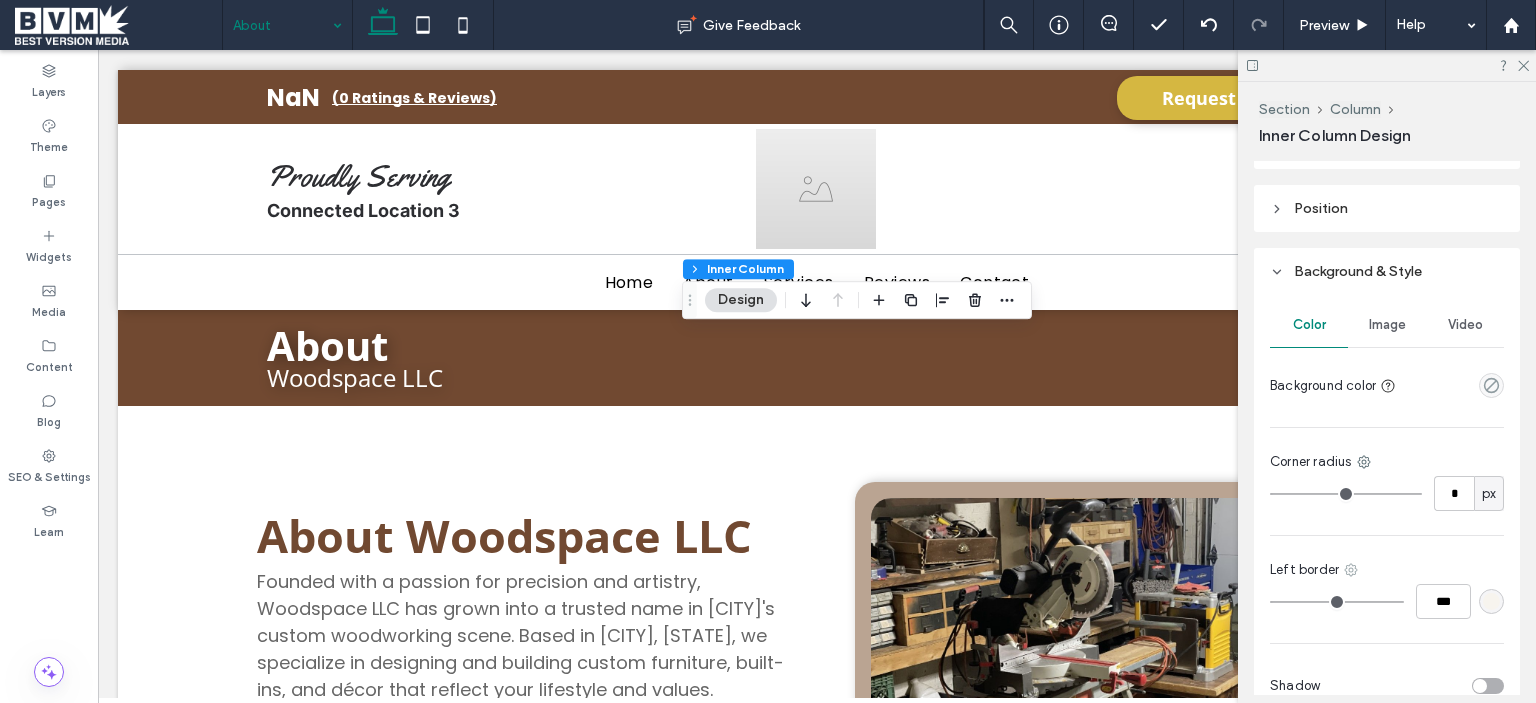 click 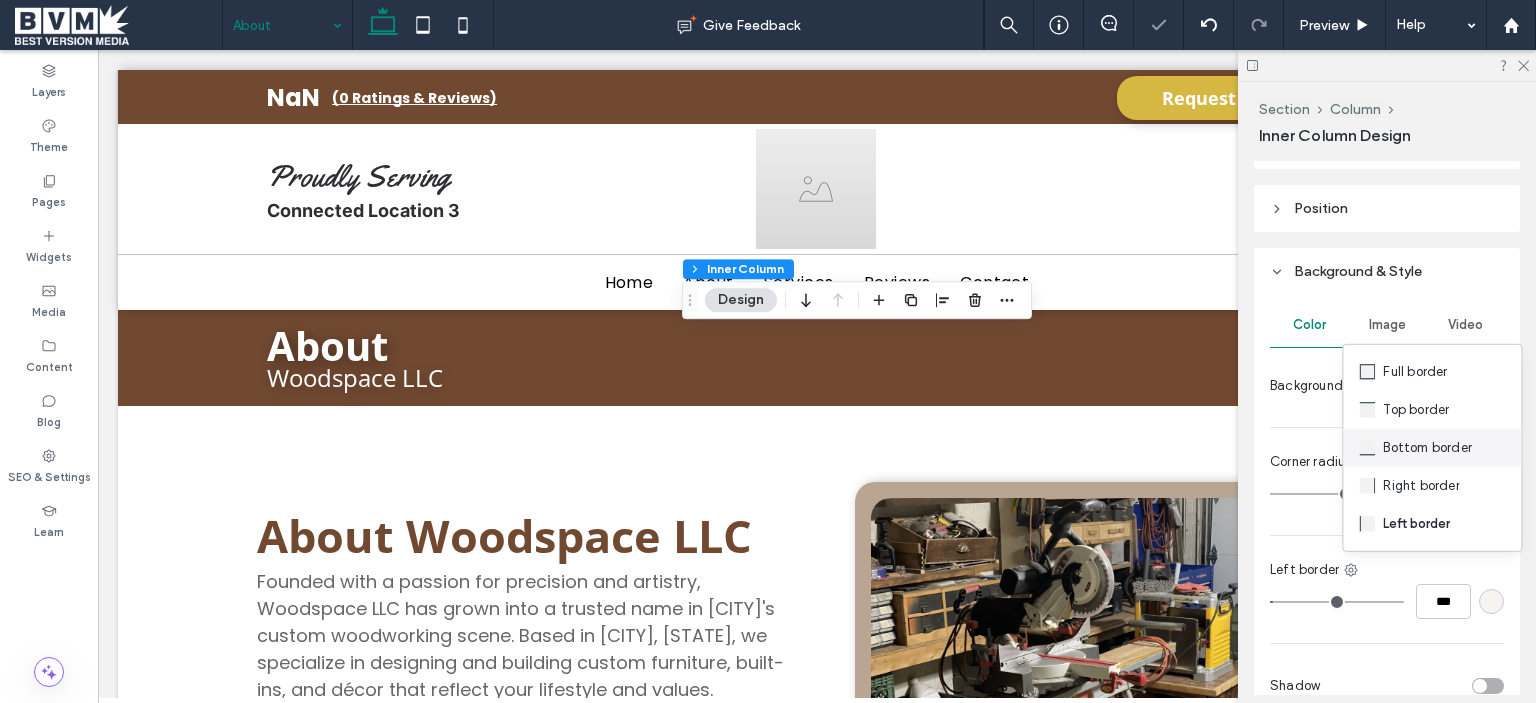 click on "Bottom border" at bounding box center (1427, 448) 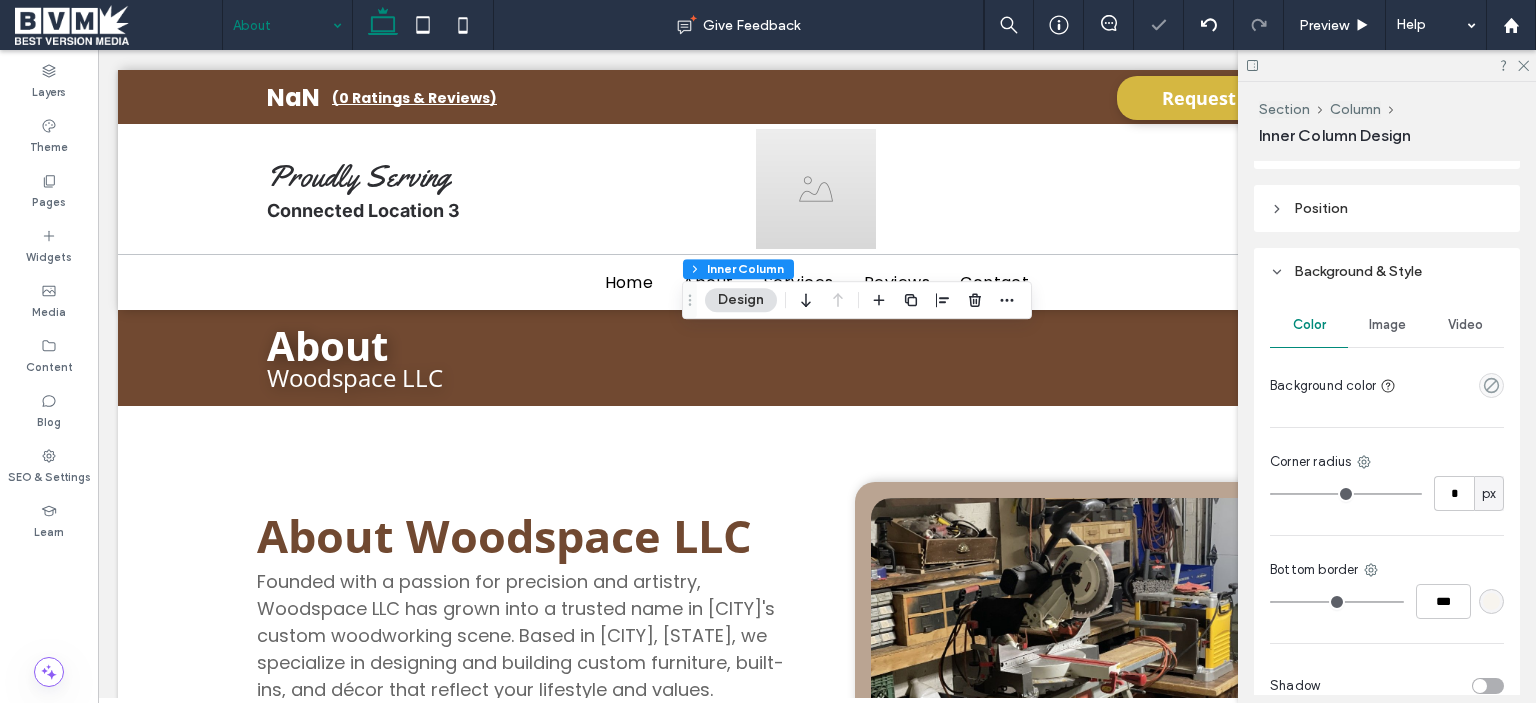 type on "*" 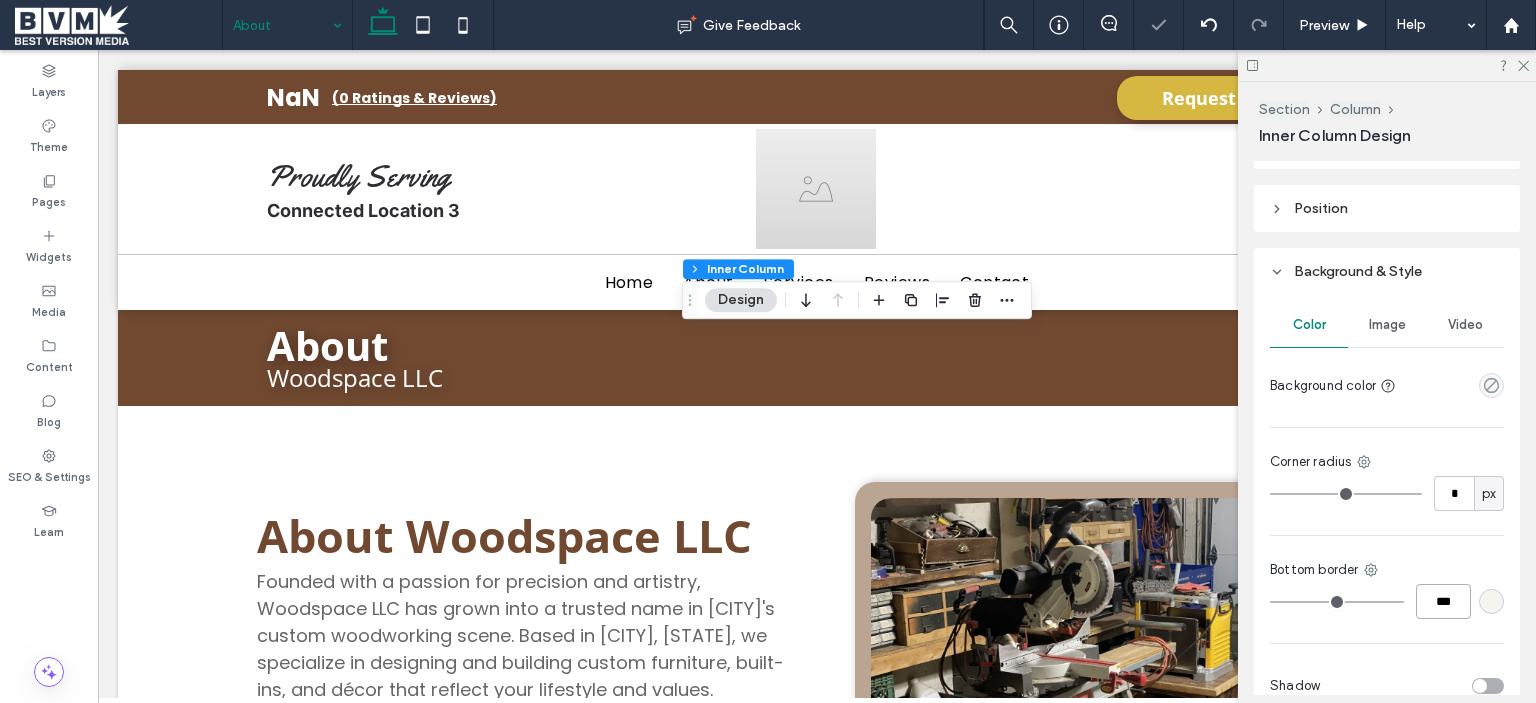 click on "***" at bounding box center (1443, 601) 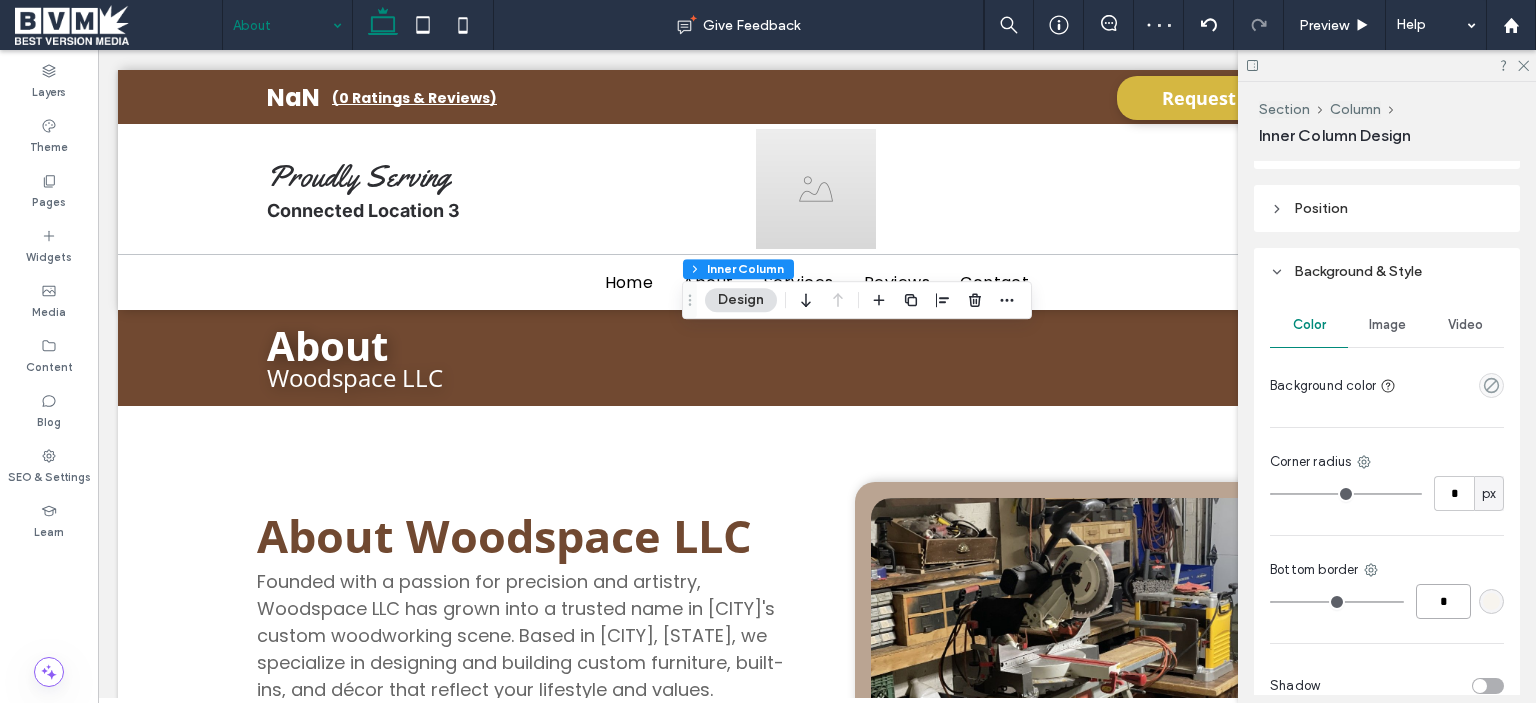 type on "*" 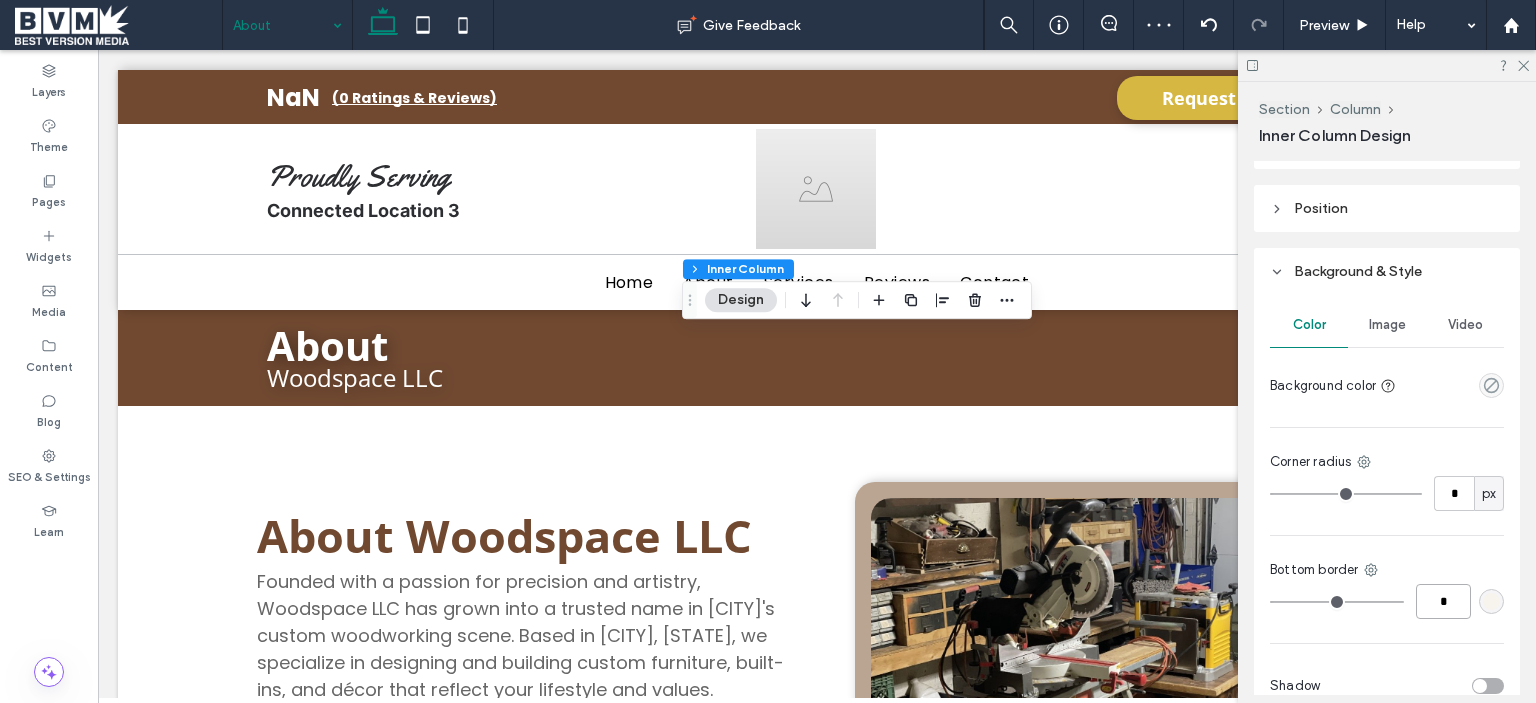 type on "*" 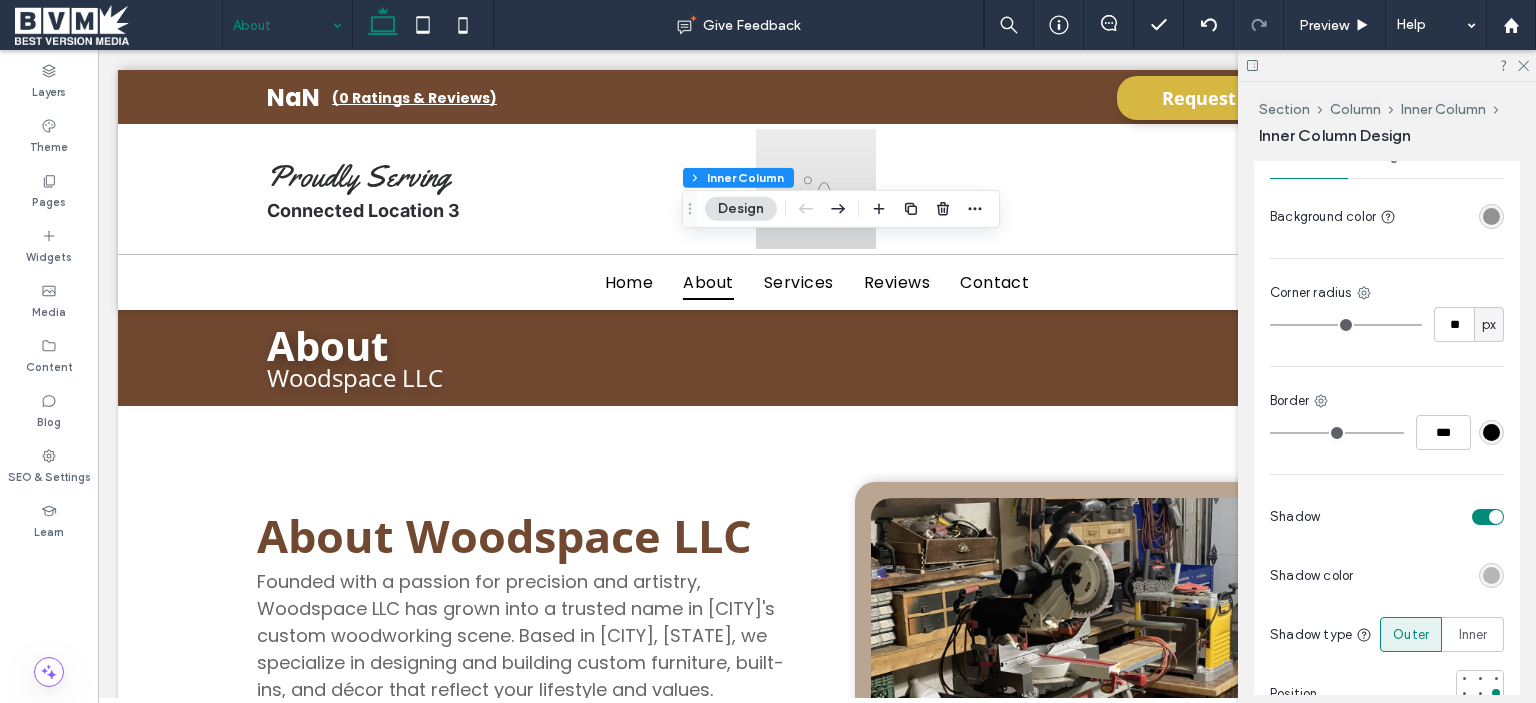 scroll, scrollTop: 1199, scrollLeft: 0, axis: vertical 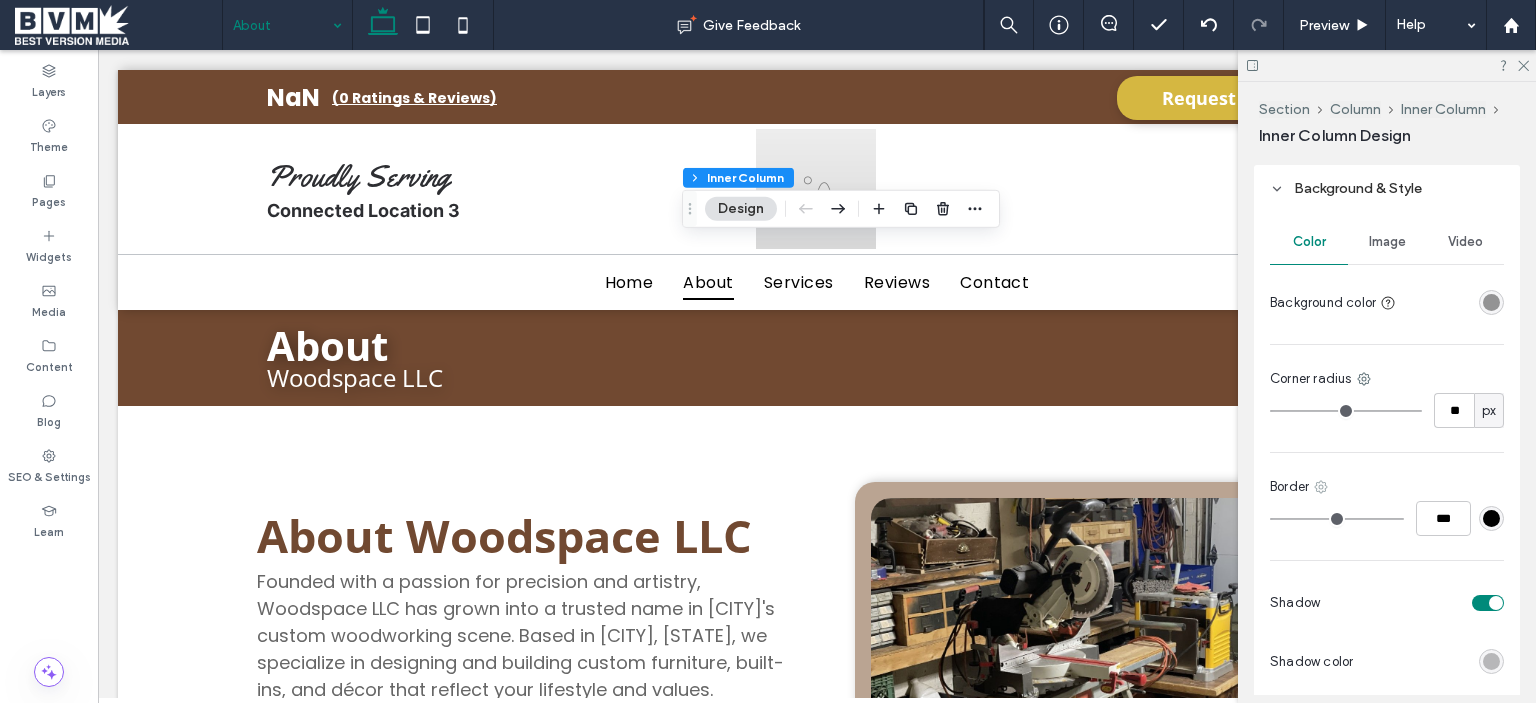 click 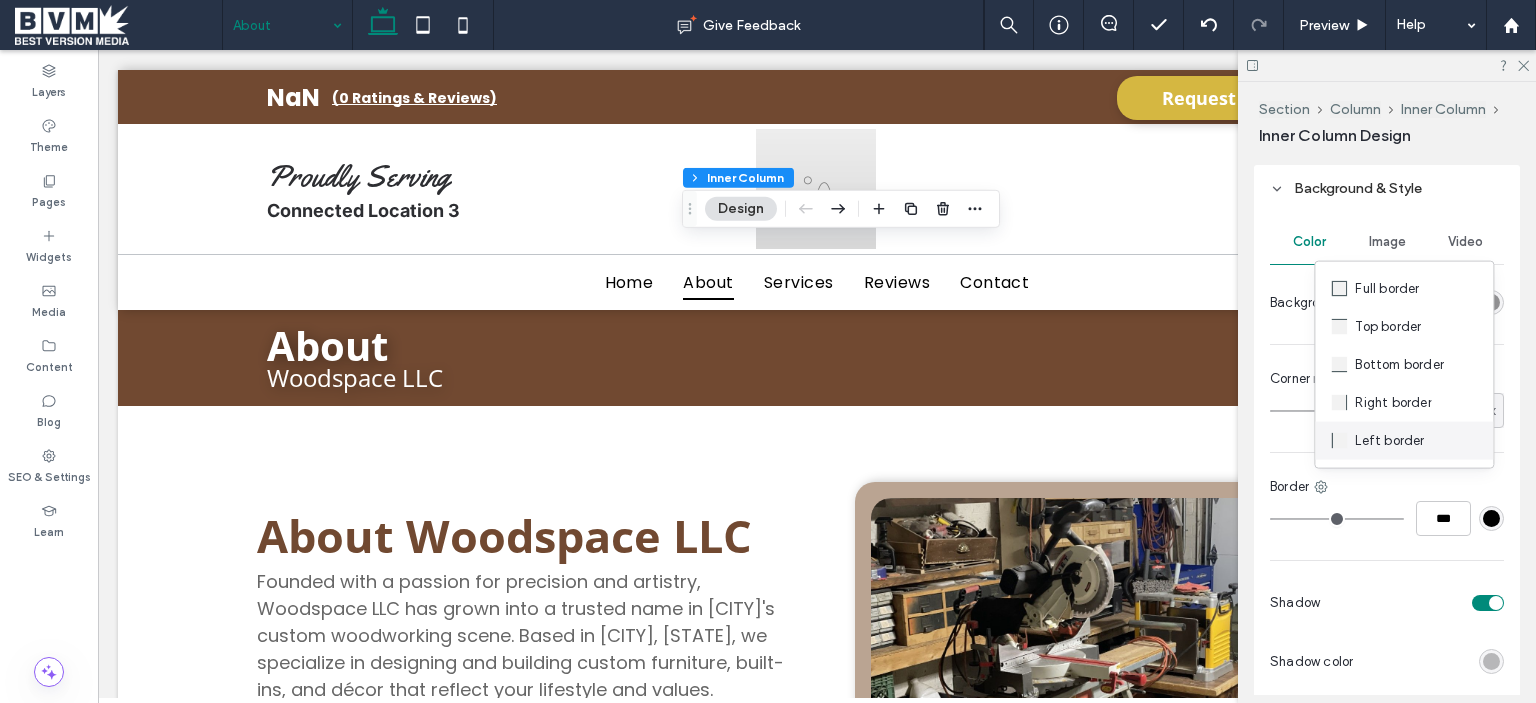 click 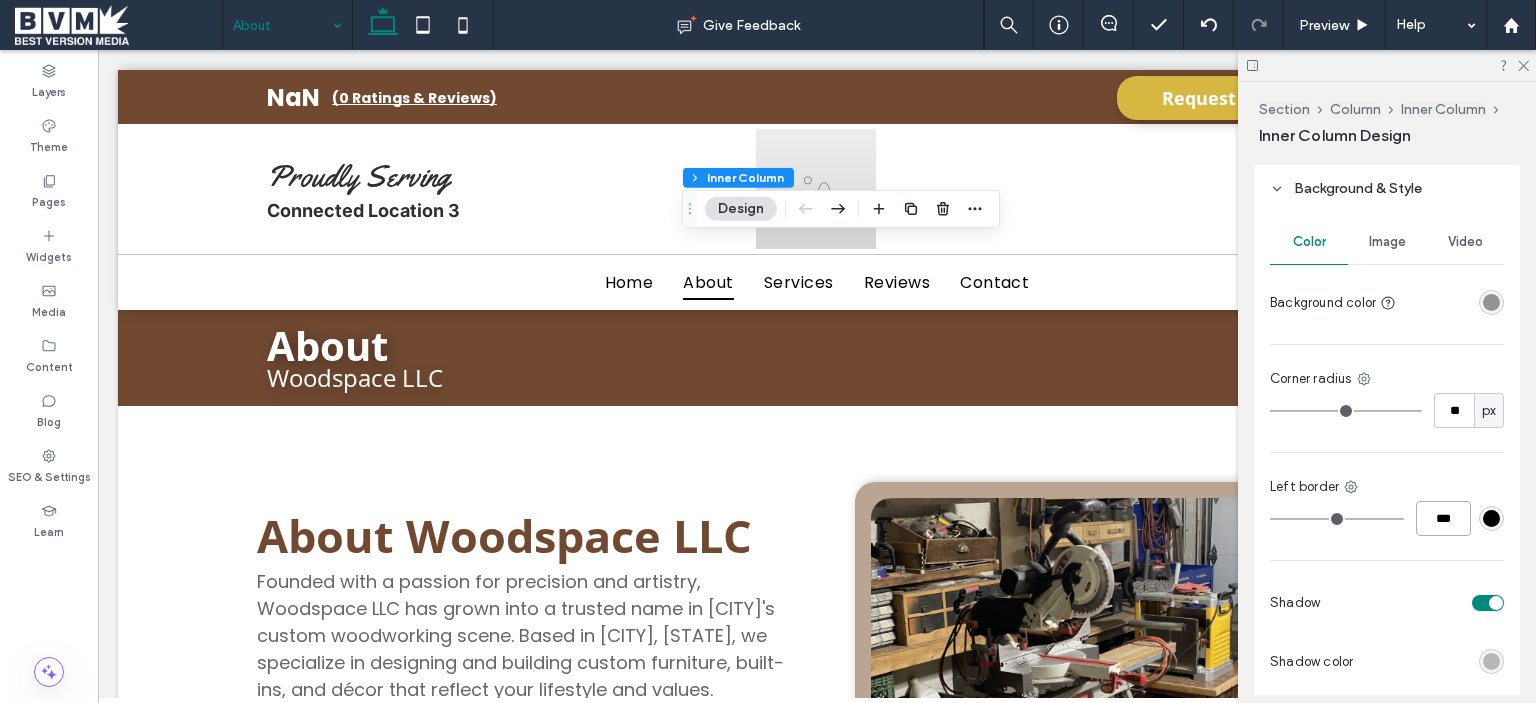 click on "***" at bounding box center (1443, 518) 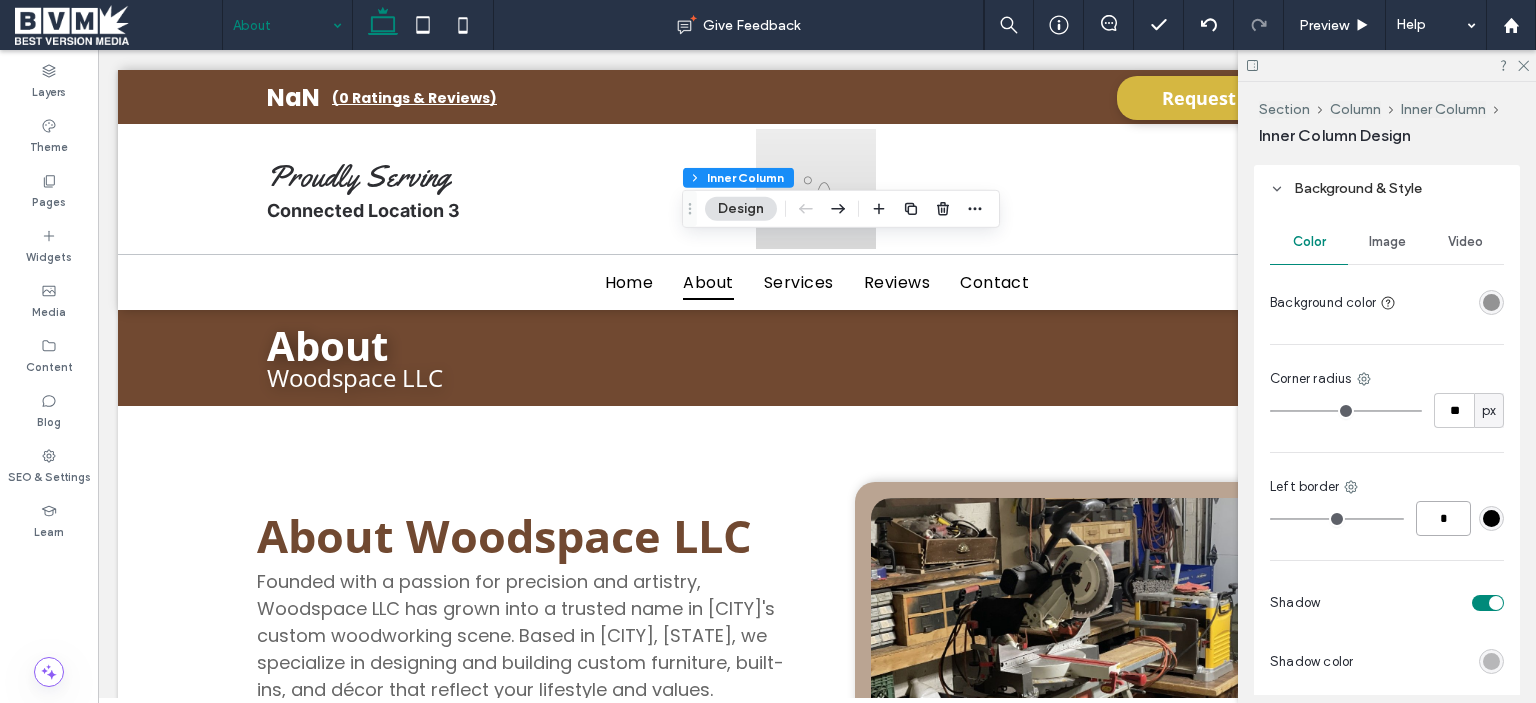 type on "*" 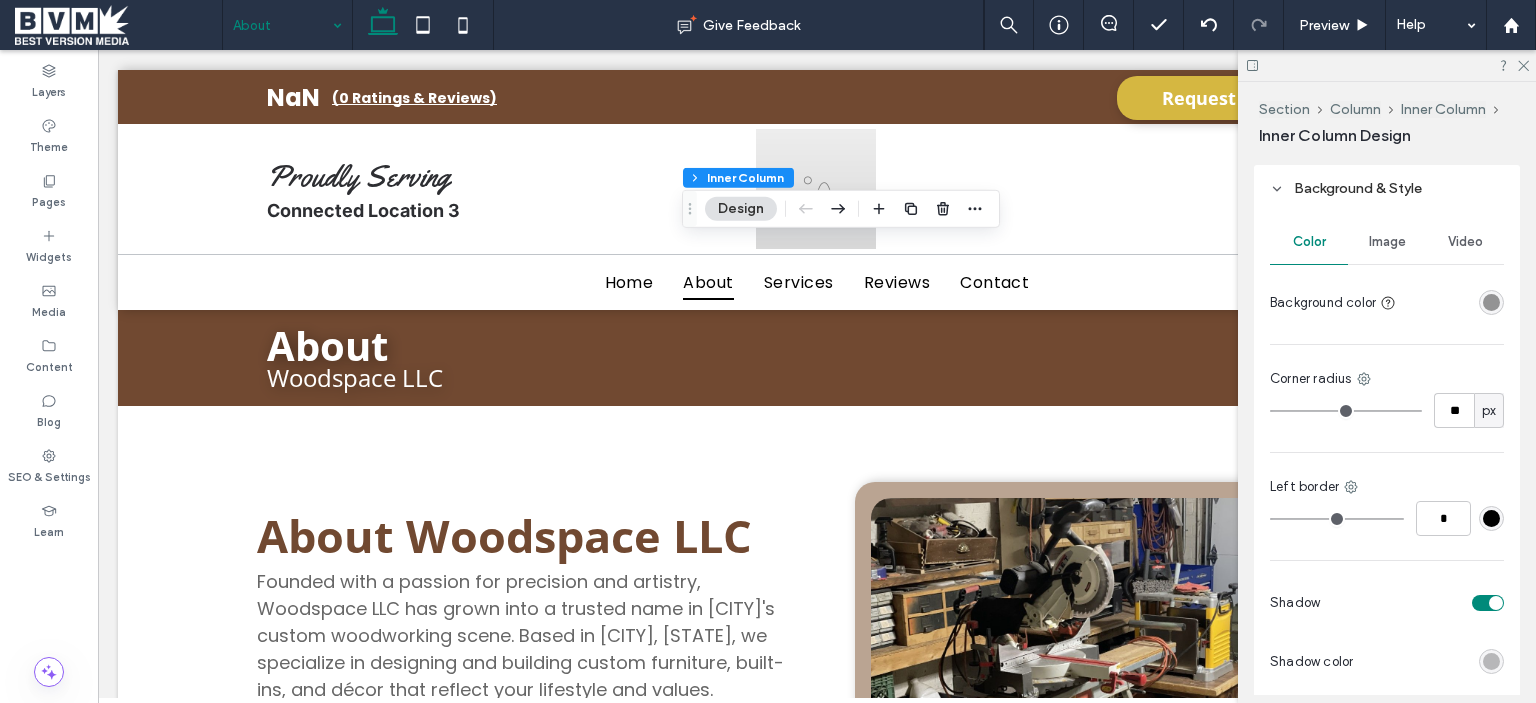 type on "*" 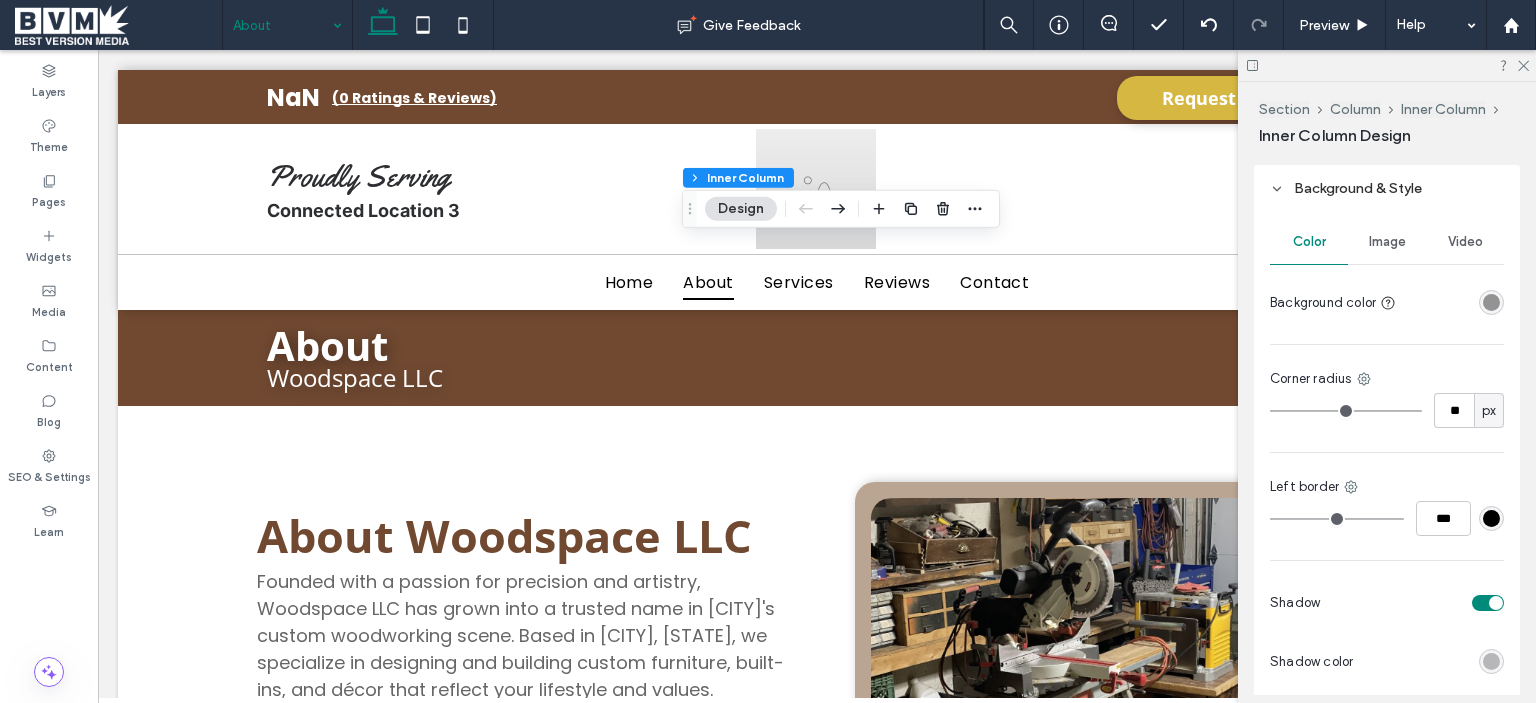 click on "Color Image Video Background color Corner radius ** px Left border *** Shadow Shadow color Shadow type Outer Inner Position" at bounding box center [1387, 512] 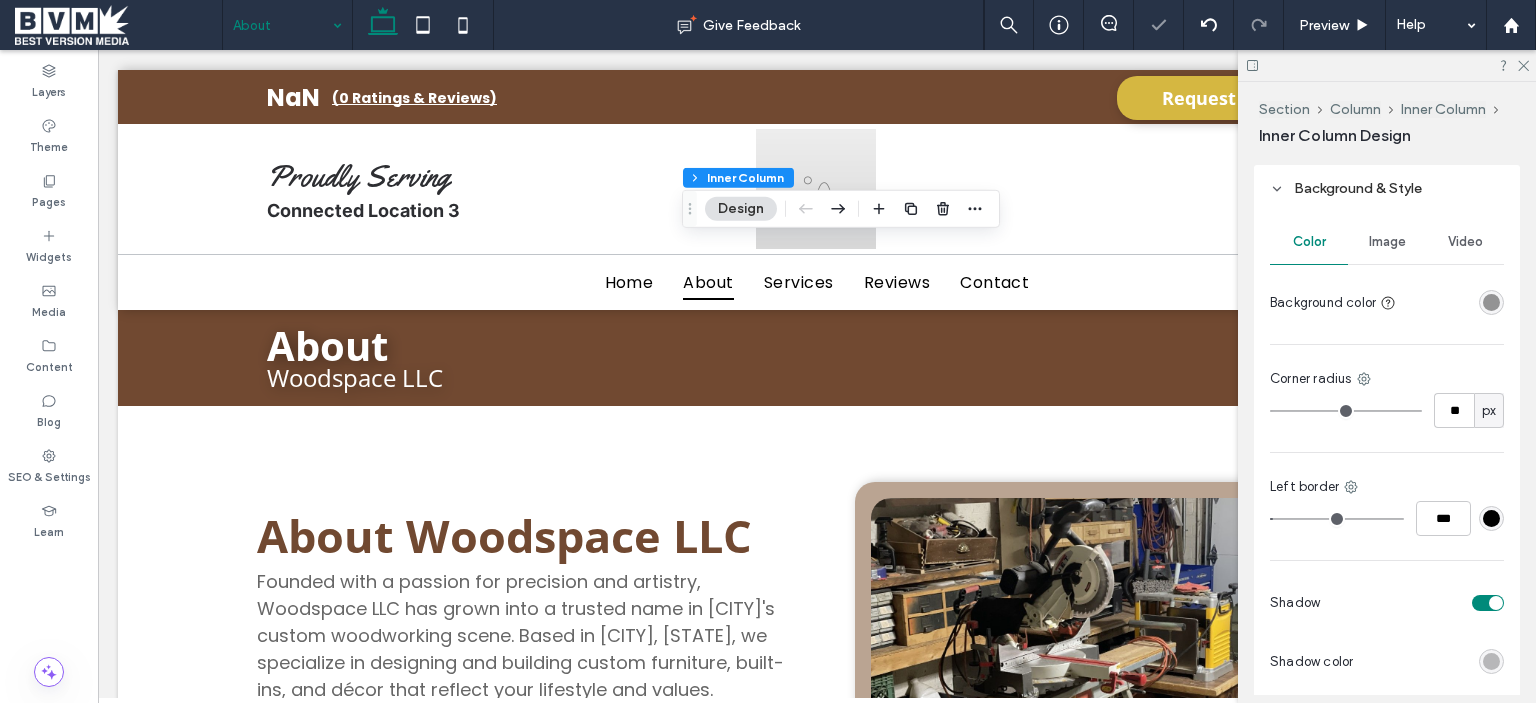 click at bounding box center (1491, 518) 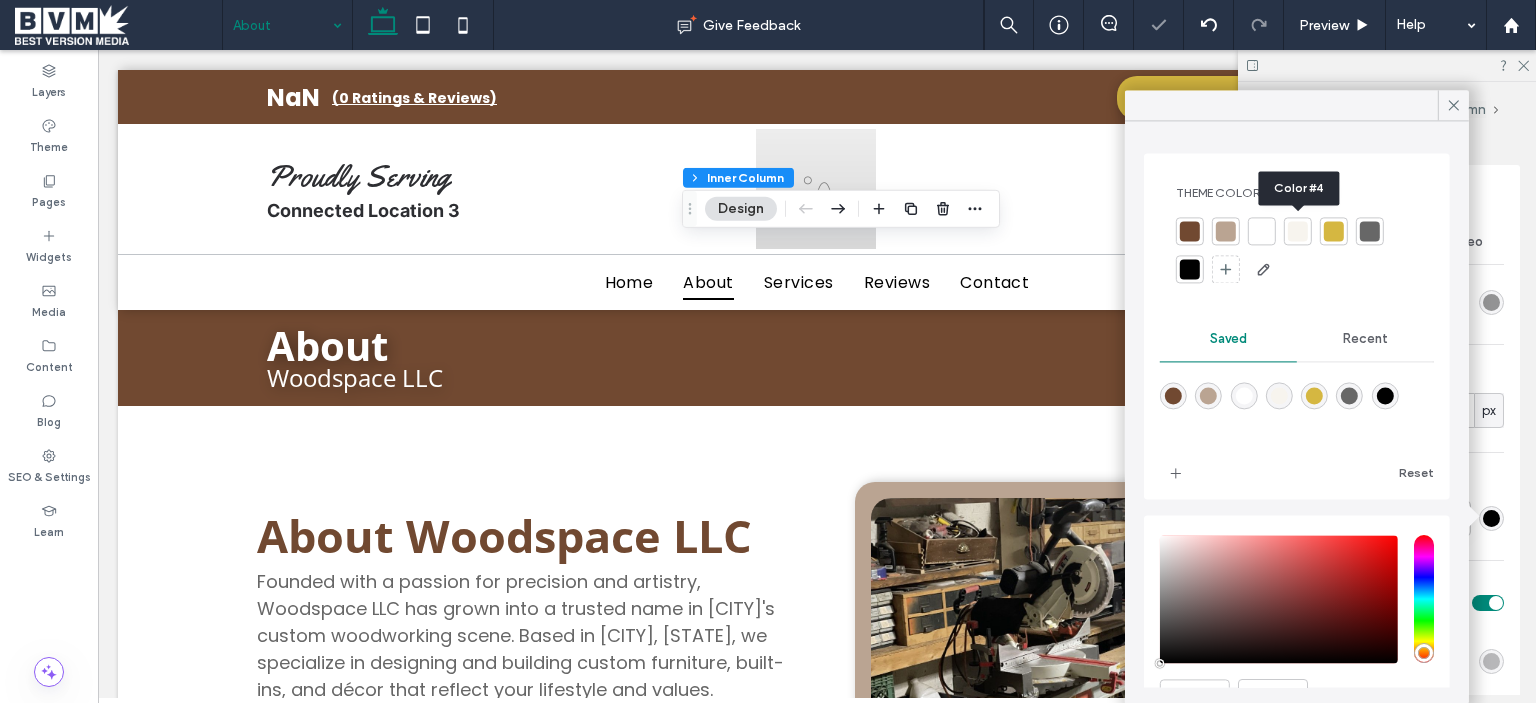 click at bounding box center [1298, 231] 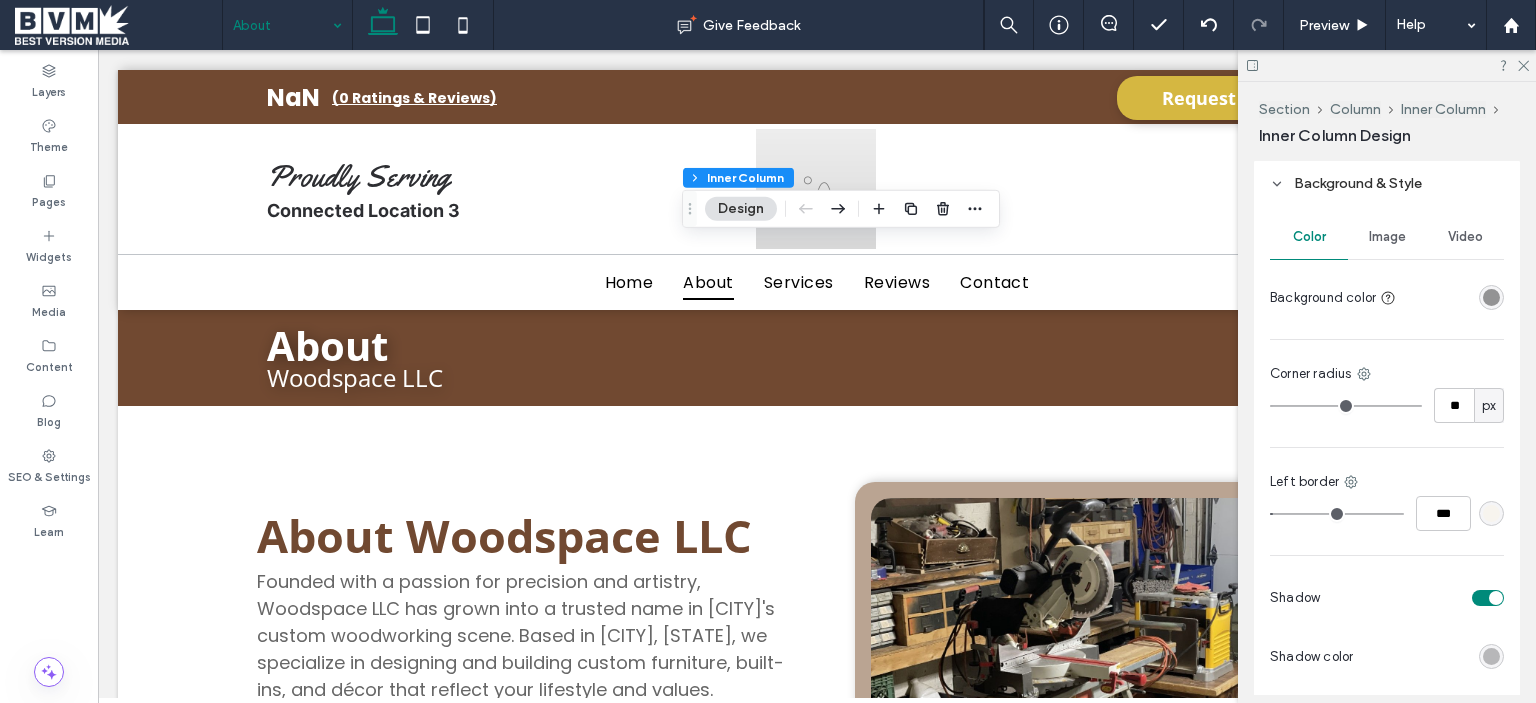 scroll, scrollTop: 1200, scrollLeft: 0, axis: vertical 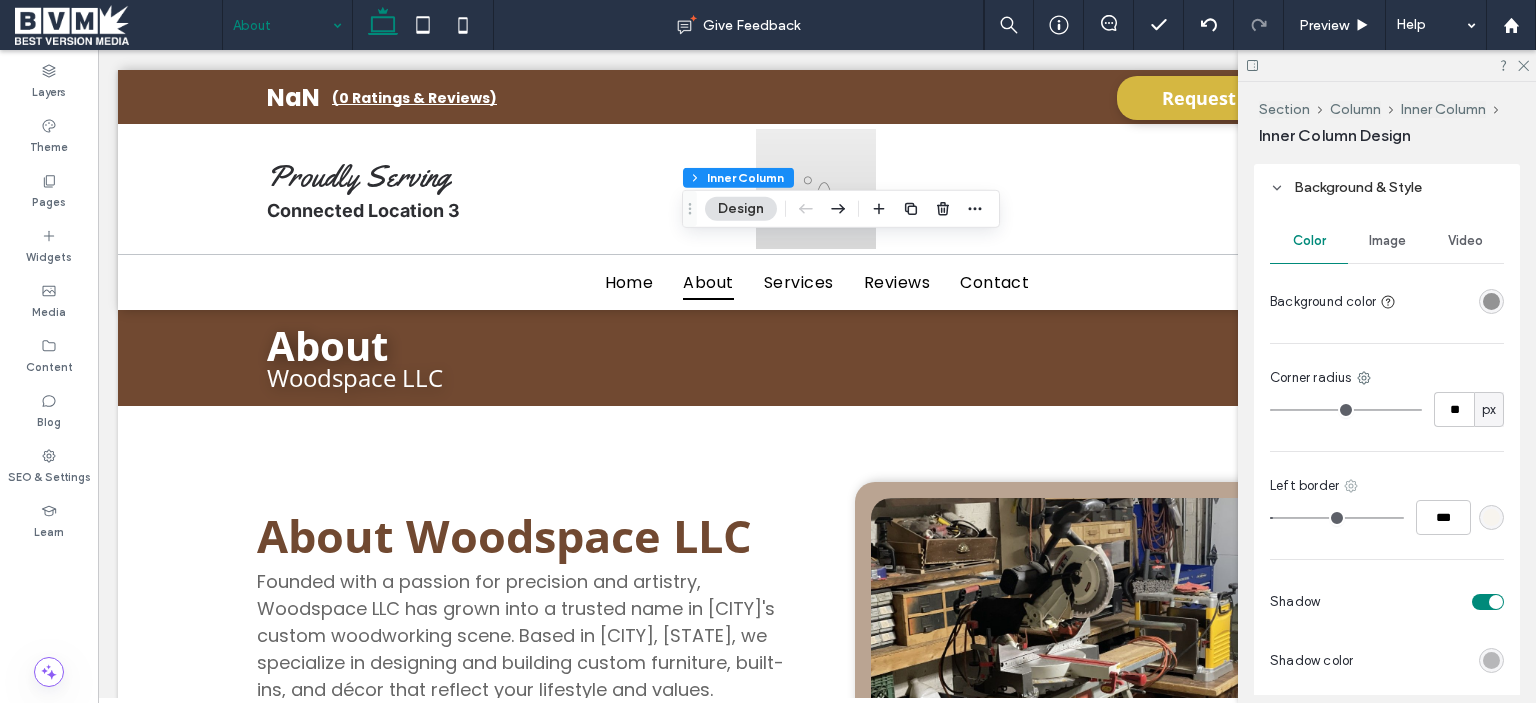 click 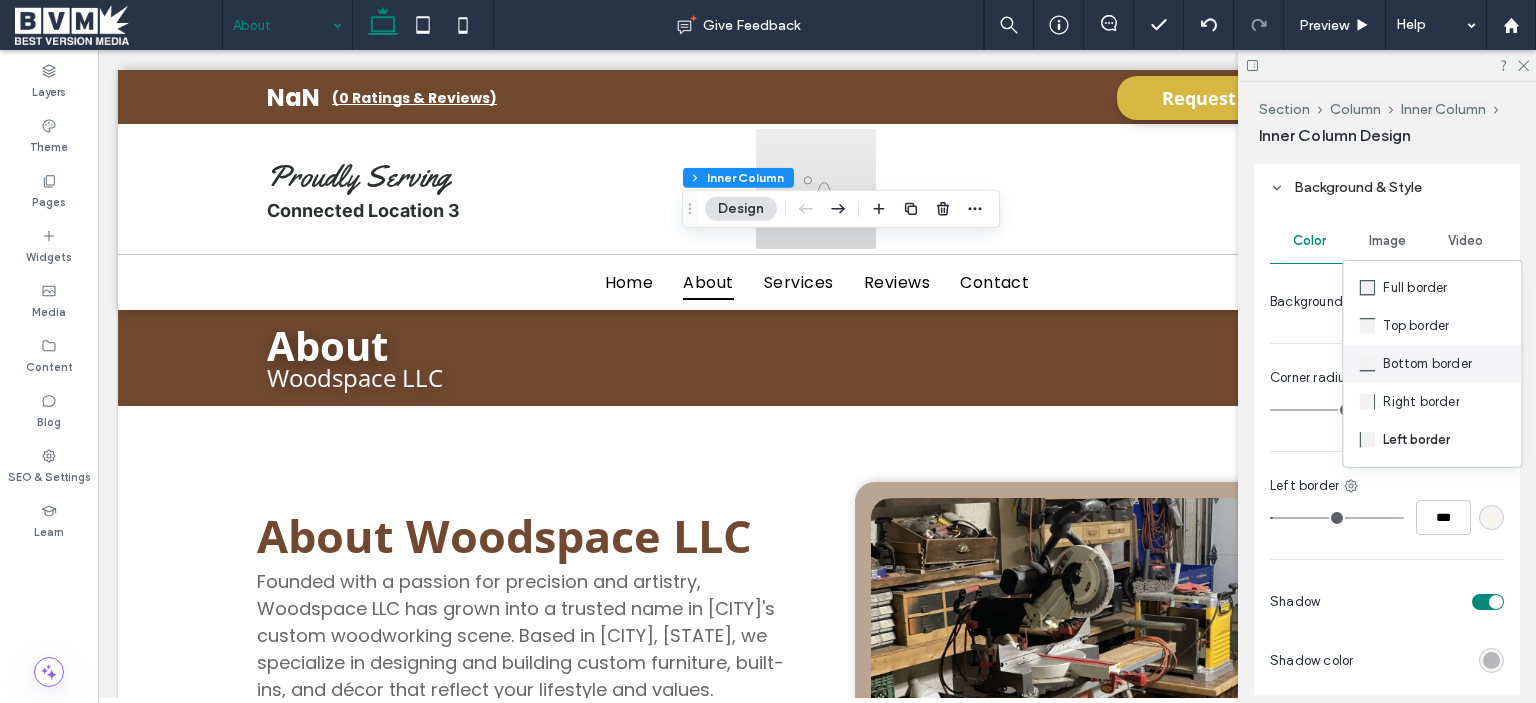 click on "Bottom border" at bounding box center (1427, 364) 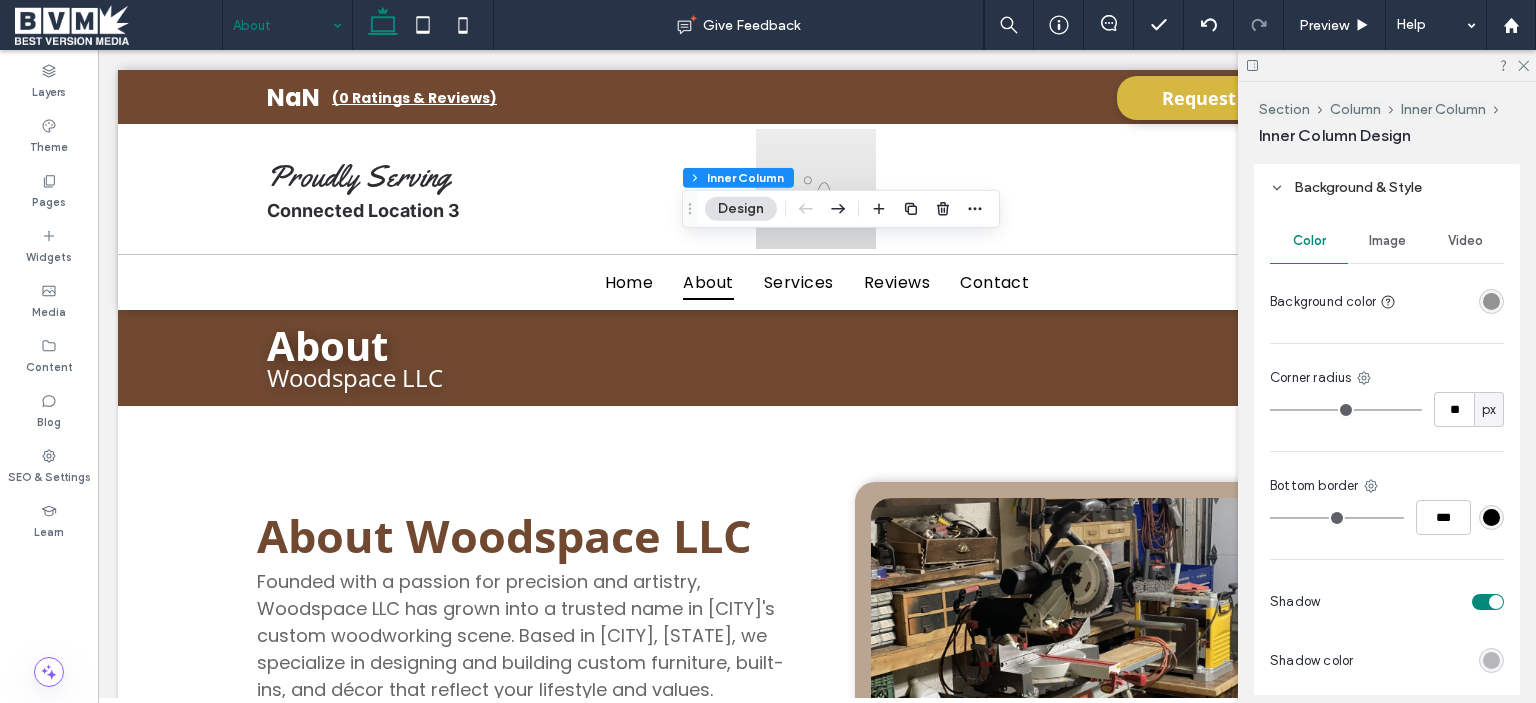 type on "*" 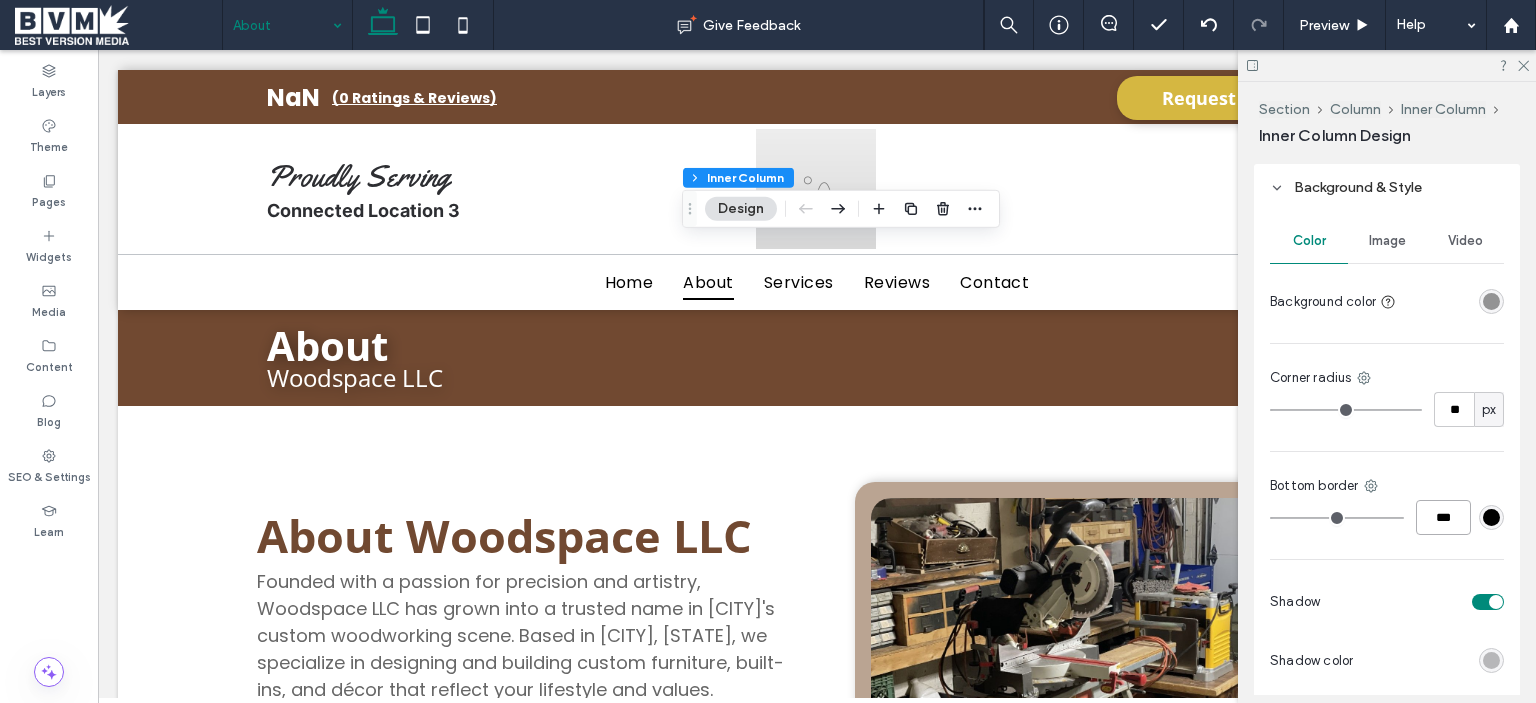 click on "***" at bounding box center (1443, 517) 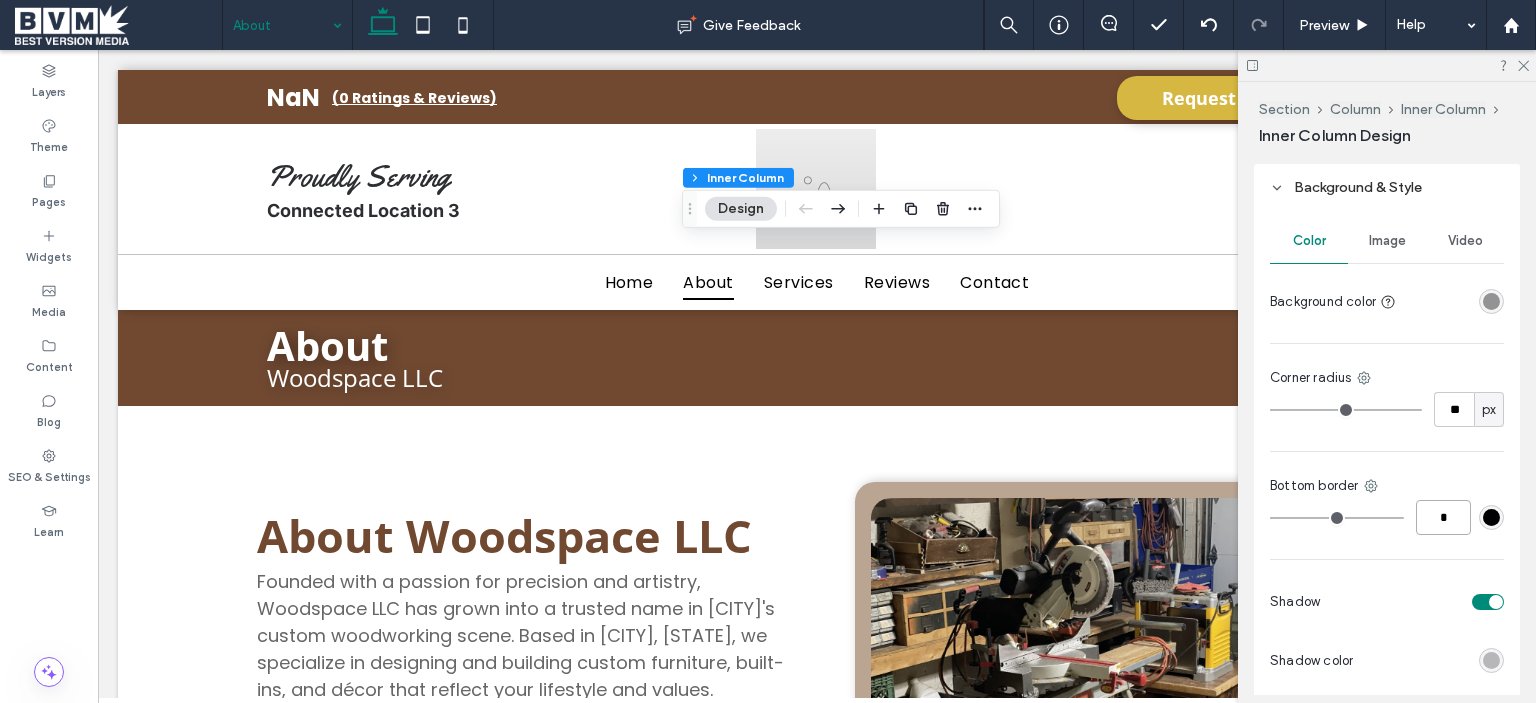type on "*" 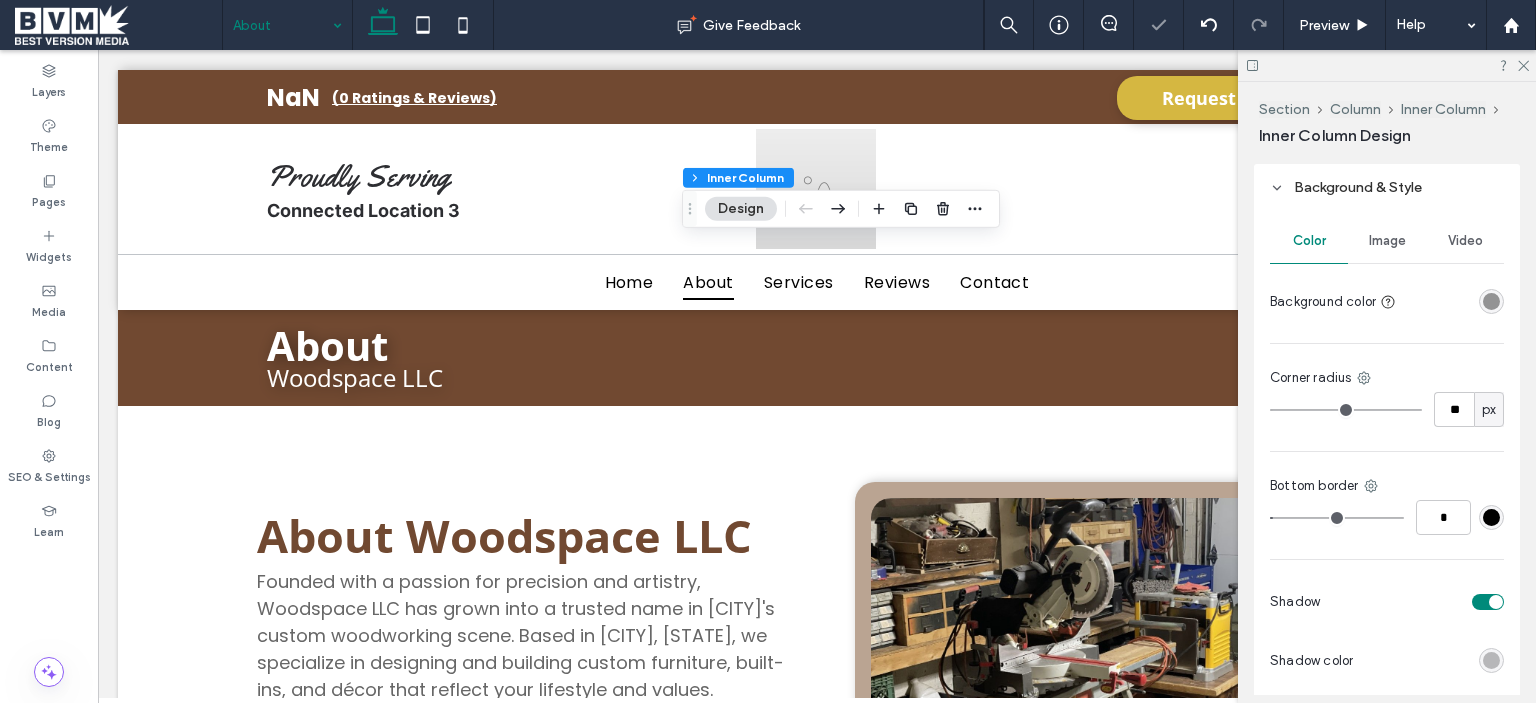type on "*" 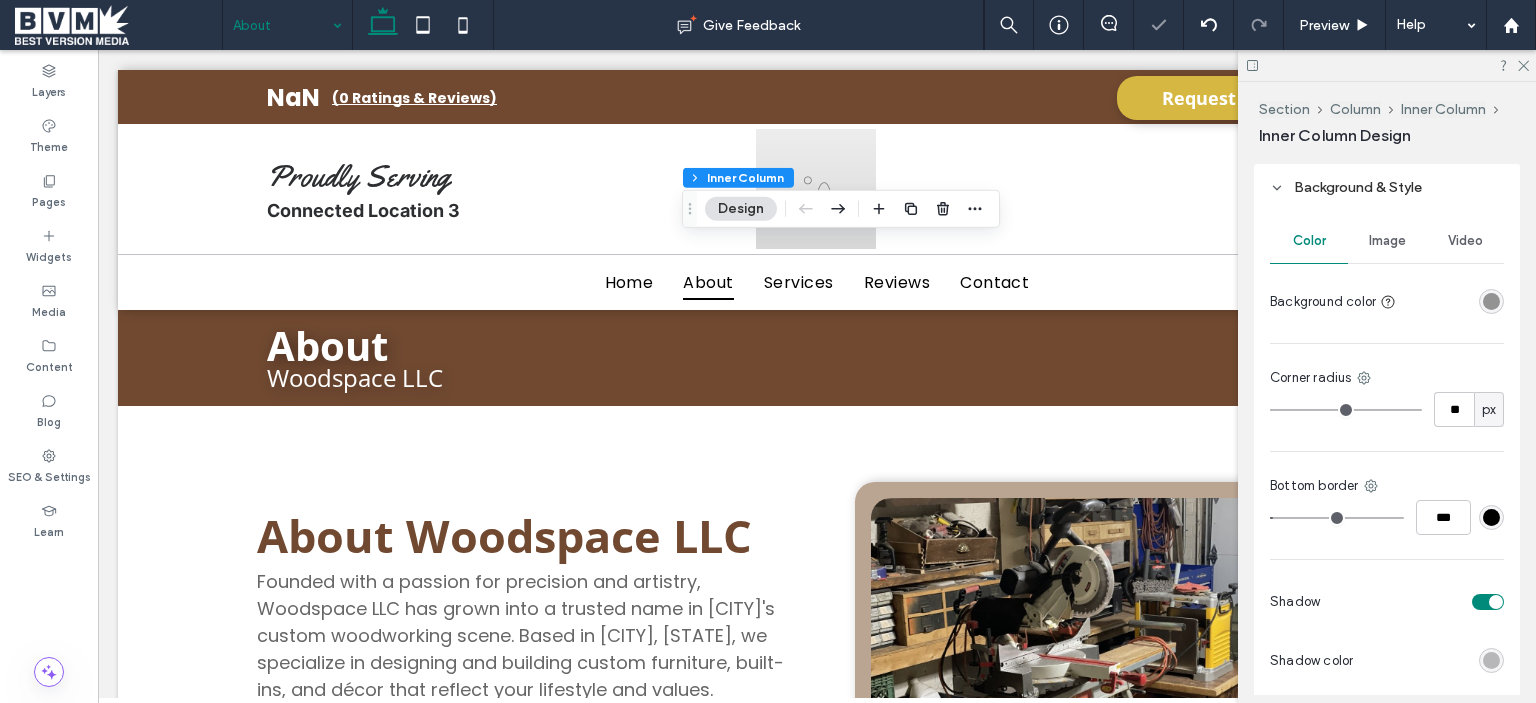 click at bounding box center [1491, 517] 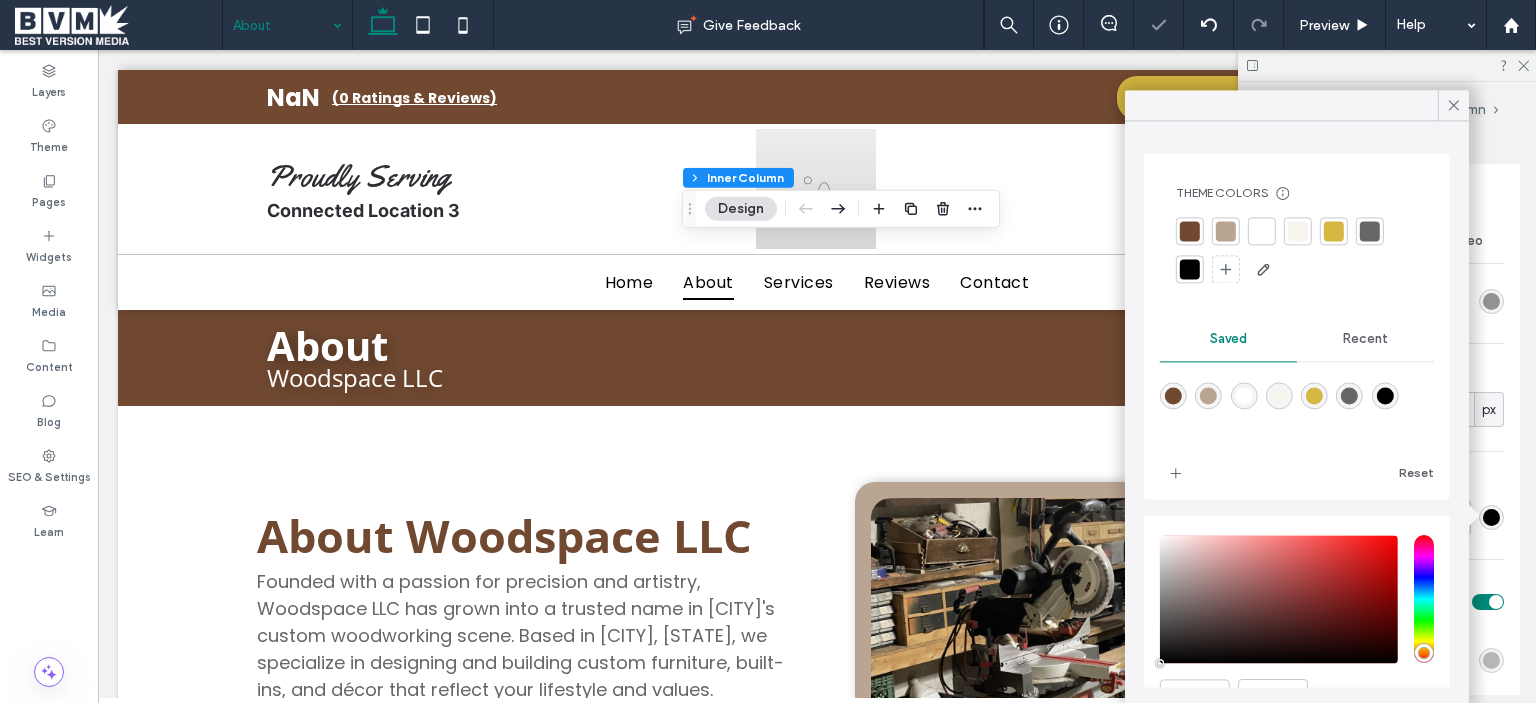 click at bounding box center [1298, 231] 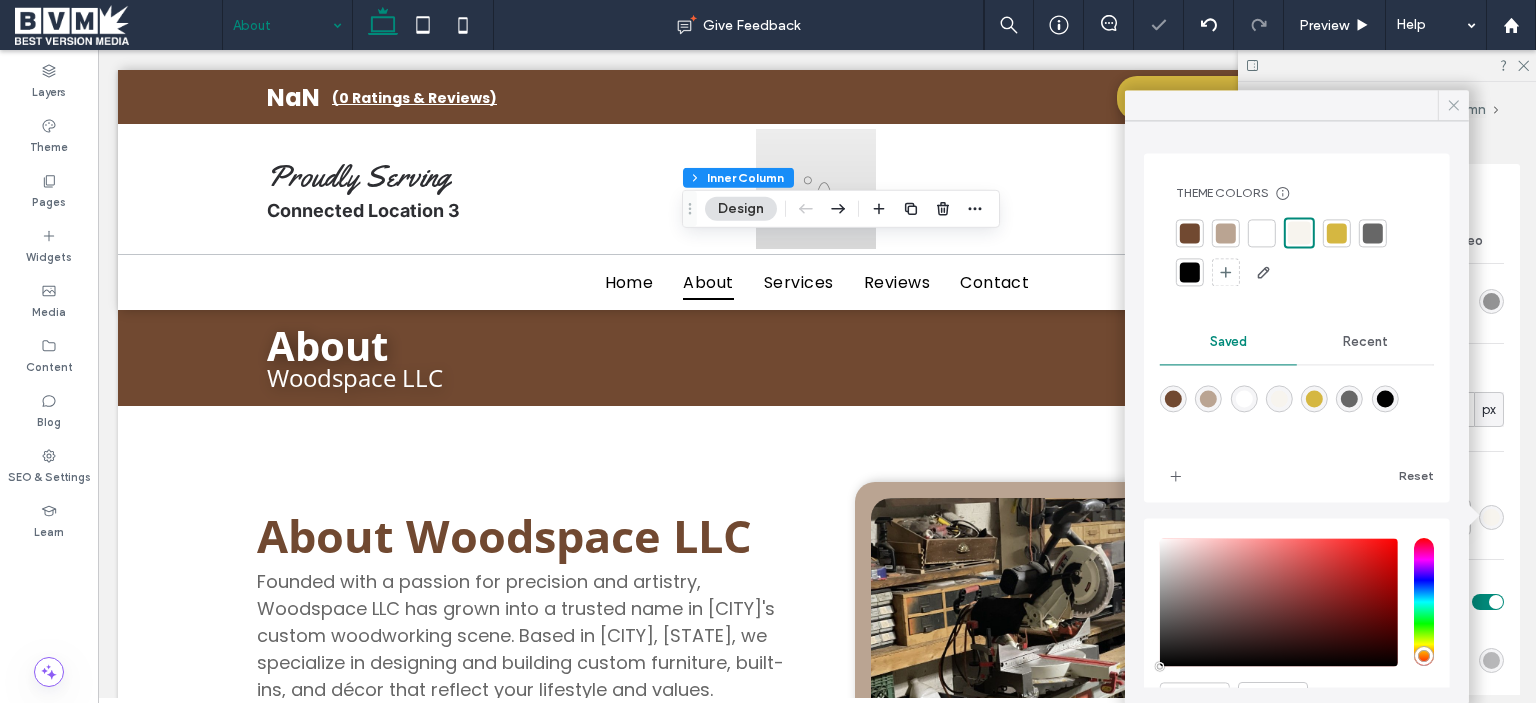 click 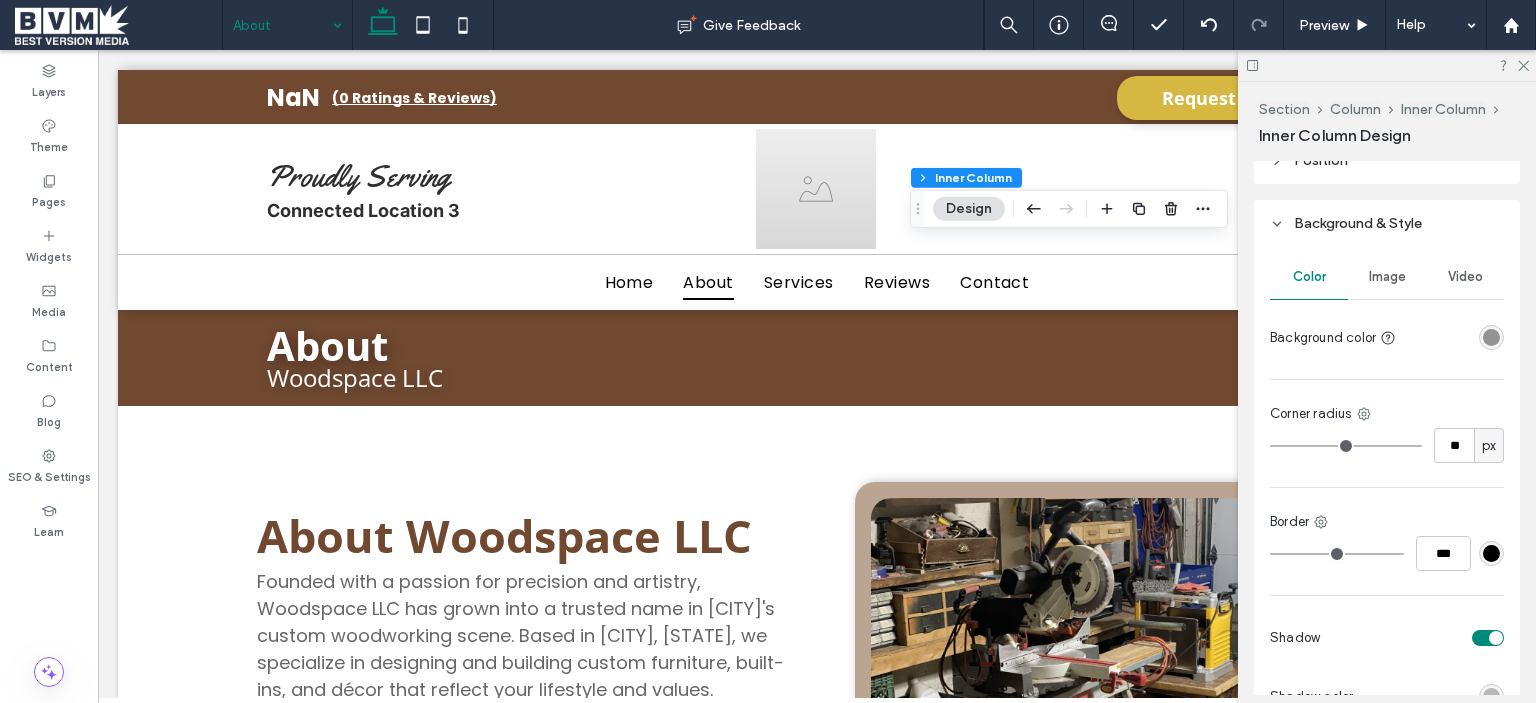 scroll, scrollTop: 1200, scrollLeft: 0, axis: vertical 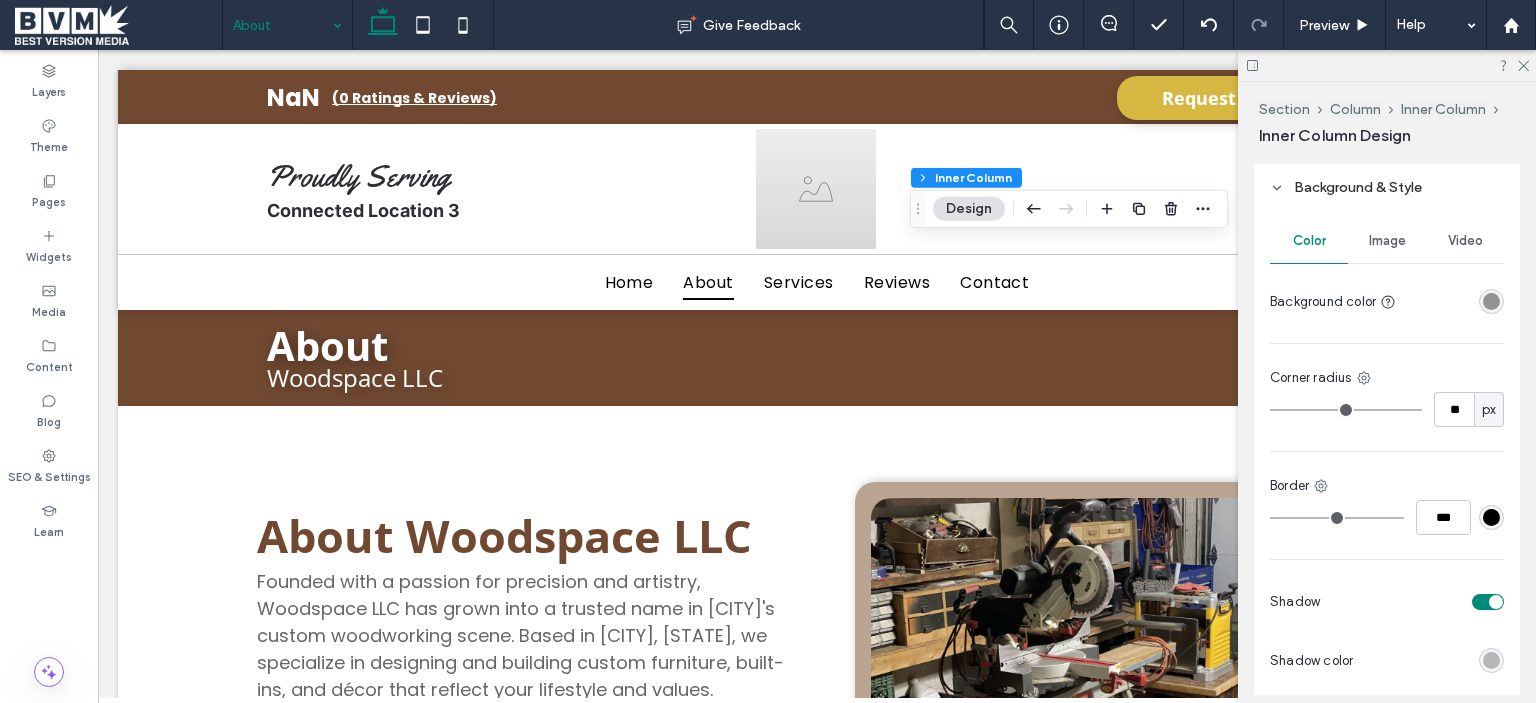 click on "Border ***" at bounding box center (1387, 505) 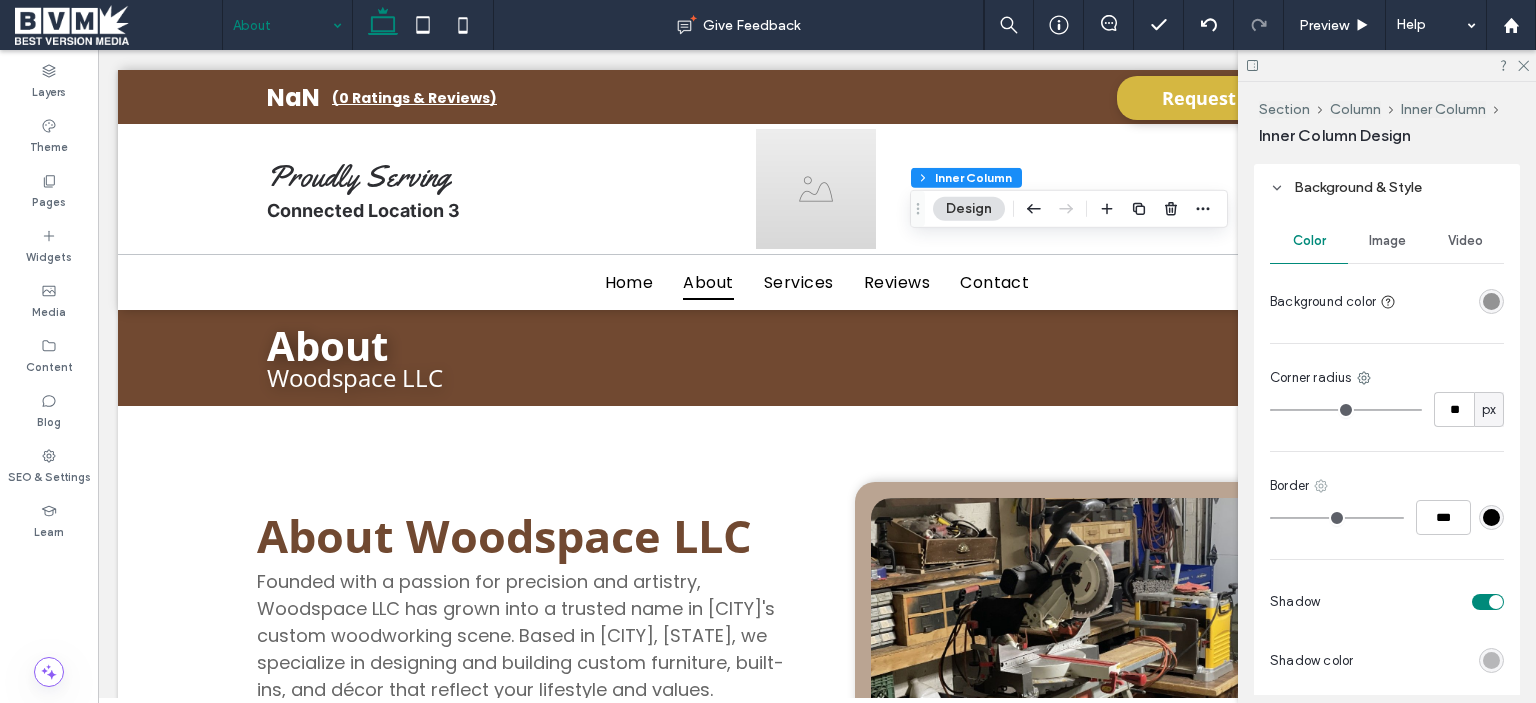 click 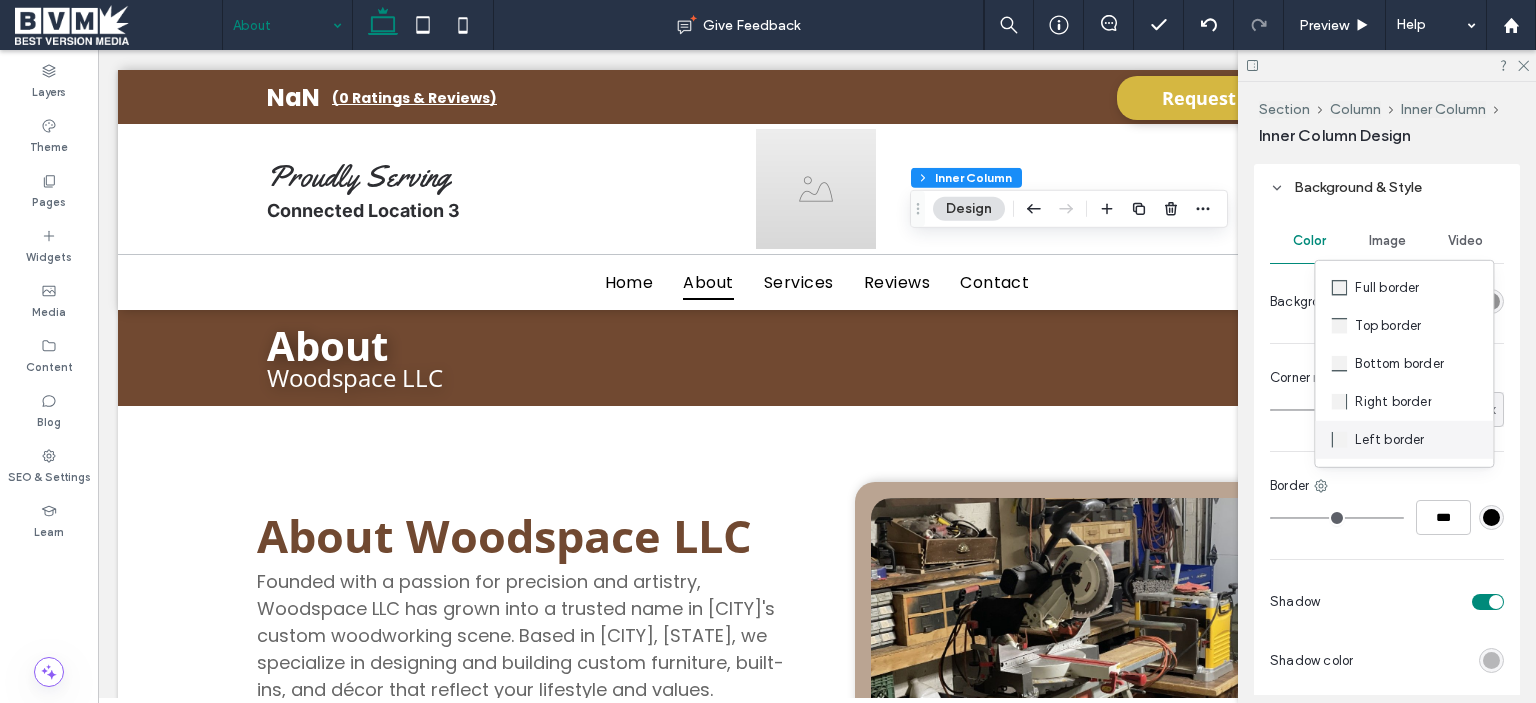 click on "Left border" at bounding box center (1389, 440) 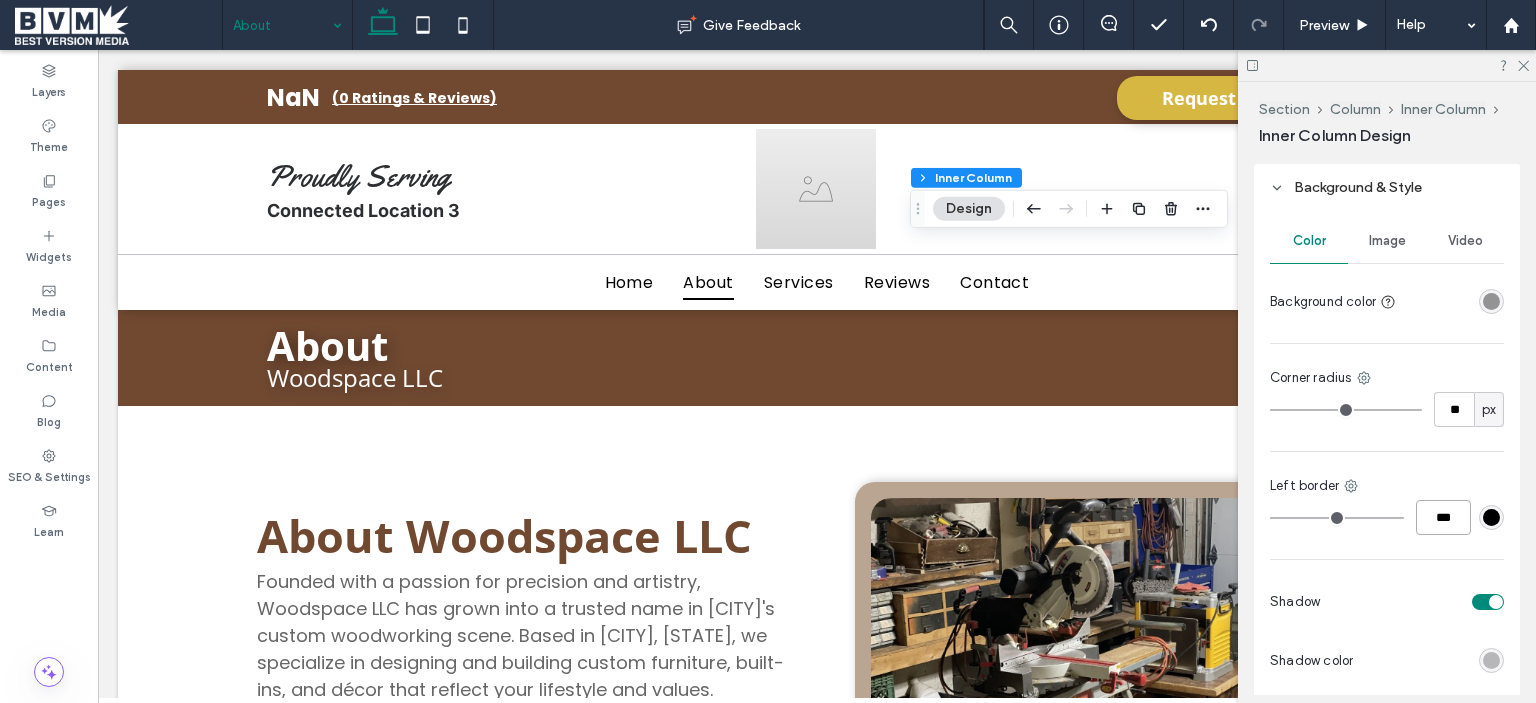 click on "***" at bounding box center (1443, 517) 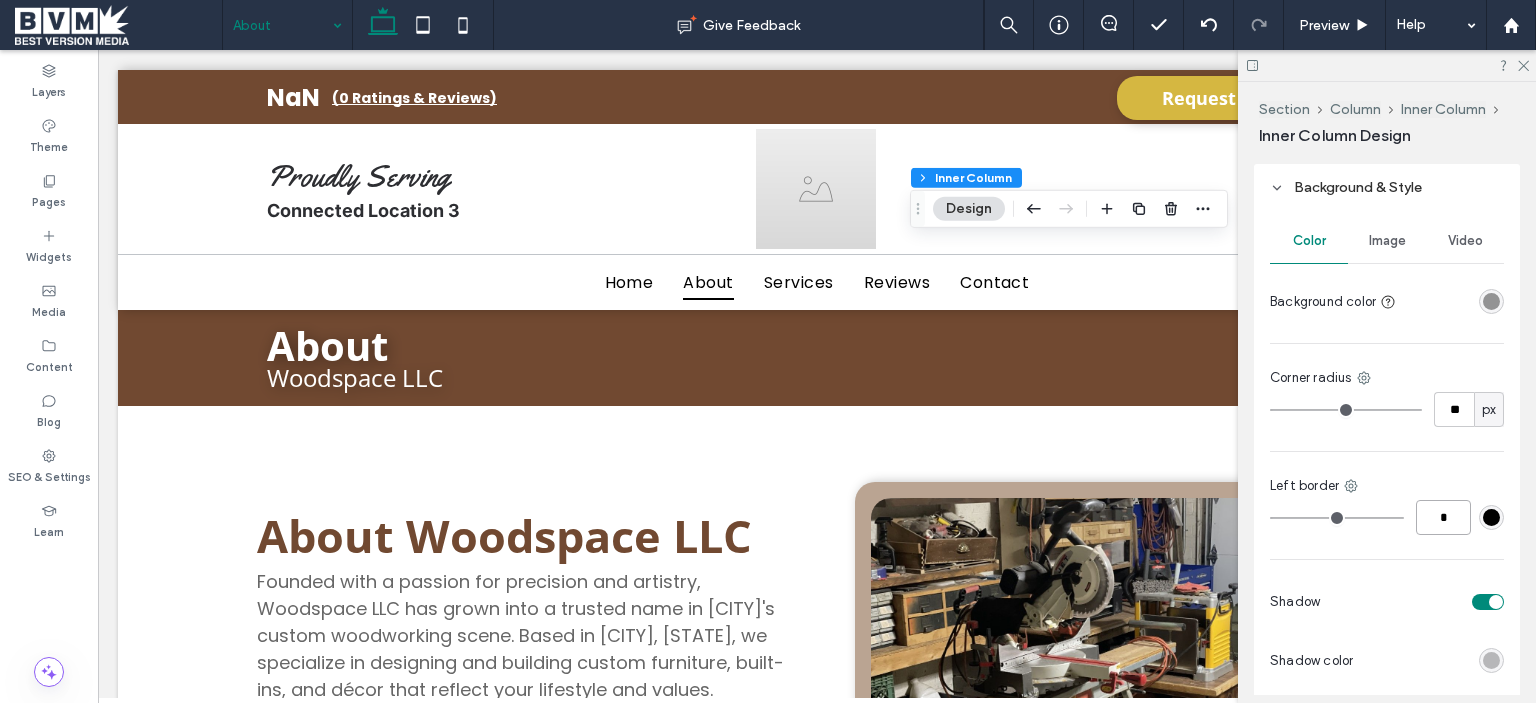 type on "*" 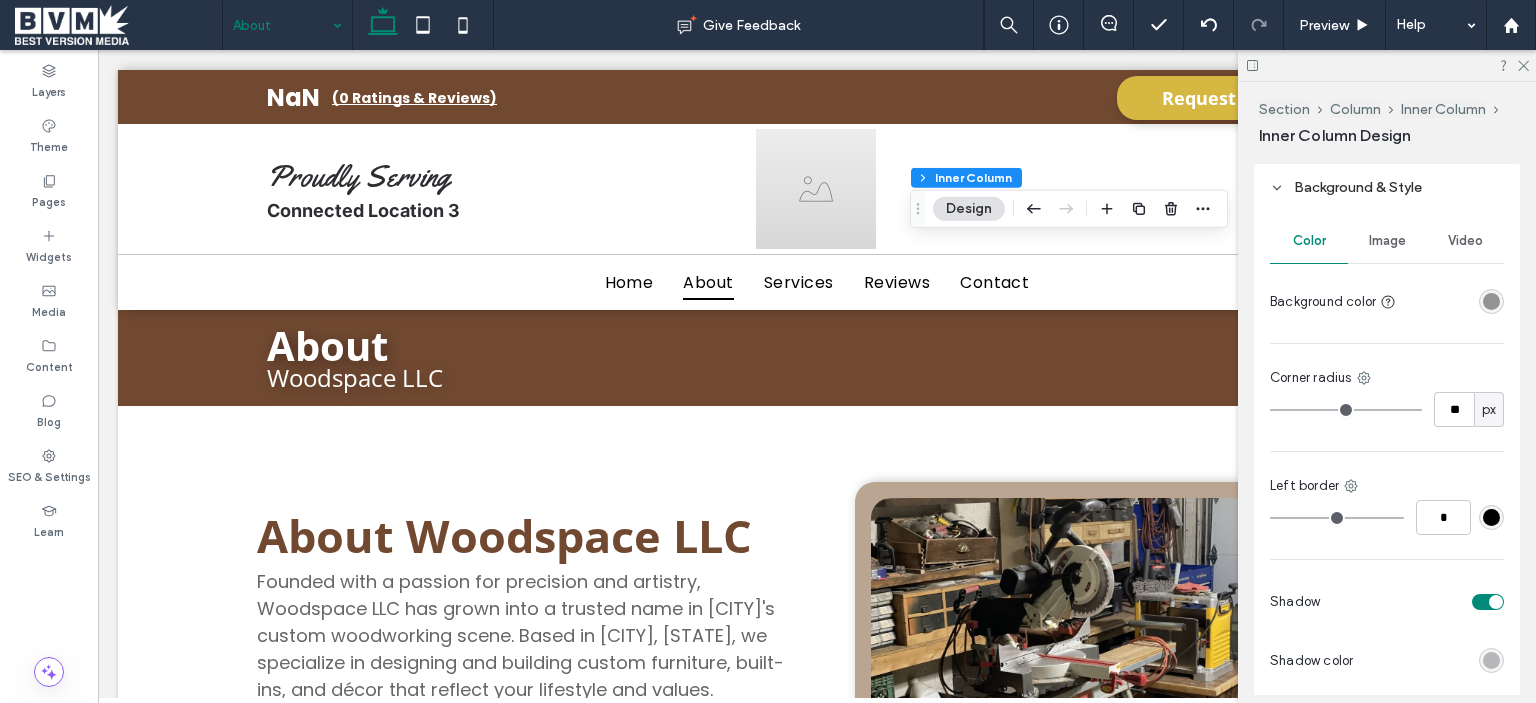 type on "*" 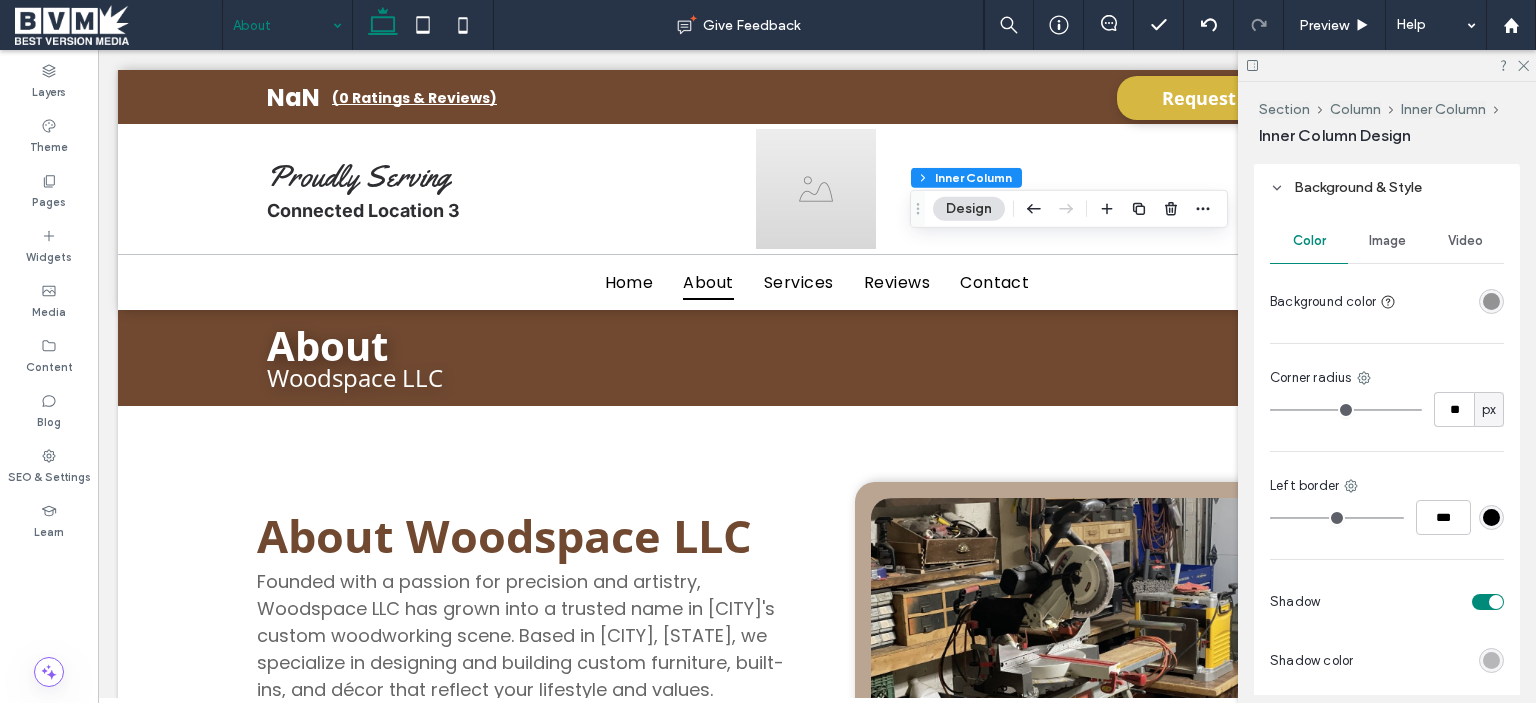 click at bounding box center (1491, 517) 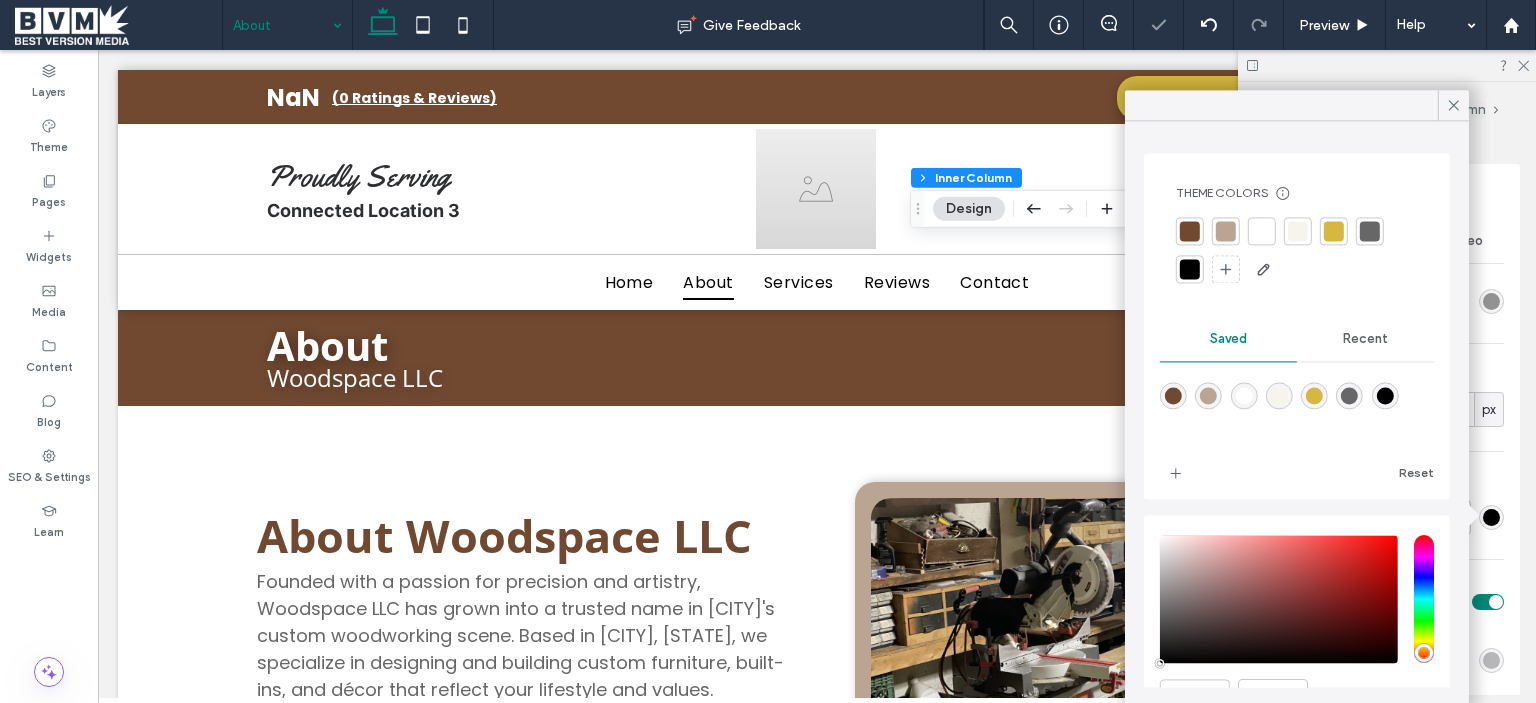 click at bounding box center (1298, 231) 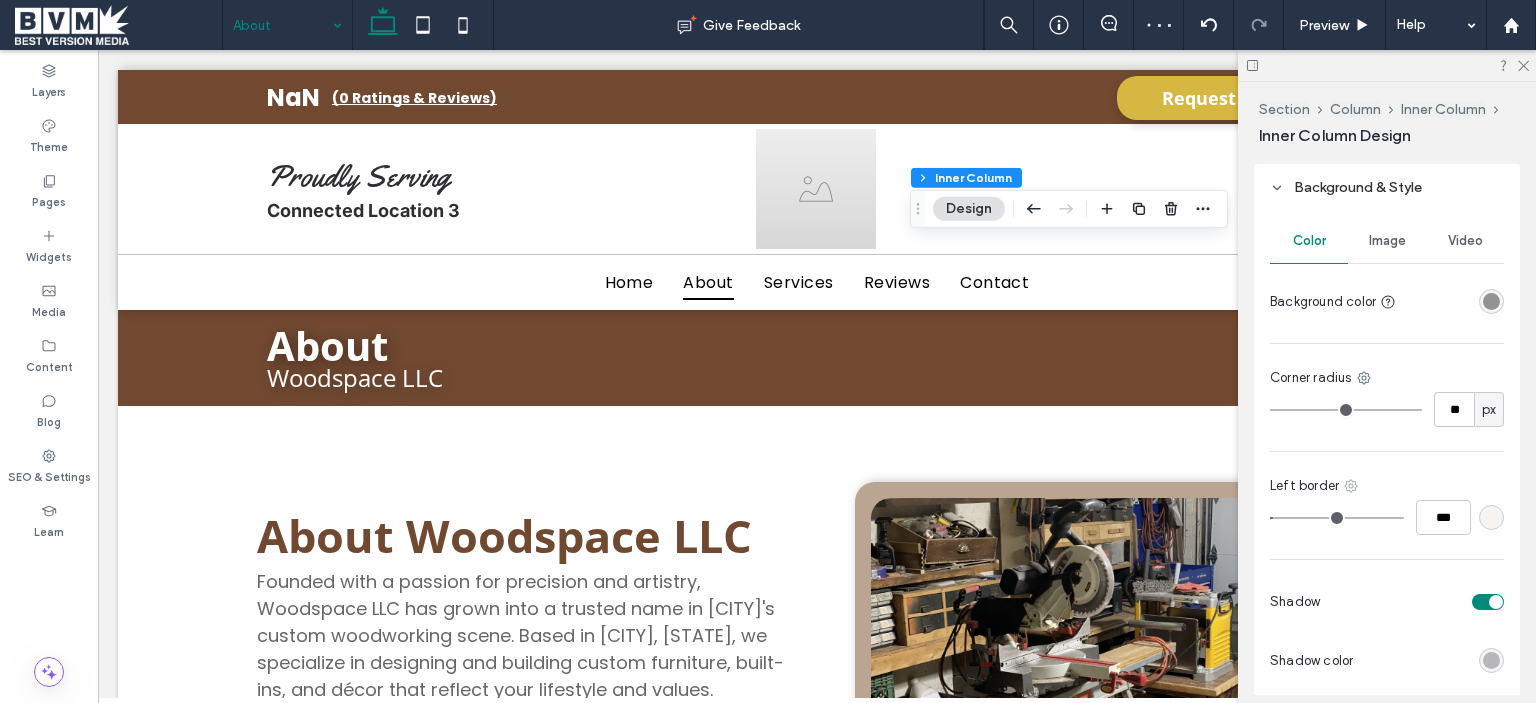 click 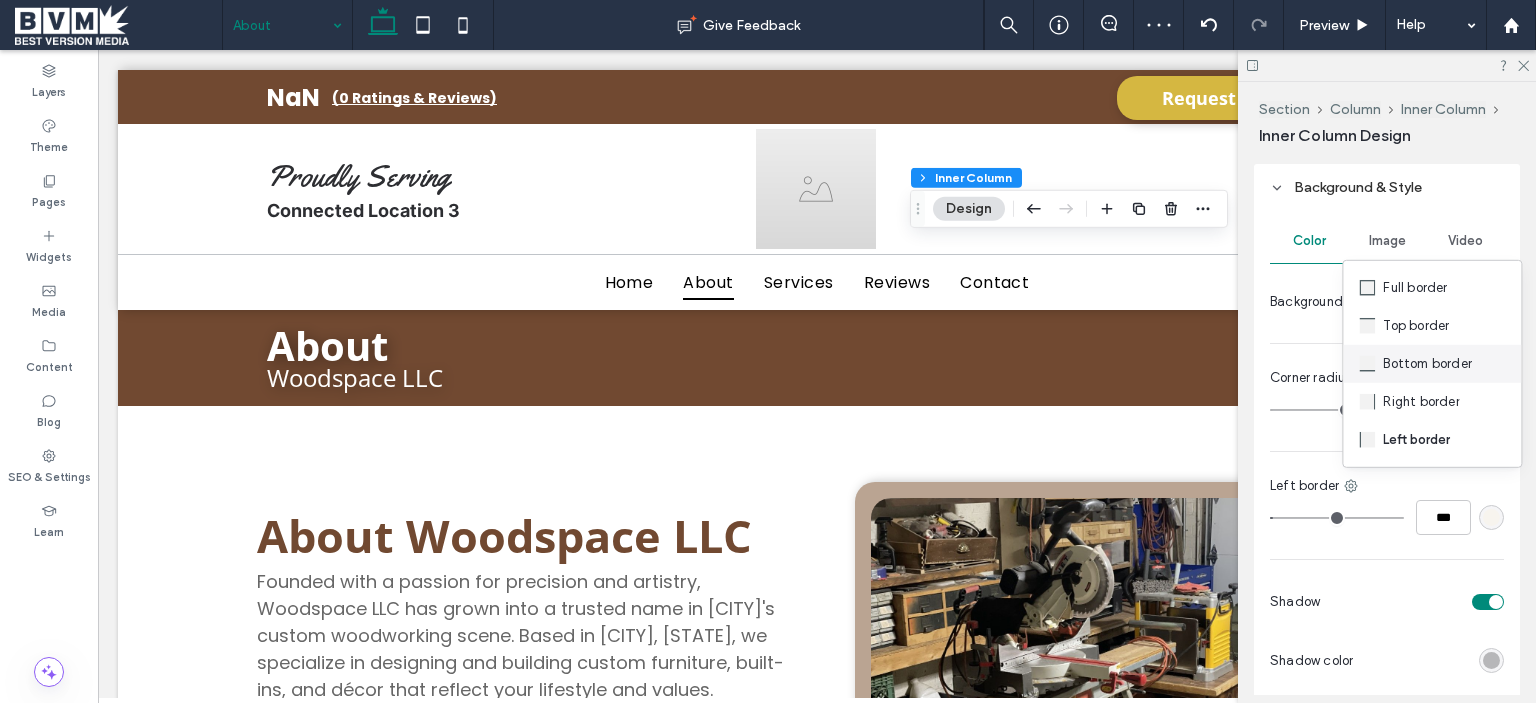 click on "Bottom border" at bounding box center (1427, 364) 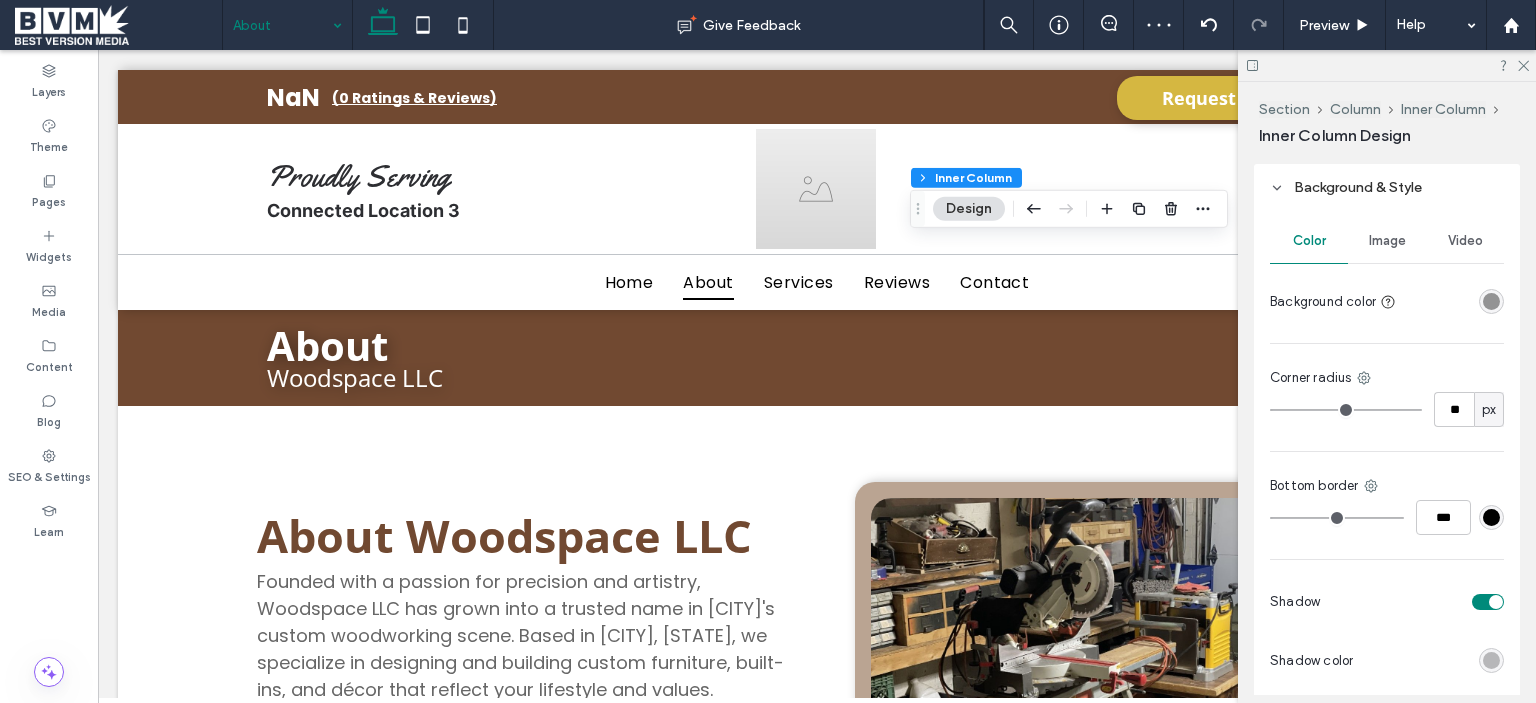 type on "*" 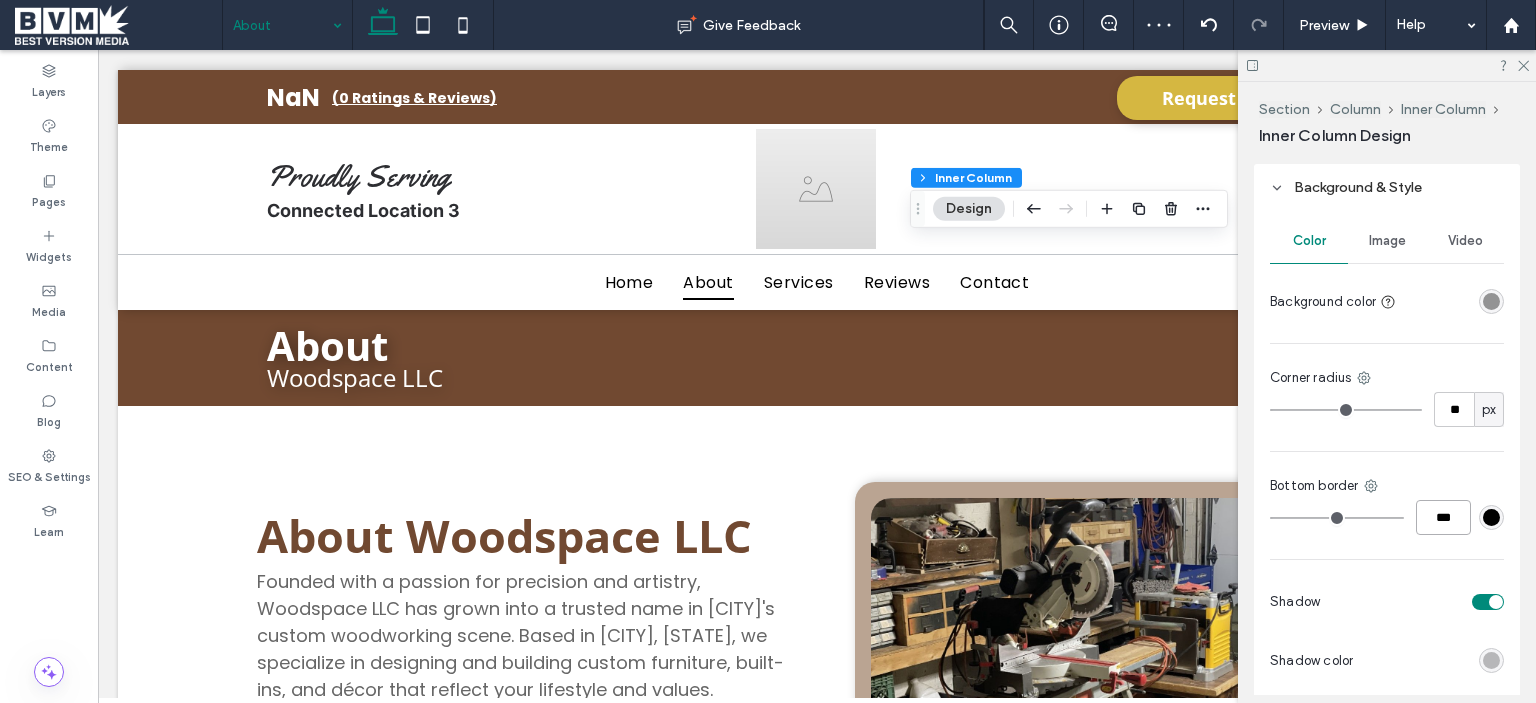 click on "***" at bounding box center (1443, 517) 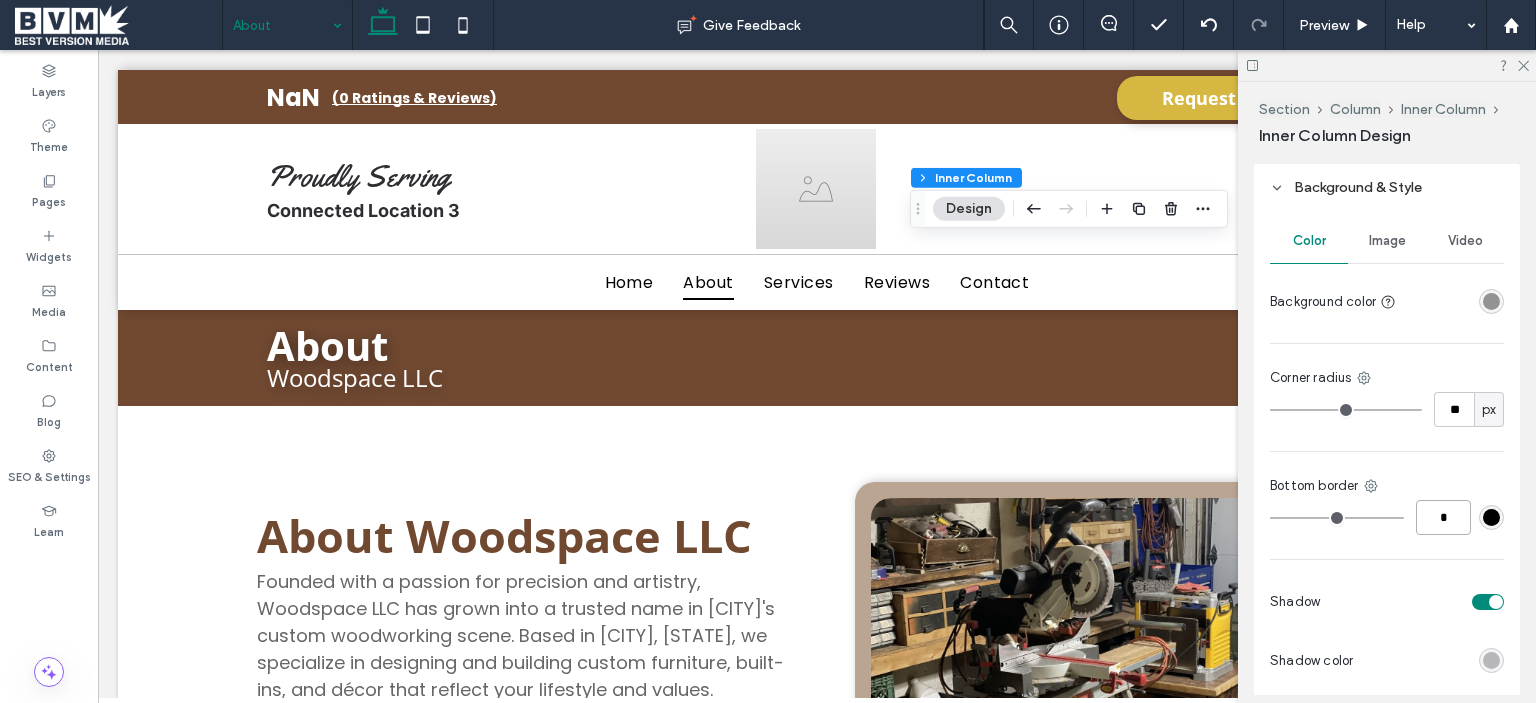type on "*" 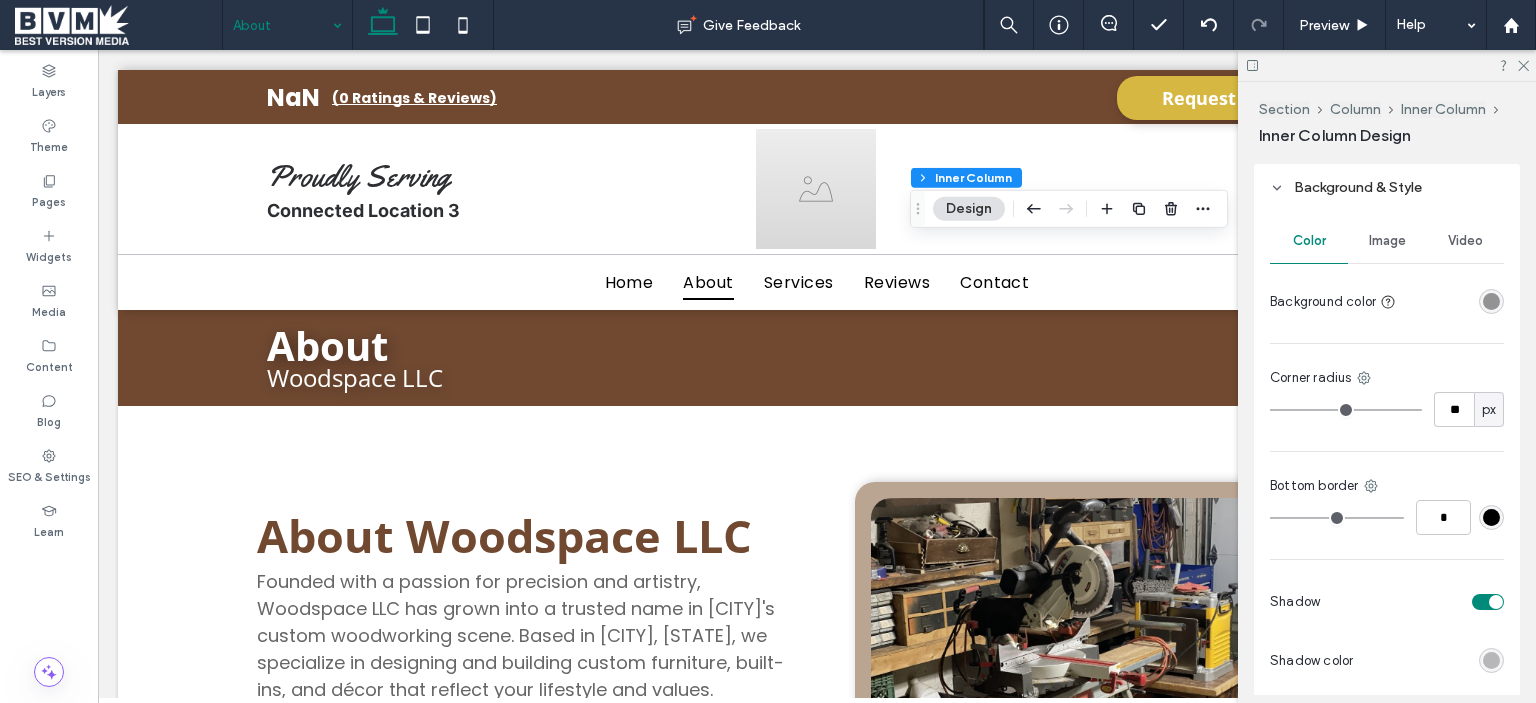 type on "*" 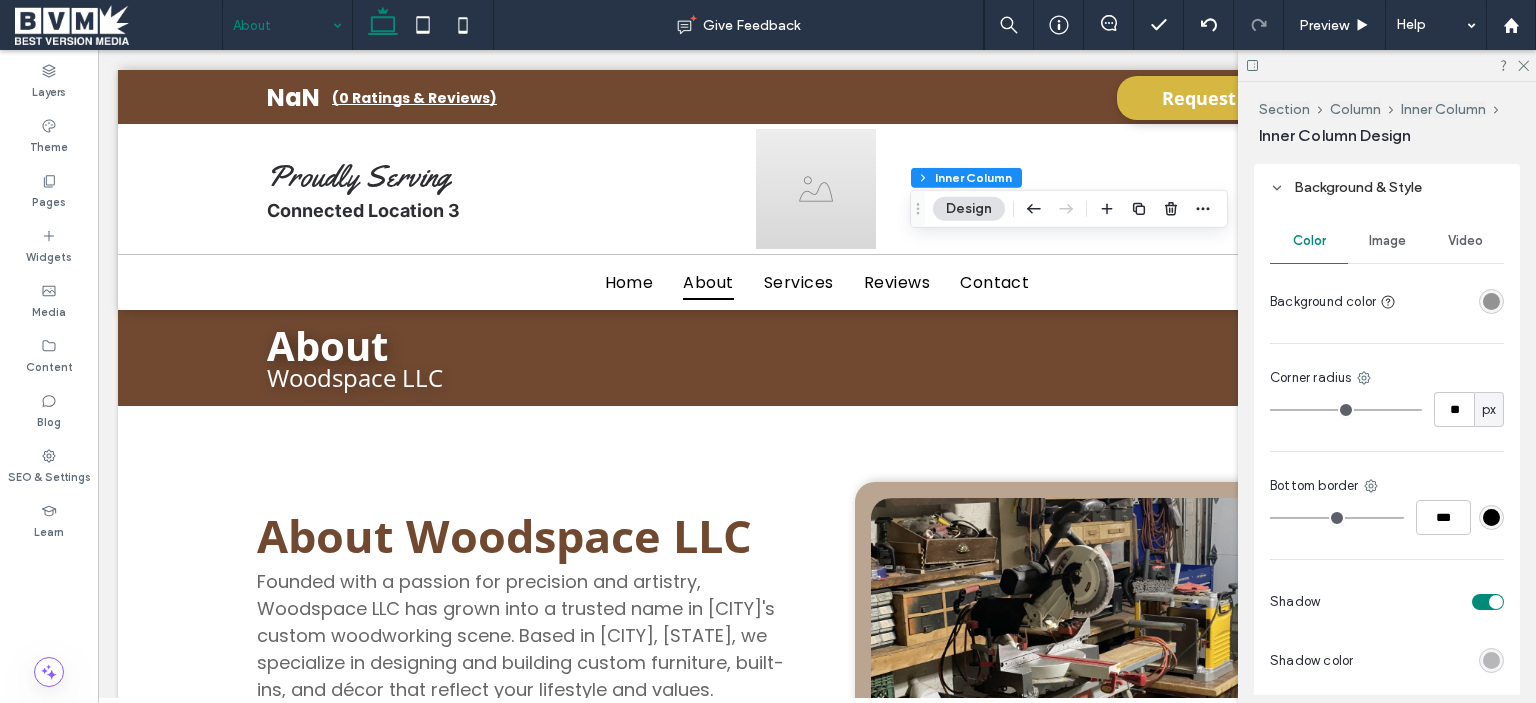 click at bounding box center [1491, 517] 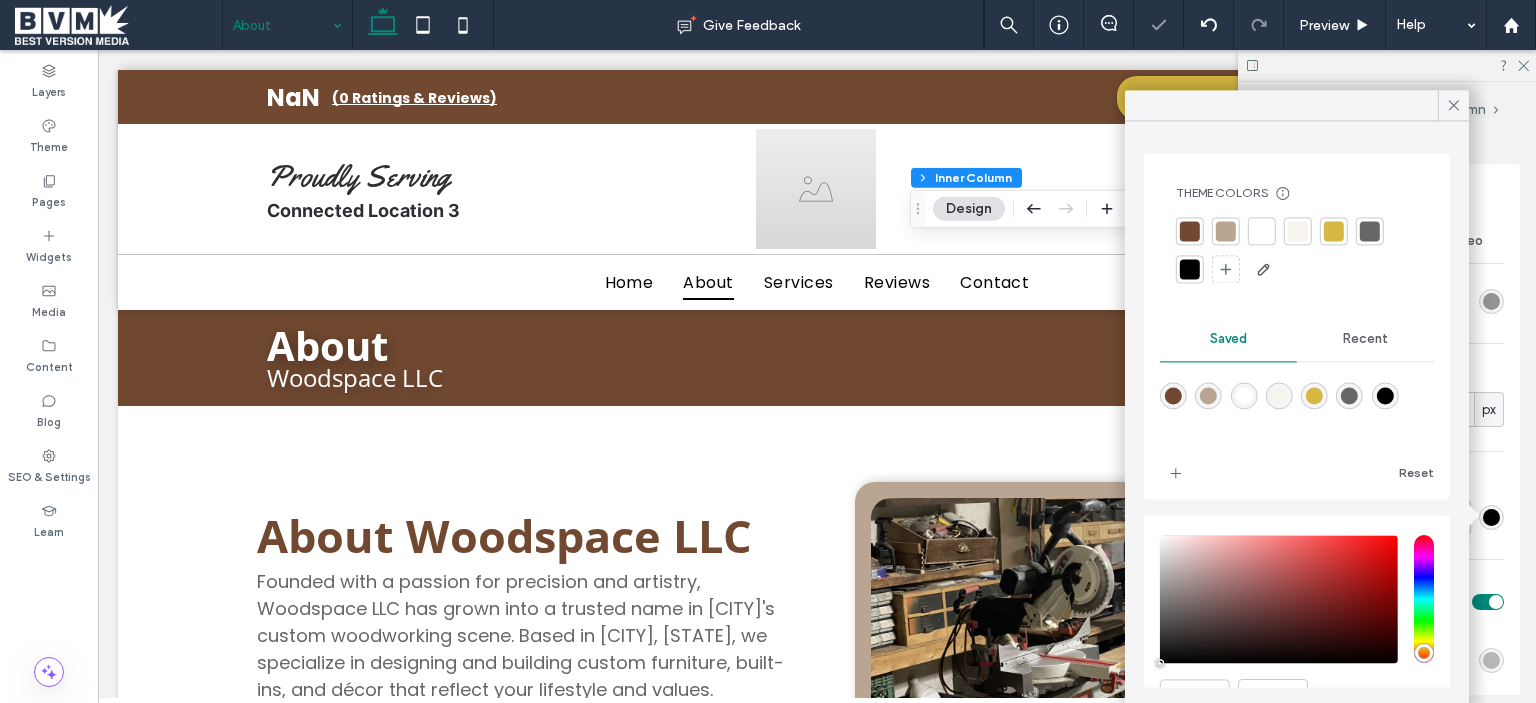click at bounding box center (1298, 231) 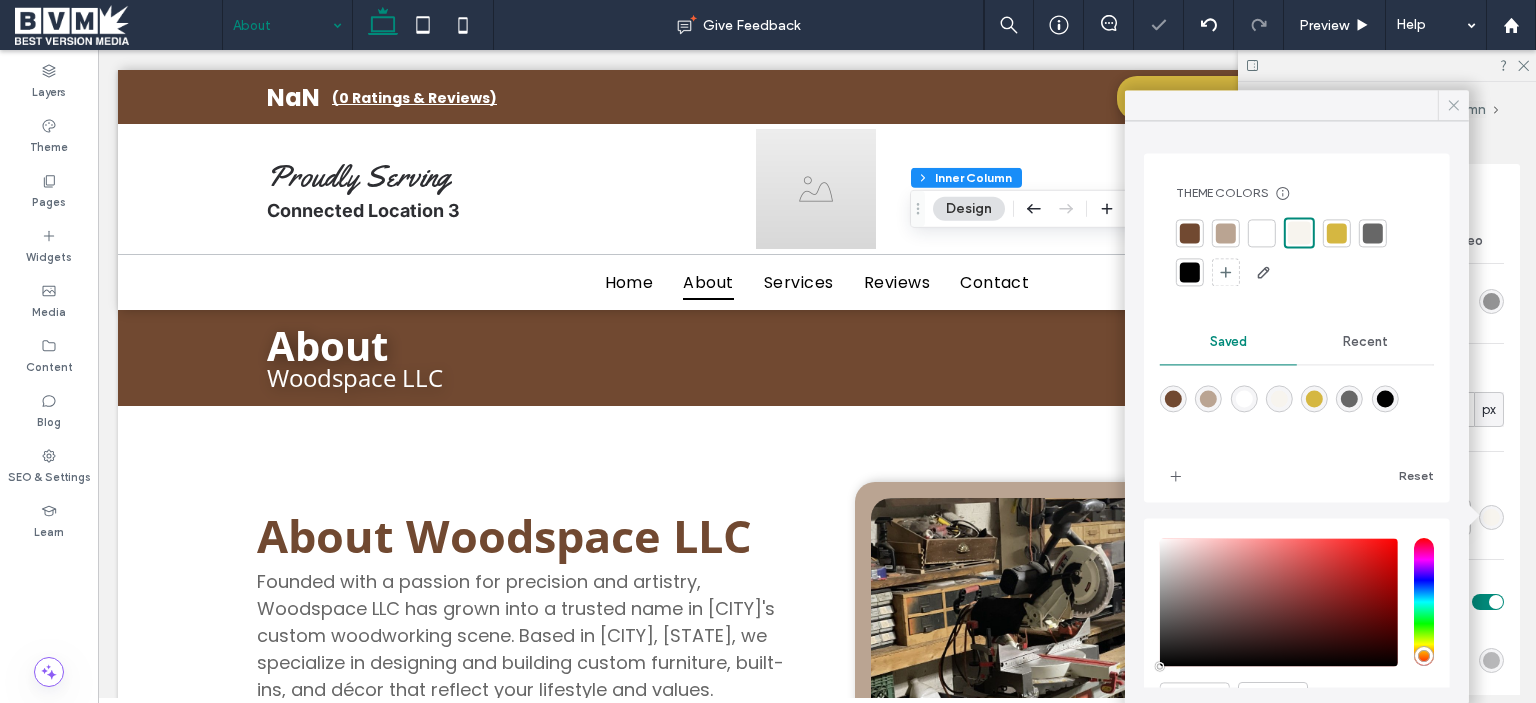 click 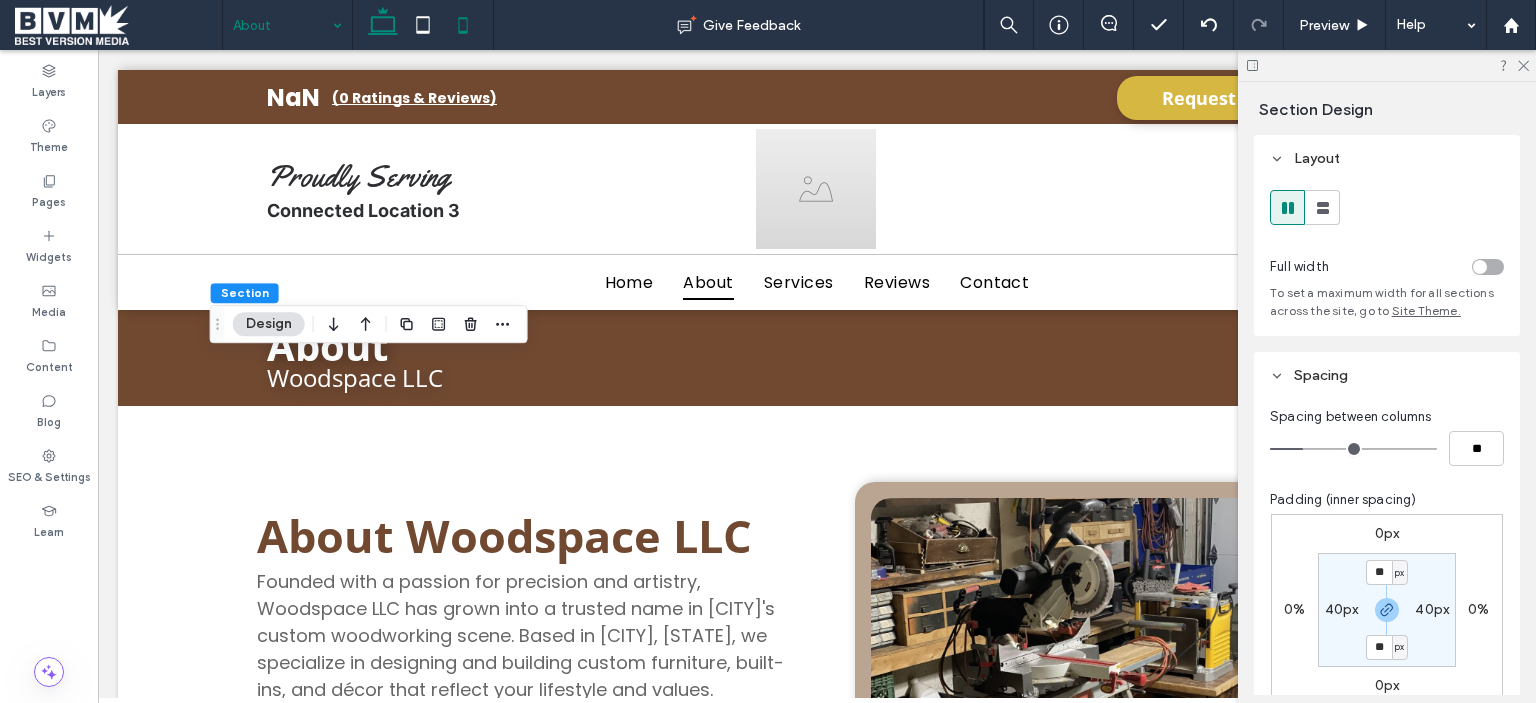 click 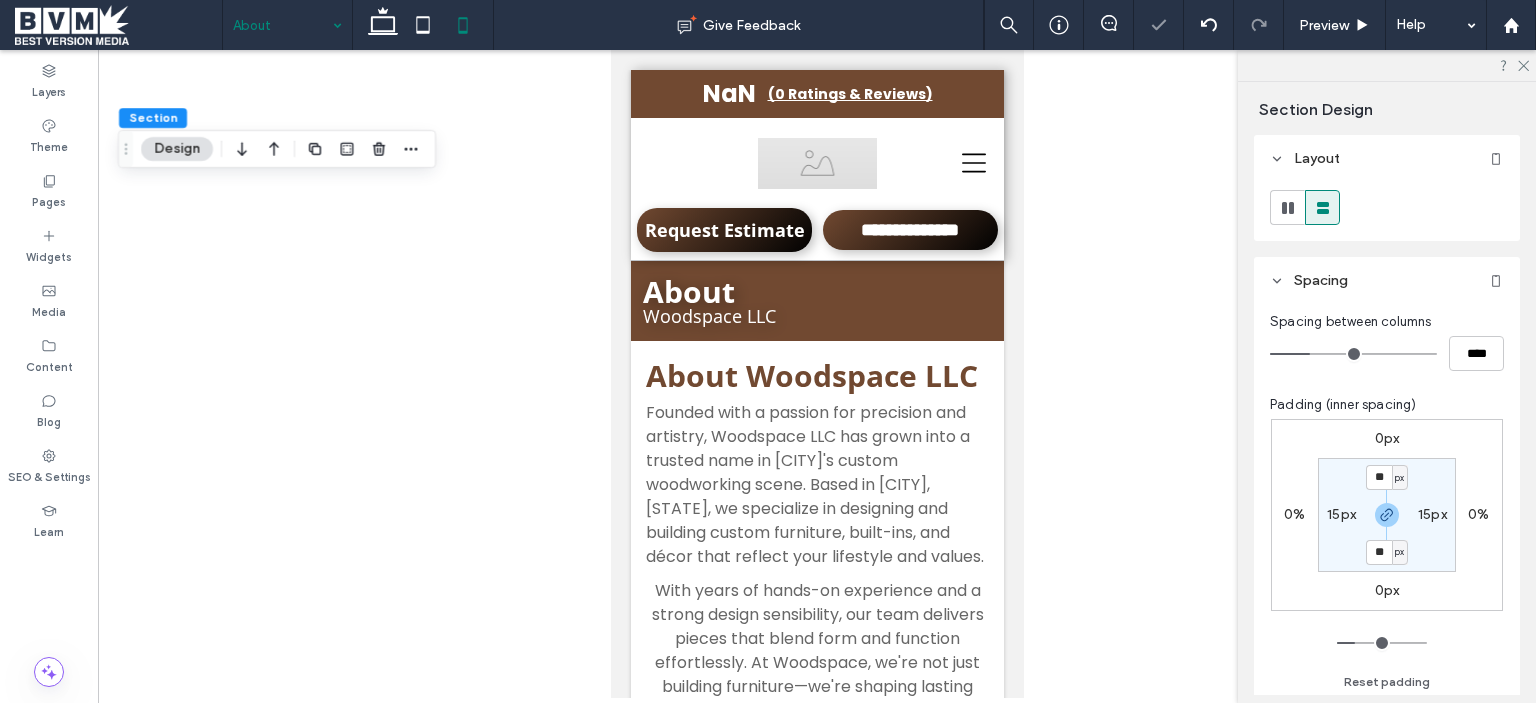 type on "**" 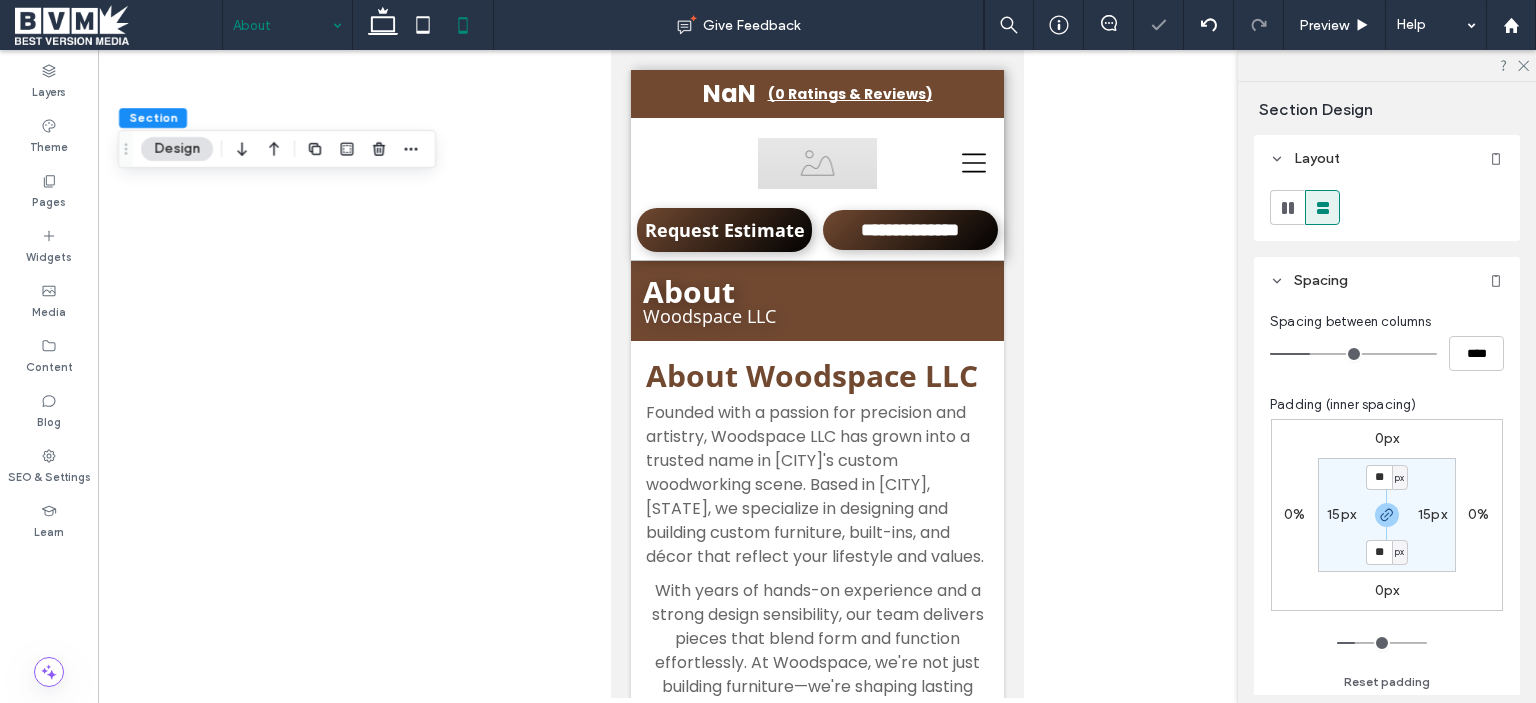 type on "**" 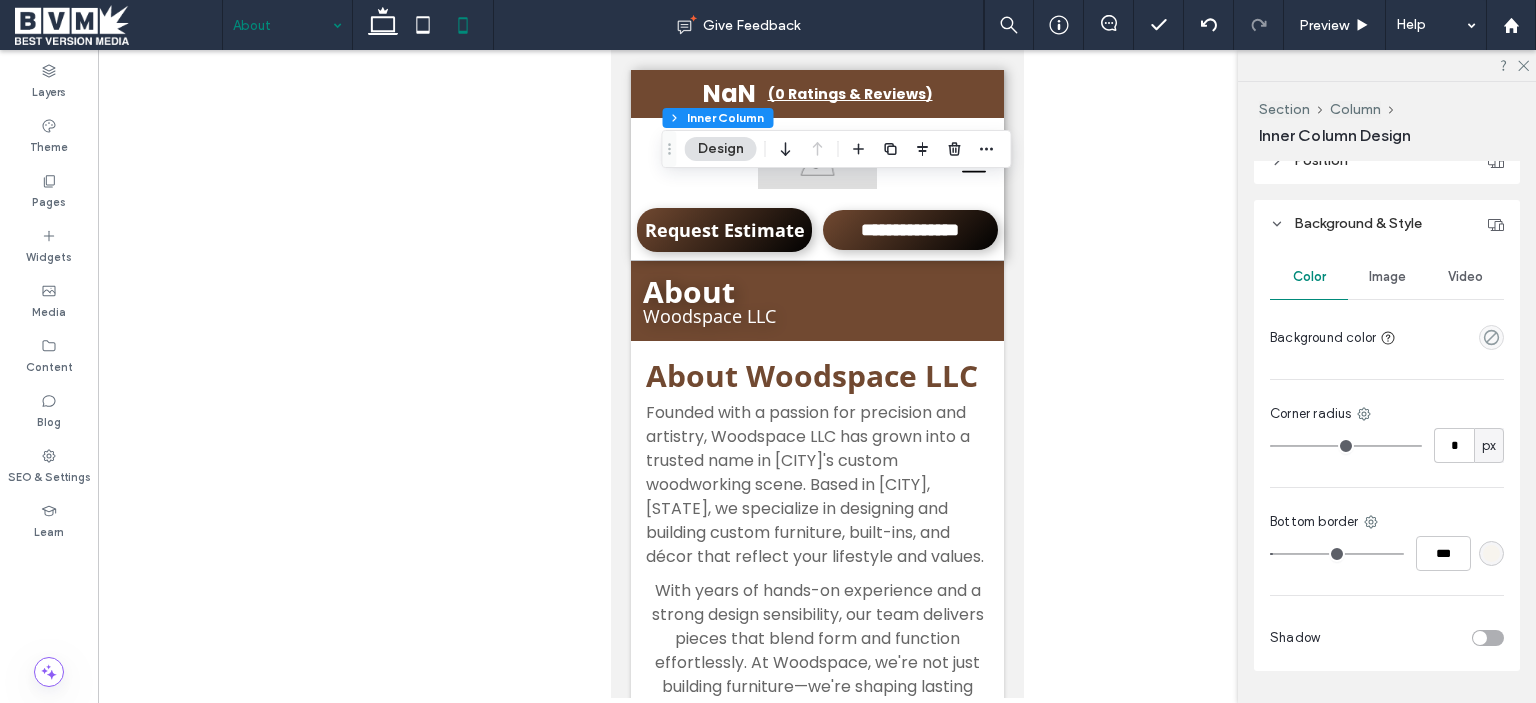 scroll, scrollTop: 1200, scrollLeft: 0, axis: vertical 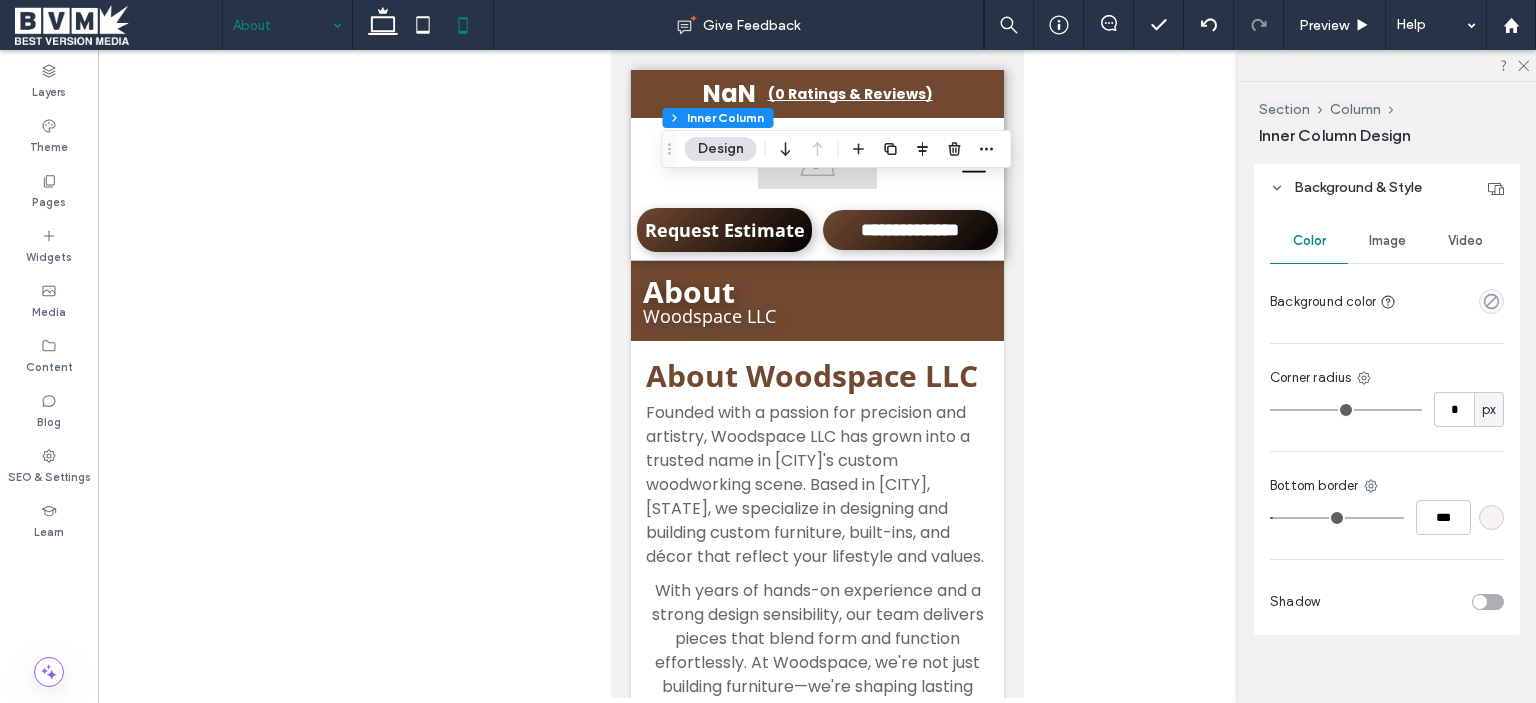 type on "*" 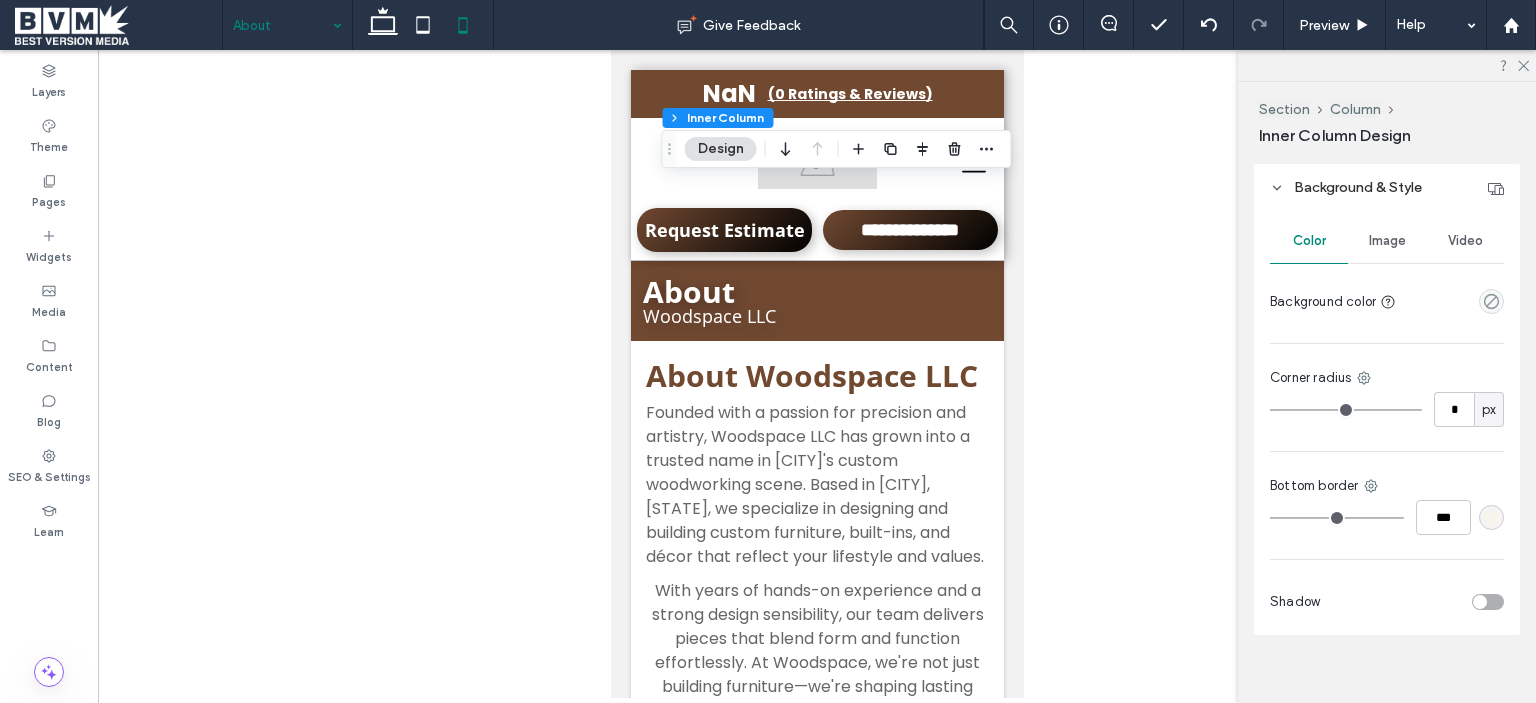 drag, startPoint x: 1287, startPoint y: 514, endPoint x: 1218, endPoint y: 514, distance: 69 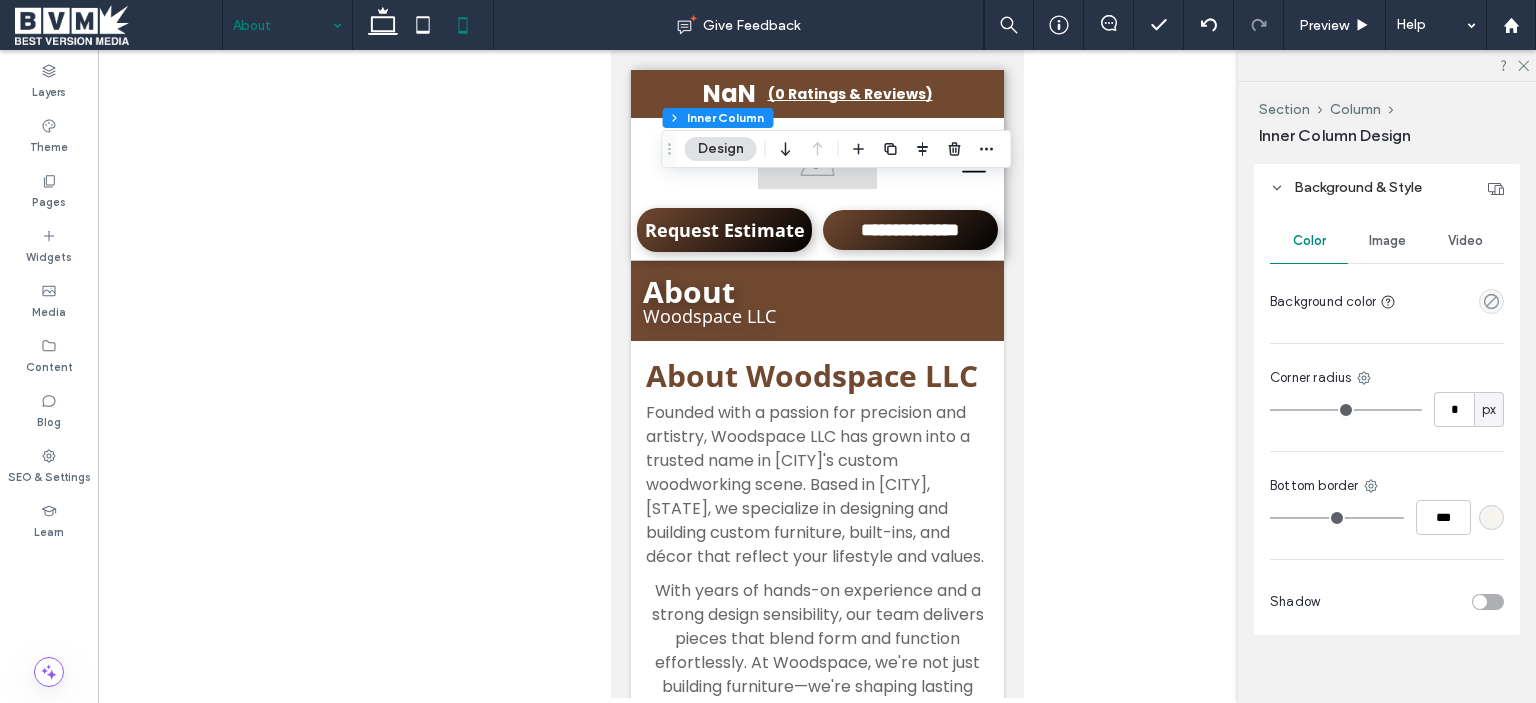 click at bounding box center [1337, 518] 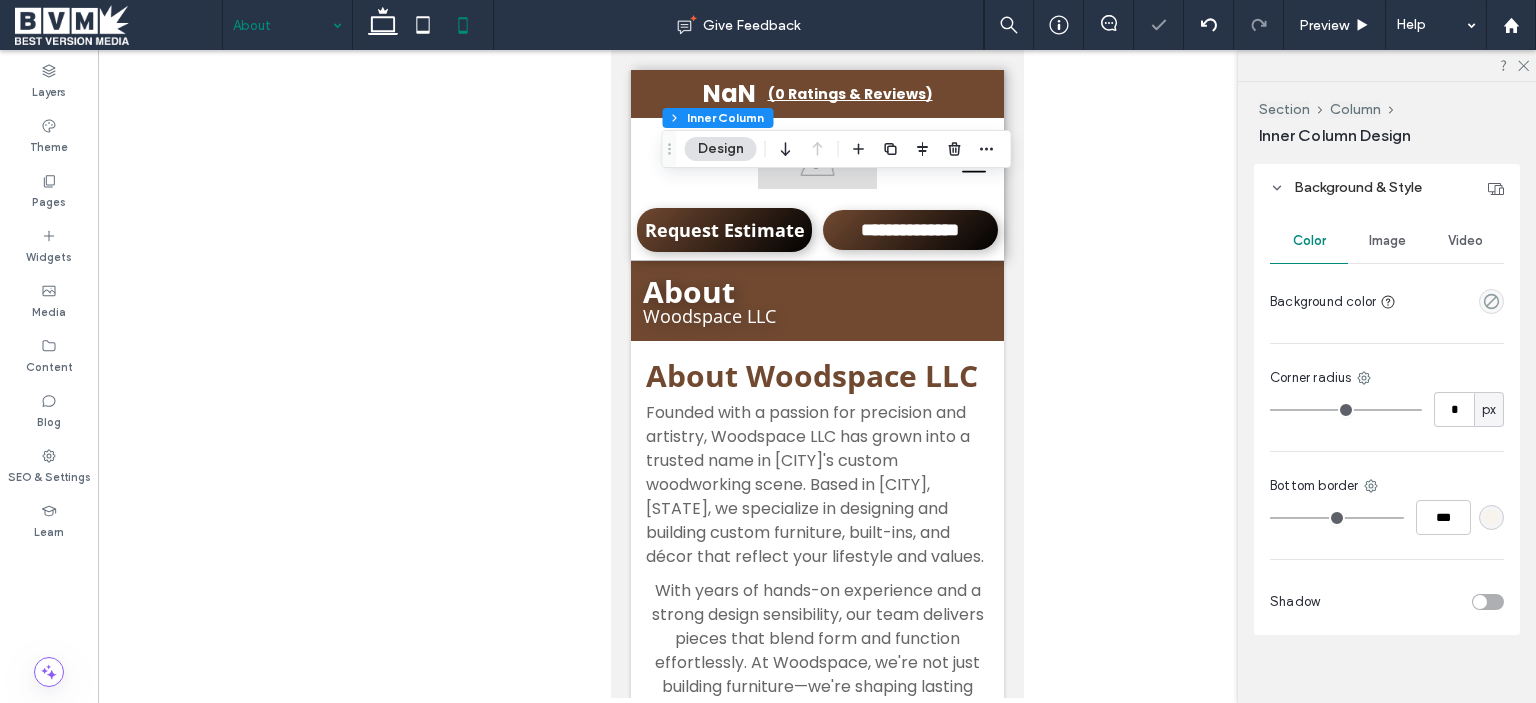 click on "Bottom border" at bounding box center (1387, 486) 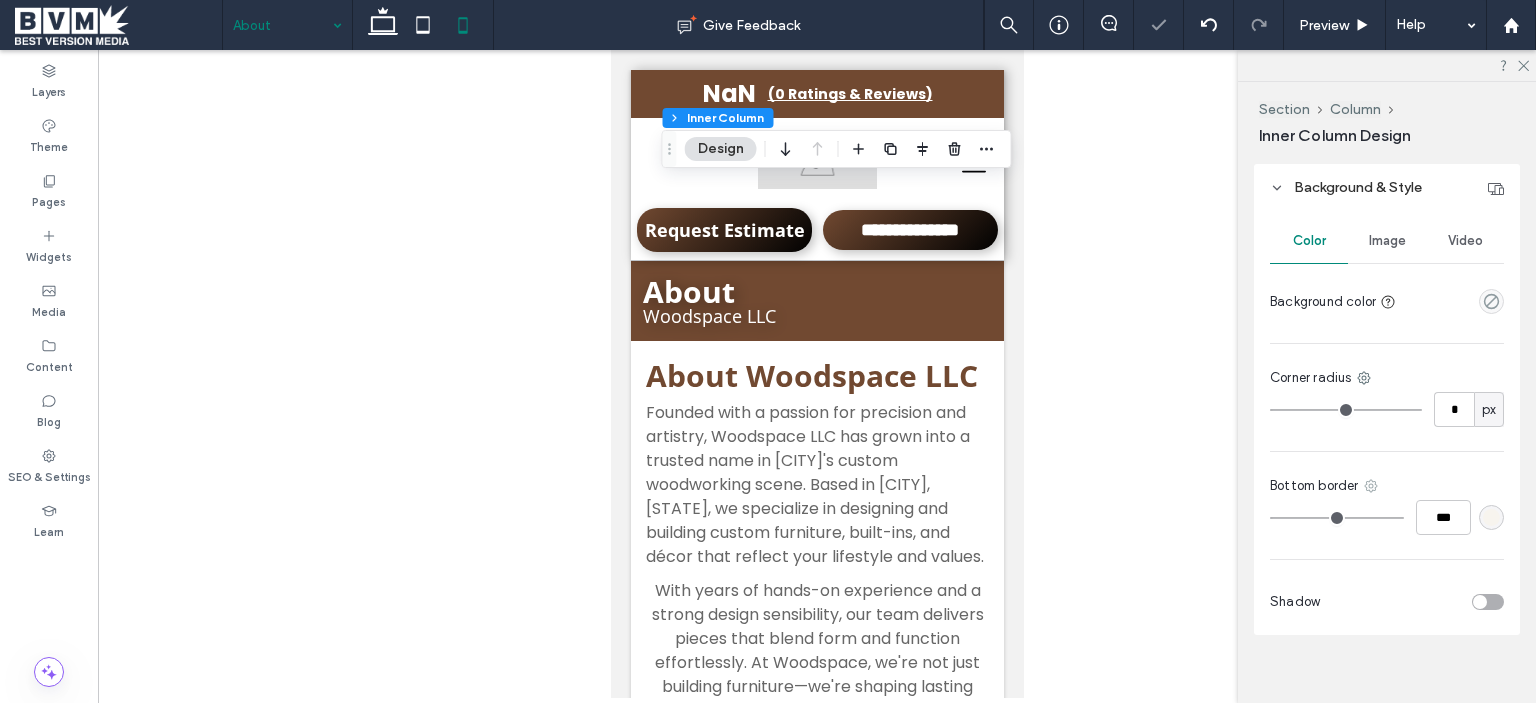 click 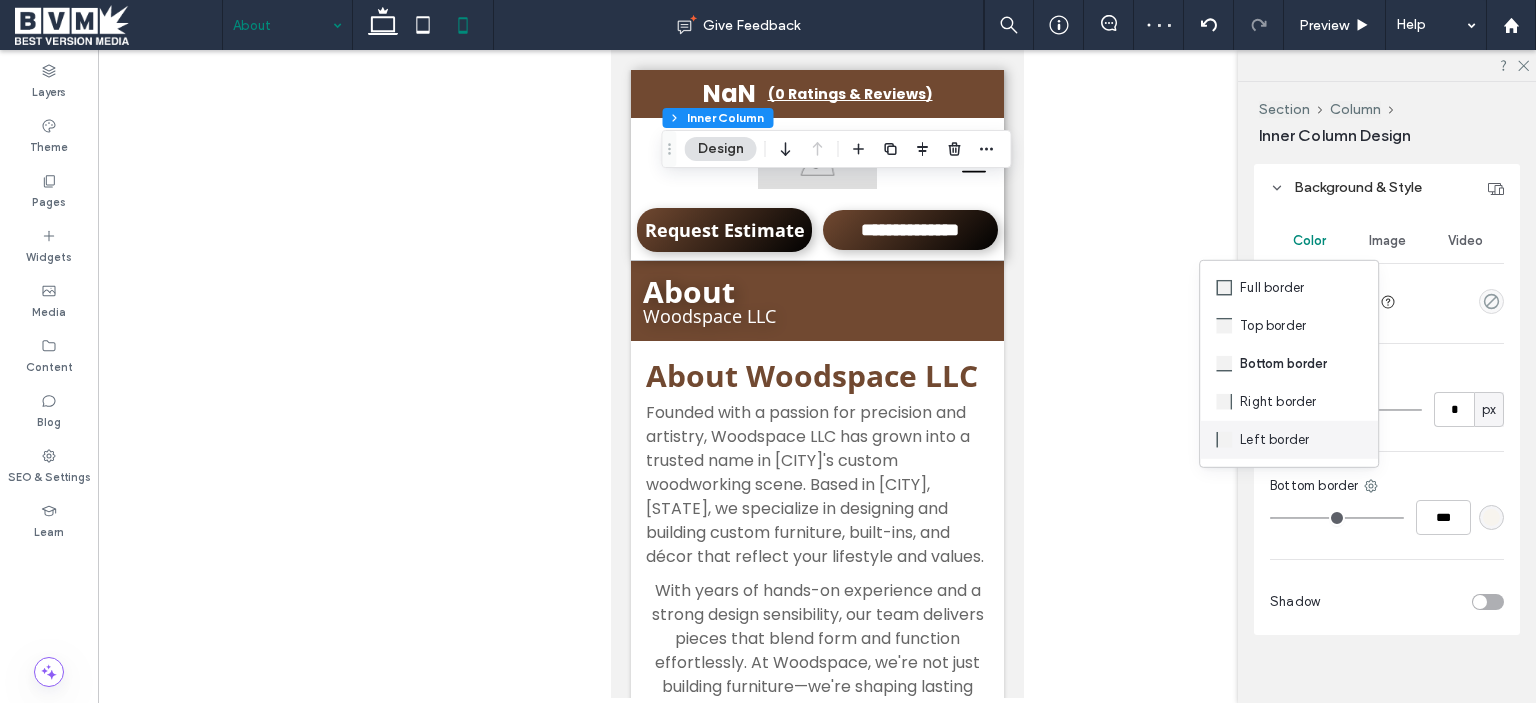 click on "Left border" at bounding box center (1274, 440) 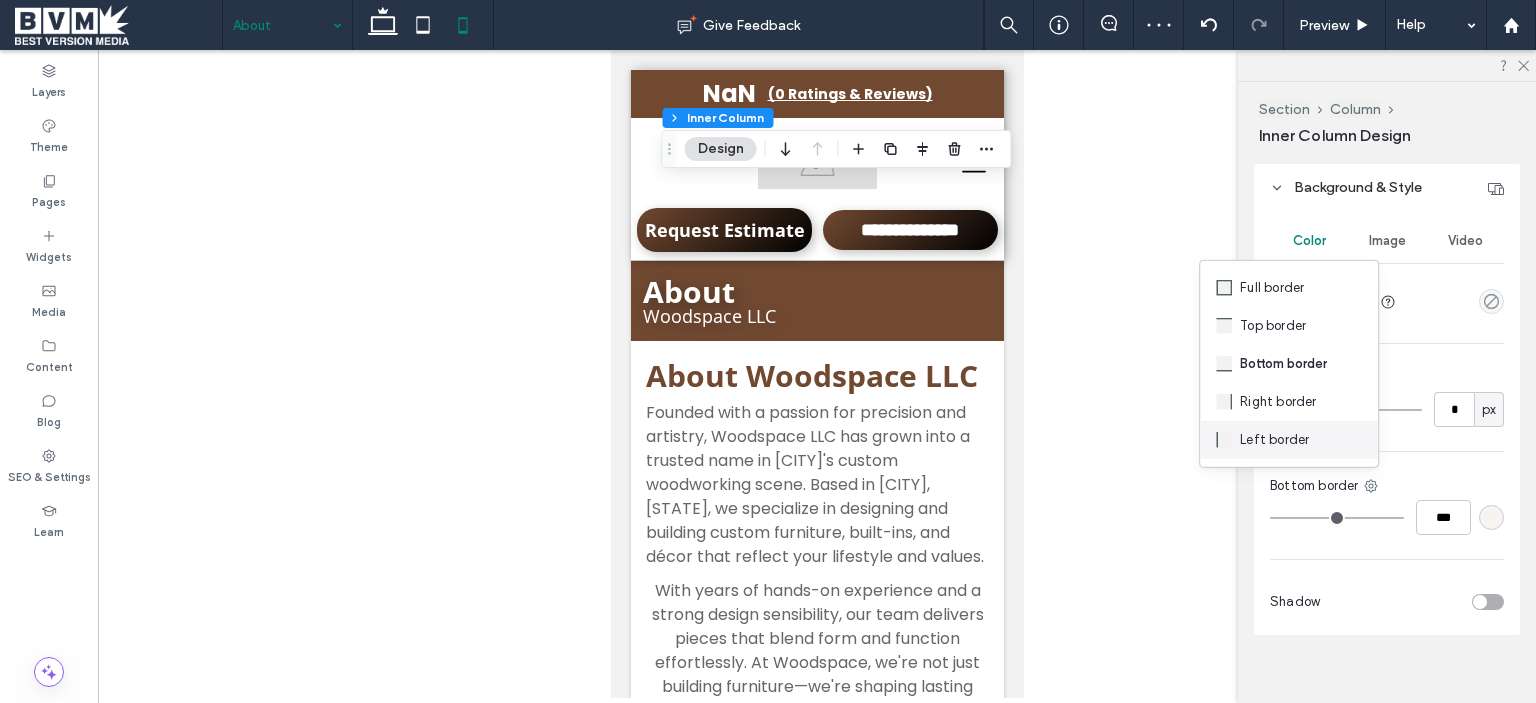 type on "*" 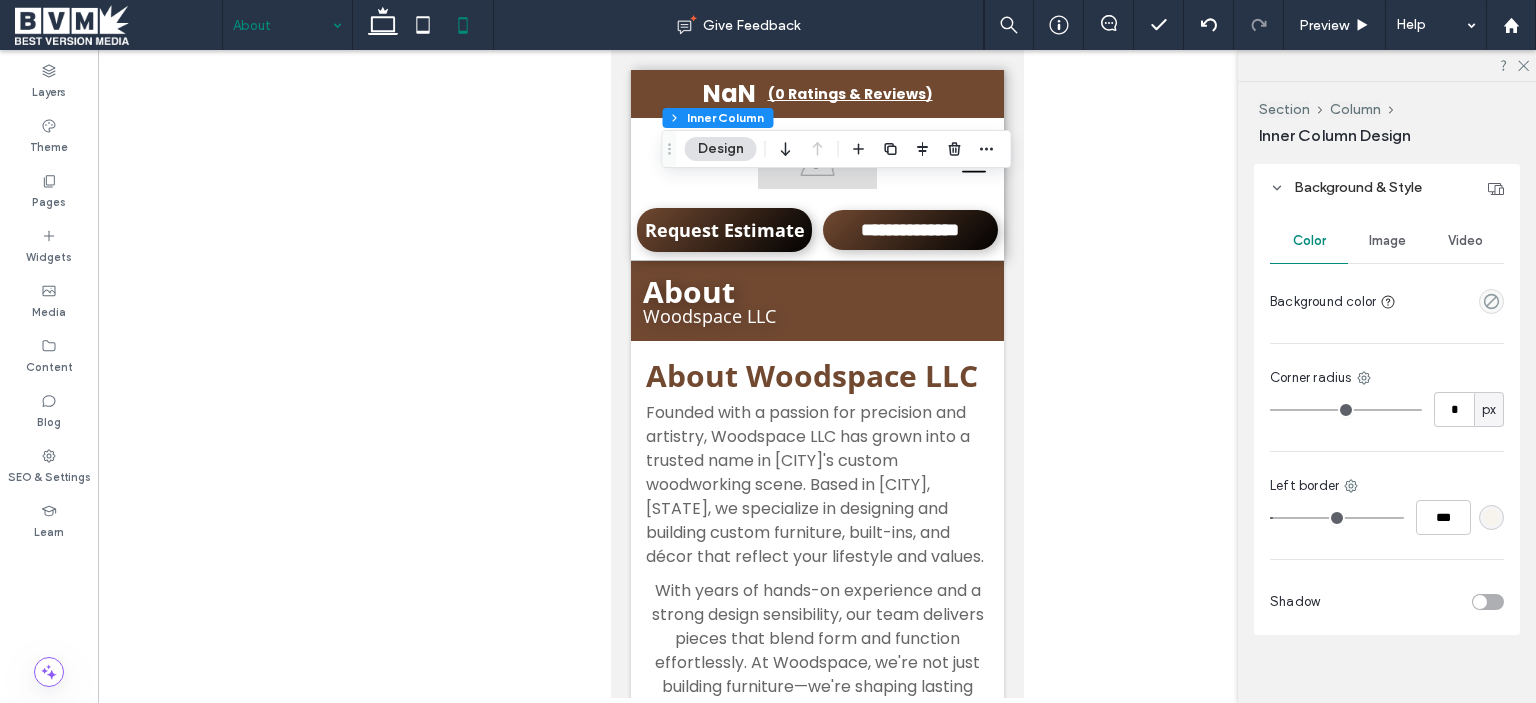 type on "*" 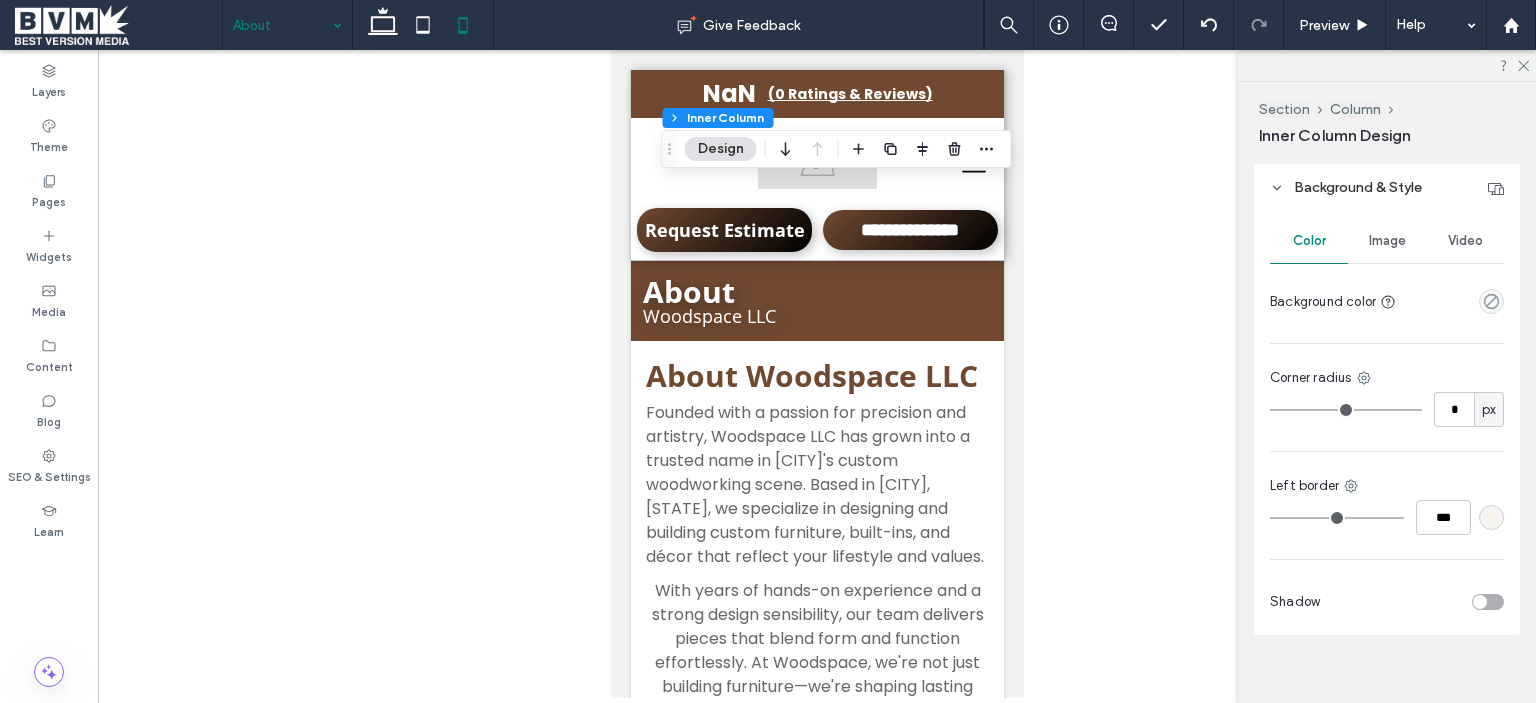 drag, startPoint x: 1282, startPoint y: 515, endPoint x: 1114, endPoint y: 515, distance: 168 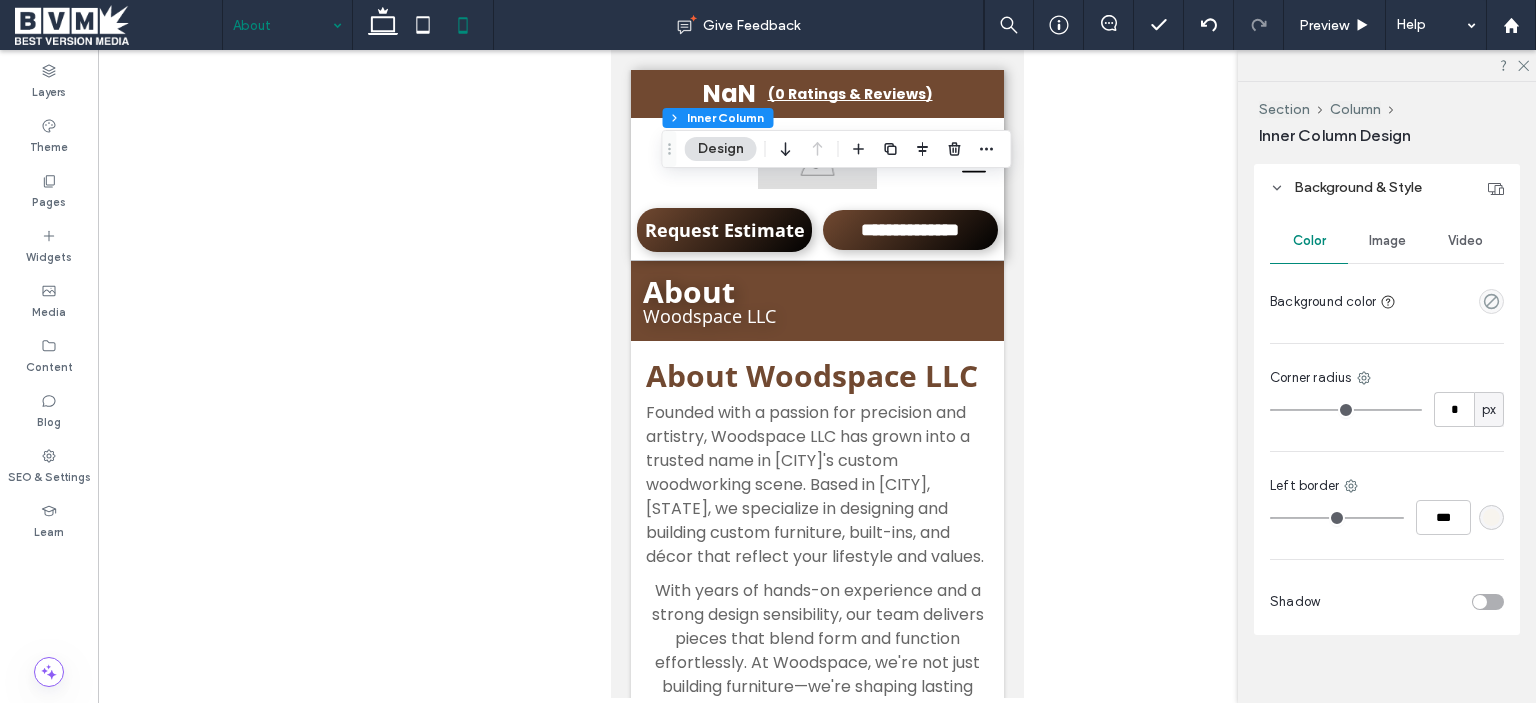 type on "*" 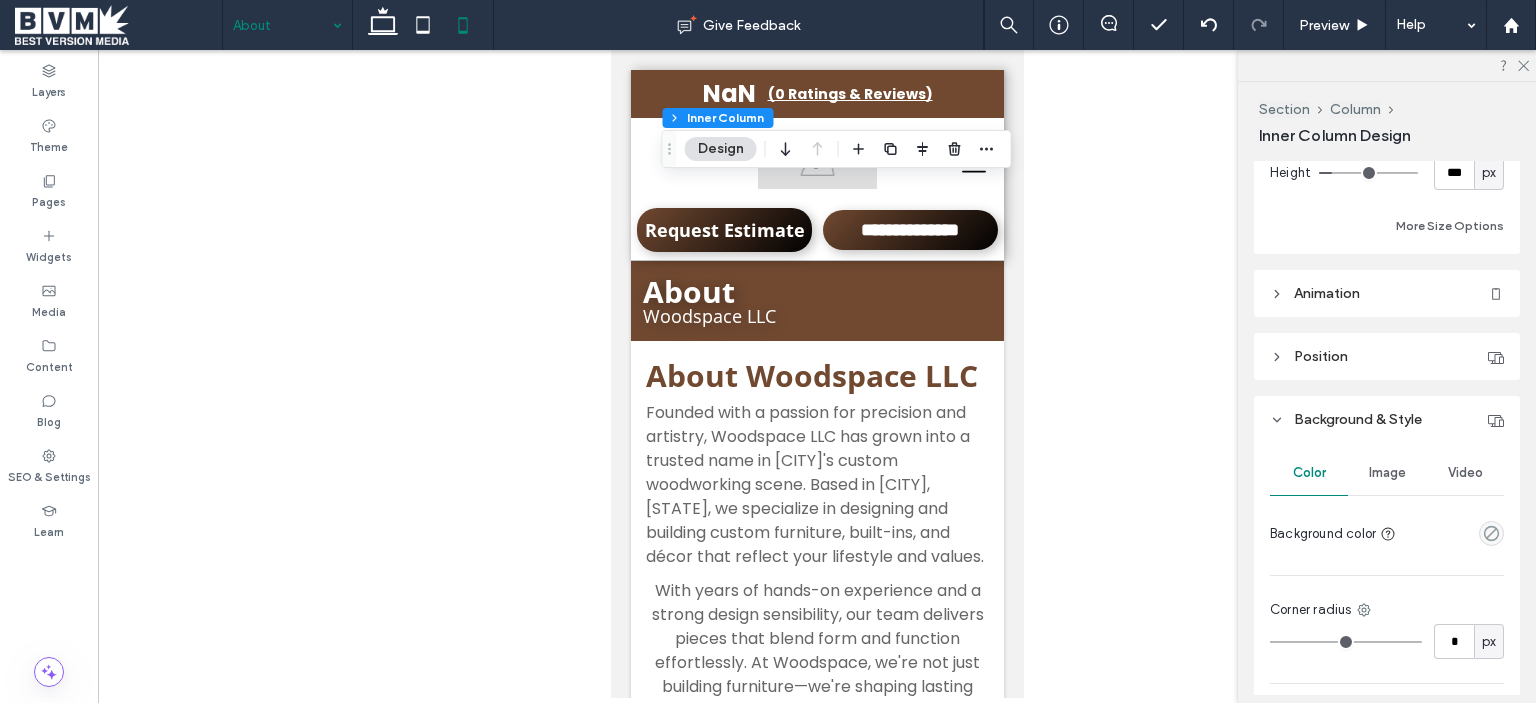 scroll, scrollTop: 1200, scrollLeft: 0, axis: vertical 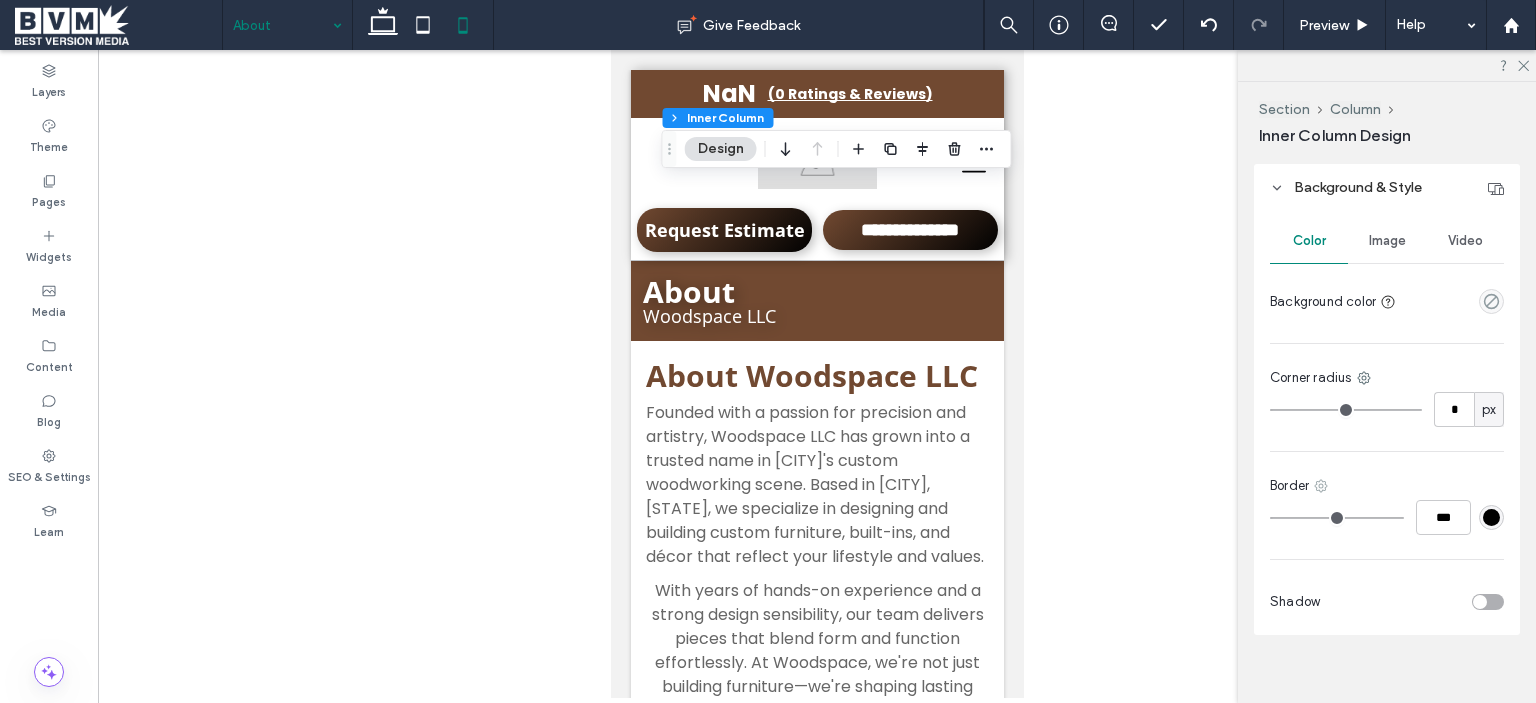 click 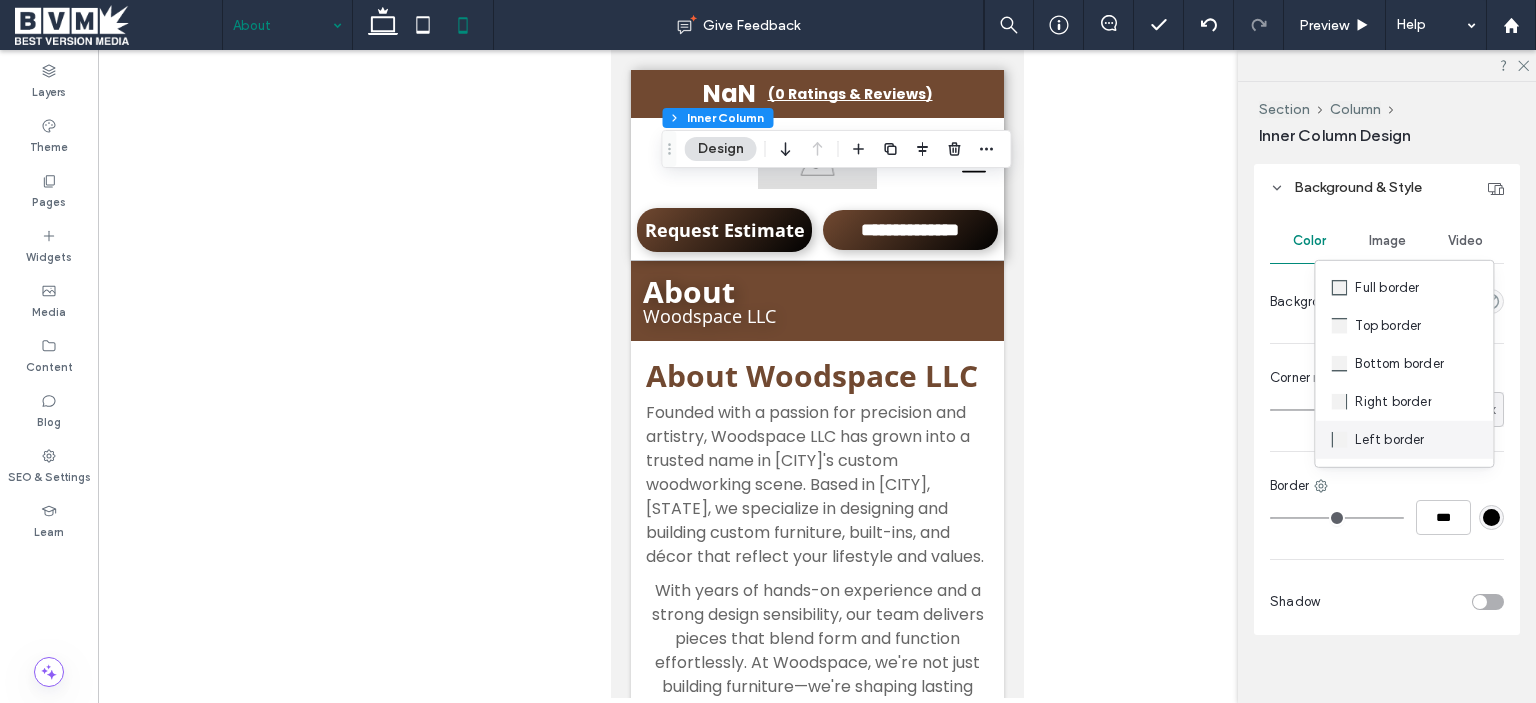 click on "Left border" at bounding box center [1389, 440] 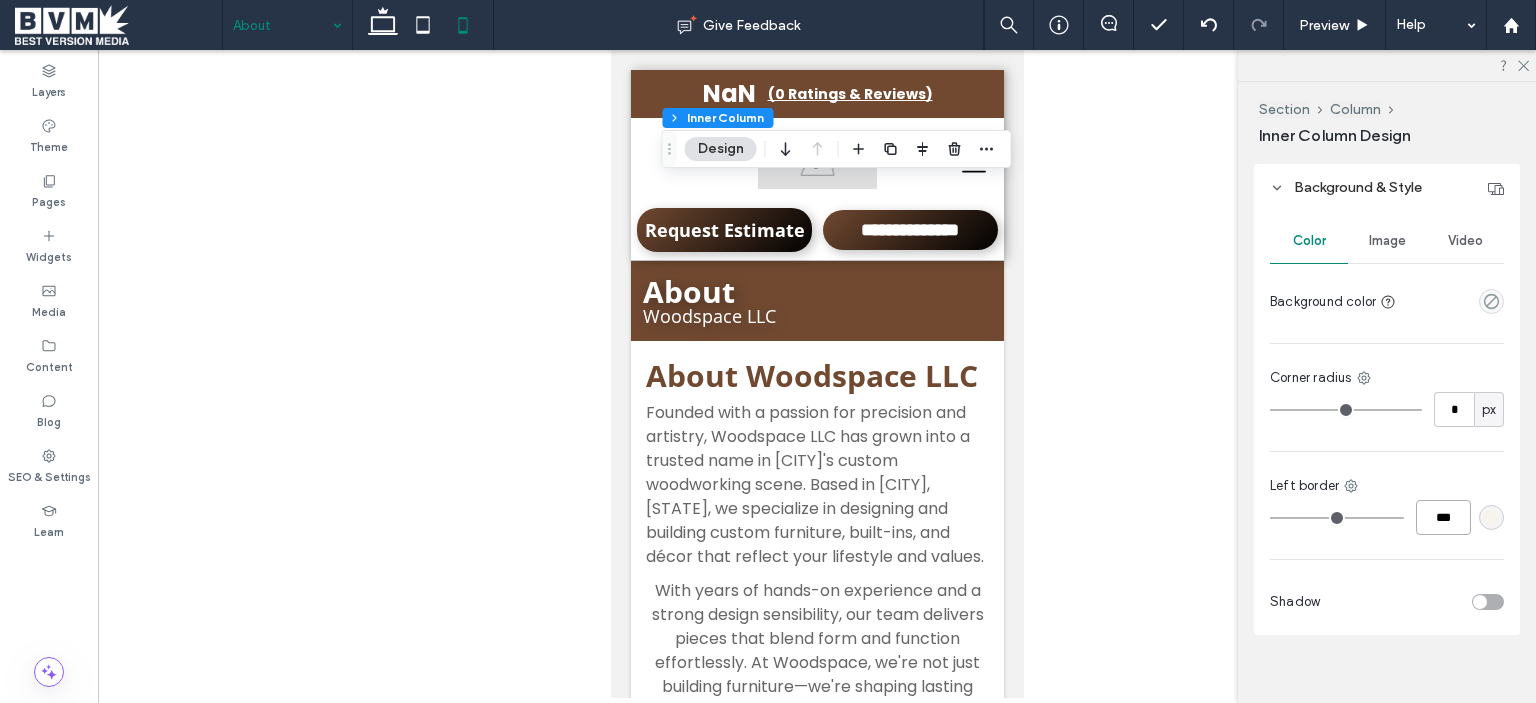 click on "***" at bounding box center (1443, 517) 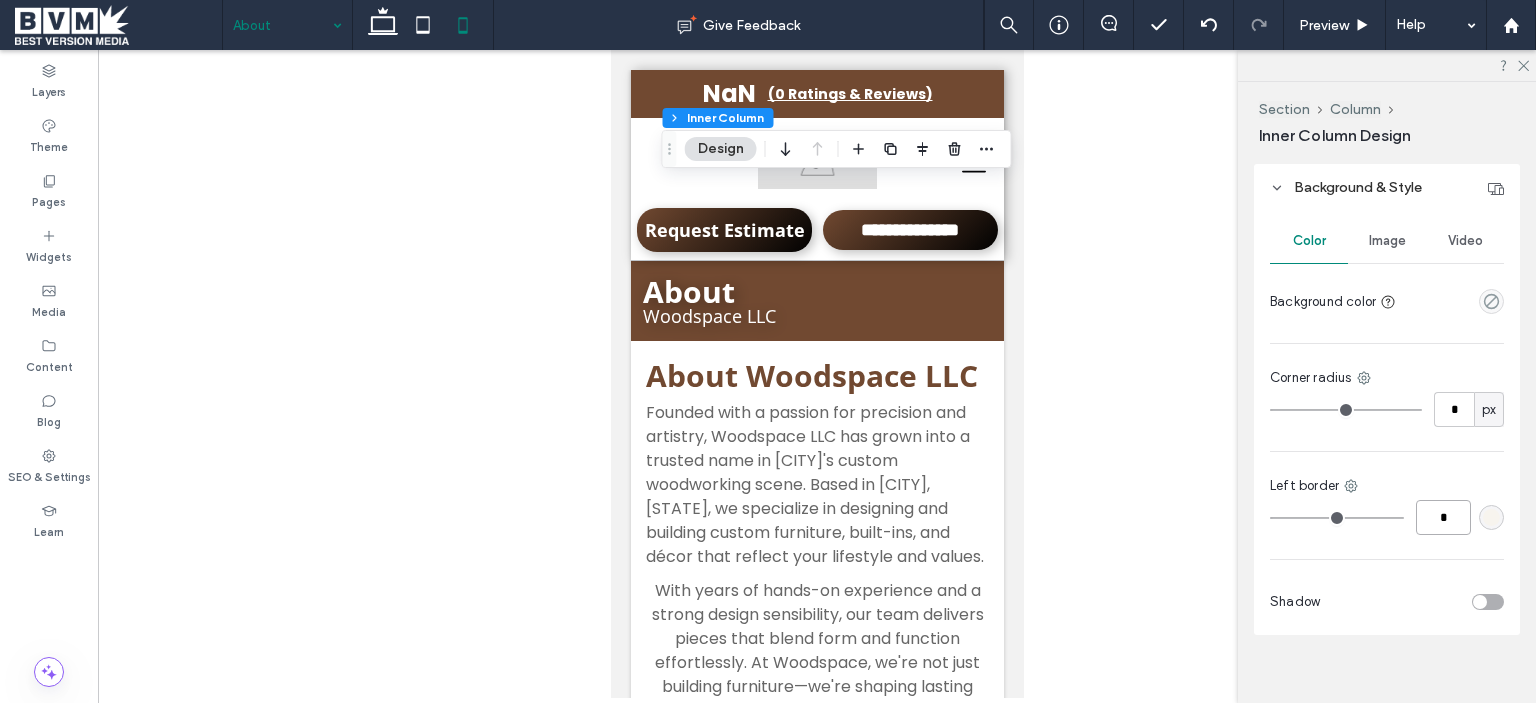 type on "*" 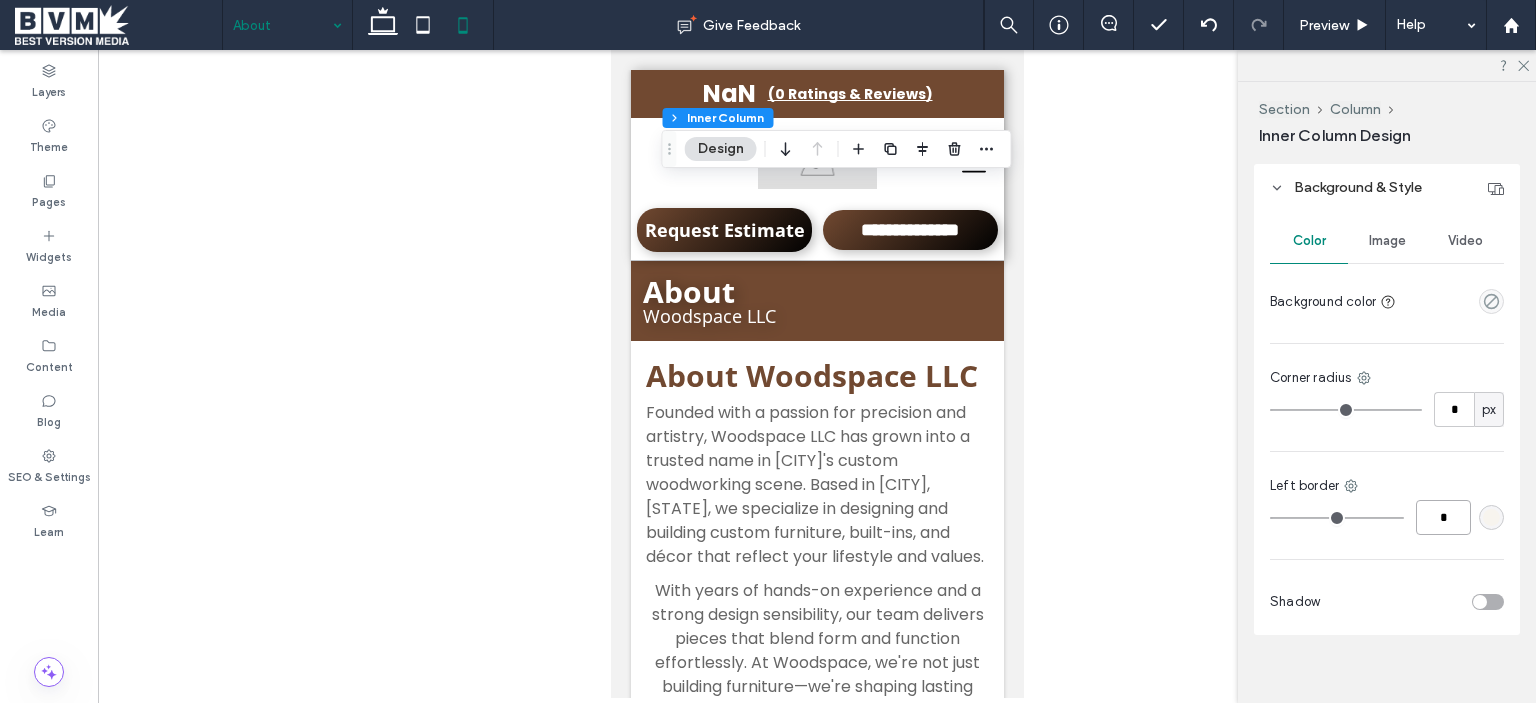 type on "*" 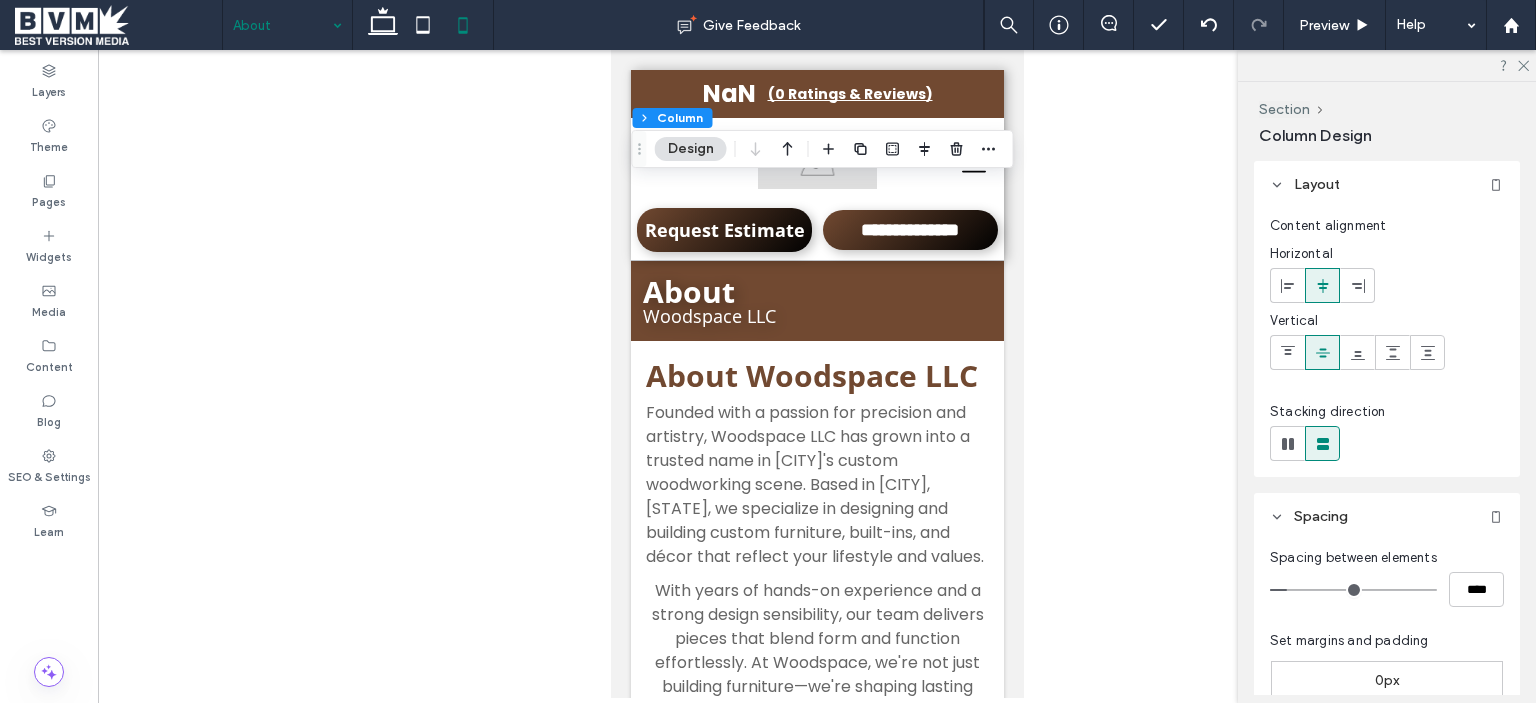 click on "Content alignment Horizontal Vertical Stacking direction" at bounding box center [1387, 342] 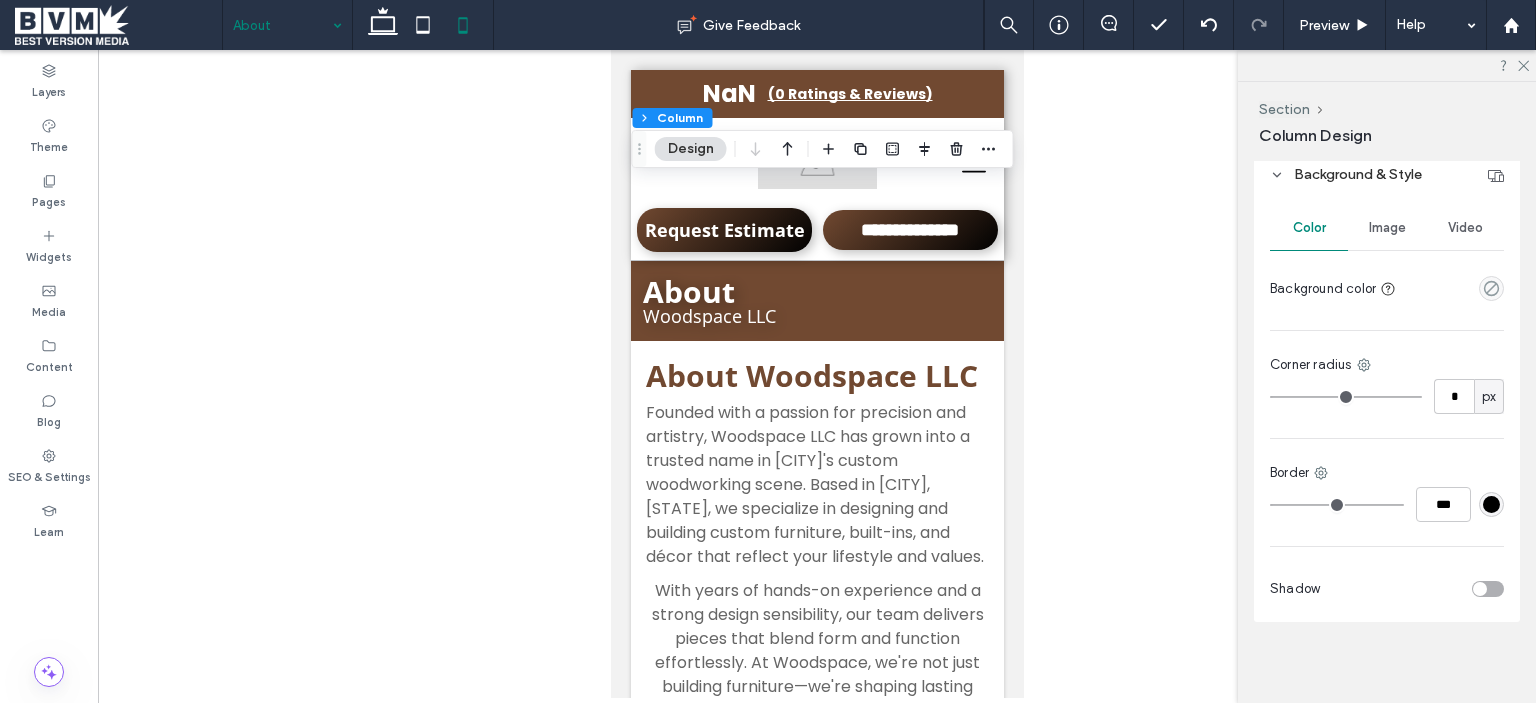 scroll, scrollTop: 984, scrollLeft: 0, axis: vertical 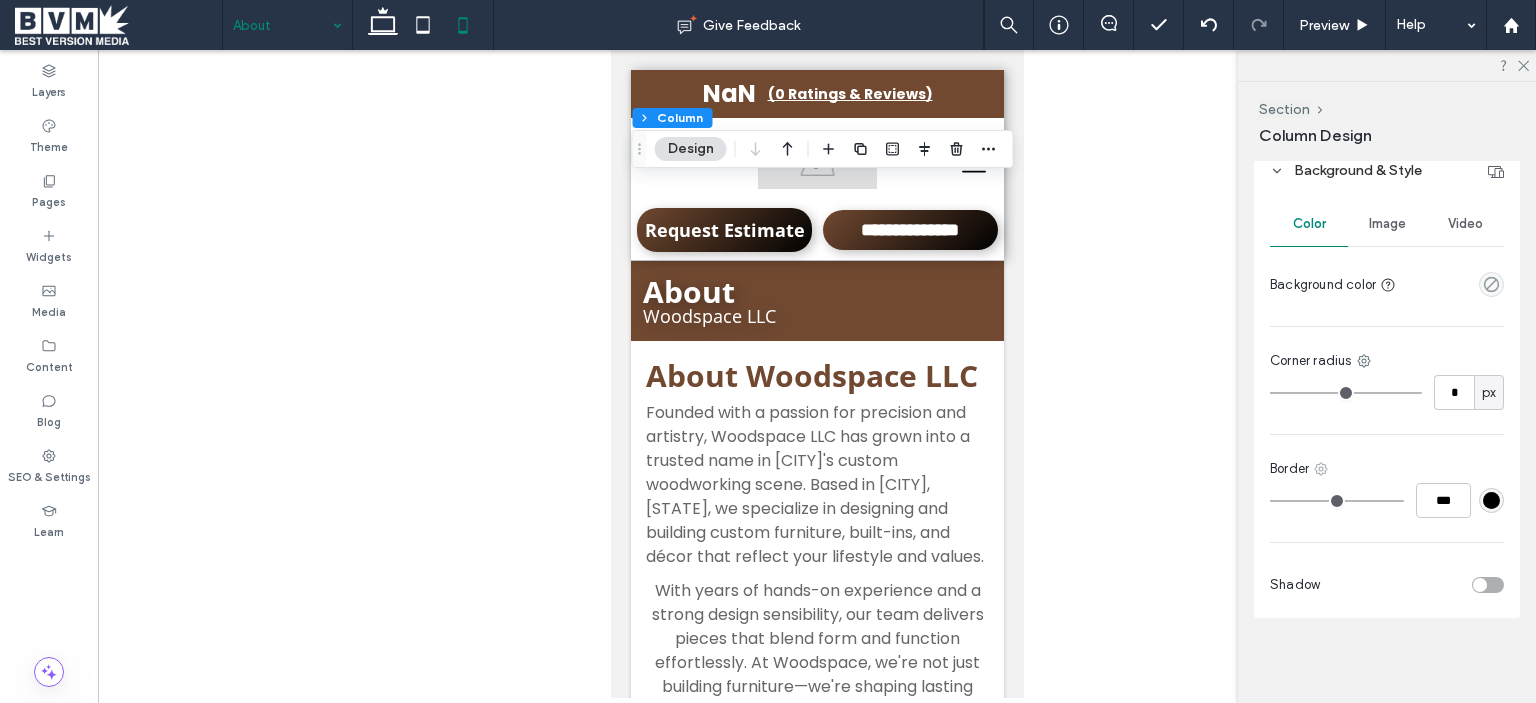 click 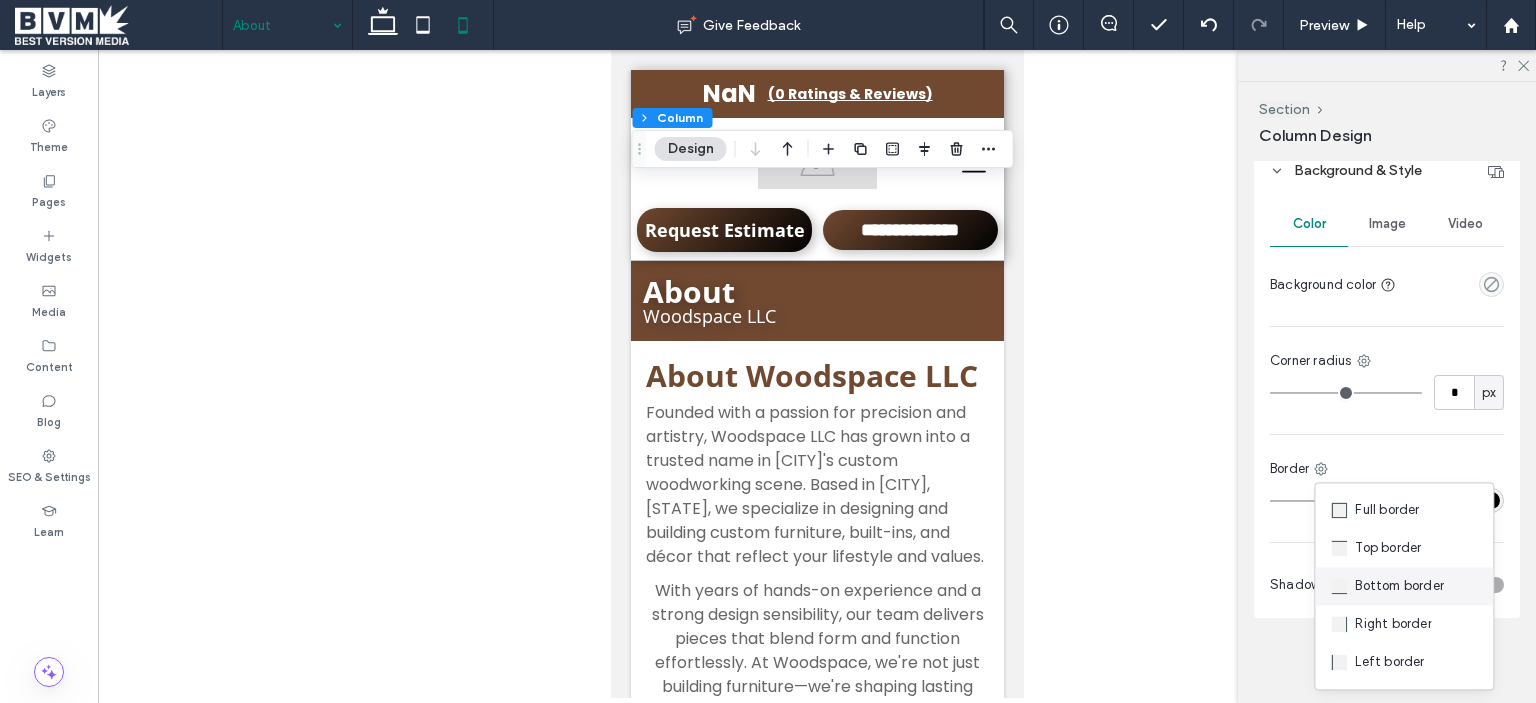 click on "Bottom border" at bounding box center [1399, 586] 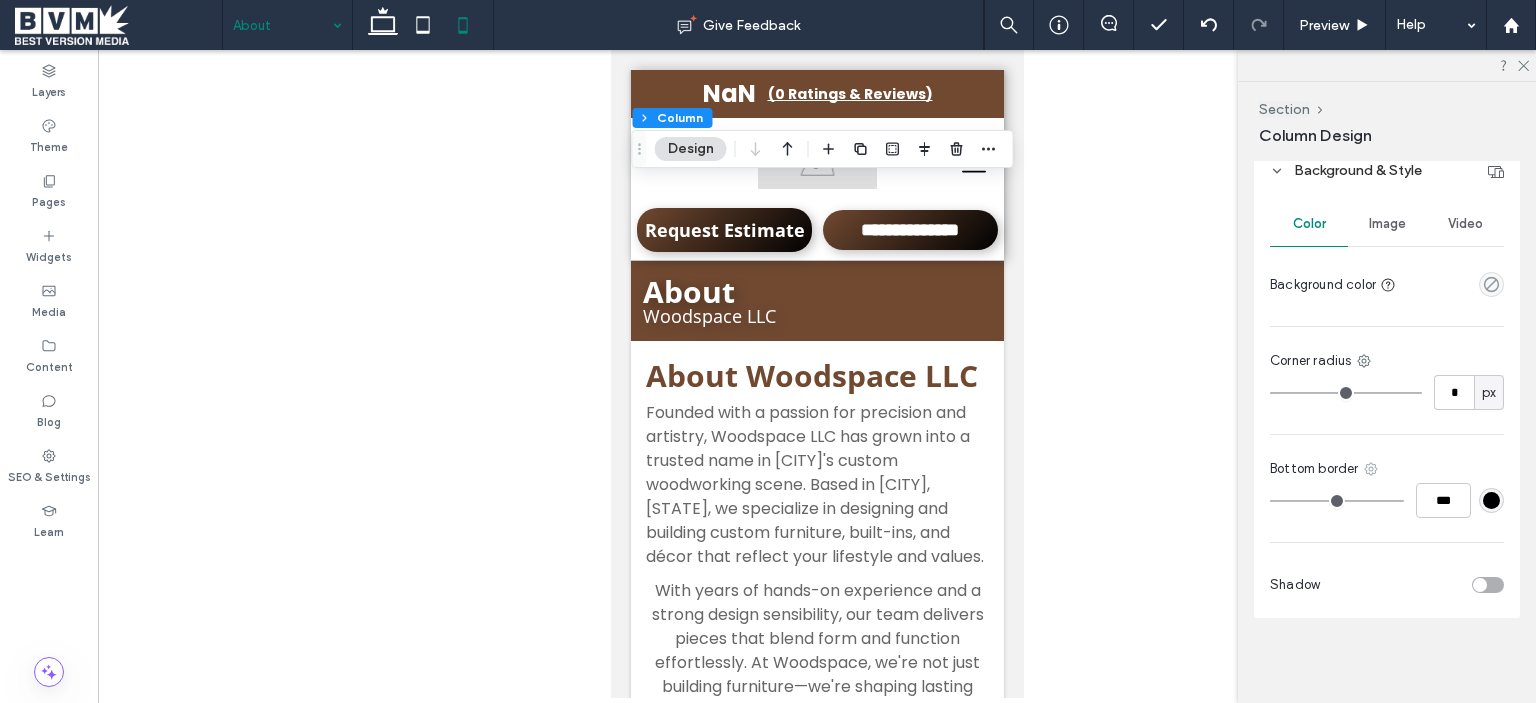 click 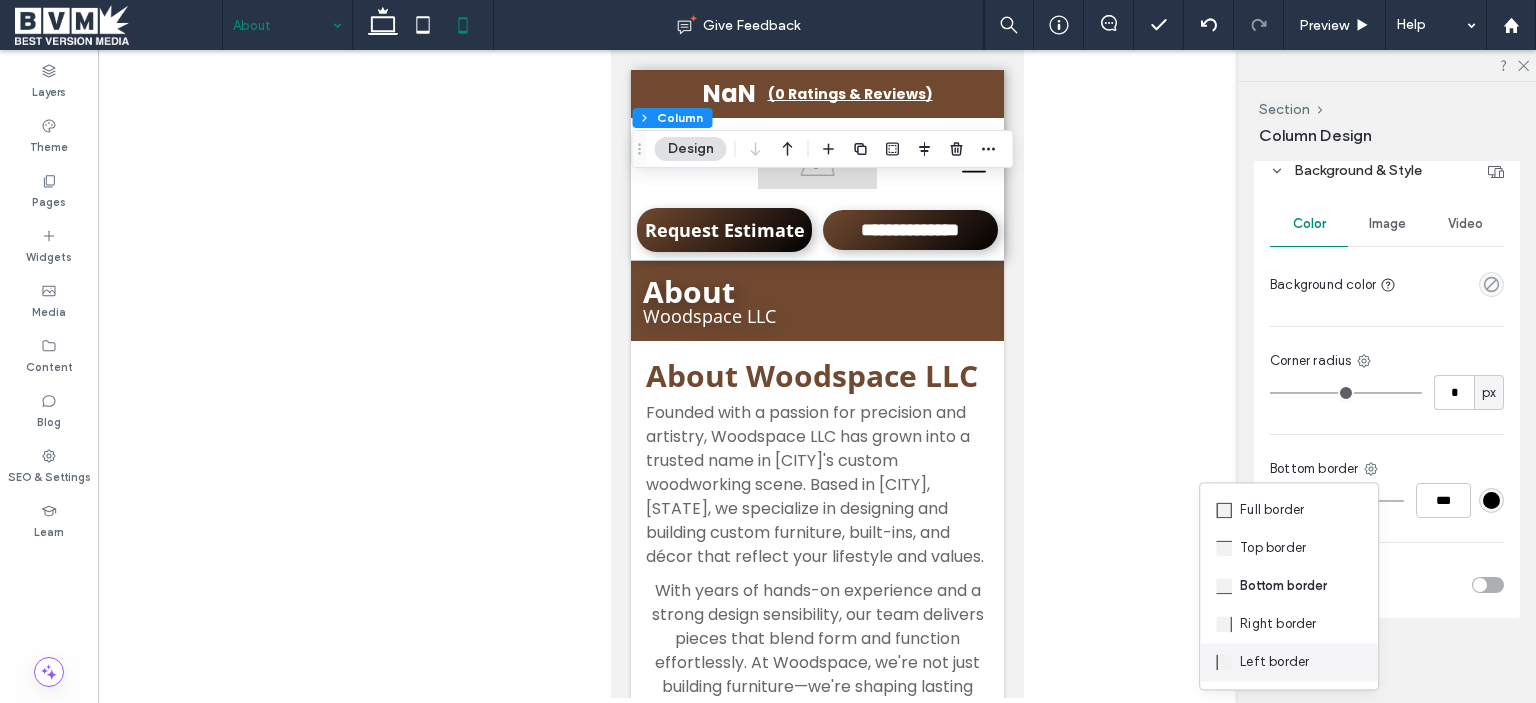 click on "Left border" at bounding box center (1274, 662) 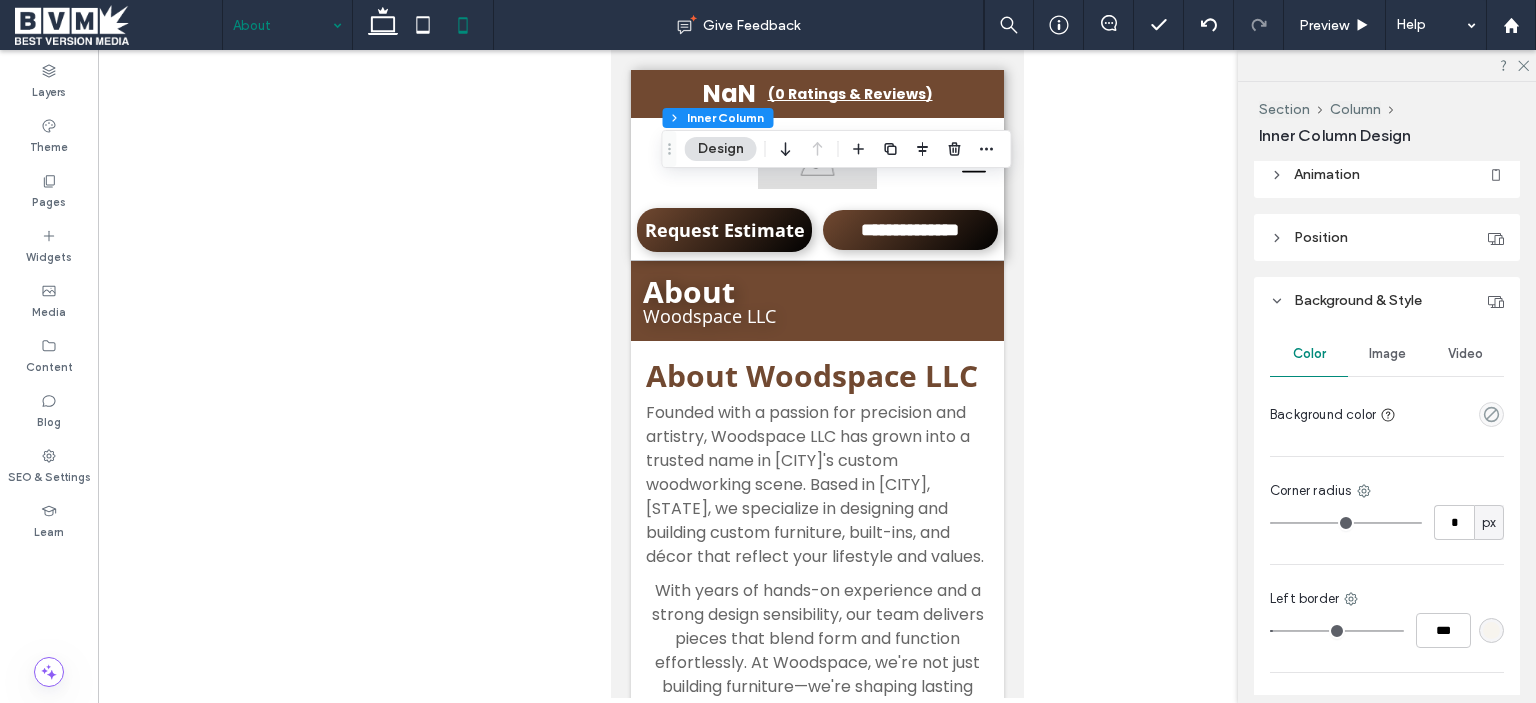 scroll, scrollTop: 1217, scrollLeft: 0, axis: vertical 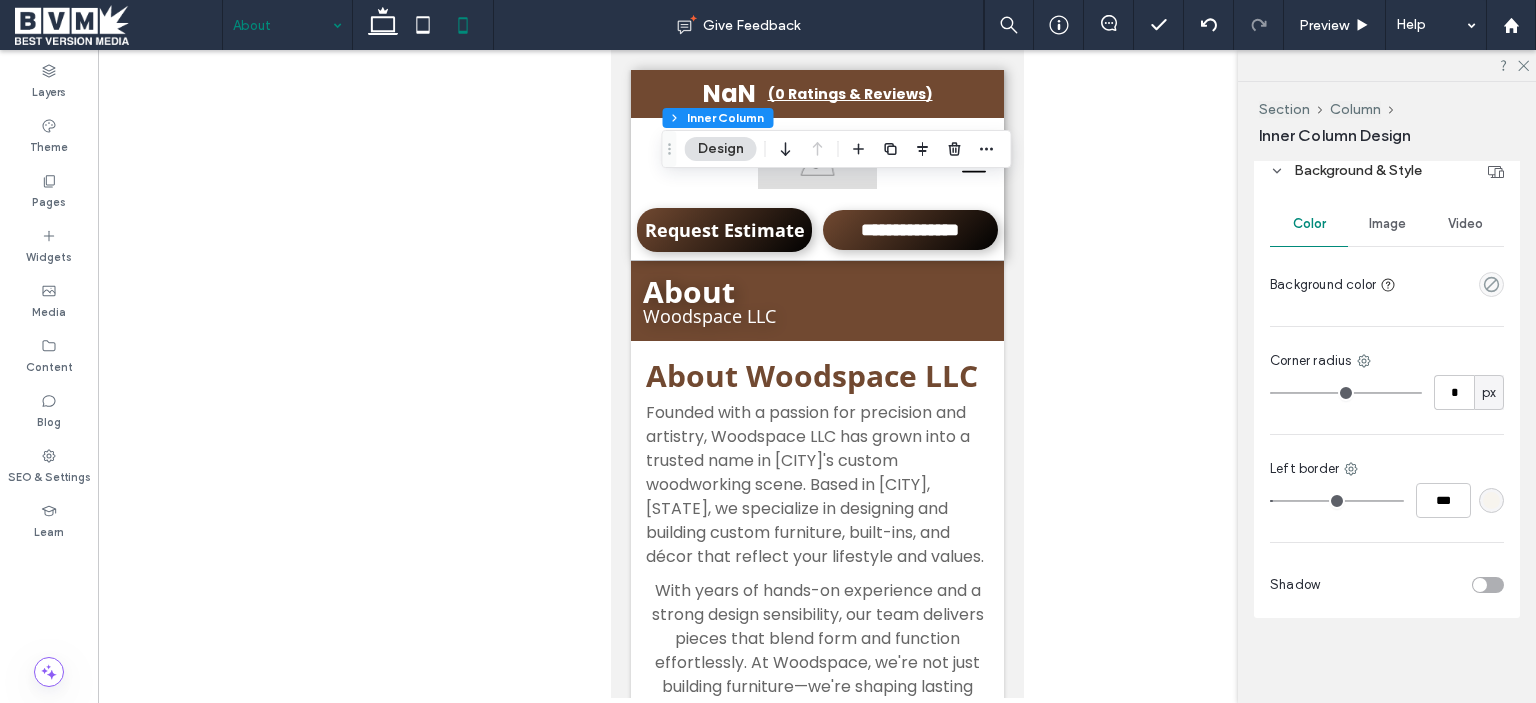 type on "*" 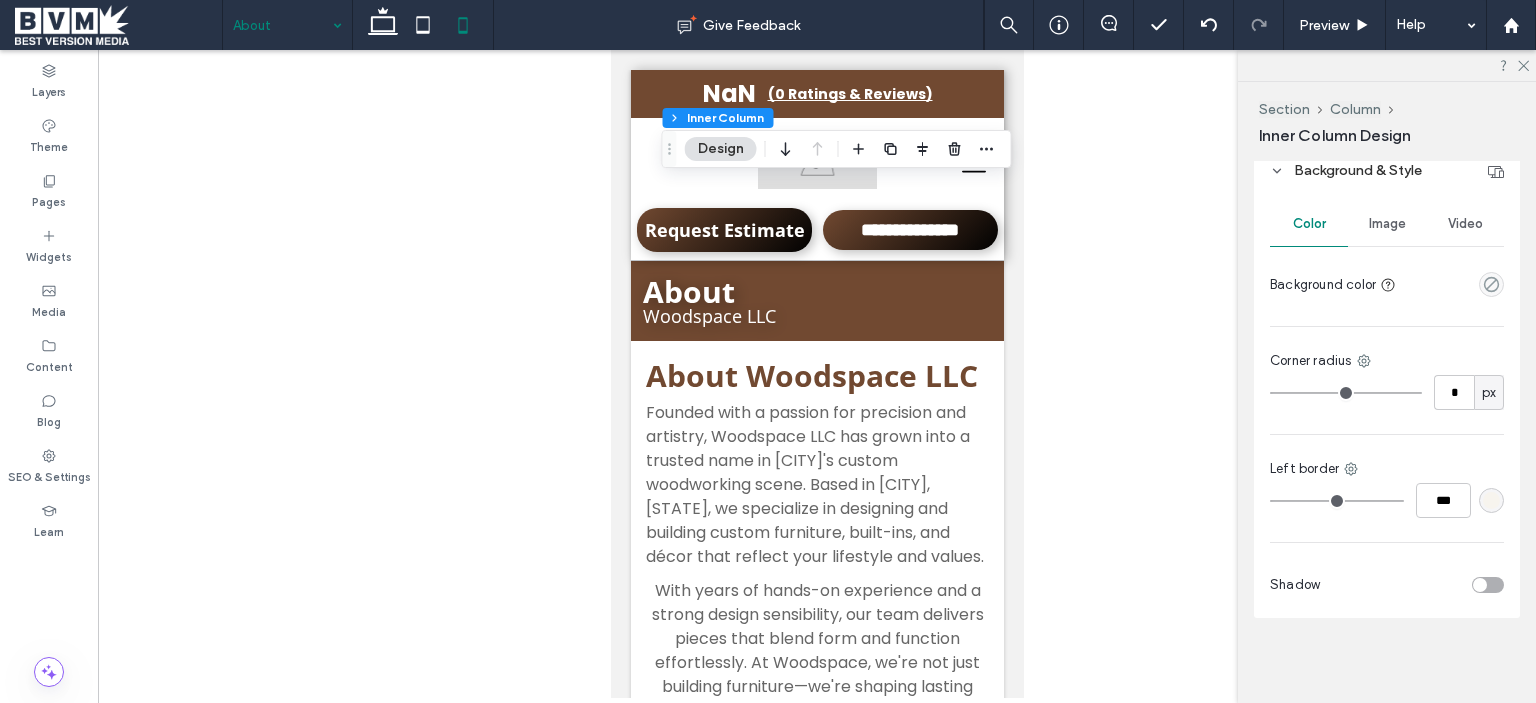 drag, startPoint x: 1279, startPoint y: 492, endPoint x: 1152, endPoint y: 487, distance: 127.09839 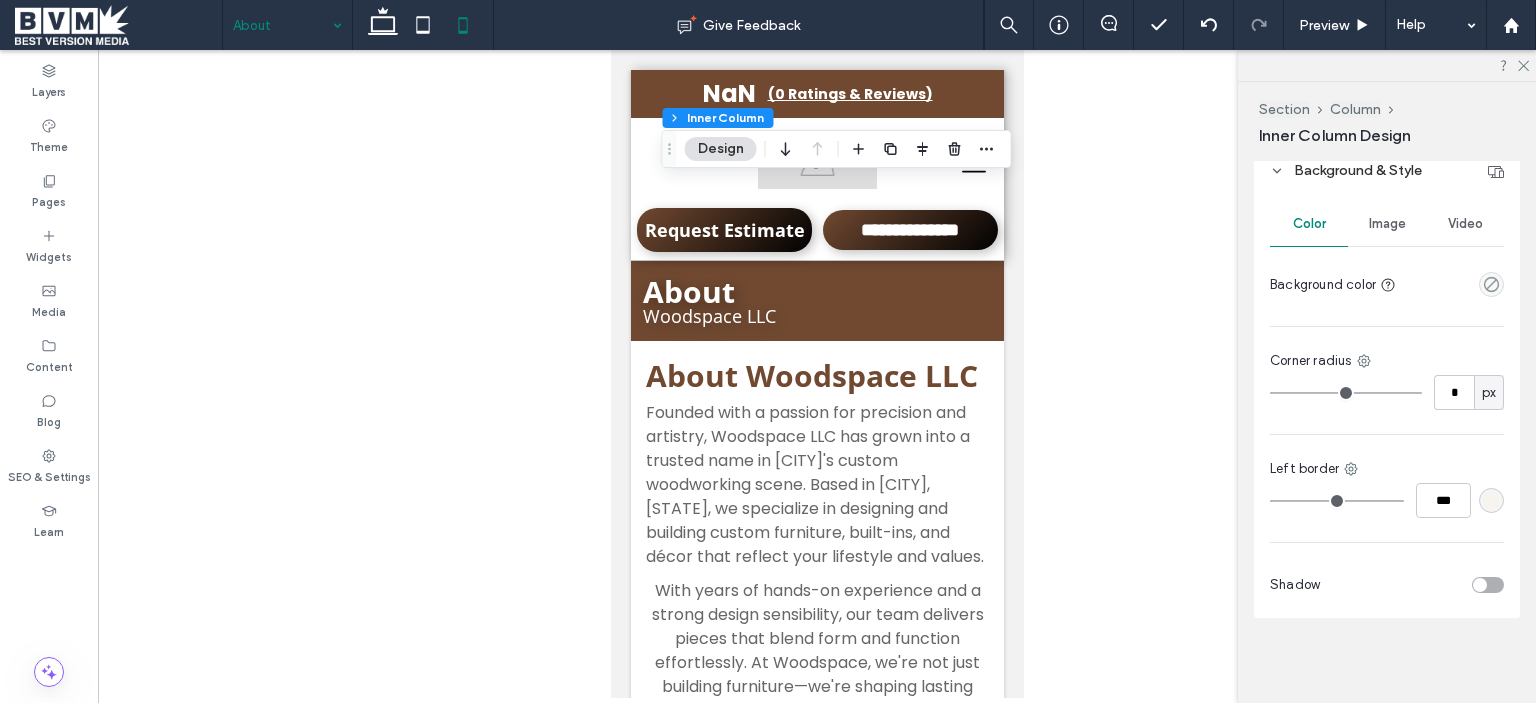 type on "*" 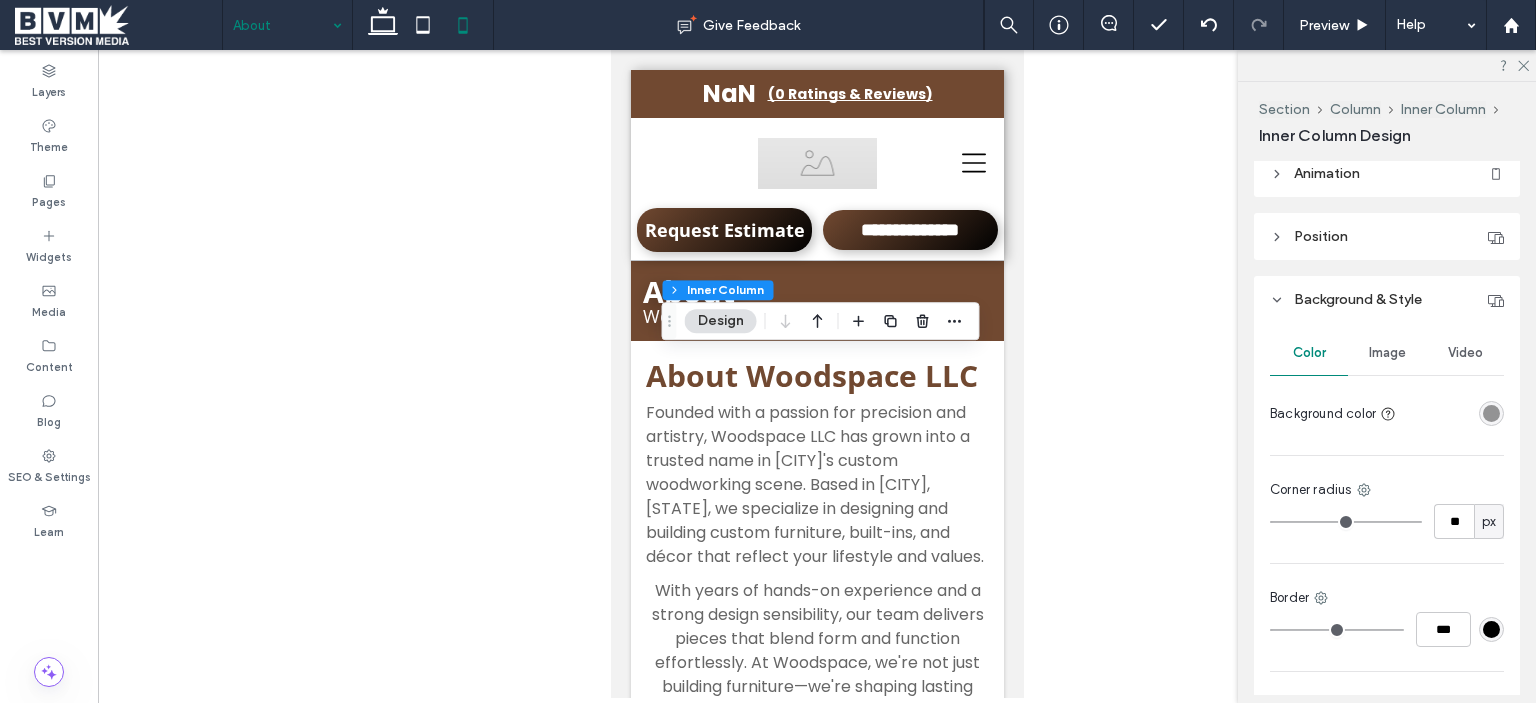 scroll, scrollTop: 1100, scrollLeft: 0, axis: vertical 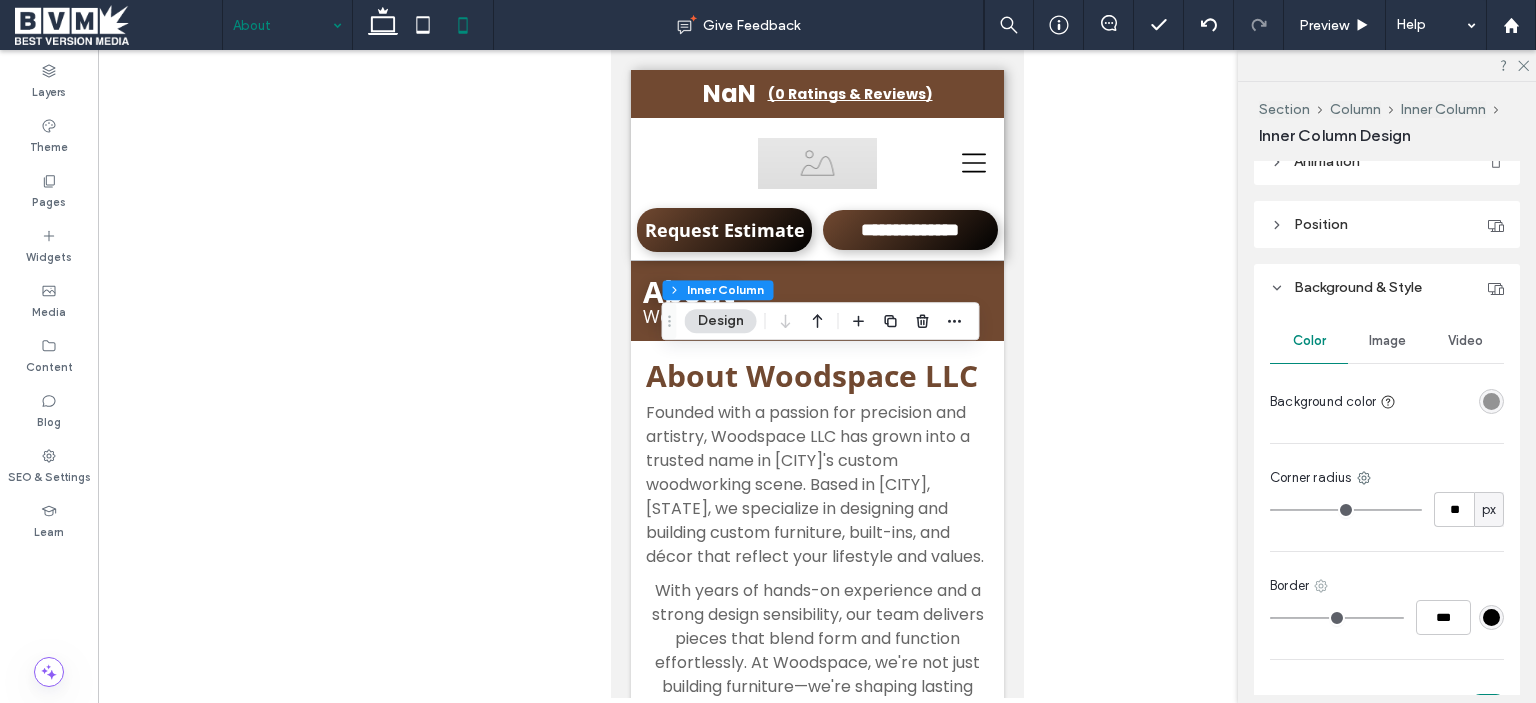 click 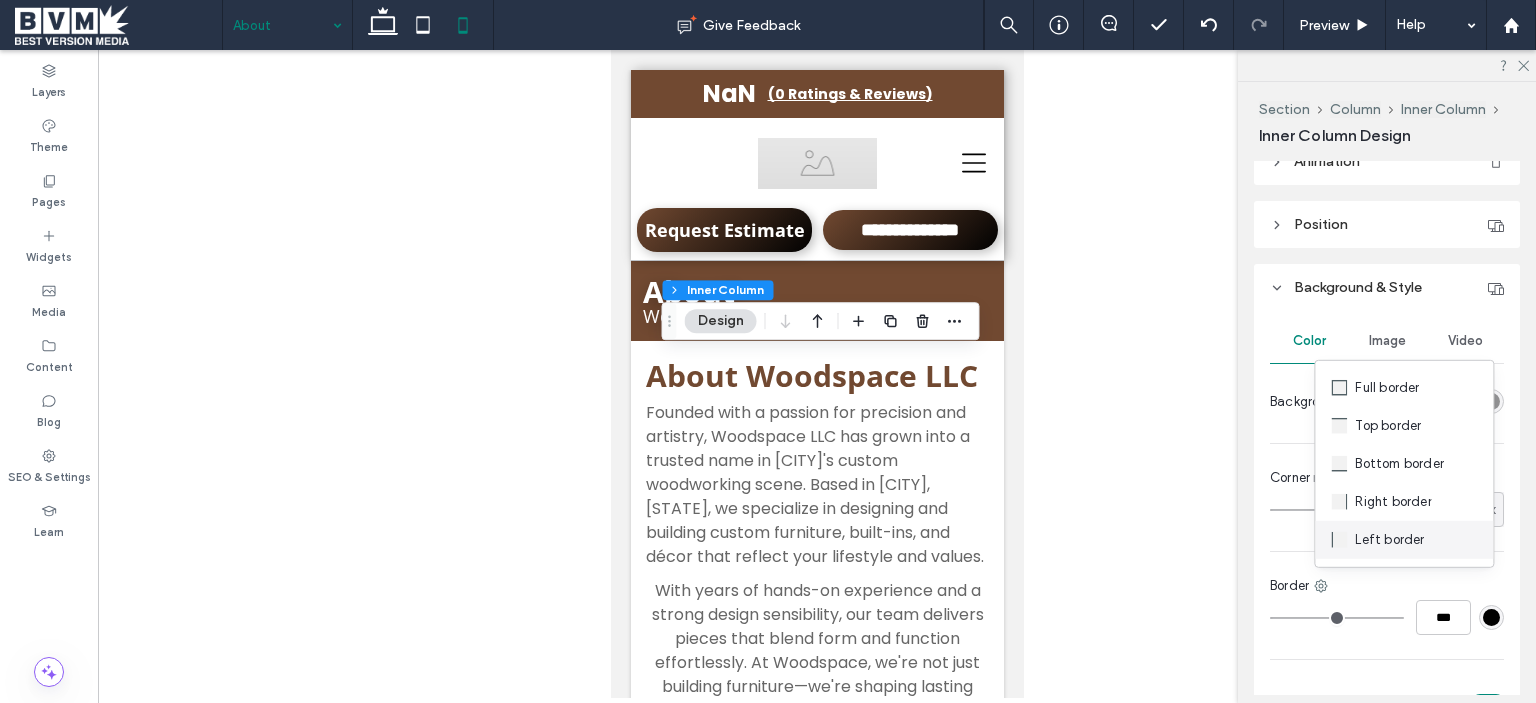 click 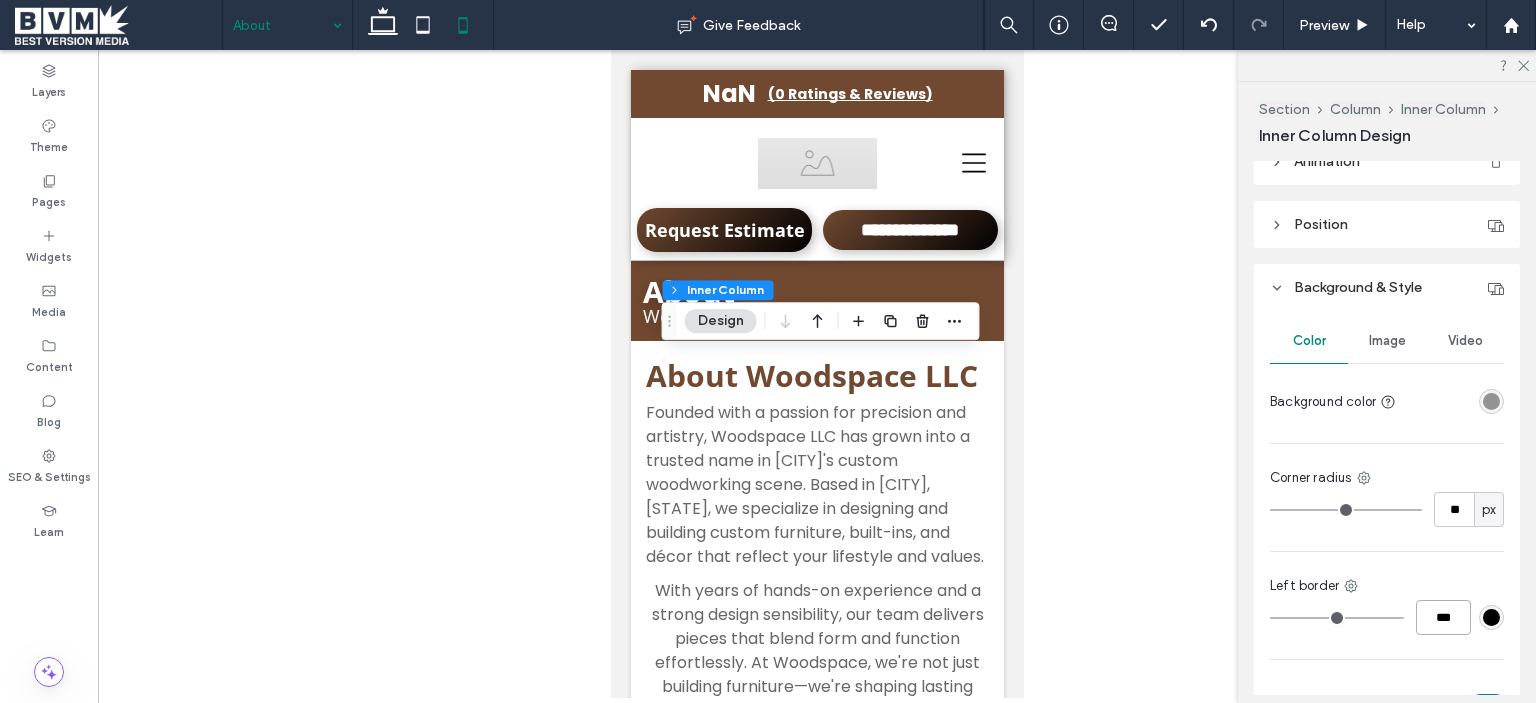 click on "***" at bounding box center (1443, 617) 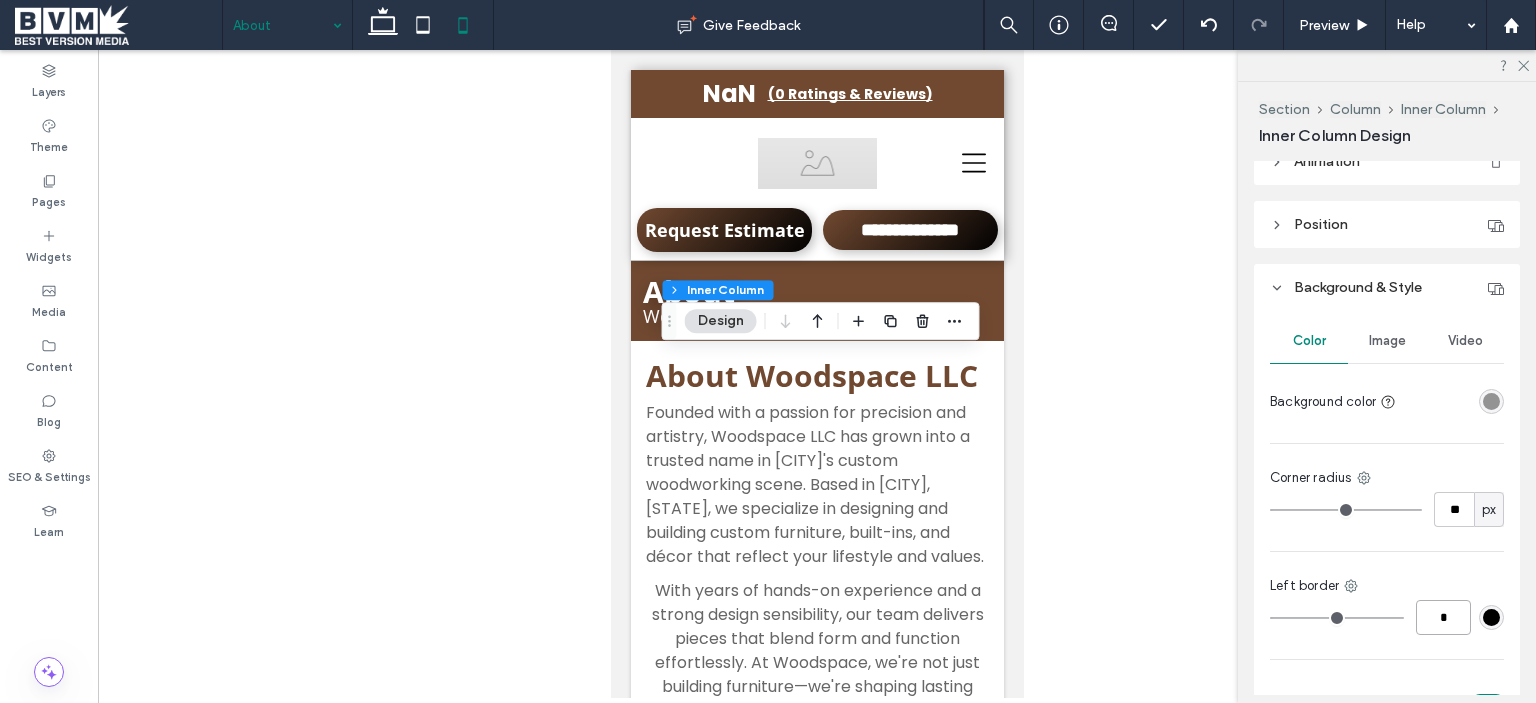 type on "*" 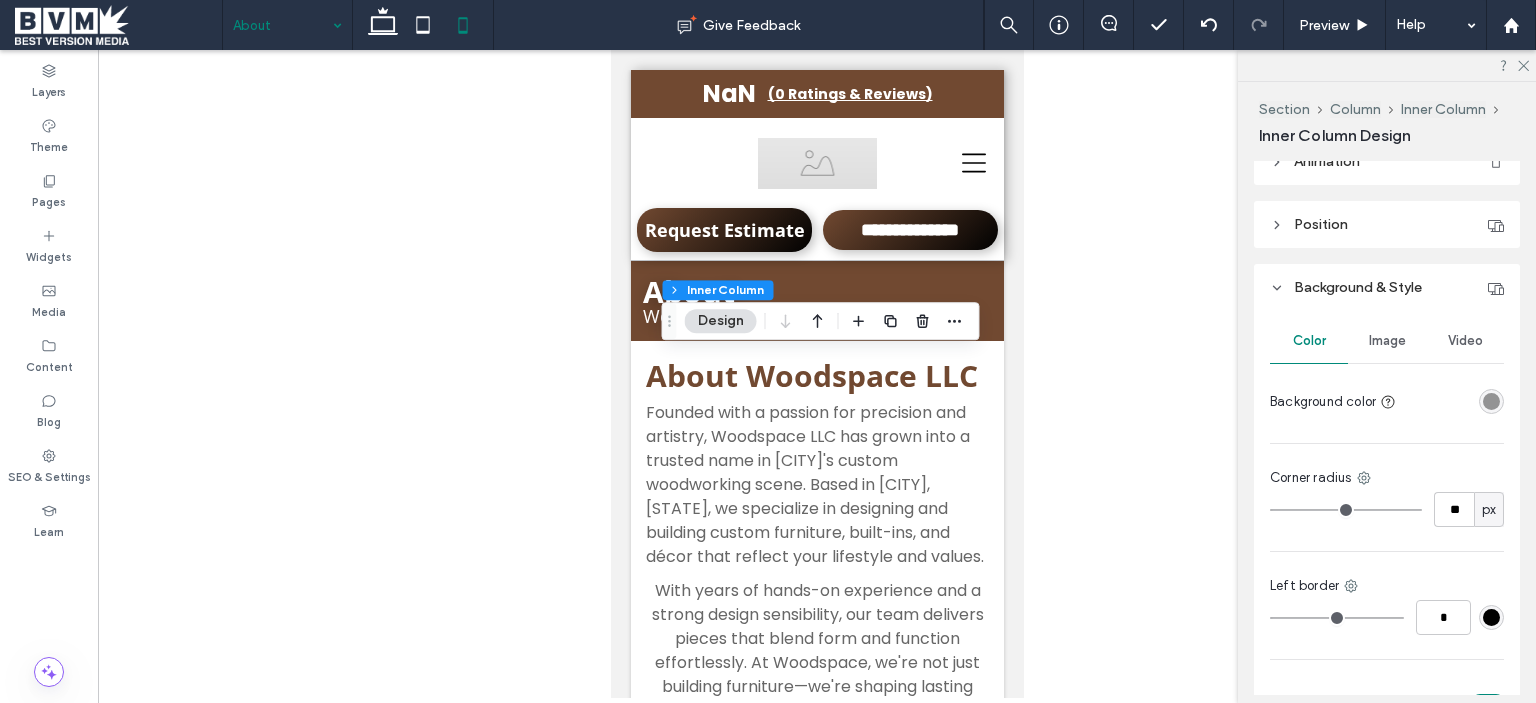 type on "*" 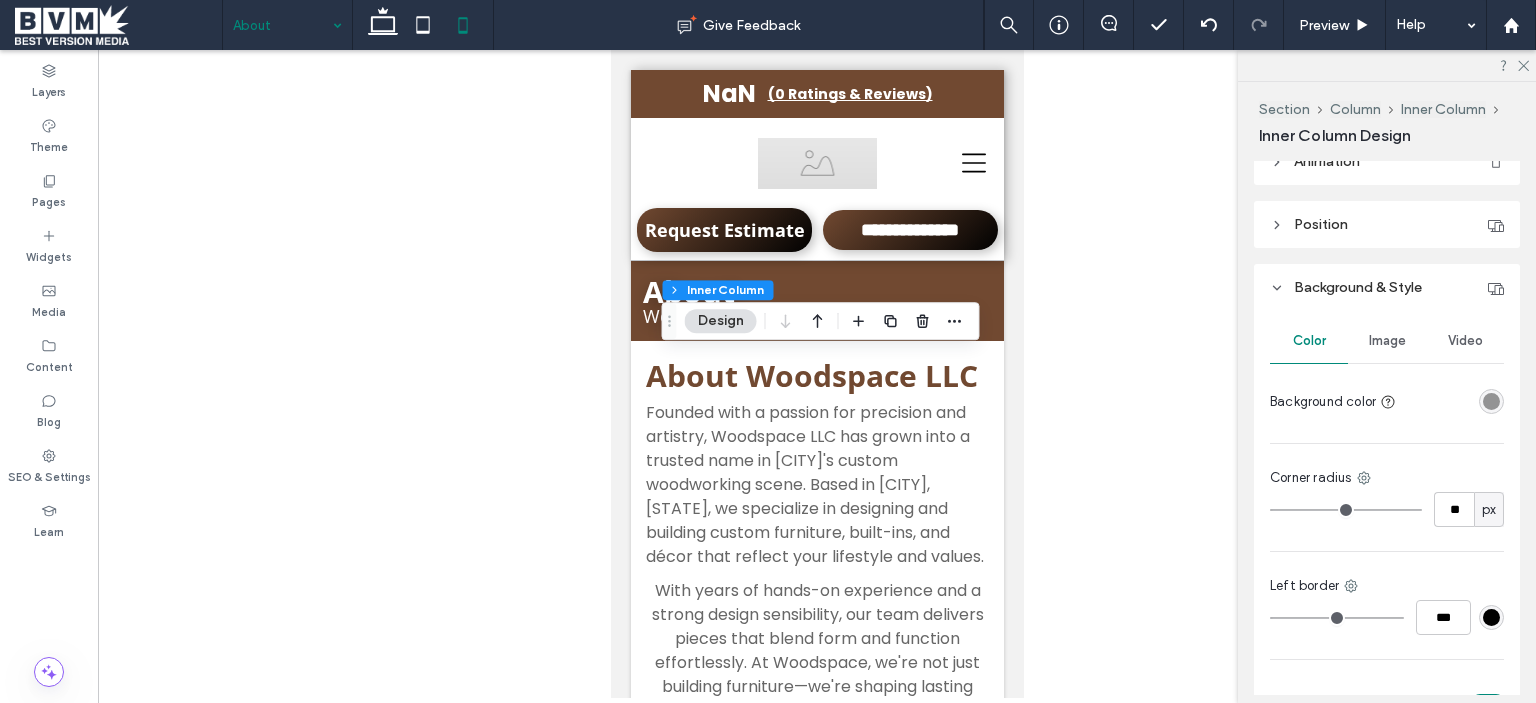 click at bounding box center (1491, 617) 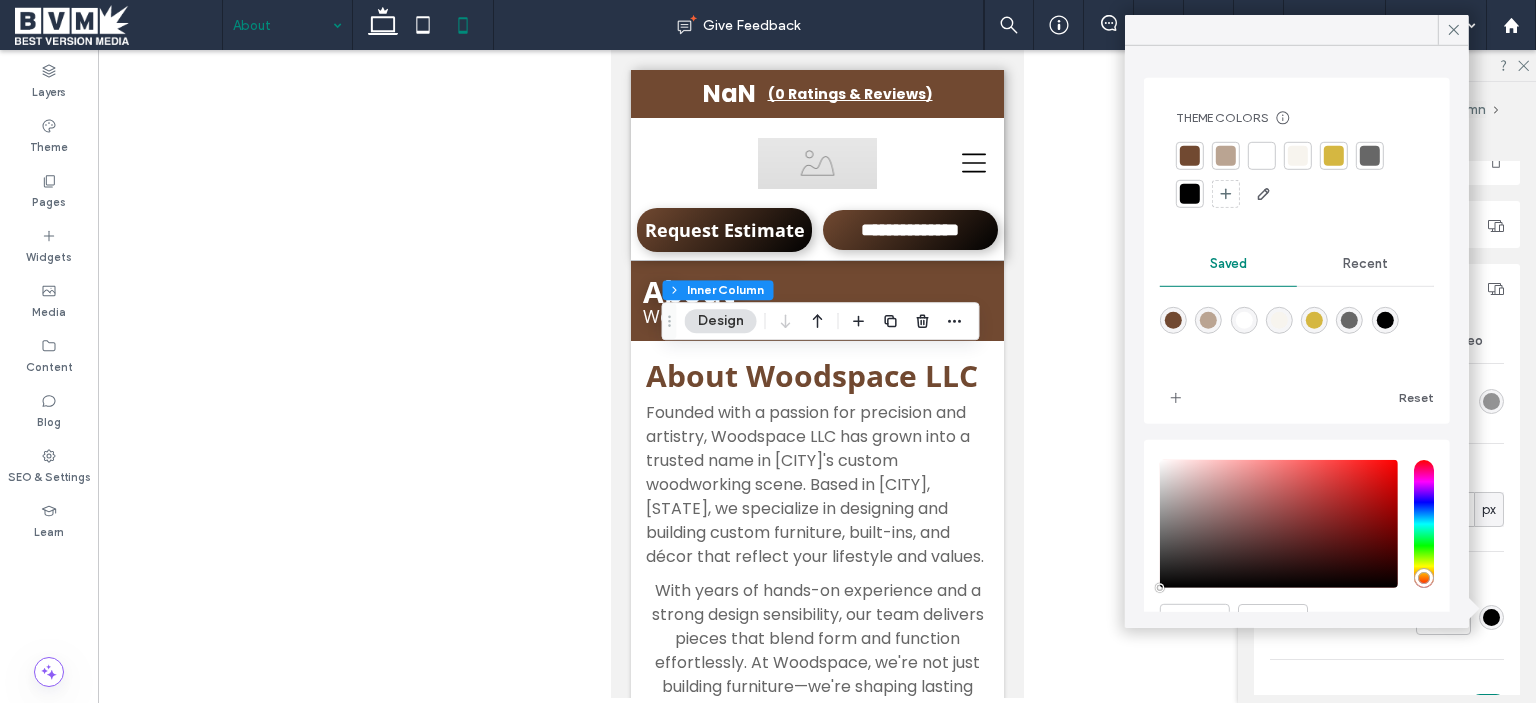 click at bounding box center (1298, 156) 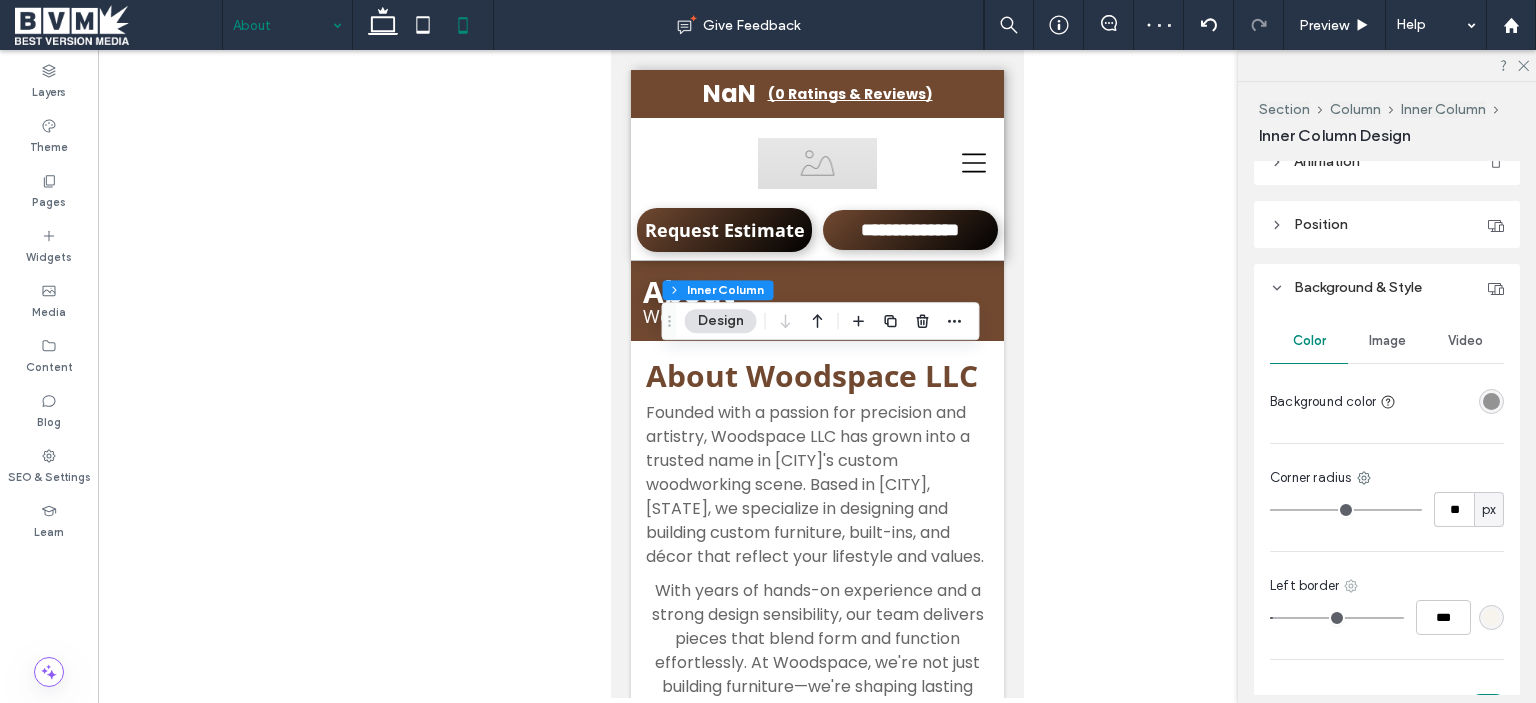 click 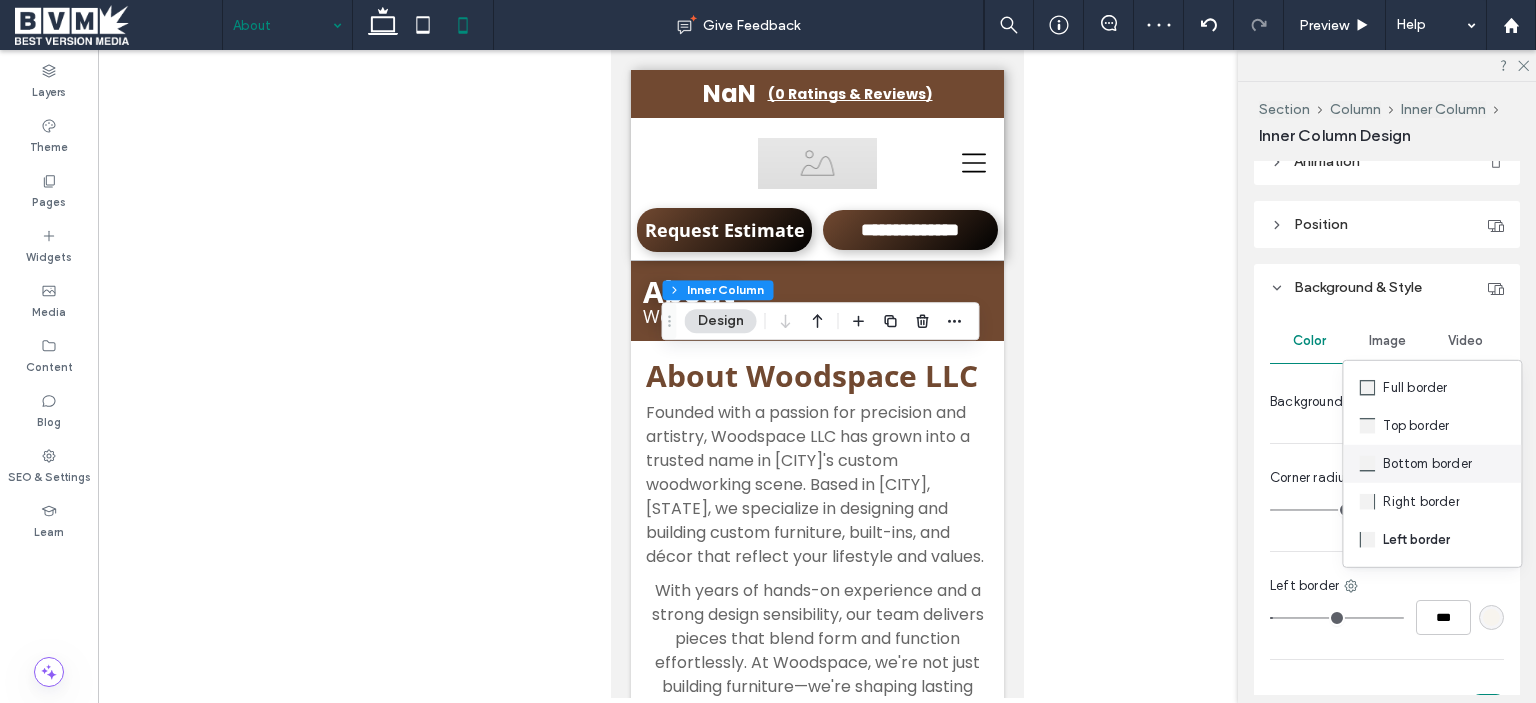 click on "Bottom border" at bounding box center (1427, 464) 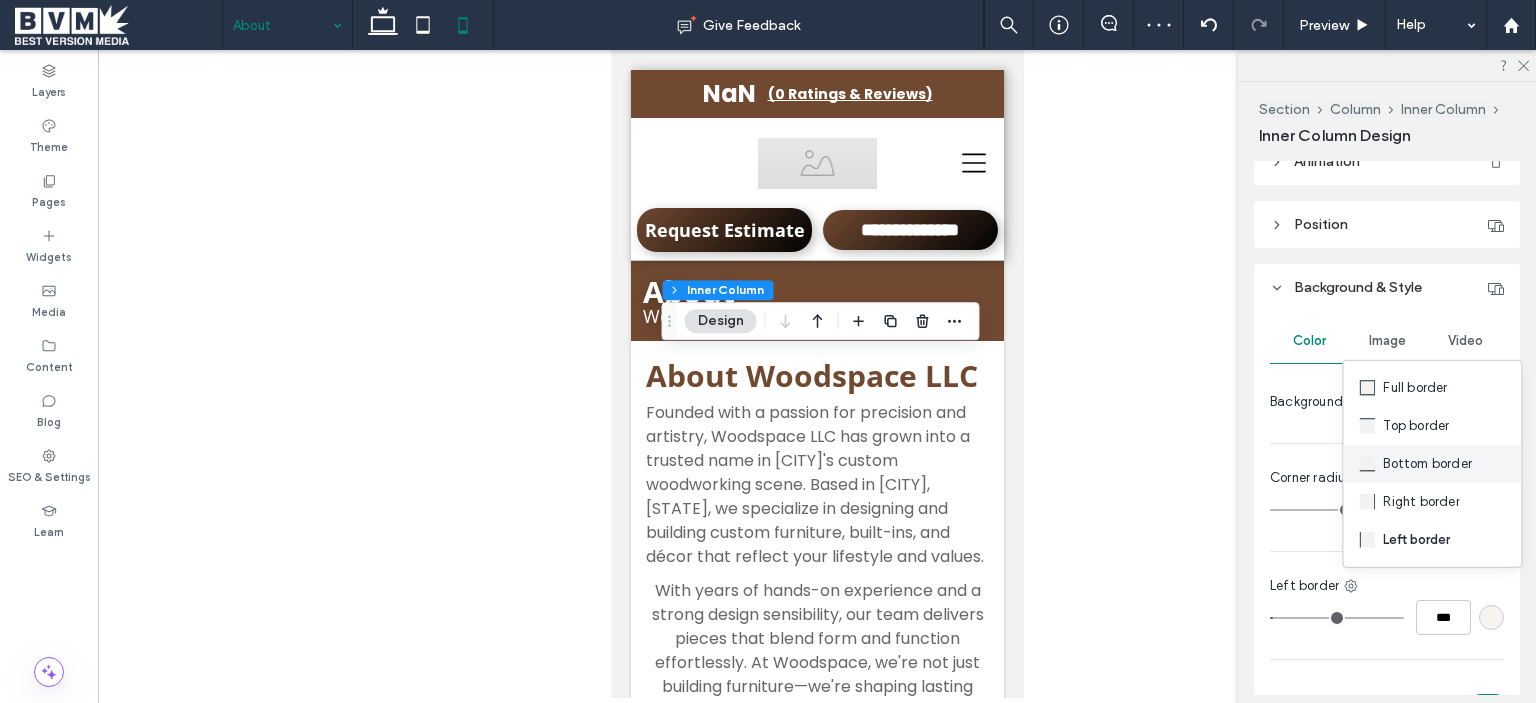 type on "*" 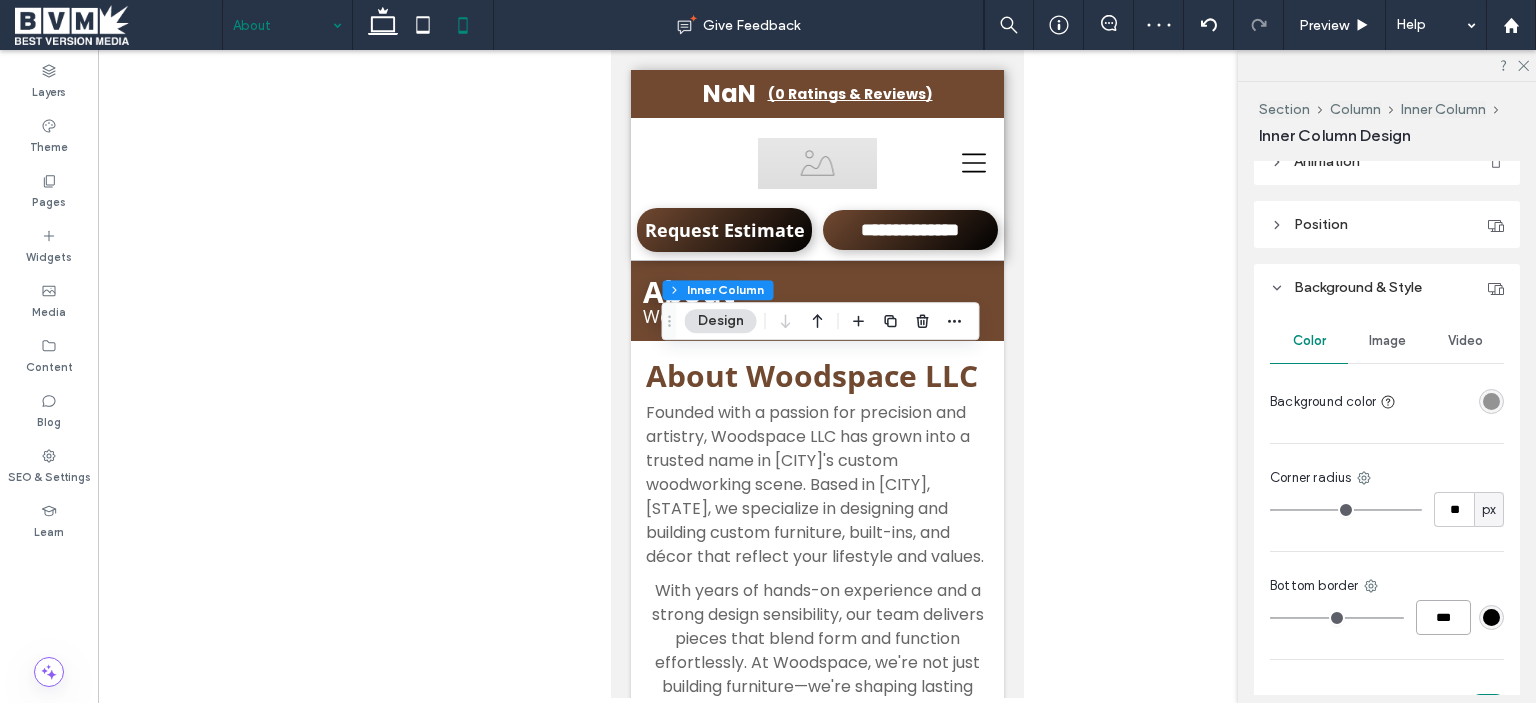 click on "***" at bounding box center (1443, 617) 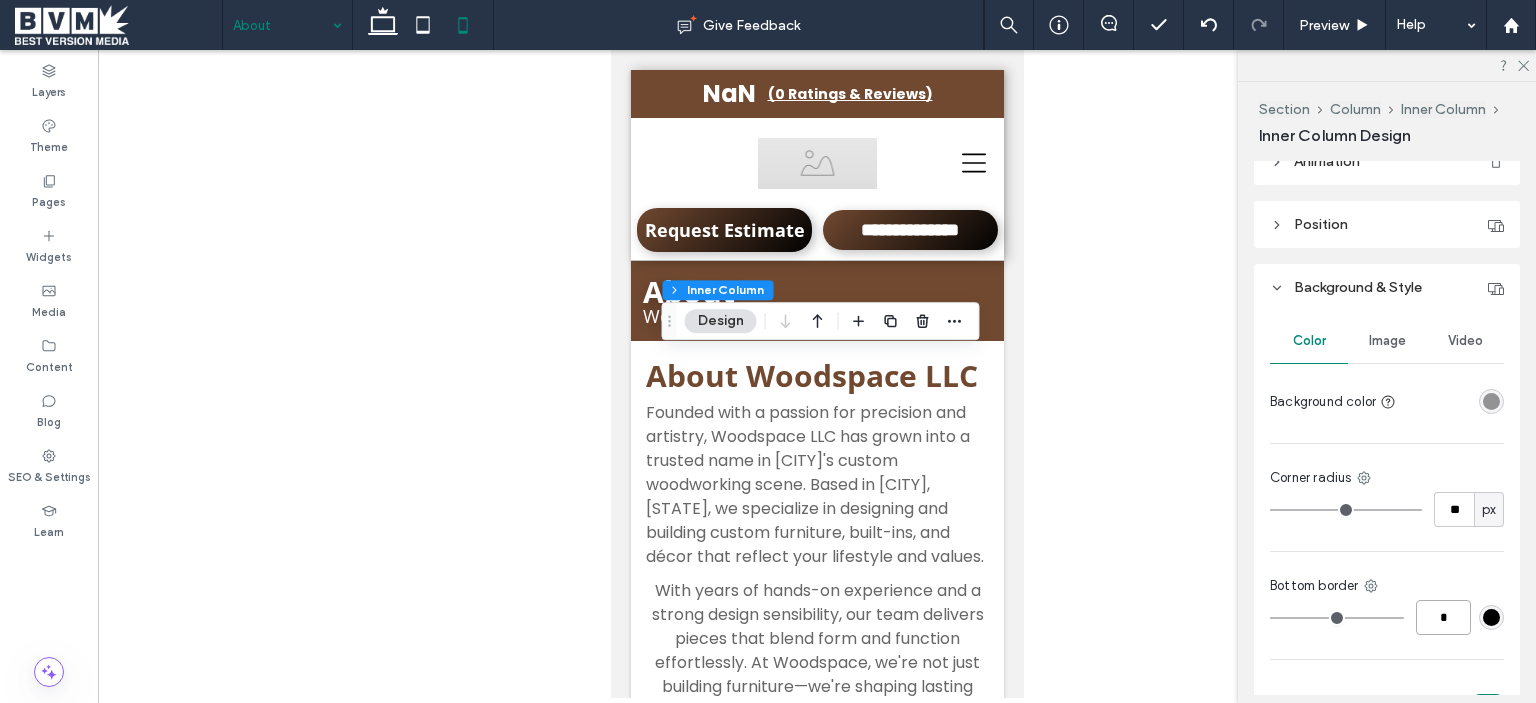 type on "*" 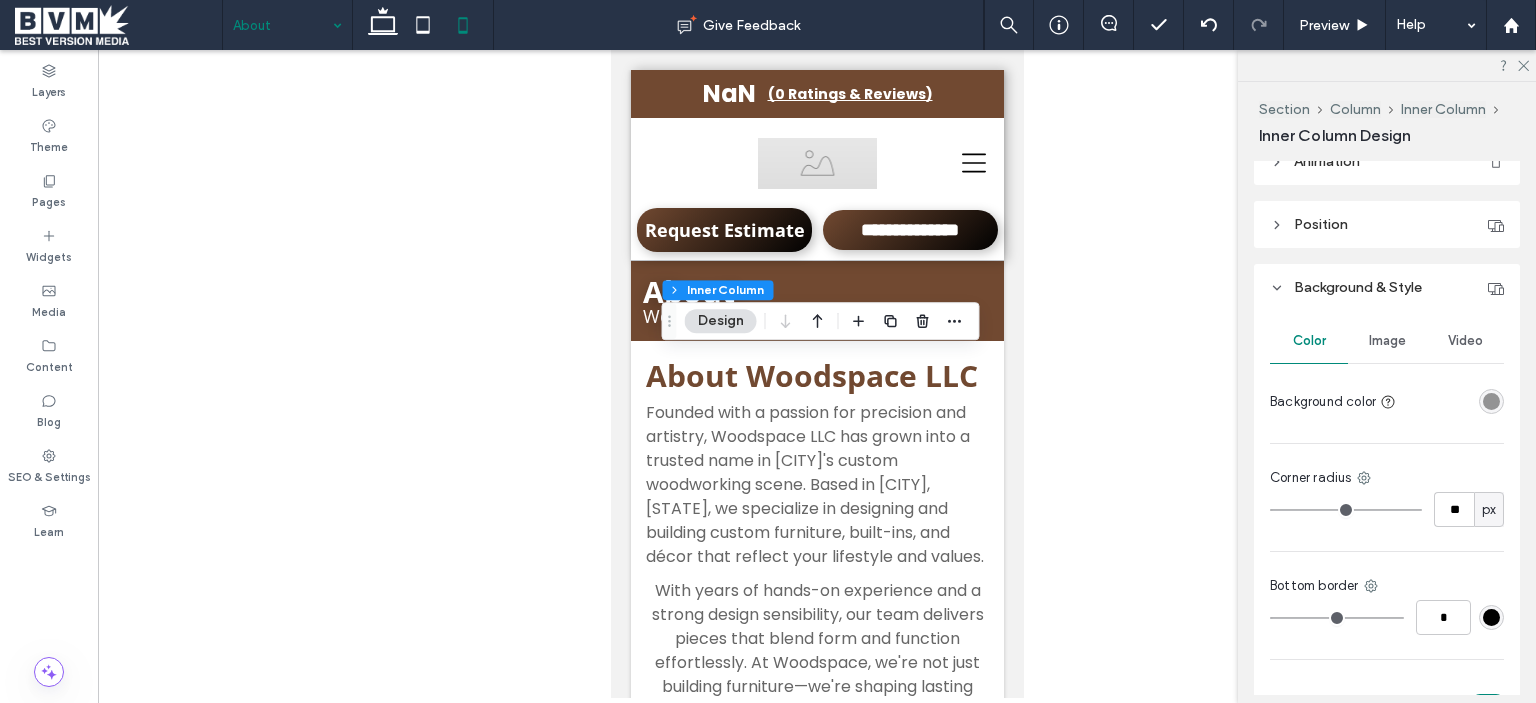 type on "*" 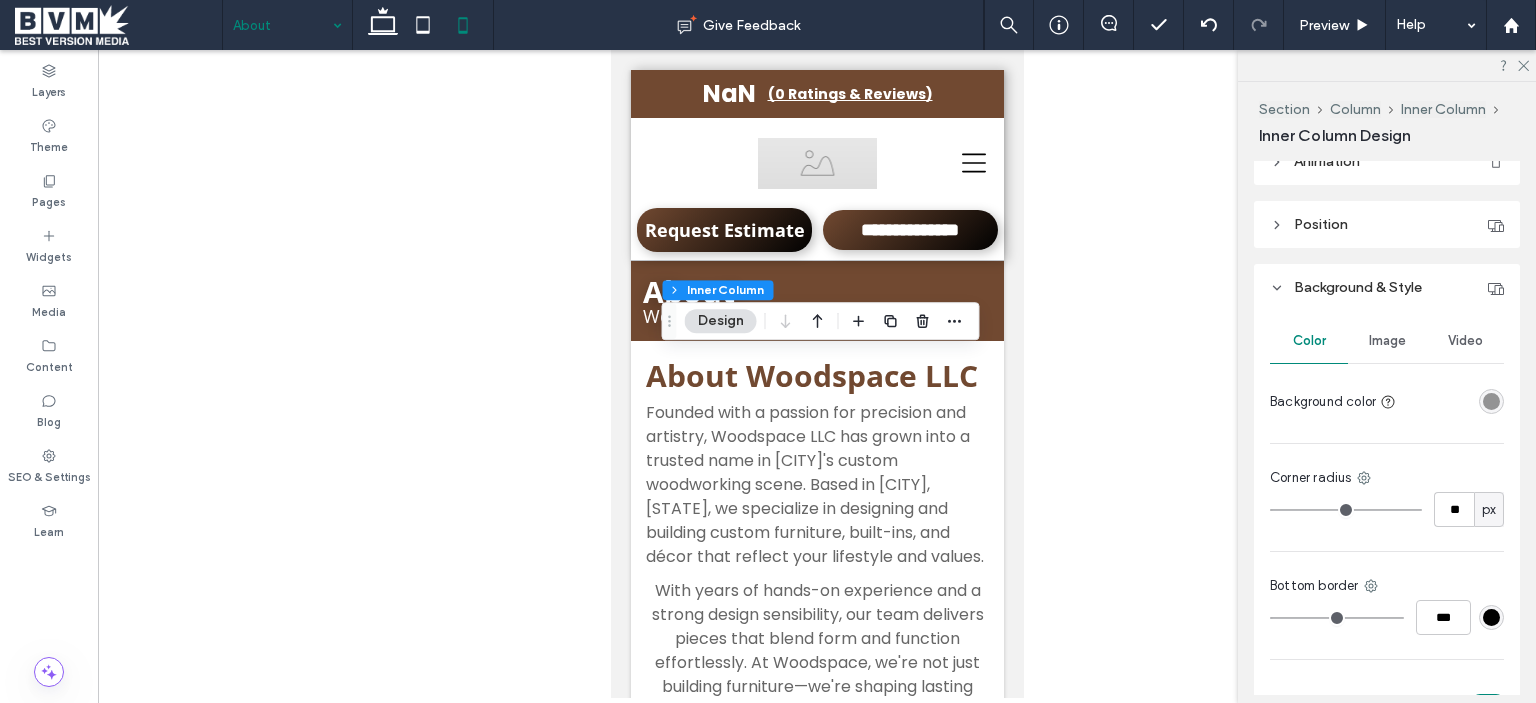 click at bounding box center (1491, 617) 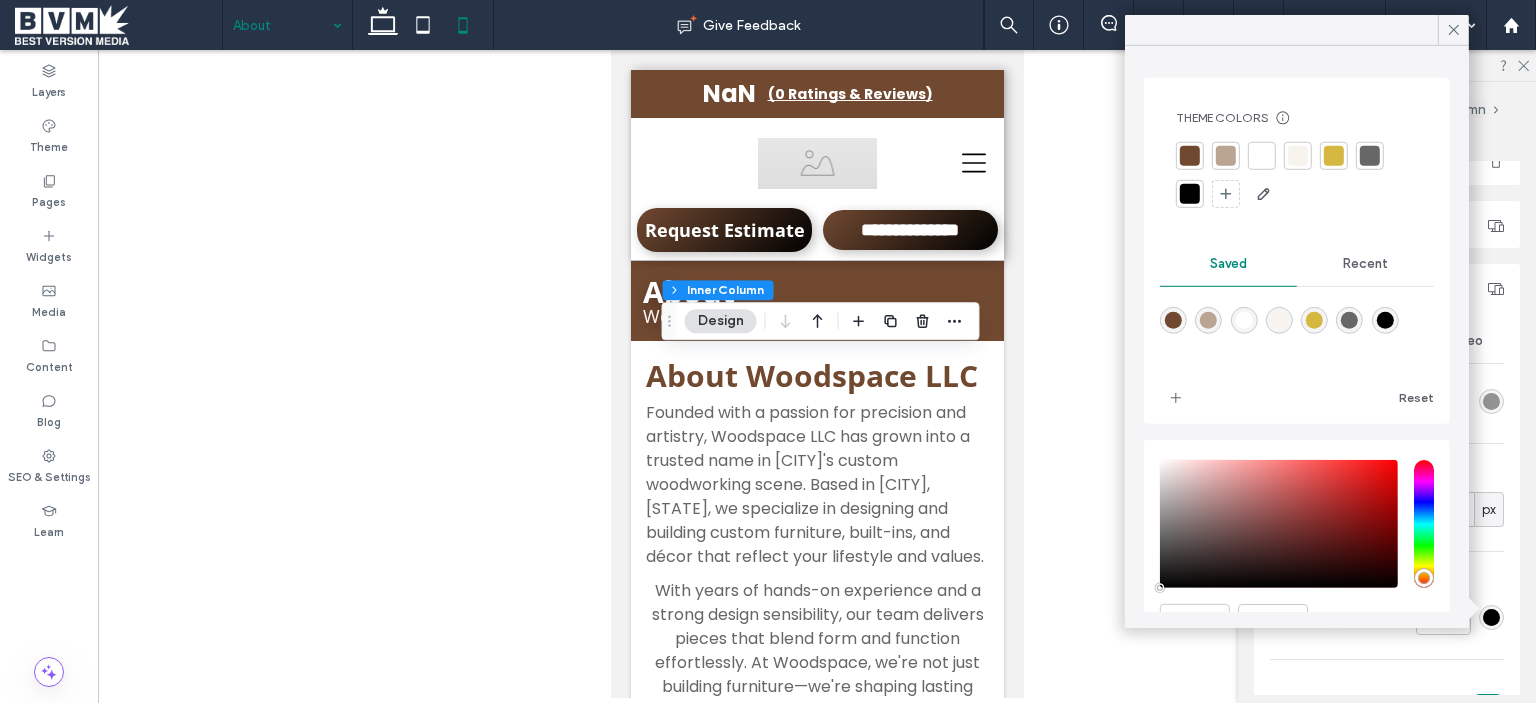 click at bounding box center [1298, 156] 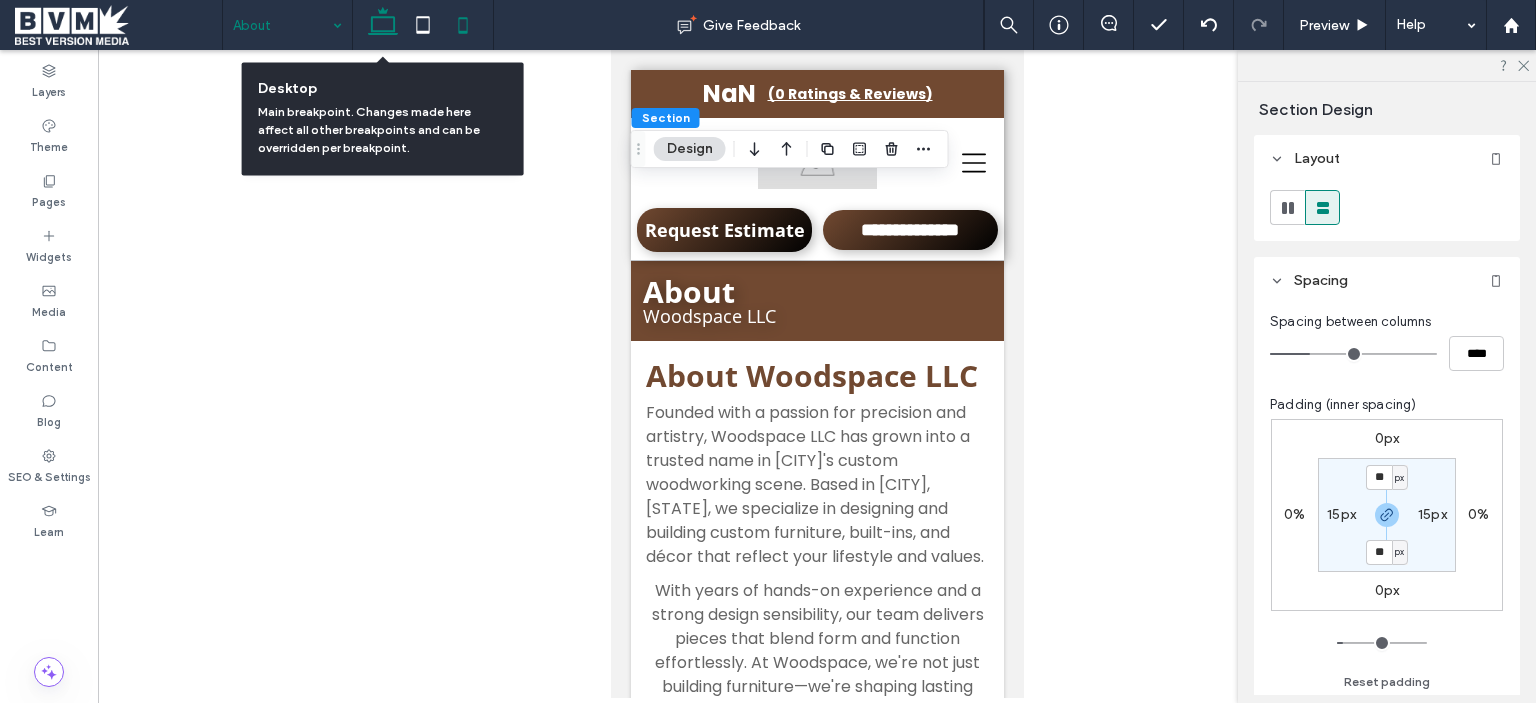 click 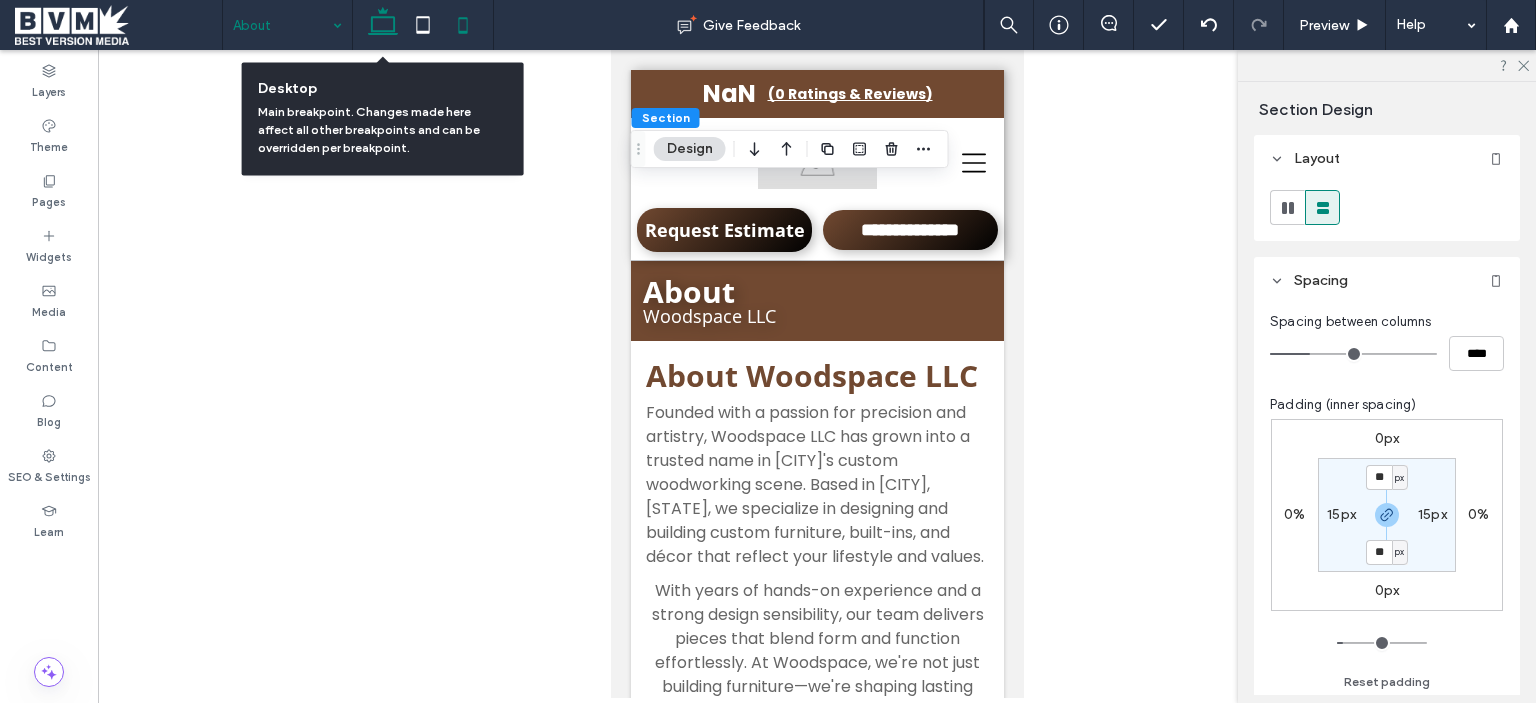 type on "**" 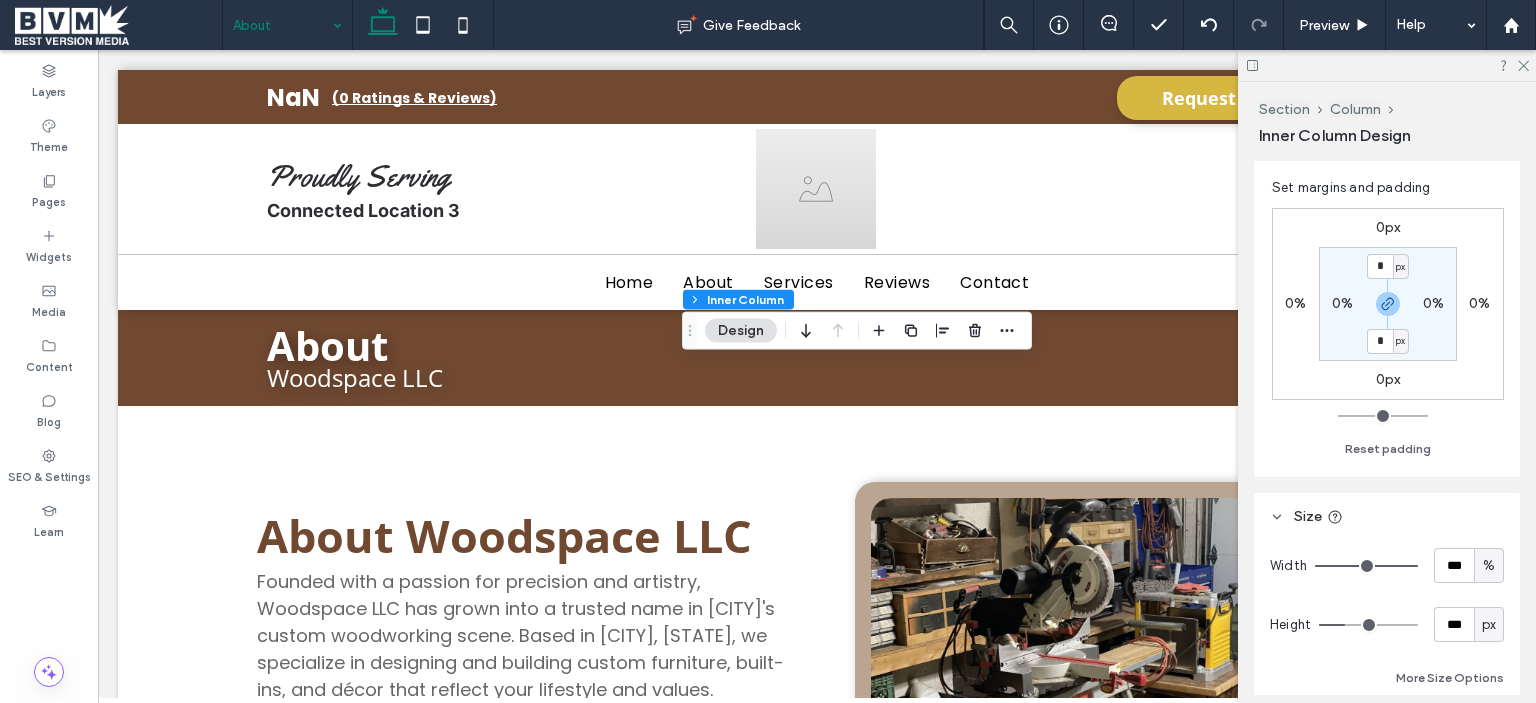 scroll, scrollTop: 800, scrollLeft: 0, axis: vertical 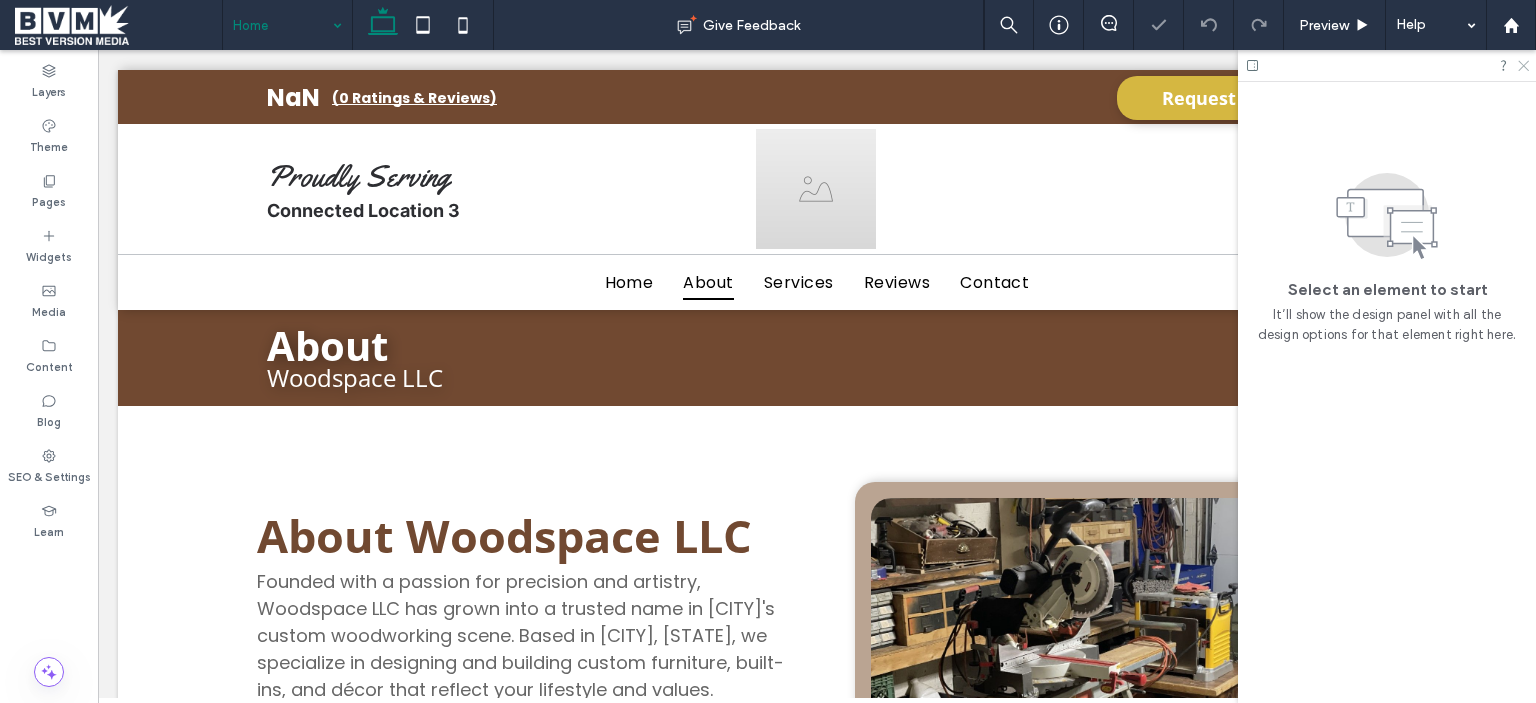 click 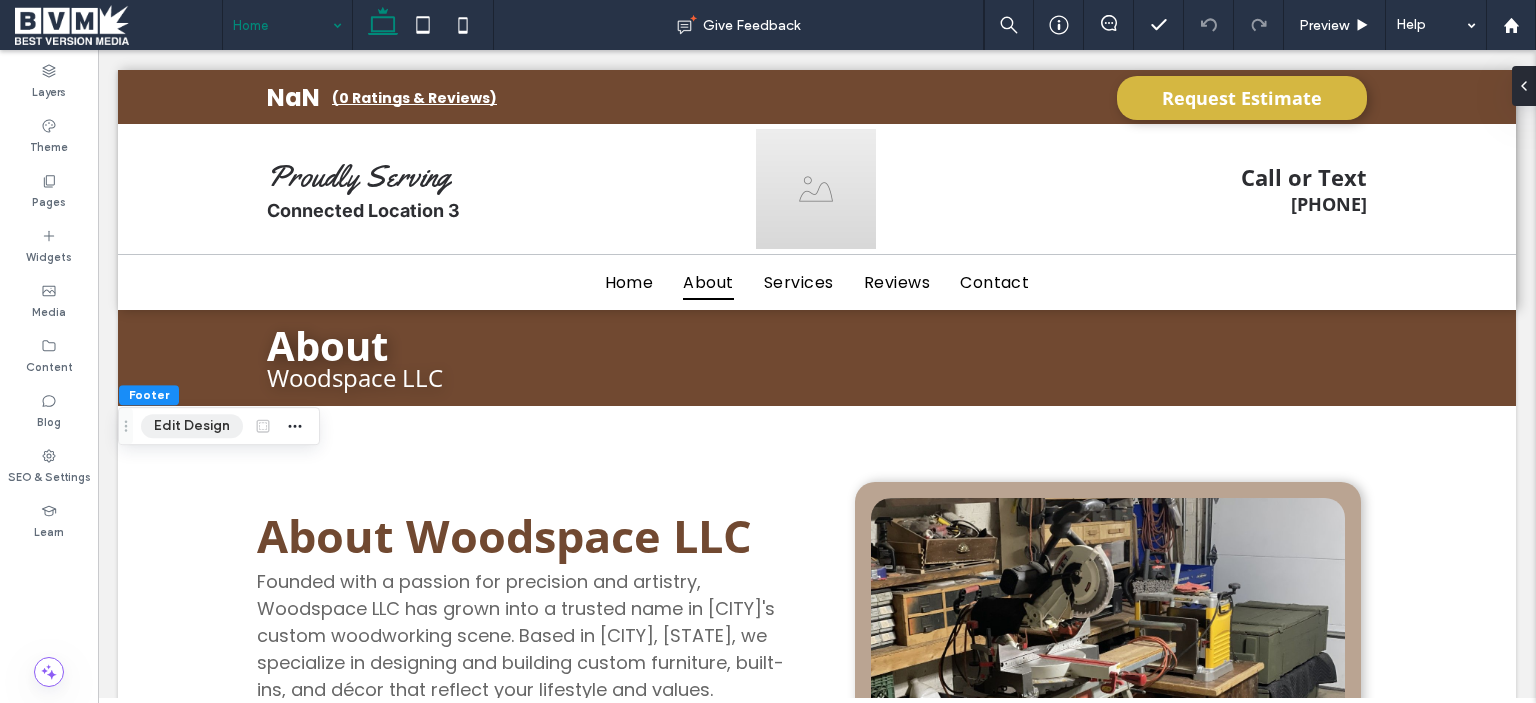 click on "Edit Design" at bounding box center (192, 426) 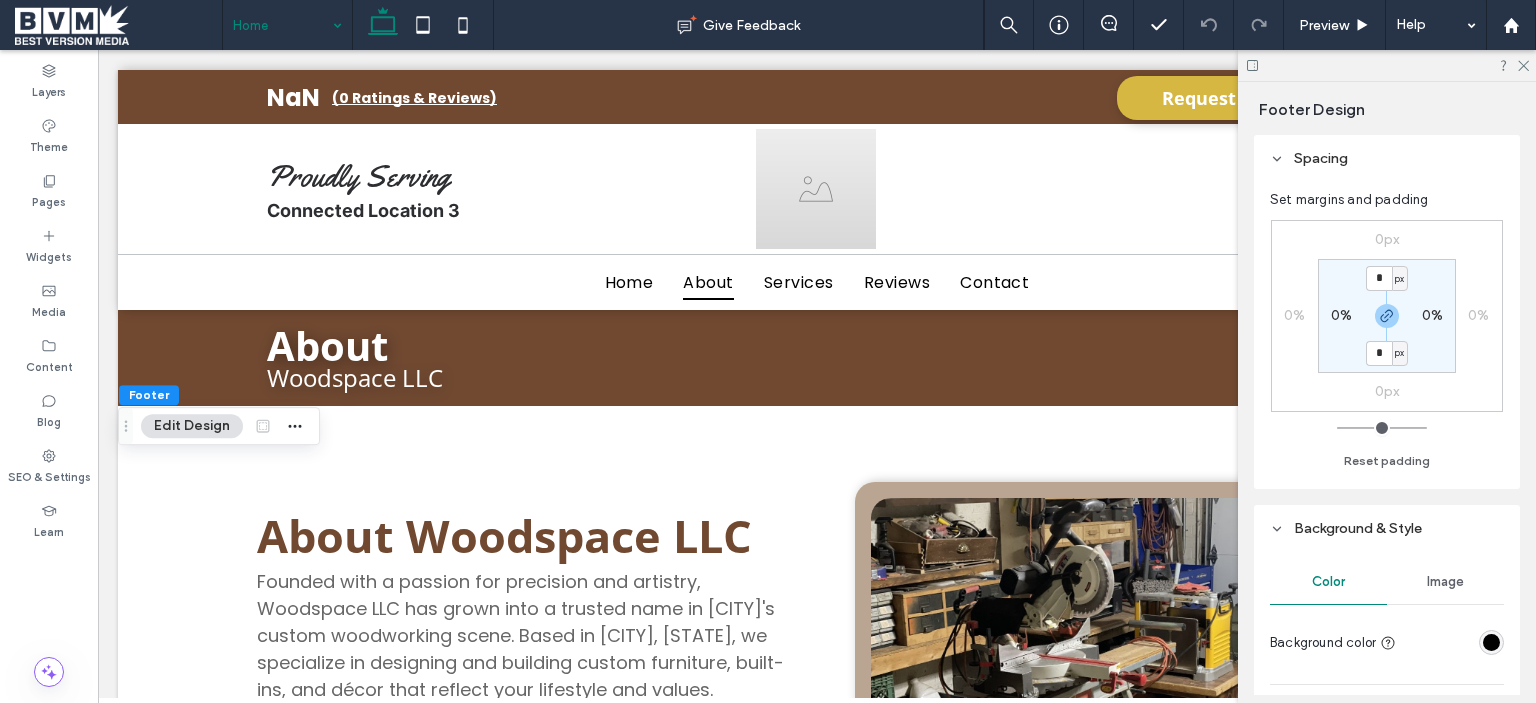 scroll, scrollTop: 252, scrollLeft: 0, axis: vertical 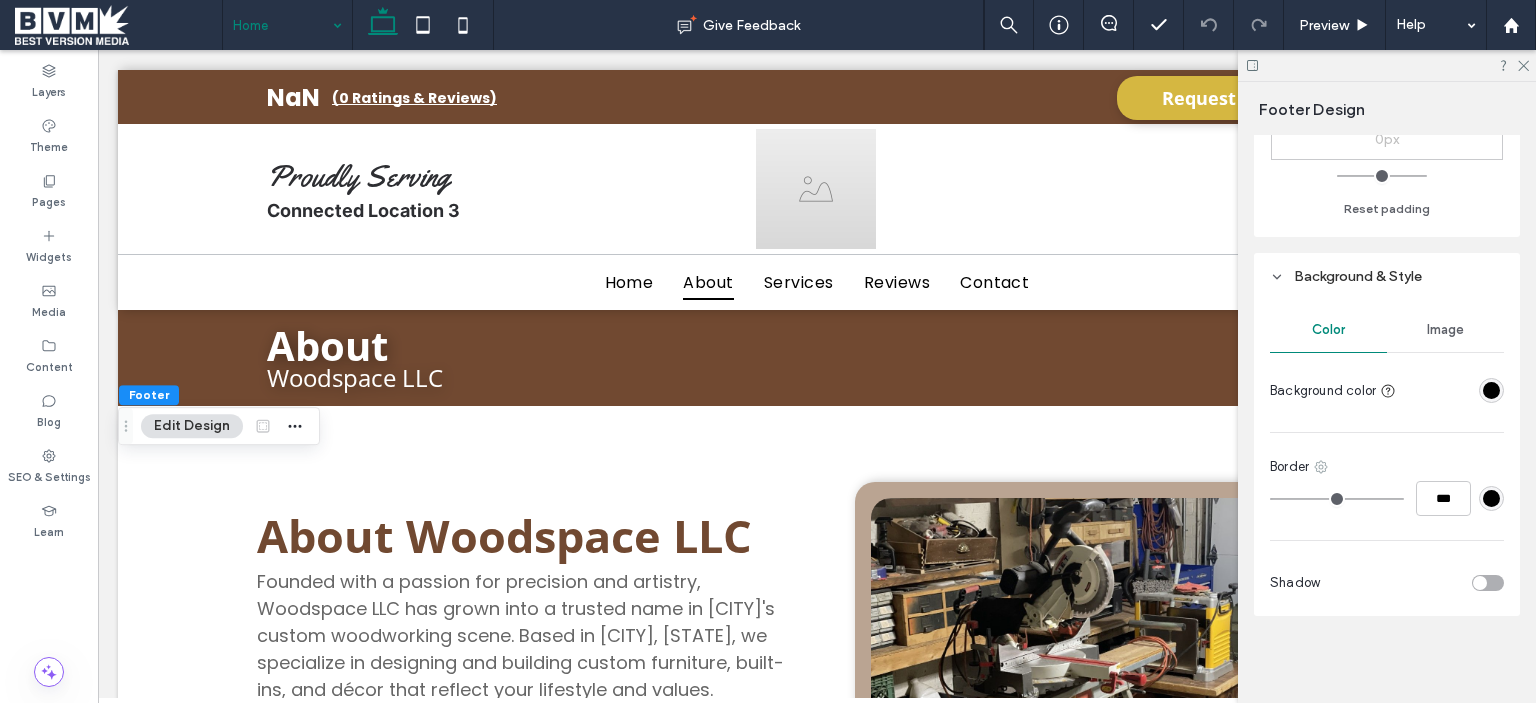 click 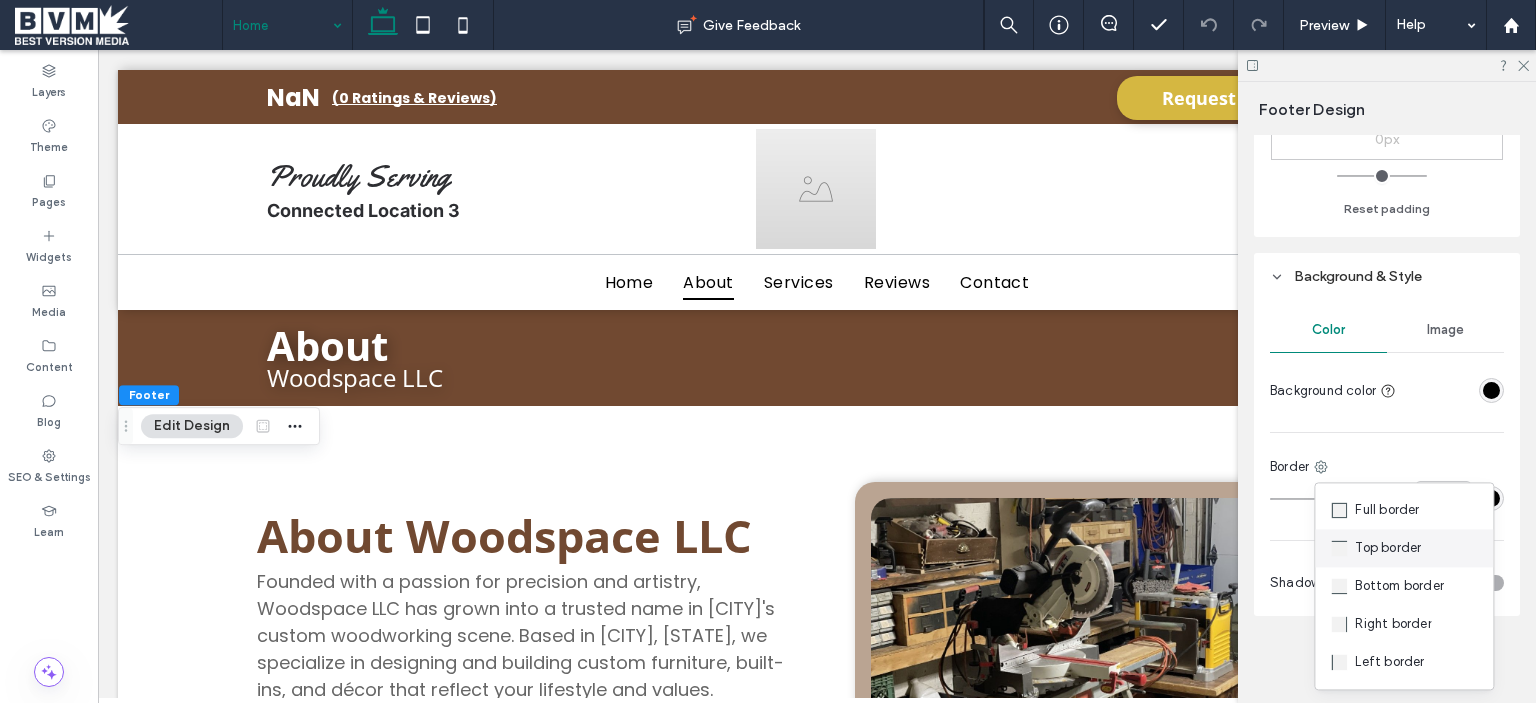 click on "Top border" at bounding box center (1388, 548) 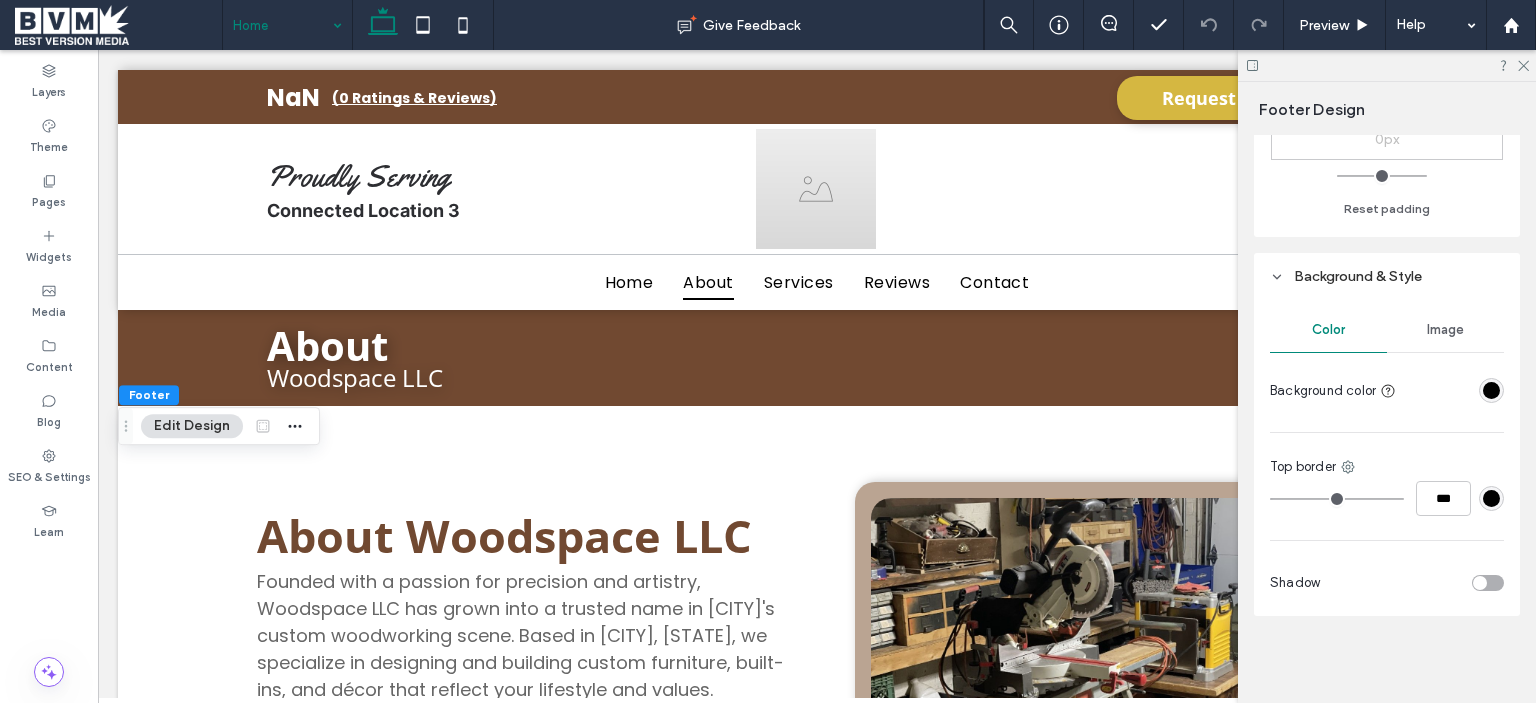 click at bounding box center [1491, 498] 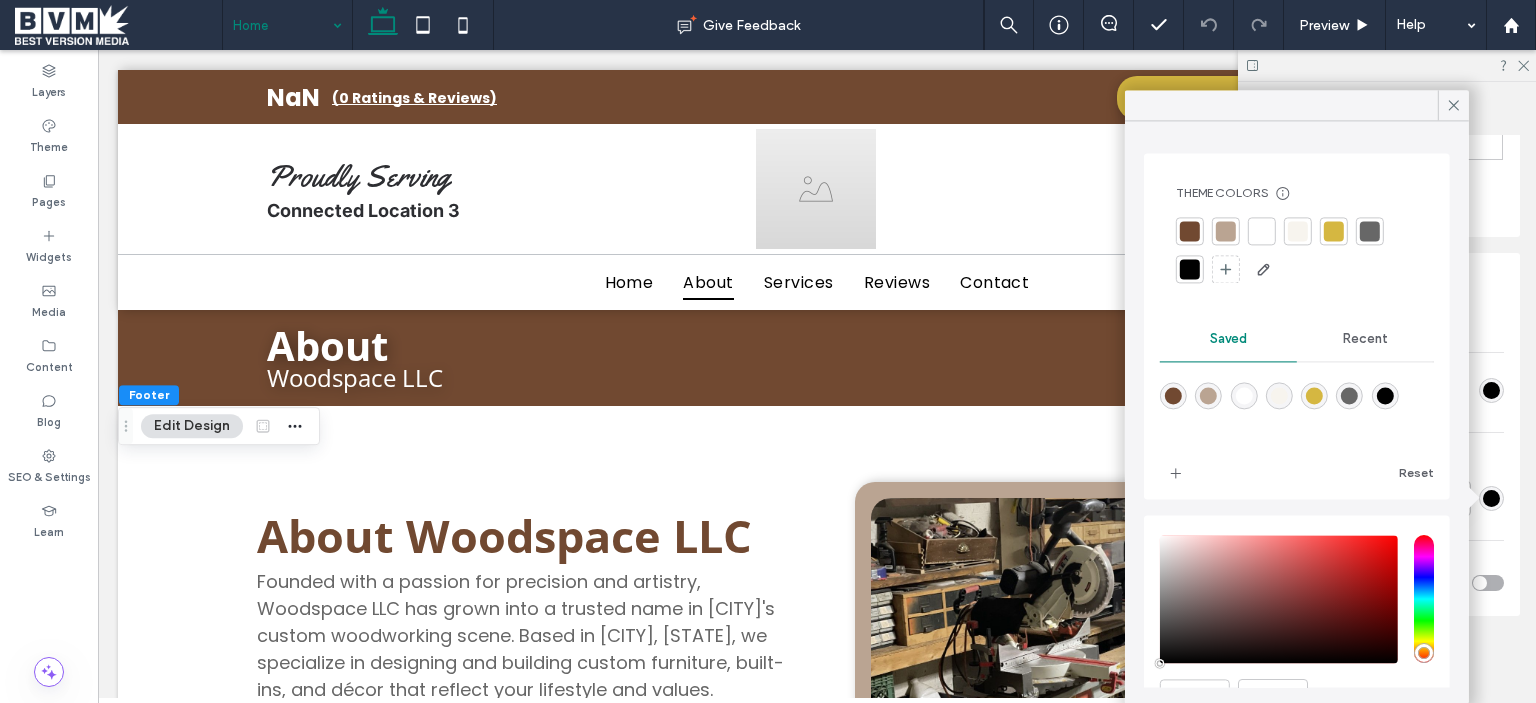 click at bounding box center (1298, 231) 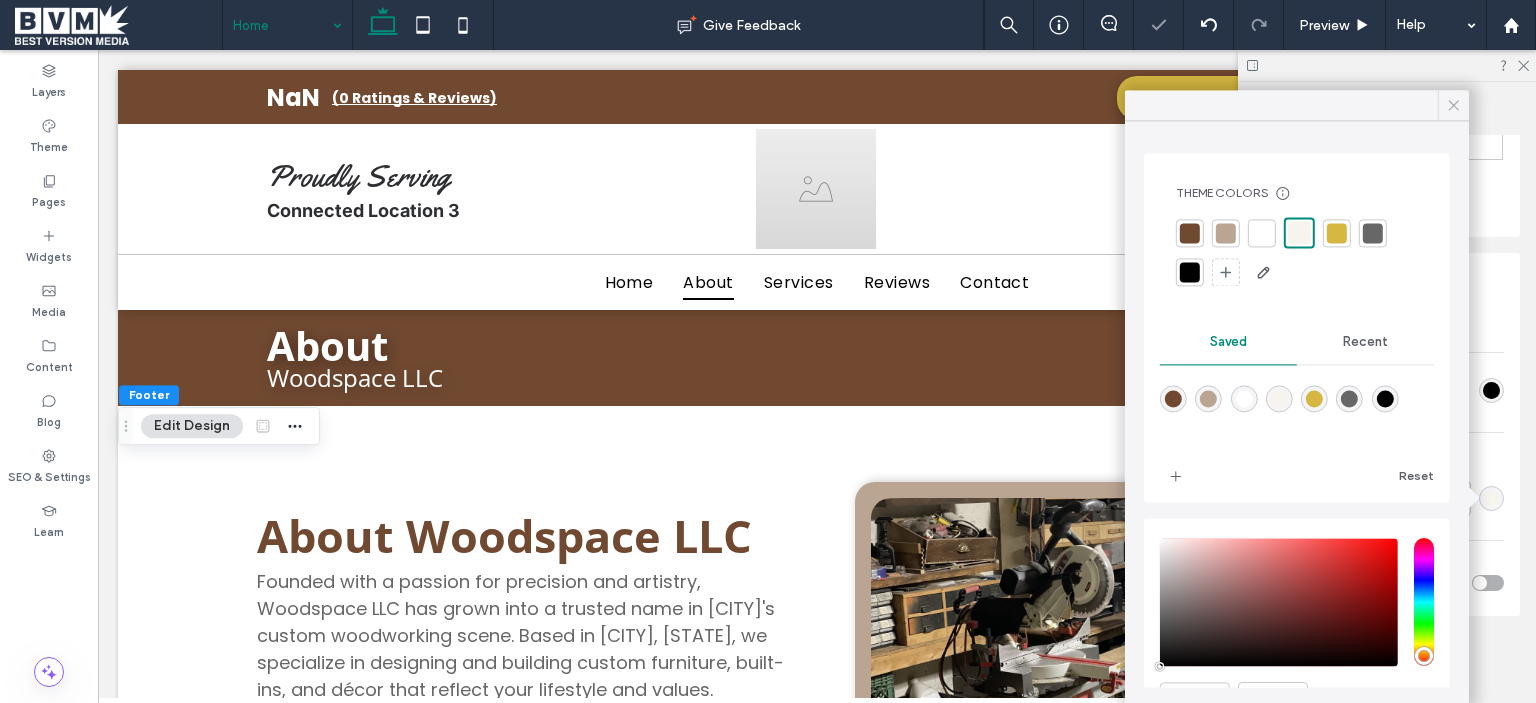 click 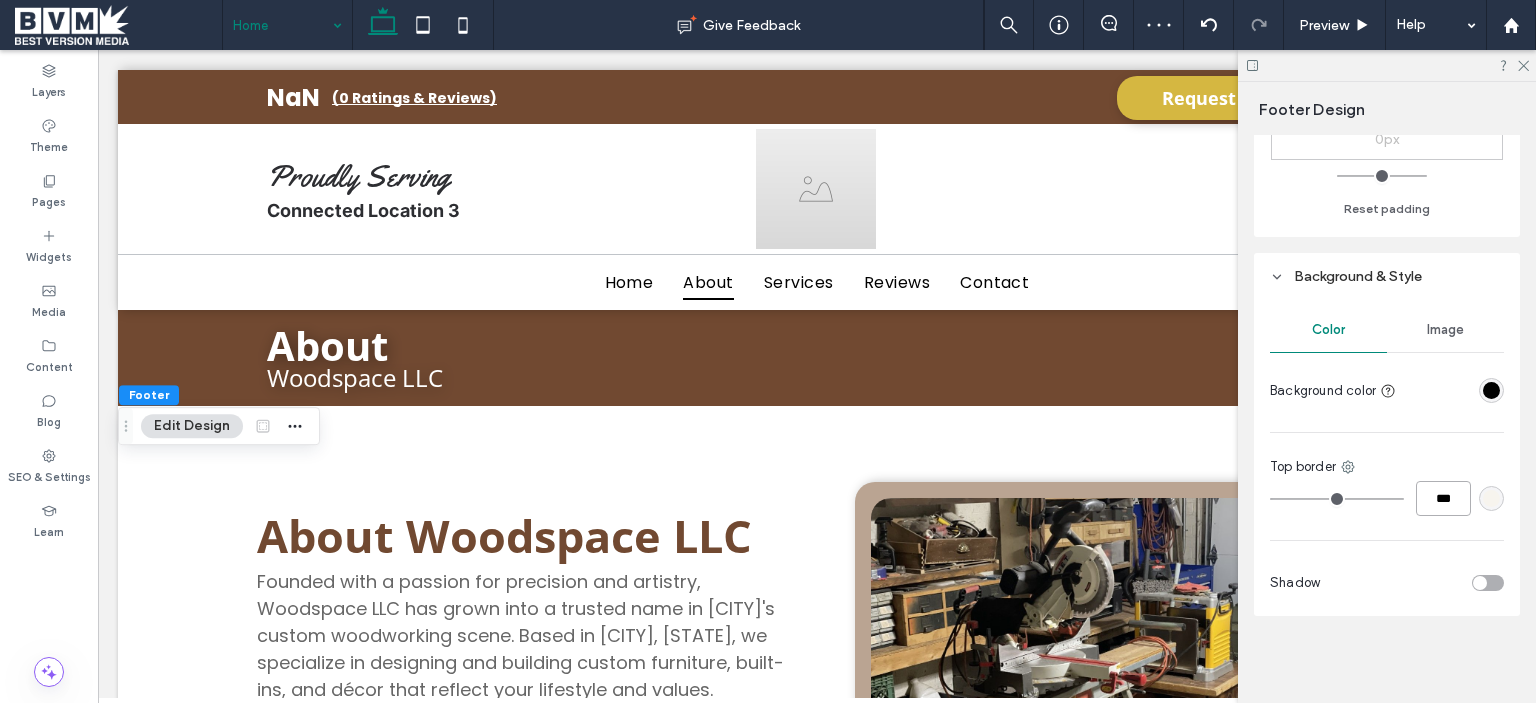 click on "***" at bounding box center (1443, 498) 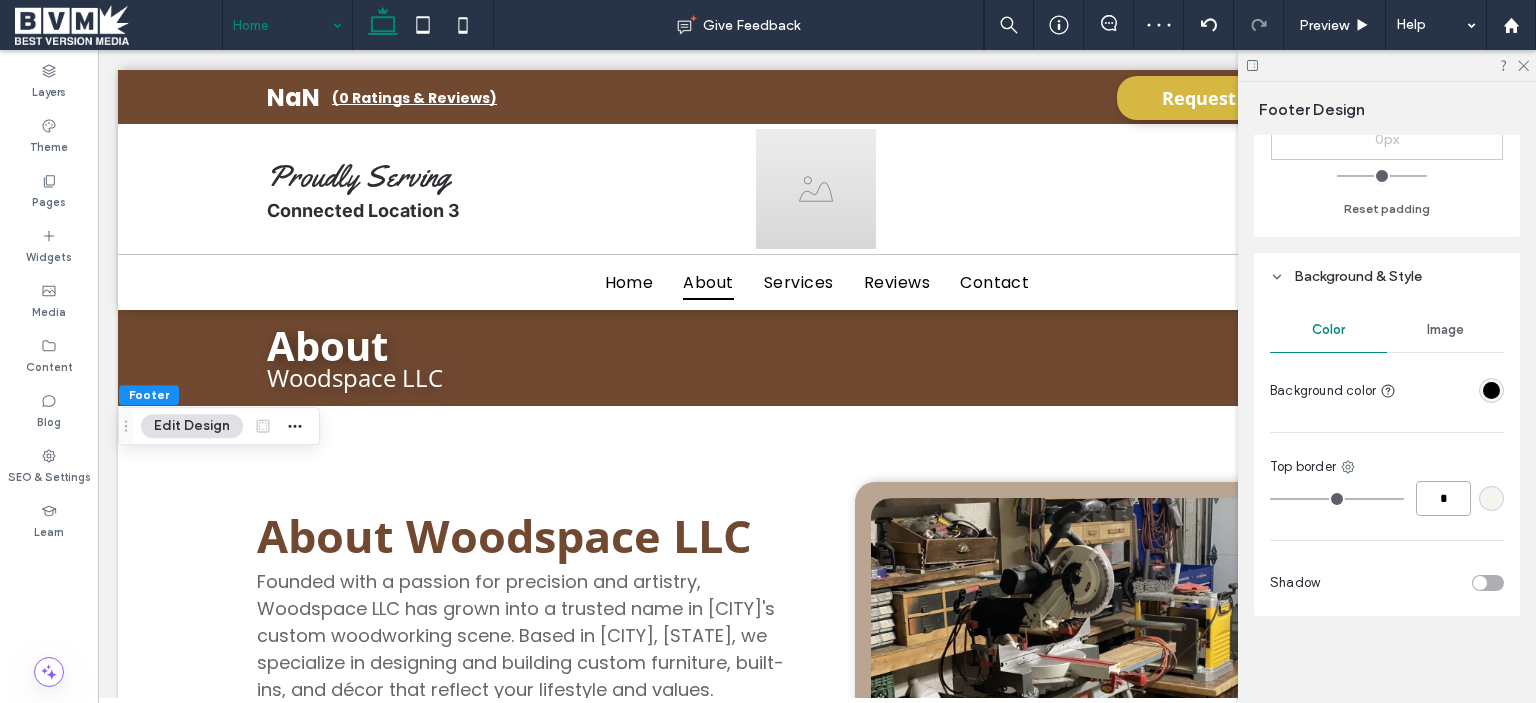 type on "*" 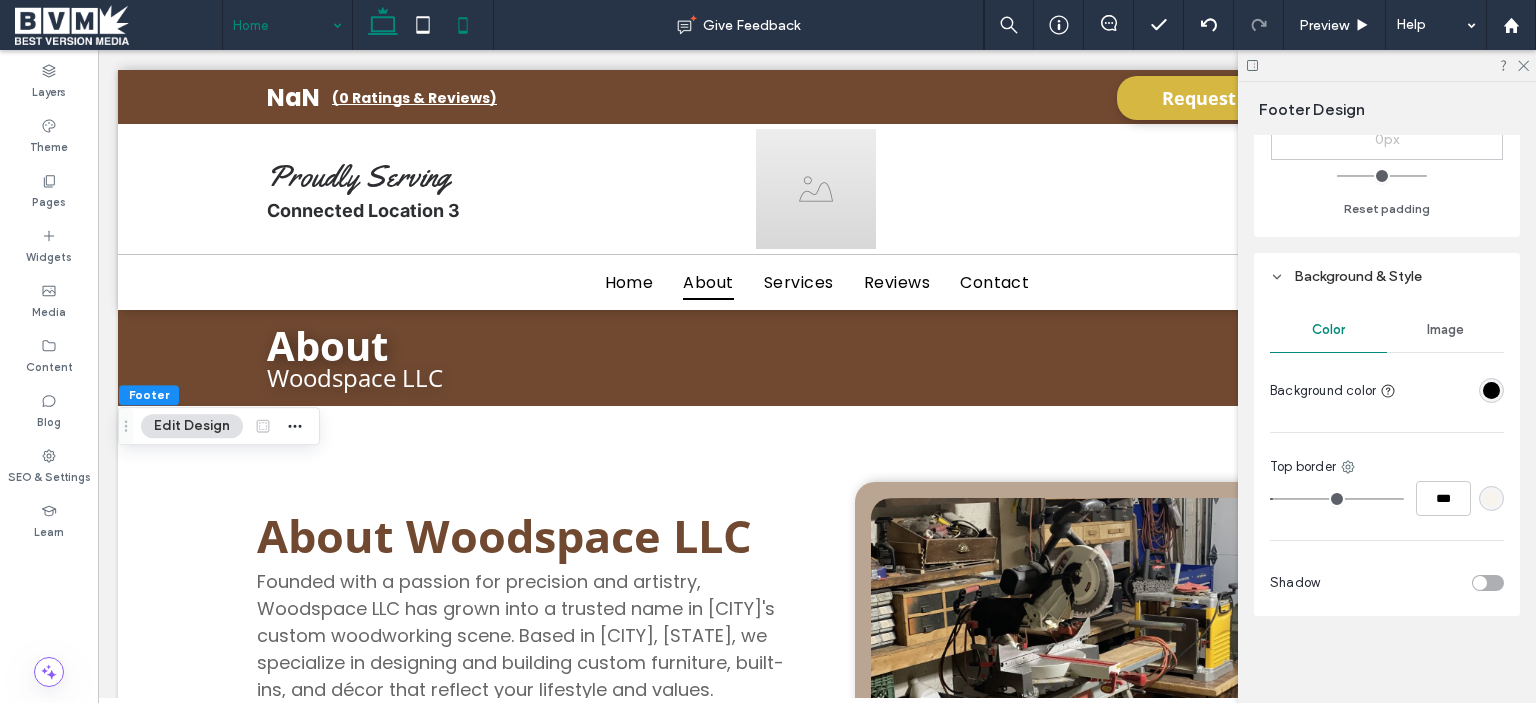 click 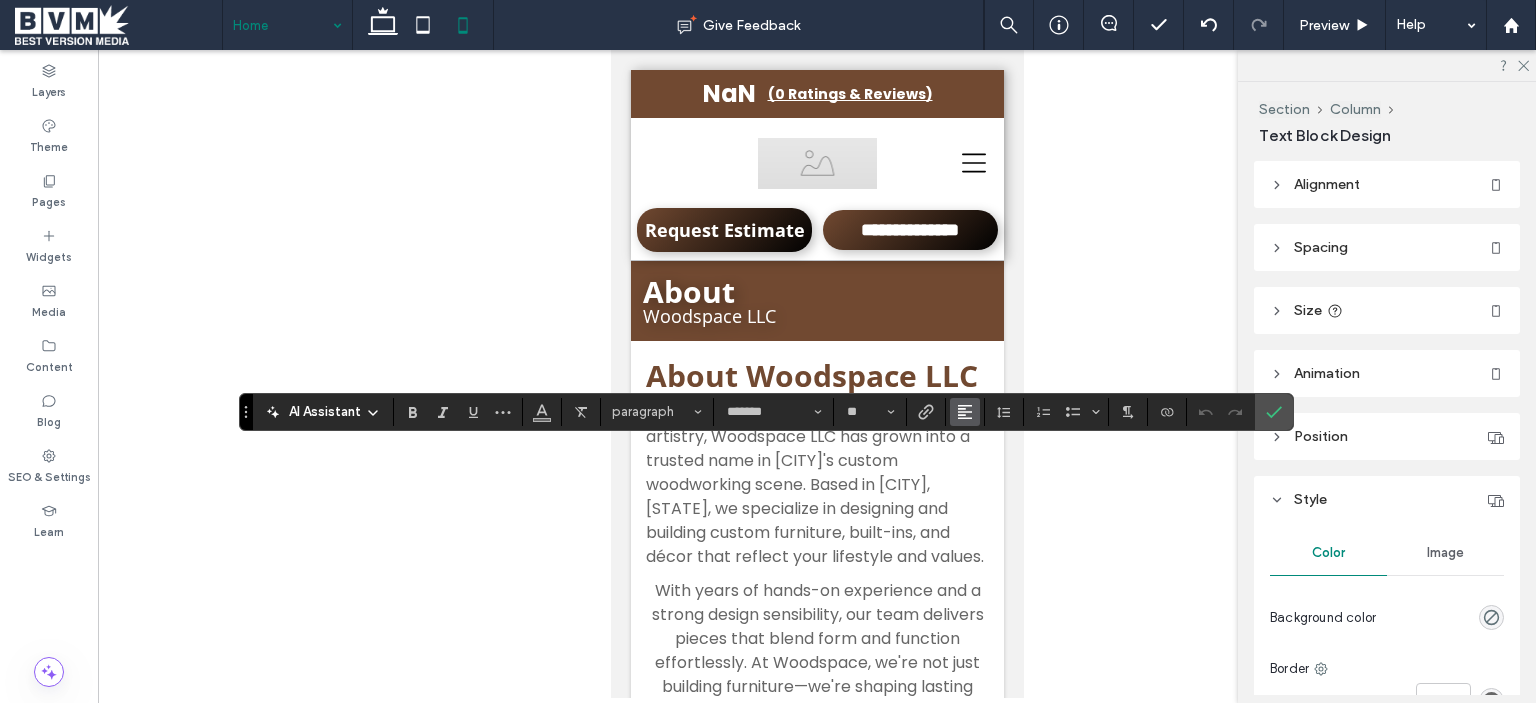 click 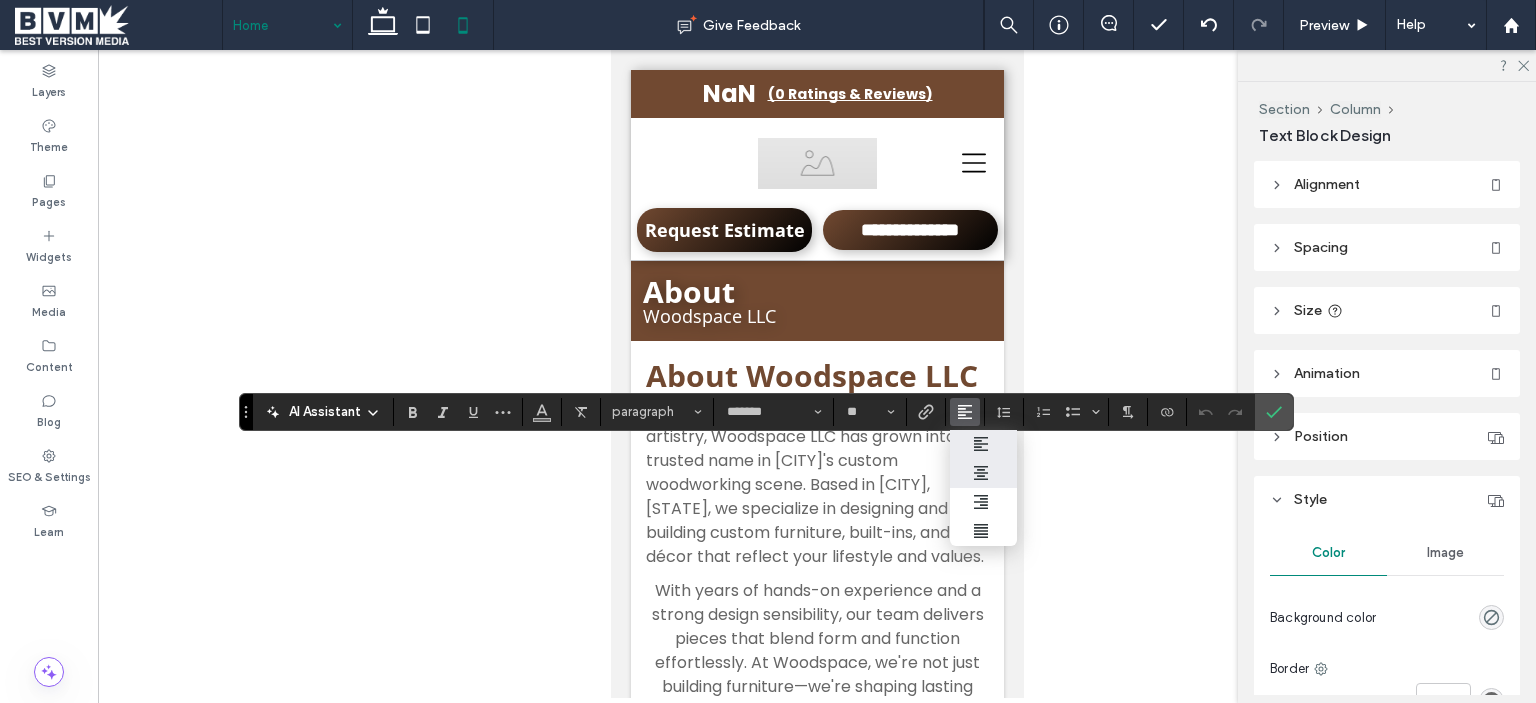 click at bounding box center (983, 473) 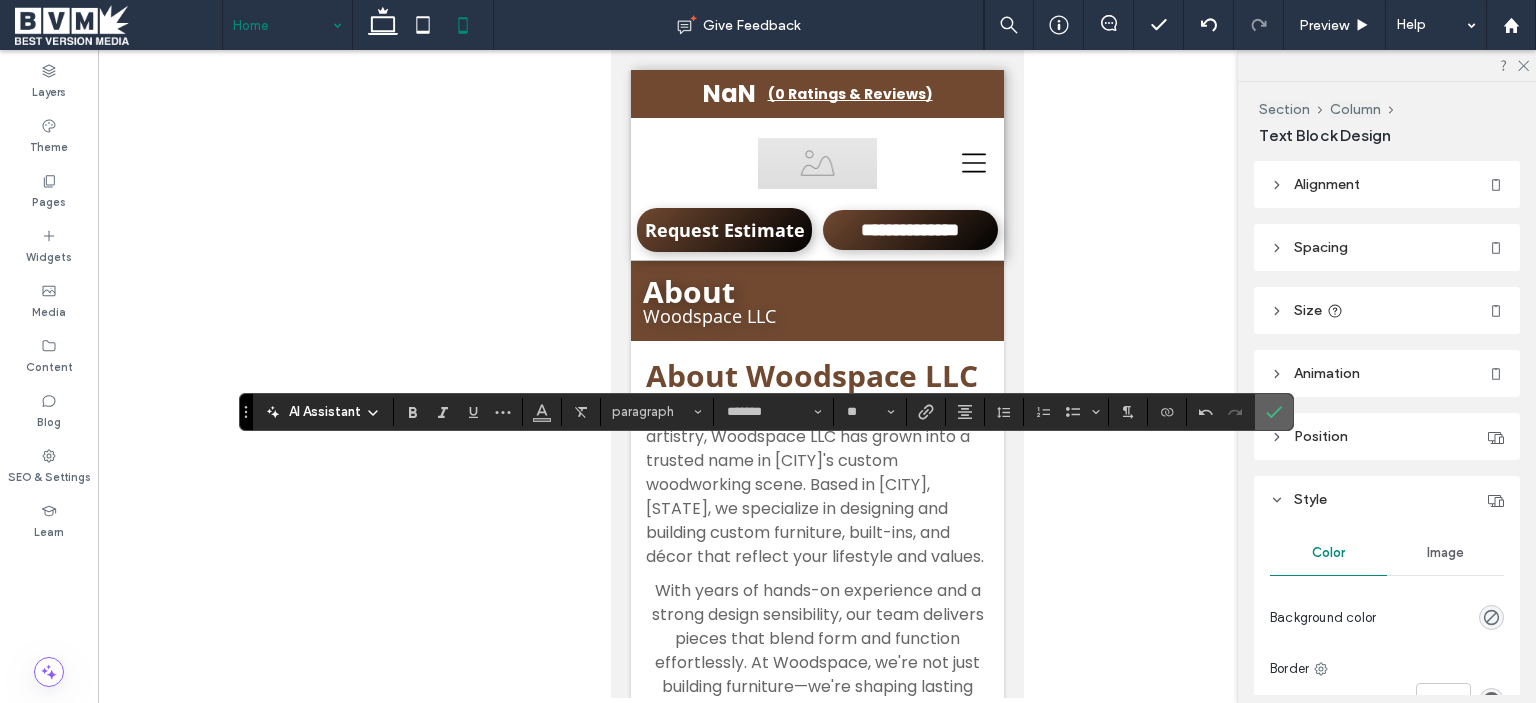click at bounding box center [1274, 412] 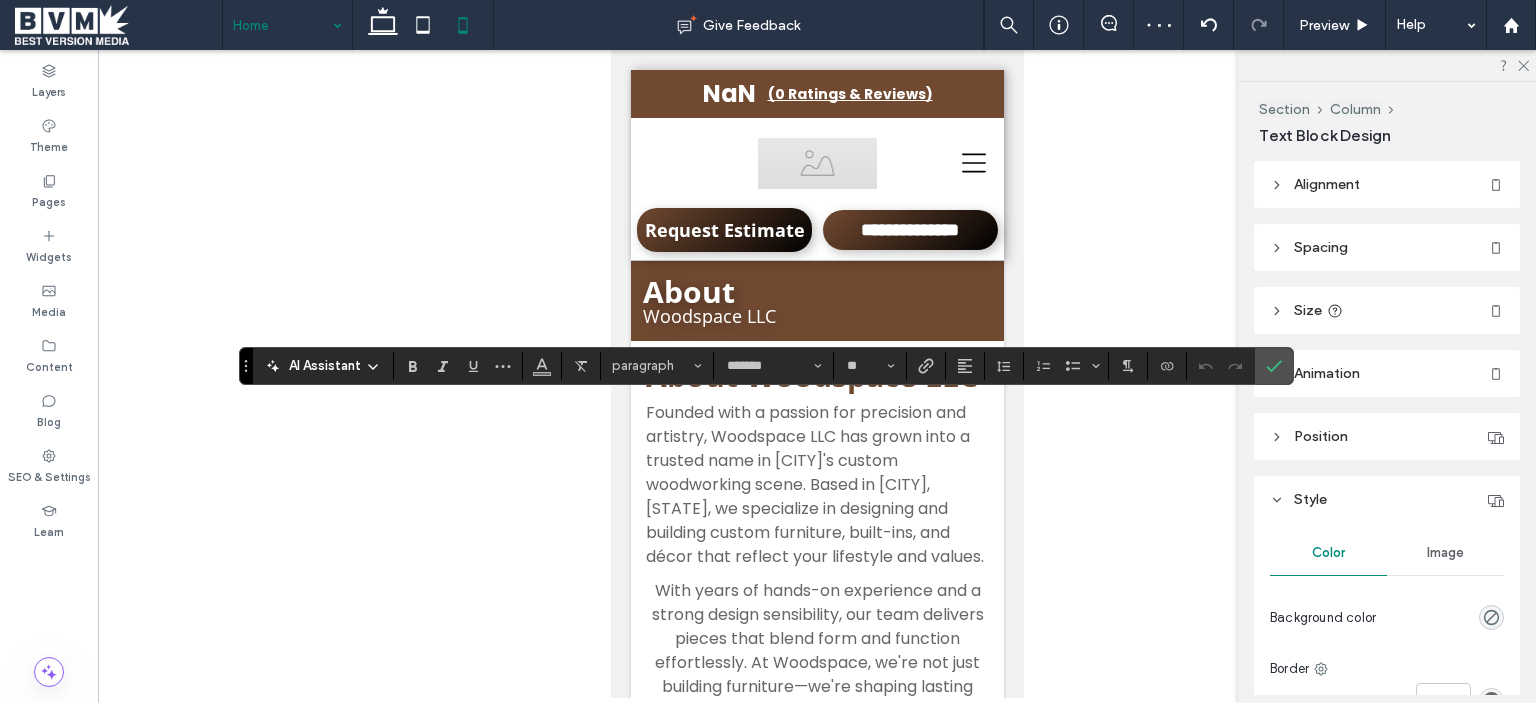 type on "*******" 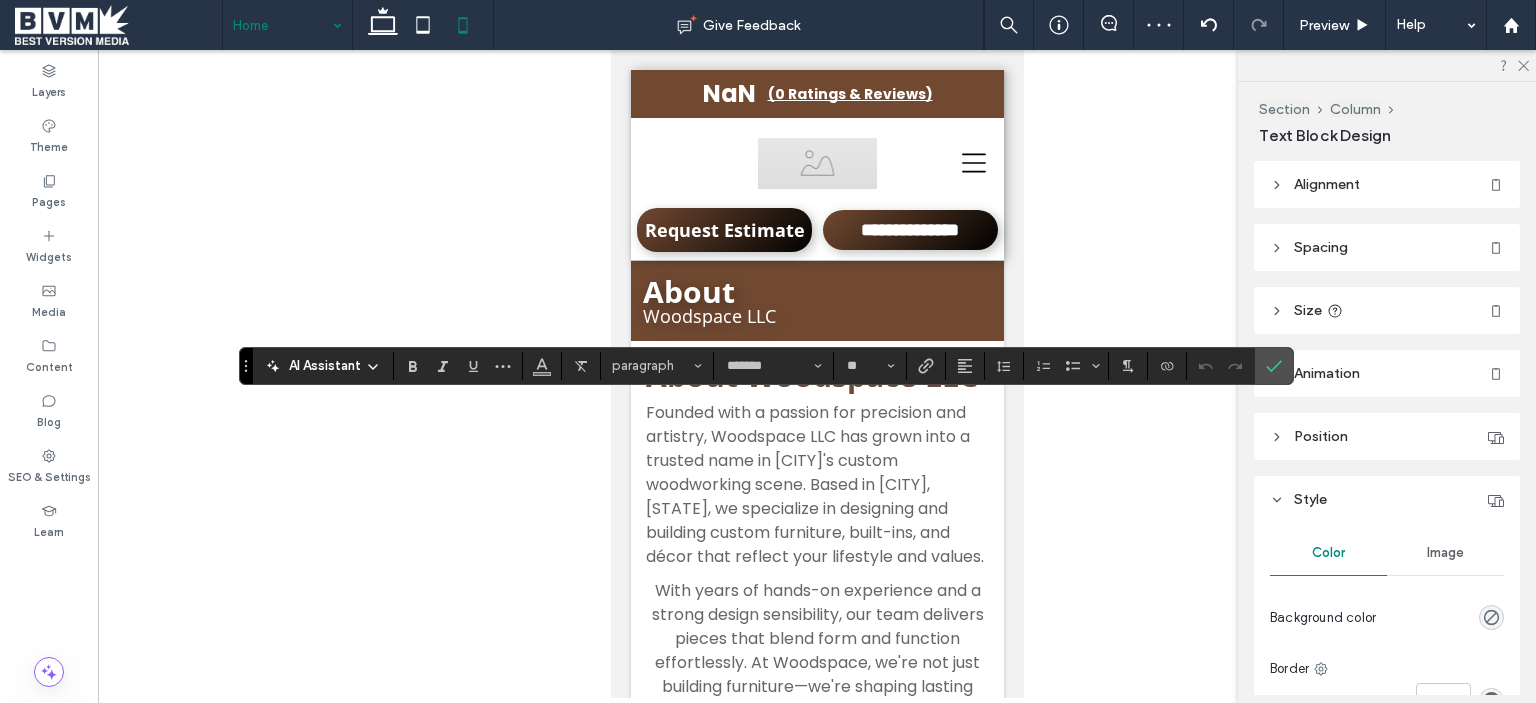 type on "**" 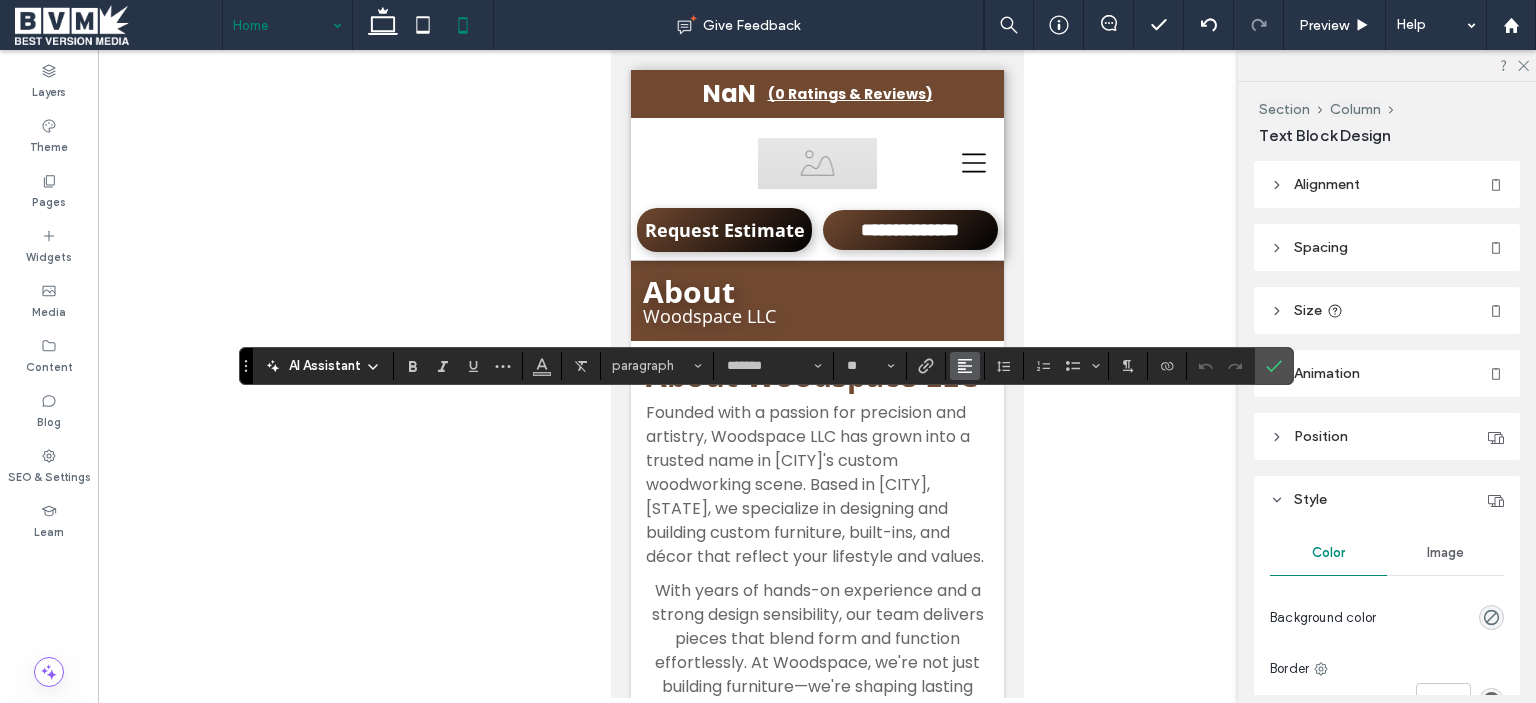 click at bounding box center (965, 366) 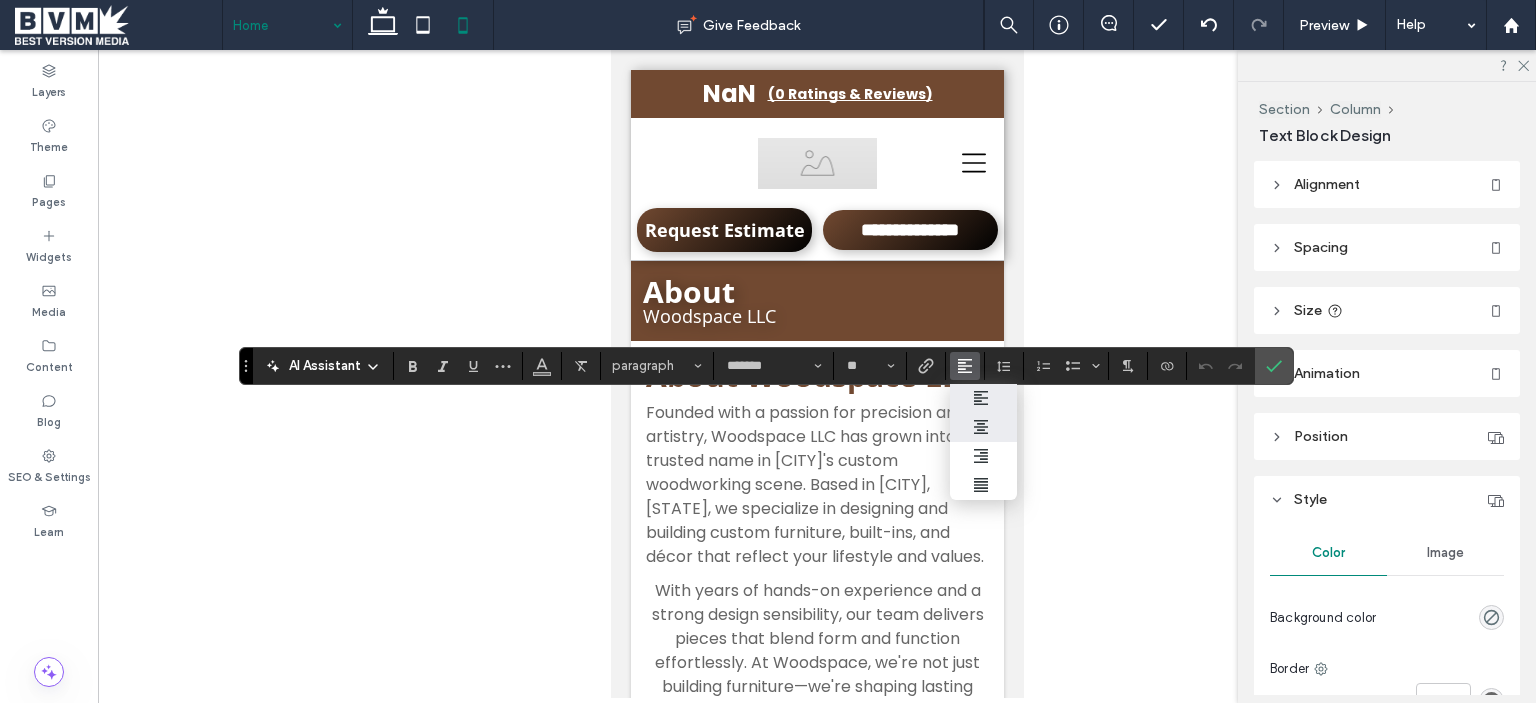 click 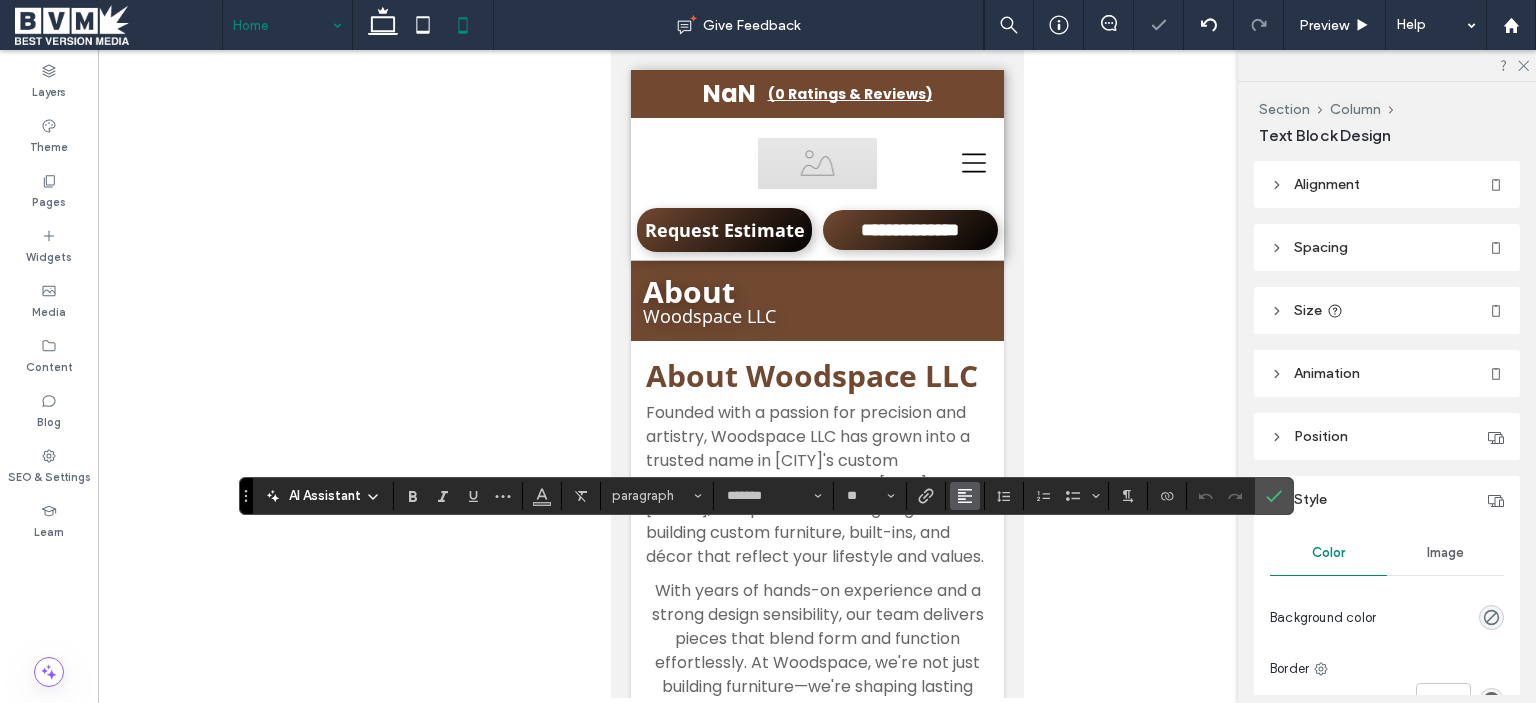click 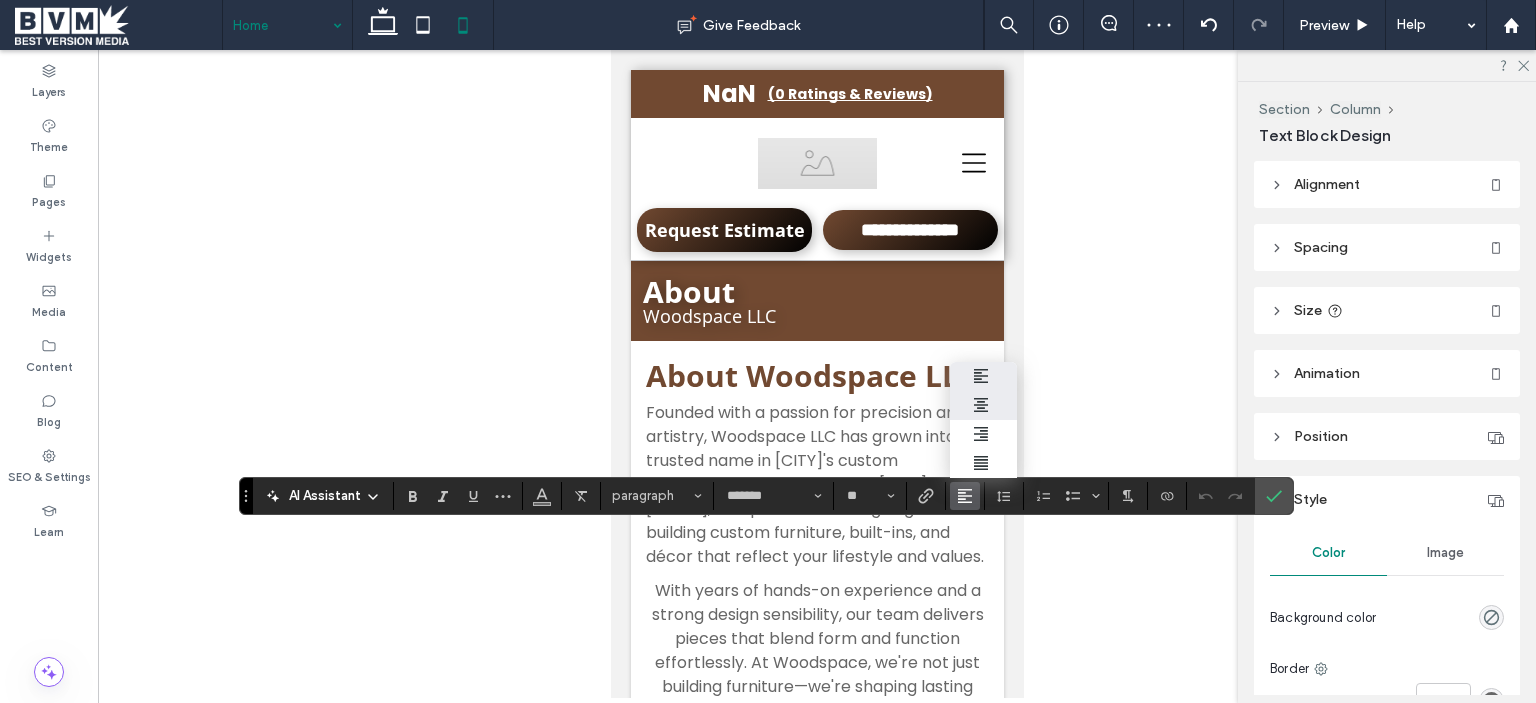 click at bounding box center [983, 405] 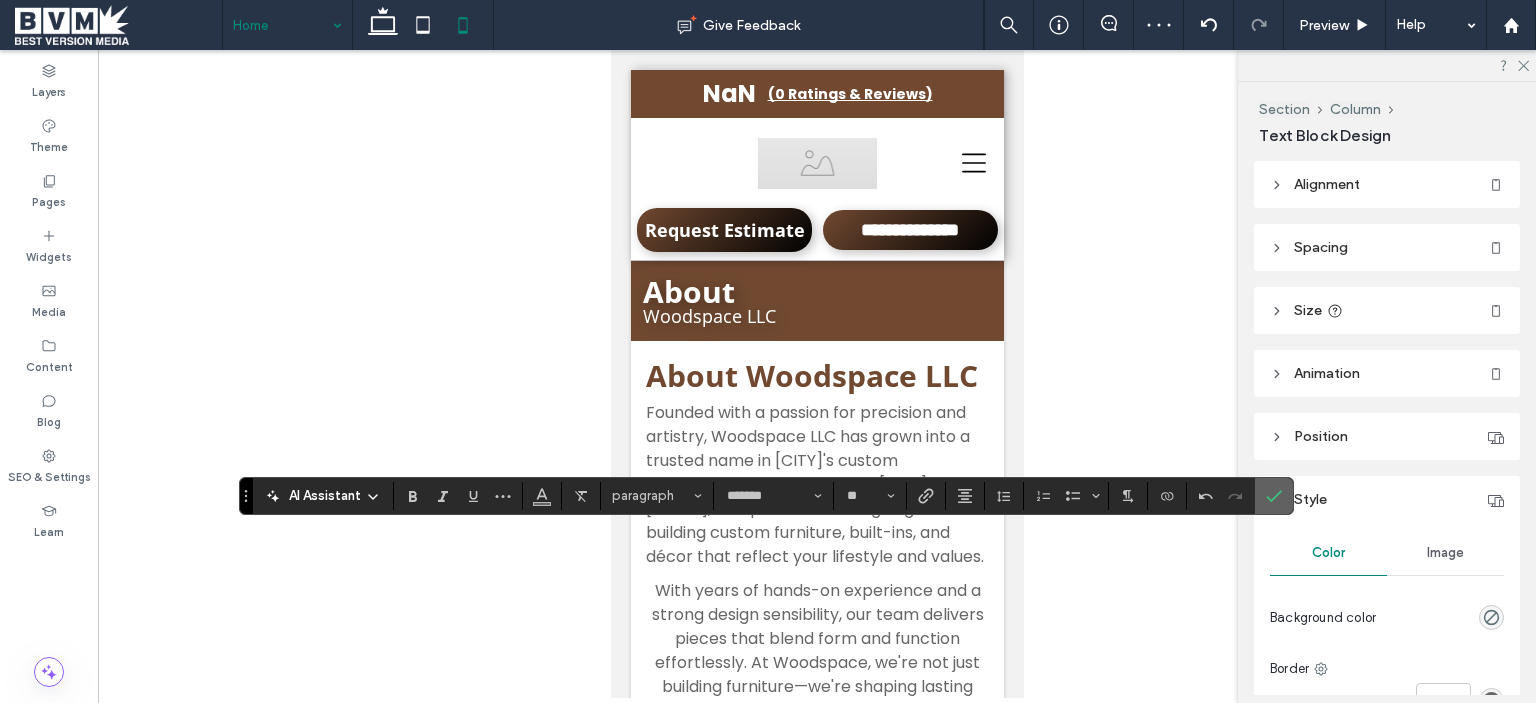 click 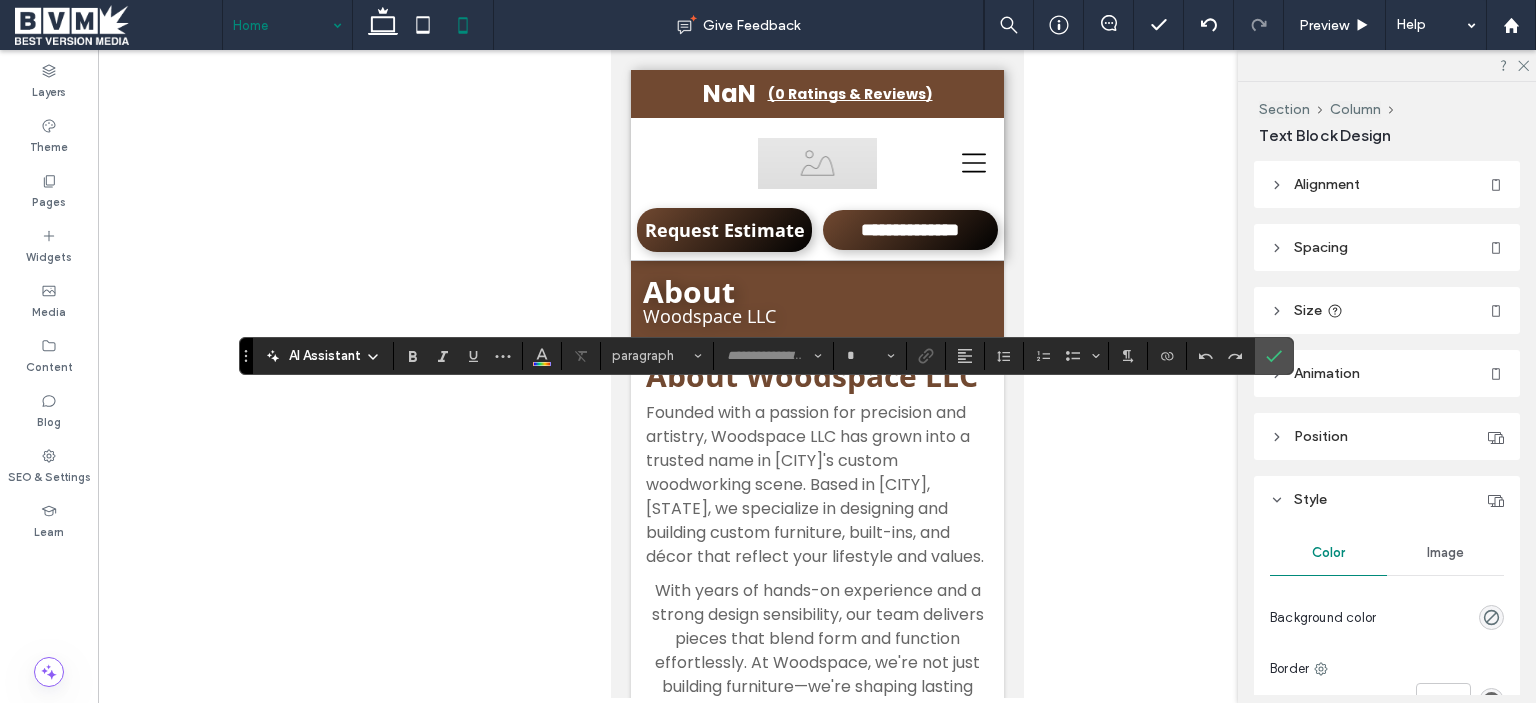 type on "*******" 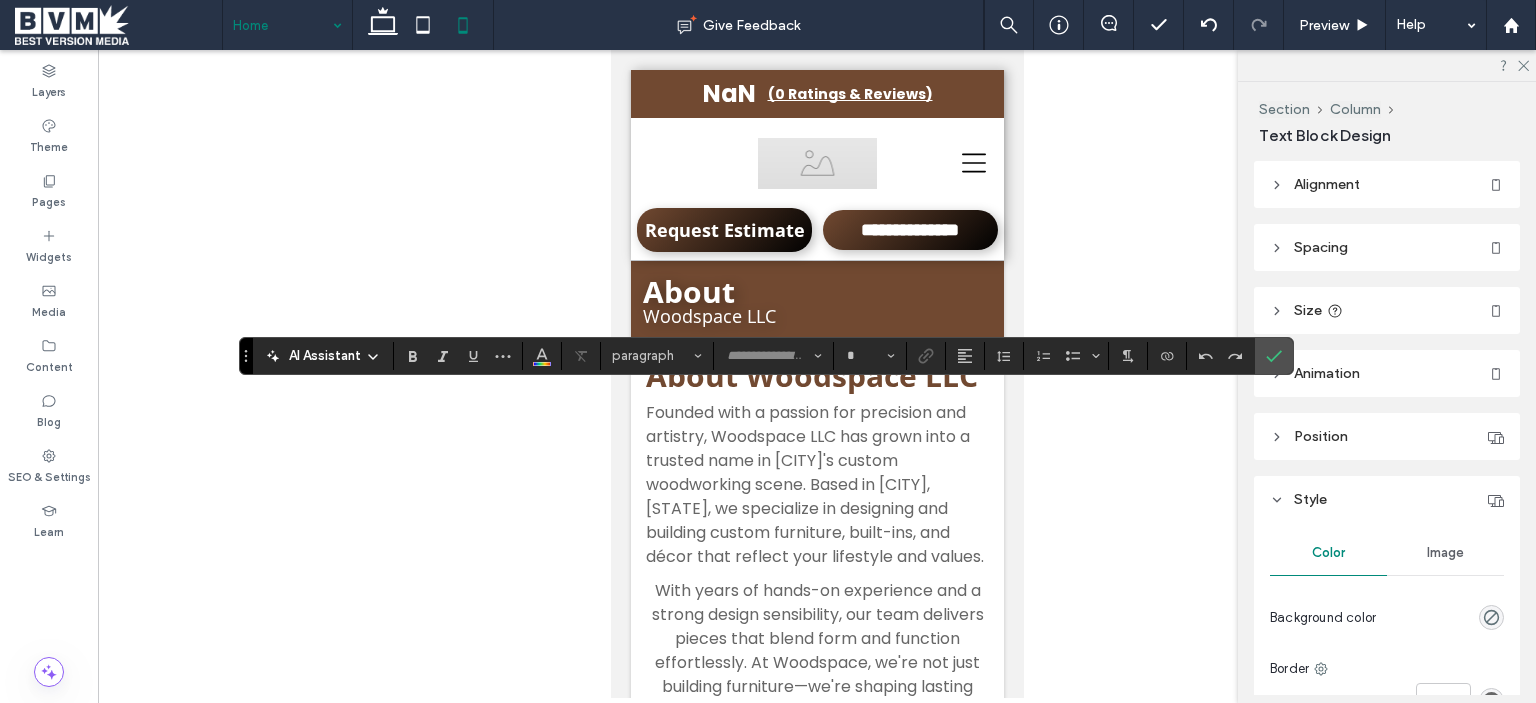 type on "**" 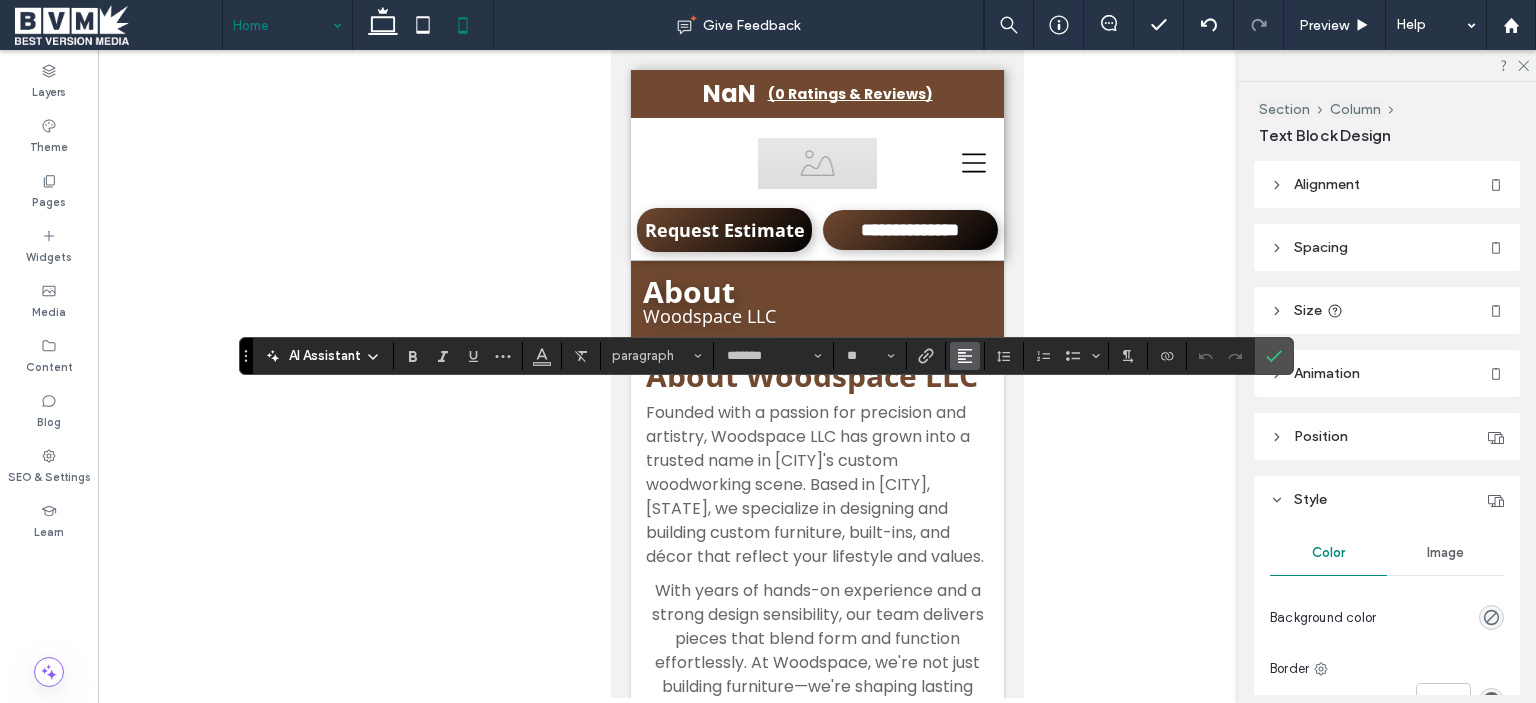 click at bounding box center (965, 356) 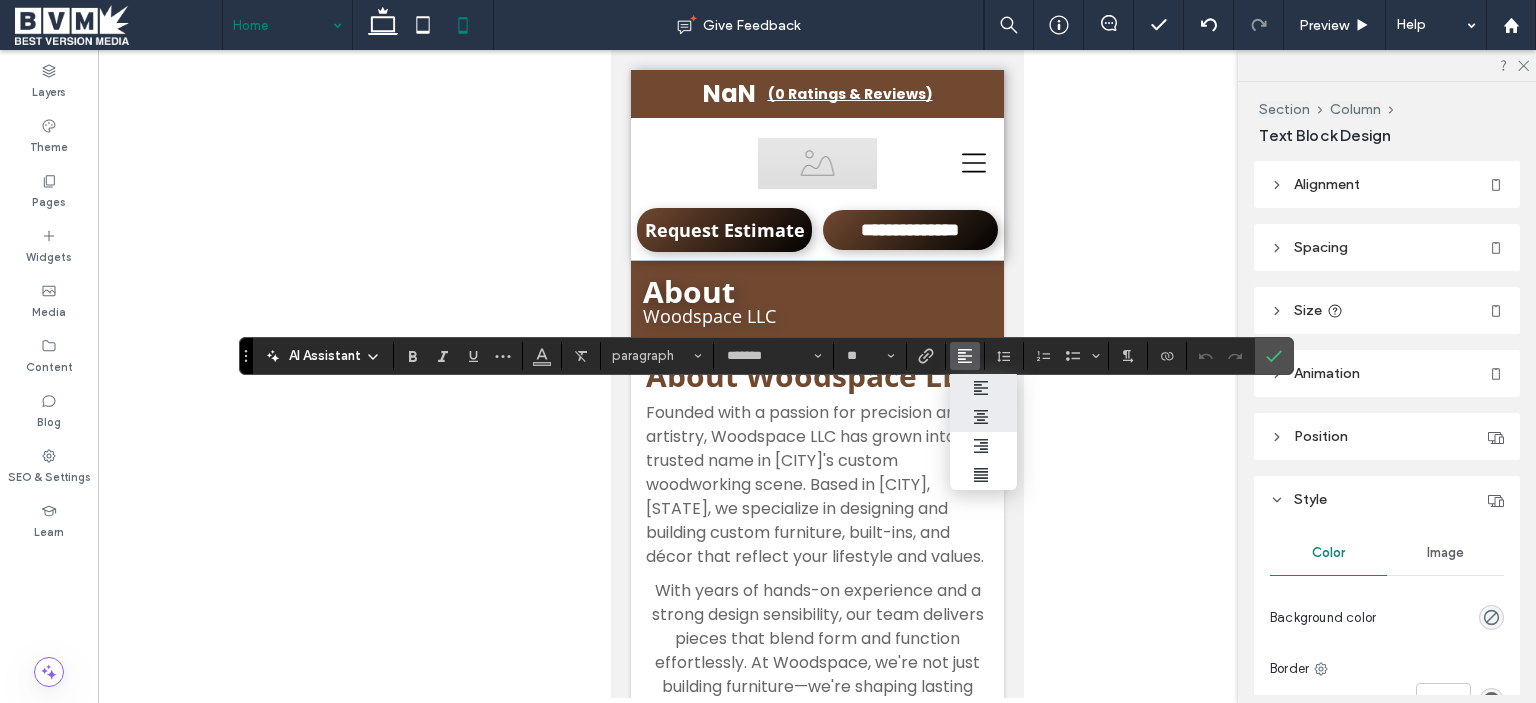 click at bounding box center (983, 417) 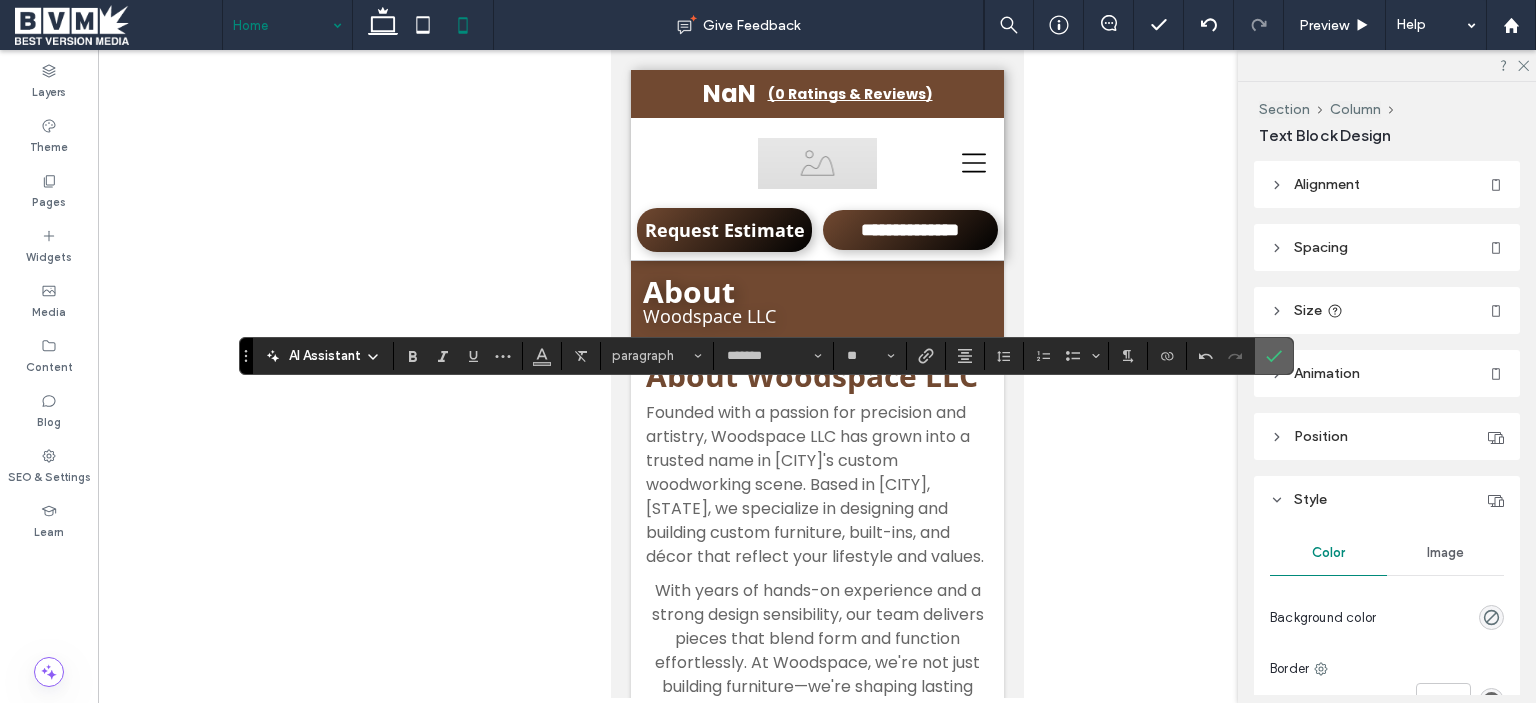 click 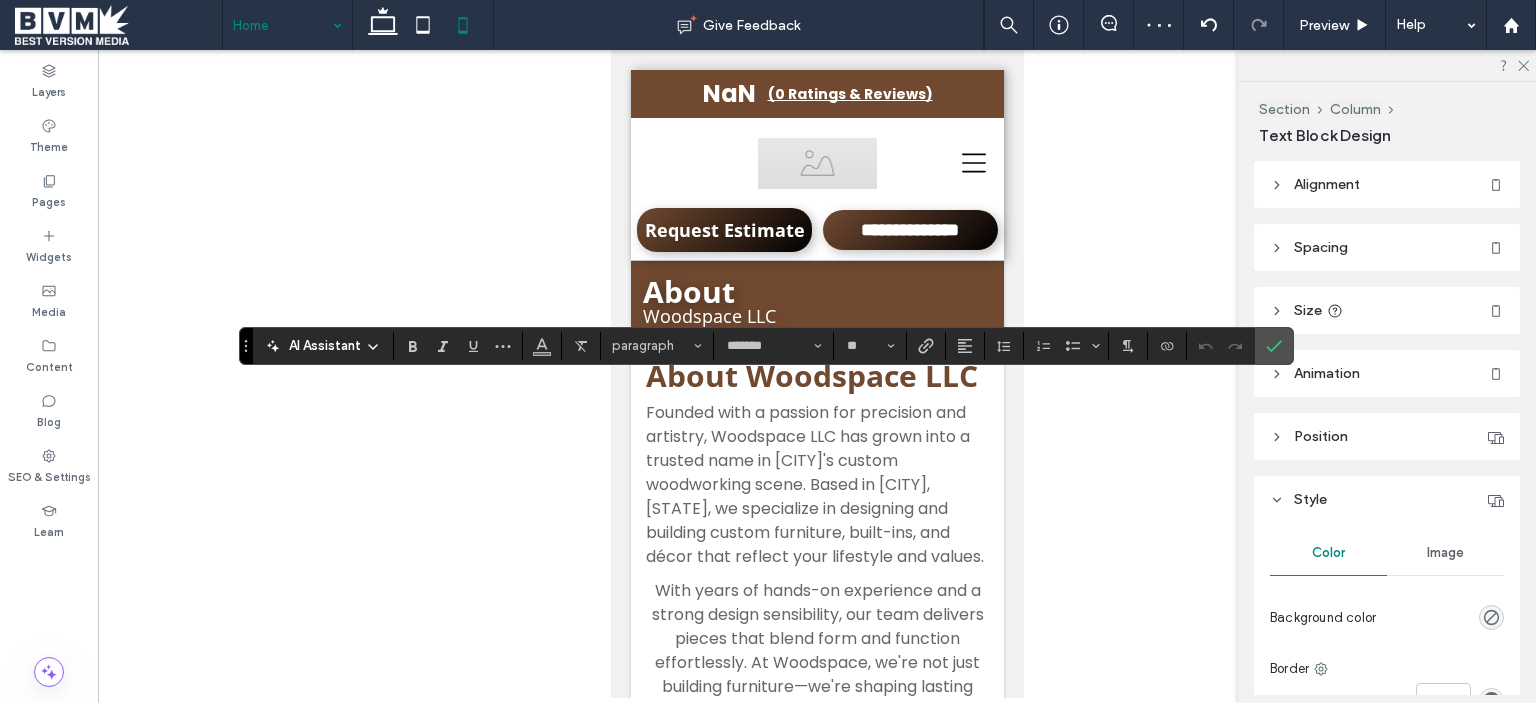 type on "*******" 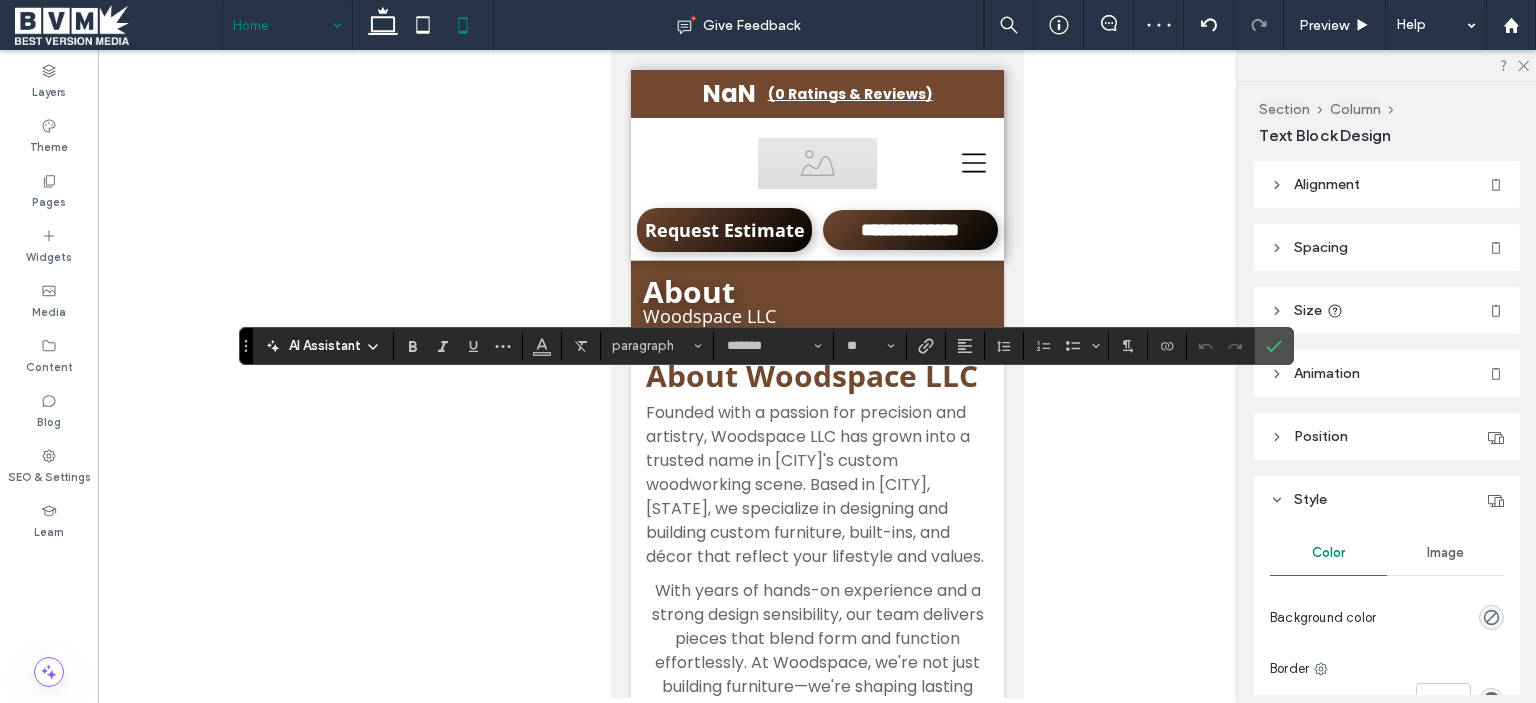 type on "**" 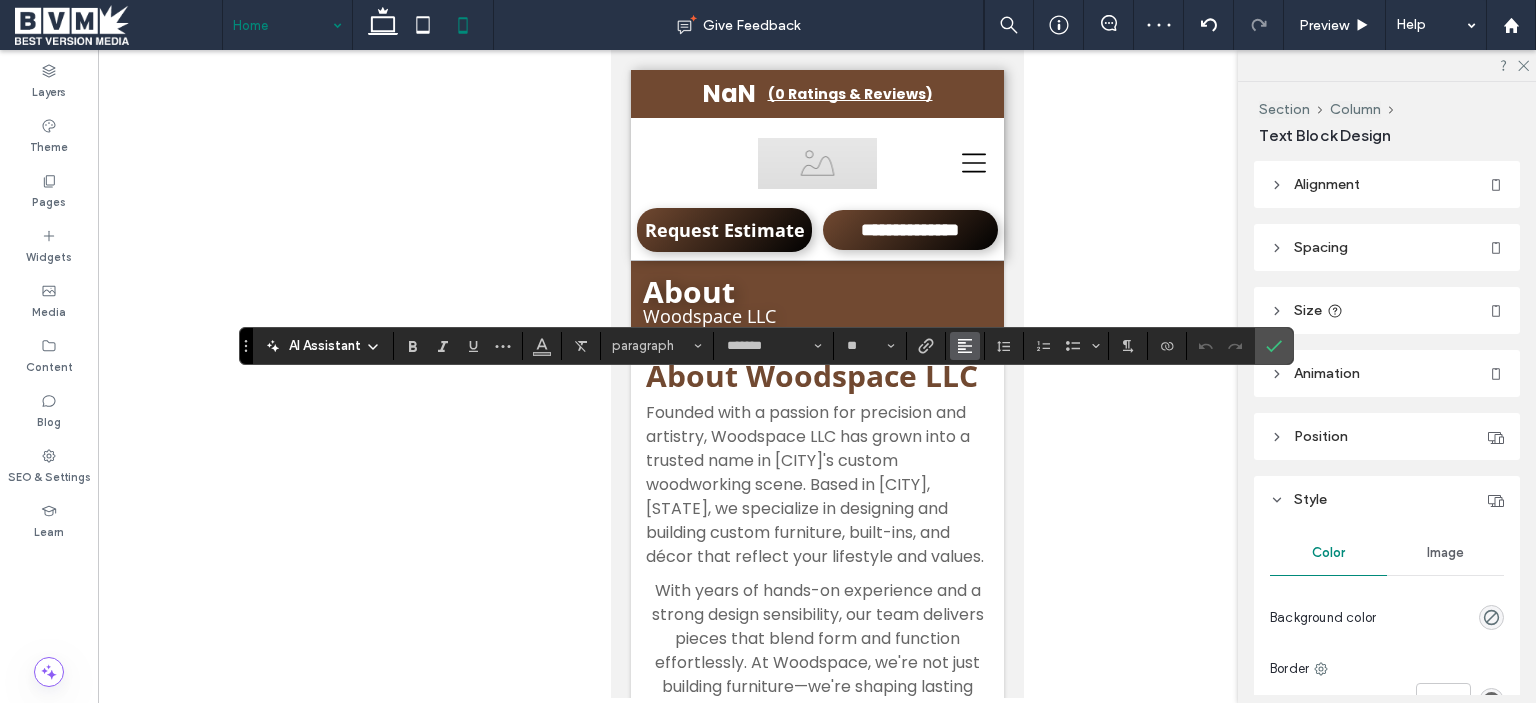 click 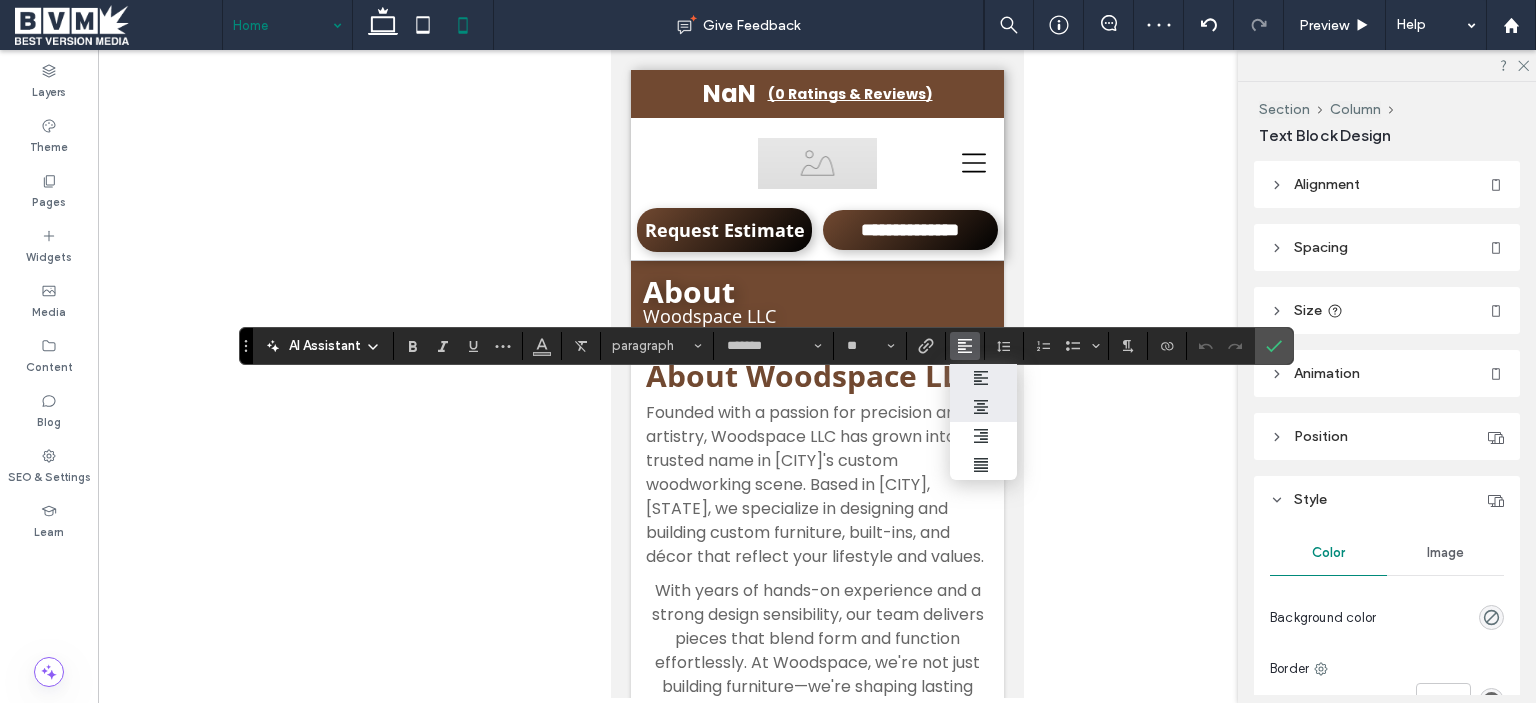 click at bounding box center (984, 407) 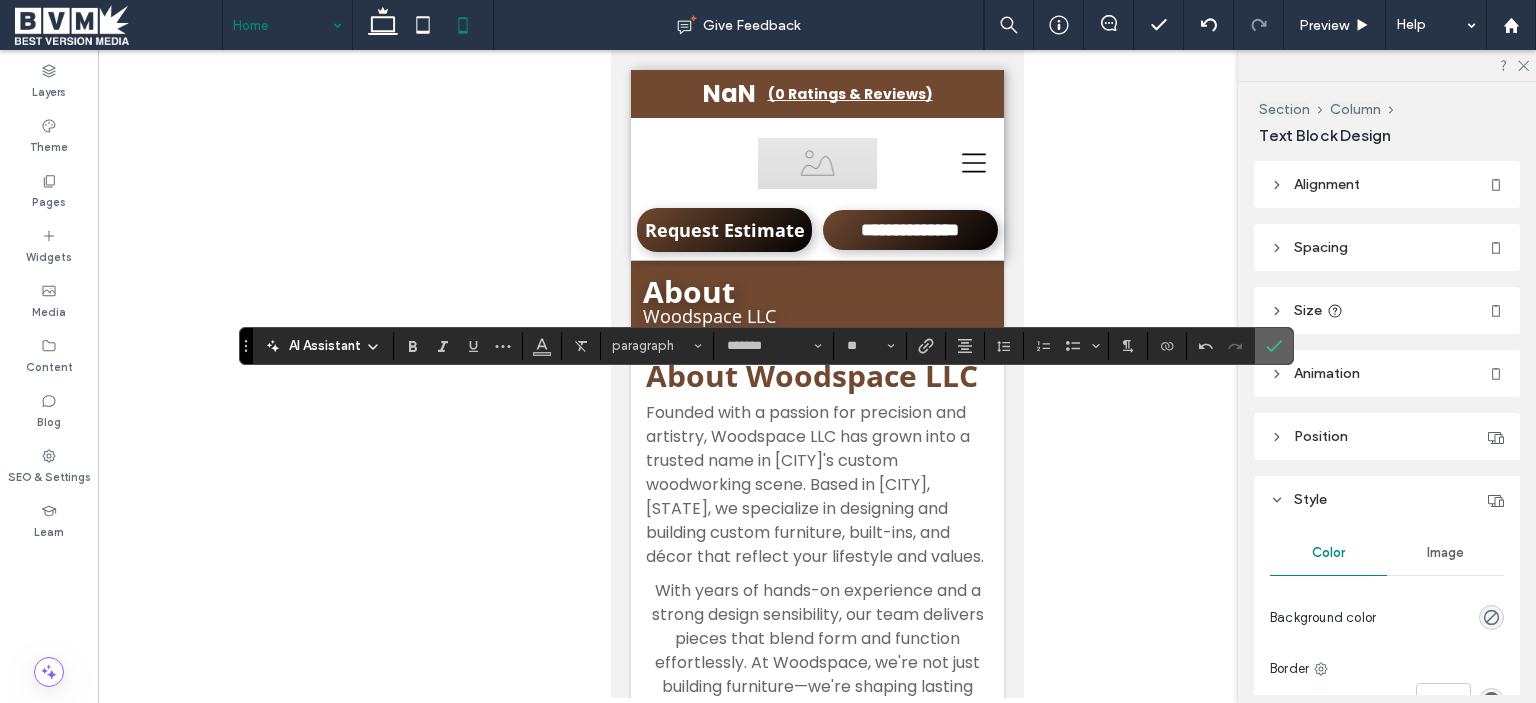 click at bounding box center (1274, 346) 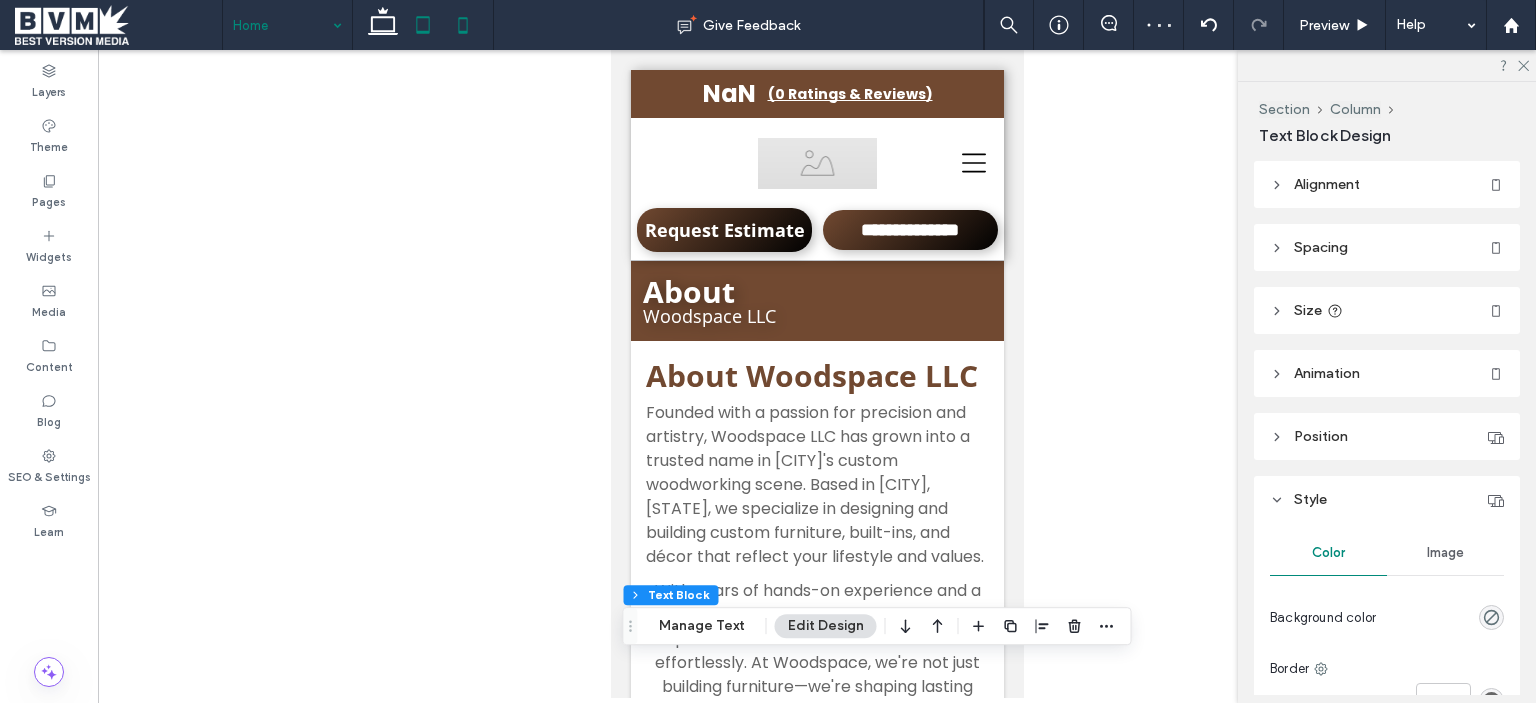 click 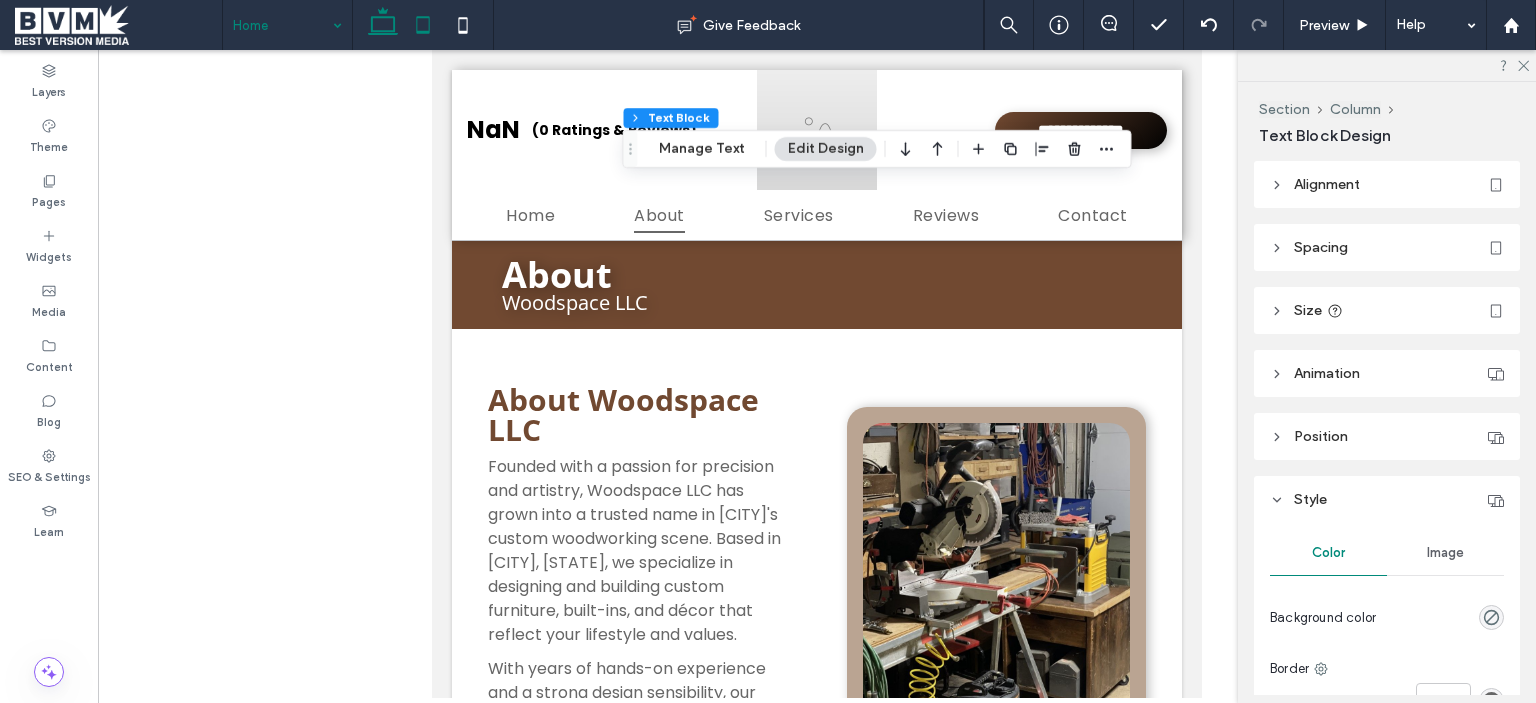 click 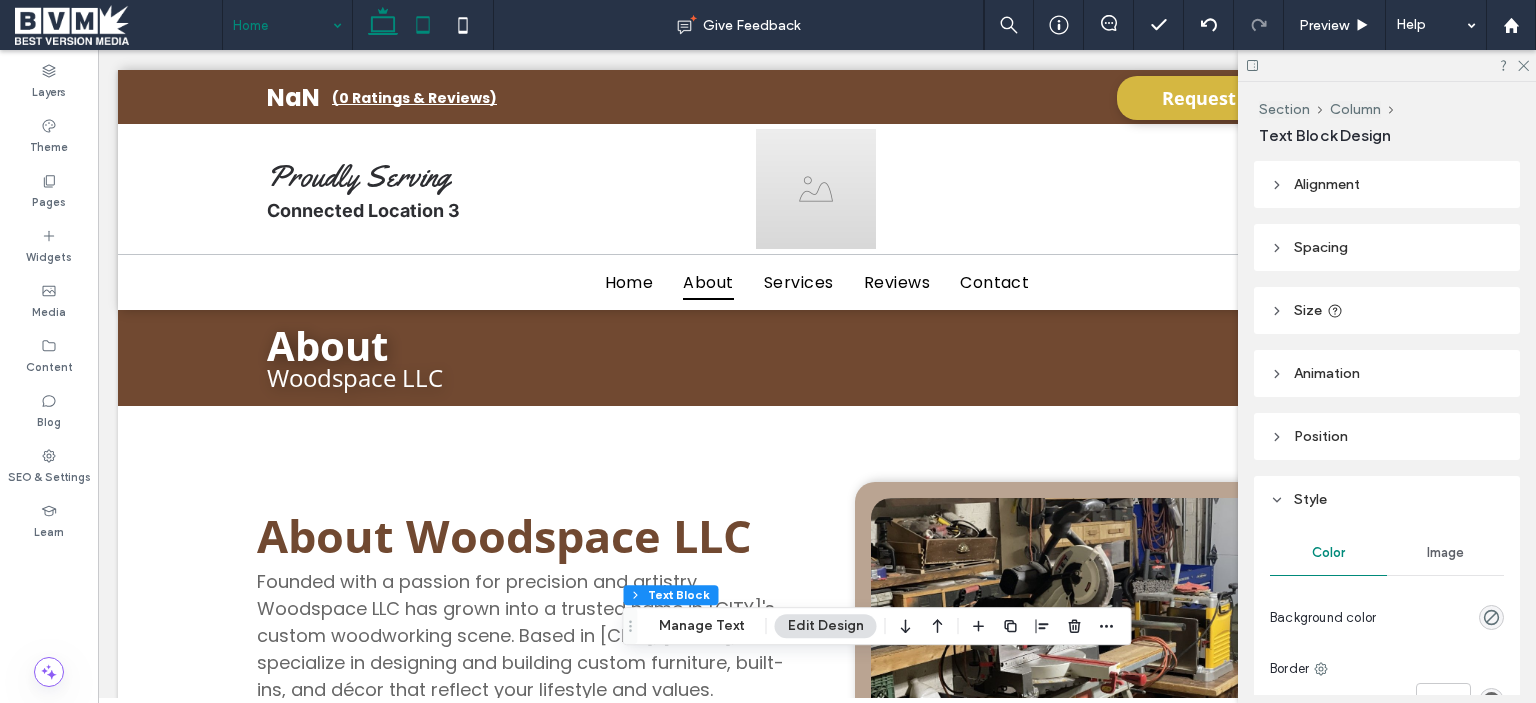 click 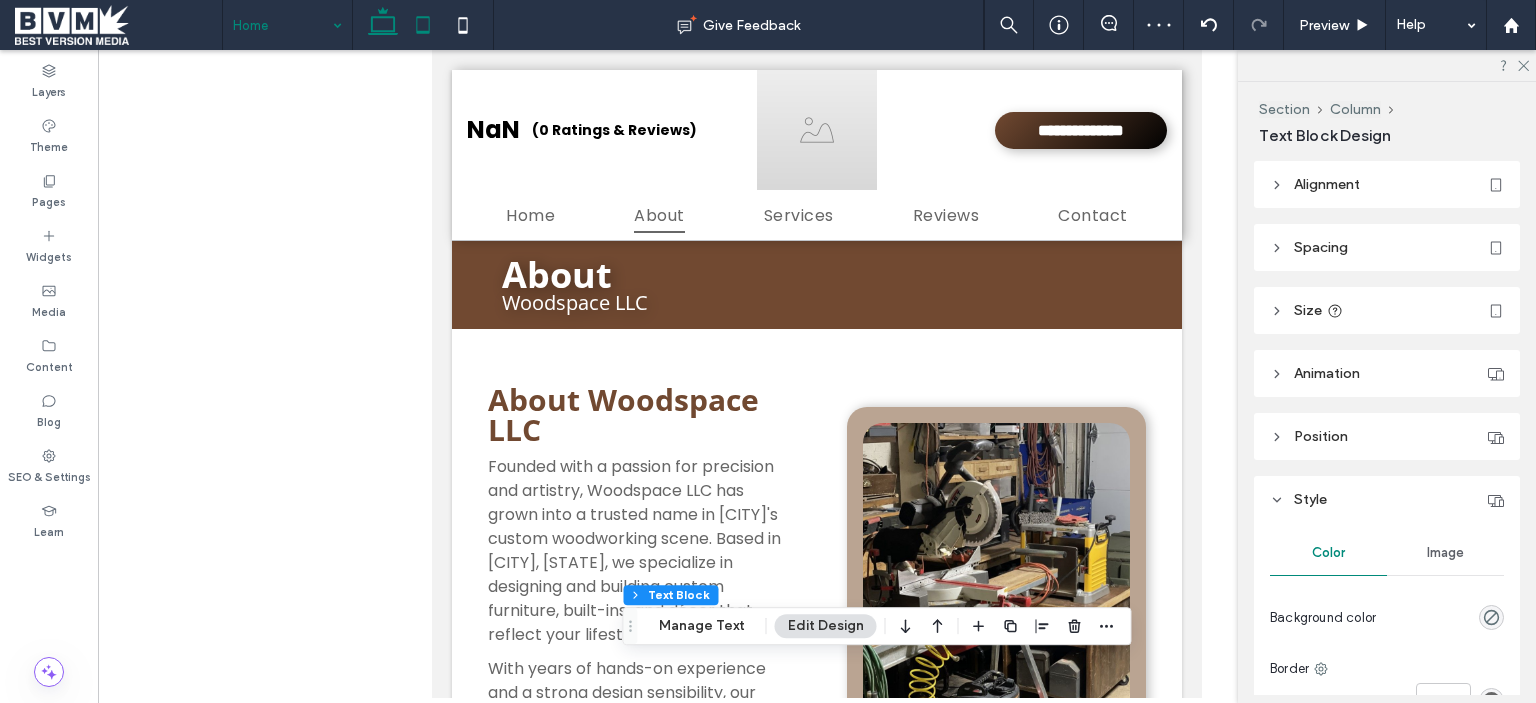 click 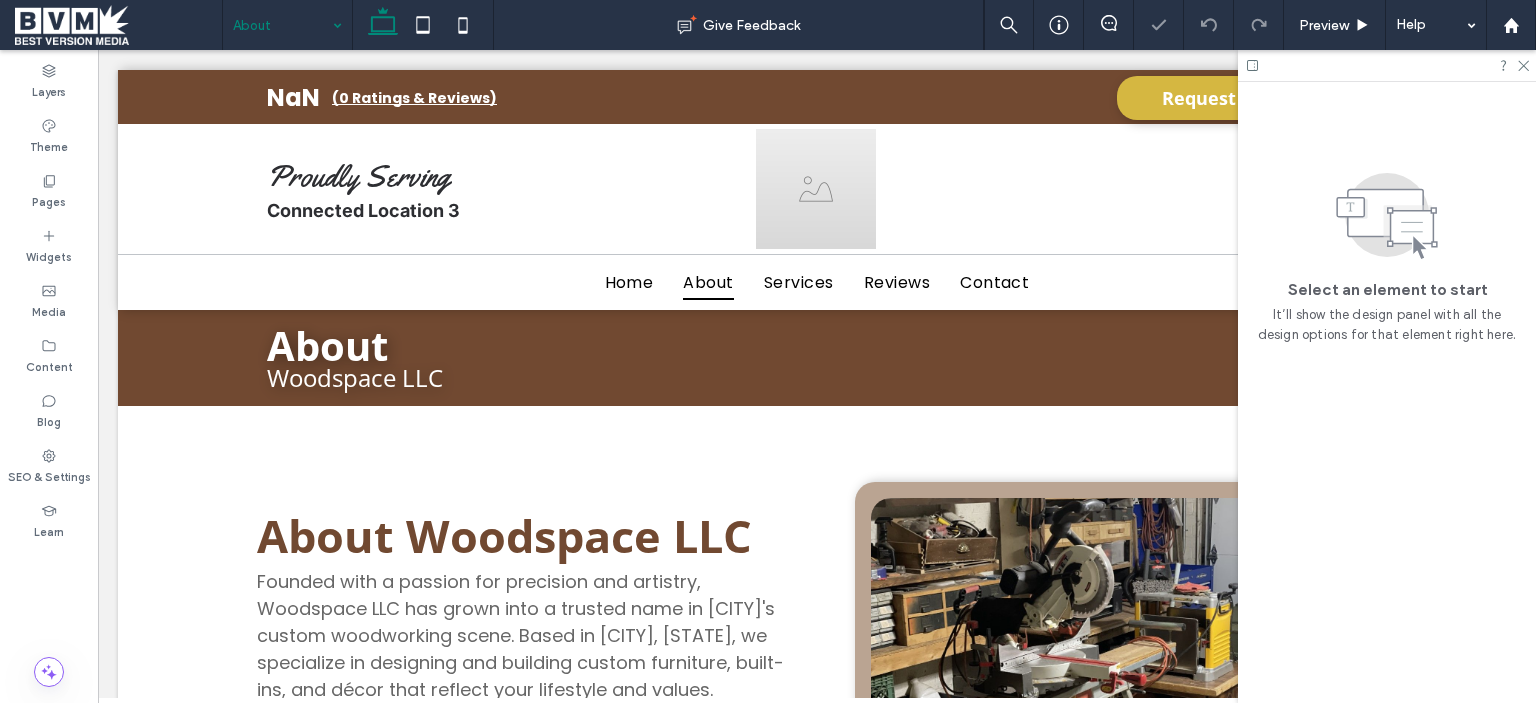 click at bounding box center [1387, 65] 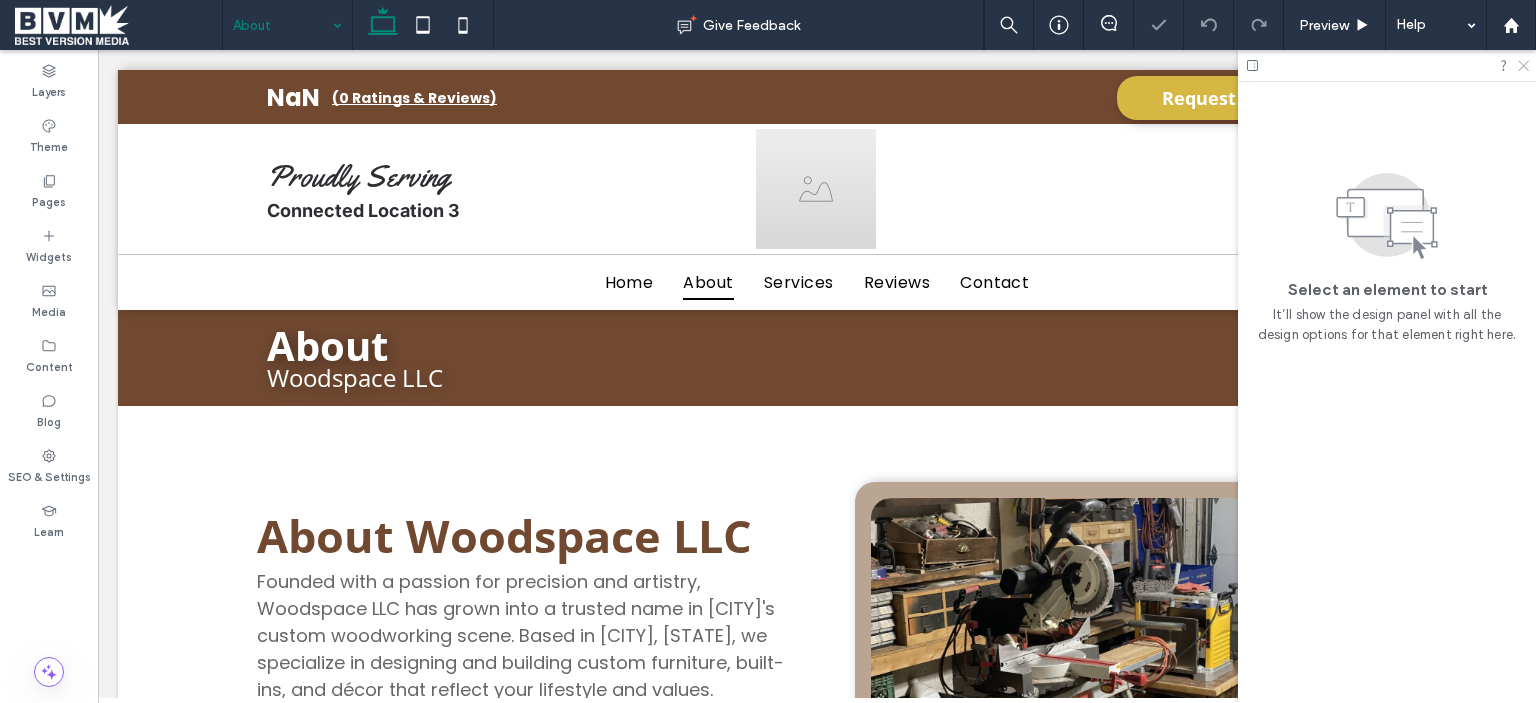 click 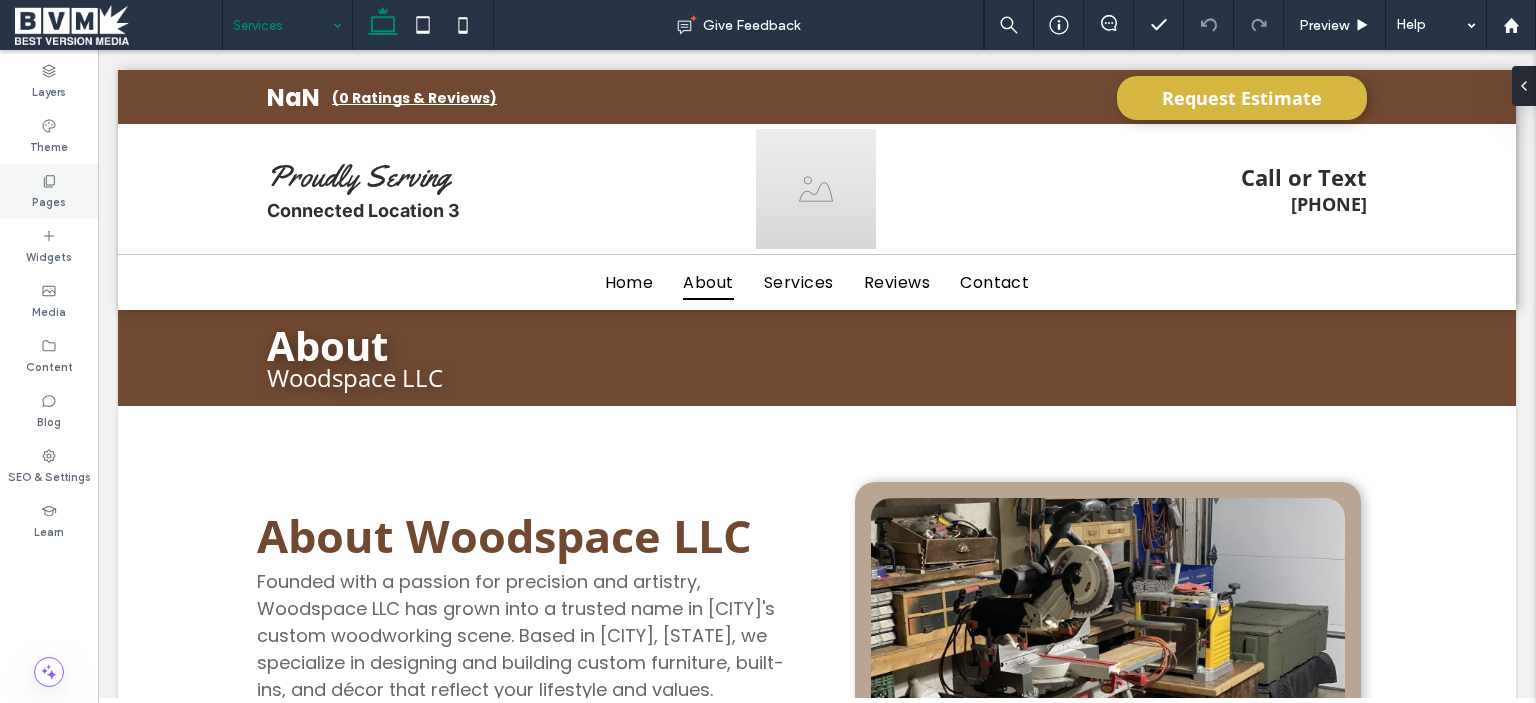 click on "Pages" at bounding box center [49, 191] 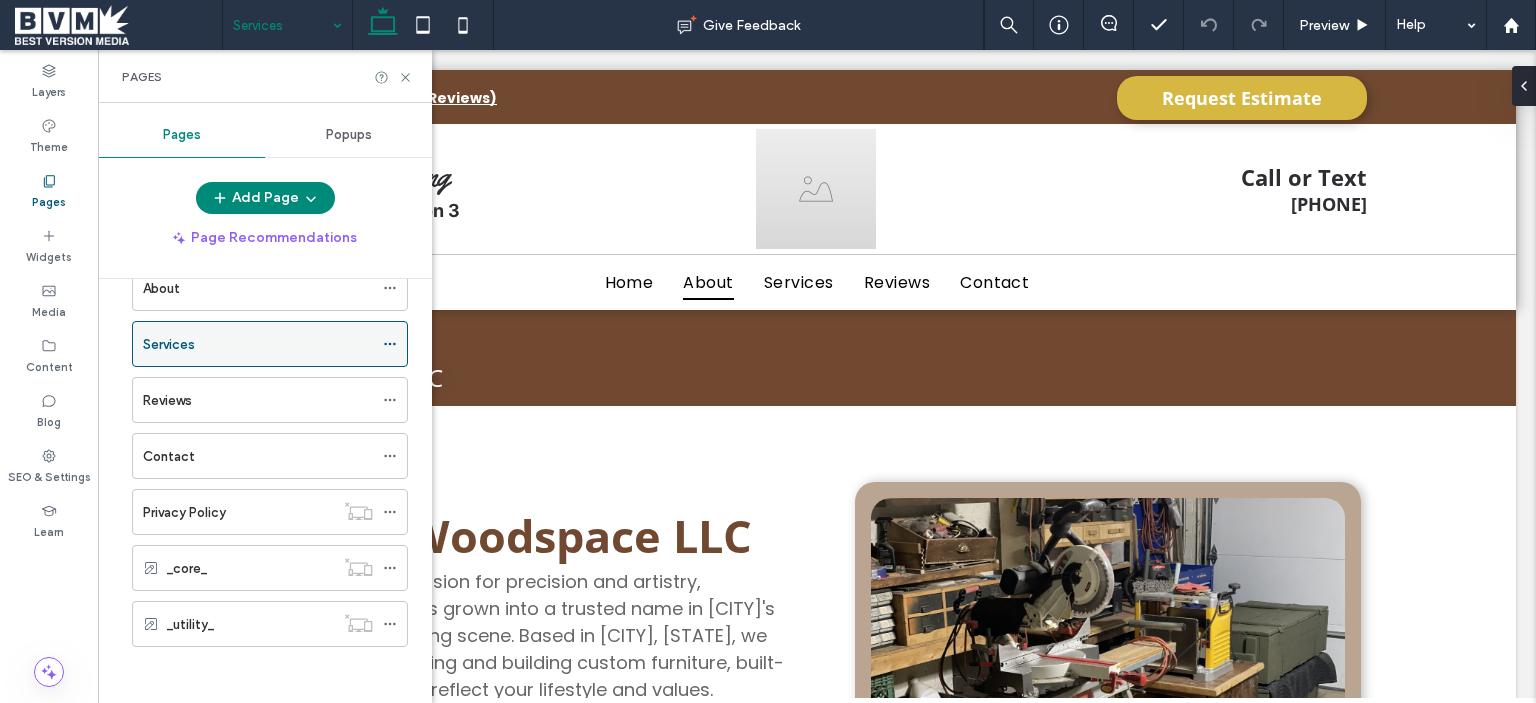 scroll, scrollTop: 0, scrollLeft: 0, axis: both 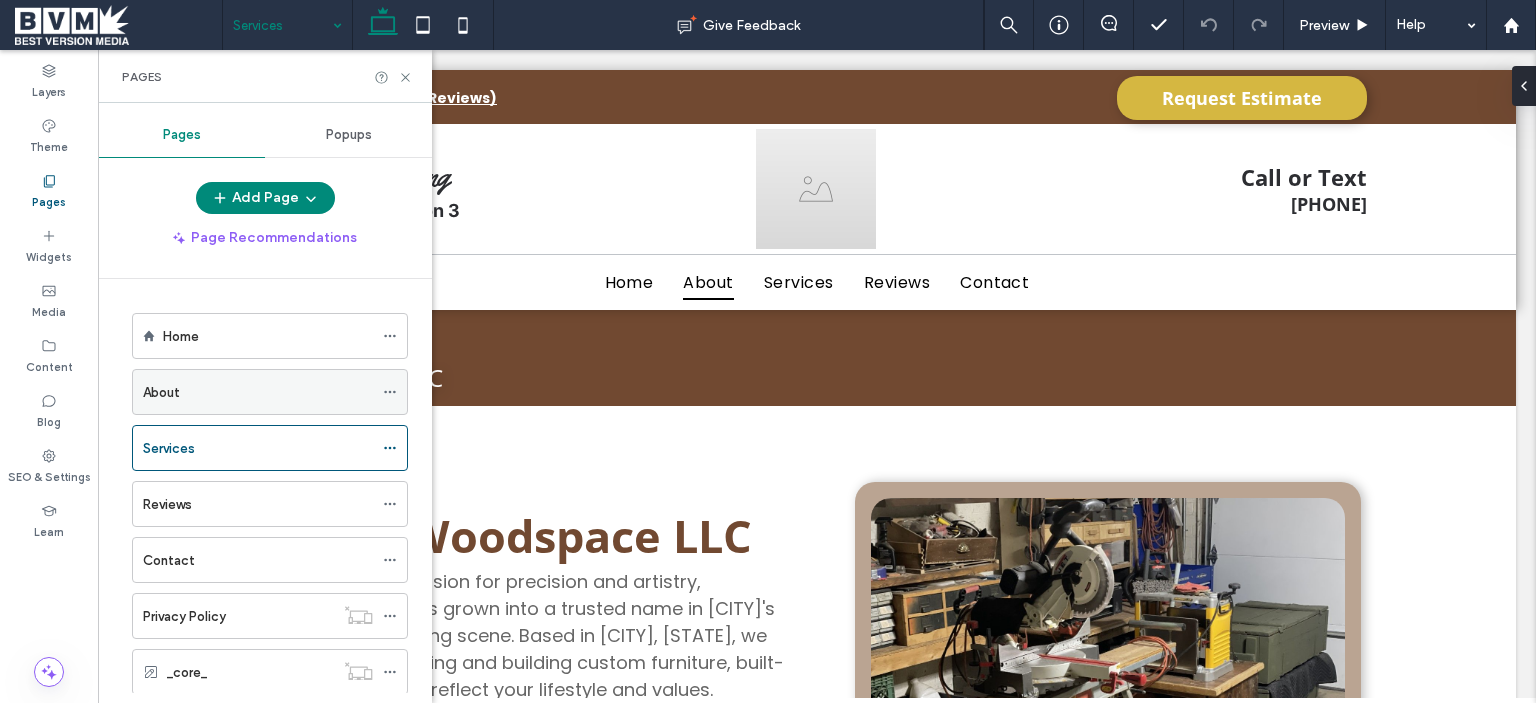 click on "About" at bounding box center (258, 392) 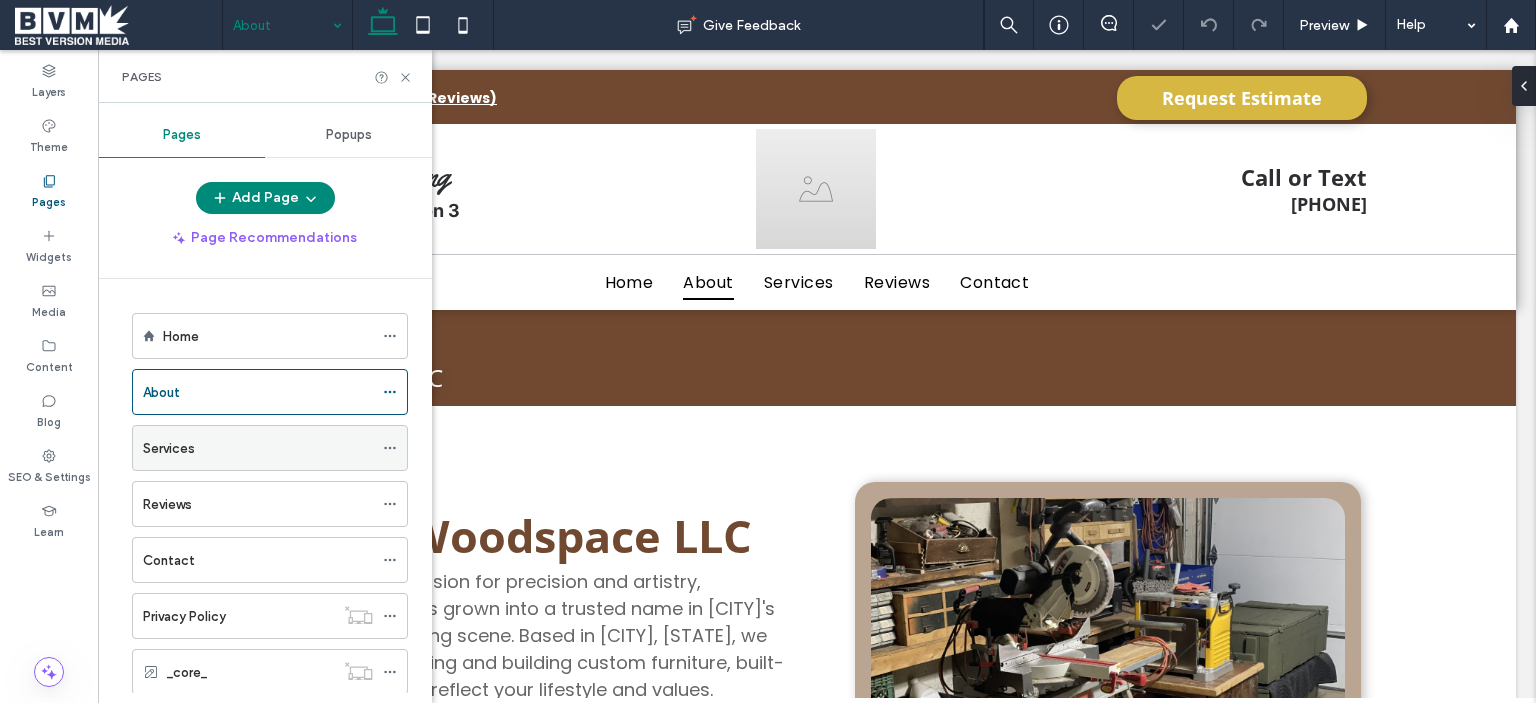 click on "Services" at bounding box center [258, 448] 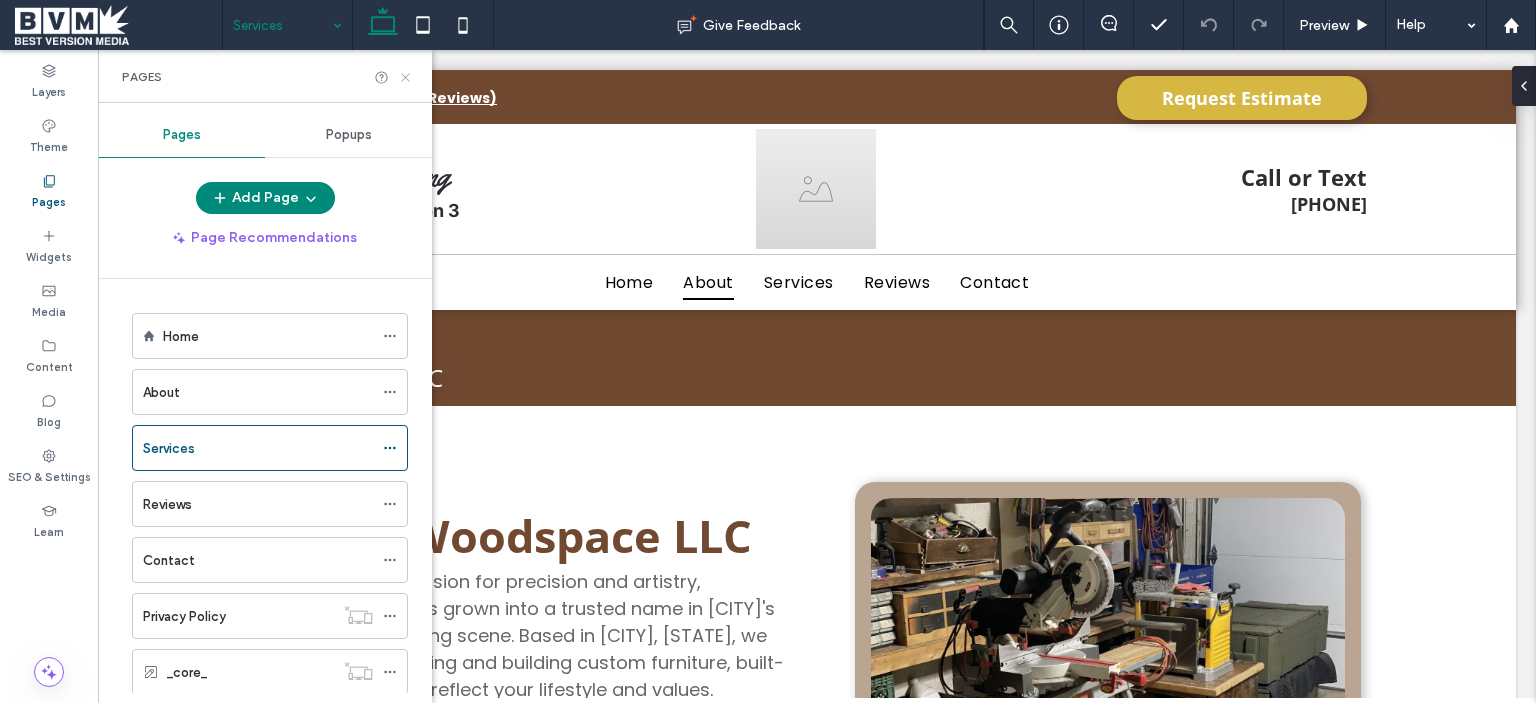 click 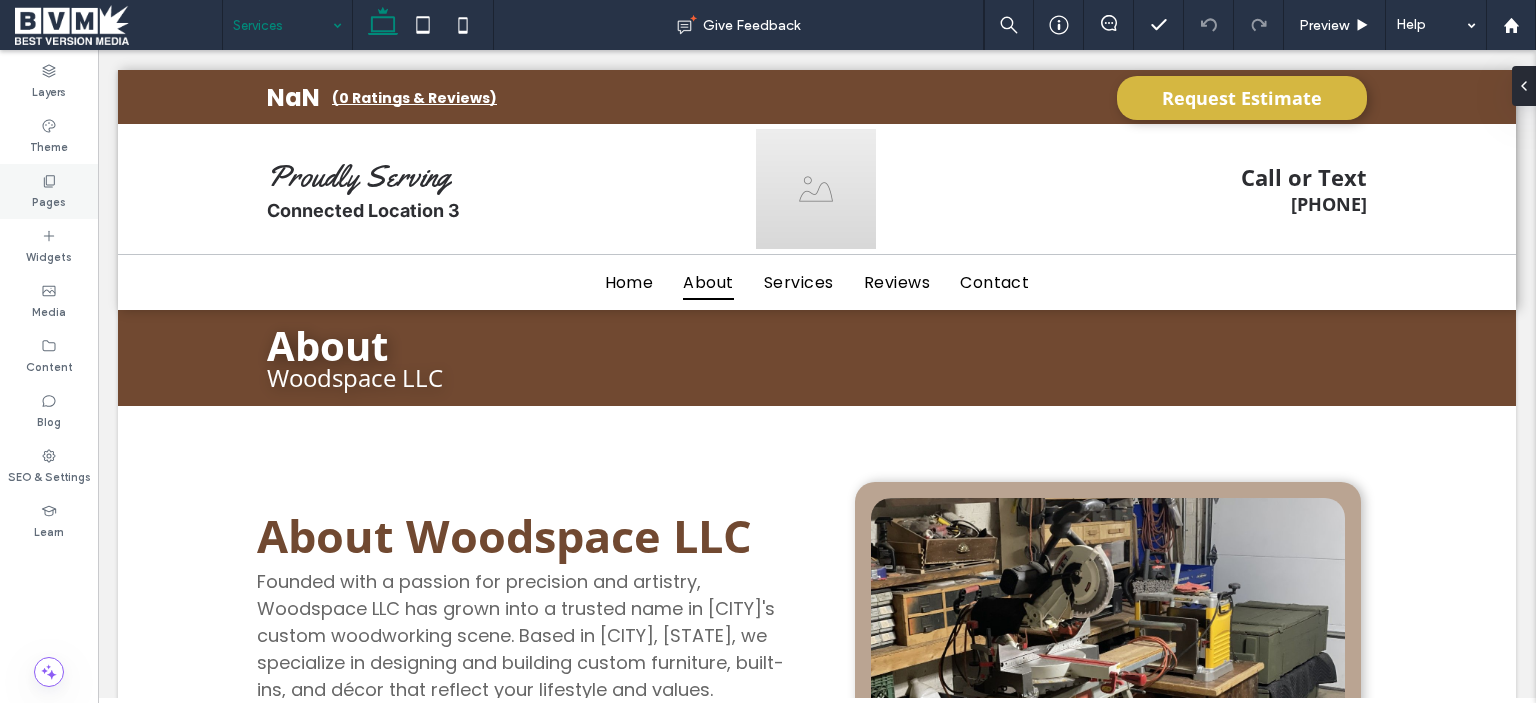 click 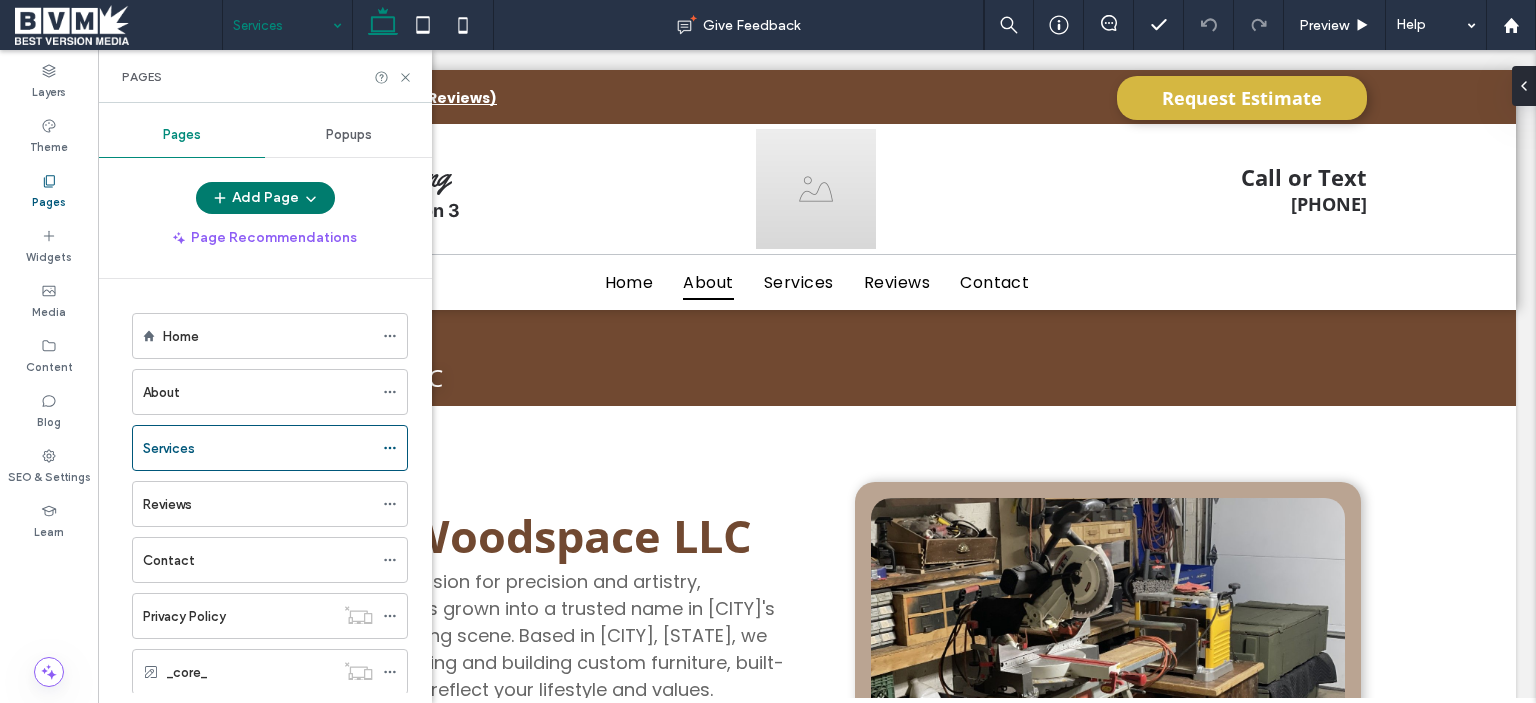 click on "Add Page" at bounding box center [265, 198] 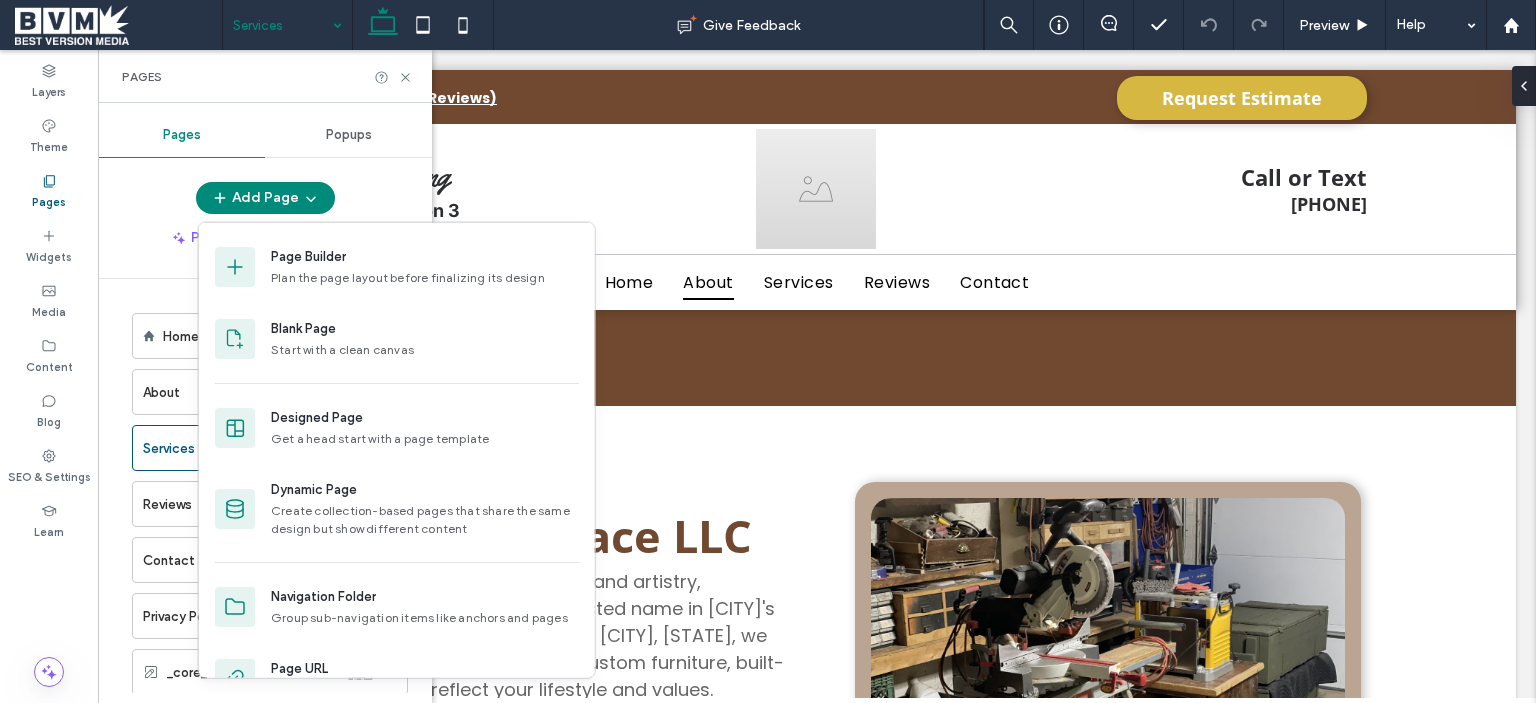 scroll, scrollTop: 44, scrollLeft: 0, axis: vertical 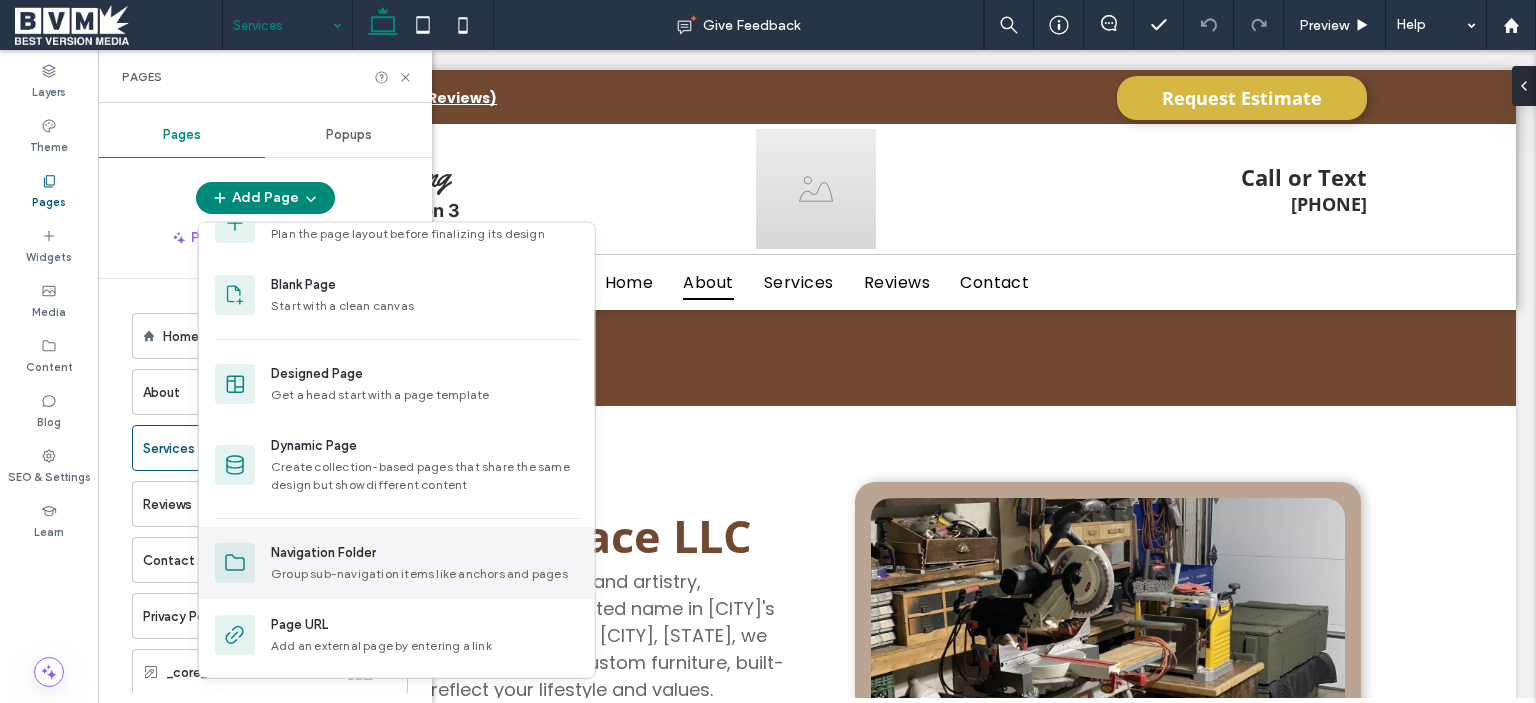 click on "Group sub-navigation items like anchors and pages" at bounding box center (425, 574) 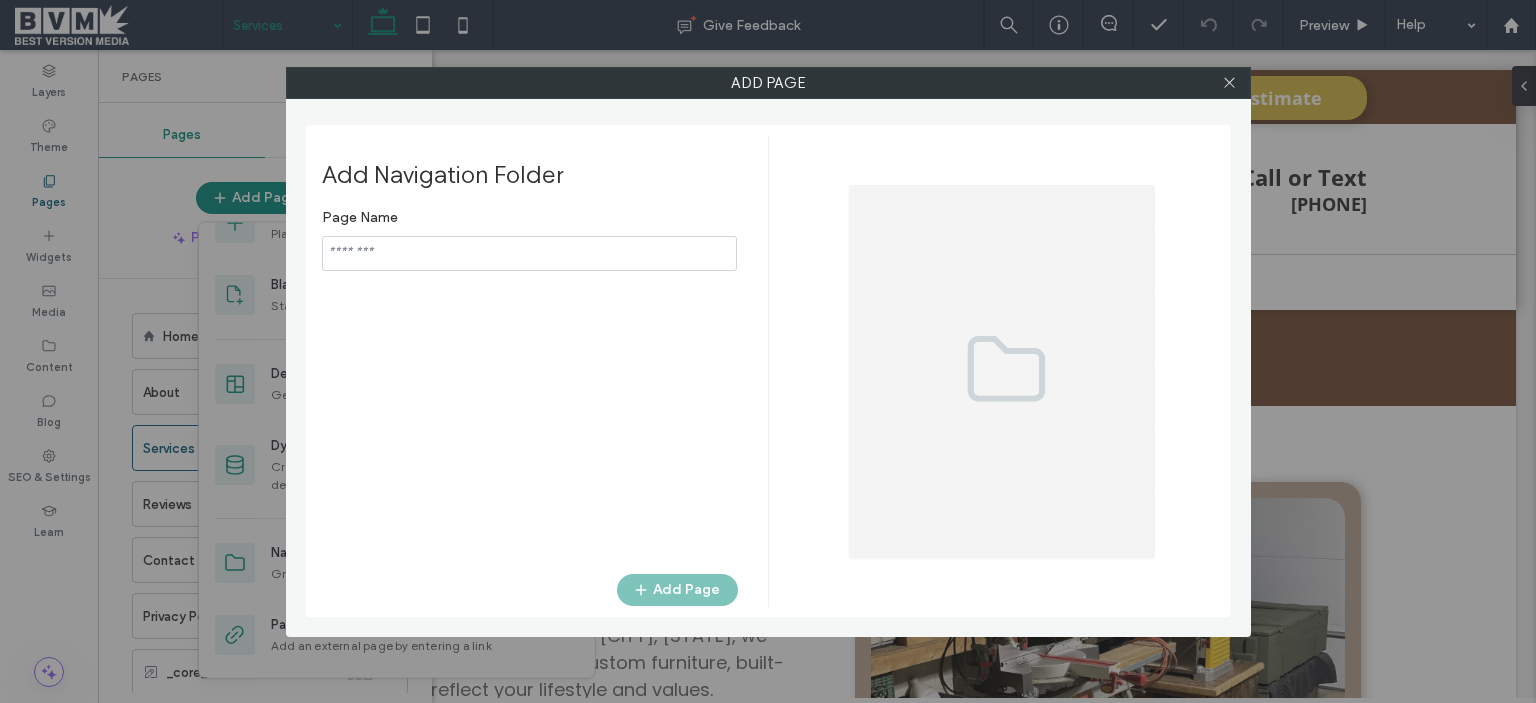 click at bounding box center (529, 253) 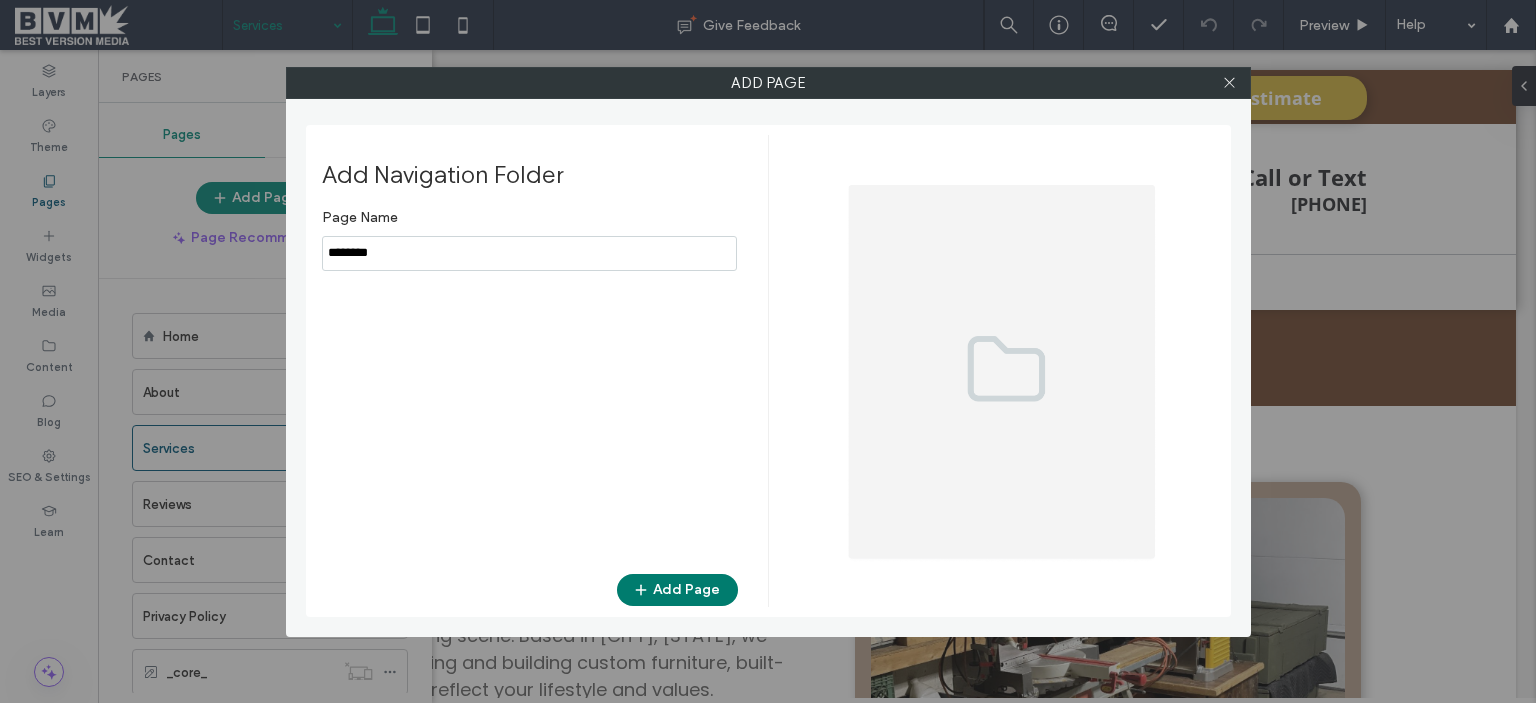 type on "********" 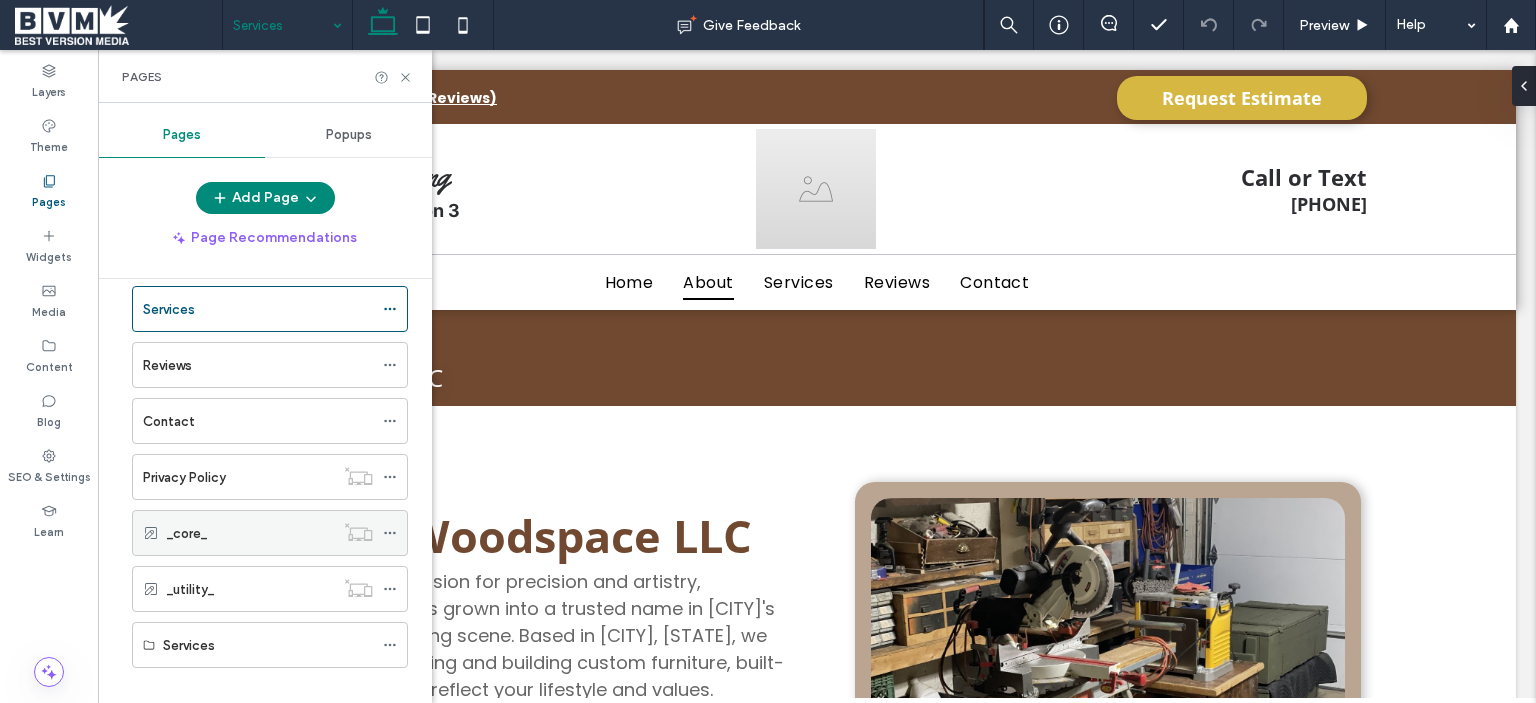 scroll, scrollTop: 159, scrollLeft: 0, axis: vertical 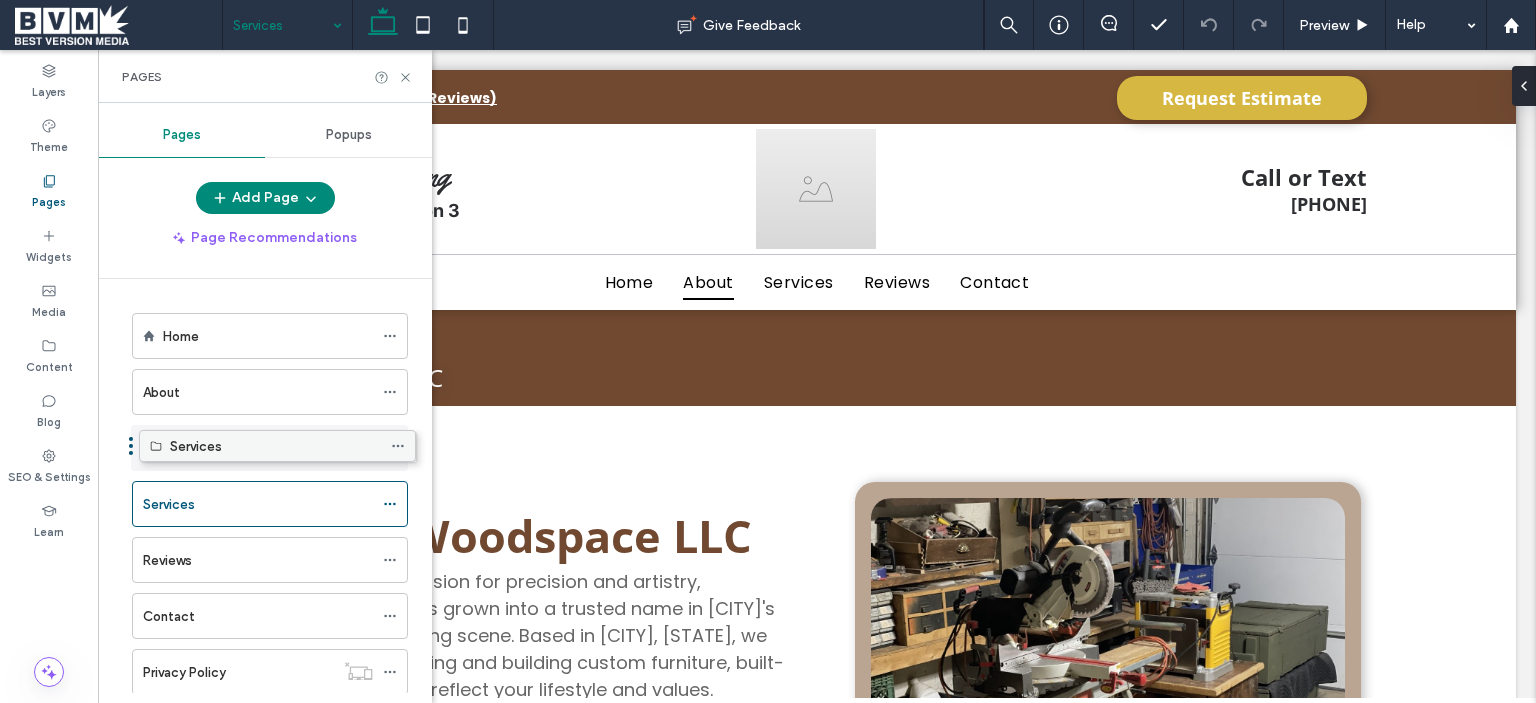drag, startPoint x: 196, startPoint y: 621, endPoint x: 203, endPoint y: 453, distance: 168.14577 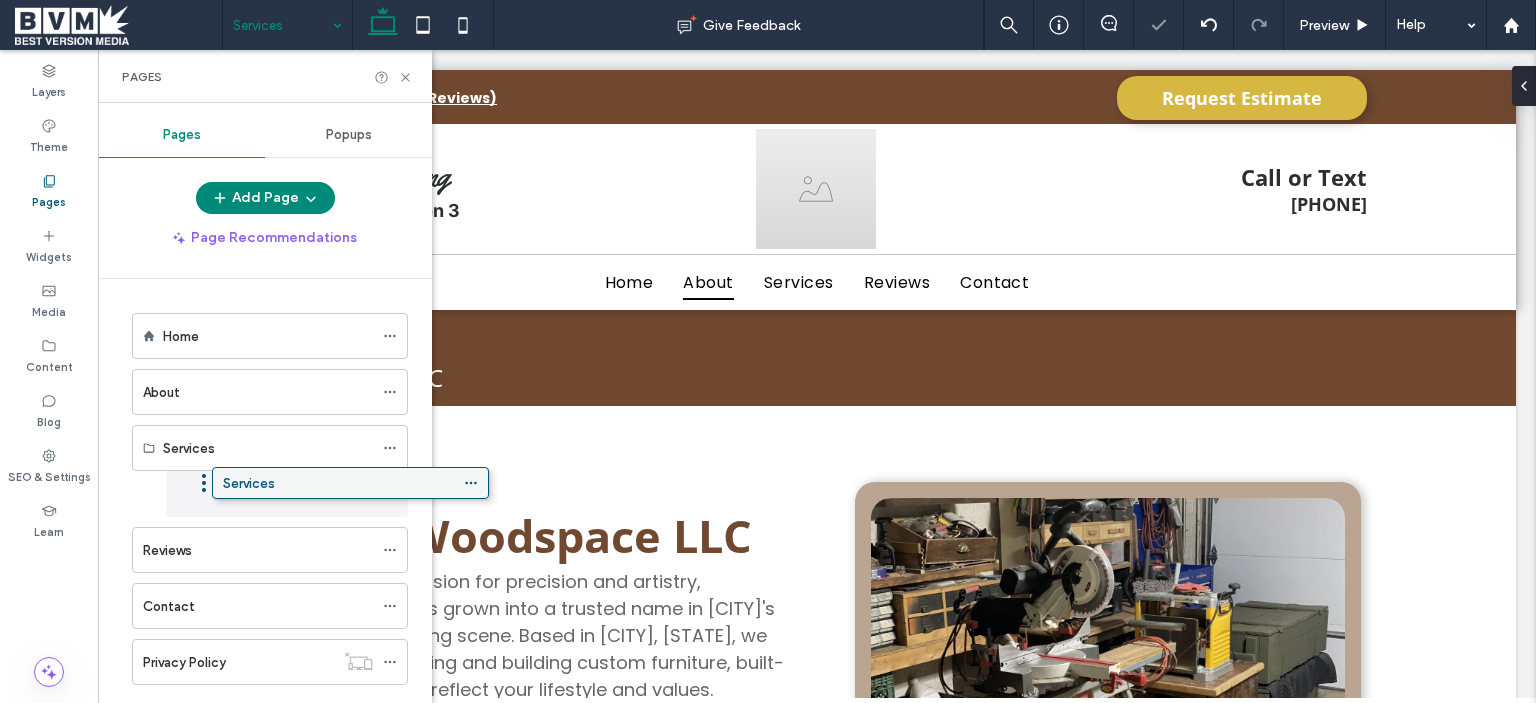 drag, startPoint x: 190, startPoint y: 506, endPoint x: 270, endPoint y: 494, distance: 80.895 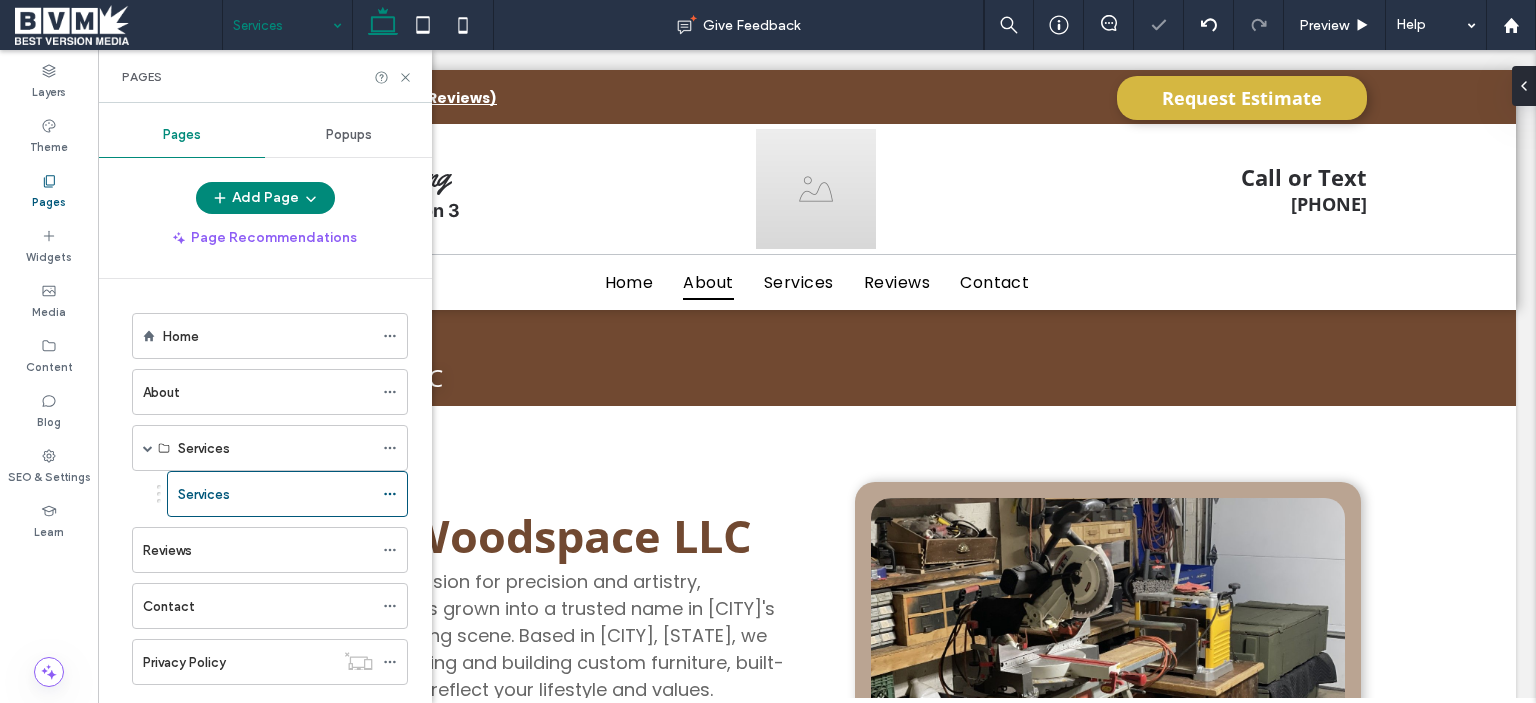 click on "Services" at bounding box center (275, 494) 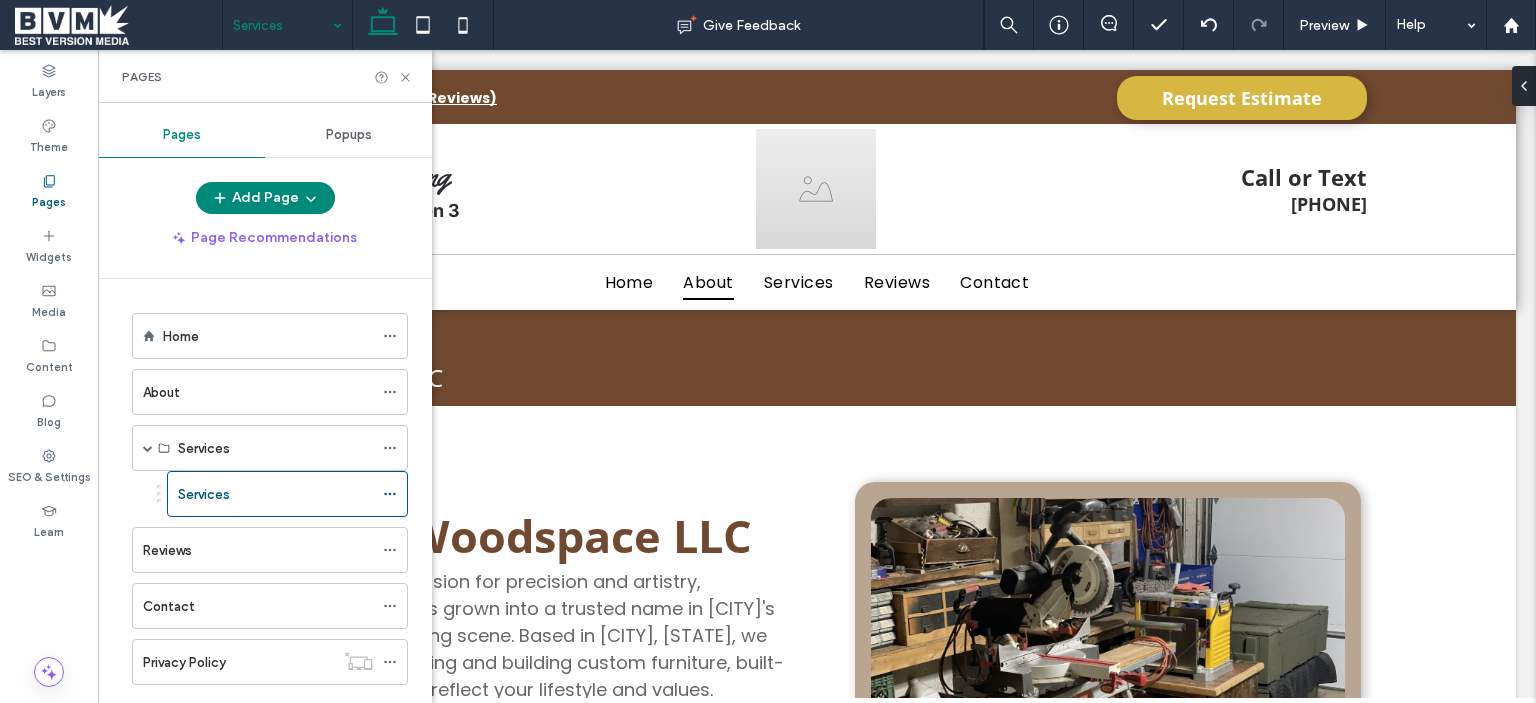 drag, startPoint x: 248, startPoint y: 345, endPoint x: 299, endPoint y: 357, distance: 52.392746 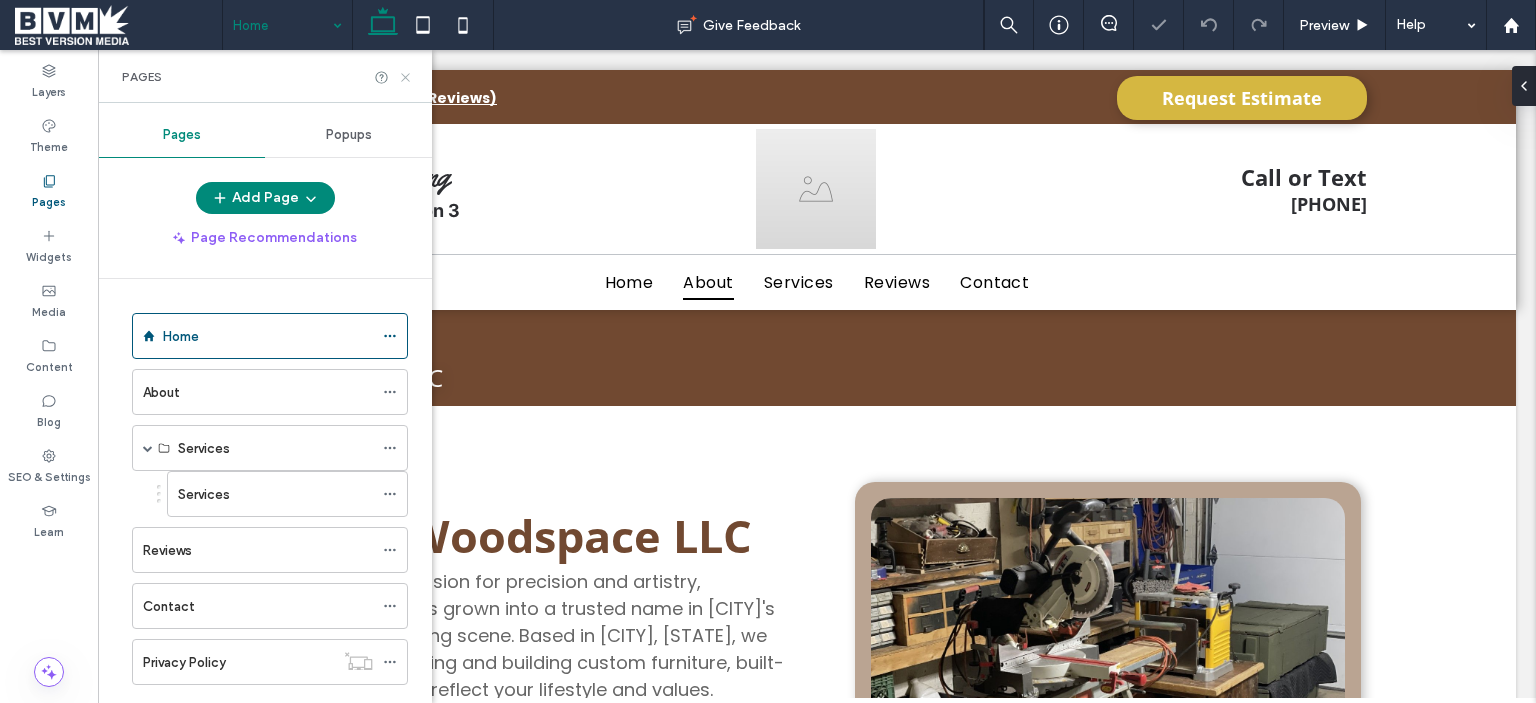 click 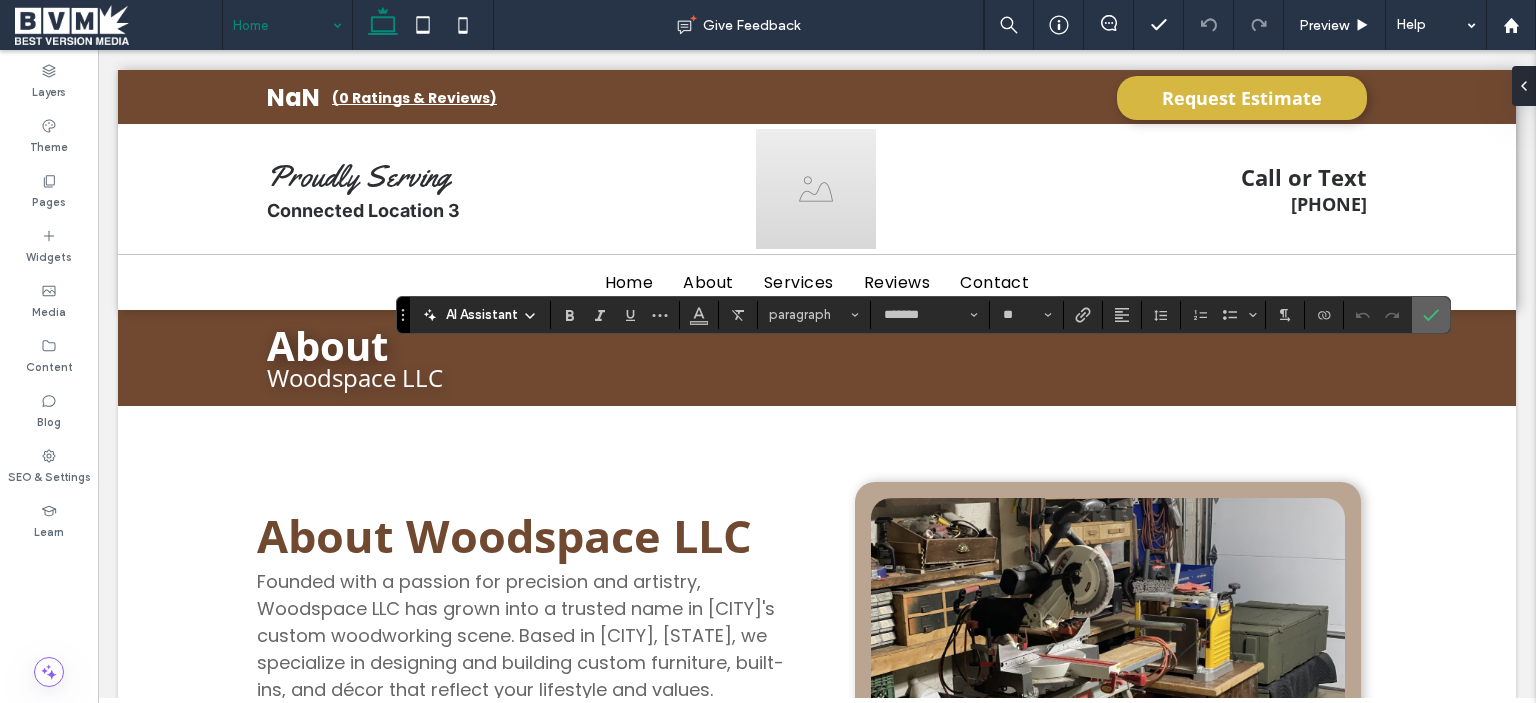 click 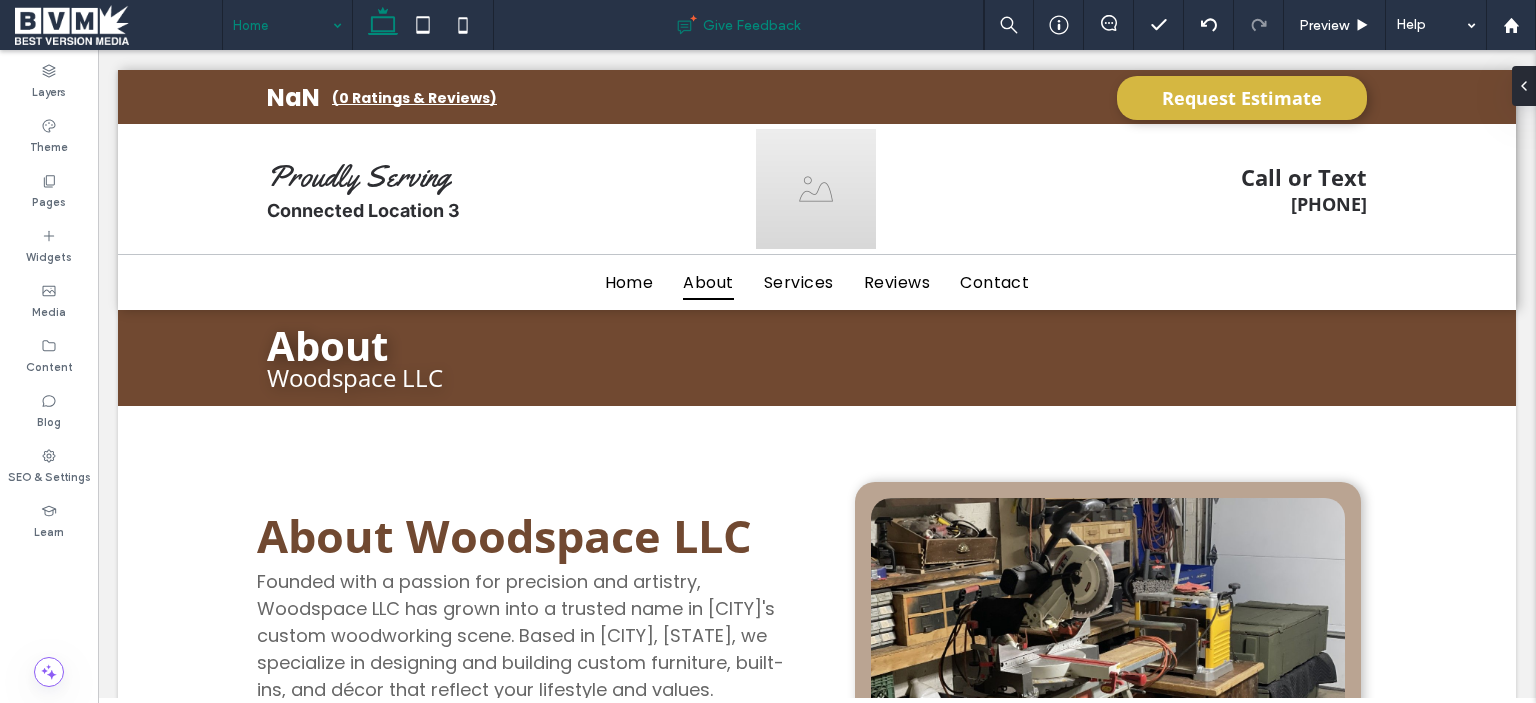 type on "*******" 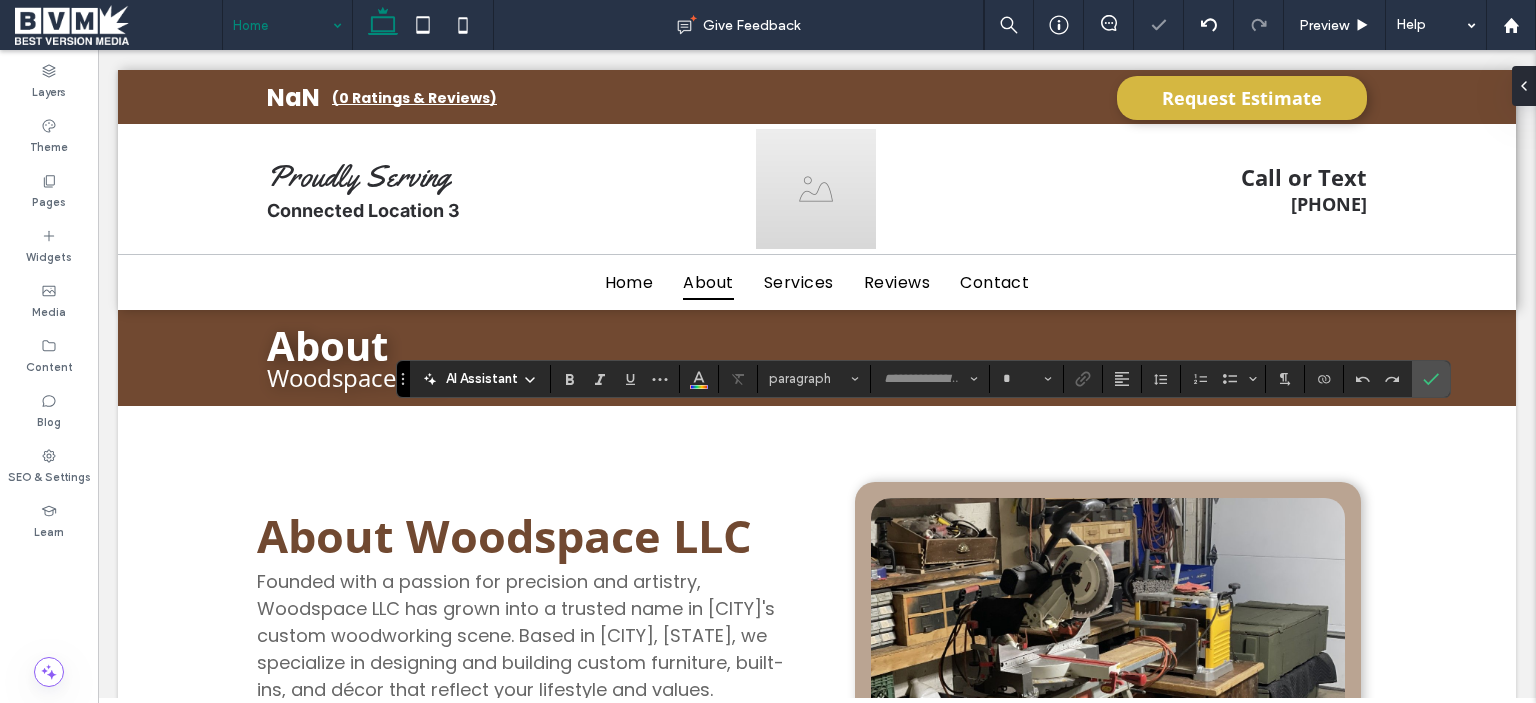 type on "*******" 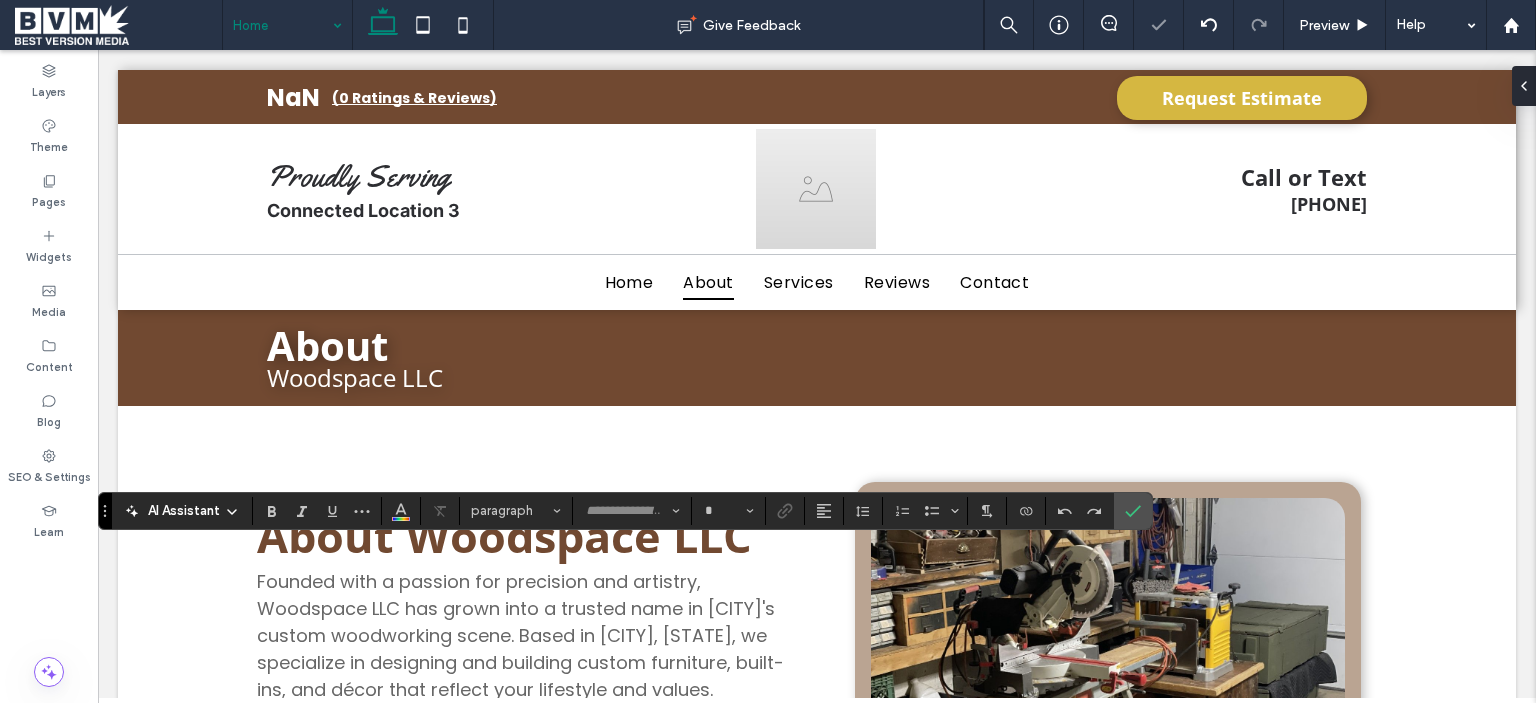 type on "*******" 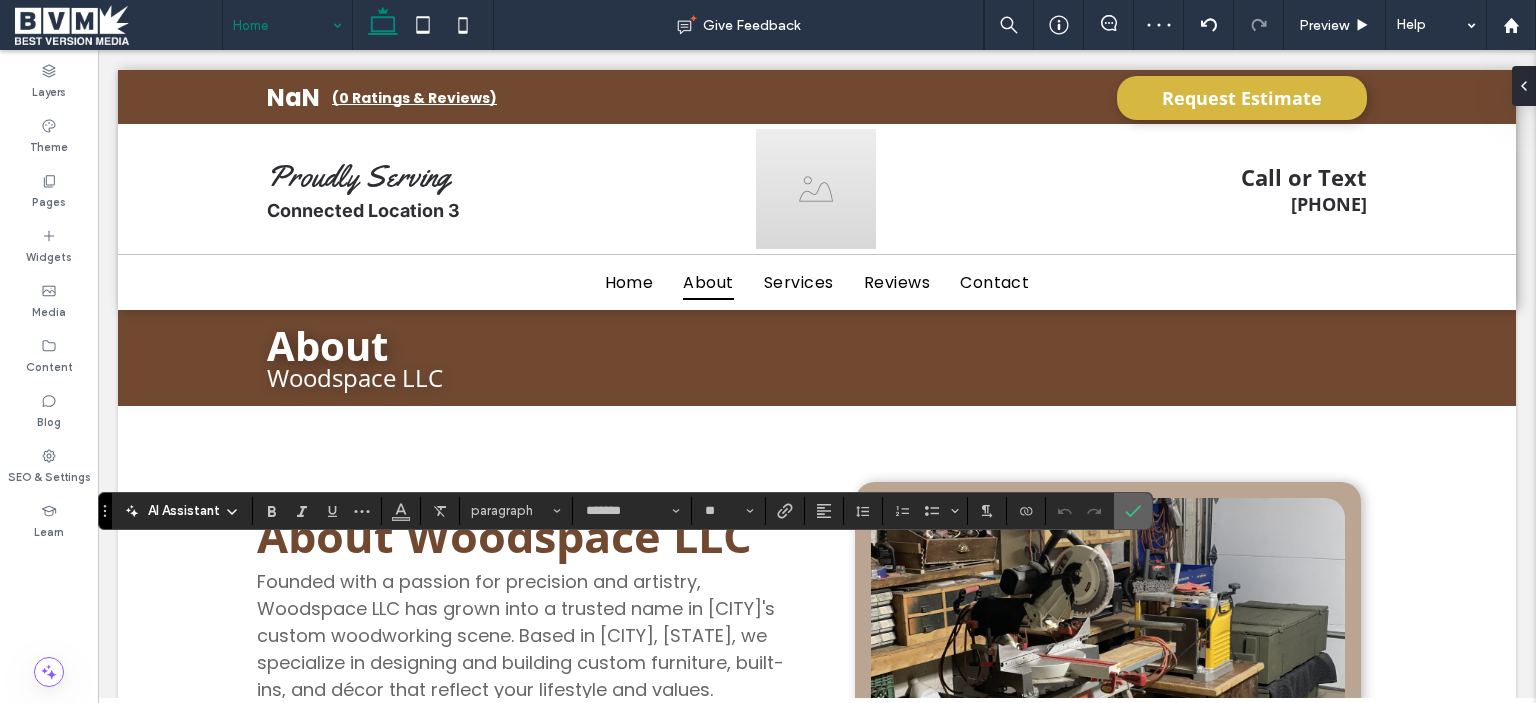 click at bounding box center (1133, 511) 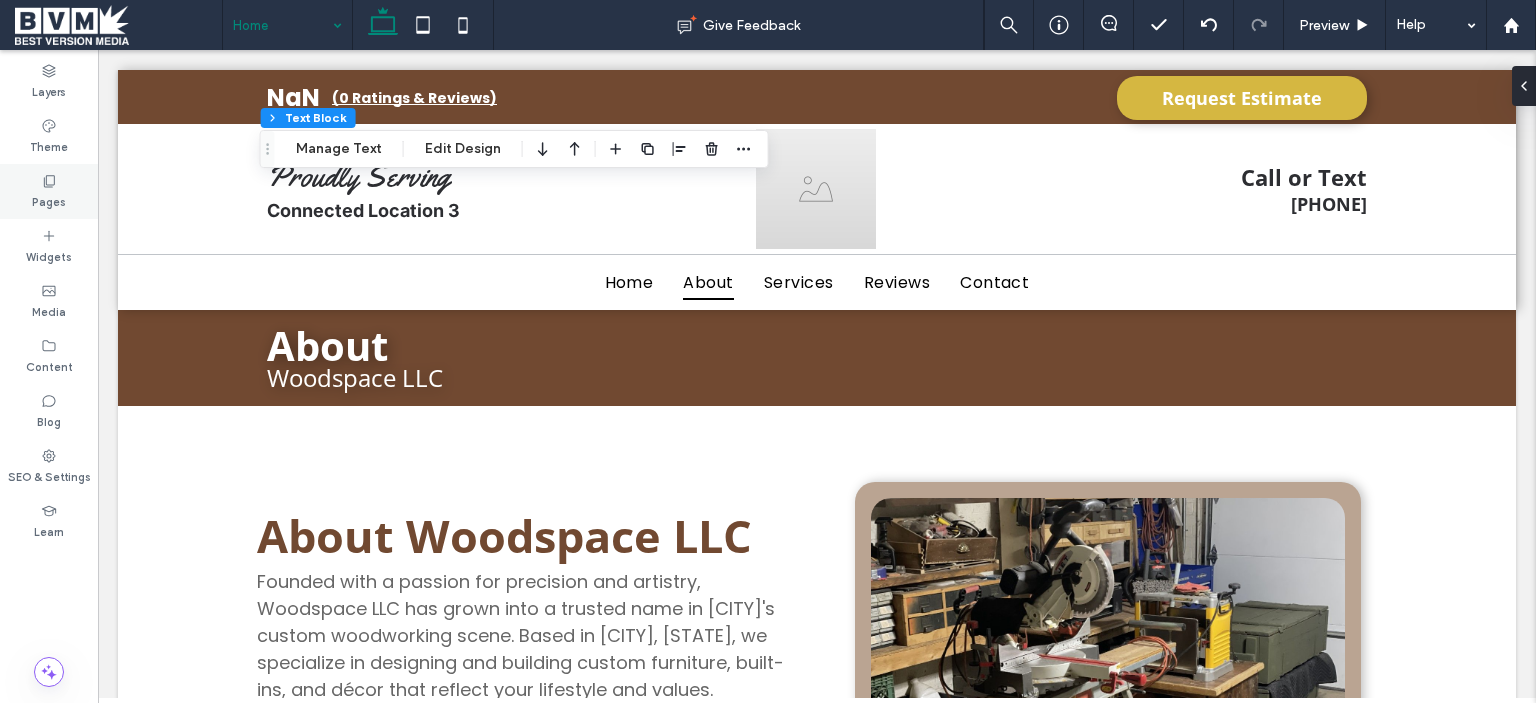 click 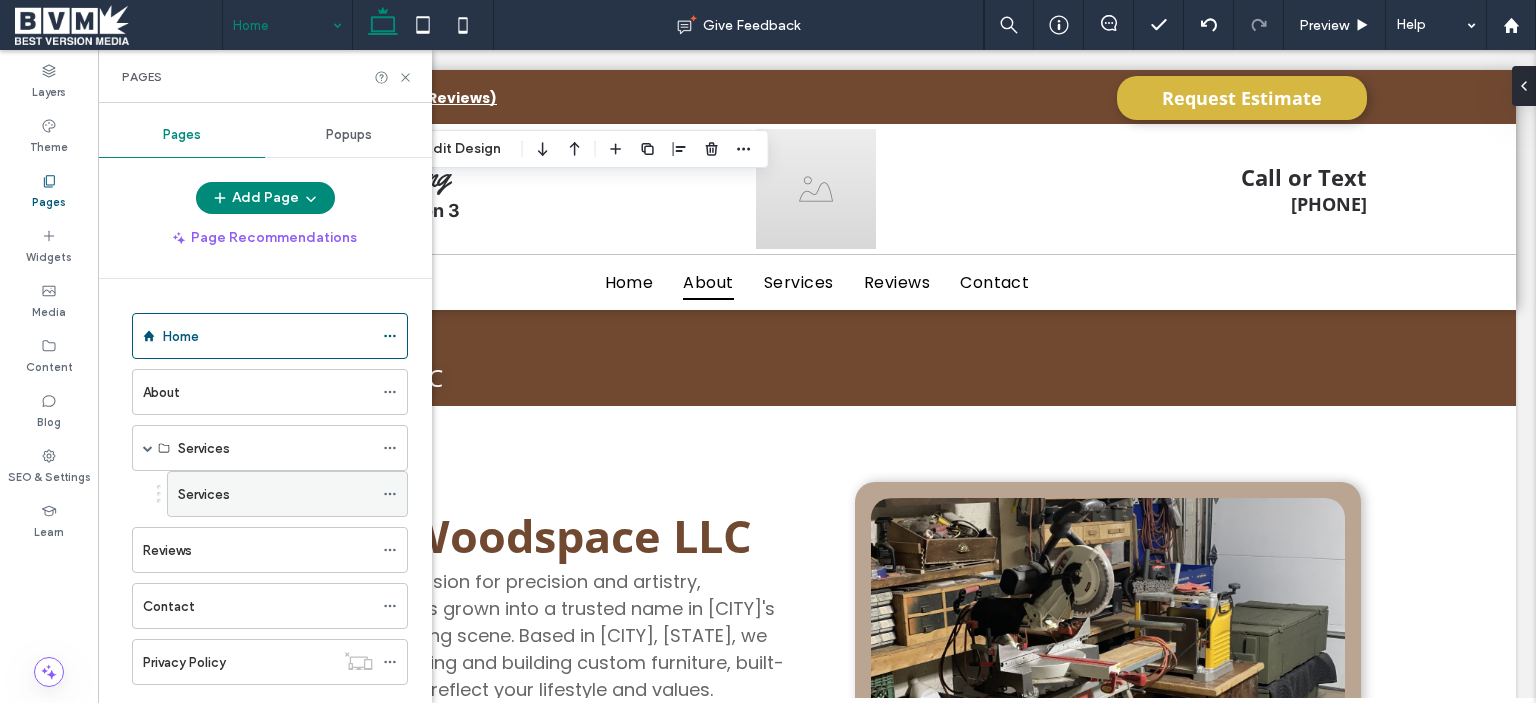 click on "Services" at bounding box center [275, 494] 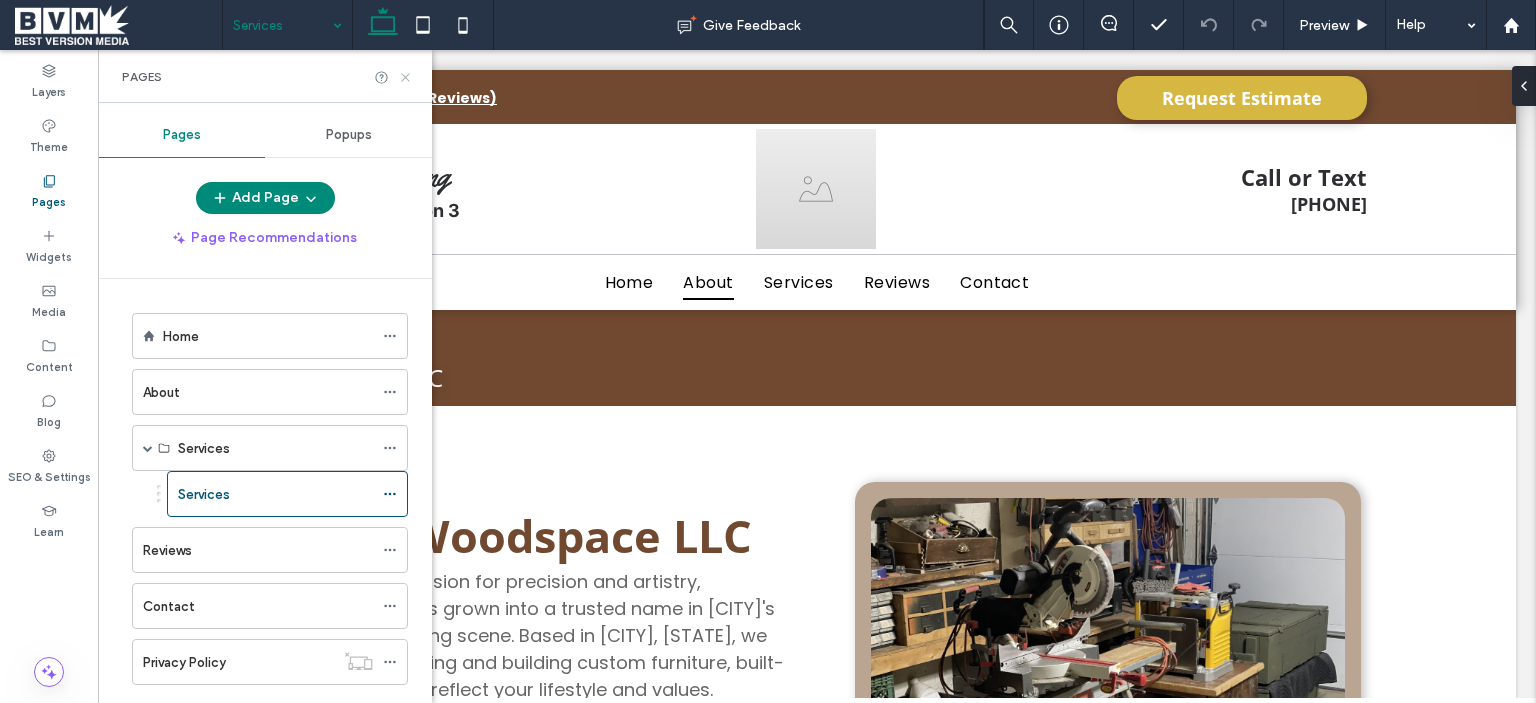 click 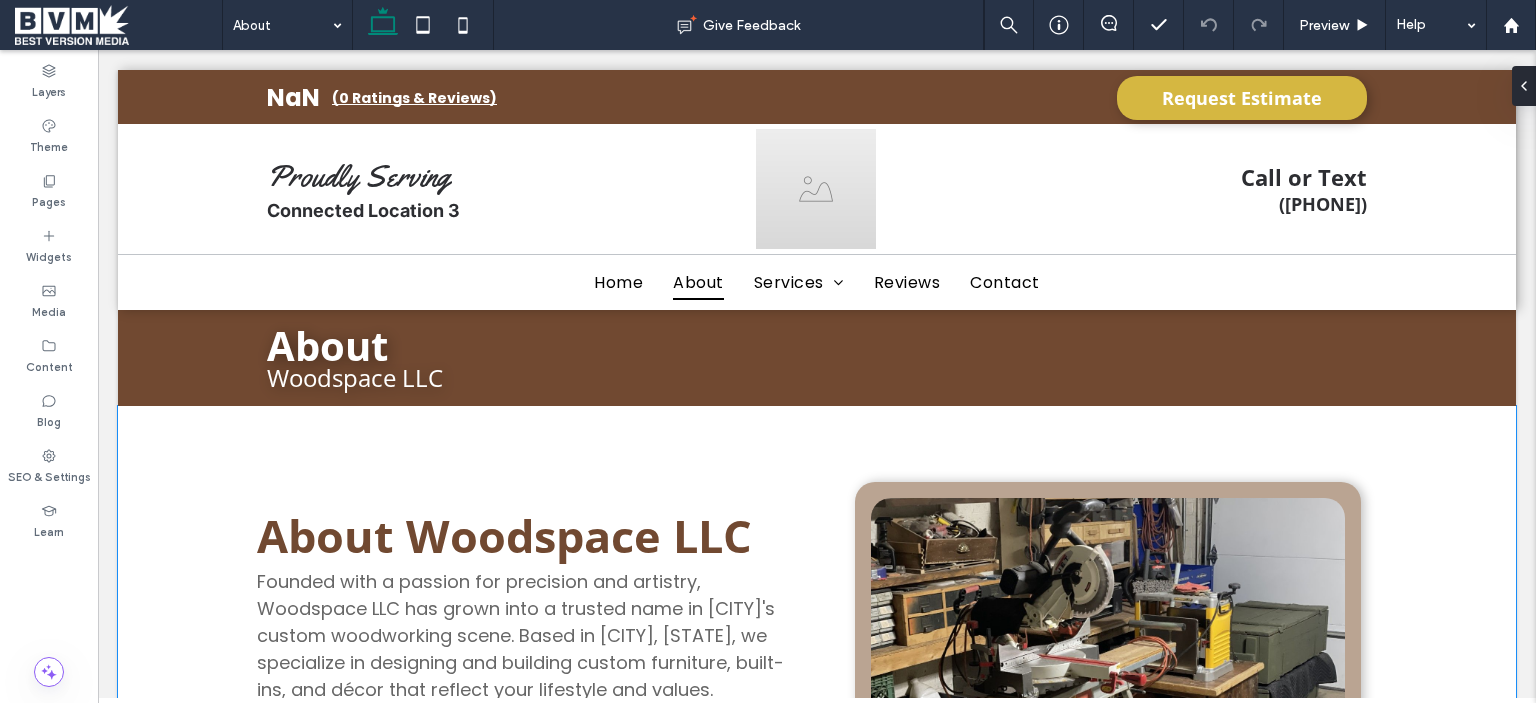 scroll, scrollTop: 0, scrollLeft: 0, axis: both 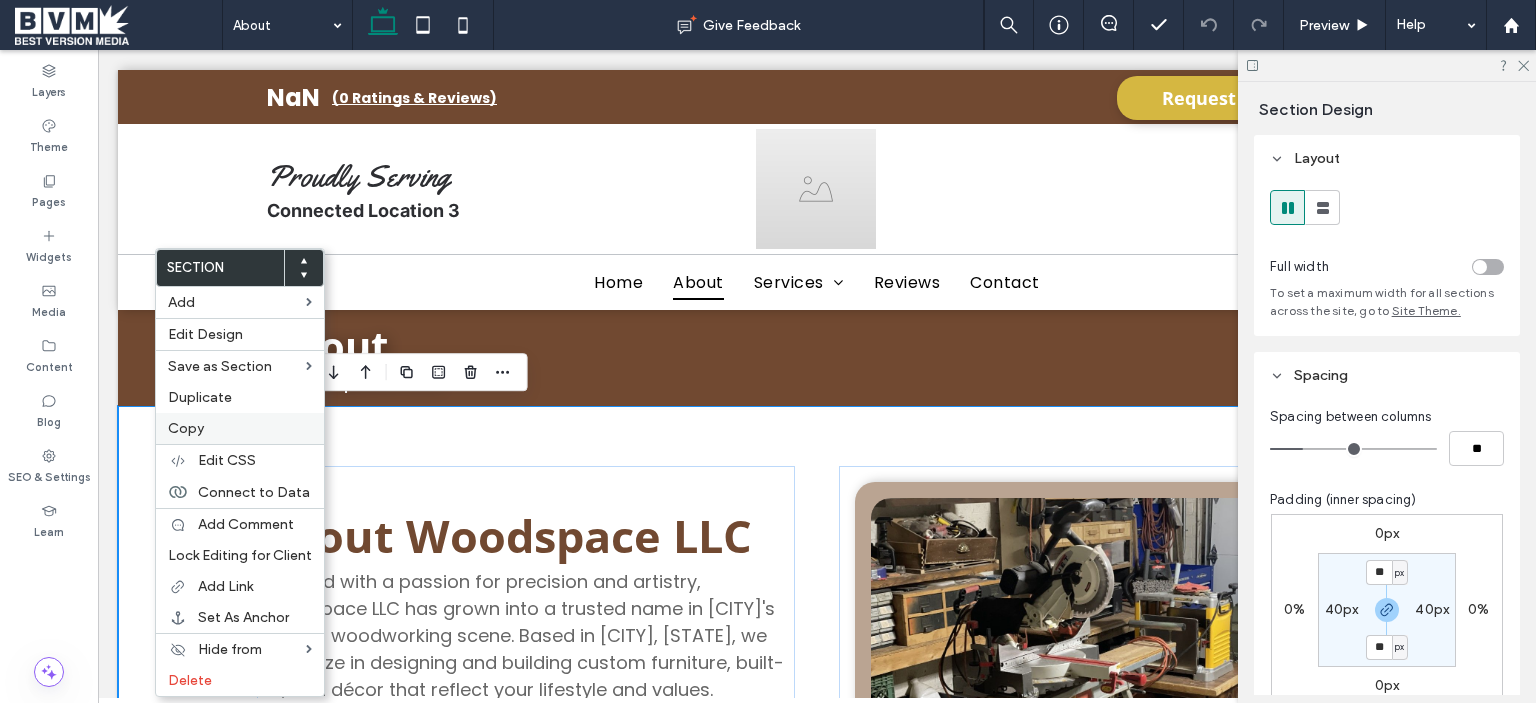 click on "Copy" at bounding box center [240, 428] 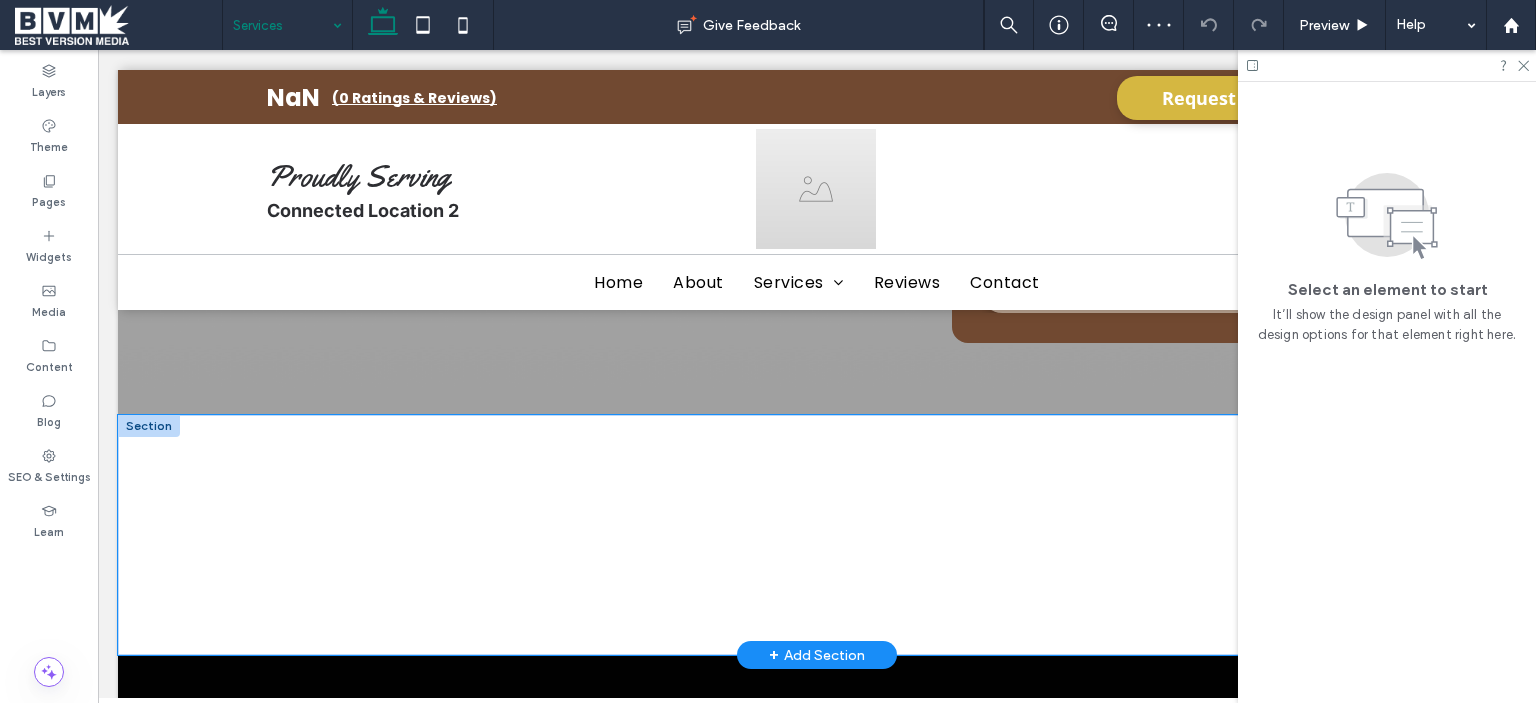 scroll, scrollTop: 500, scrollLeft: 0, axis: vertical 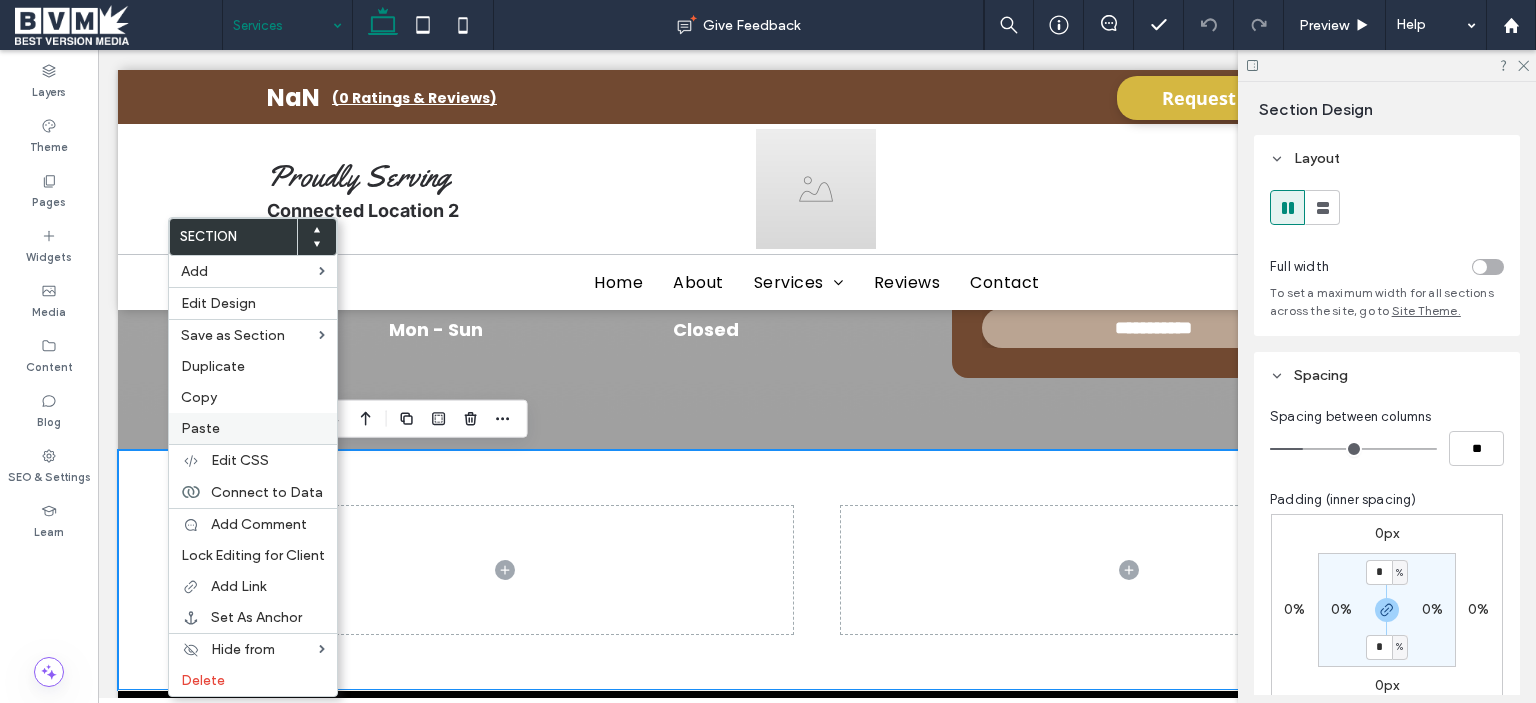 click on "Paste" at bounding box center [200, 428] 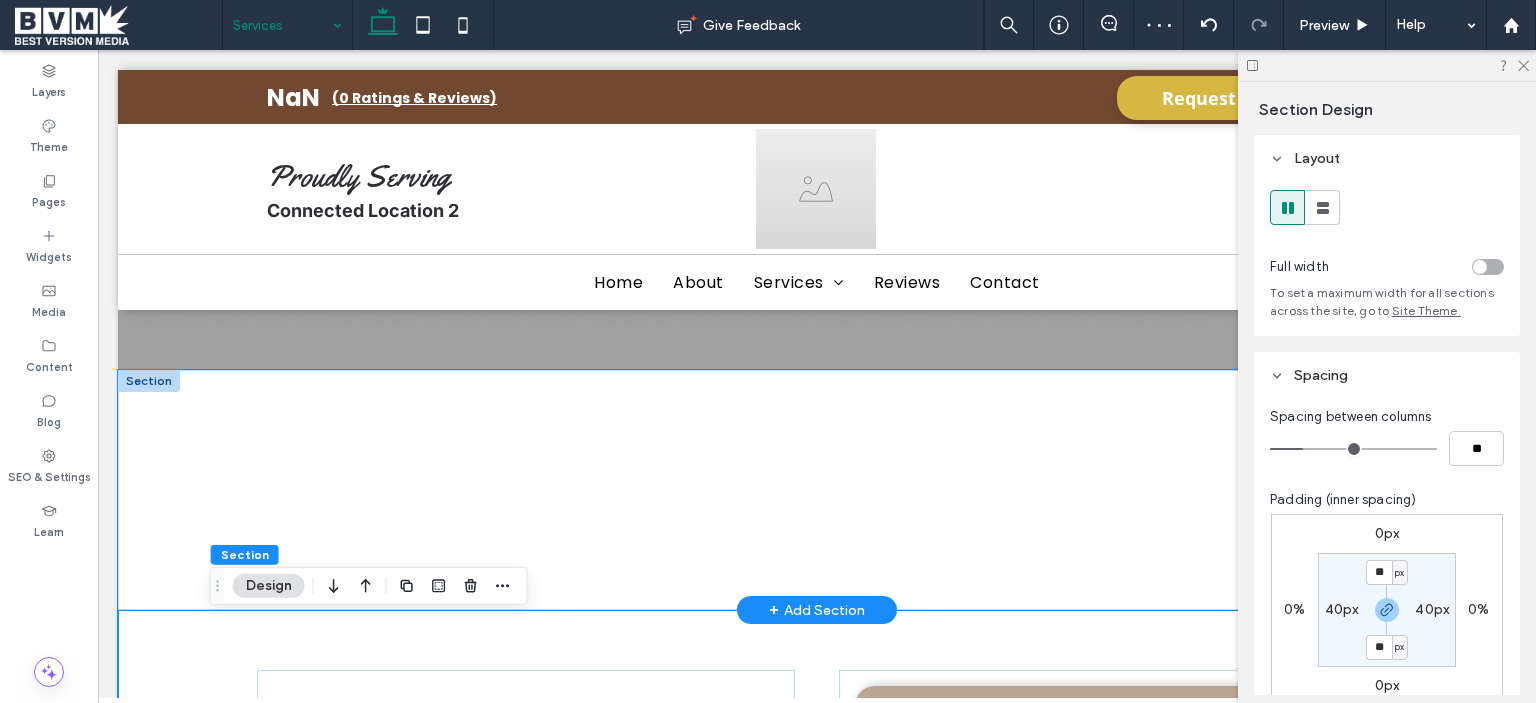 scroll, scrollTop: 572, scrollLeft: 0, axis: vertical 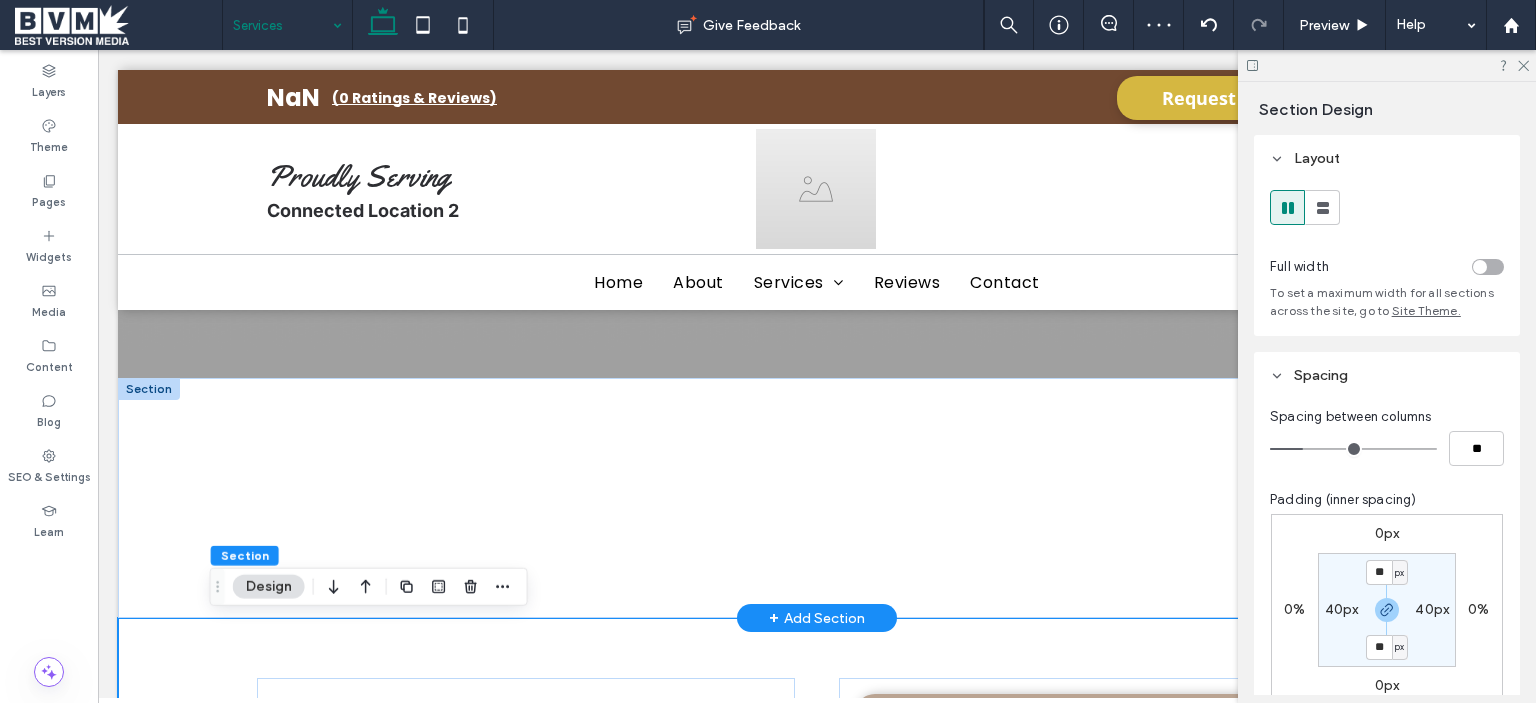 click at bounding box center [149, 389] 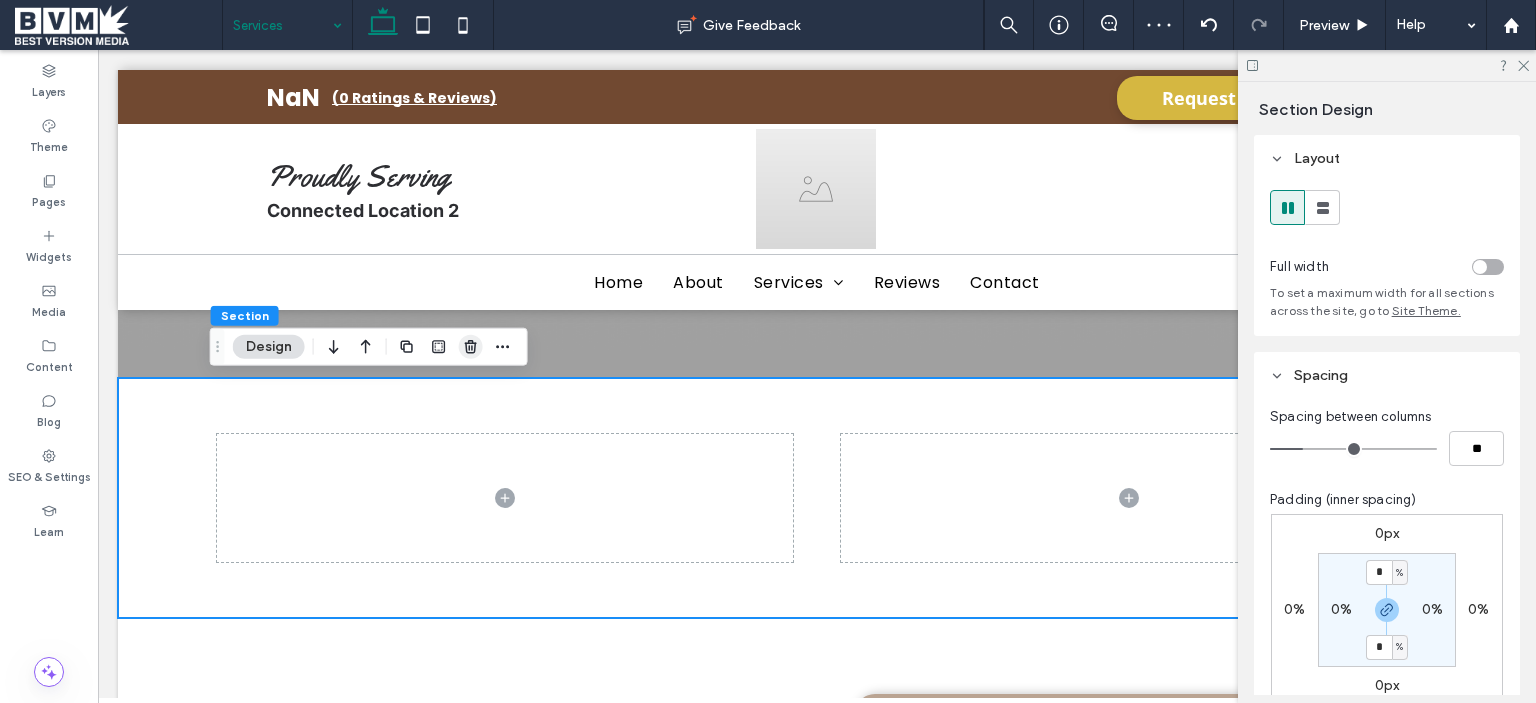 click 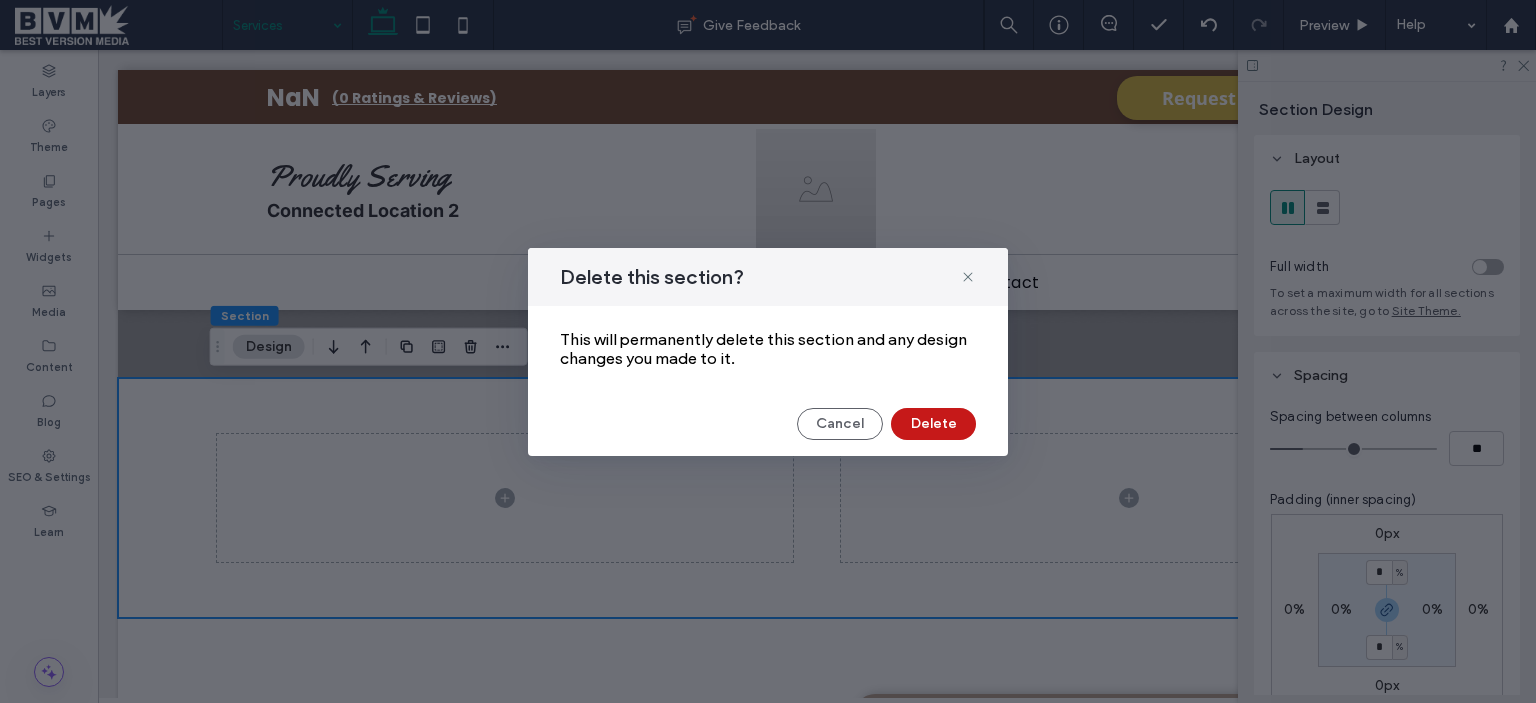 click on "Delete" at bounding box center (933, 424) 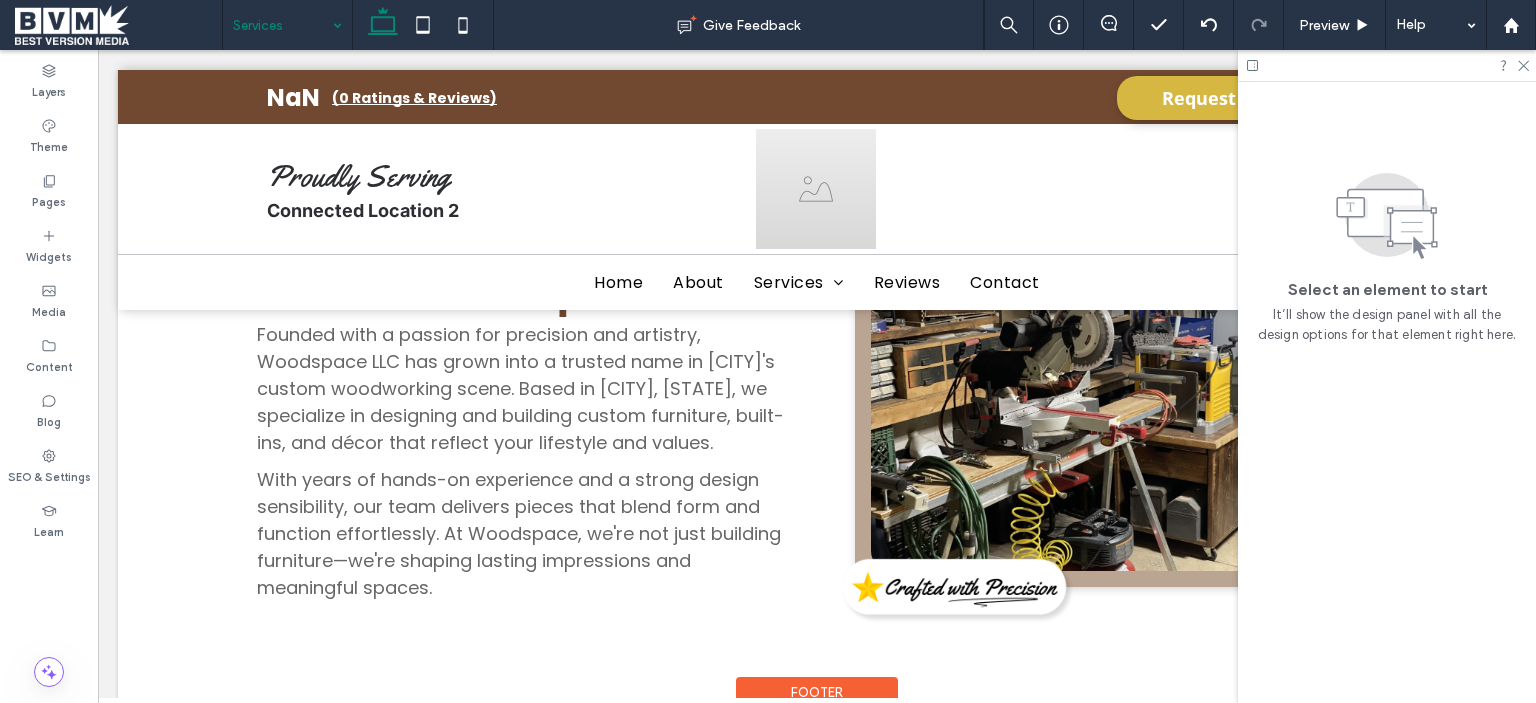 scroll, scrollTop: 775, scrollLeft: 0, axis: vertical 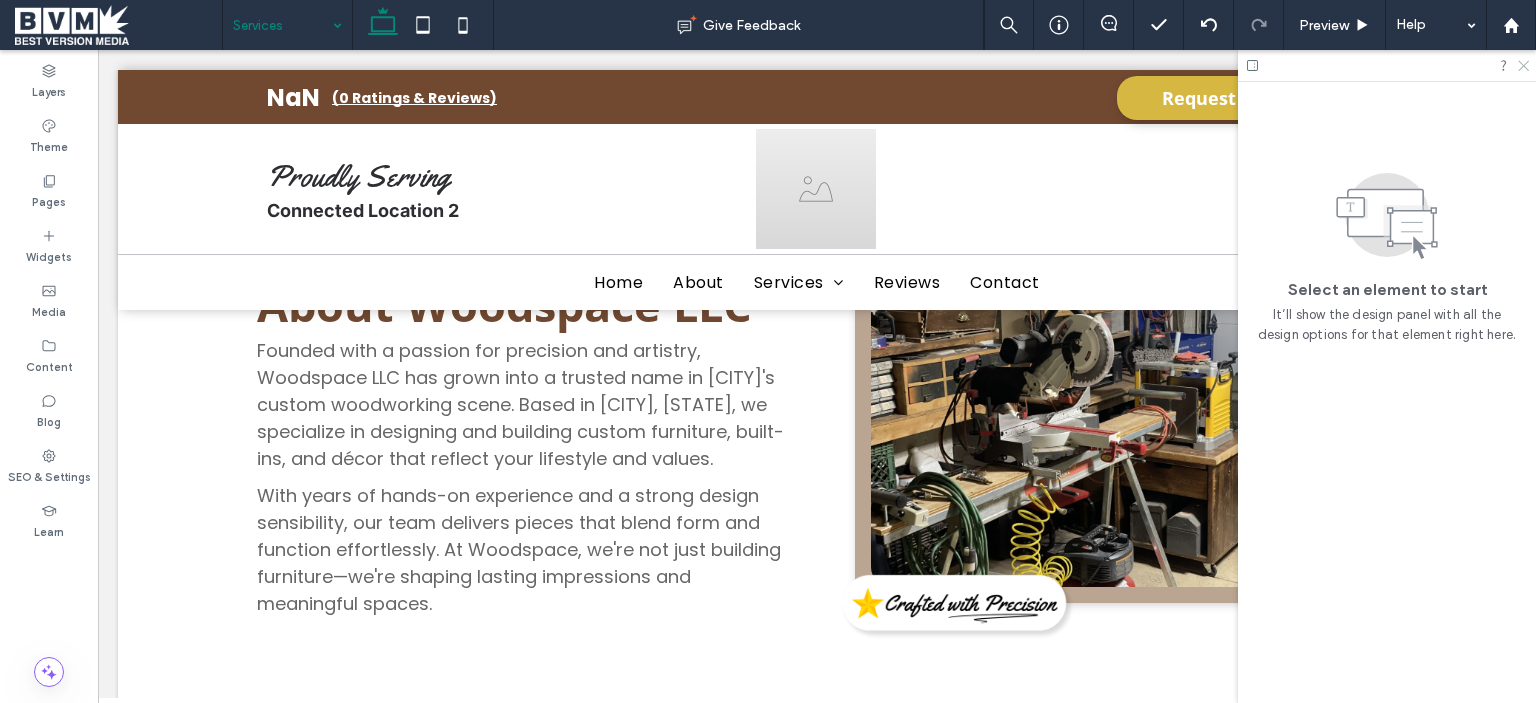 click 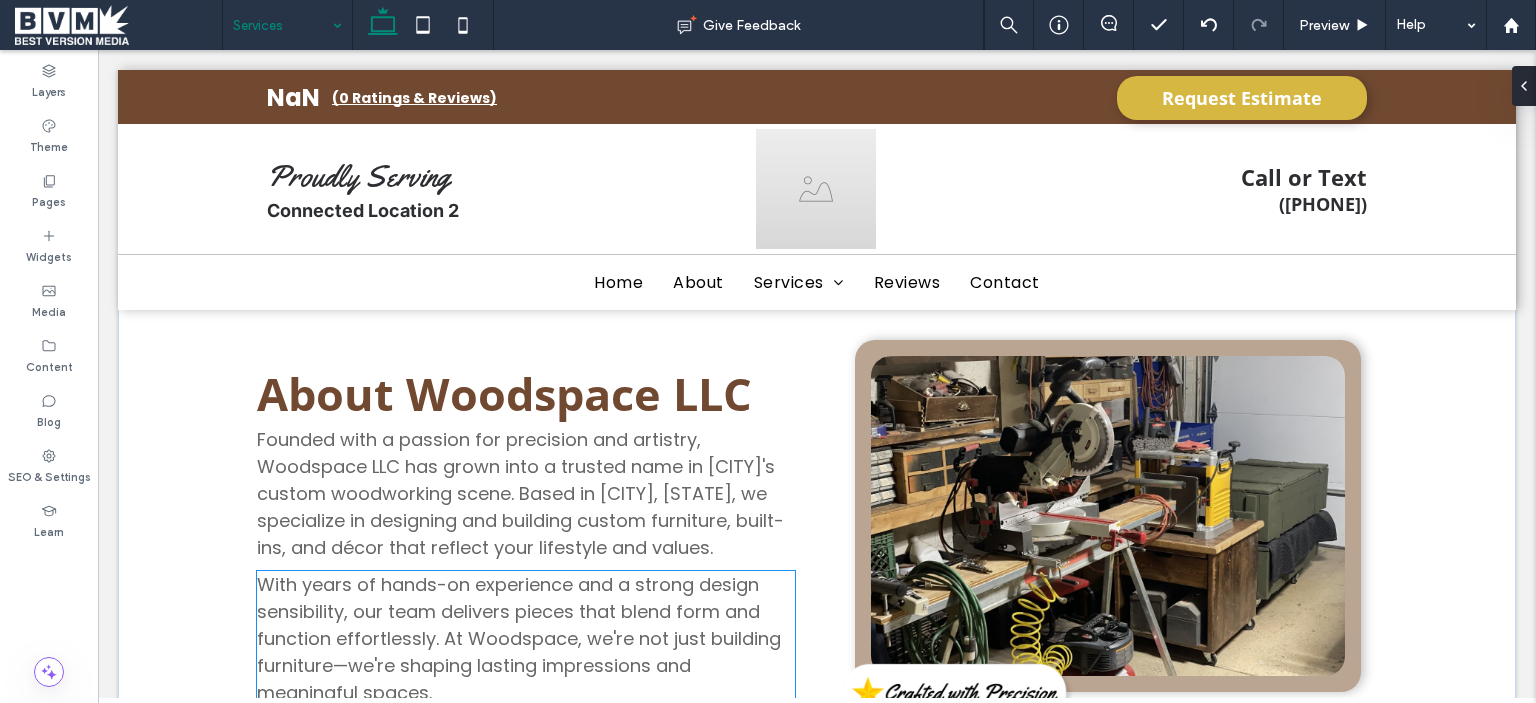 scroll, scrollTop: 660, scrollLeft: 0, axis: vertical 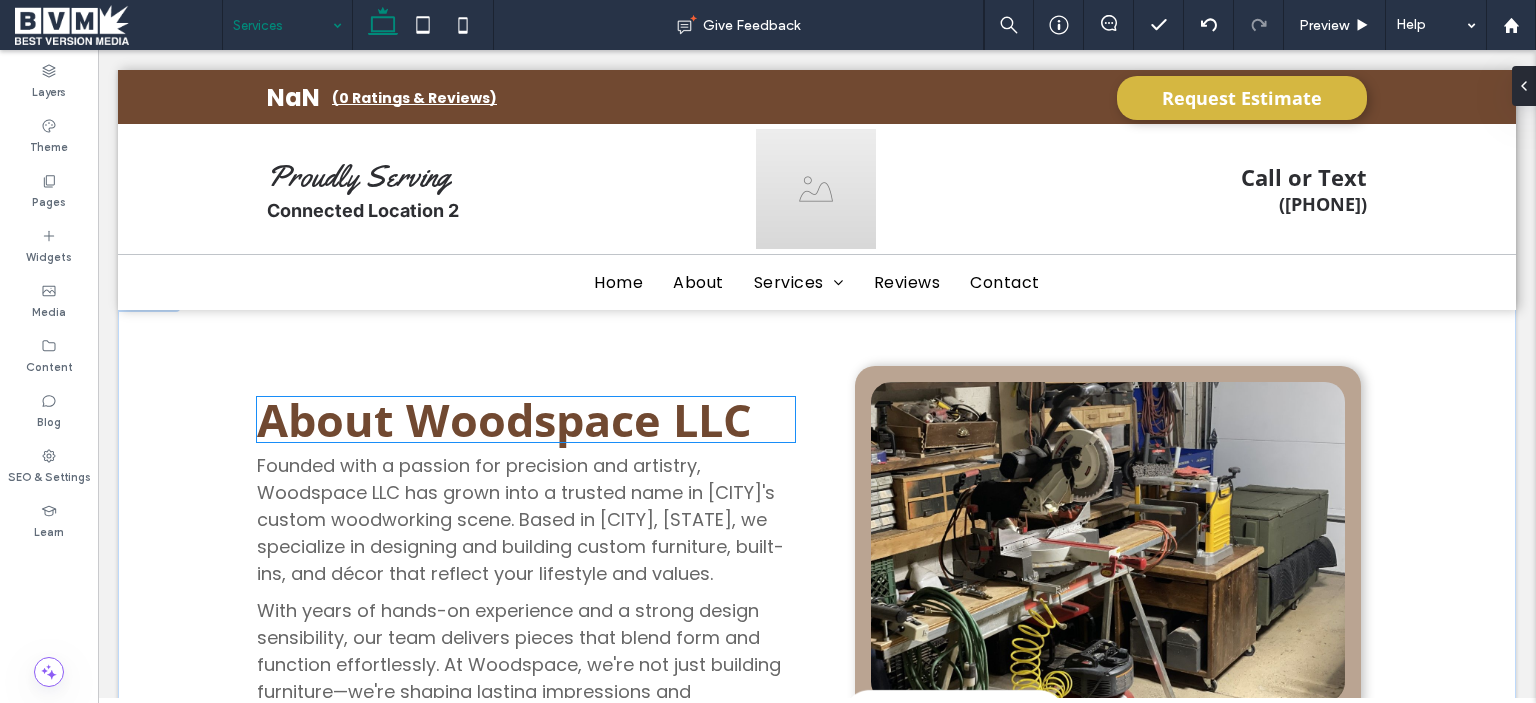 click on "About Woodspace LLC" at bounding box center [504, 419] 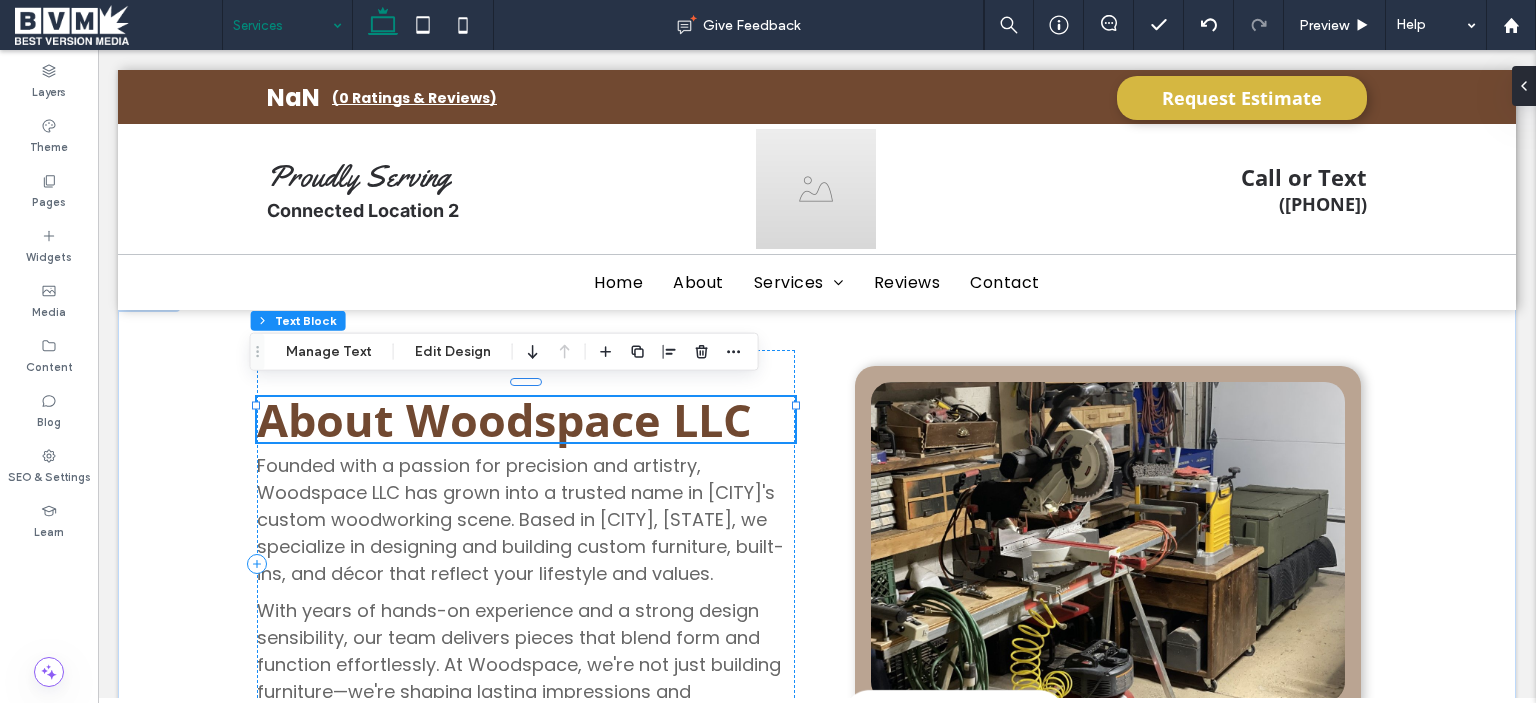 click on "About Woodspace LLC" at bounding box center [504, 419] 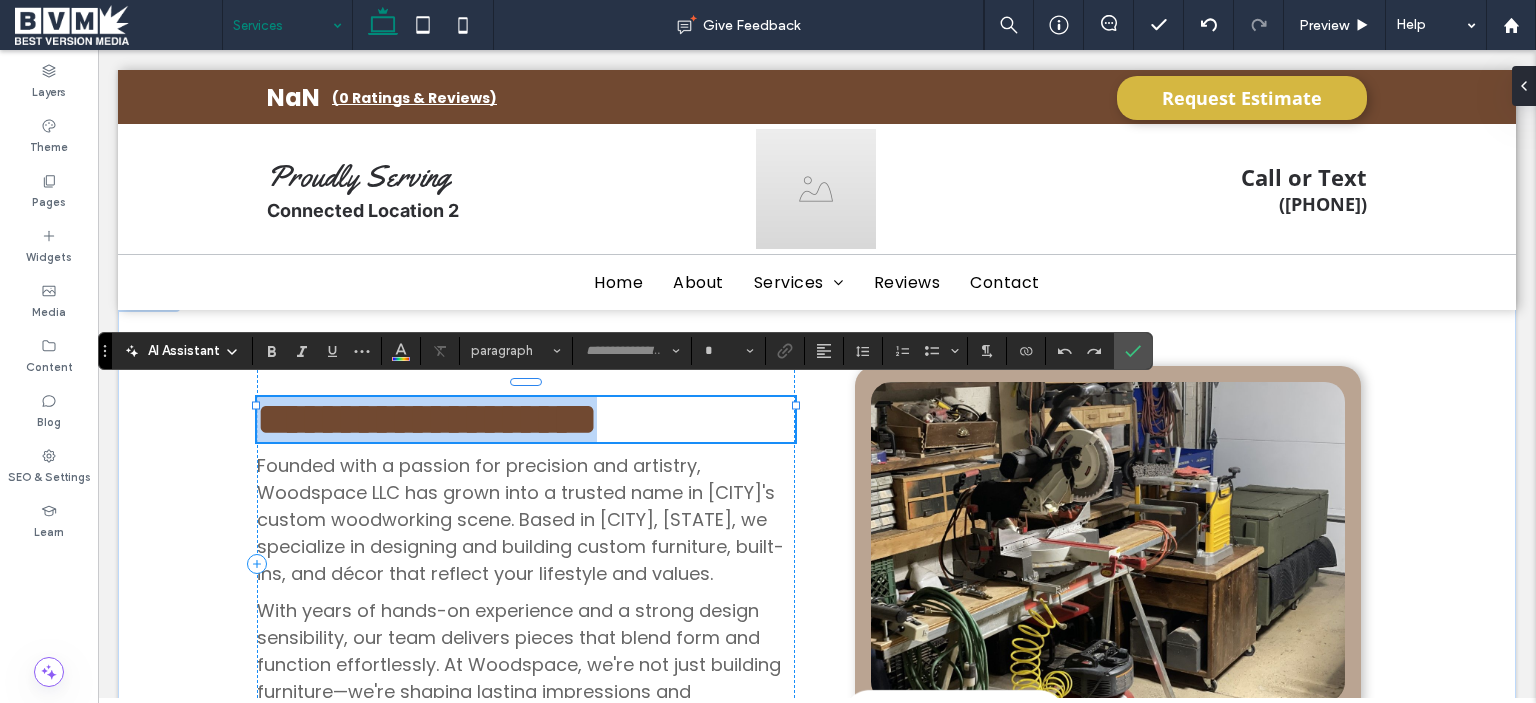type on "*********" 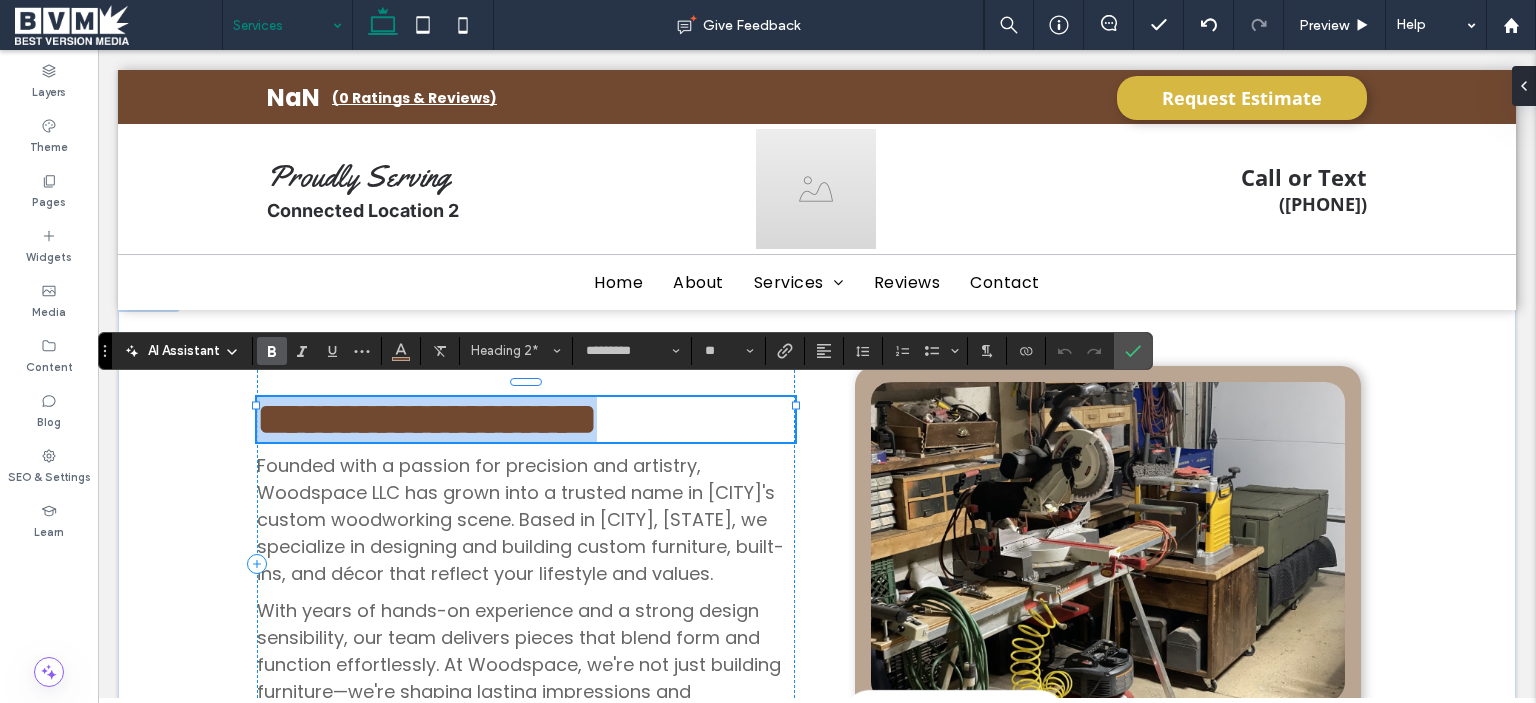 type on "*******" 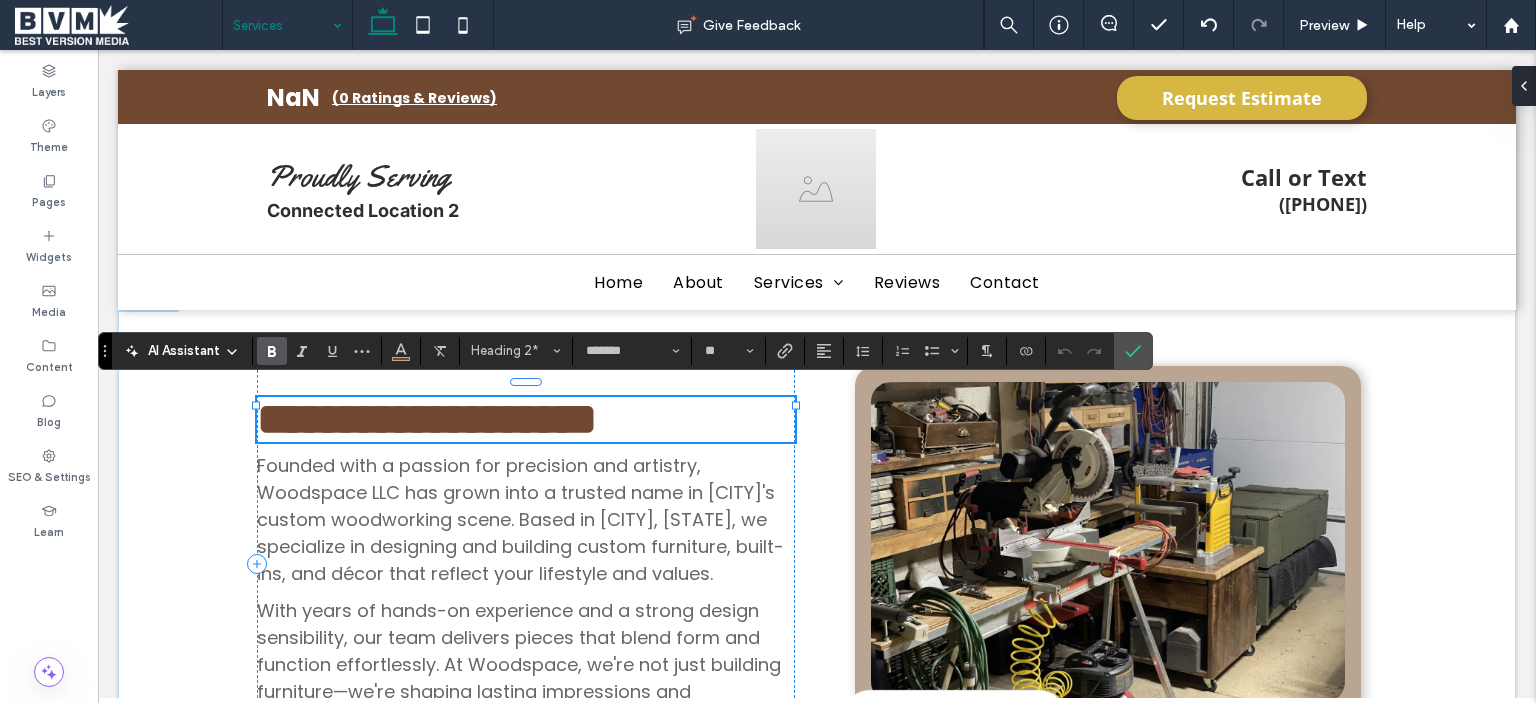 scroll, scrollTop: 0, scrollLeft: 0, axis: both 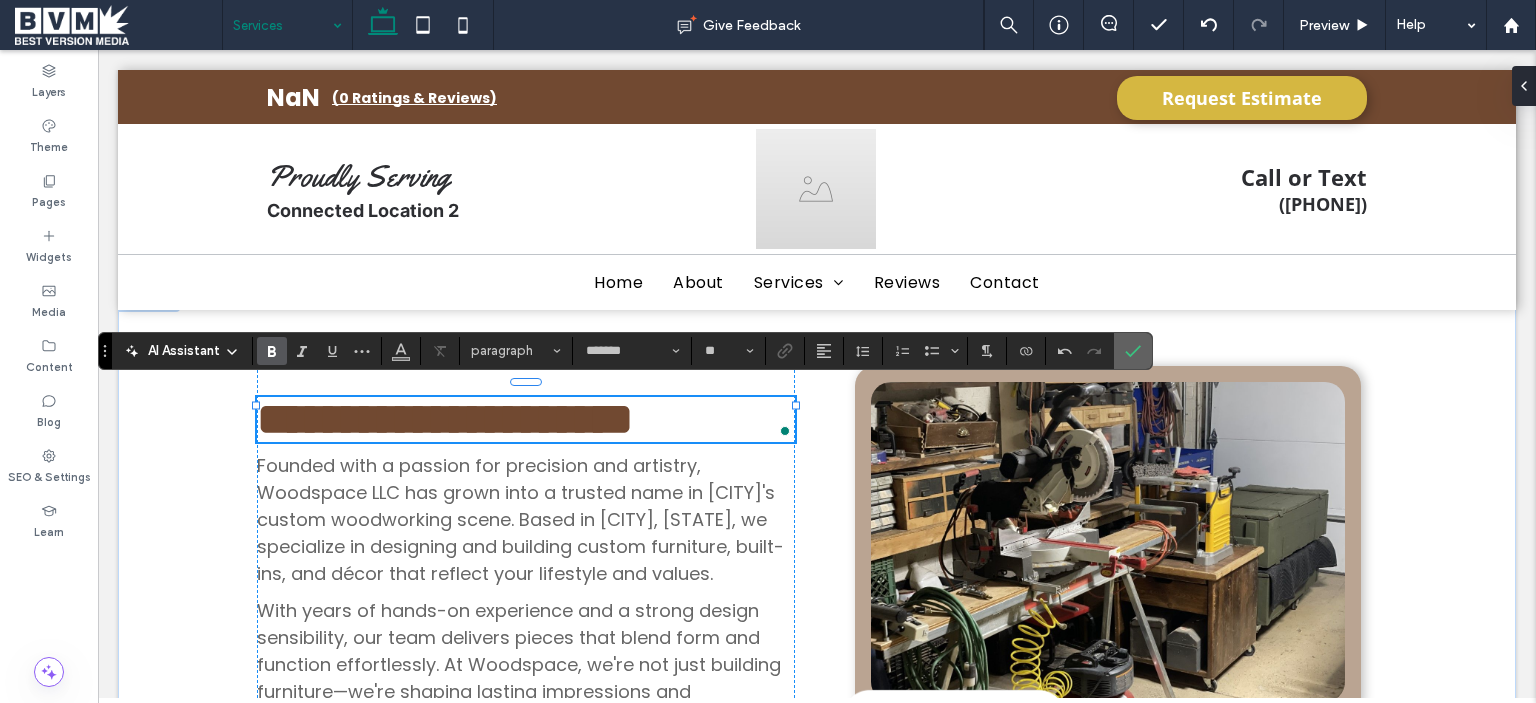 click 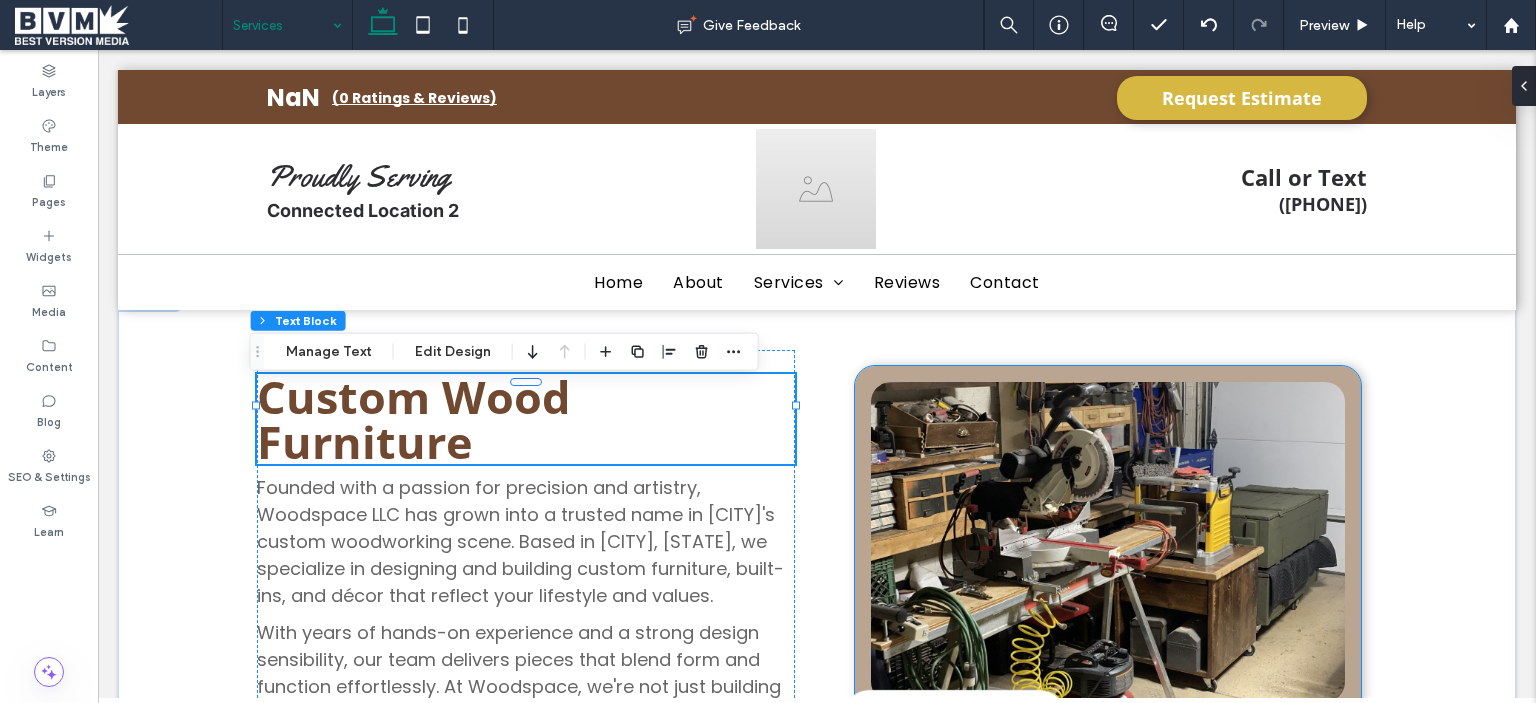 click at bounding box center [1108, 542] 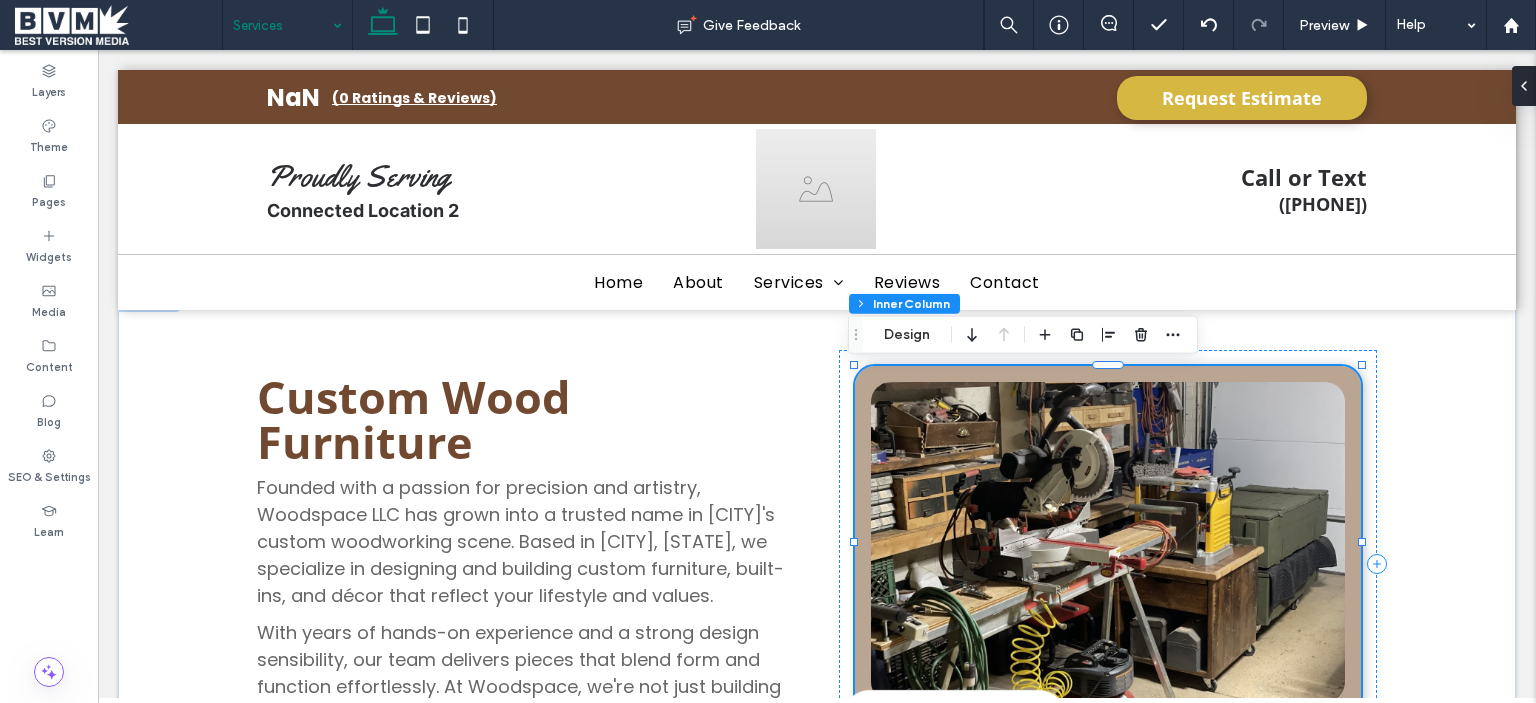 click at bounding box center [1108, 542] 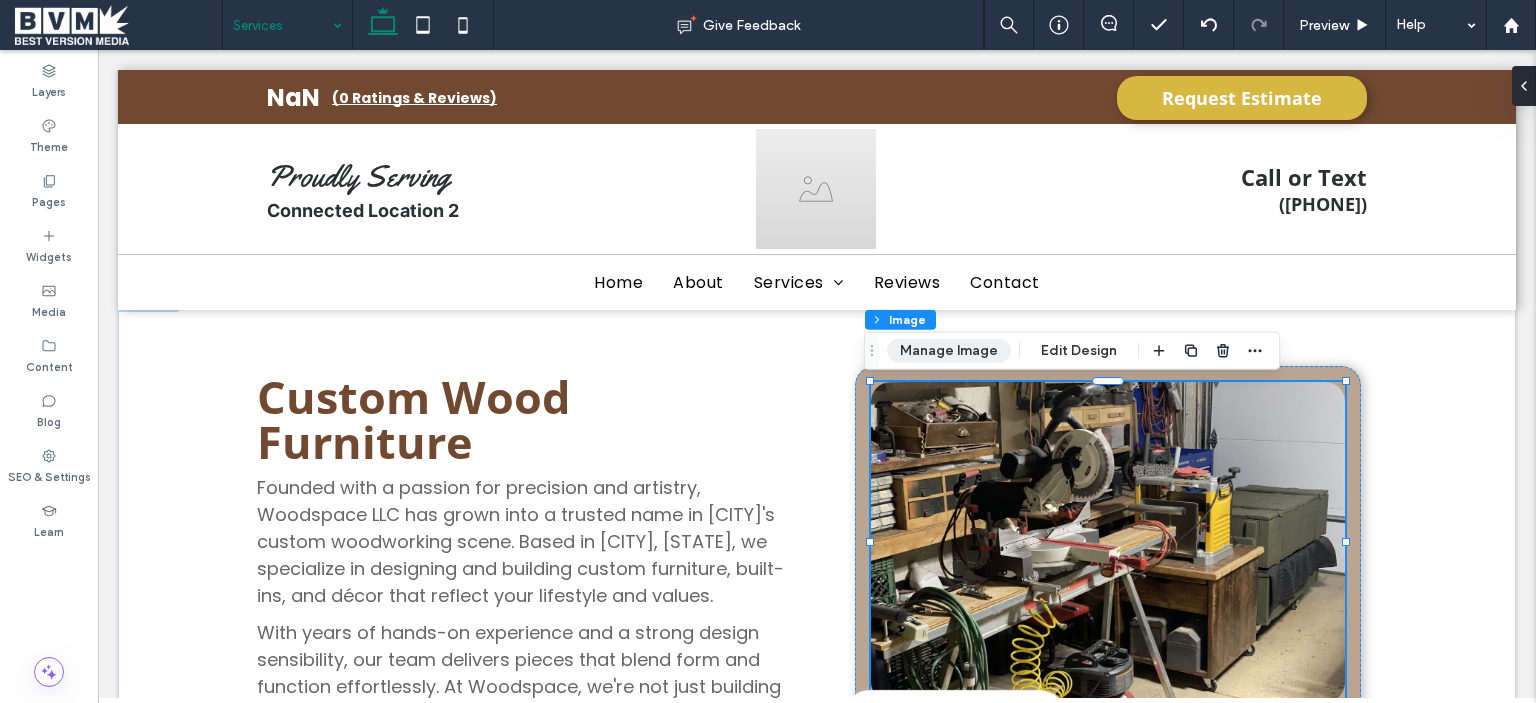 click on "Manage Image" at bounding box center [949, 351] 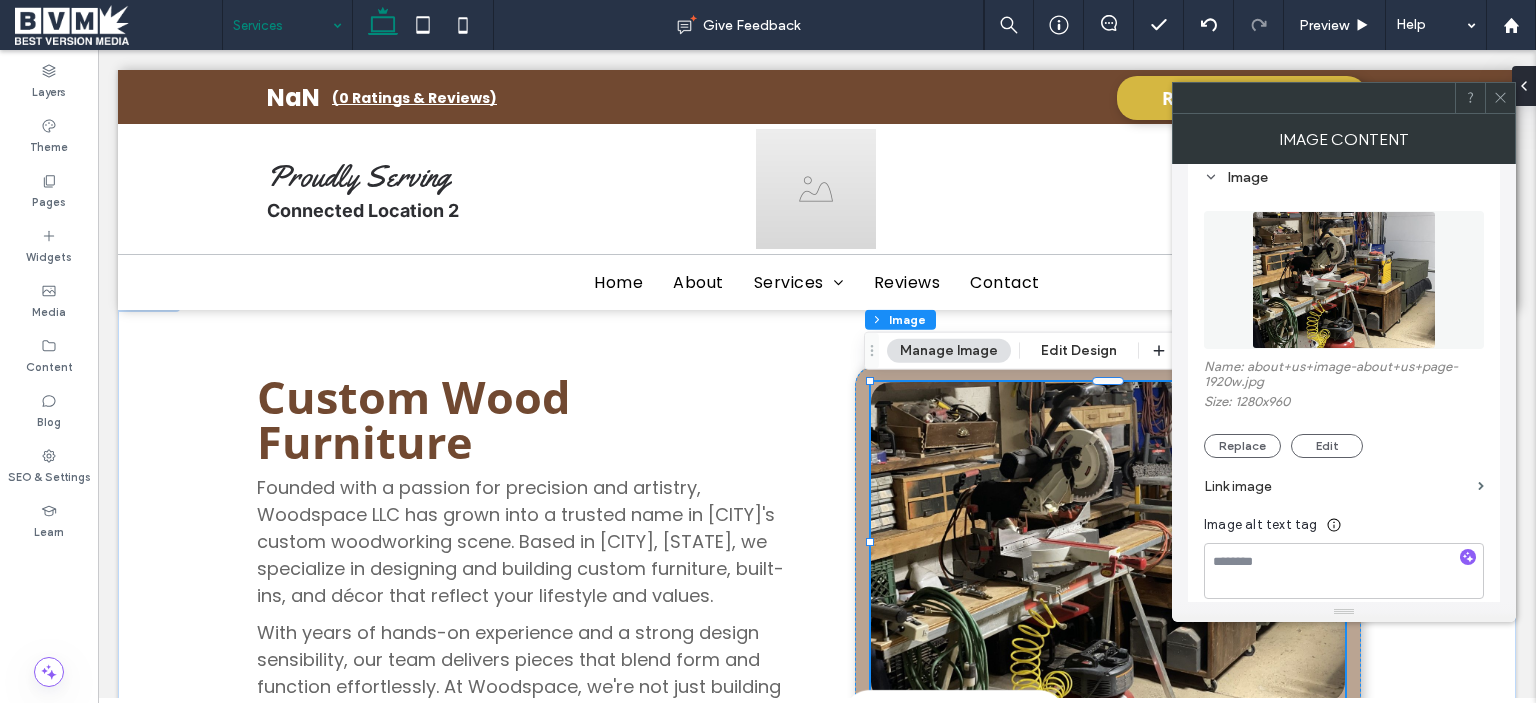 scroll, scrollTop: 300, scrollLeft: 0, axis: vertical 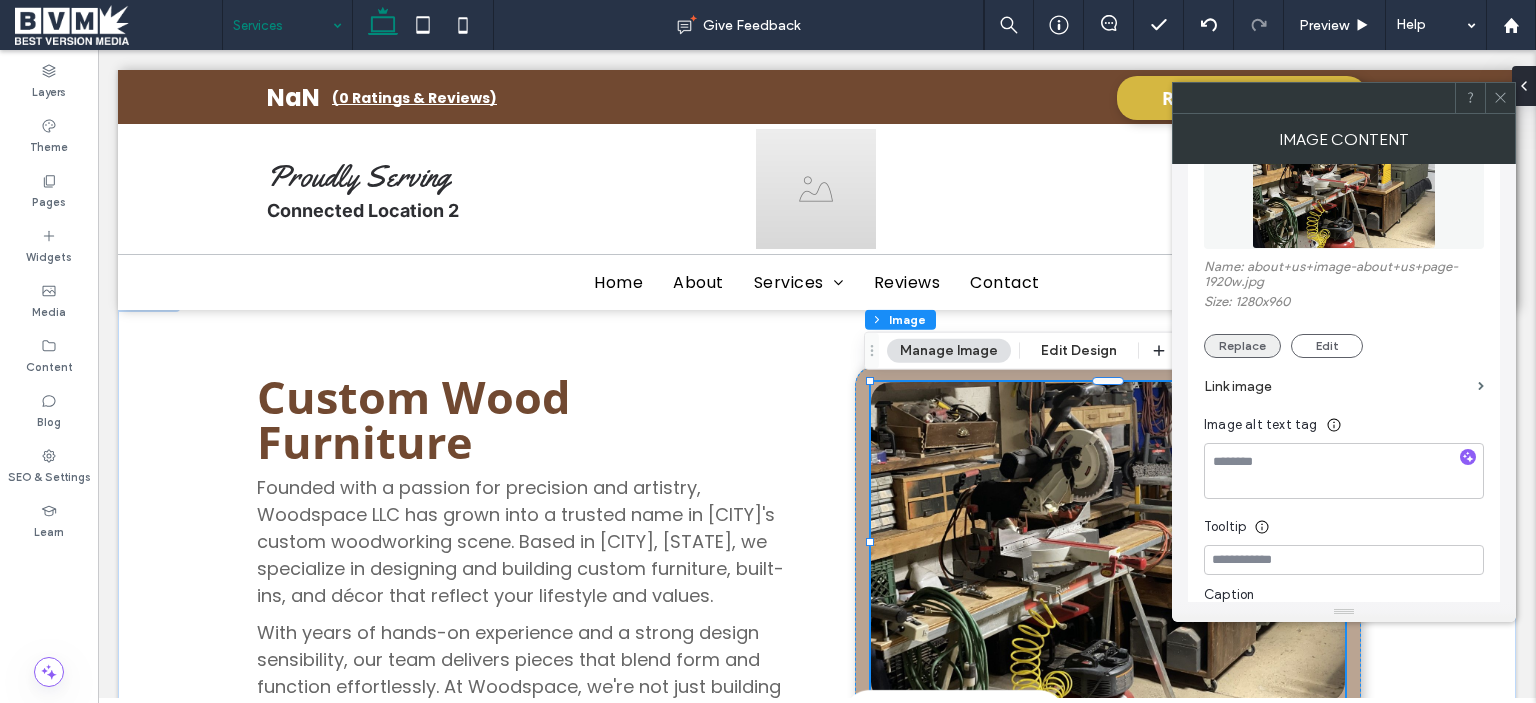 click on "Replace" at bounding box center (1242, 346) 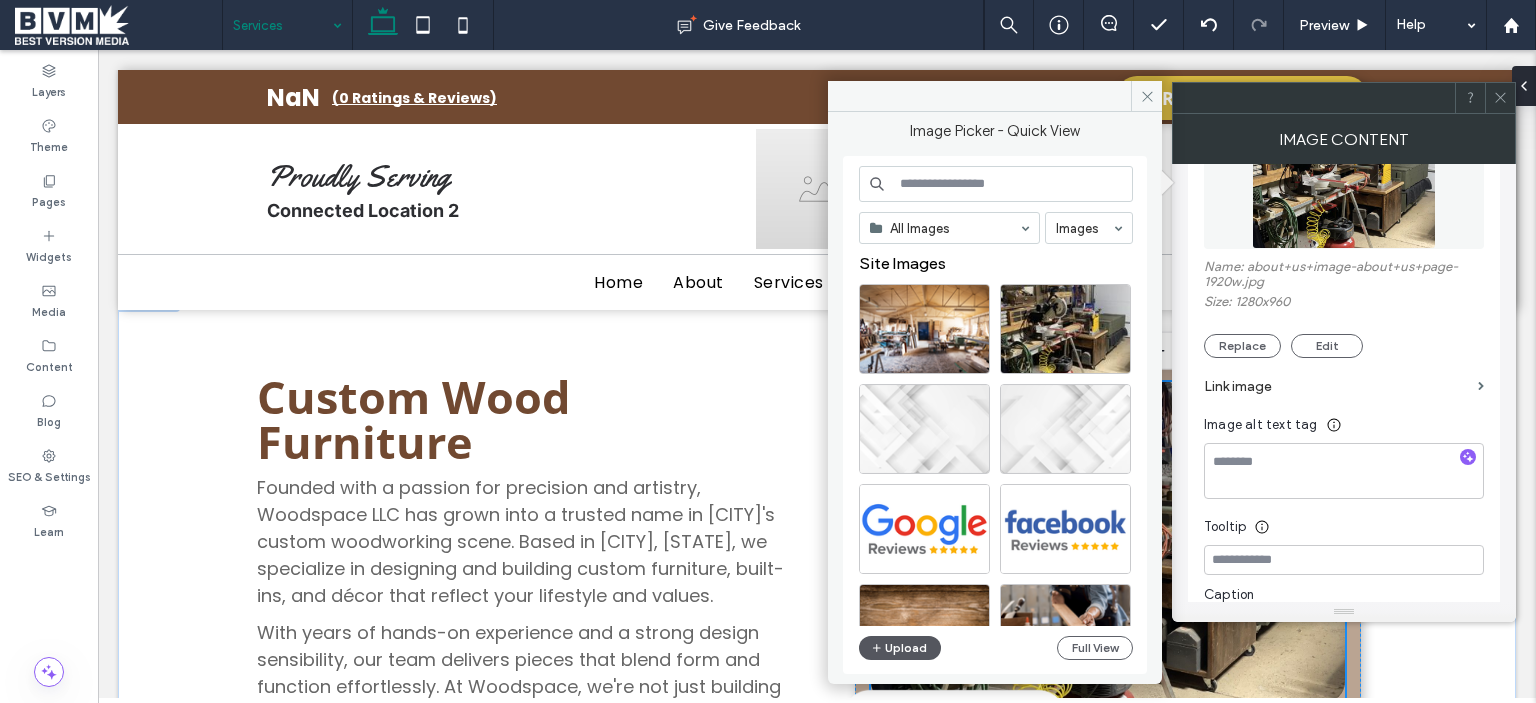 click on "Upload" at bounding box center (900, 648) 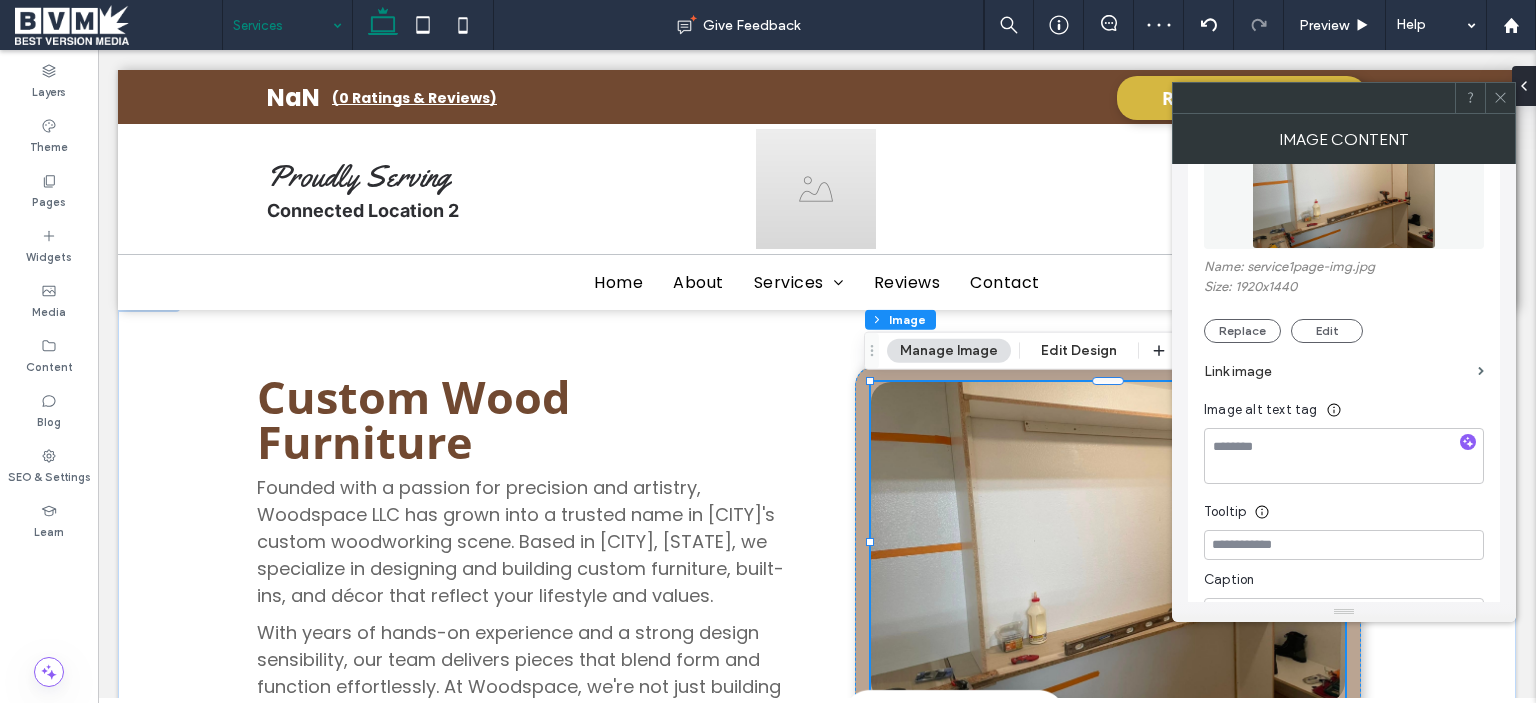 click 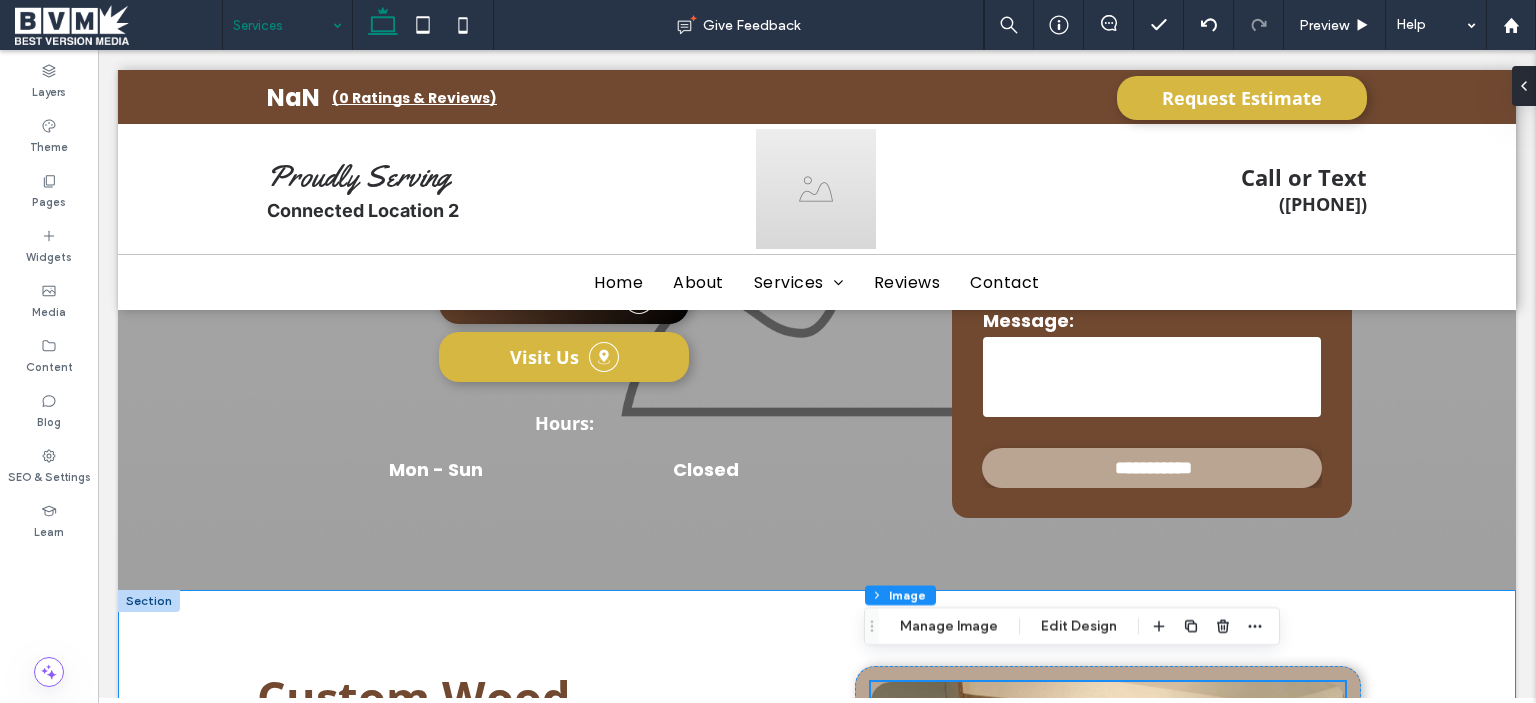 scroll, scrollTop: 860, scrollLeft: 0, axis: vertical 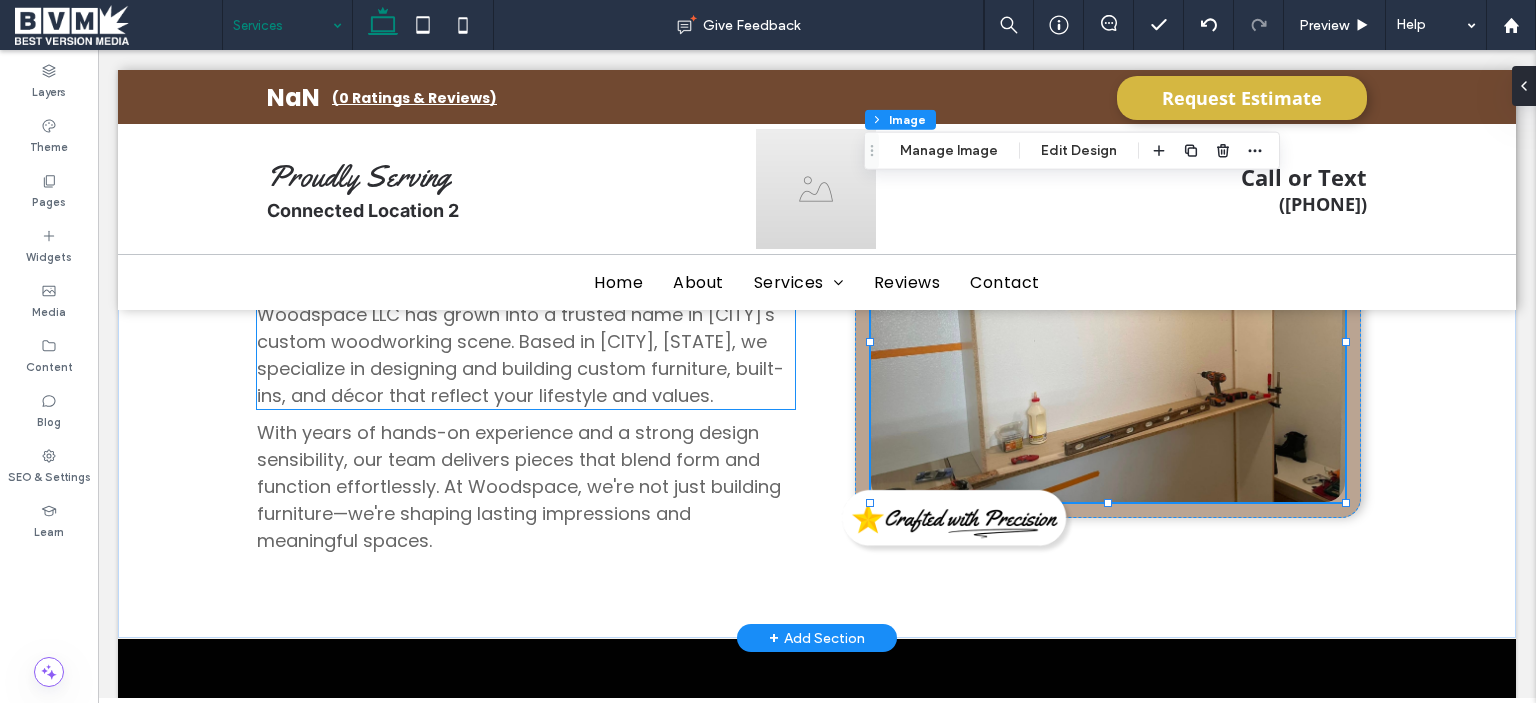 click on "Founded with a passion for precision and artistry, Woodspace LLC has grown into a trusted name in Chandler's custom woodworking scene. Based in Chandler, Arizona, we specialize in designing and building custom furniture, built-ins, and décor that reflect your lifestyle and values." at bounding box center [526, 341] 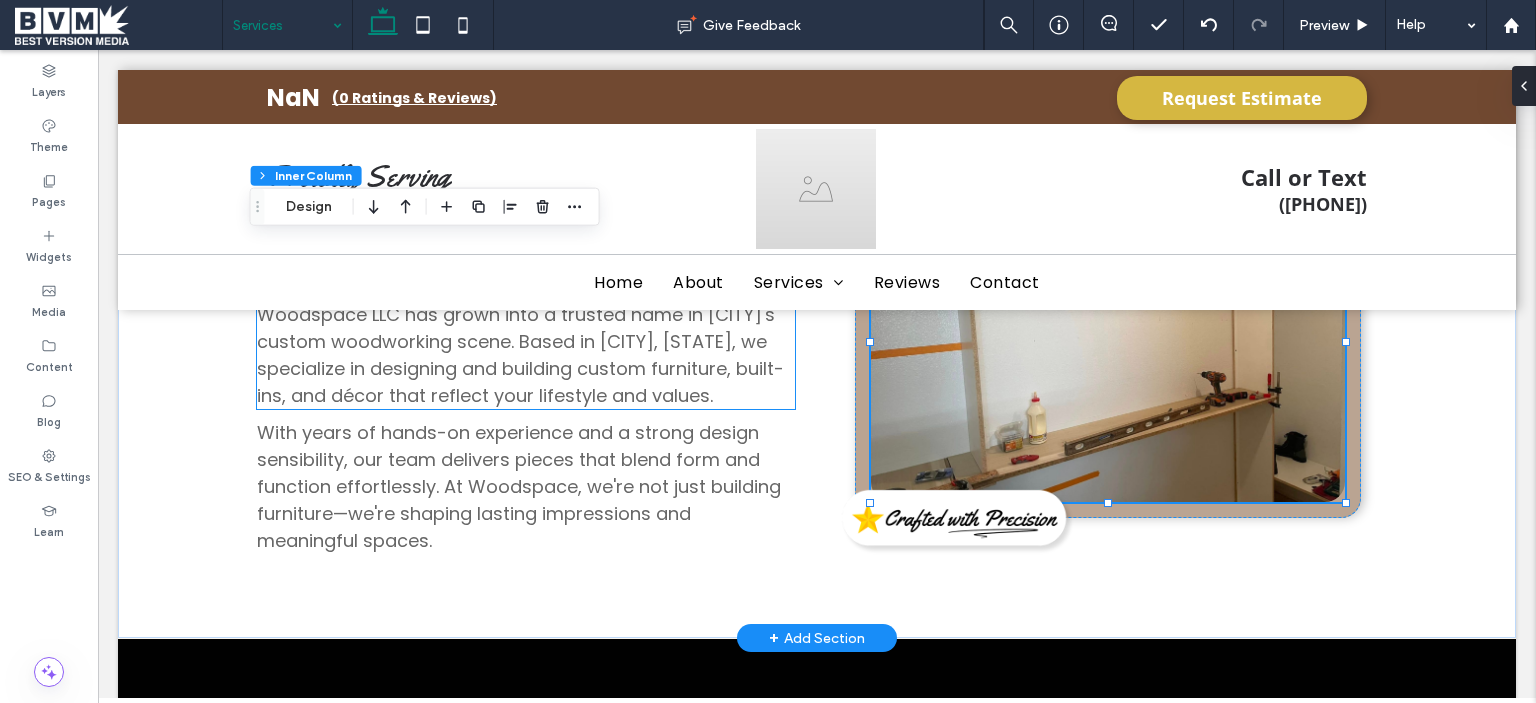 click on "Founded with a passion for precision and artistry, Woodspace LLC has grown into a trusted name in Chandler's custom woodworking scene. Based in Chandler, Arizona, we specialize in designing and building custom furniture, built-ins, and décor that reflect your lifestyle and values." at bounding box center (526, 341) 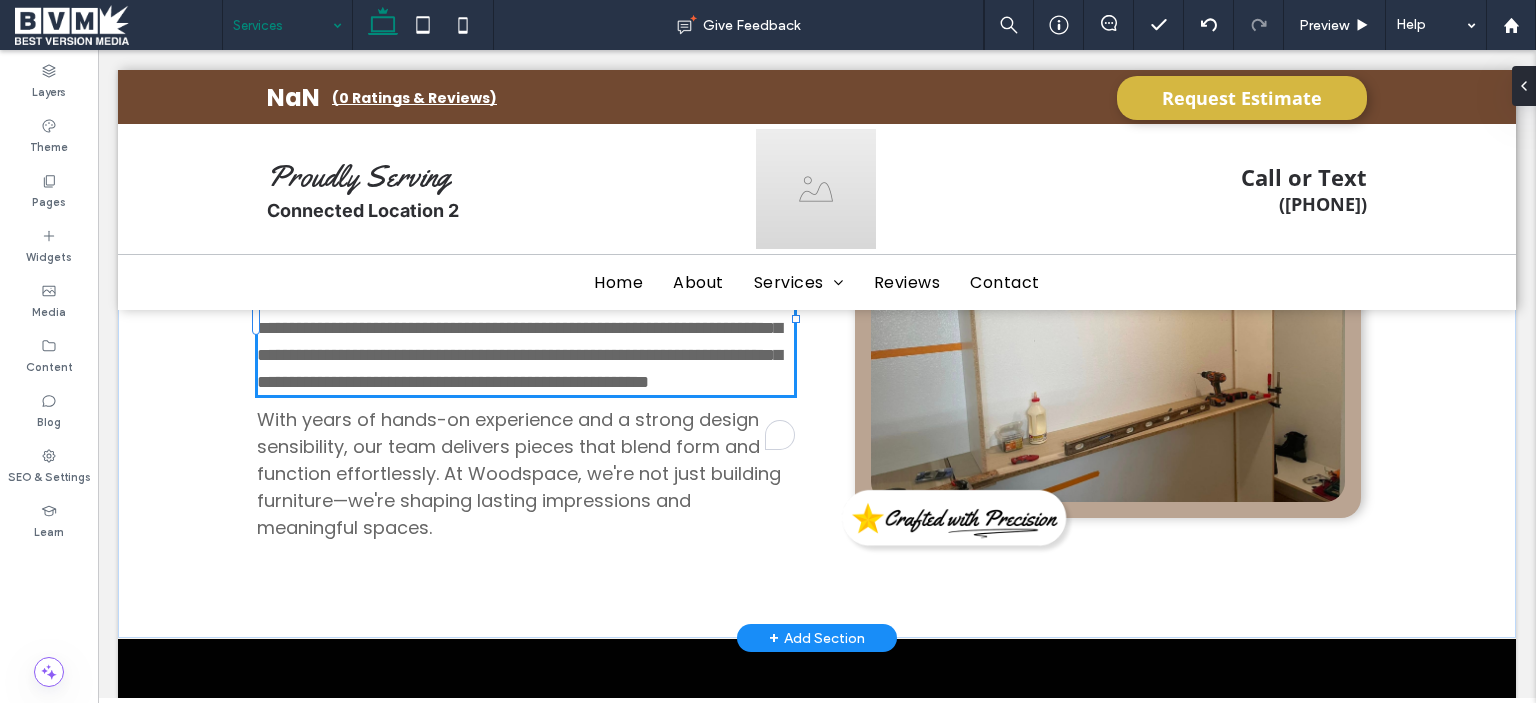 type on "*******" 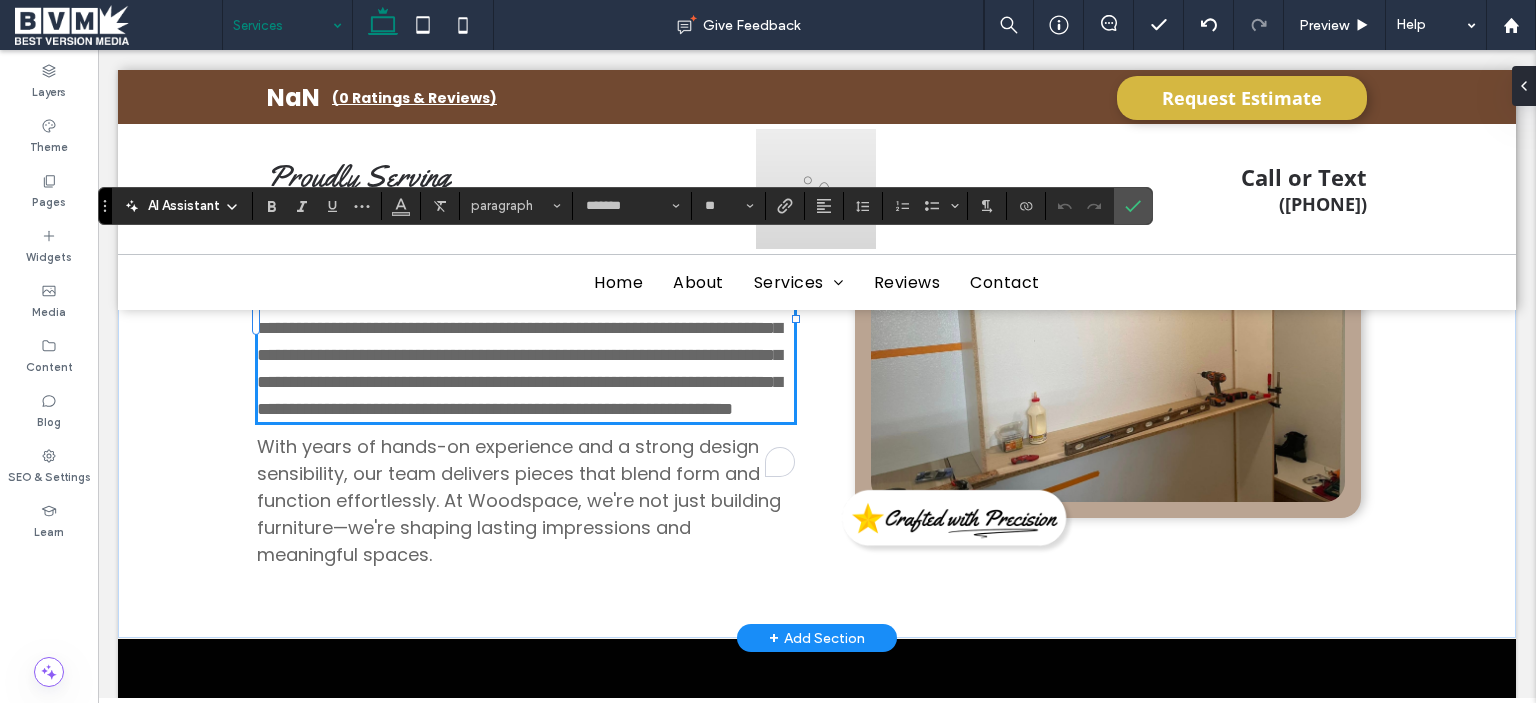 scroll, scrollTop: 0, scrollLeft: 0, axis: both 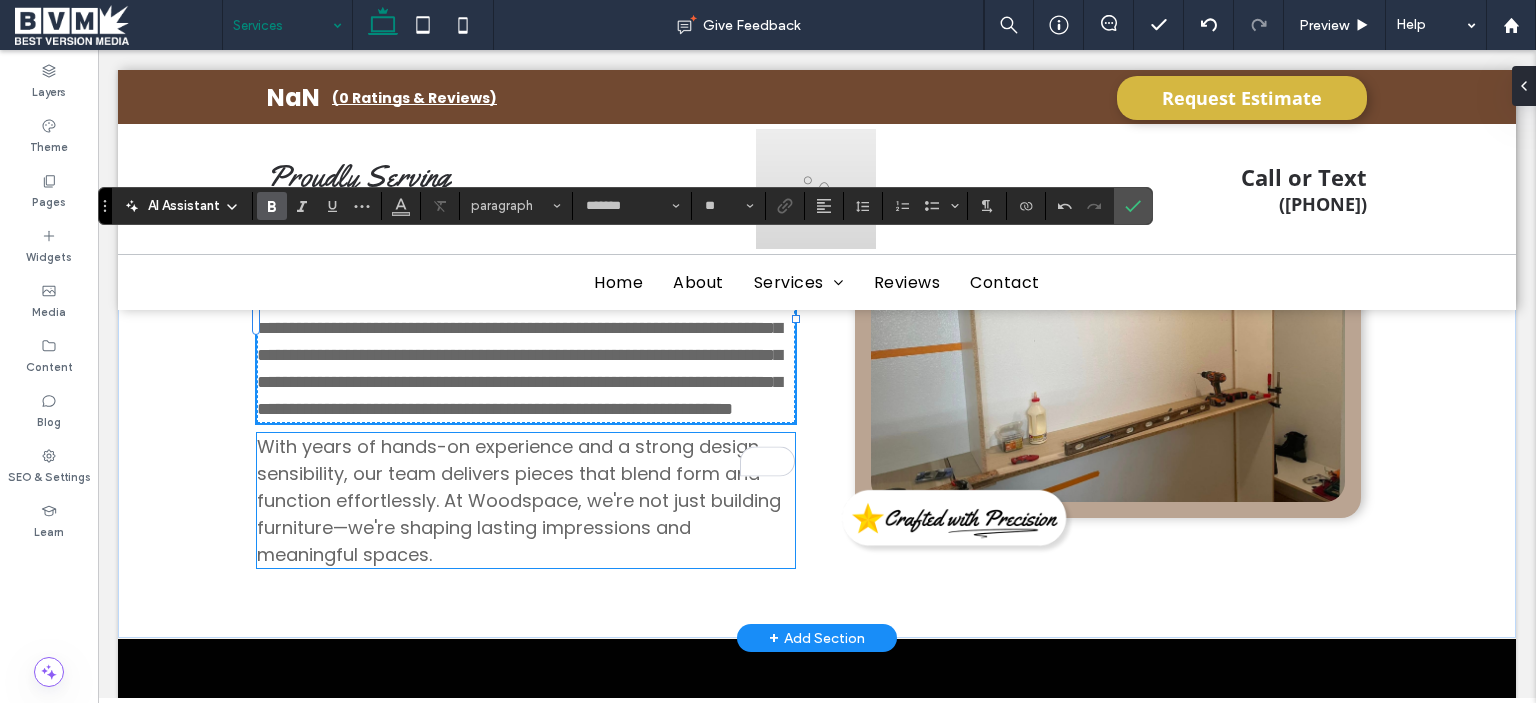 click on "With years of hands-on experience and a strong design sensibility, our team delivers pieces that blend form and function effortlessly. At Woodspace, we're not just building furniture—we're shaping lasting impressions and meaningful spaces." at bounding box center [519, 500] 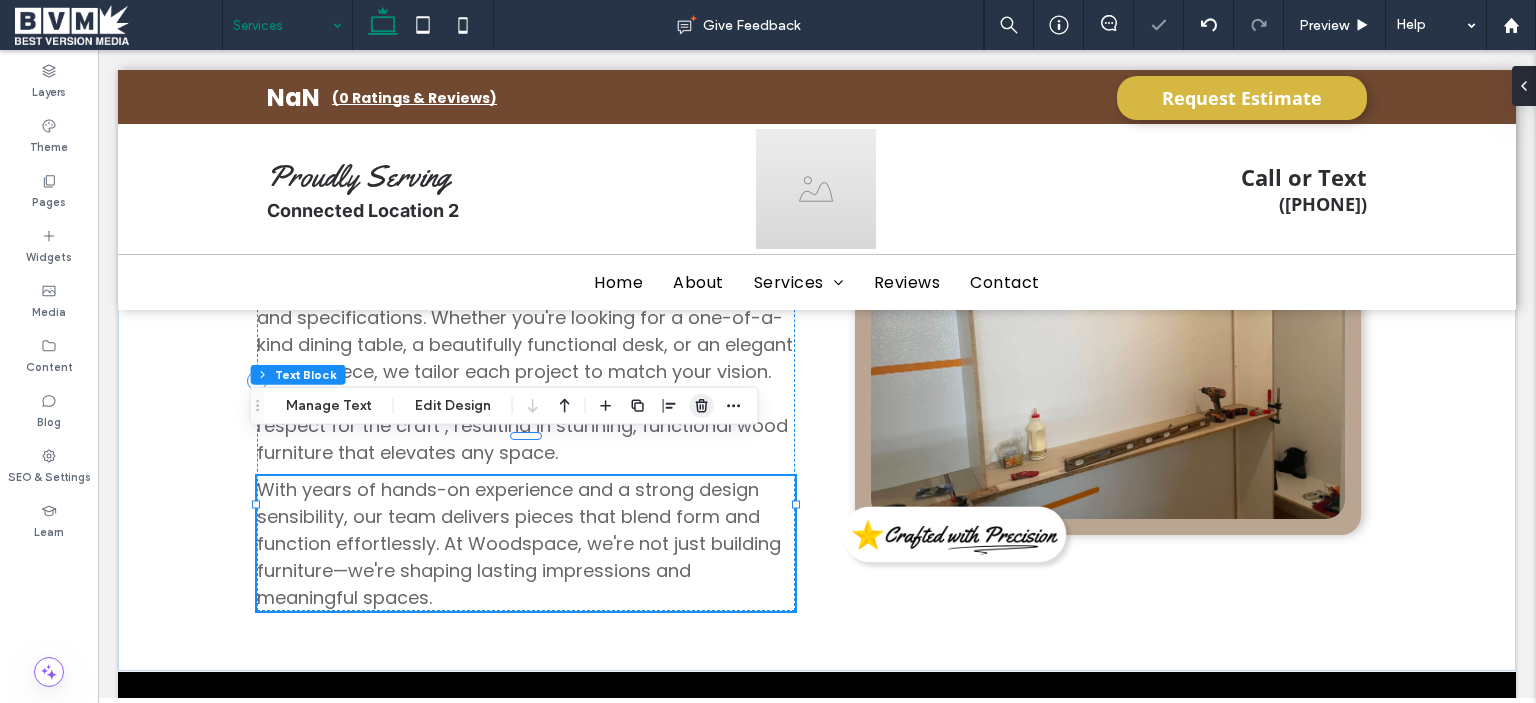 click 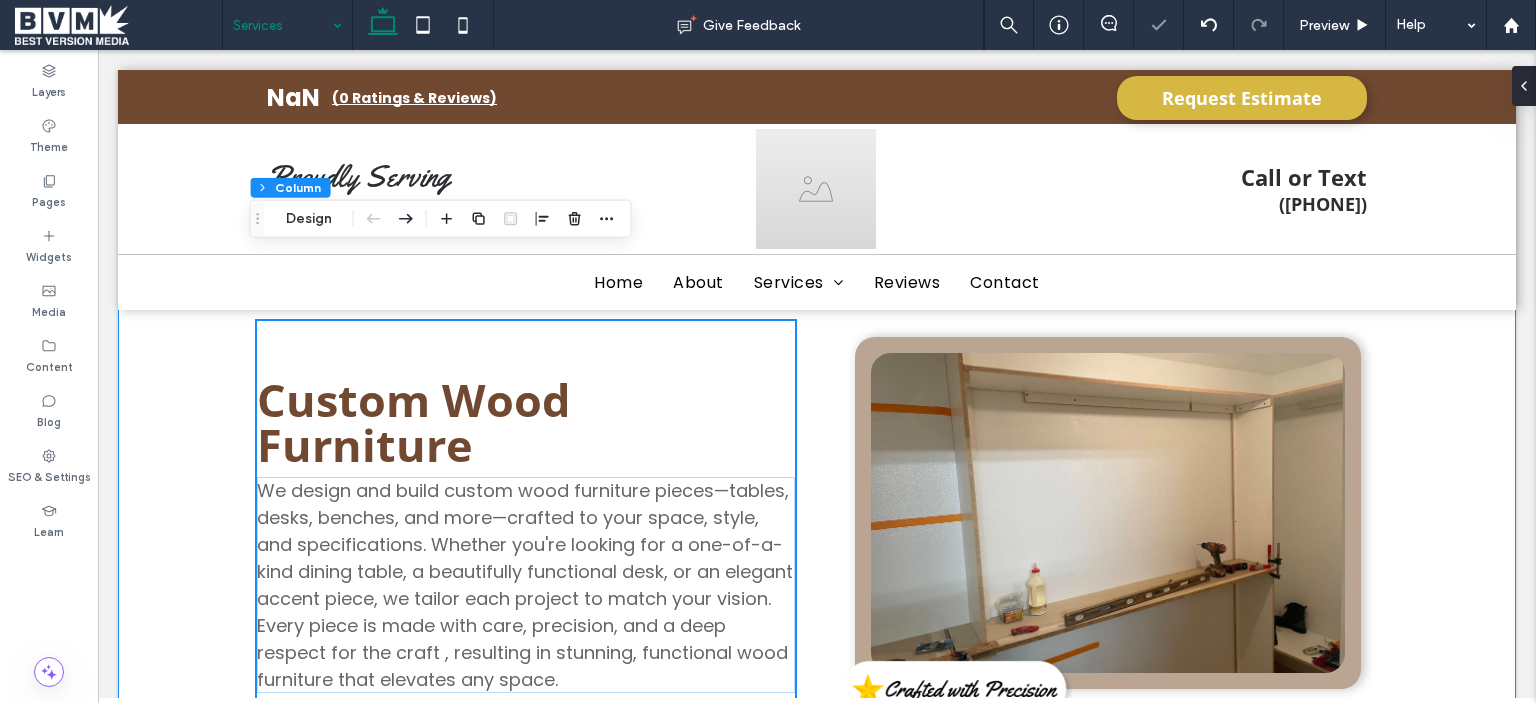 scroll, scrollTop: 660, scrollLeft: 0, axis: vertical 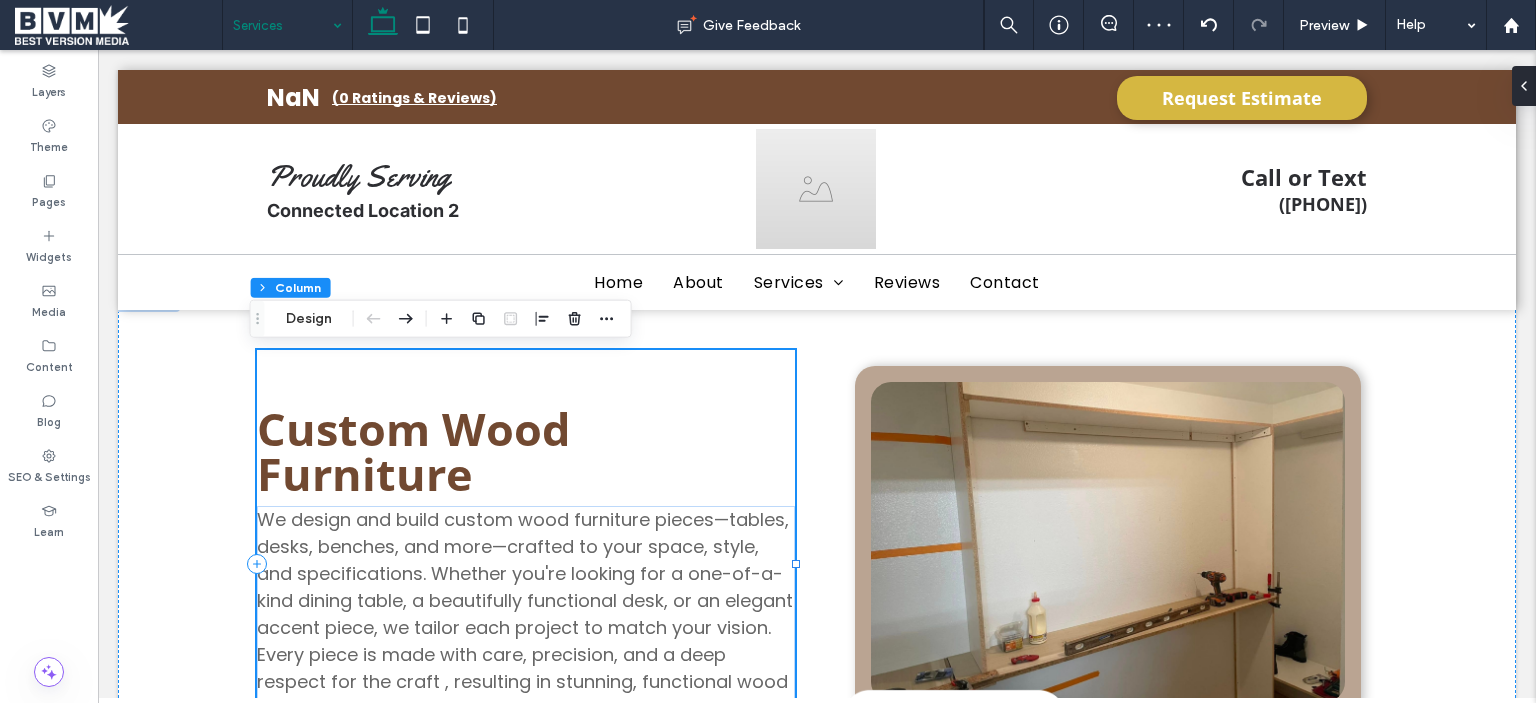 click on "Custom Wood Furniture
We design and build custom wood furniture pieces—tables, desks, benches, and more—crafted to your space, style, and specifications. Whether you're looking for a one-of-a-kind dining table, a beautifully functional desk, or an elegant accent piece, we tailor each project to match your vision. Every piece is made with care, precision, and a deep respect for the craft , resulting in stunning, functional wood furniture that elevates any space." at bounding box center (526, 564) 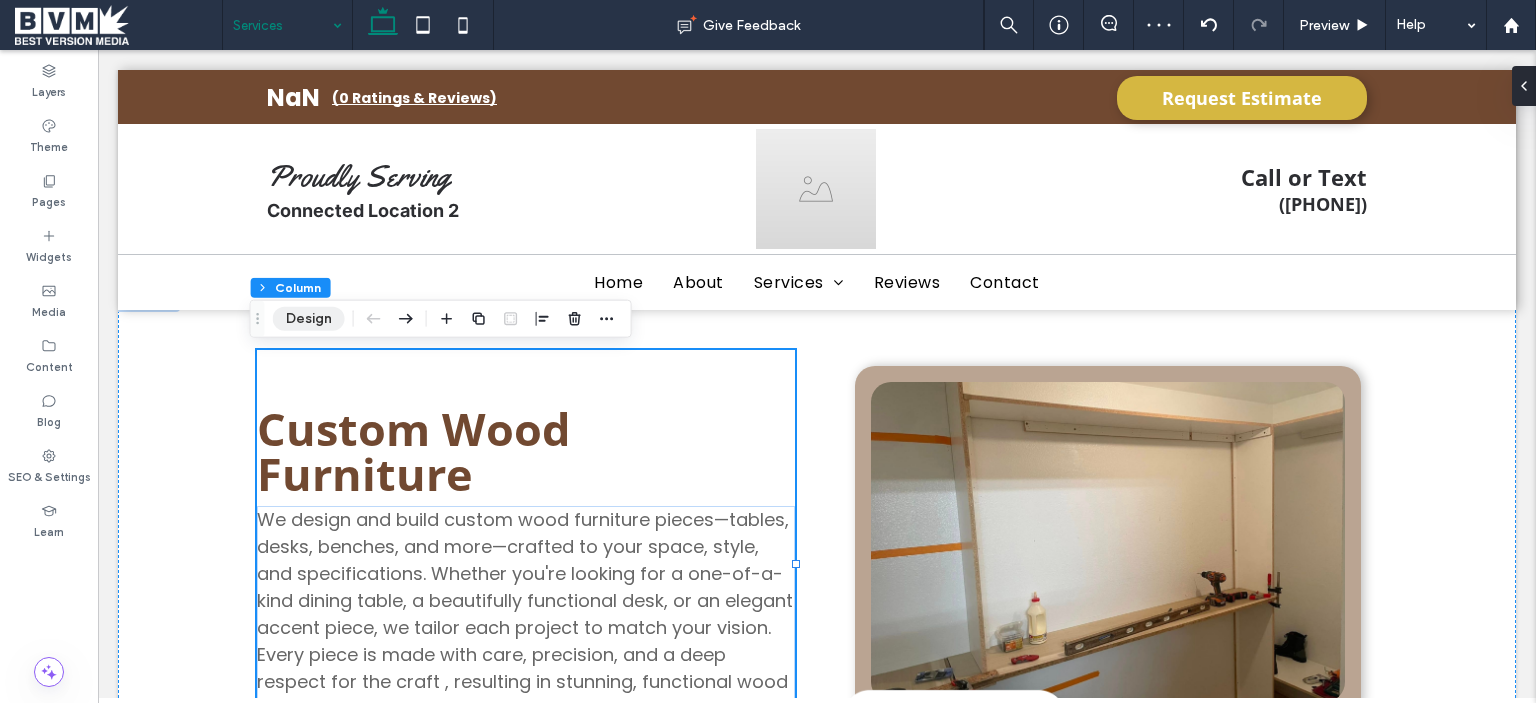 click on "Design" at bounding box center (309, 319) 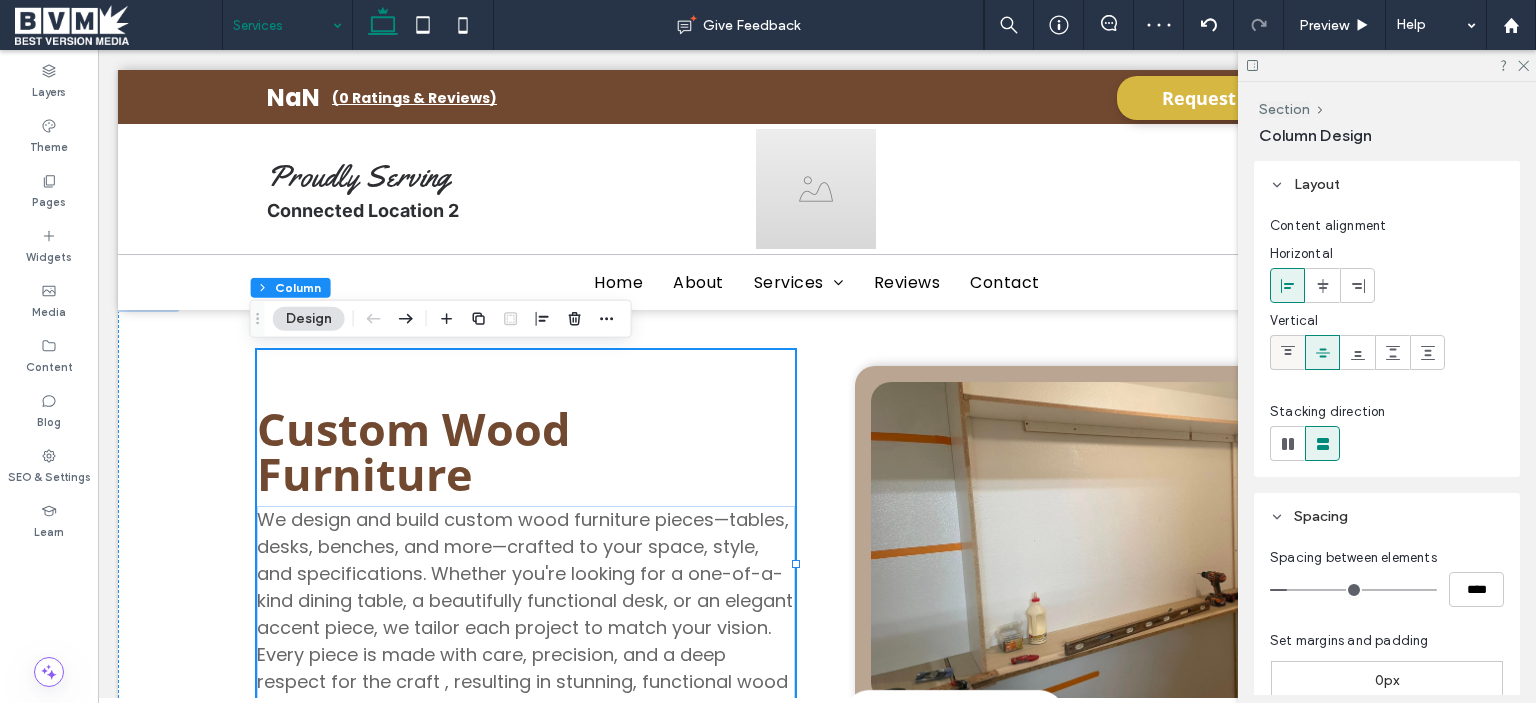 click 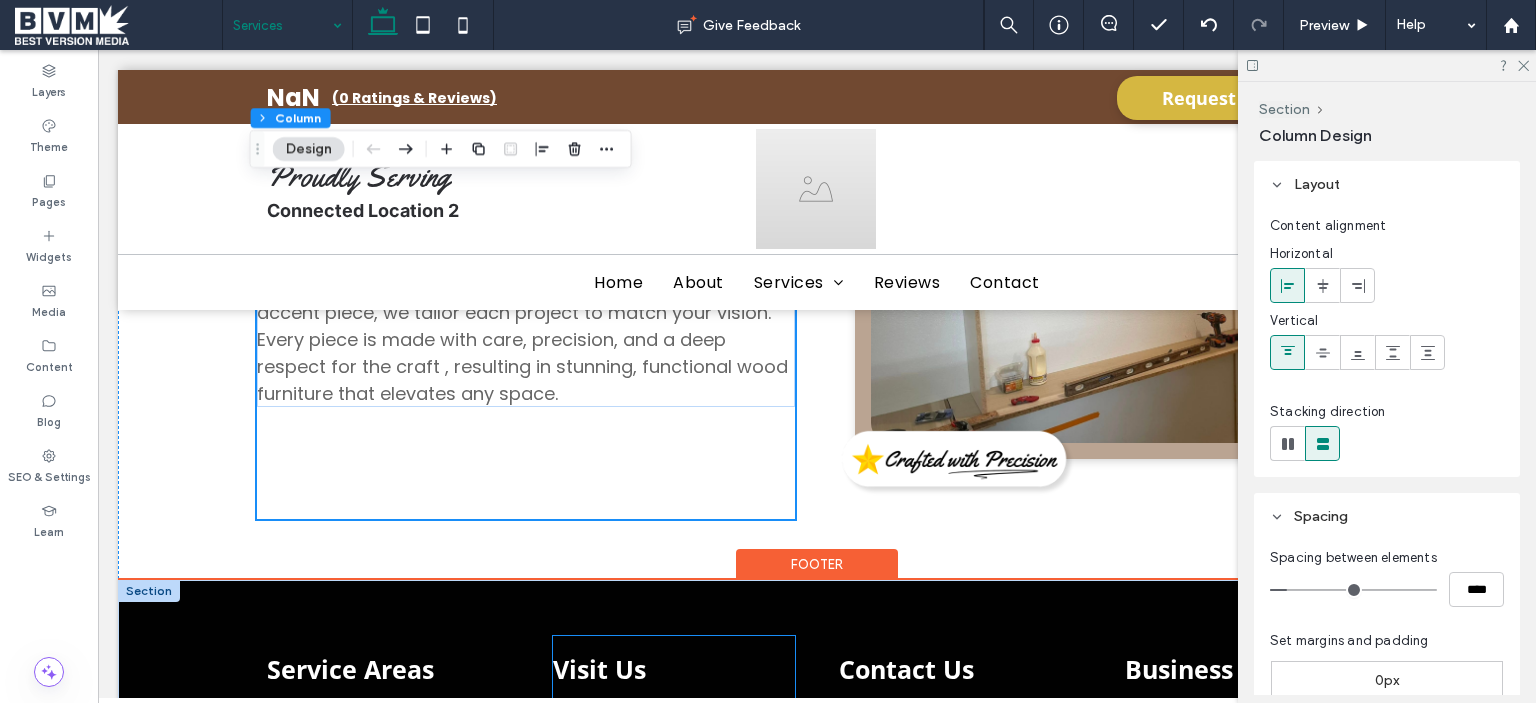 scroll, scrollTop: 775, scrollLeft: 0, axis: vertical 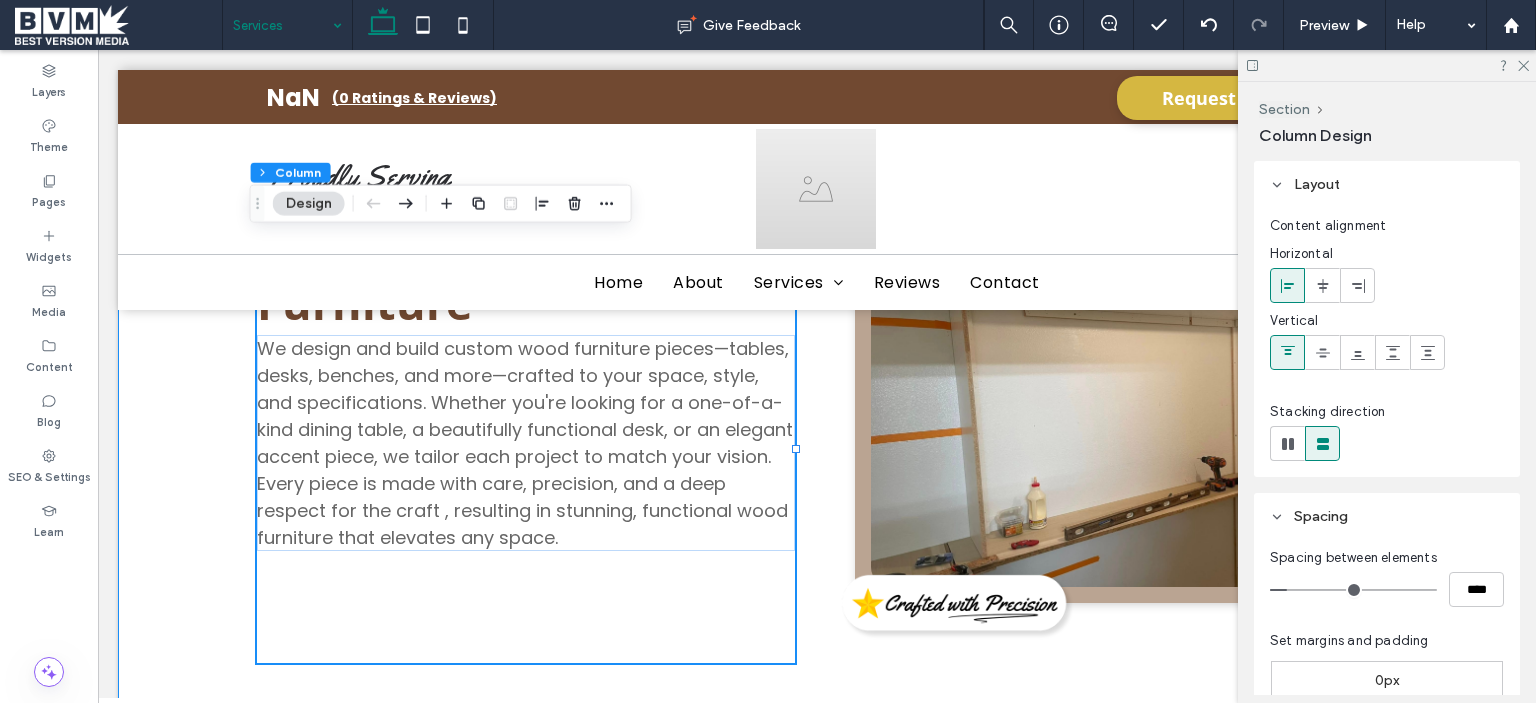 click on "Custom Wood Furniture
We design and build custom wood furniture pieces—tables, desks, benches, and more—crafted to your space, style, and specifications. Whether you're looking for a one-of-a-kind dining table, a beautifully functional desk, or an elegant accent piece, we tailor each project to match your vision. Every piece is made with care, precision, and a deep respect for the craft , resulting in stunning, functional wood furniture that elevates any space." at bounding box center (817, 449) 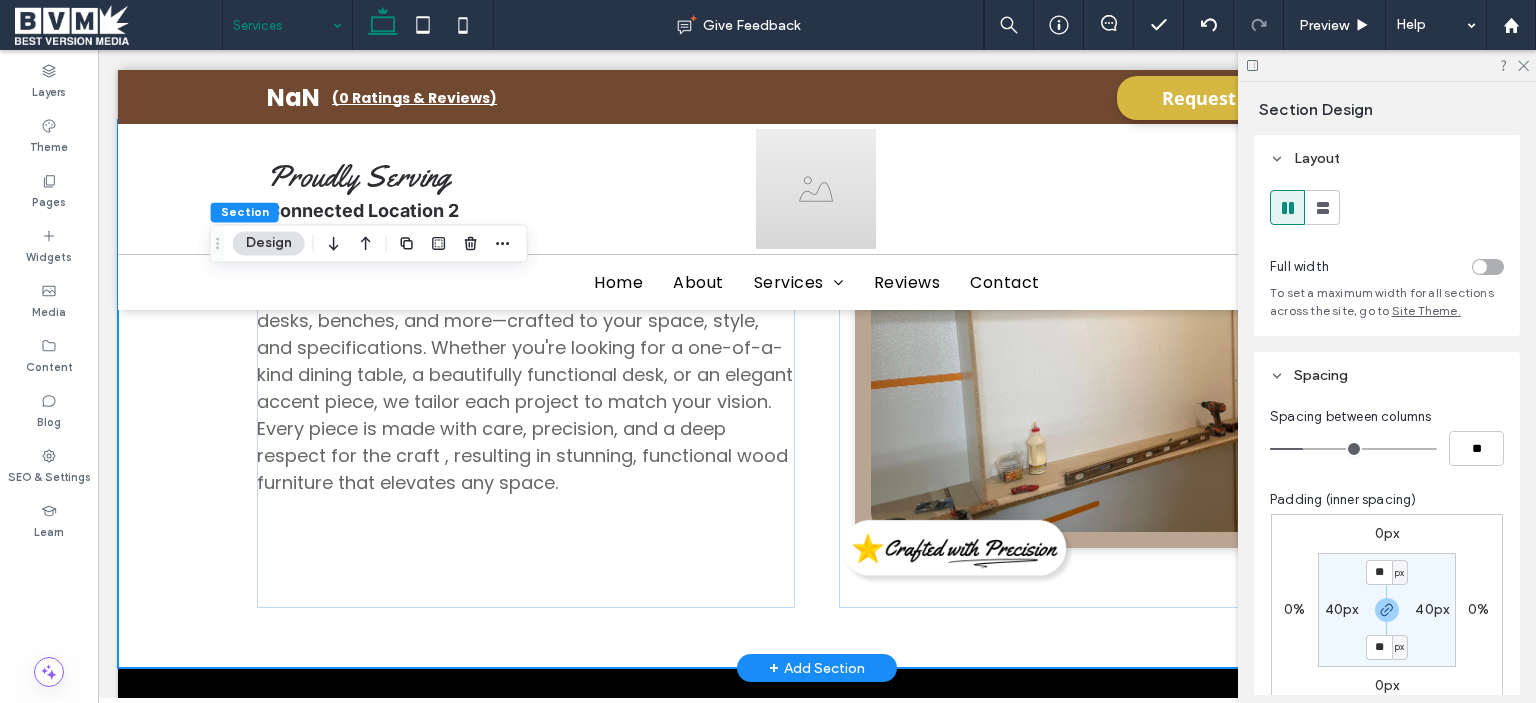 scroll, scrollTop: 975, scrollLeft: 0, axis: vertical 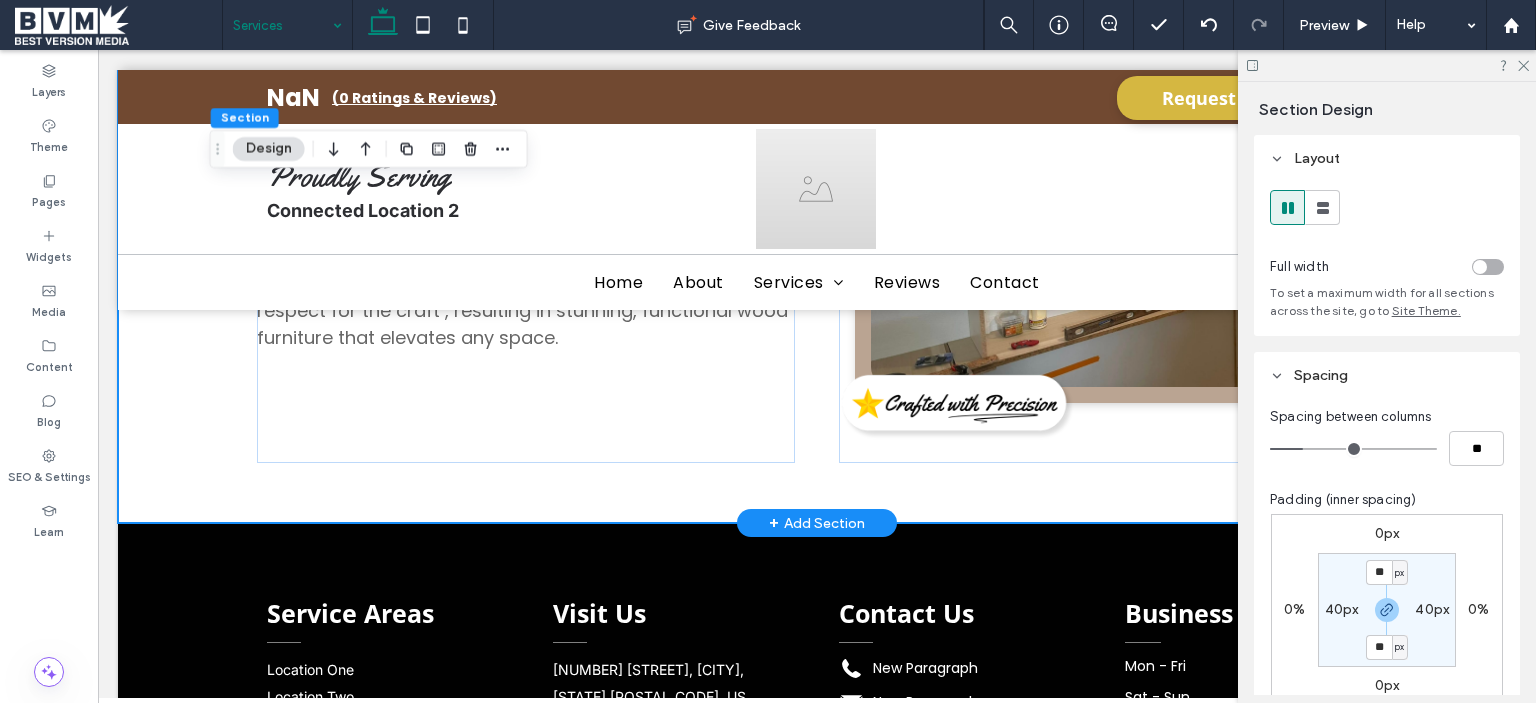 click on "+ Add Section" at bounding box center [817, 523] 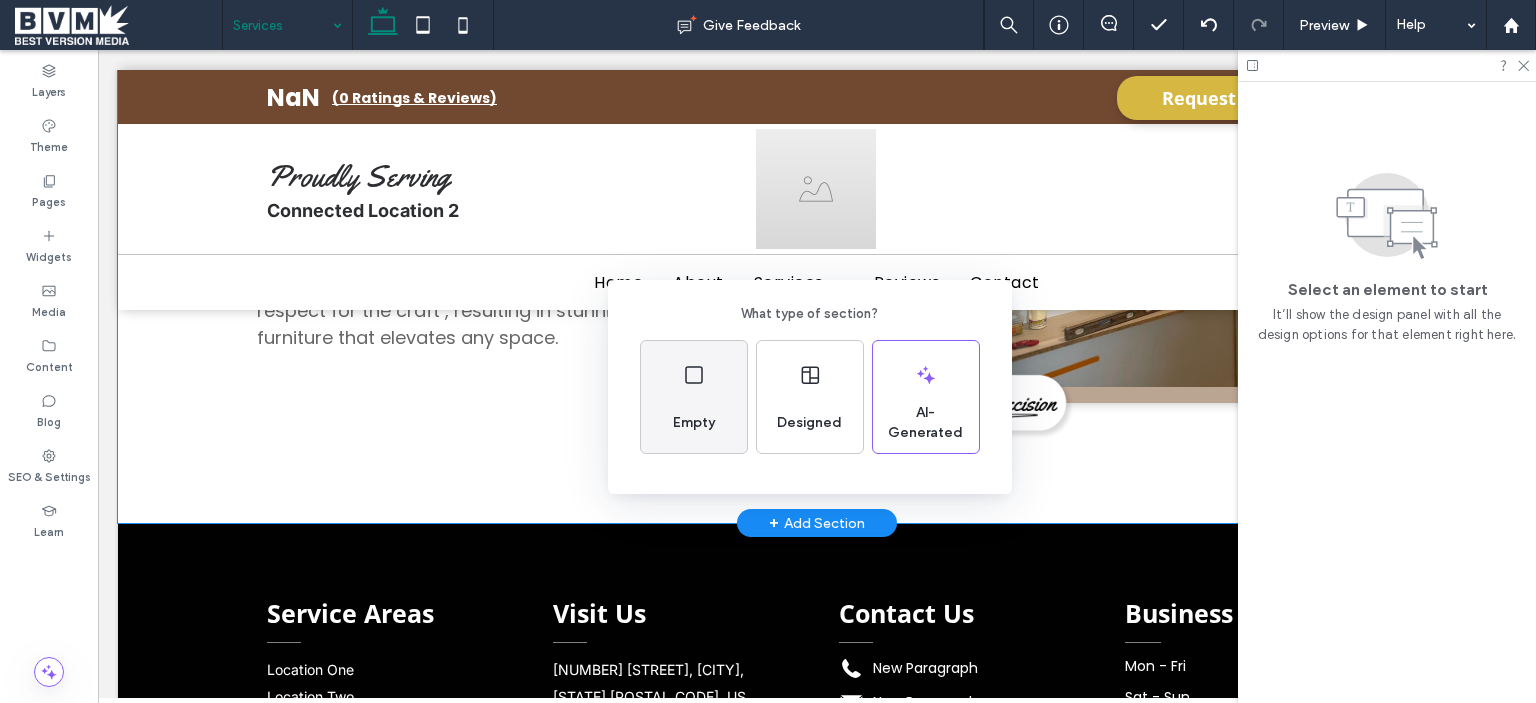 click on "Empty" at bounding box center (694, 397) 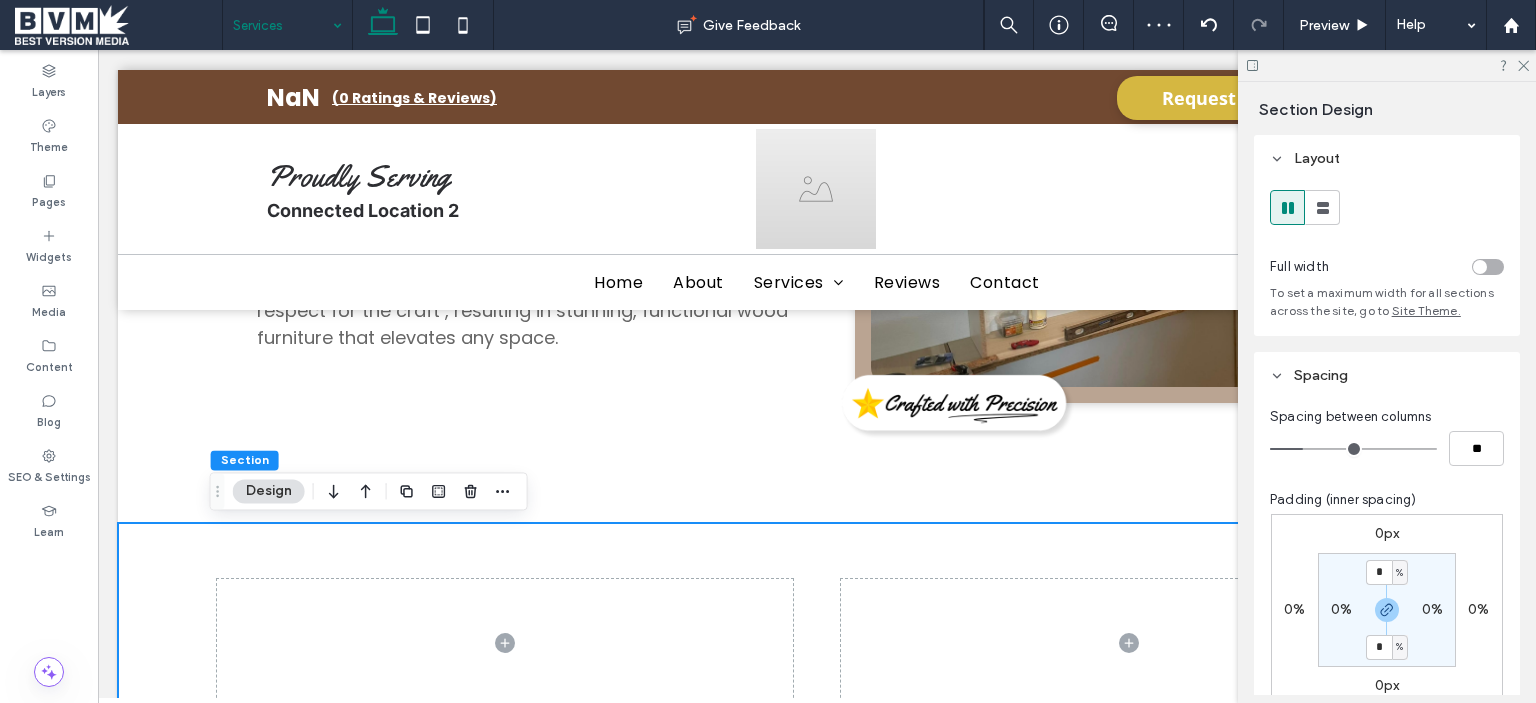 click on "%" at bounding box center (1399, 573) 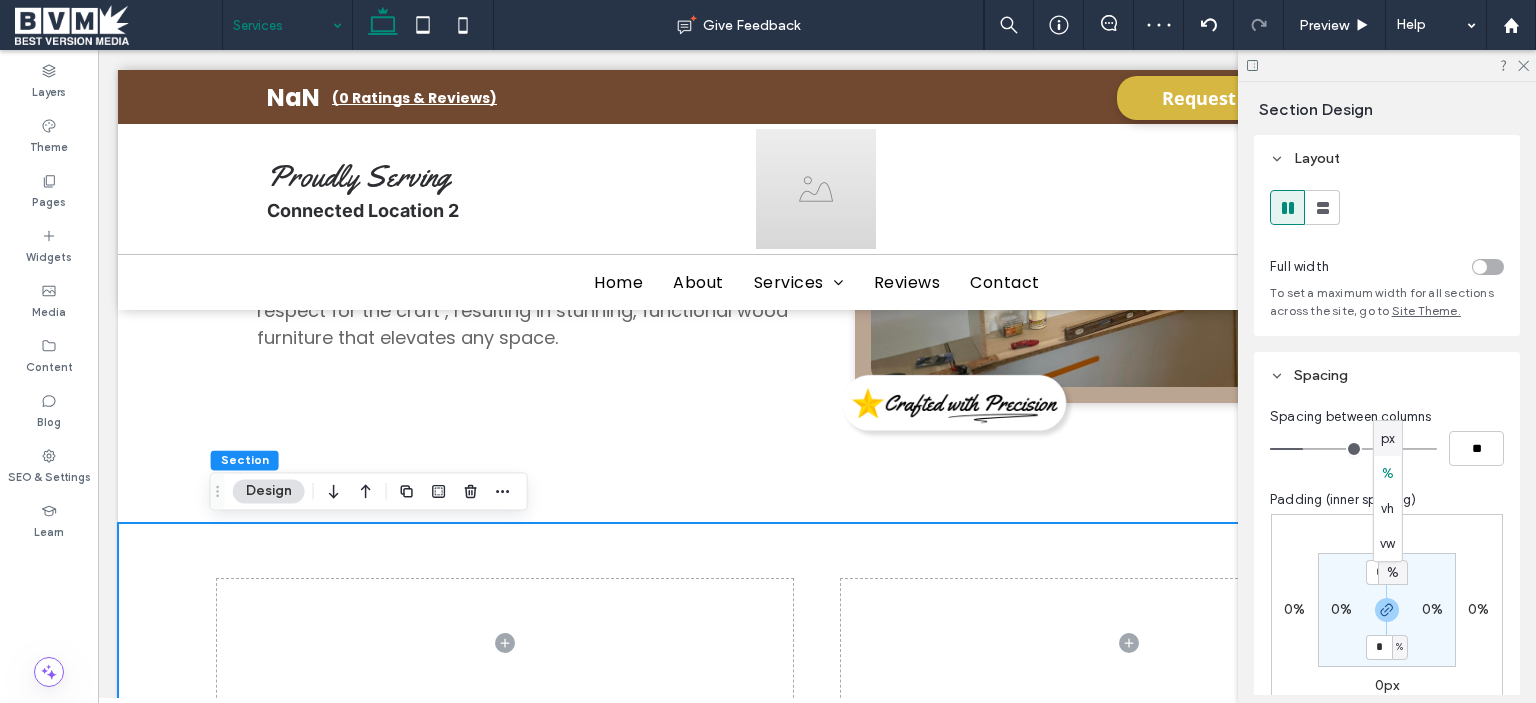 click on "px" at bounding box center [1388, 439] 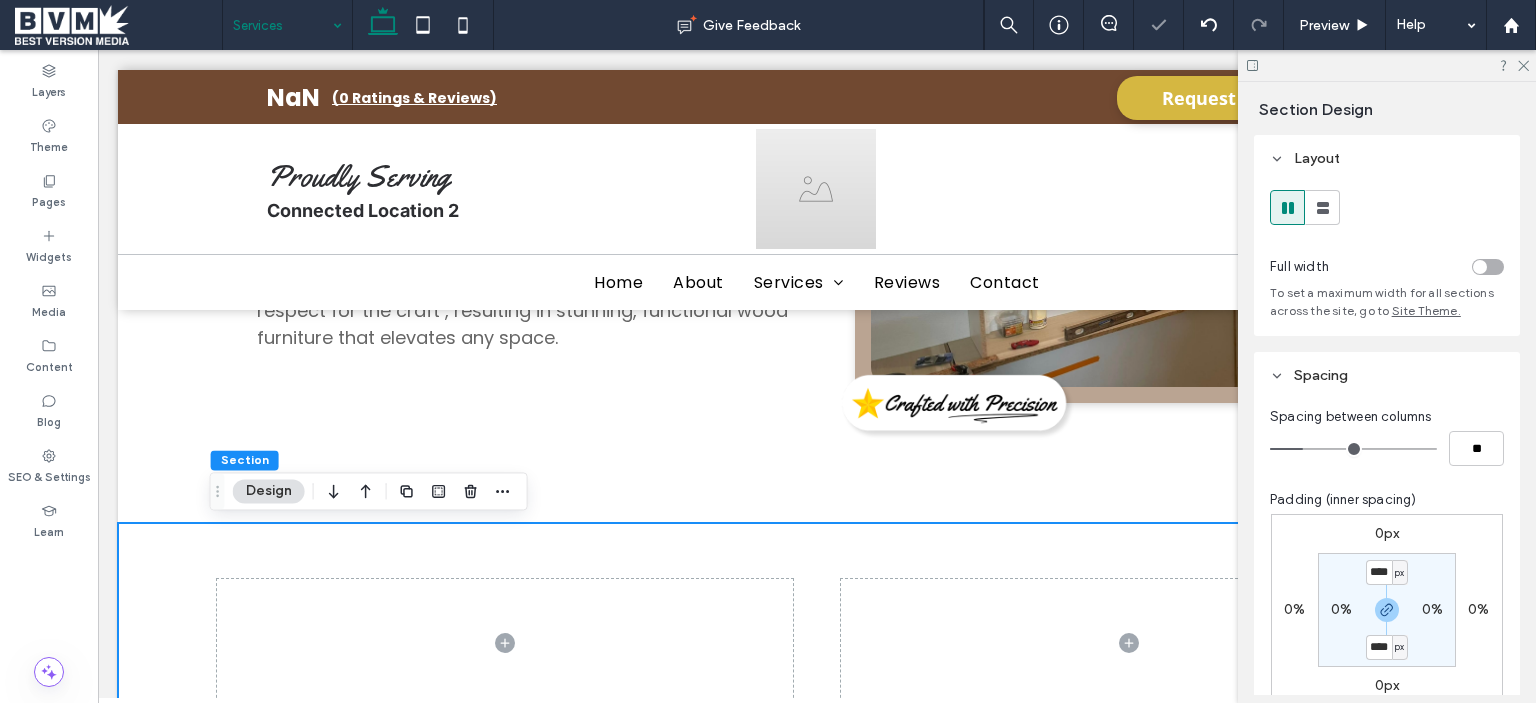 type on "**" 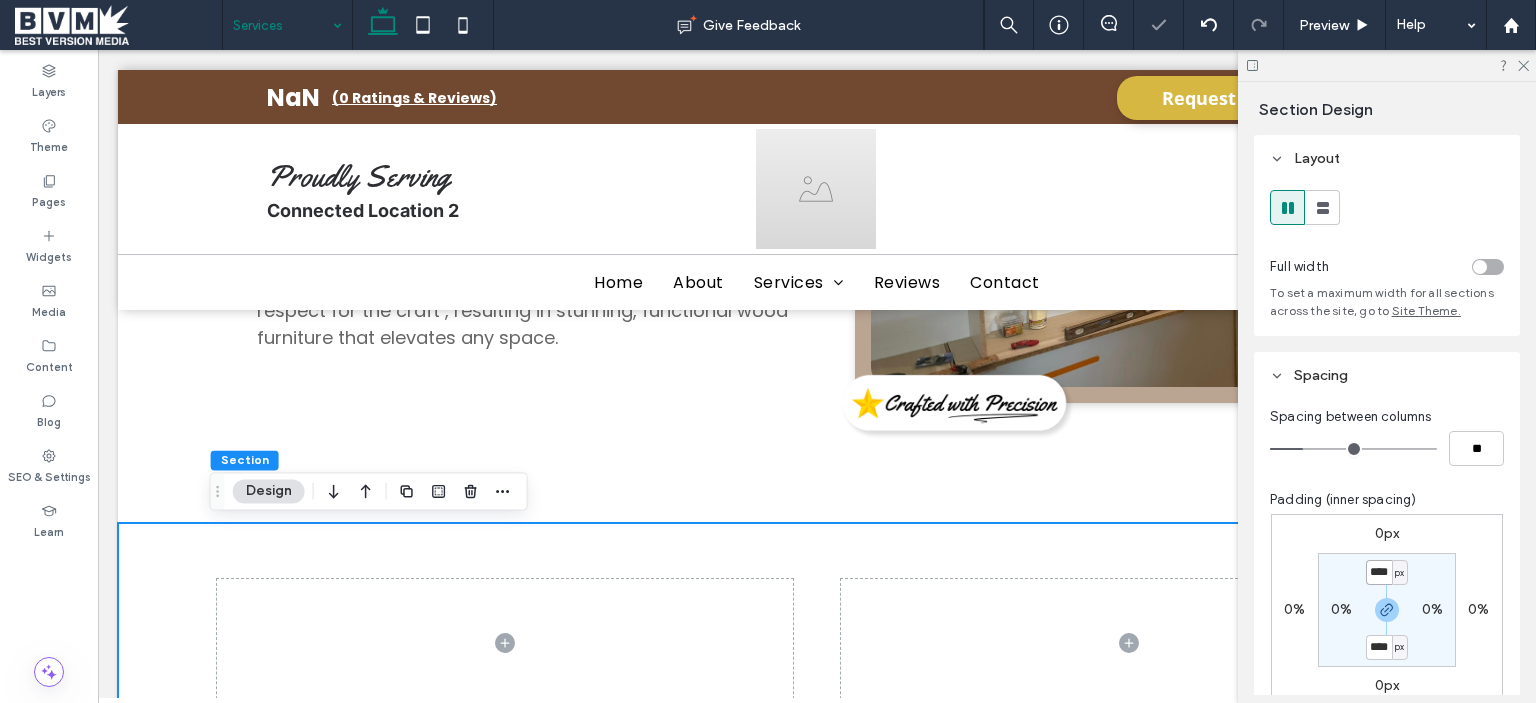 click on "****" at bounding box center [1379, 572] 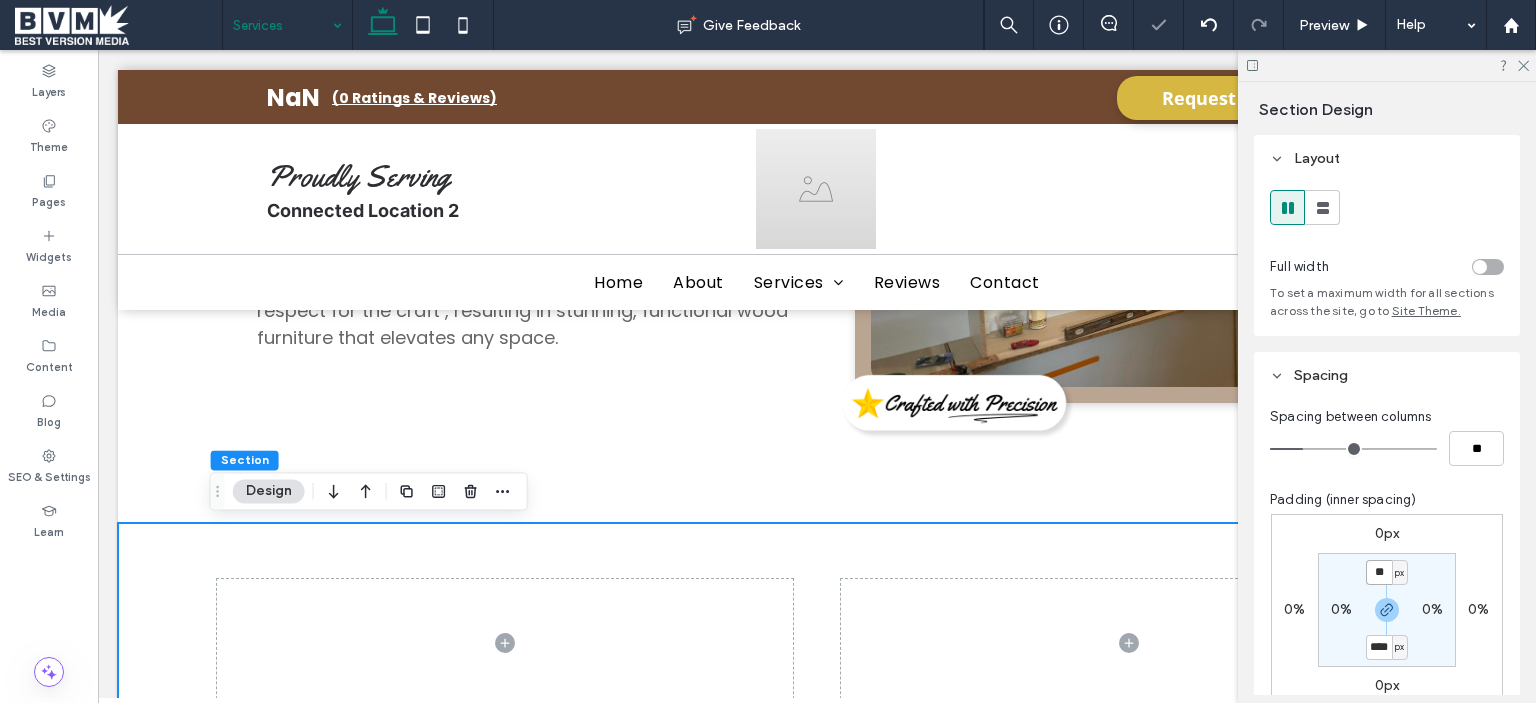 type on "**" 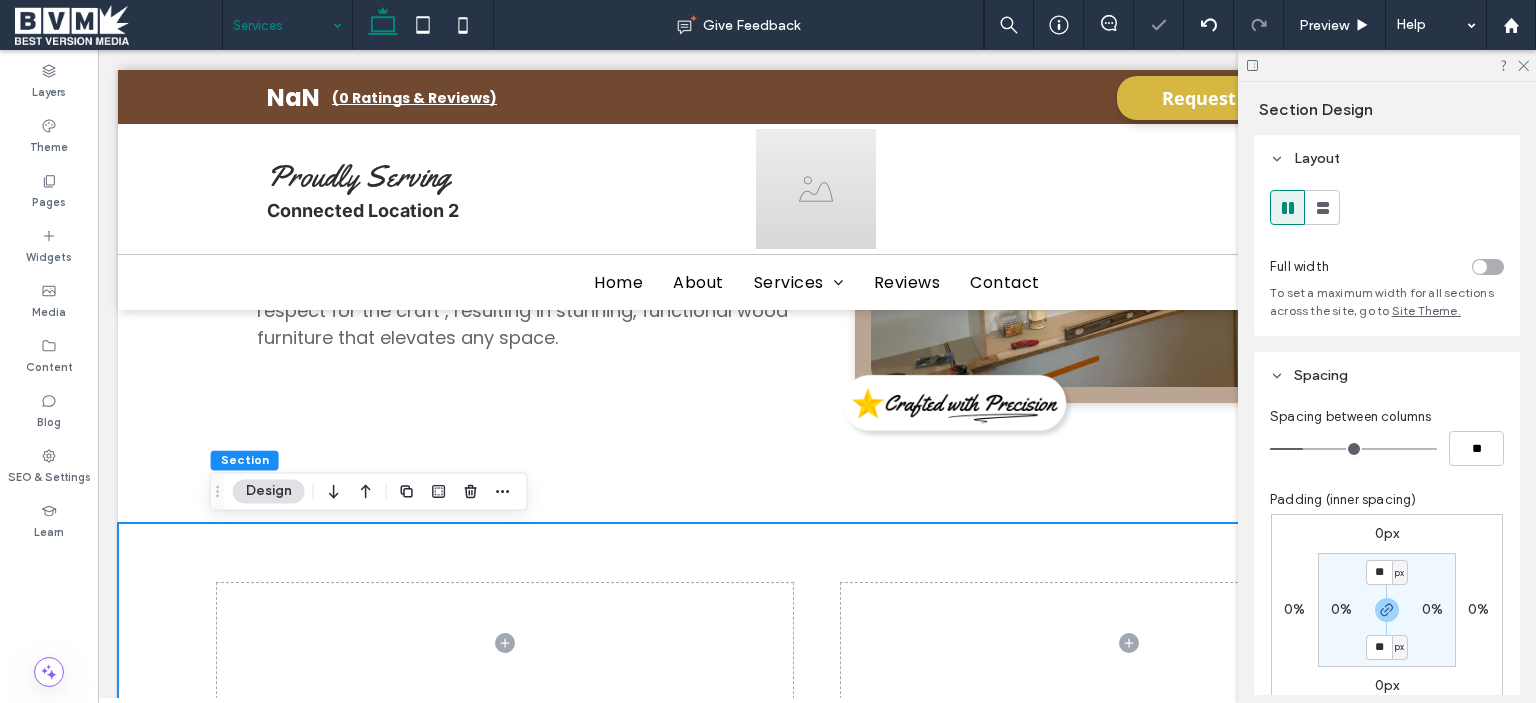 click on "0%" at bounding box center (1341, 609) 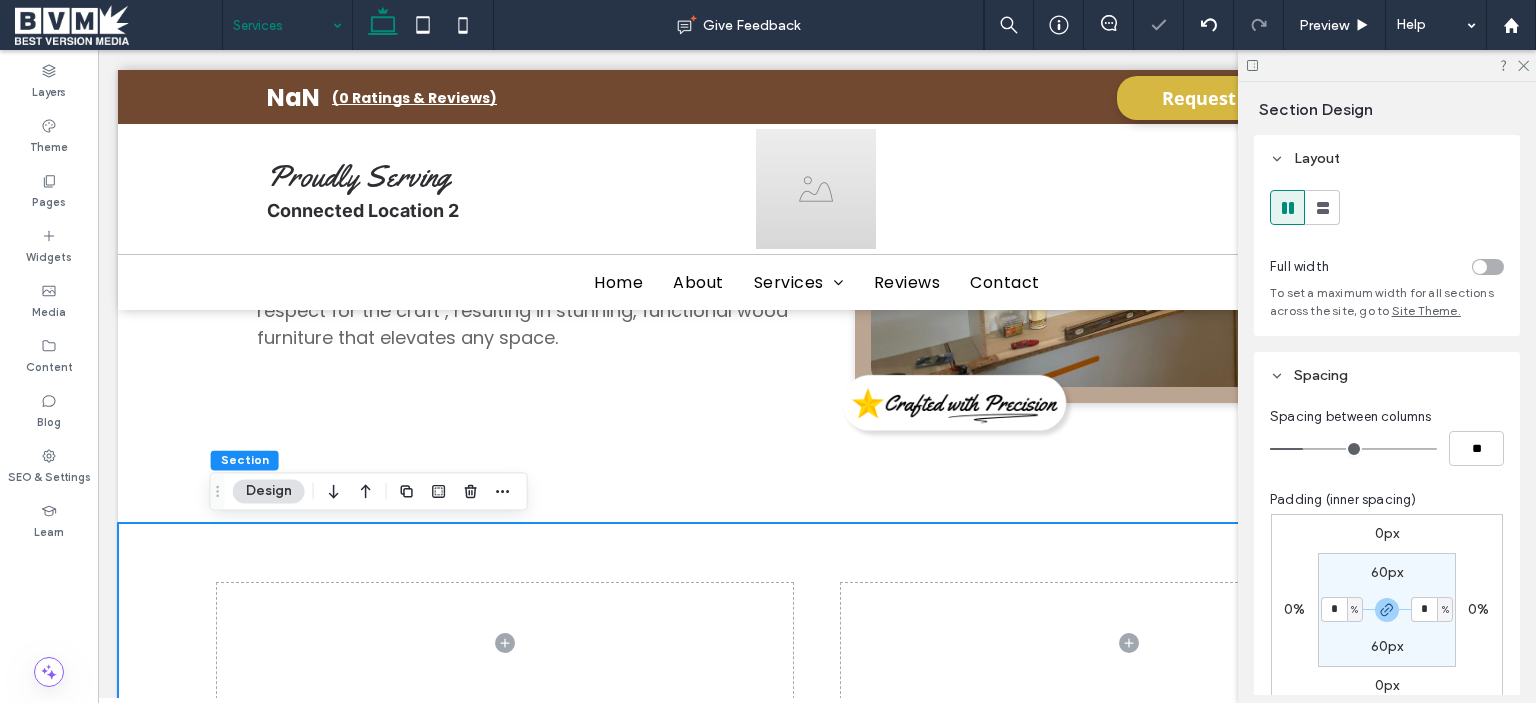type on "*" 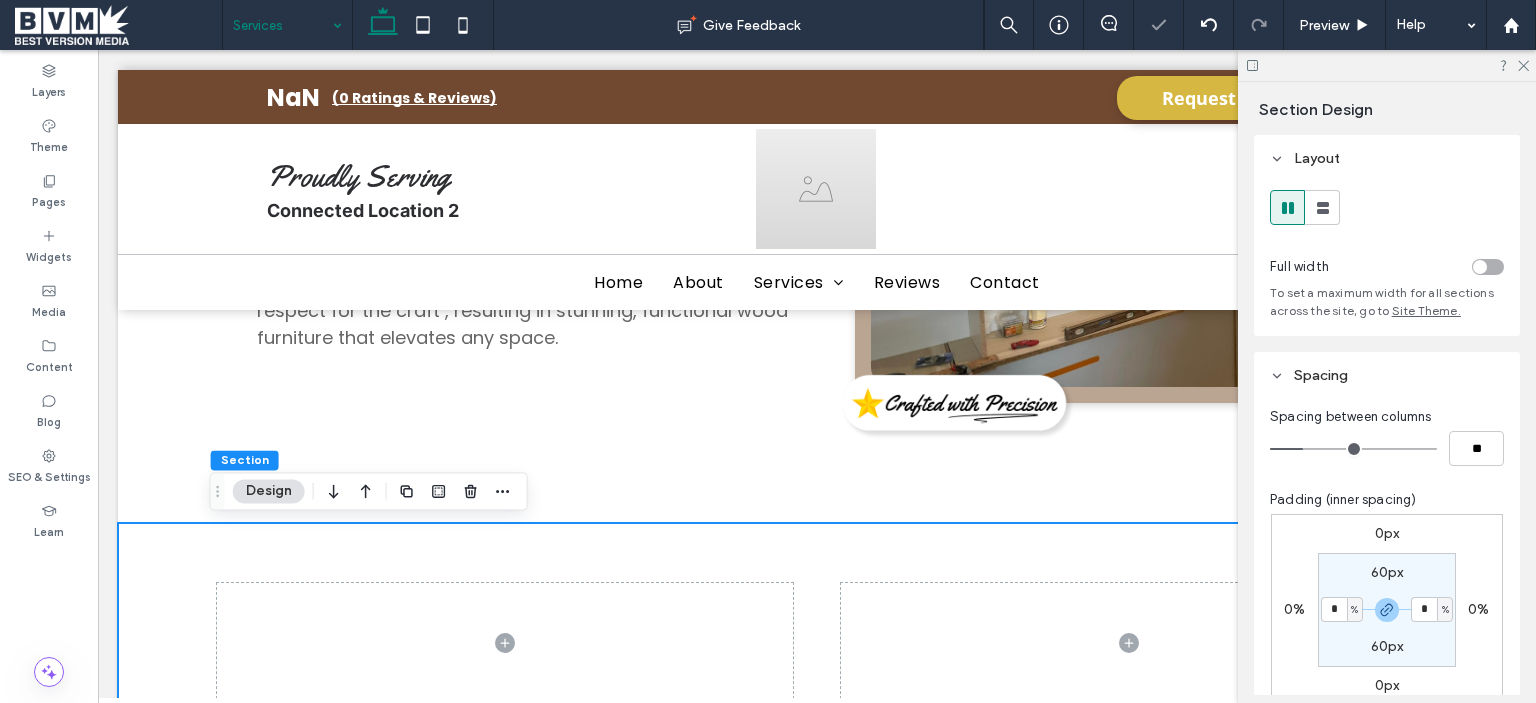 click on "%" at bounding box center [1354, 610] 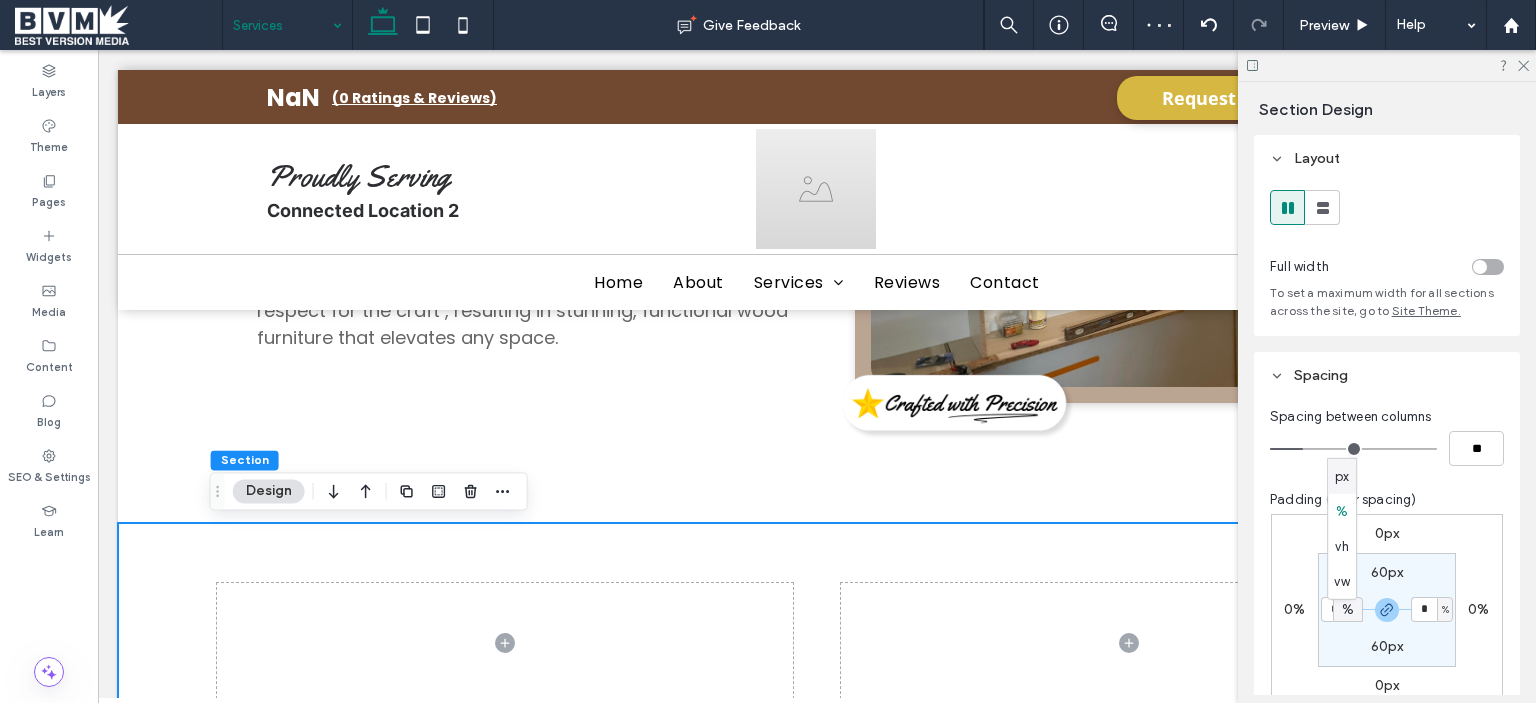 click on "px" at bounding box center (1342, 476) 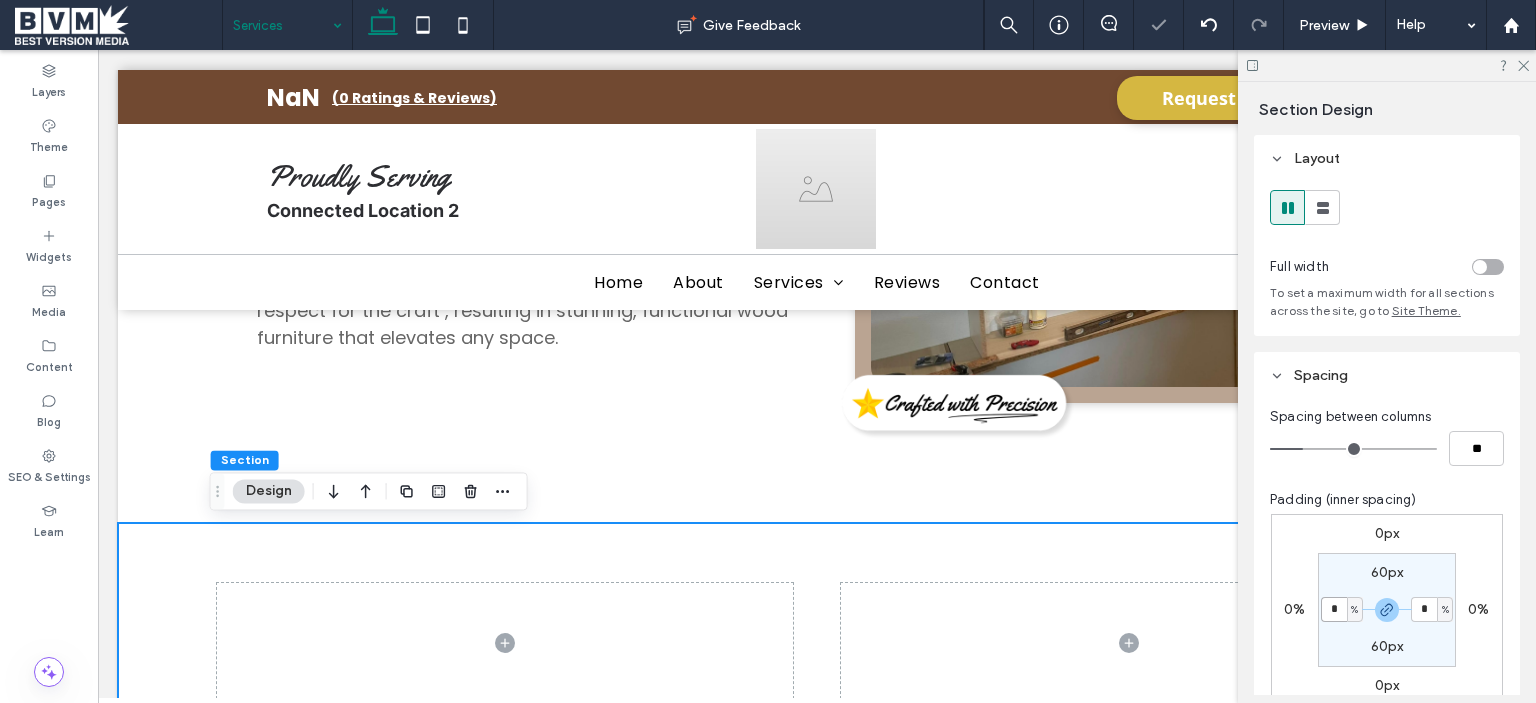click on "*" at bounding box center [1334, 609] 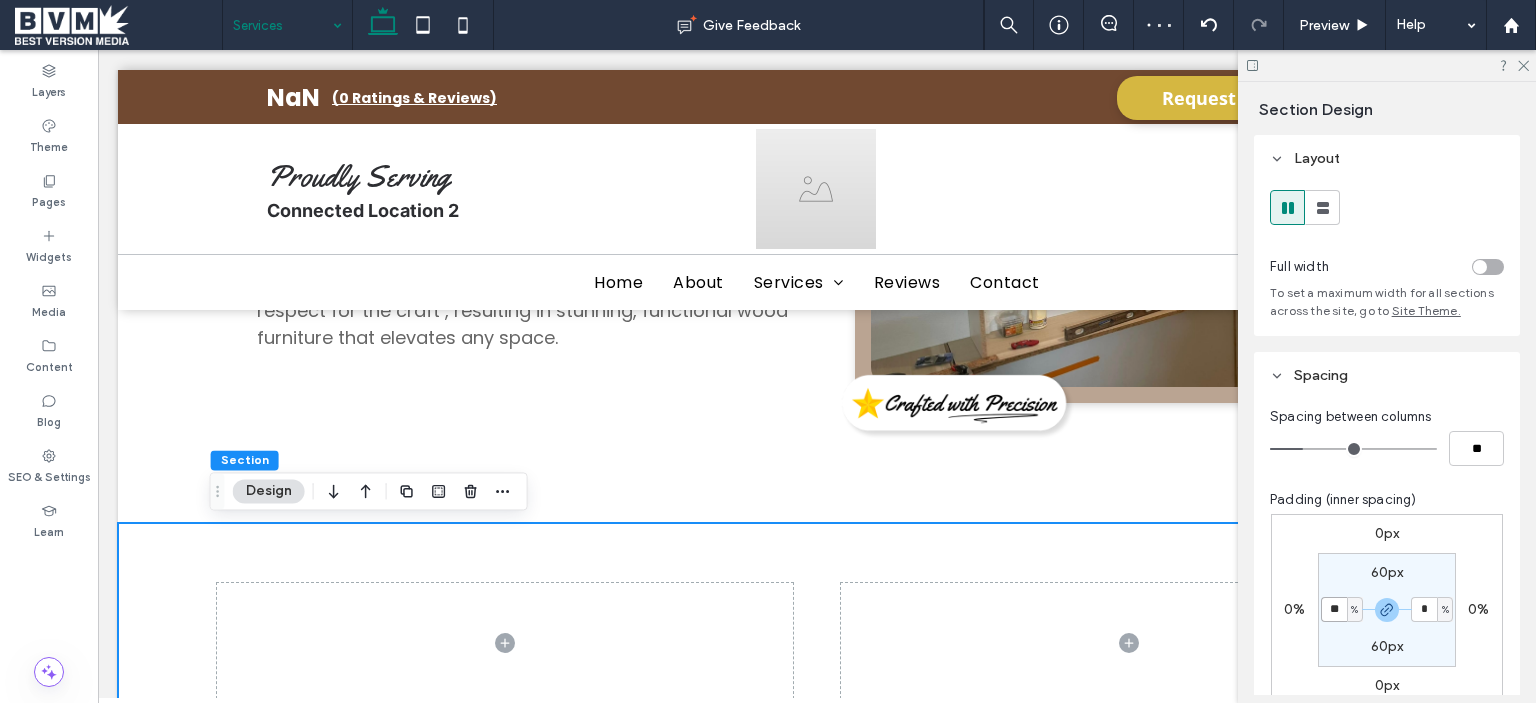 type on "**" 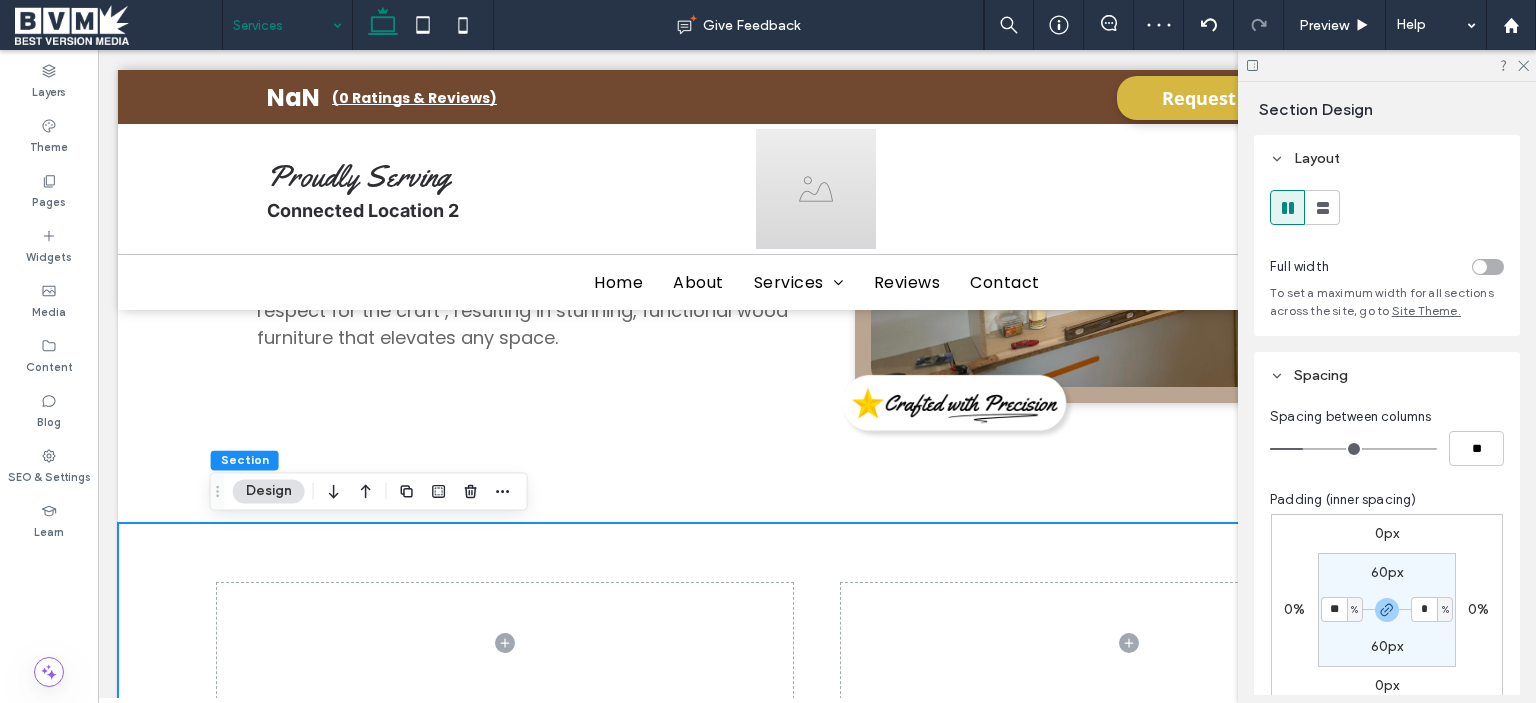 type on "**" 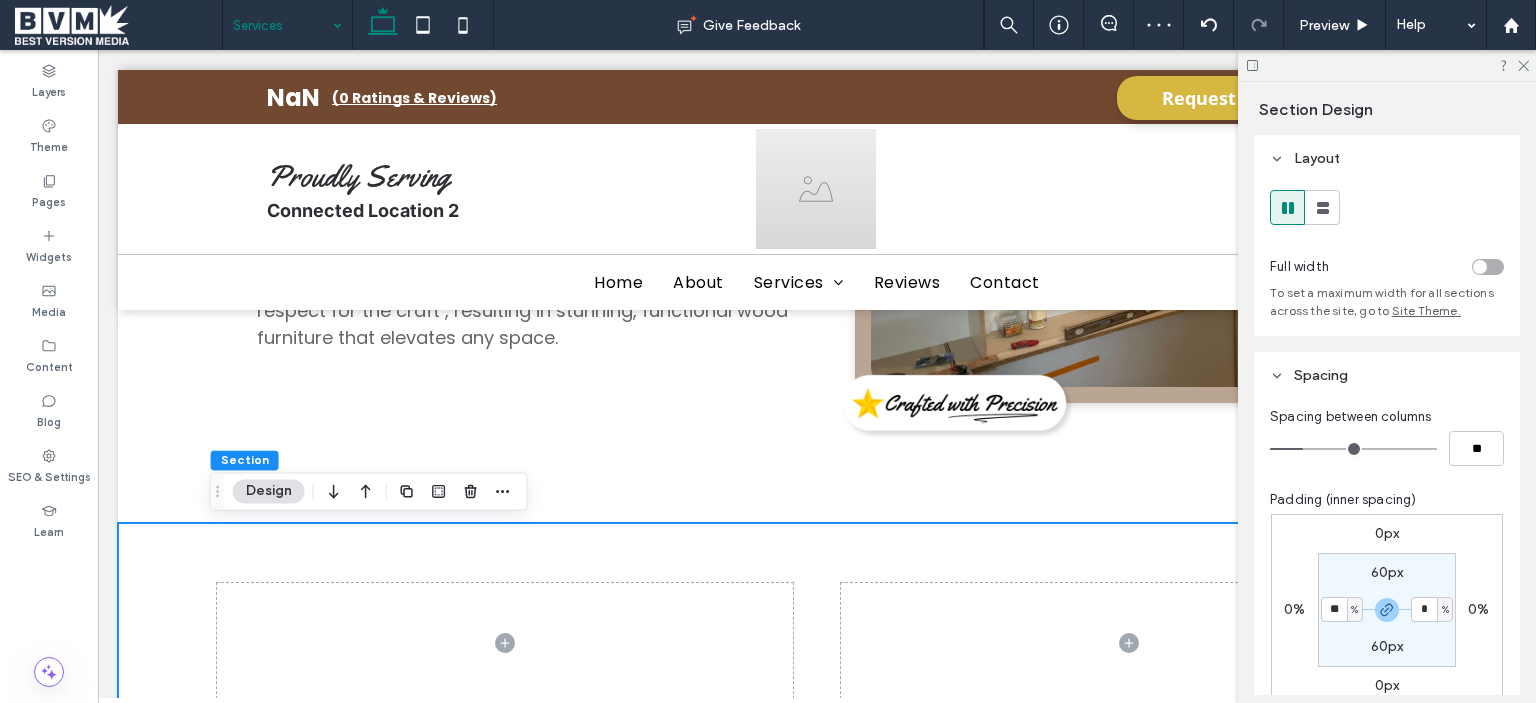 type on "**" 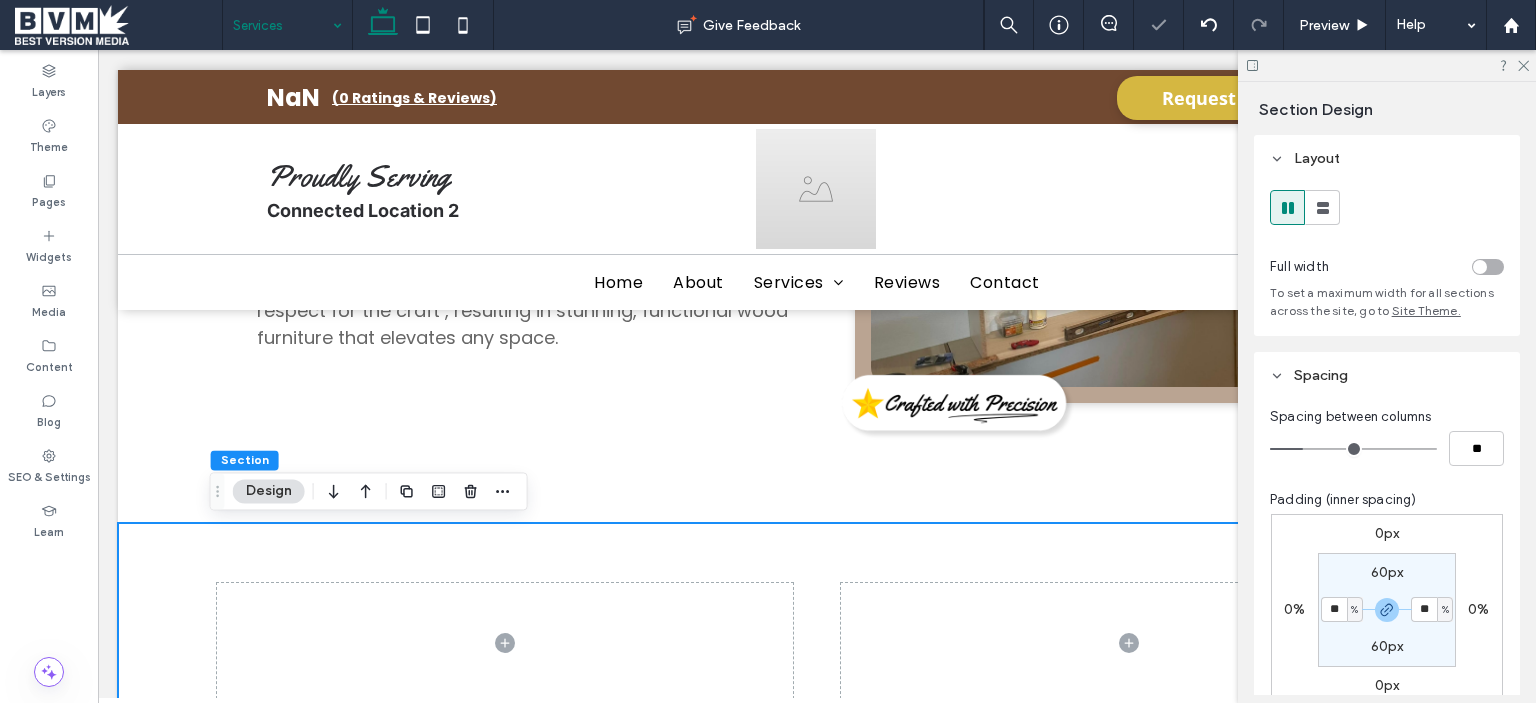 click on "%" at bounding box center [1354, 610] 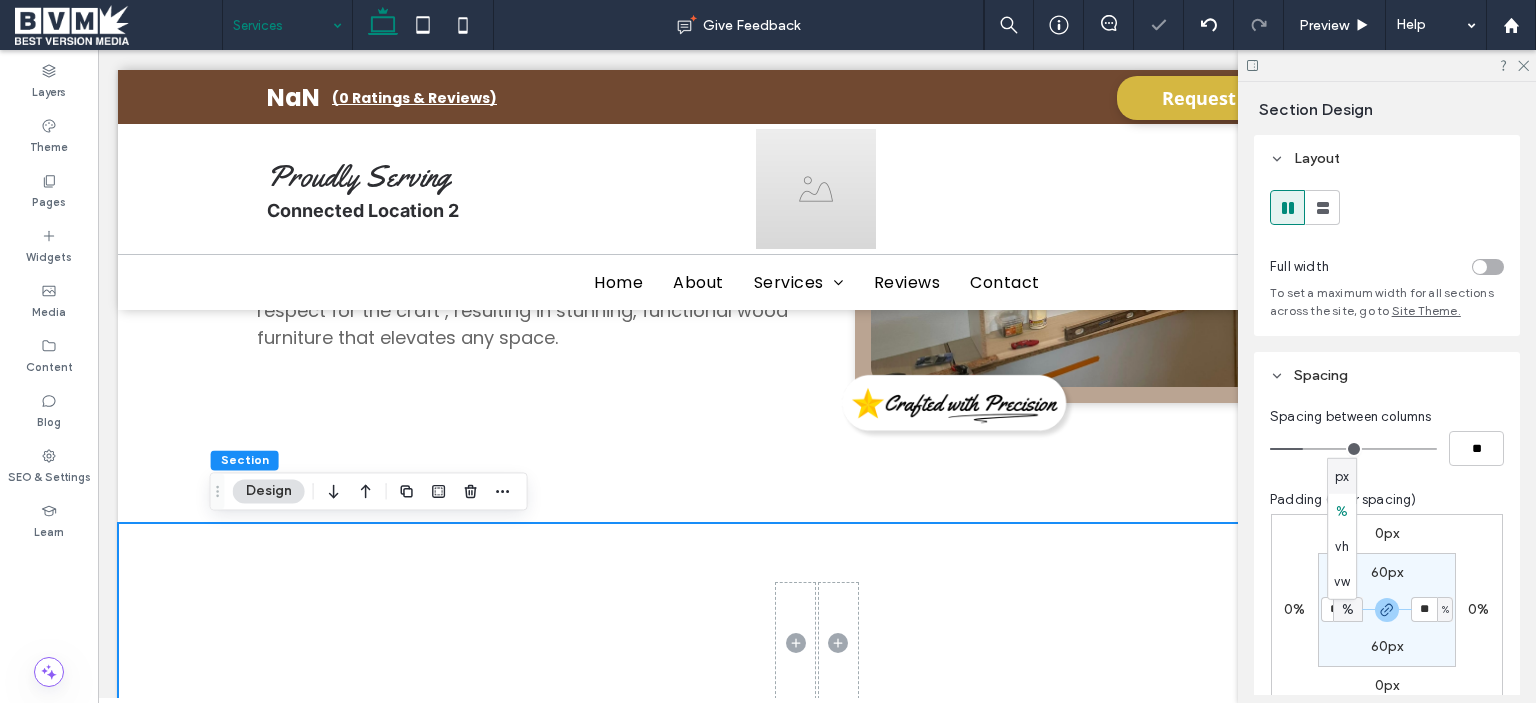 click on "px" at bounding box center (1342, 476) 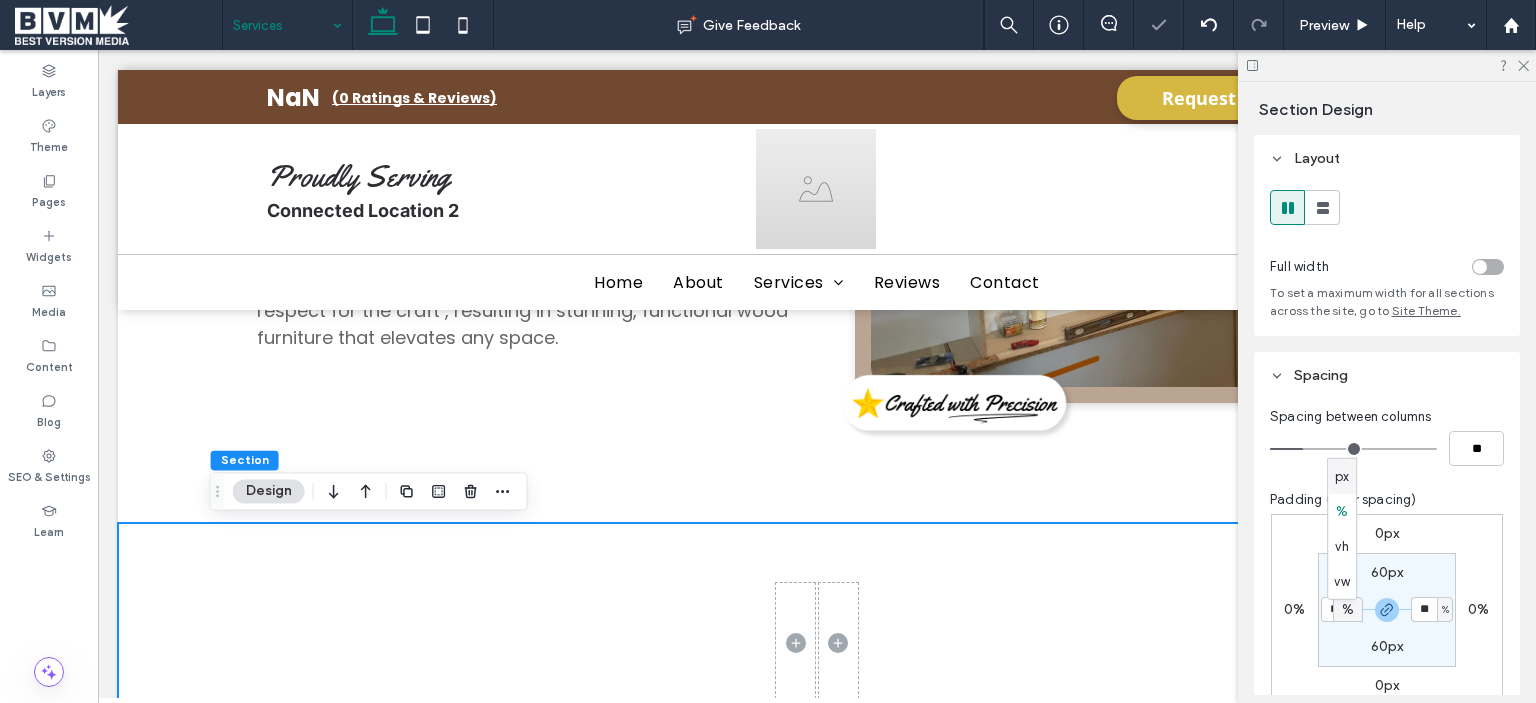 type on "***" 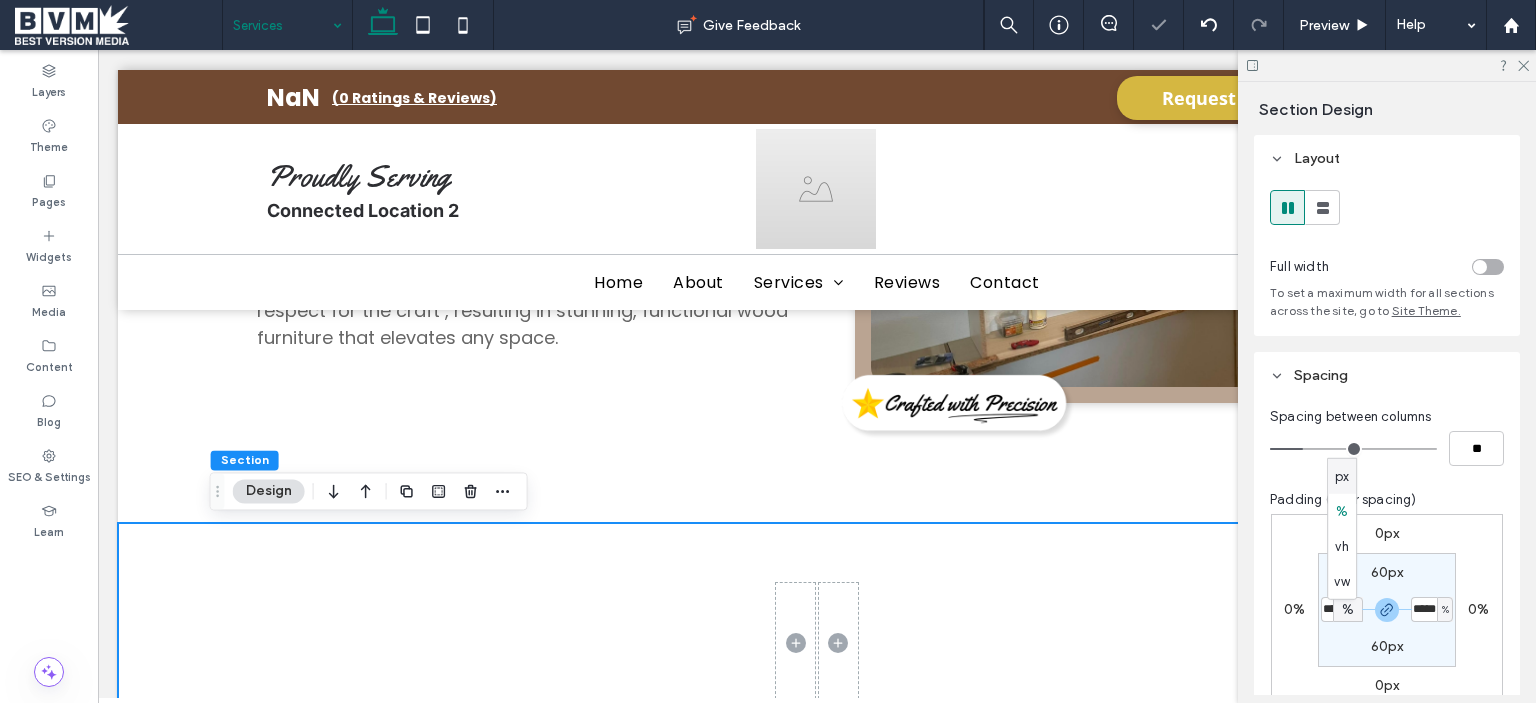 type on "***" 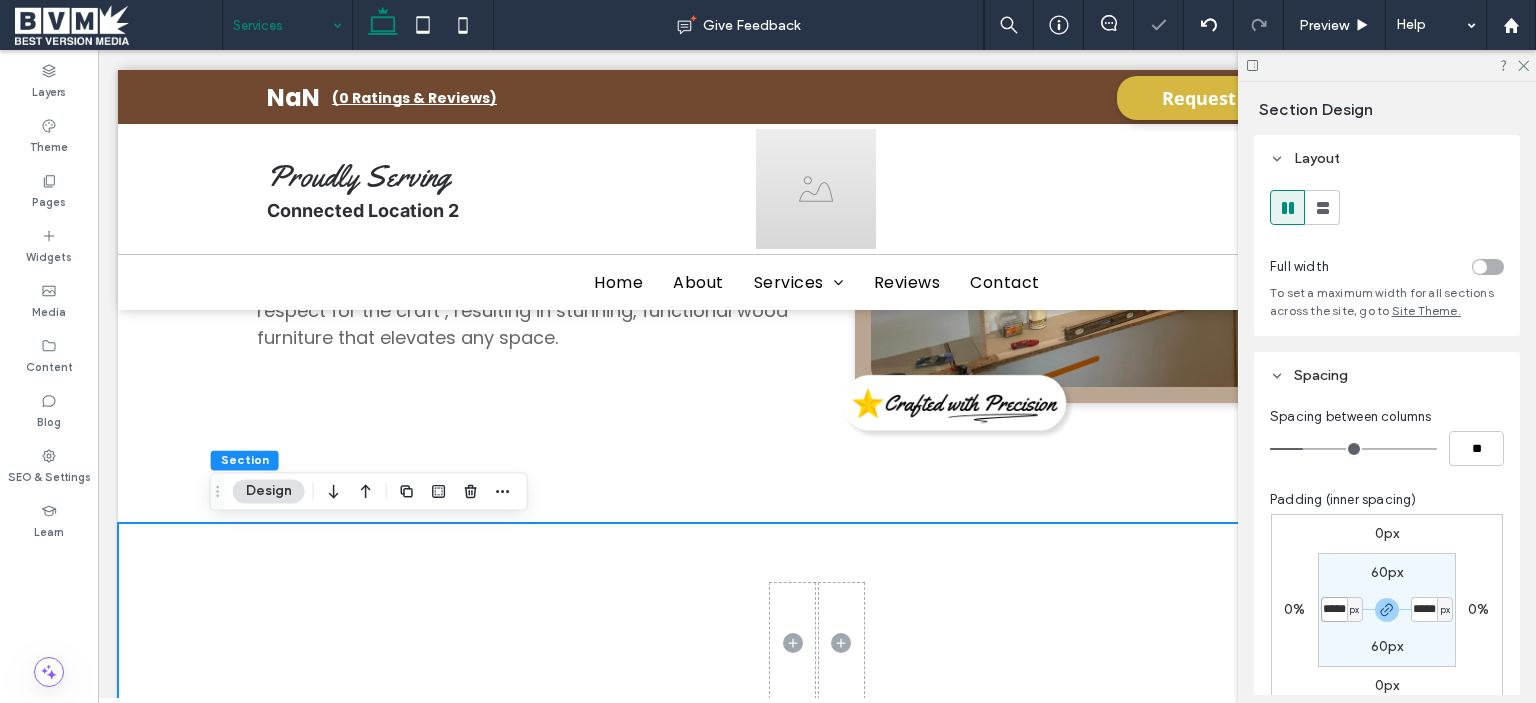 click on "*****" at bounding box center [1334, 609] 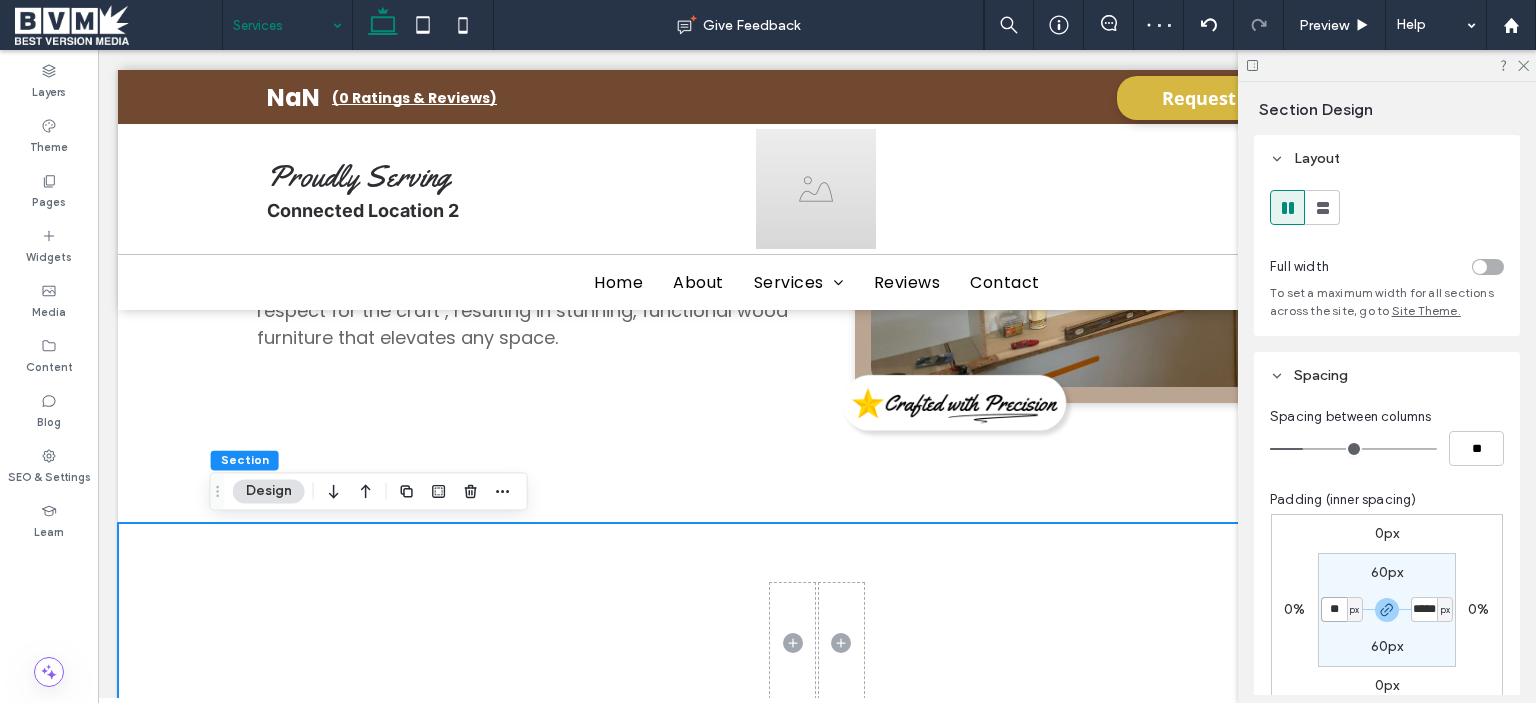 type on "**" 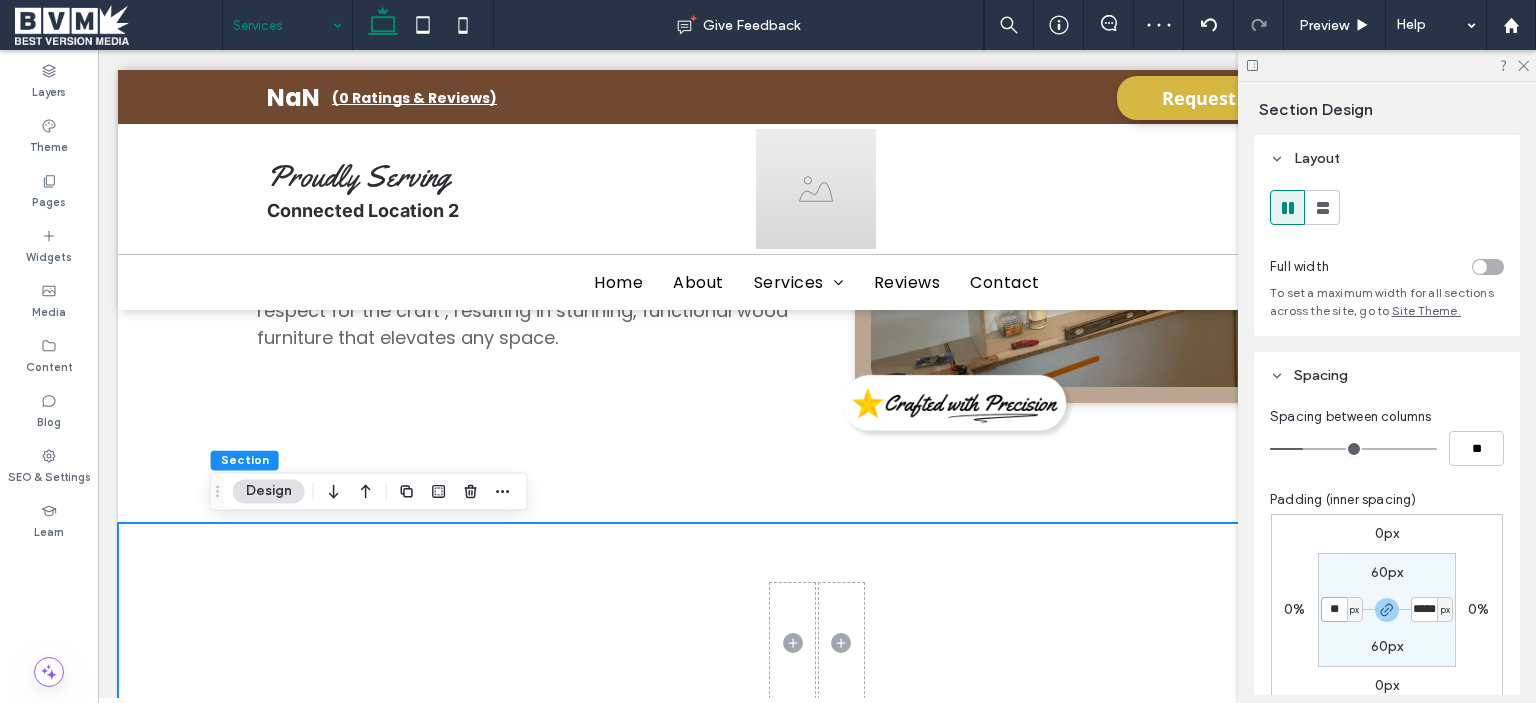 type on "**" 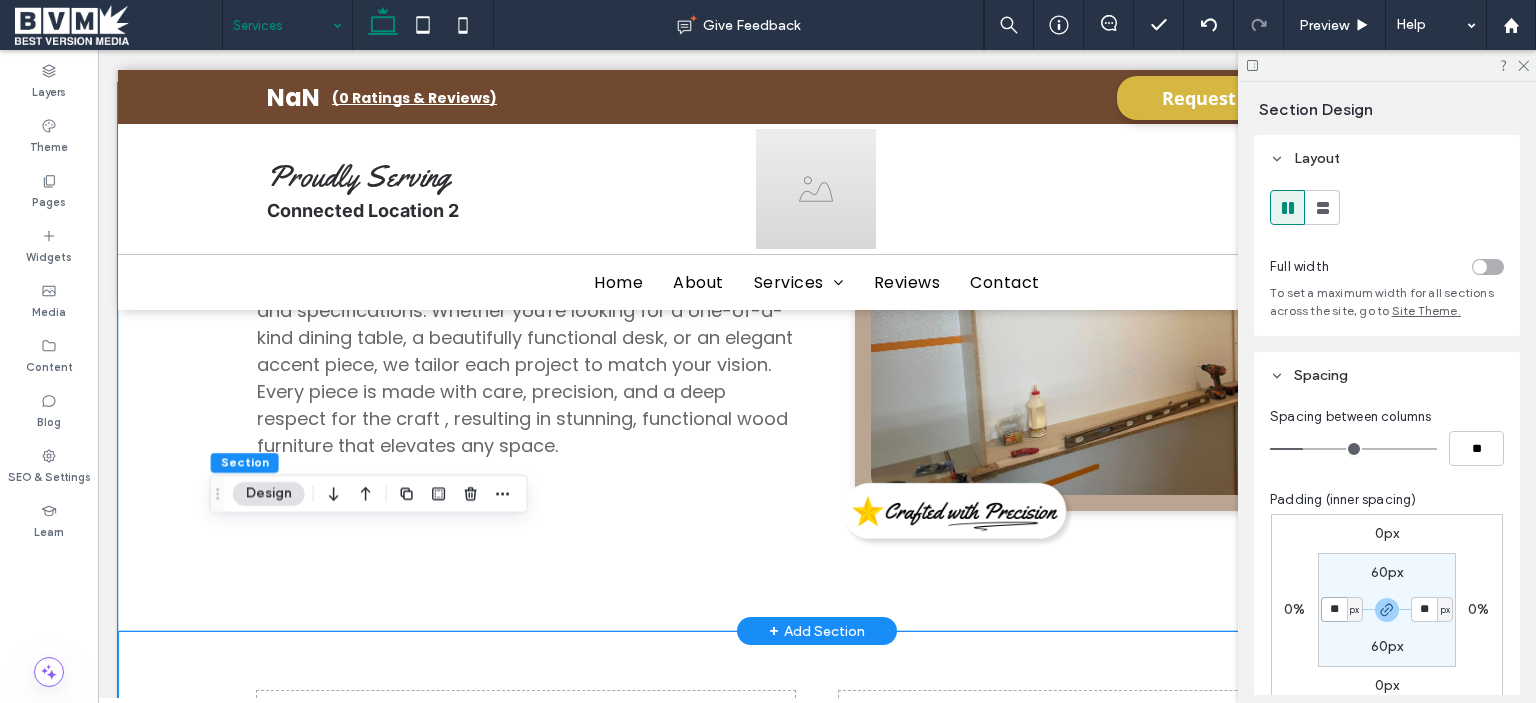 scroll, scrollTop: 975, scrollLeft: 0, axis: vertical 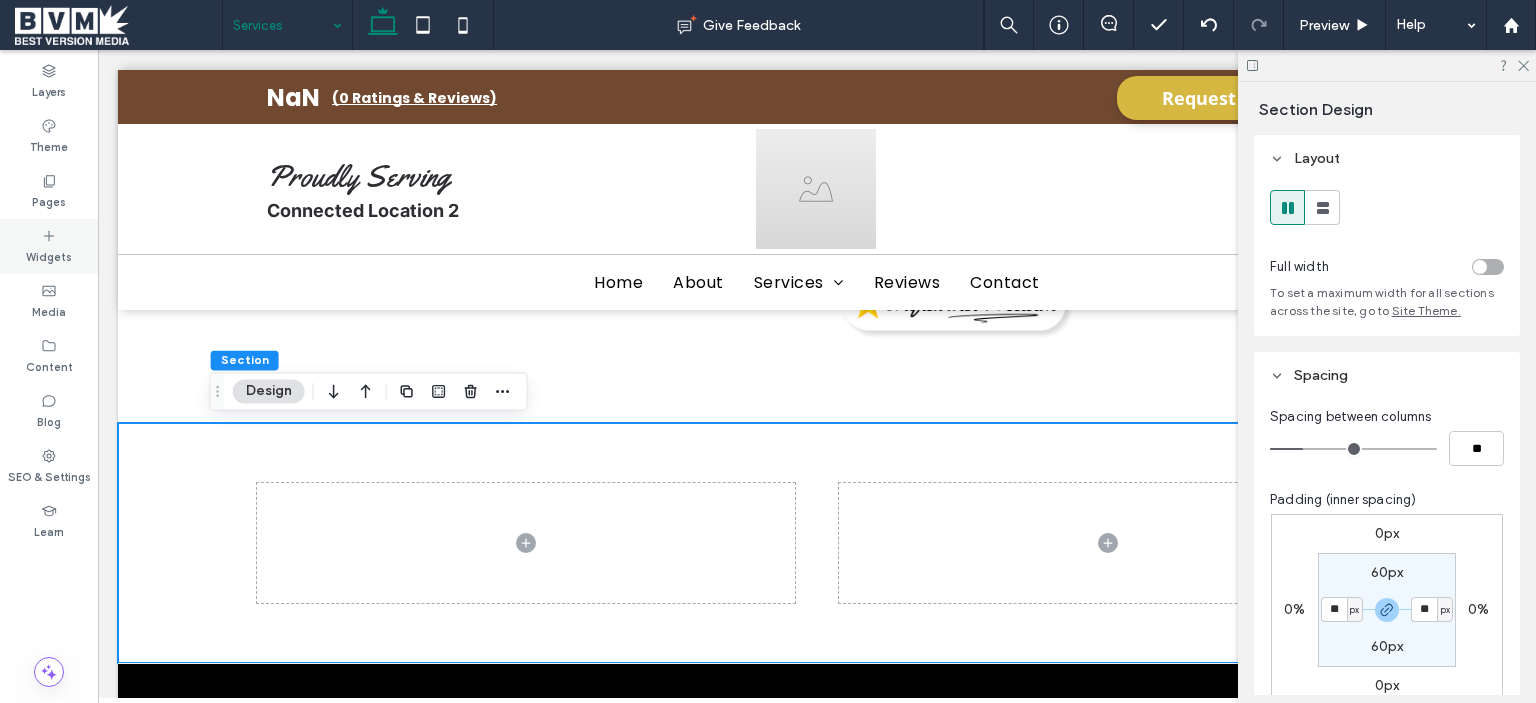 click on "Widgets" at bounding box center (49, 255) 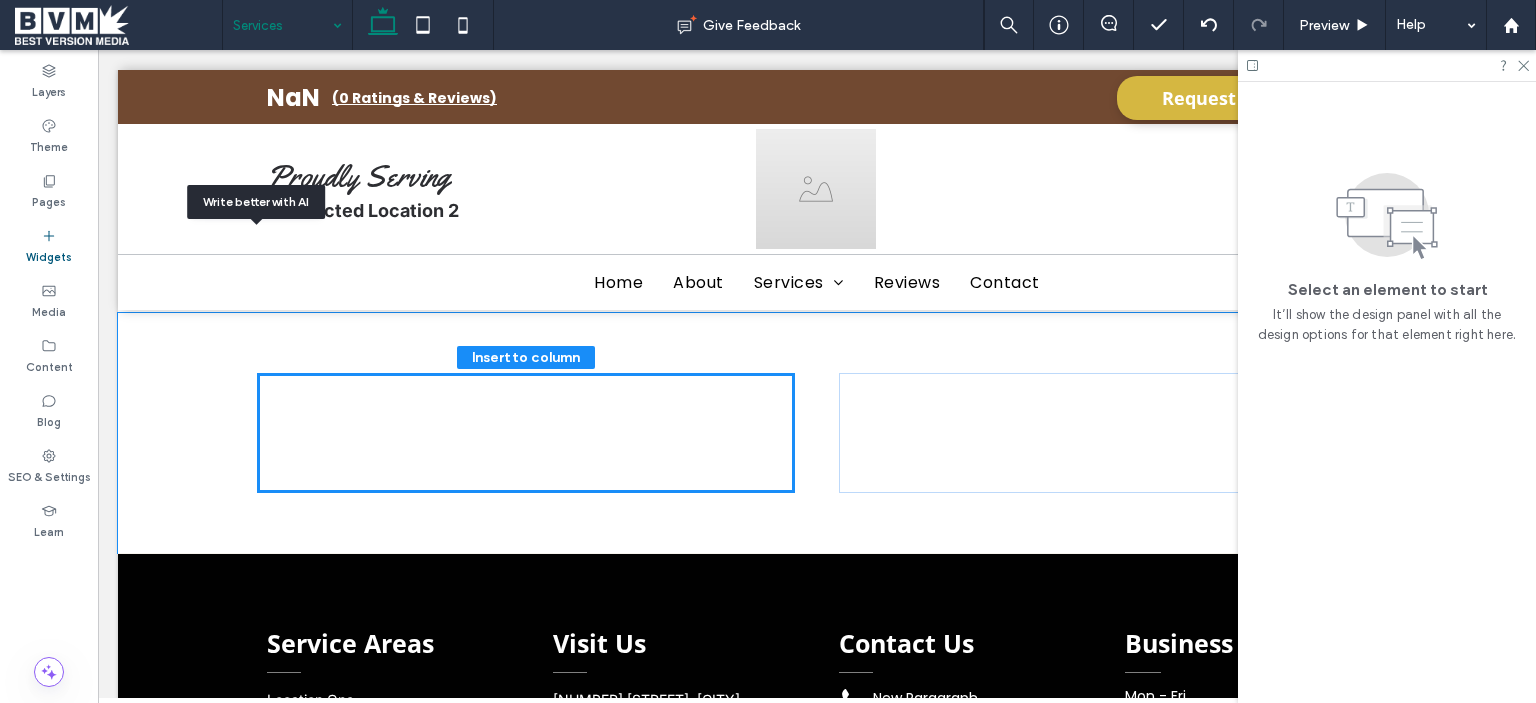 scroll, scrollTop: 1204, scrollLeft: 0, axis: vertical 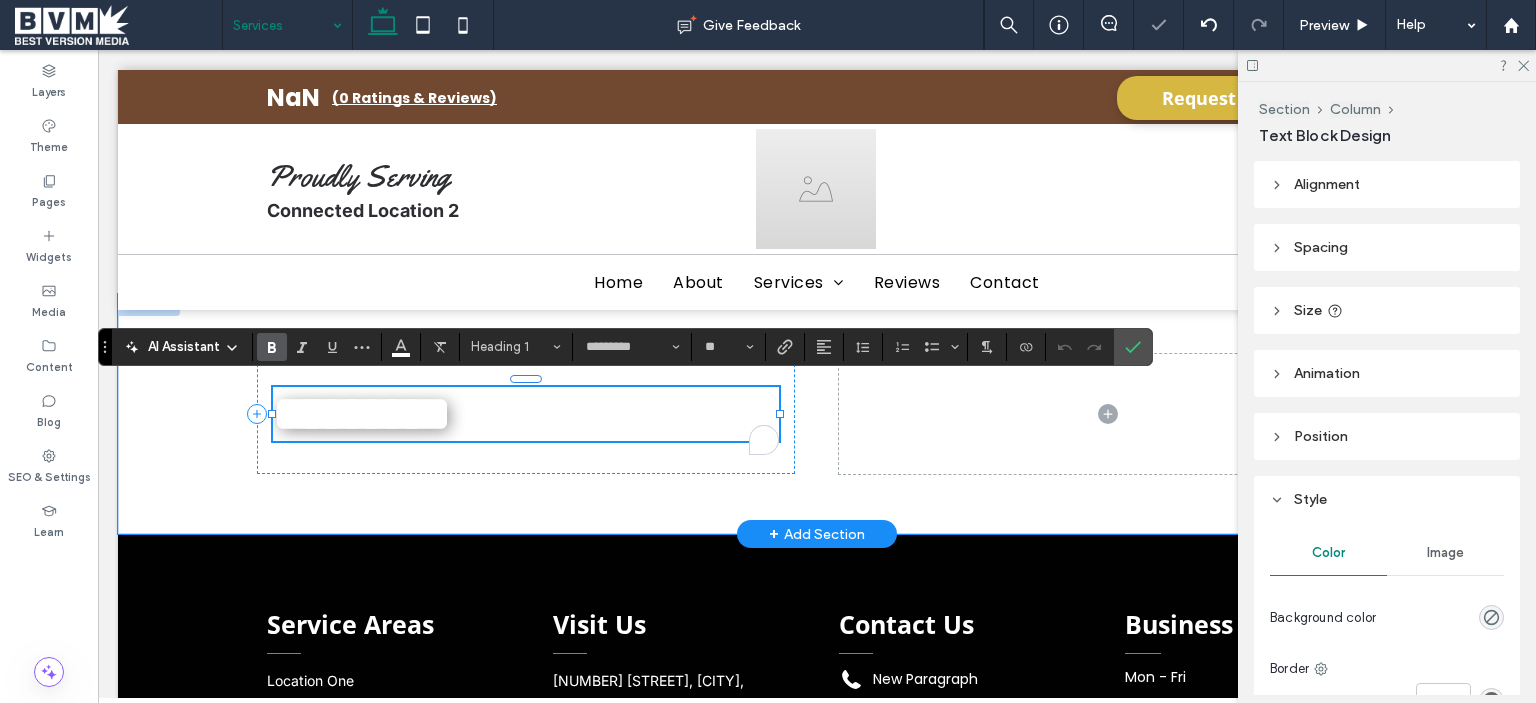 type on "*********" 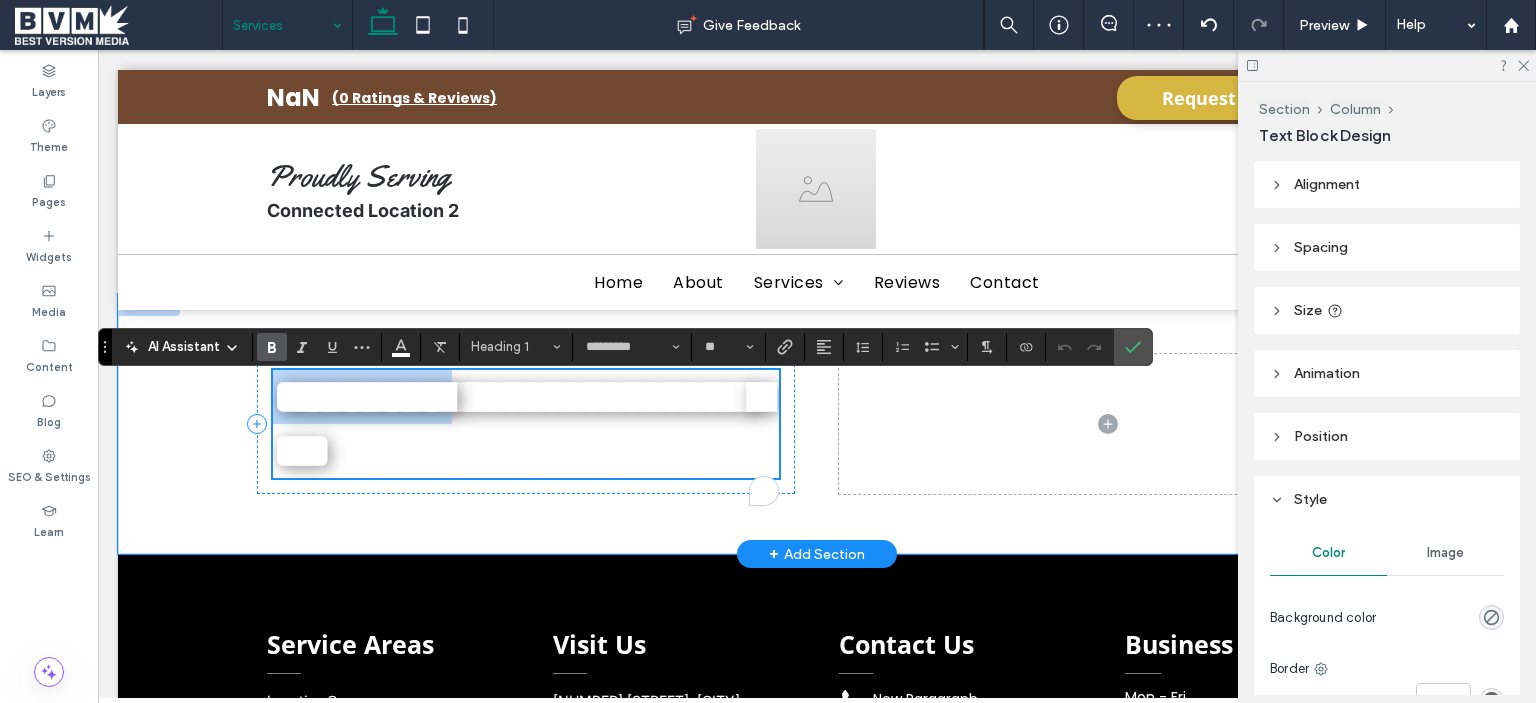 type on "*******" 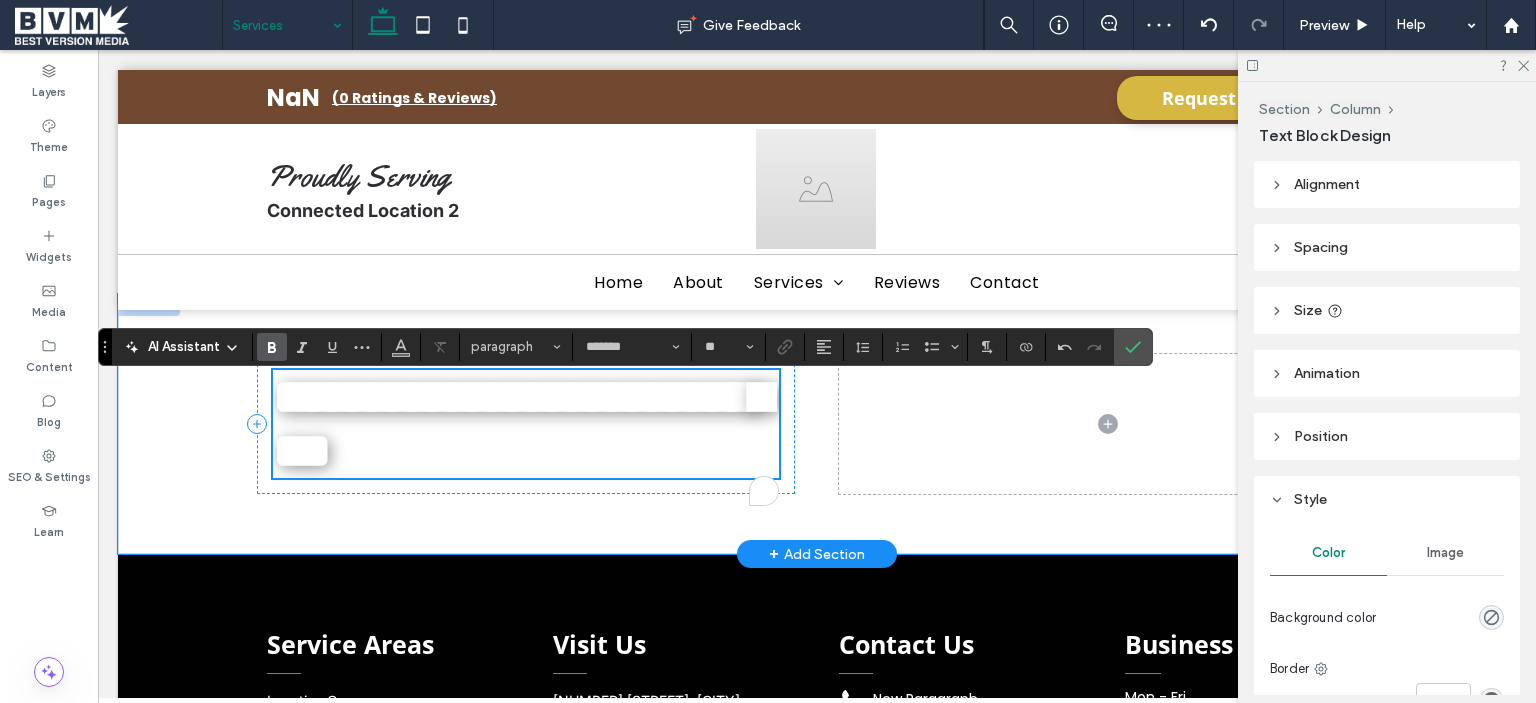 scroll, scrollTop: 0, scrollLeft: 0, axis: both 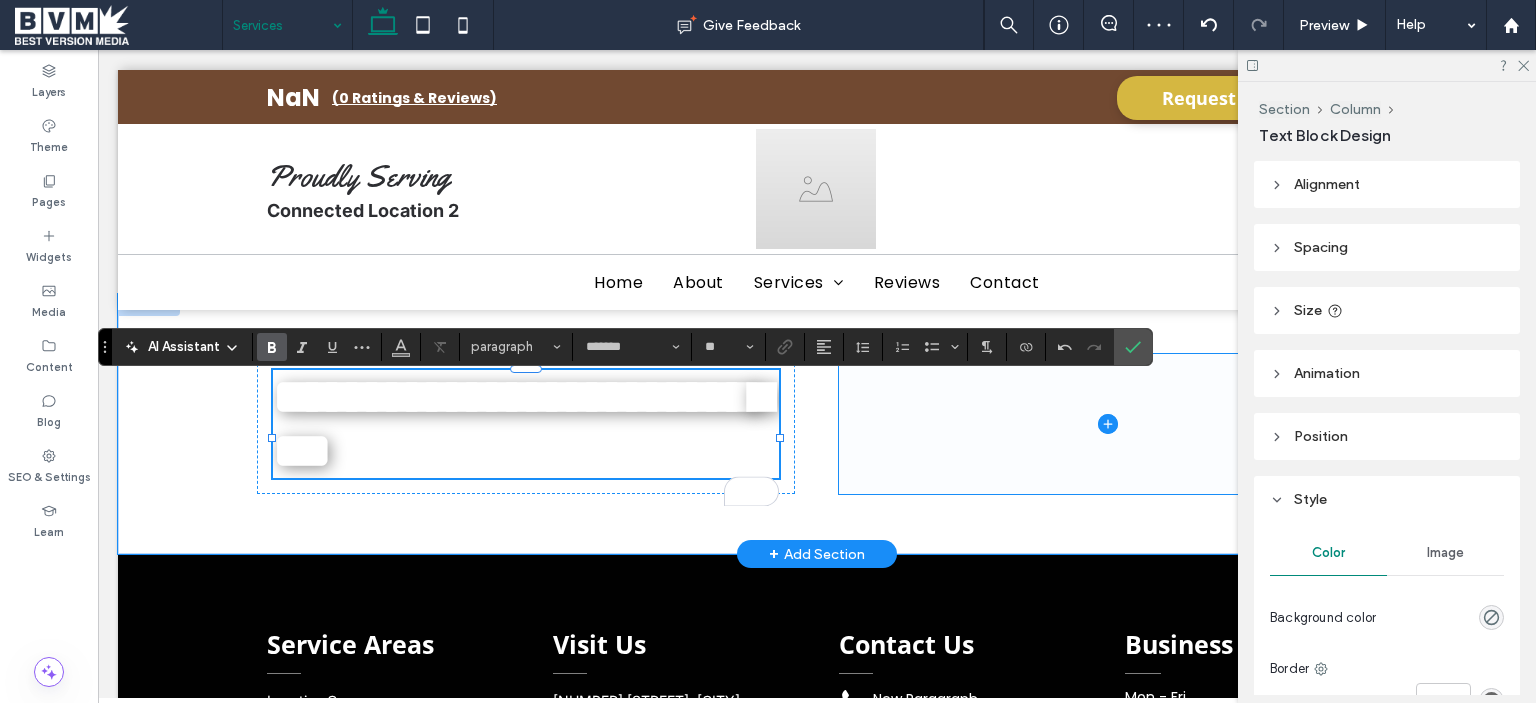 click at bounding box center [1108, 424] 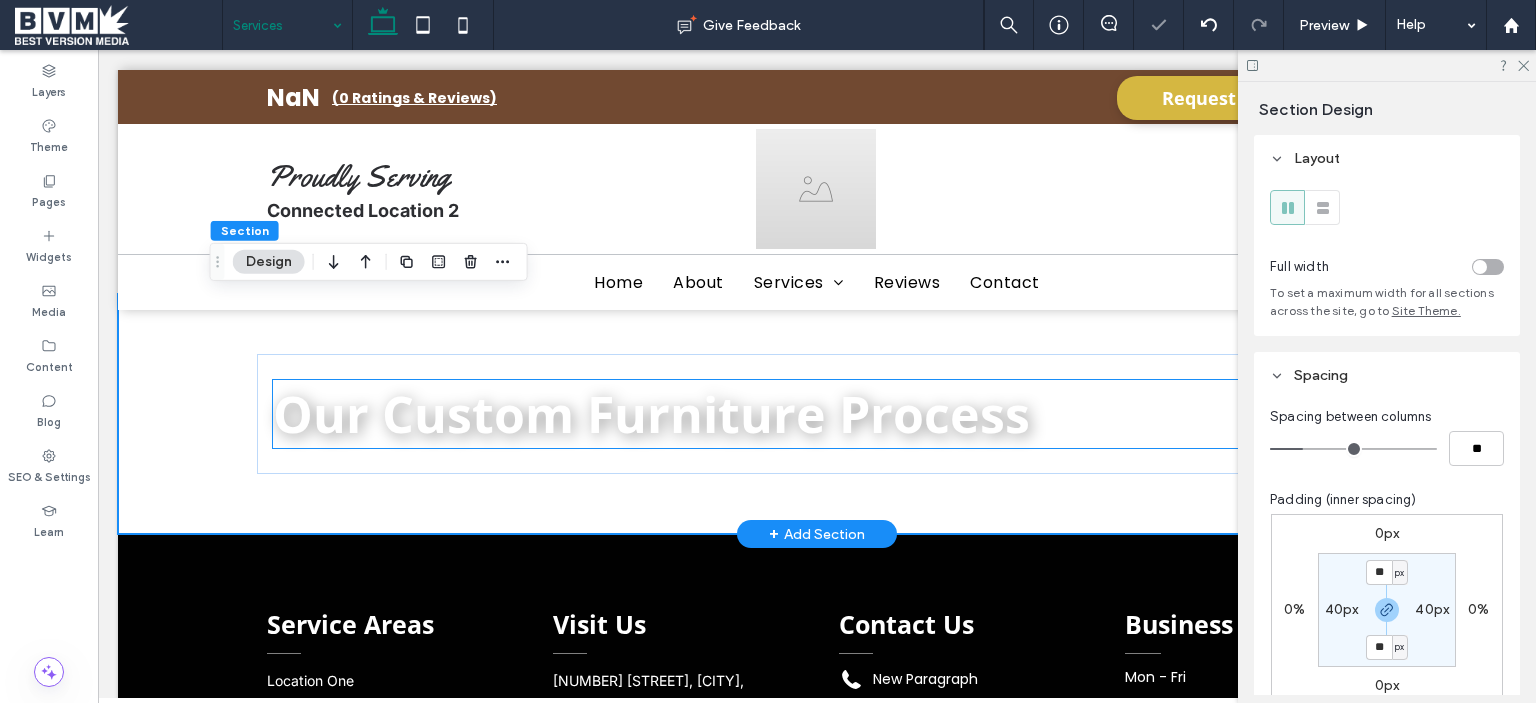 click on "Our Custom Furniture Process" at bounding box center (651, 414) 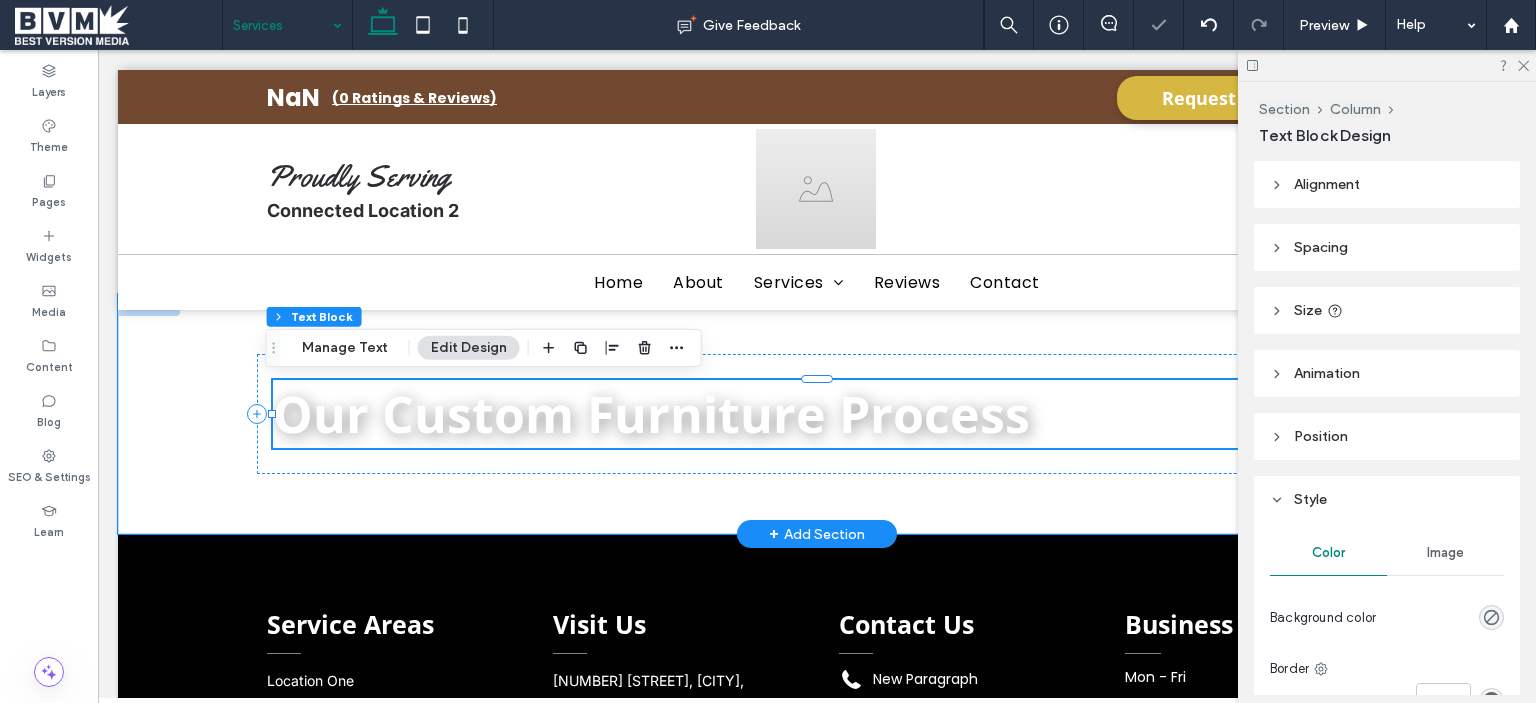 click on "Our Custom Furniture Process" at bounding box center (817, 414) 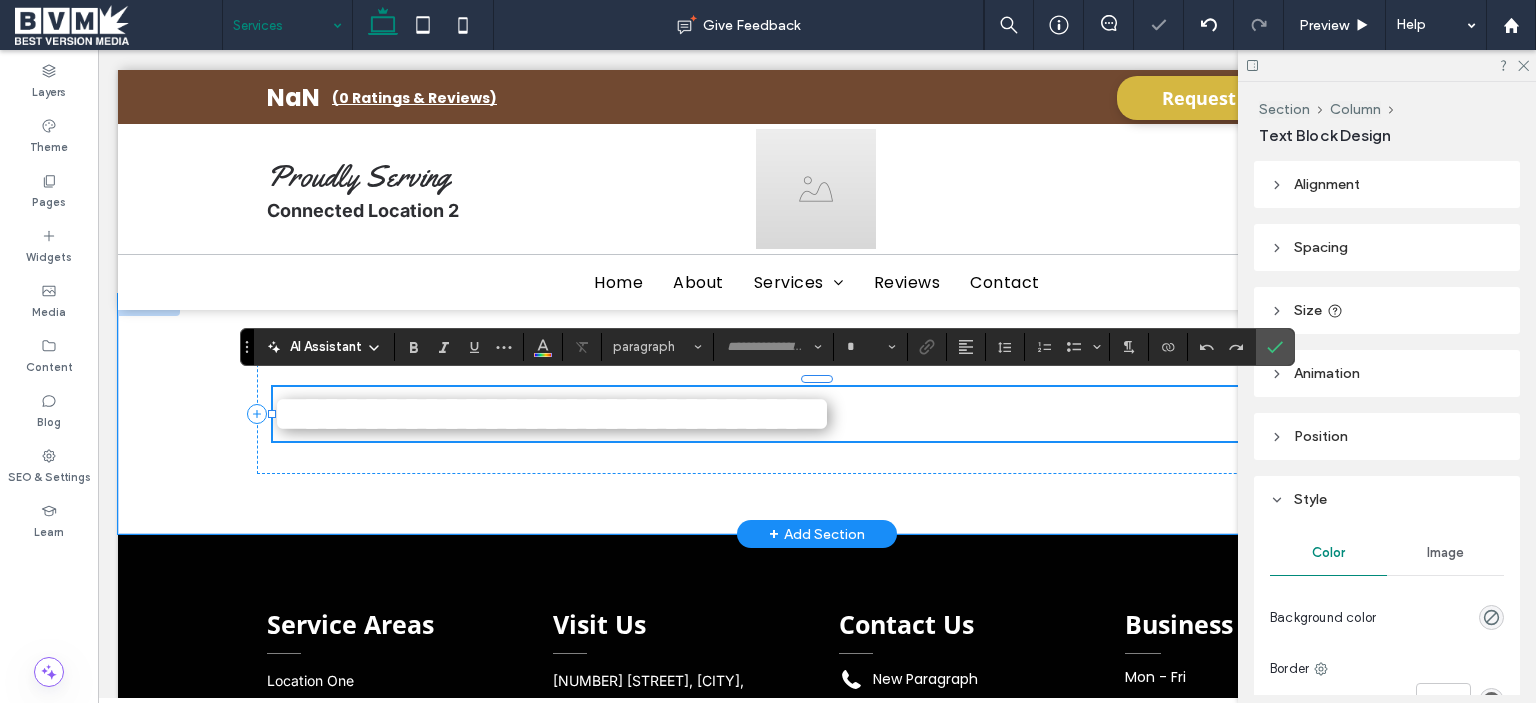 type on "*********" 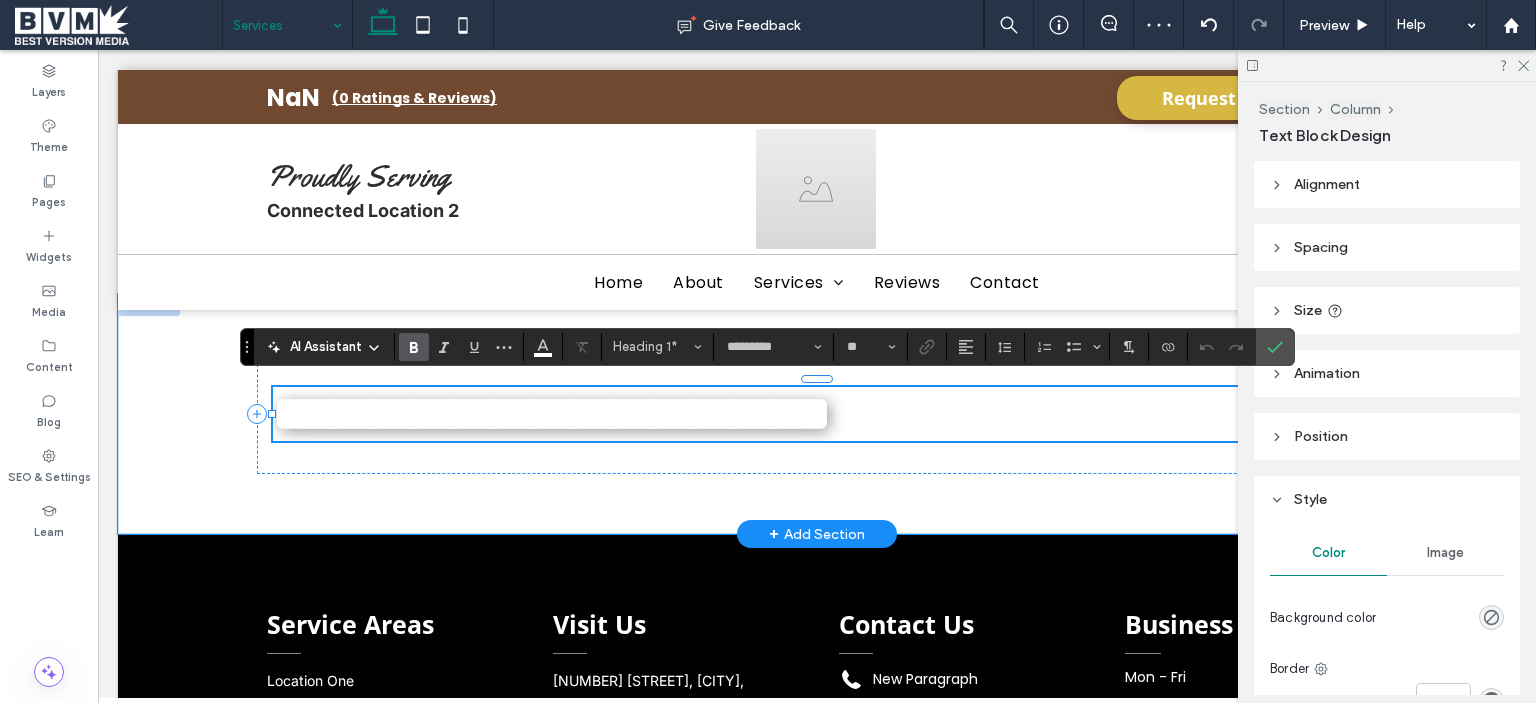 click on "**********" at bounding box center [552, 413] 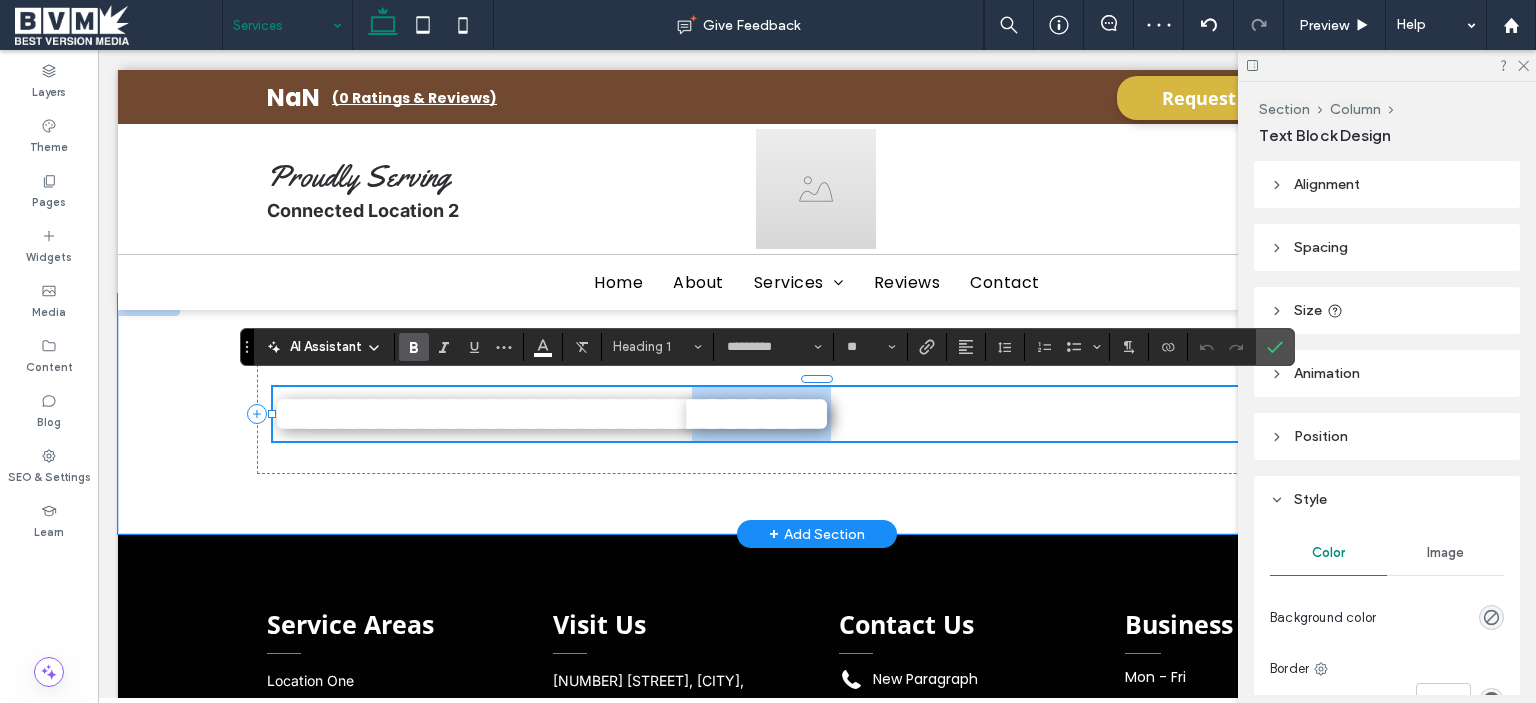click on "**********" at bounding box center (552, 413) 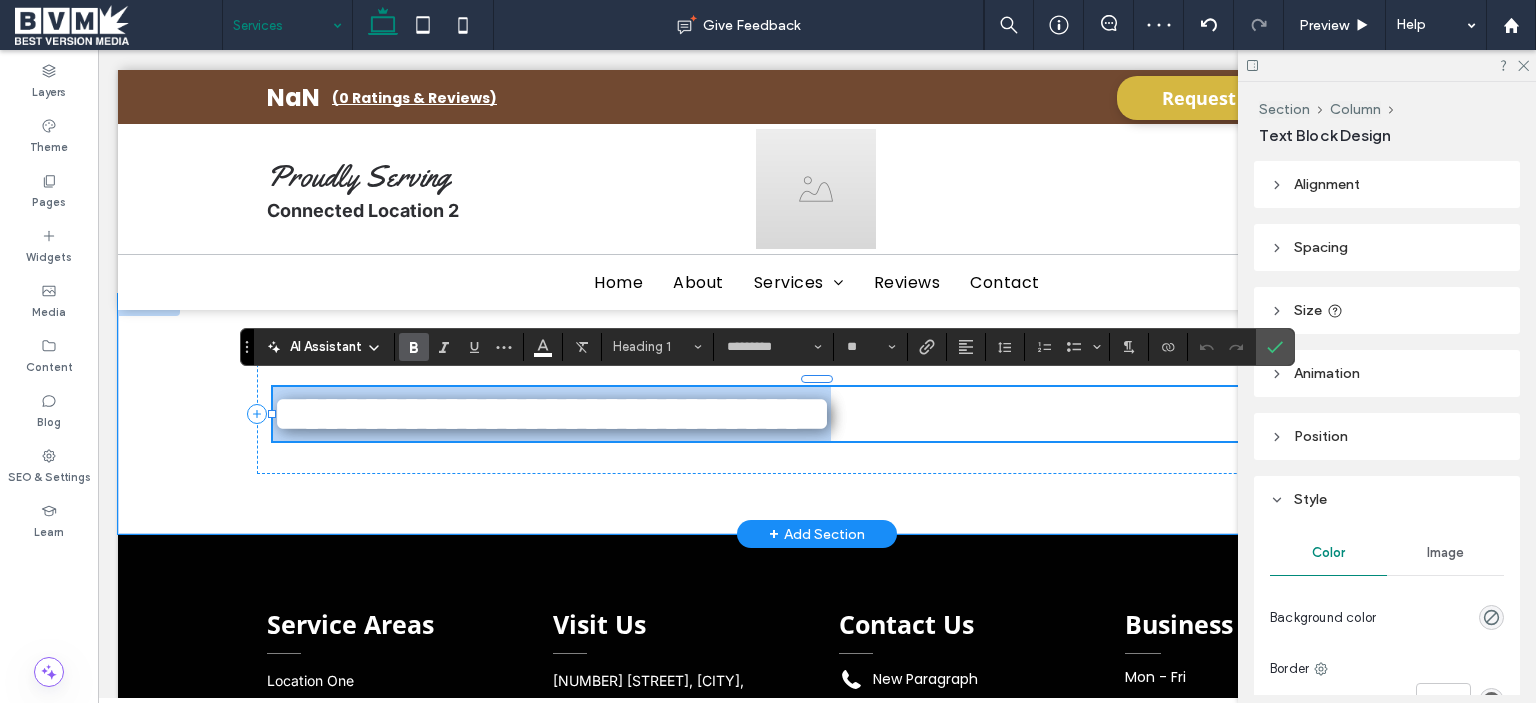 click on "**********" at bounding box center (552, 413) 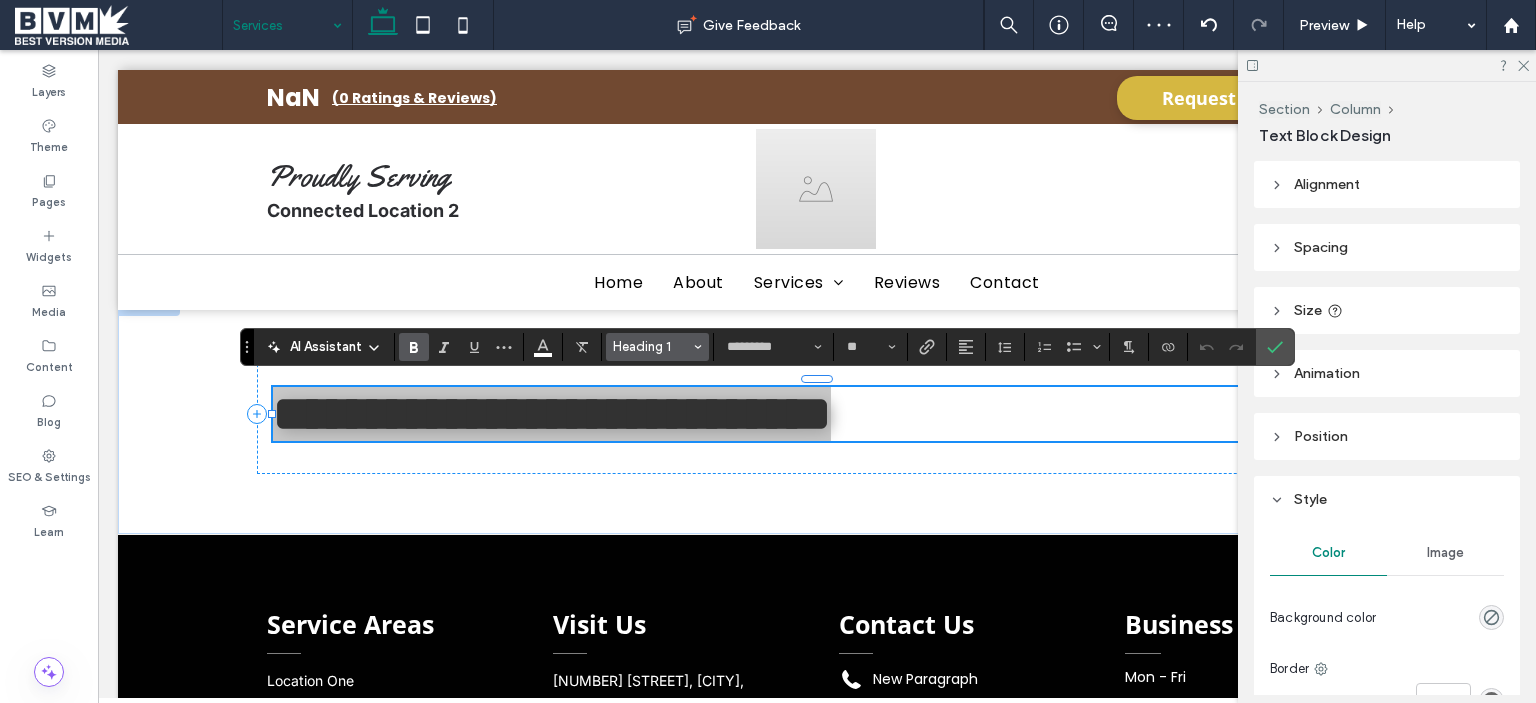 click on "Heading 1" at bounding box center (652, 346) 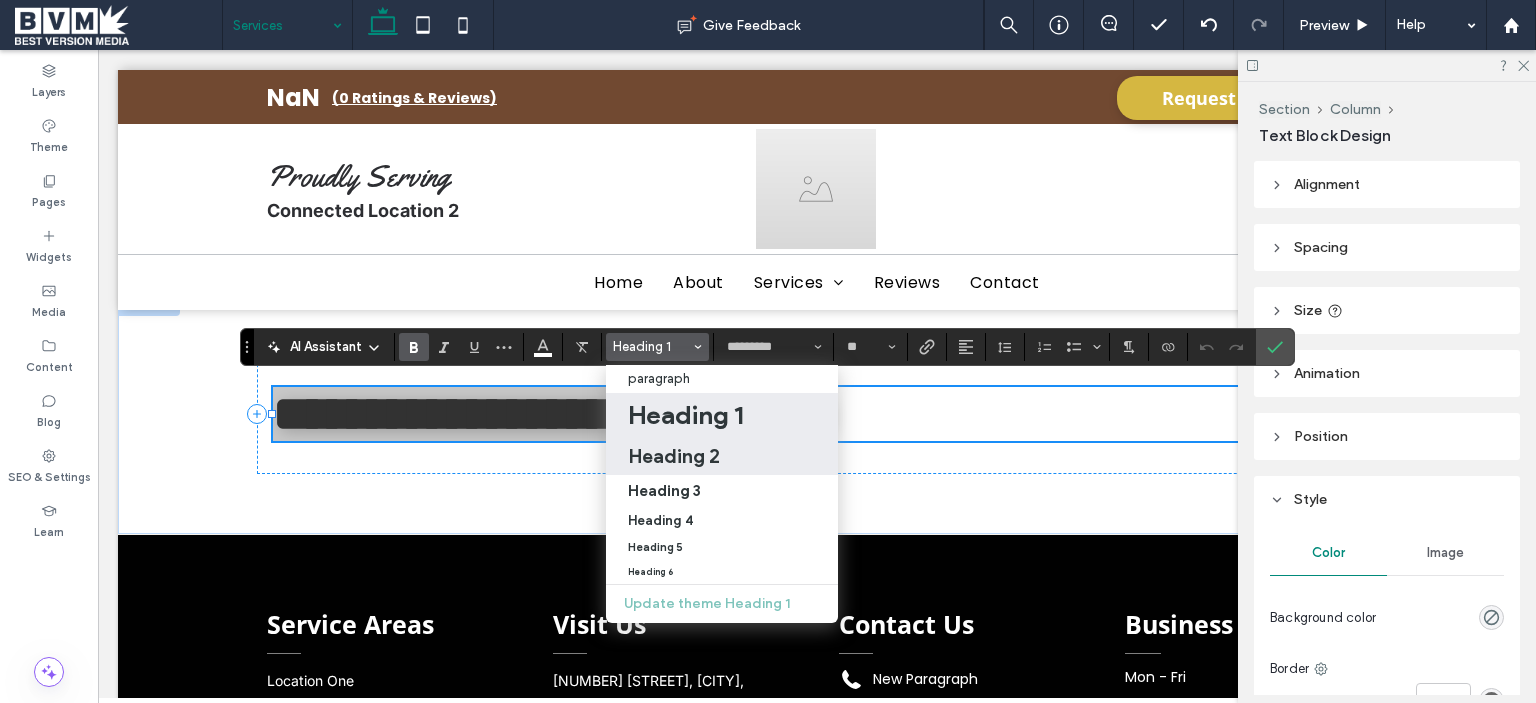 click on "Heading 2" at bounding box center (674, 456) 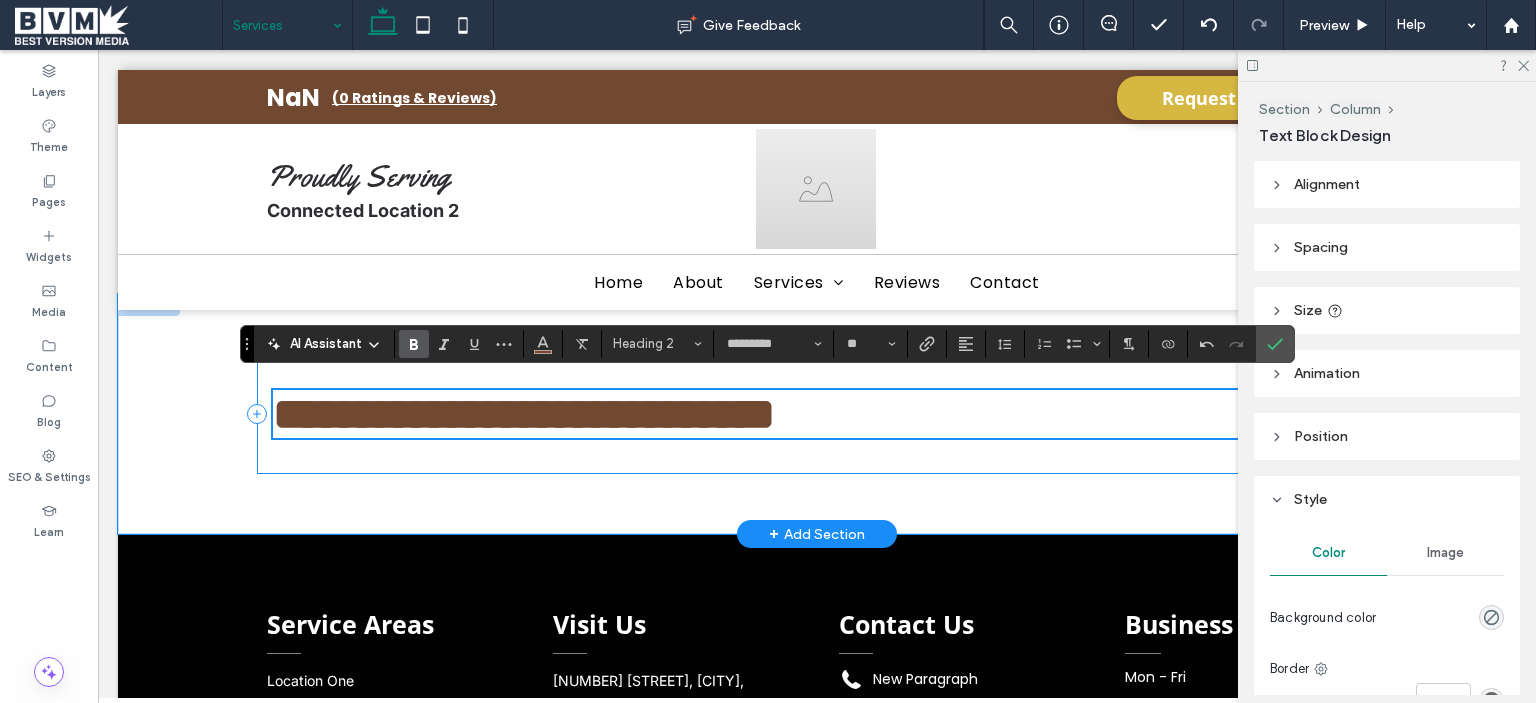 type on "**" 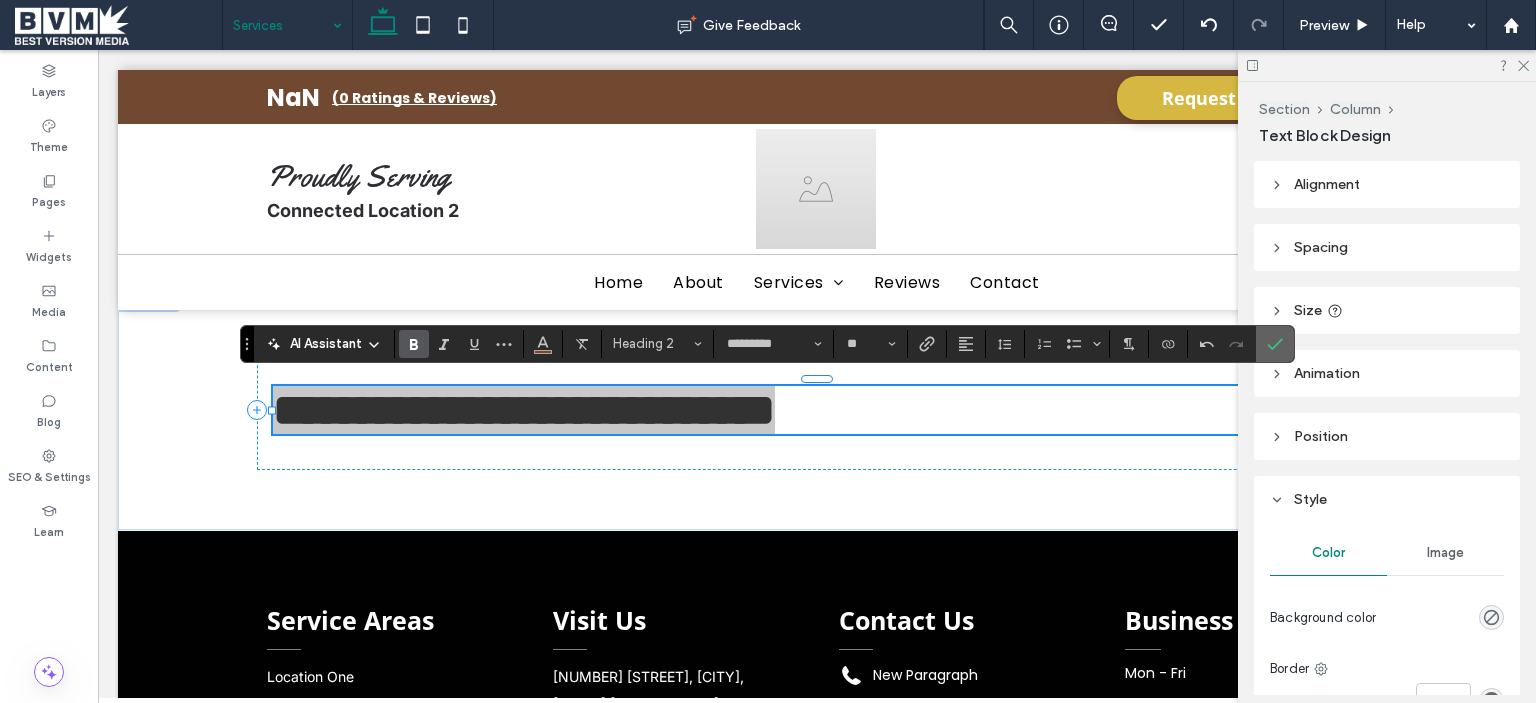 click 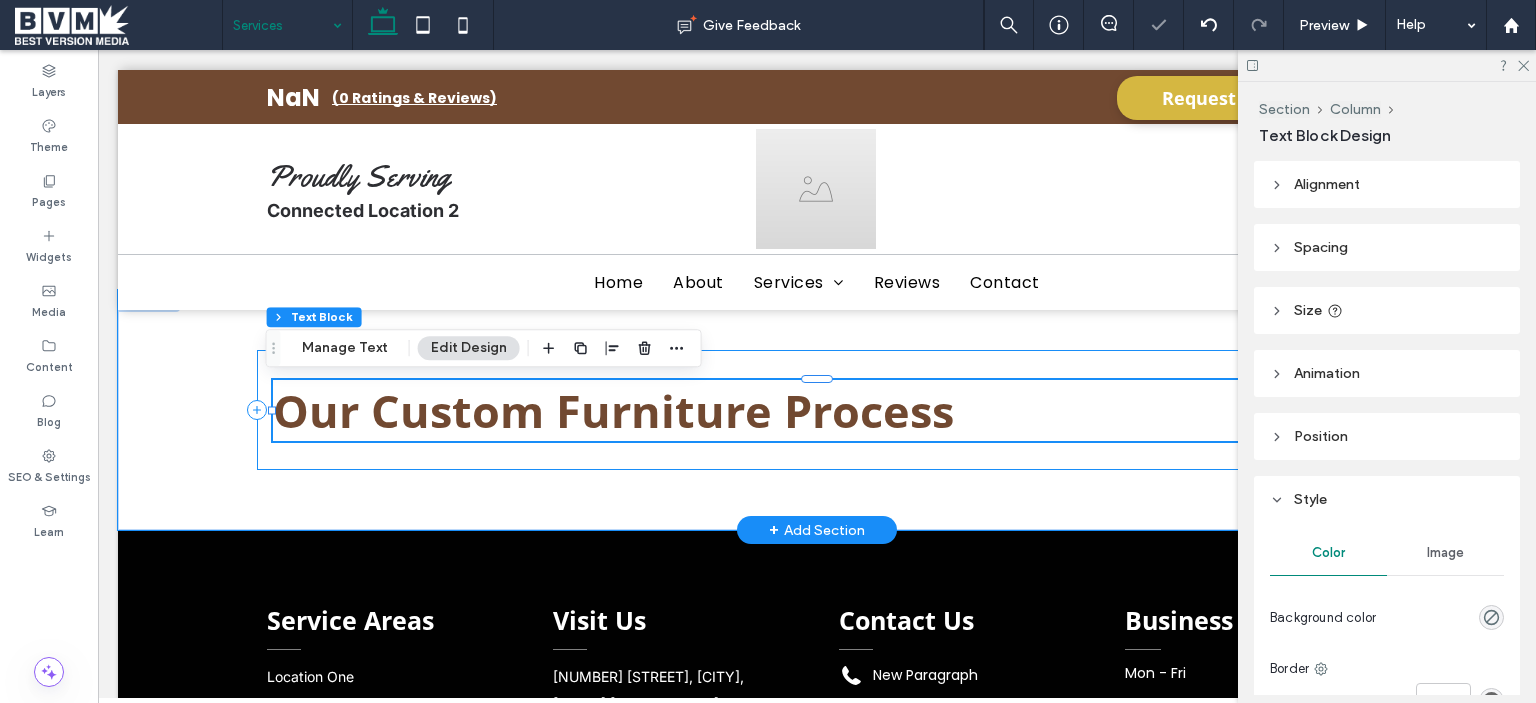 click on "Our Custom Furniture Process" at bounding box center [817, 410] 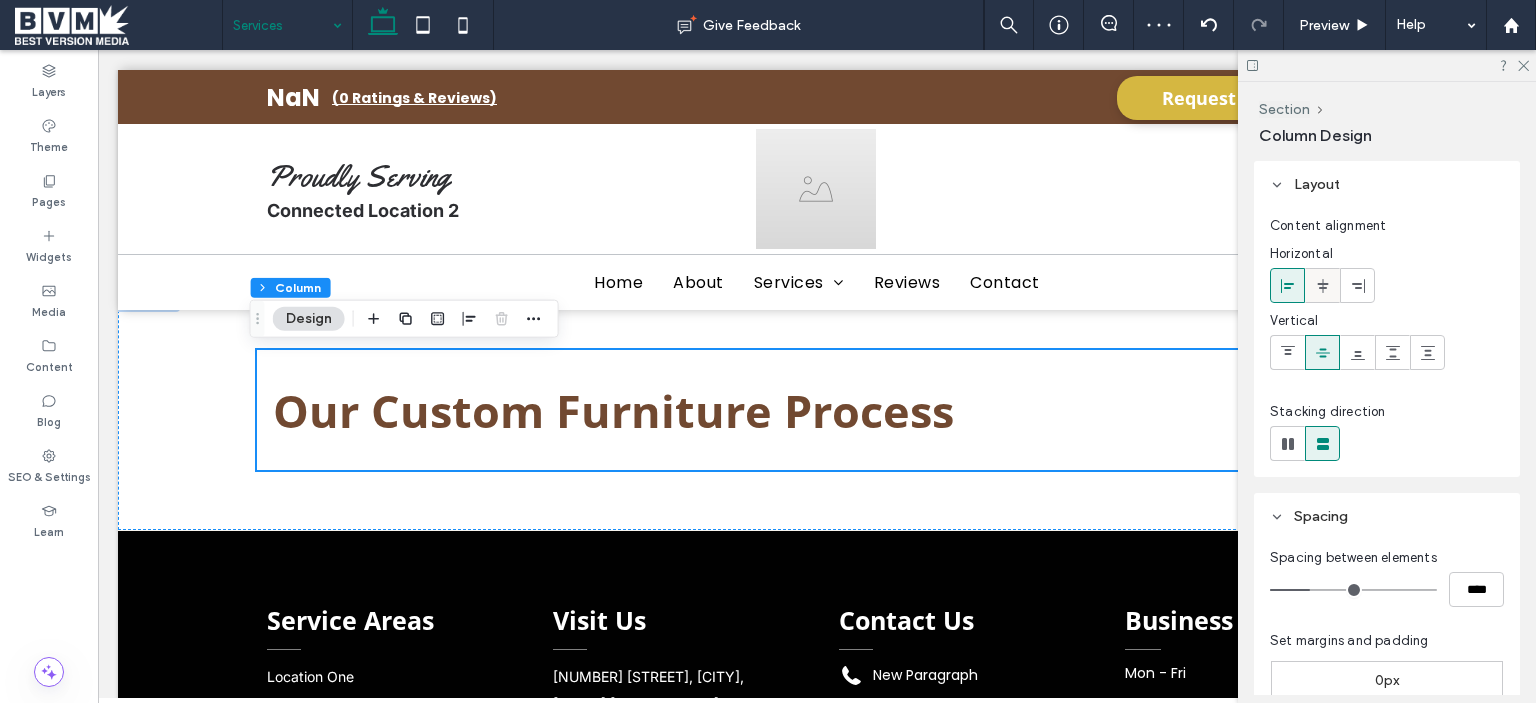 click 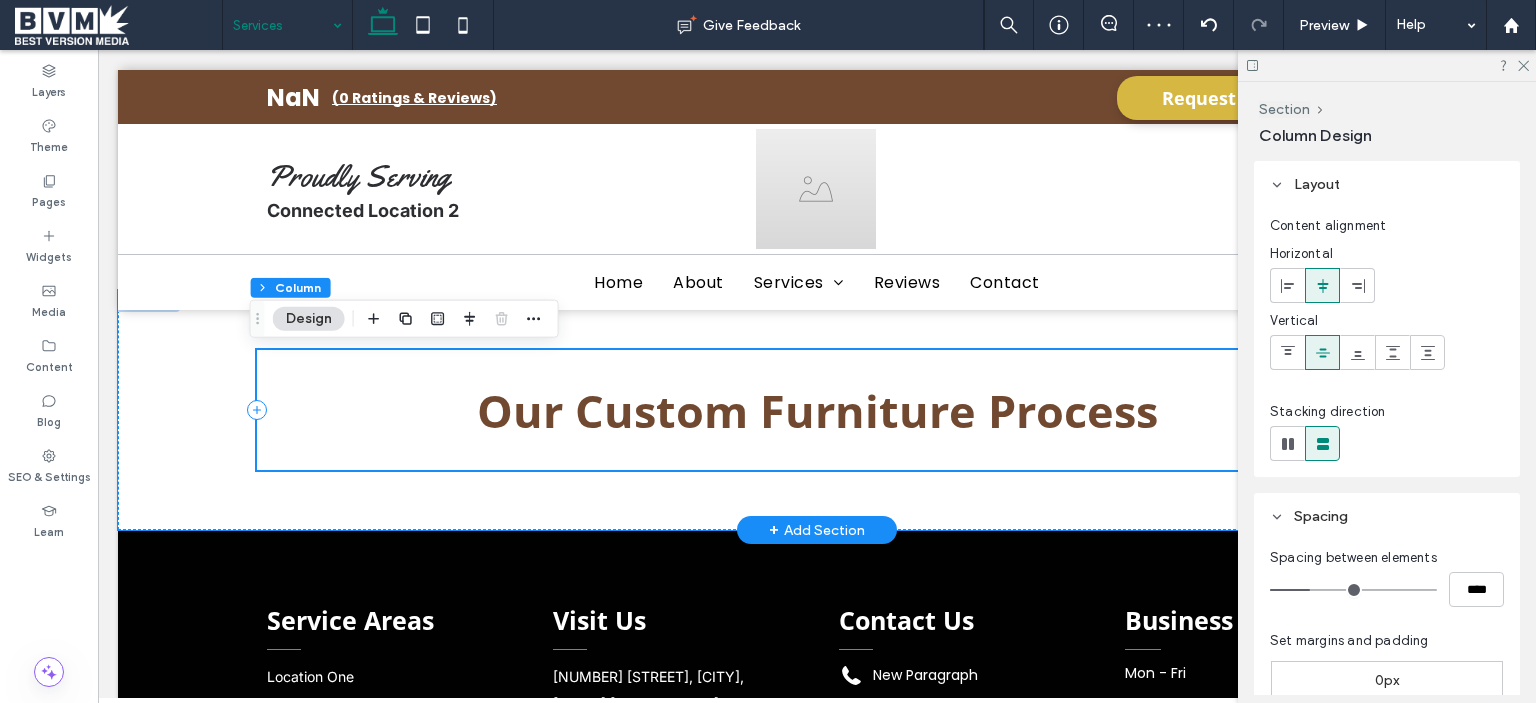 click on "Our Custom Furniture Process" at bounding box center (817, 410) 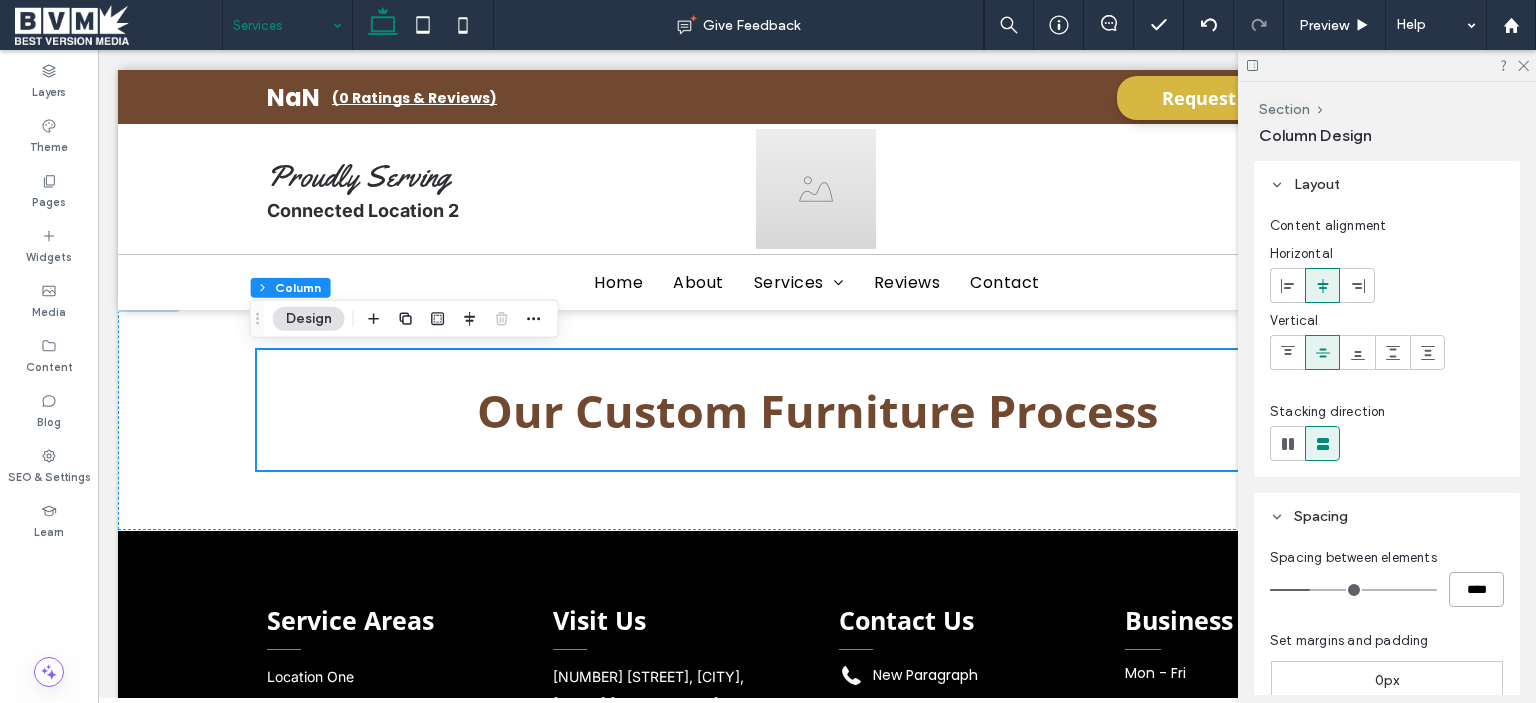 click on "****" at bounding box center (1476, 589) 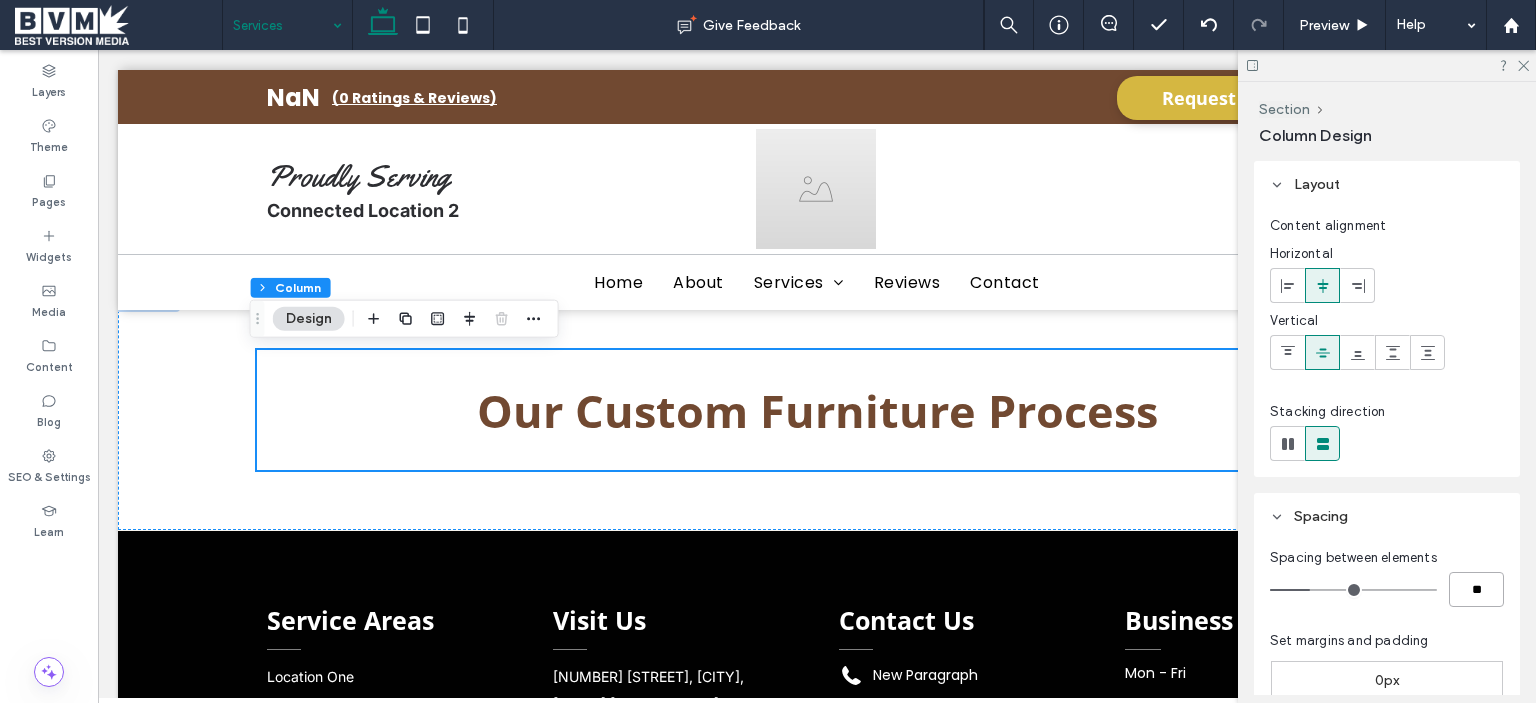 type on "**" 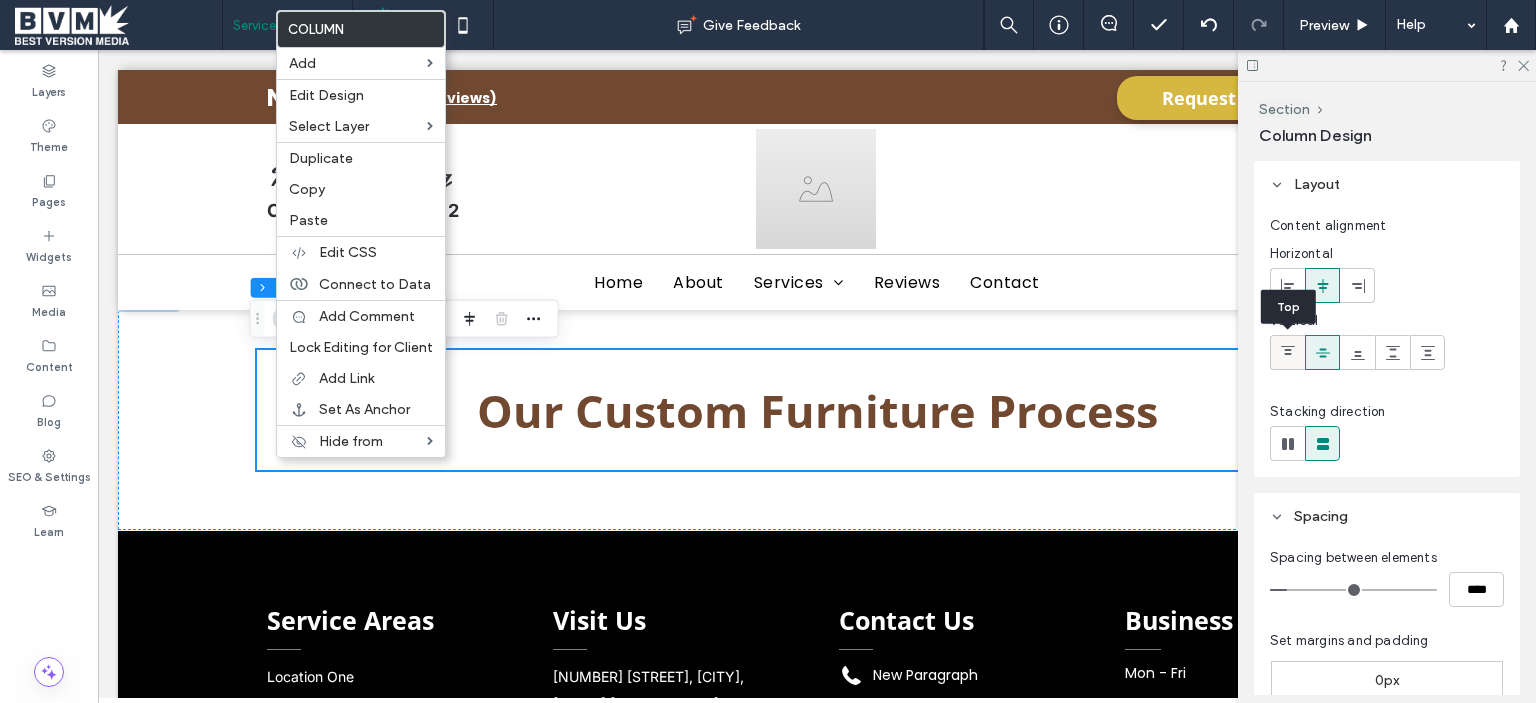 click 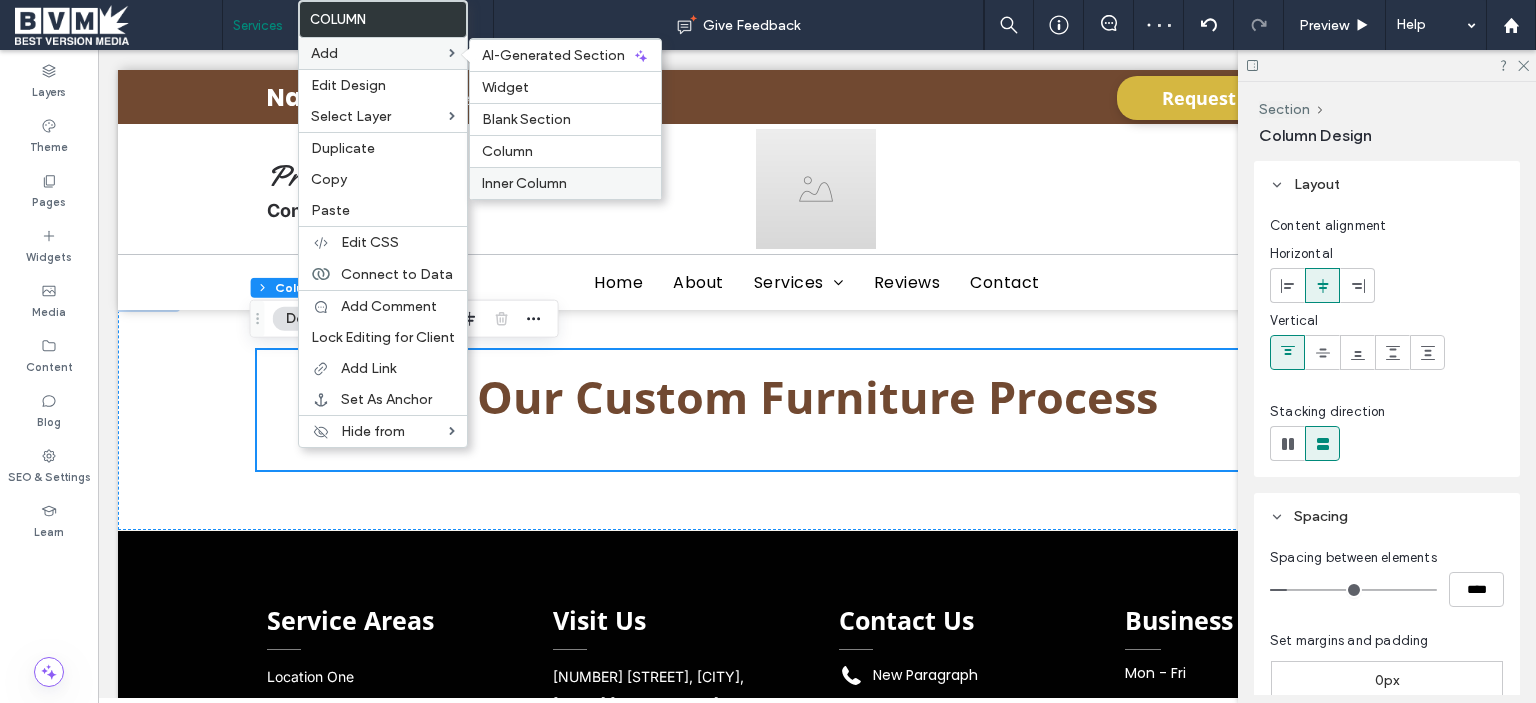 click on "Inner Column" at bounding box center (565, 183) 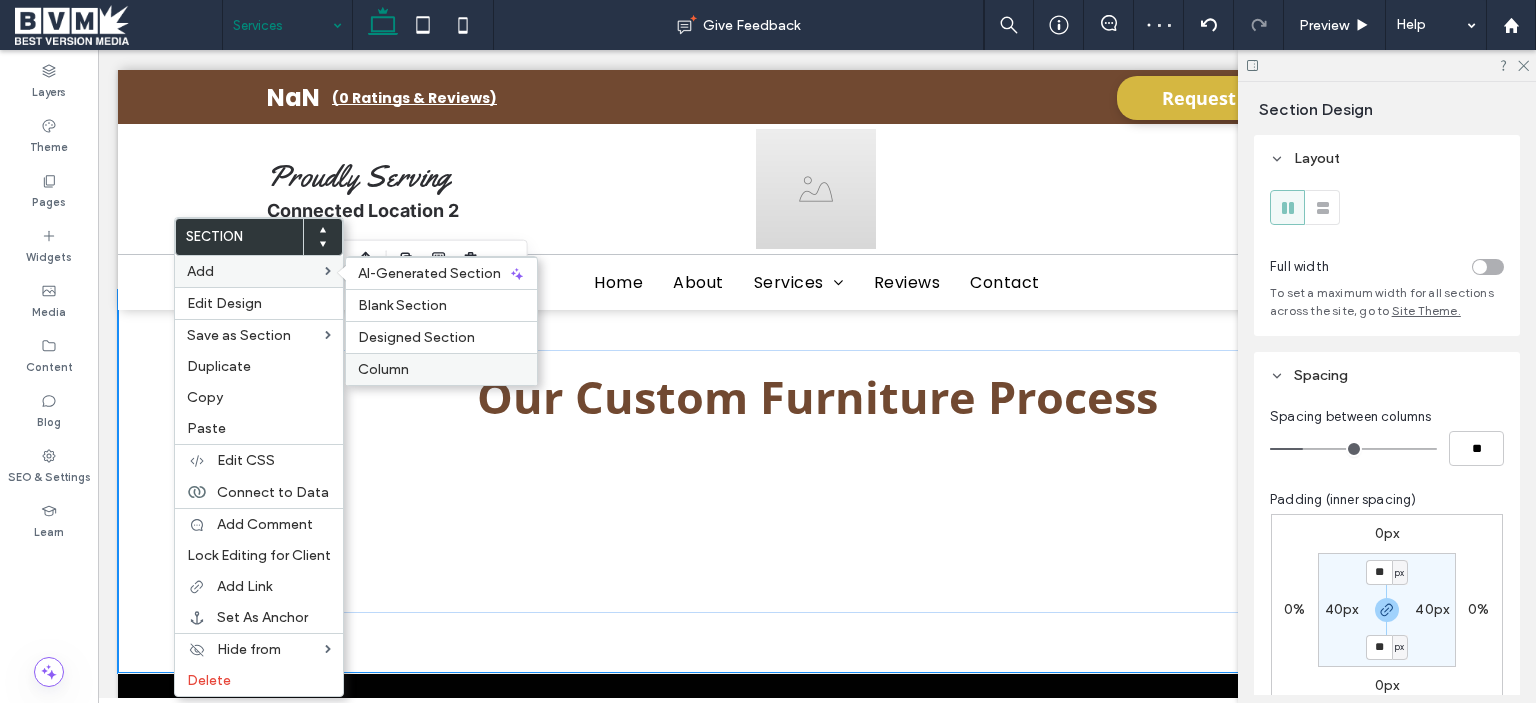 click on "Column" at bounding box center (383, 369) 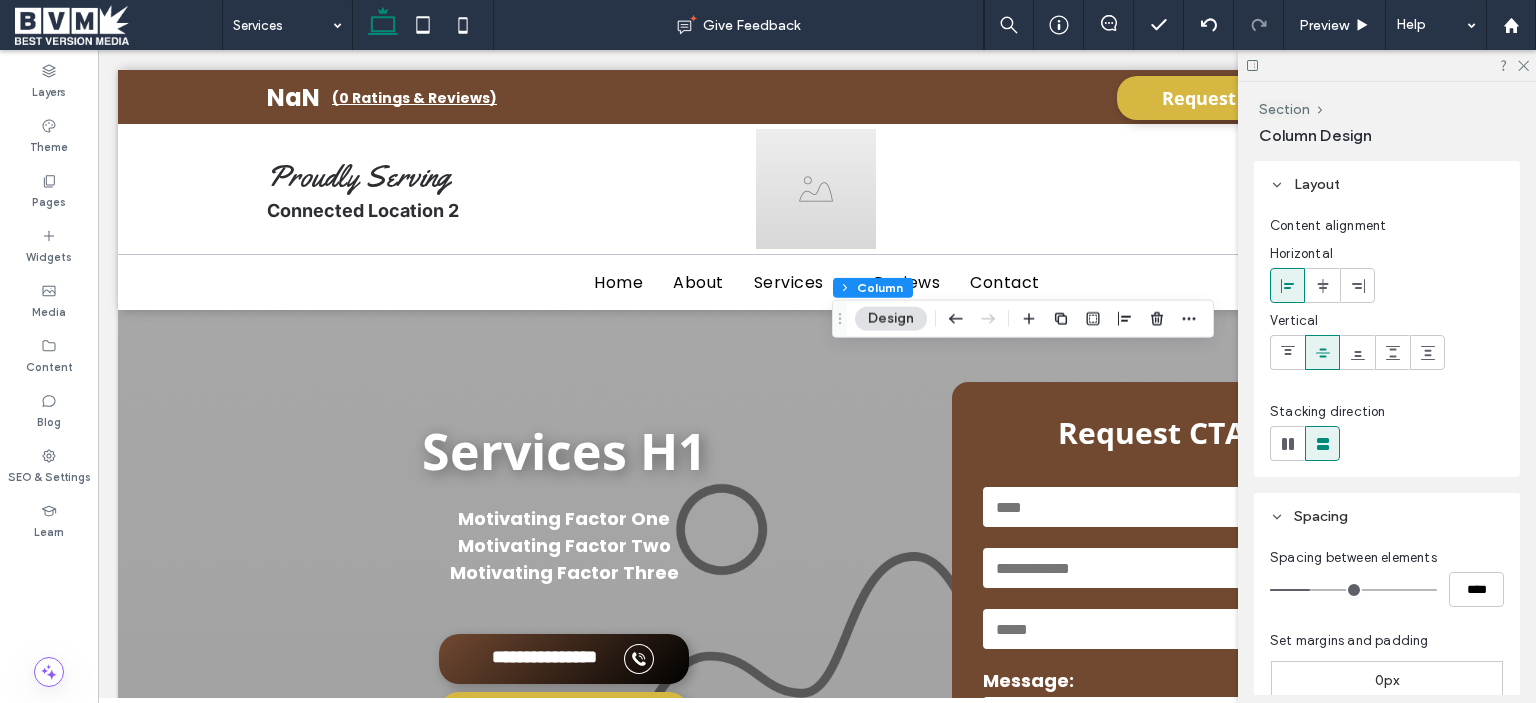 scroll, scrollTop: 1208, scrollLeft: 0, axis: vertical 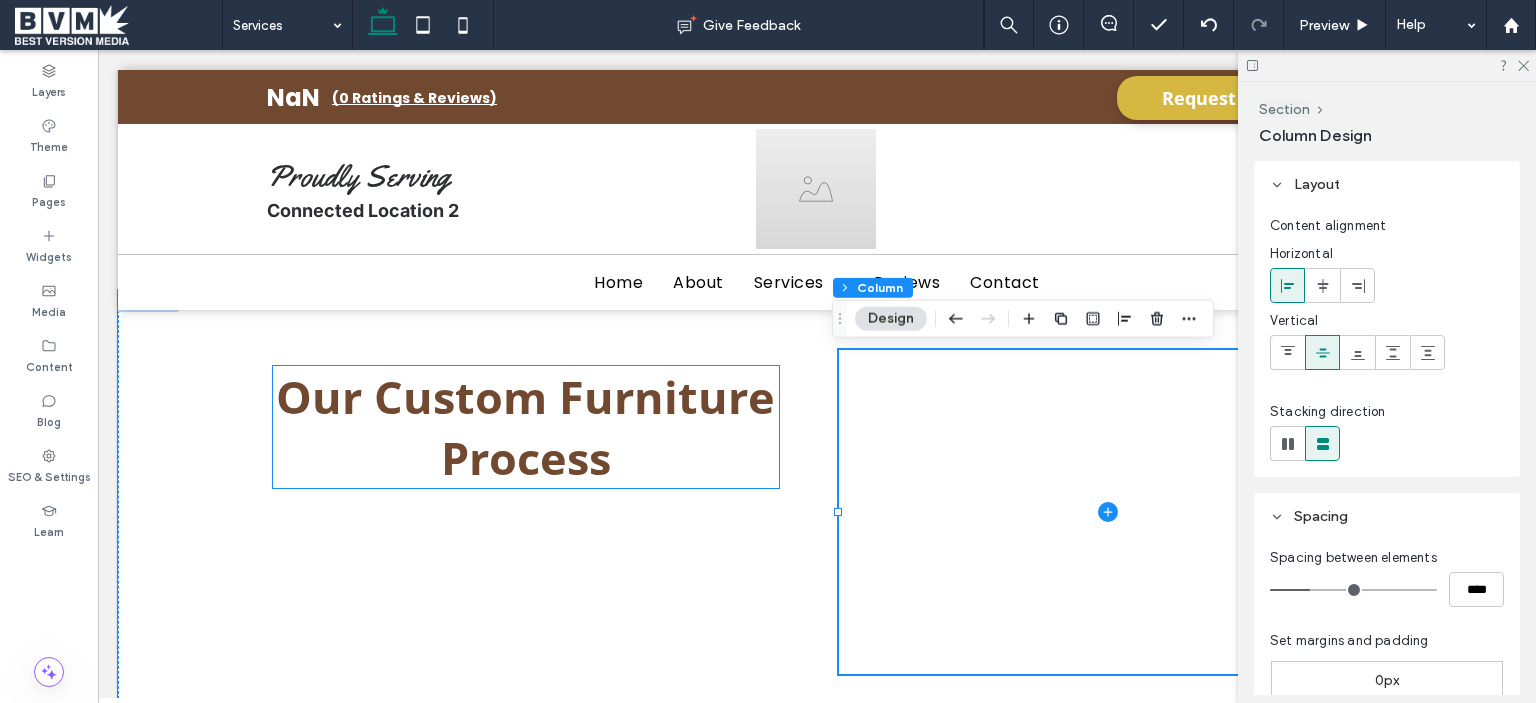 click on "Our Custom Furniture Process" at bounding box center [526, 427] 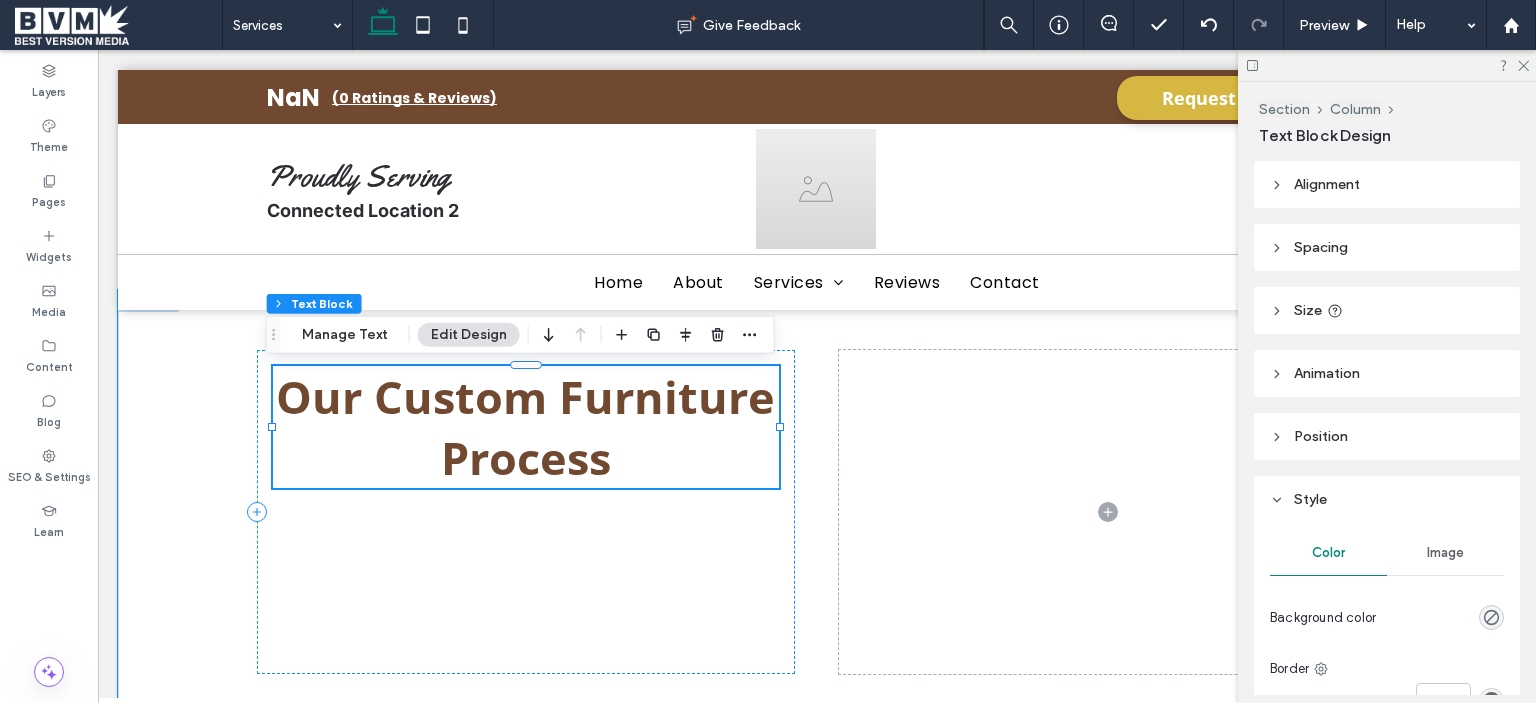 click on "Our Custom Furniture Process" at bounding box center (526, 427) 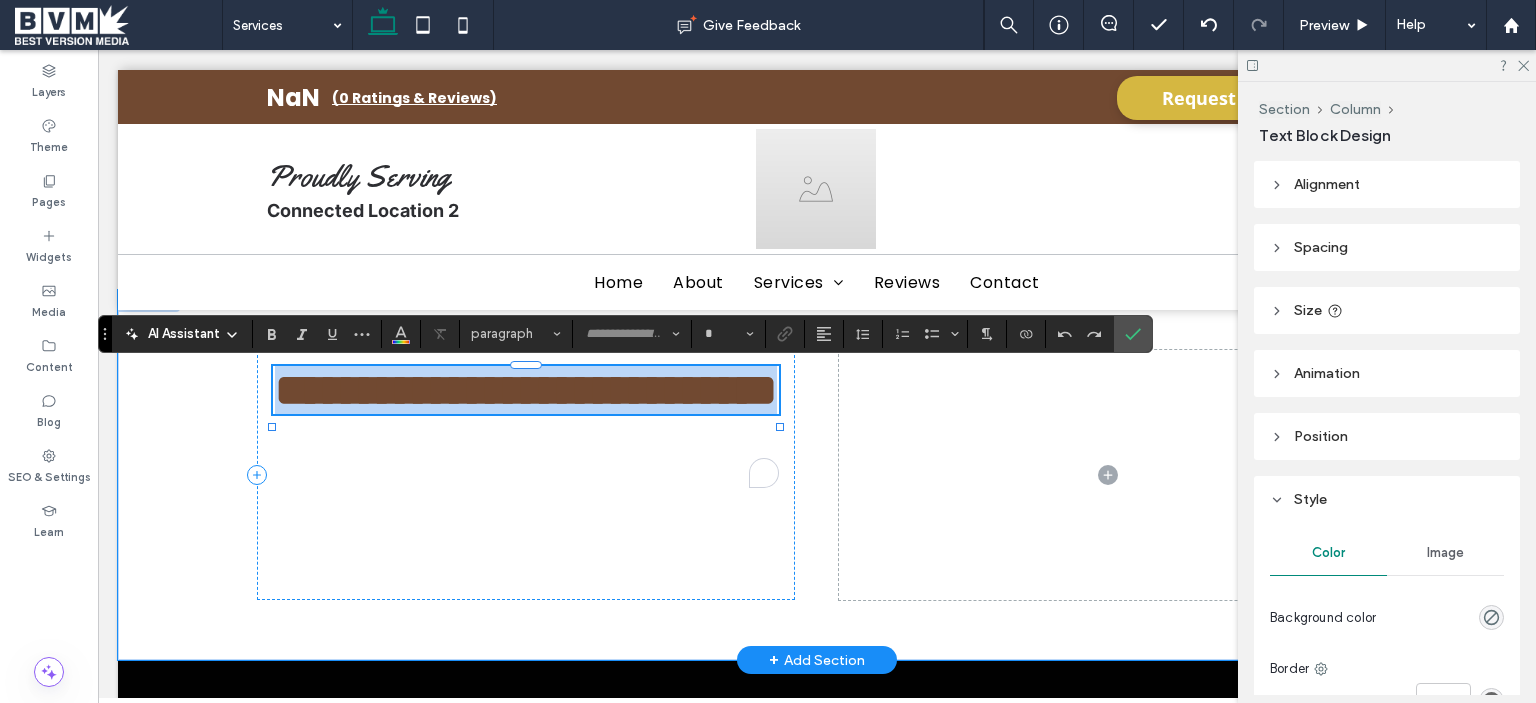 type on "*********" 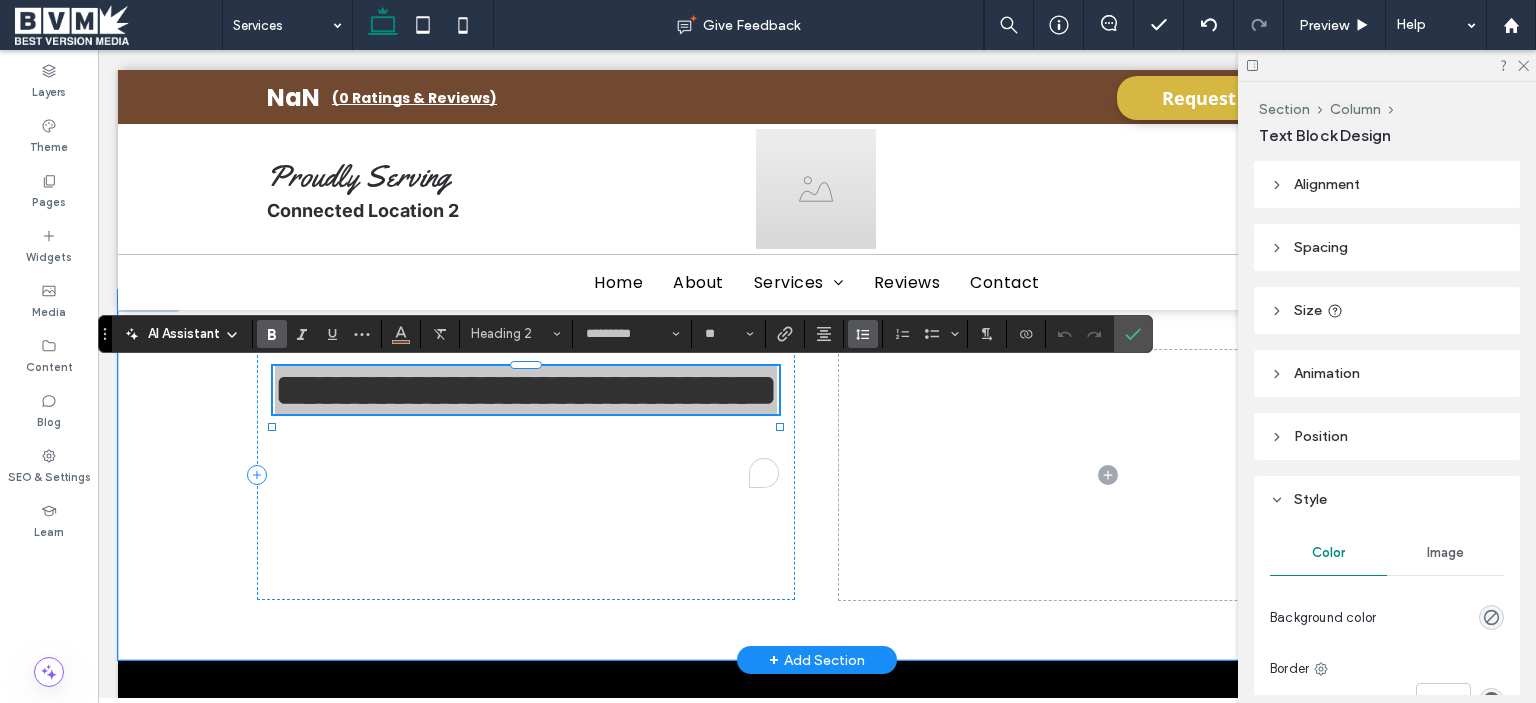 click 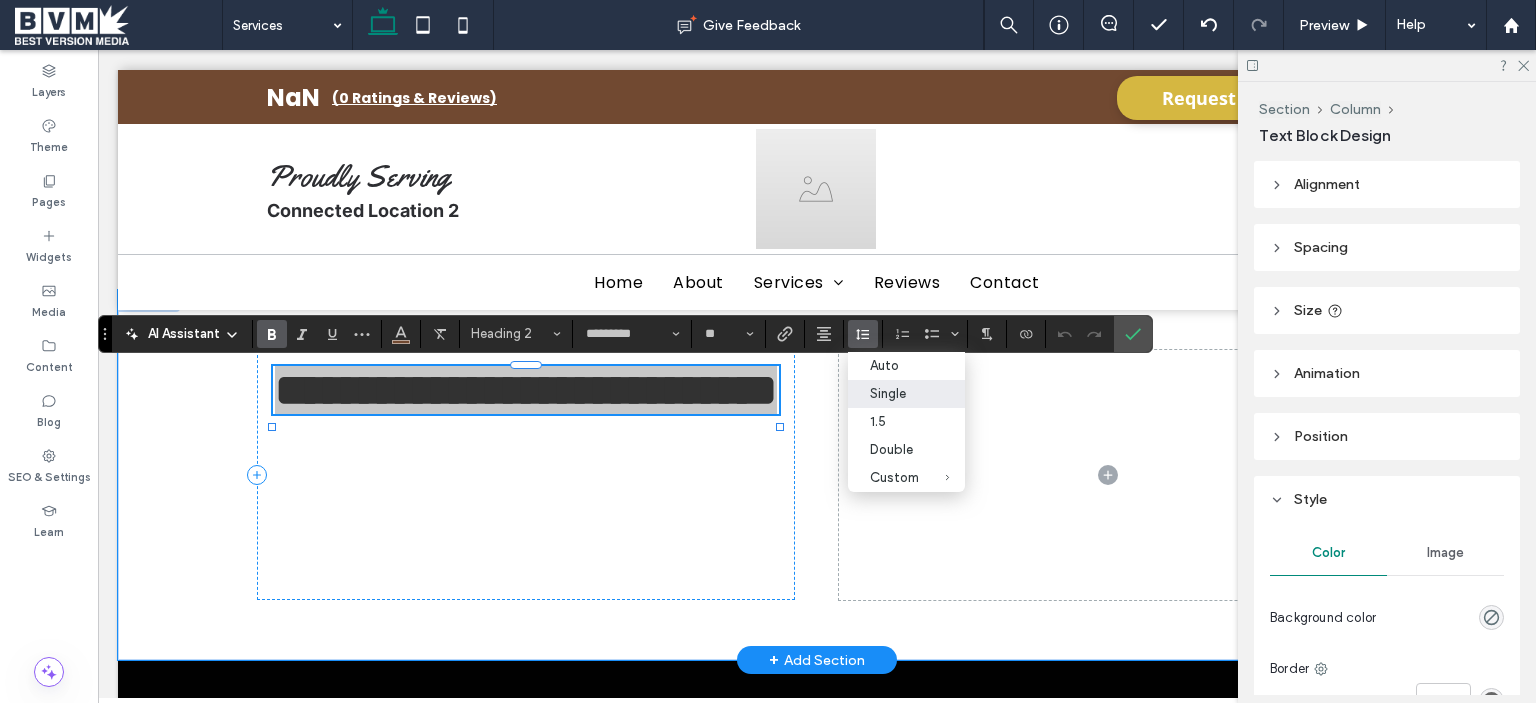 click on "Single" at bounding box center [894, 393] 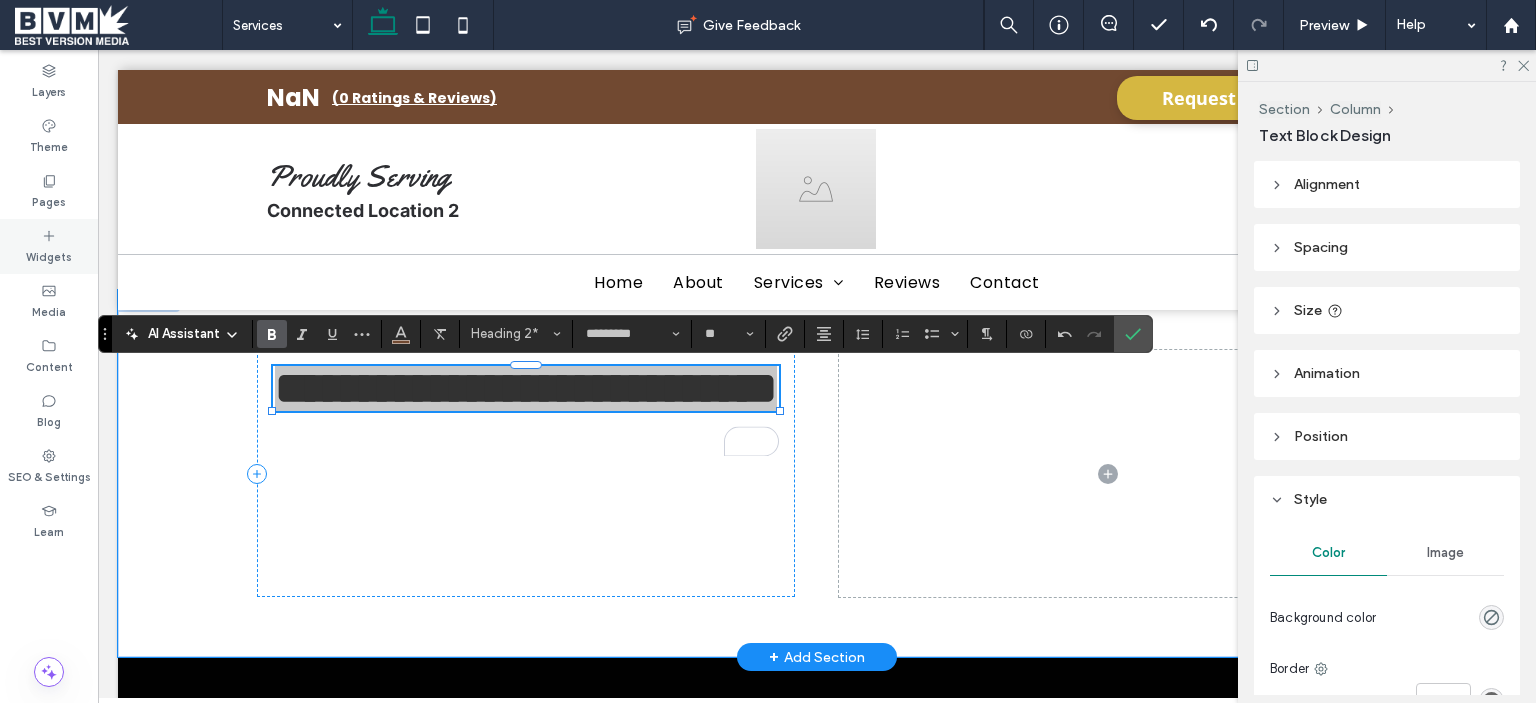 click on "Widgets" at bounding box center (49, 246) 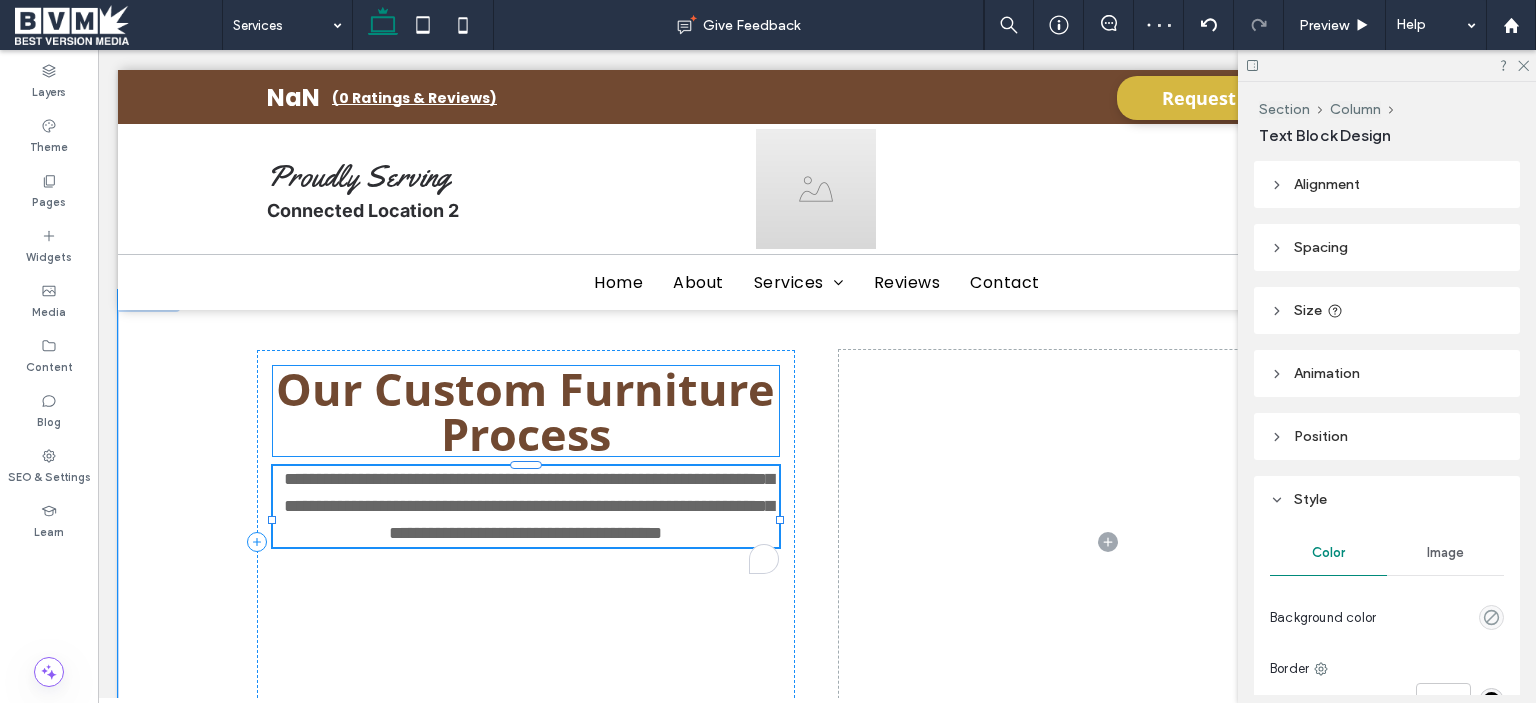 type on "*******" 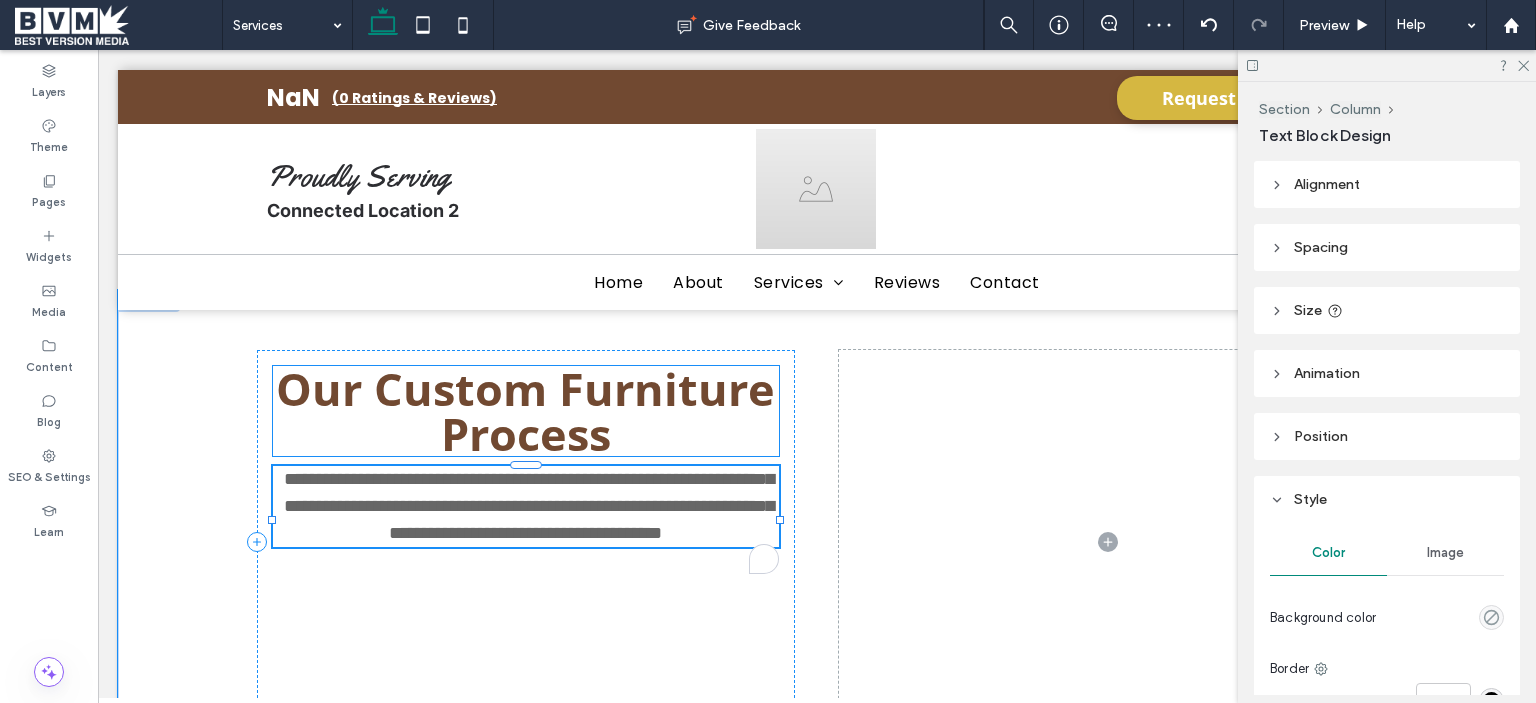 type on "**" 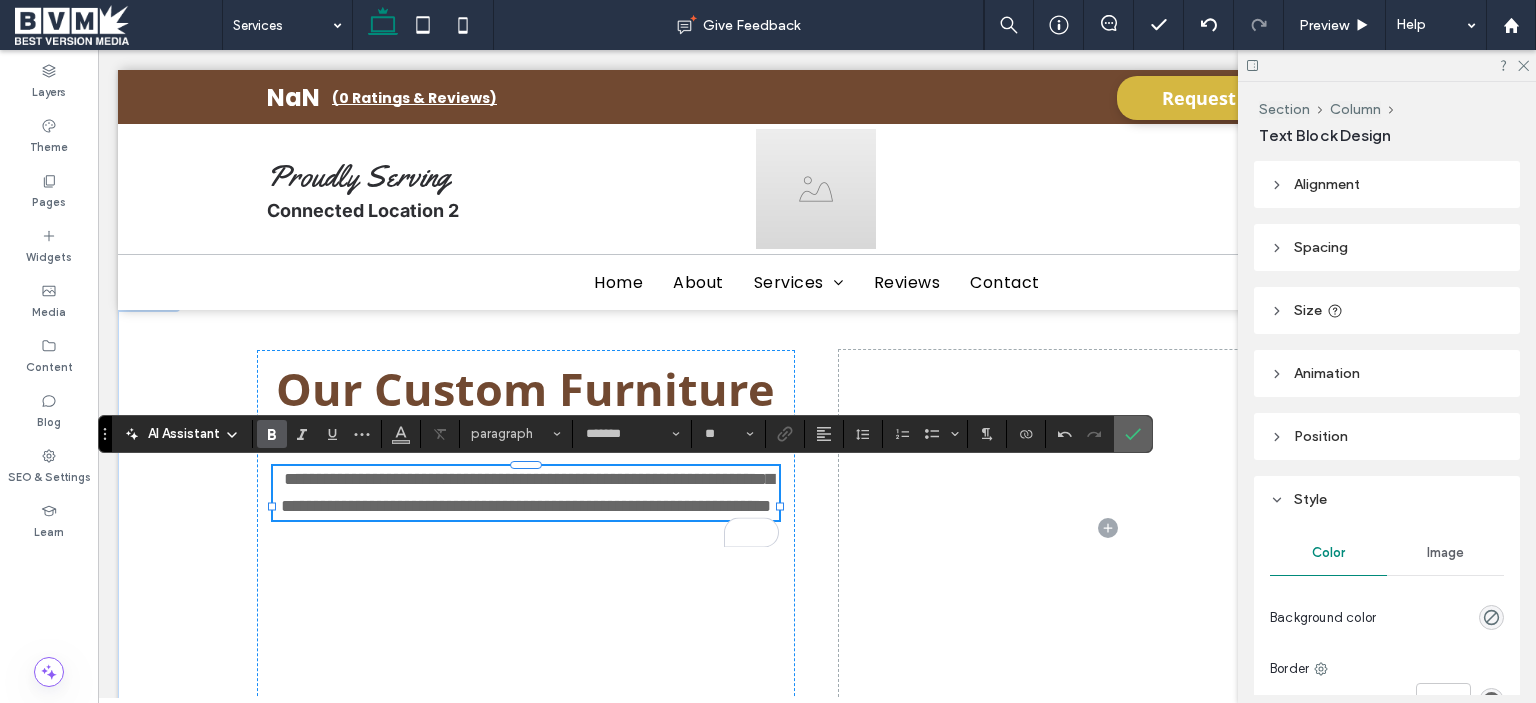 click at bounding box center (1129, 434) 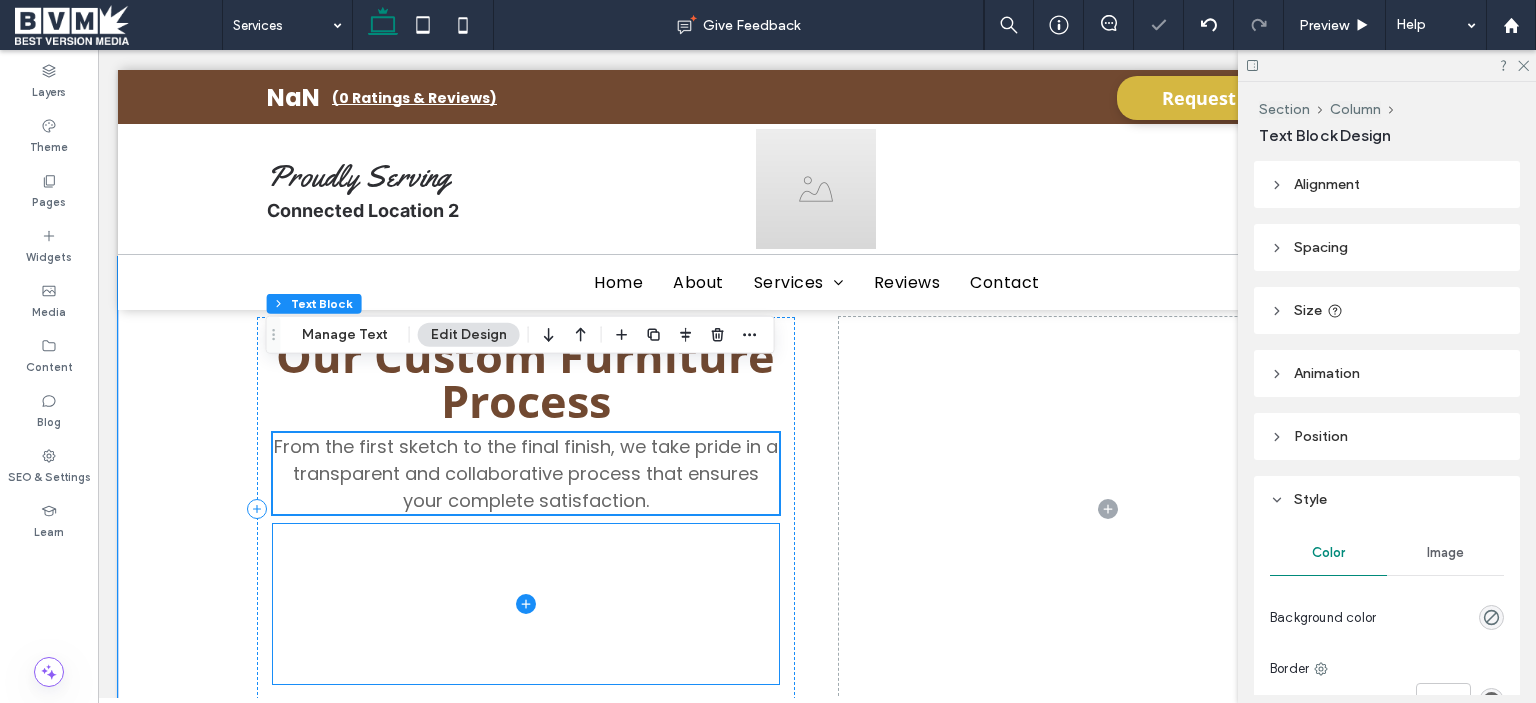 scroll, scrollTop: 1208, scrollLeft: 0, axis: vertical 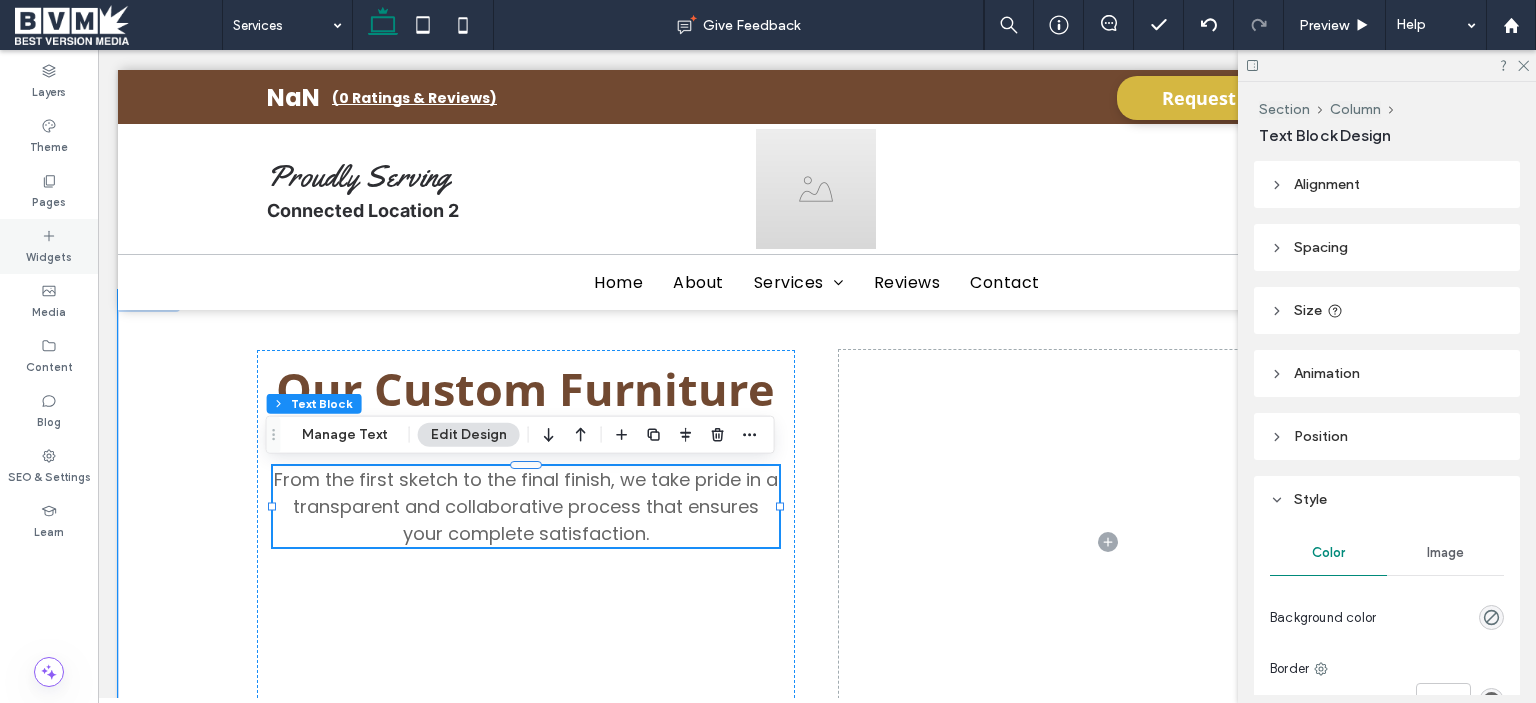 click on "Widgets" at bounding box center (49, 255) 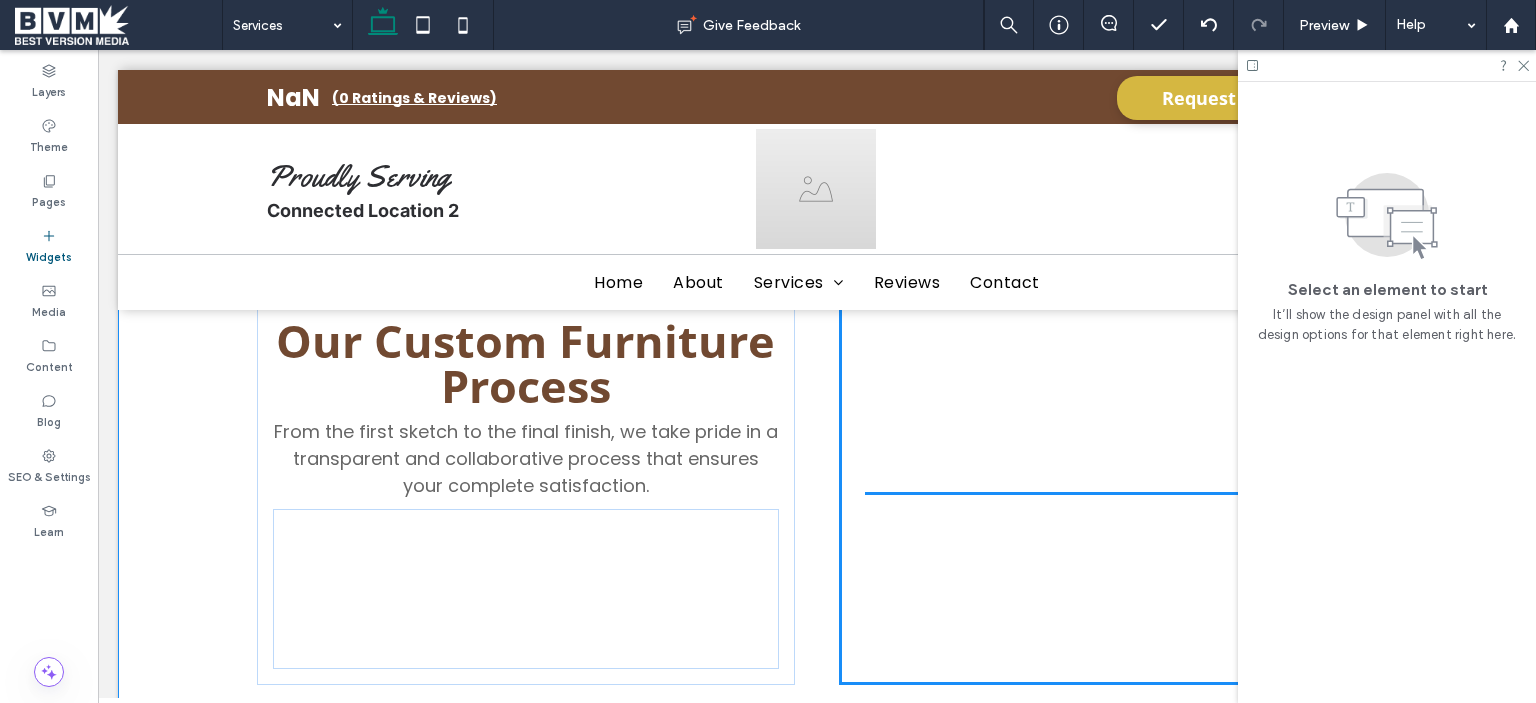 scroll, scrollTop: 1280, scrollLeft: 0, axis: vertical 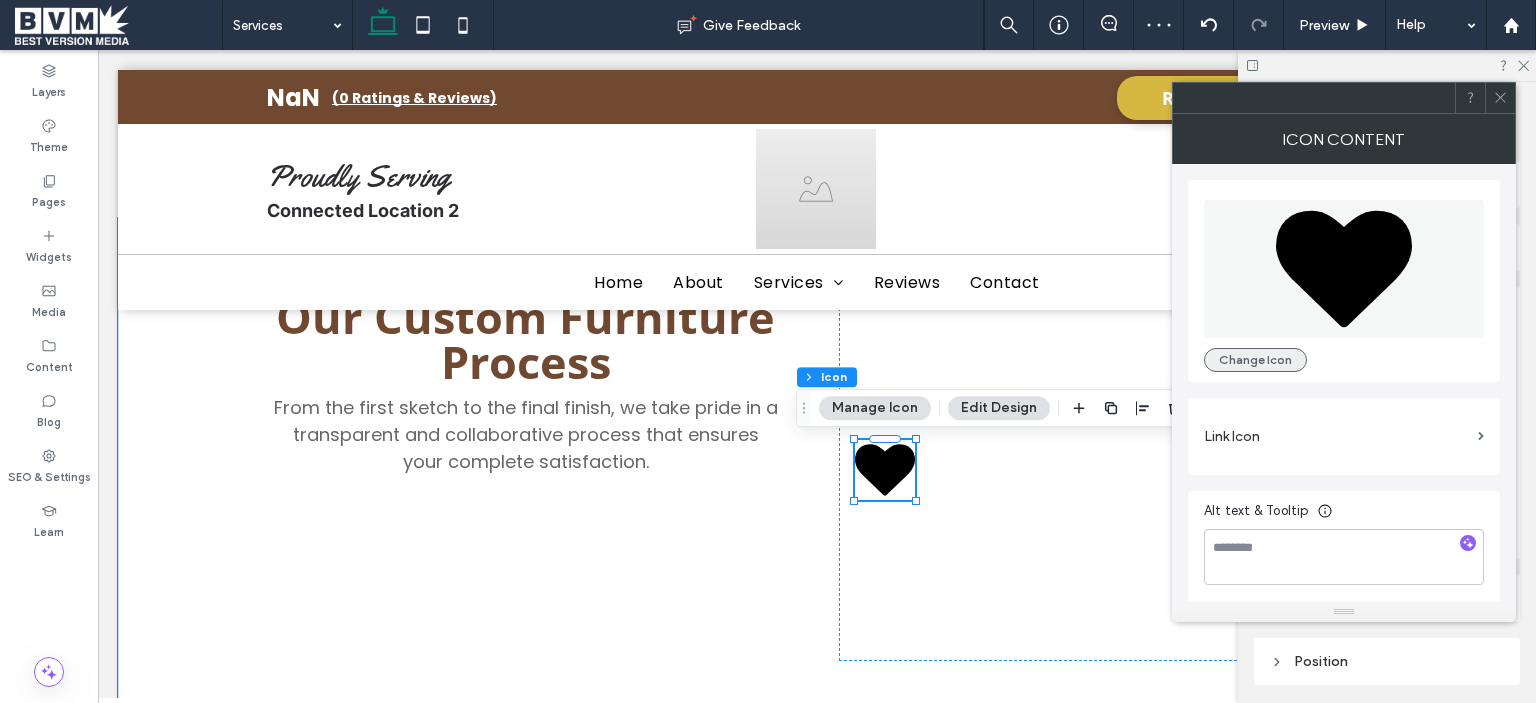 click on "Change Icon" at bounding box center (1255, 360) 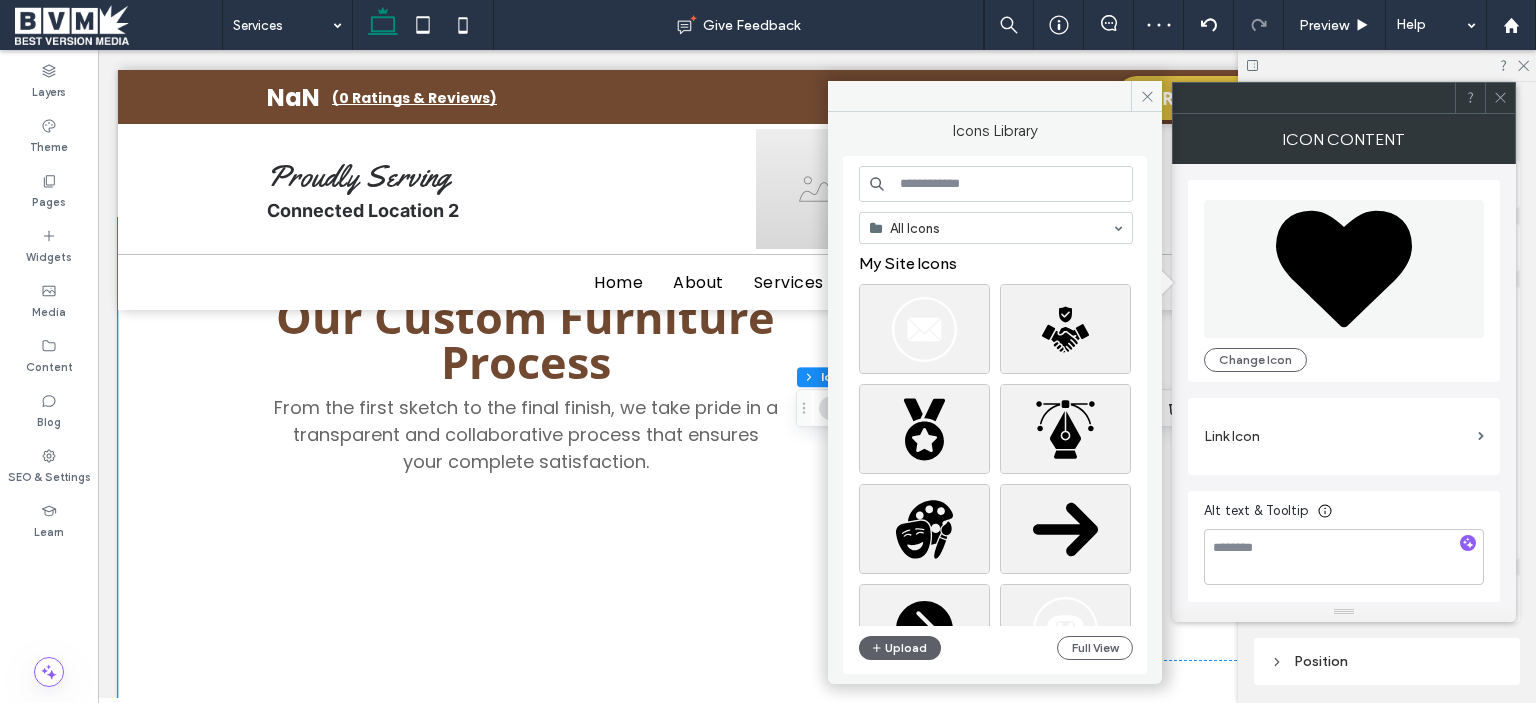click at bounding box center (996, 184) 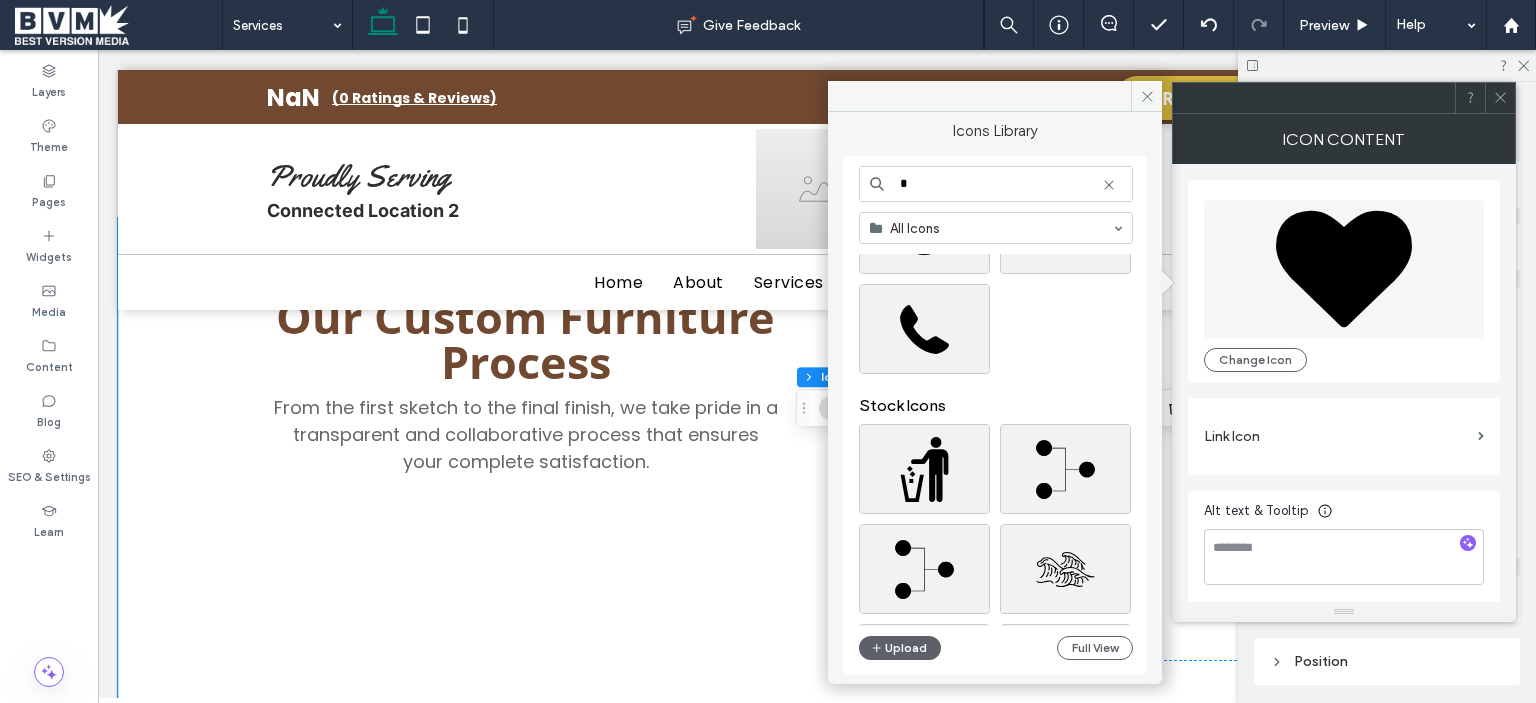 scroll, scrollTop: 0, scrollLeft: 0, axis: both 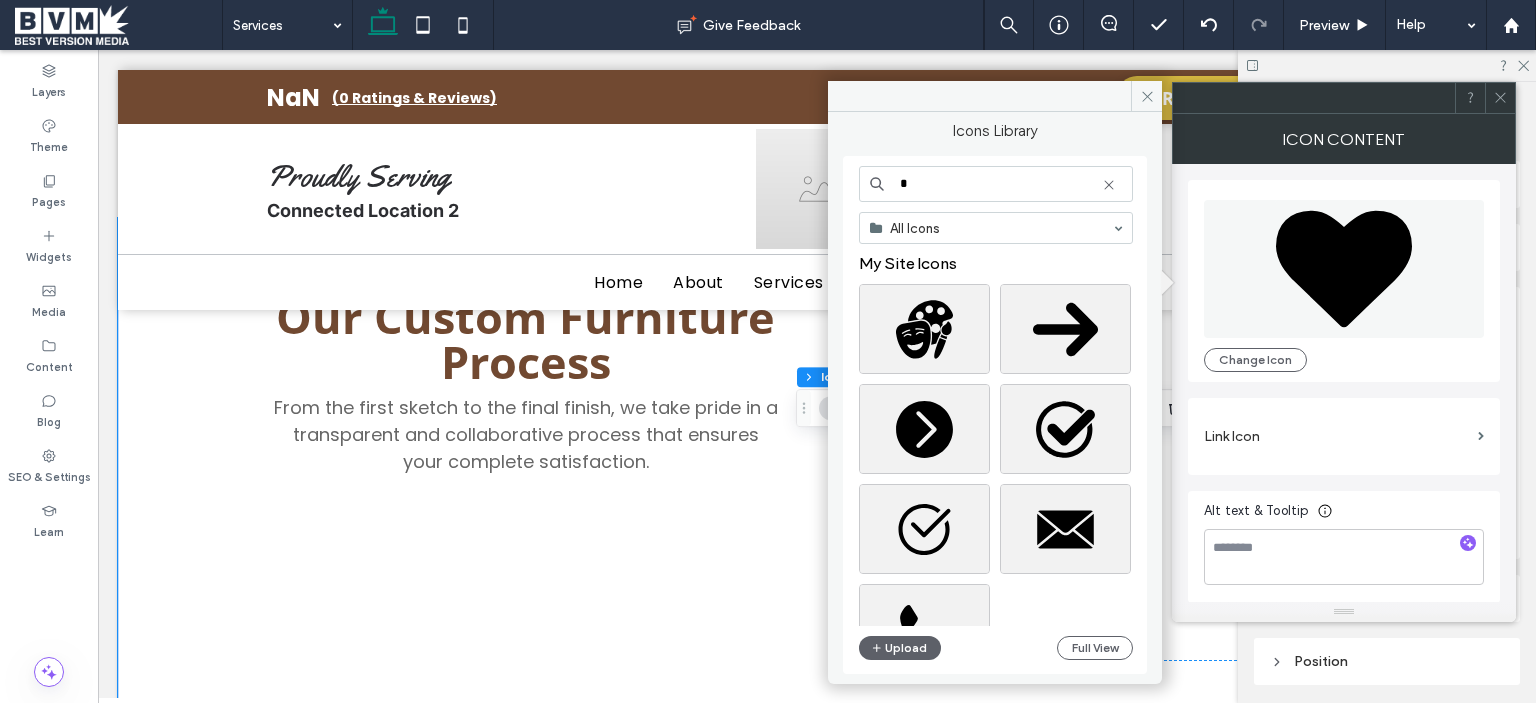 click on "*" at bounding box center (996, 184) 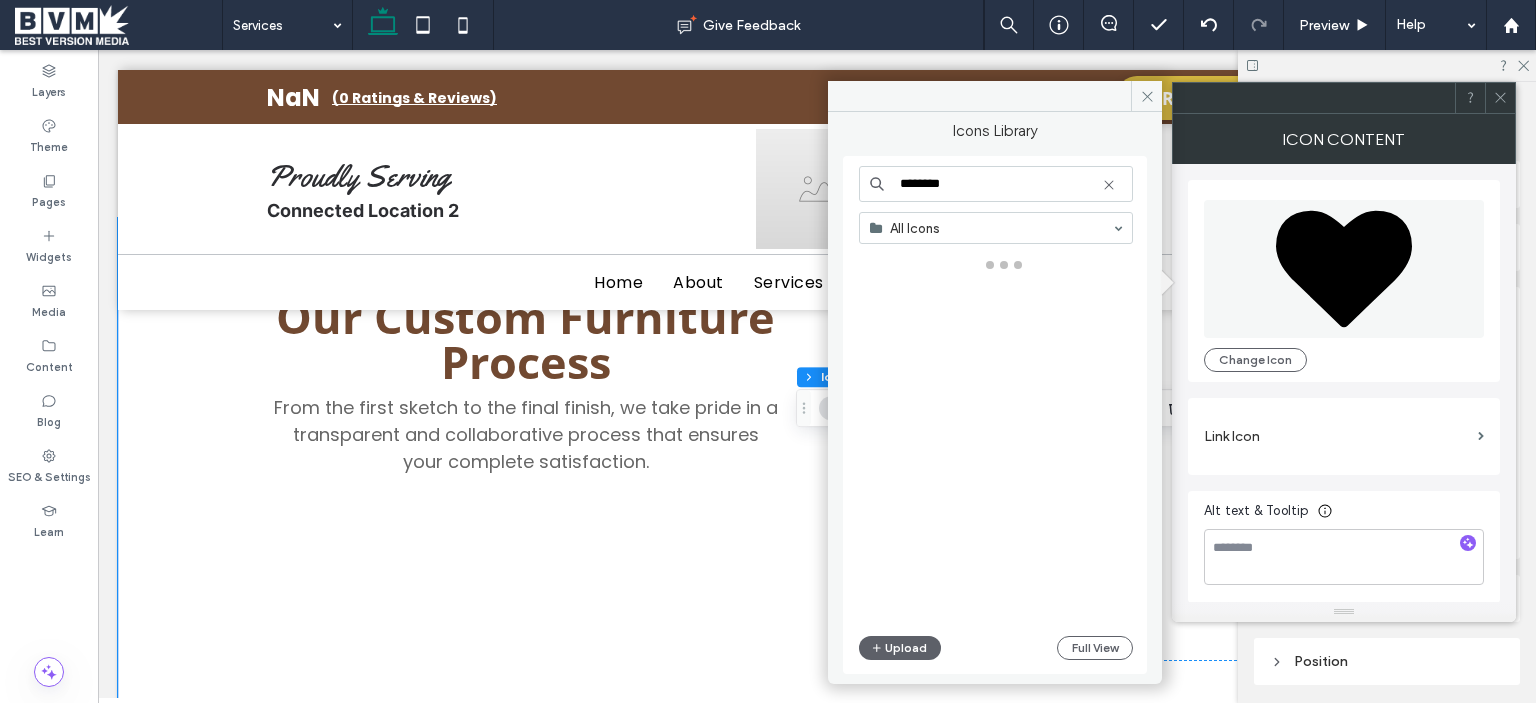 type on "********" 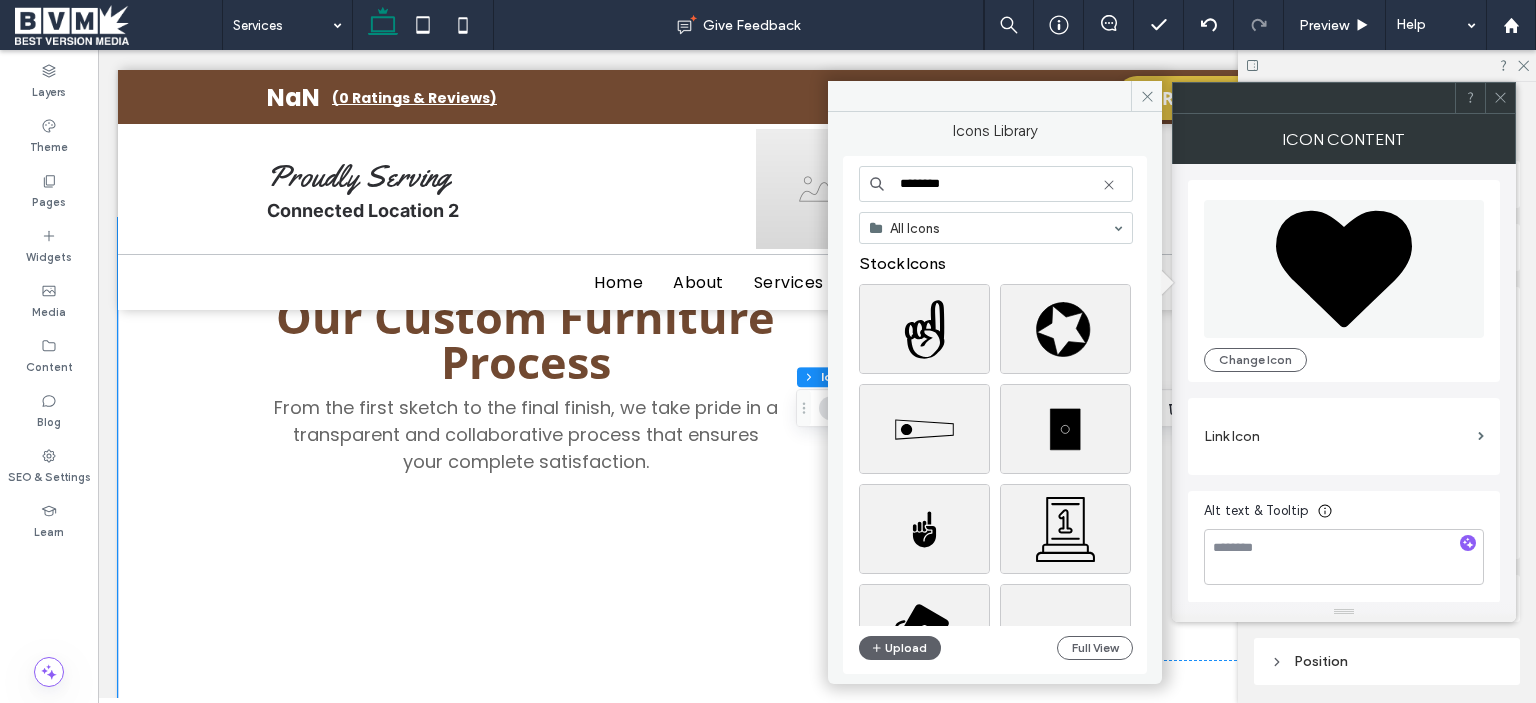 click on "********" at bounding box center [996, 184] 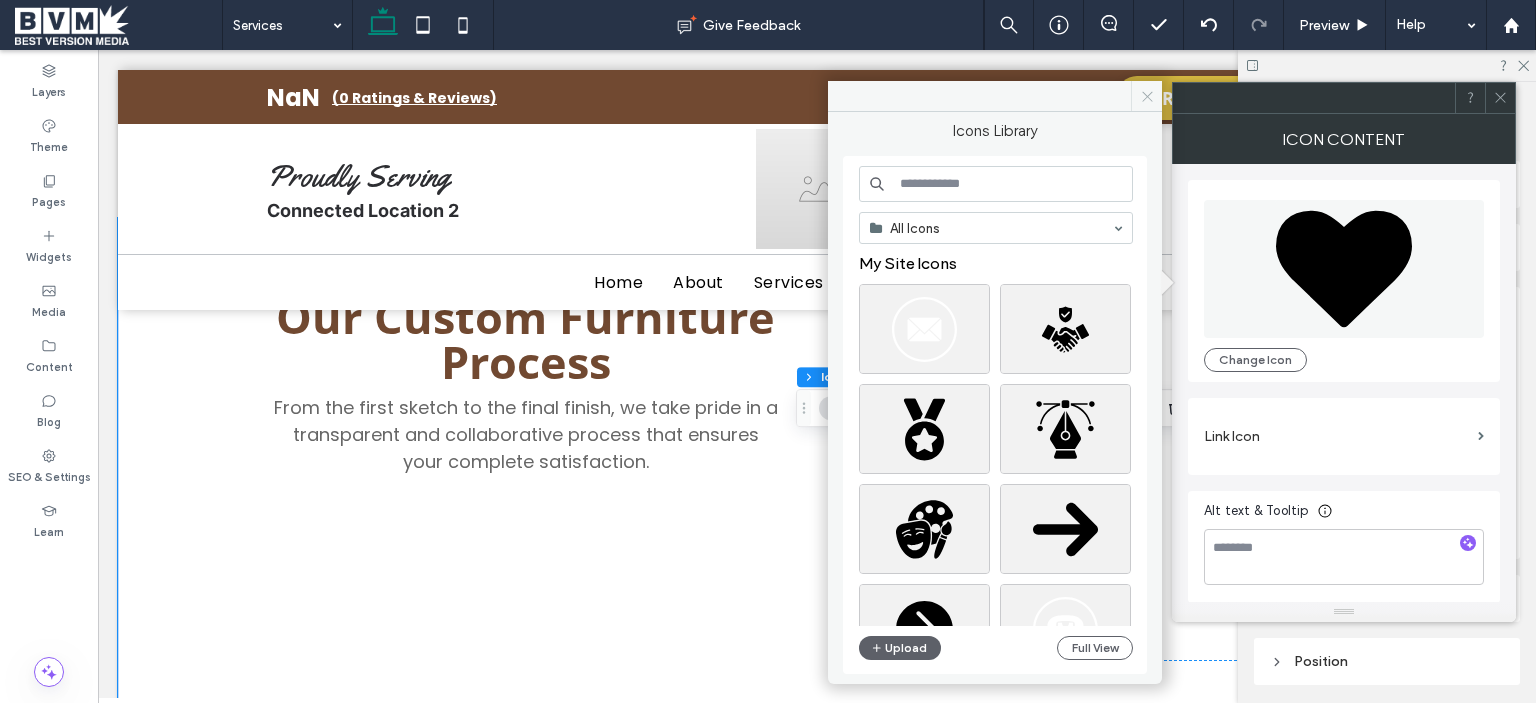 type 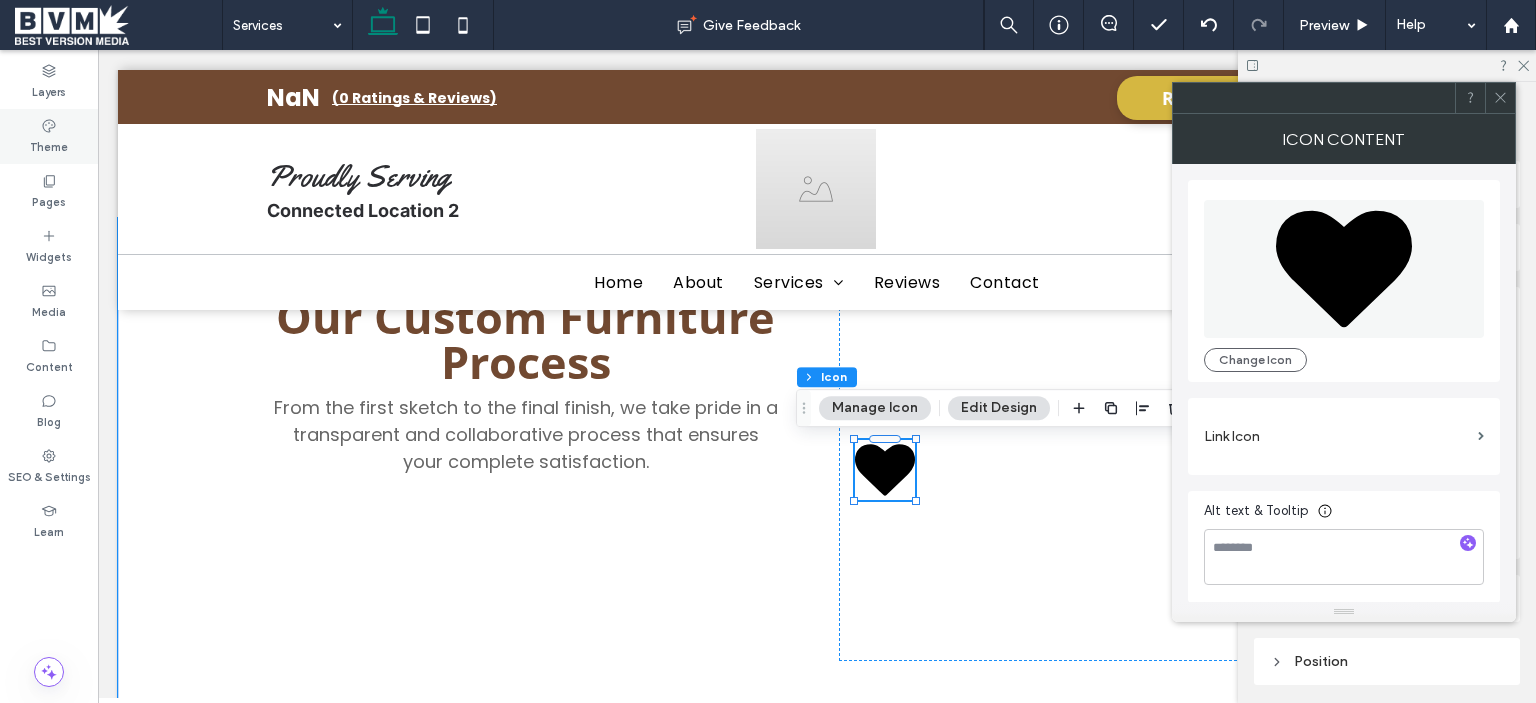click on "Theme" at bounding box center [49, 136] 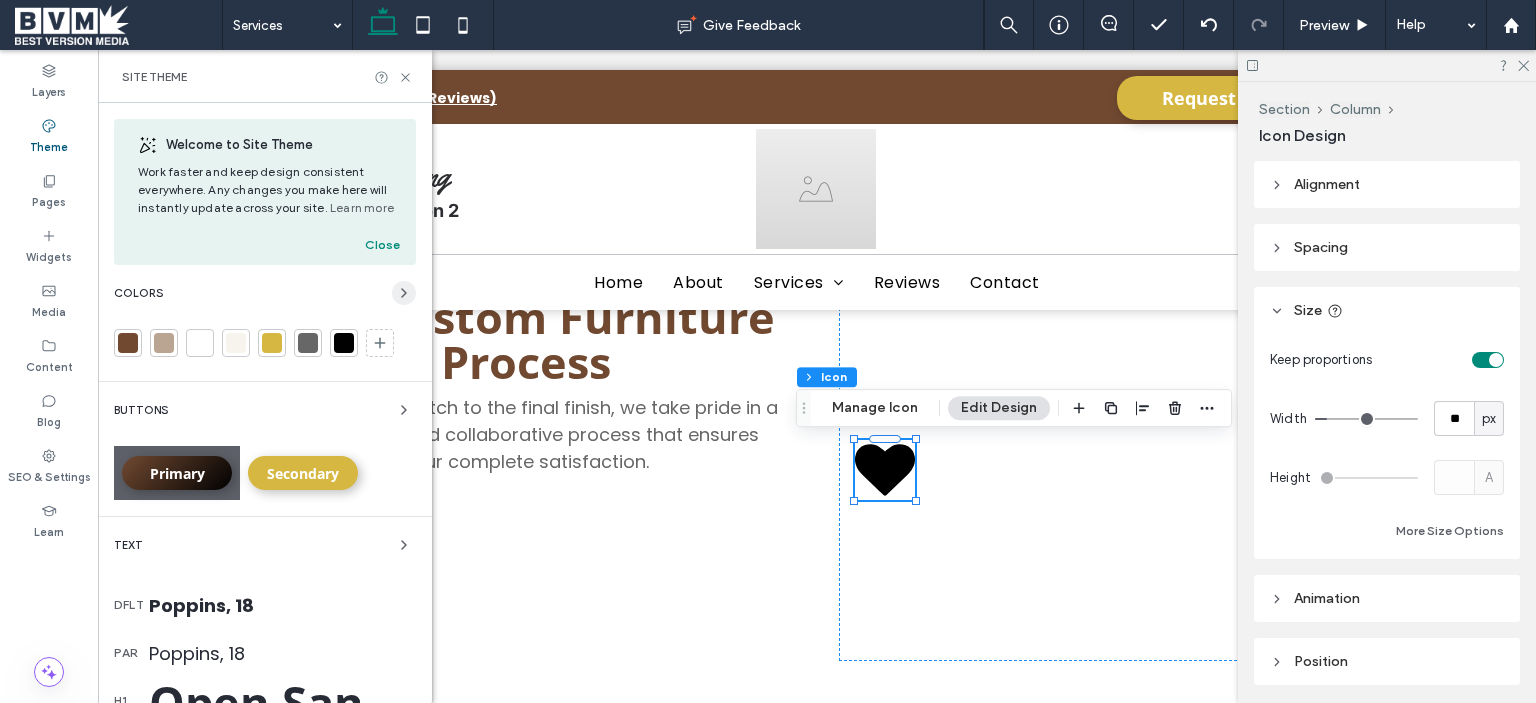 click 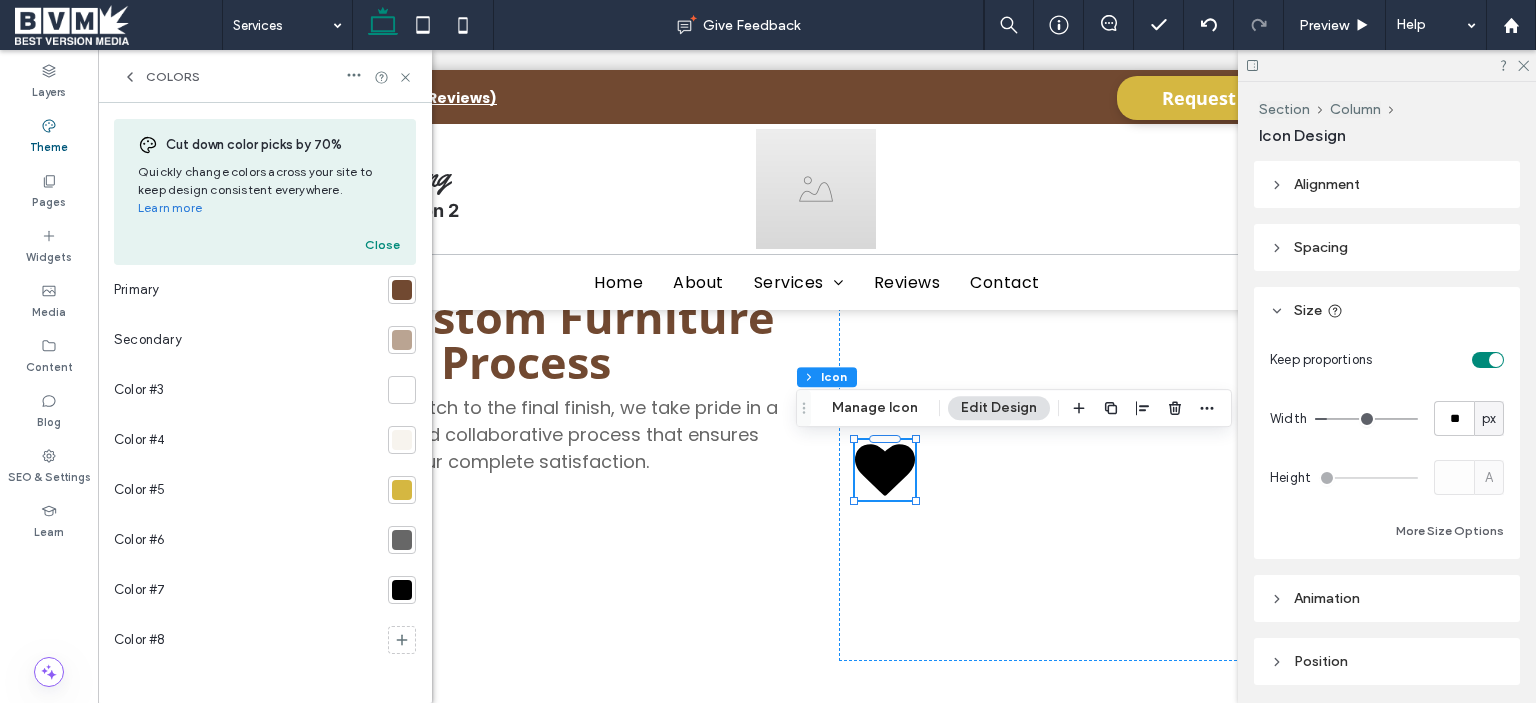 click at bounding box center (402, 290) 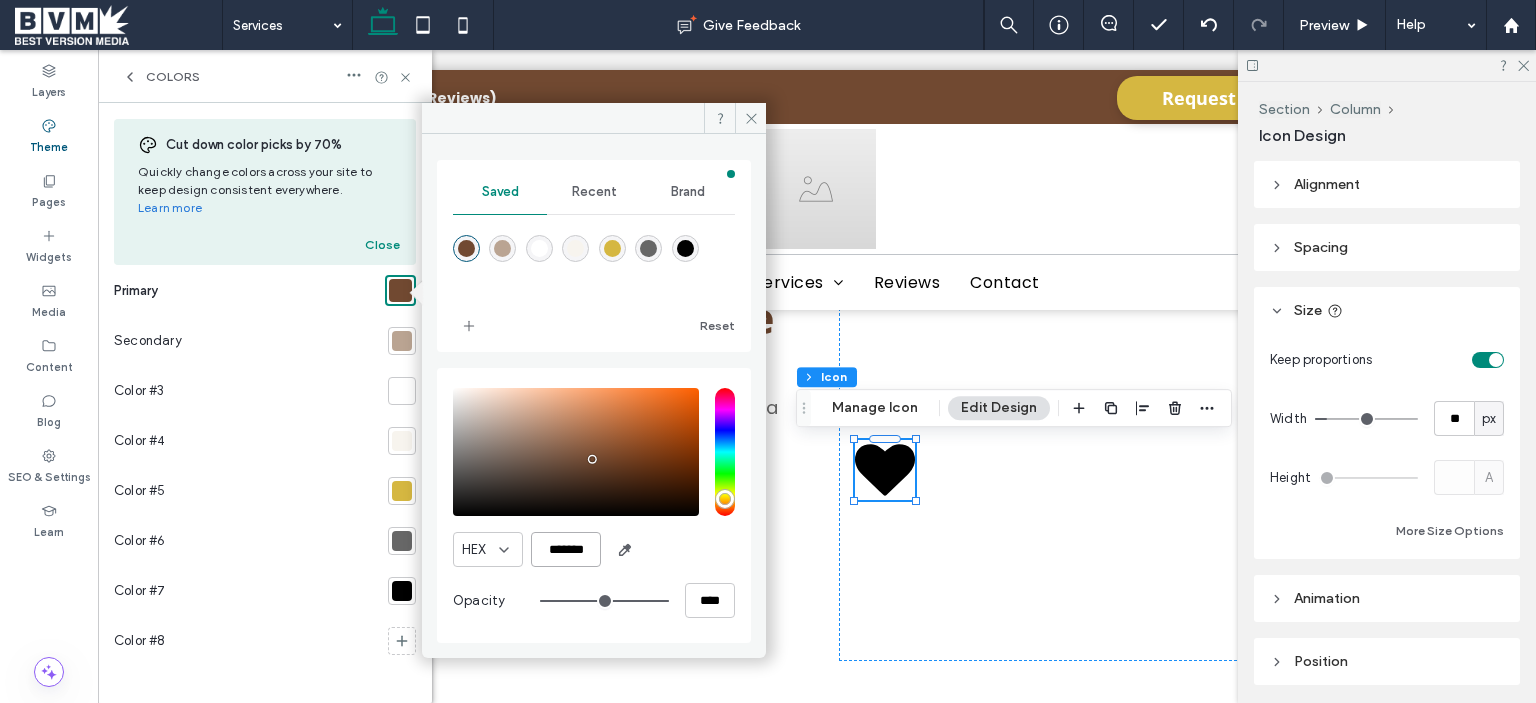 click on "*******" at bounding box center (566, 549) 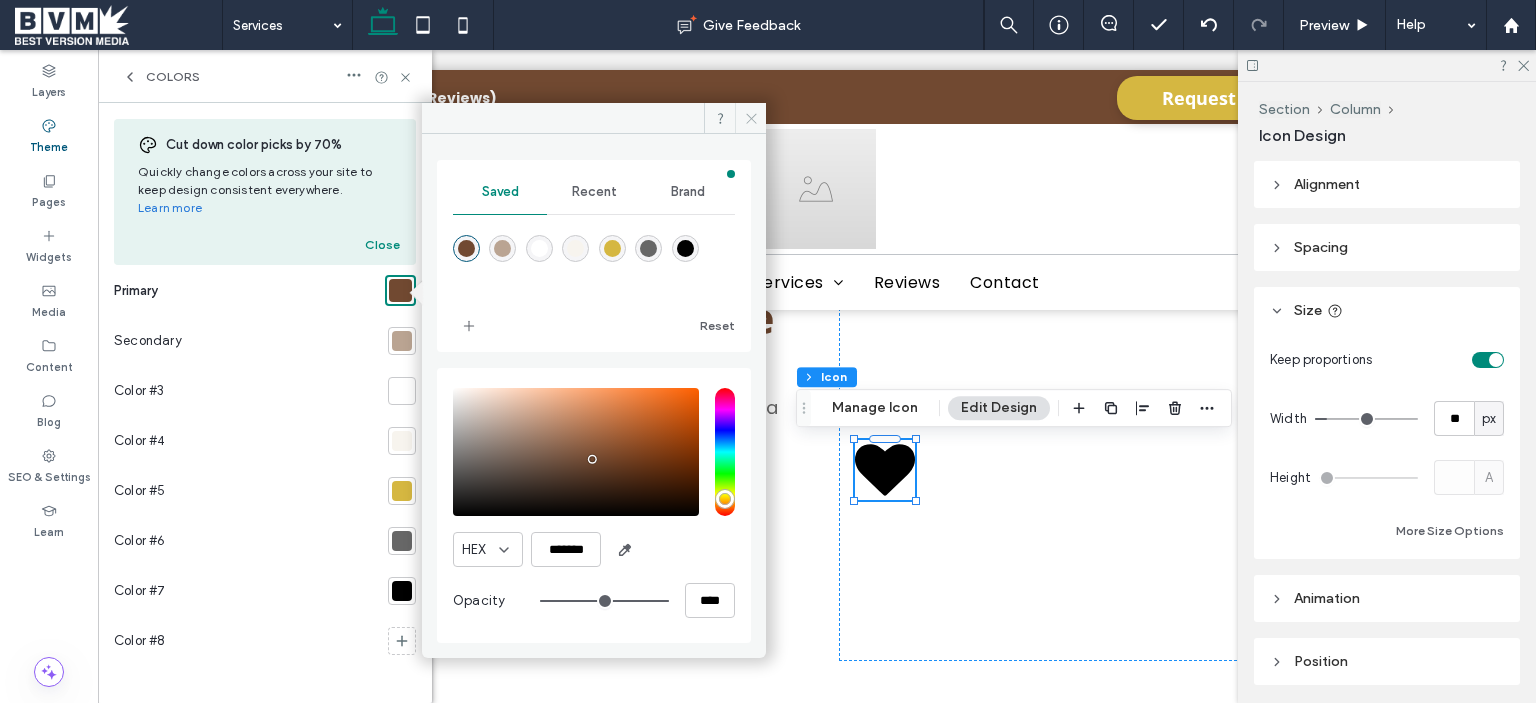 click at bounding box center [750, 118] 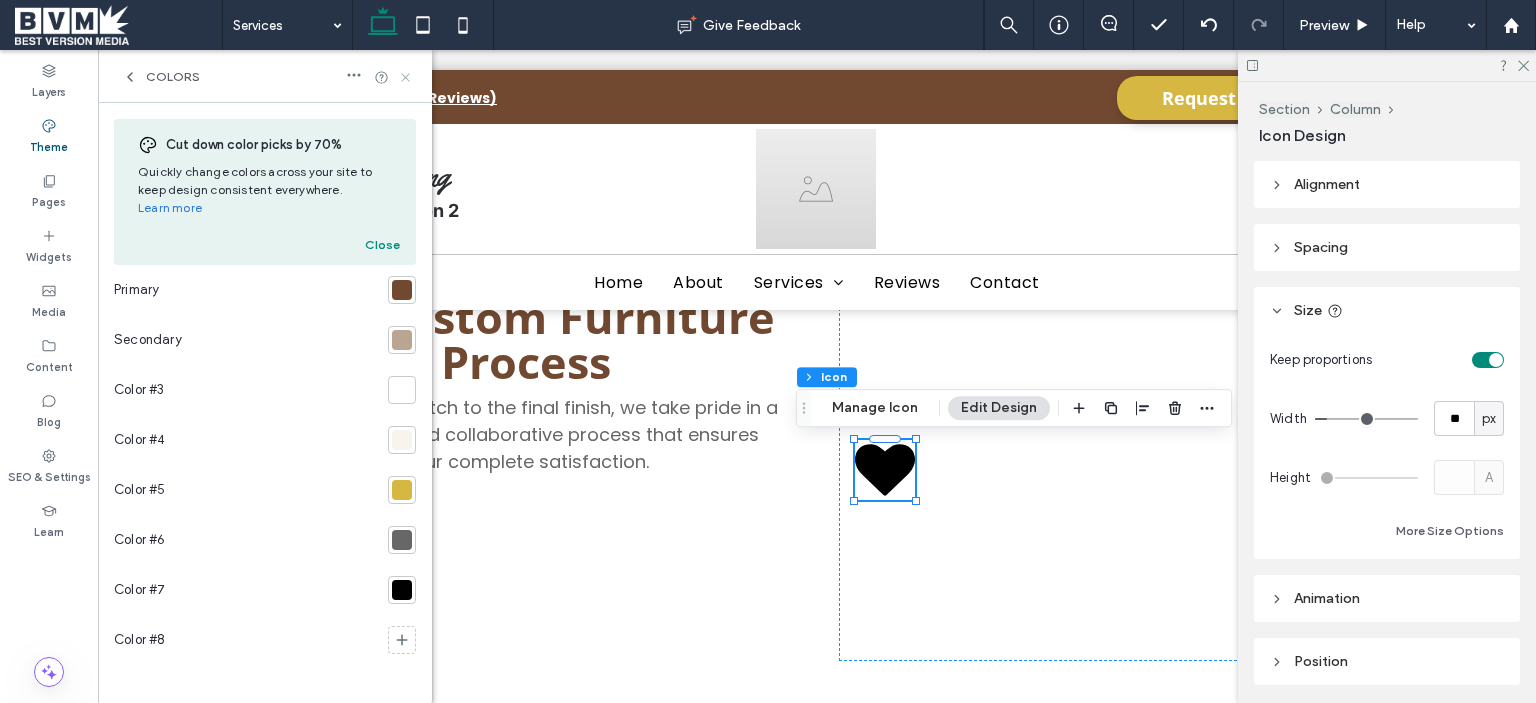 drag, startPoint x: 406, startPoint y: 79, endPoint x: 366, endPoint y: 78, distance: 40.012497 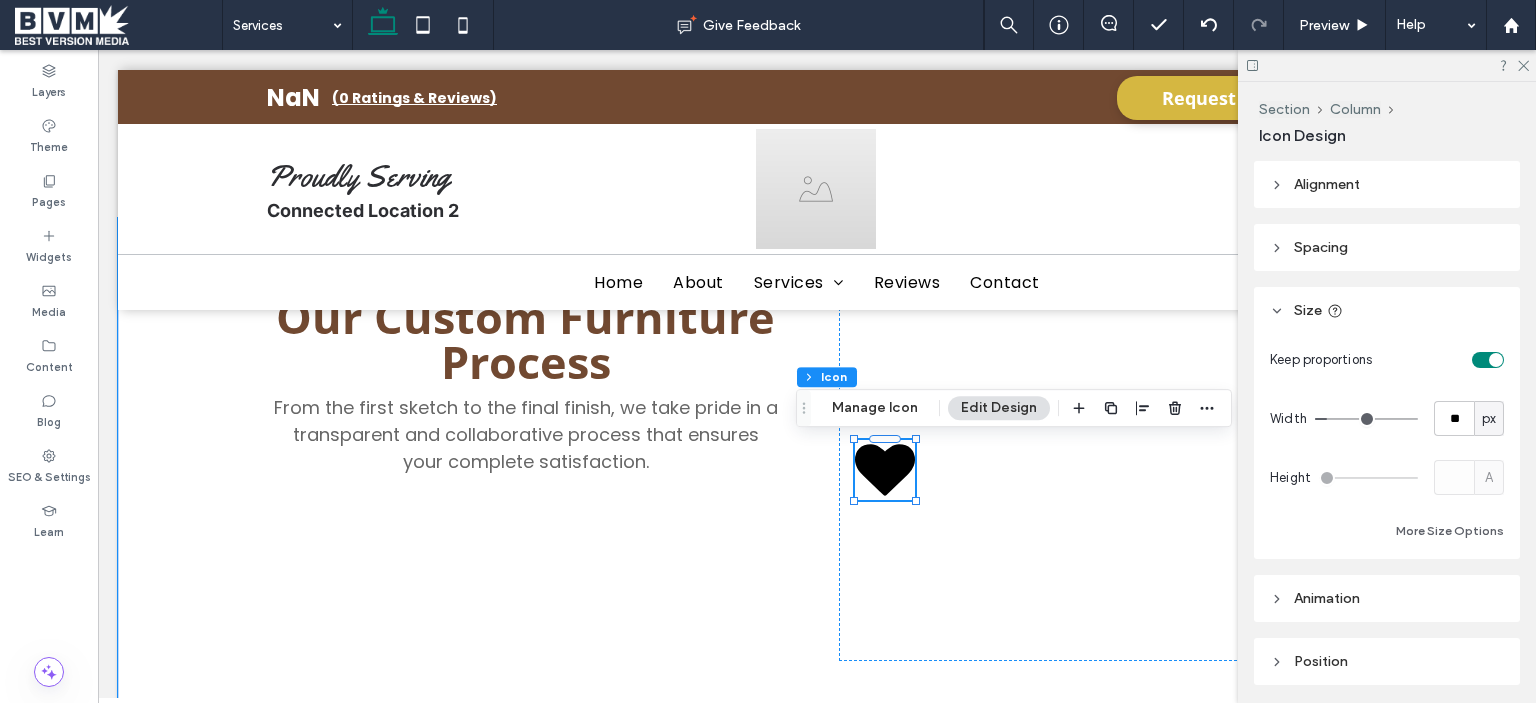 click 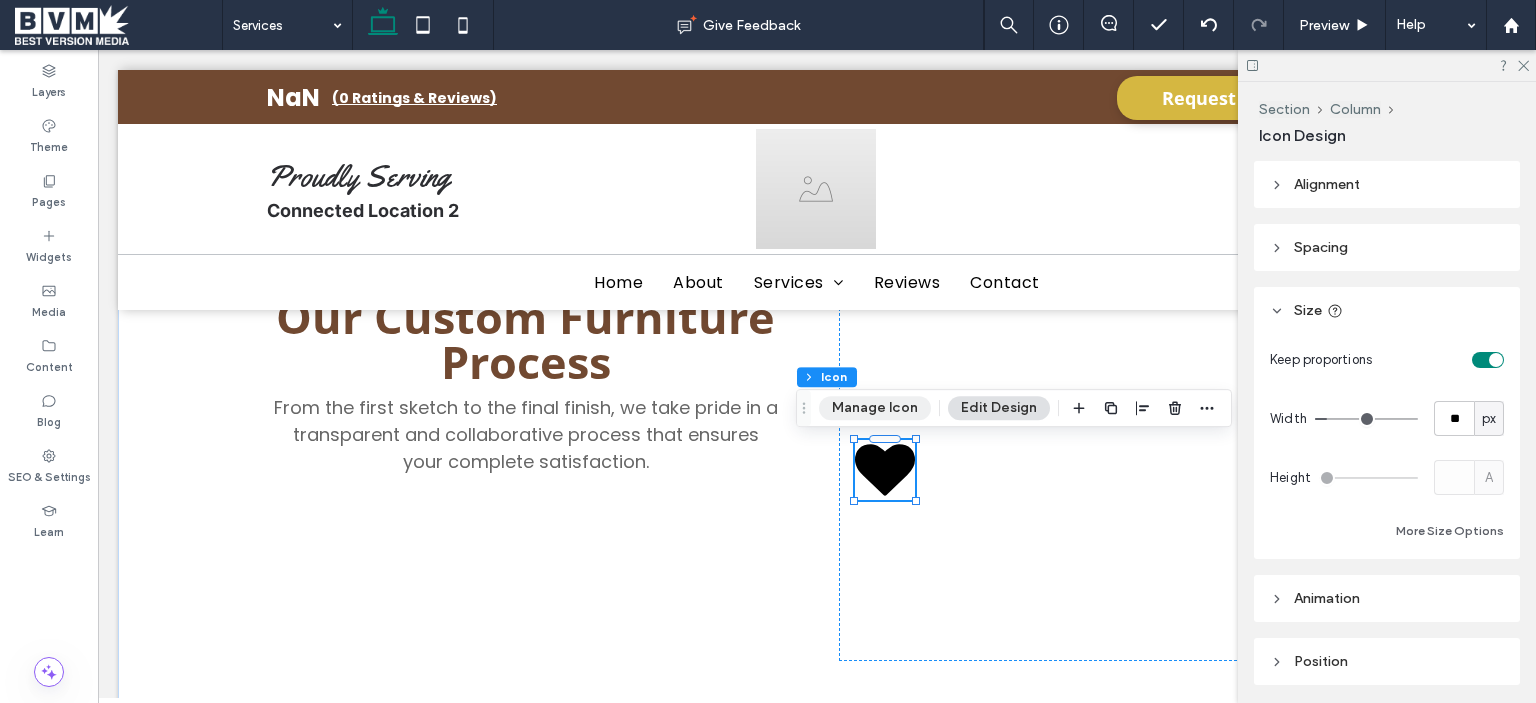 click on "Manage Icon" at bounding box center (875, 408) 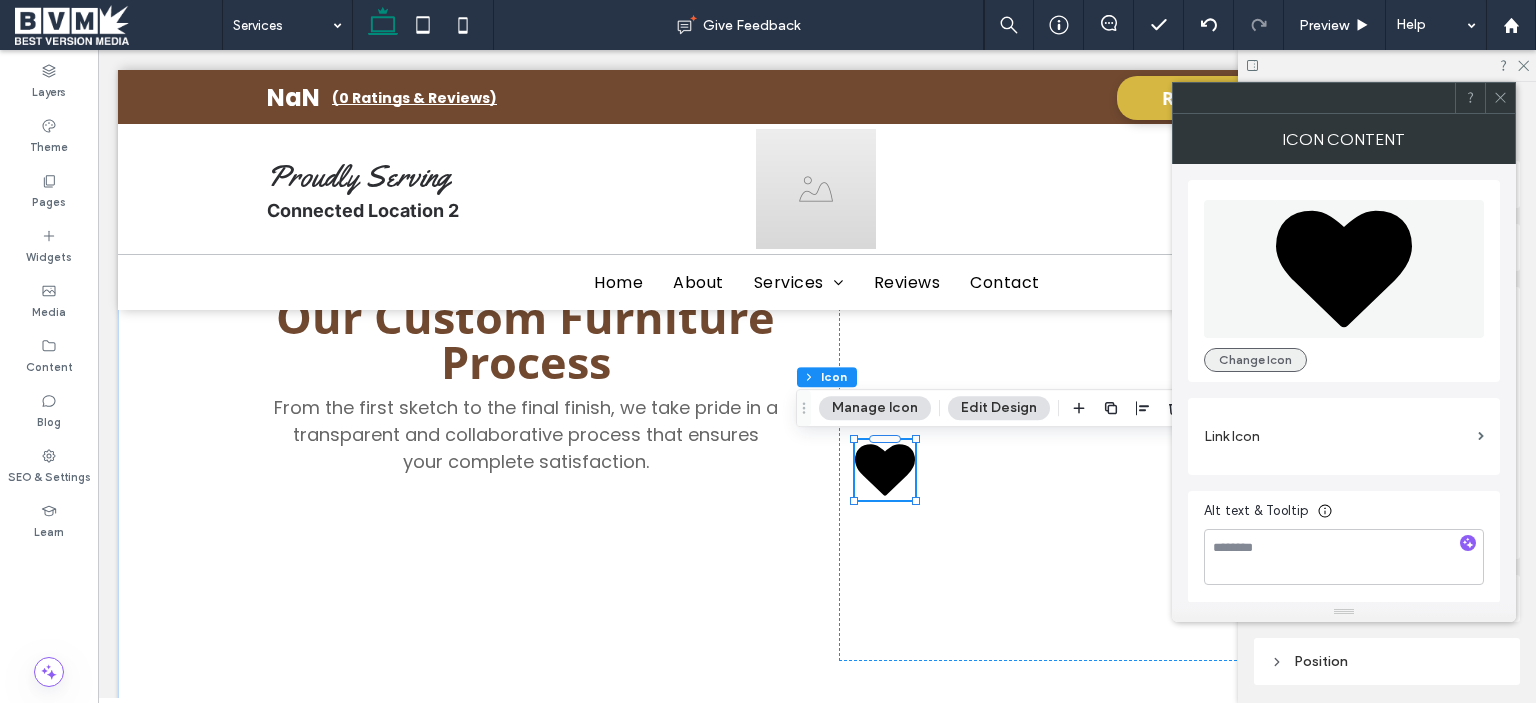 click on "Change Icon" at bounding box center [1255, 360] 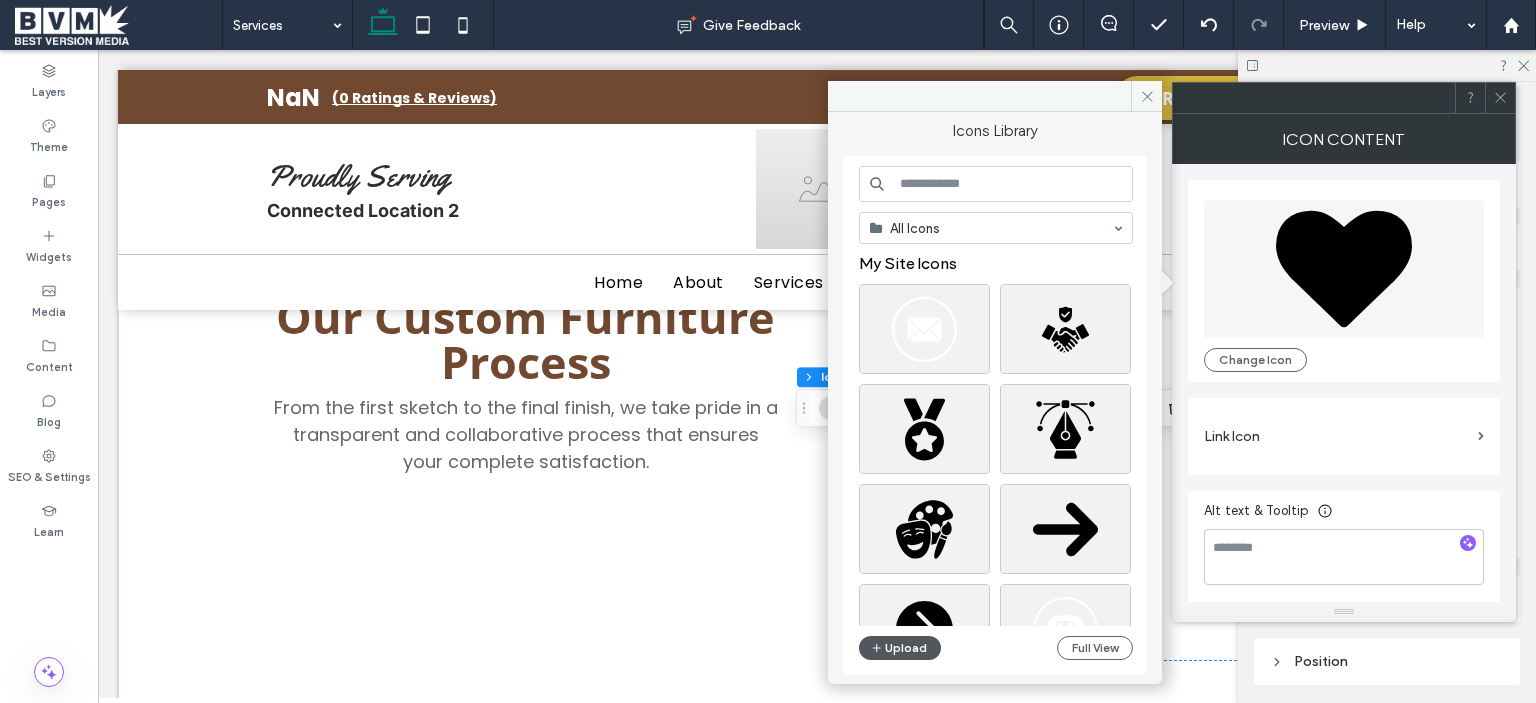 click on "Upload" at bounding box center (900, 648) 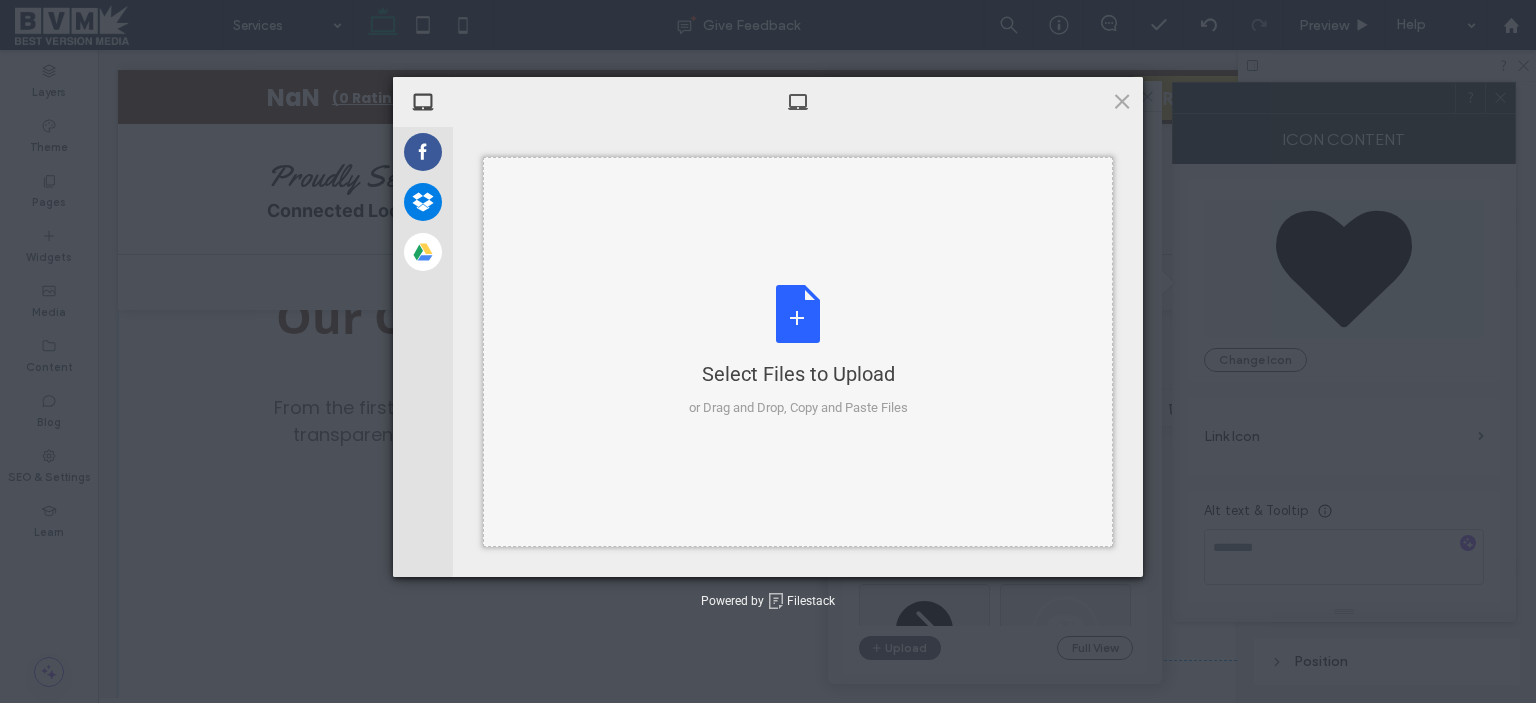 click on "Select Files to Upload
or Drag and Drop, Copy and Paste Files" at bounding box center [798, 351] 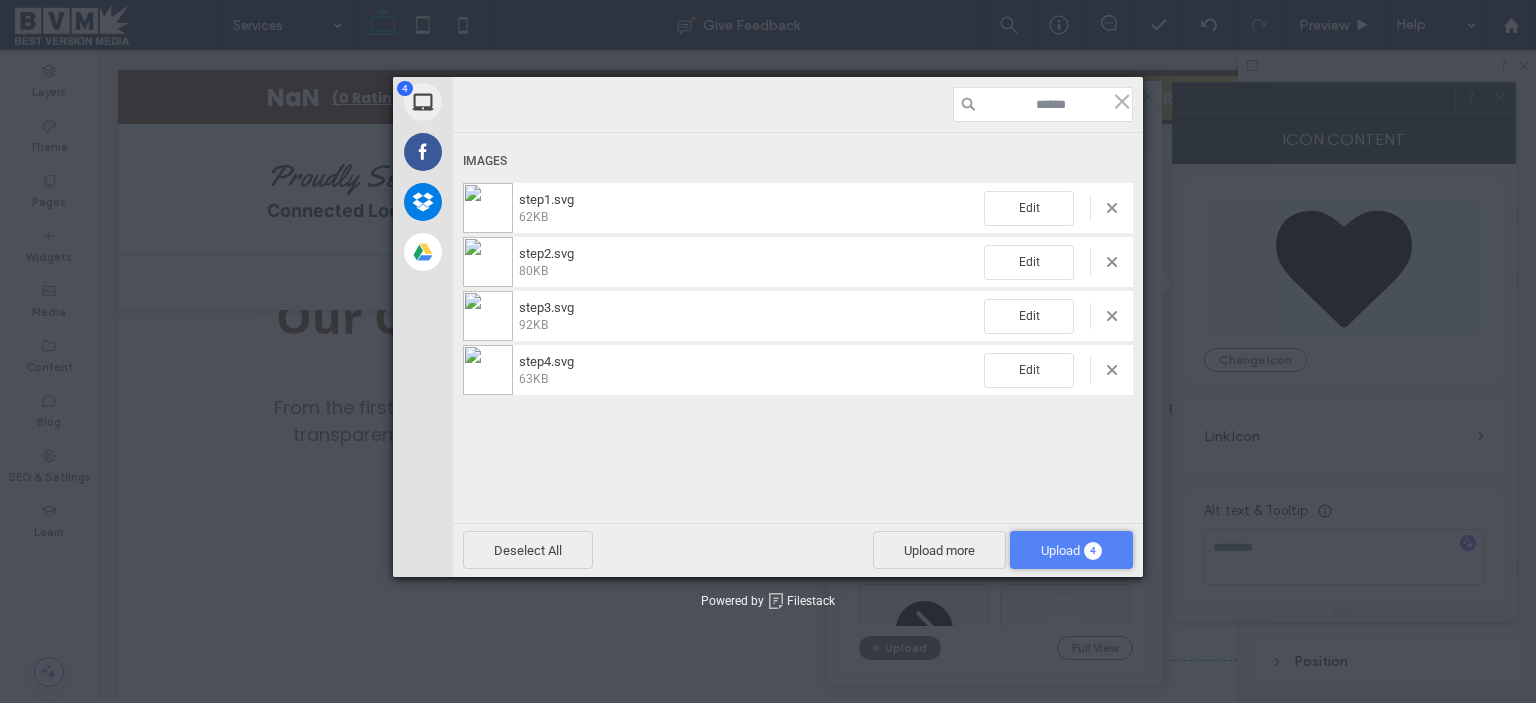 click on "Upload
4" at bounding box center [1071, 550] 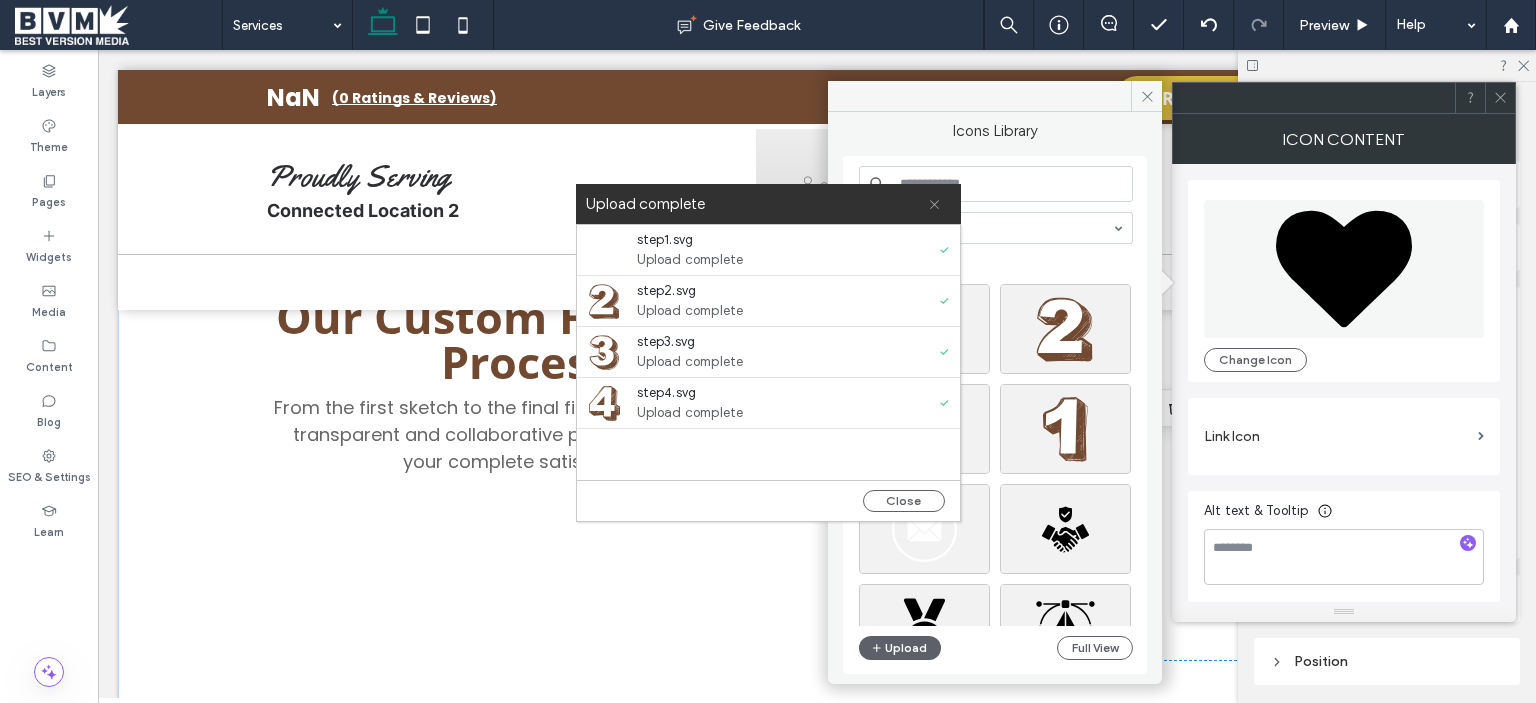 click 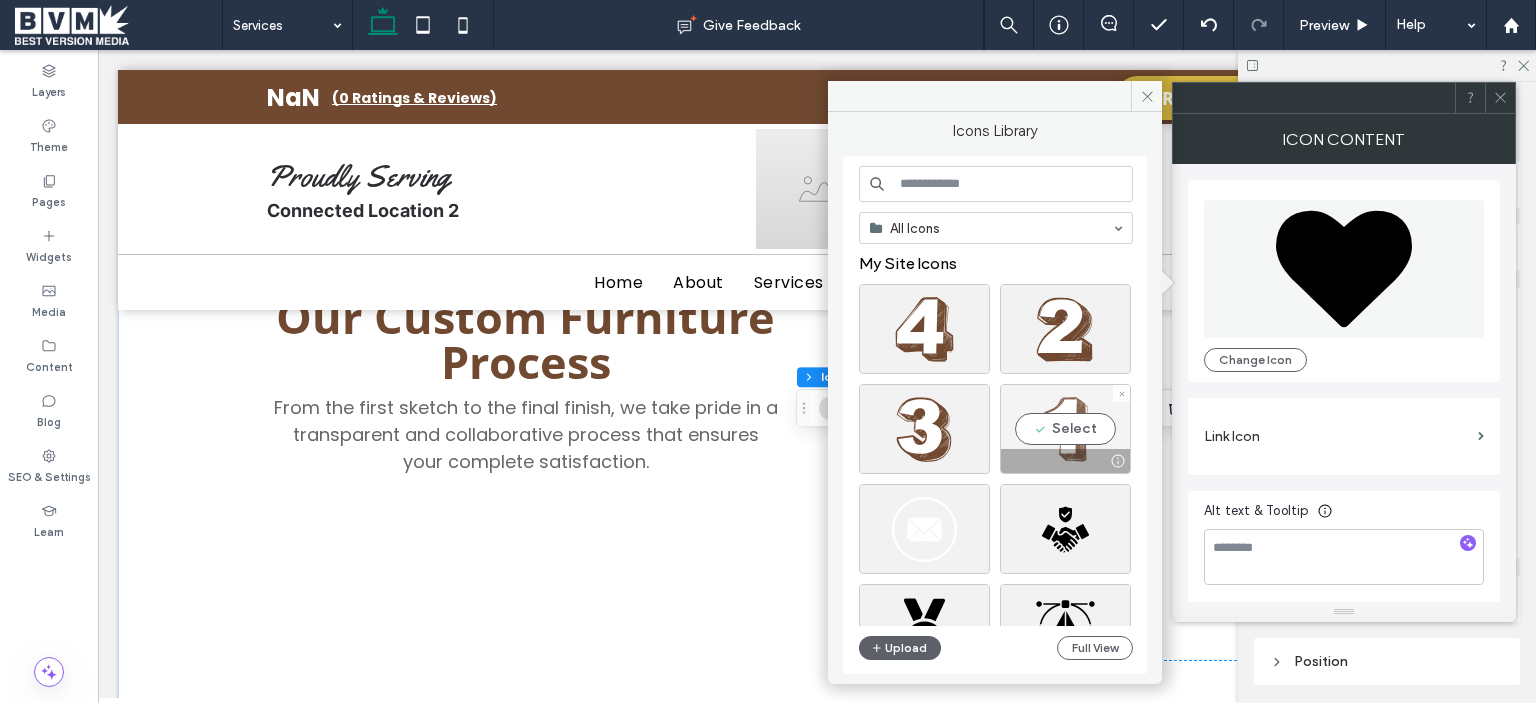 click on "Select" at bounding box center [1065, 429] 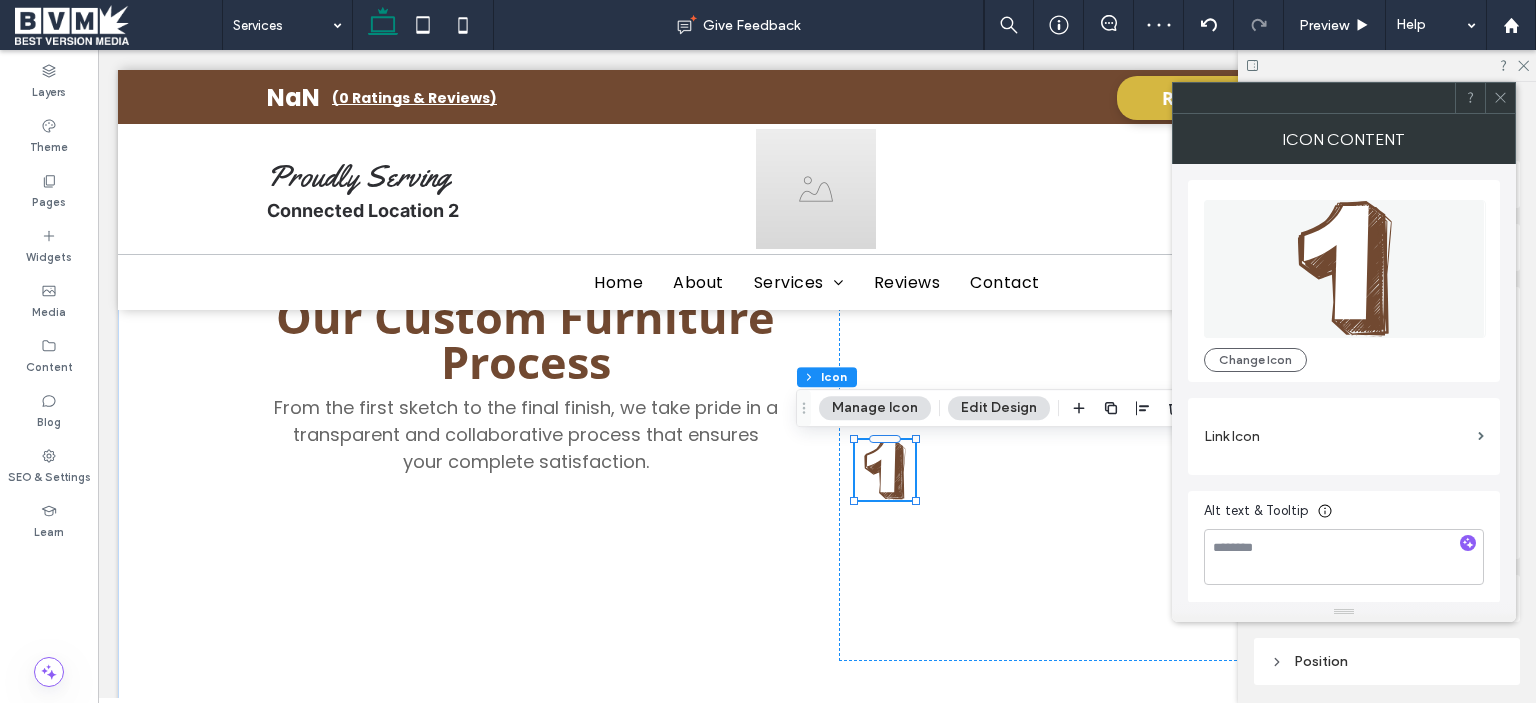 click 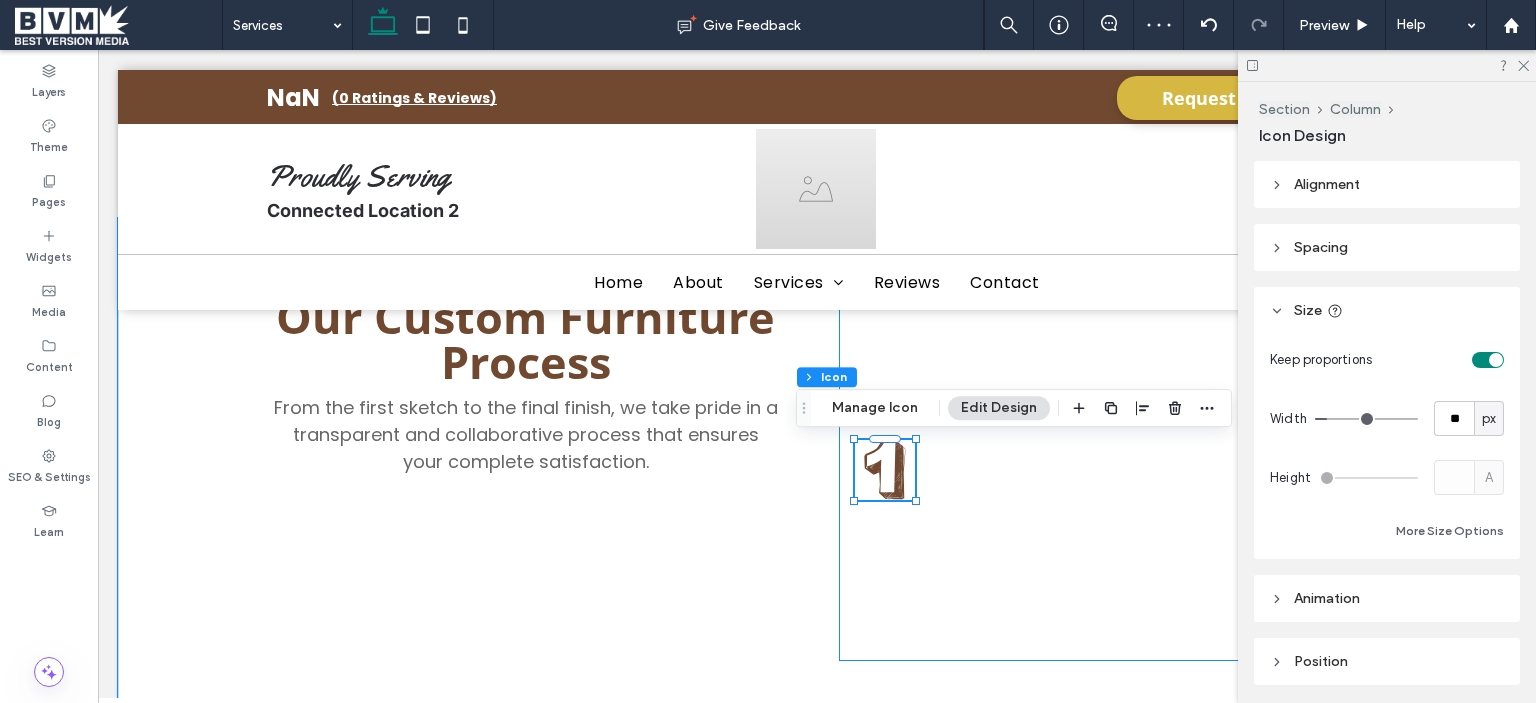 click at bounding box center [1108, 469] 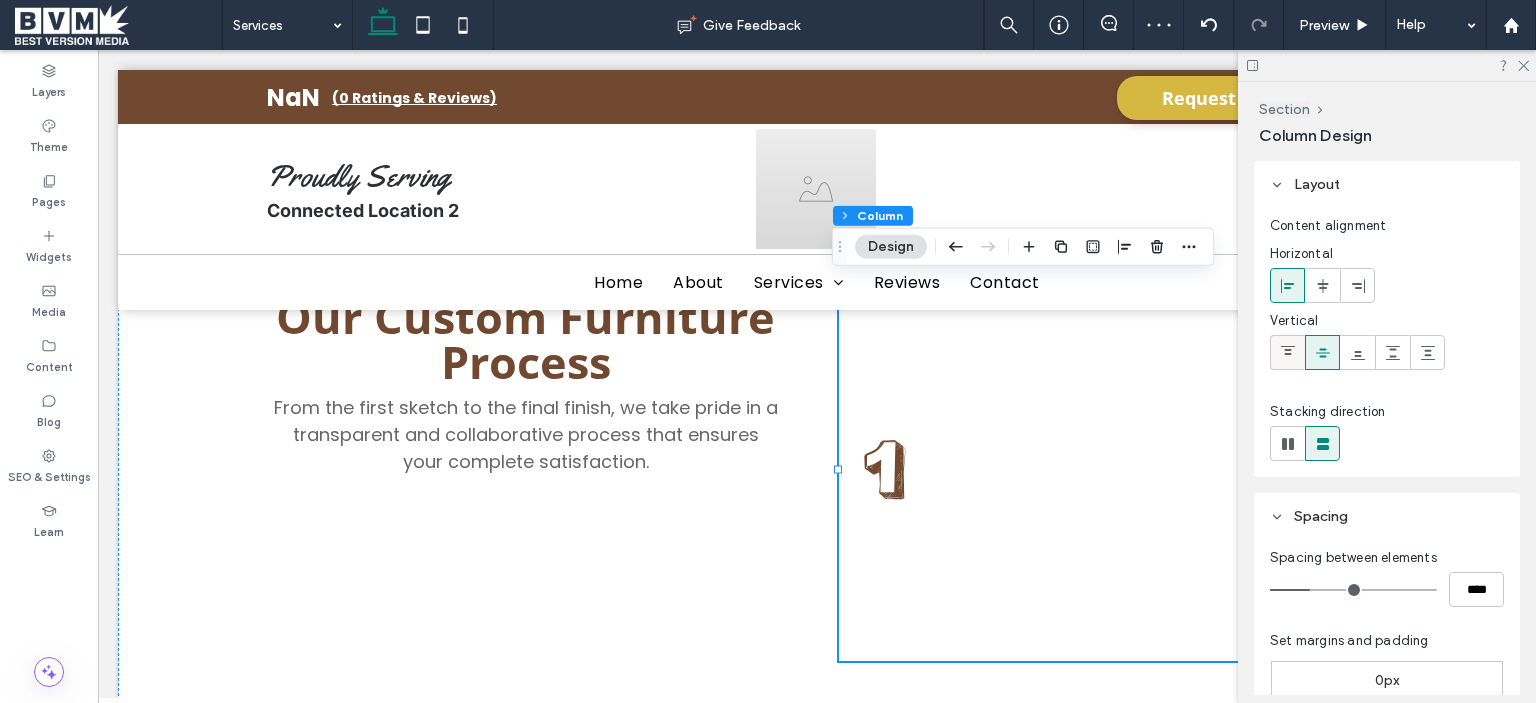 click 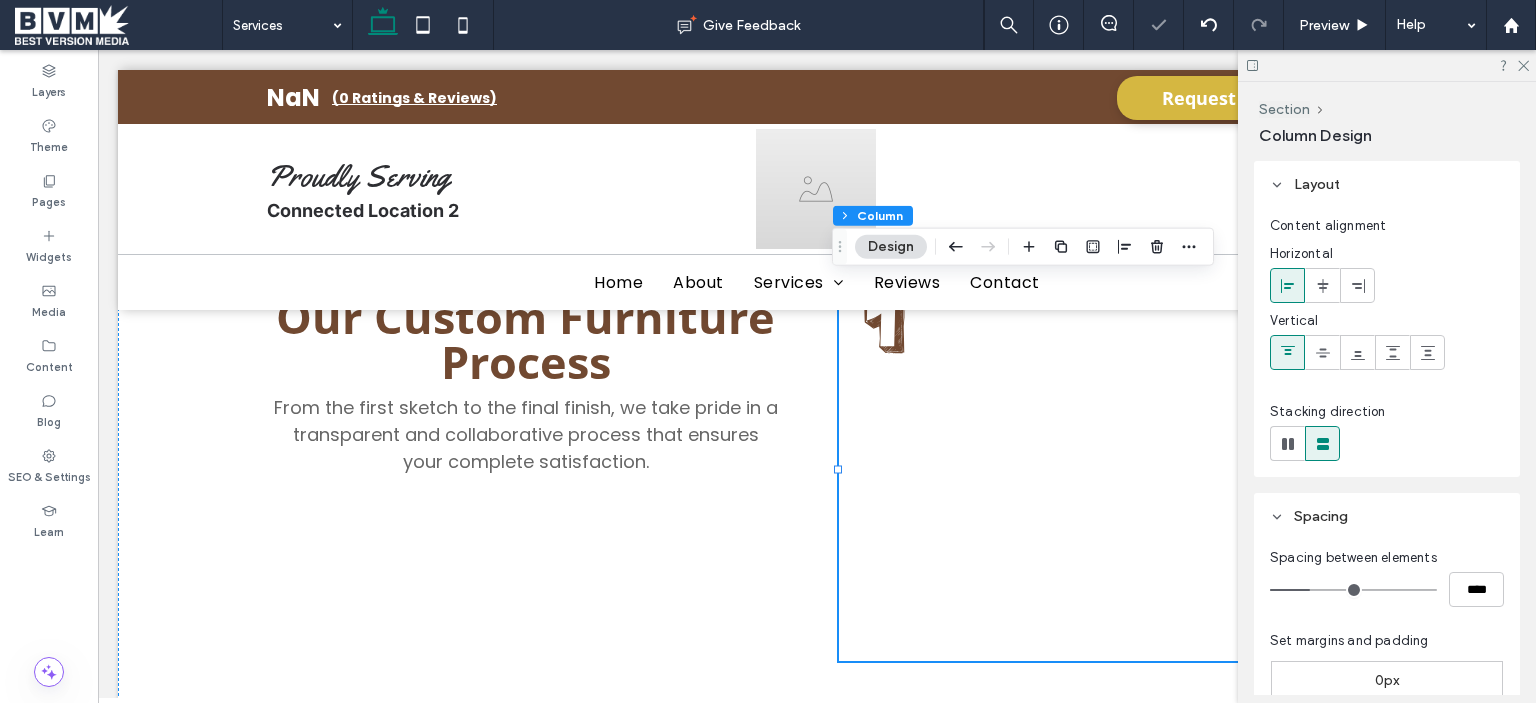 drag, startPoint x: 1282, startPoint y: 449, endPoint x: 1256, endPoint y: 460, distance: 28.231188 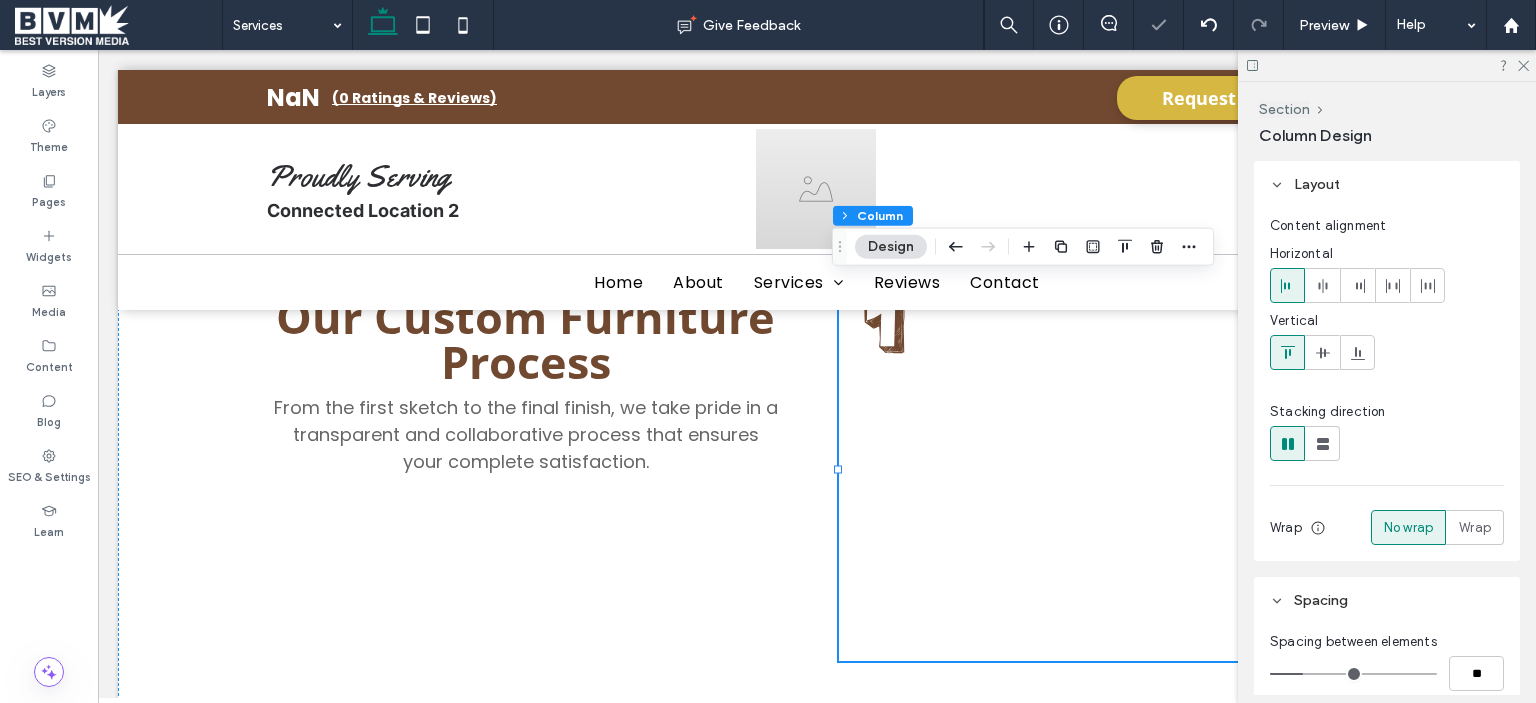 type on "*" 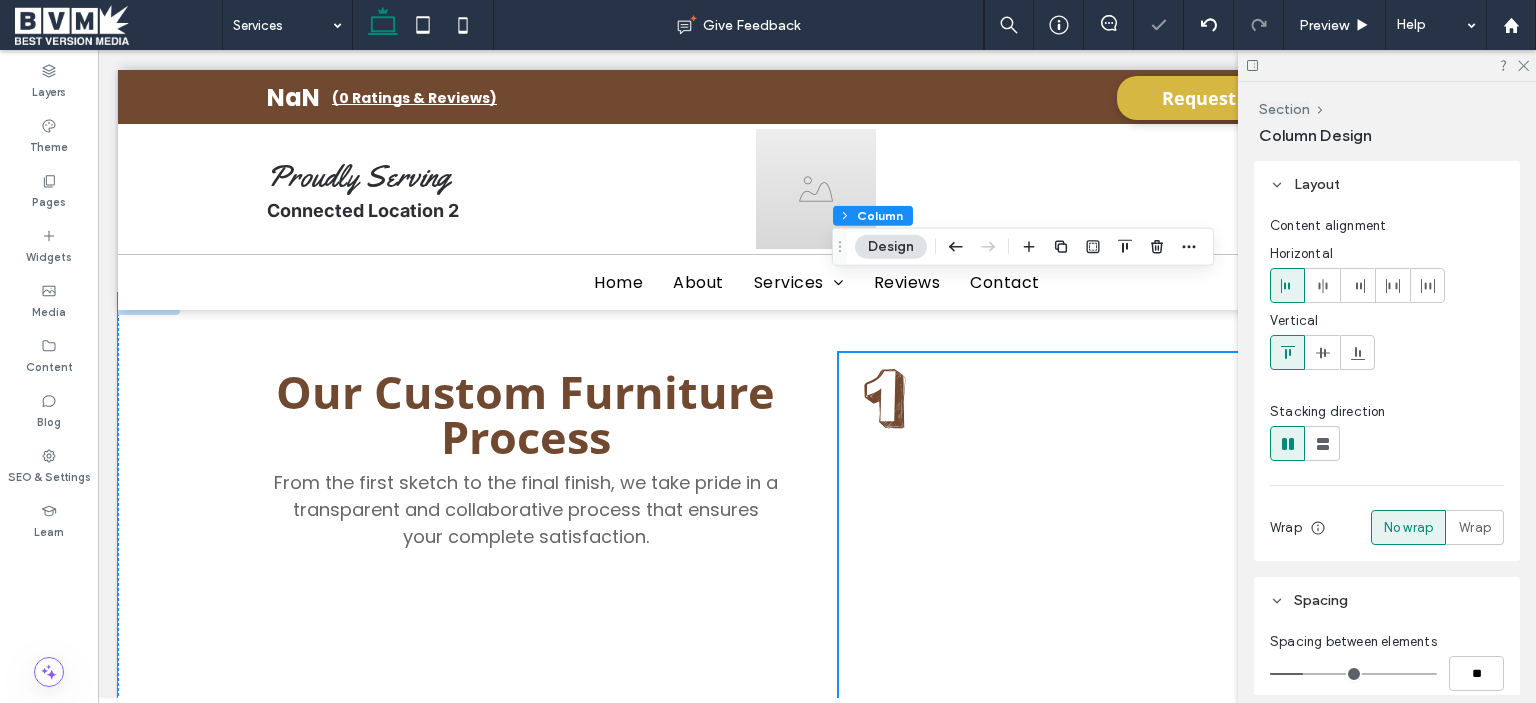 scroll, scrollTop: 1180, scrollLeft: 0, axis: vertical 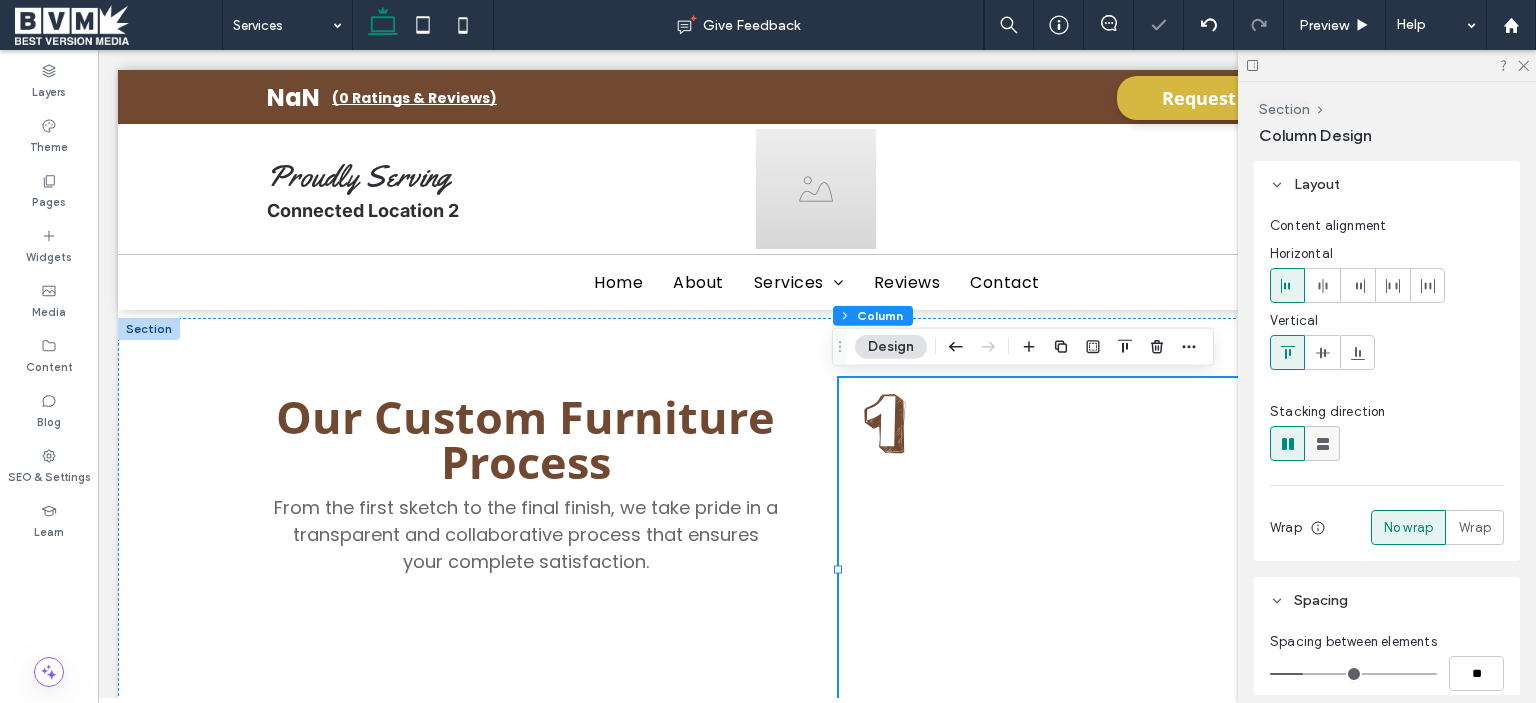 click at bounding box center (1322, 443) 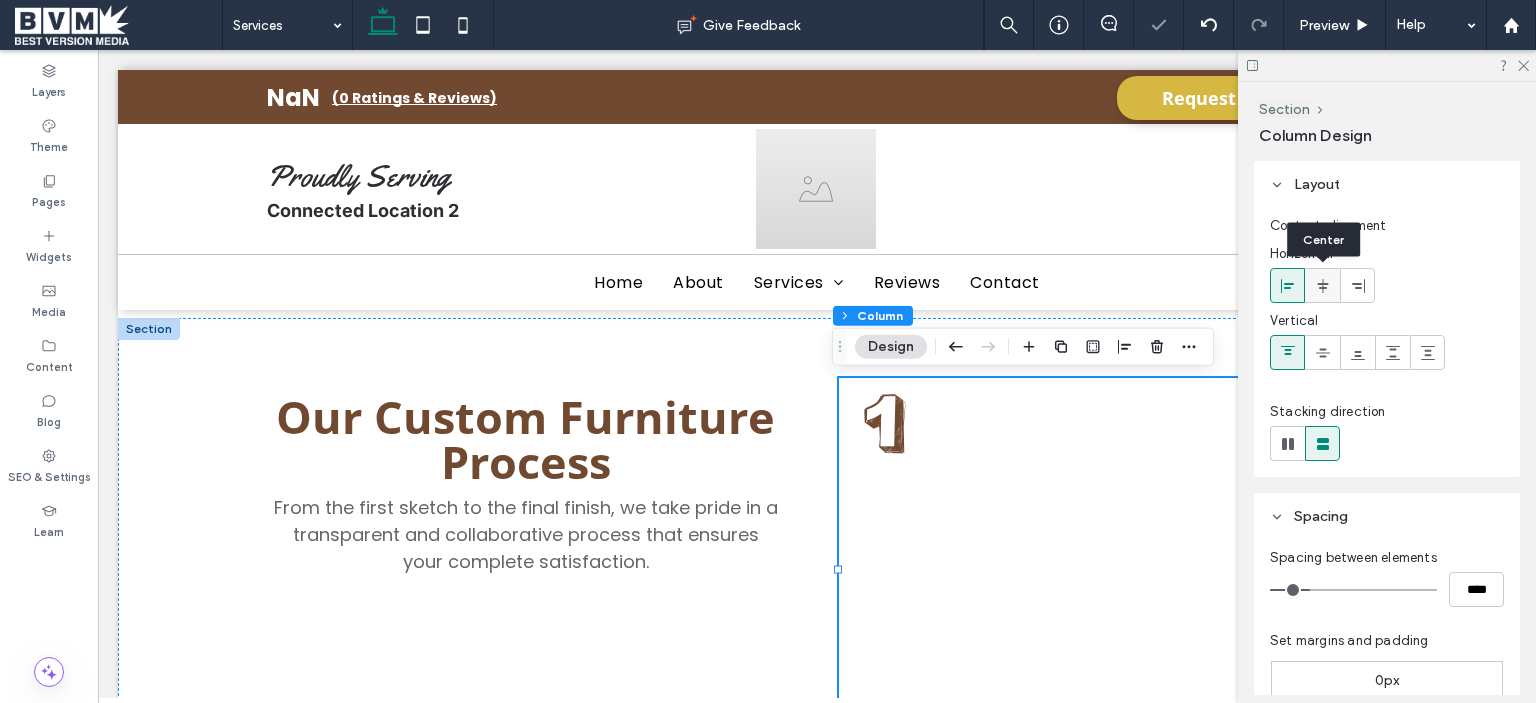 click 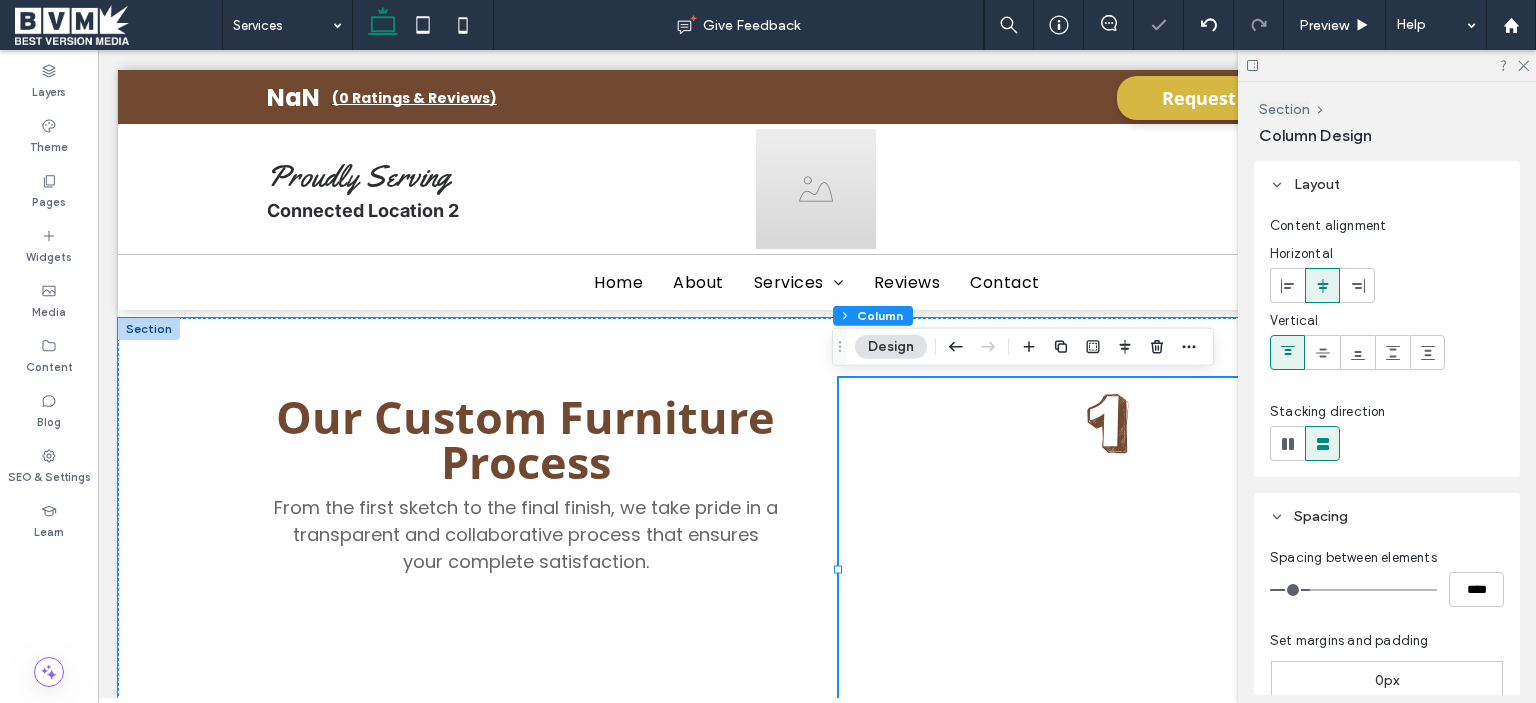 click at bounding box center [1108, 569] 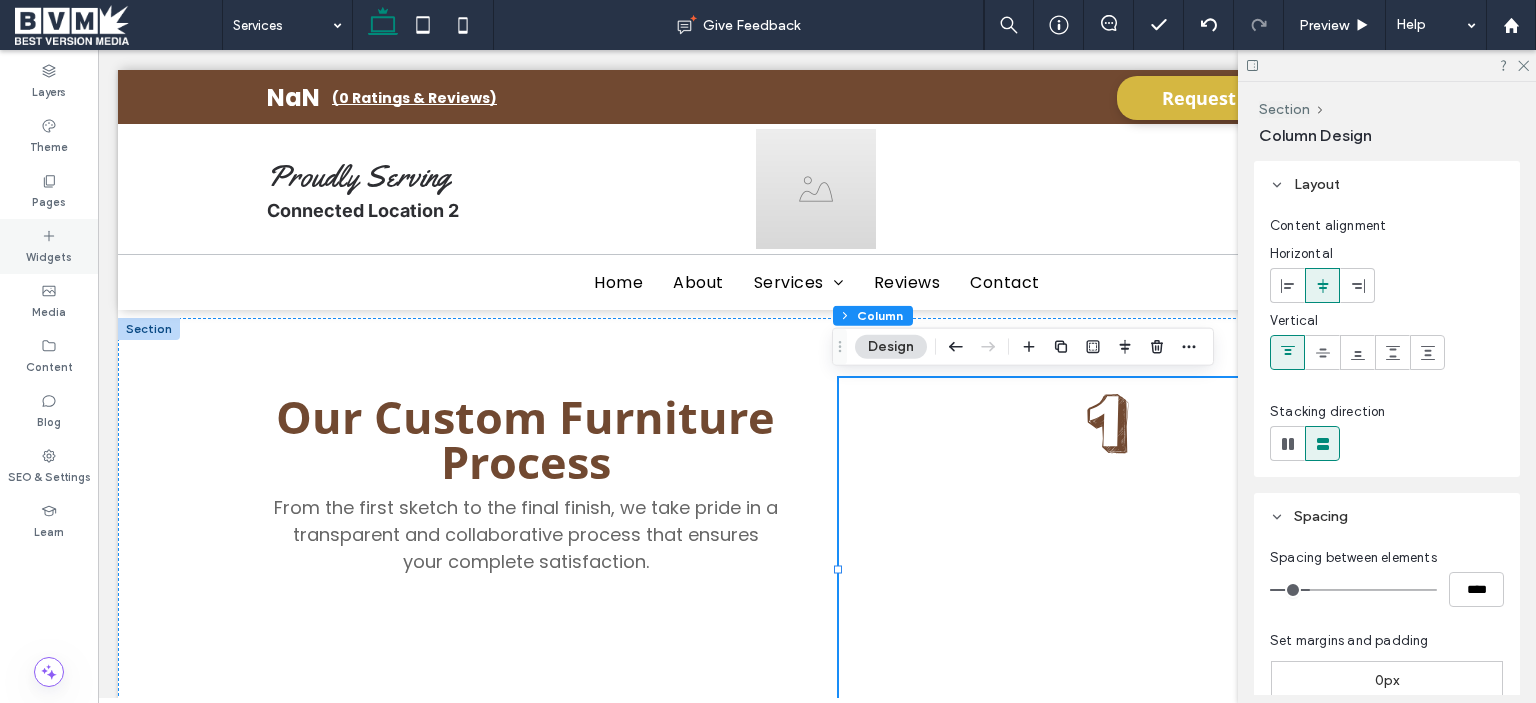 click on "Widgets" at bounding box center [49, 255] 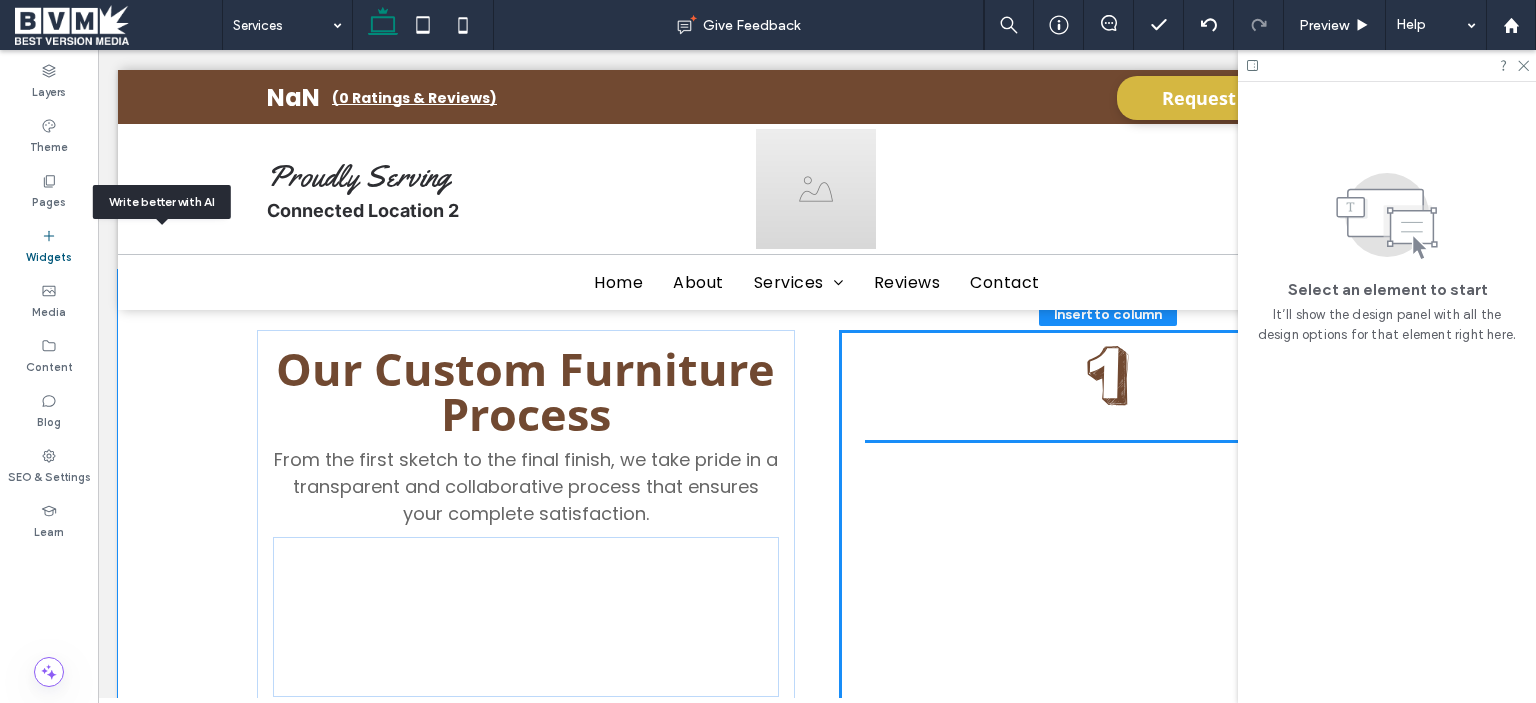 scroll, scrollTop: 1252, scrollLeft: 0, axis: vertical 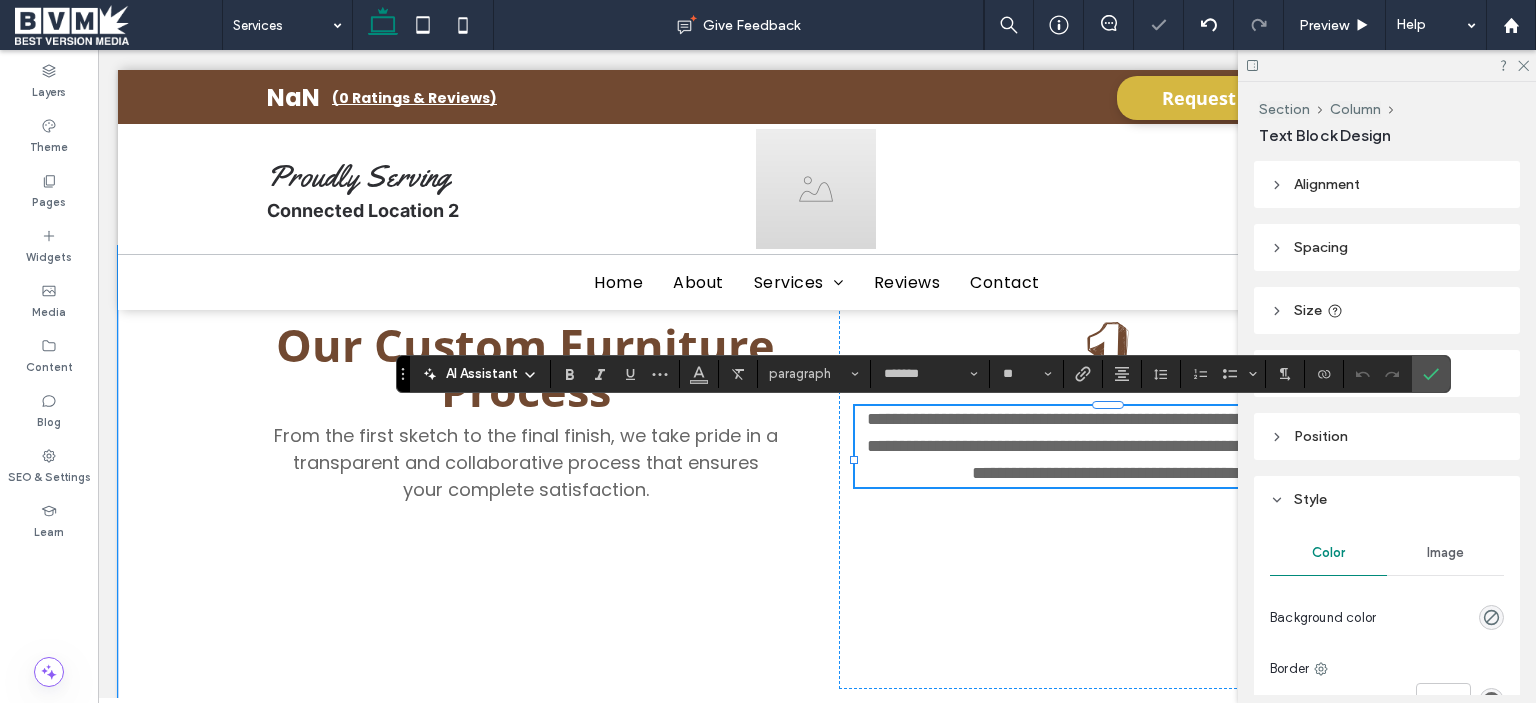 type on "*******" 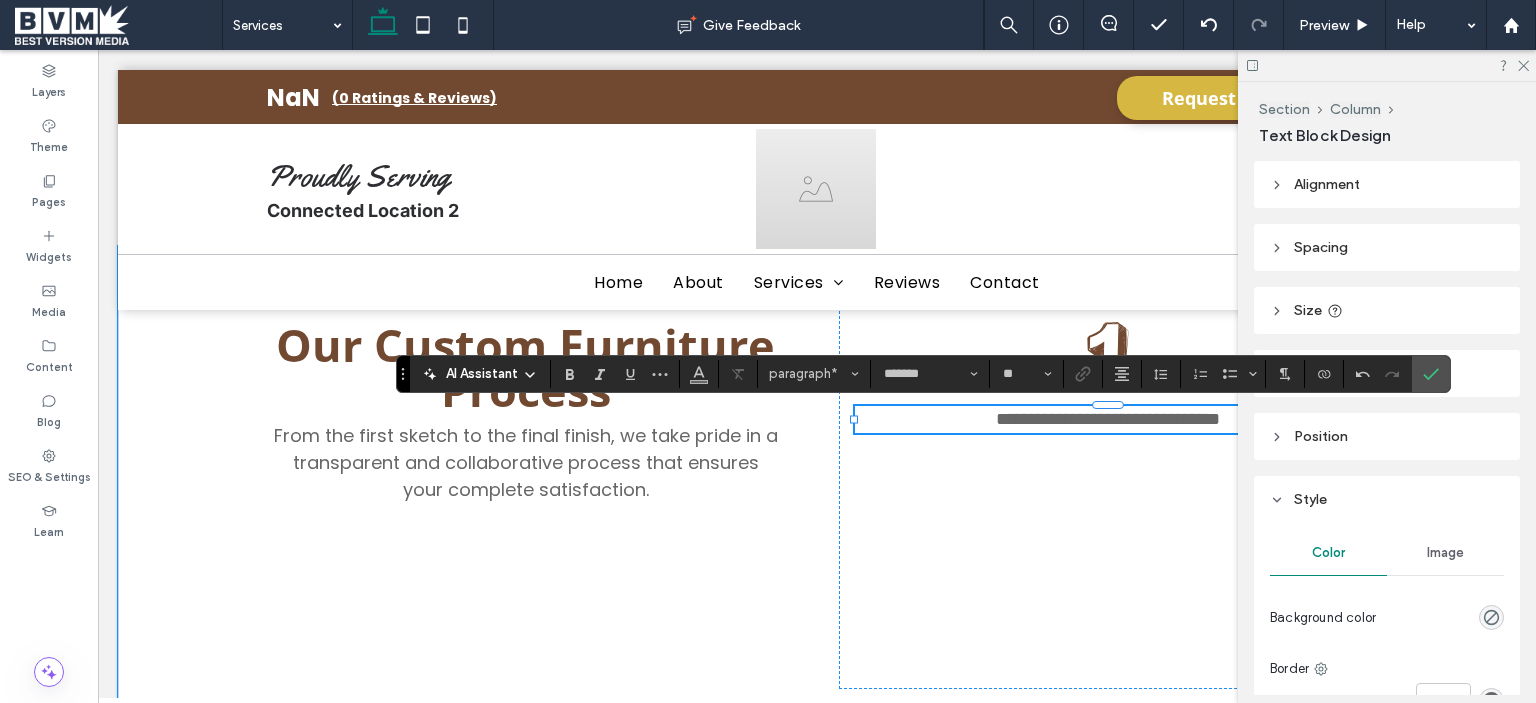 click on "**********" at bounding box center (1108, 419) 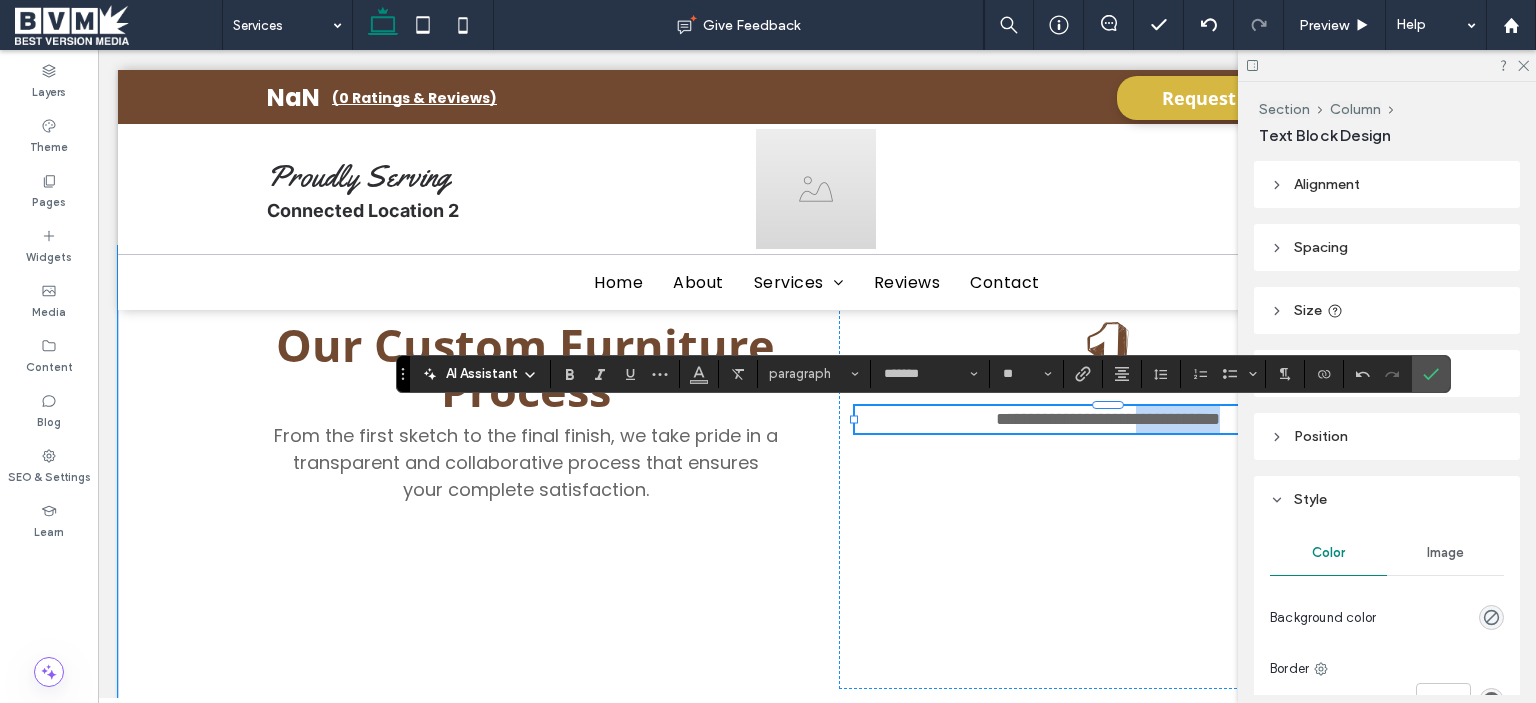 click on "**********" at bounding box center [1108, 419] 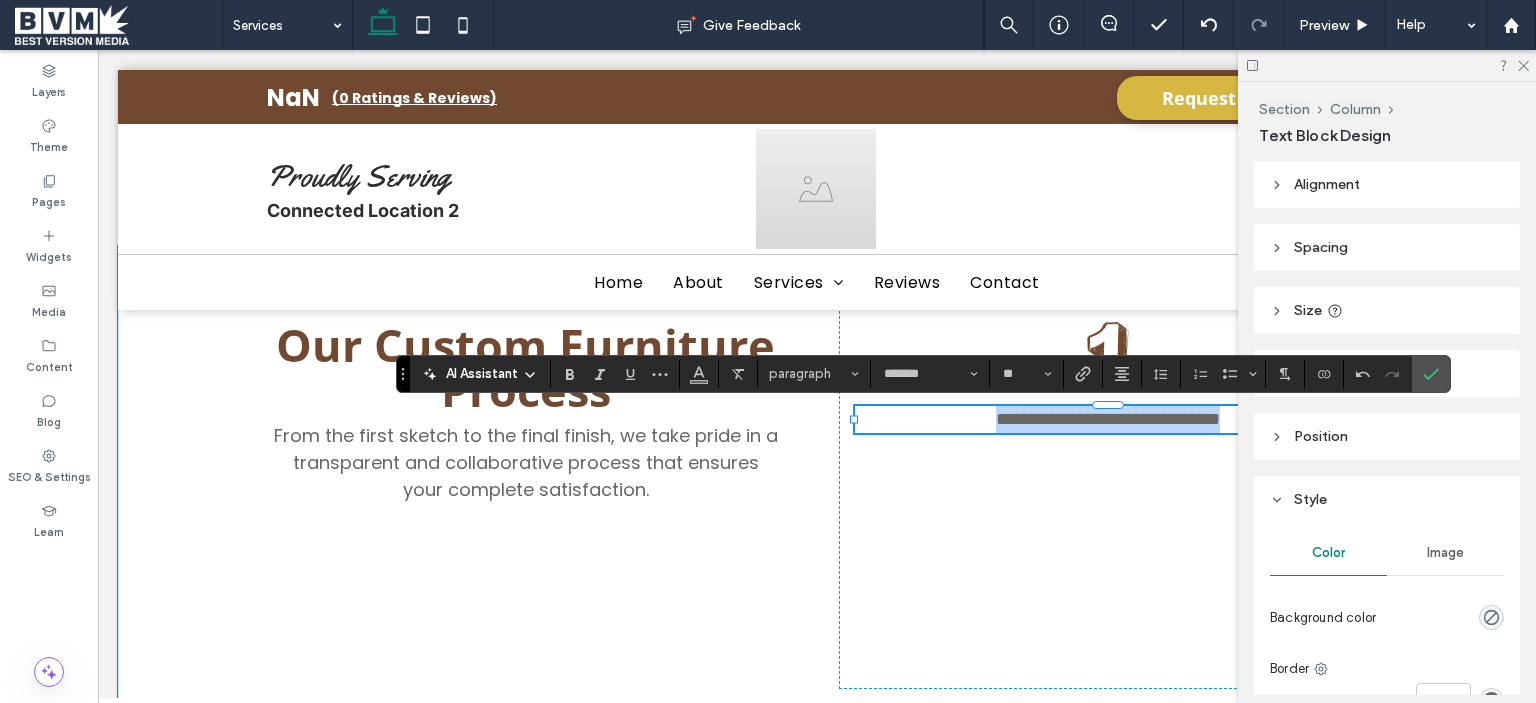 click on "**********" at bounding box center (1108, 419) 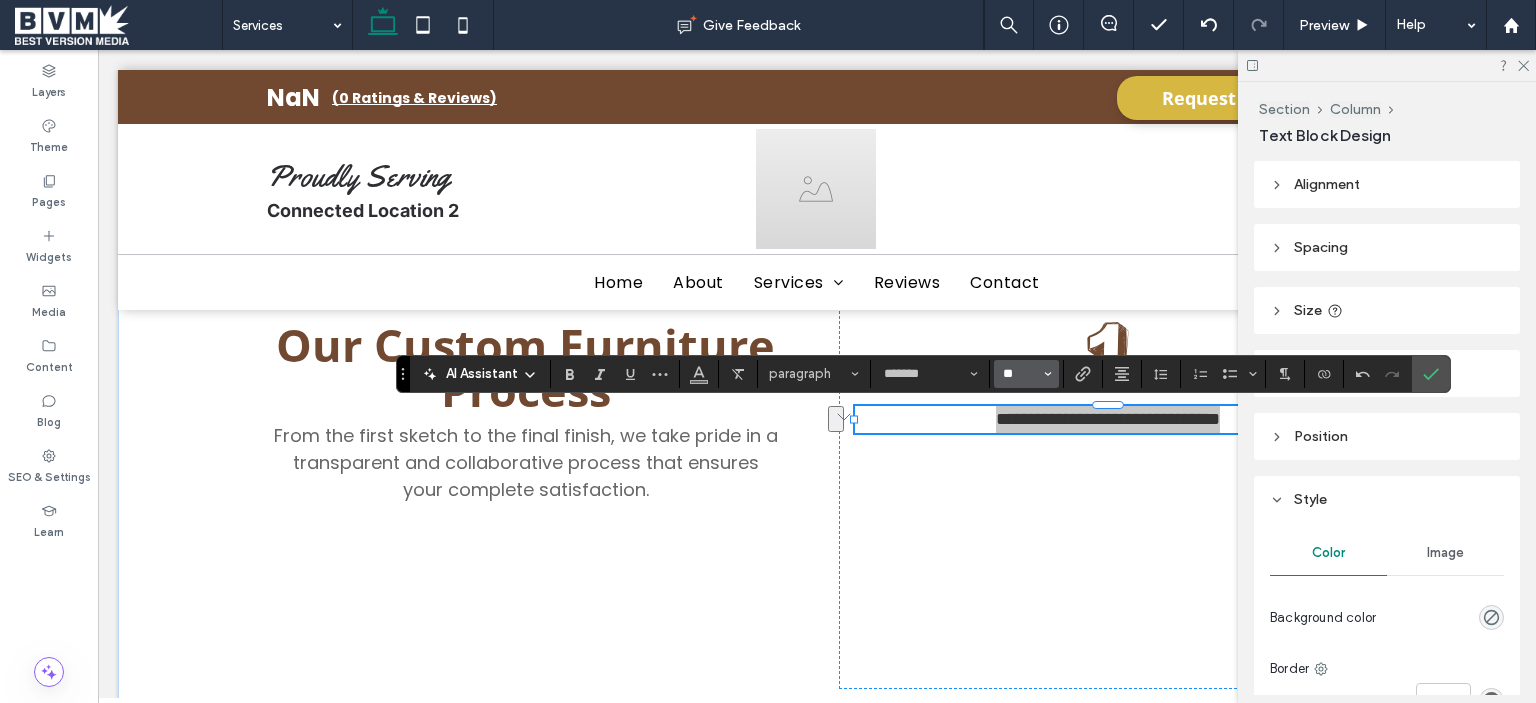 click on "**" at bounding box center (1020, 374) 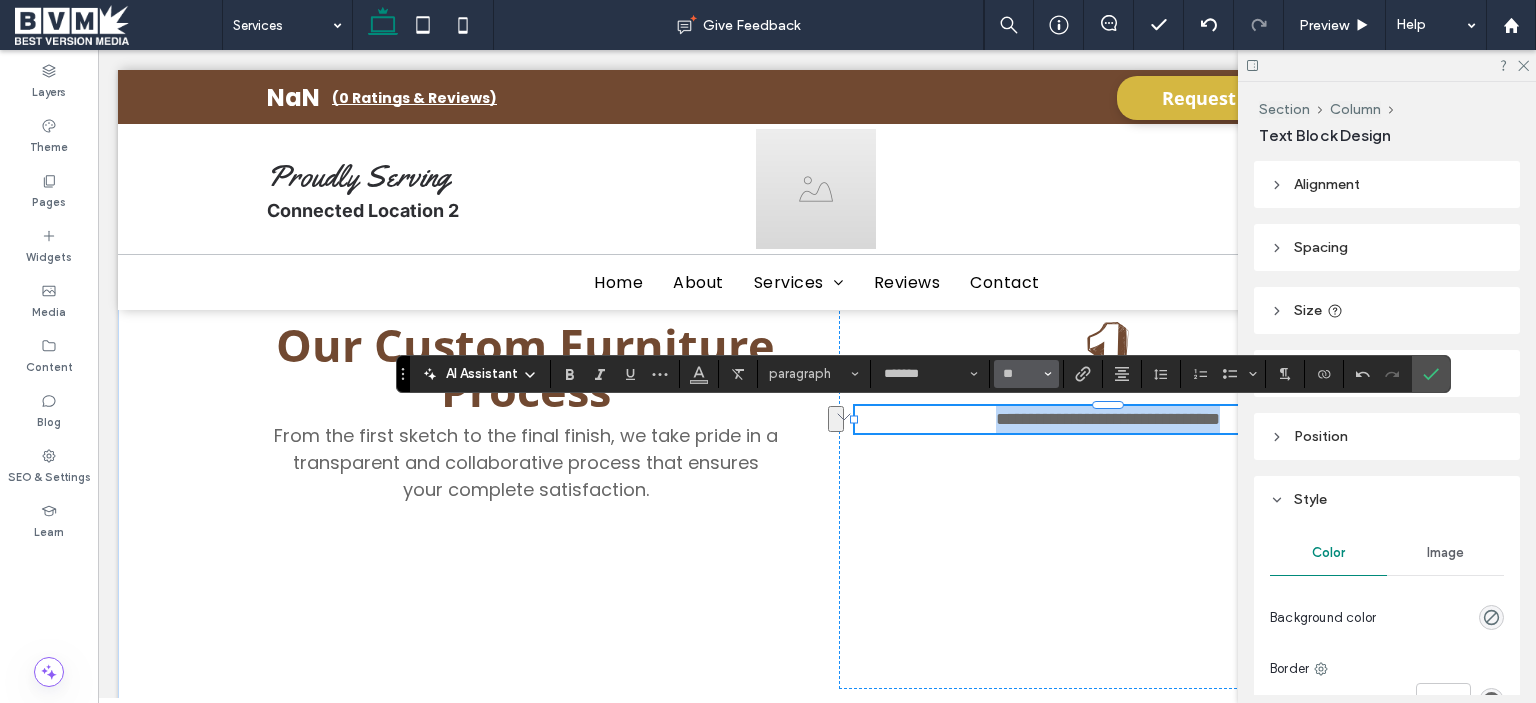type on "**" 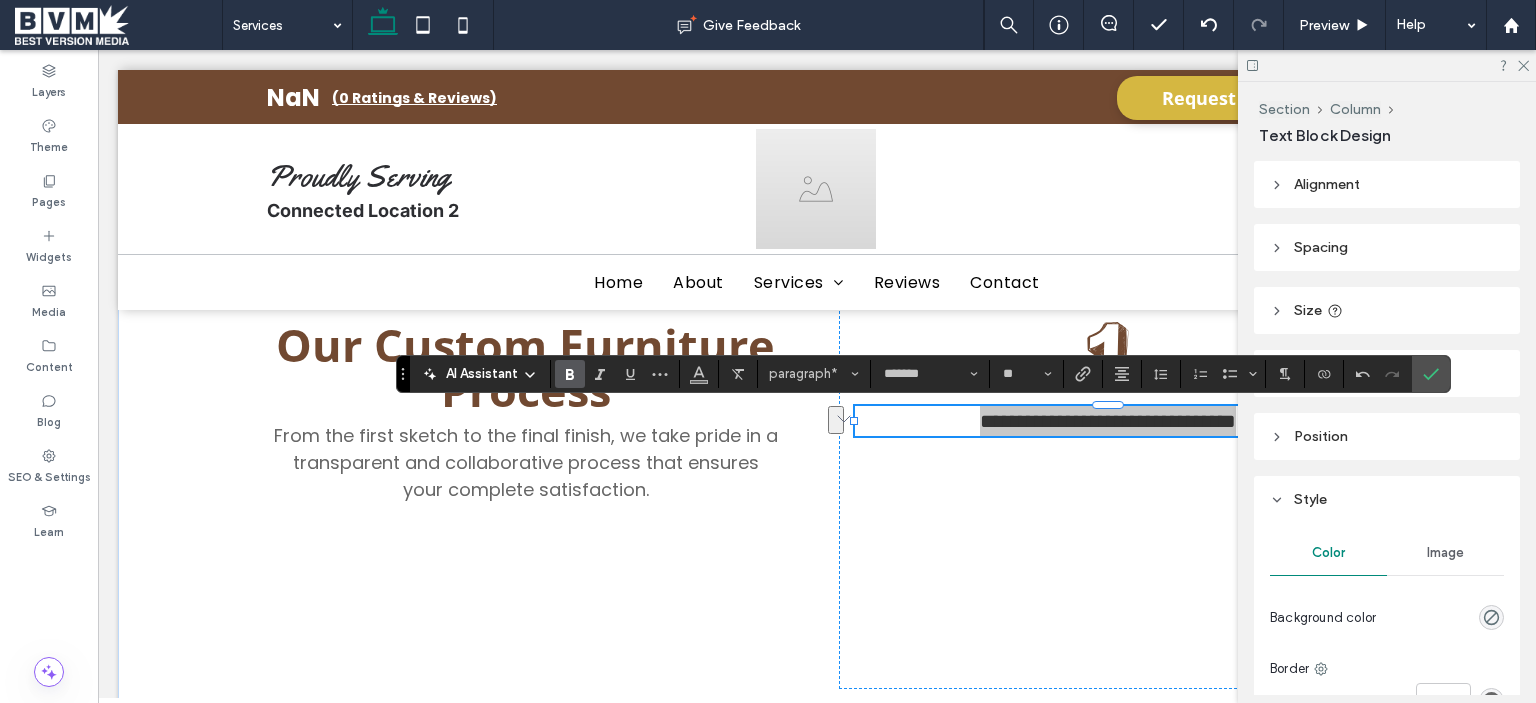 click 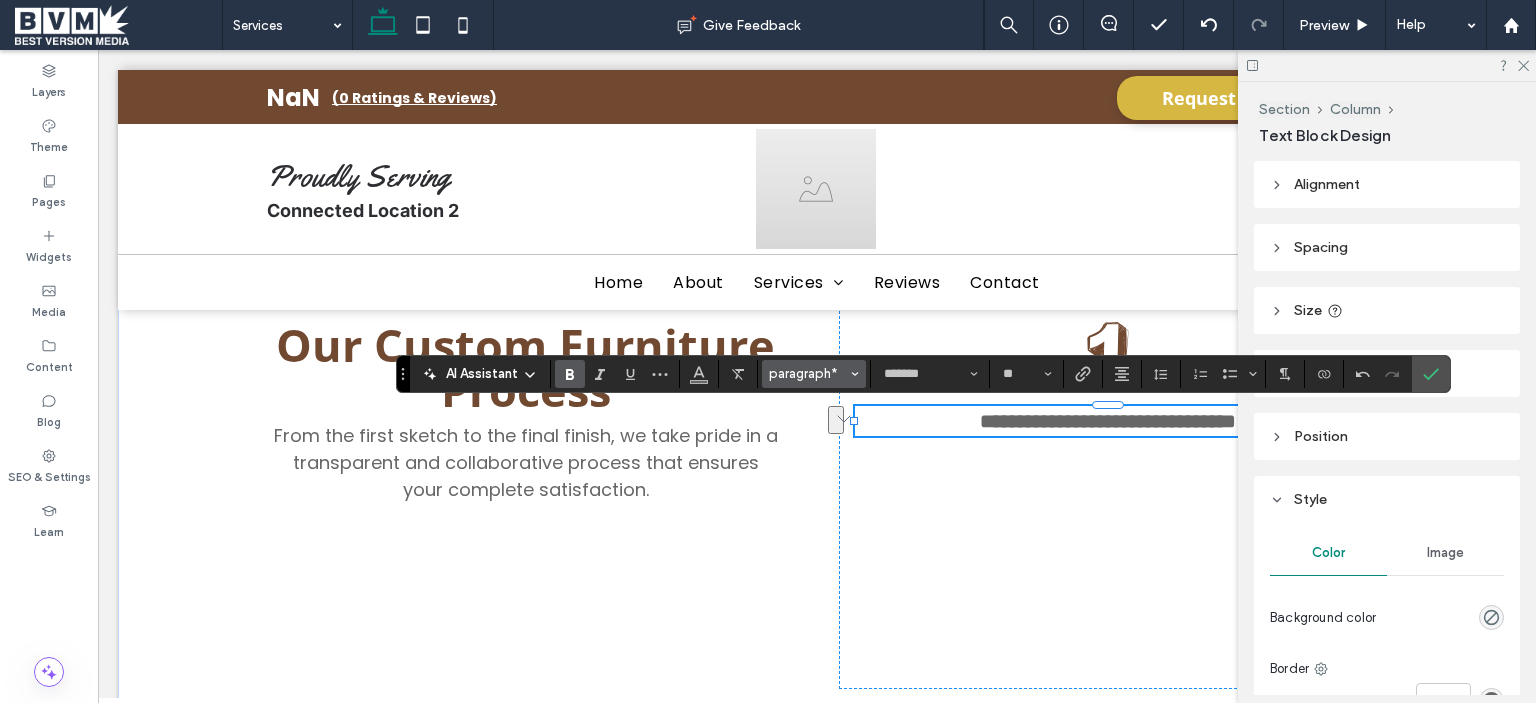 click on "paragraph*" at bounding box center (808, 373) 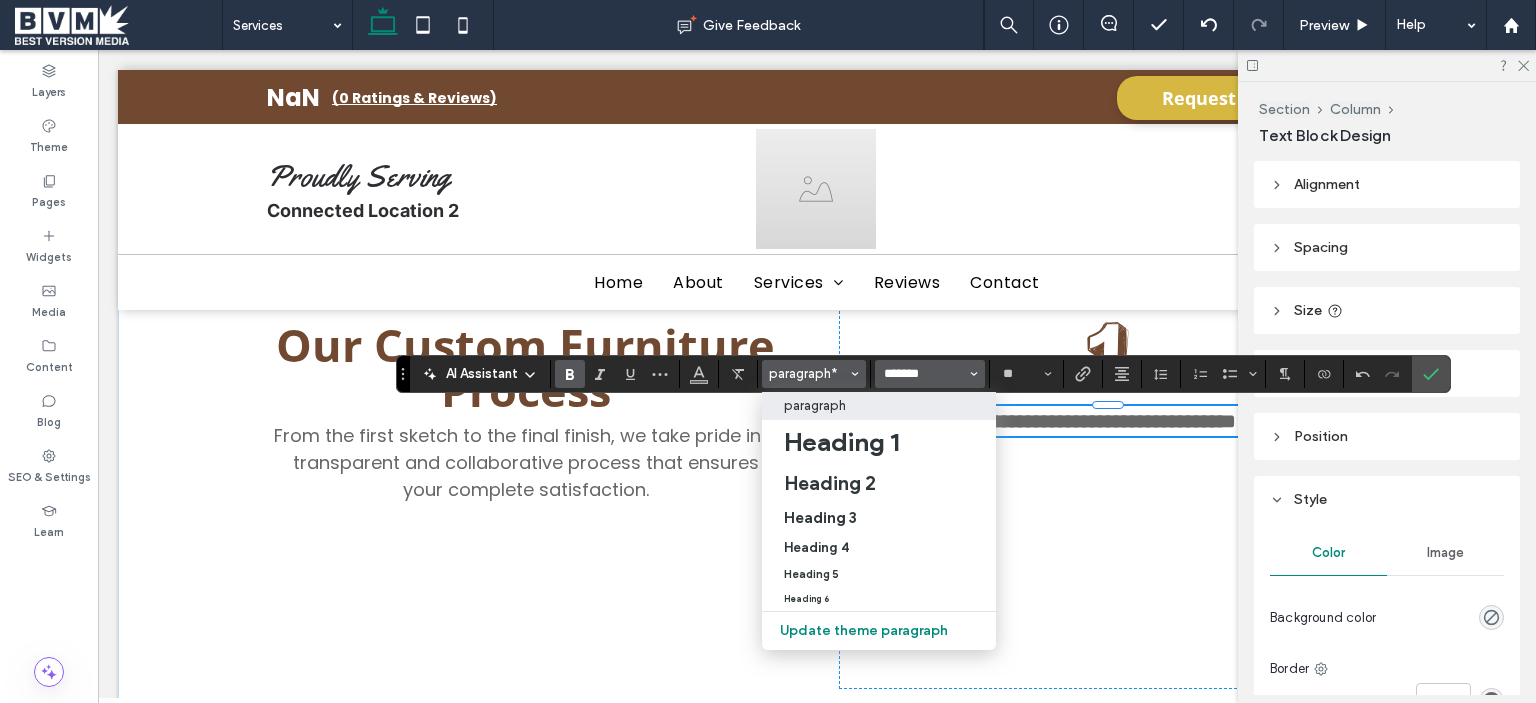 click on "*******" at bounding box center (924, 374) 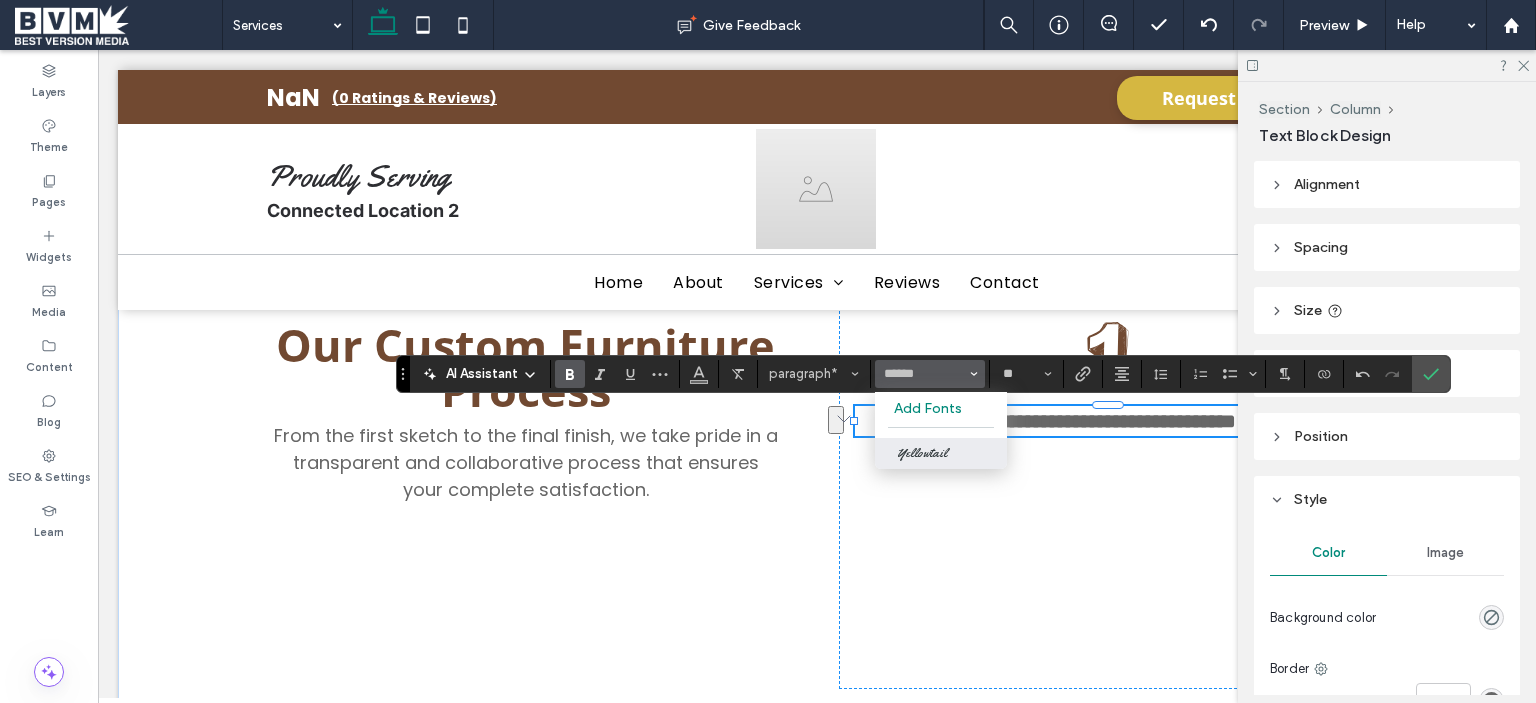 click on "Yellowtail" at bounding box center (941, 453) 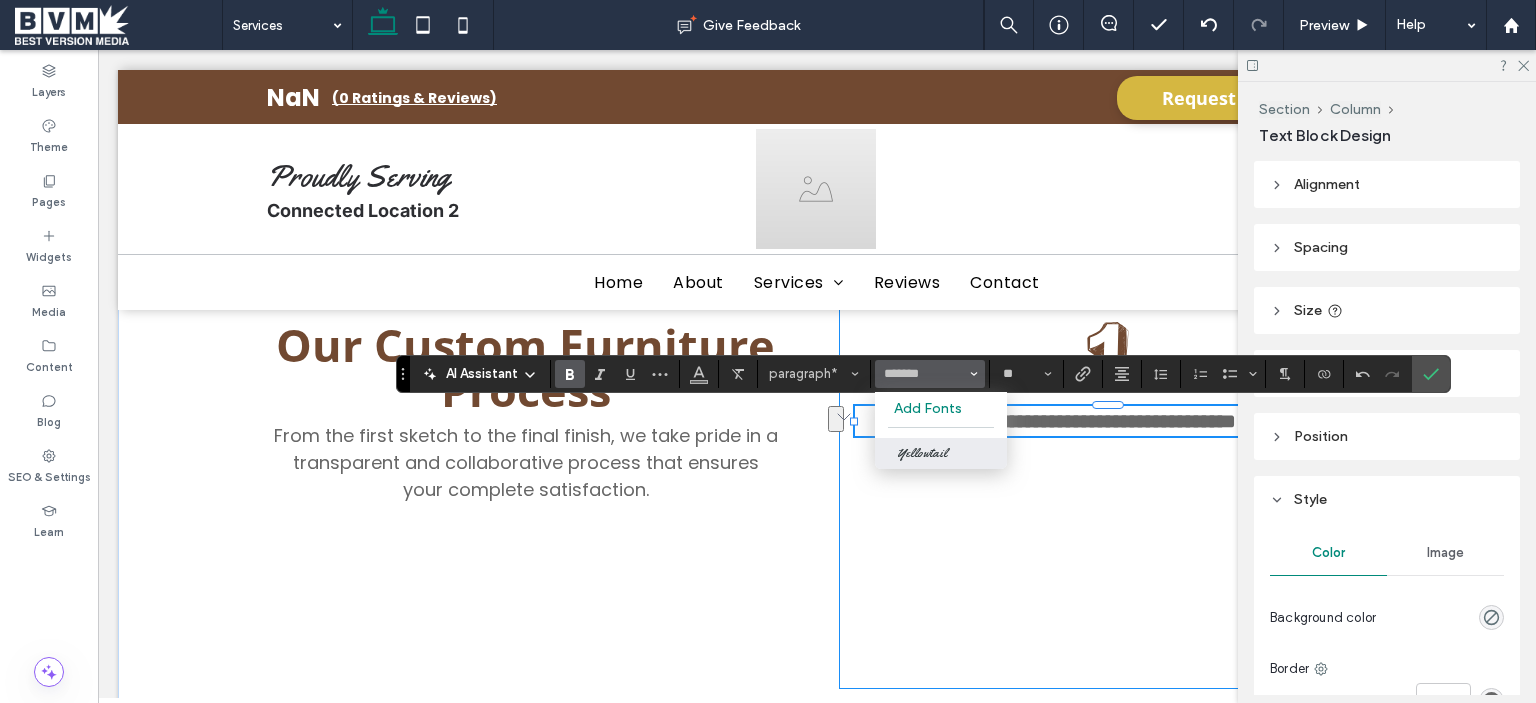 type on "**********" 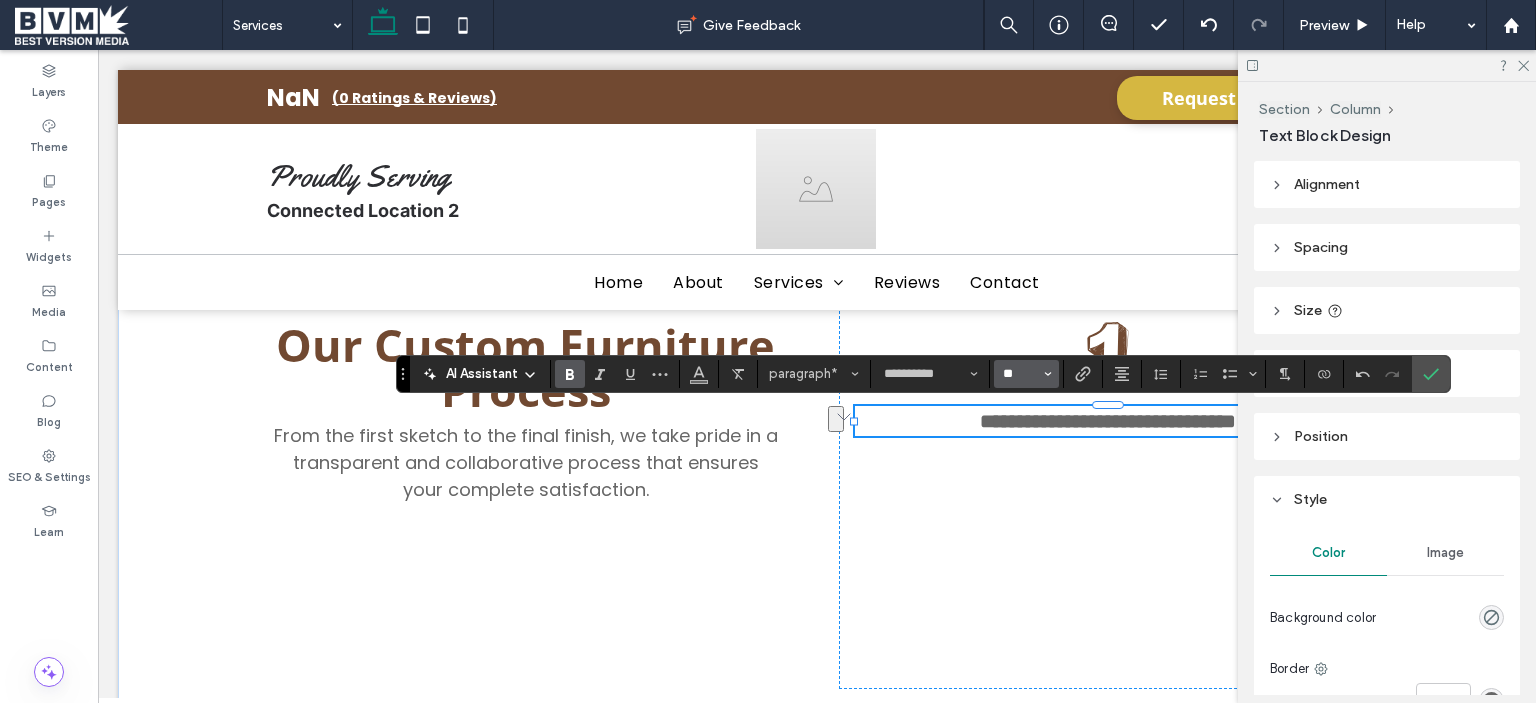click on "**" at bounding box center [1020, 374] 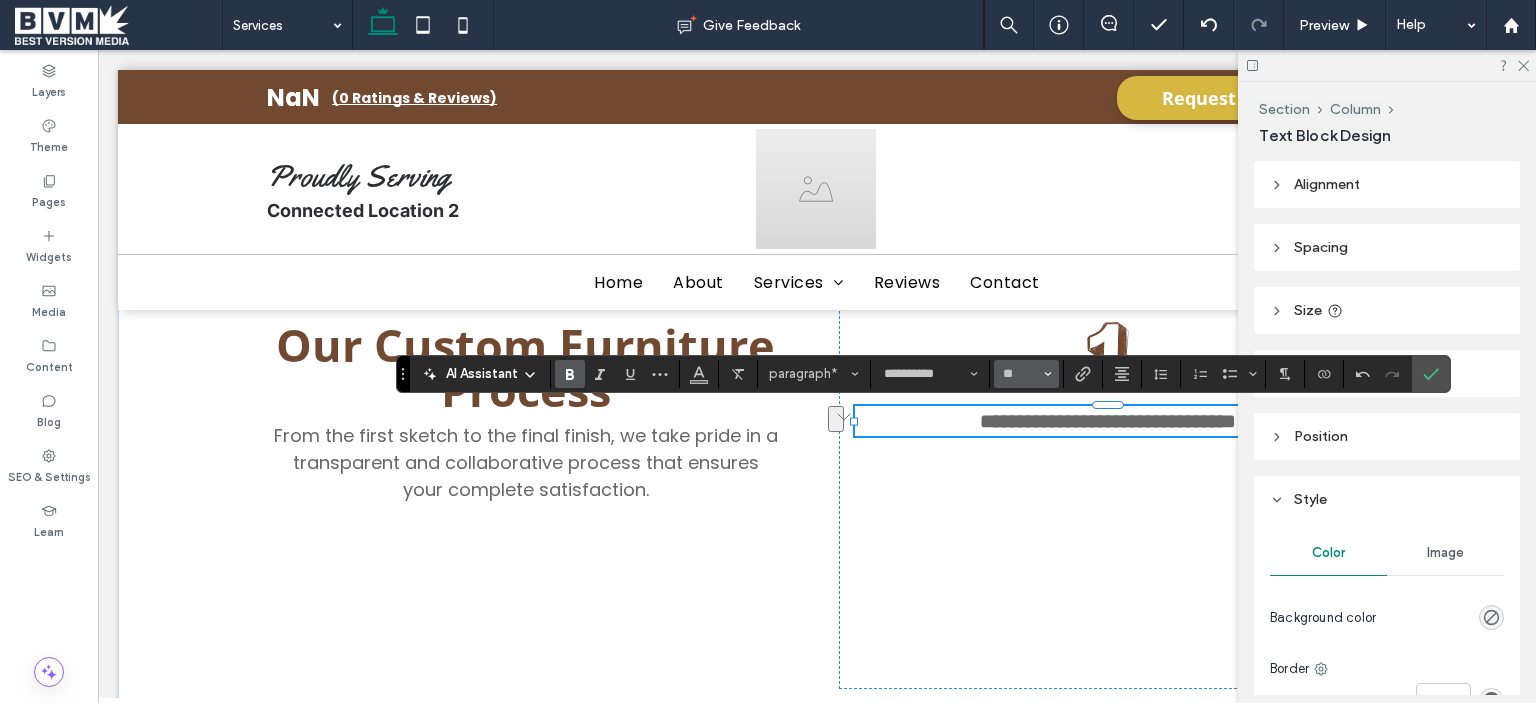type on "**" 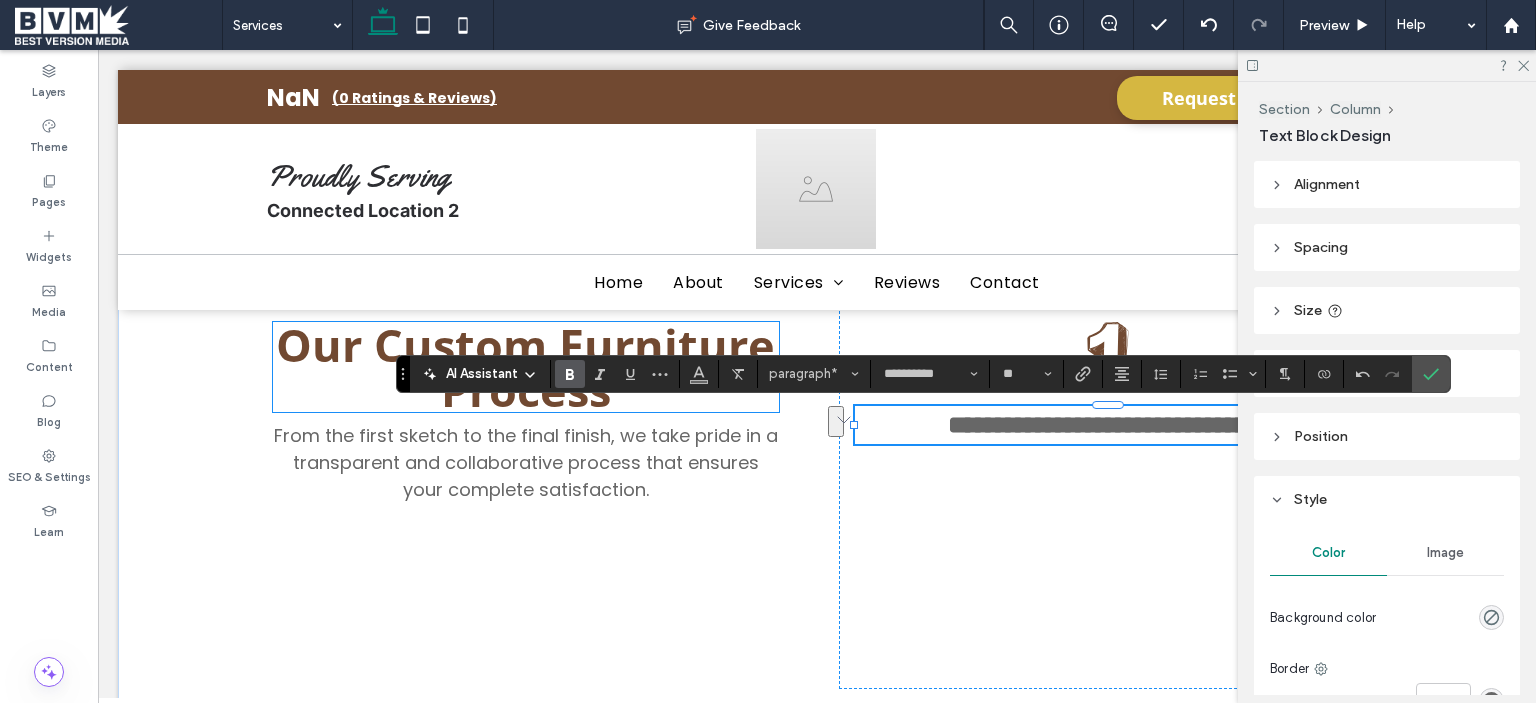 click at bounding box center [570, 374] 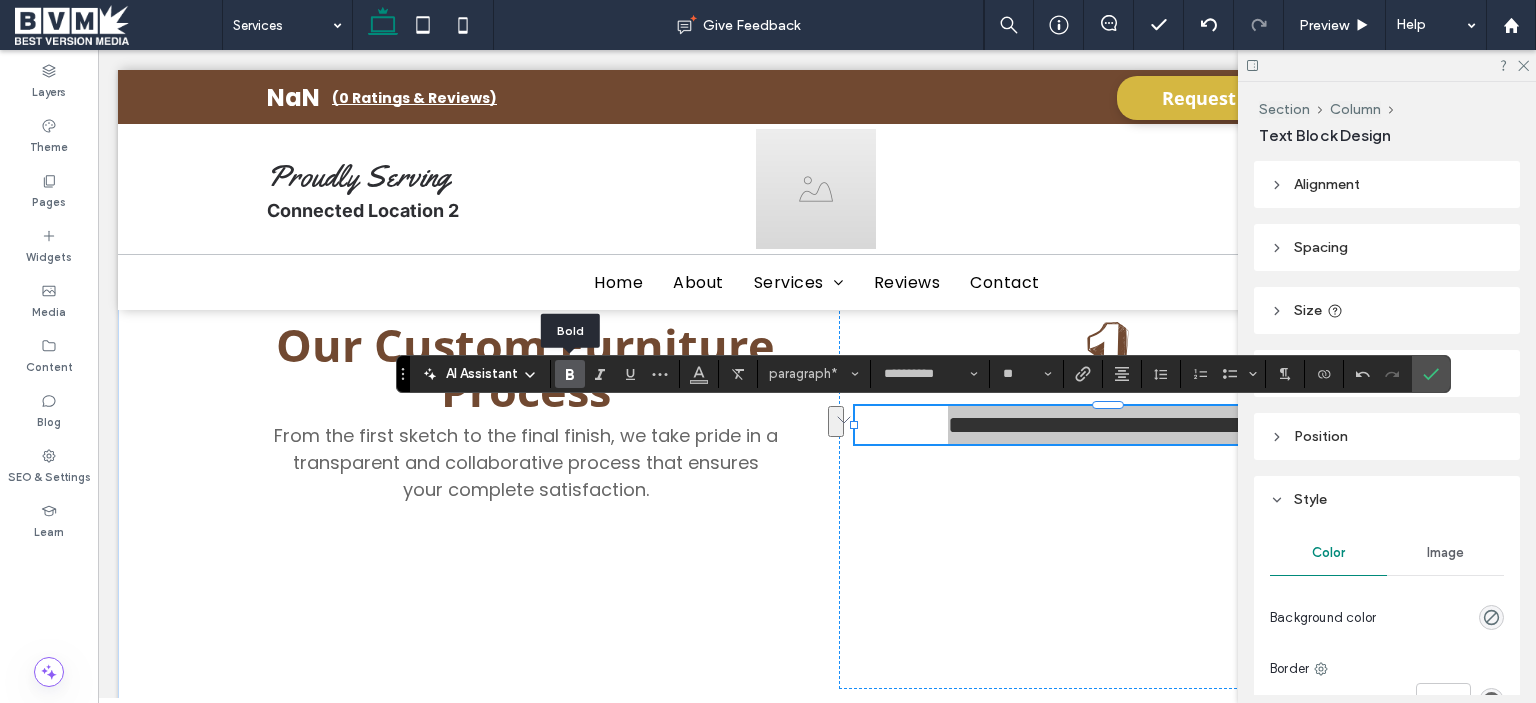 click 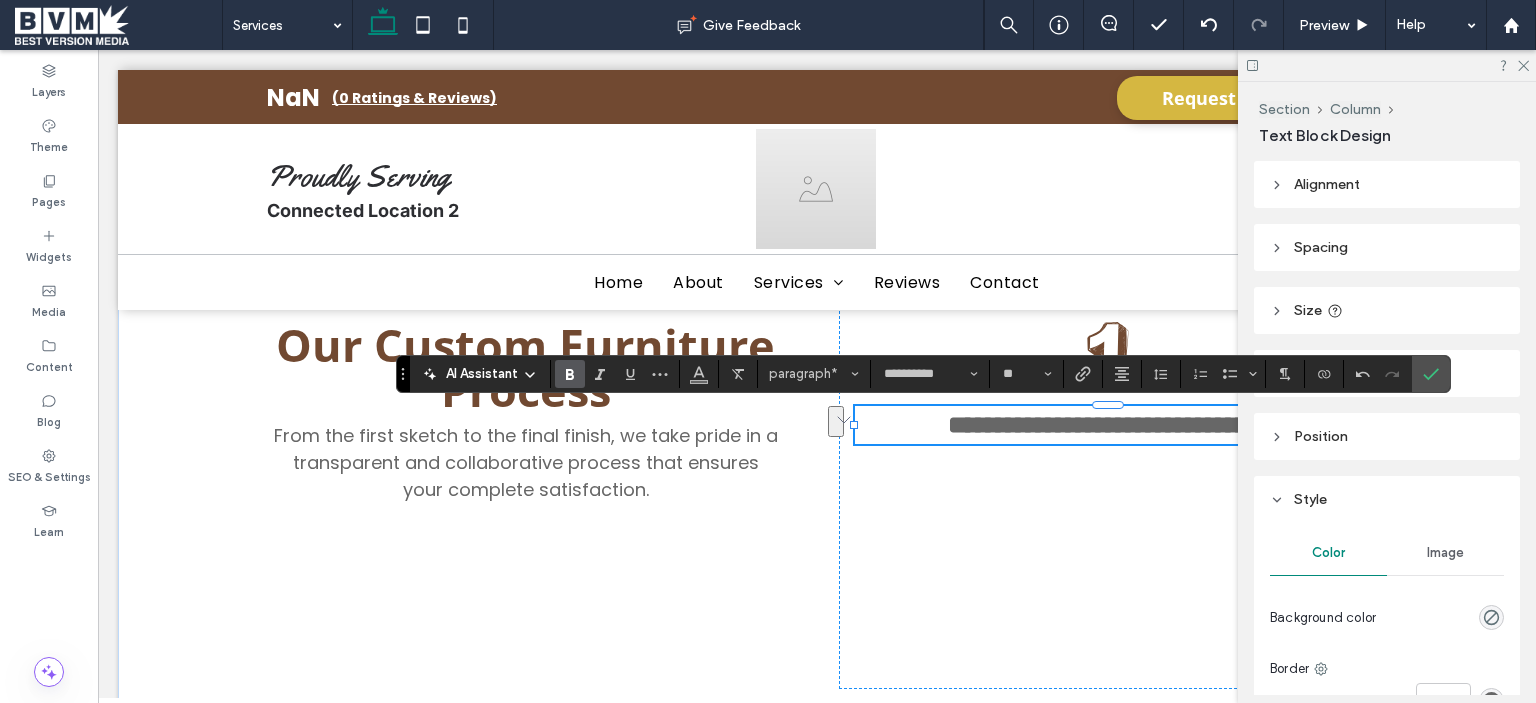 click 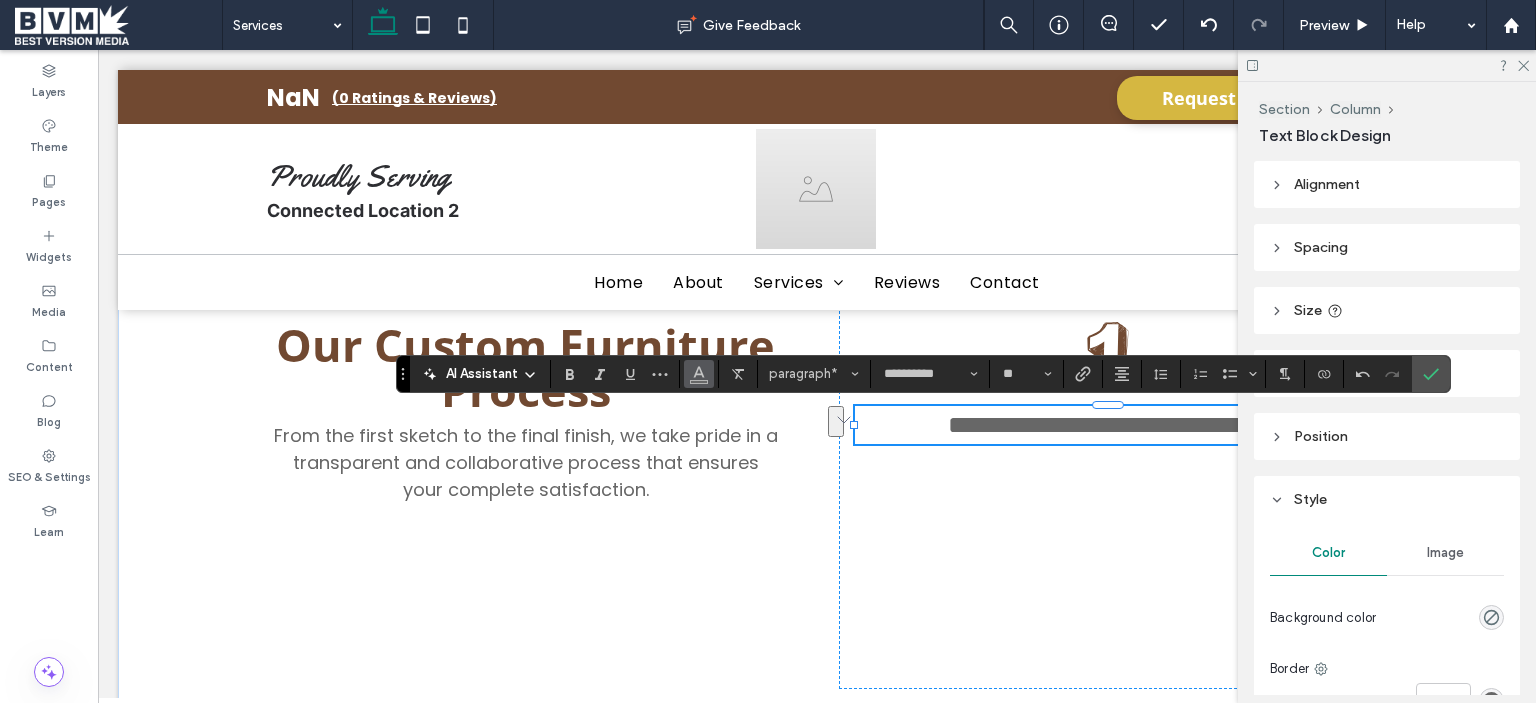 click 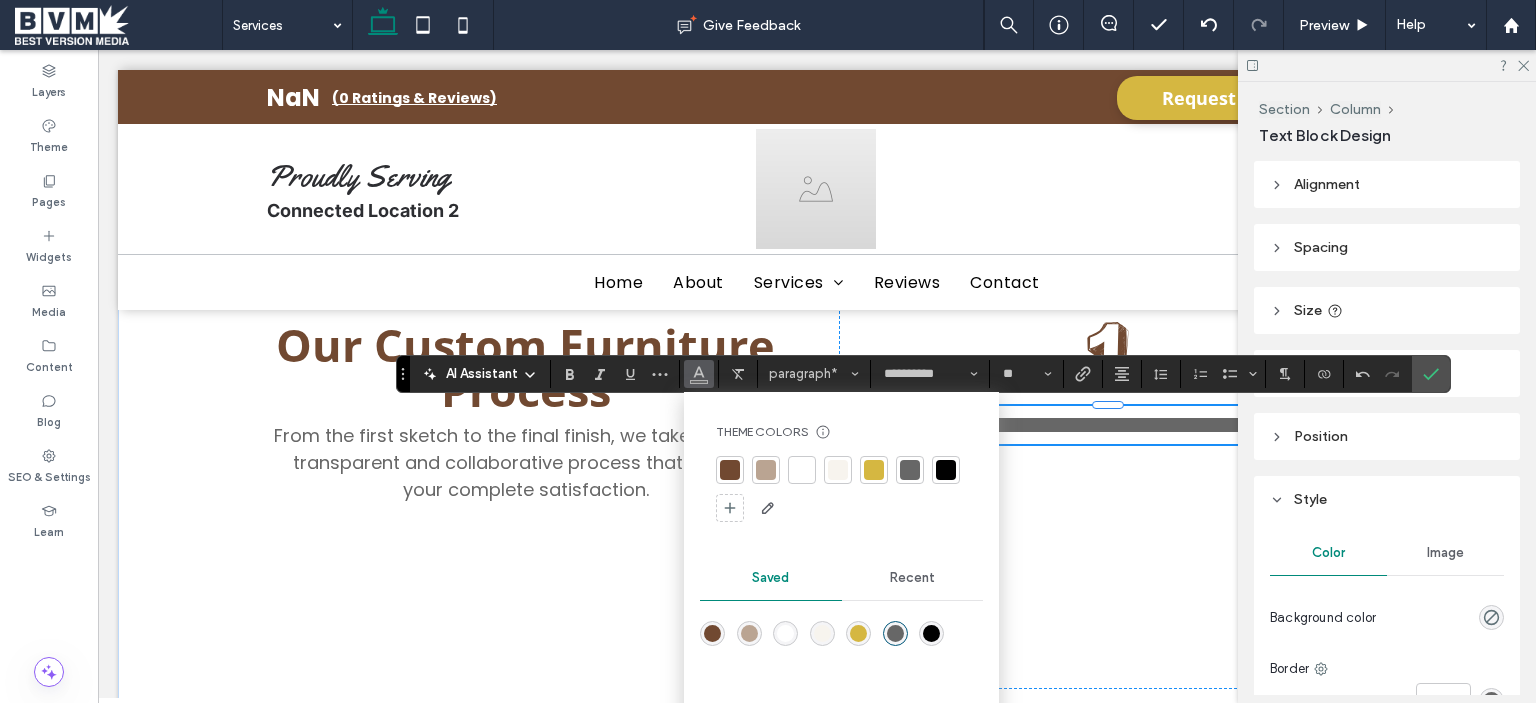 drag, startPoint x: 874, startPoint y: 466, endPoint x: 1106, endPoint y: 362, distance: 254.24397 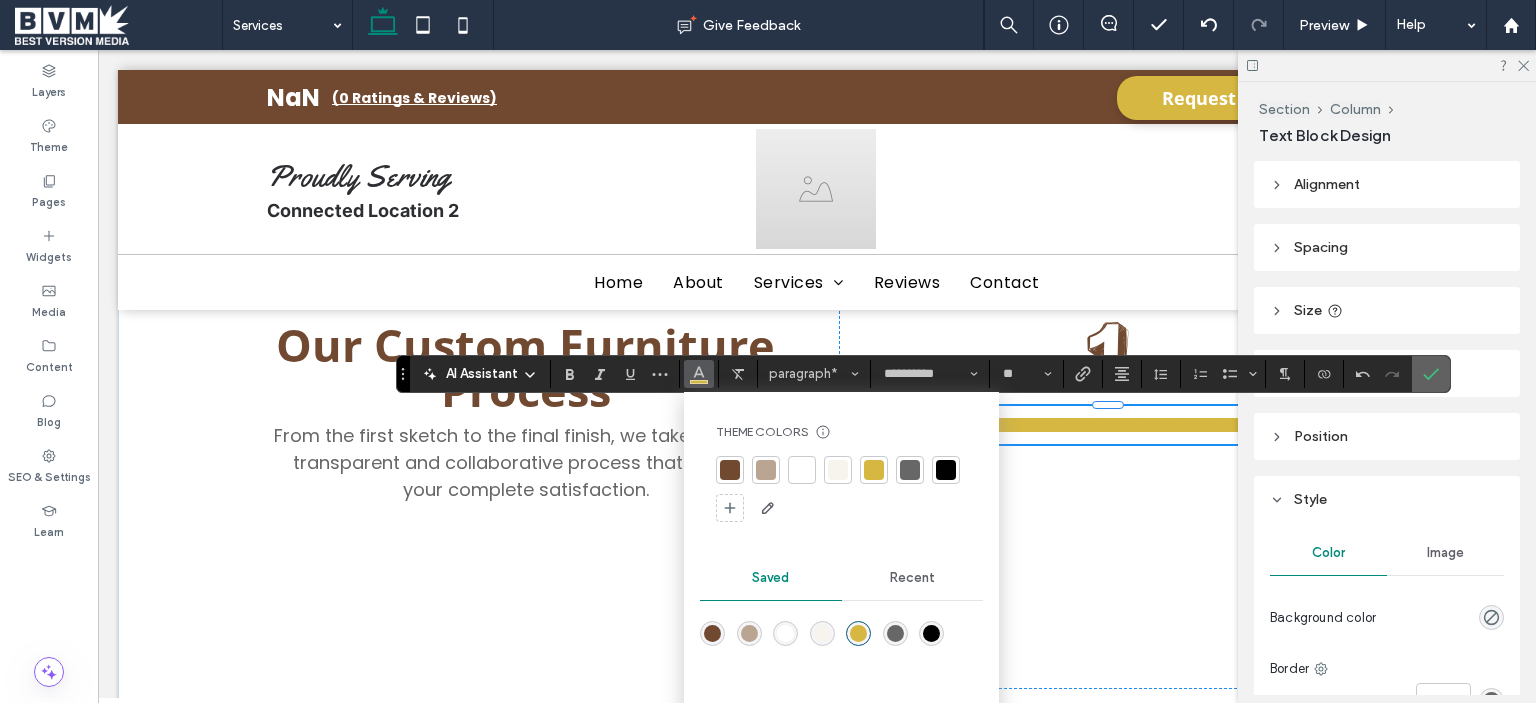 click 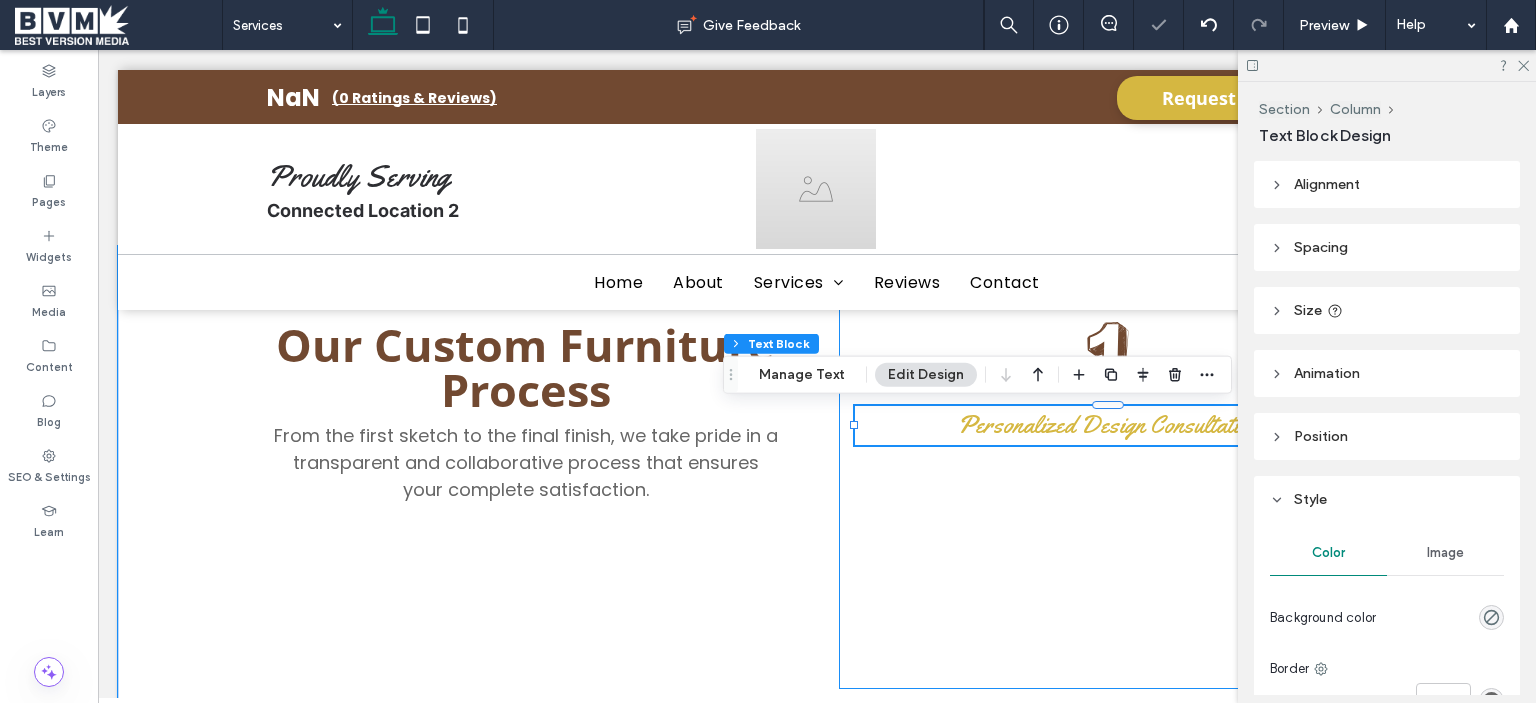 click on "Personalized Design Consultation" at bounding box center (1108, 497) 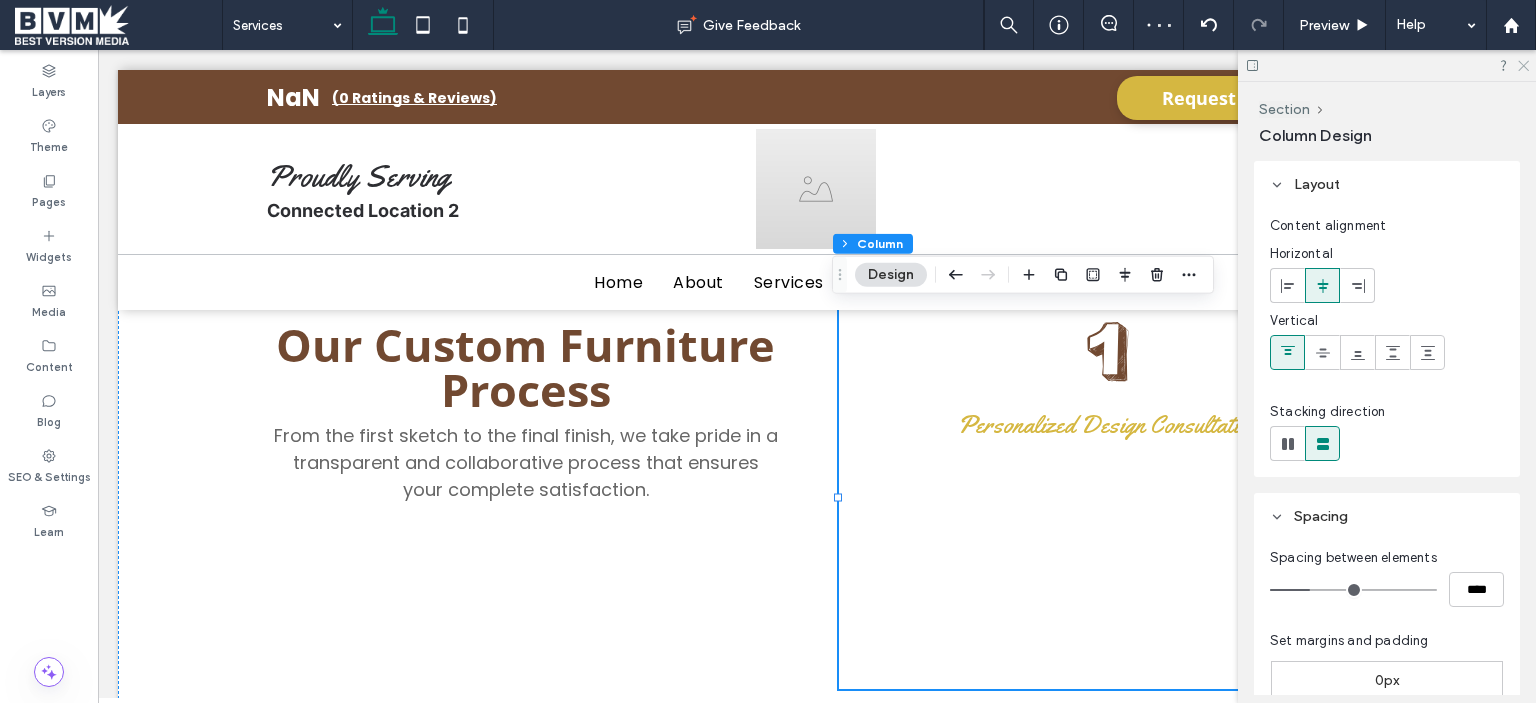 drag, startPoint x: 1520, startPoint y: 63, endPoint x: 1406, endPoint y: 40, distance: 116.297035 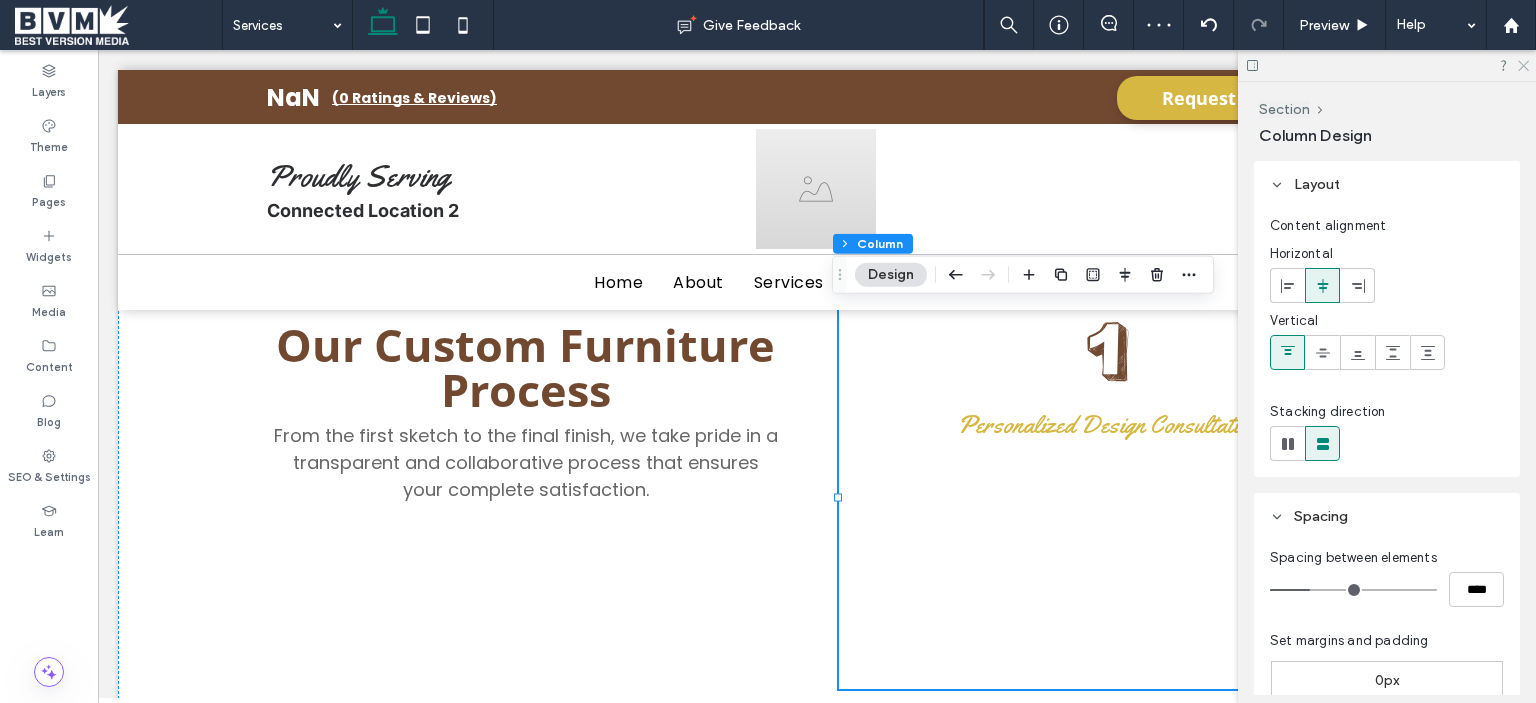 click 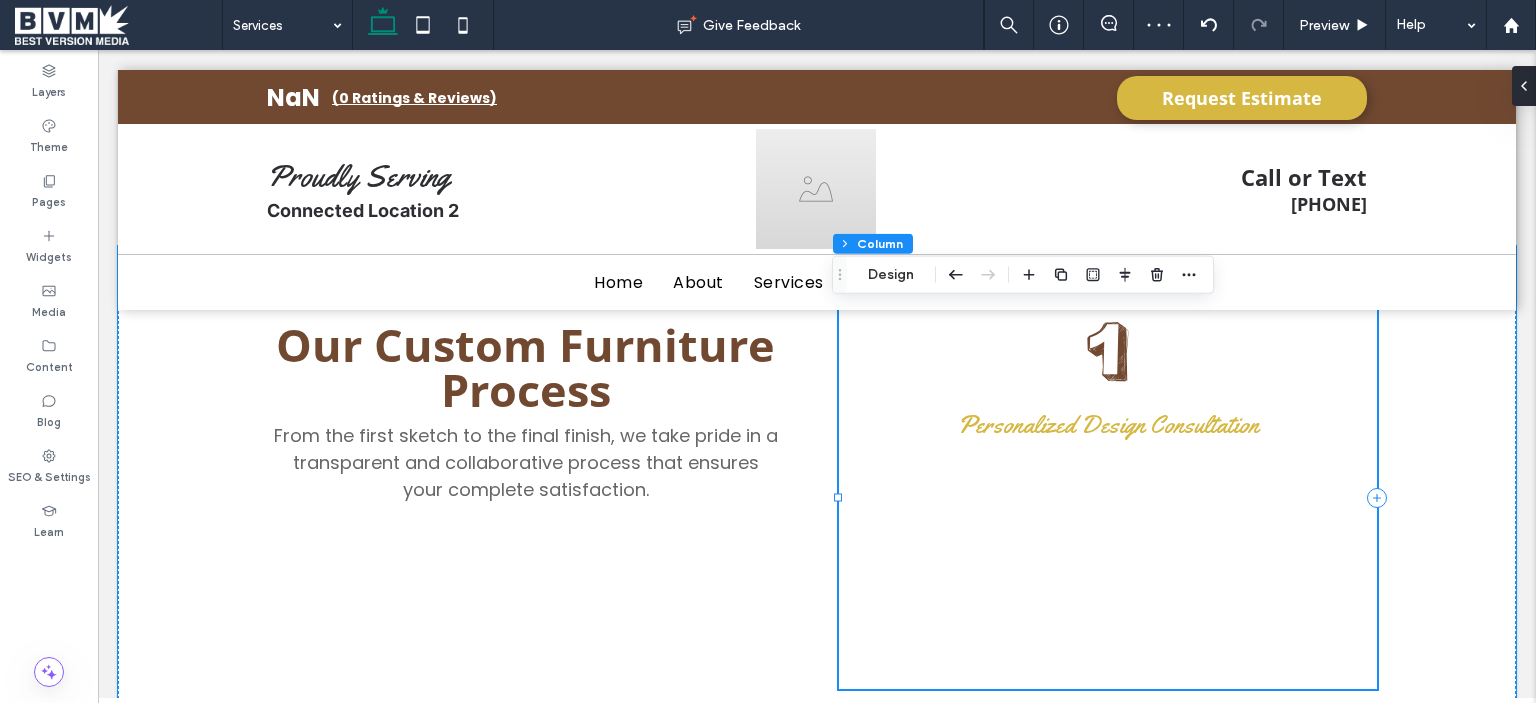 click on "Personalized Design Consultation" at bounding box center [1108, 497] 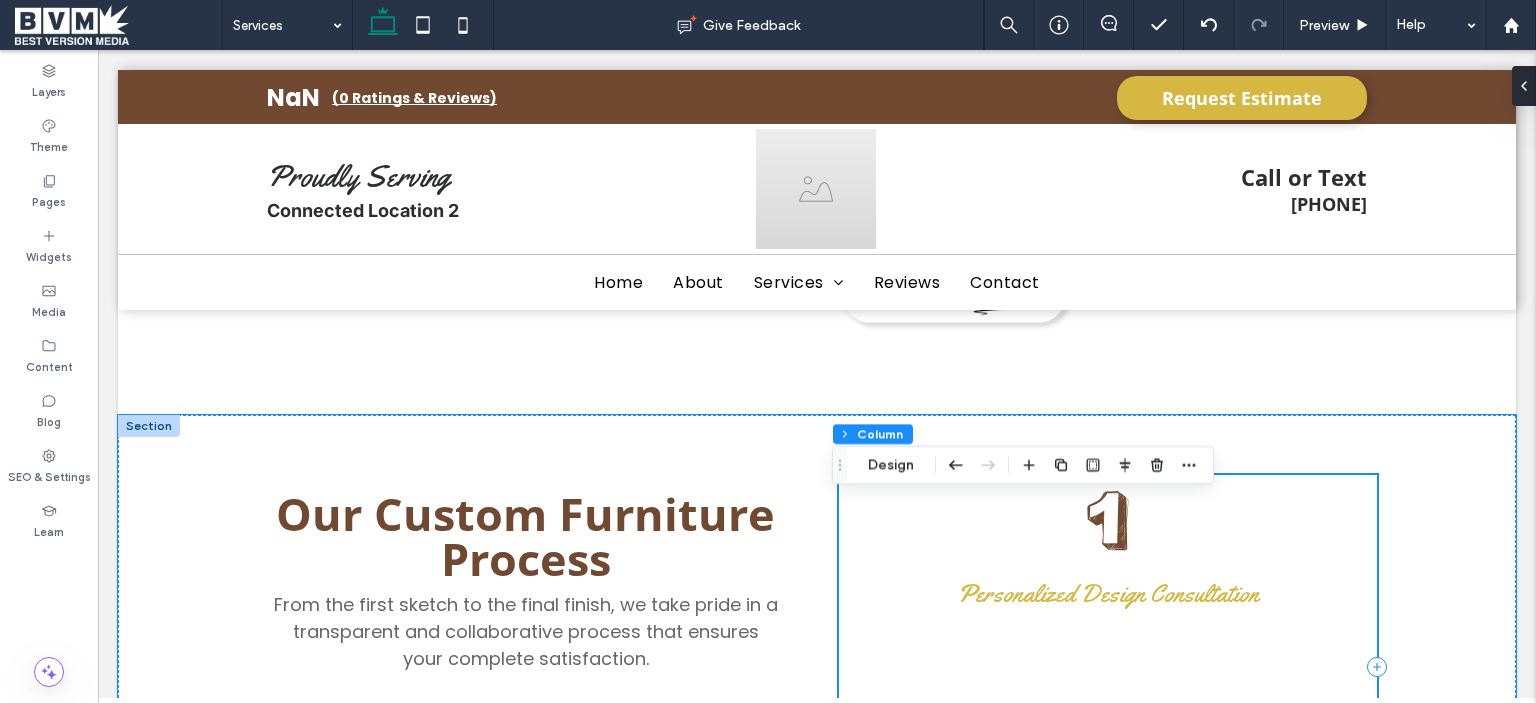 scroll, scrollTop: 1052, scrollLeft: 0, axis: vertical 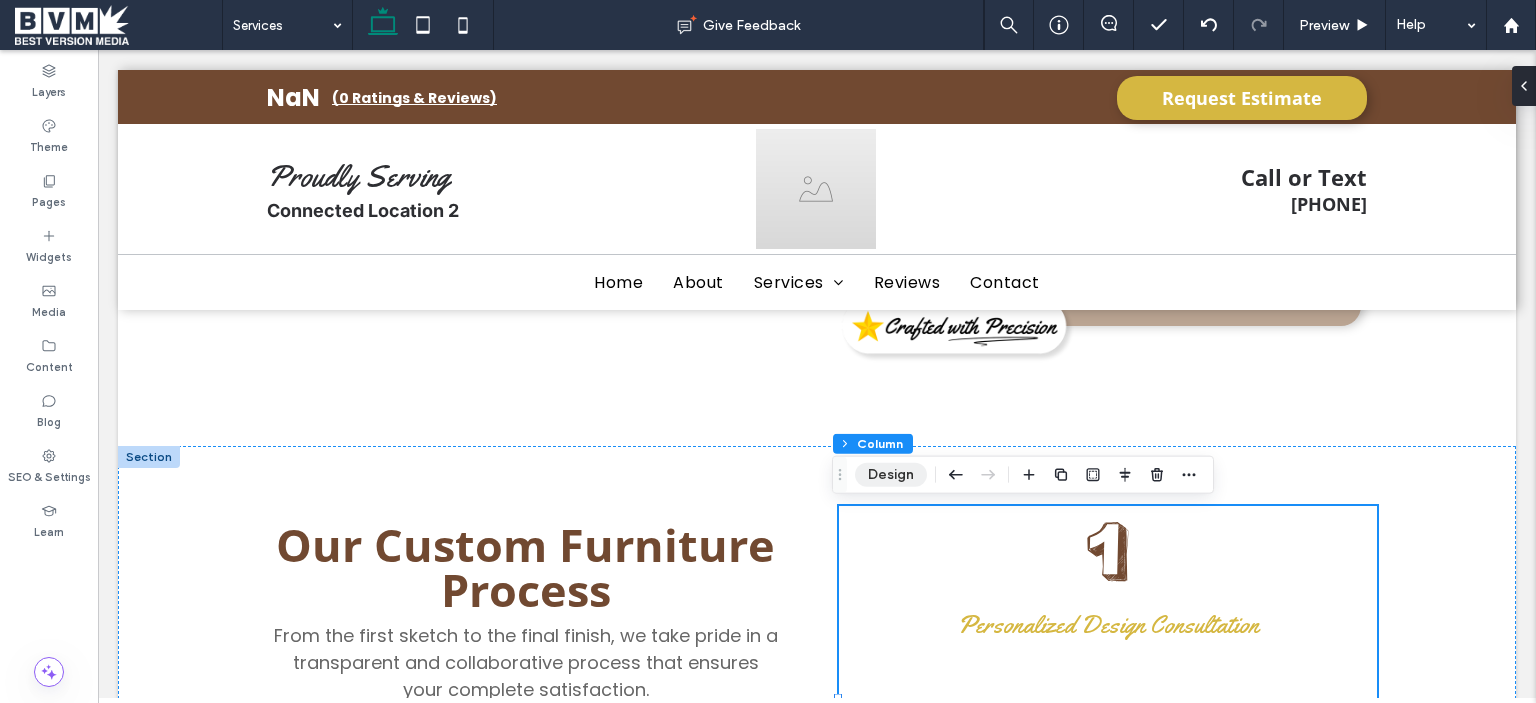 click on "Design" at bounding box center [891, 475] 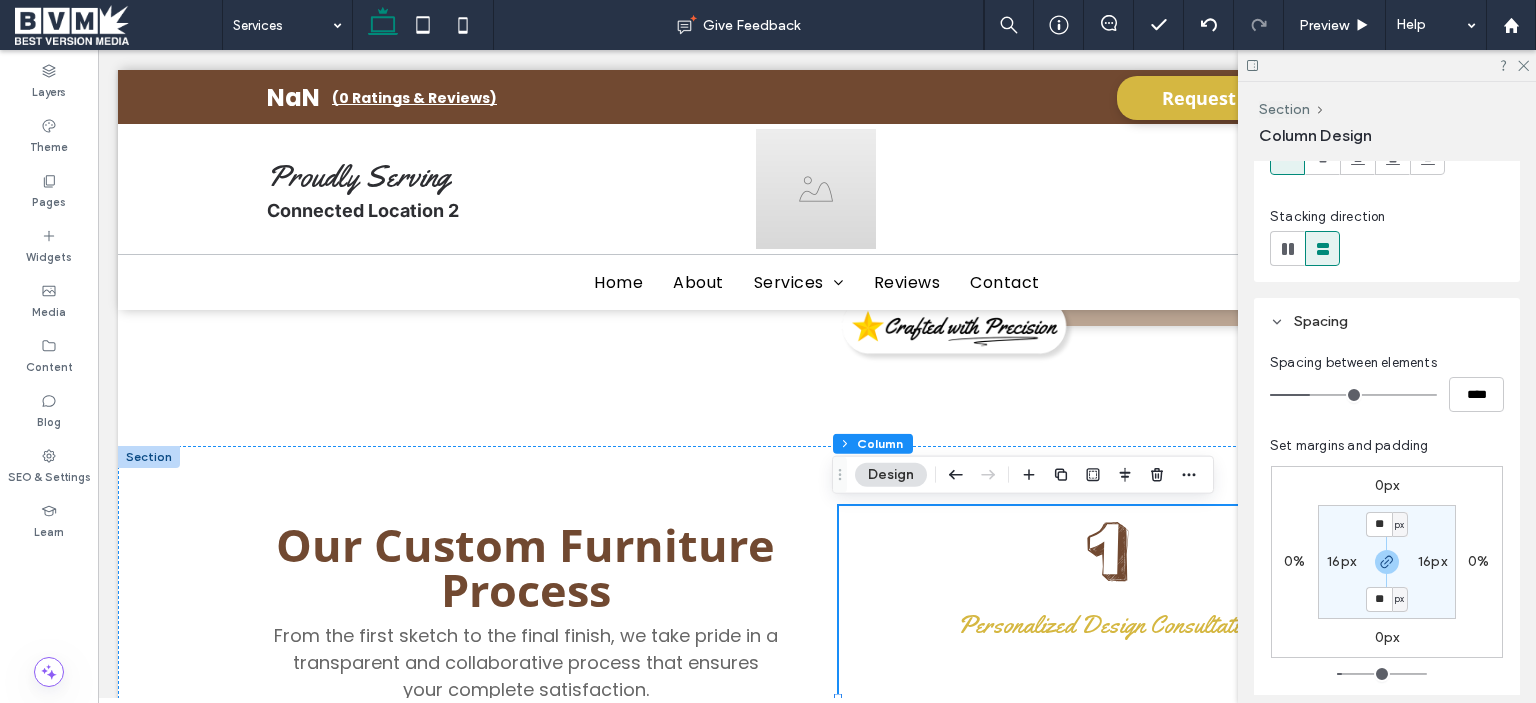 scroll, scrollTop: 200, scrollLeft: 0, axis: vertical 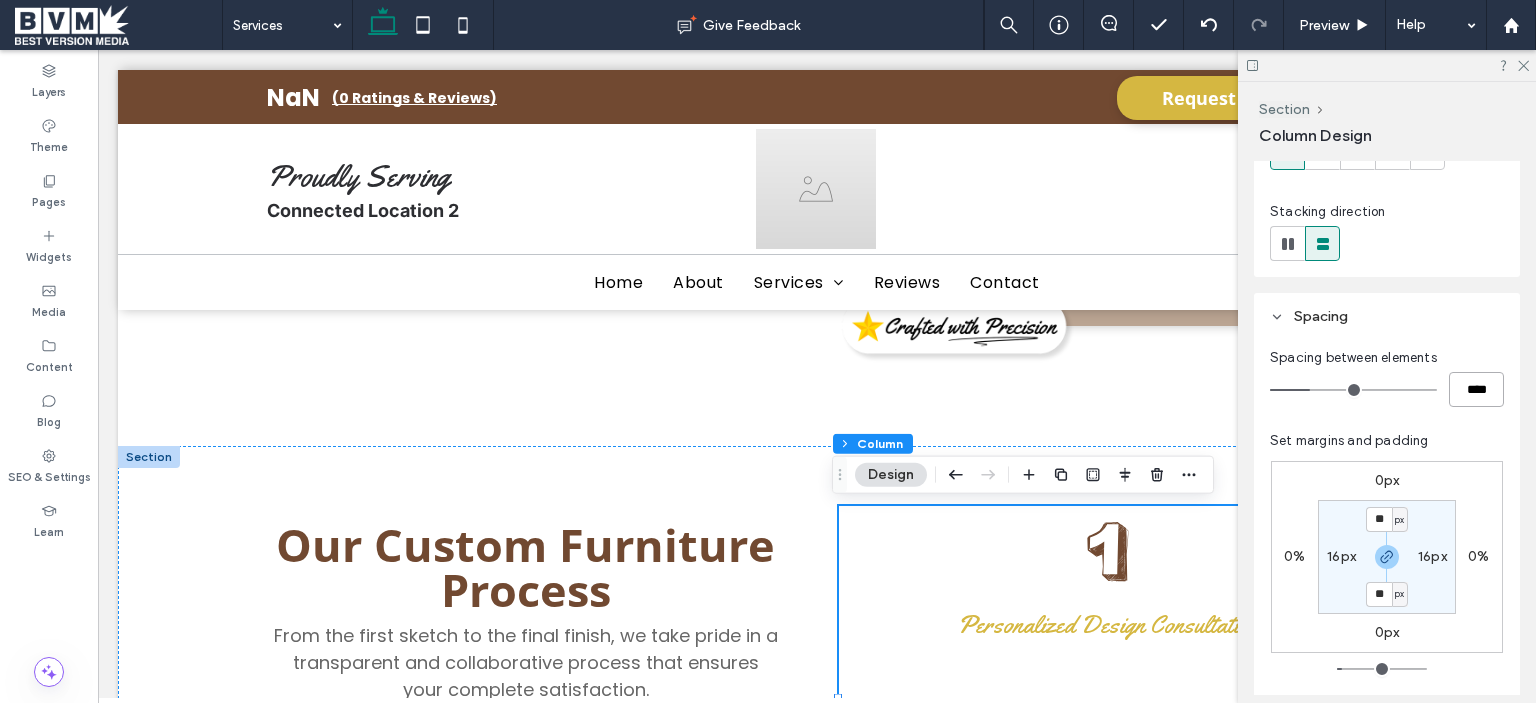 click on "****" at bounding box center (1476, 389) 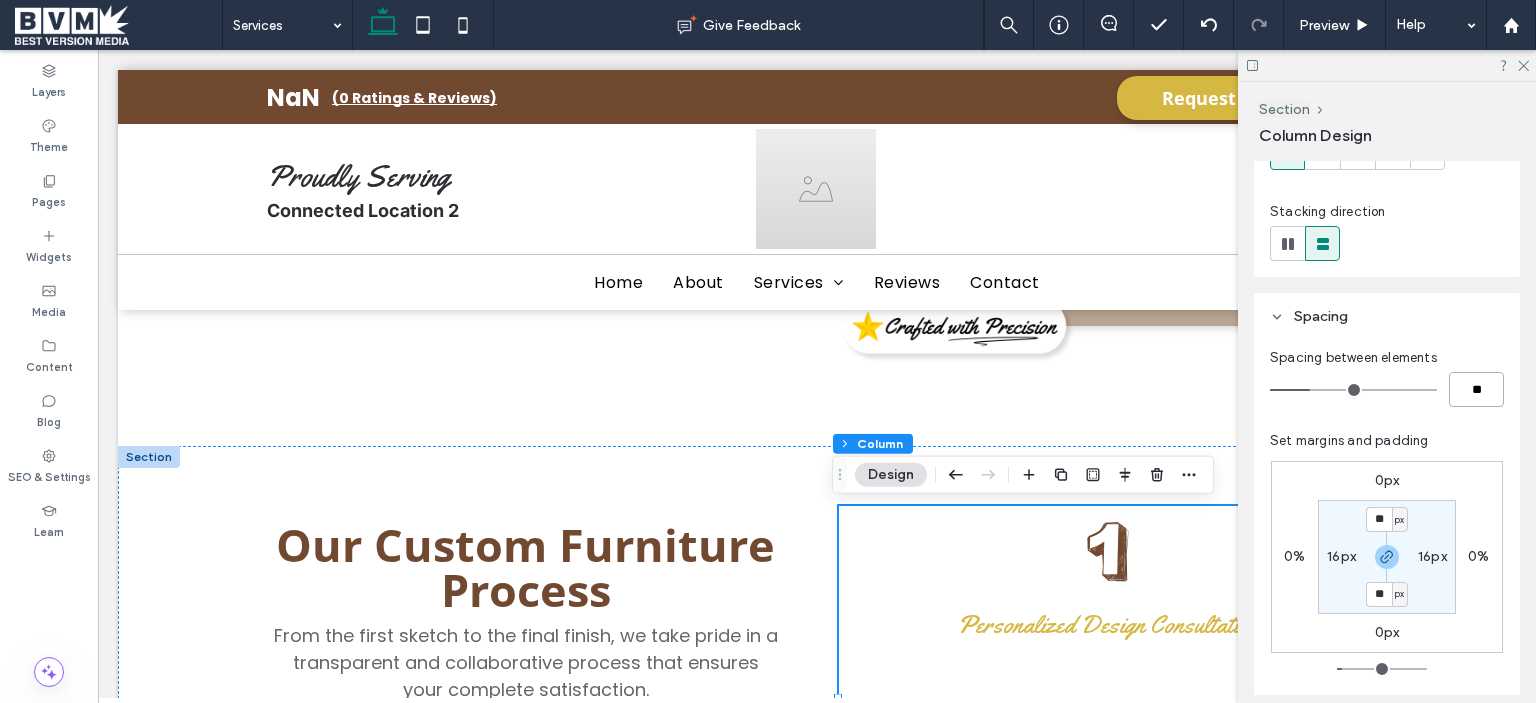 type on "**" 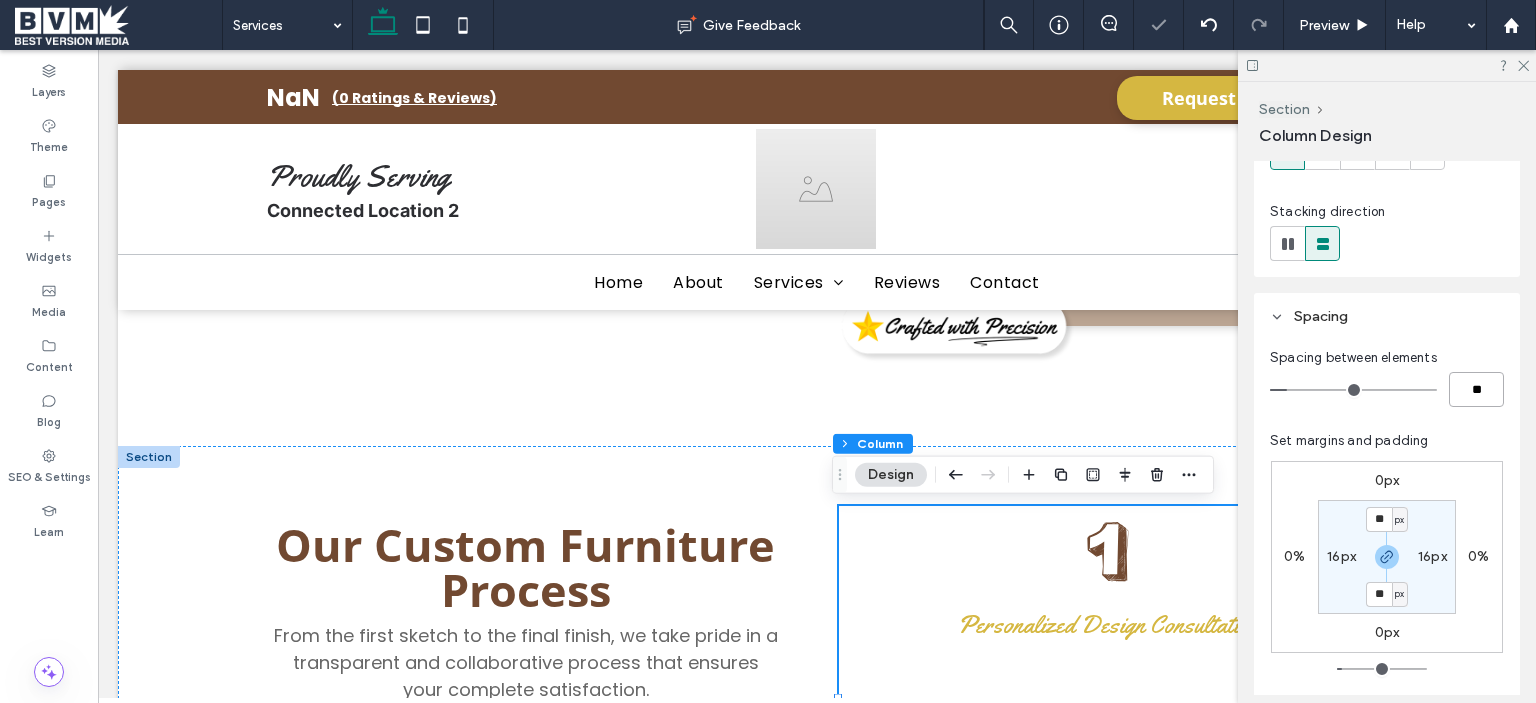 type on "**" 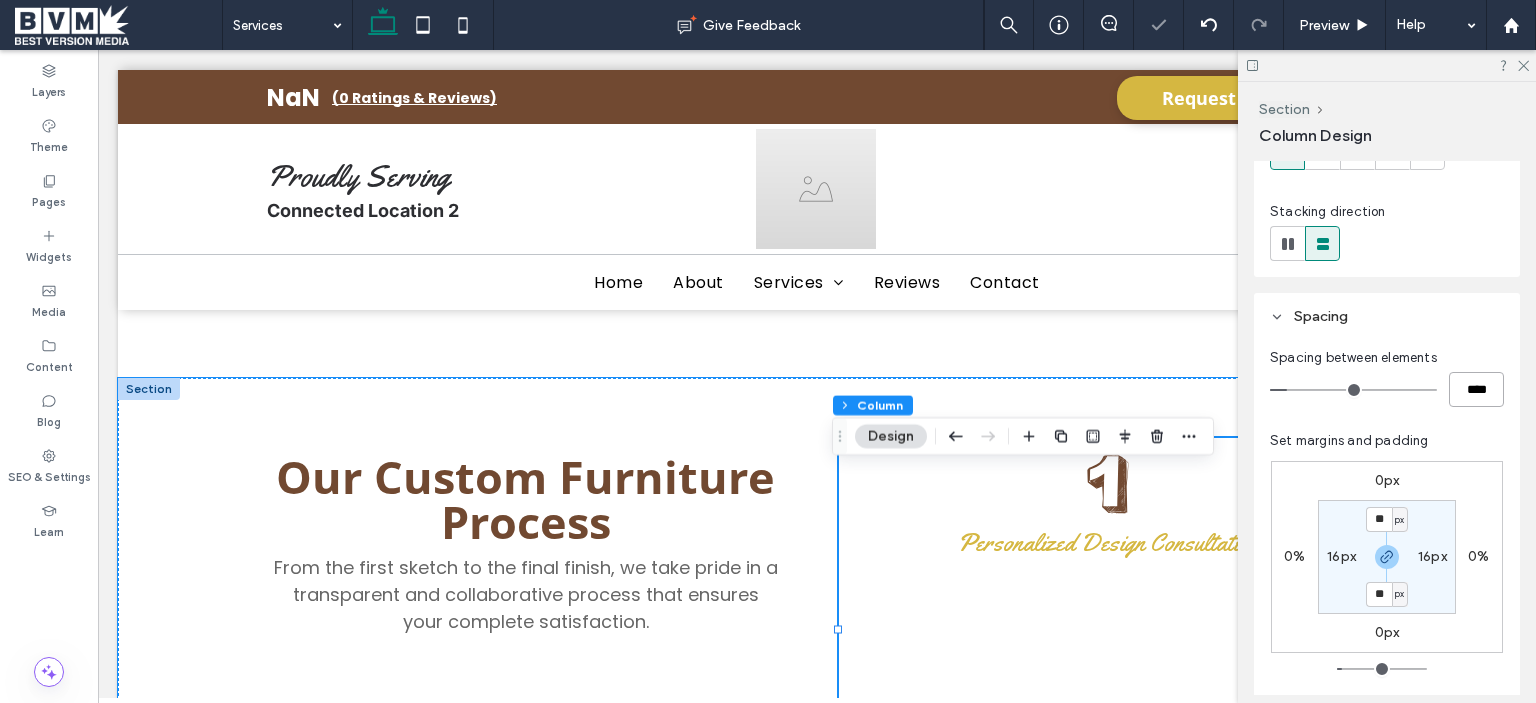 scroll, scrollTop: 1152, scrollLeft: 0, axis: vertical 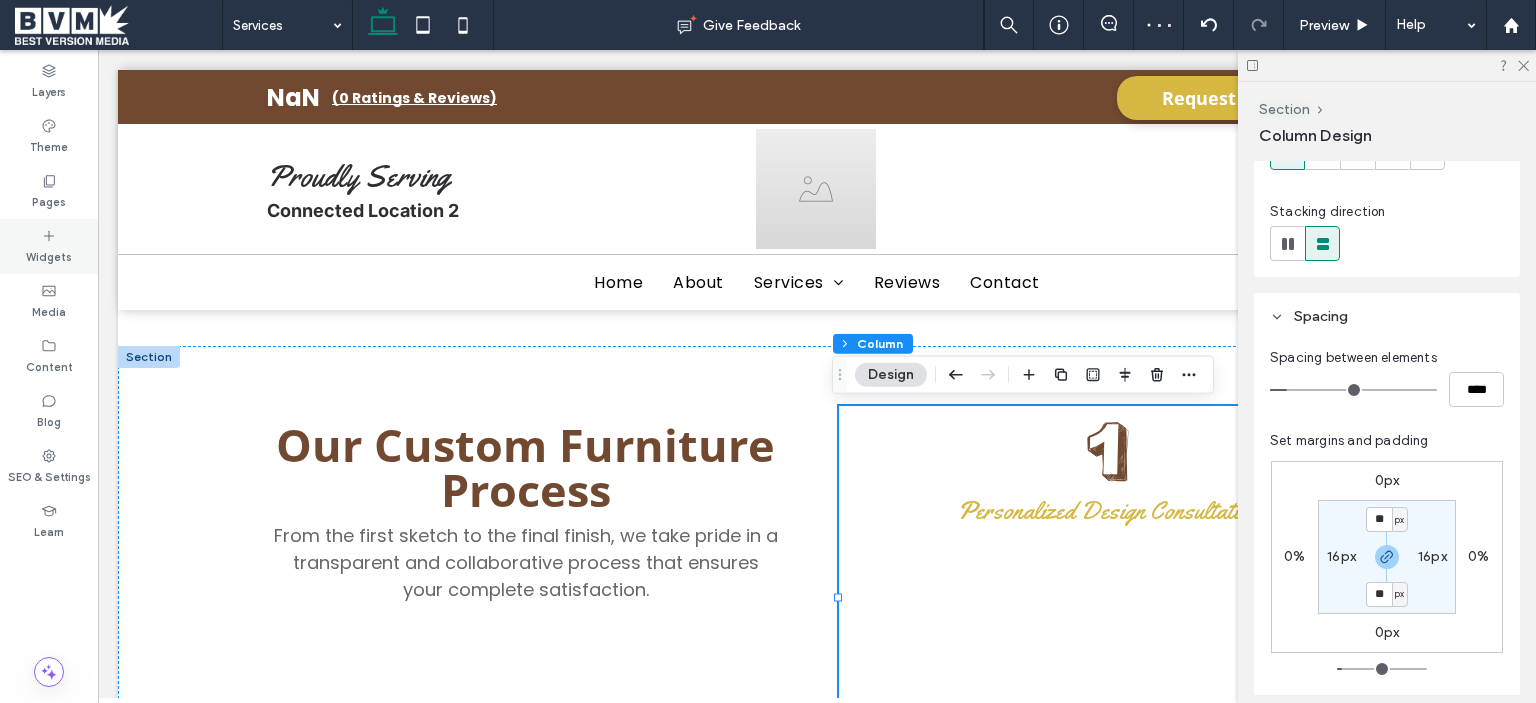 click on "Widgets" at bounding box center [49, 246] 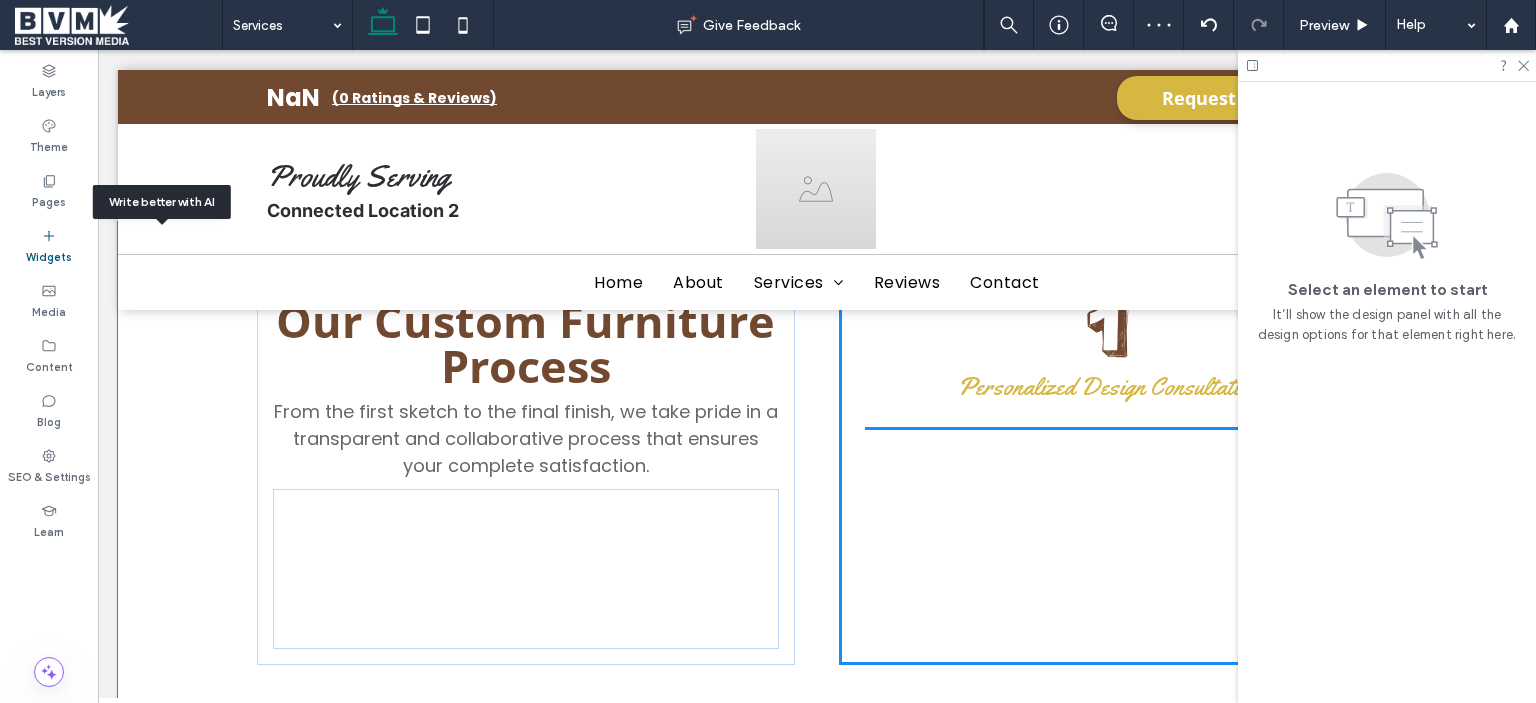 scroll, scrollTop: 1281, scrollLeft: 0, axis: vertical 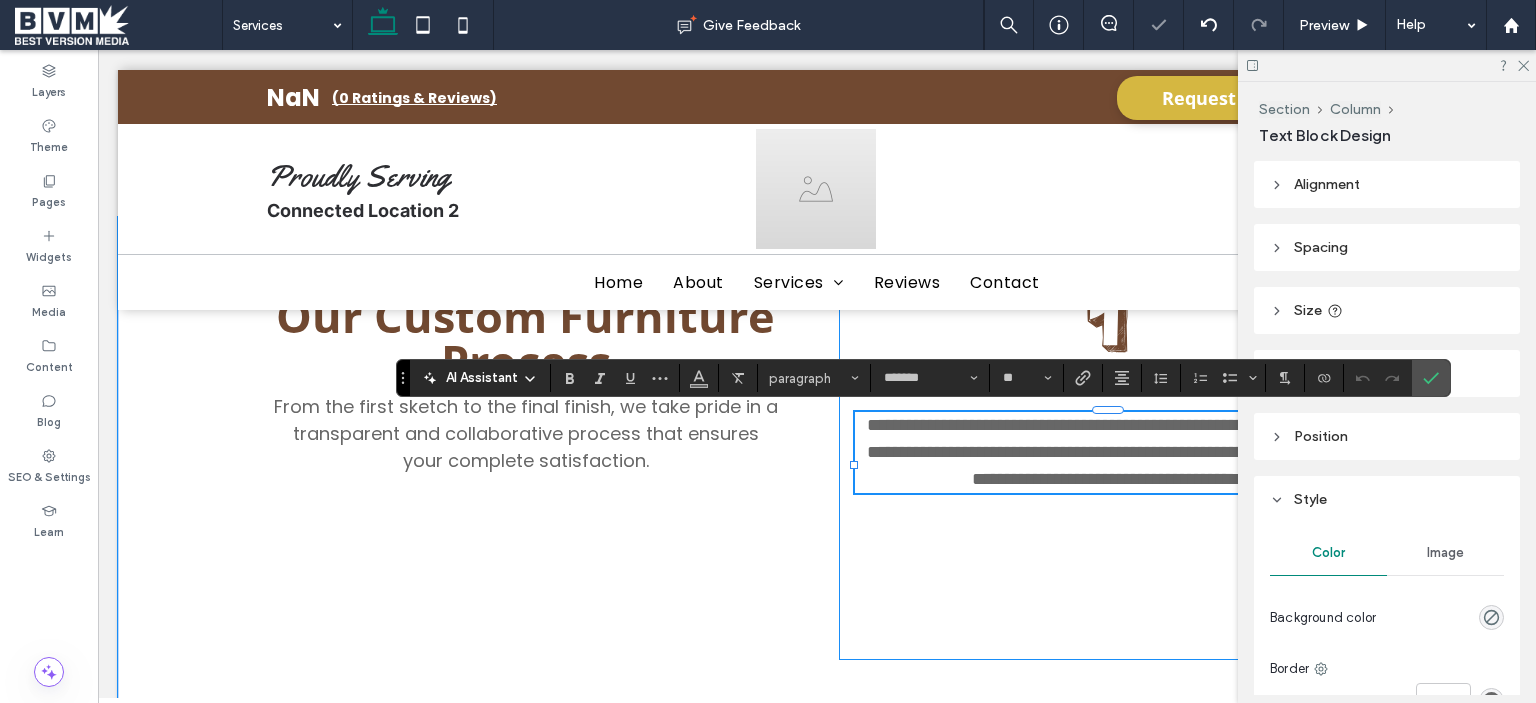 type on "*******" 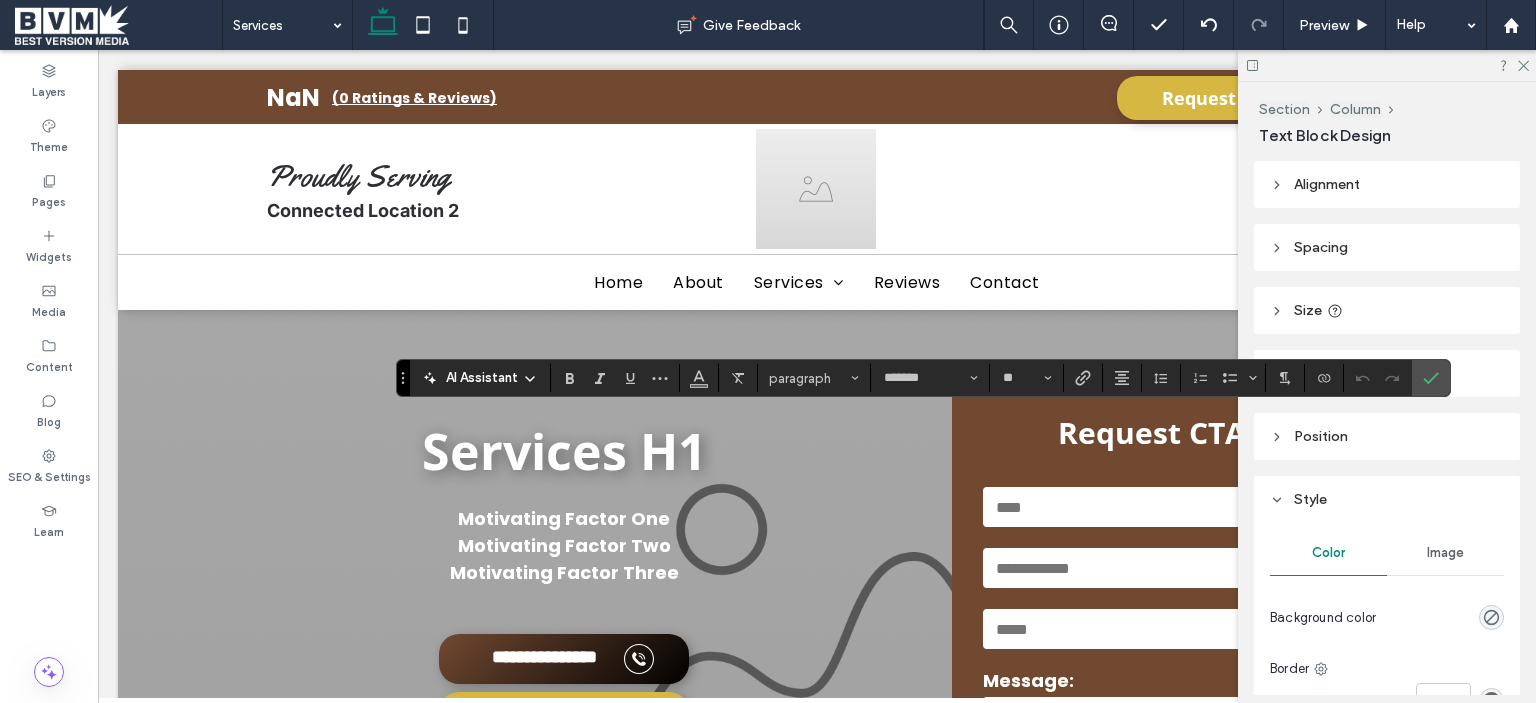 scroll, scrollTop: 1281, scrollLeft: 0, axis: vertical 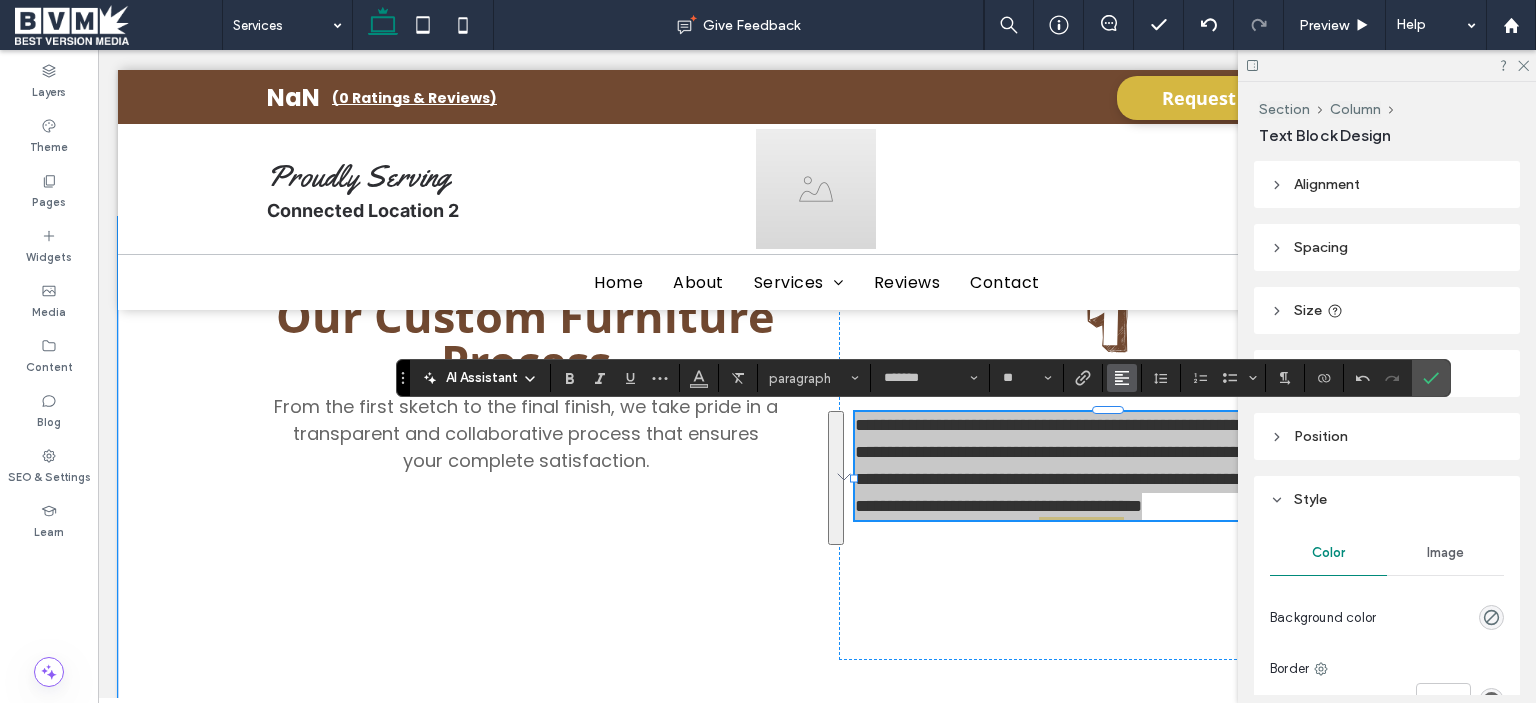 click at bounding box center [1122, 378] 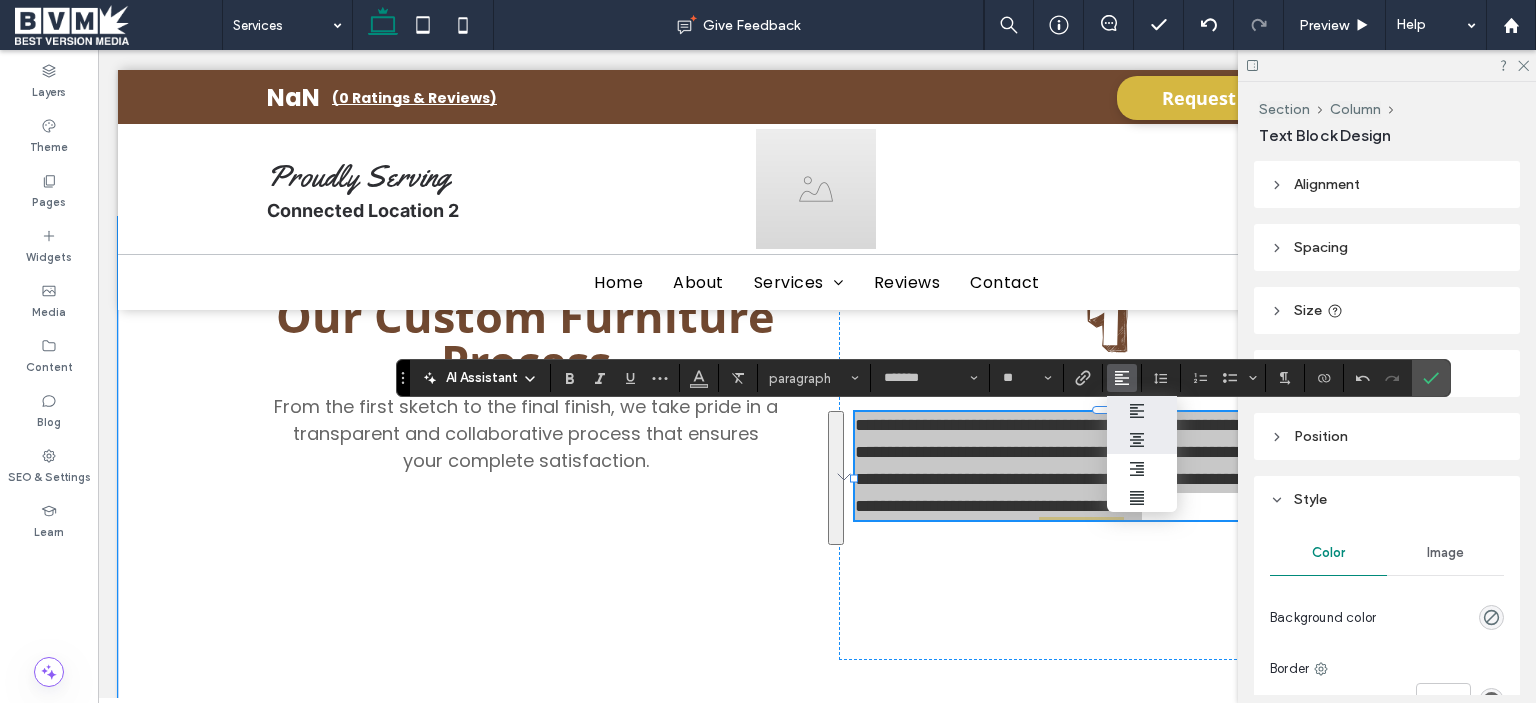 click at bounding box center [1142, 439] 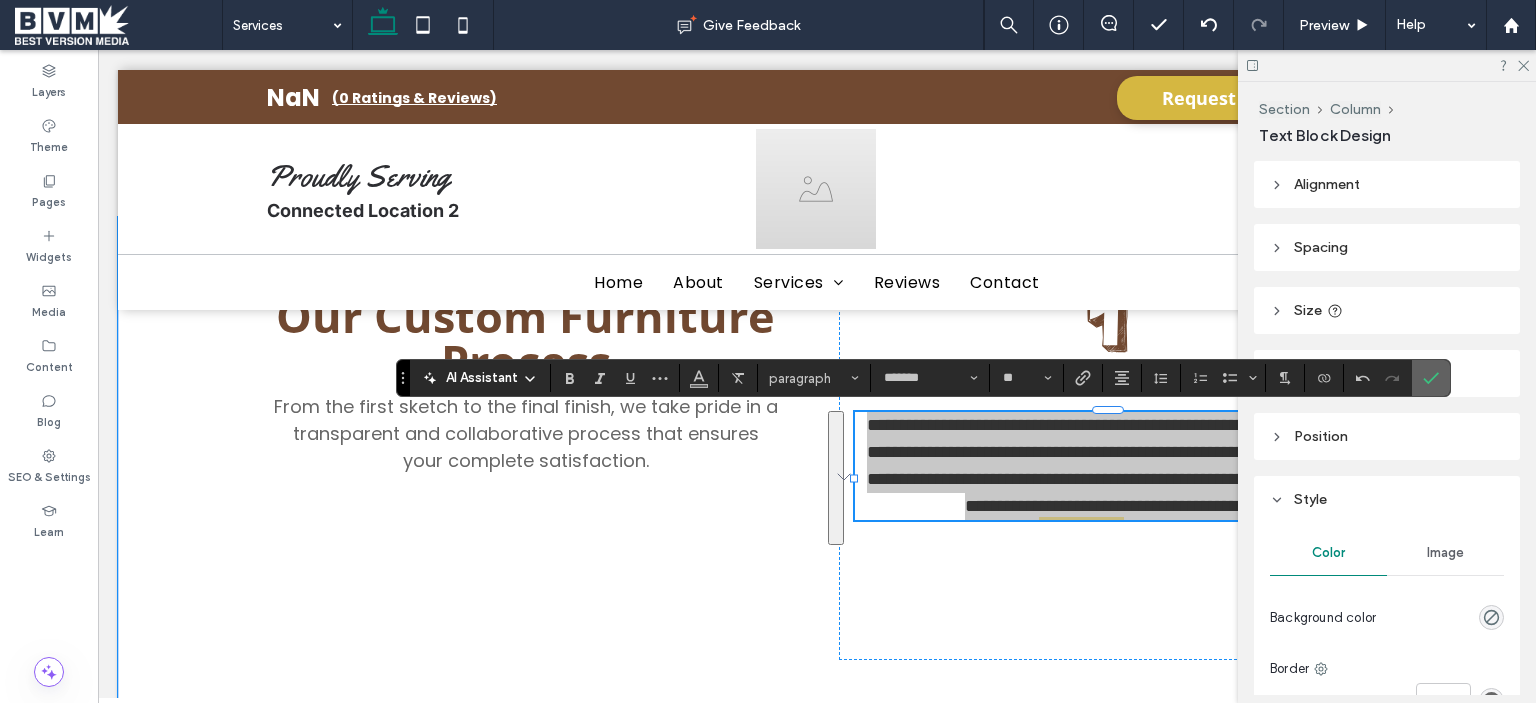 click 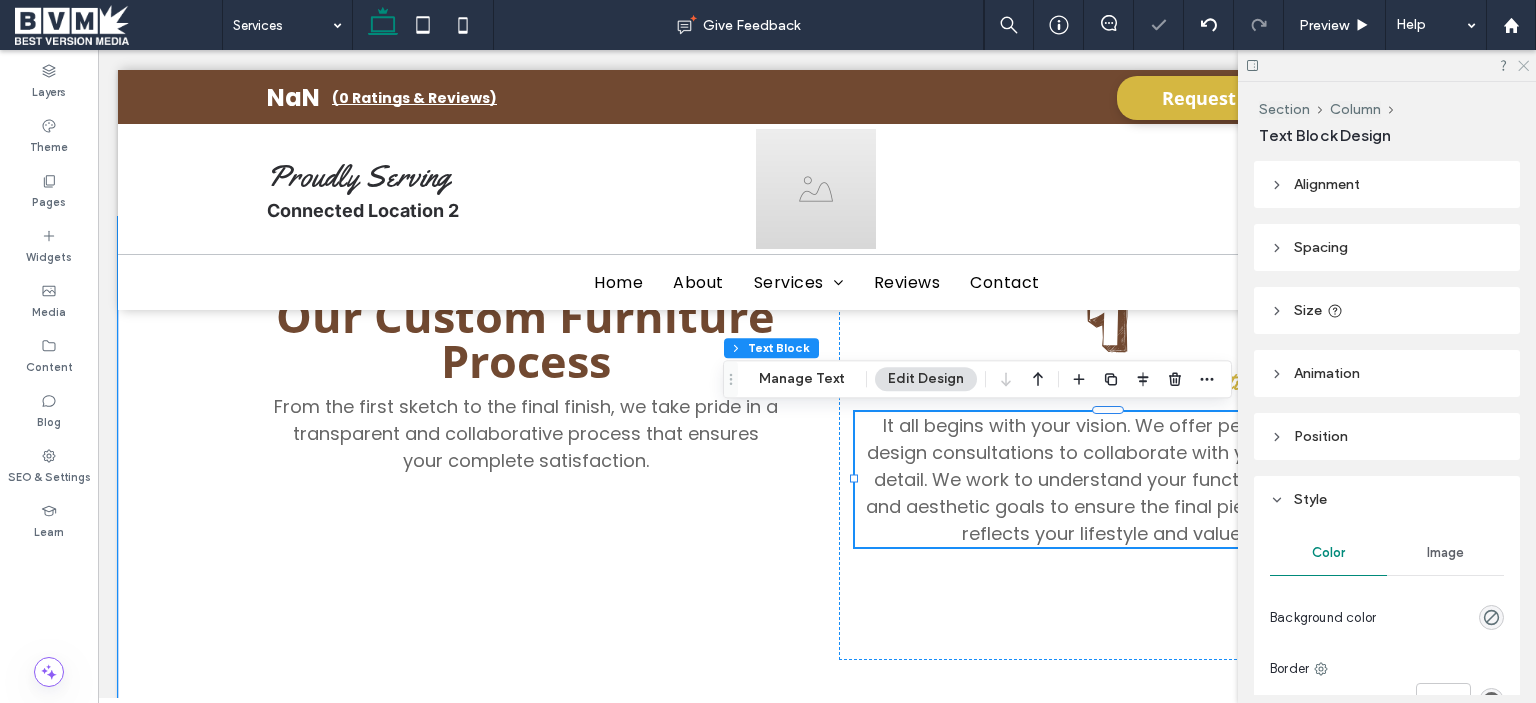 click 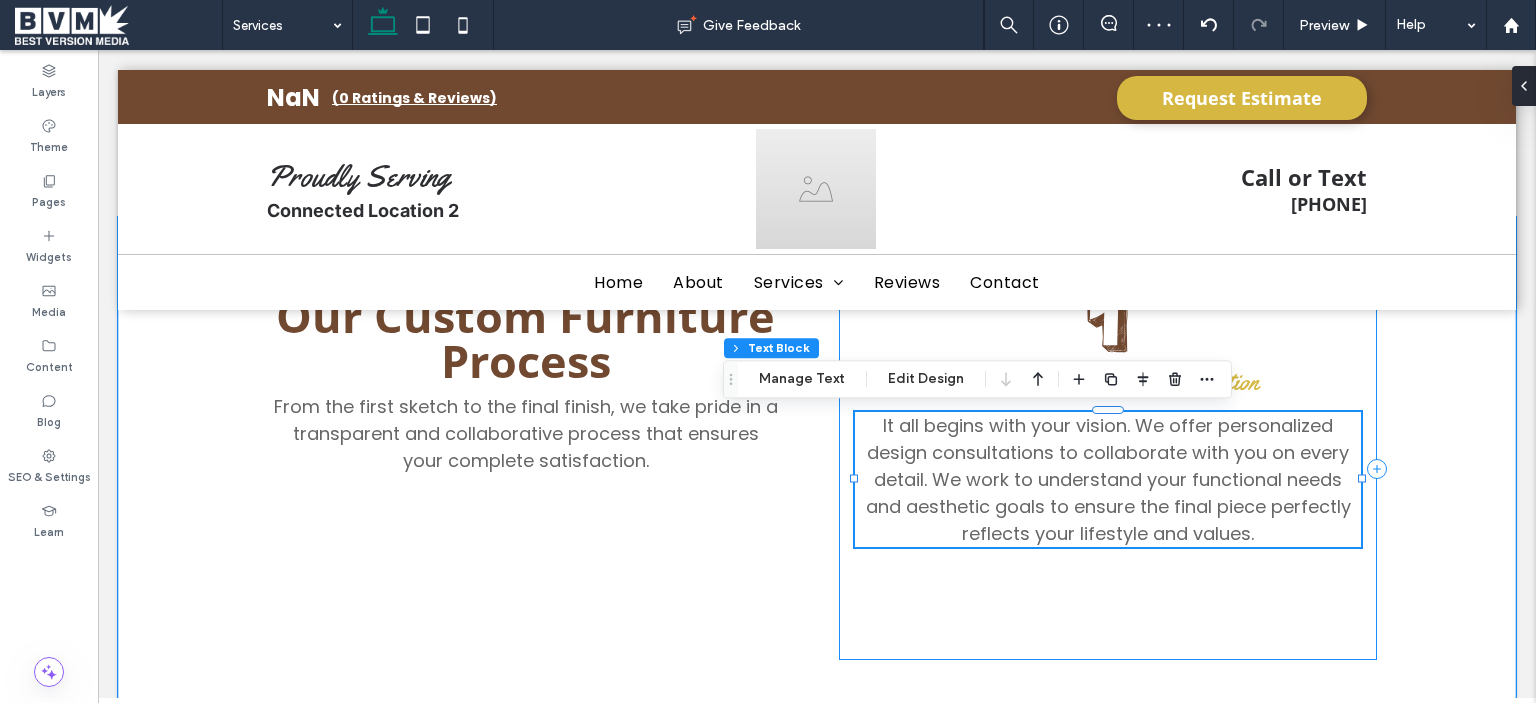 click on "Personalized Design Consultation It all begins with your vision. We offer personalized design consultations to collaborate with you on every detail. We work to understand your functional needs and aesthetic goals to ensure the final piece perfectly reflects your lifestyle and values." at bounding box center (1108, 468) 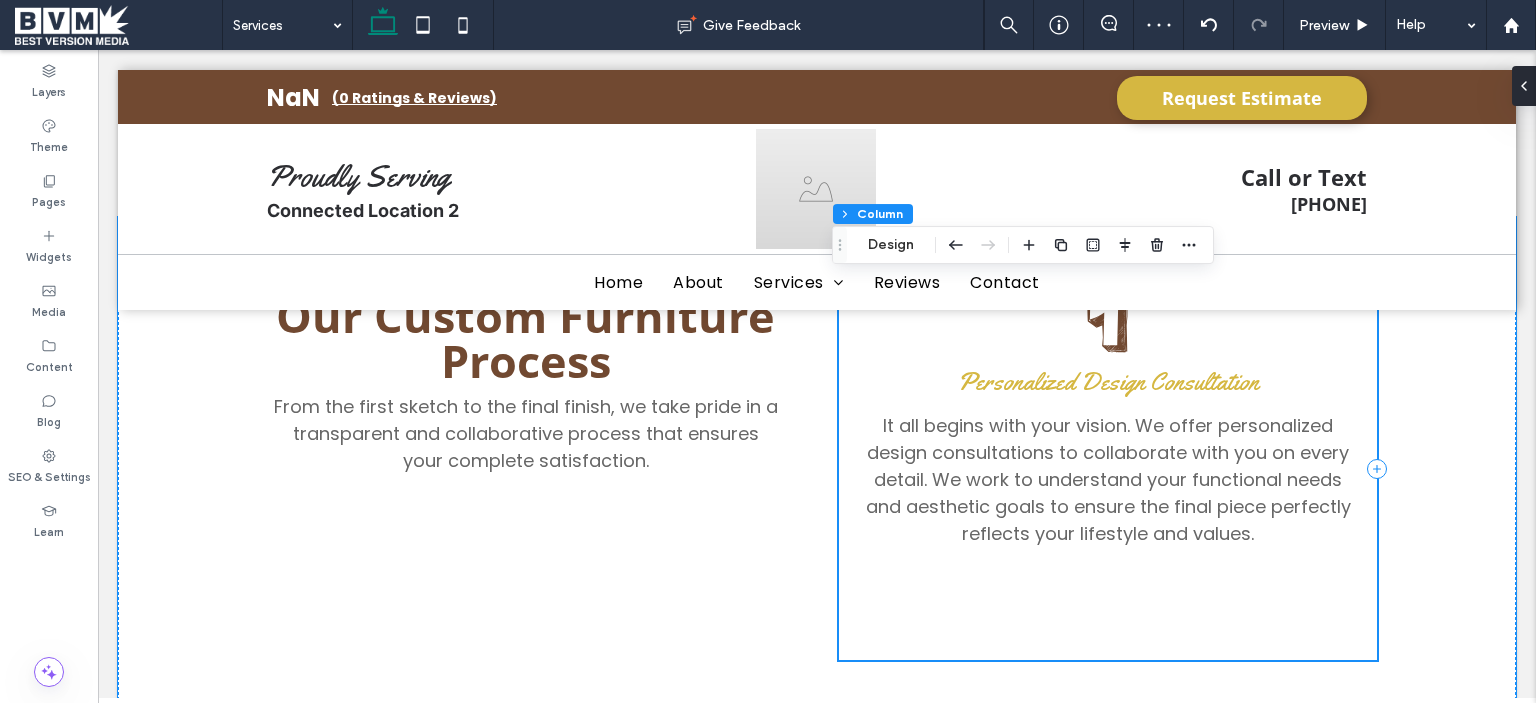 scroll, scrollTop: 1181, scrollLeft: 0, axis: vertical 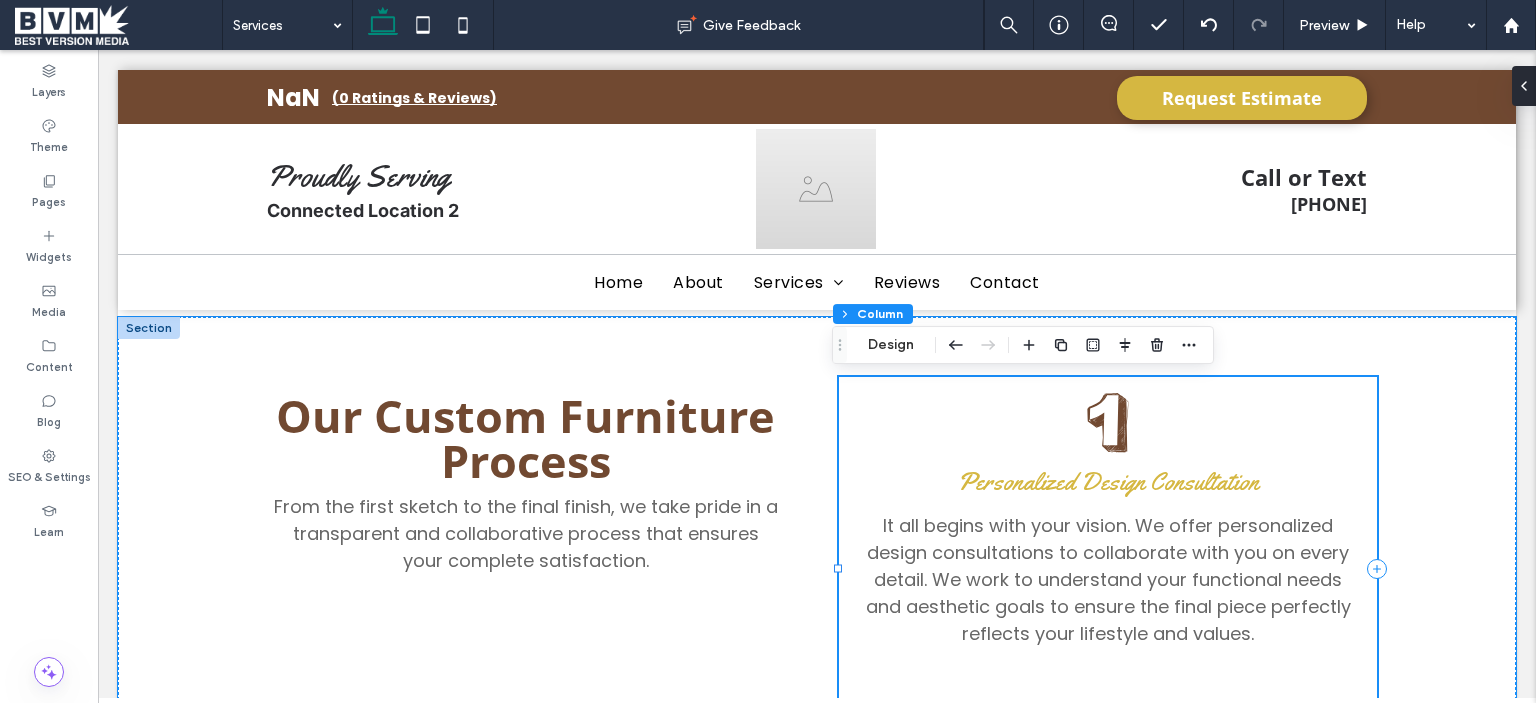 drag, startPoint x: 1310, startPoint y: 405, endPoint x: 1204, endPoint y: 400, distance: 106.11786 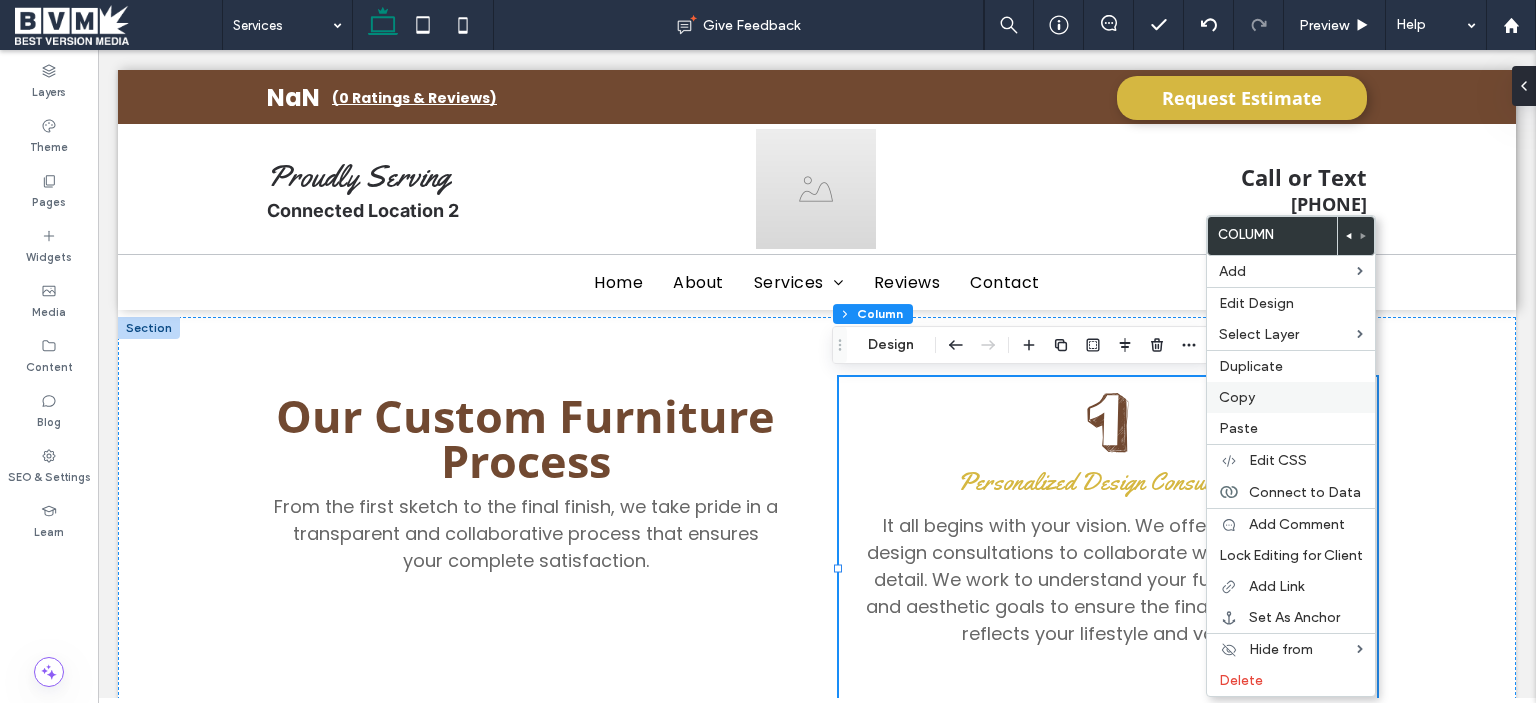 click on "Copy" at bounding box center [1237, 397] 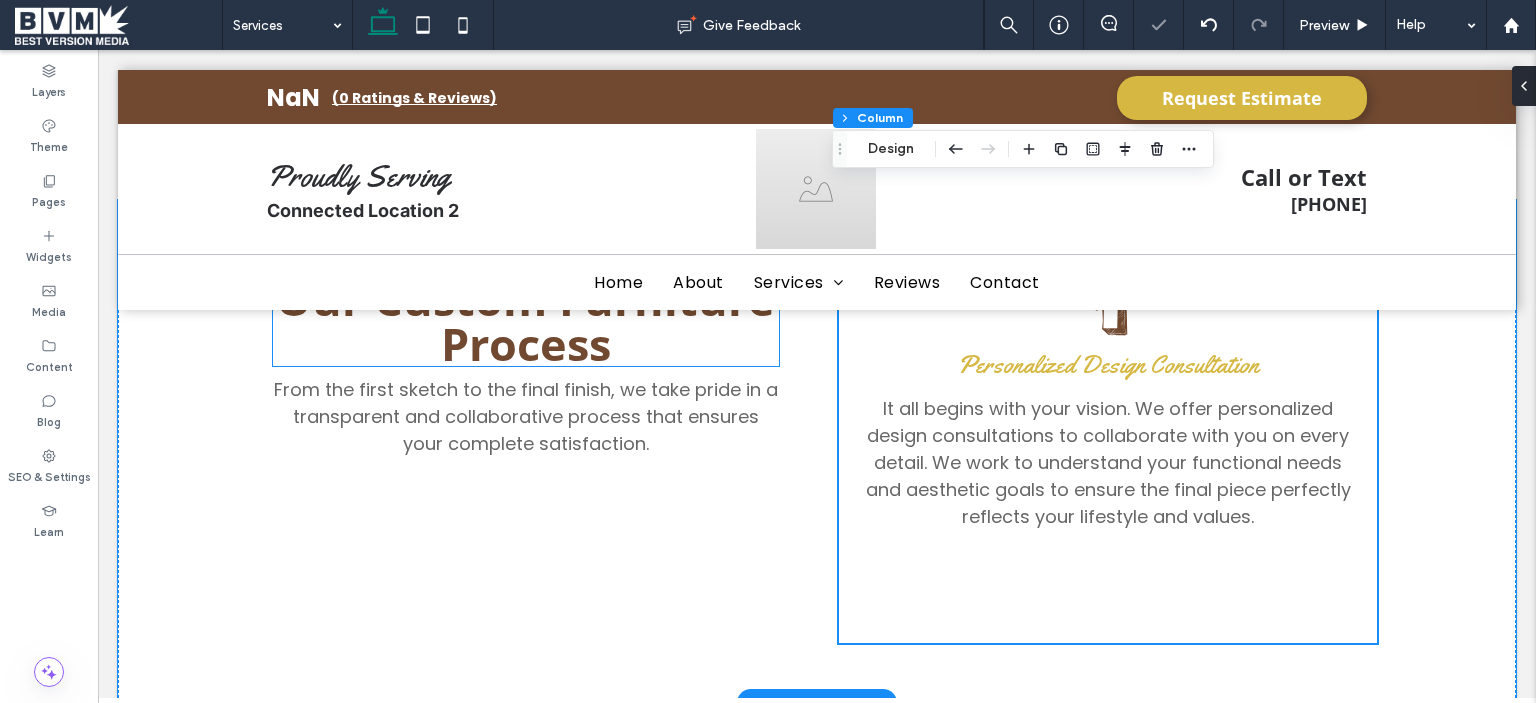 scroll, scrollTop: 1281, scrollLeft: 0, axis: vertical 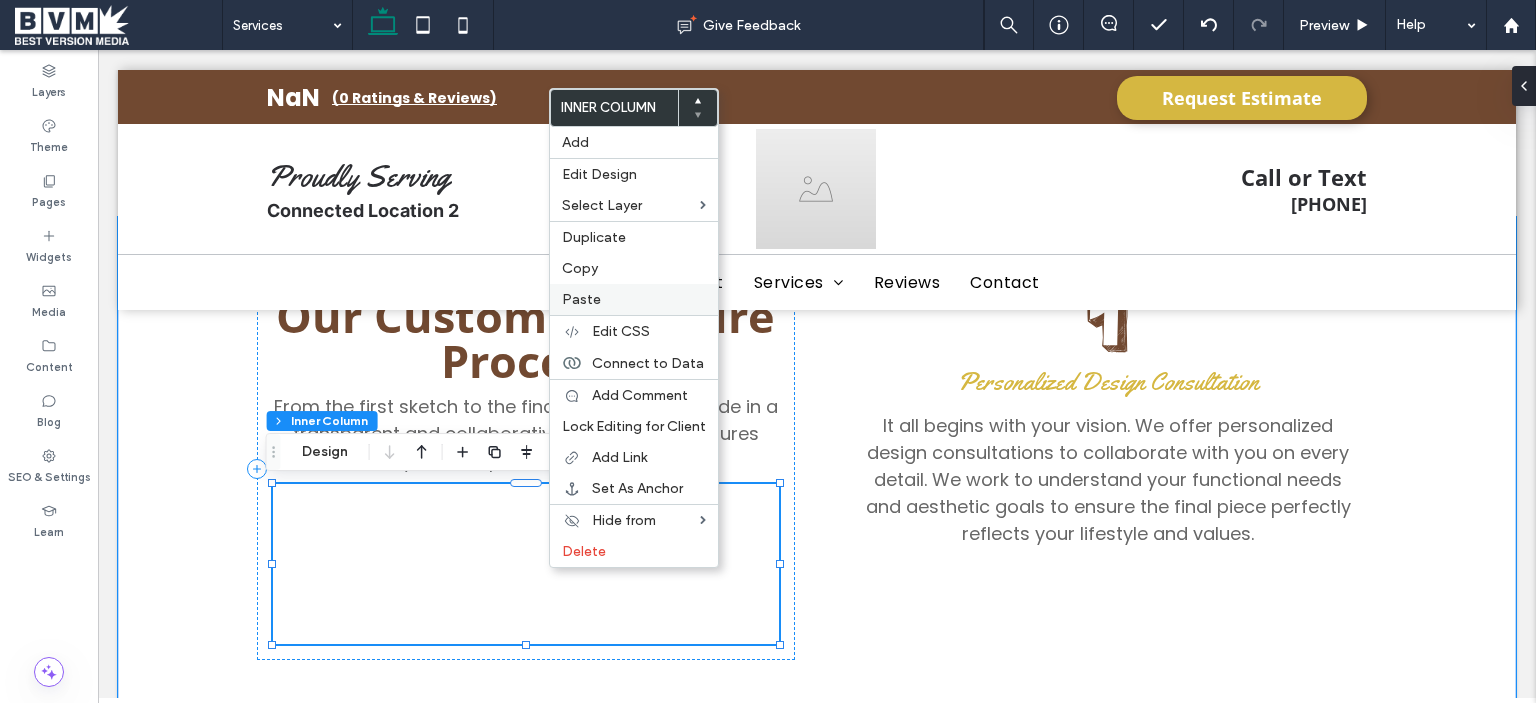 click on "Paste" at bounding box center [581, 299] 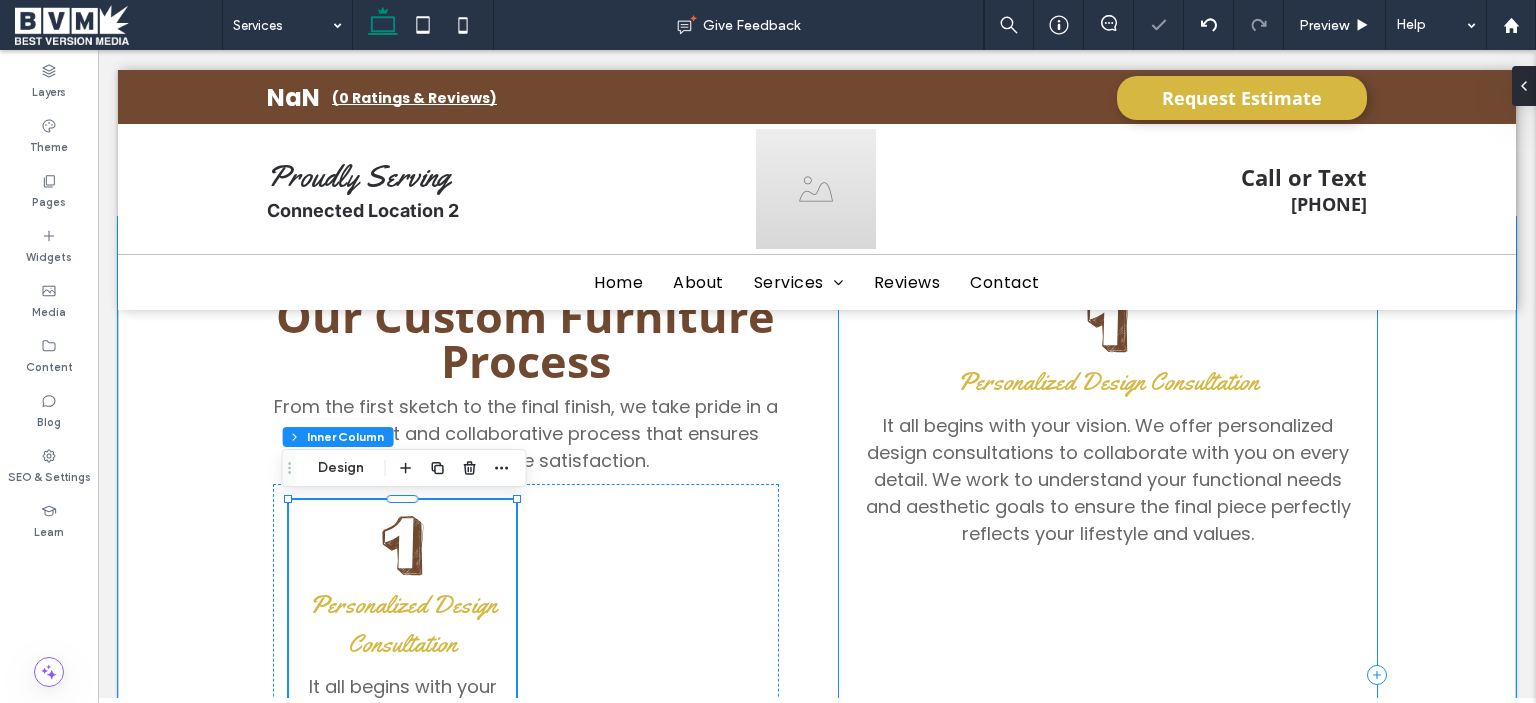 click on "Personalized Design Consultation It all begins with your vision. We offer personalized design consultations to collaborate with you on every detail. We work to understand your functional needs and aesthetic goals to ensure the final piece perfectly reflects your lifestyle and values." at bounding box center [1108, 674] 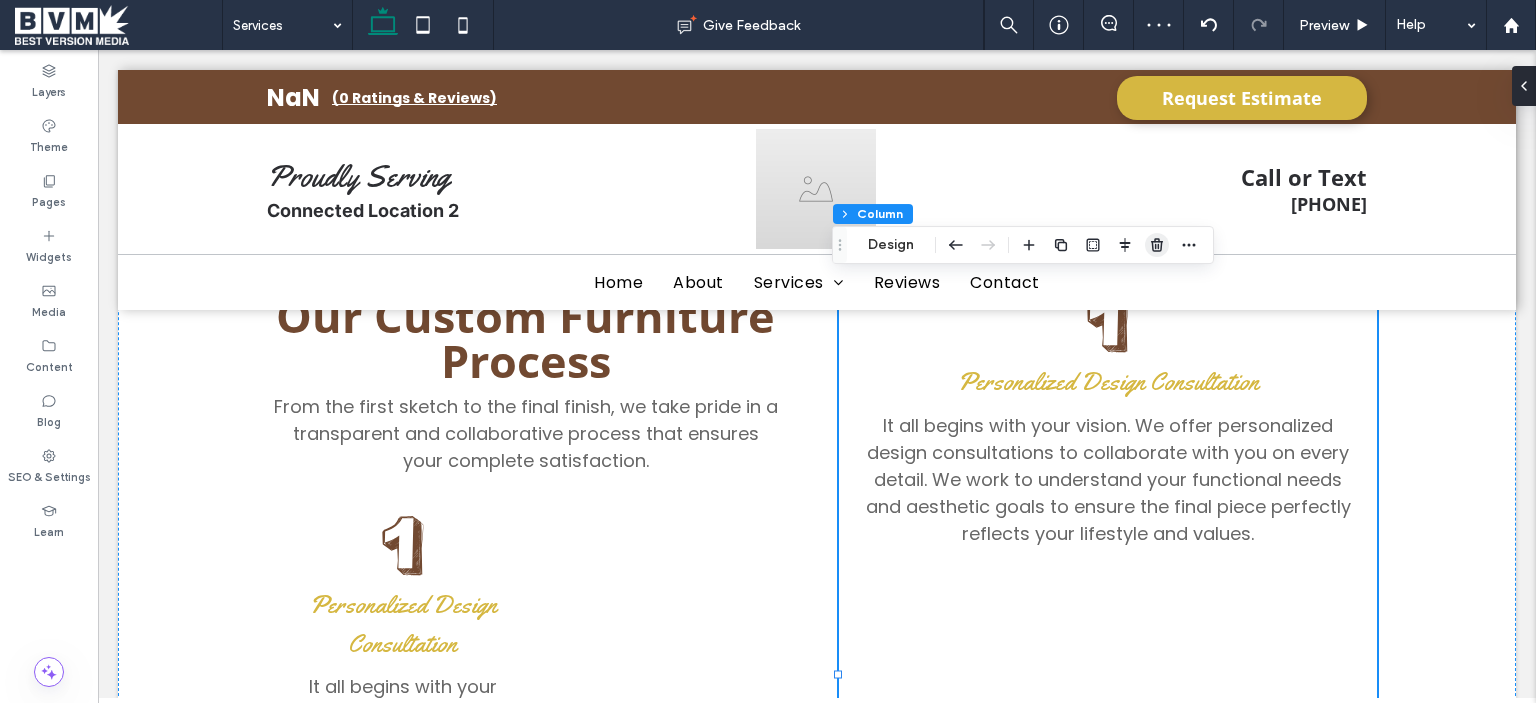 click 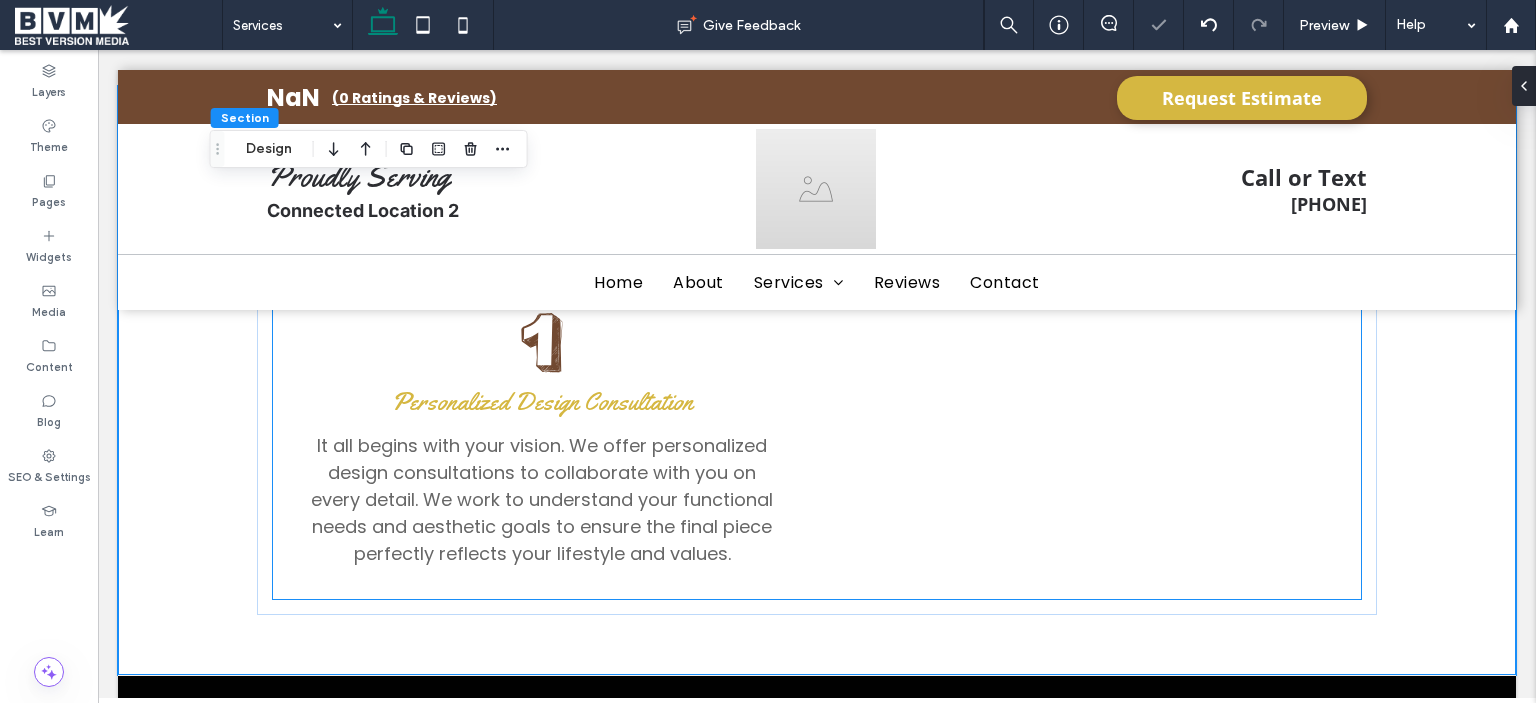 scroll, scrollTop: 1381, scrollLeft: 0, axis: vertical 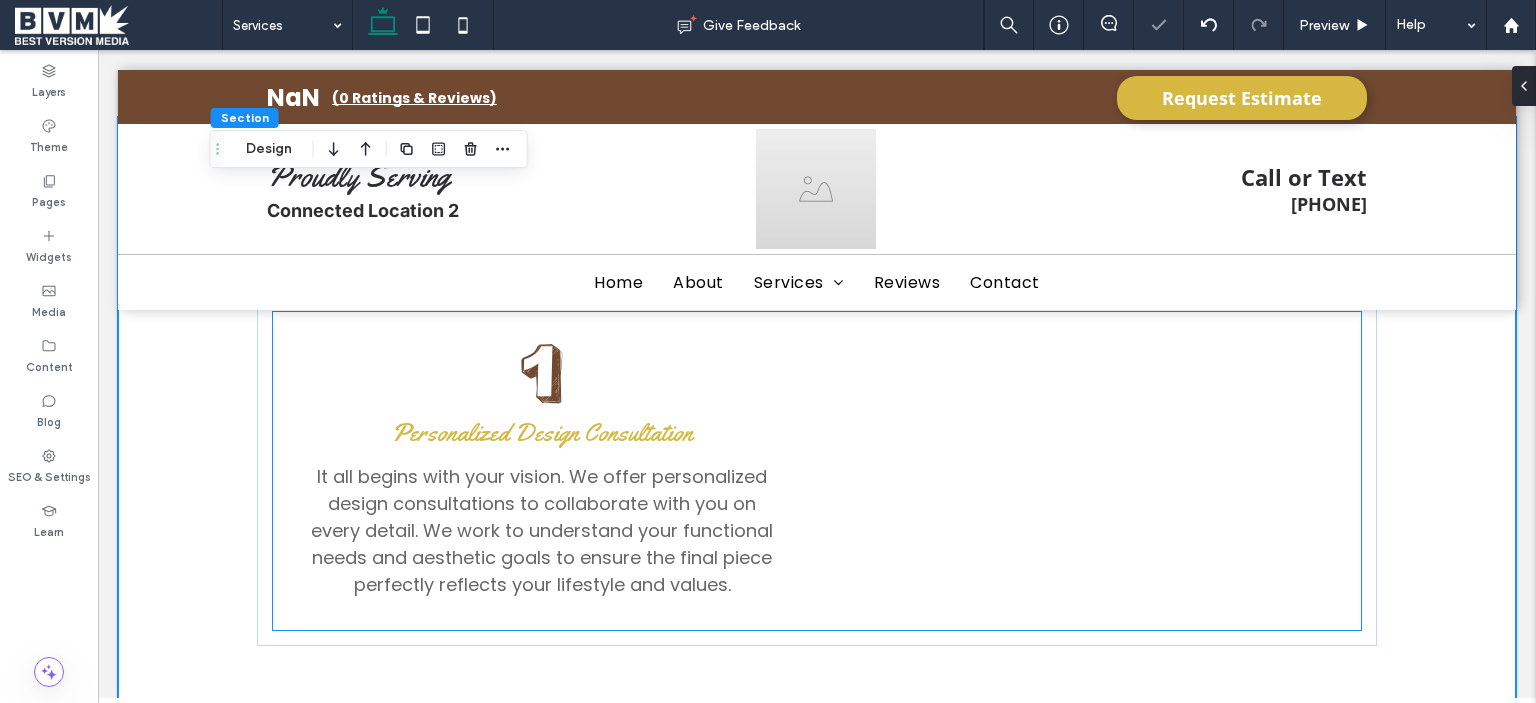 click on "Personalized Design Consultation It all begins with your vision. We offer personalized design consultations to collaborate with you on every detail. We work to understand your functional needs and aesthetic goals to ensure the final piece perfectly reflects your lifestyle and values." at bounding box center (817, 471) 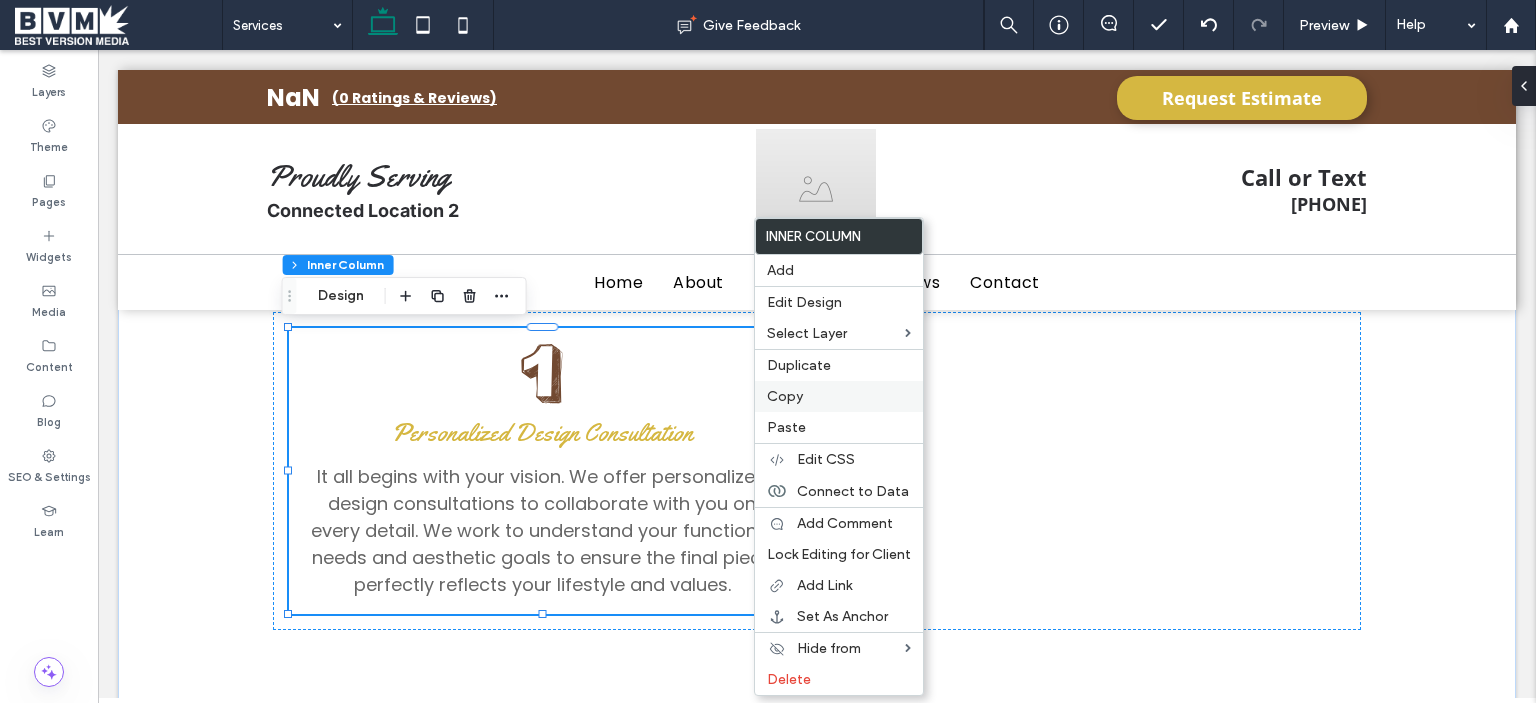 click on "Copy" at bounding box center [785, 396] 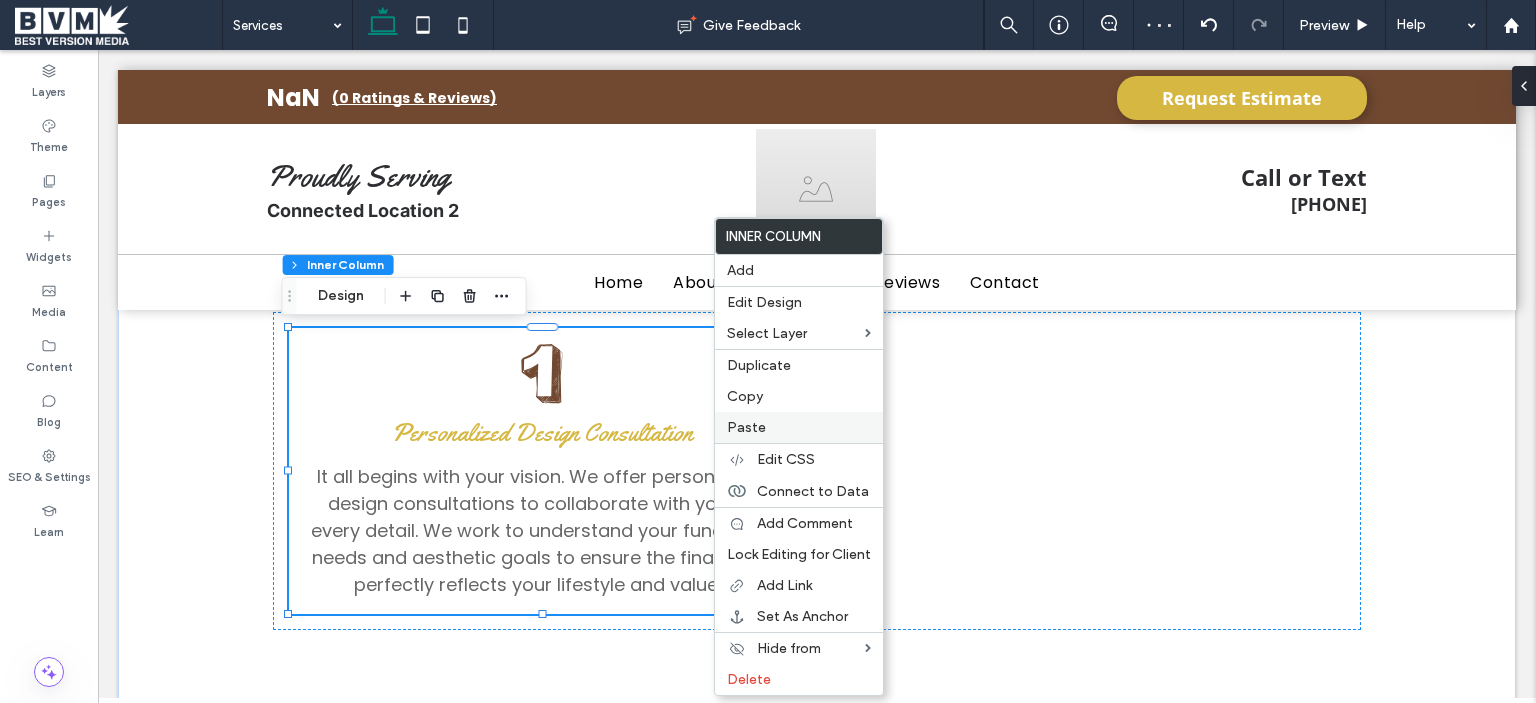click on "Paste" at bounding box center [746, 427] 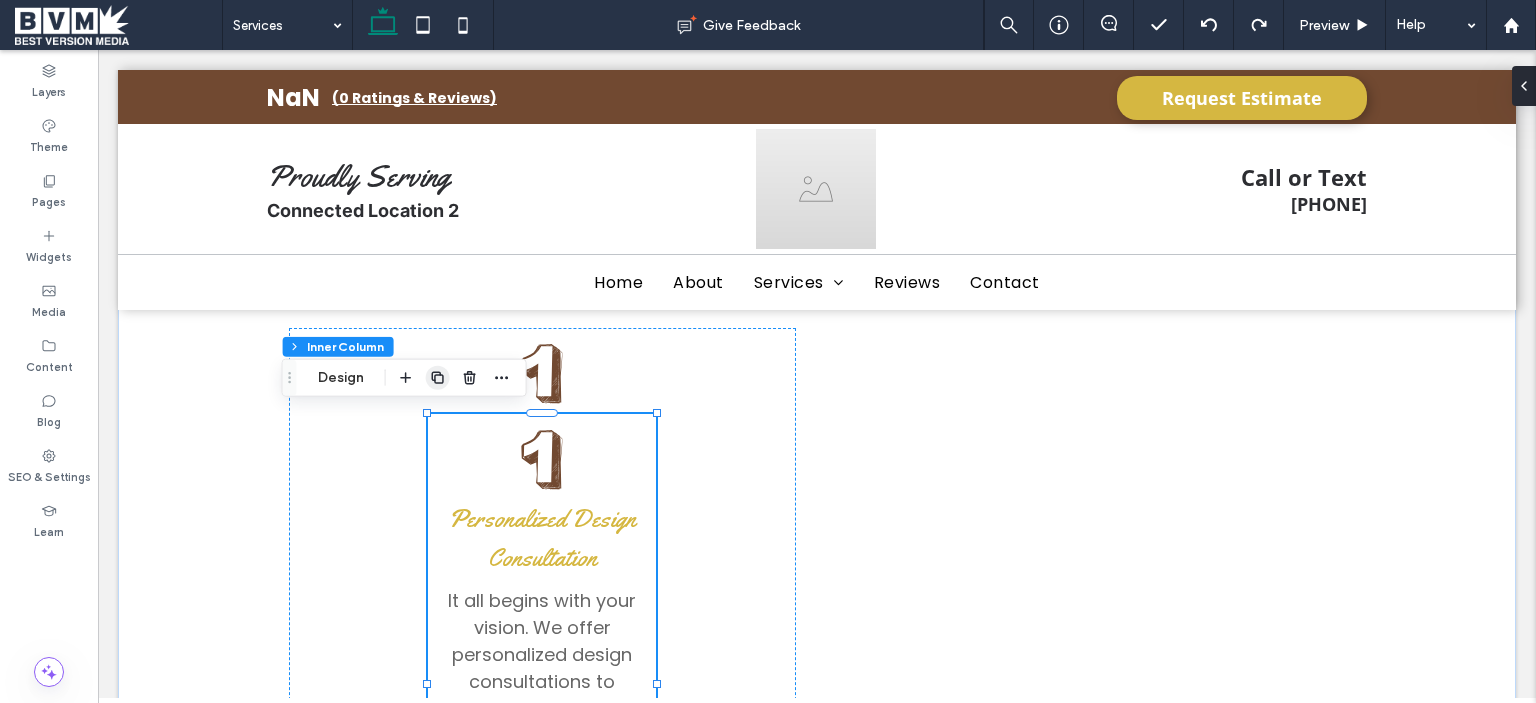 click 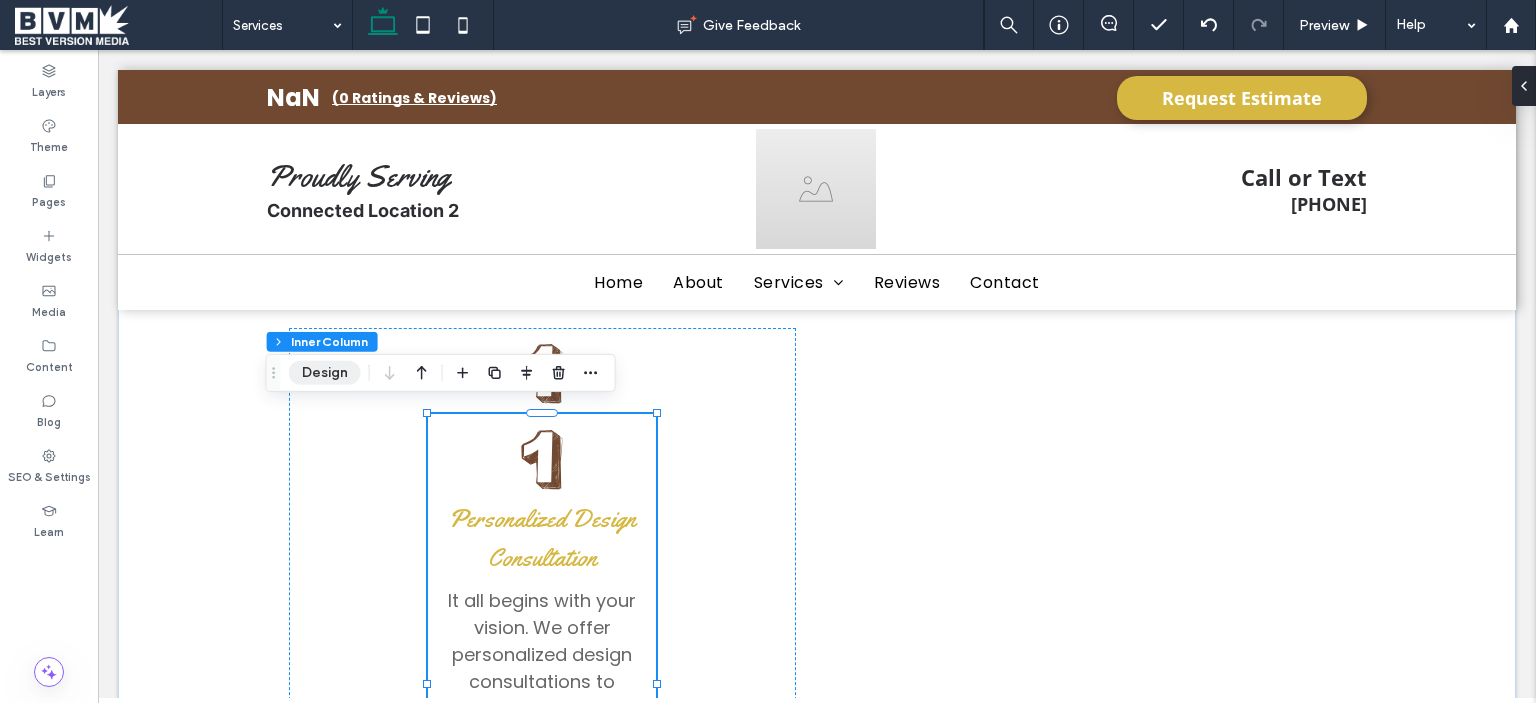 click on "Design" at bounding box center [325, 373] 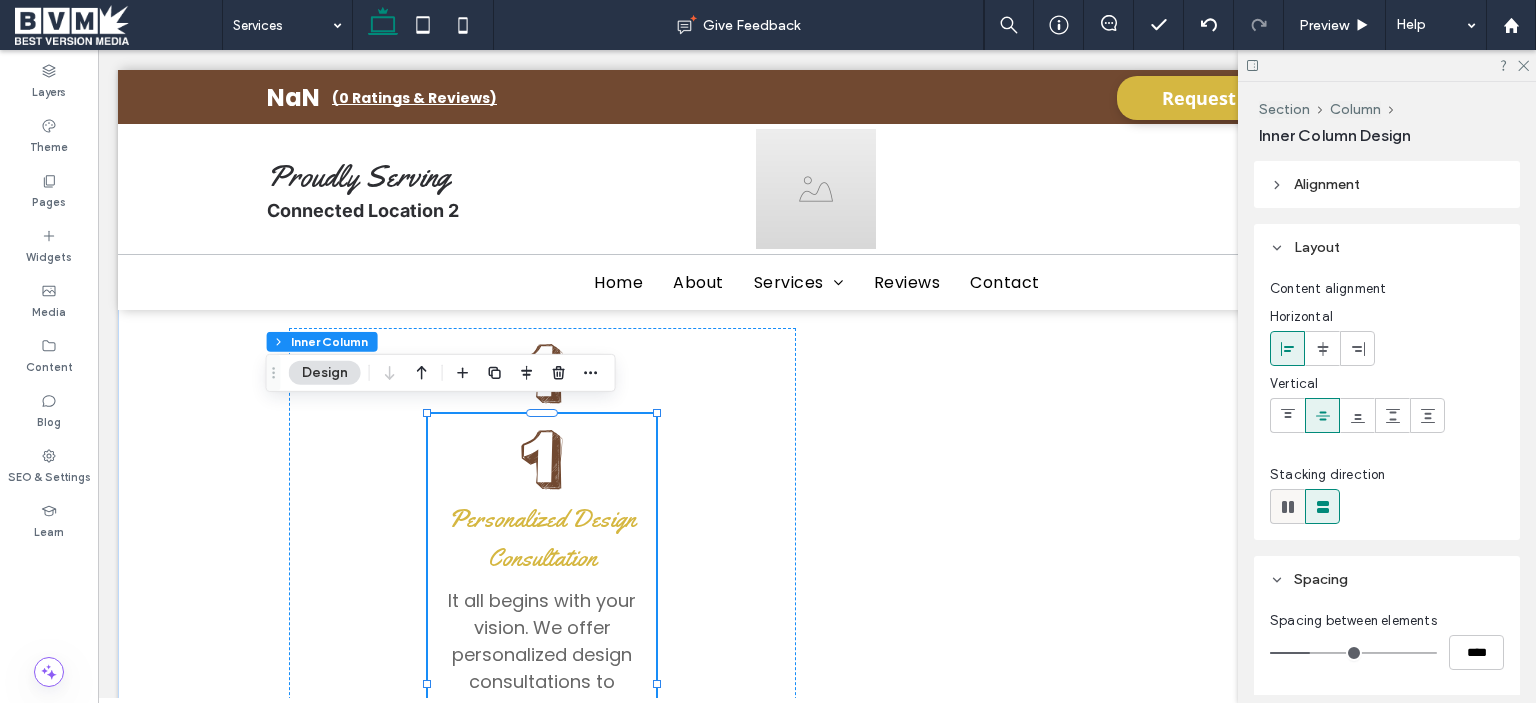 click 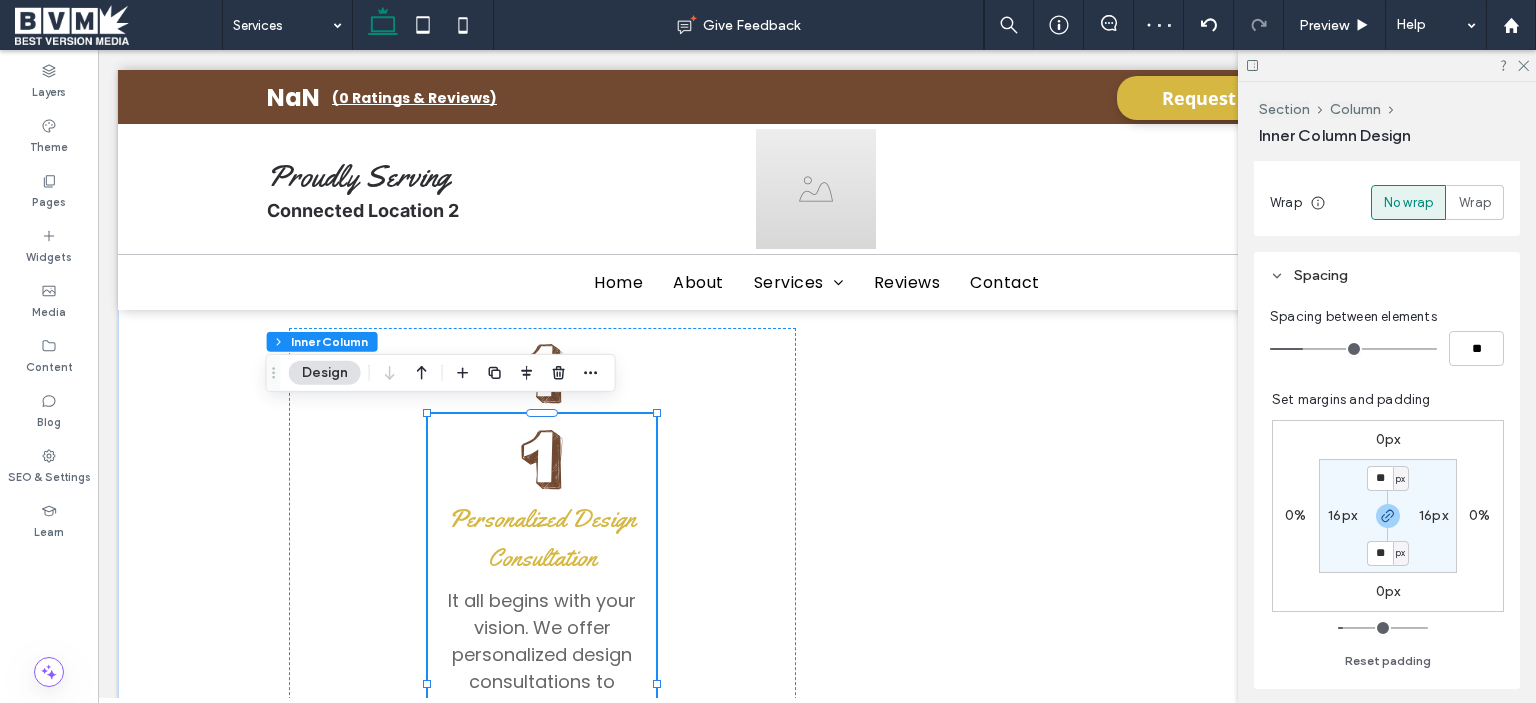 scroll, scrollTop: 400, scrollLeft: 0, axis: vertical 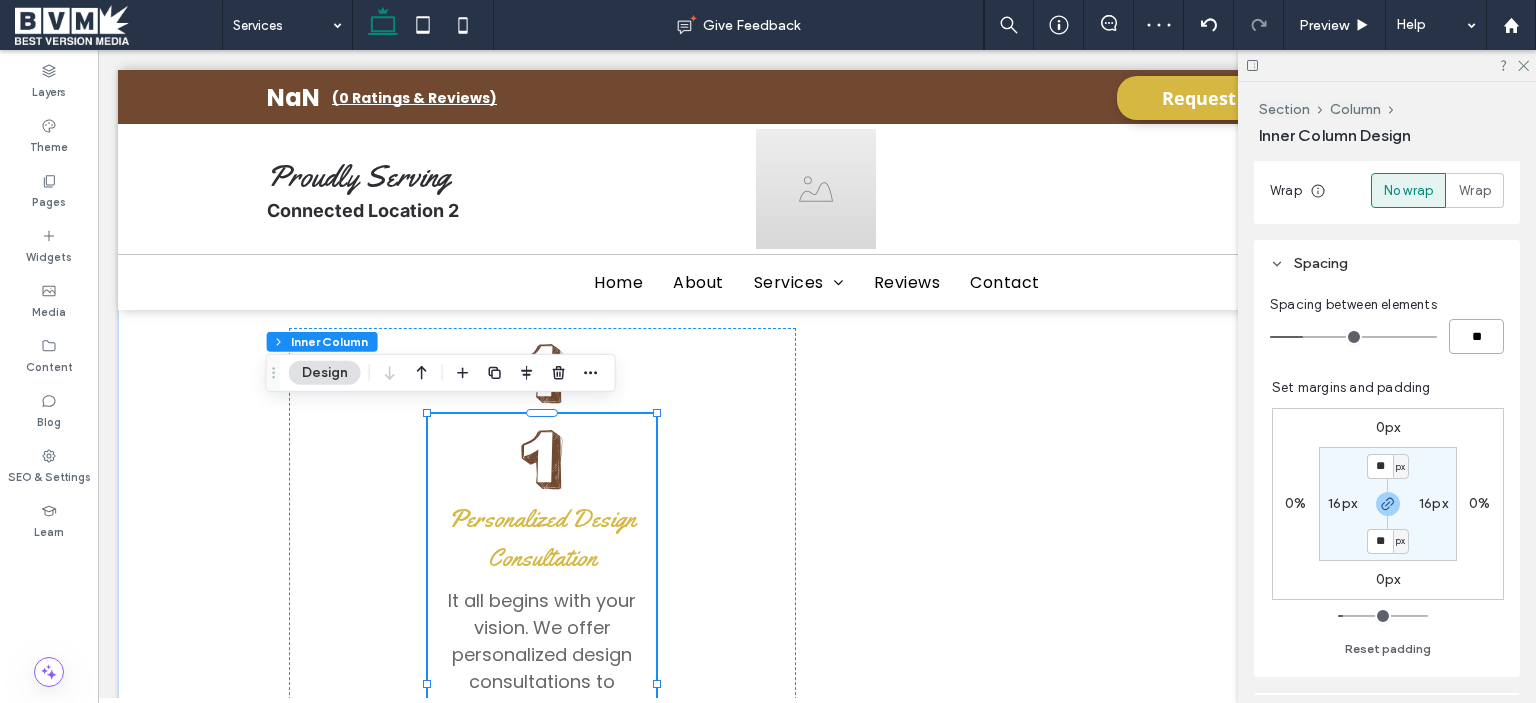drag, startPoint x: 1464, startPoint y: 341, endPoint x: 1438, endPoint y: 362, distance: 33.42155 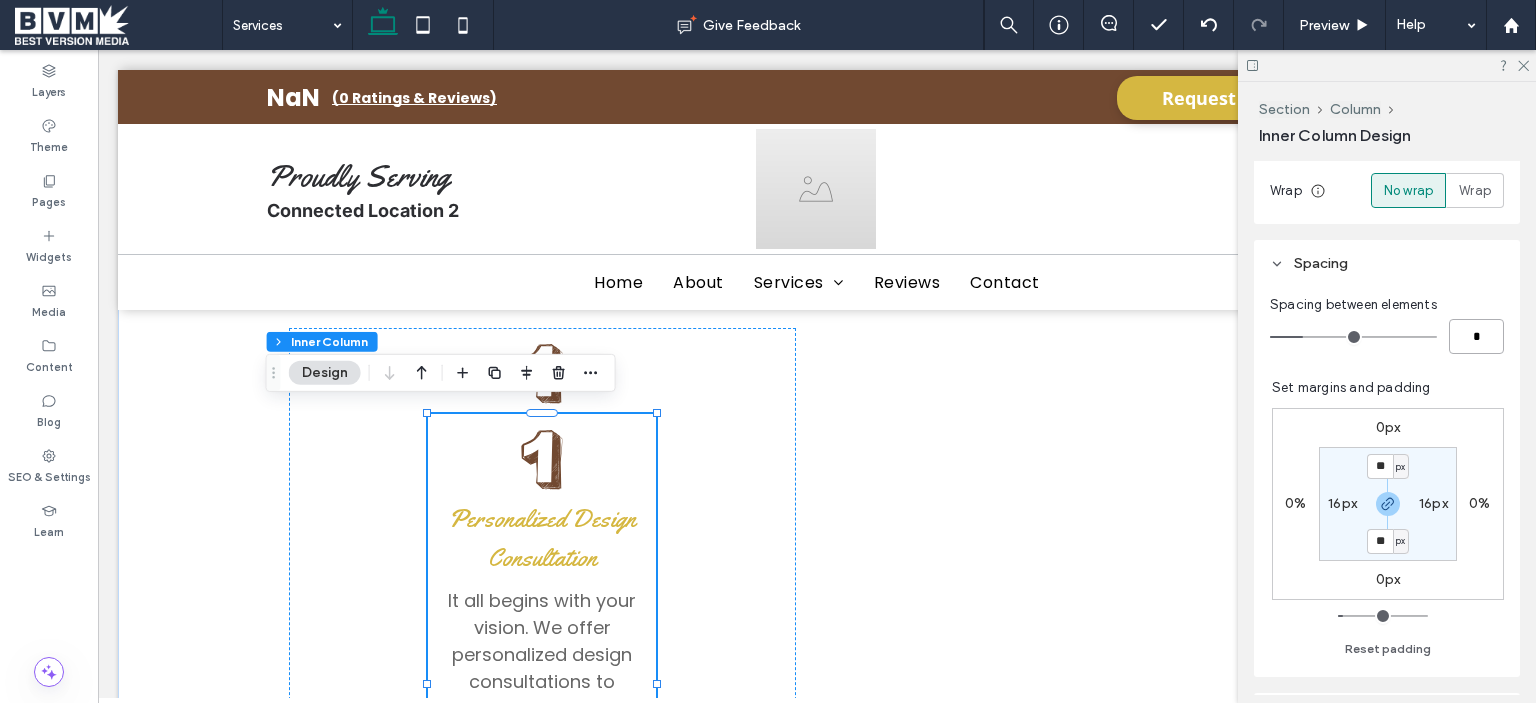 type on "*" 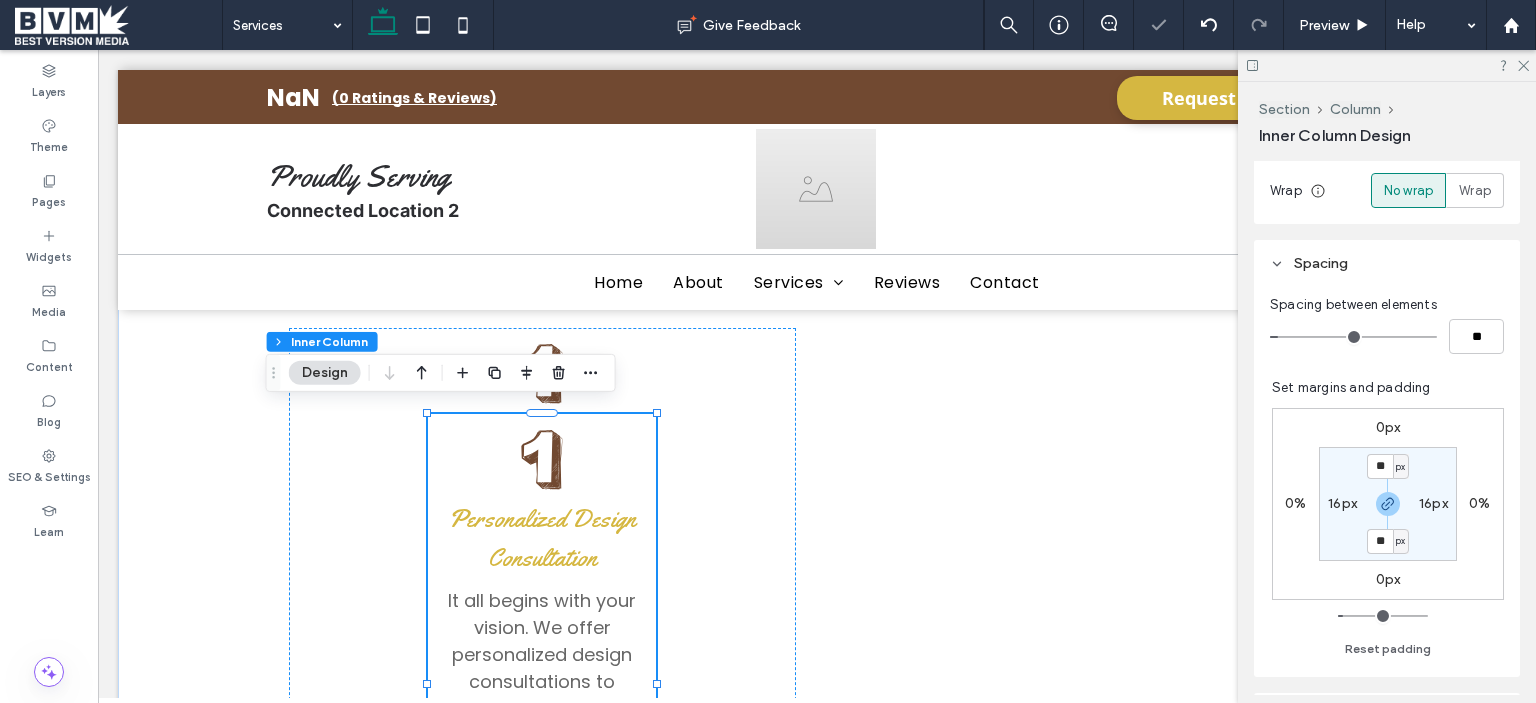 click on "16px" at bounding box center [1342, 503] 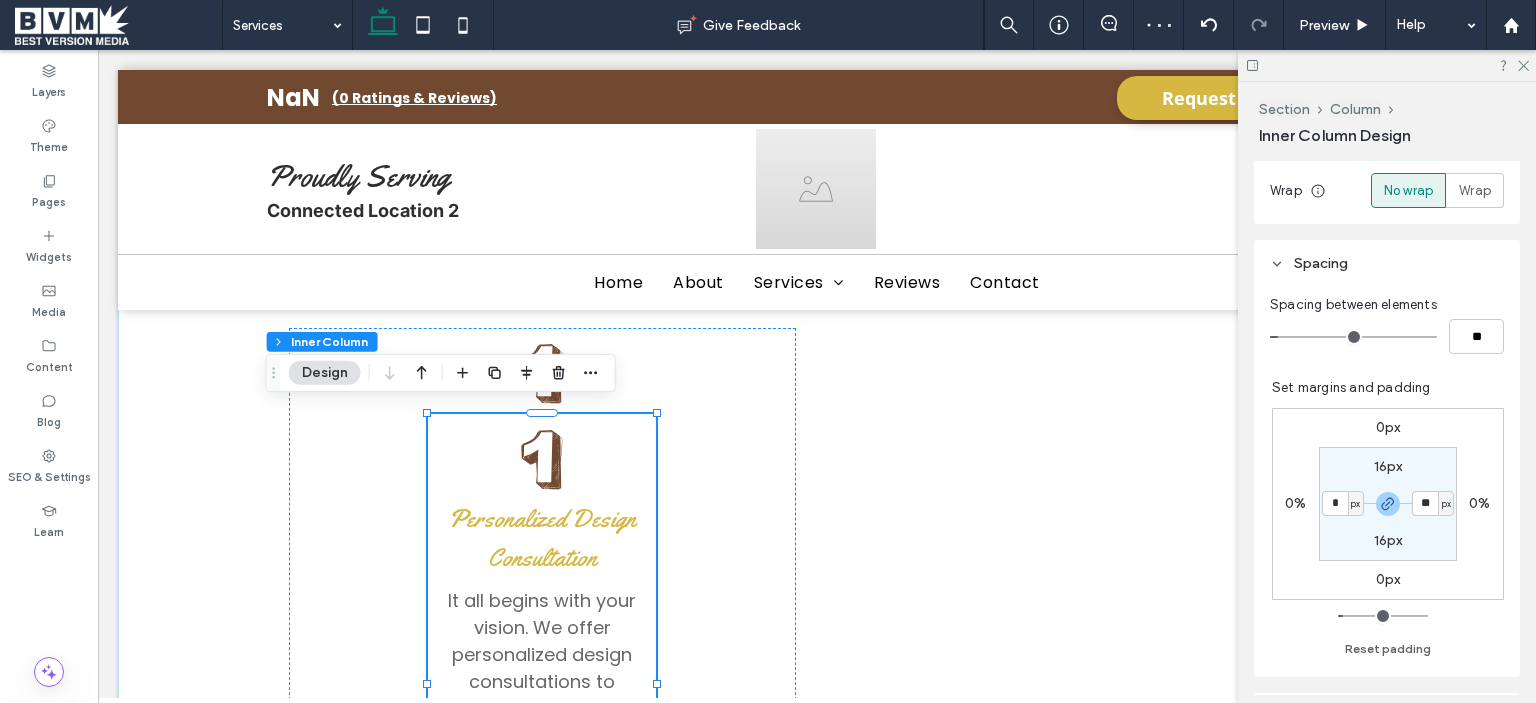 type on "*" 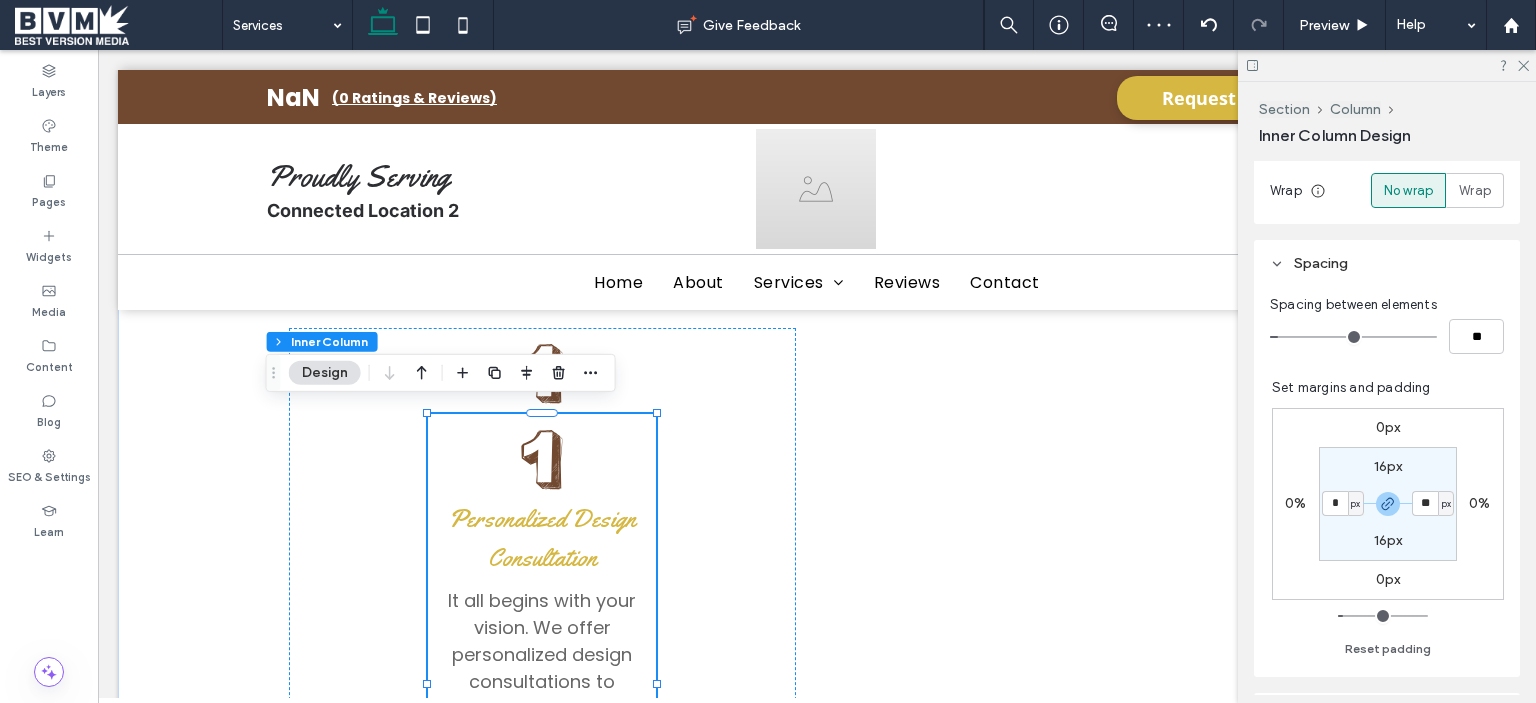 type on "*" 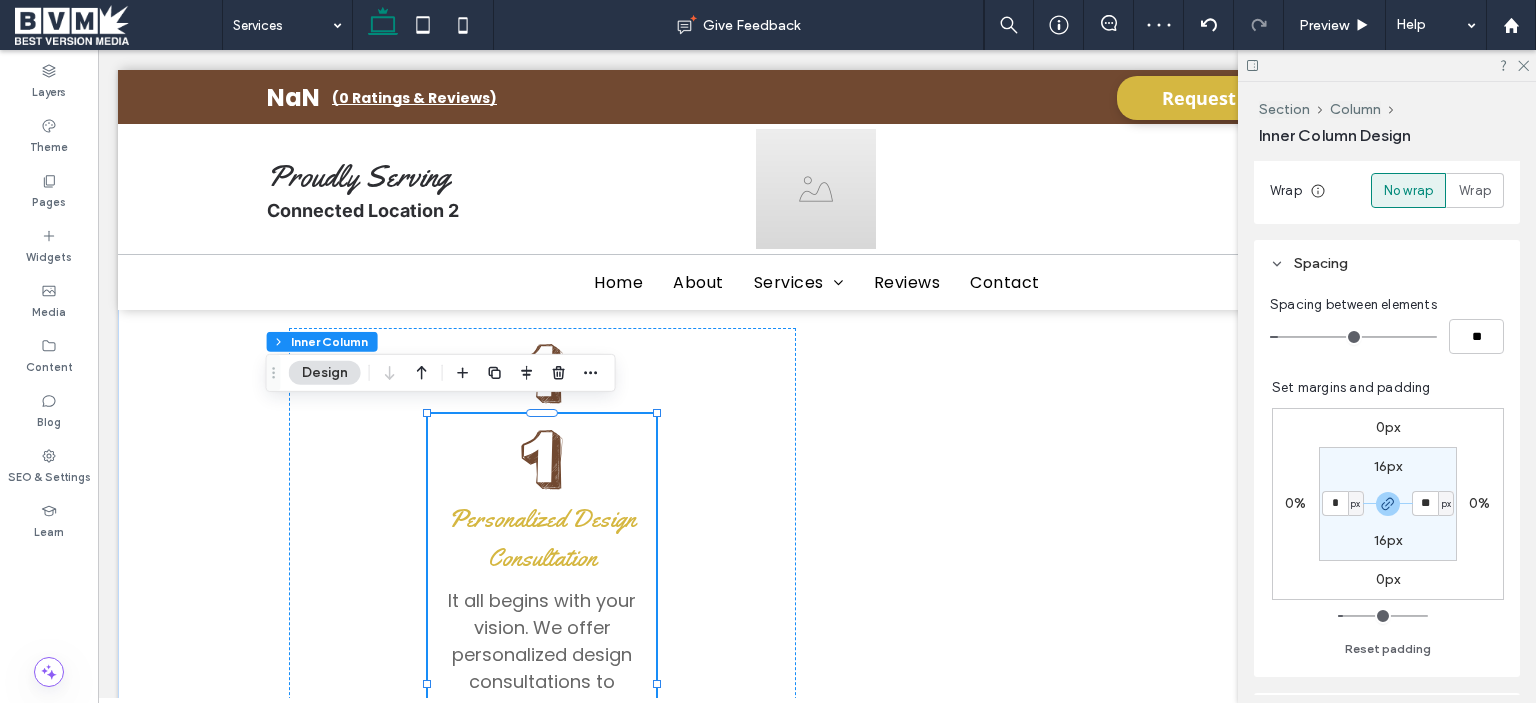 type on "*" 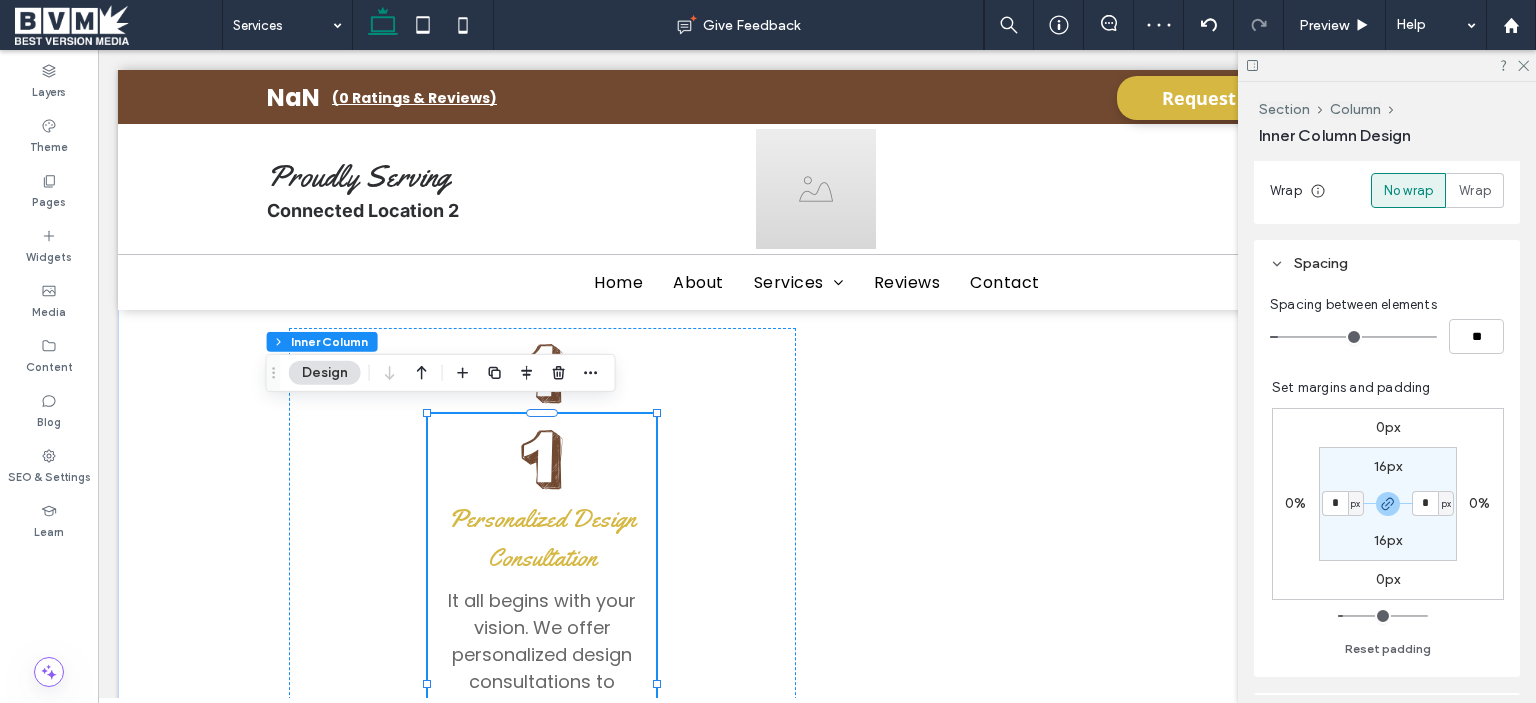 click on "16px" at bounding box center (1387, 467) 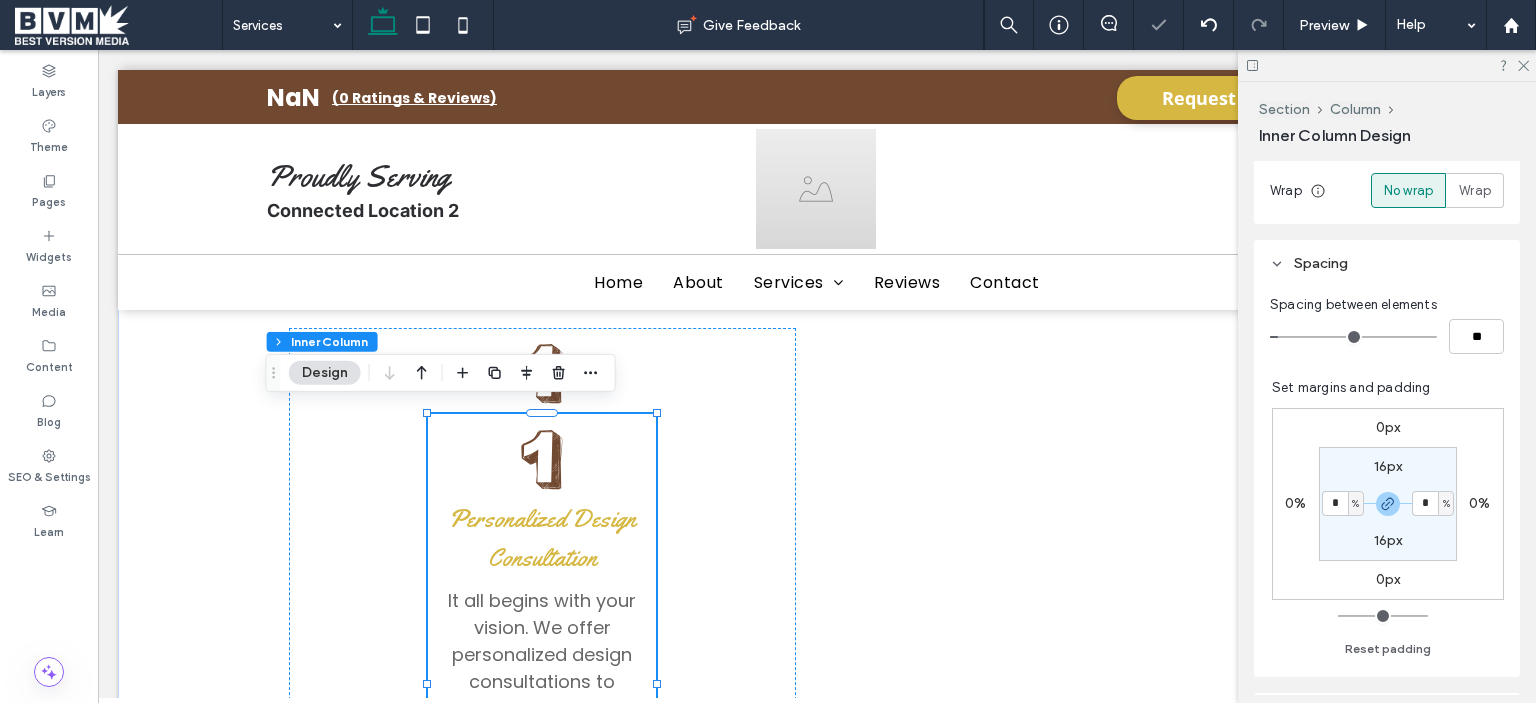 click on "16px" at bounding box center (1388, 466) 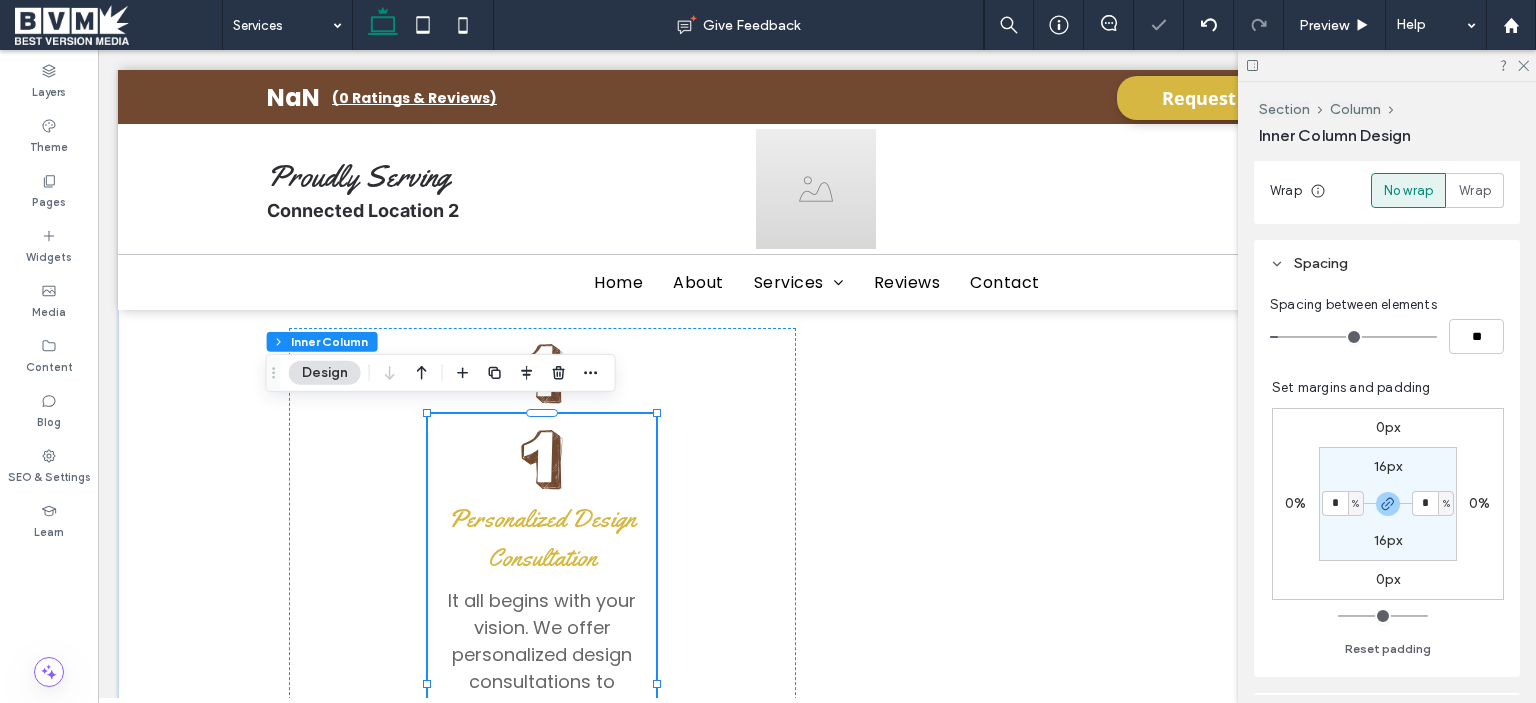 type on "**" 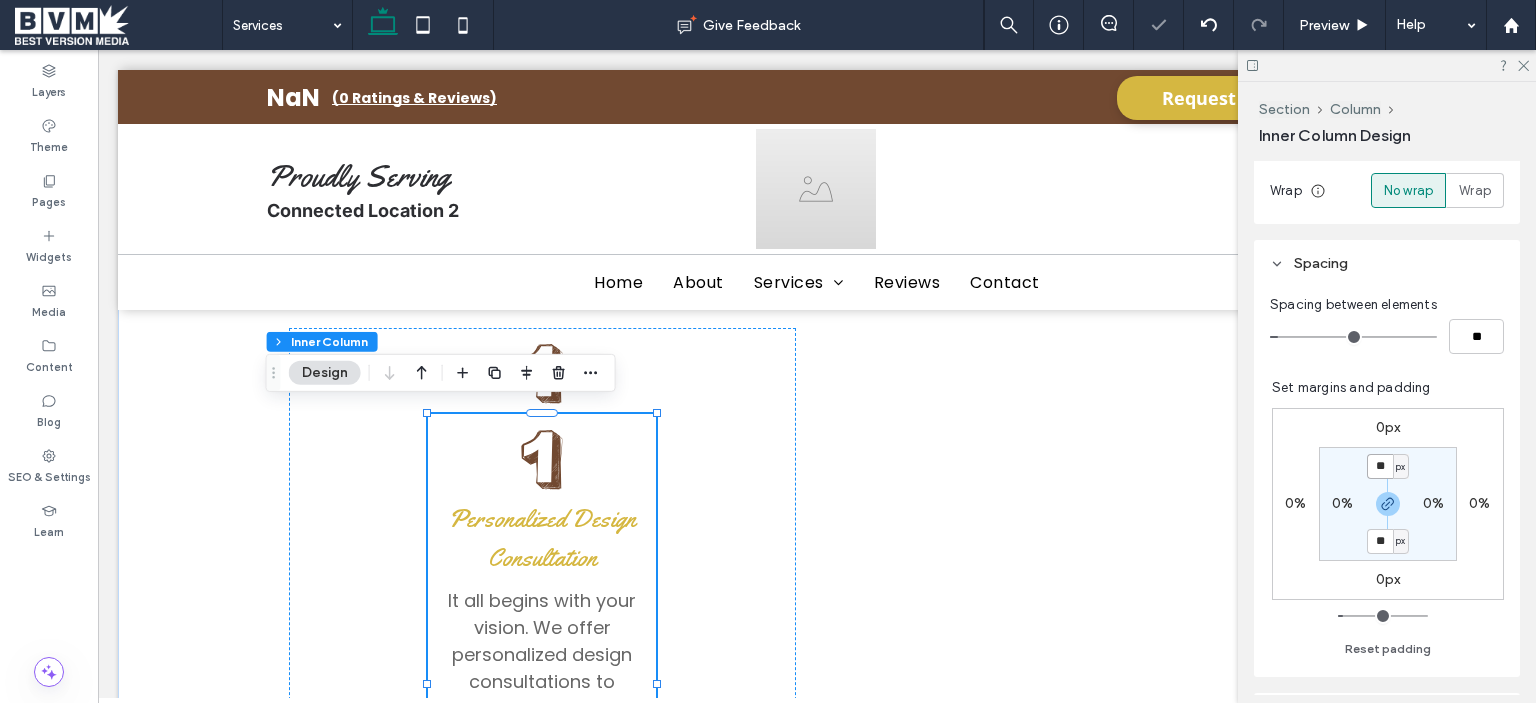 click on "**" at bounding box center [1380, 466] 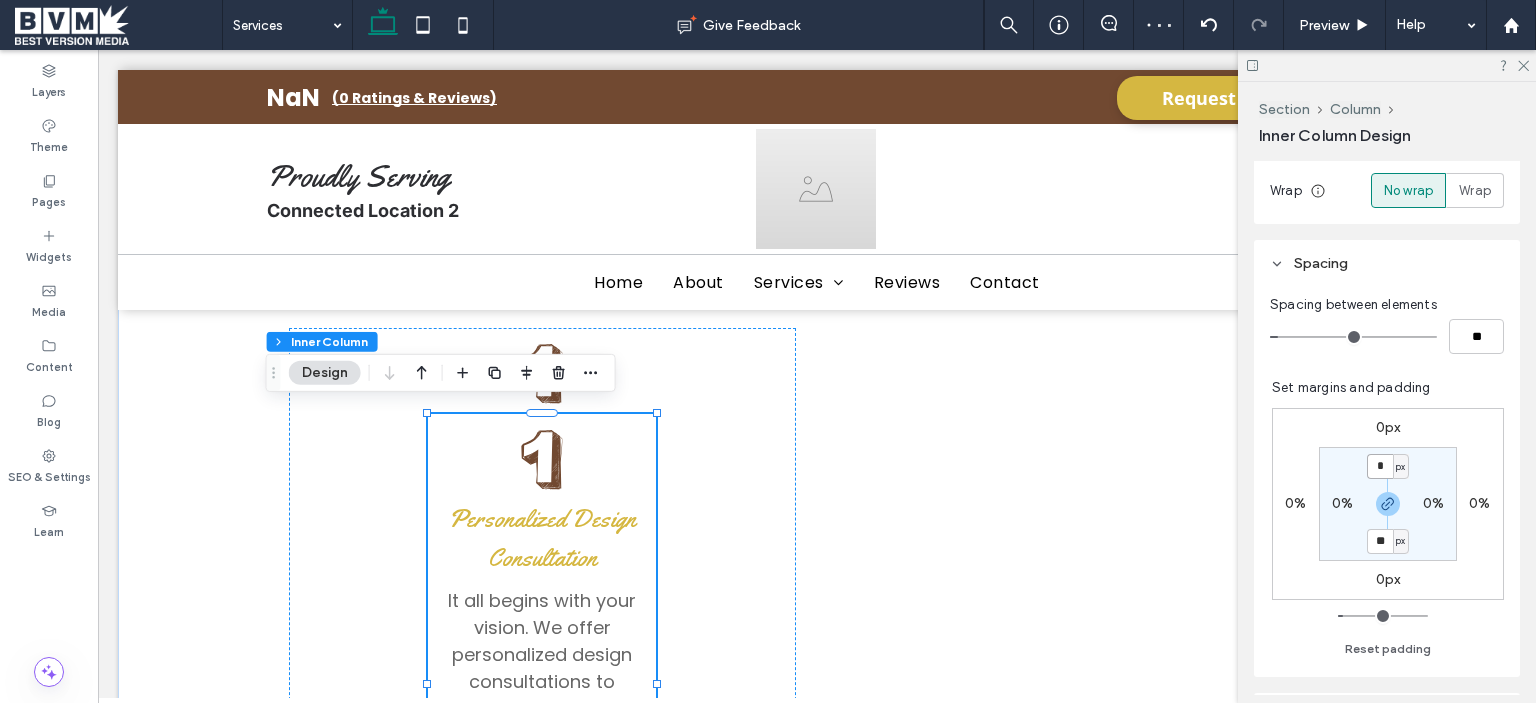 type on "*" 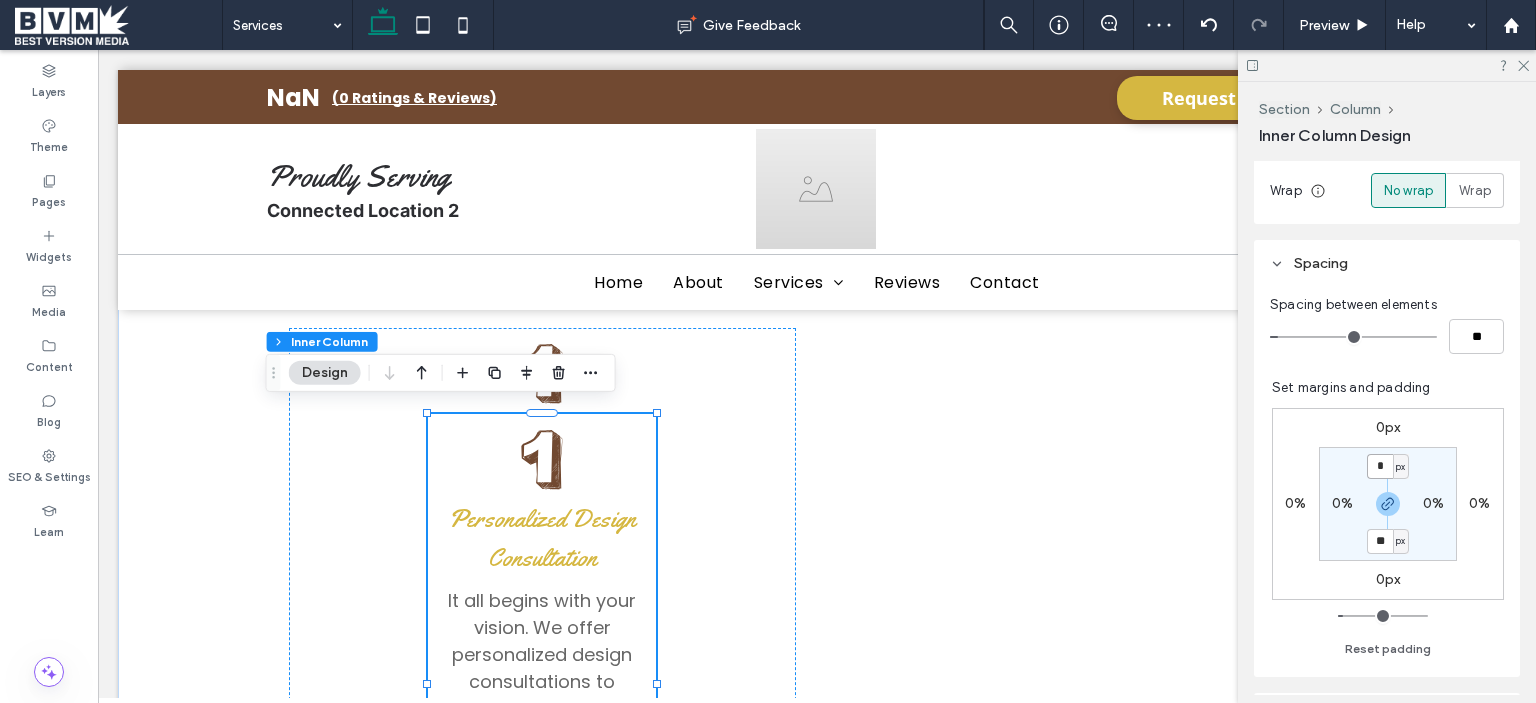 type on "*" 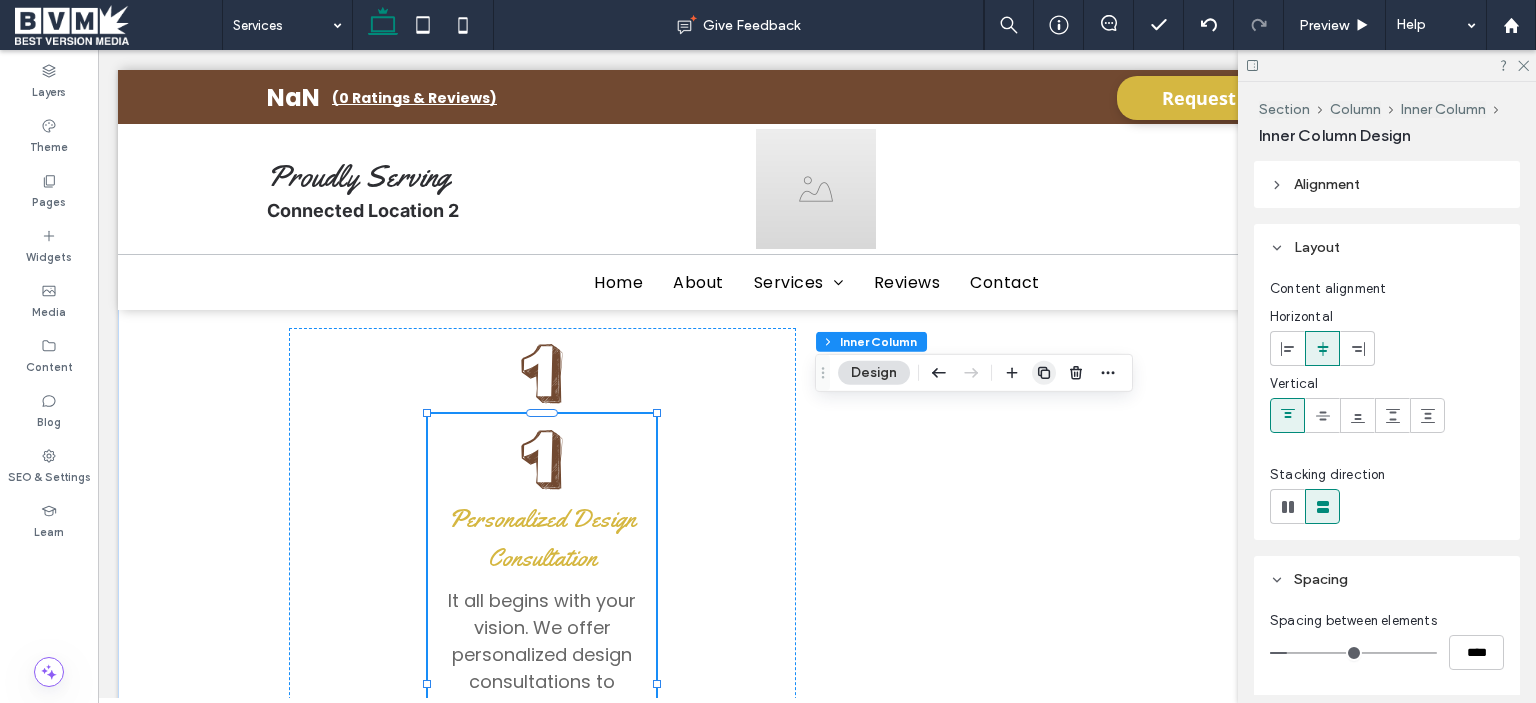 click 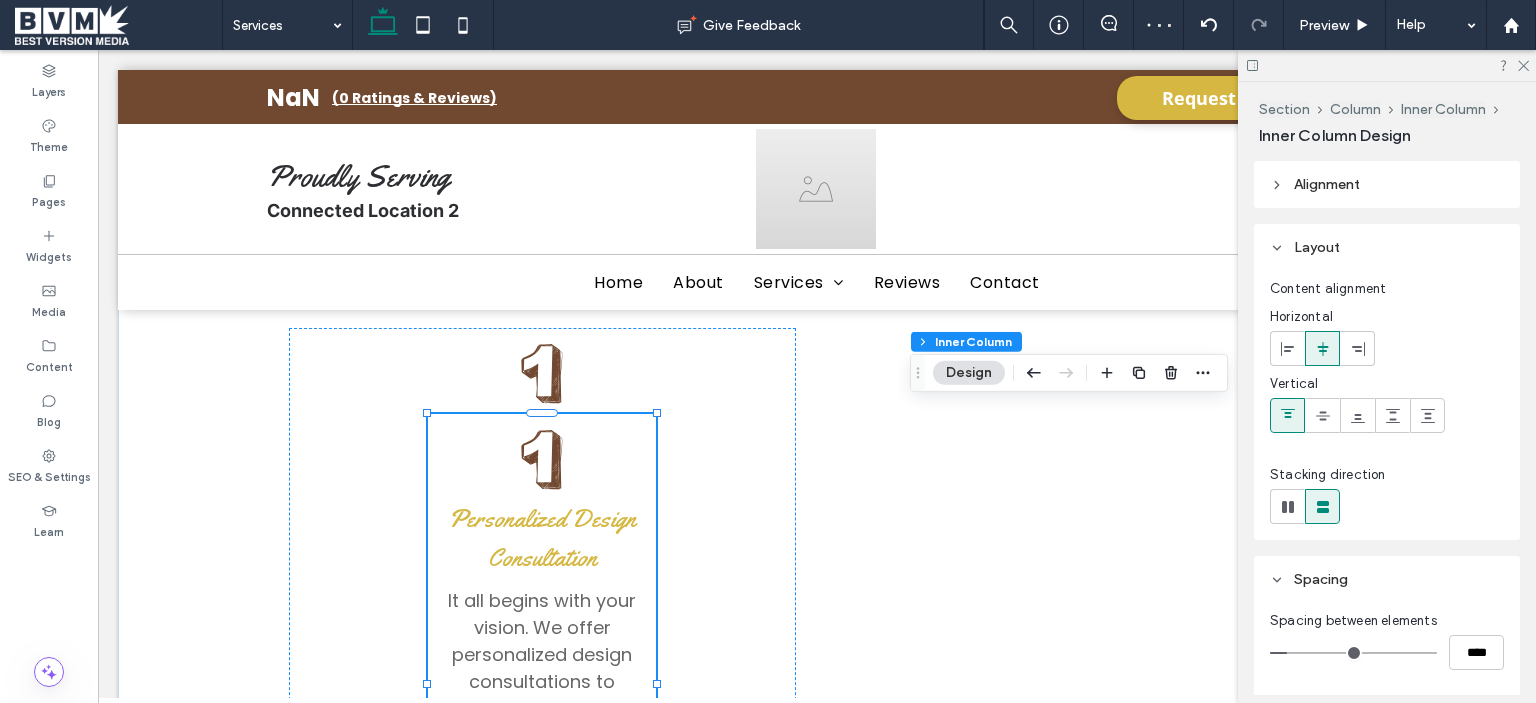 click at bounding box center [1155, 373] 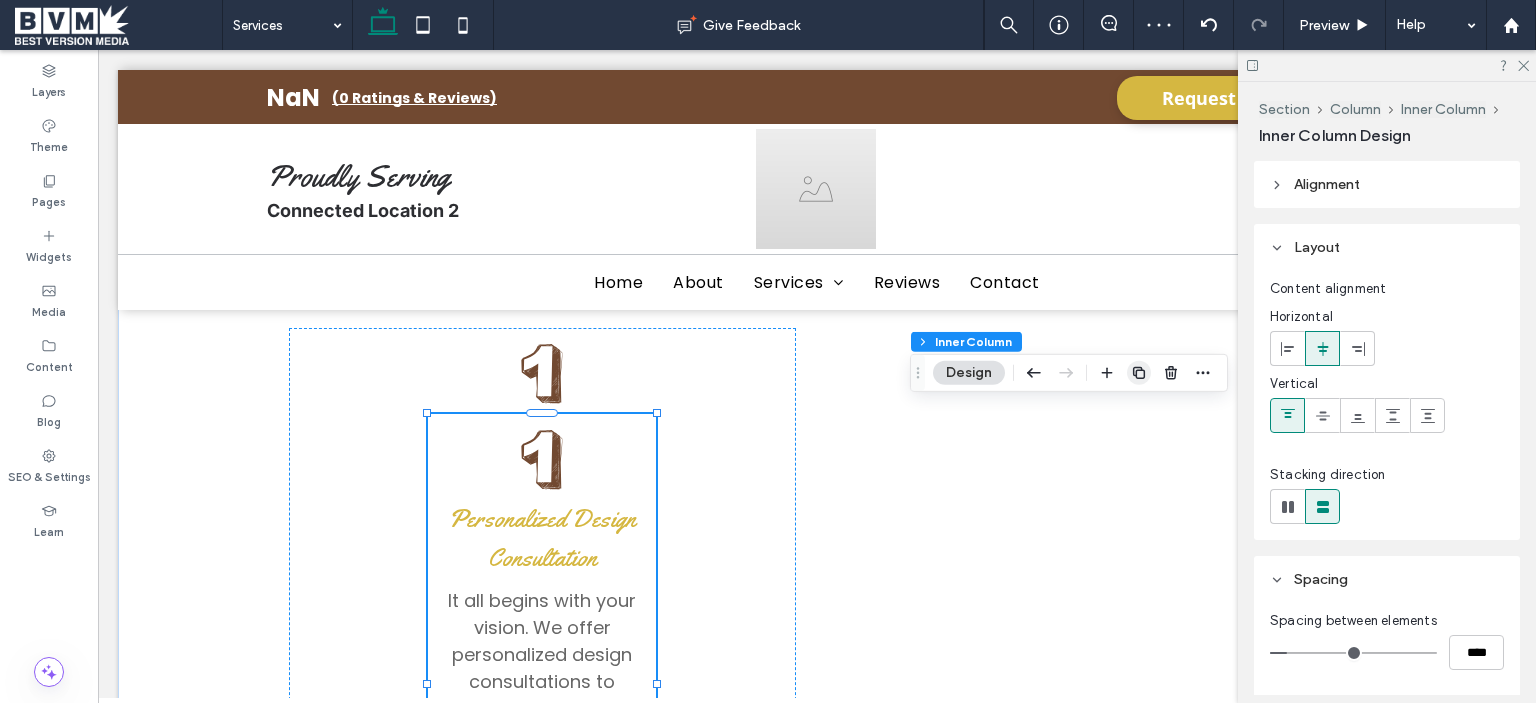 click 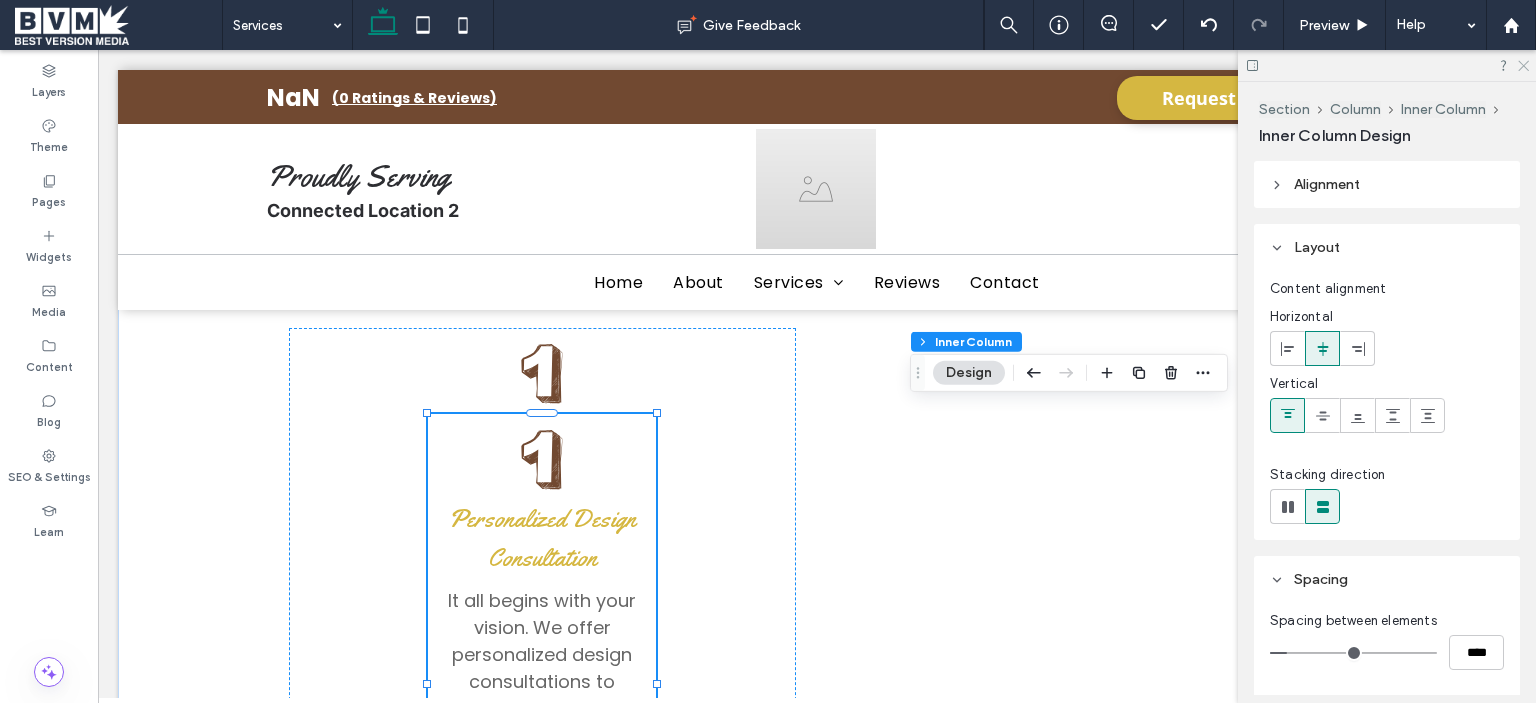 click 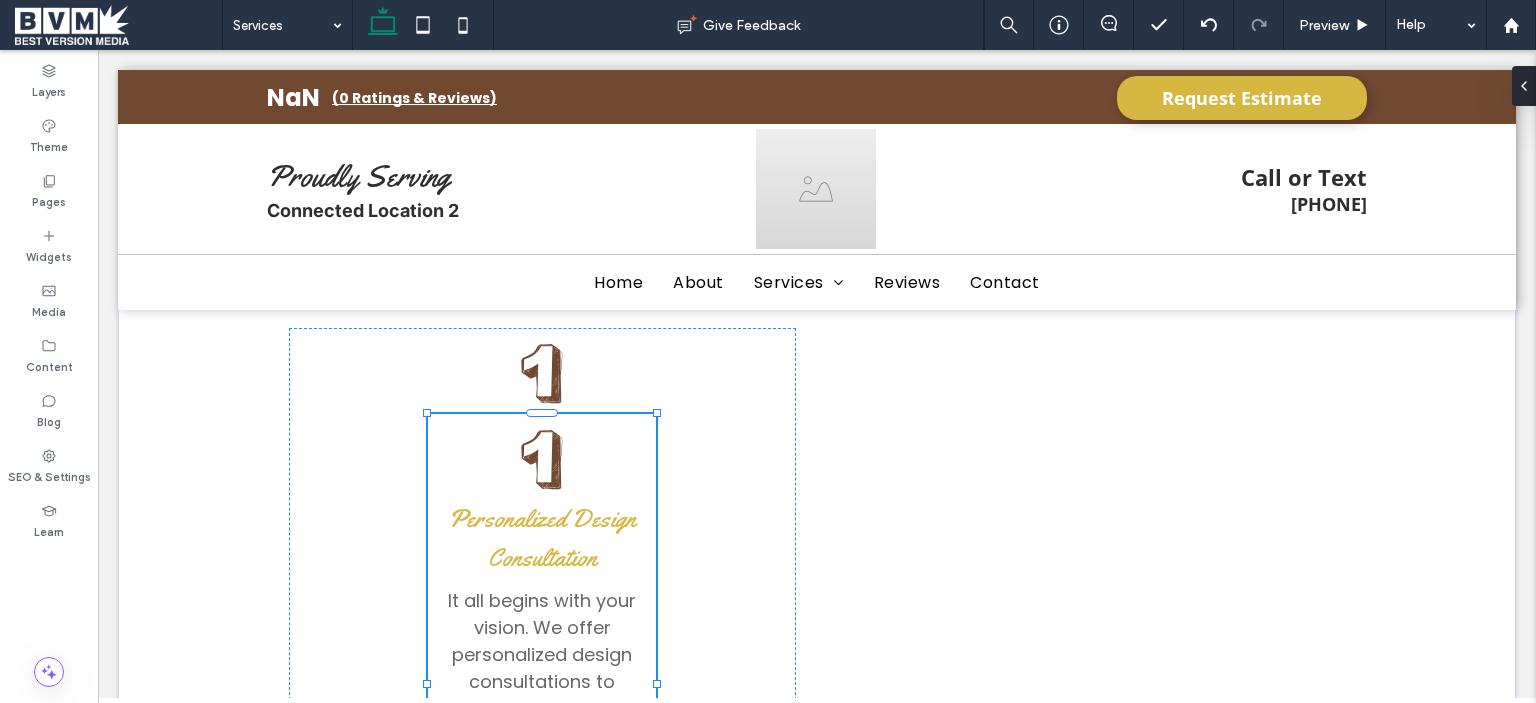type on "**********" 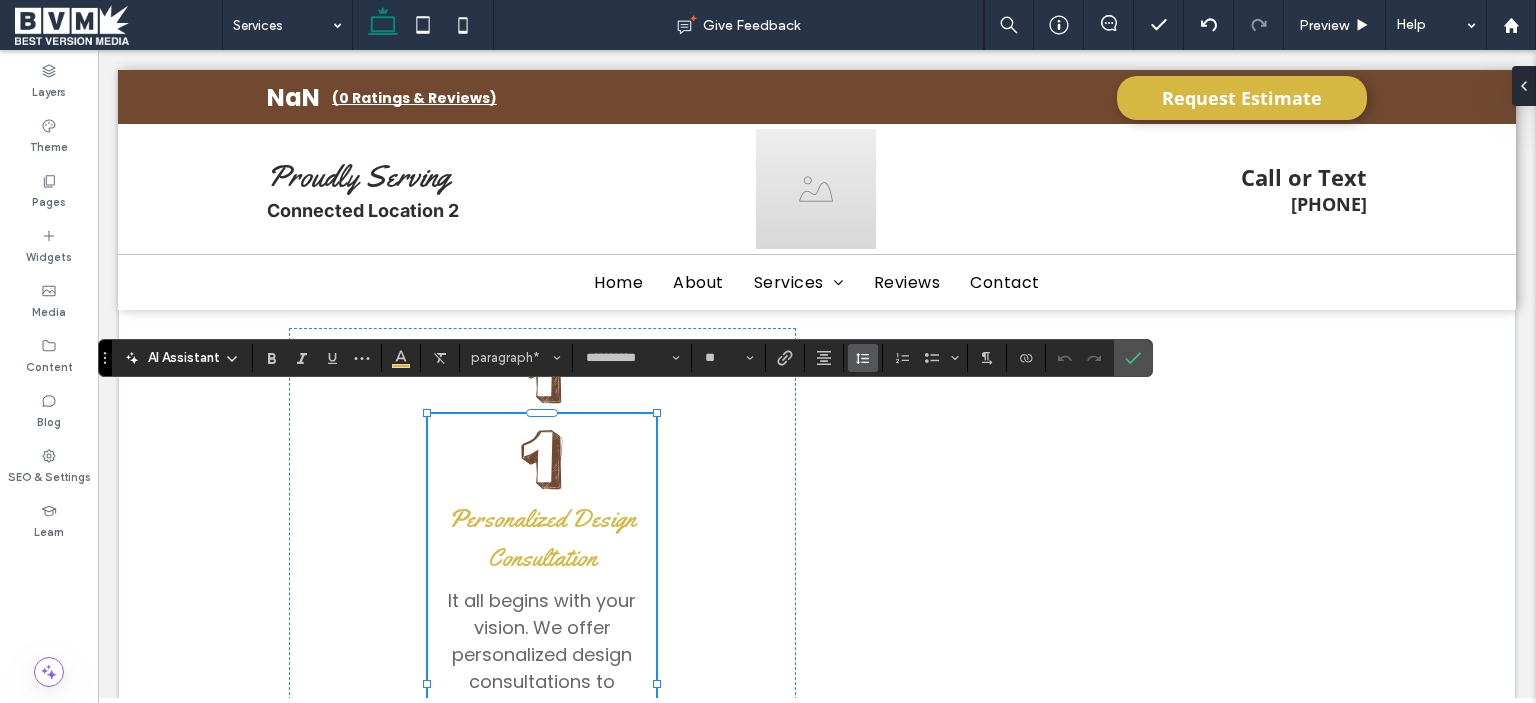 click 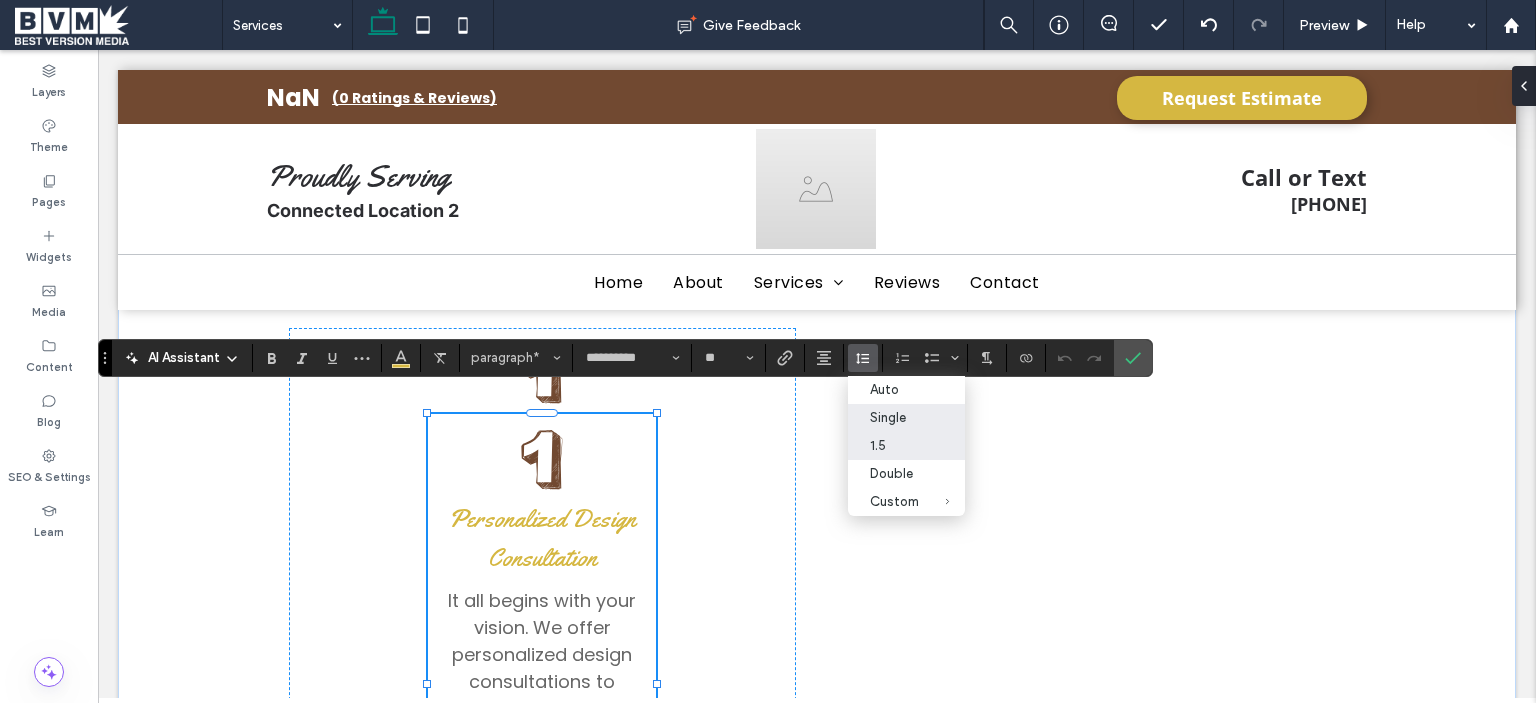 click on "Single" at bounding box center (894, 417) 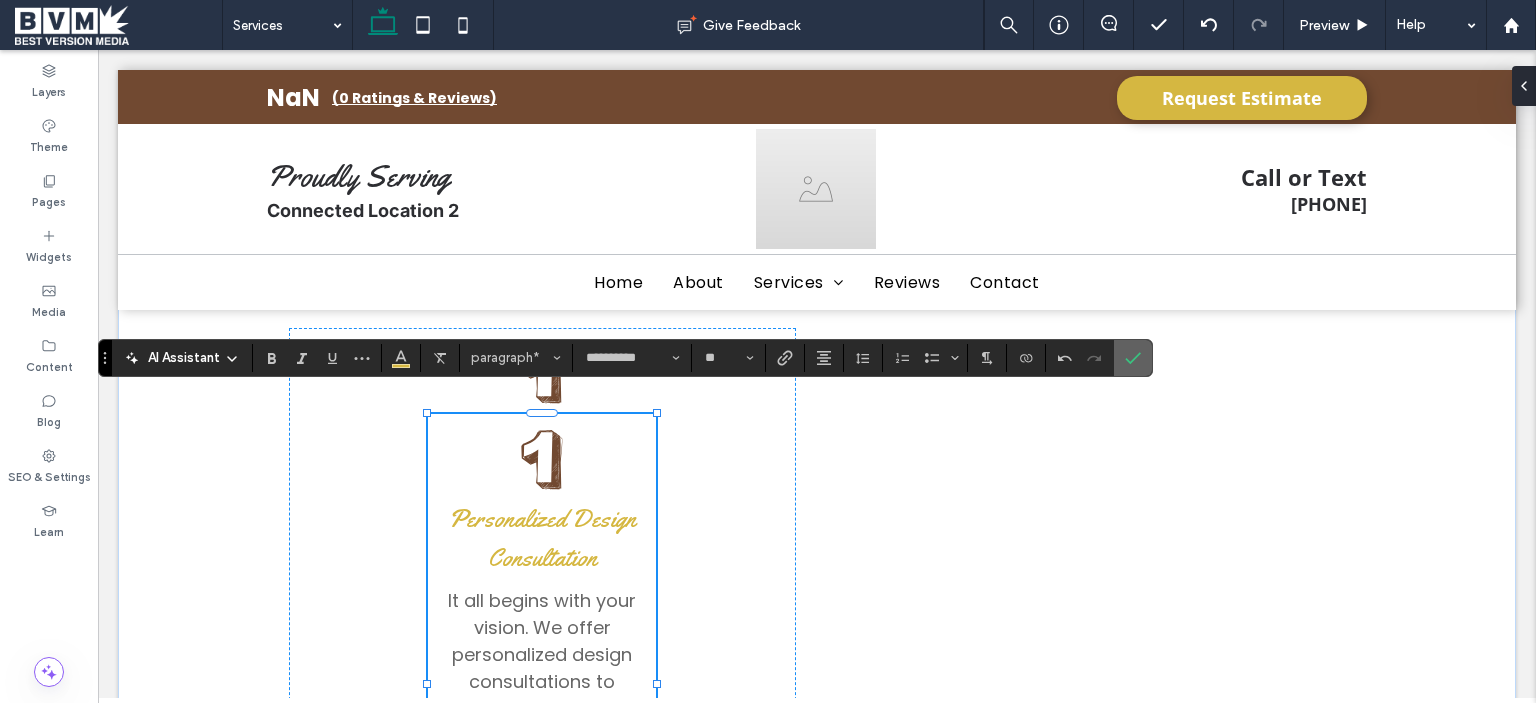 click 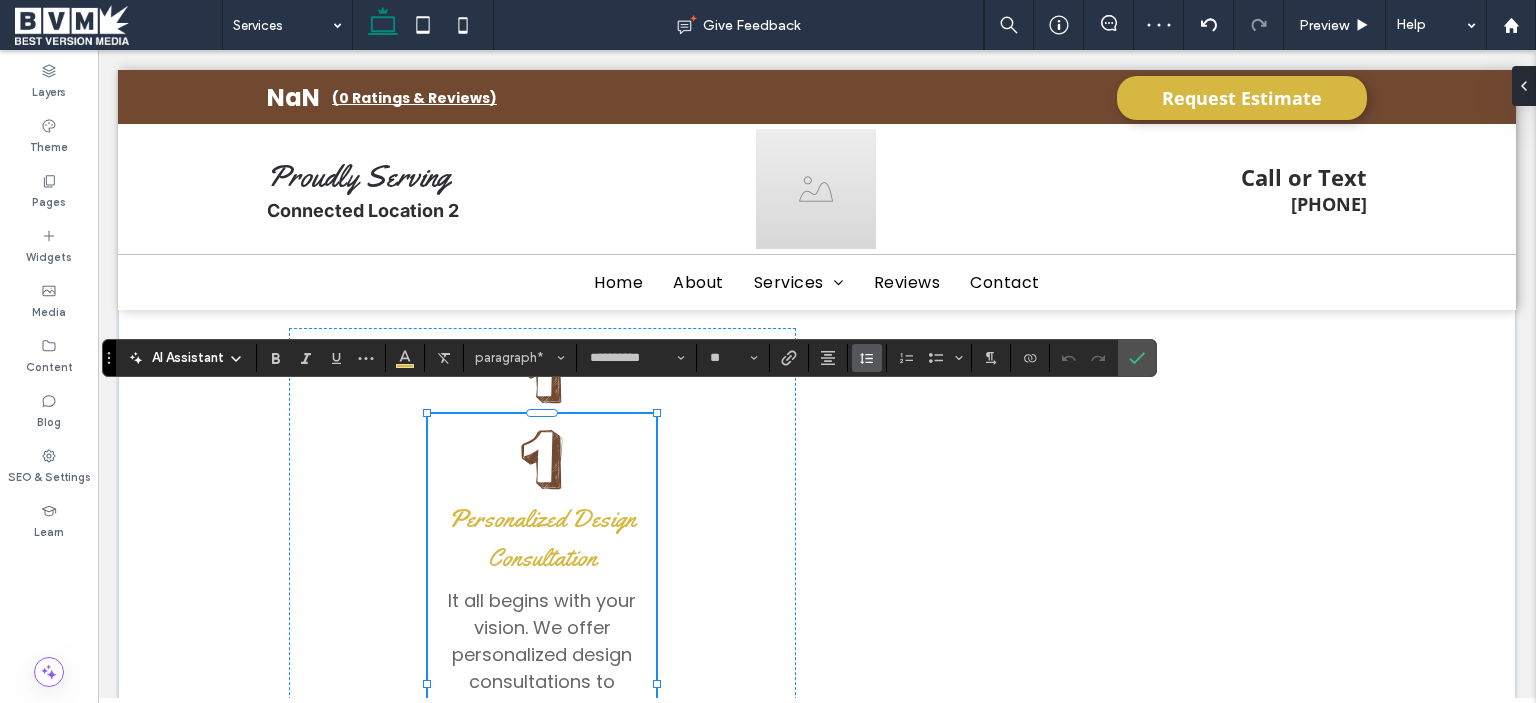click at bounding box center [867, 358] 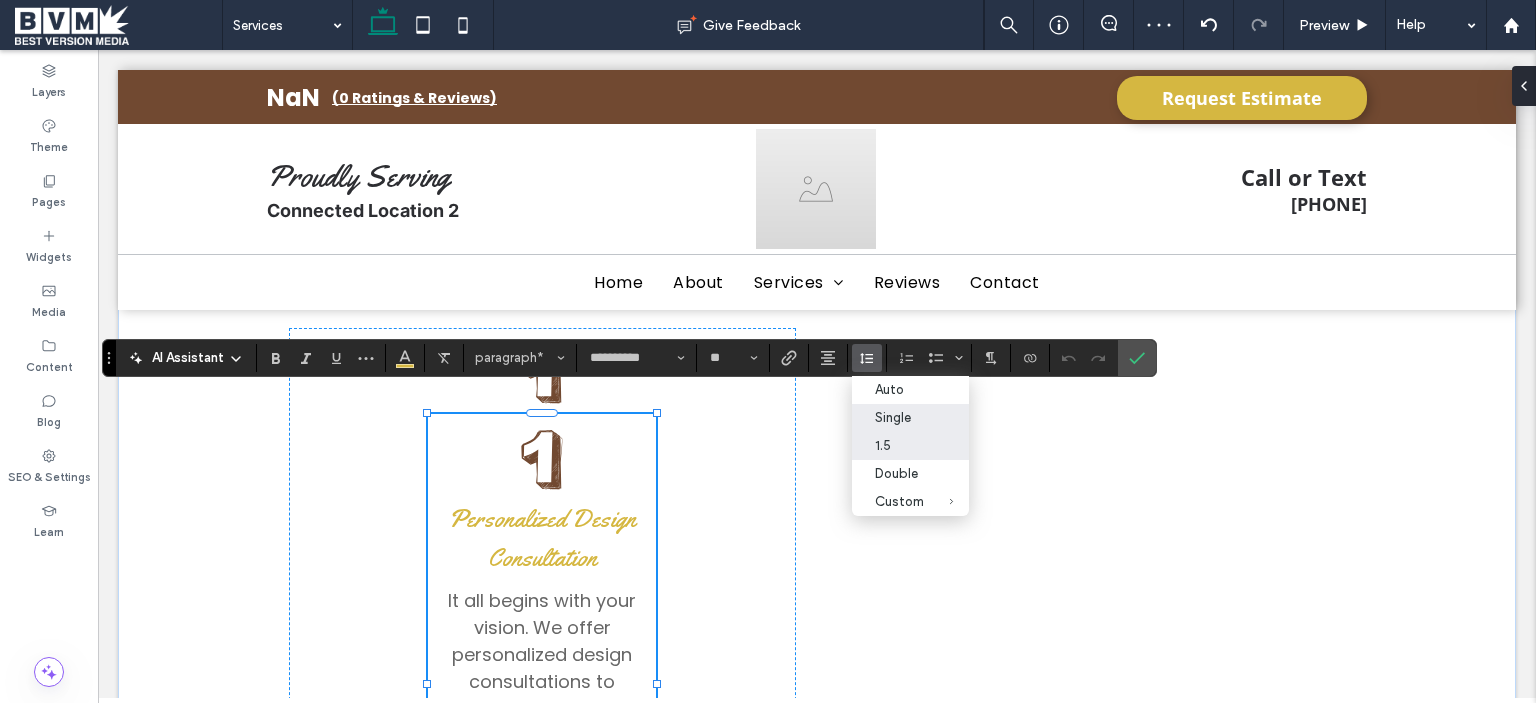 click on "Single" at bounding box center [899, 417] 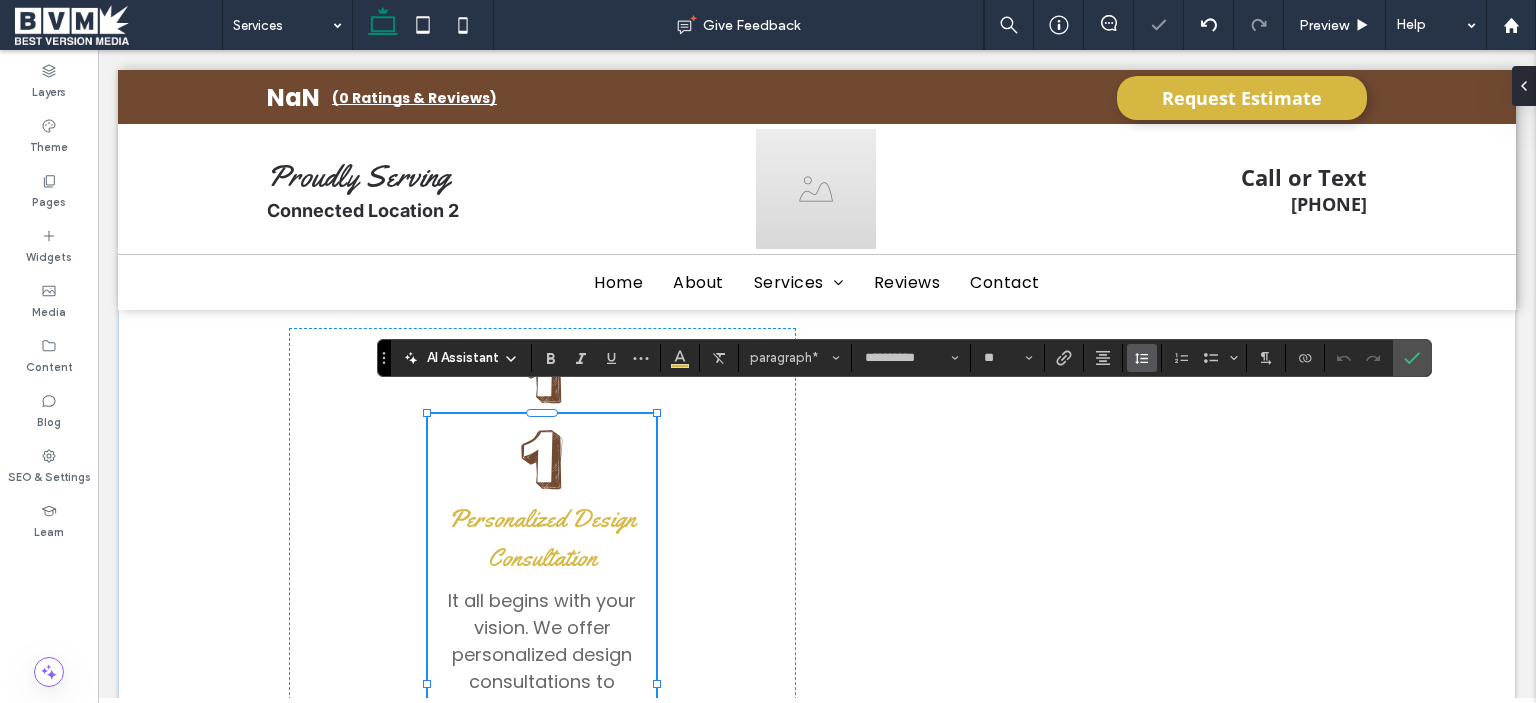 click 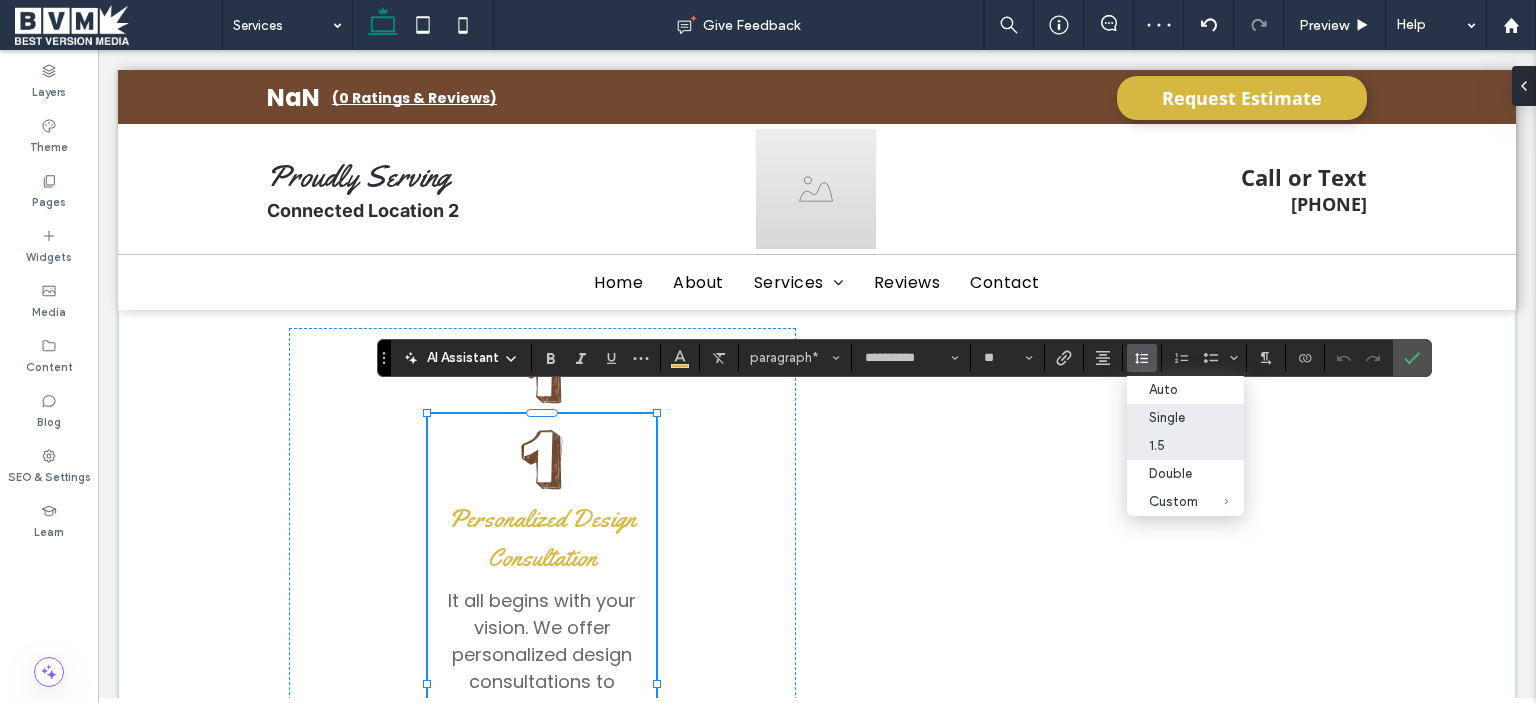 click on "Single" at bounding box center (1185, 418) 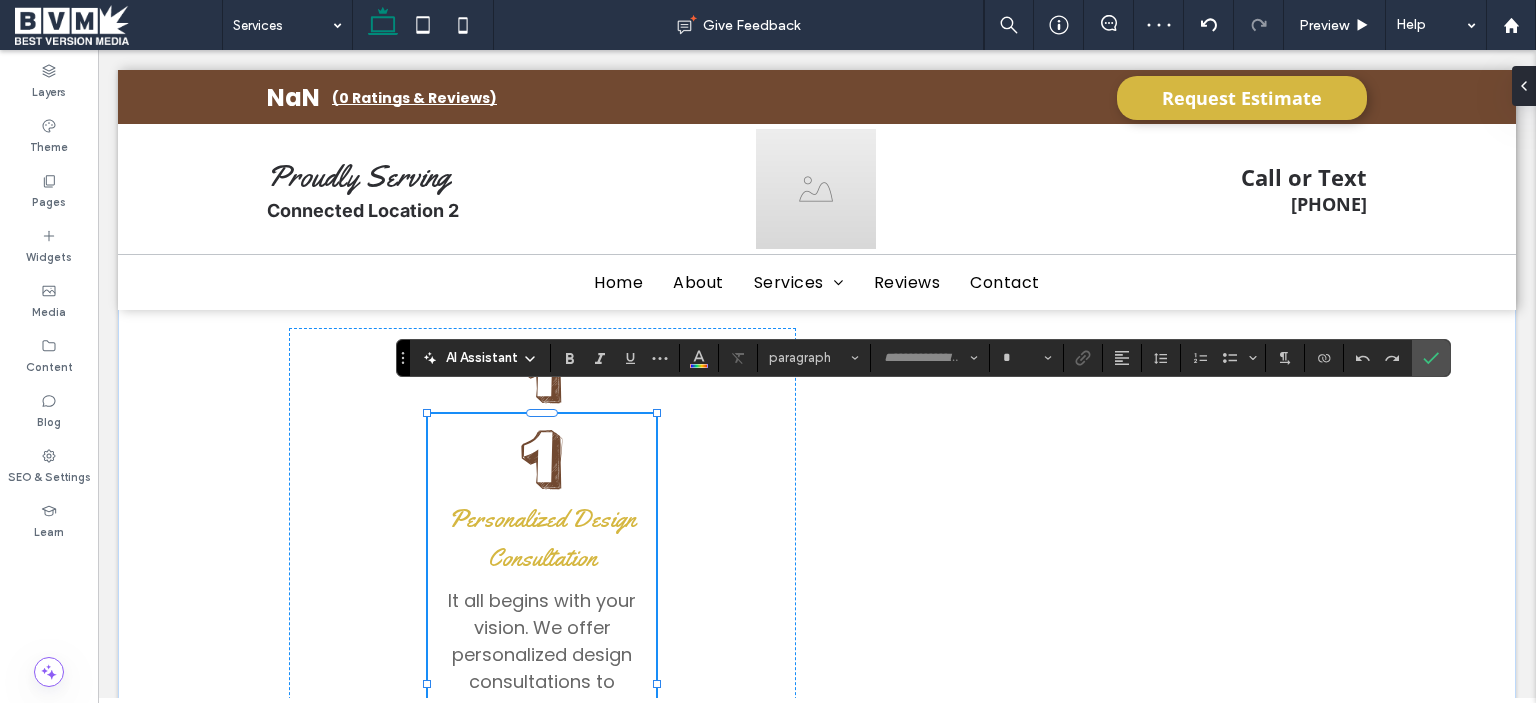 type on "**********" 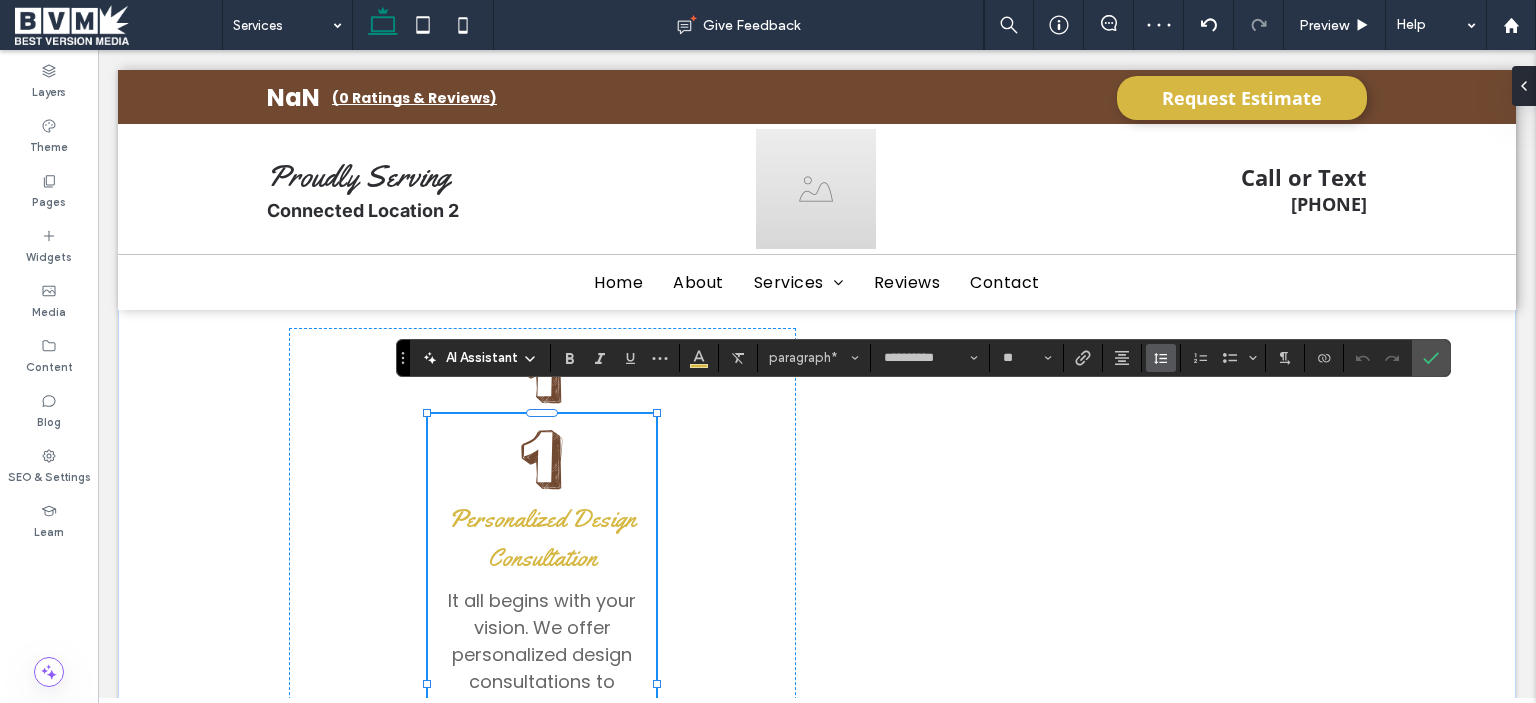 click at bounding box center (1161, 358) 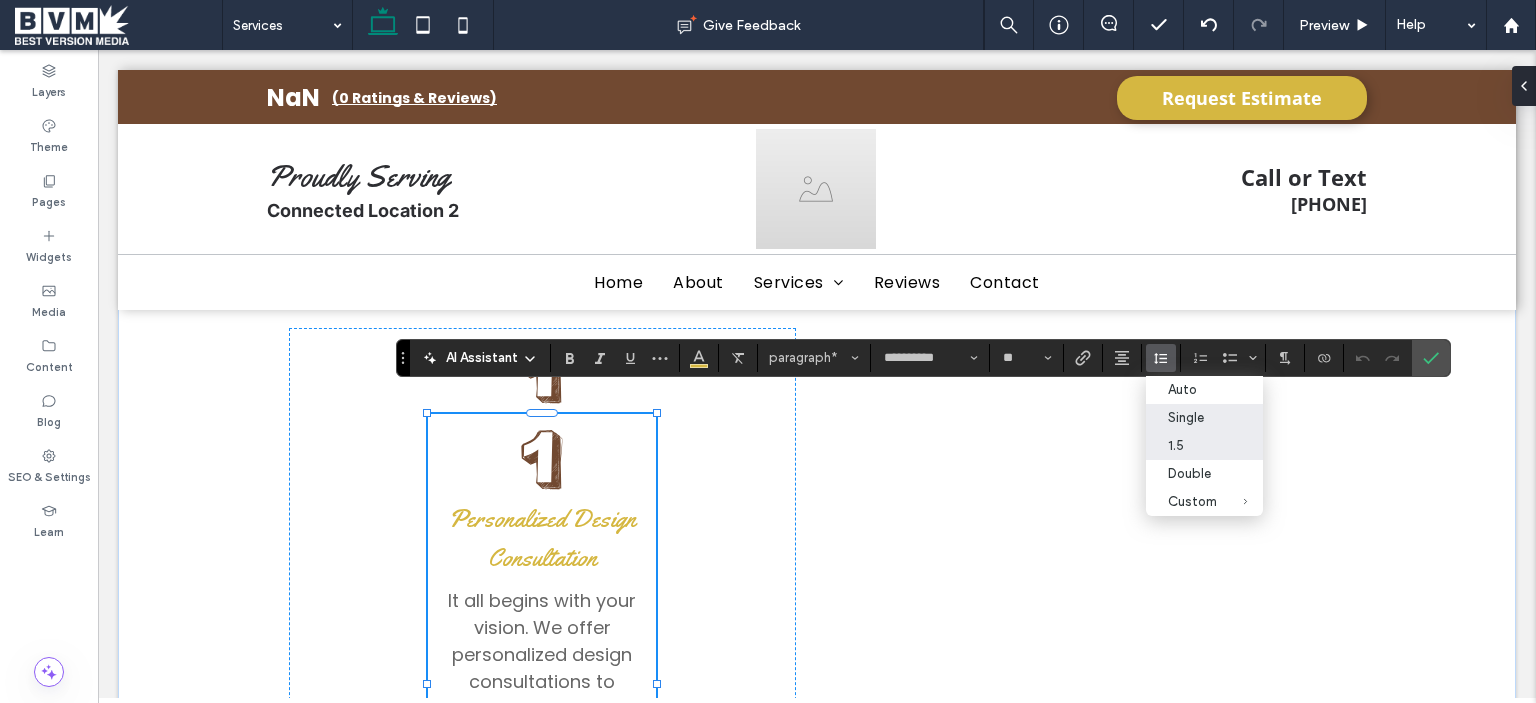 click on "Single" at bounding box center (1192, 417) 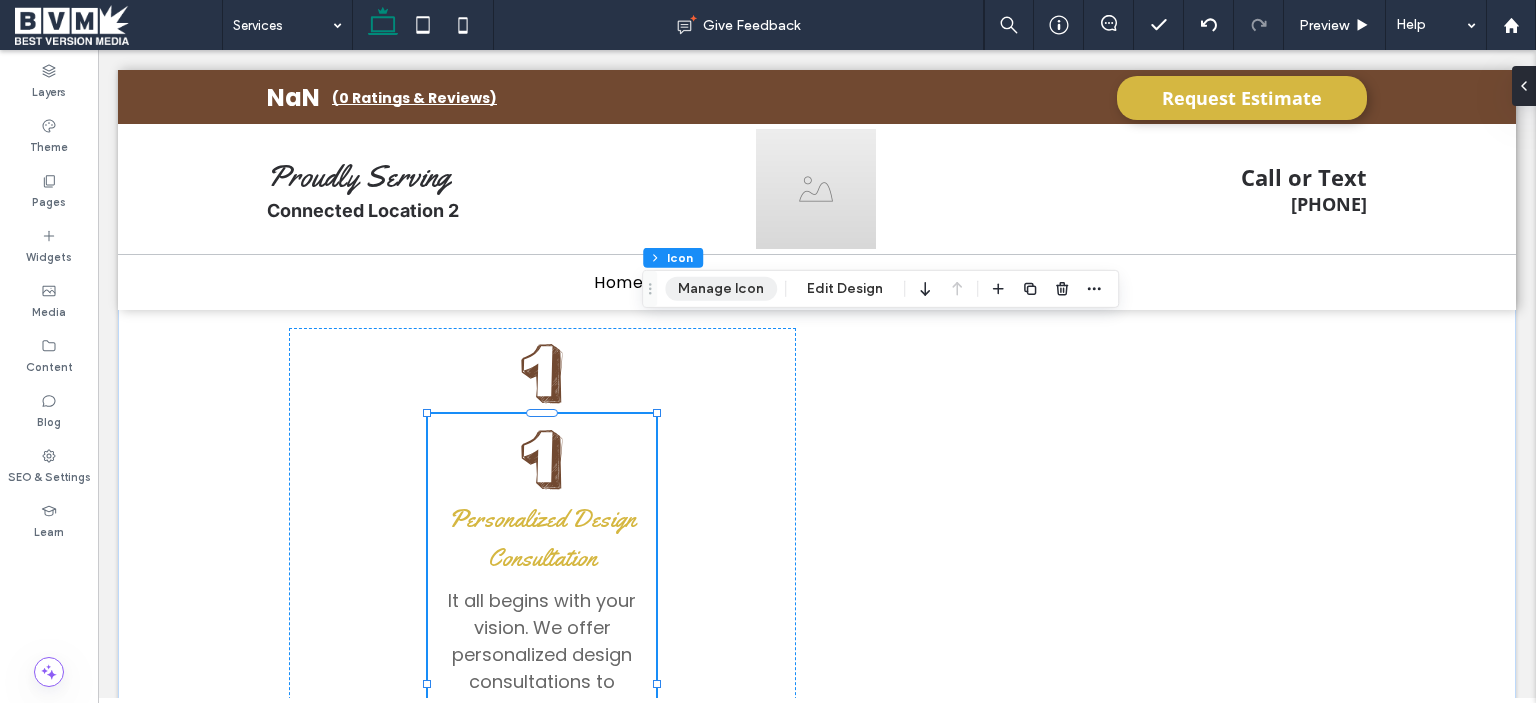 click on "Manage Icon" at bounding box center [721, 289] 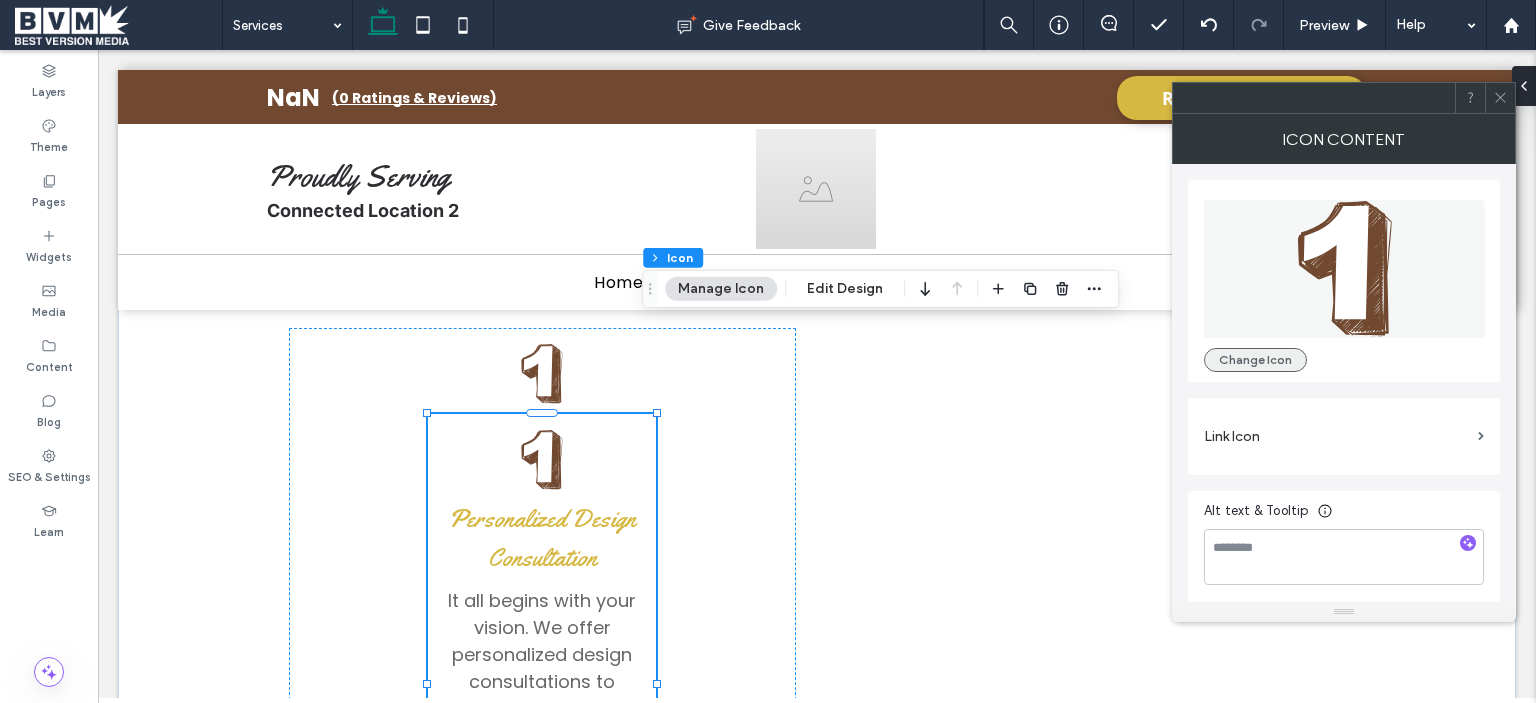 click on "Change Icon" at bounding box center (1255, 360) 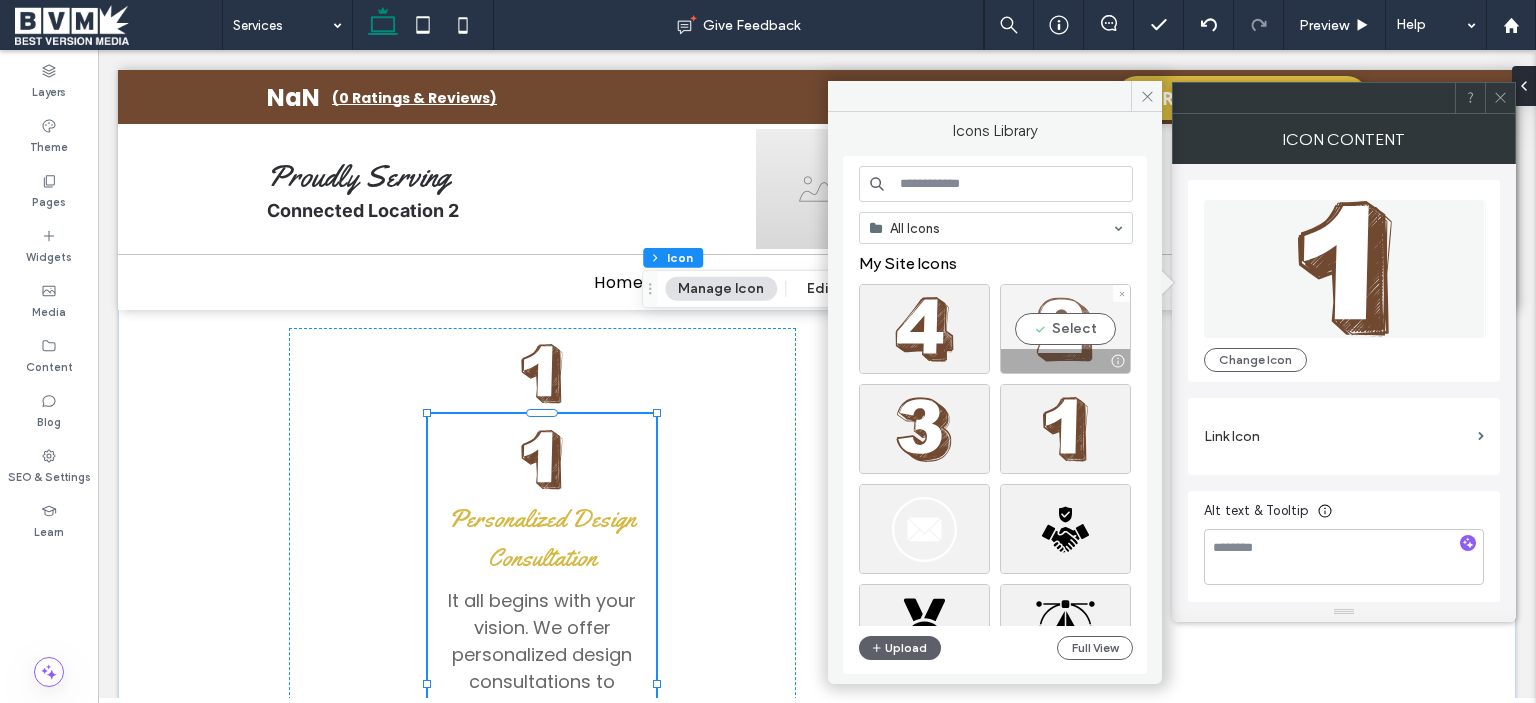 click on "Select" at bounding box center [1065, 329] 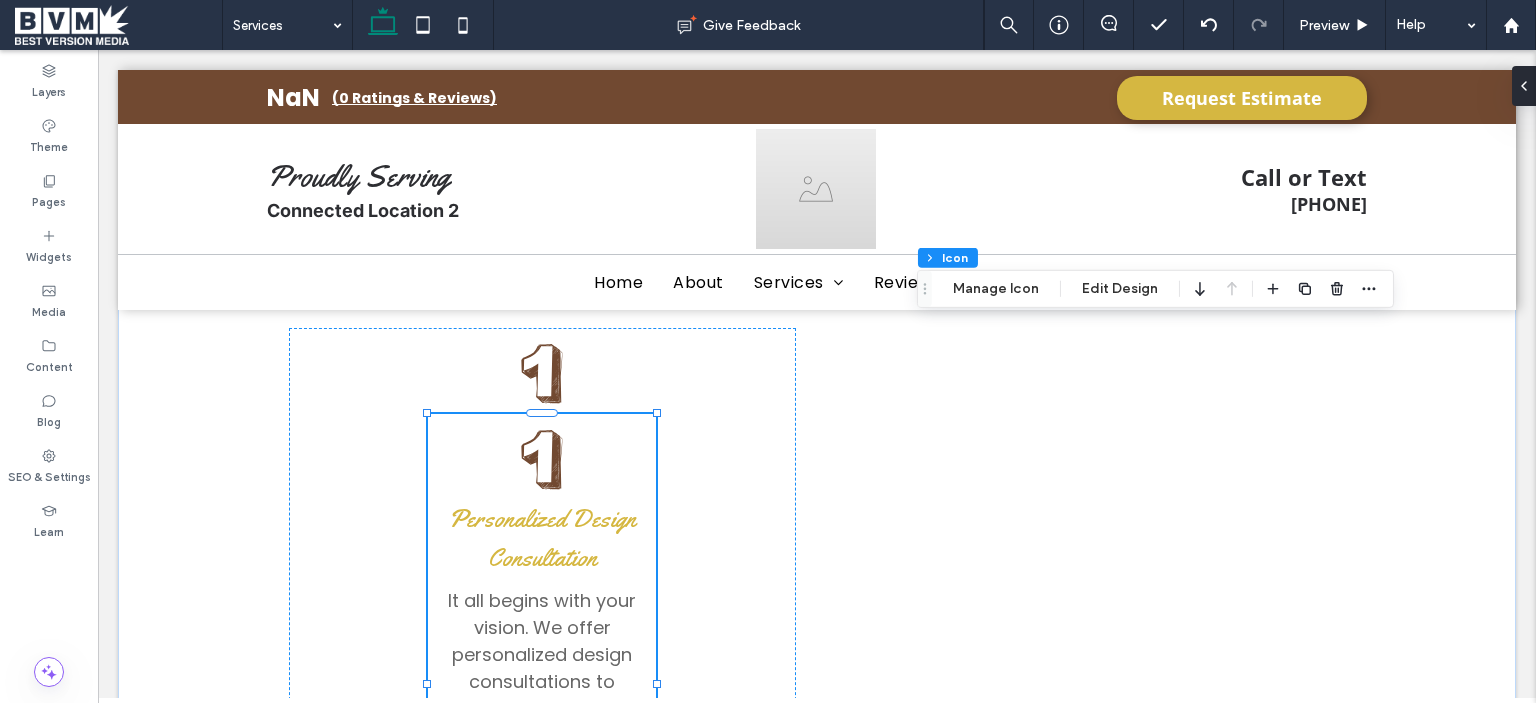 click on "Section Column Inner Column Inner Column Icon Manage Icon Edit Design" at bounding box center [1155, 289] 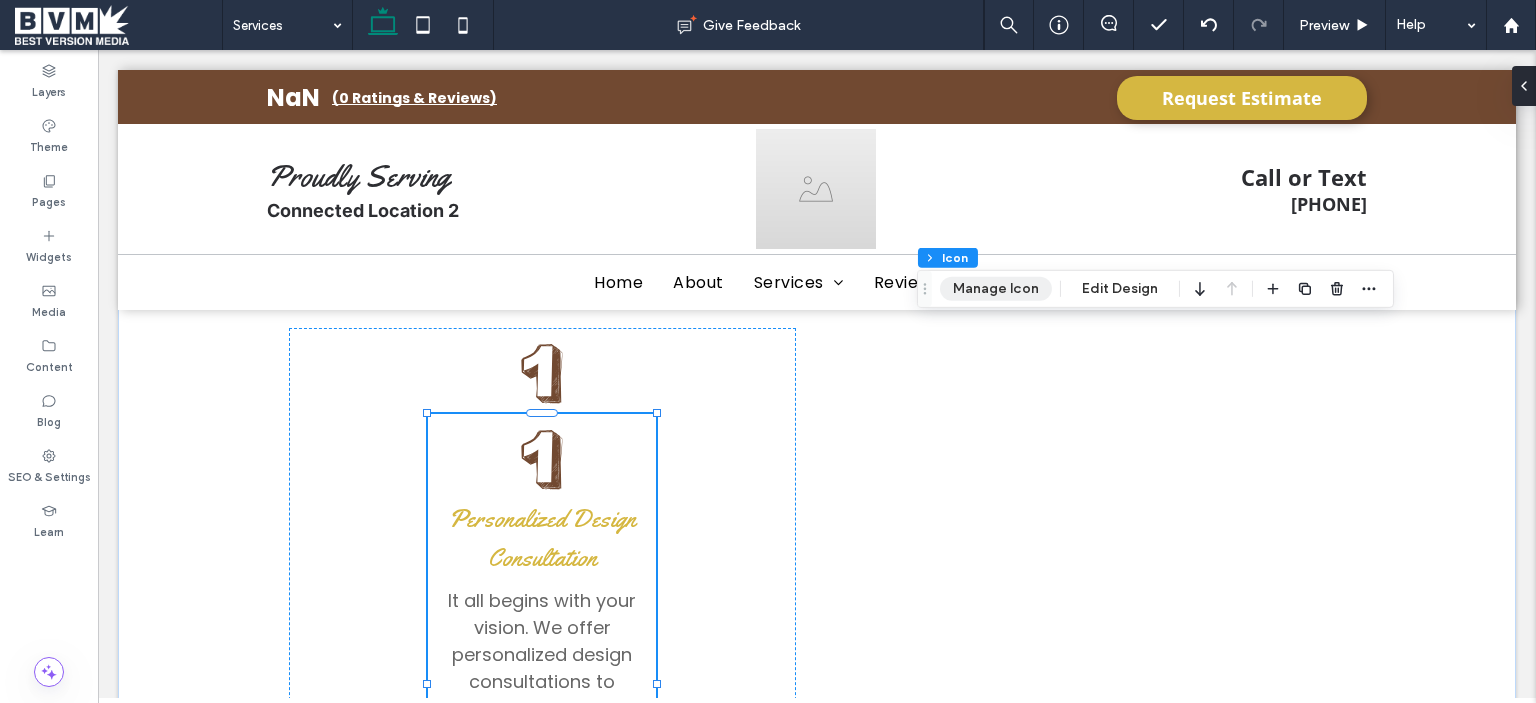 click on "Manage Icon" at bounding box center [996, 289] 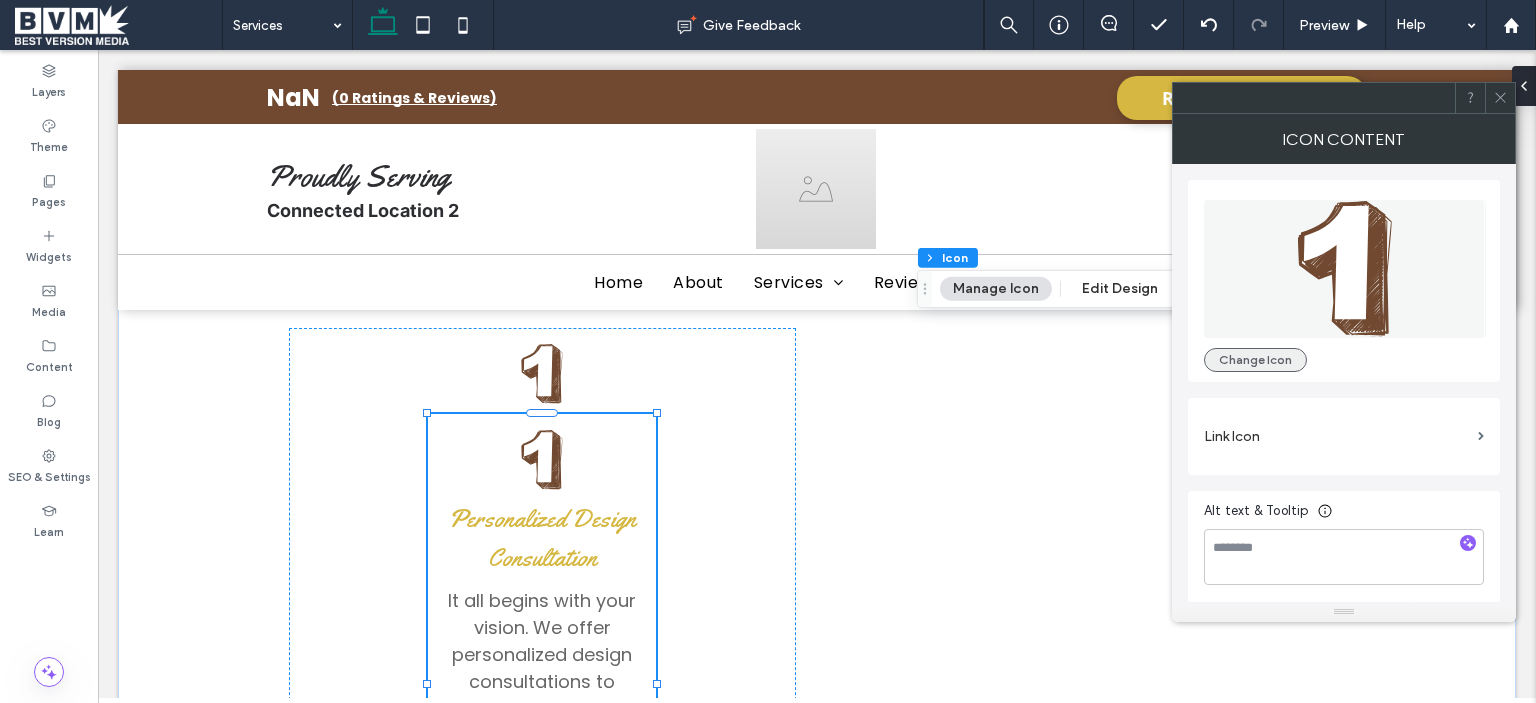 click on "Change Icon" at bounding box center (1255, 360) 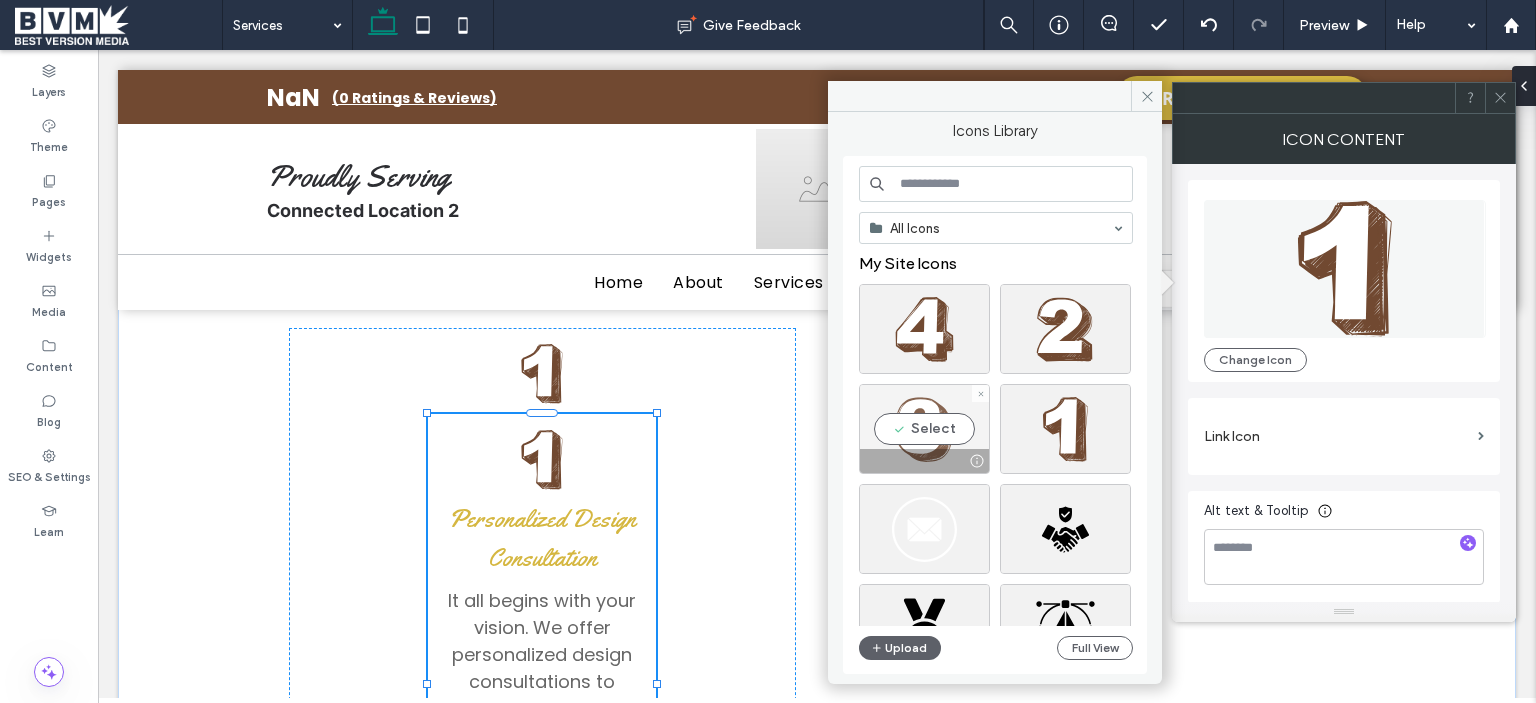 click on "Select" at bounding box center [924, 429] 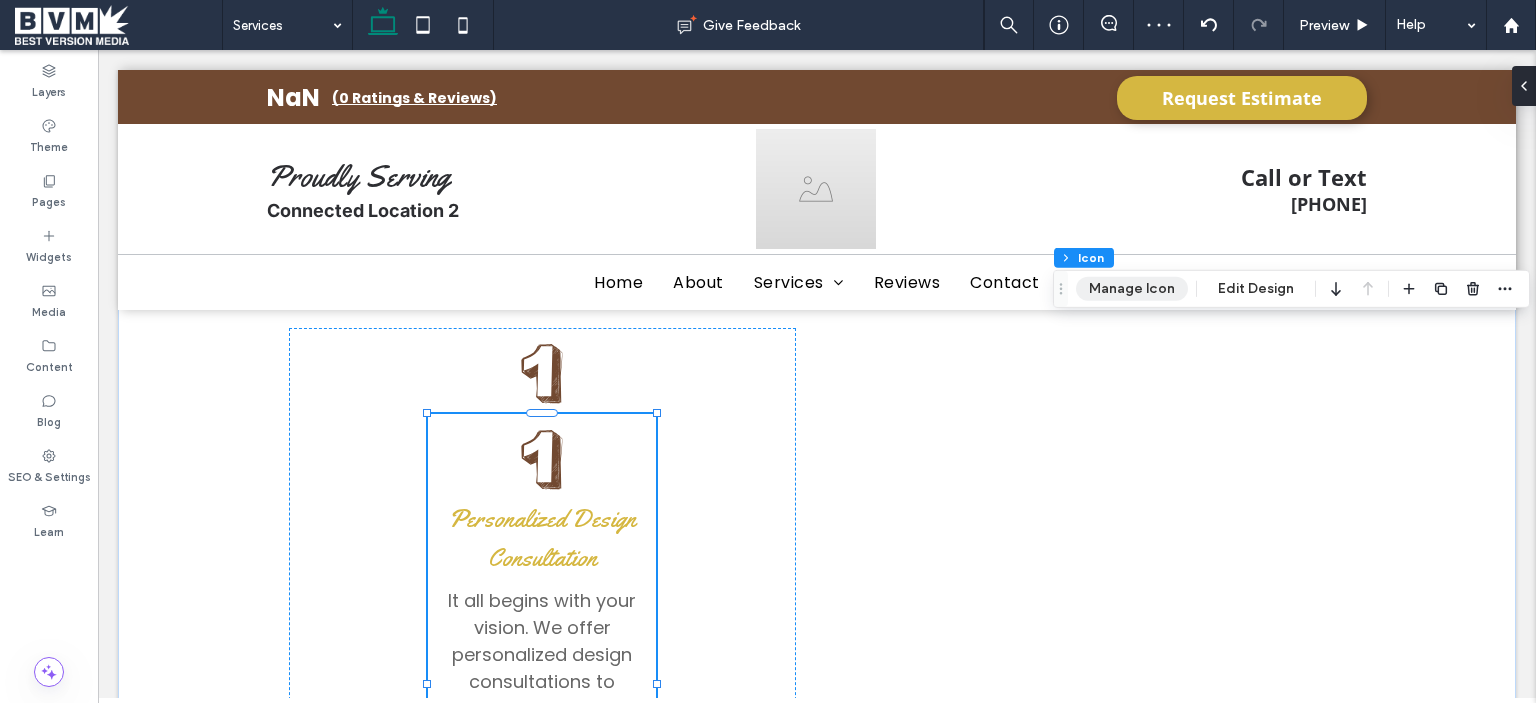 click on "Manage Icon" at bounding box center [1132, 289] 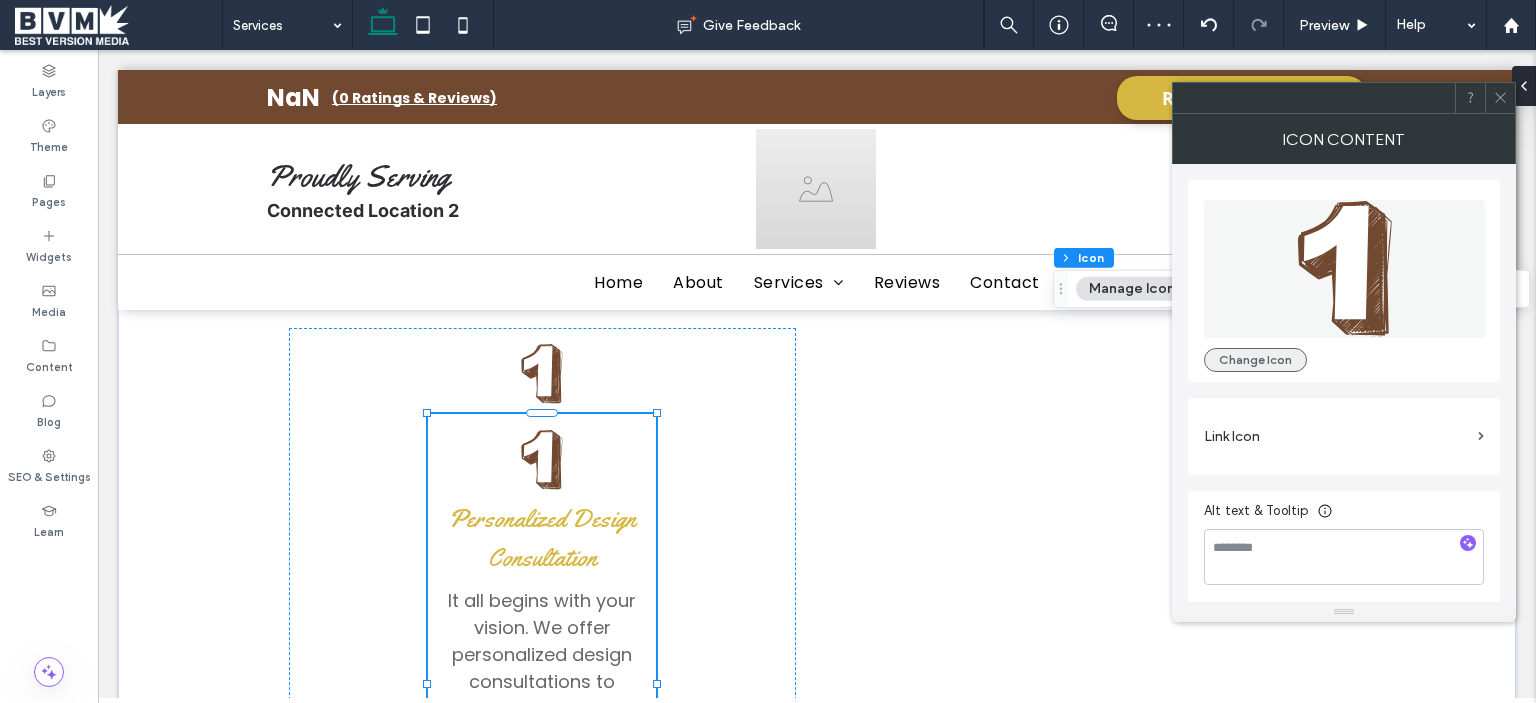 click on "Change Icon" at bounding box center [1255, 360] 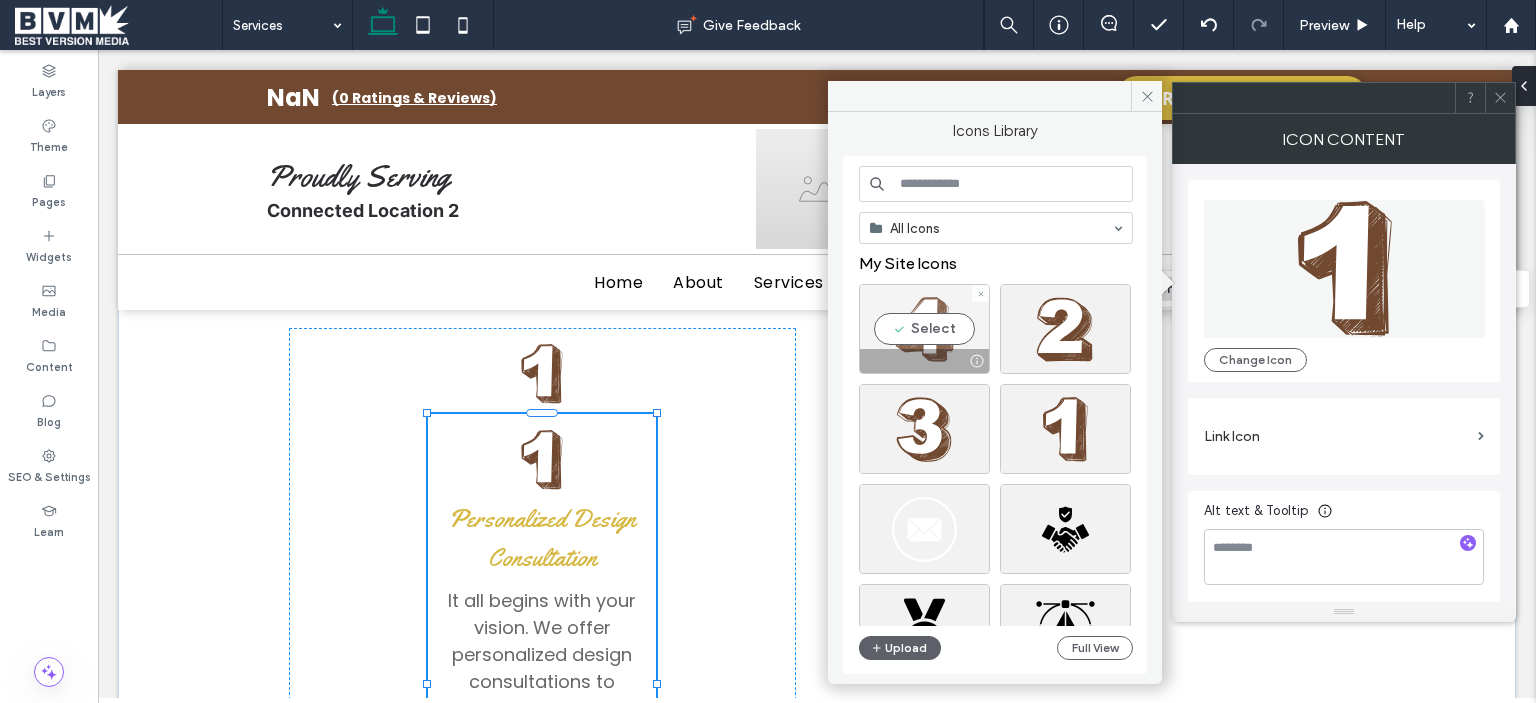 click on "Select" at bounding box center [924, 329] 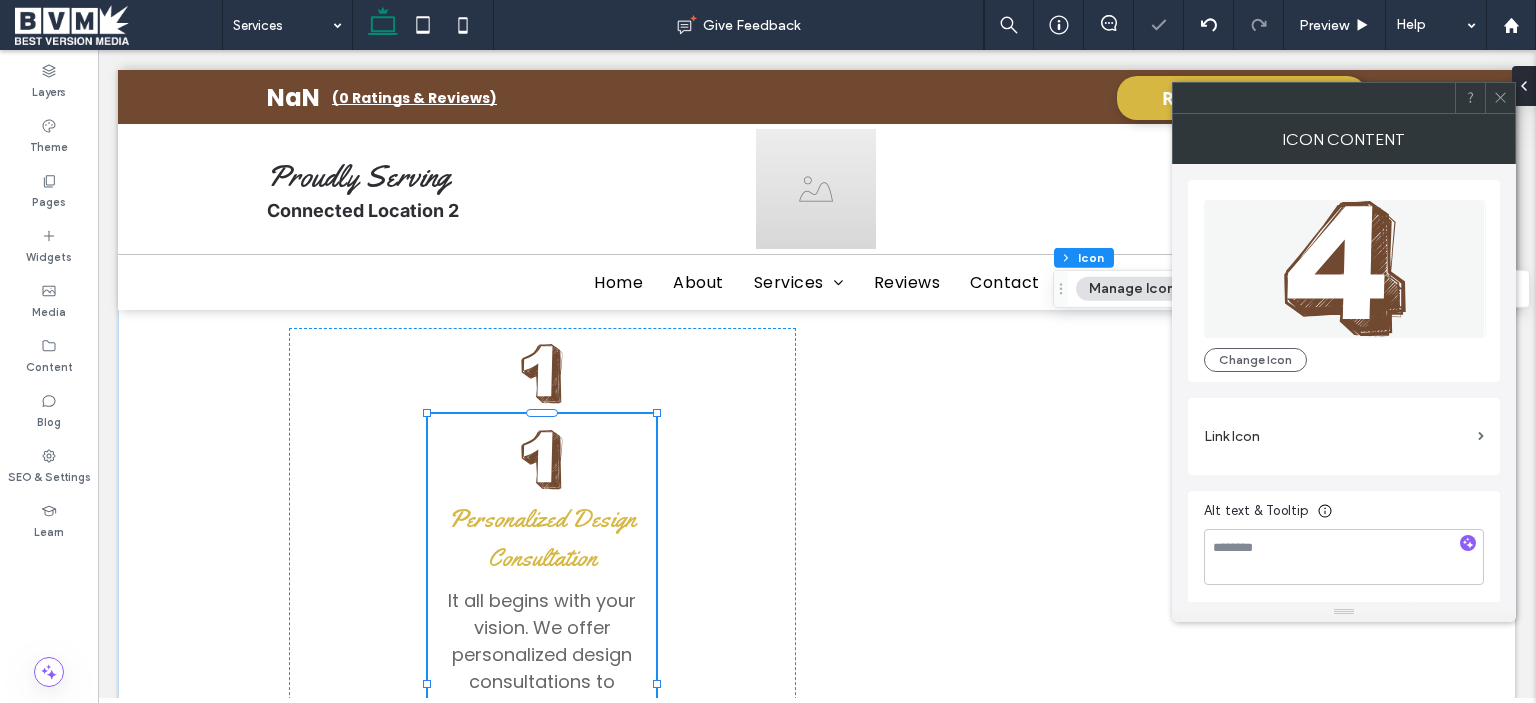 click 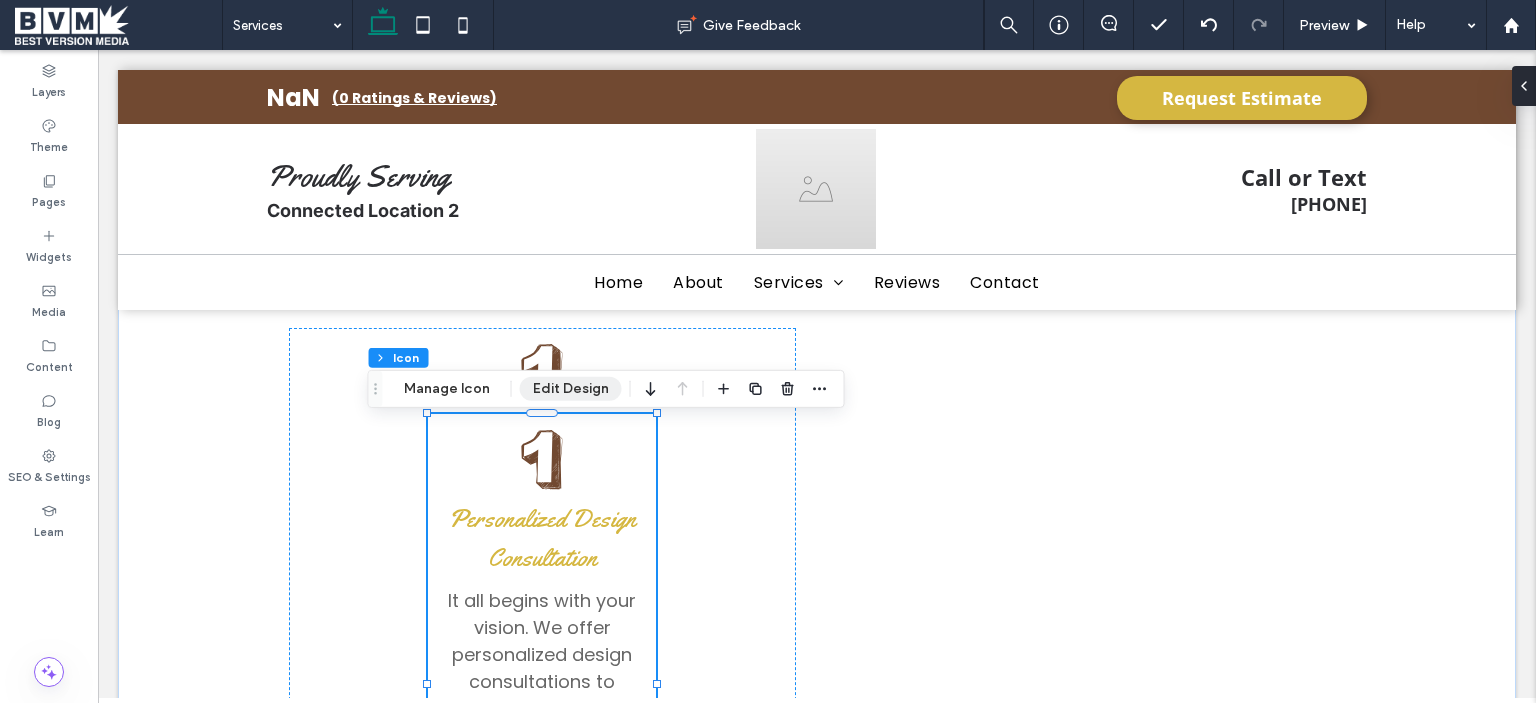click on "Edit Design" at bounding box center (571, 389) 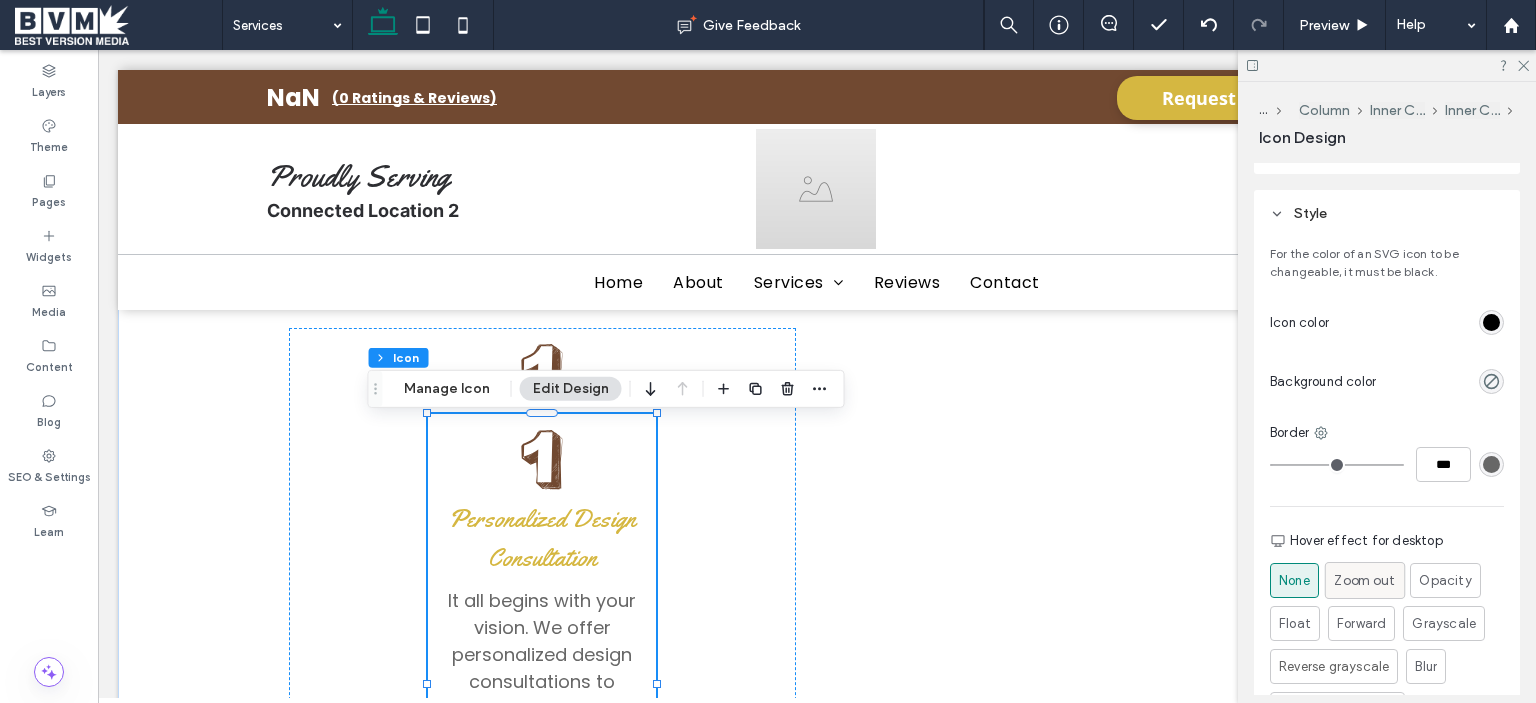 scroll, scrollTop: 900, scrollLeft: 0, axis: vertical 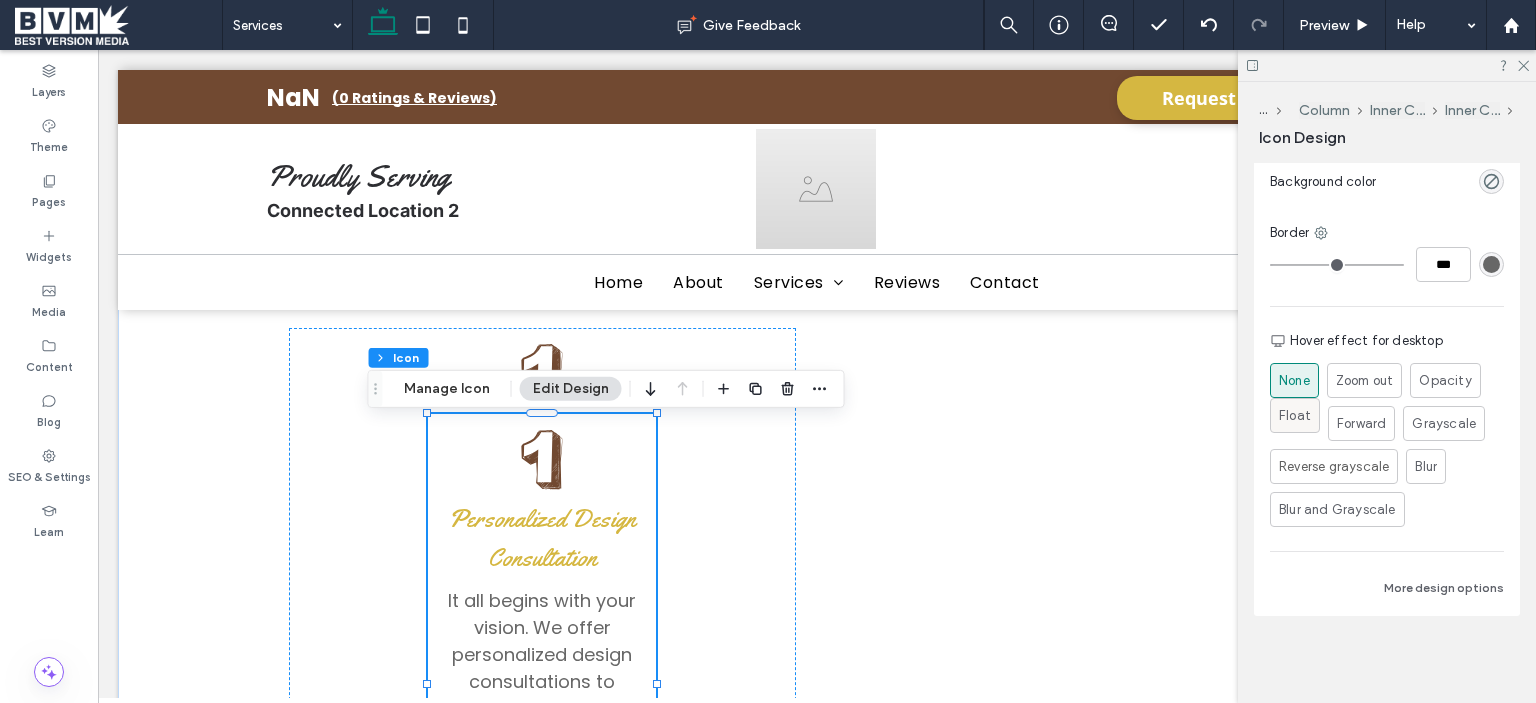 click on "Float" at bounding box center (1295, 416) 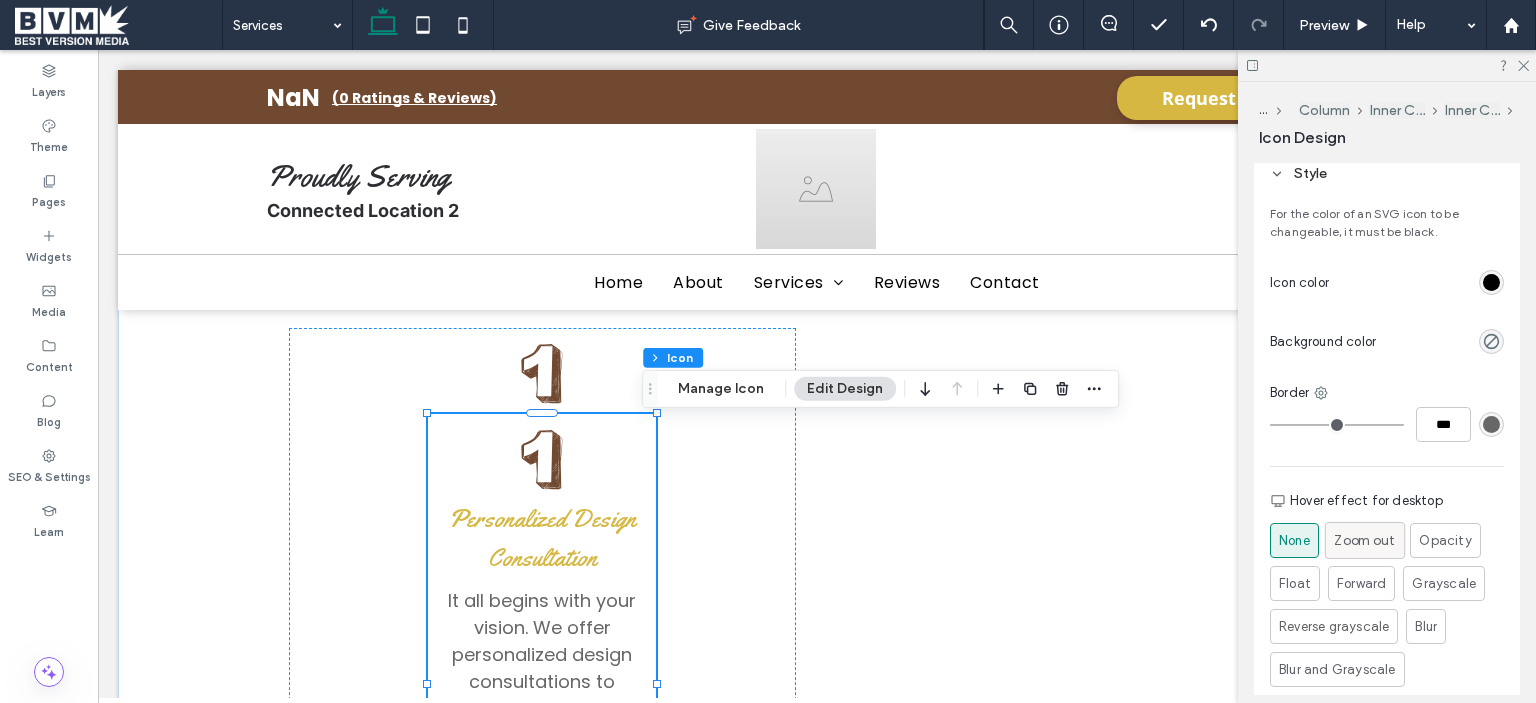 scroll, scrollTop: 800, scrollLeft: 0, axis: vertical 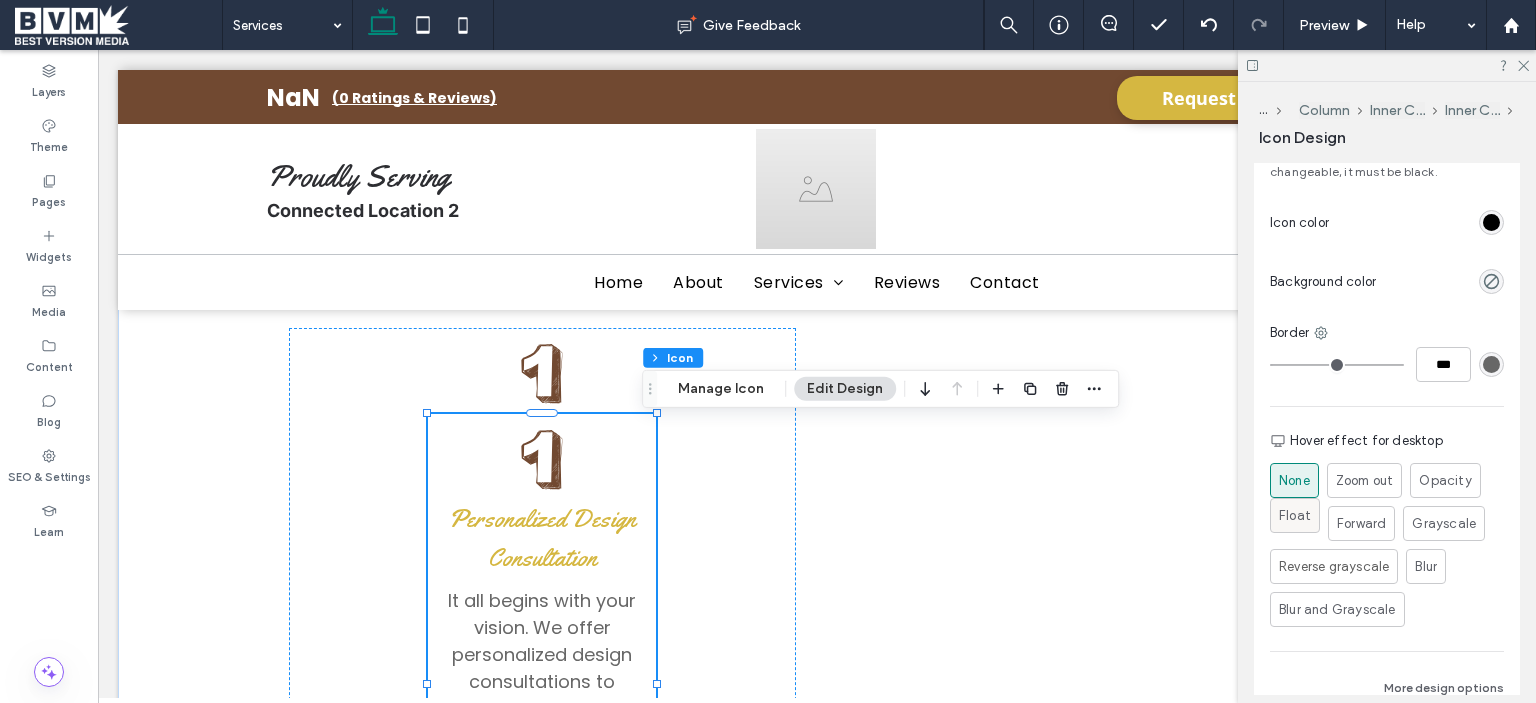 click on "Float" at bounding box center (1295, 515) 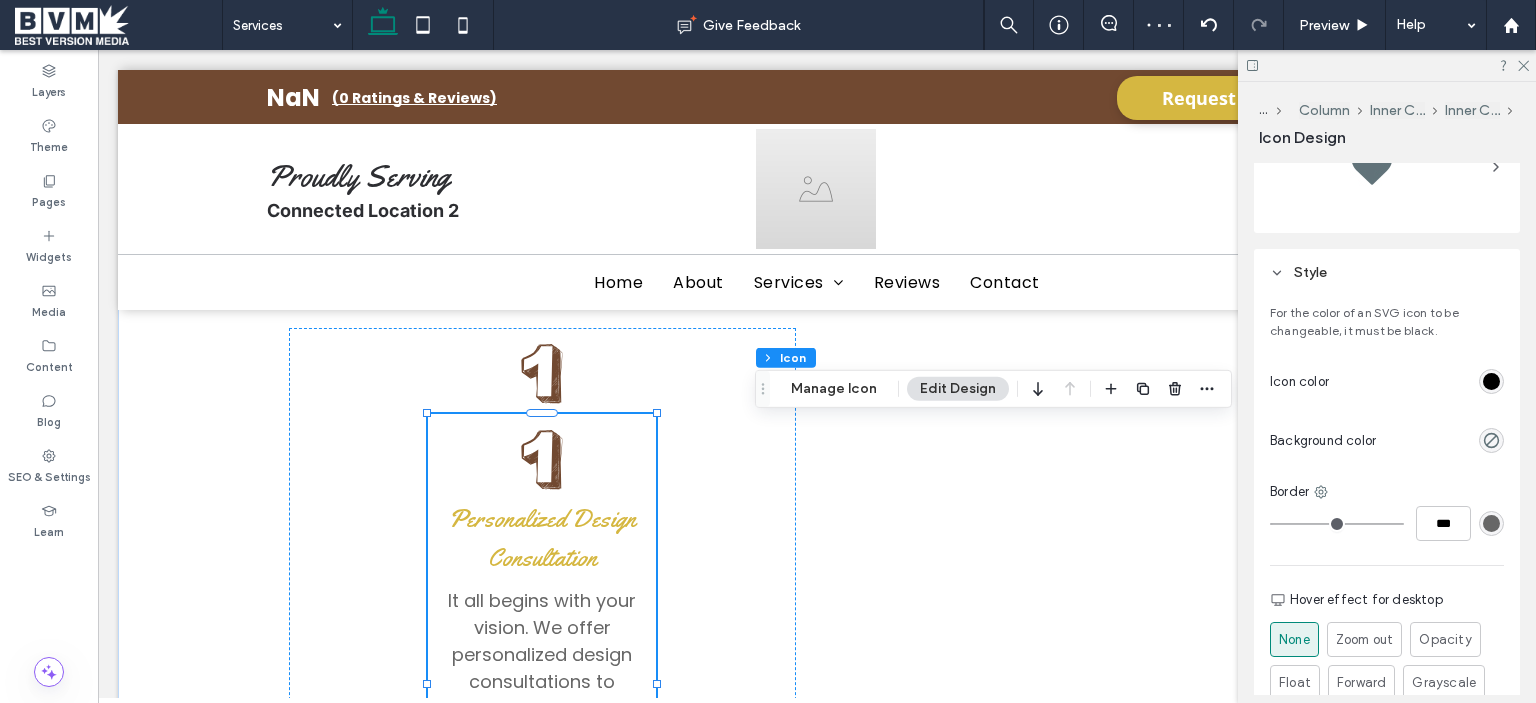 scroll, scrollTop: 700, scrollLeft: 0, axis: vertical 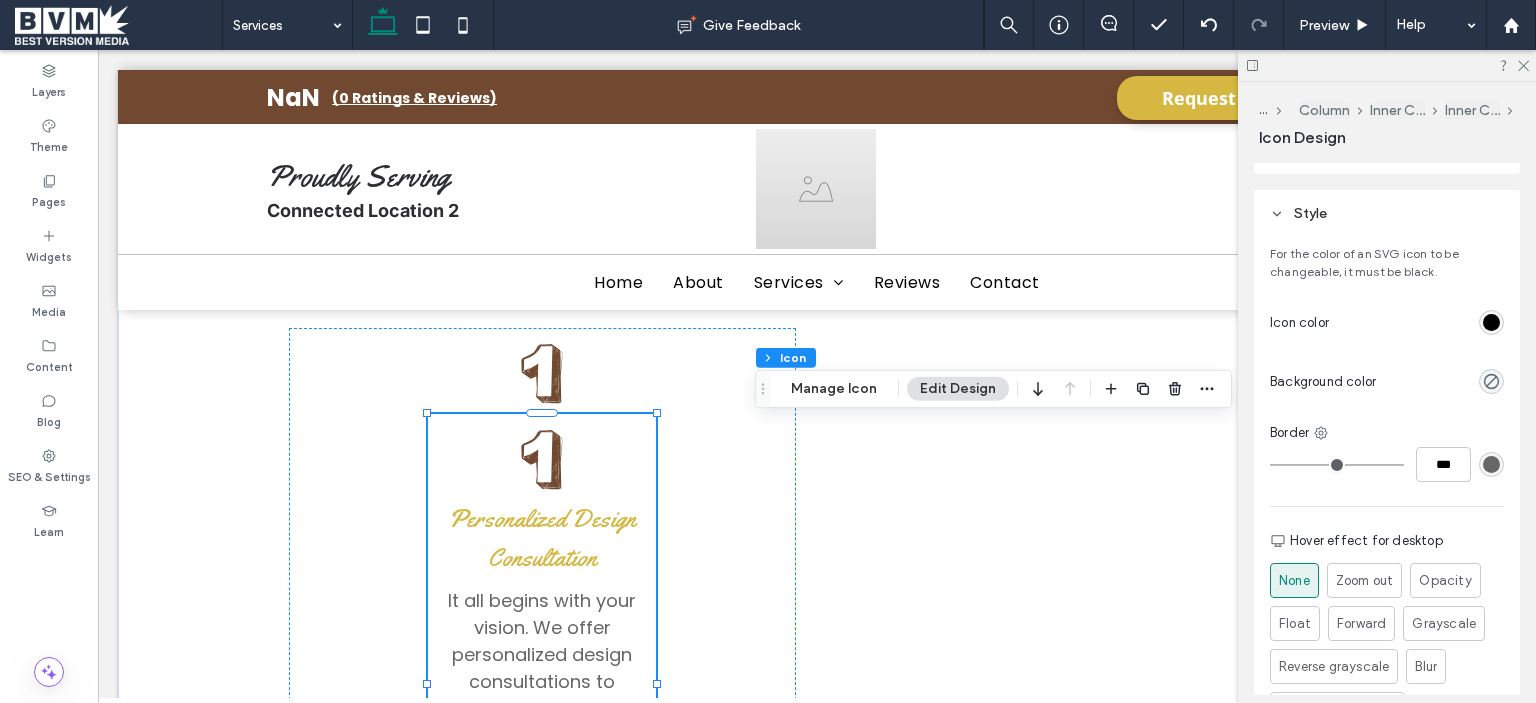 click on "None Zoom out Opacity Float Forward Grayscale Reverse grayscale Blur Blur and Grayscale" at bounding box center [1387, 645] 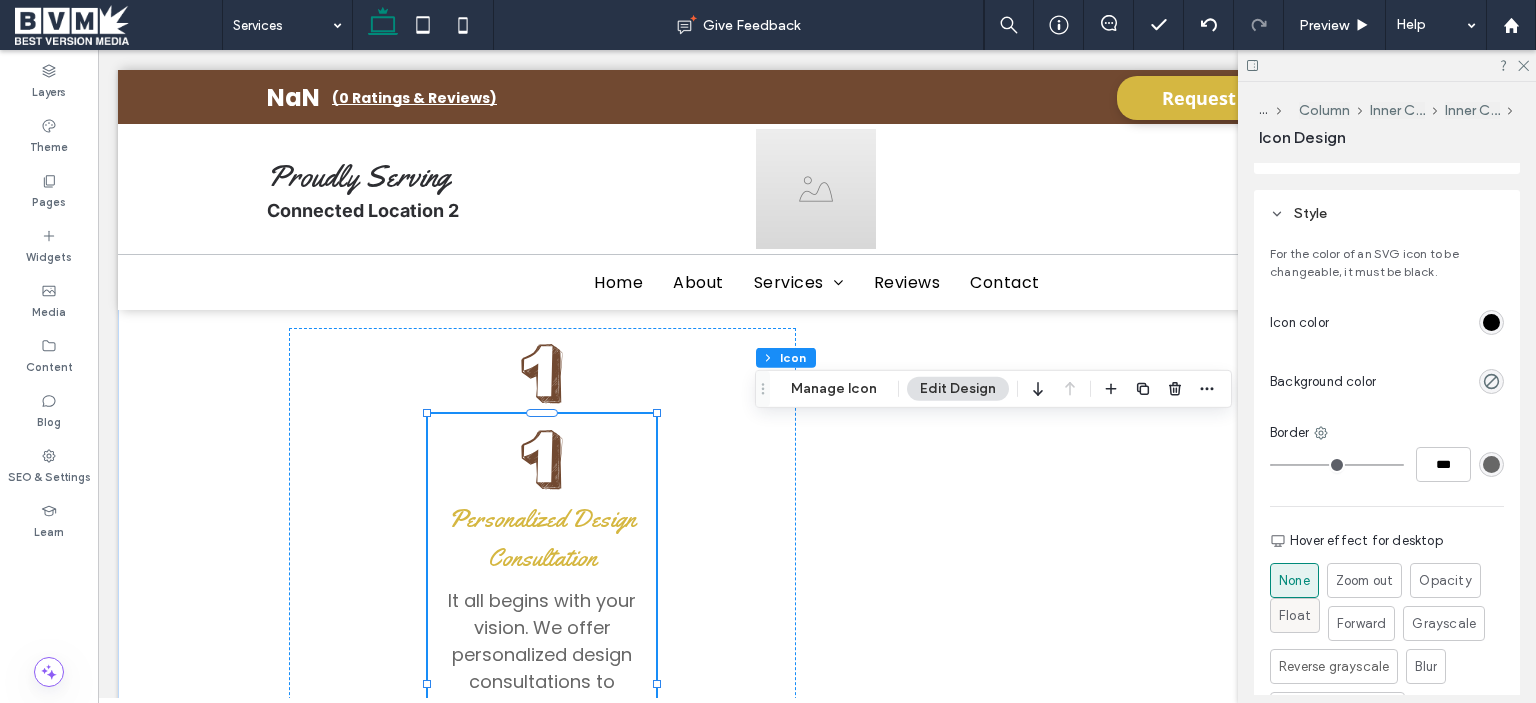click on "Float" at bounding box center (1295, 616) 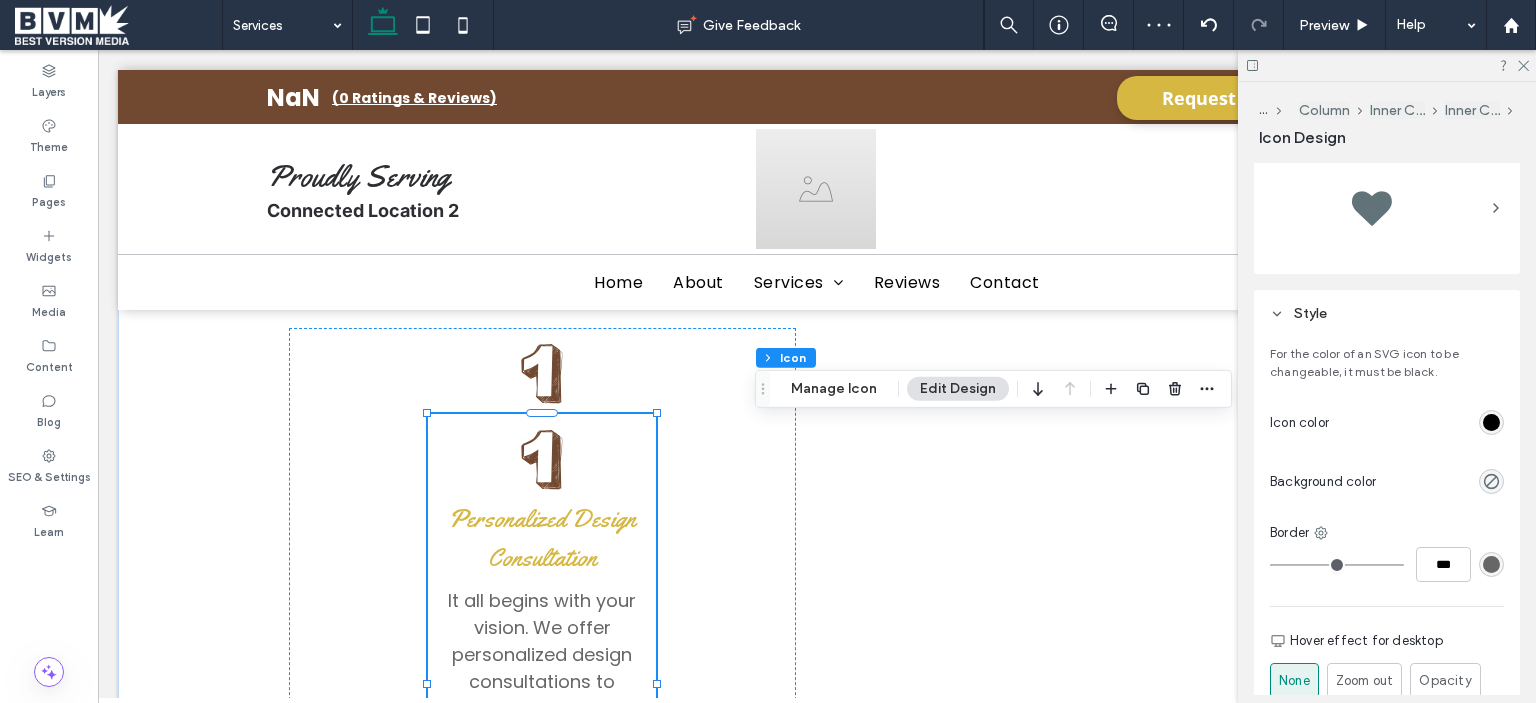 scroll, scrollTop: 800, scrollLeft: 0, axis: vertical 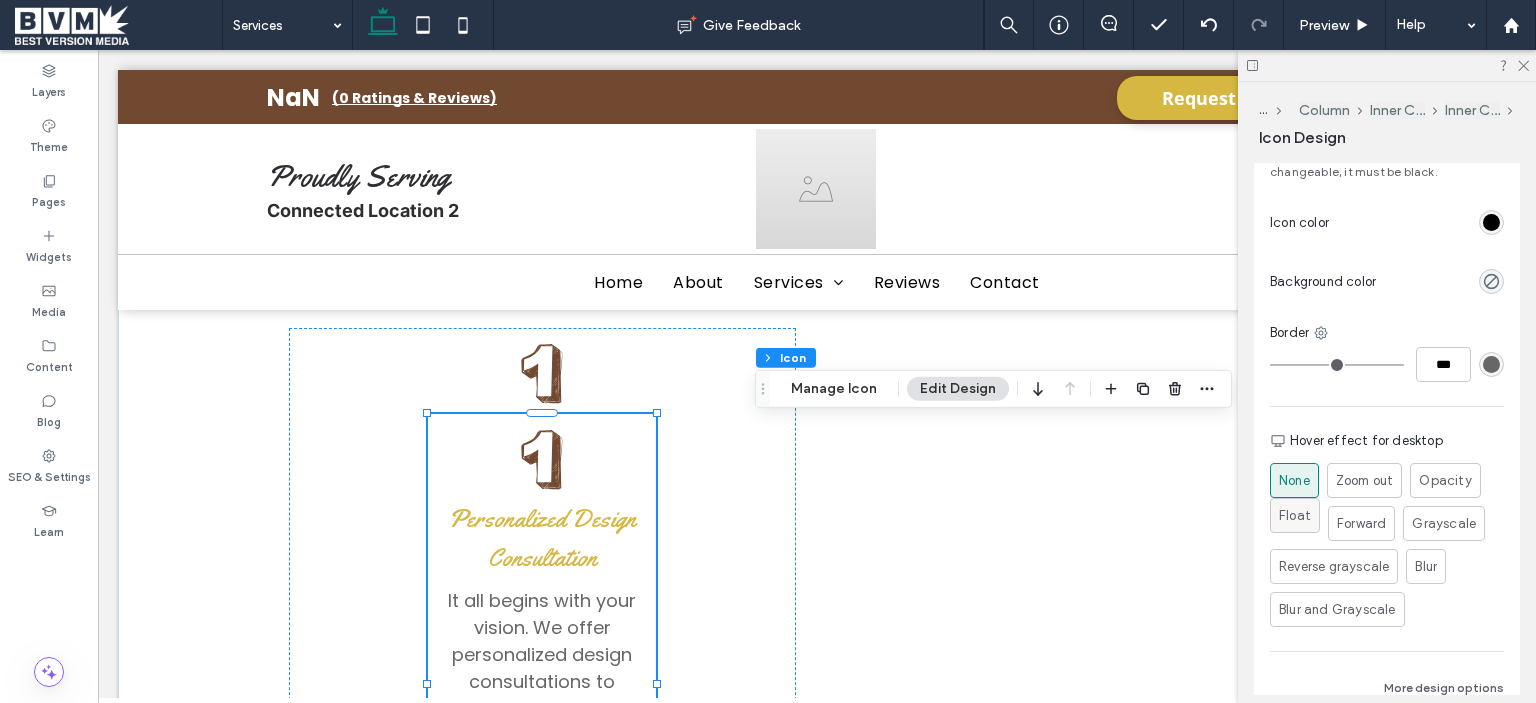 click on "Float" at bounding box center [1295, 515] 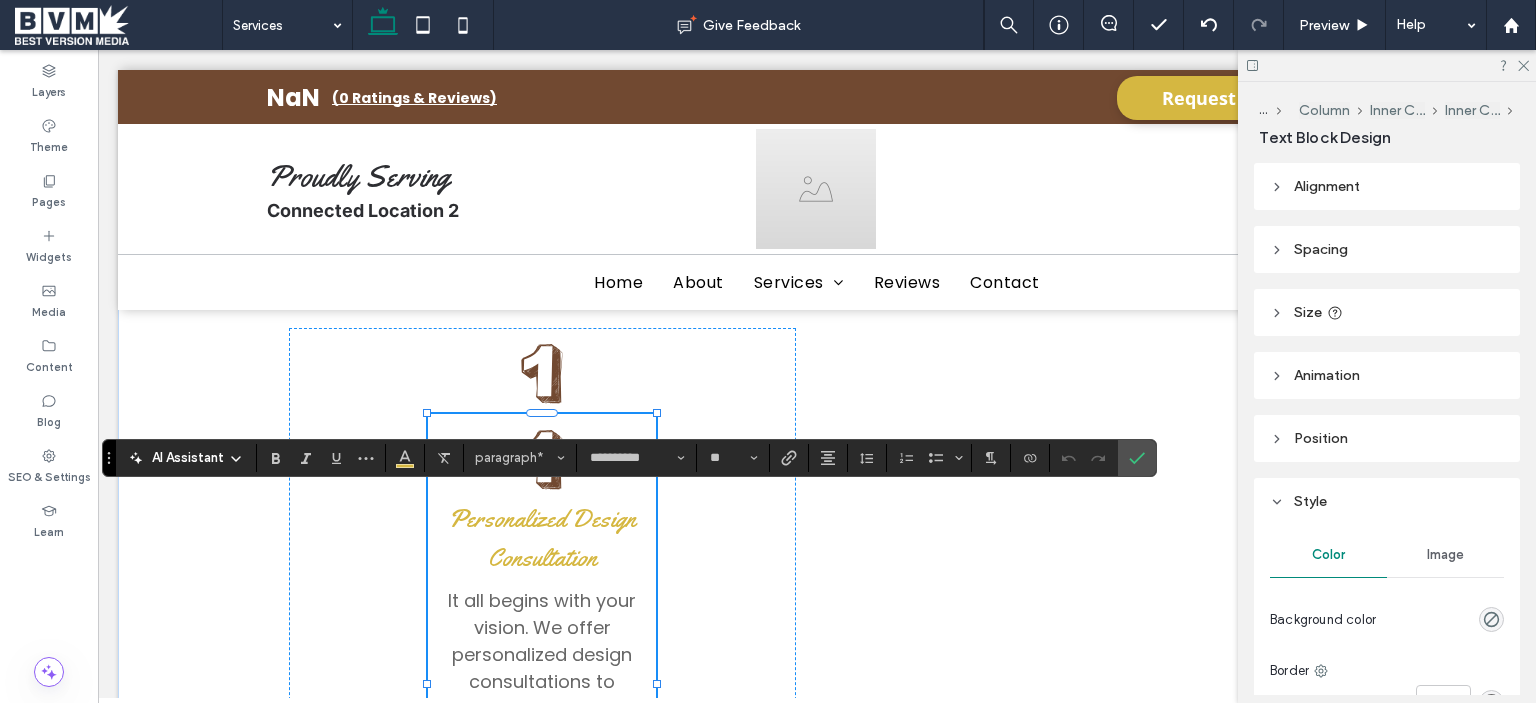 type on "*******" 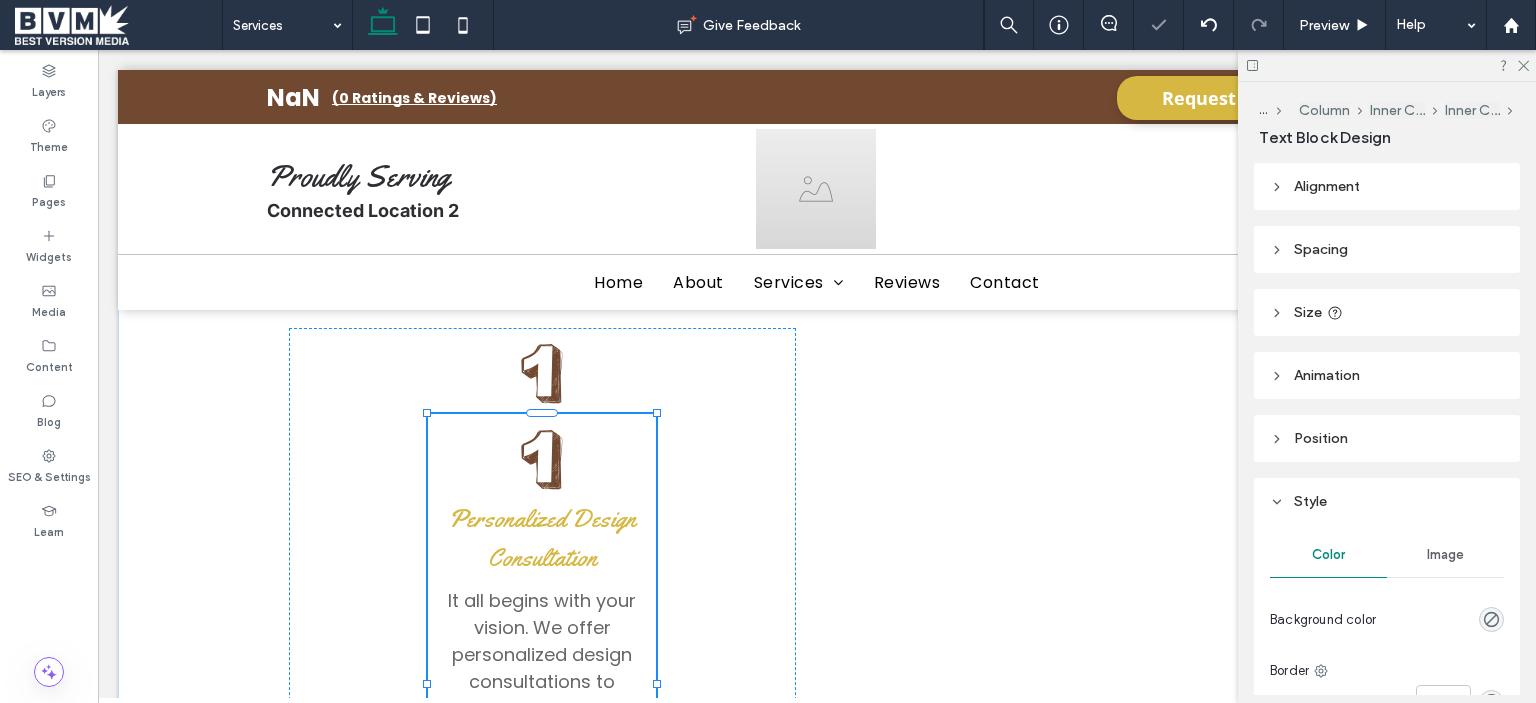type on "*******" 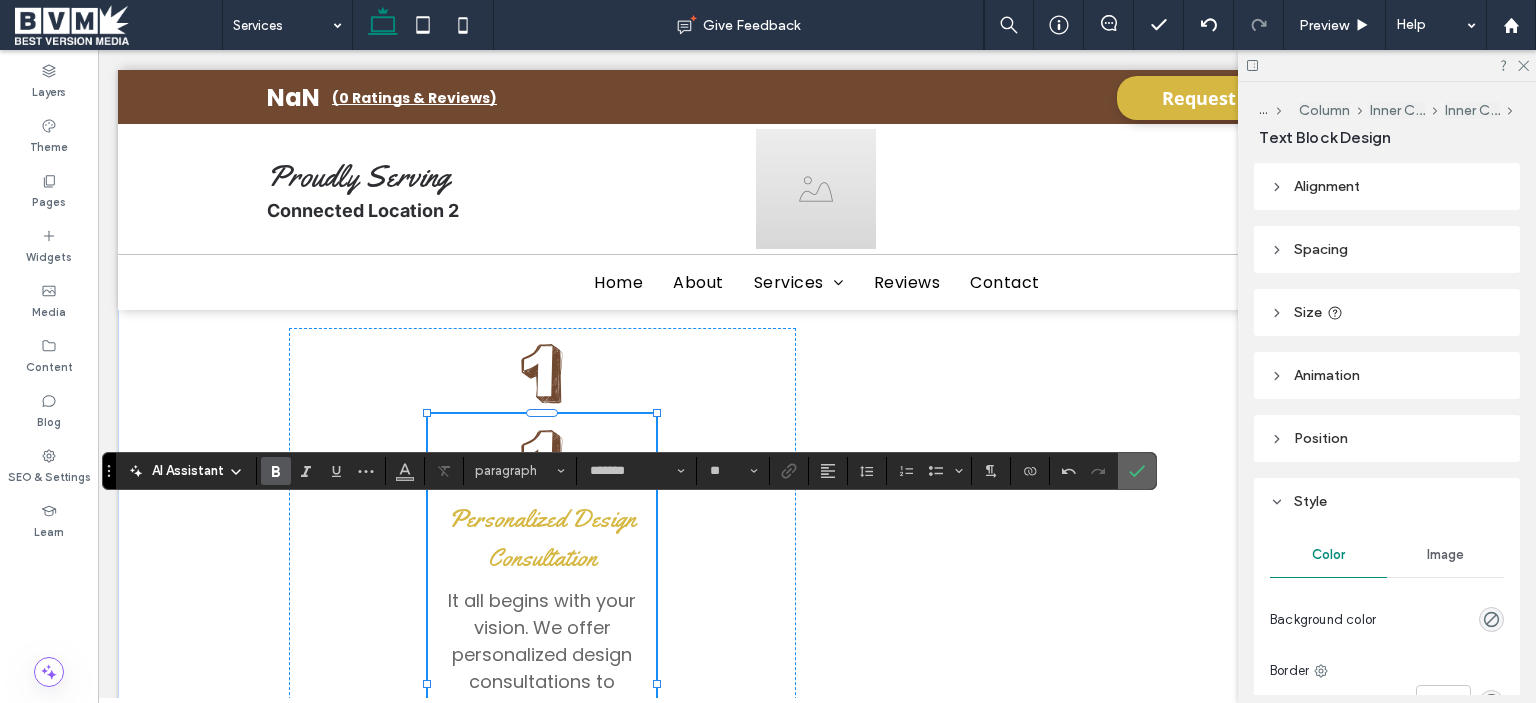 click 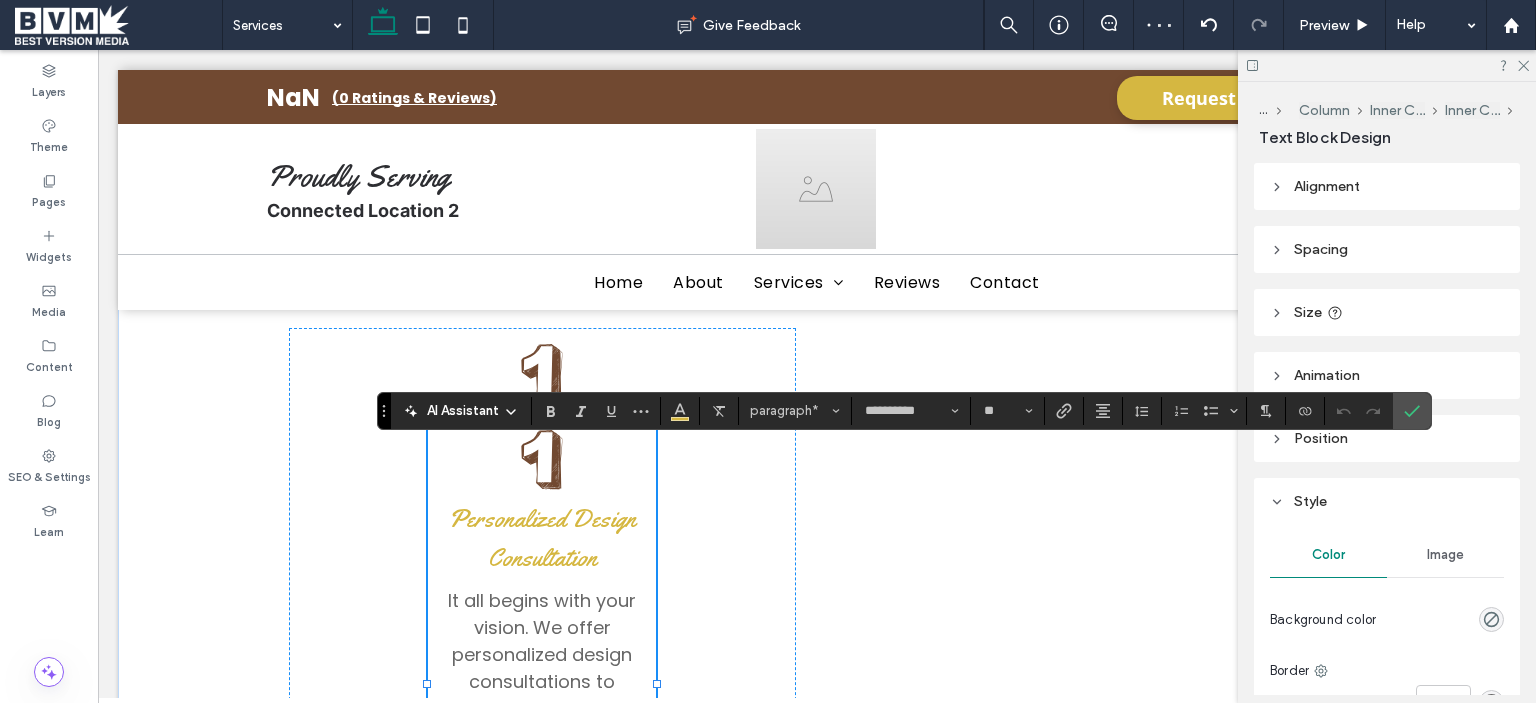 type on "*******" 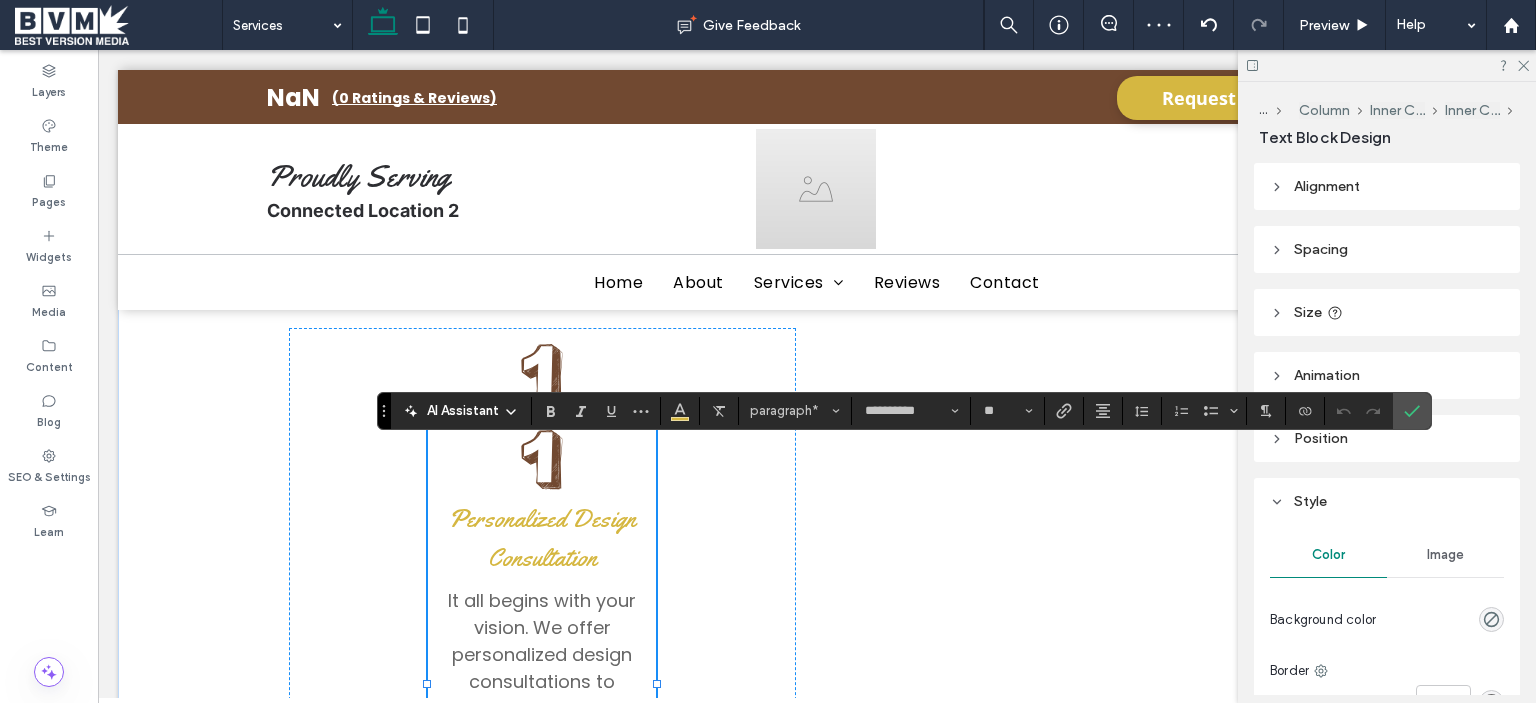 type on "**" 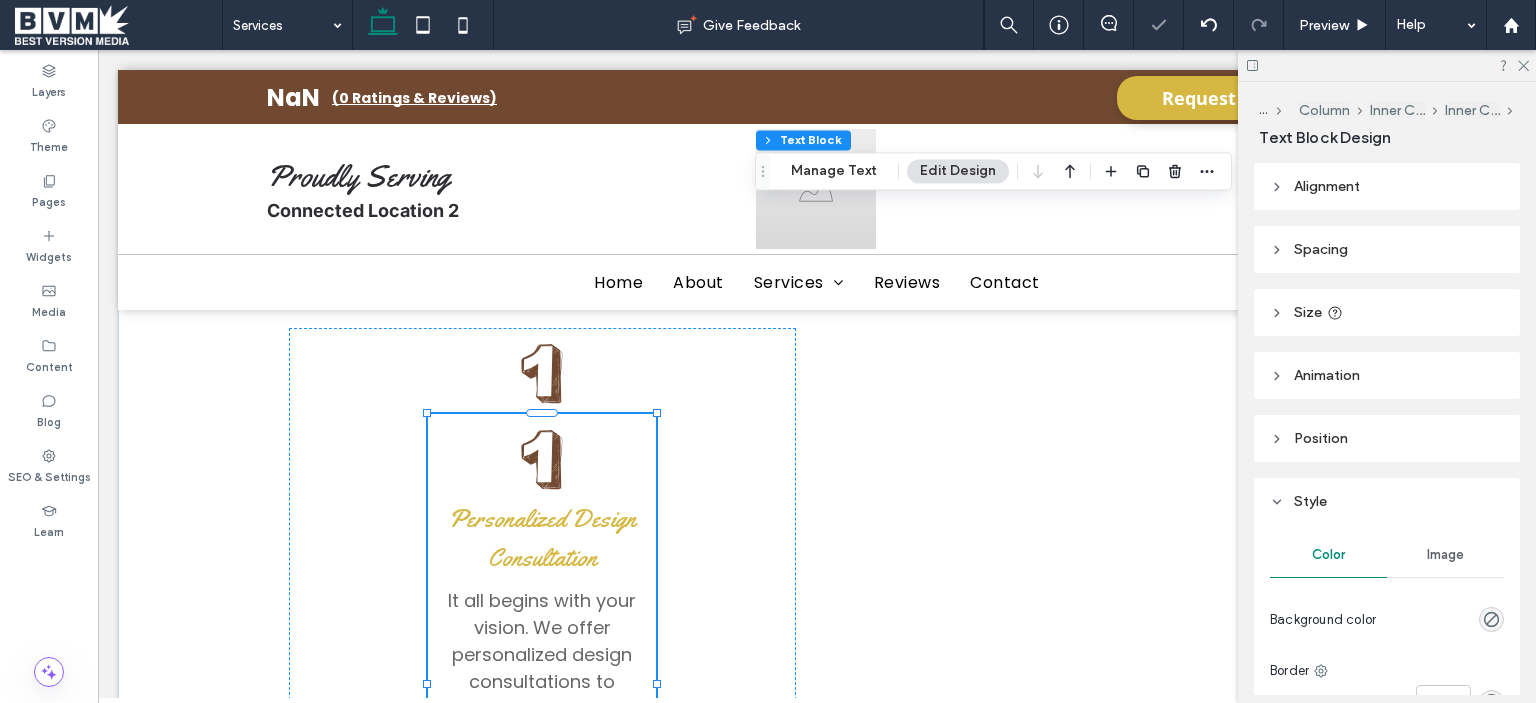 type on "*******" 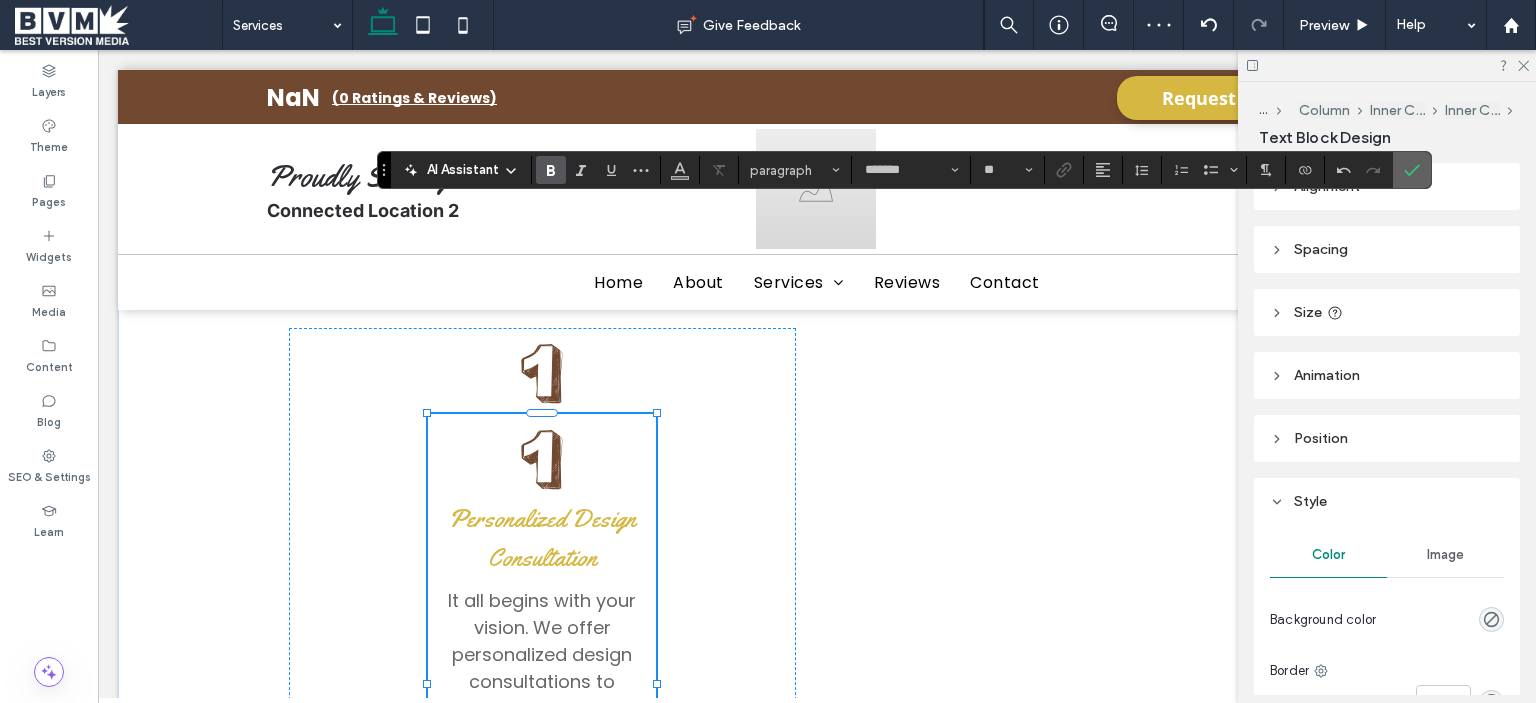 click 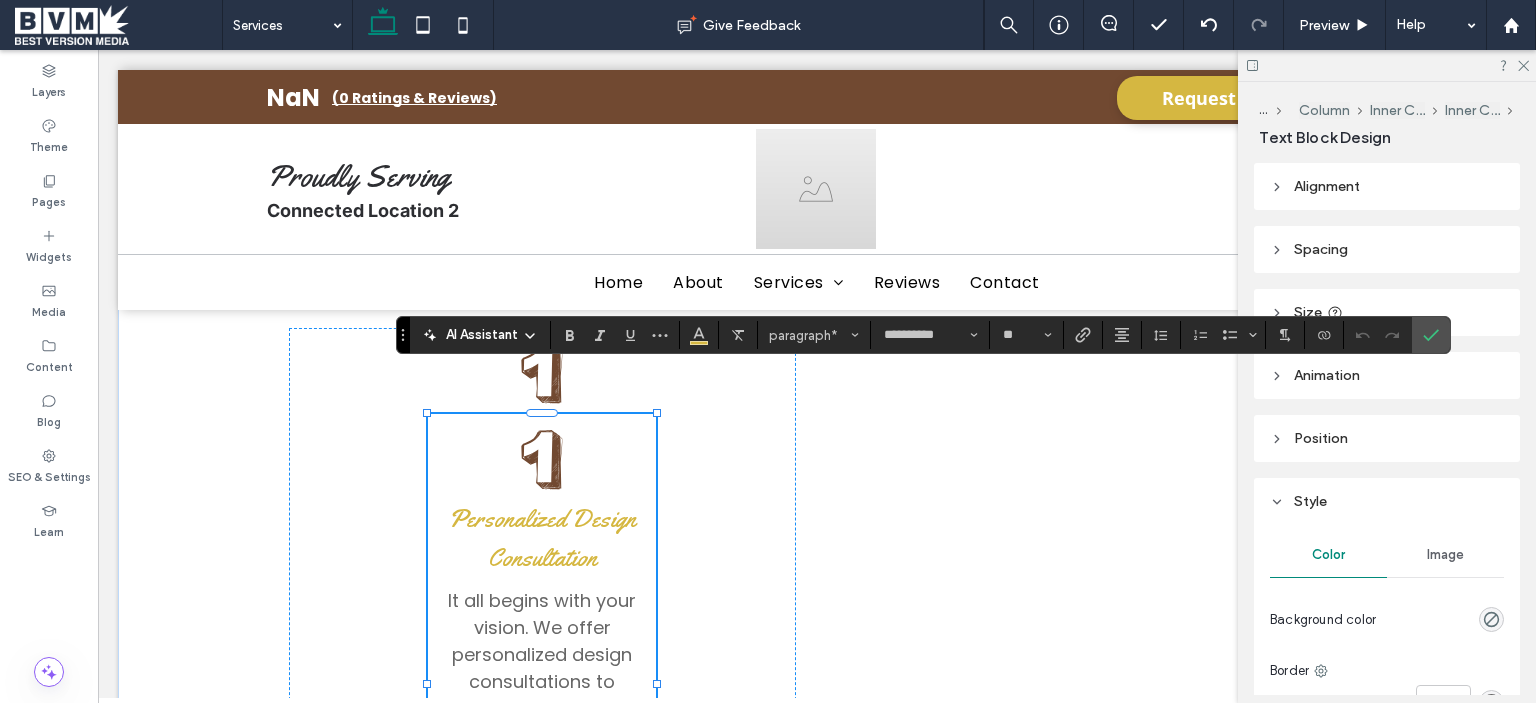 type on "*******" 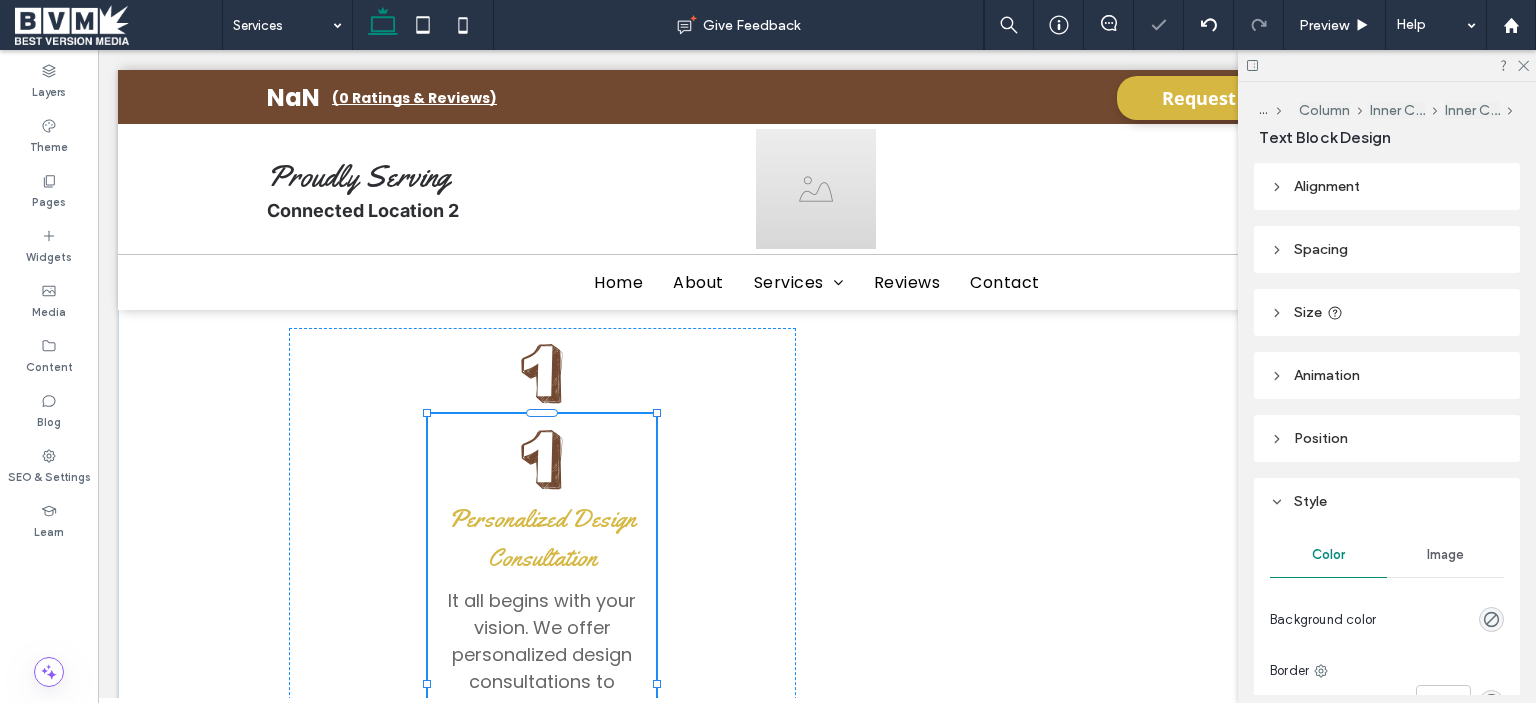 type on "*******" 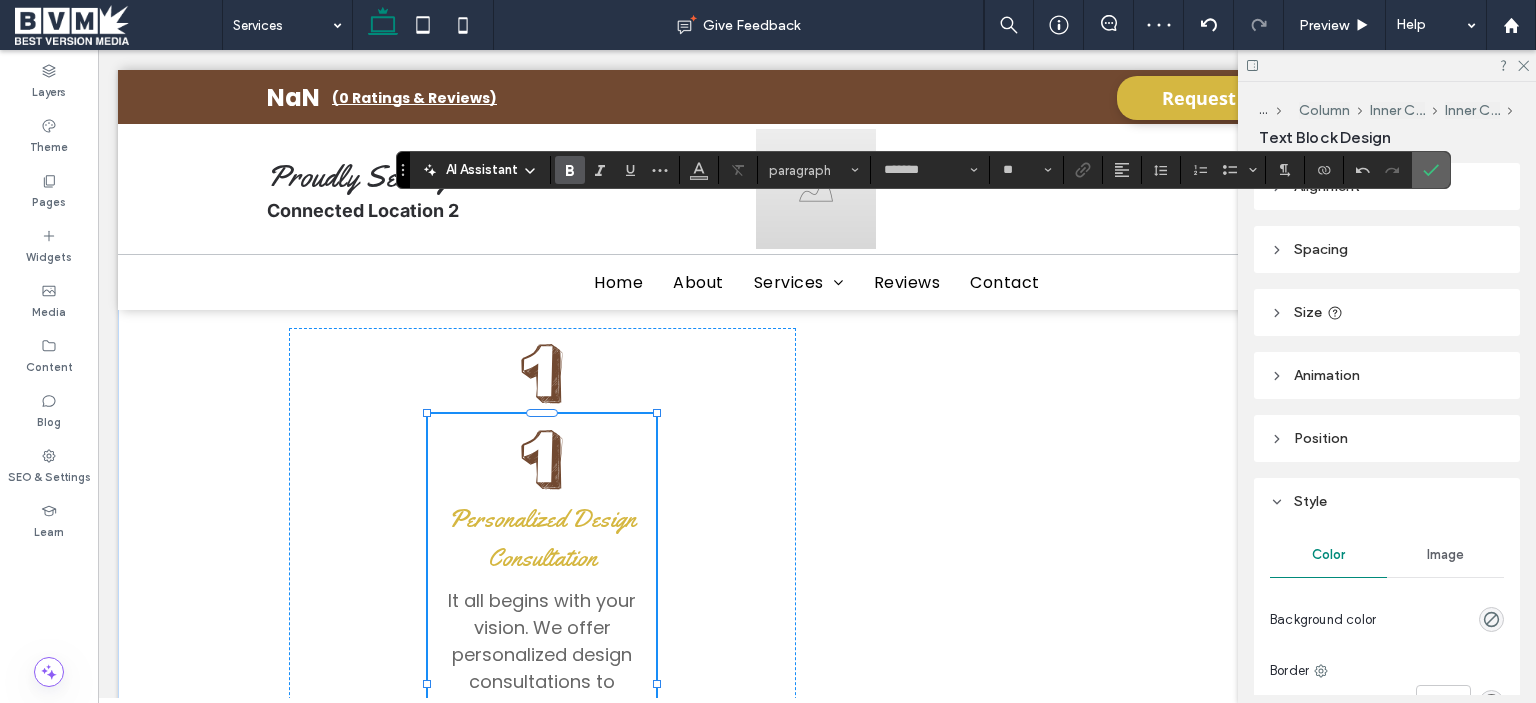 click 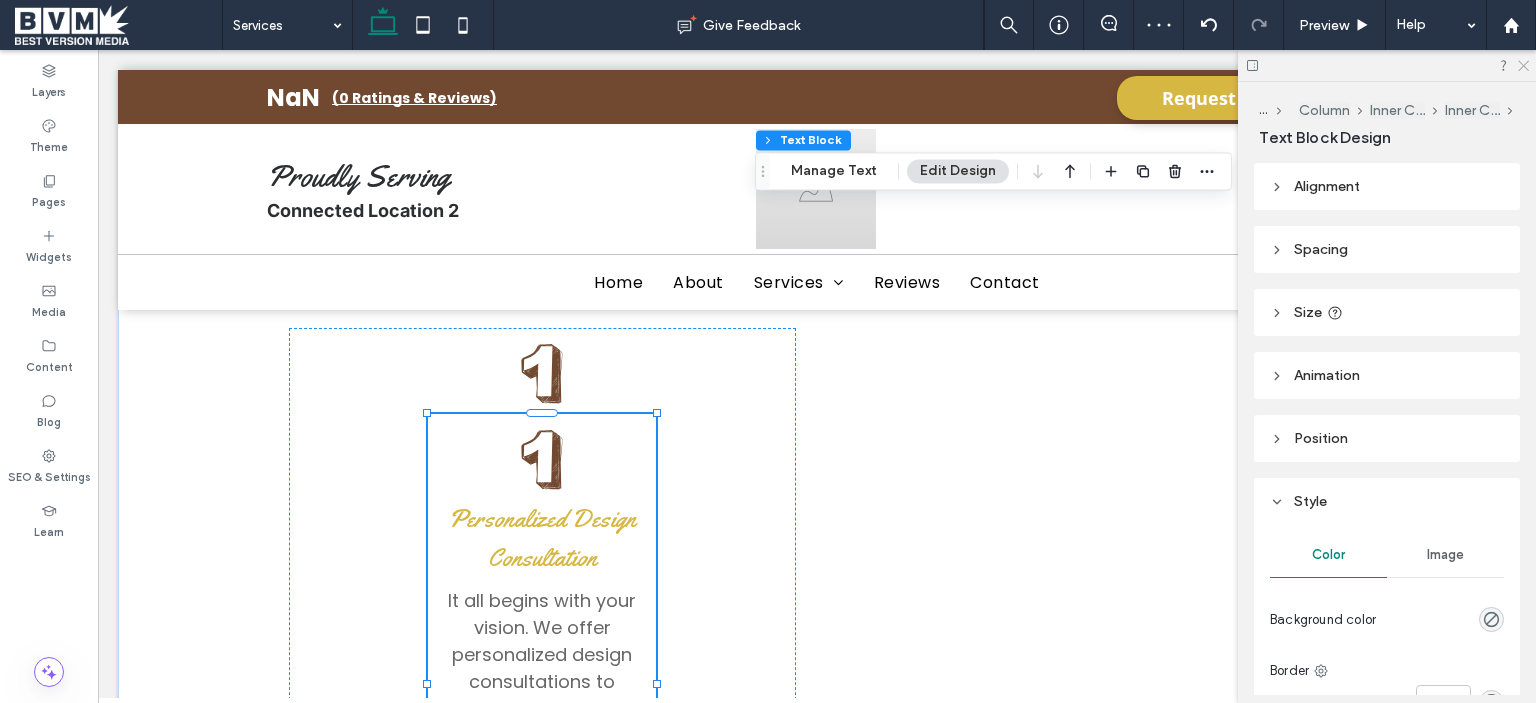 click 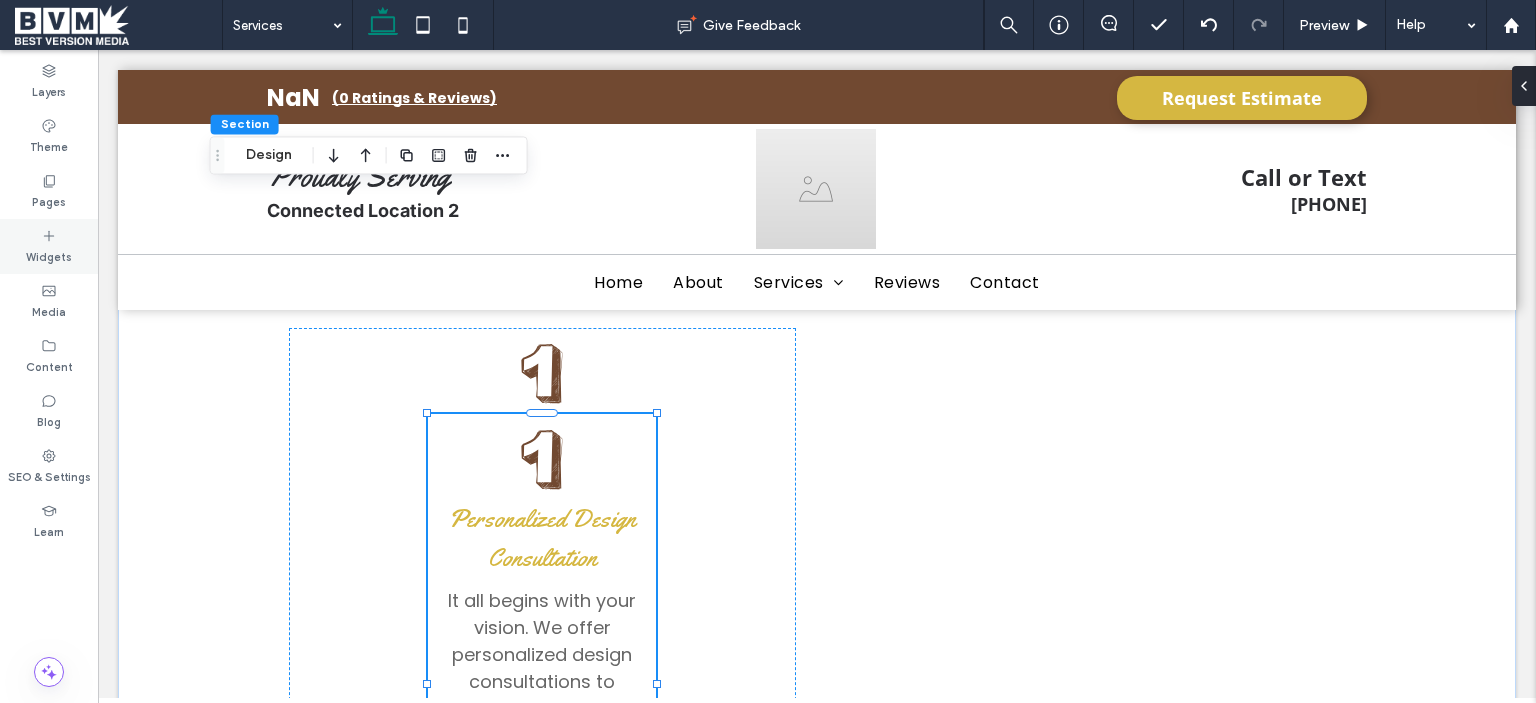 click on "Widgets" at bounding box center (49, 246) 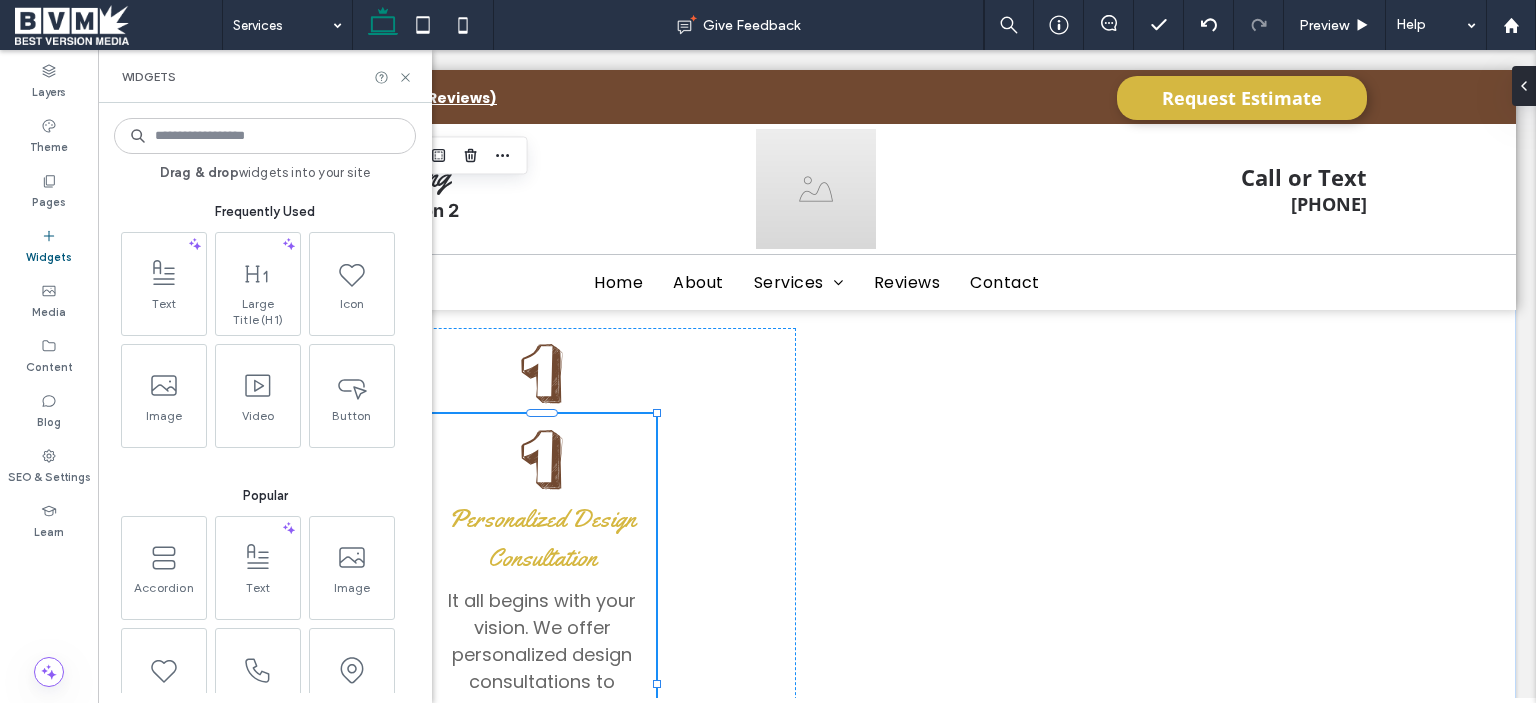 click at bounding box center [265, 136] 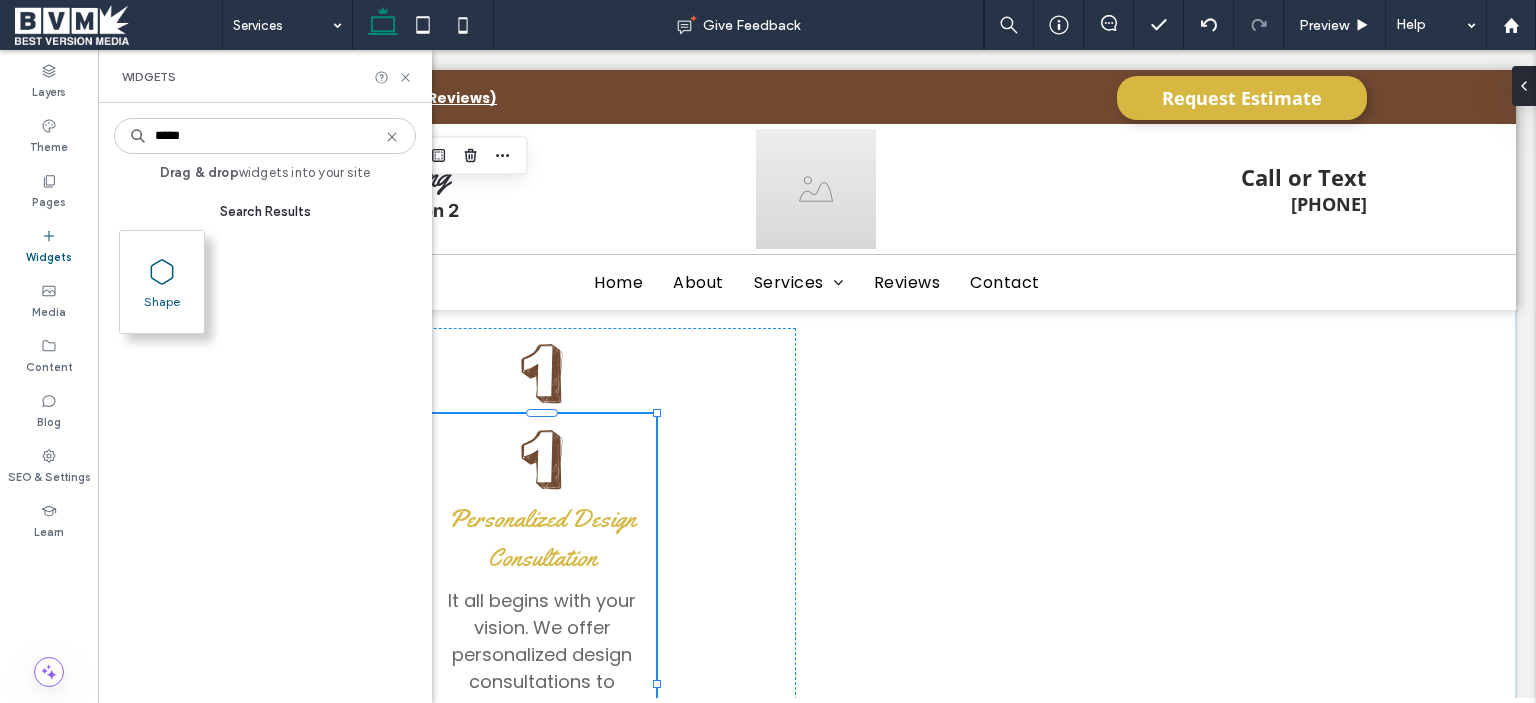 type on "*****" 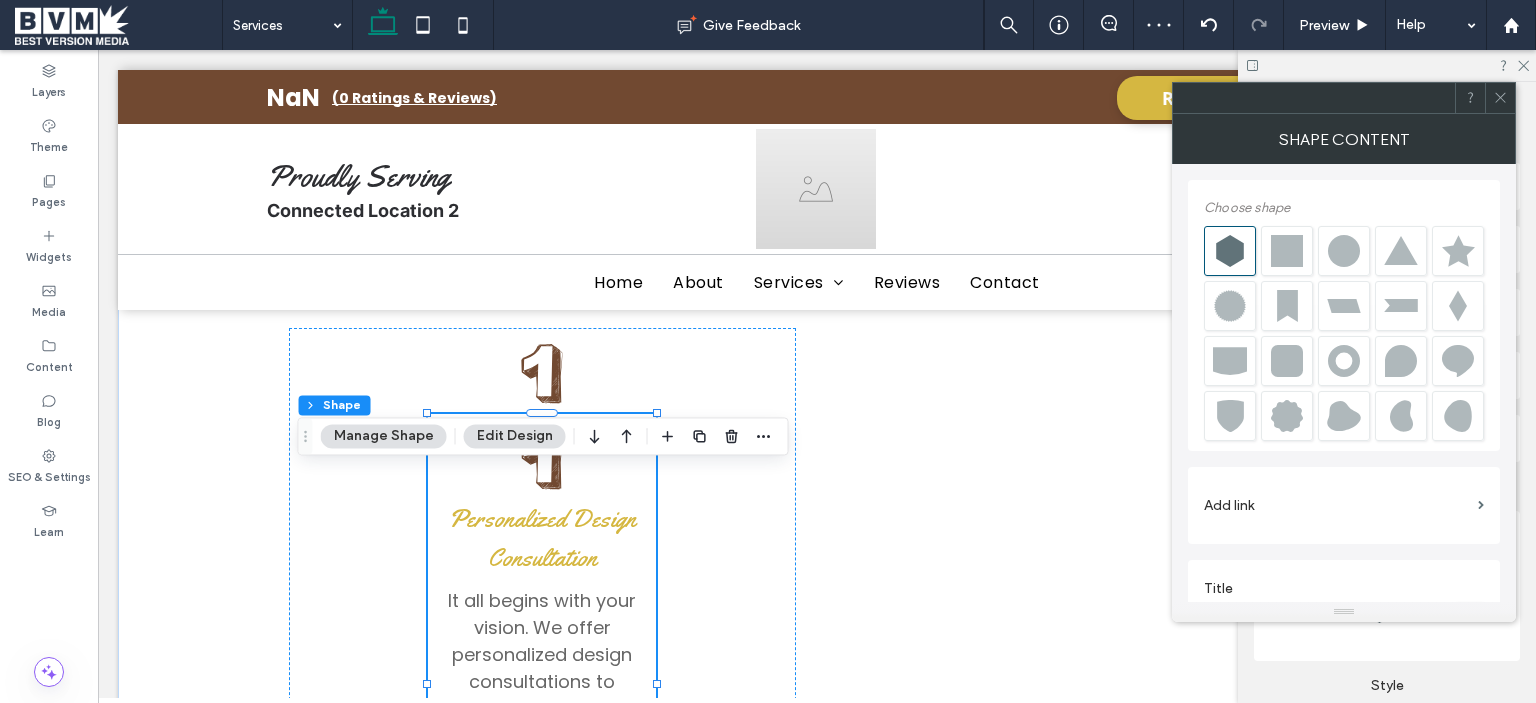 click at bounding box center [1344, 251] 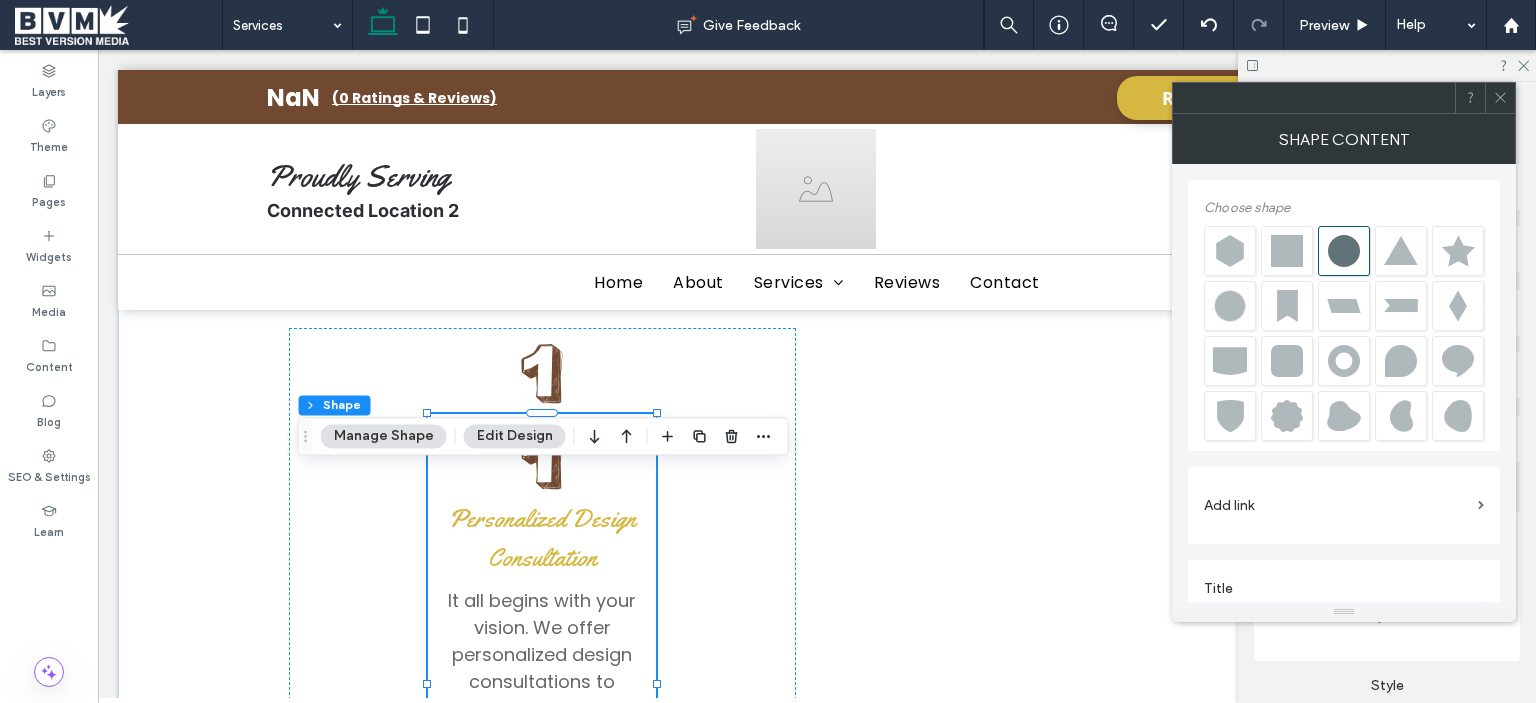 click 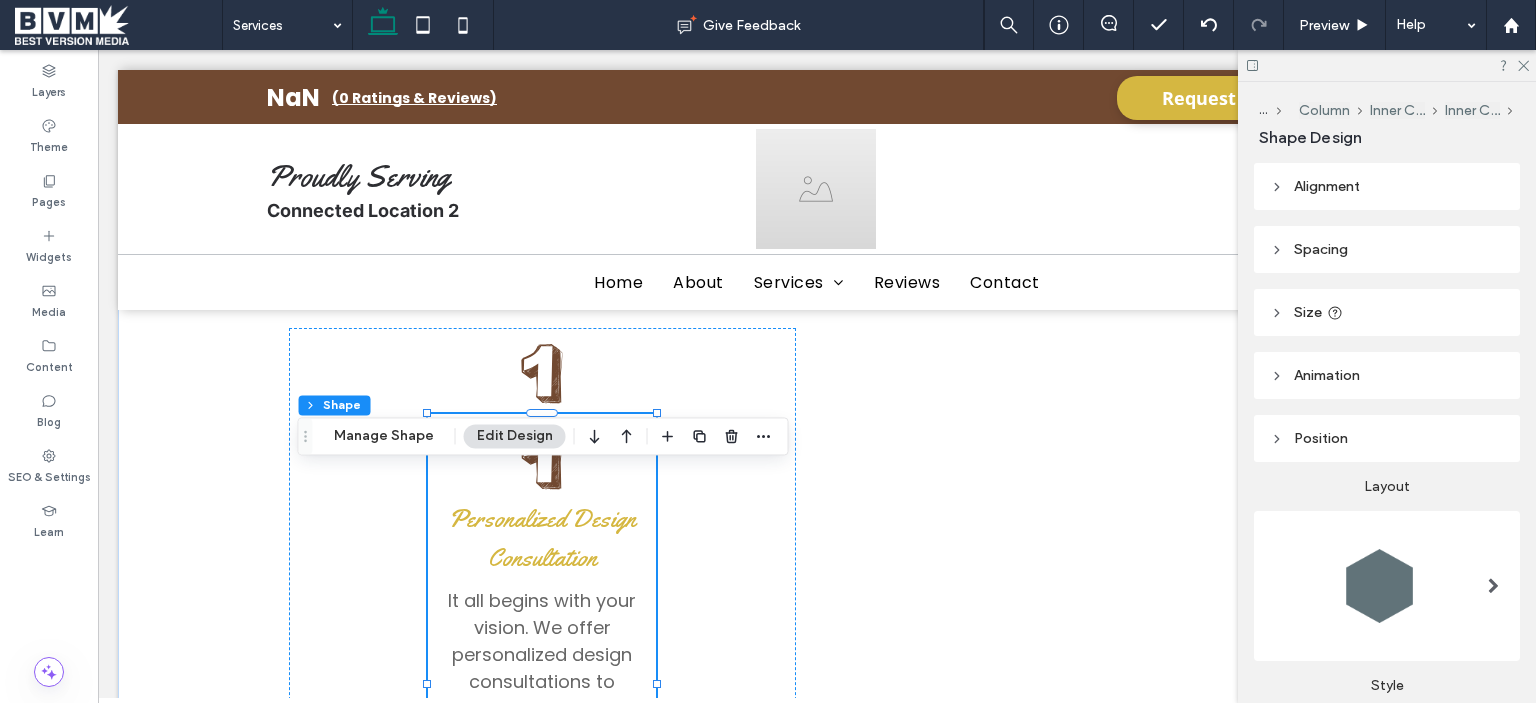 click on "Size" at bounding box center (1308, 312) 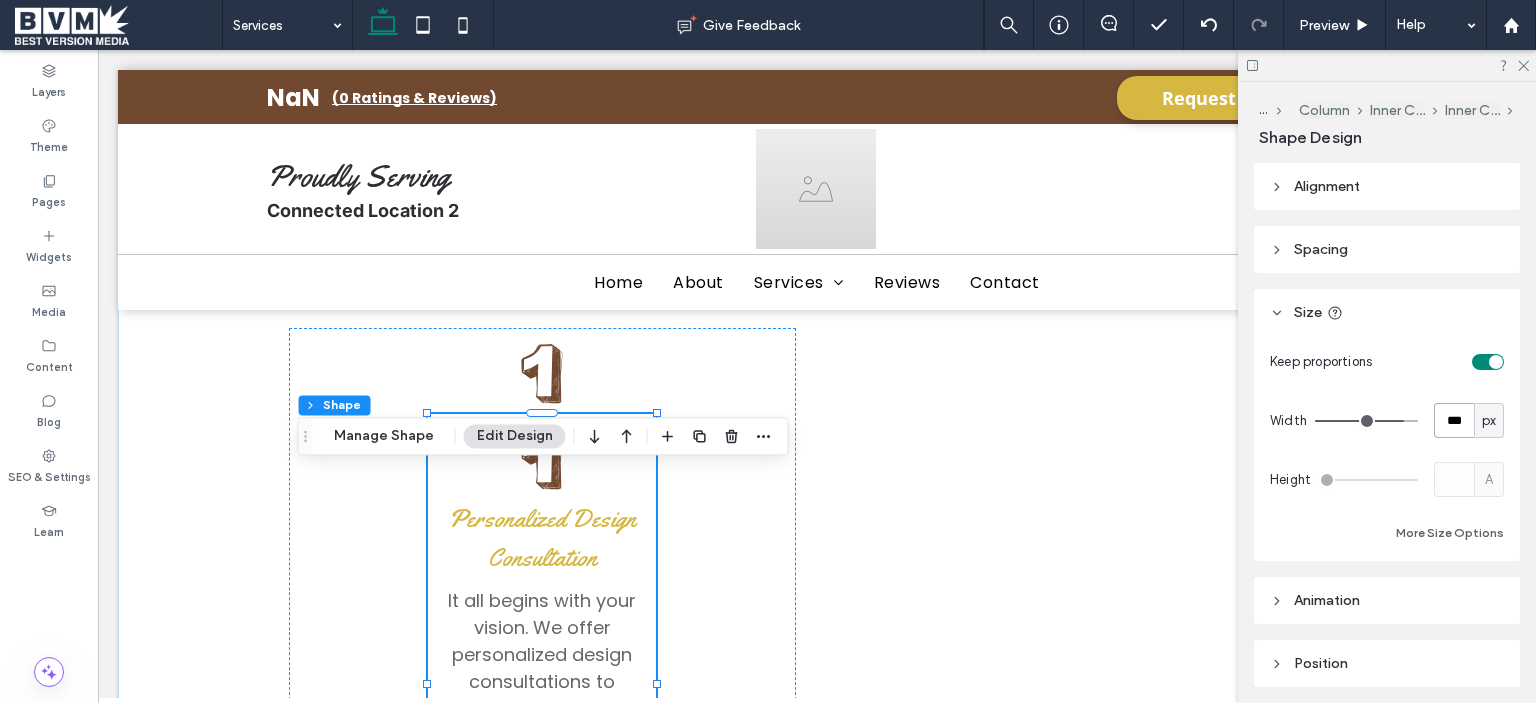 click on "***" at bounding box center [1454, 420] 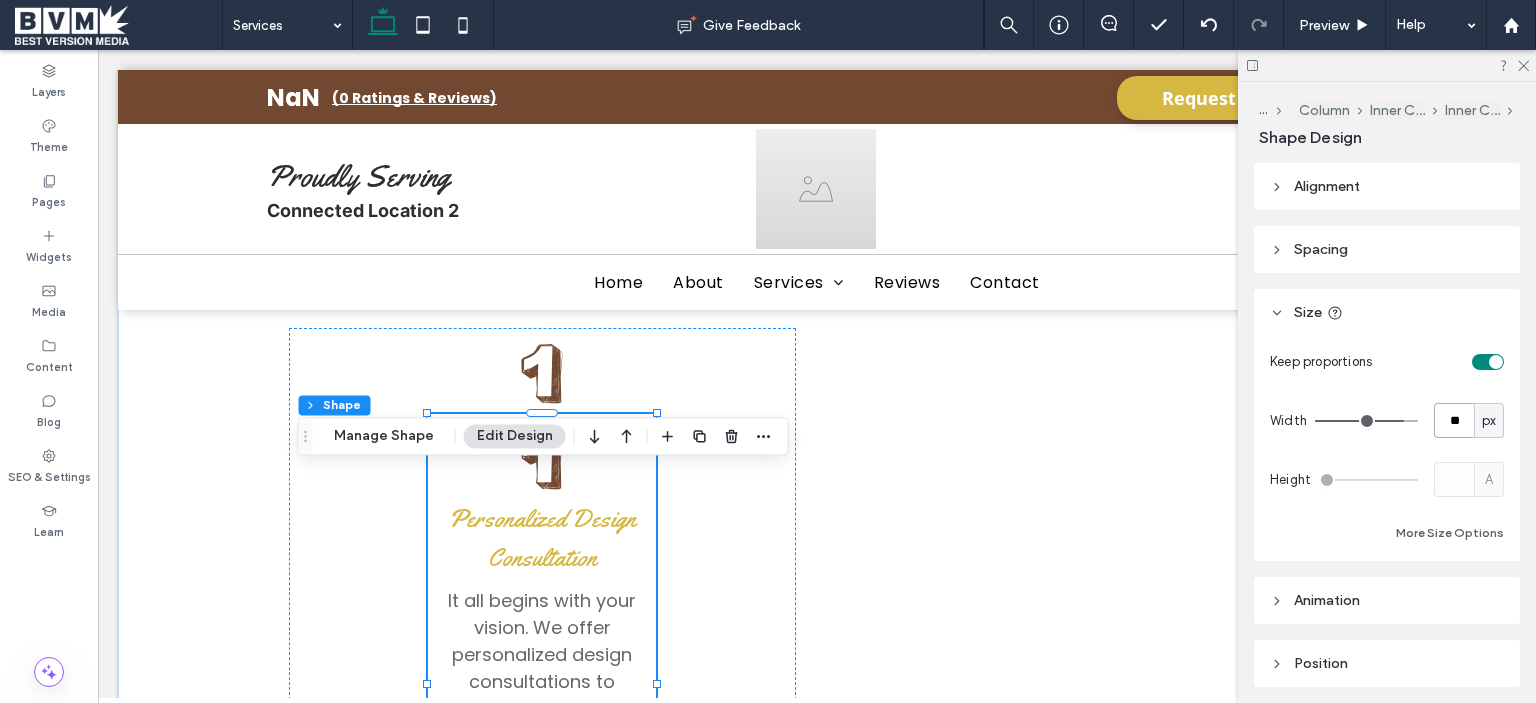type on "**" 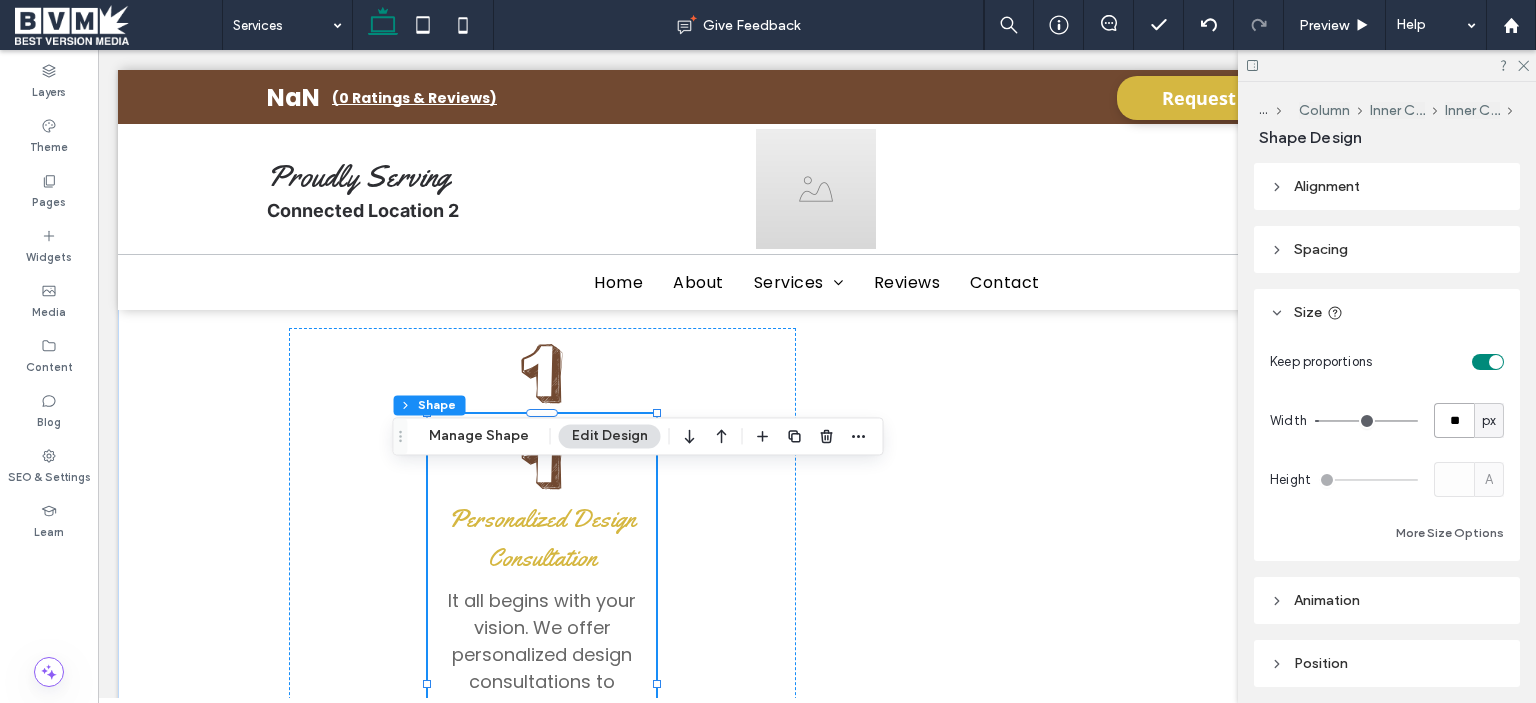 click on "**" at bounding box center (1454, 420) 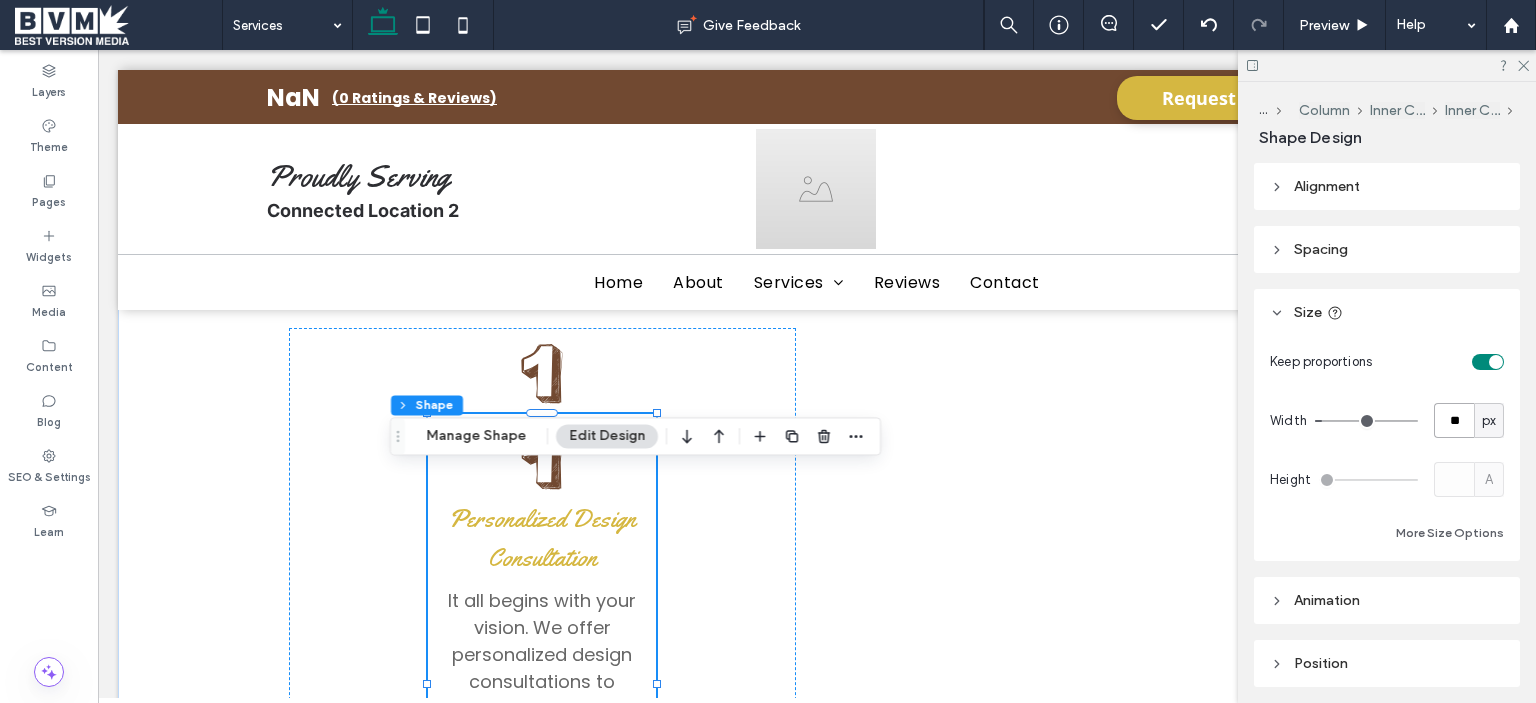 click on "**" at bounding box center [1454, 420] 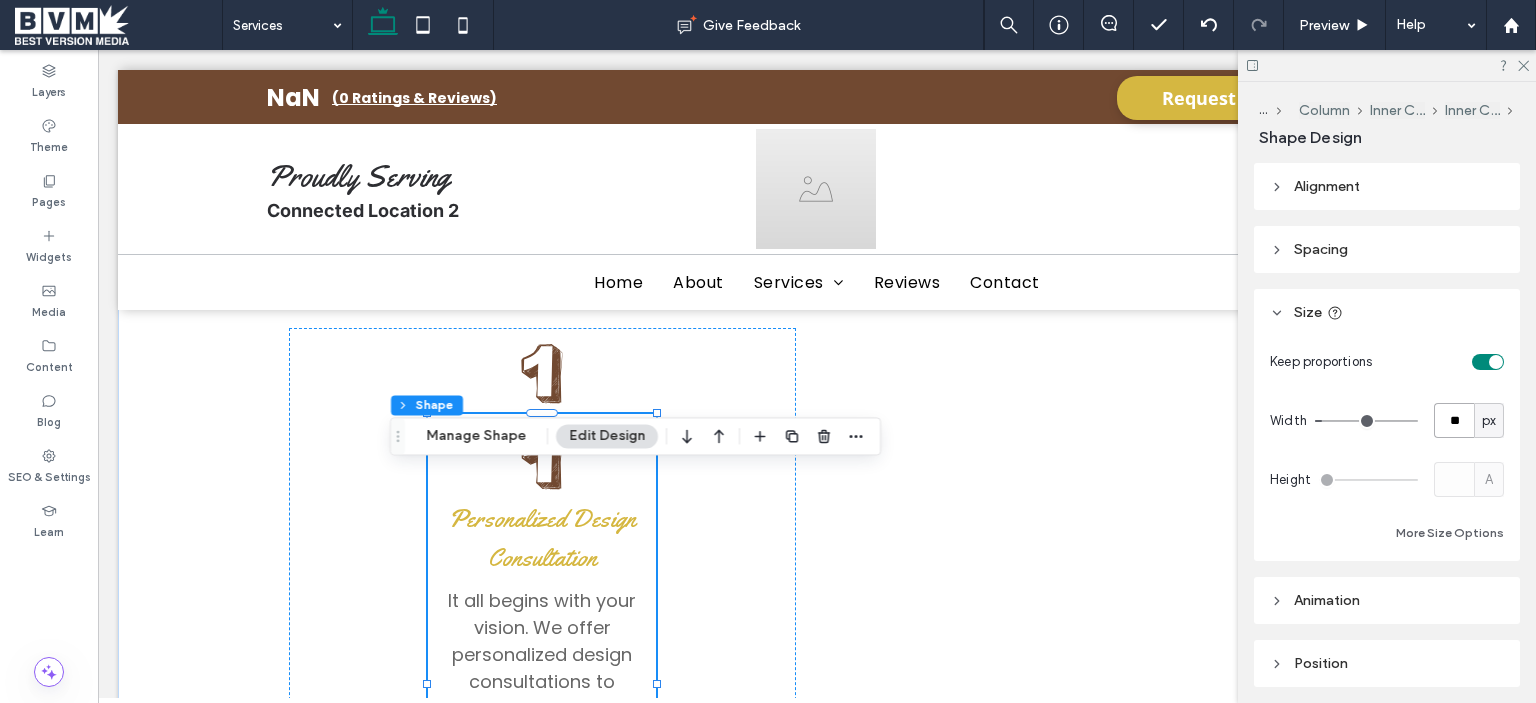 click on "**" at bounding box center [1454, 420] 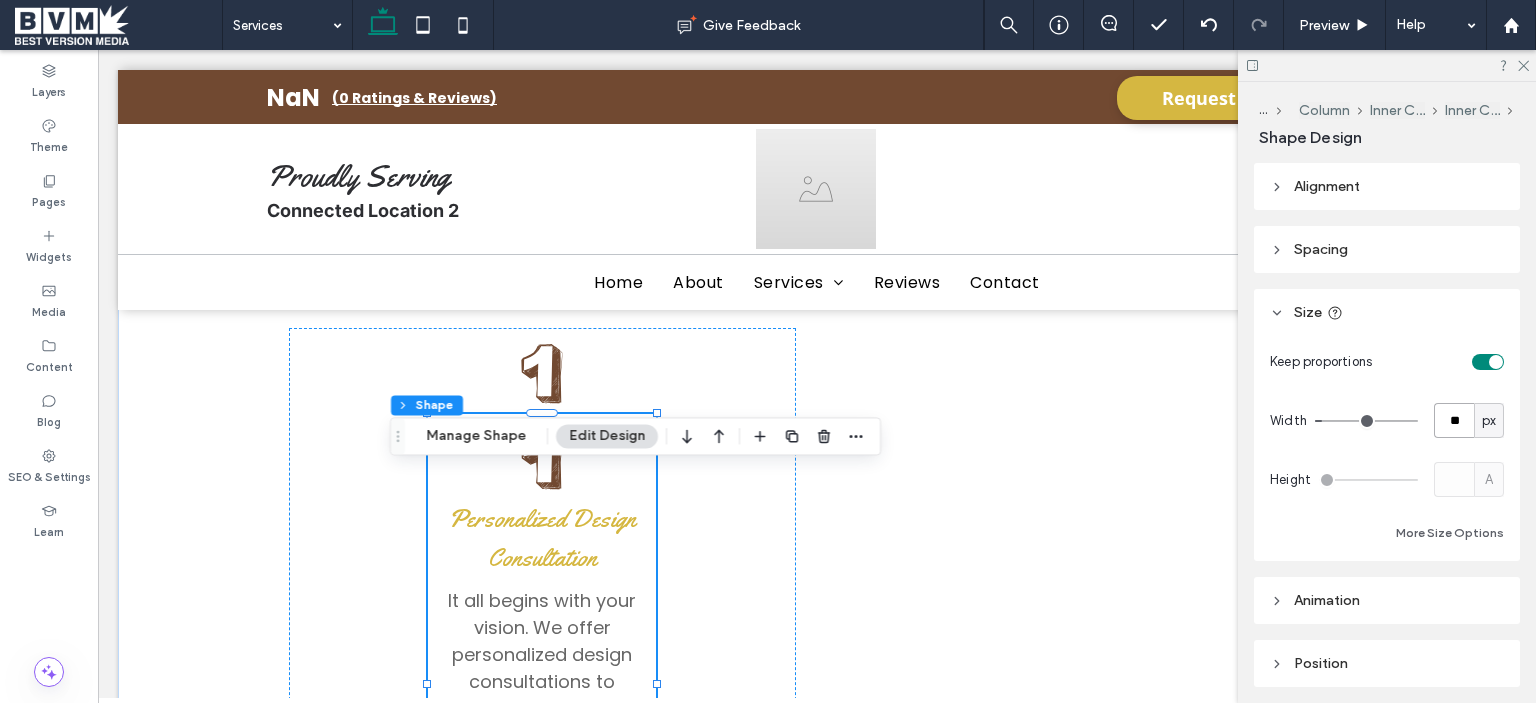 type on "**" 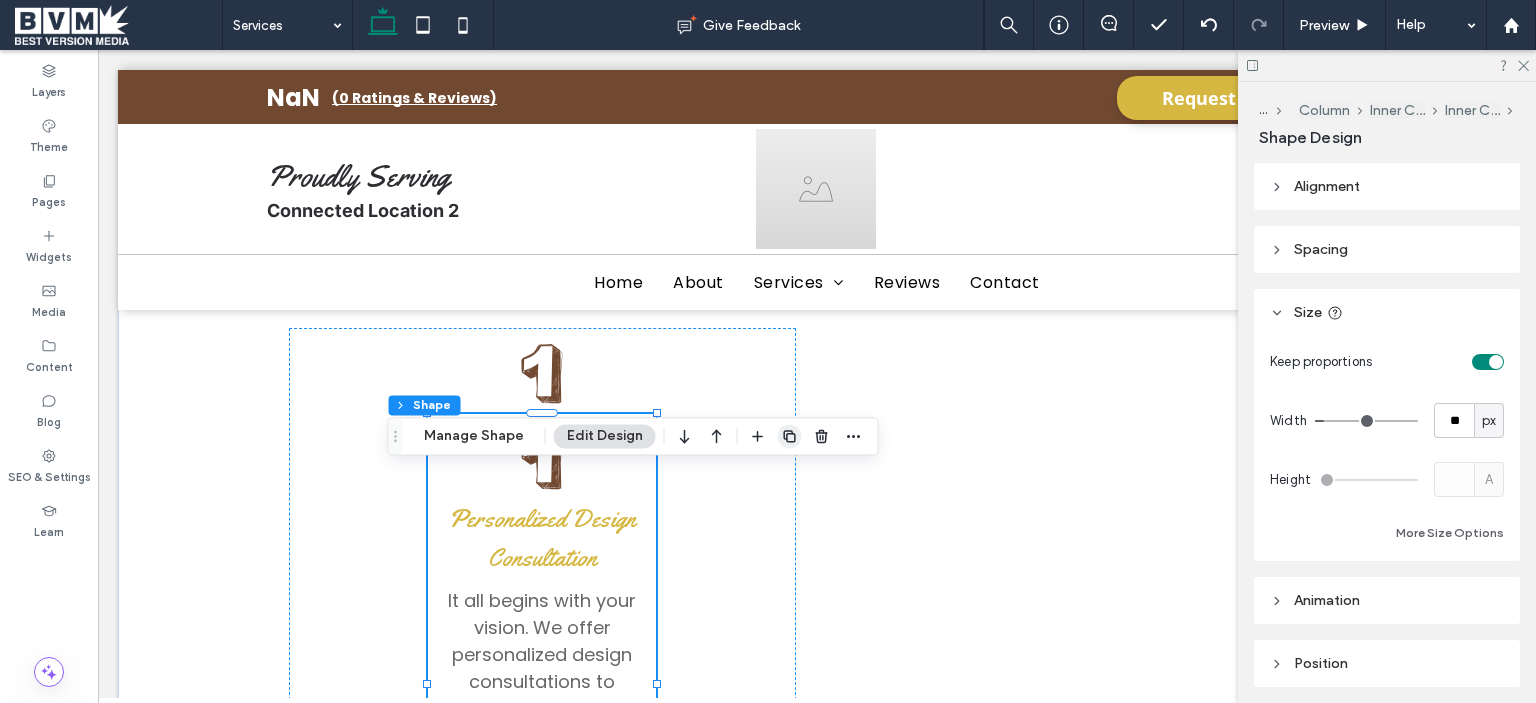 click at bounding box center (790, 436) 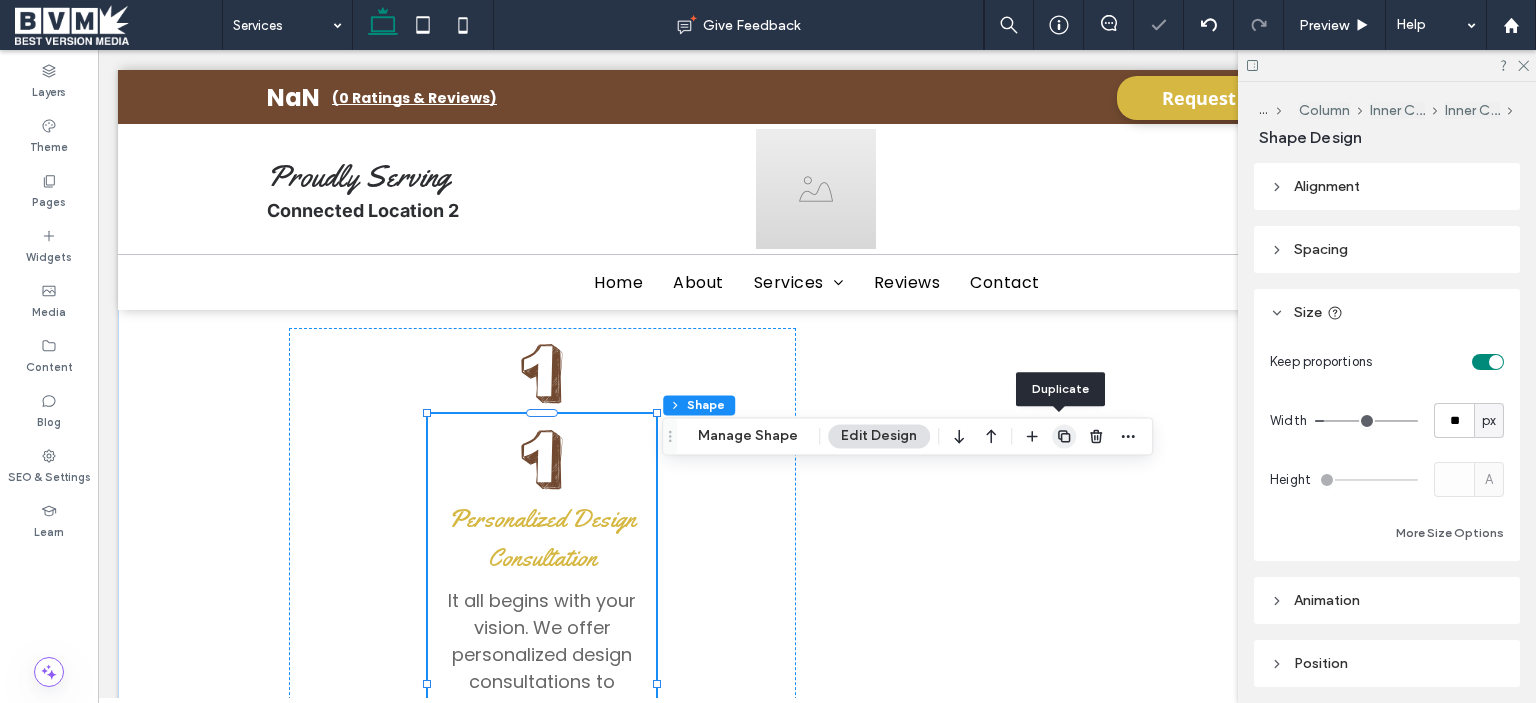 click at bounding box center (1064, 436) 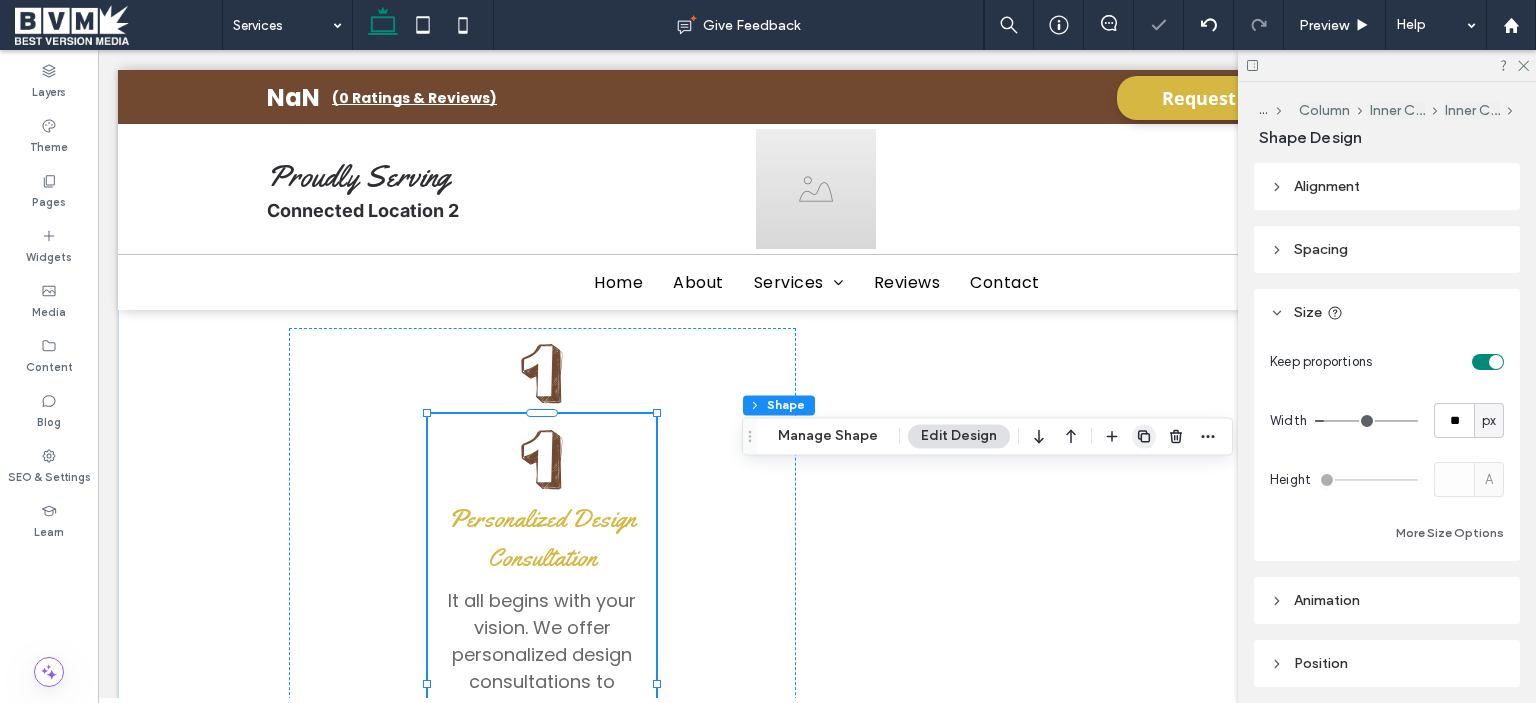 click 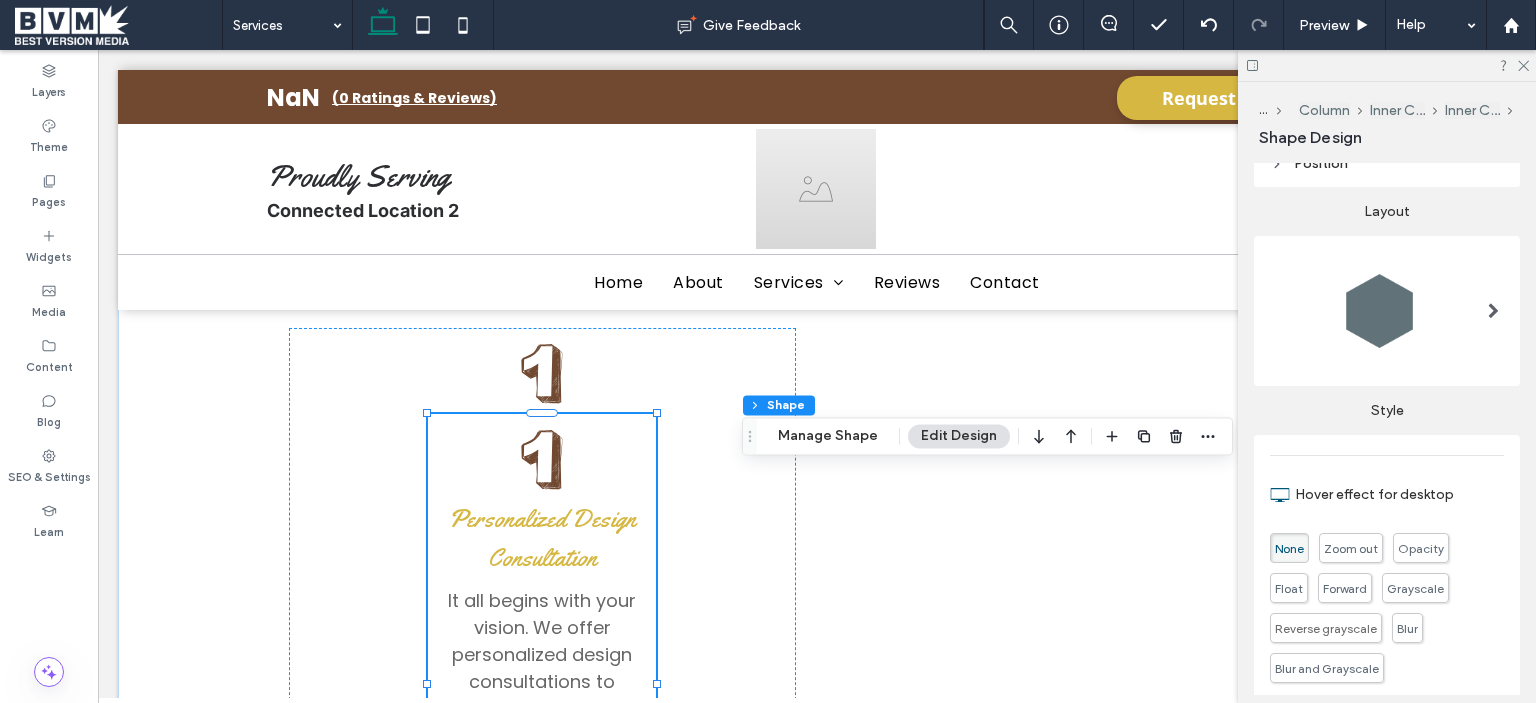 scroll, scrollTop: 600, scrollLeft: 0, axis: vertical 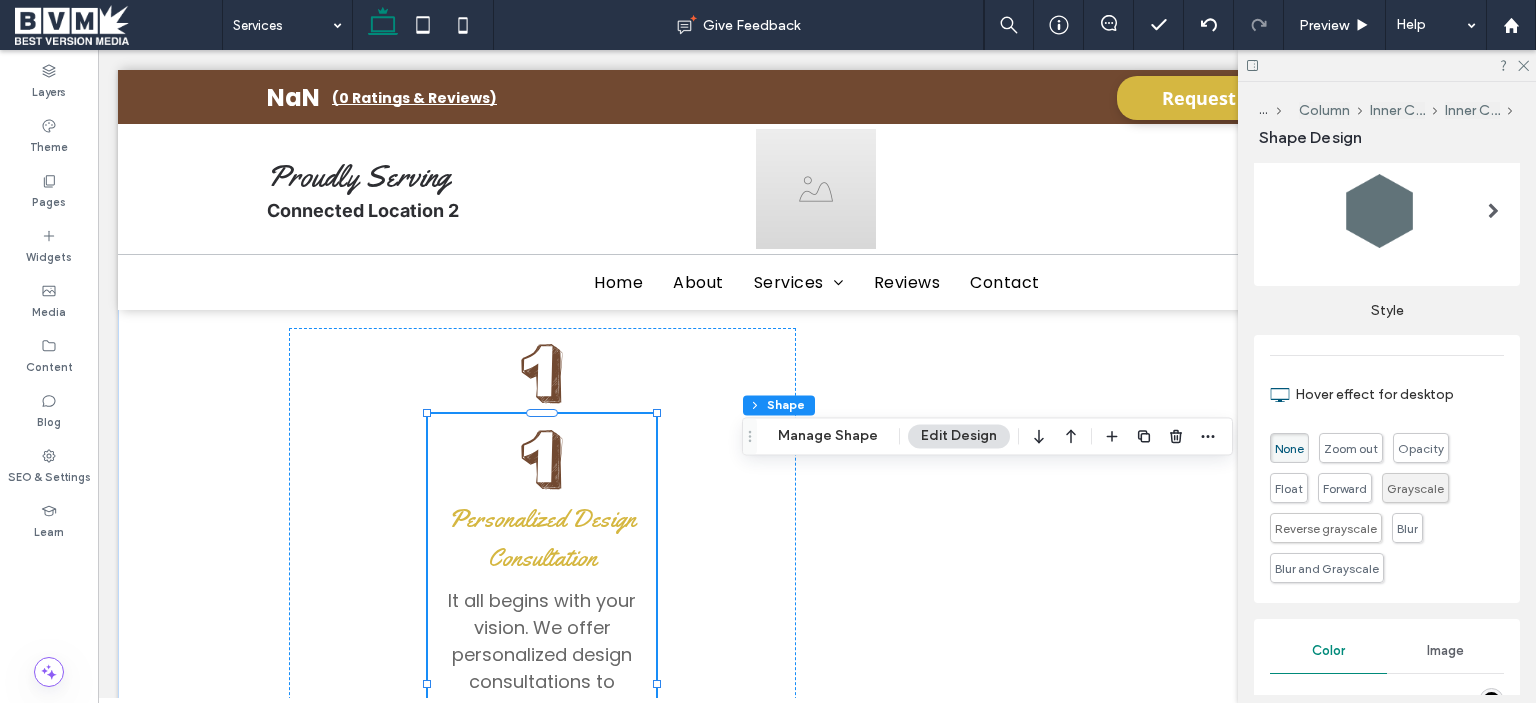 click on "Grayscale" at bounding box center [1415, 488] 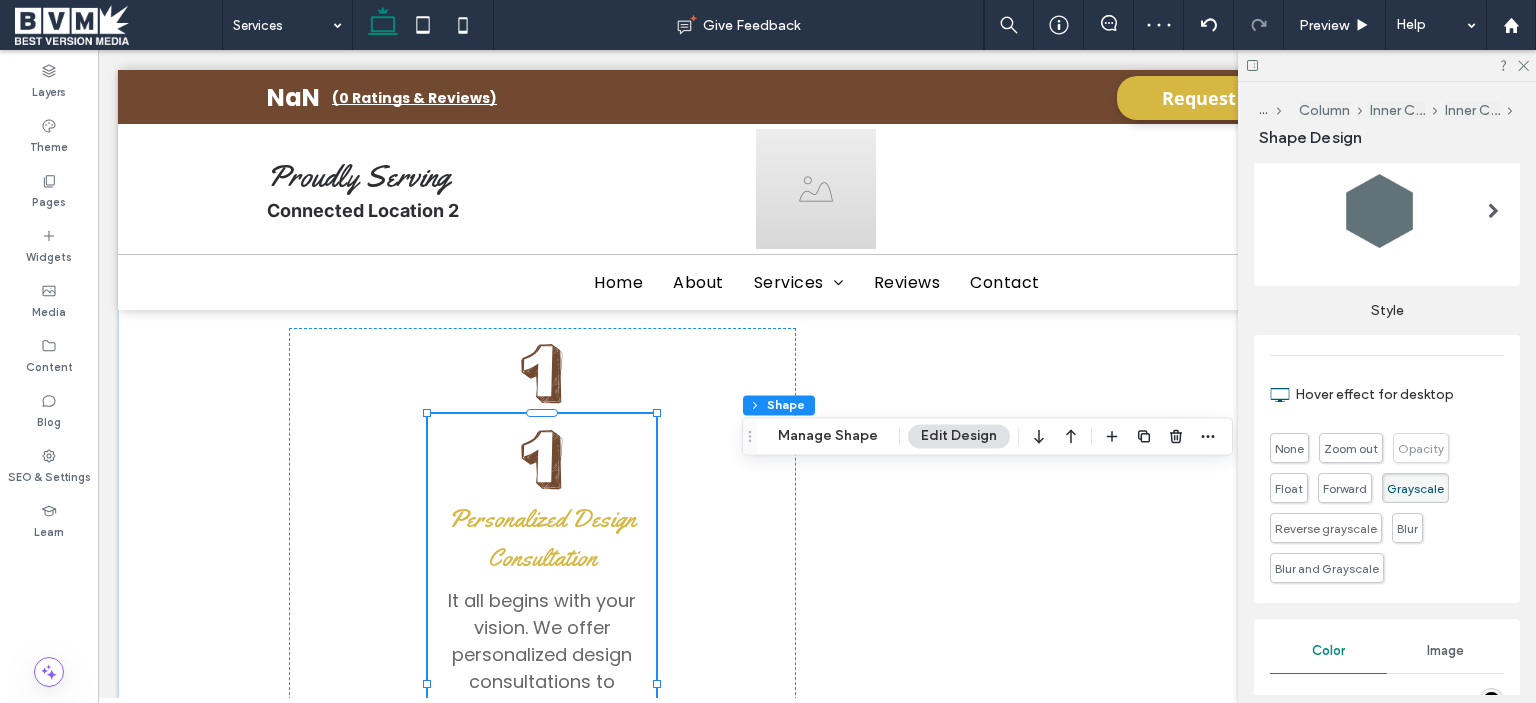 click on "Opacity" at bounding box center (1421, 448) 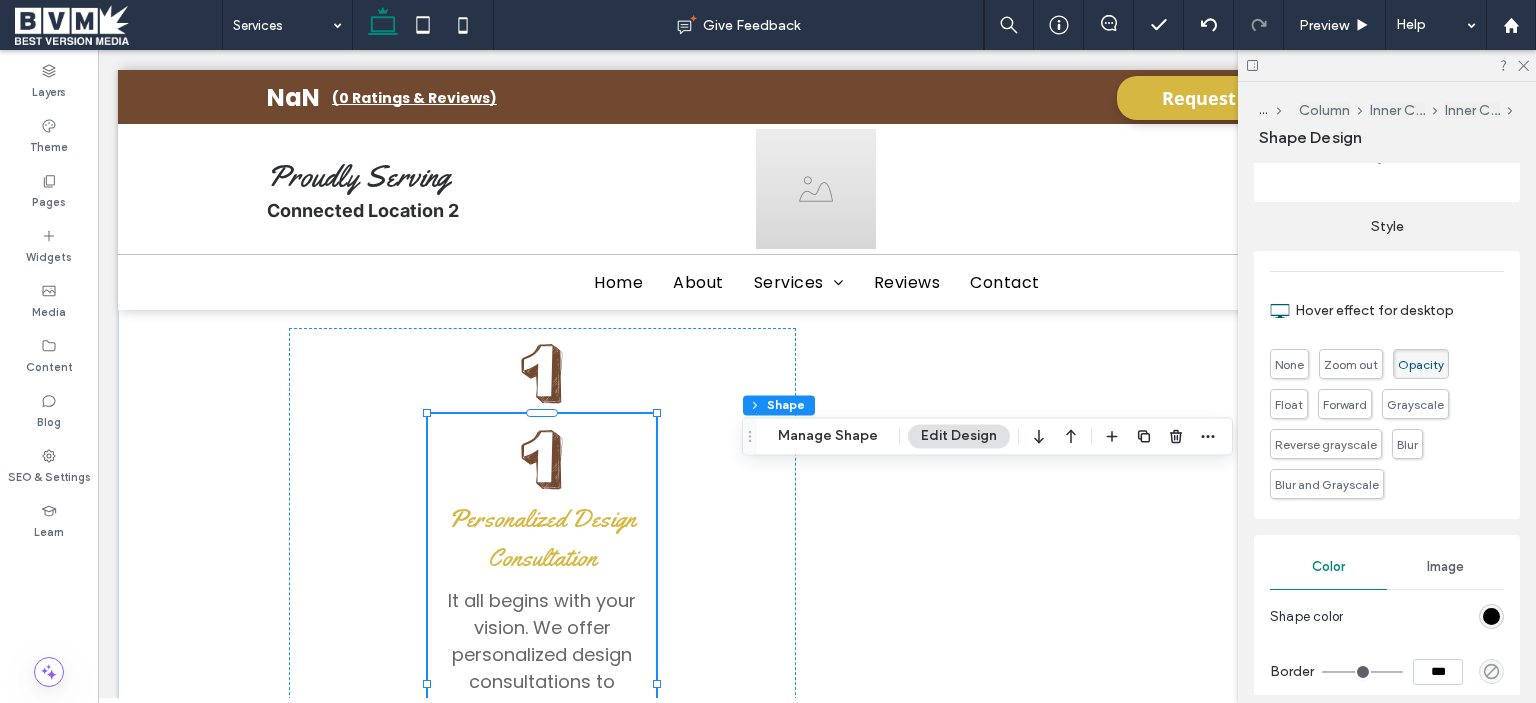 scroll, scrollTop: 800, scrollLeft: 0, axis: vertical 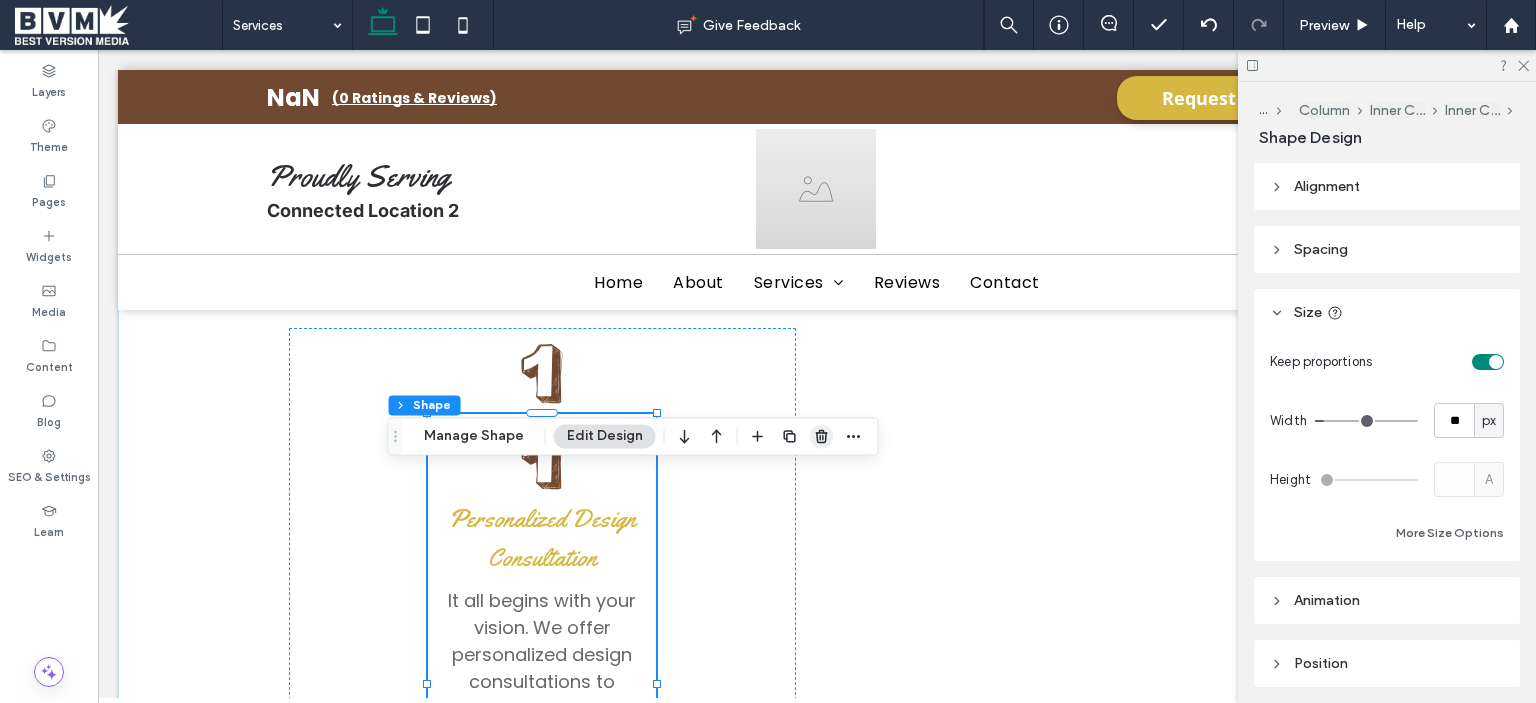 click at bounding box center (822, 436) 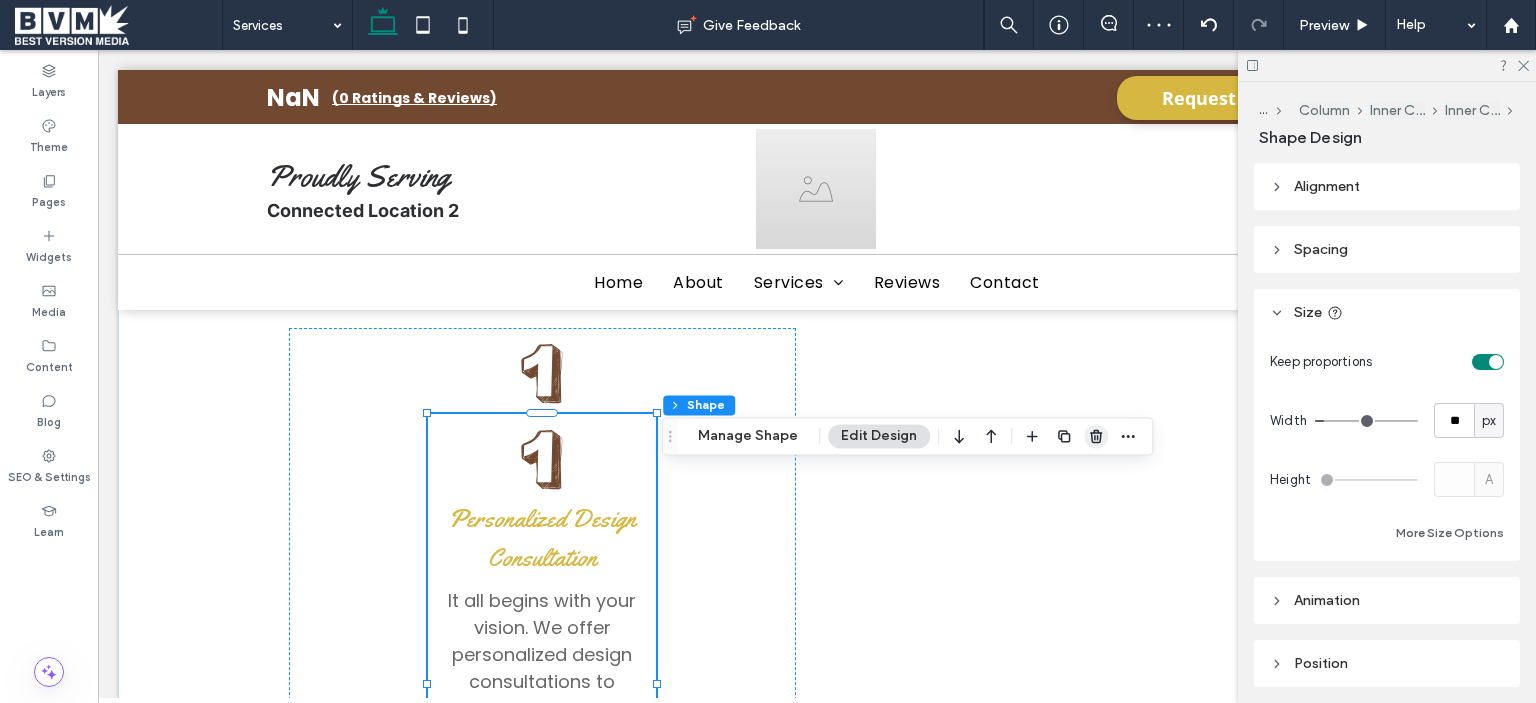 click 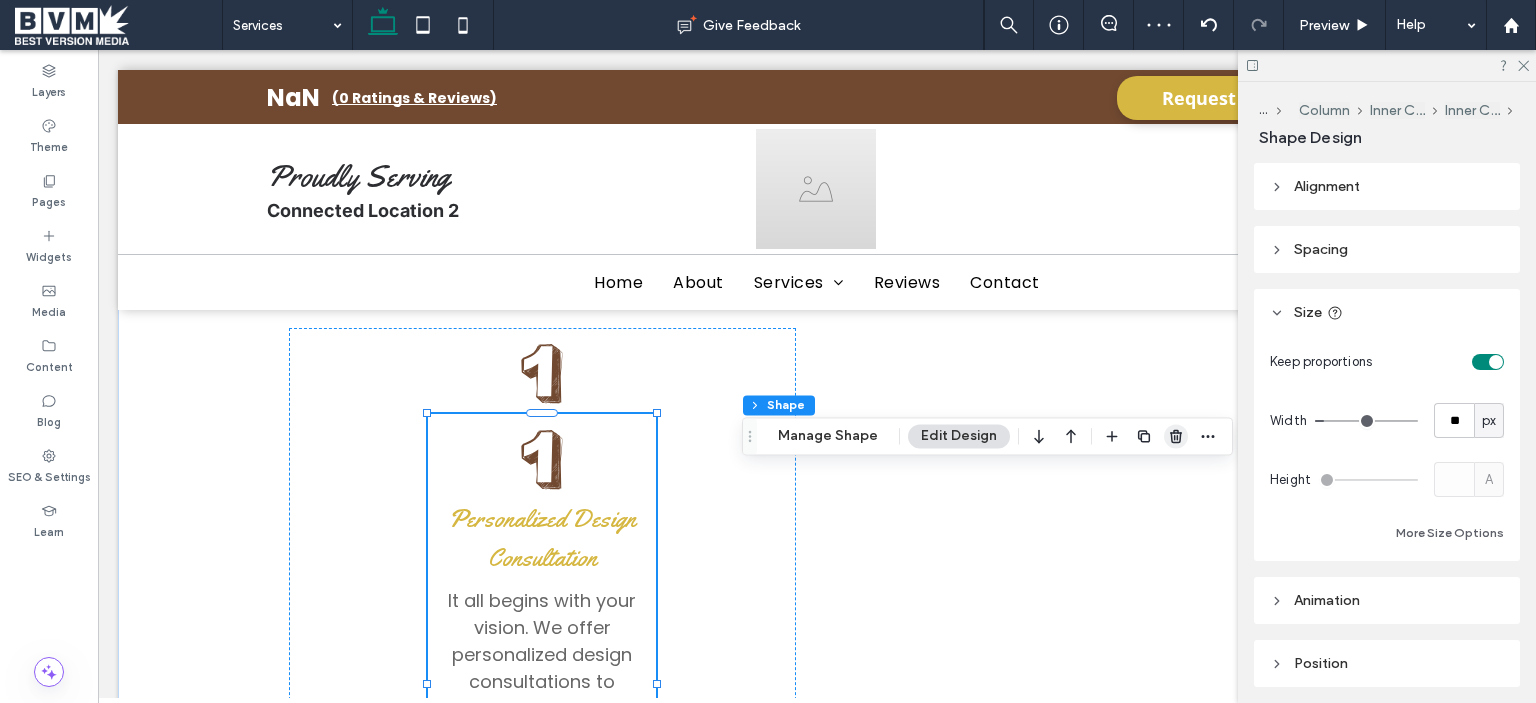 click 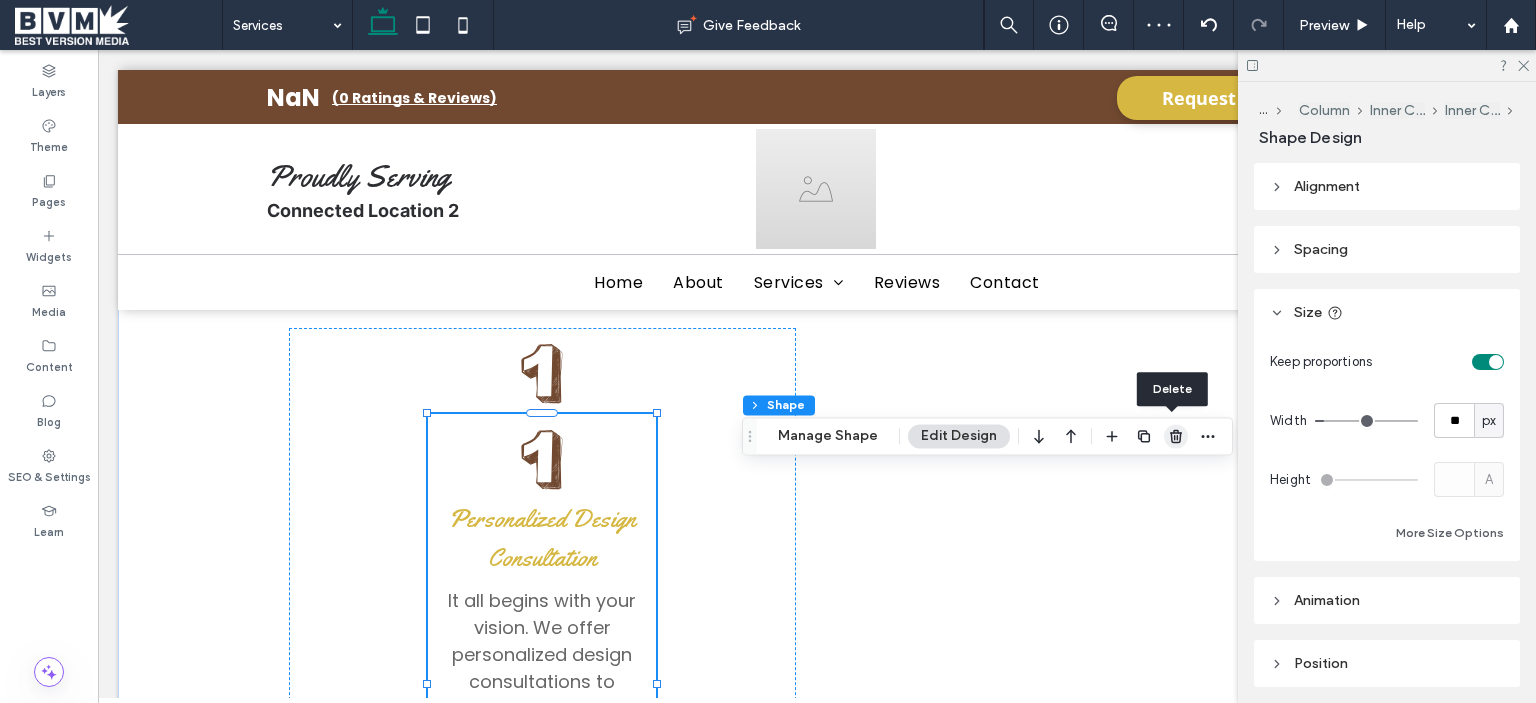 click at bounding box center [1176, 436] 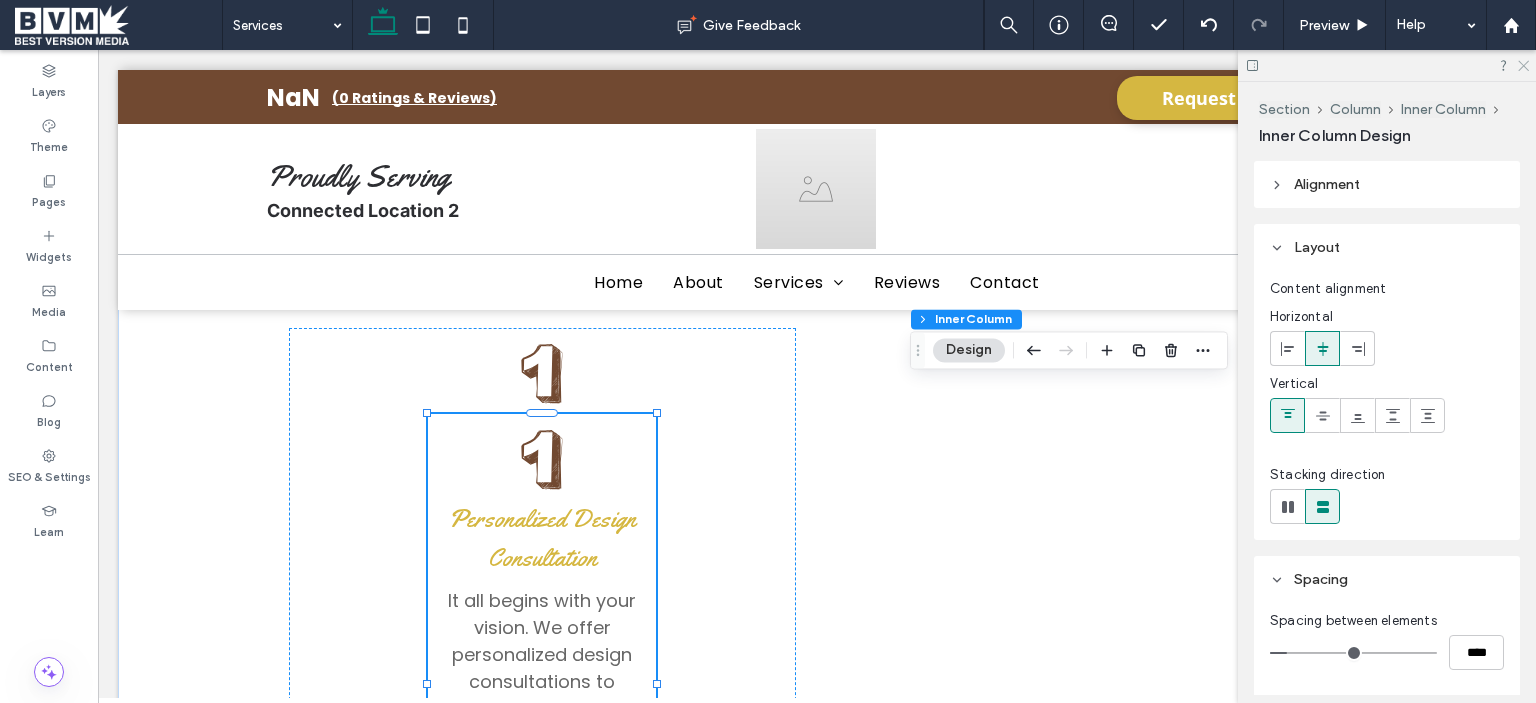 click 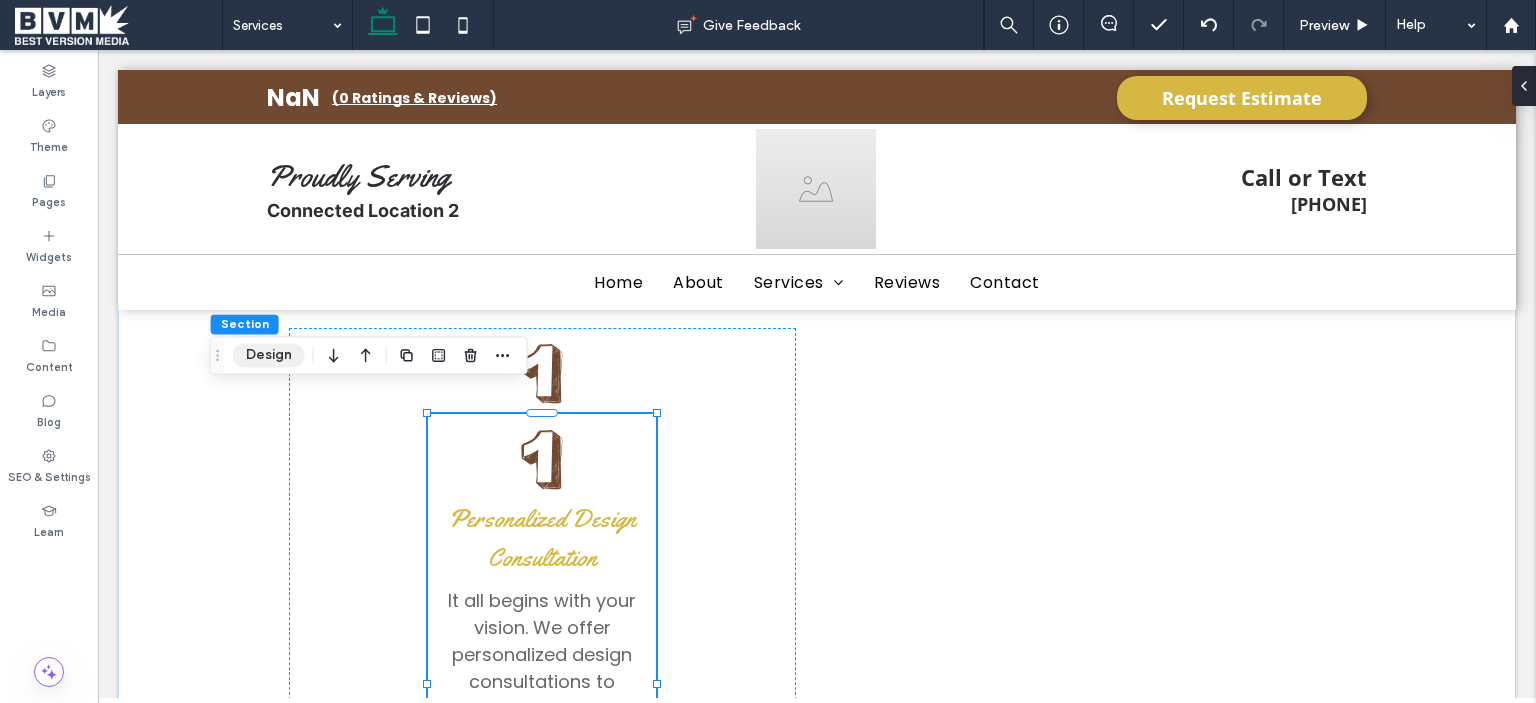 click on "Design" at bounding box center (269, 355) 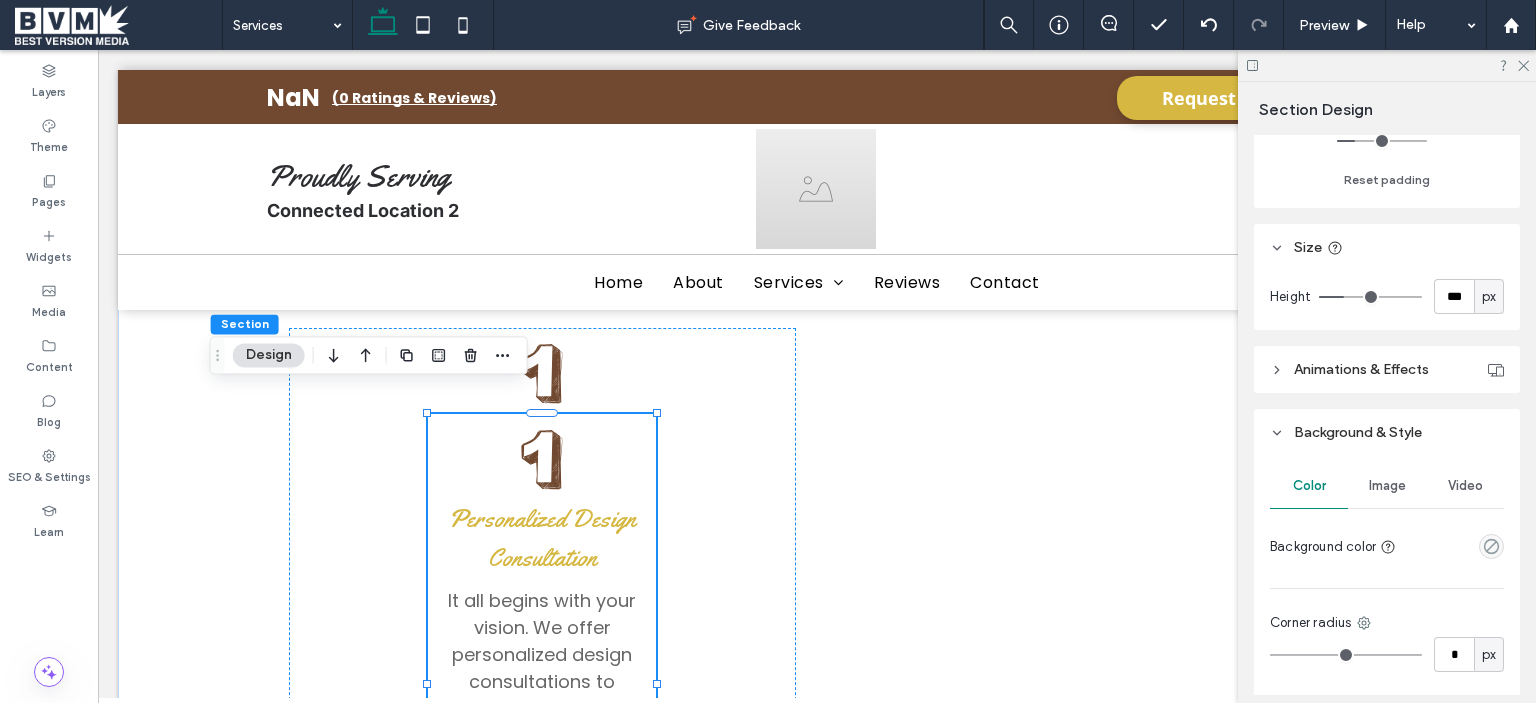 scroll, scrollTop: 600, scrollLeft: 0, axis: vertical 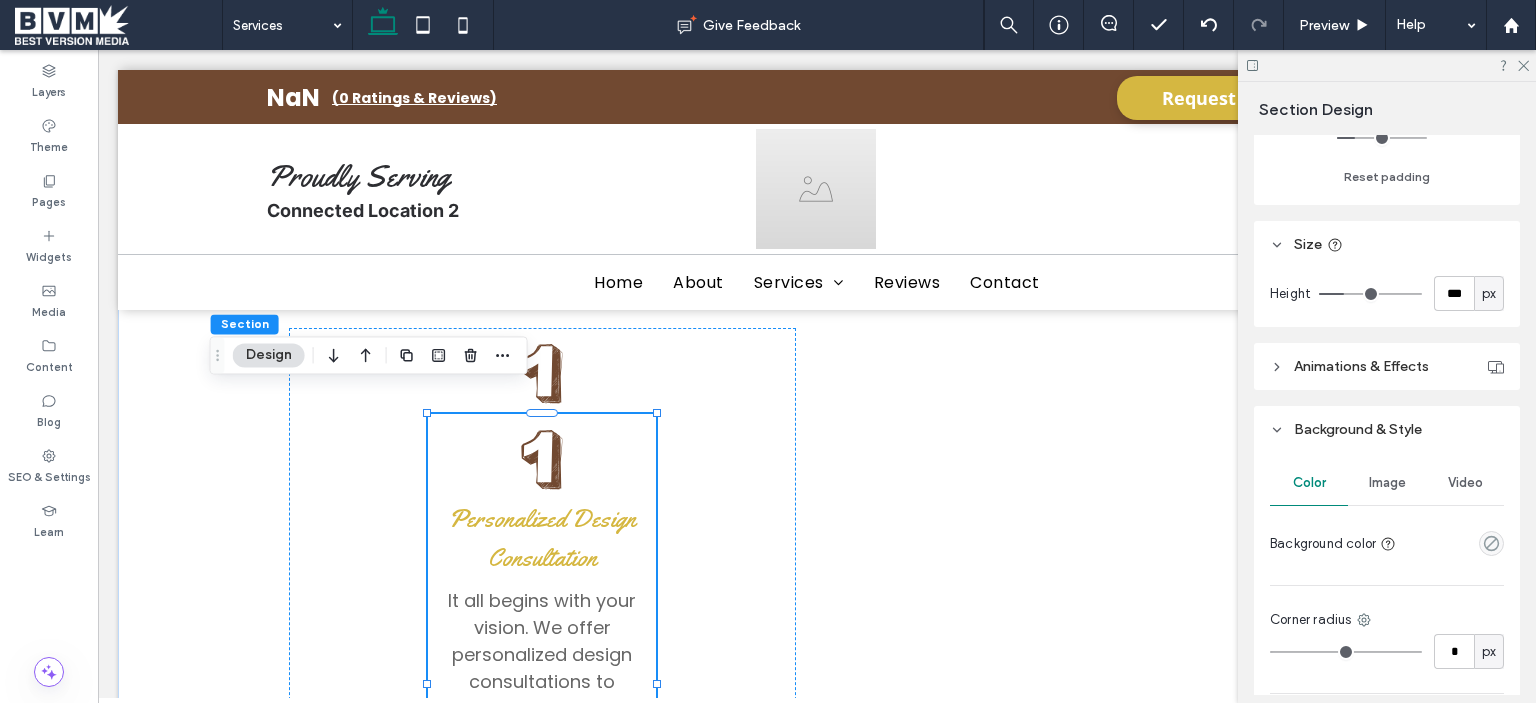 click on "Image" at bounding box center (1387, 483) 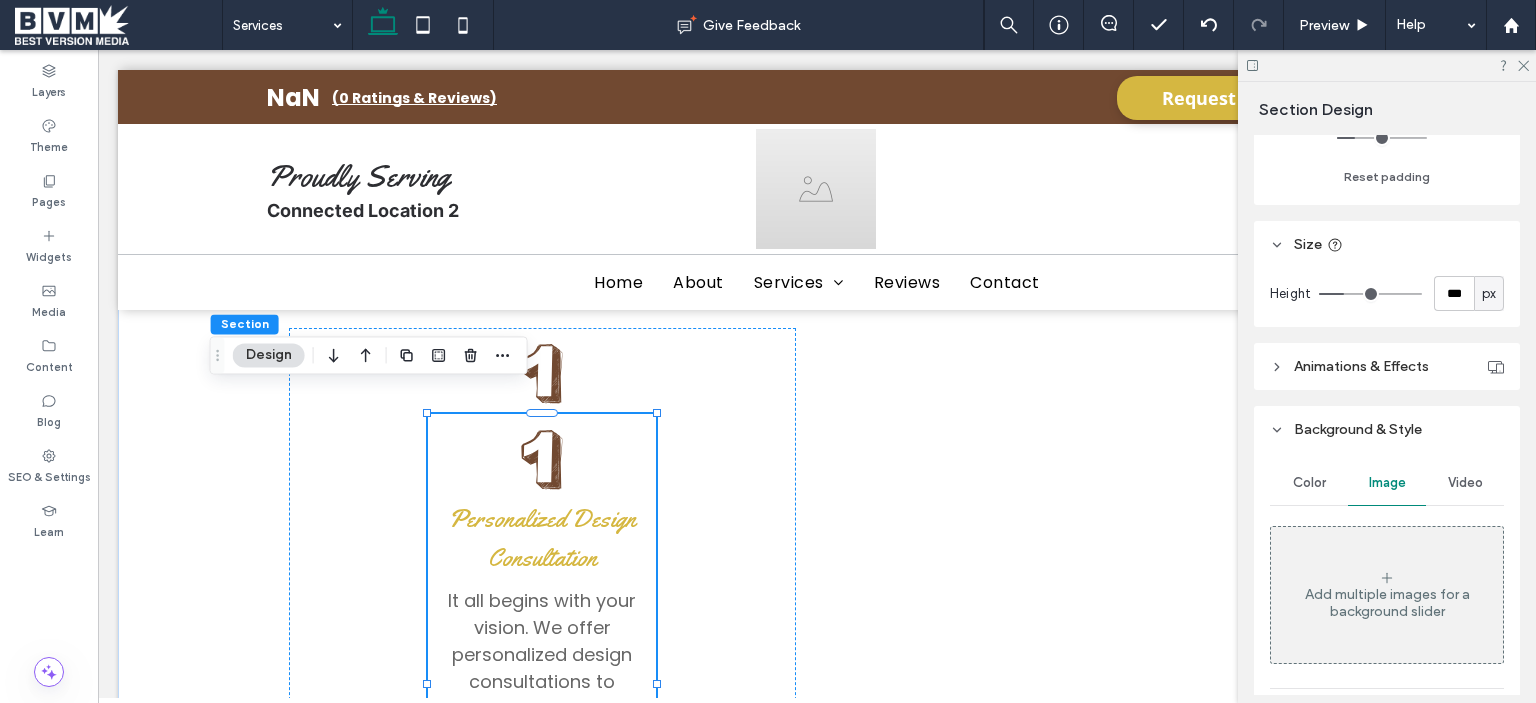 click 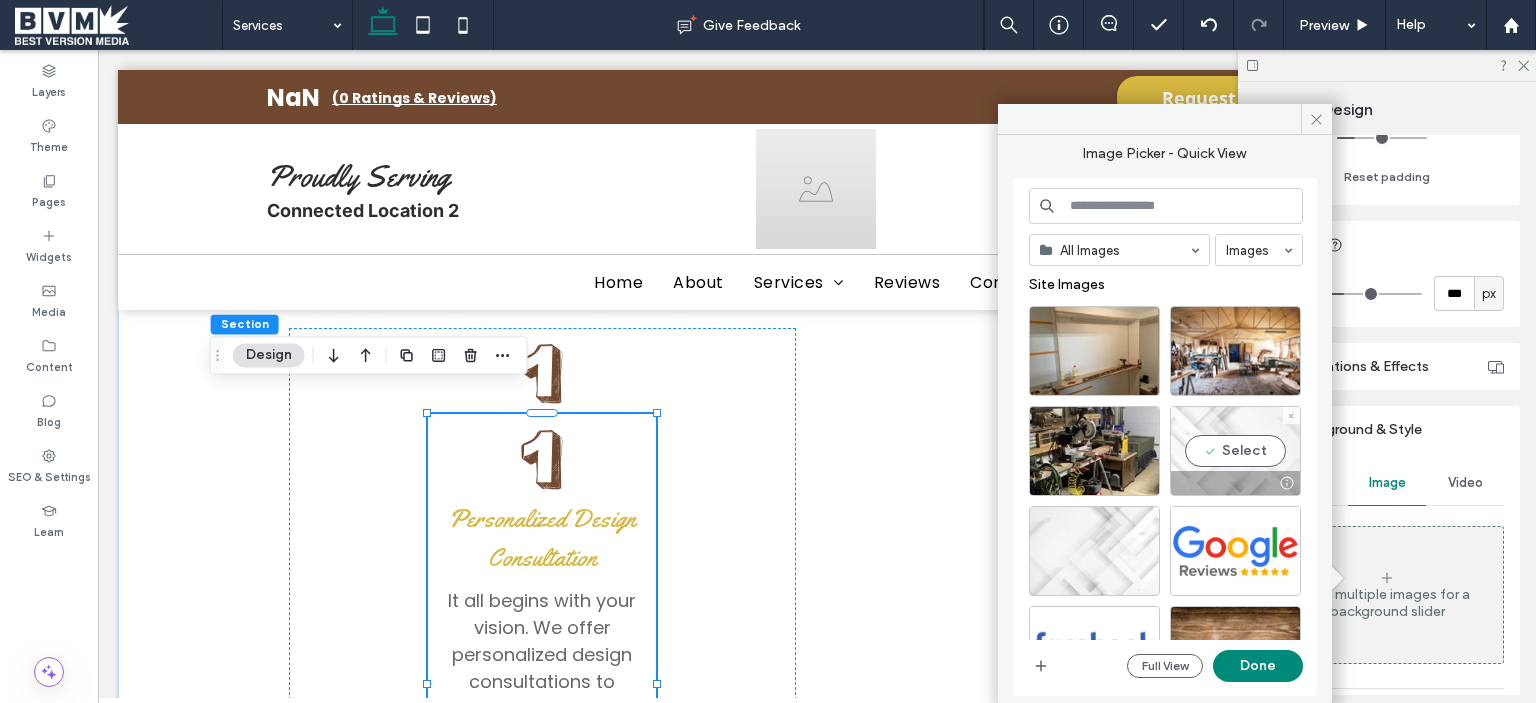 click on "Select" at bounding box center (1235, 451) 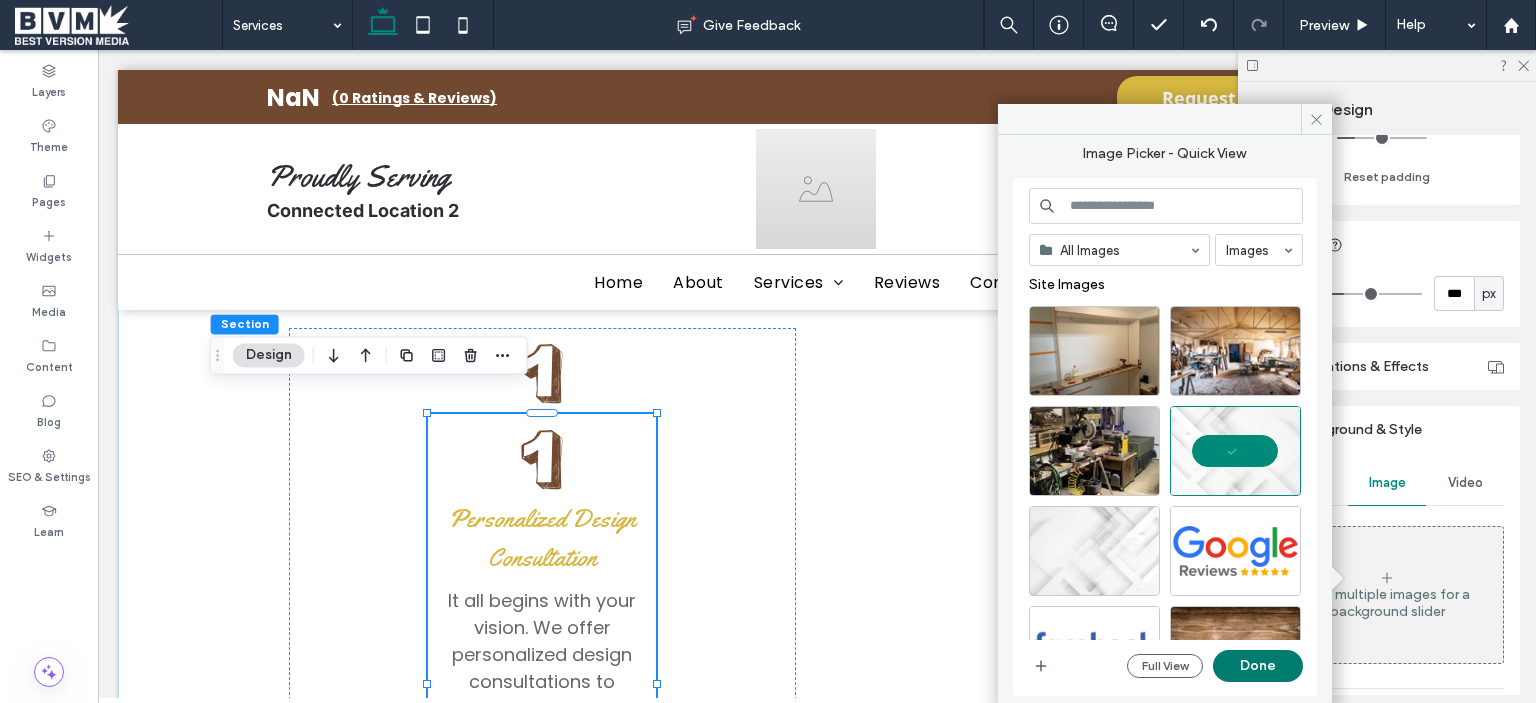 click on "Done" at bounding box center [1258, 666] 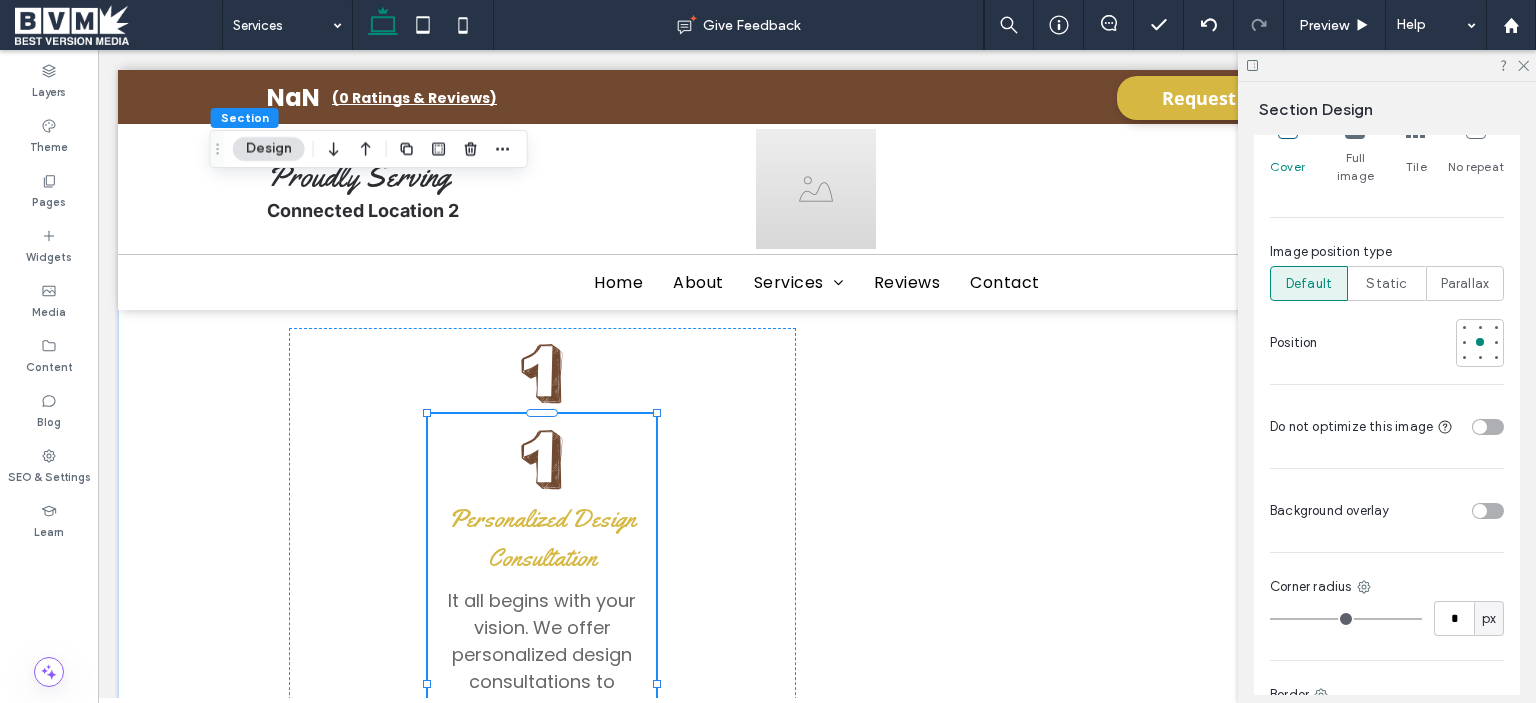 scroll, scrollTop: 1400, scrollLeft: 0, axis: vertical 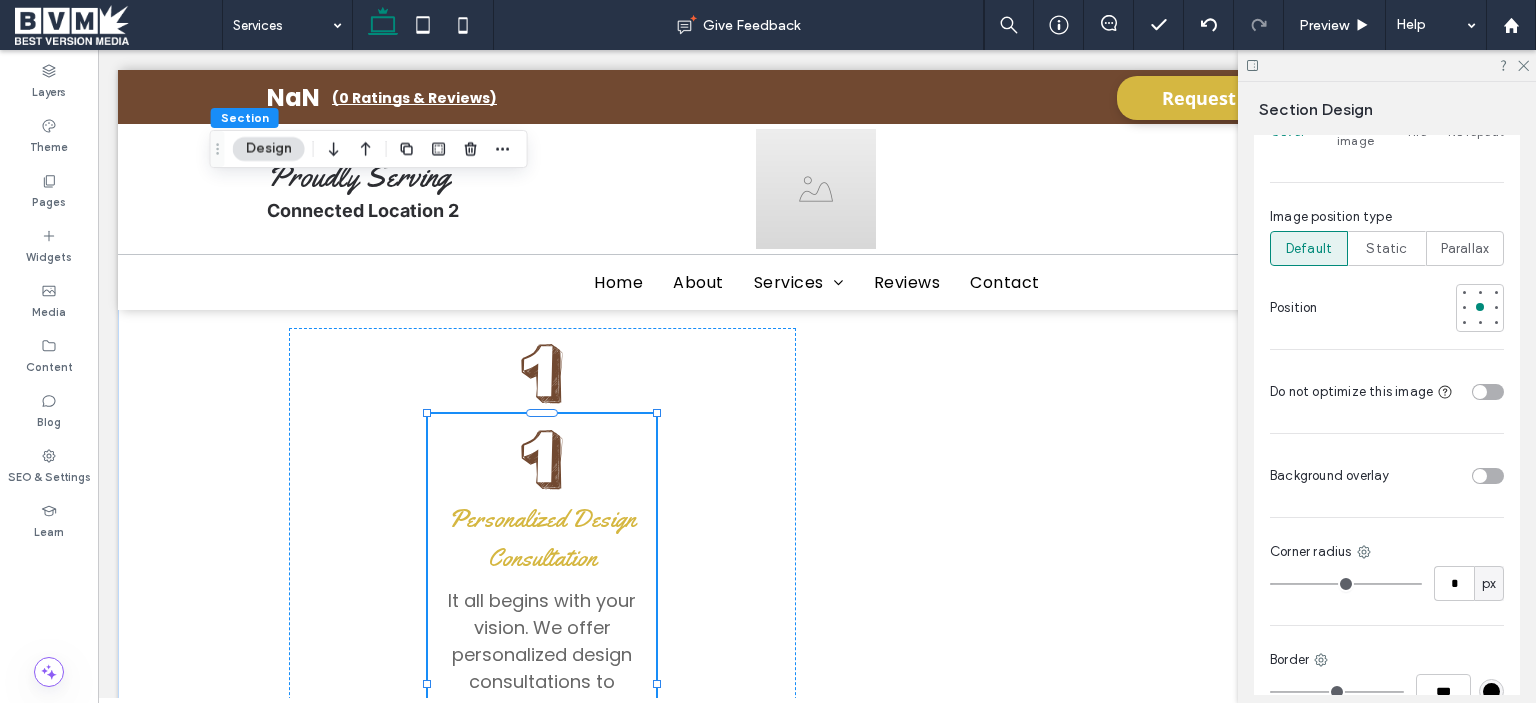 click at bounding box center [1488, 476] 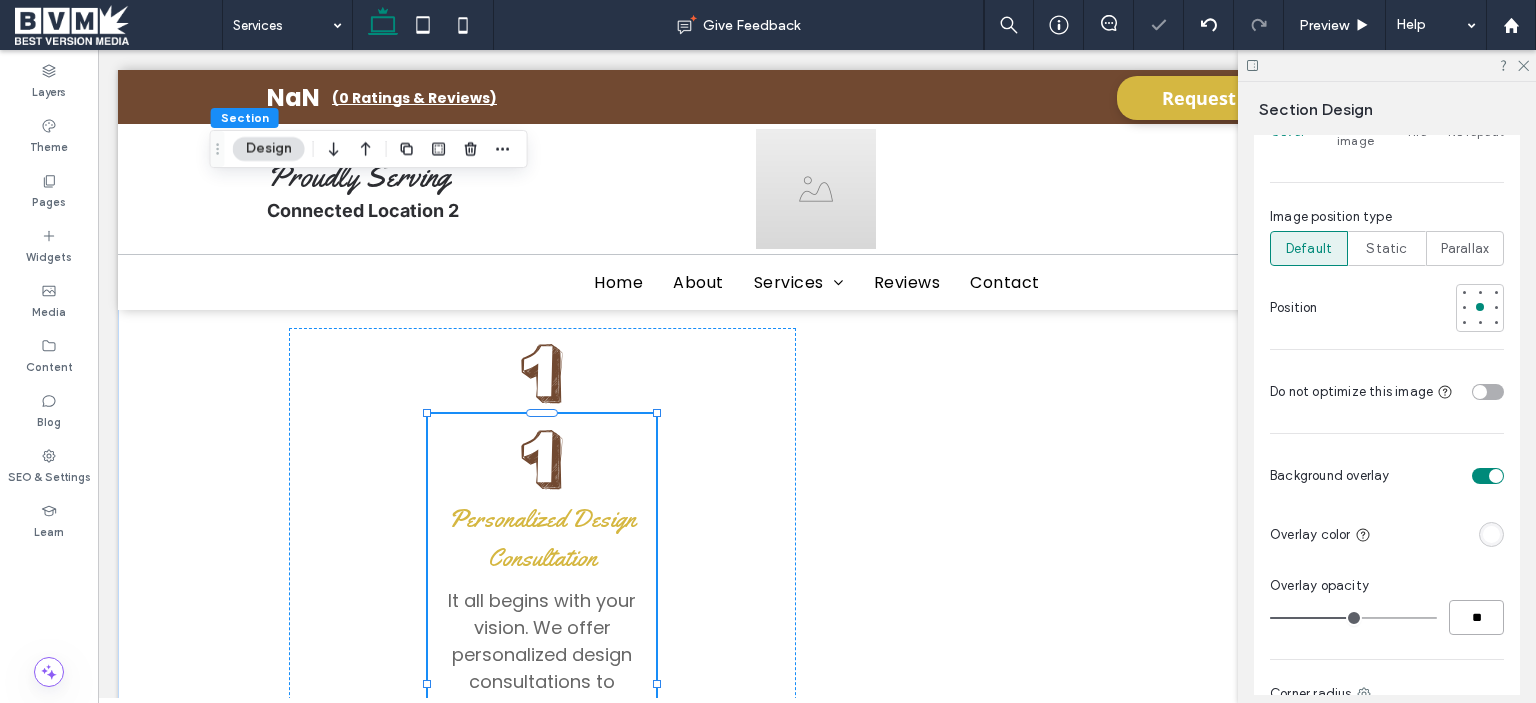 click on "**" at bounding box center (1476, 617) 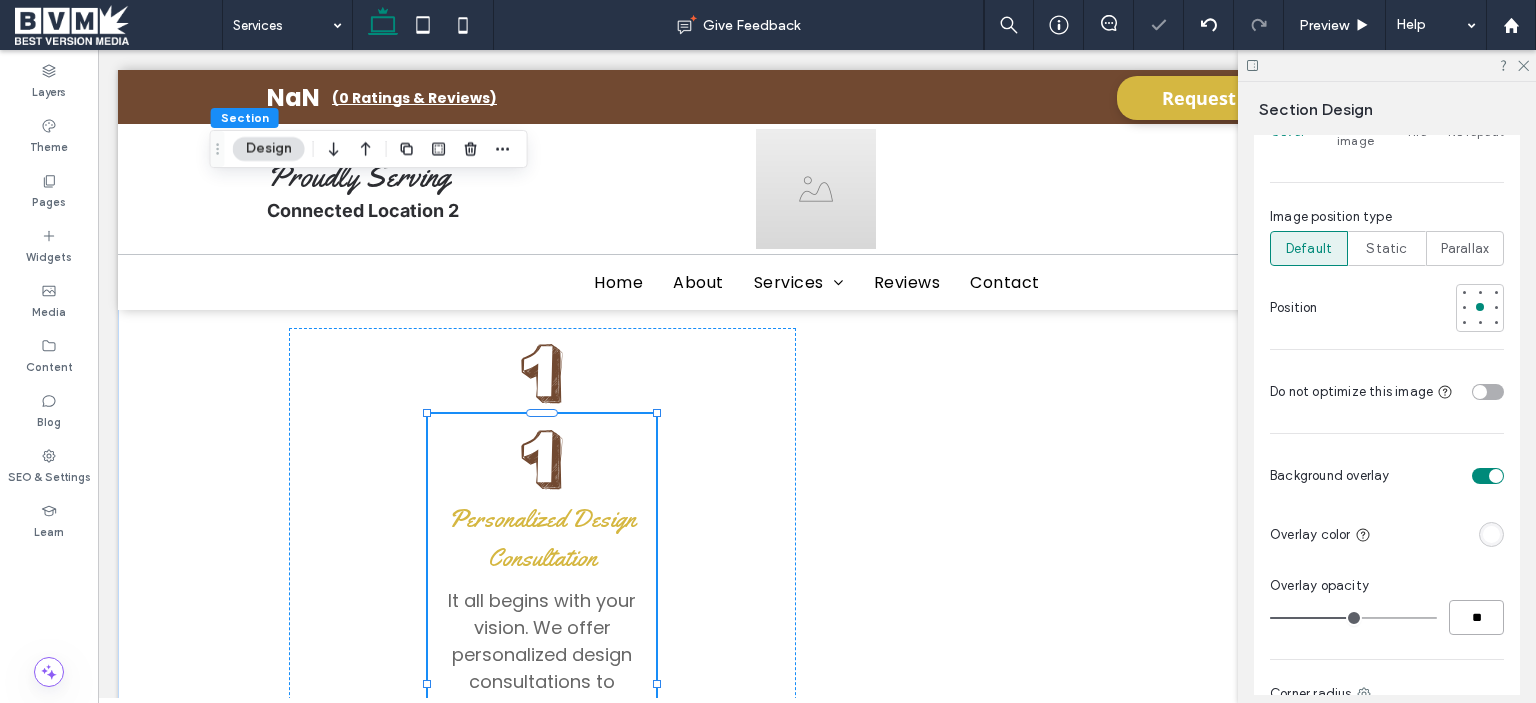 click on "**" at bounding box center [1476, 617] 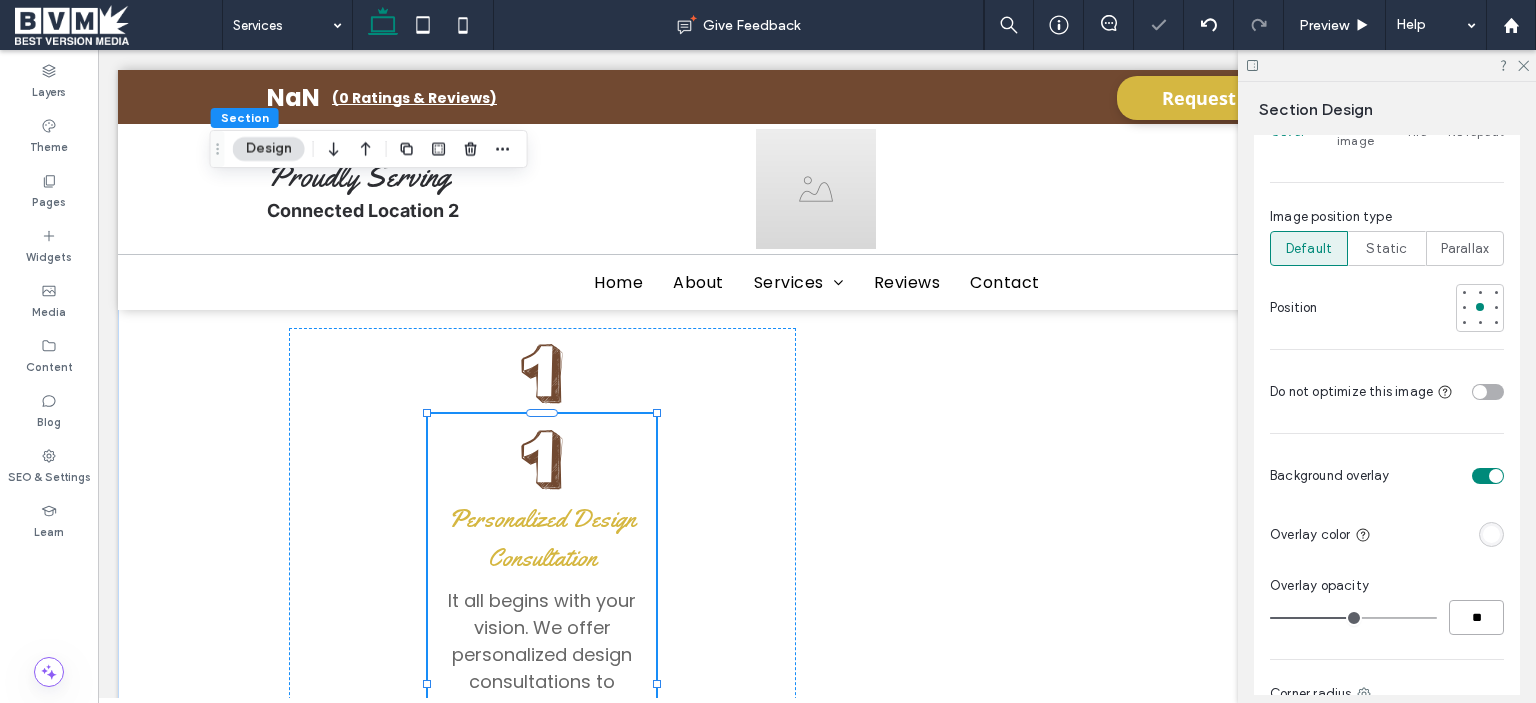 type on "**" 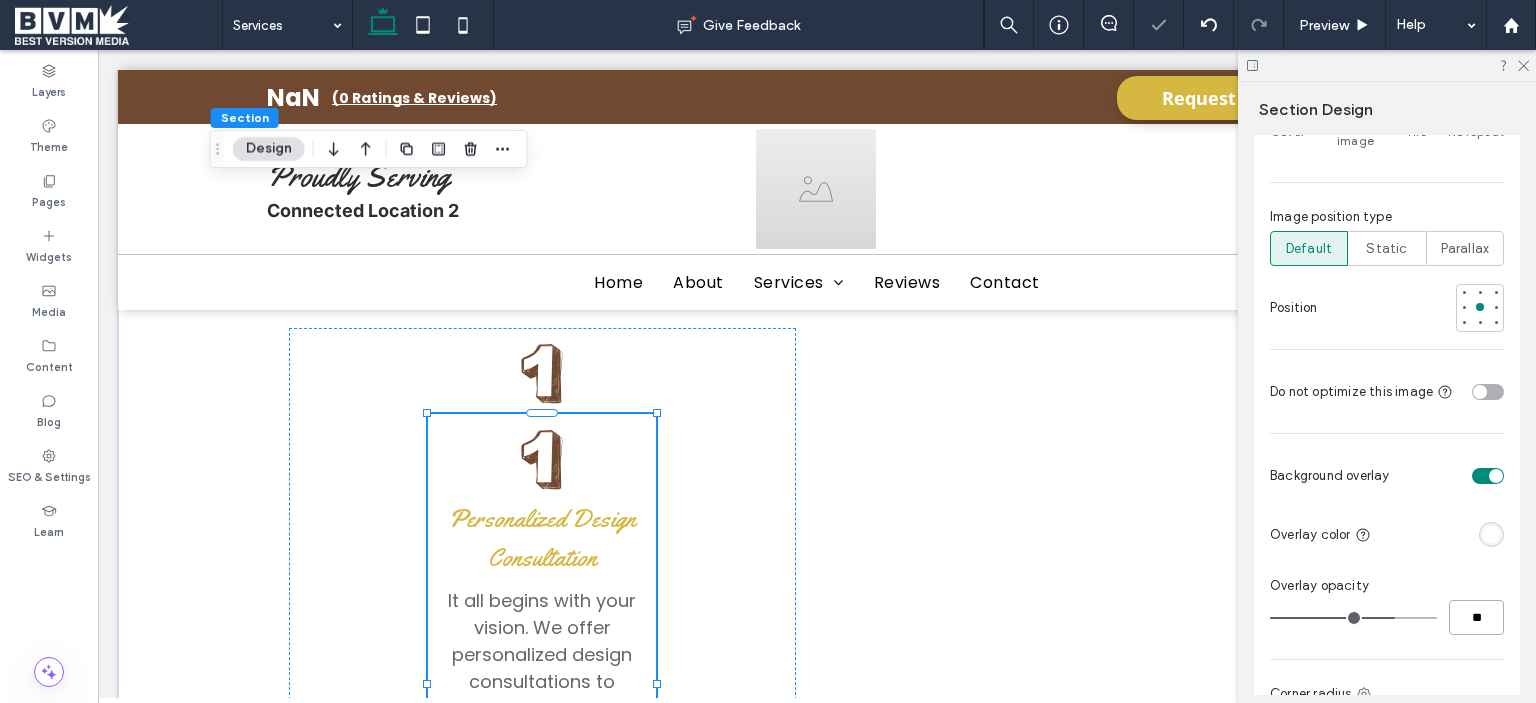 type on "**" 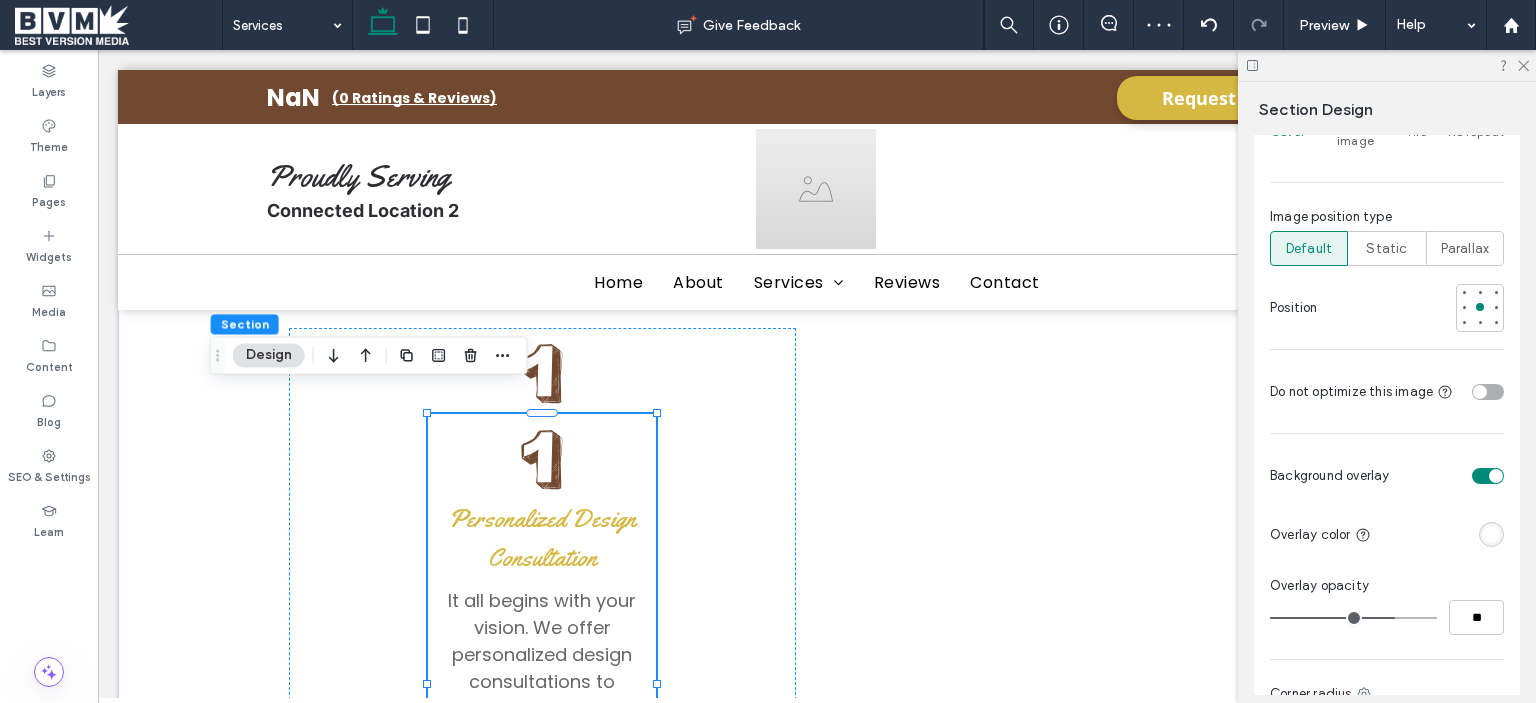 drag, startPoint x: 1522, startPoint y: 65, endPoint x: 1495, endPoint y: 80, distance: 30.88689 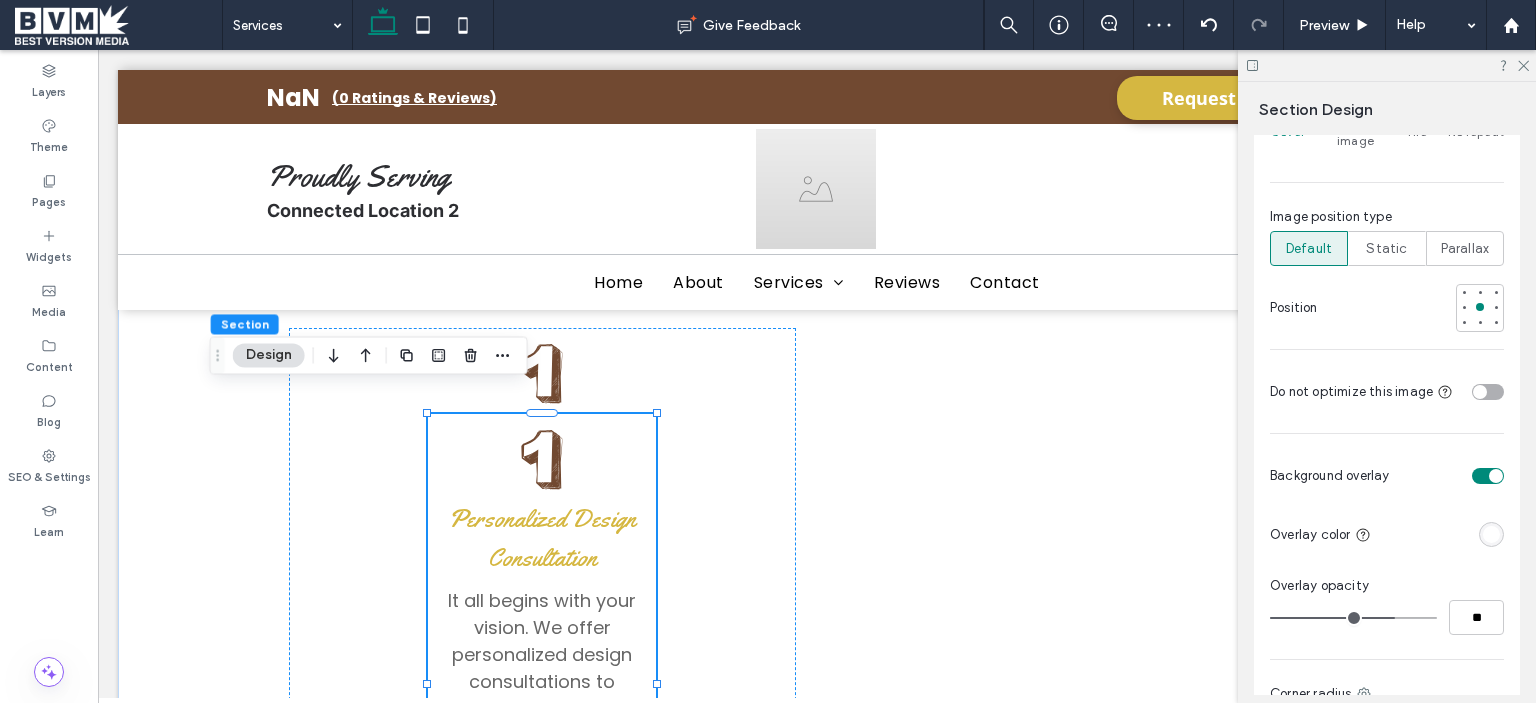 click 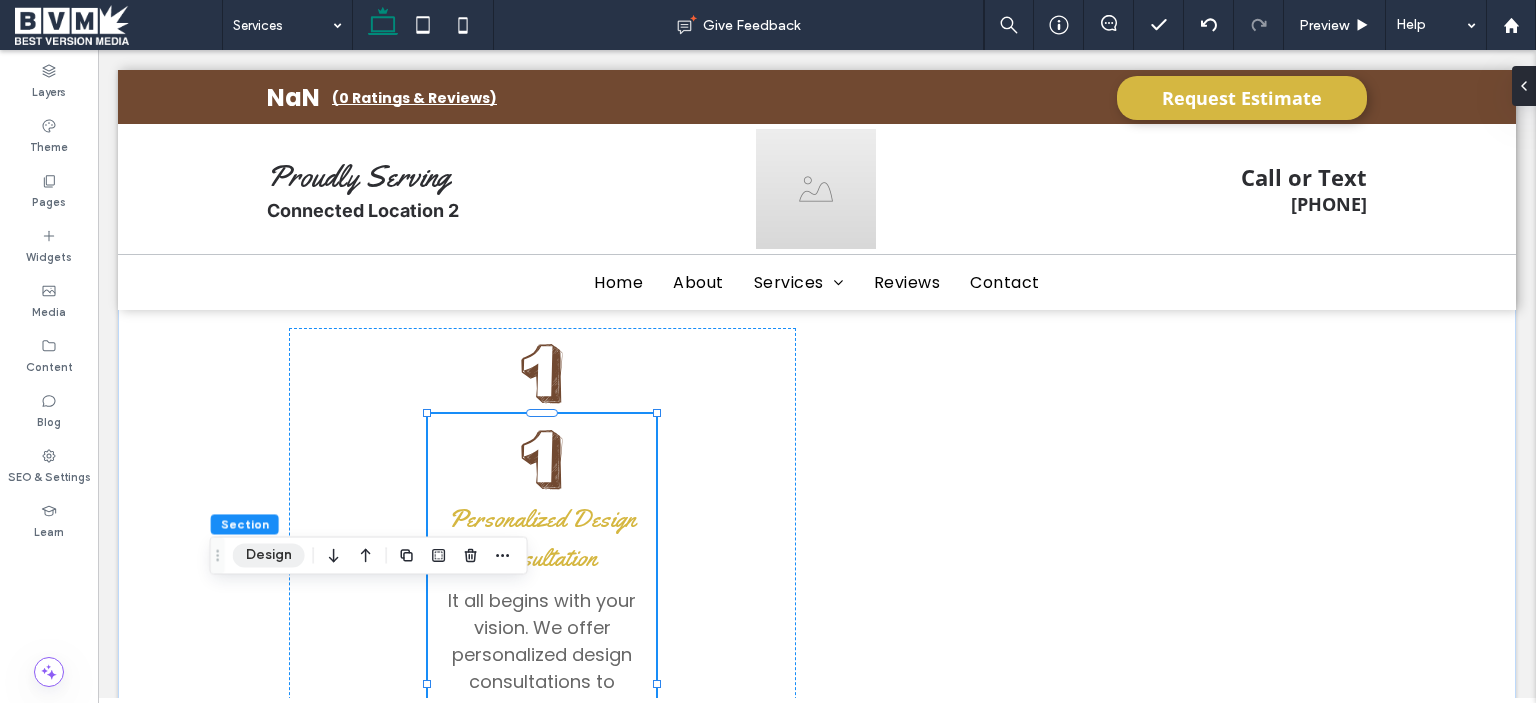 click on "Design" at bounding box center (269, 555) 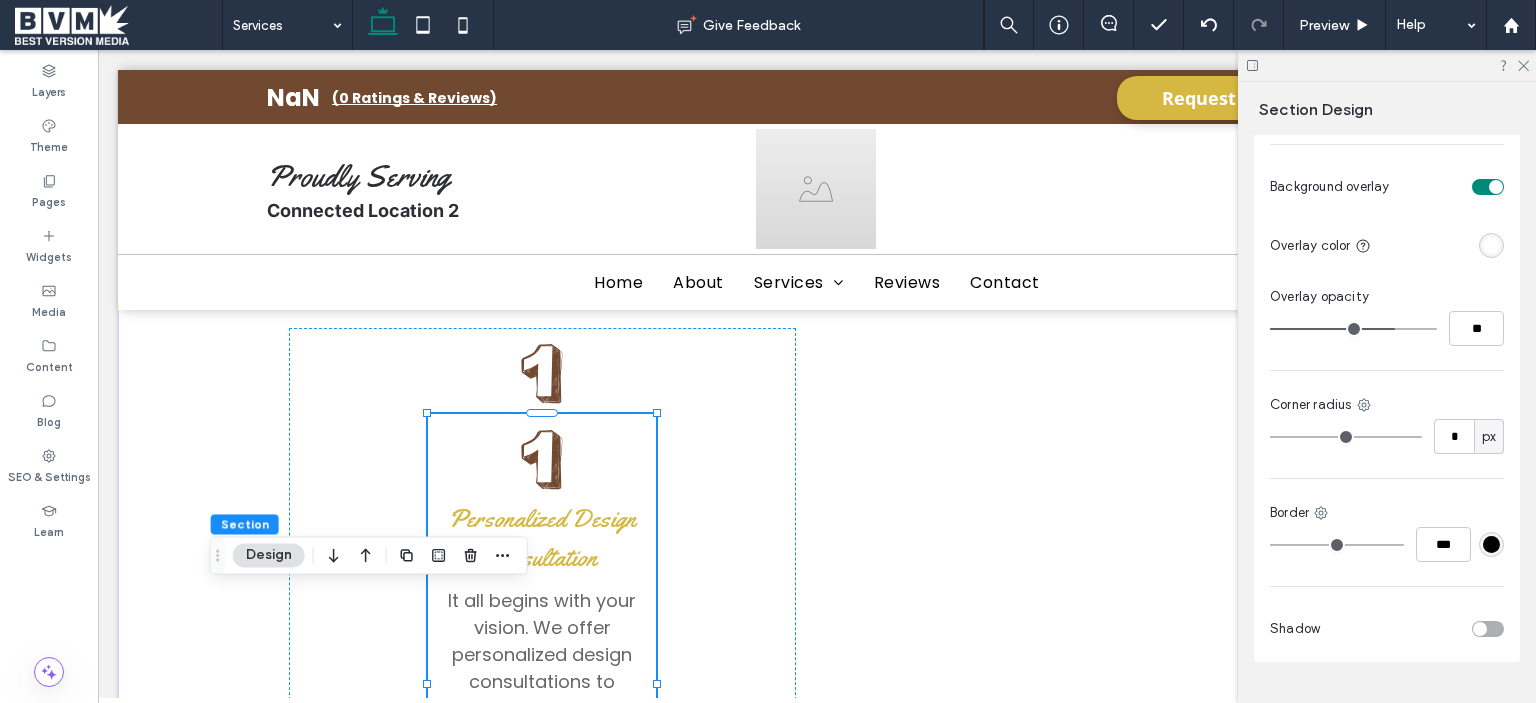 scroll, scrollTop: 1716, scrollLeft: 0, axis: vertical 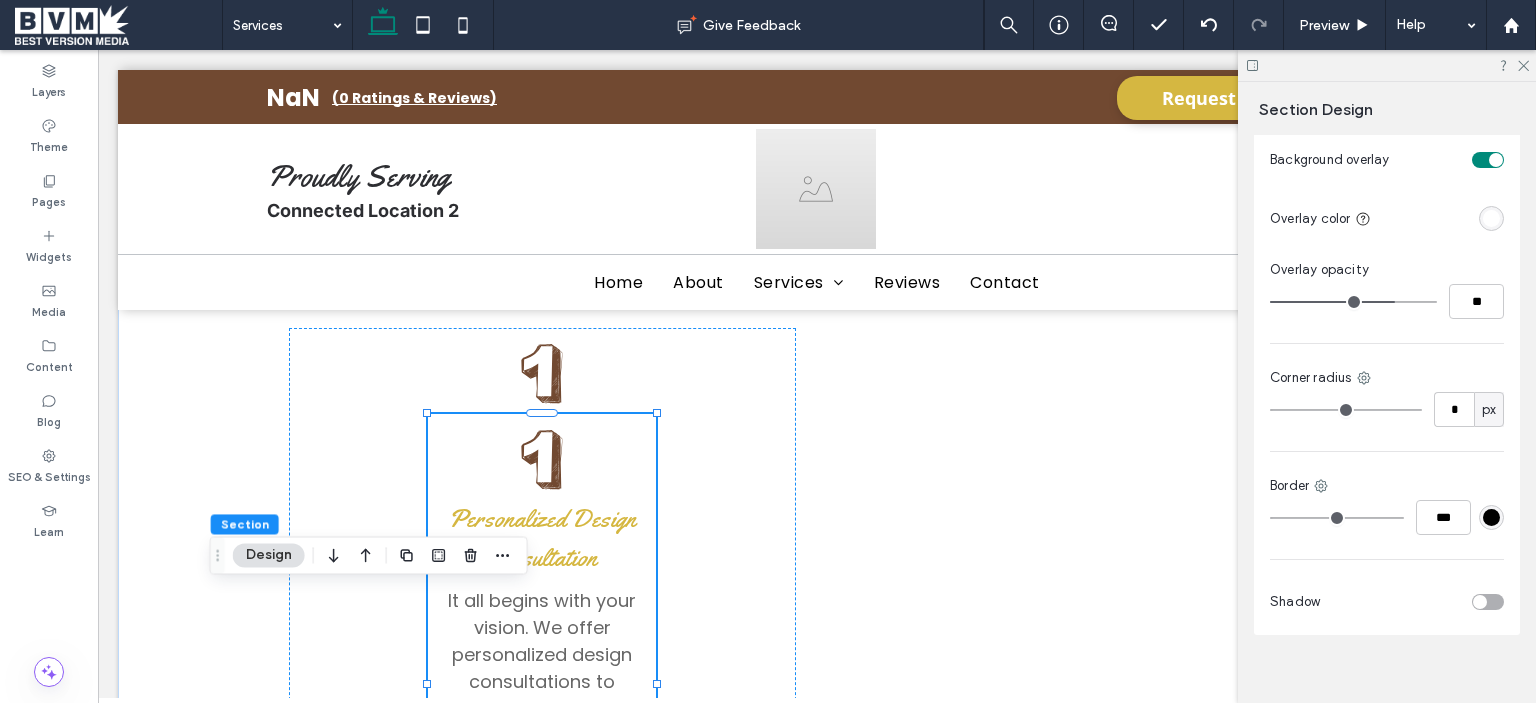 click at bounding box center [1480, 602] 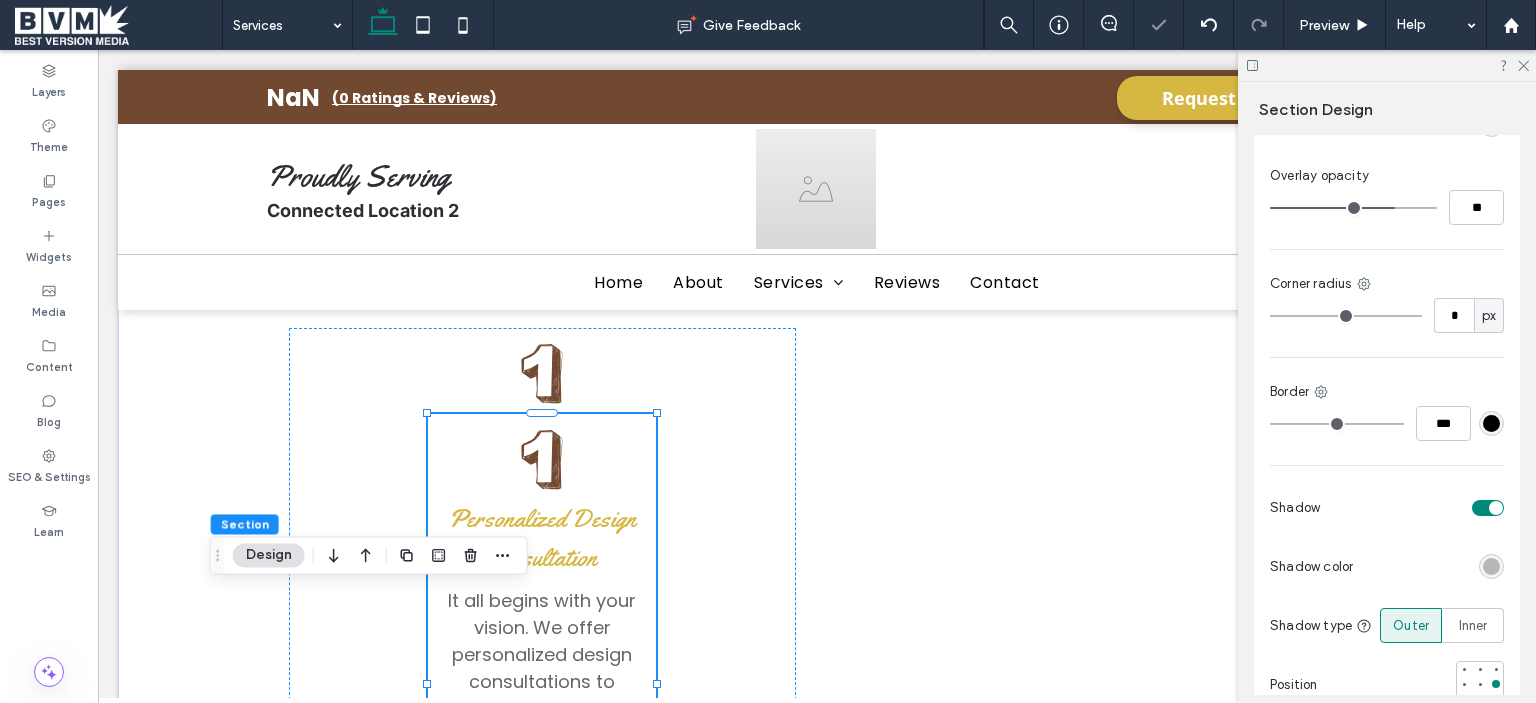 scroll, scrollTop: 1898, scrollLeft: 0, axis: vertical 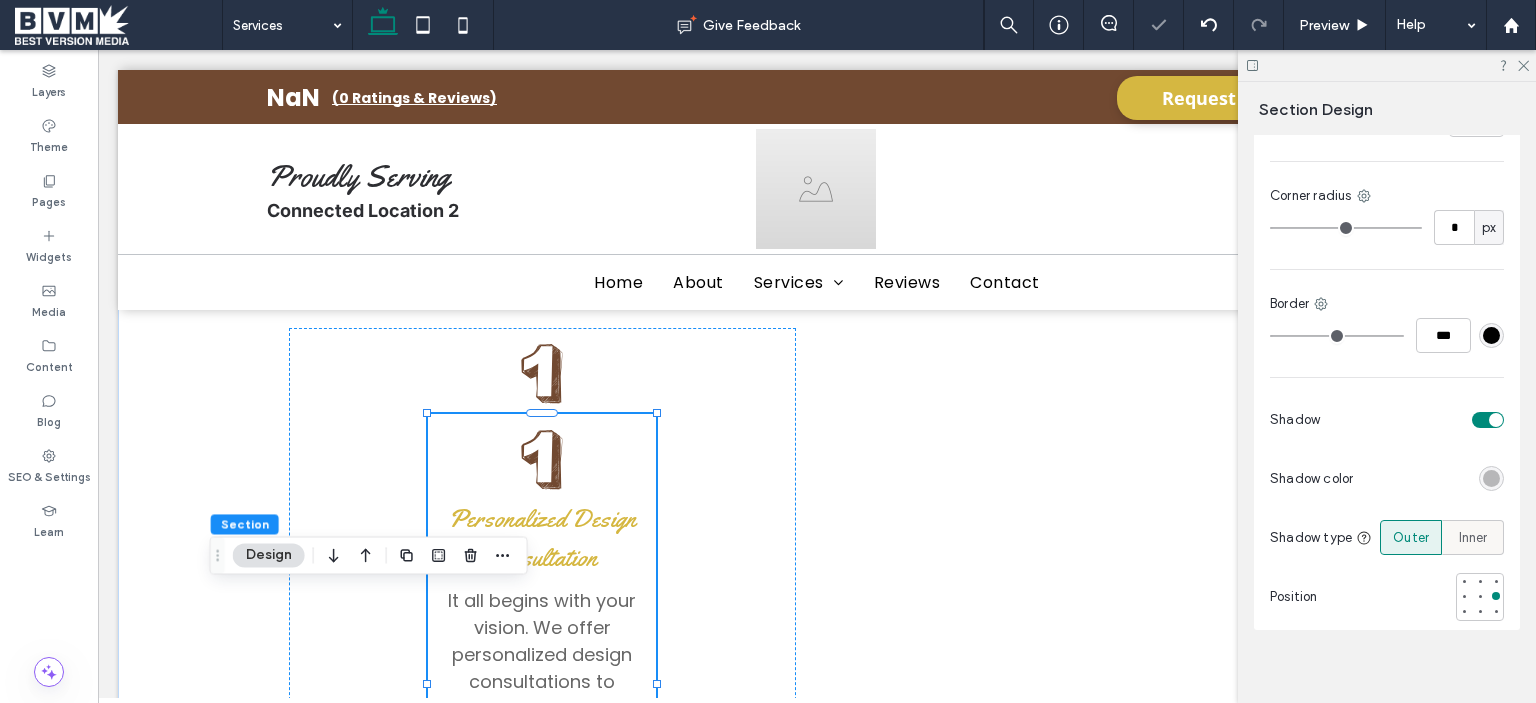 click on "Inner" at bounding box center [1473, 538] 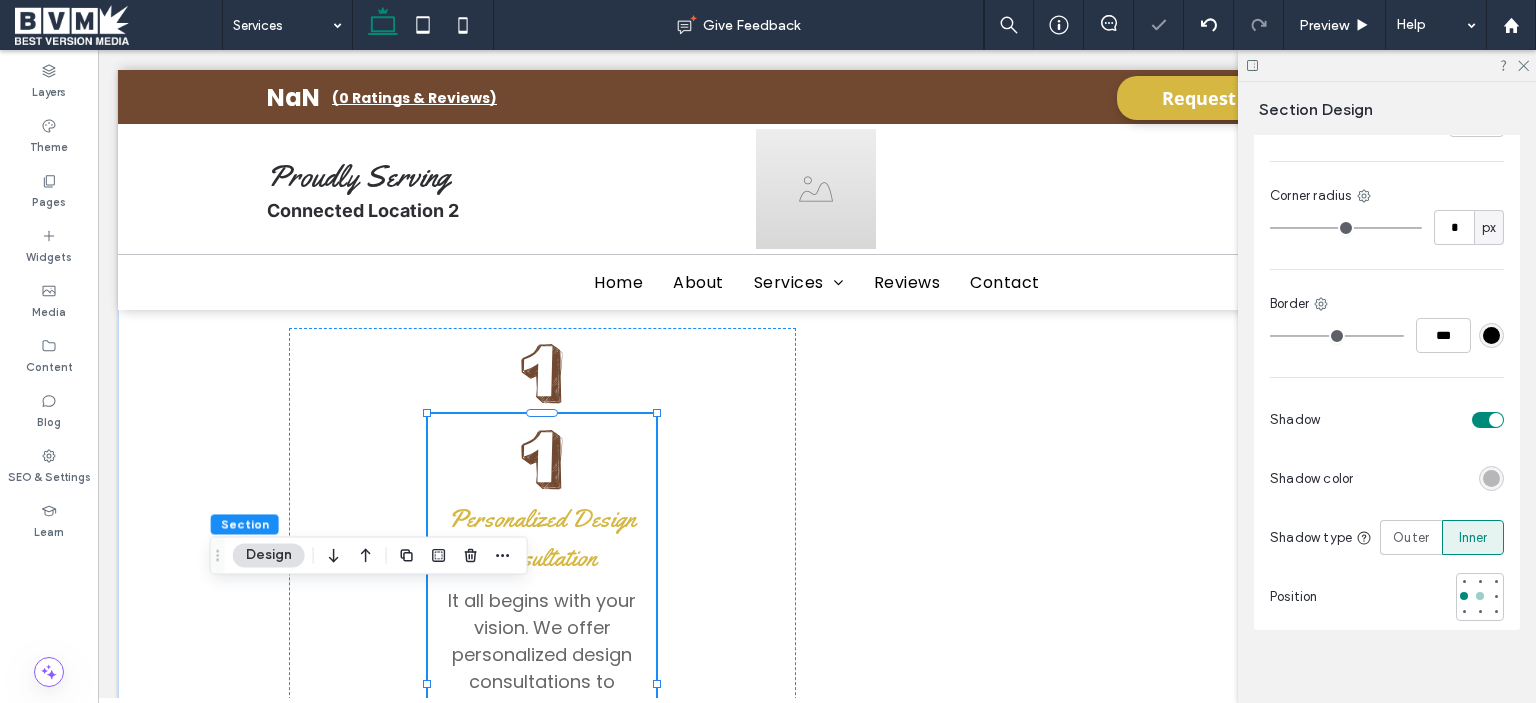 click at bounding box center (1480, 596) 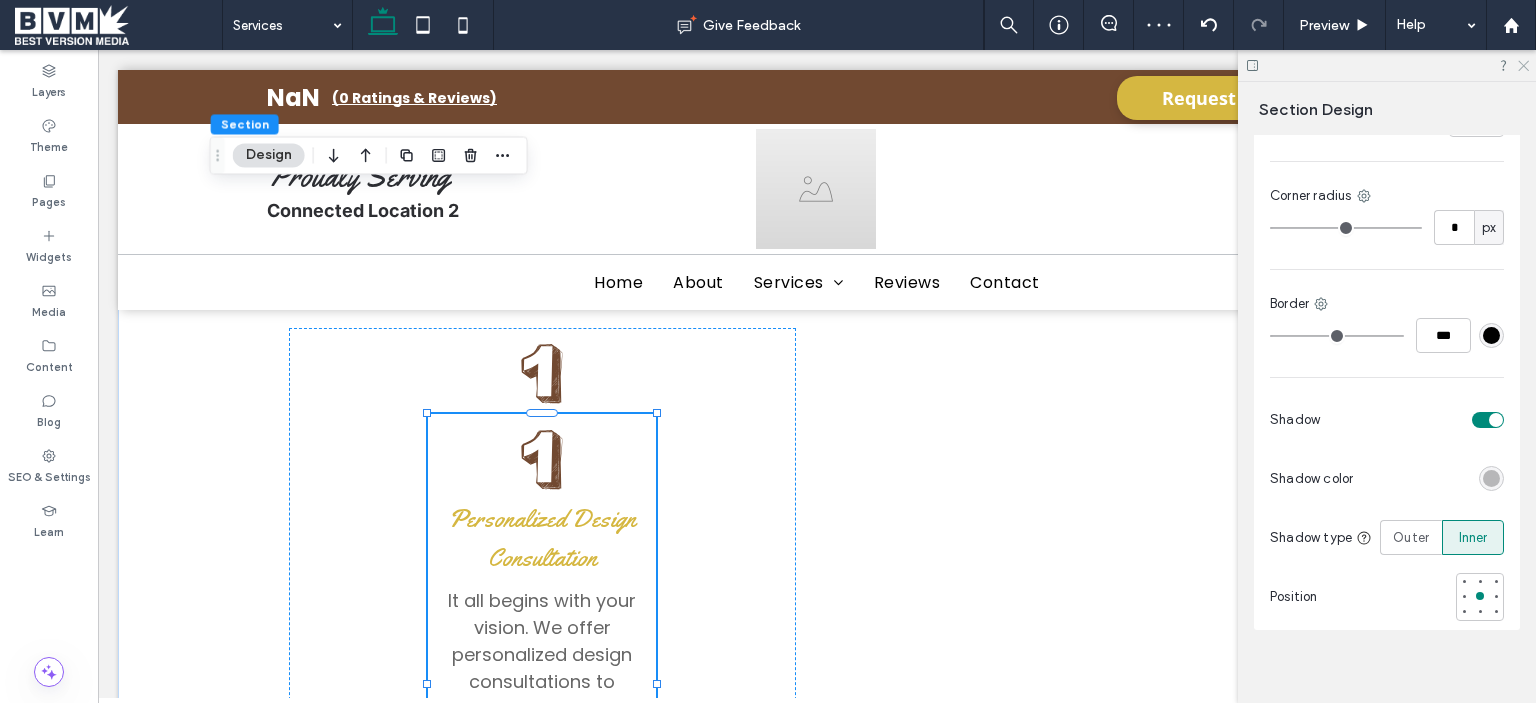 click 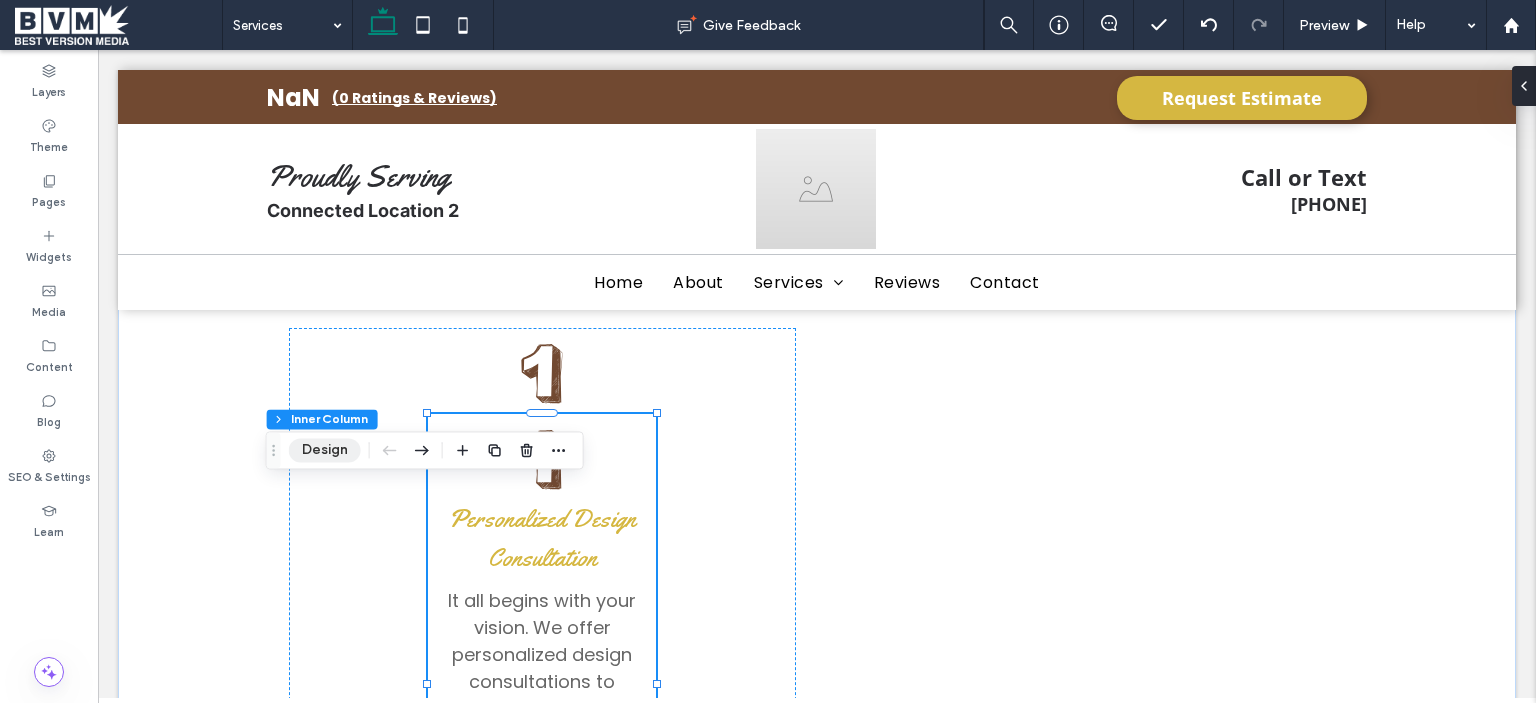 click on "Design" at bounding box center (325, 450) 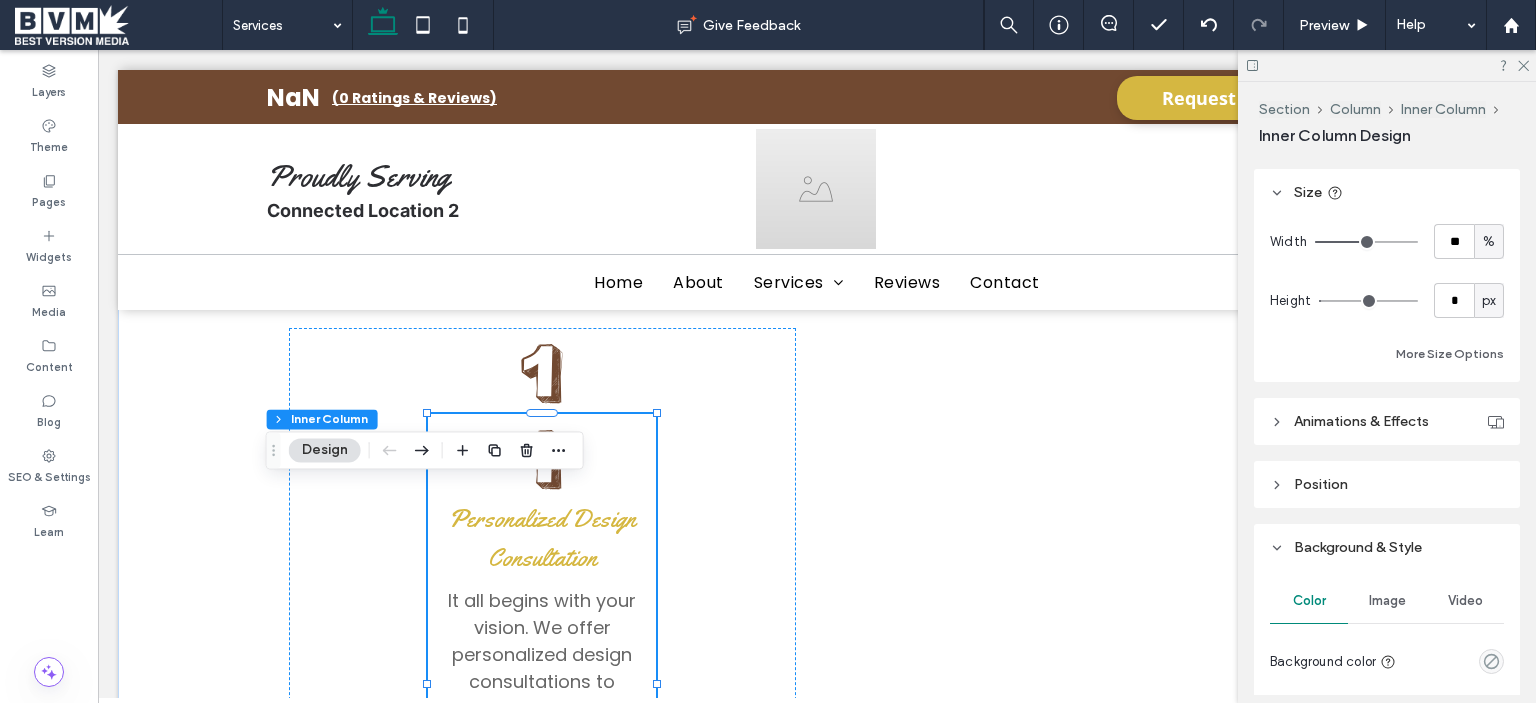 scroll, scrollTop: 900, scrollLeft: 0, axis: vertical 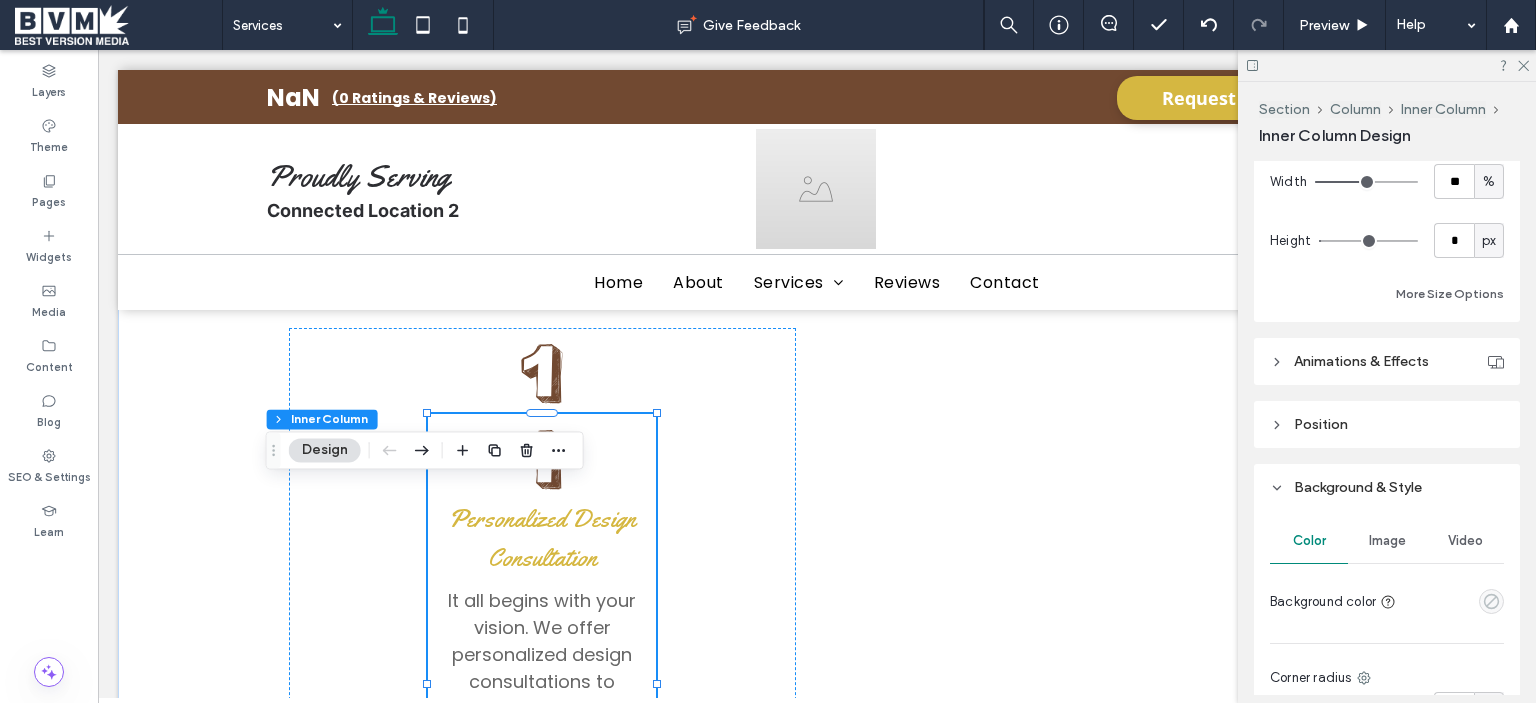 click 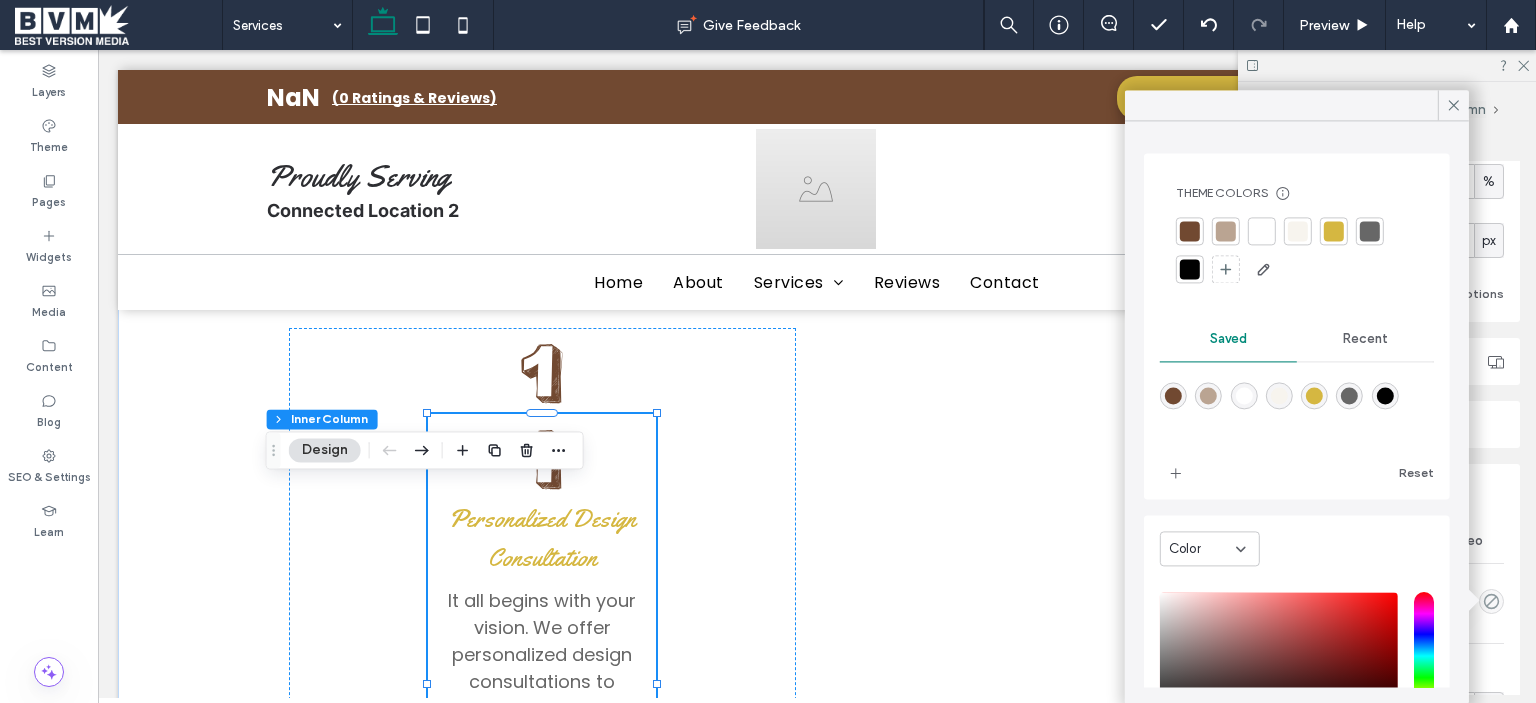 click at bounding box center [1298, 231] 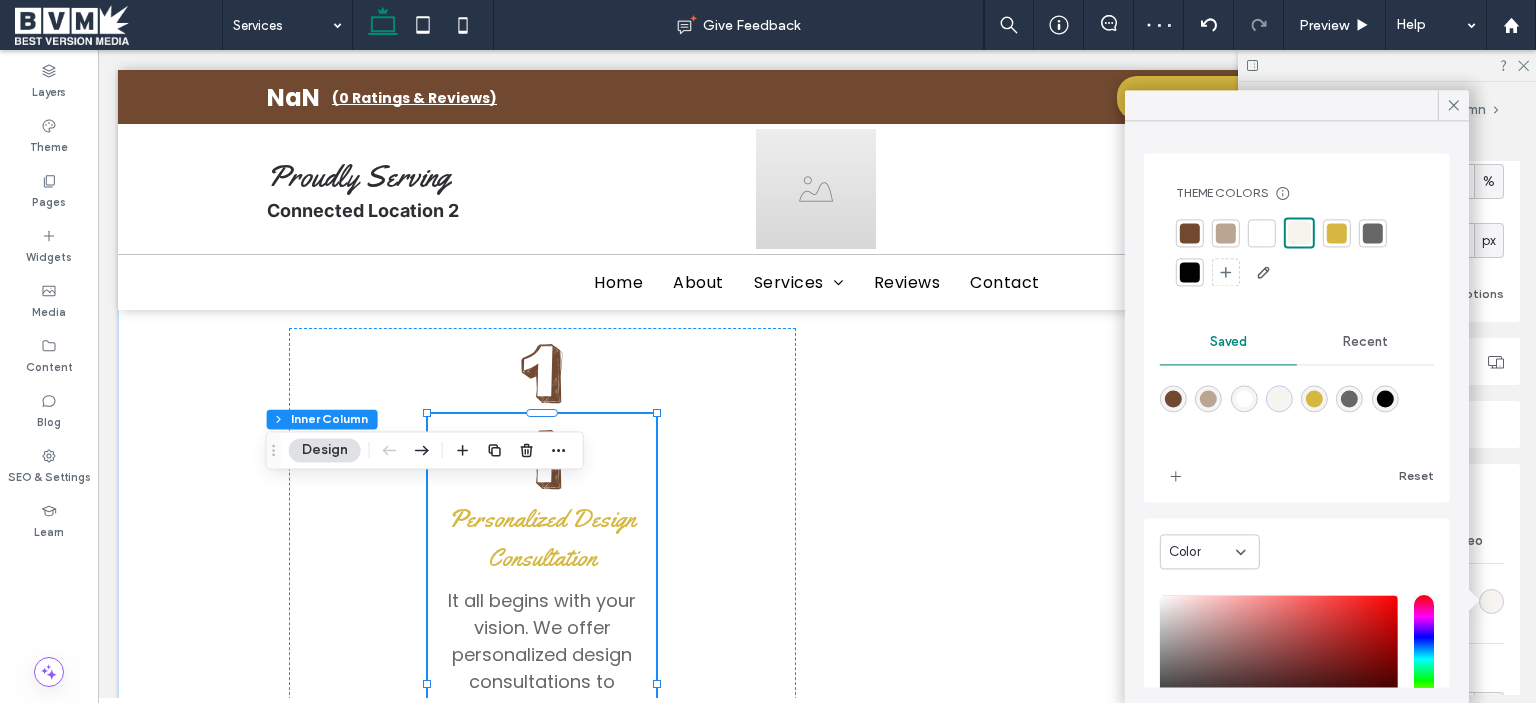 click at bounding box center [1262, 233] 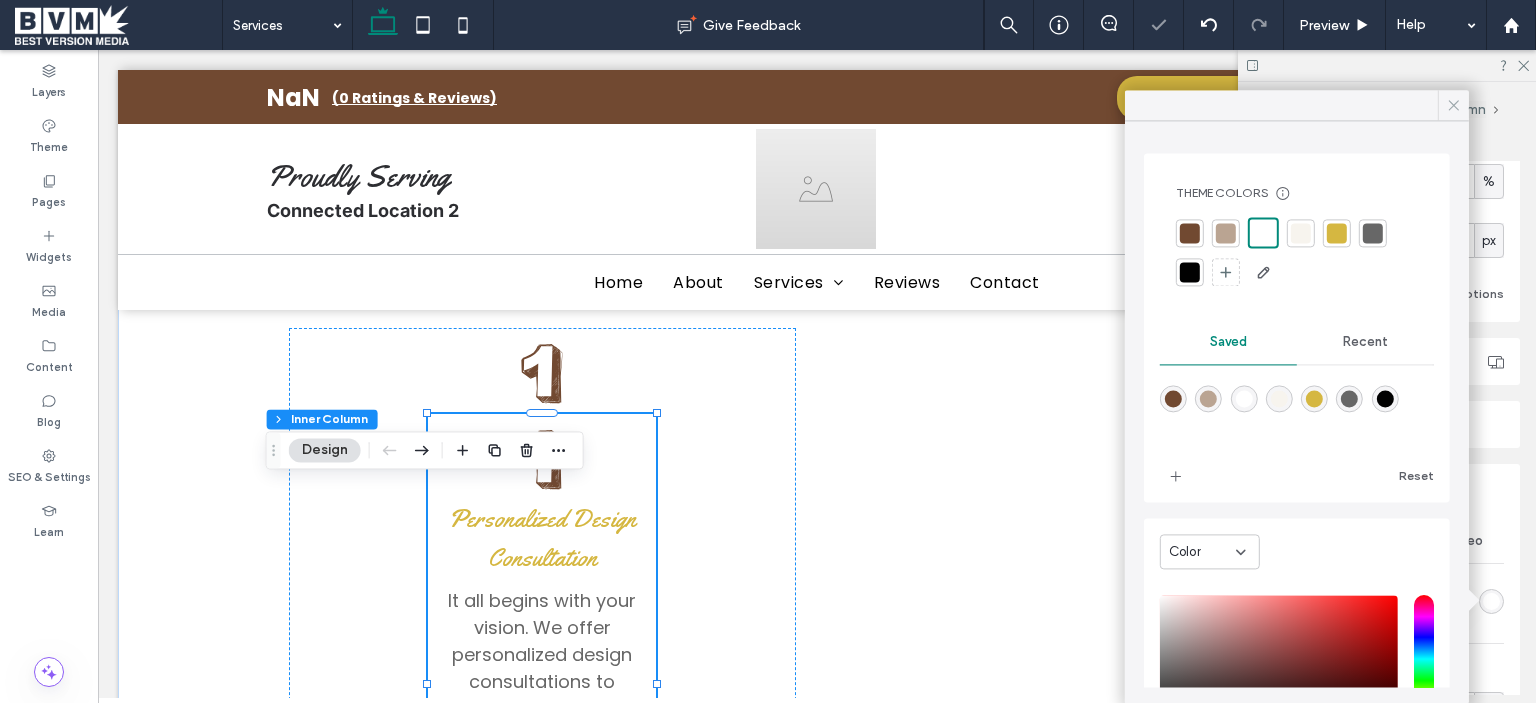 click at bounding box center (1454, 105) 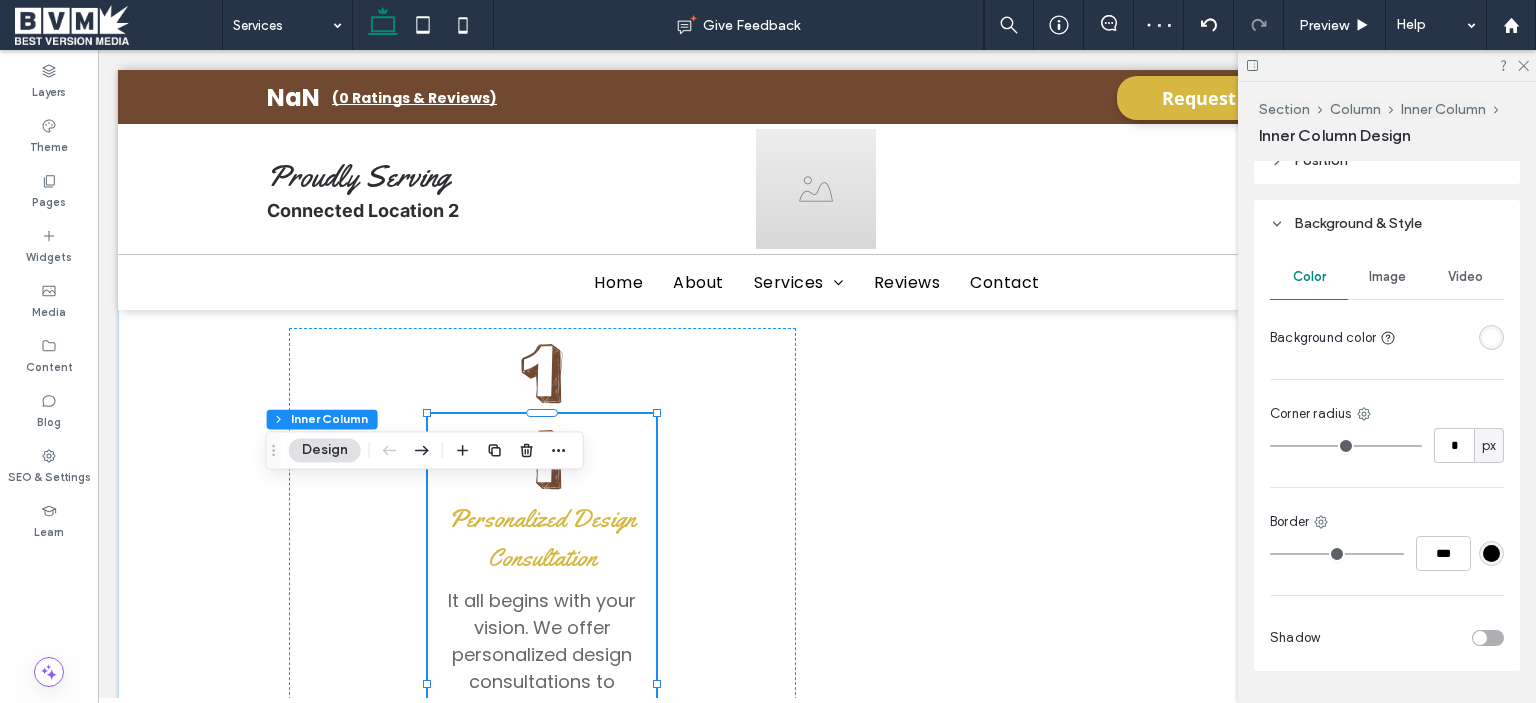 scroll, scrollTop: 1217, scrollLeft: 0, axis: vertical 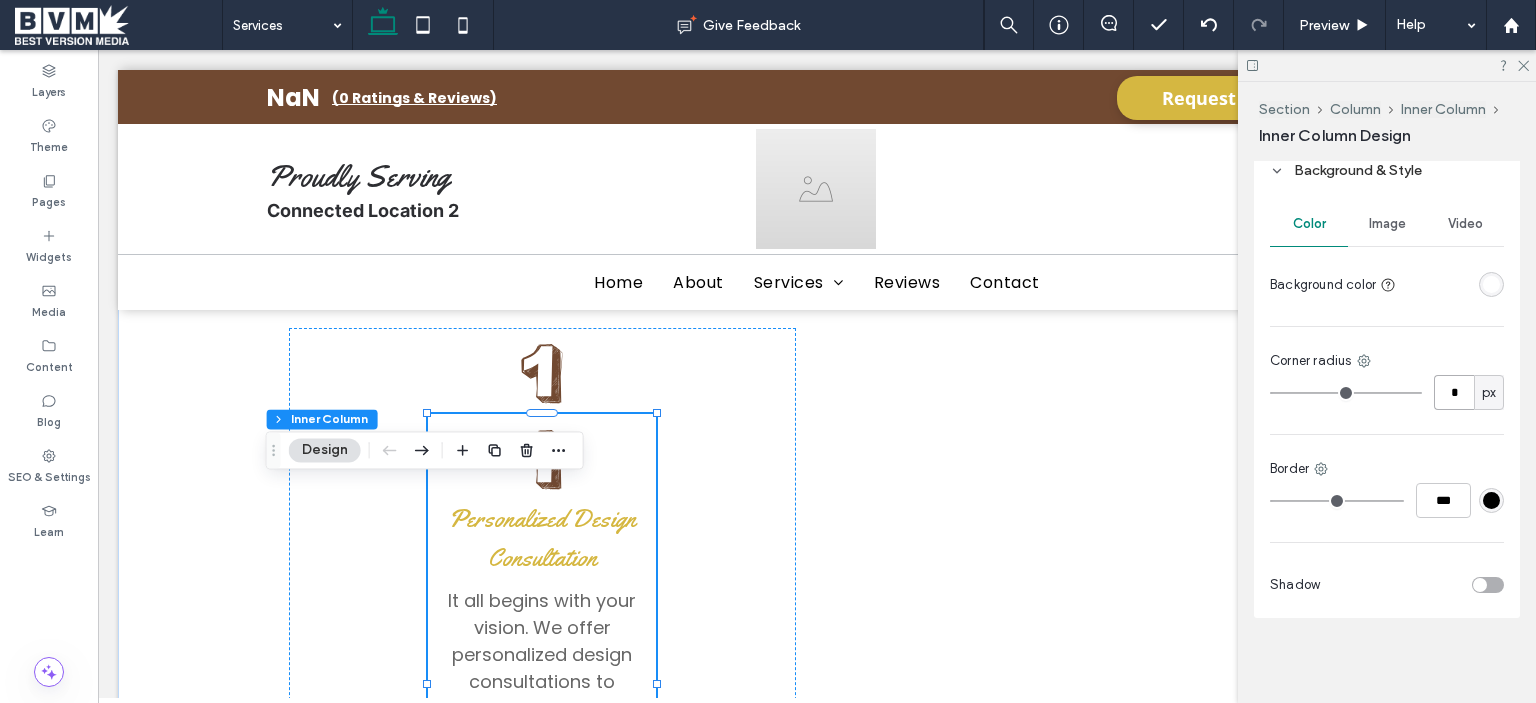 click on "*" at bounding box center [1454, 392] 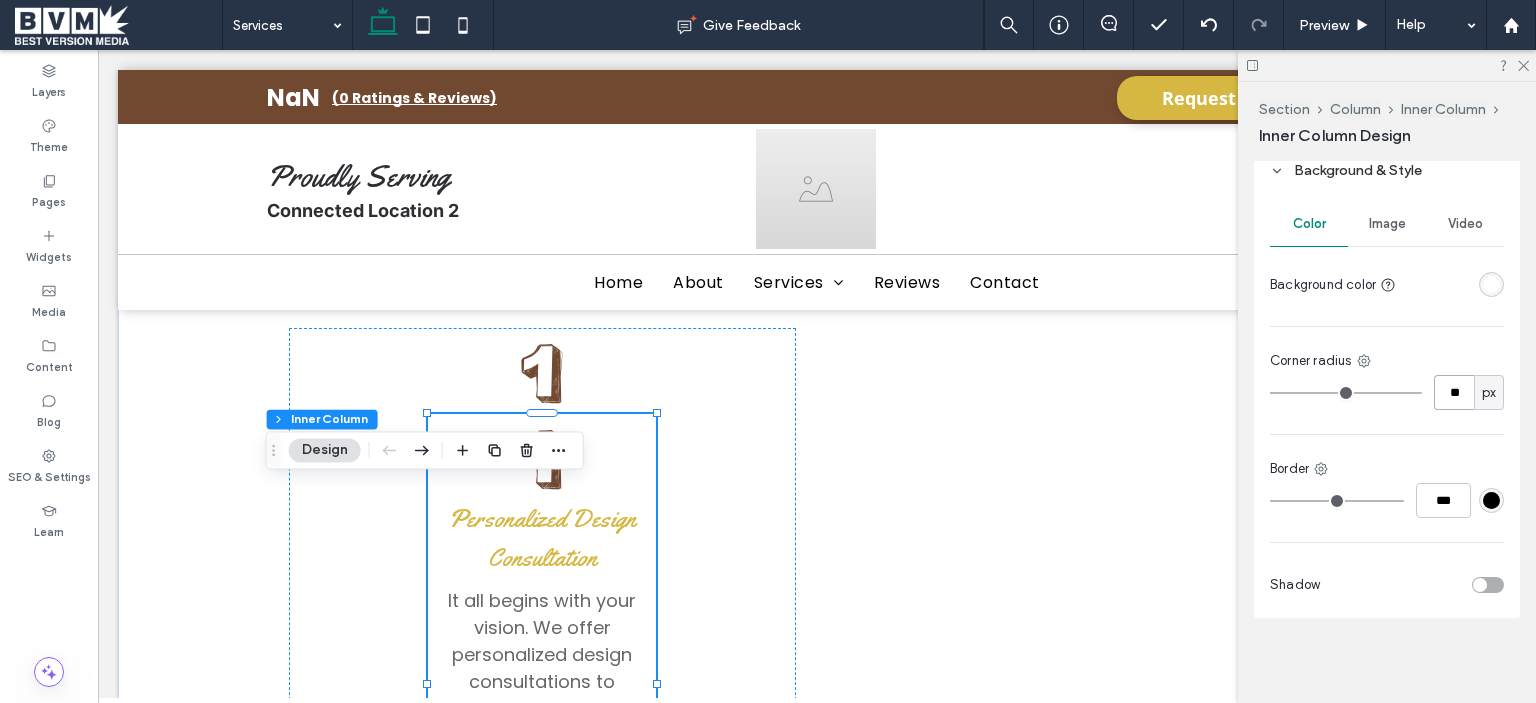 type on "**" 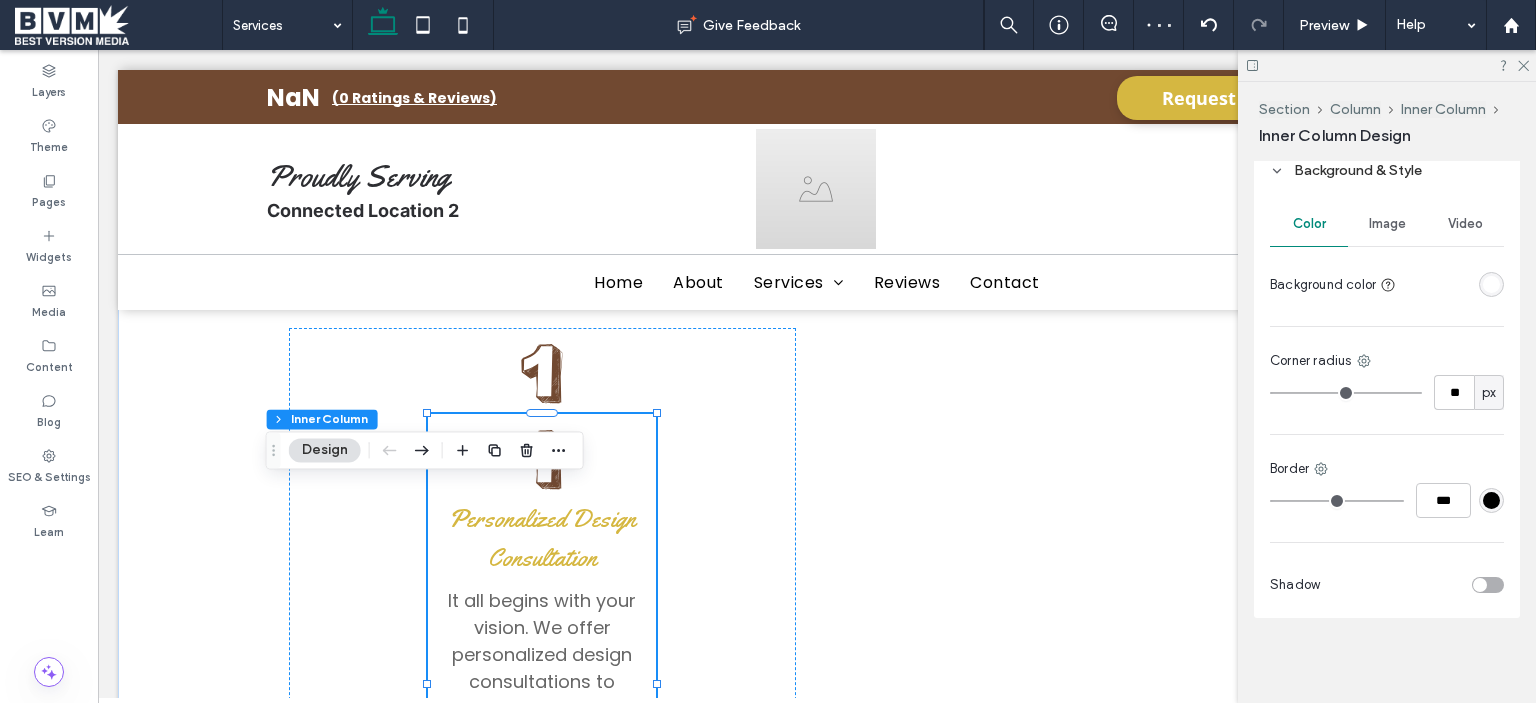 click at bounding box center (1480, 585) 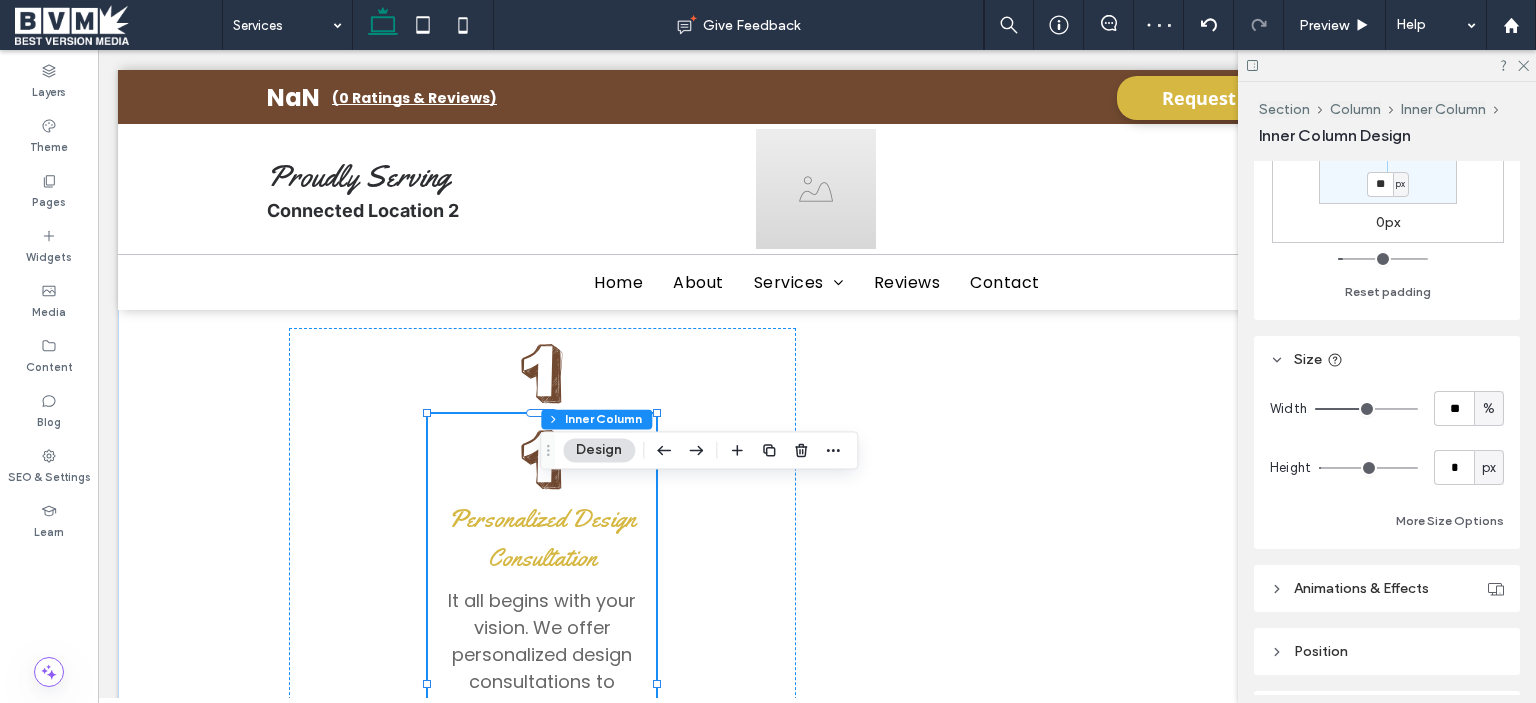 scroll, scrollTop: 700, scrollLeft: 0, axis: vertical 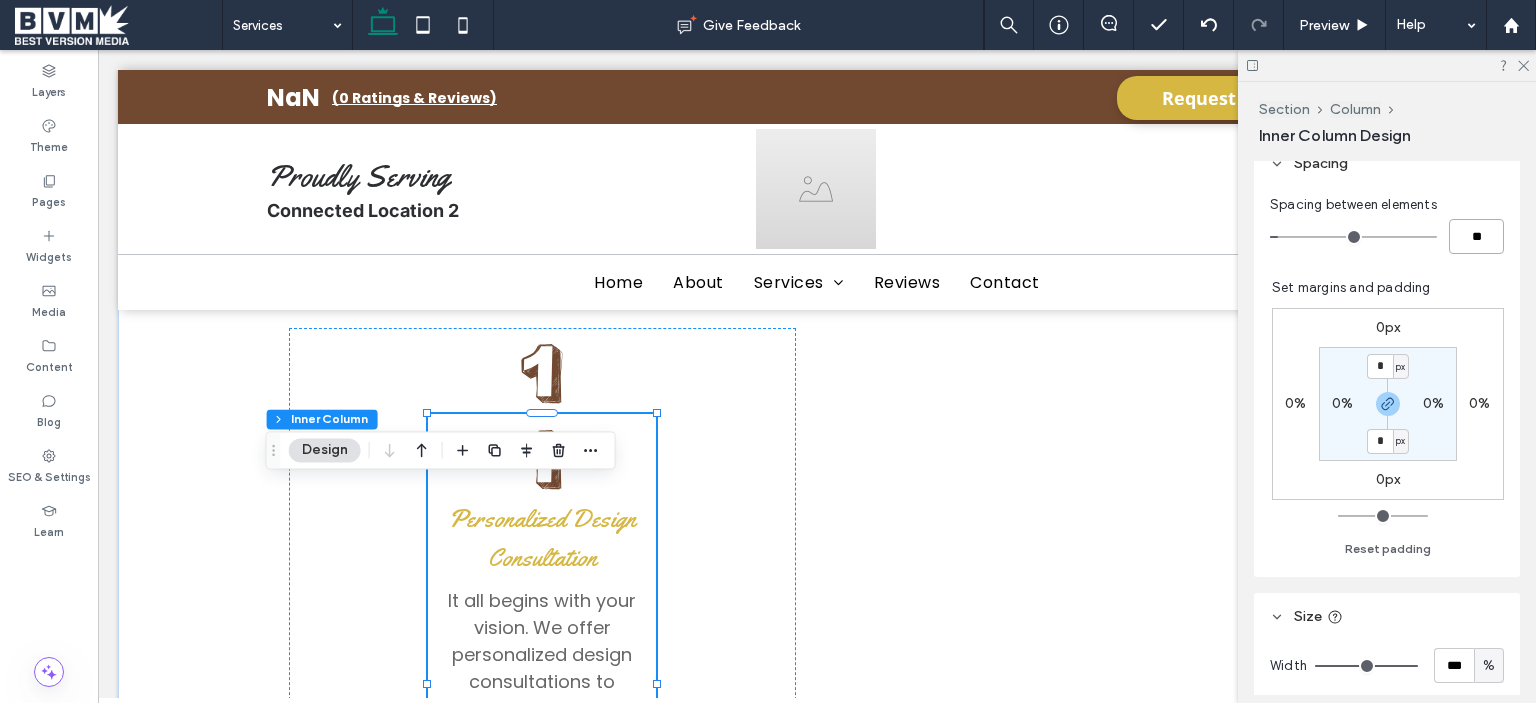 click on "**" at bounding box center (1476, 236) 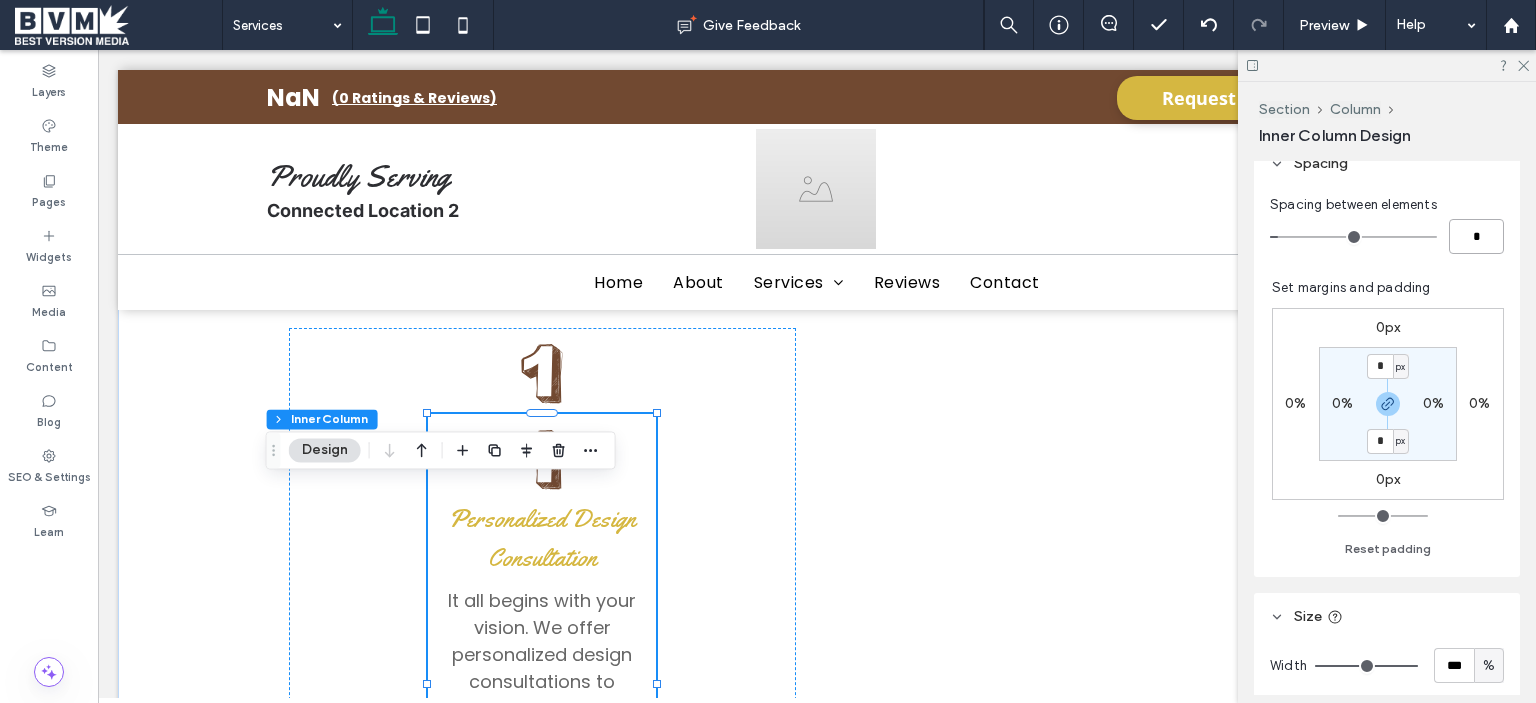 type on "*" 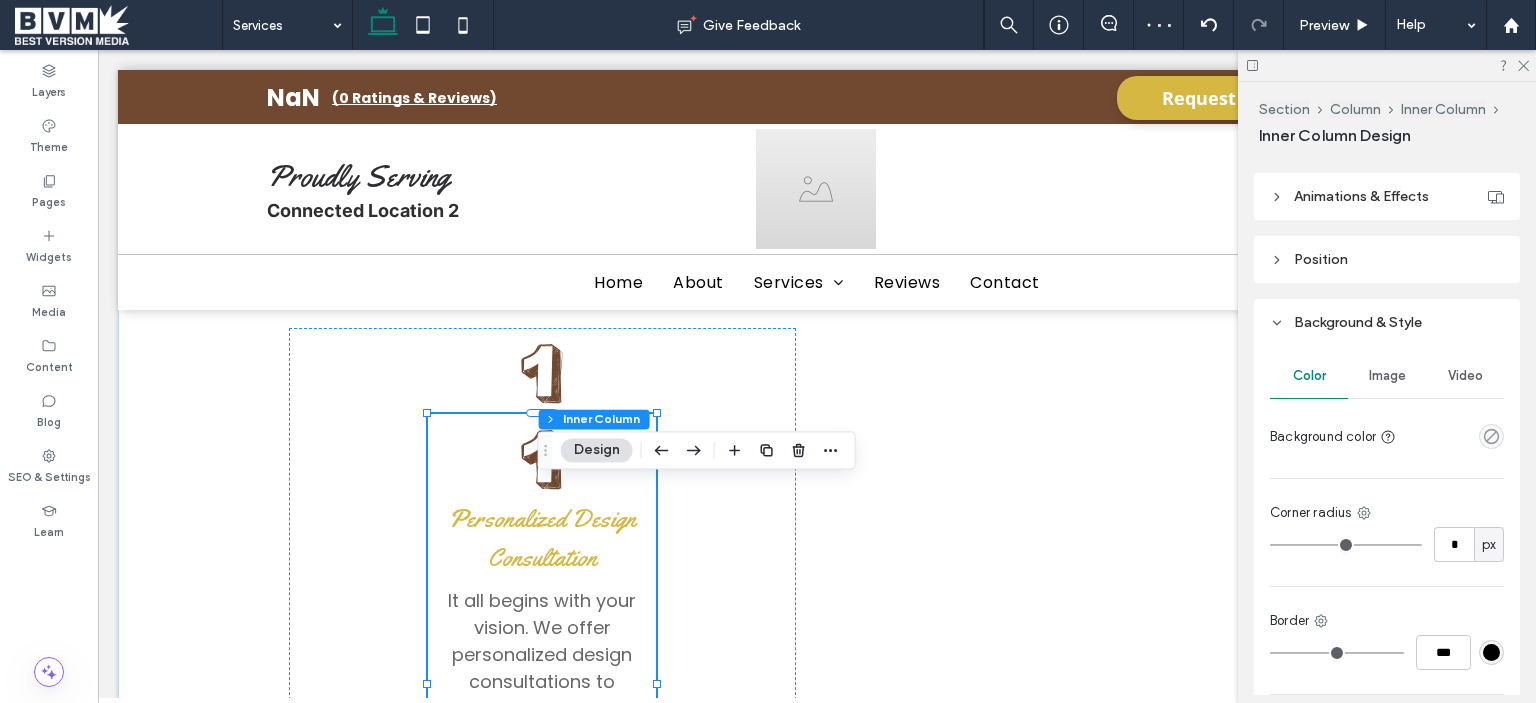 scroll, scrollTop: 1100, scrollLeft: 0, axis: vertical 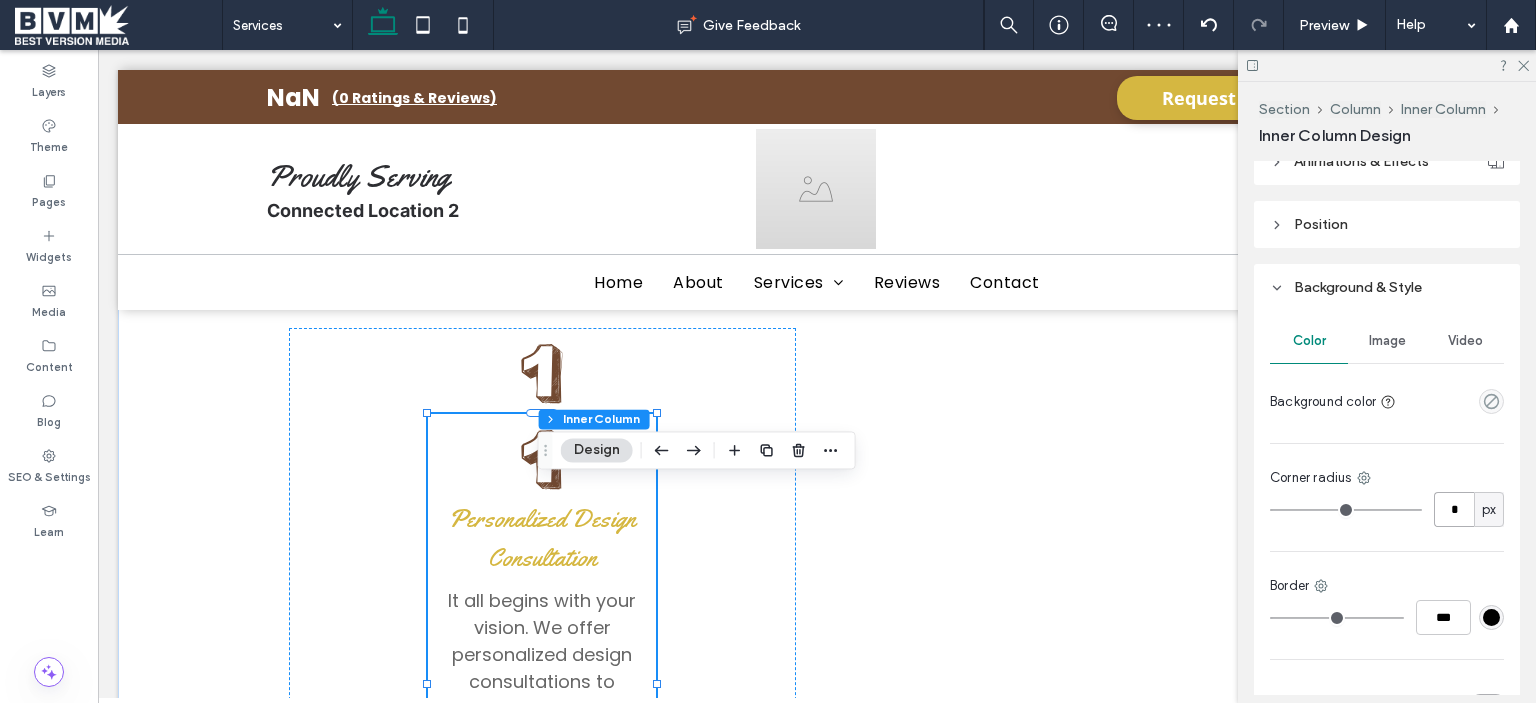 click on "*" at bounding box center [1454, 509] 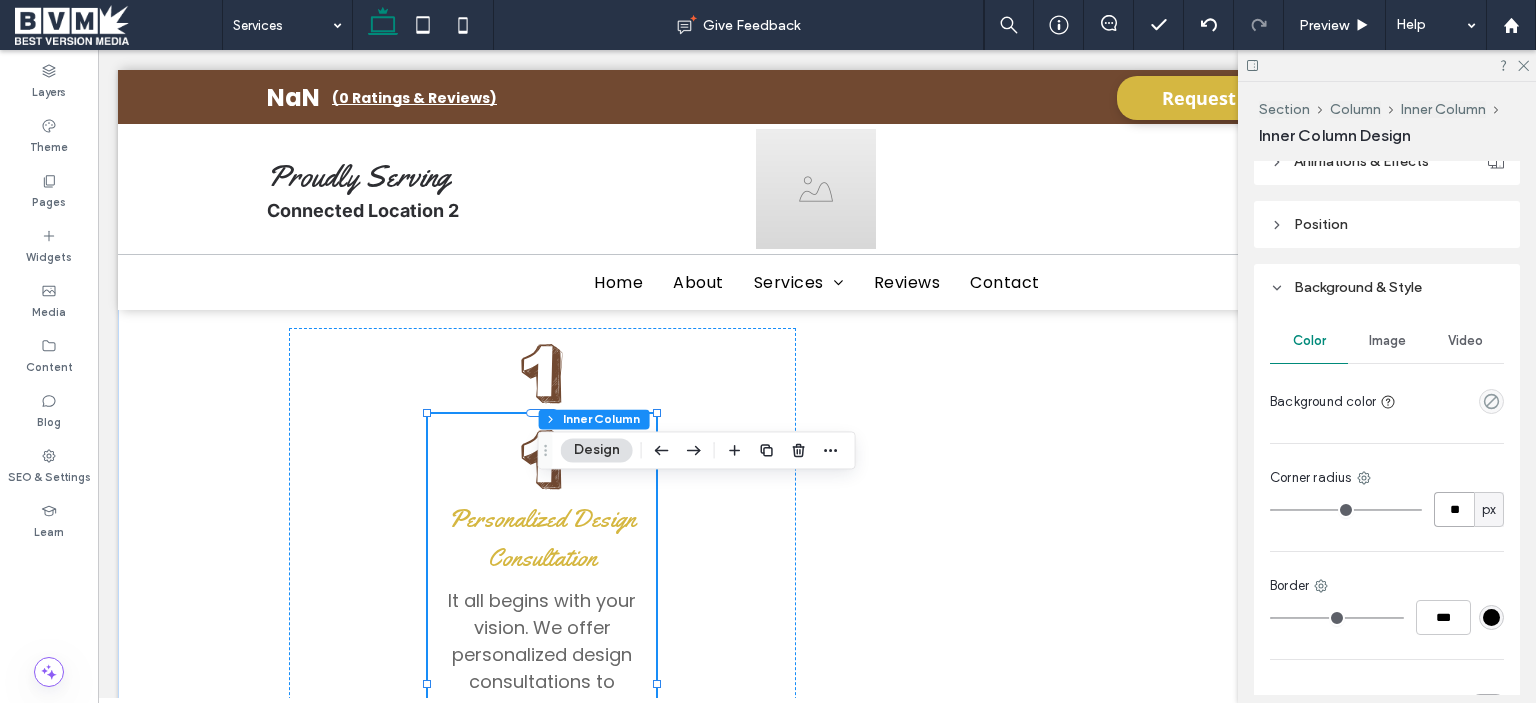 type on "**" 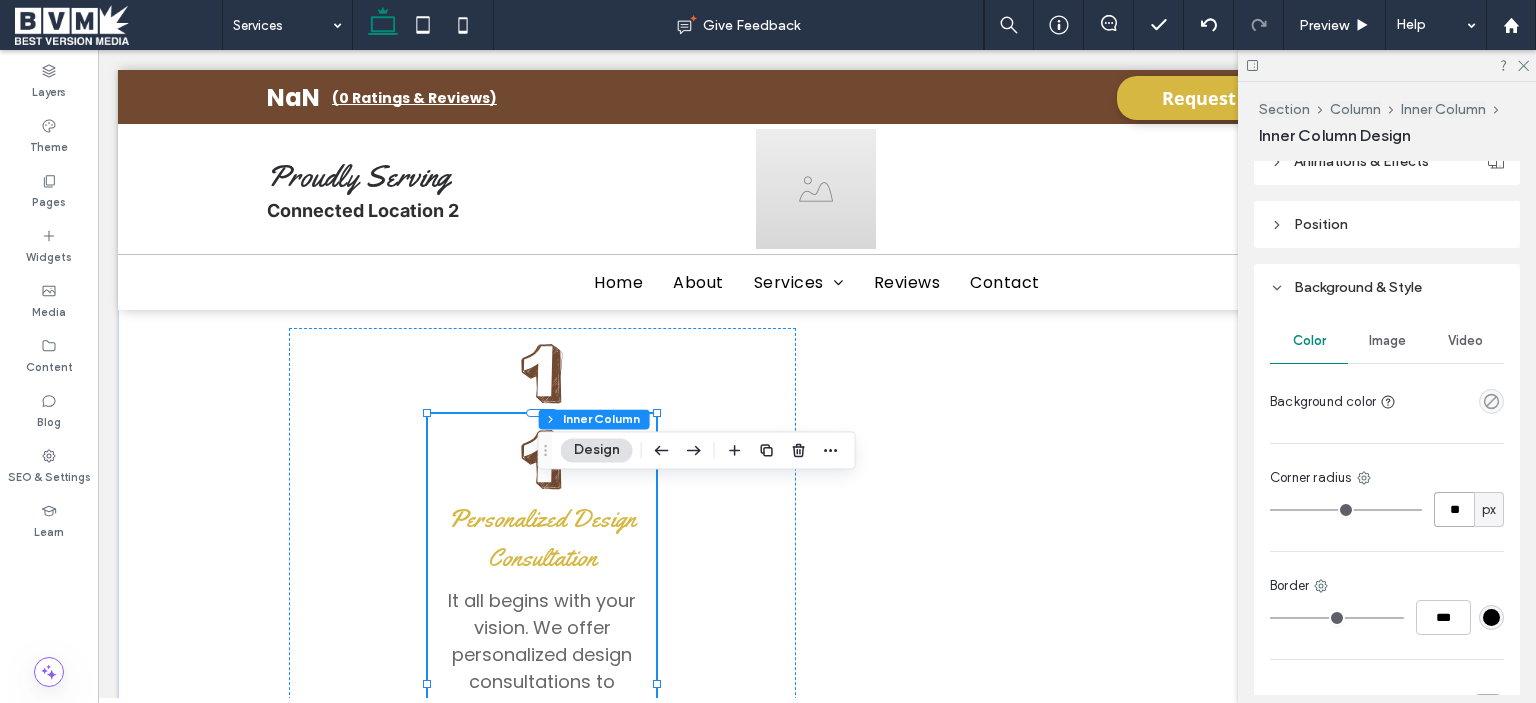 type on "**" 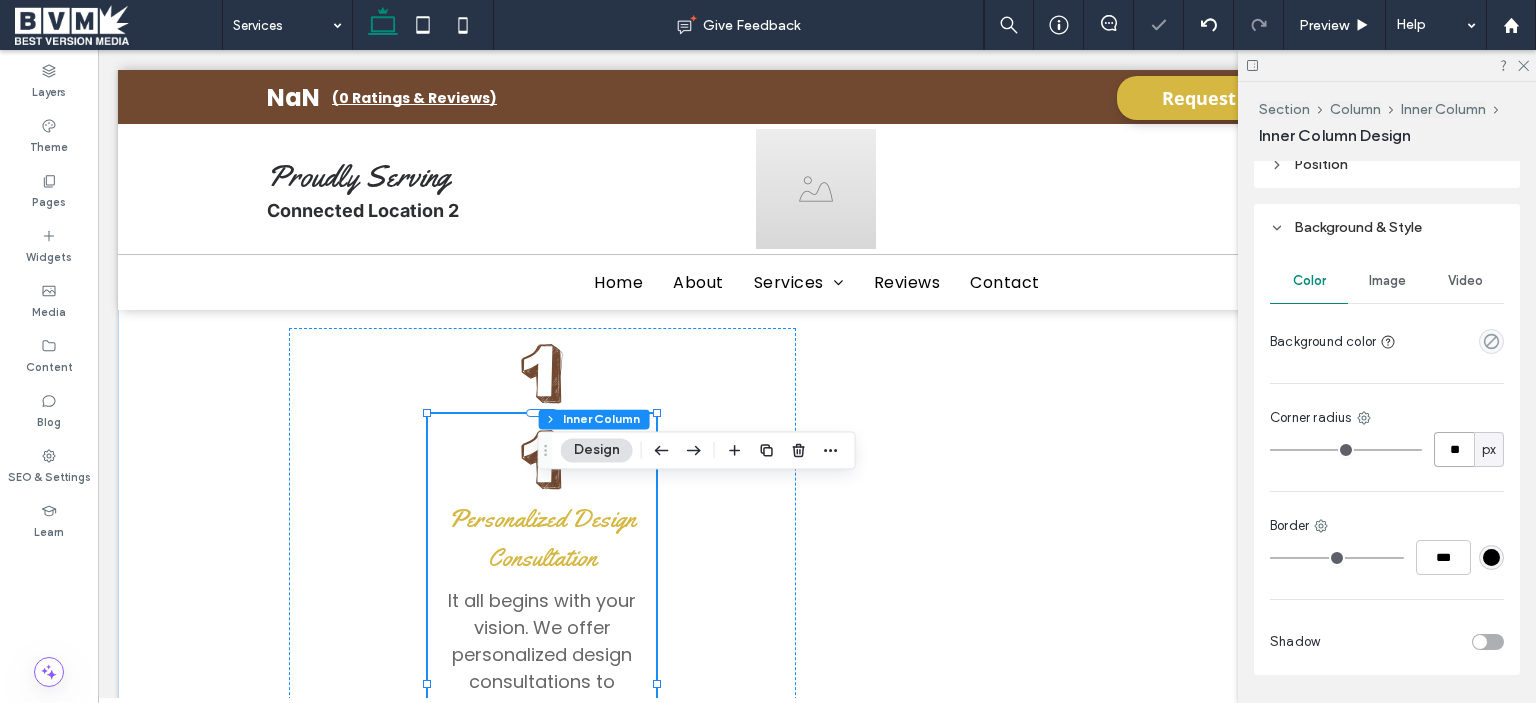 scroll, scrollTop: 1217, scrollLeft: 0, axis: vertical 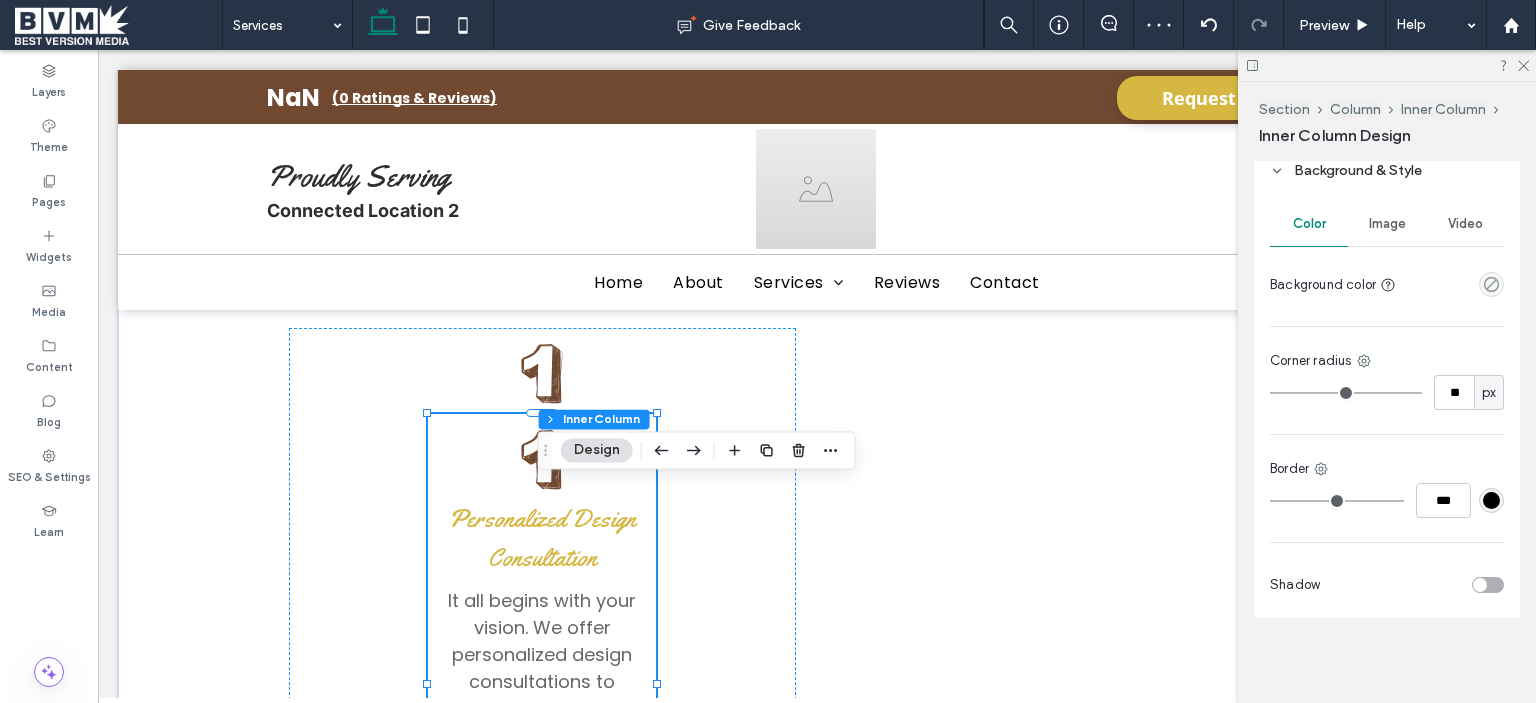 click at bounding box center (1488, 585) 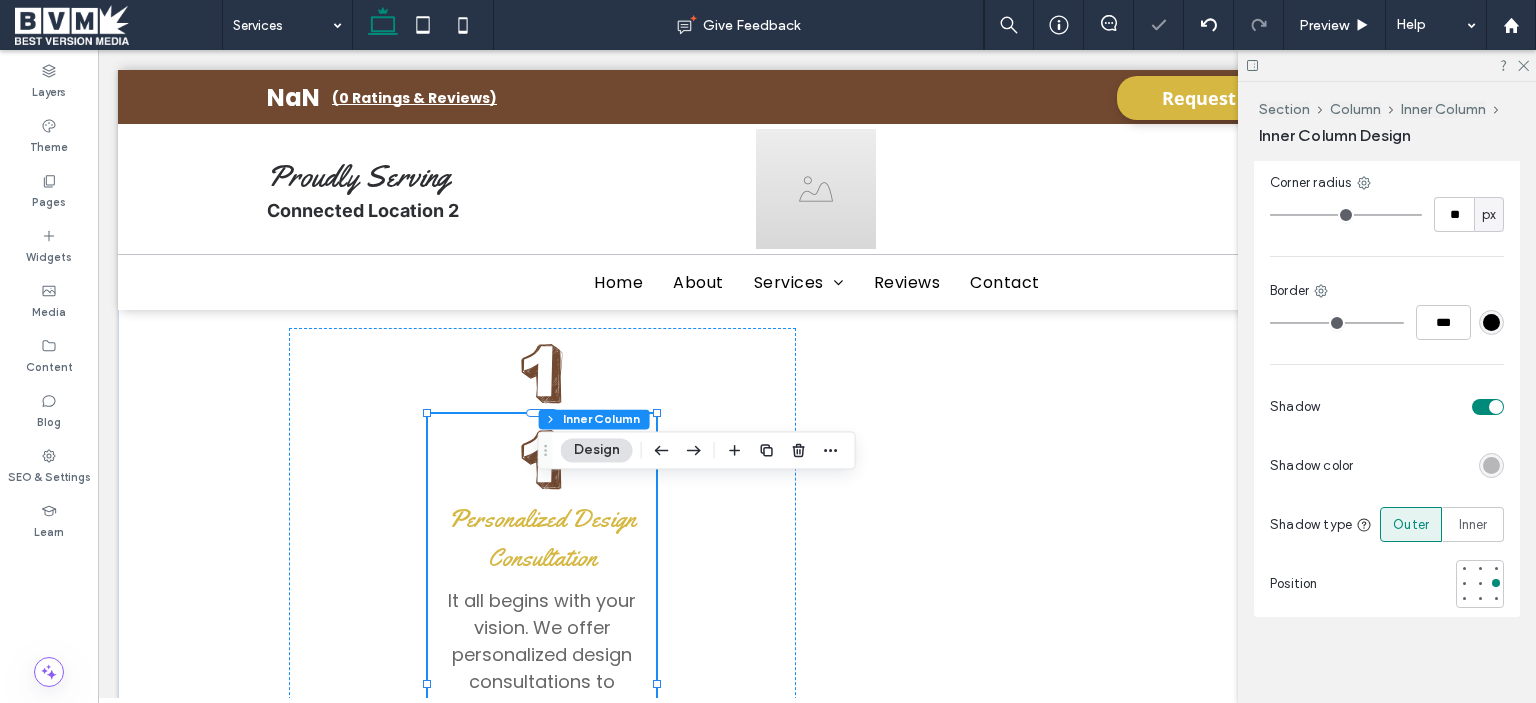 scroll, scrollTop: 1399, scrollLeft: 0, axis: vertical 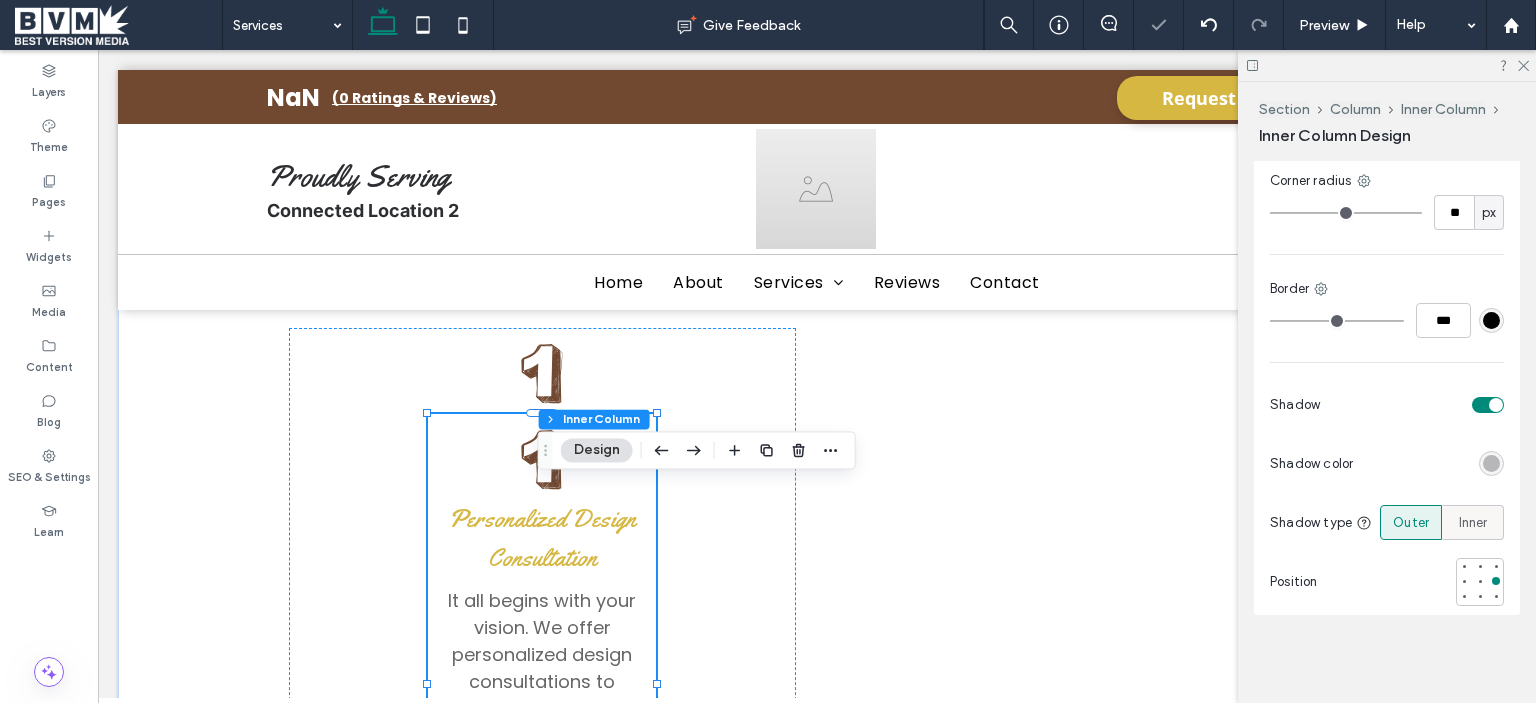 click on "Inner" at bounding box center (1473, 523) 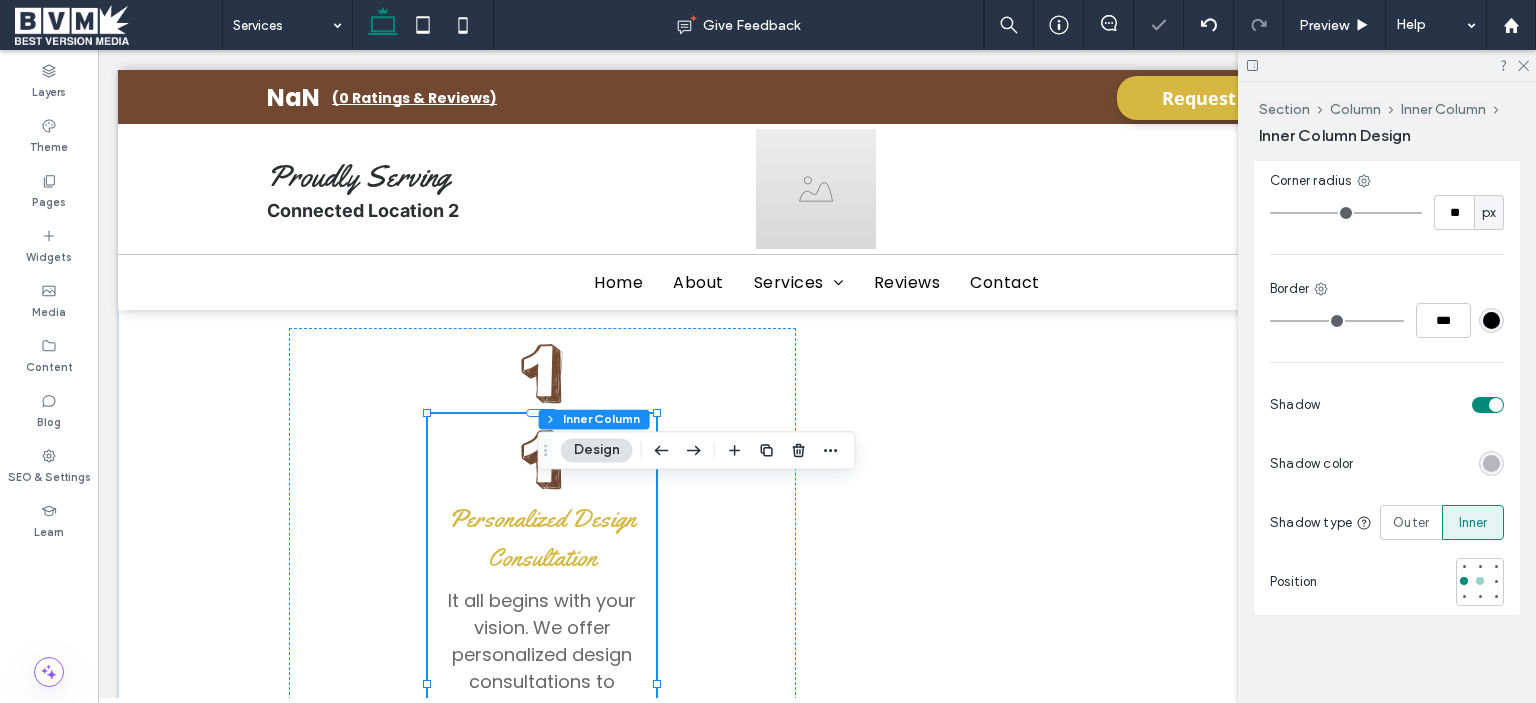 click at bounding box center [1480, 581] 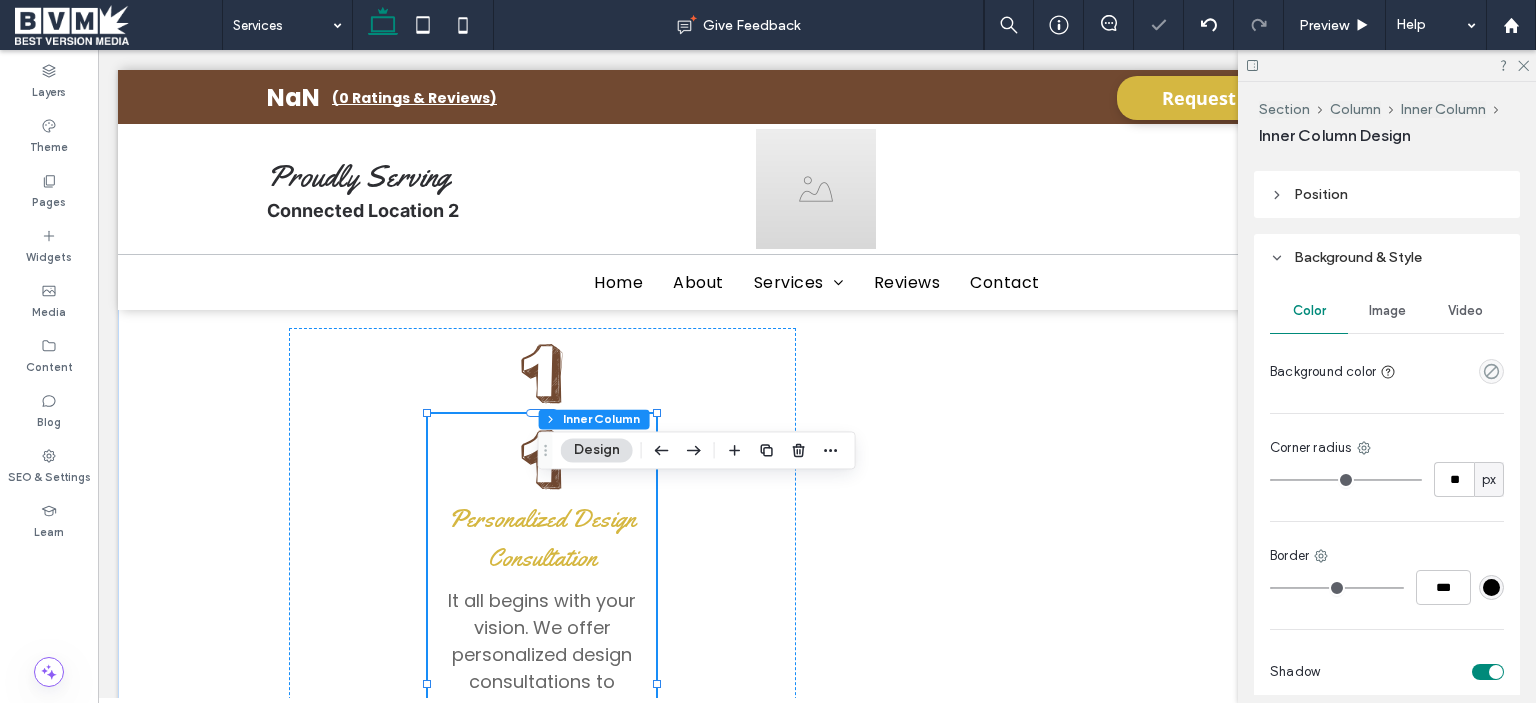 scroll, scrollTop: 1099, scrollLeft: 0, axis: vertical 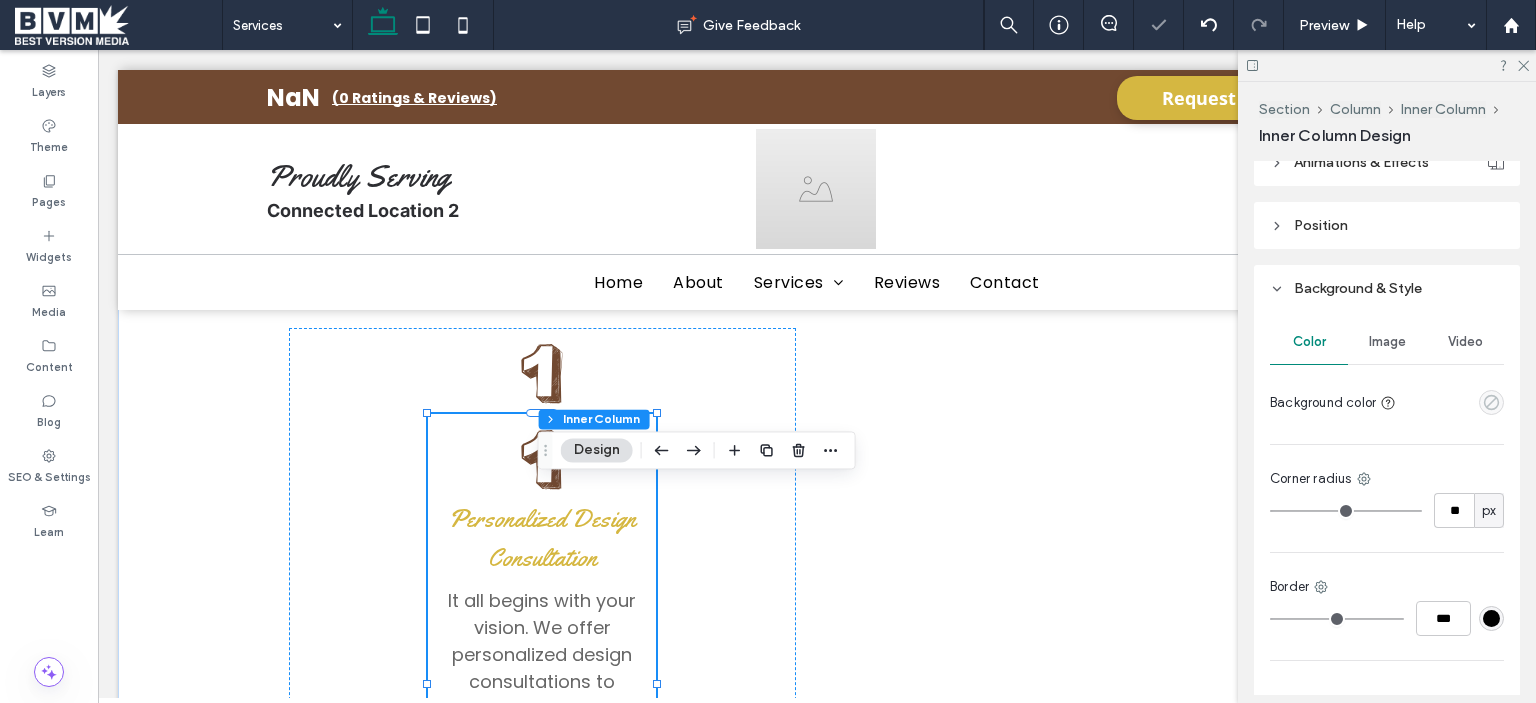 click 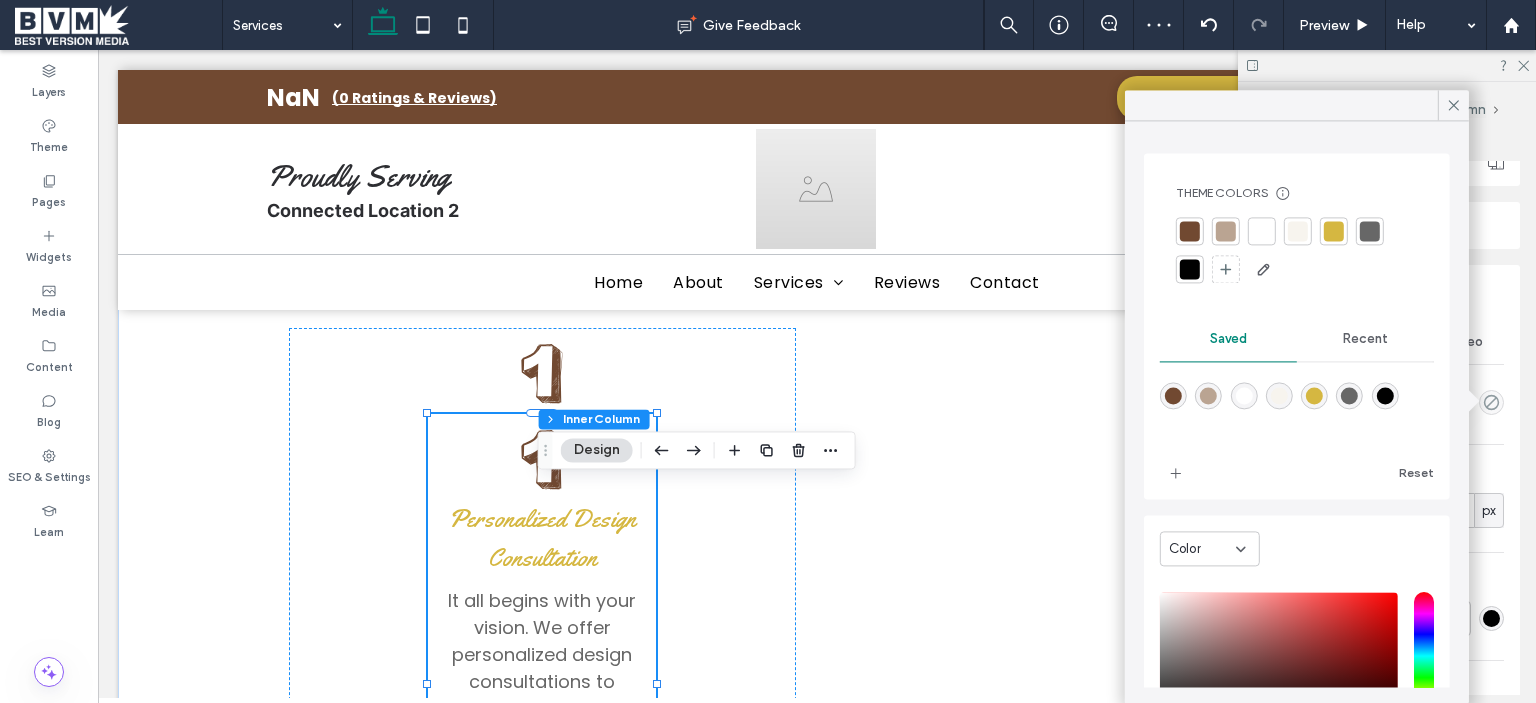 click at bounding box center [1262, 231] 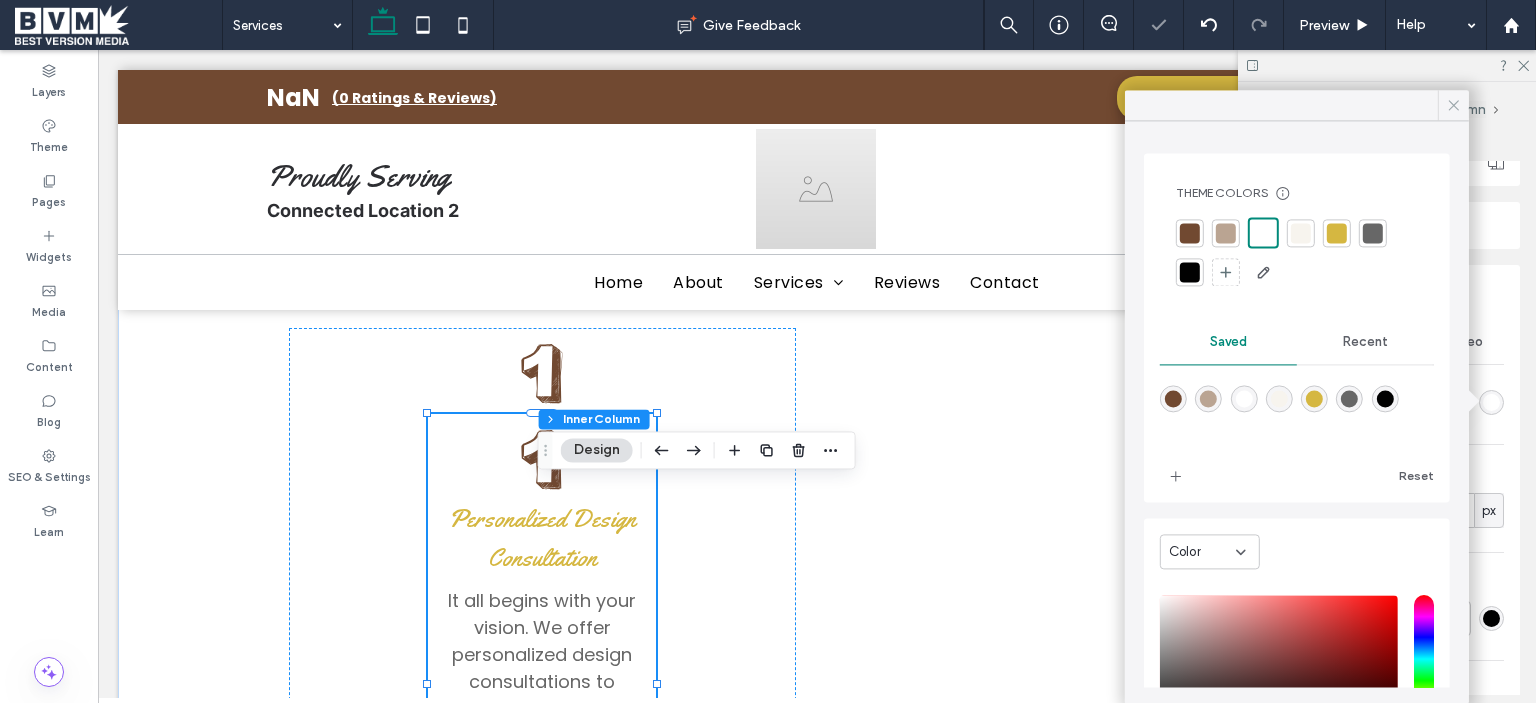 click 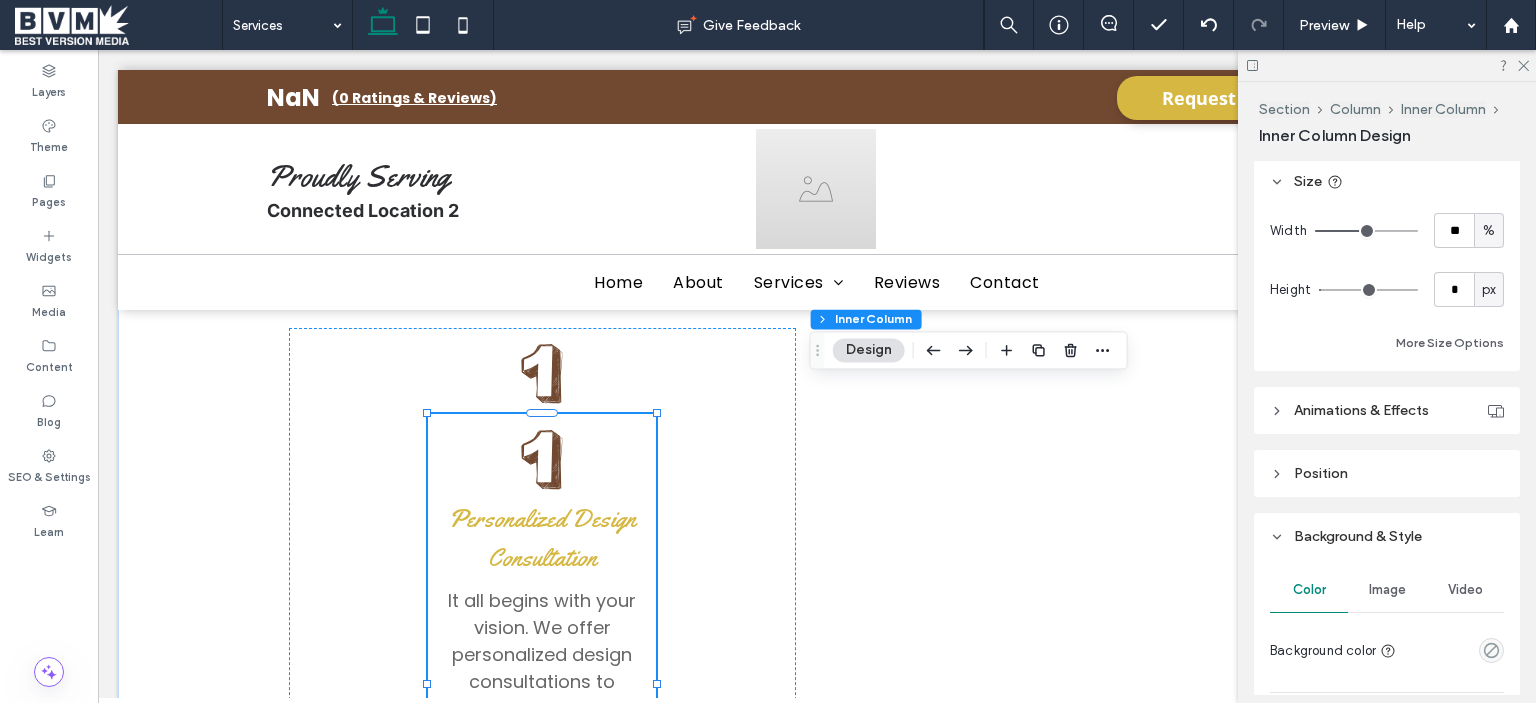 scroll, scrollTop: 1000, scrollLeft: 0, axis: vertical 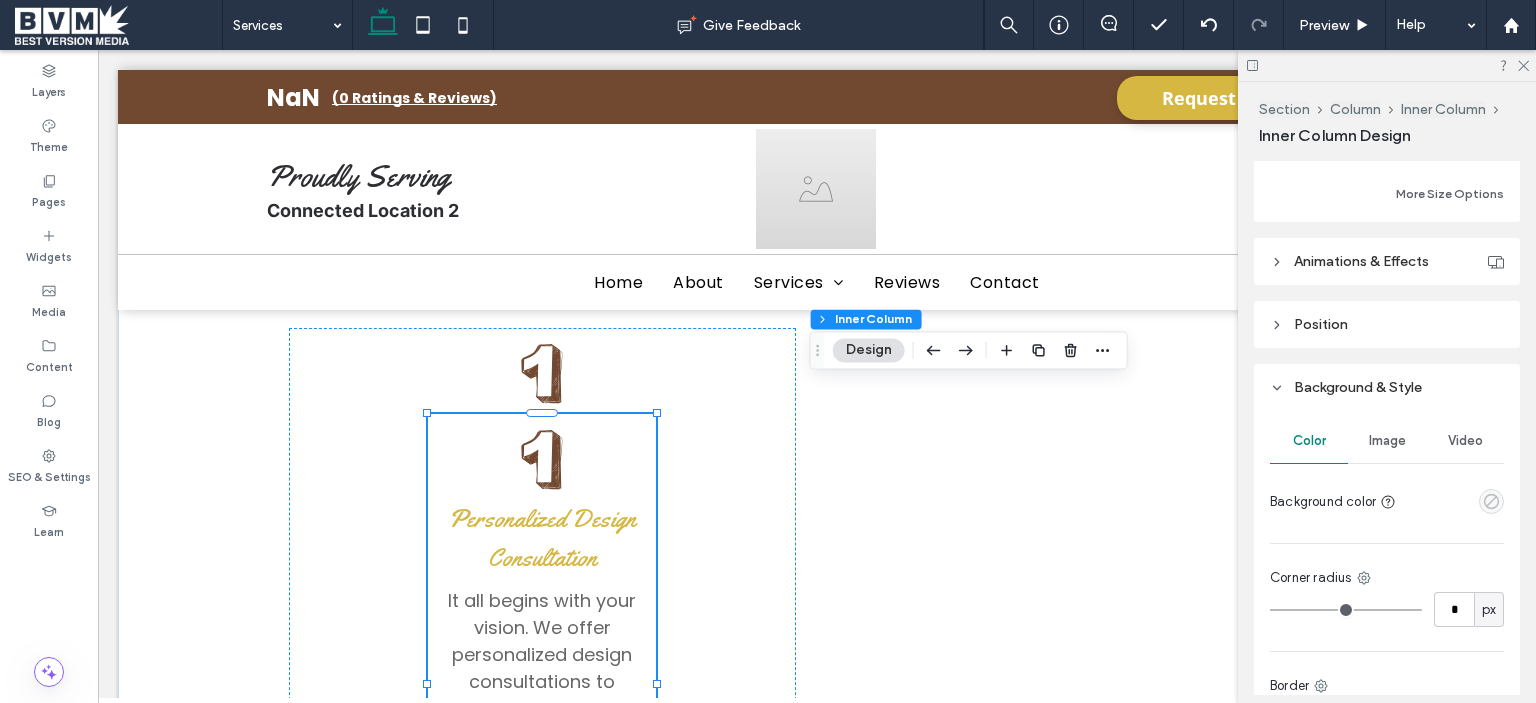 click 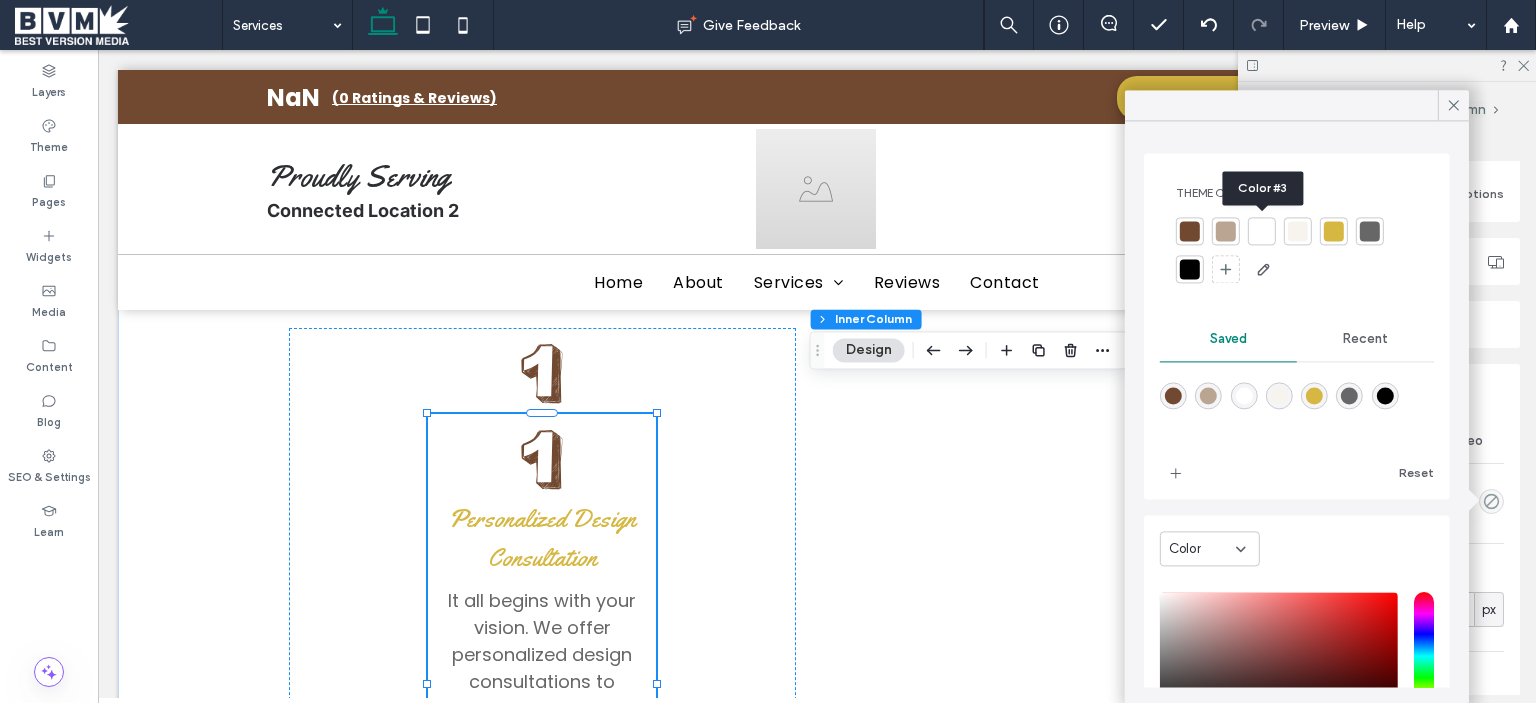 click at bounding box center (1262, 231) 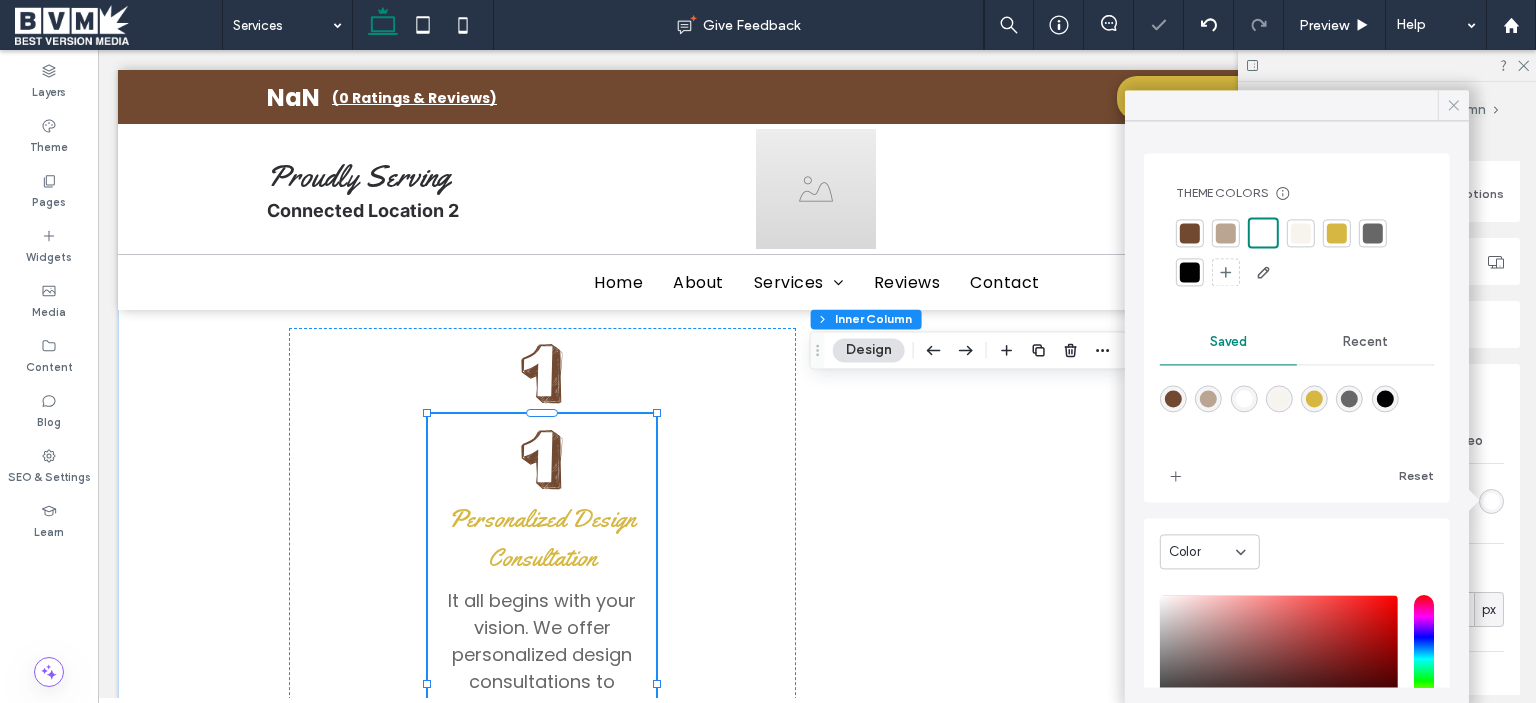 click at bounding box center (1453, 105) 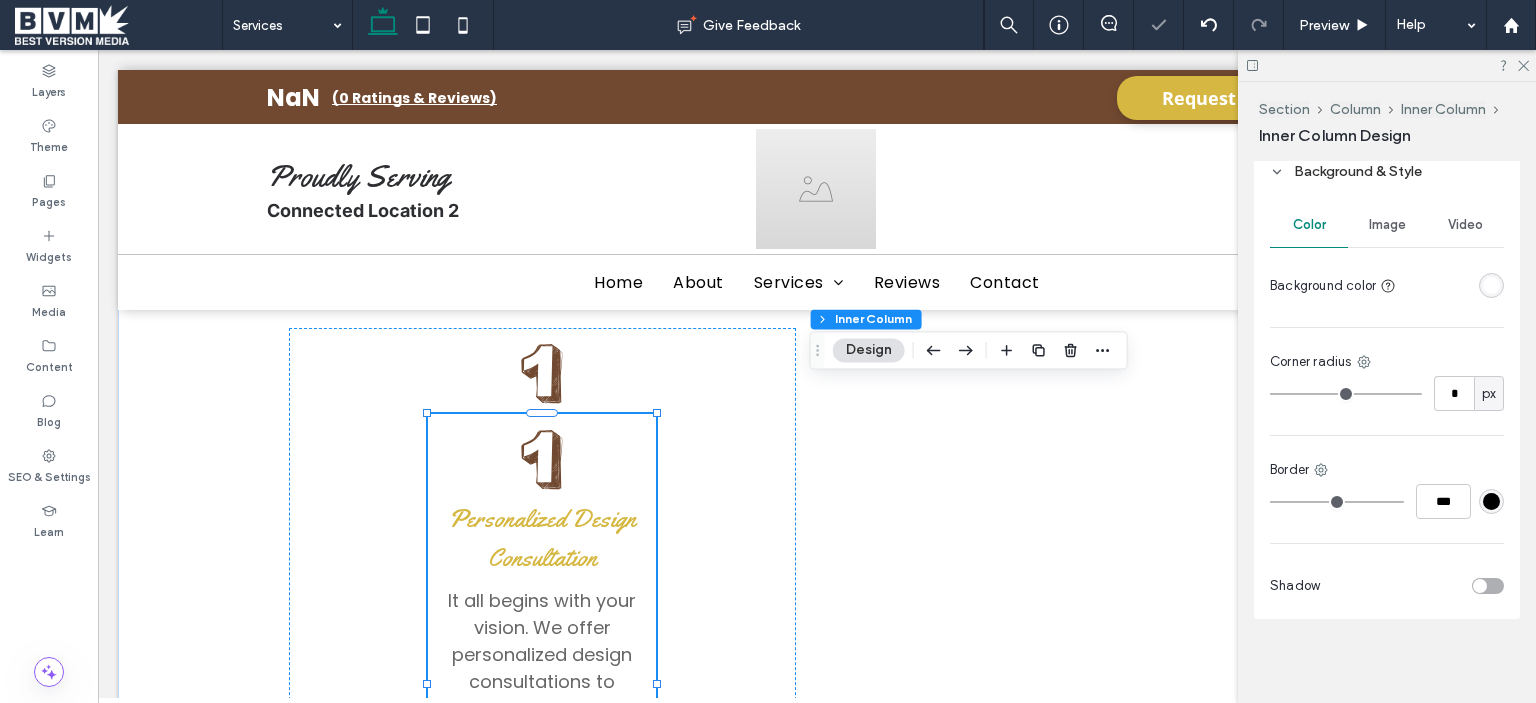 scroll, scrollTop: 1217, scrollLeft: 0, axis: vertical 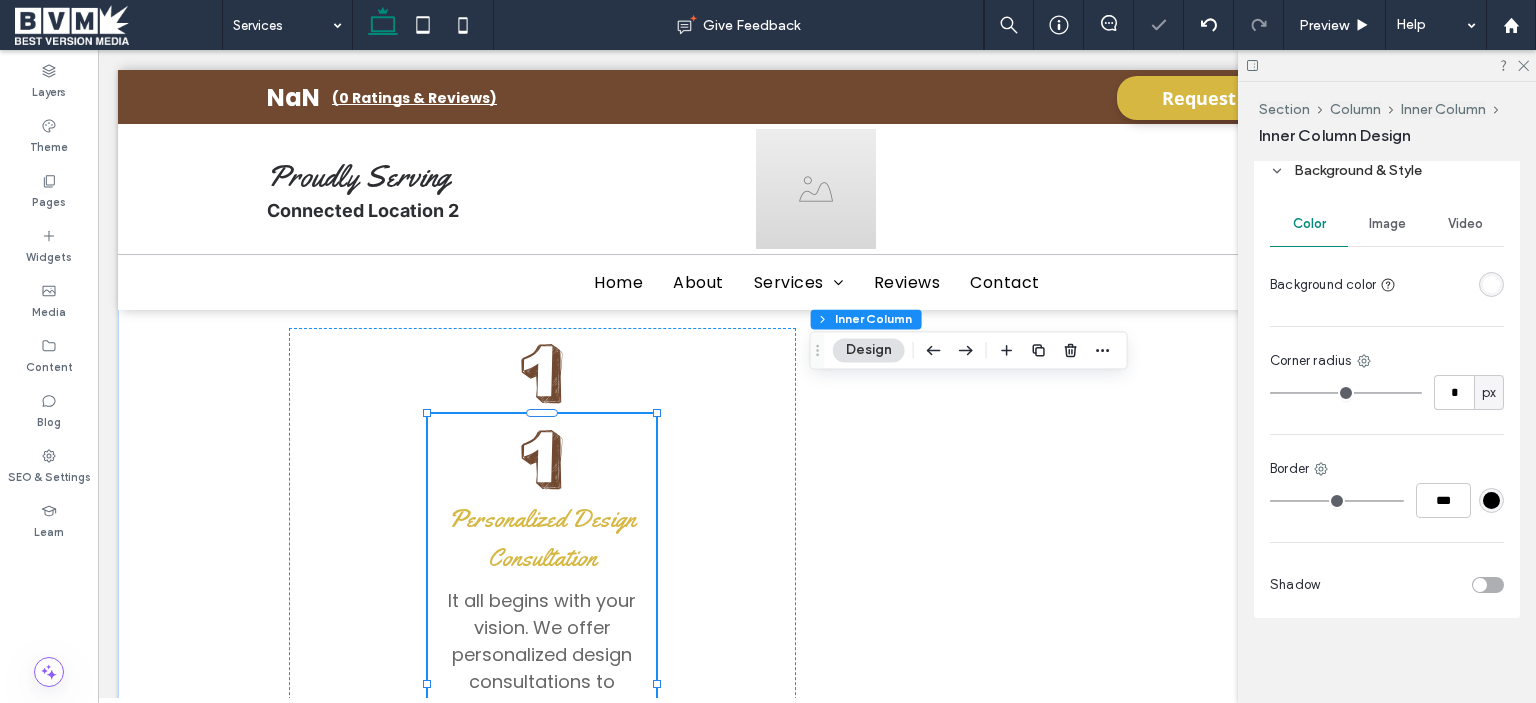 click on "Corner radius" at bounding box center [1387, 361] 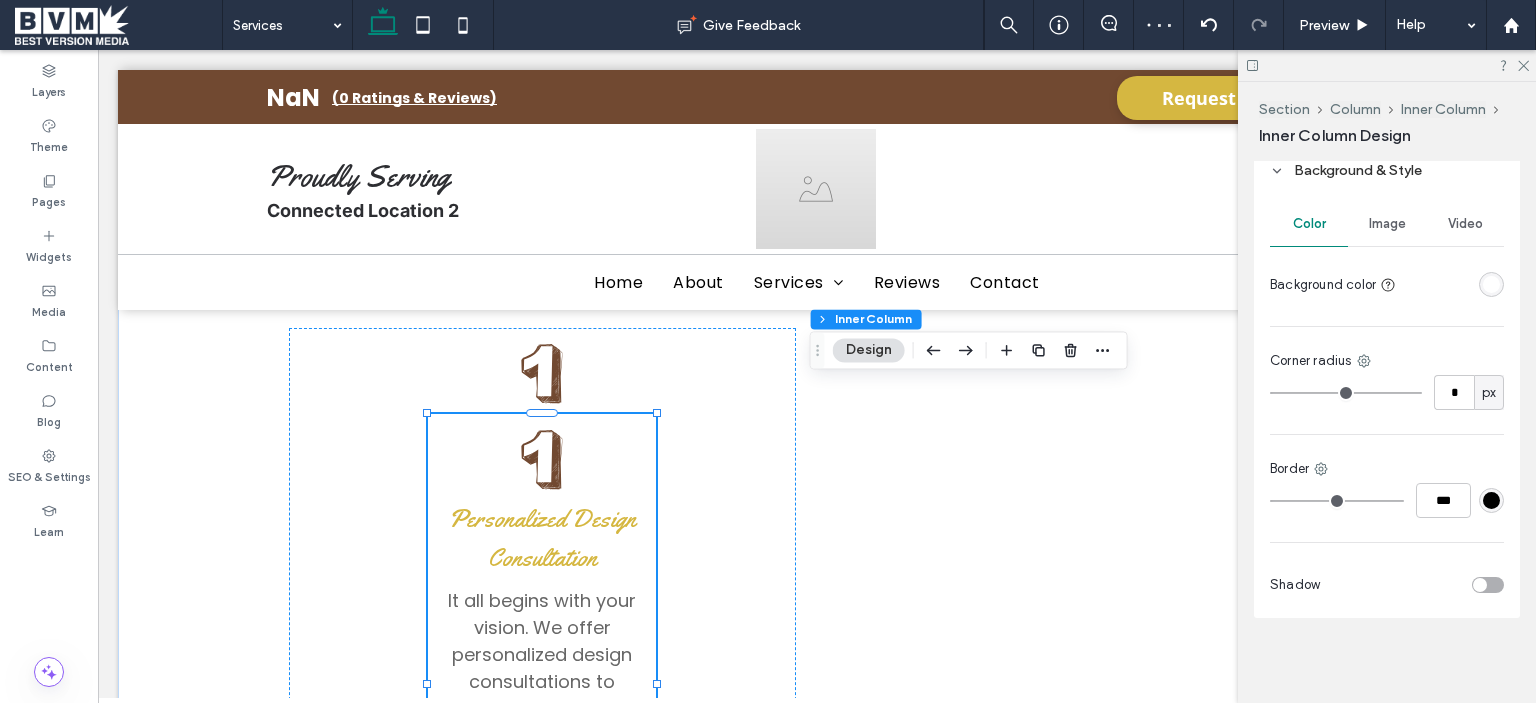 drag, startPoint x: 1438, startPoint y: 367, endPoint x: 1440, endPoint y: 379, distance: 12.165525 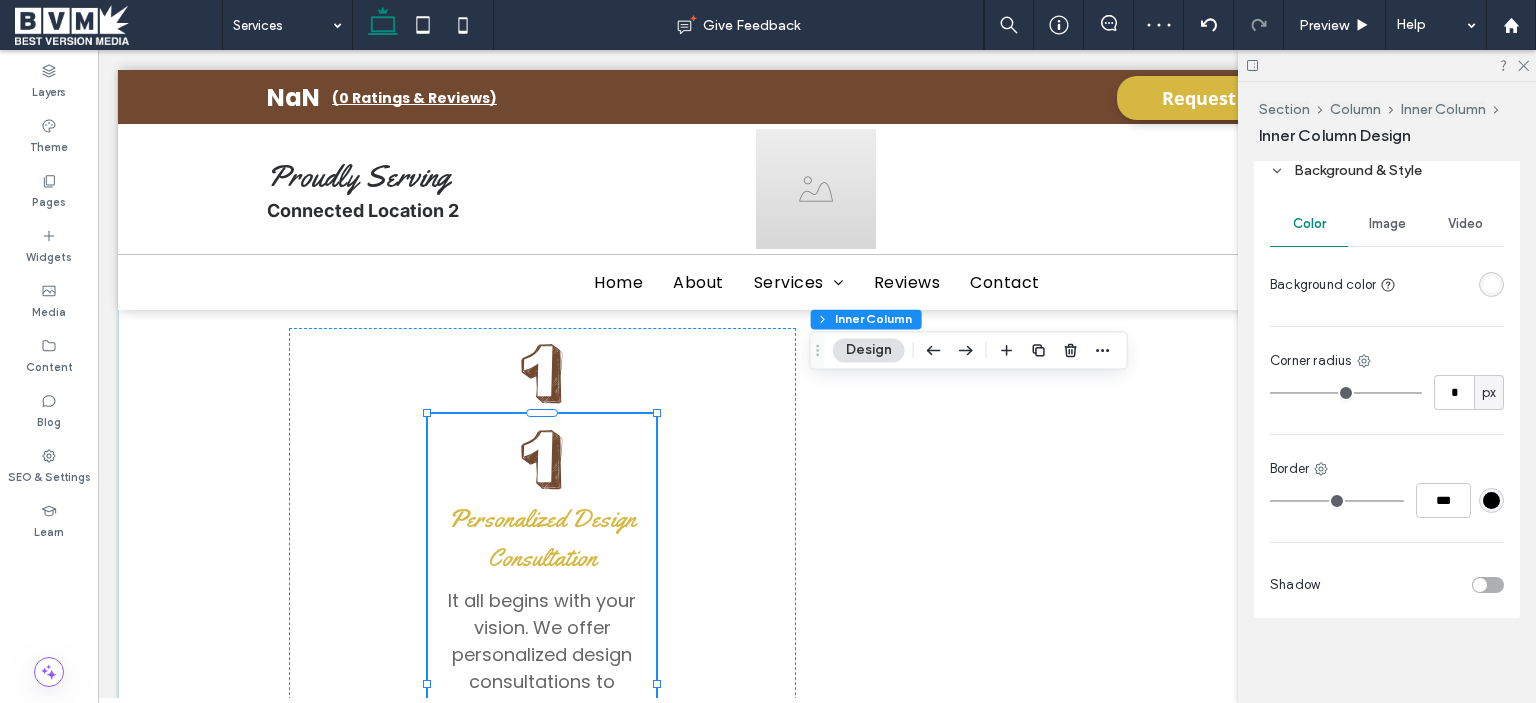 click on "Corner radius * px" at bounding box center [1387, 380] 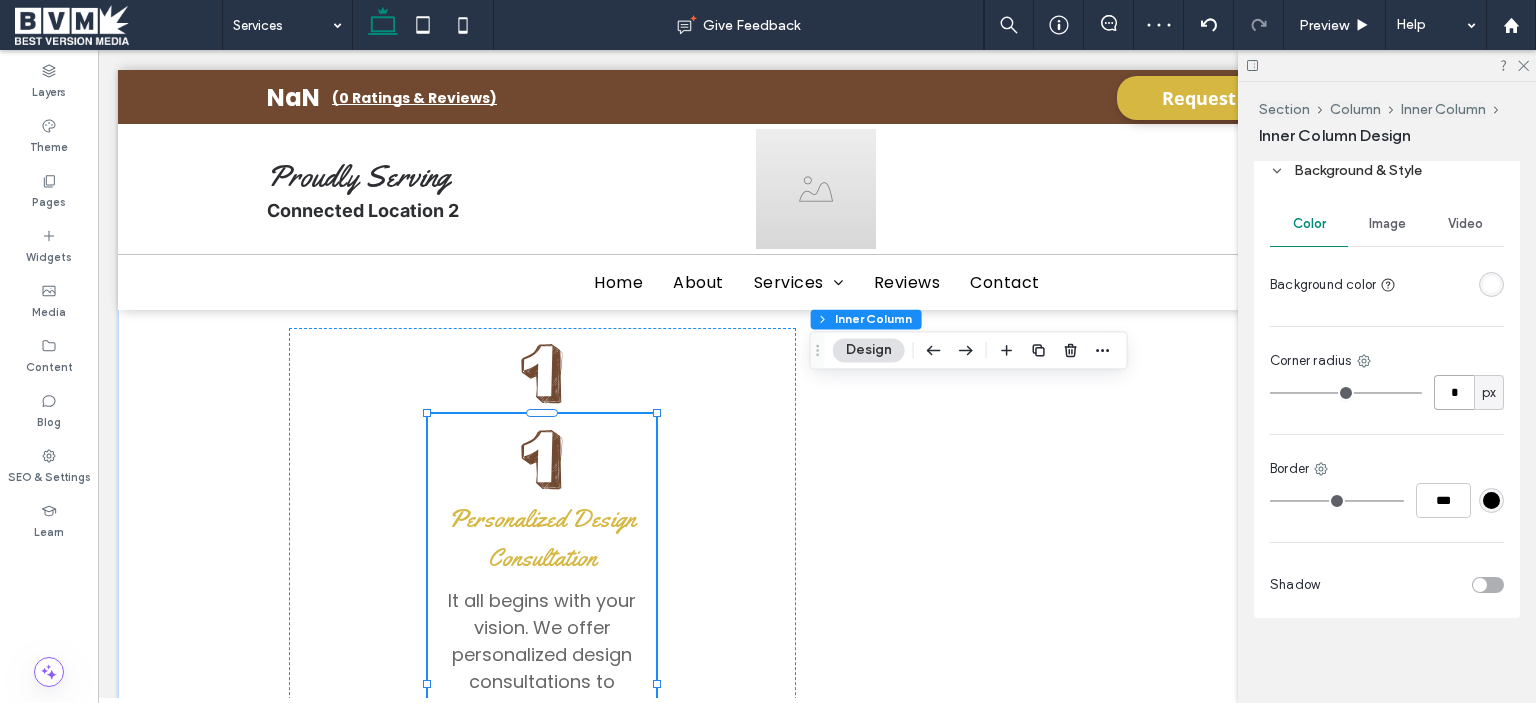 click on "*" at bounding box center [1454, 392] 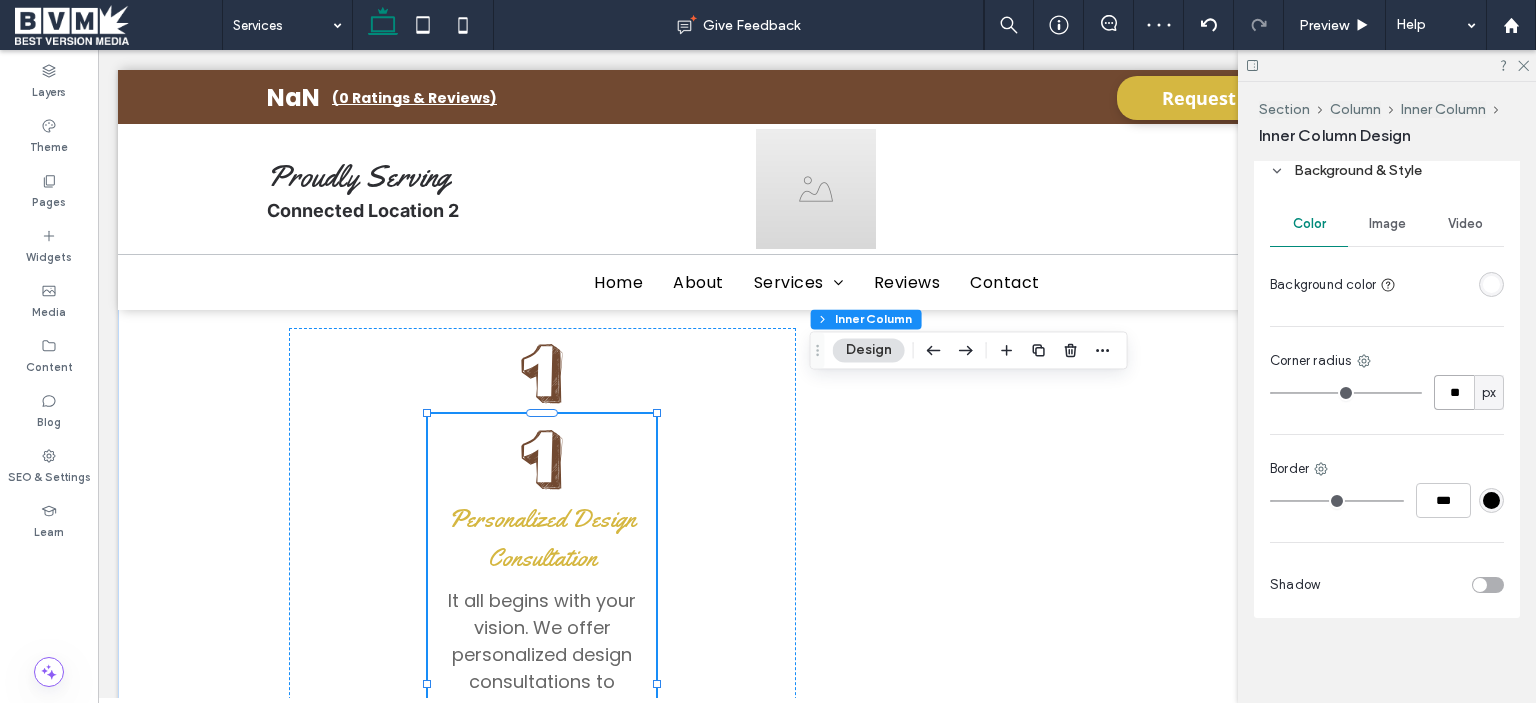 type on "**" 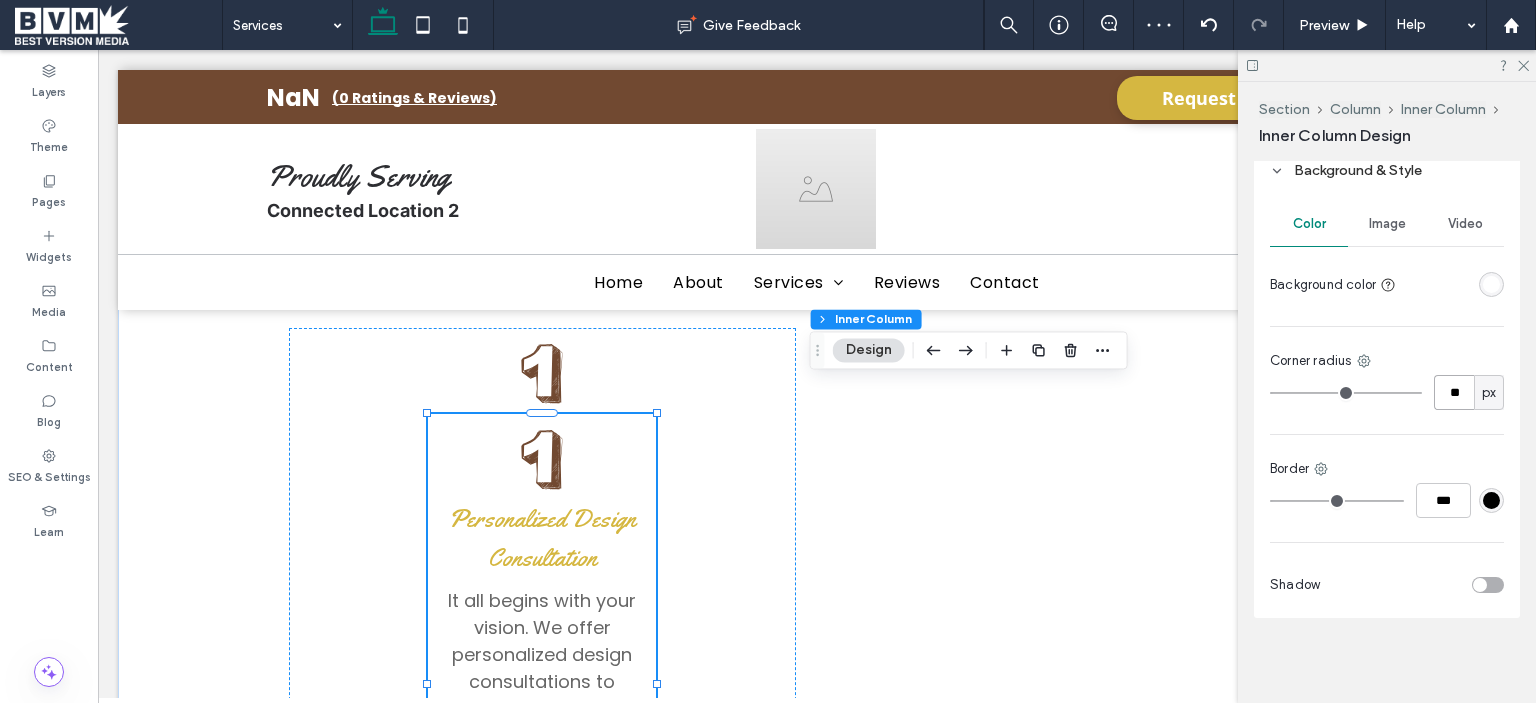 type on "**" 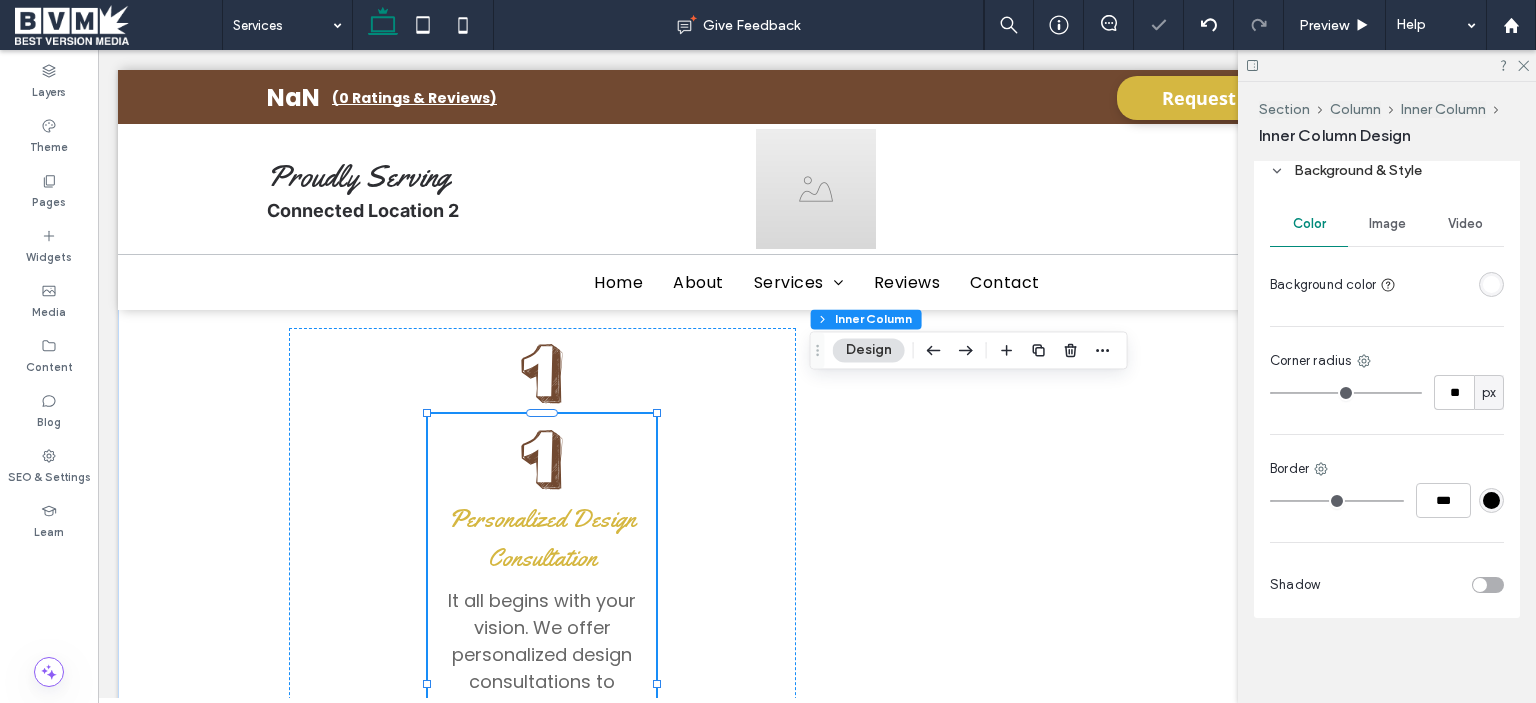 click at bounding box center (1488, 585) 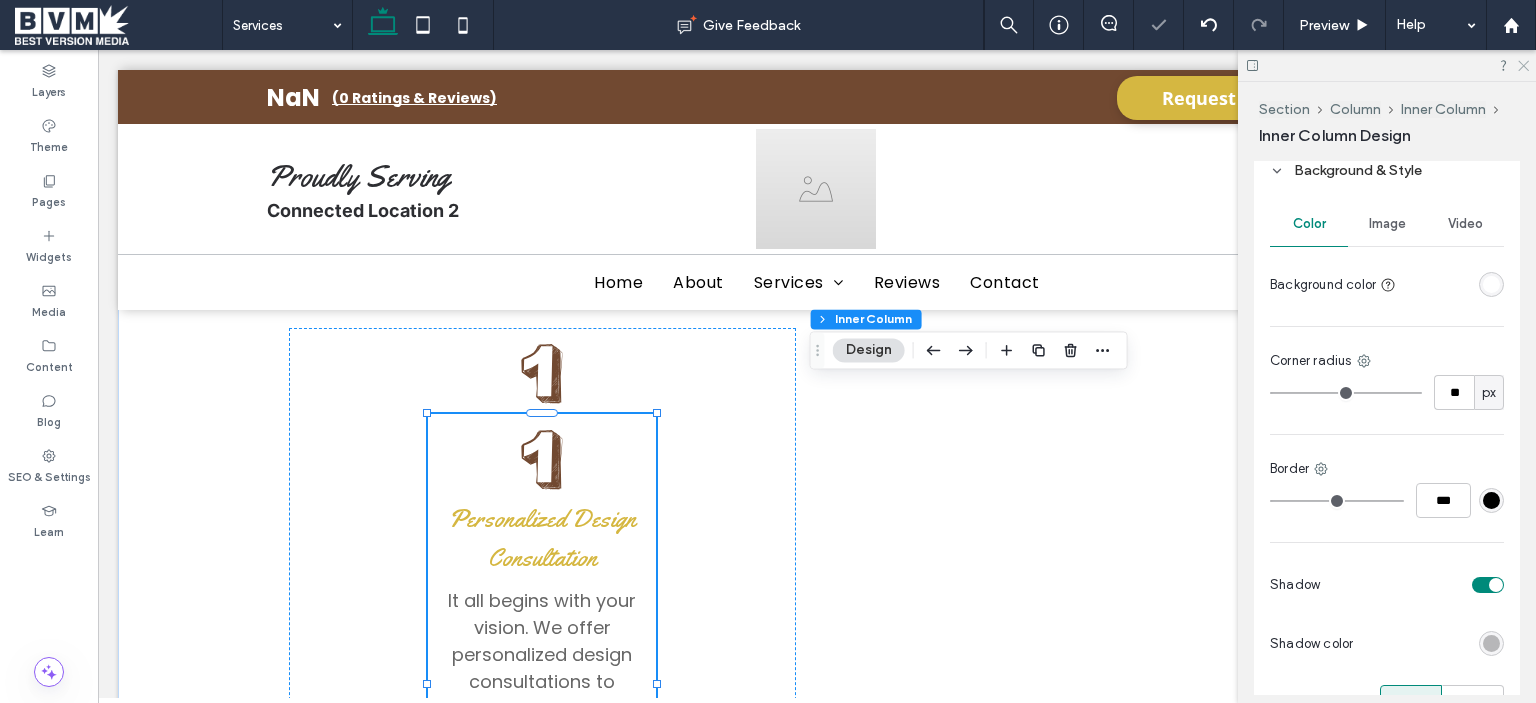 click 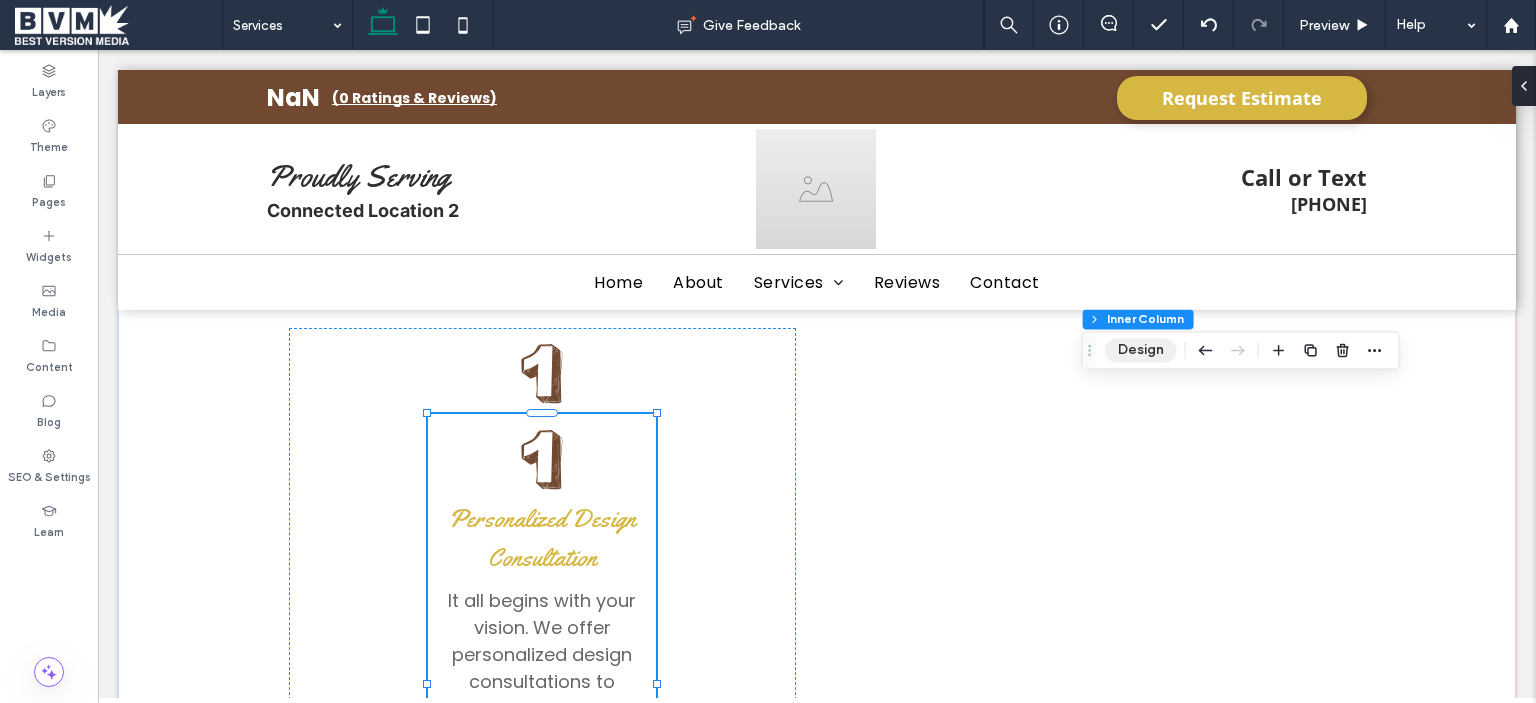 click on "Design" at bounding box center (1141, 350) 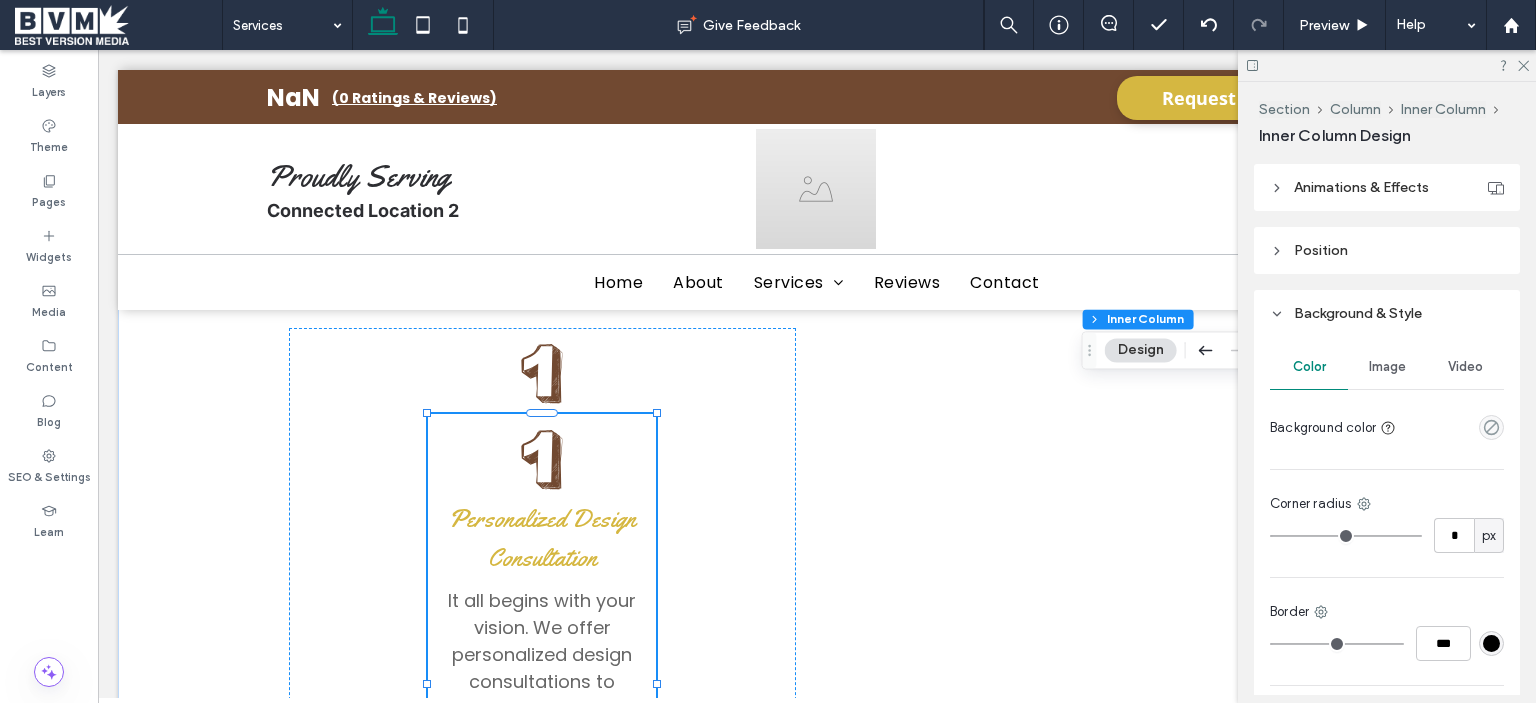 scroll, scrollTop: 1100, scrollLeft: 0, axis: vertical 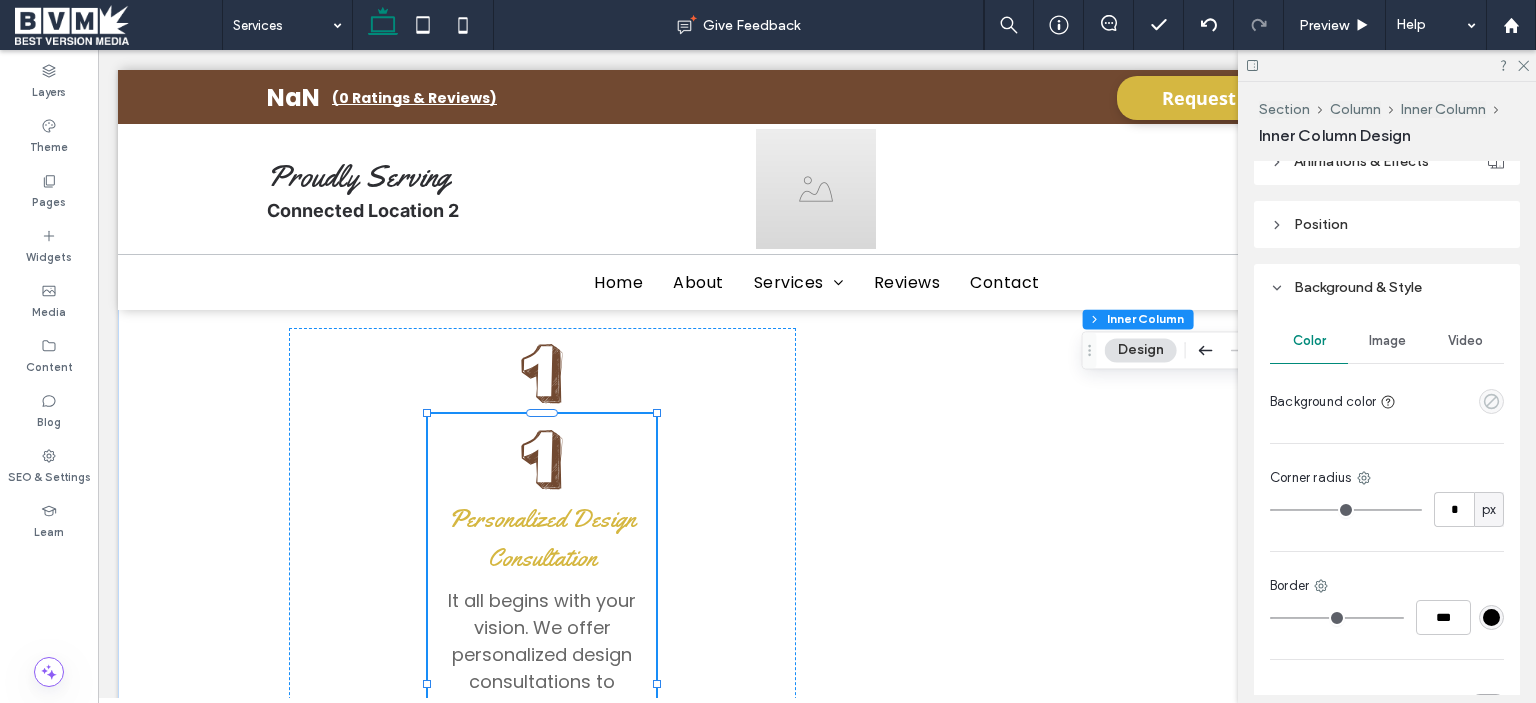 click 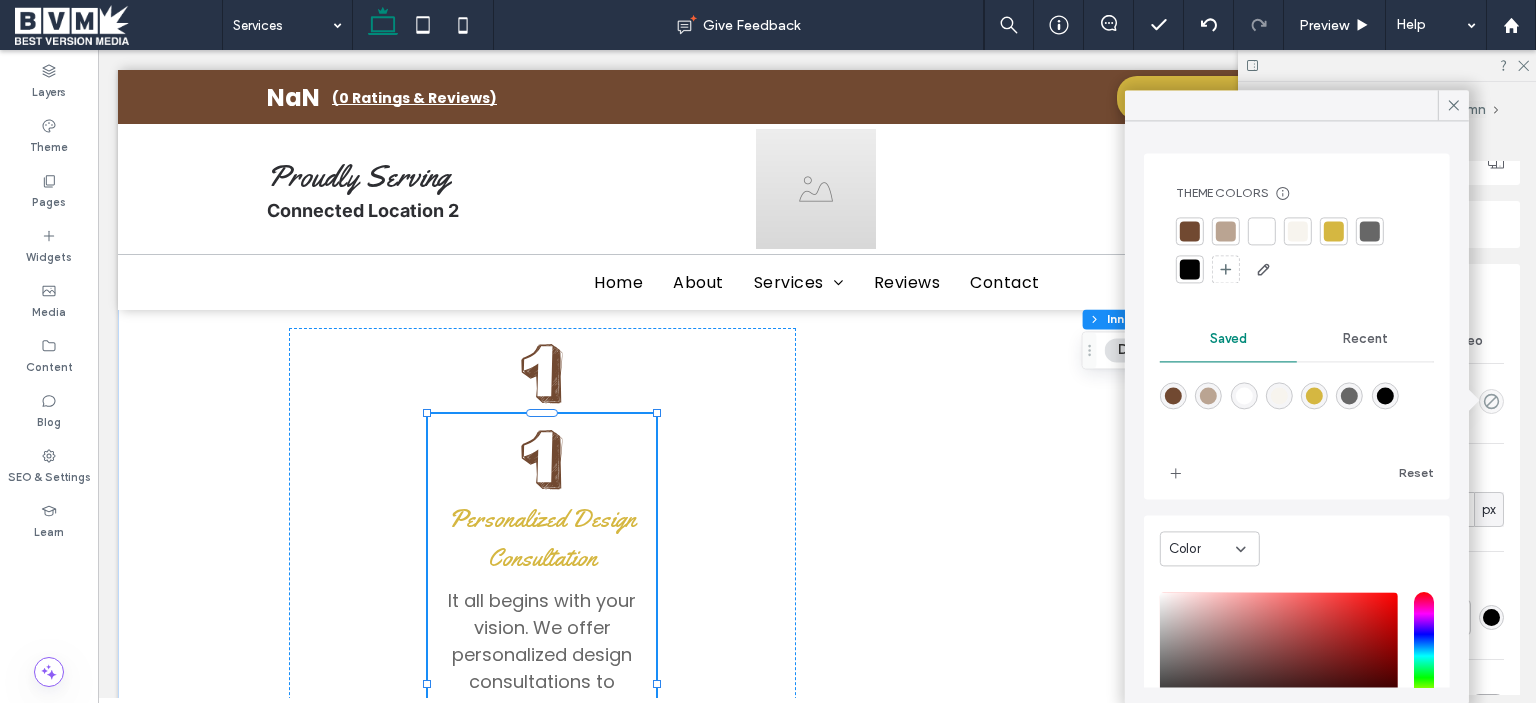 click at bounding box center [1262, 231] 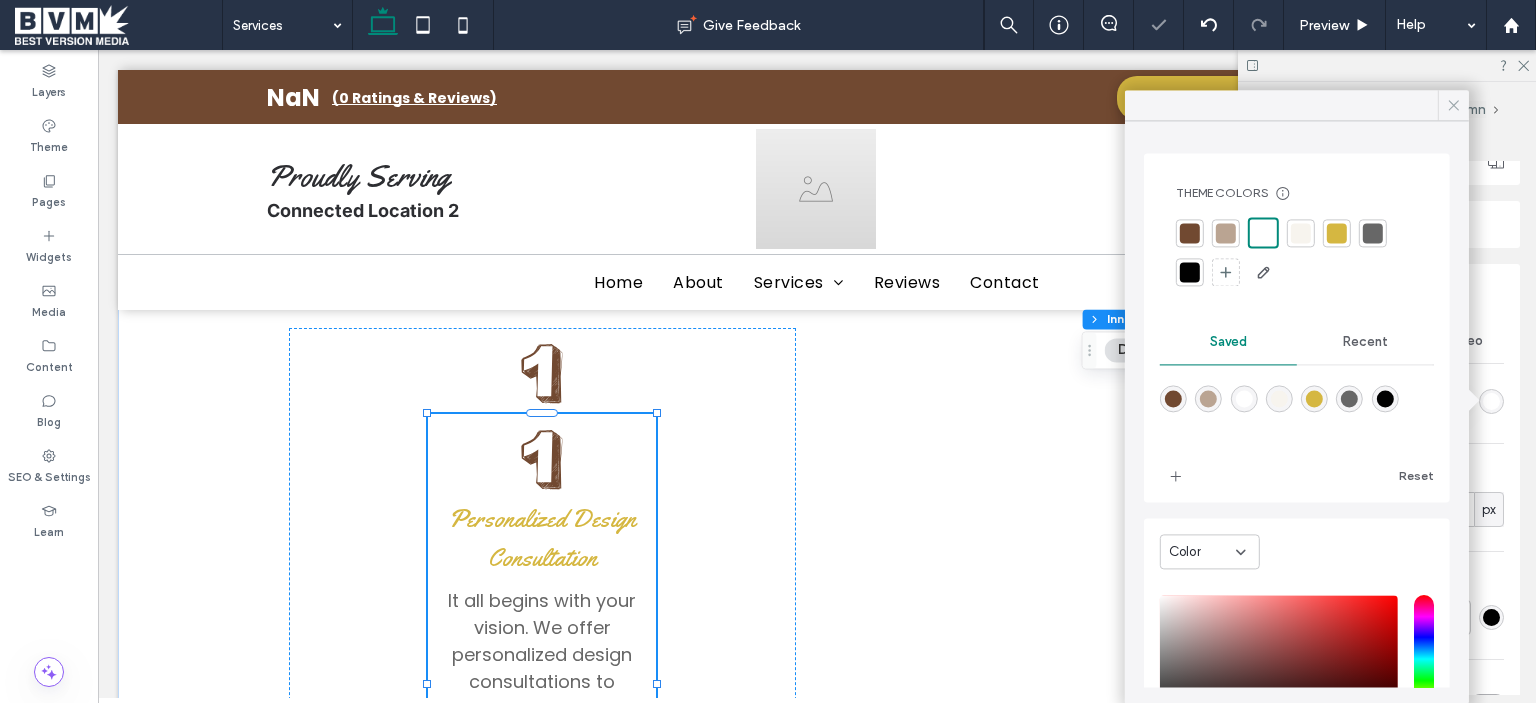 click 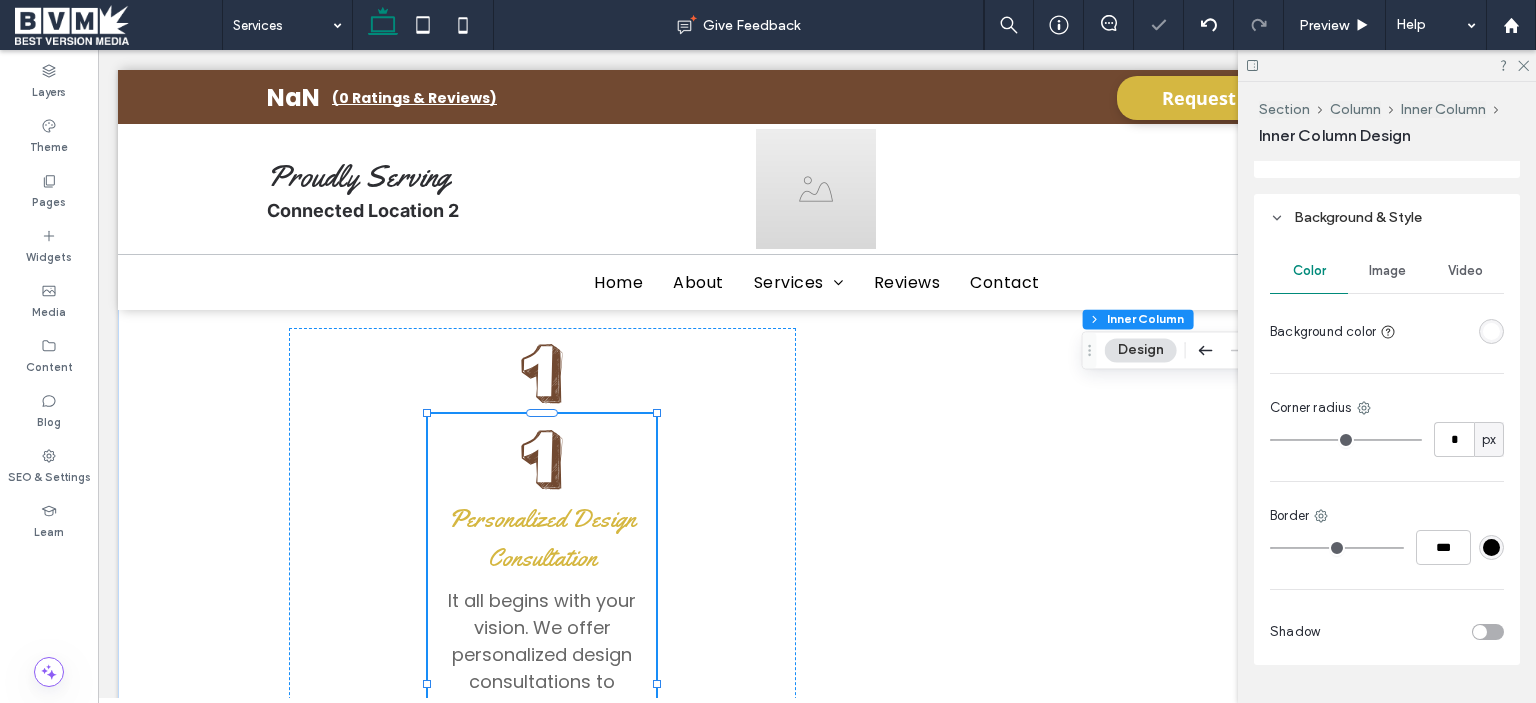 scroll, scrollTop: 1200, scrollLeft: 0, axis: vertical 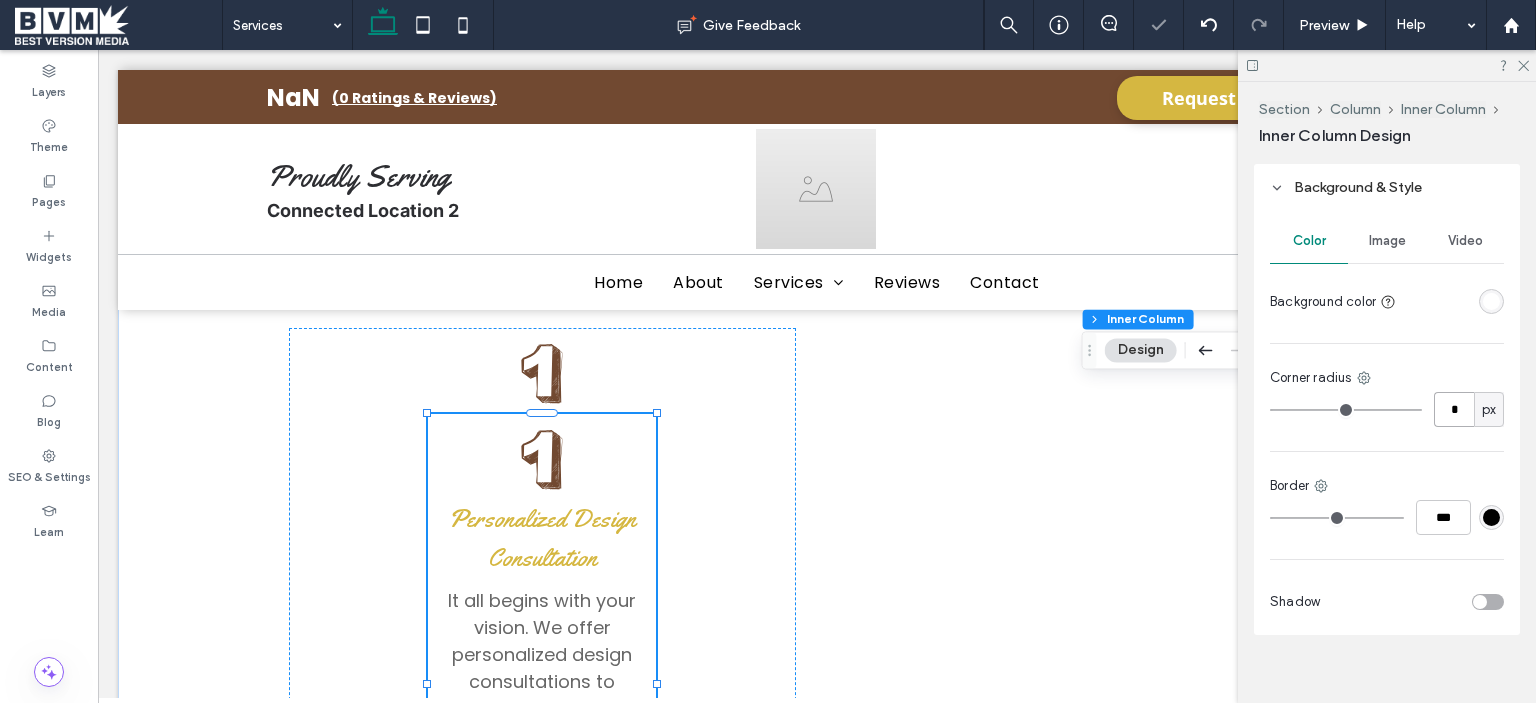 click on "*" at bounding box center [1454, 409] 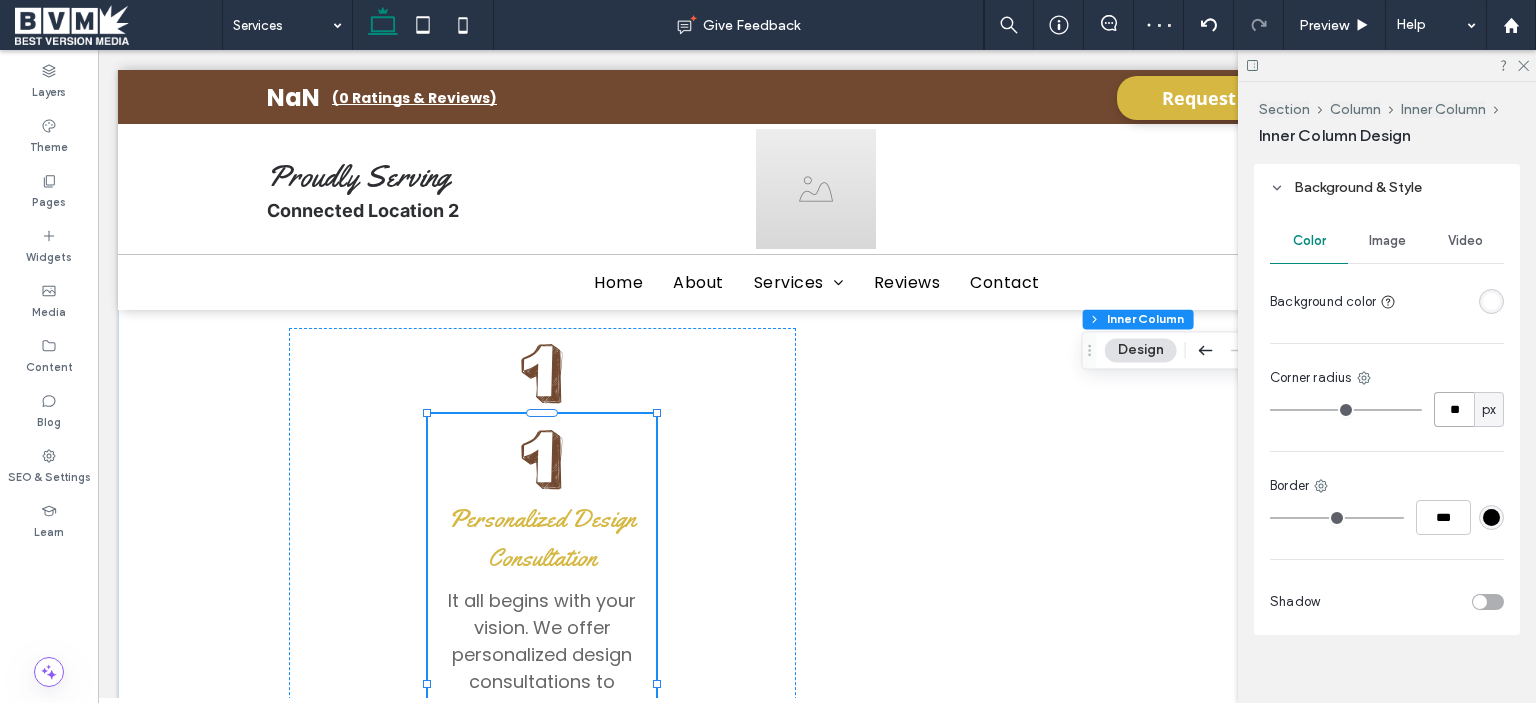type on "**" 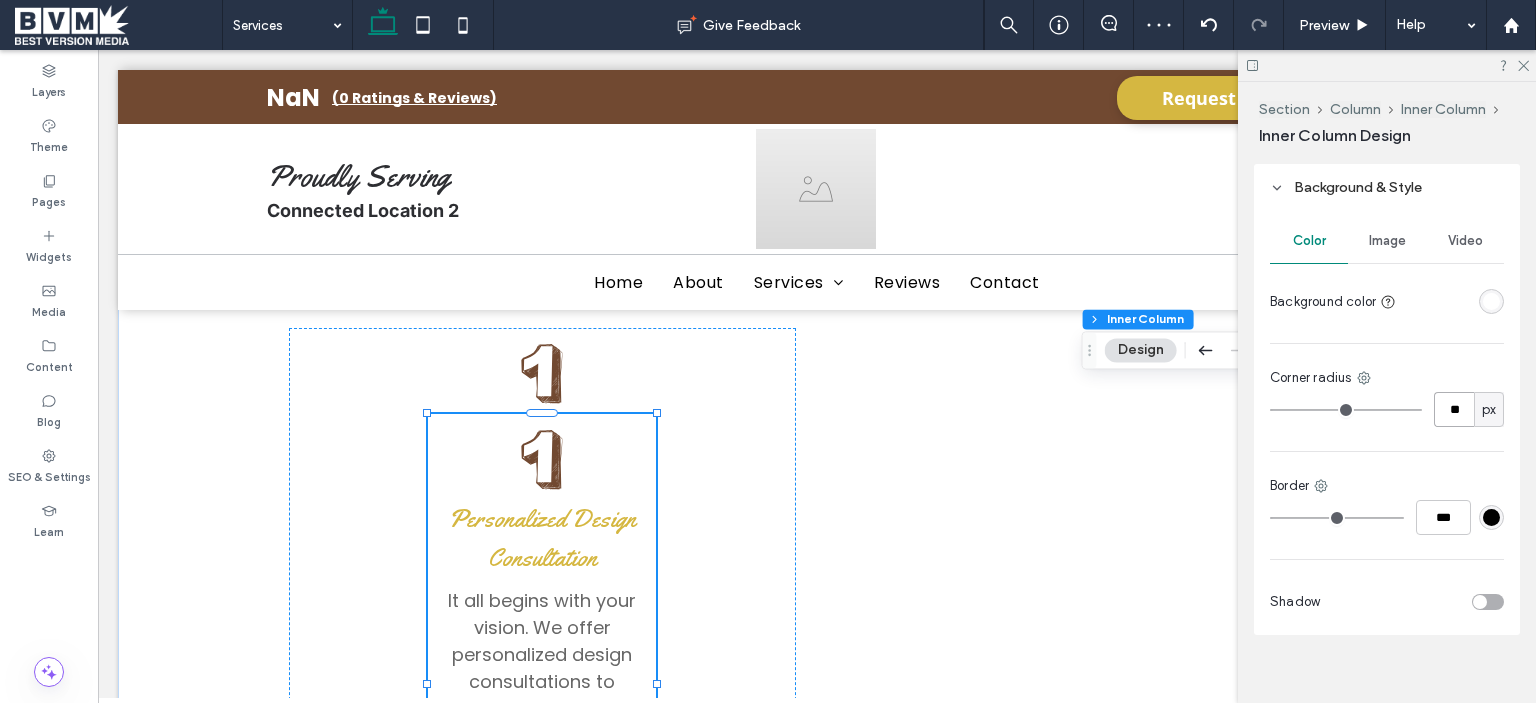 type on "**" 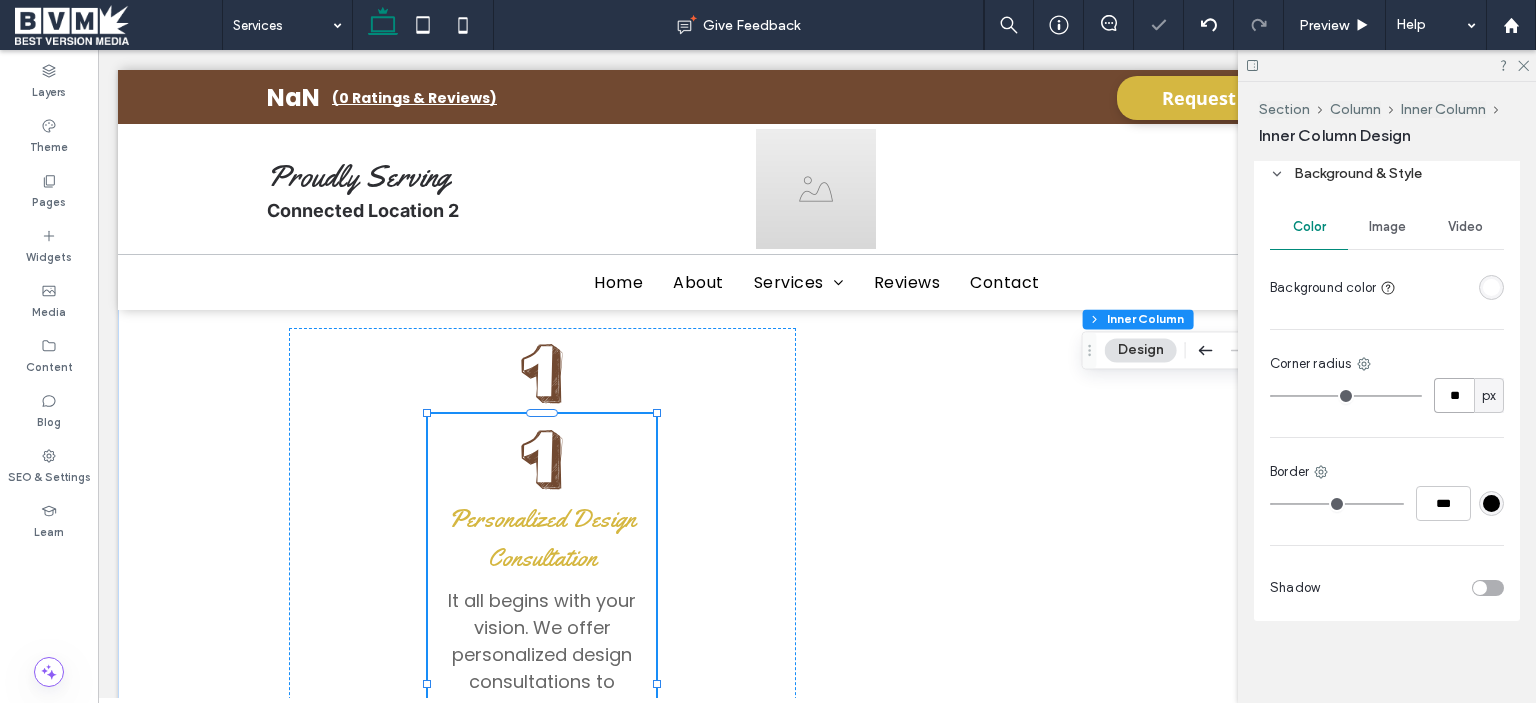 scroll, scrollTop: 1217, scrollLeft: 0, axis: vertical 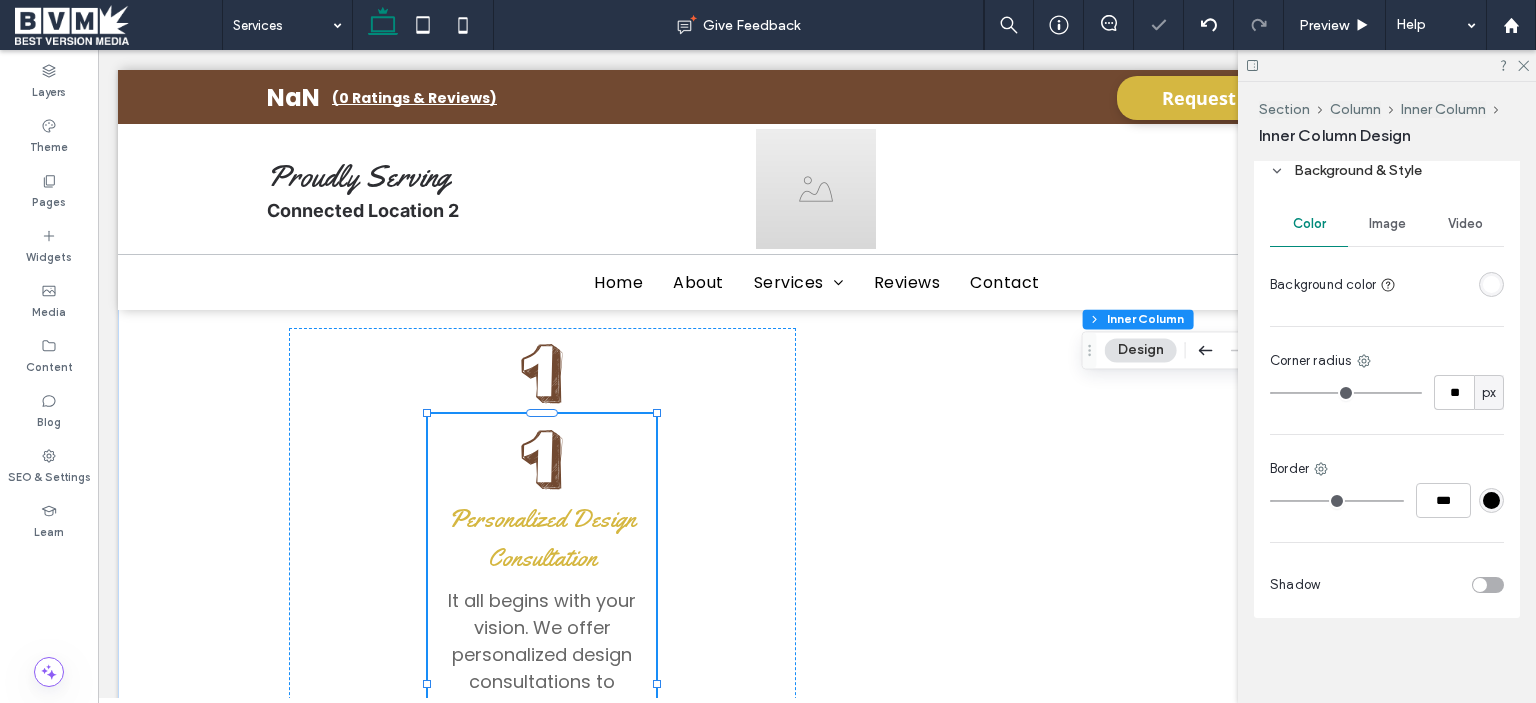 click at bounding box center (1488, 585) 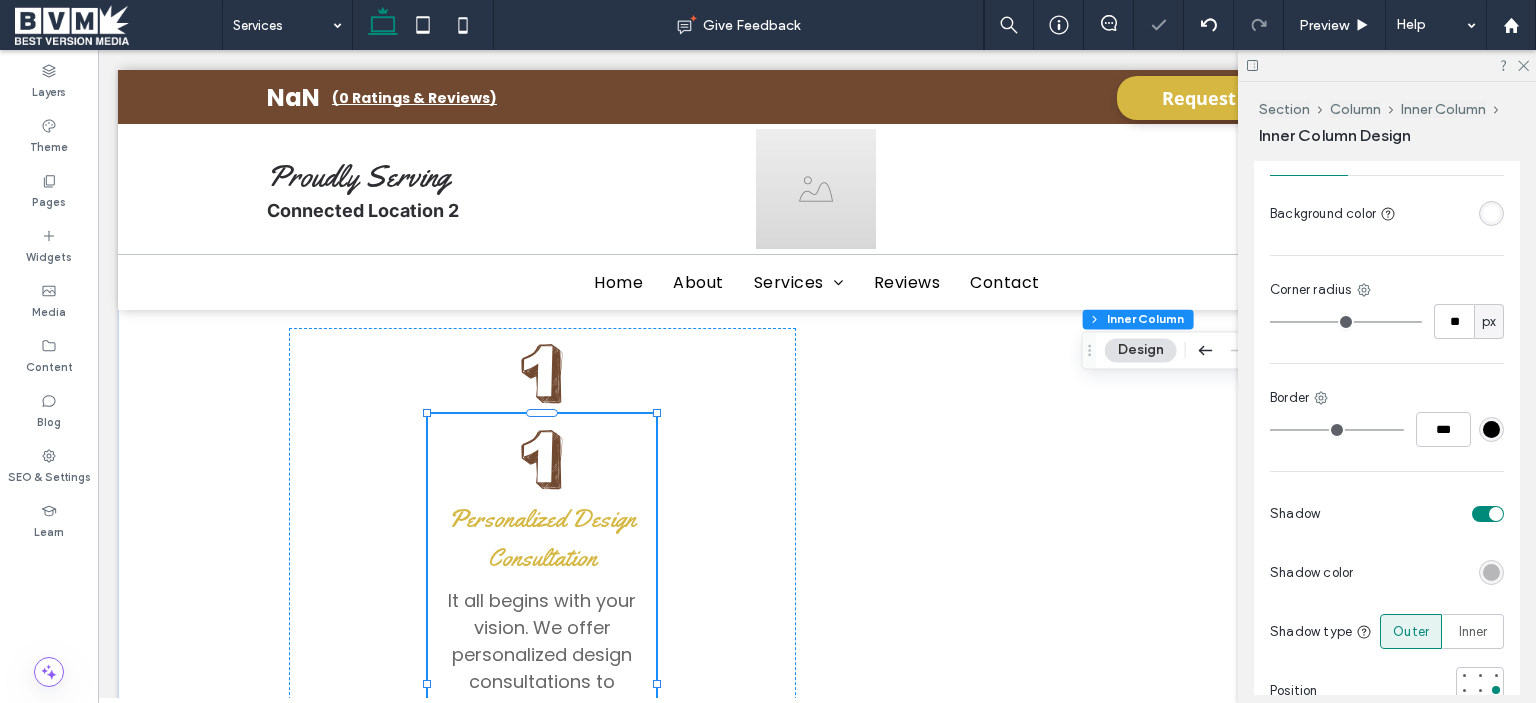 scroll, scrollTop: 1399, scrollLeft: 0, axis: vertical 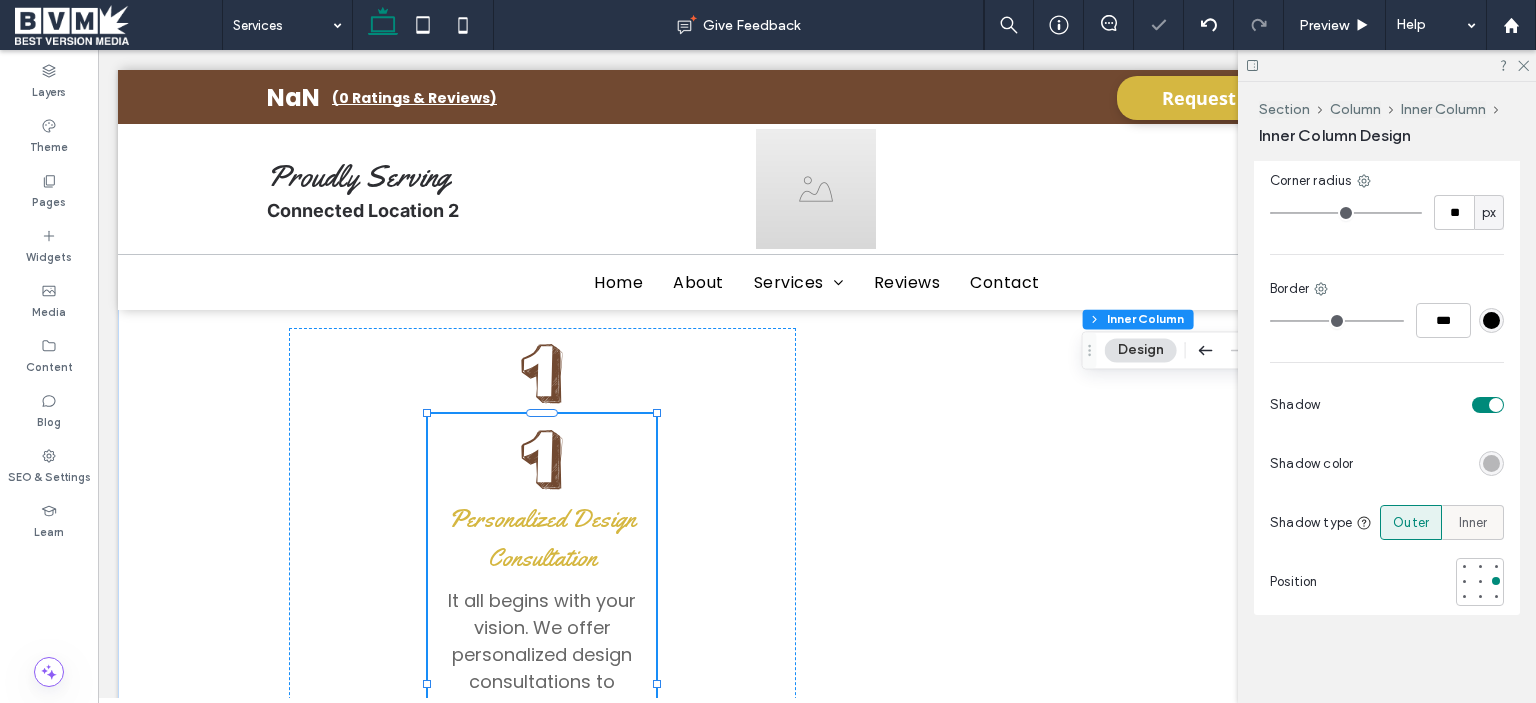 click on "Inner" at bounding box center [1473, 523] 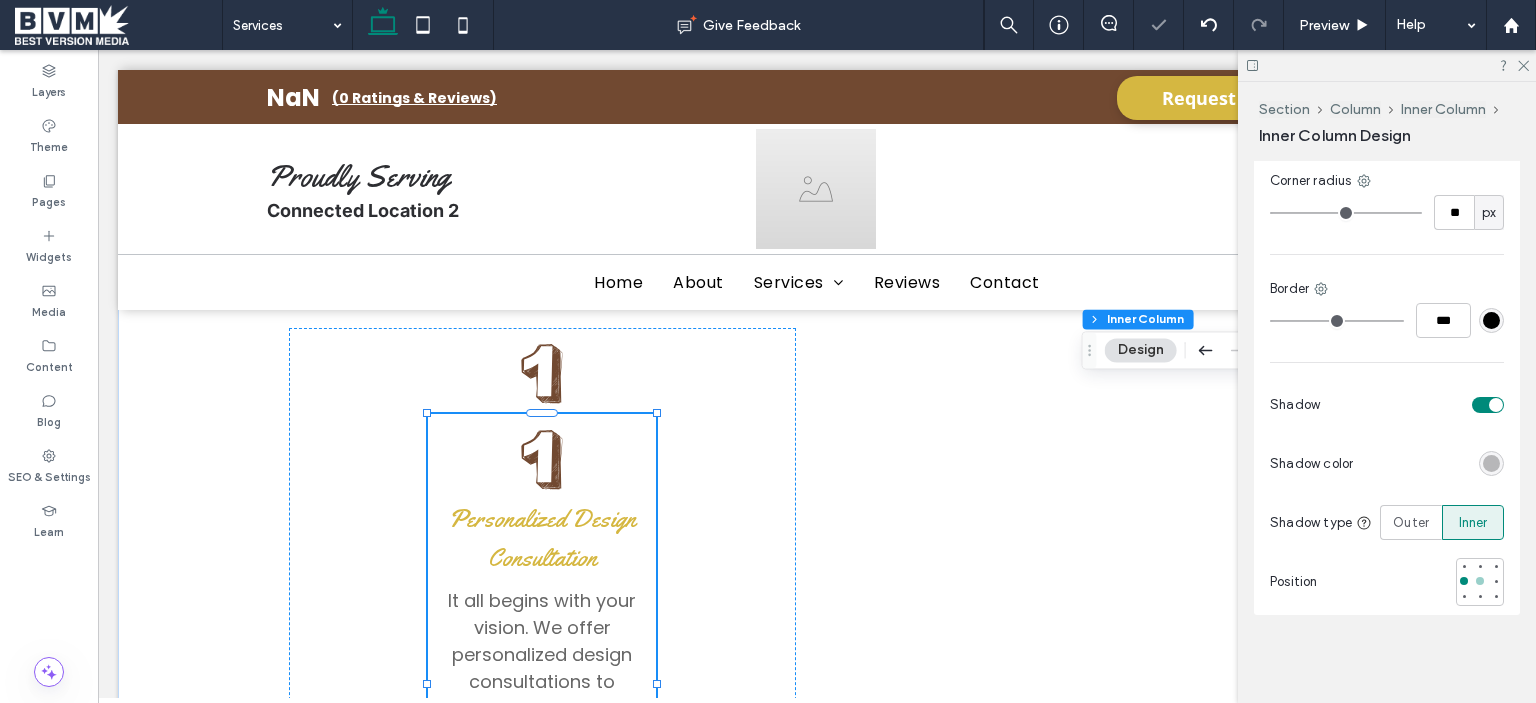 click at bounding box center (1480, 581) 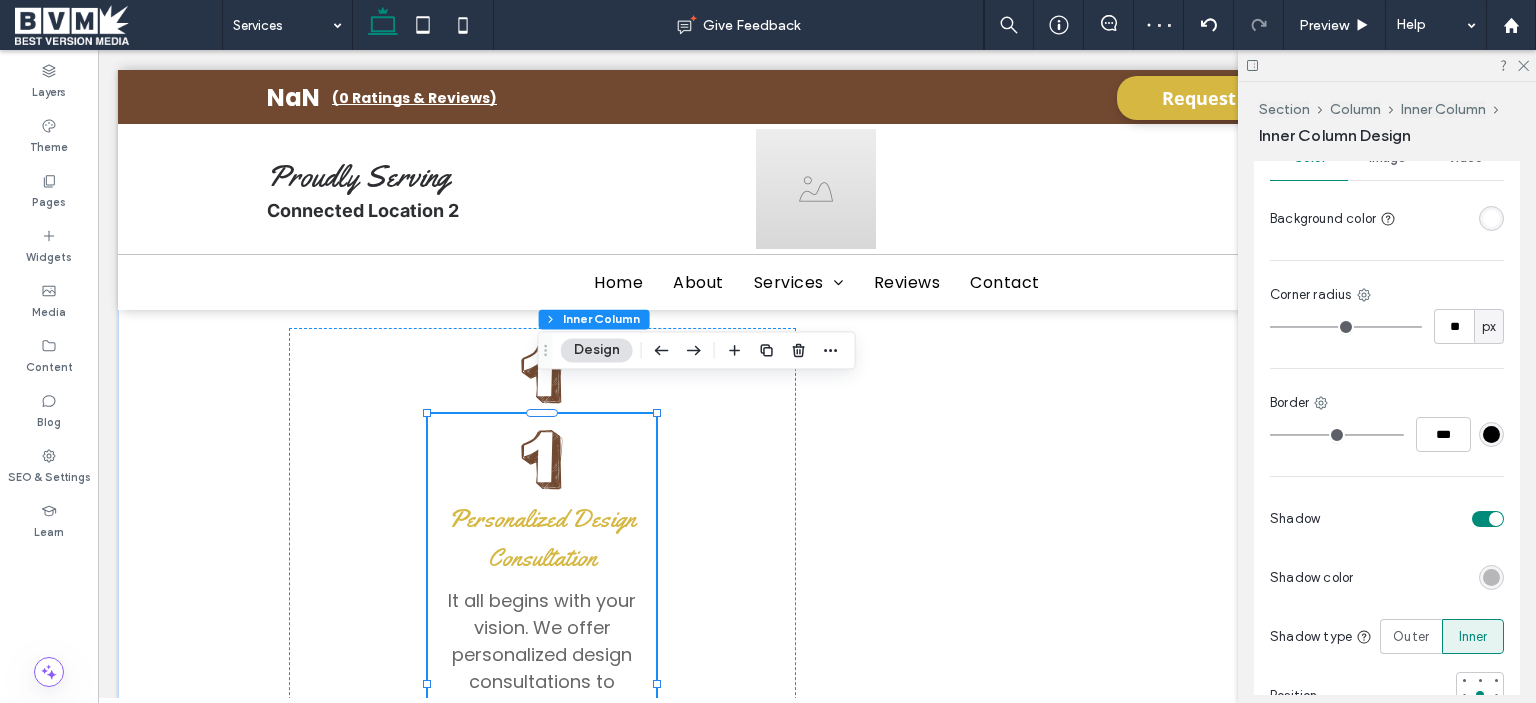 scroll, scrollTop: 1399, scrollLeft: 0, axis: vertical 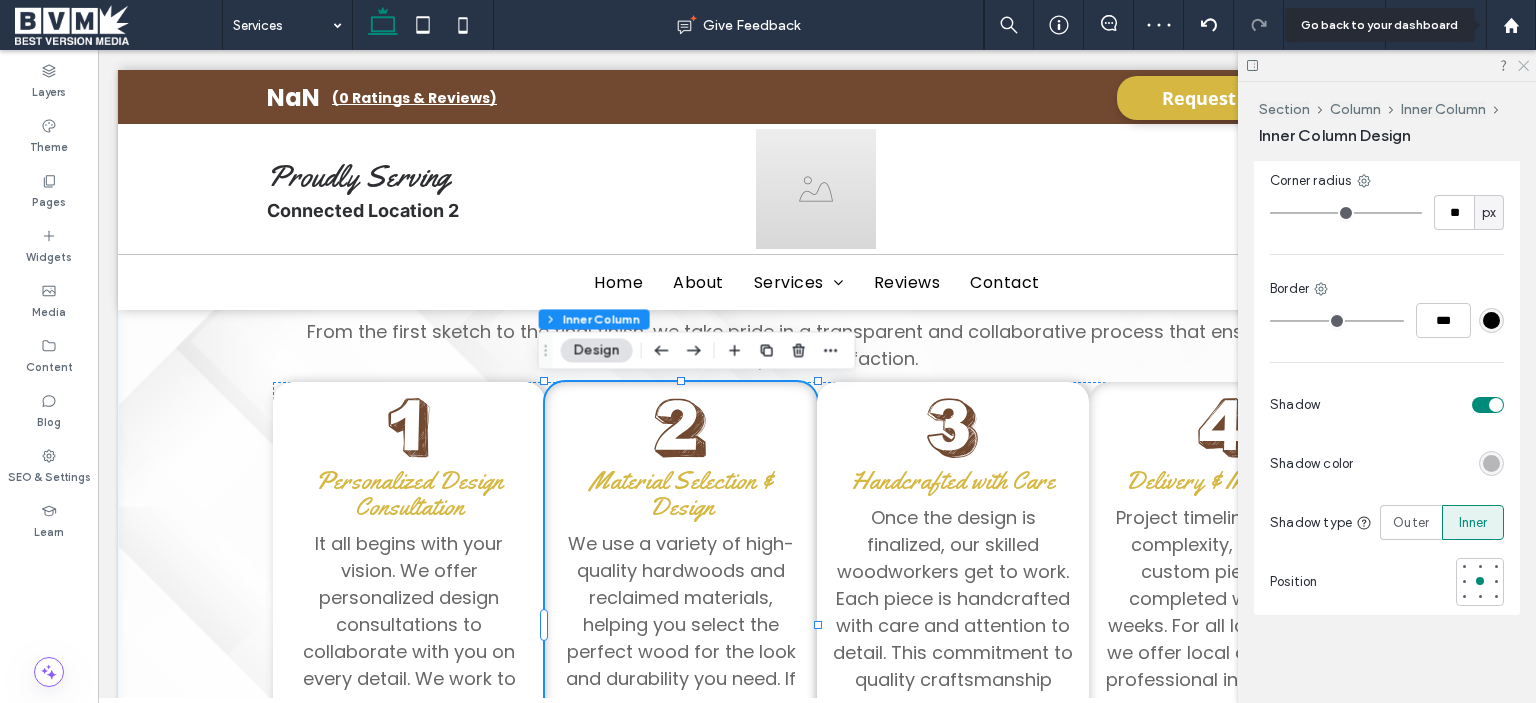 click 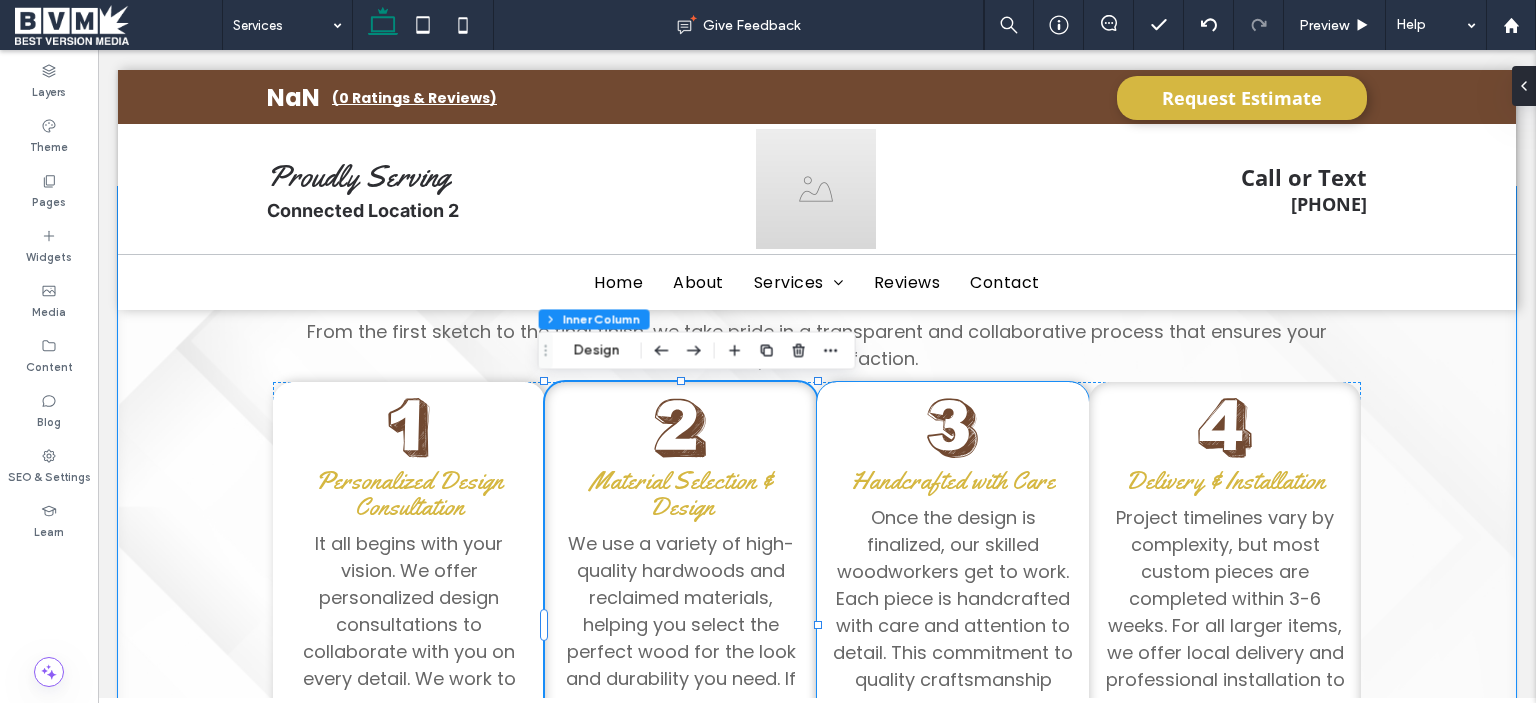 scroll, scrollTop: 1311, scrollLeft: 0, axis: vertical 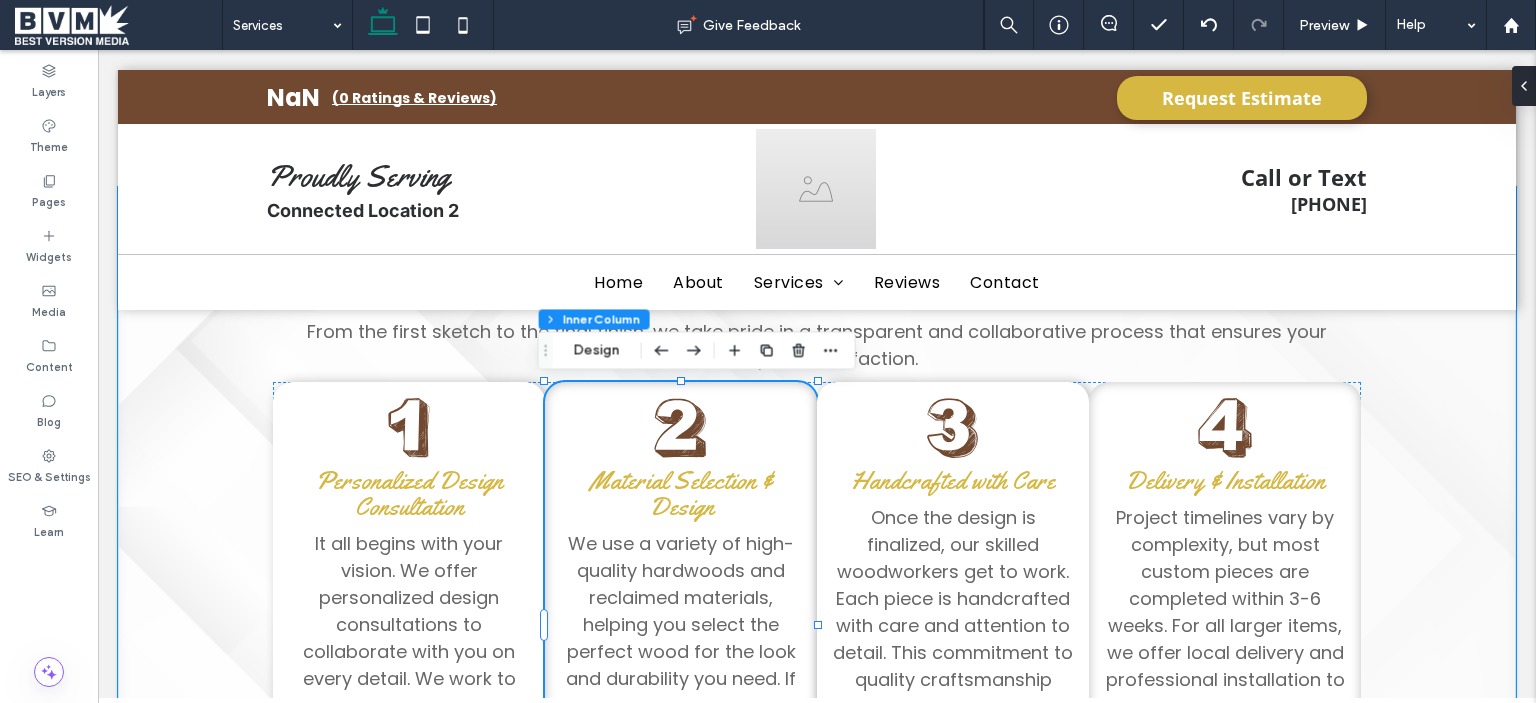 click on "Our Custom Furniture Process
From the first sketch to the final finish, we take pride in a transparent and collaborative process that ensures your complete satisfaction.
Personalized Design Consultation
It all begins with your vision. We offer personalized design consultations to collaborate with you on every detail. We work to understand your functional needs and aesthetic goals to ensure the final piece perfectly reflects your lifestyle and values.
Material Selection & Design We use a variety of high-quality hardwoods and reclaimed materials, helping you select the perfect wood for the look and durability you need. If you need to match existing decor, we take great care to match the color, grain, and finish to blend seamlessly with your existing pieces.
Handcrafted with Care
Delivery & Installation" at bounding box center [817, 566] 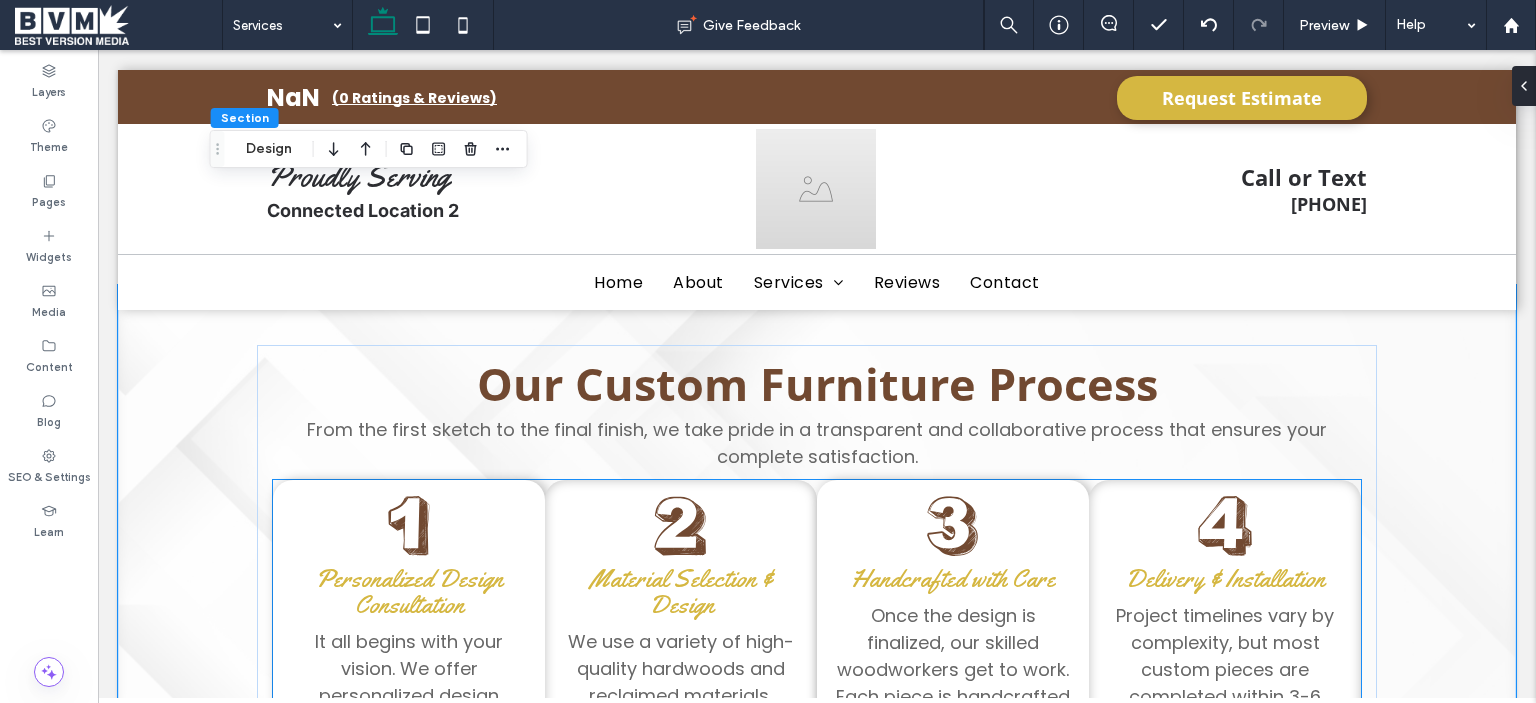scroll, scrollTop: 1111, scrollLeft: 0, axis: vertical 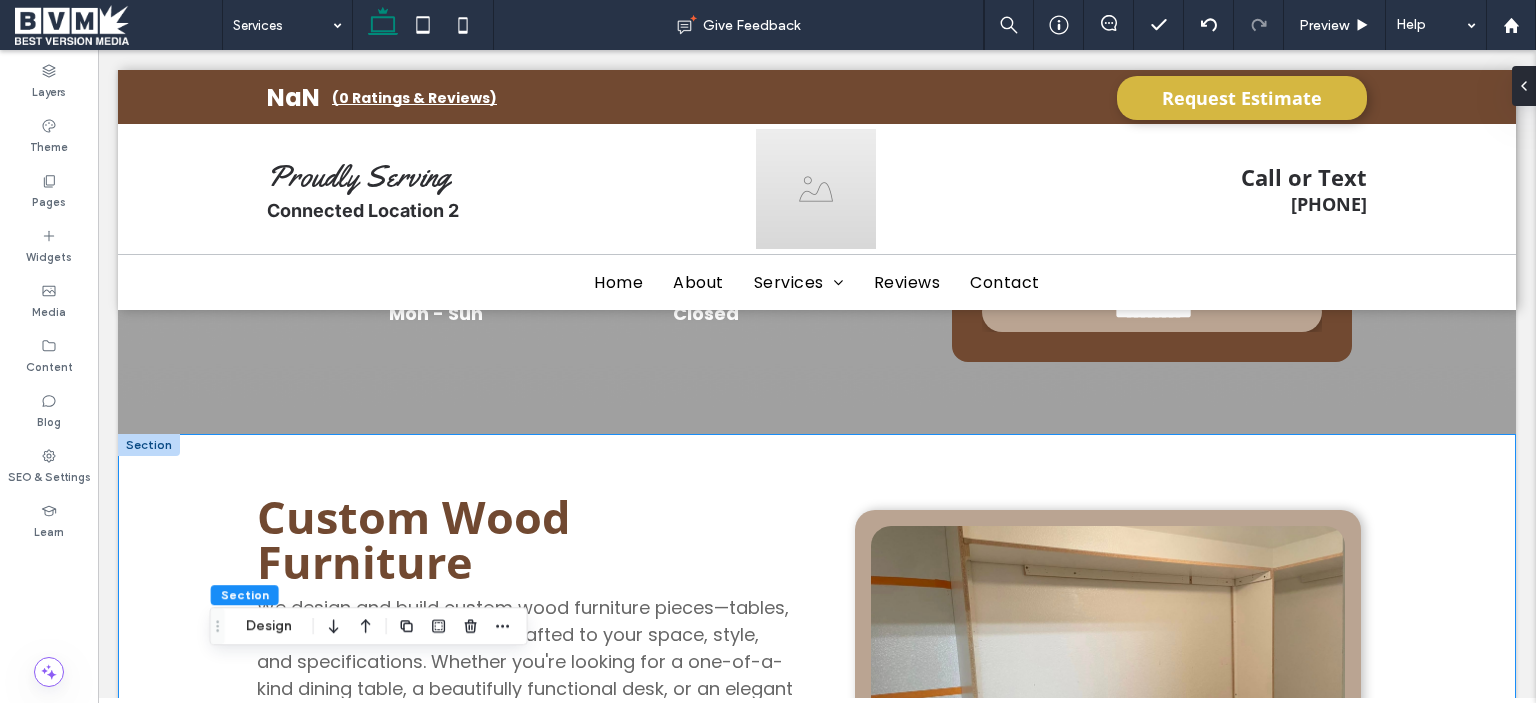 click at bounding box center [149, 445] 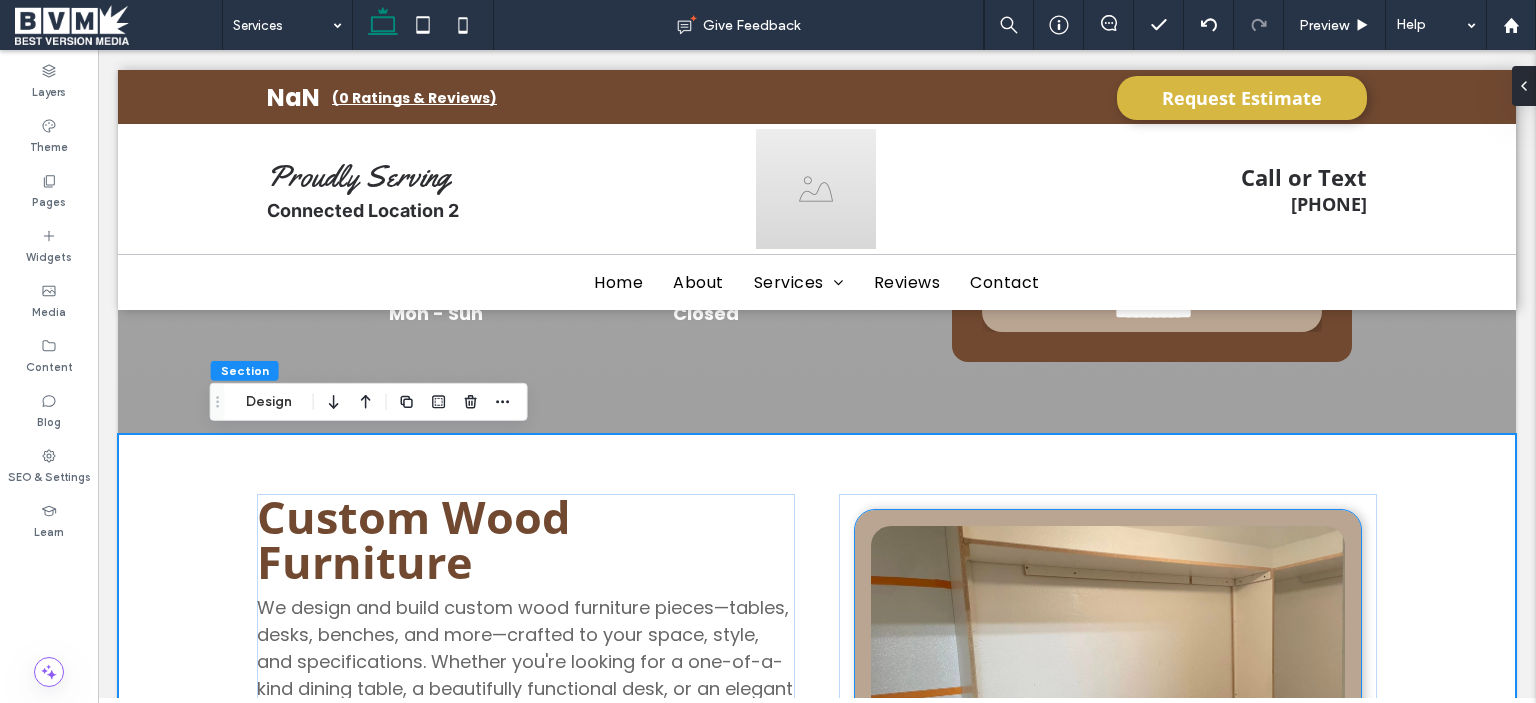 click at bounding box center [1108, 686] 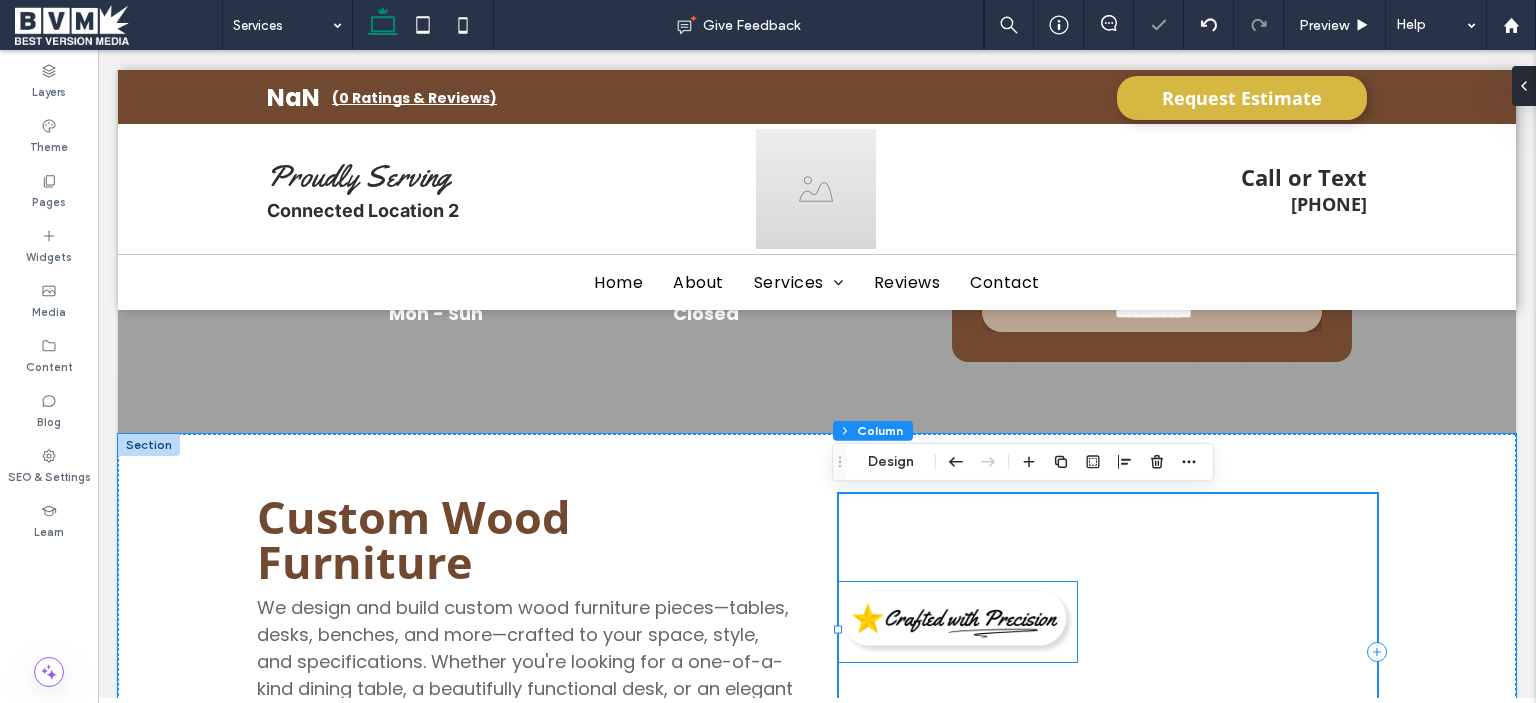 click at bounding box center (958, 622) 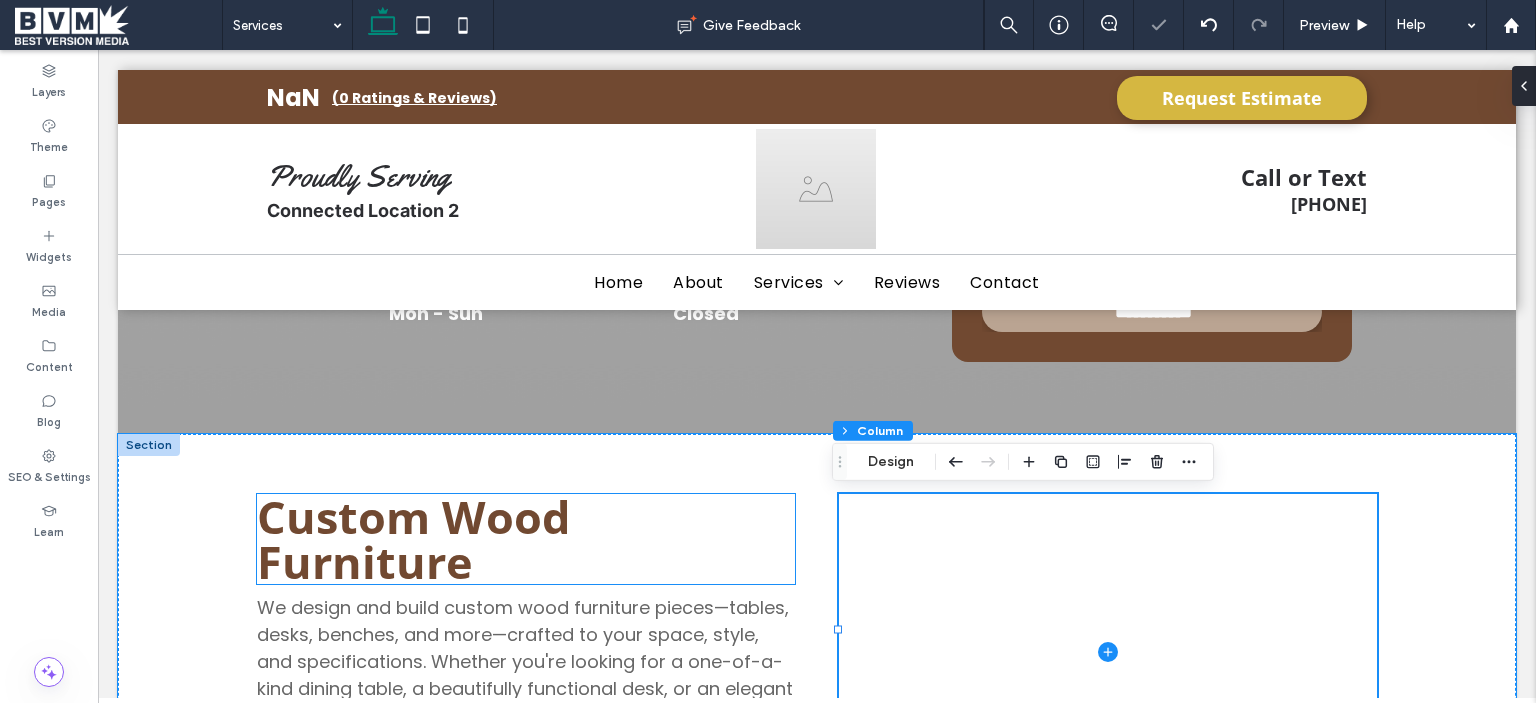 click on "Custom Wood Furniture" at bounding box center [413, 539] 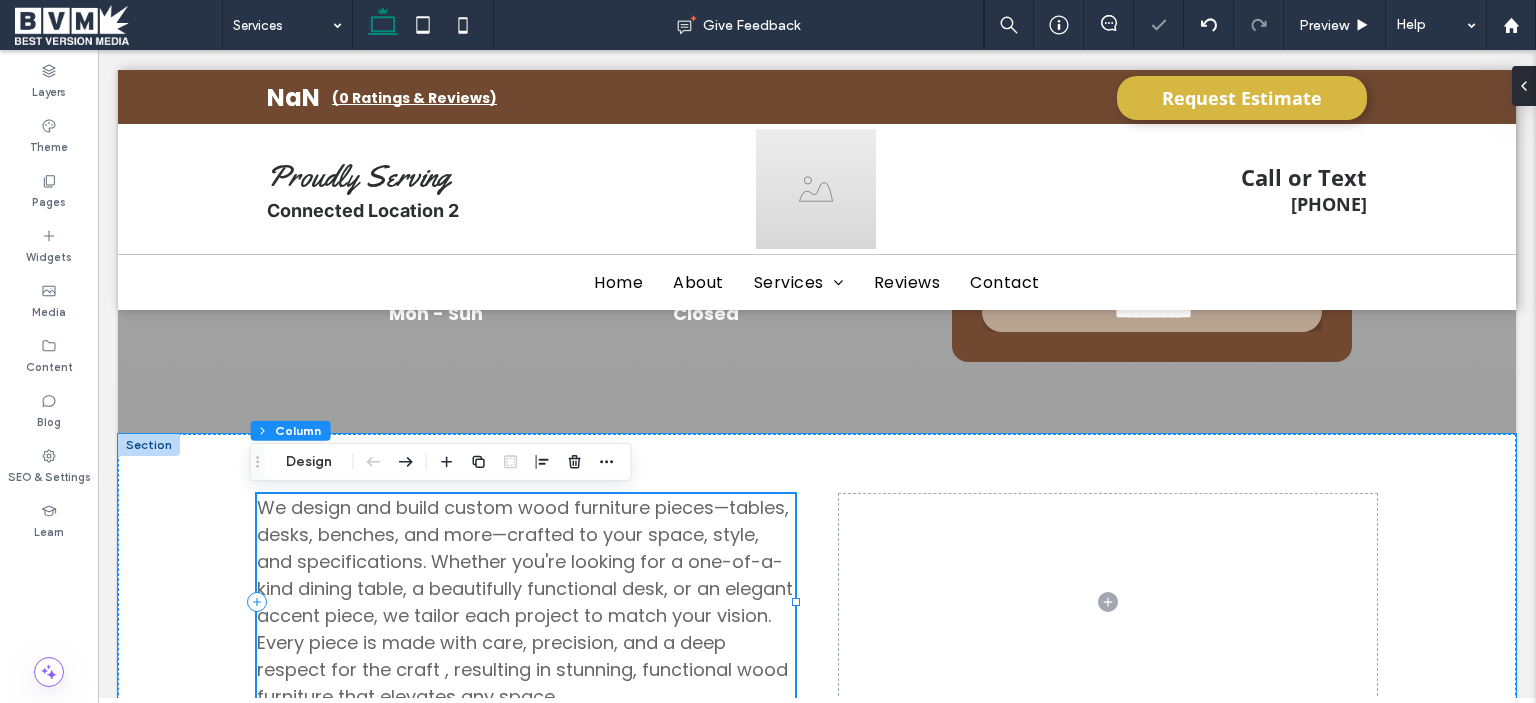 click on "We design and build custom wood furniture pieces—tables, desks, benches, and more—crafted to your space, style, and specifications. Whether you're looking for a one-of-a-kind dining table, a beautifully functional desk, or an elegant accent piece, we tailor each project to match your vision. Every piece is made with care, precision, and a deep respect for the craft , resulting in stunning, functional wood furniture that elevates any space." at bounding box center (525, 602) 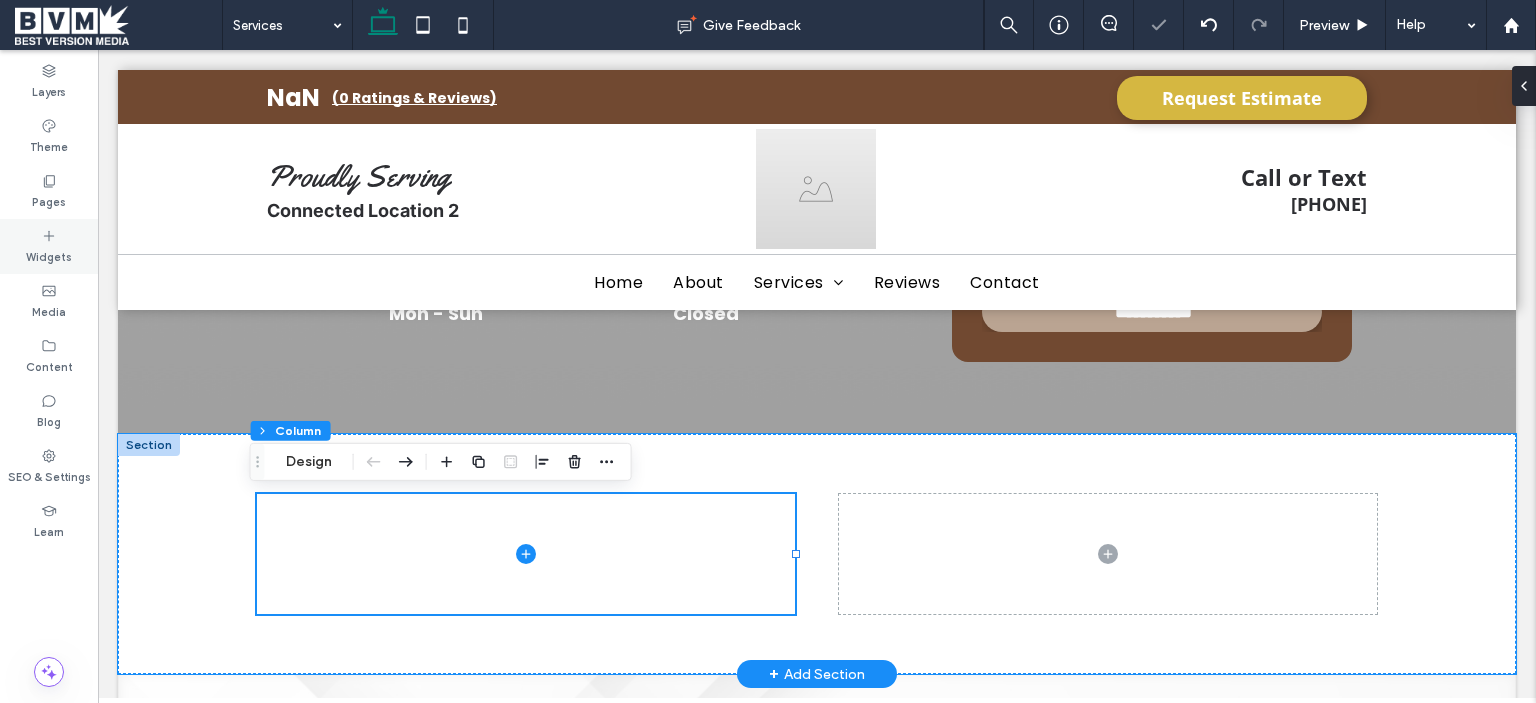 click 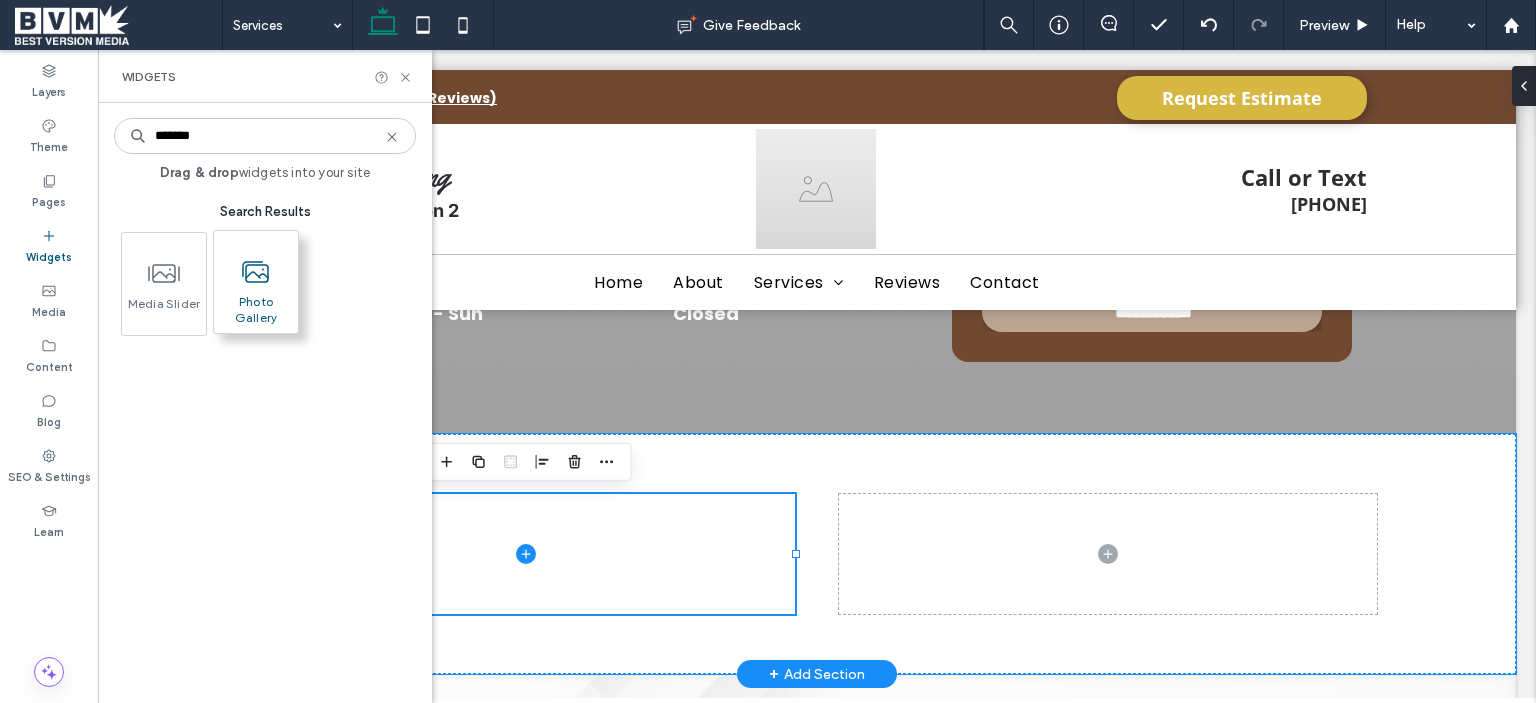 type on "*******" 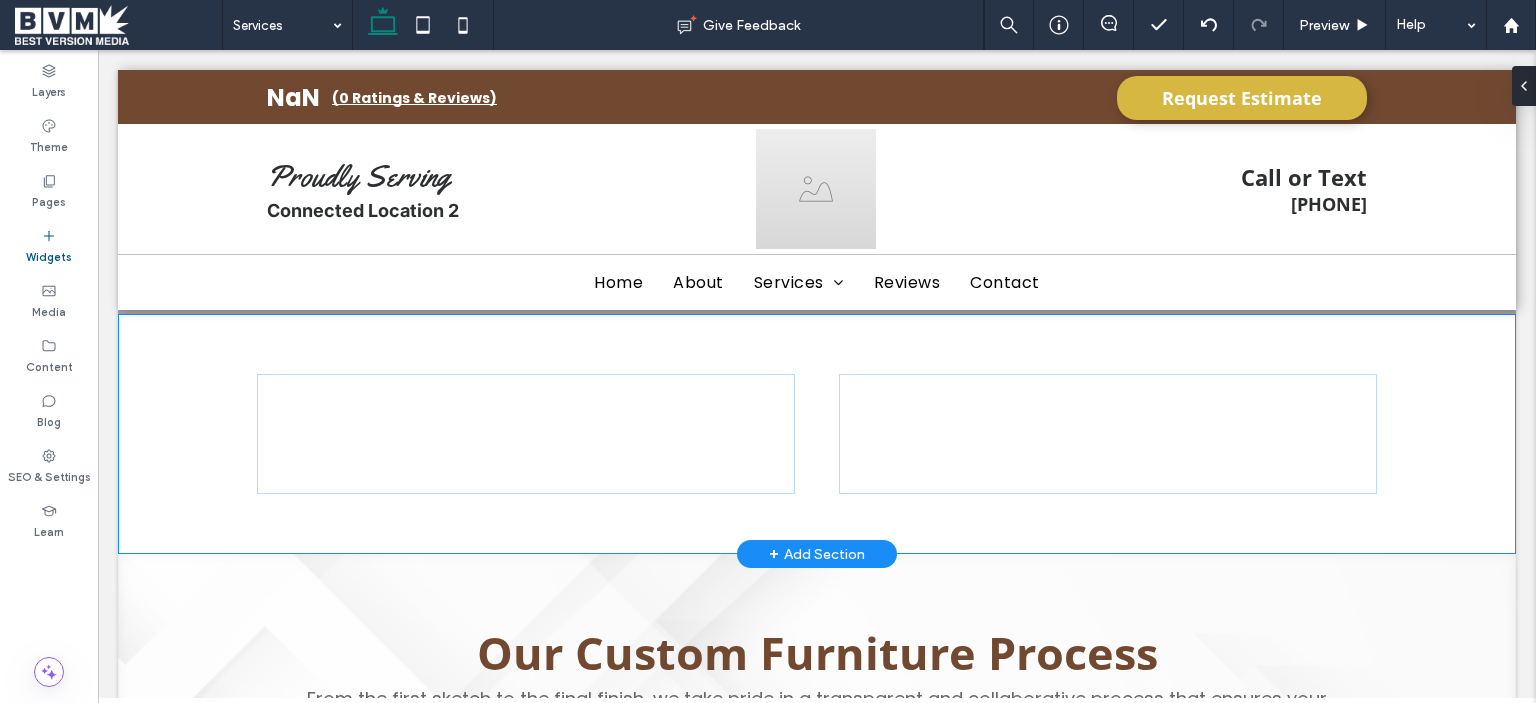 scroll, scrollTop: 656, scrollLeft: 0, axis: vertical 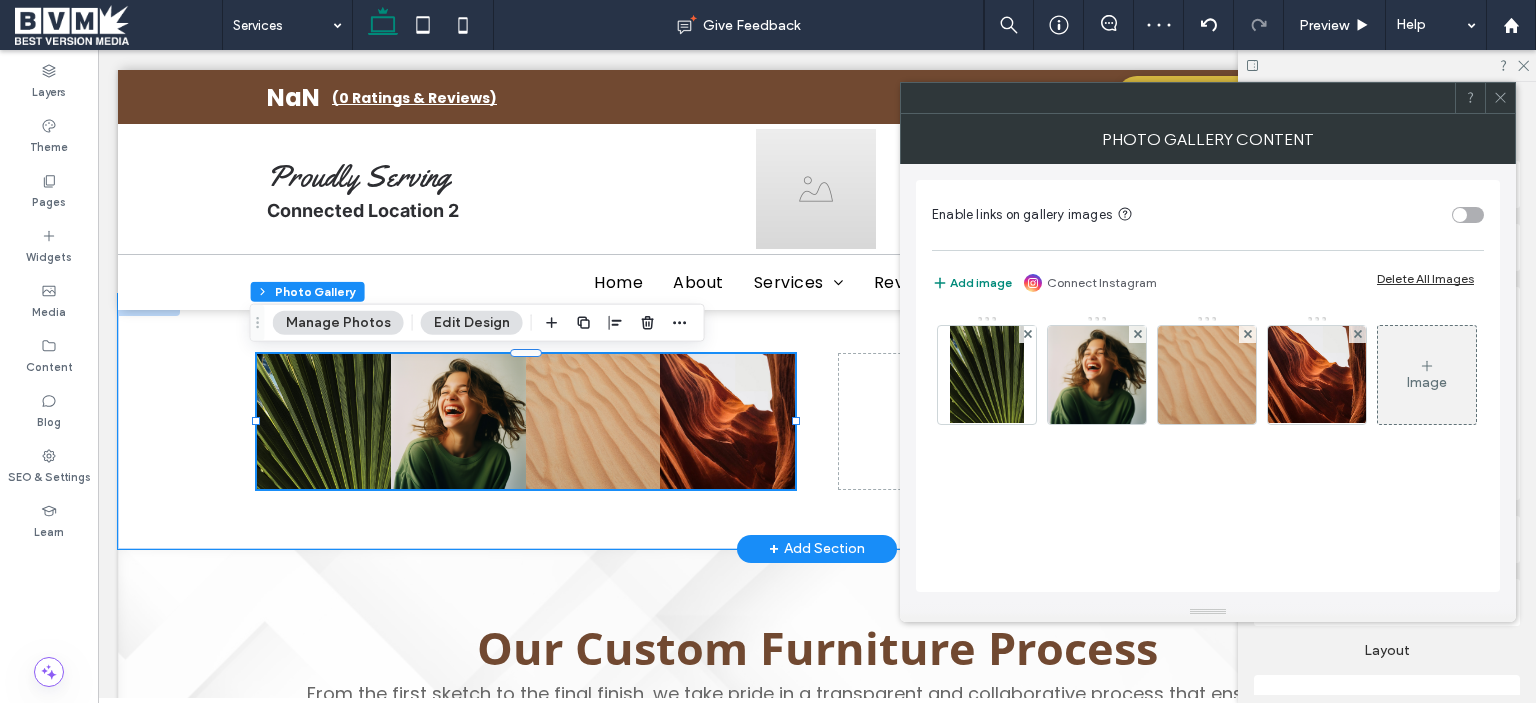 click 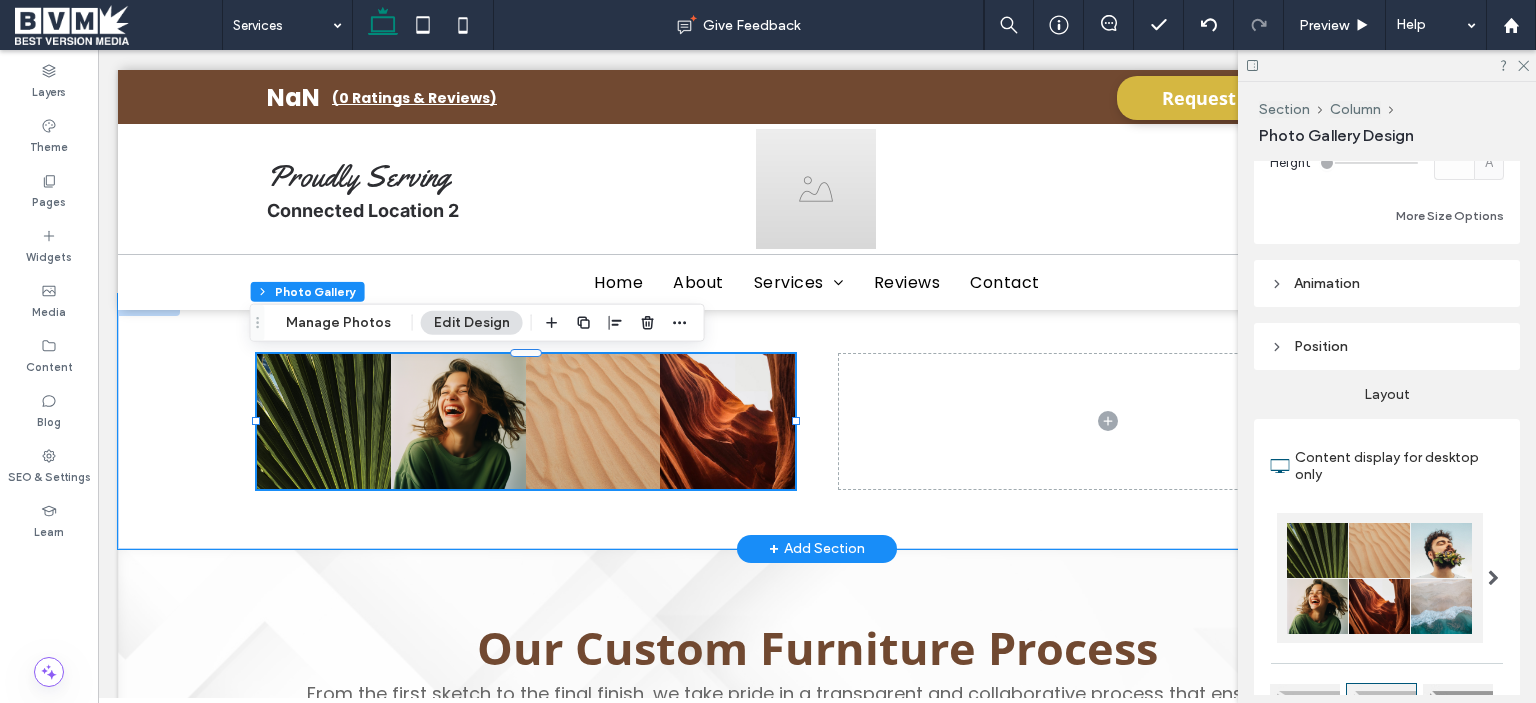 scroll, scrollTop: 300, scrollLeft: 0, axis: vertical 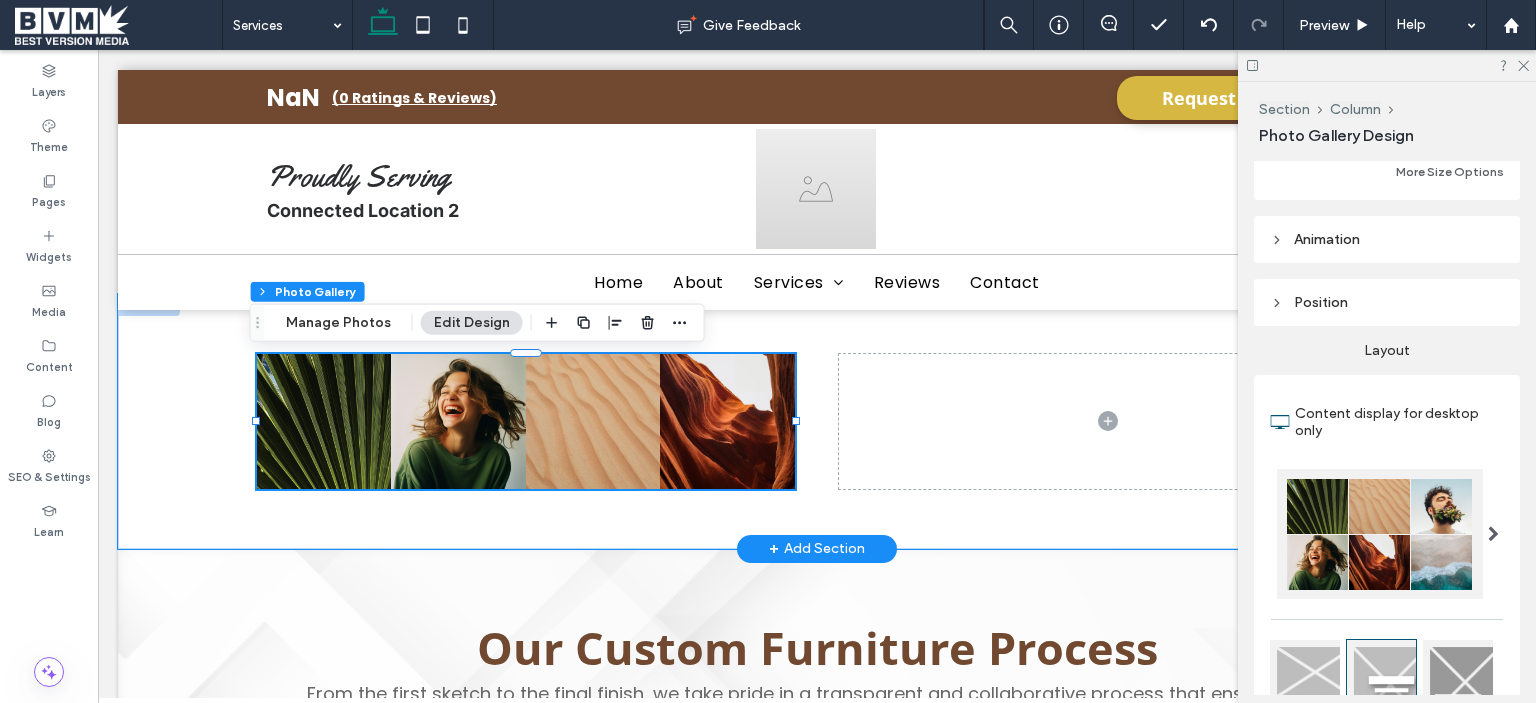click at bounding box center [1493, 534] 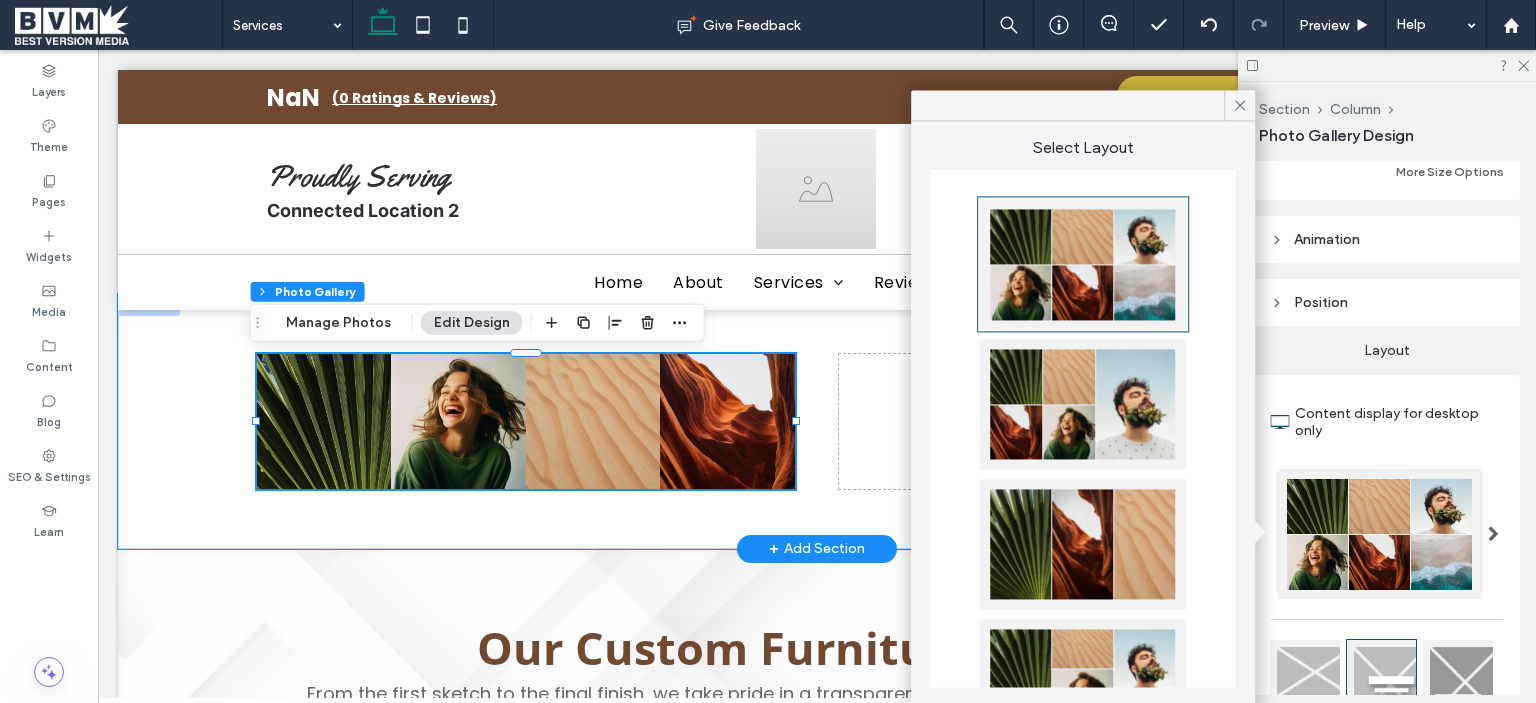 click at bounding box center [1083, 404] 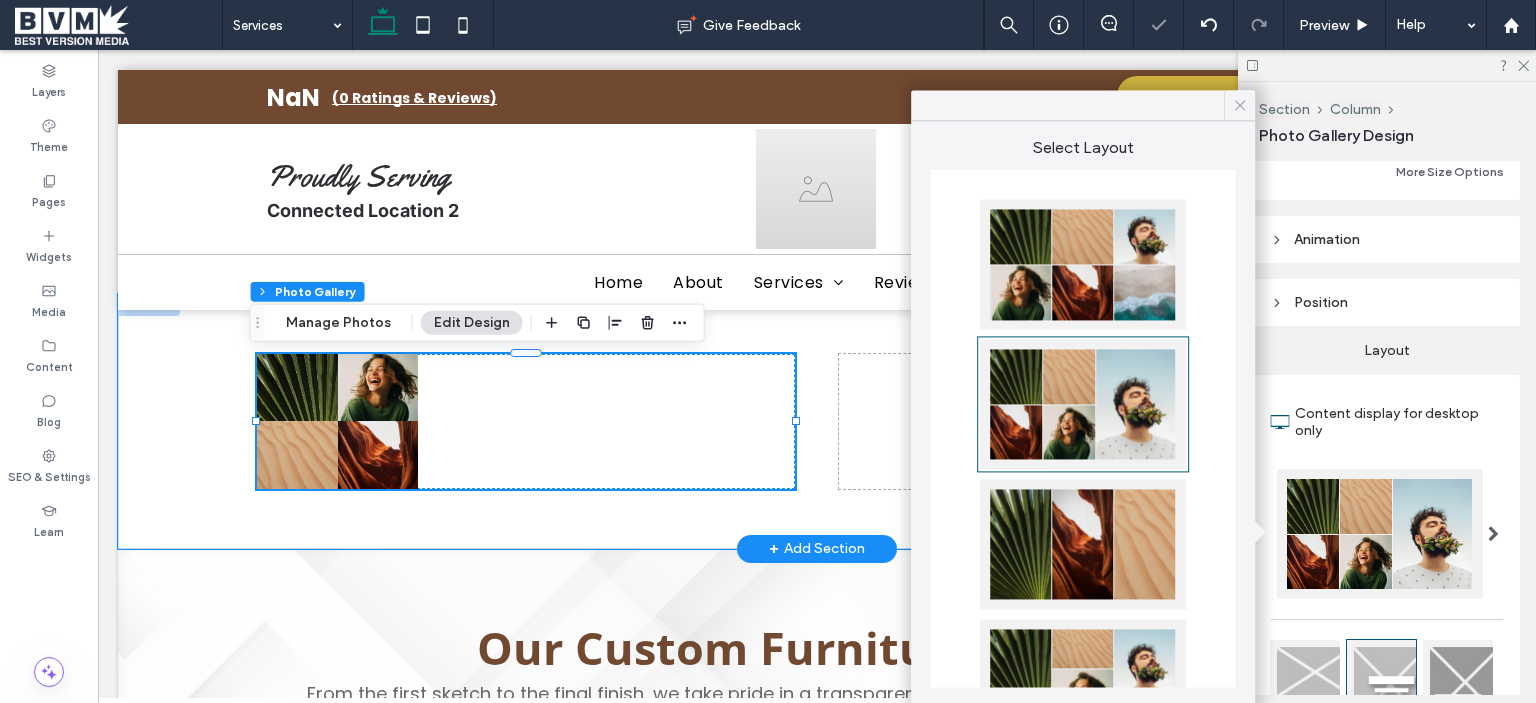 click at bounding box center (1240, 105) 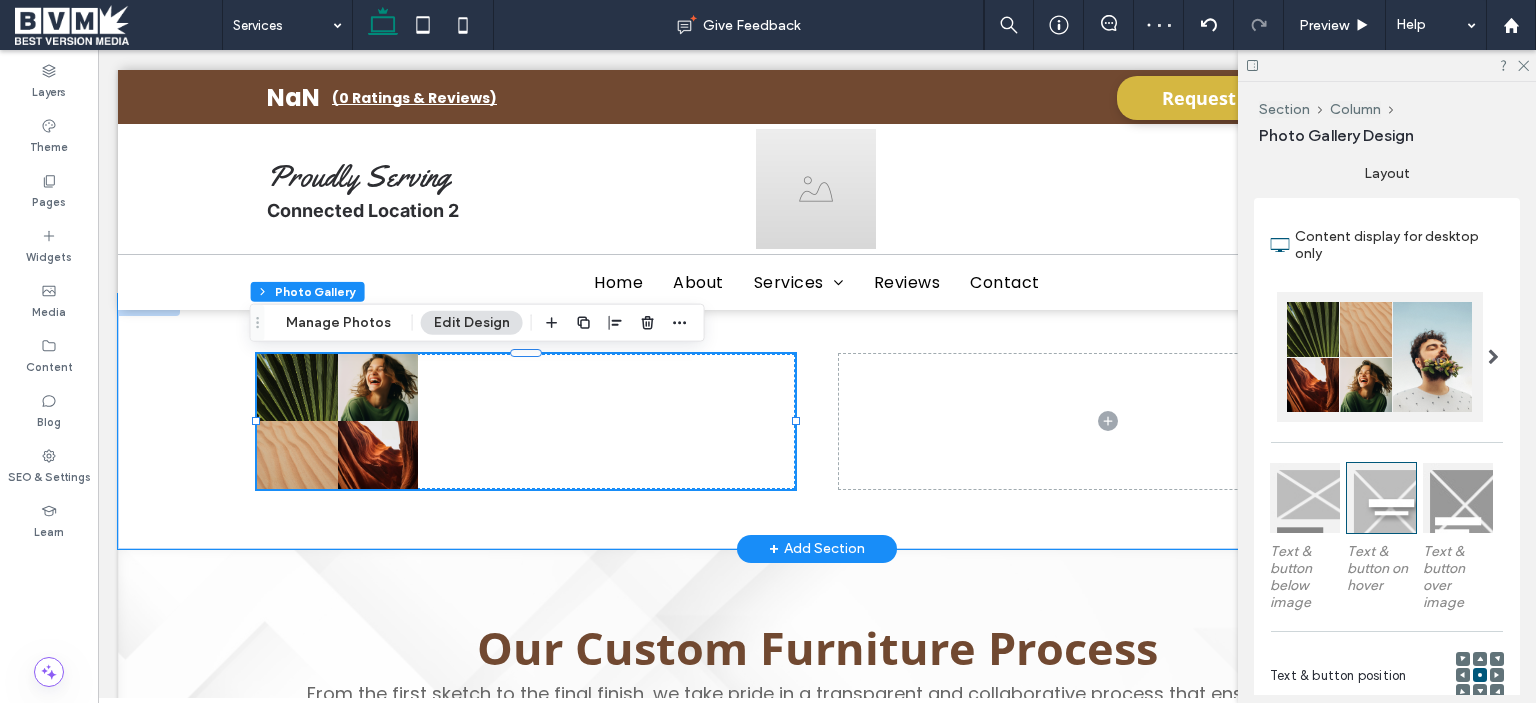 scroll, scrollTop: 600, scrollLeft: 0, axis: vertical 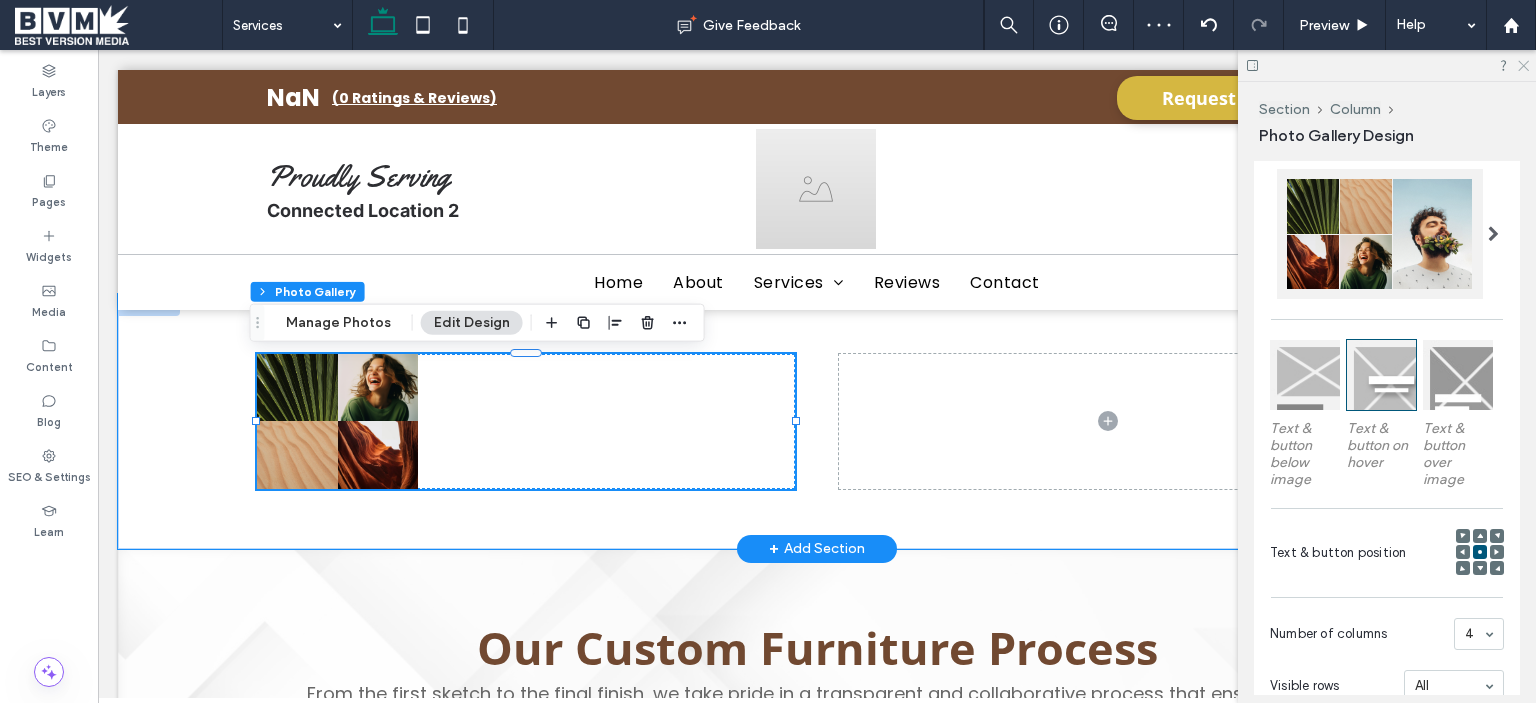 click 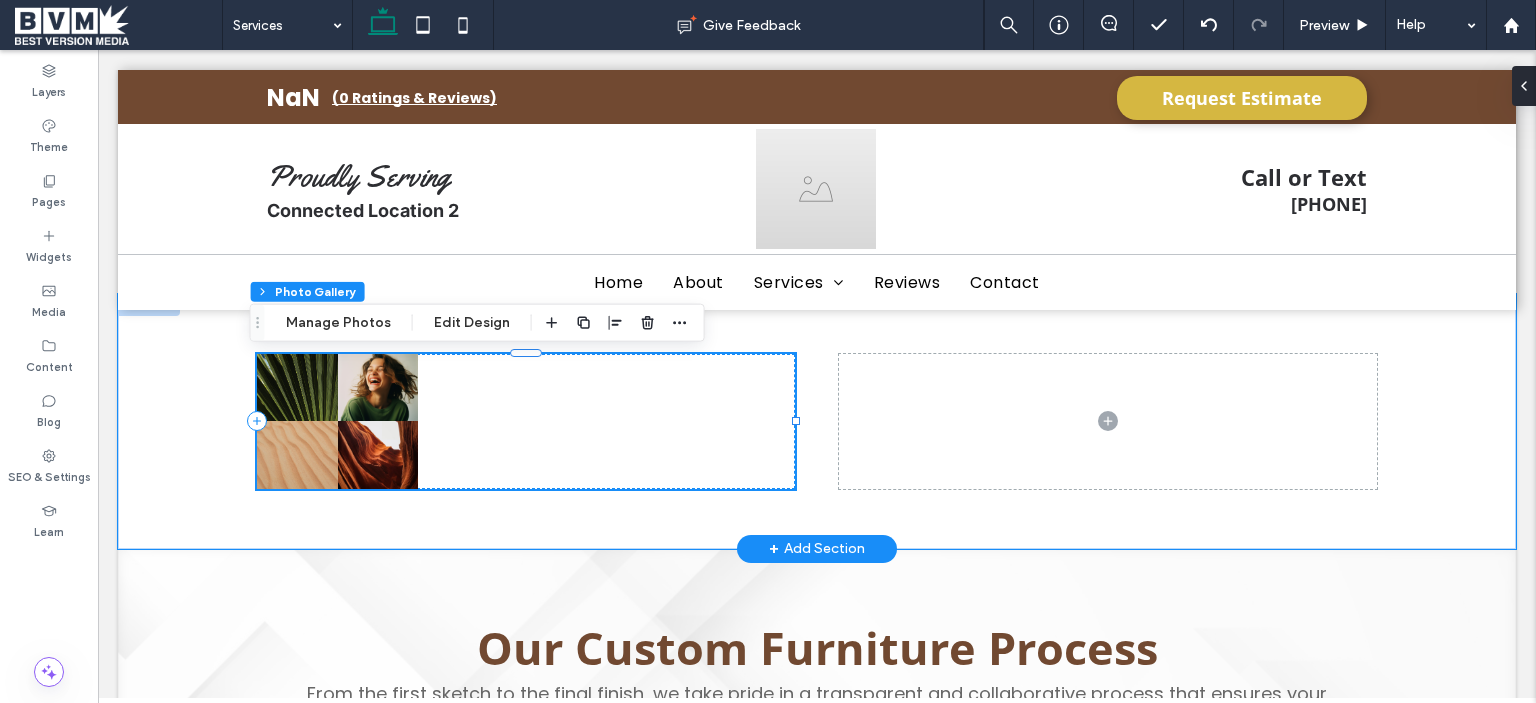 click on "Nature's Symphony
Breathtaking colors of our planet
Button
Faces of Humanity
Portraits of people from around the globe
Button
Sands of Time
Stark beauty of desolate dunes
Button
Beyond Boundaries
Visual odyssey across continents
Button" at bounding box center (526, 421) 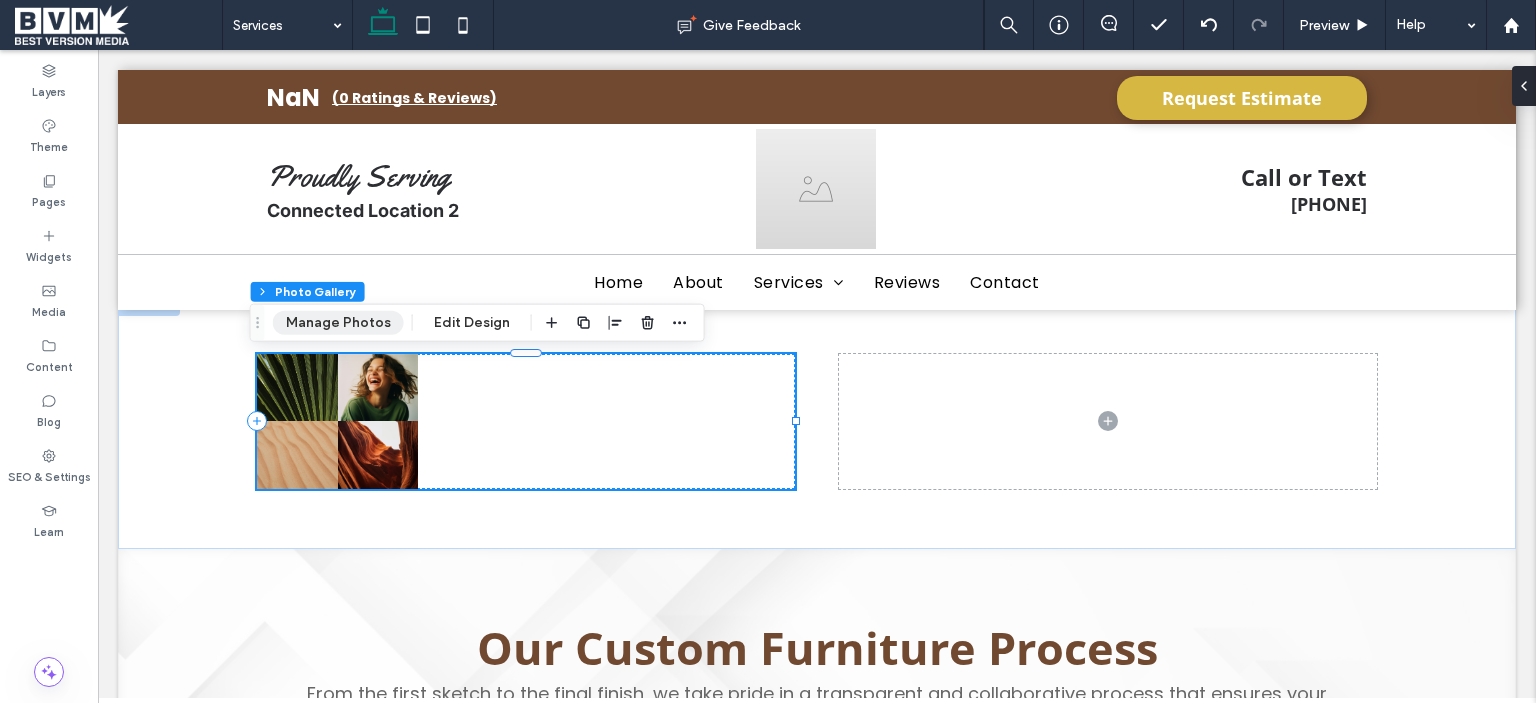 click on "Manage Photos" at bounding box center (338, 323) 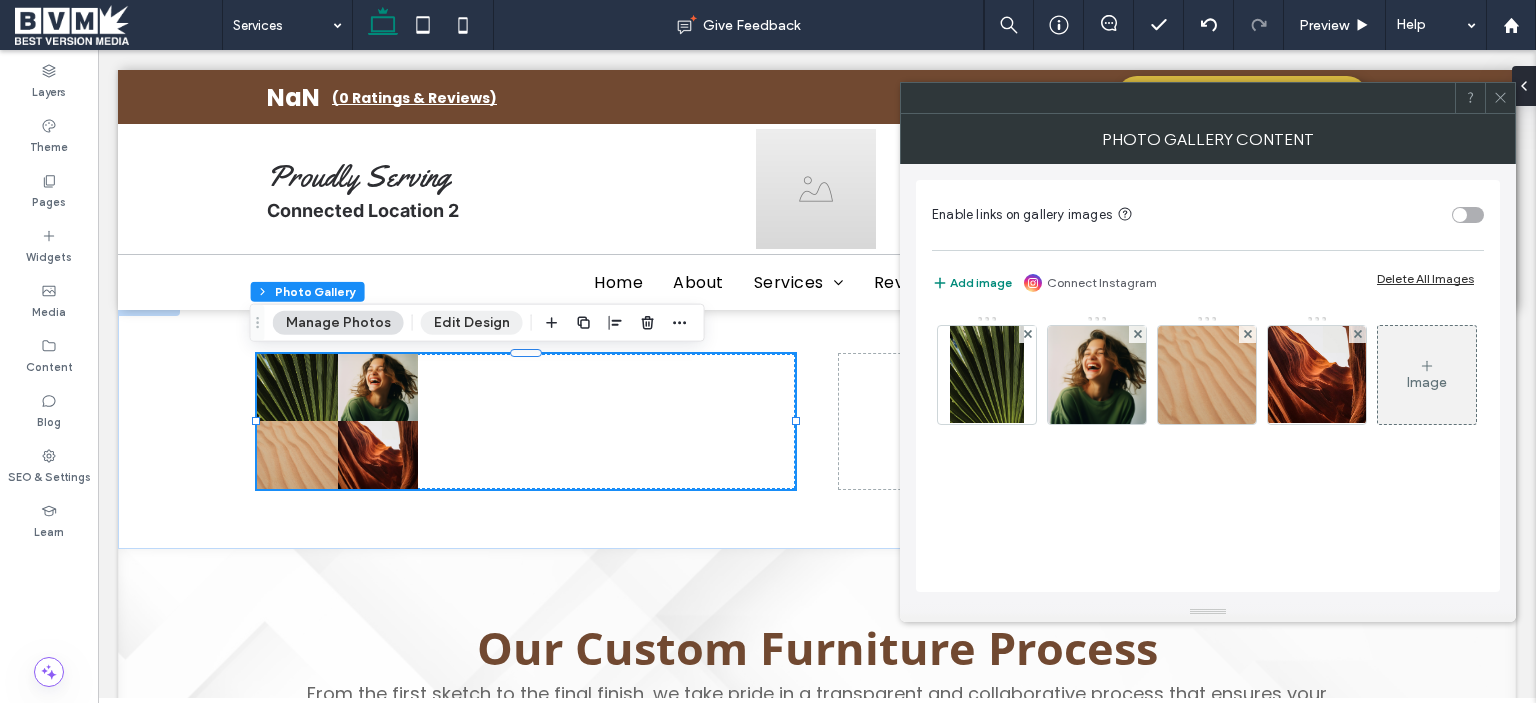 click on "Edit Design" at bounding box center [472, 323] 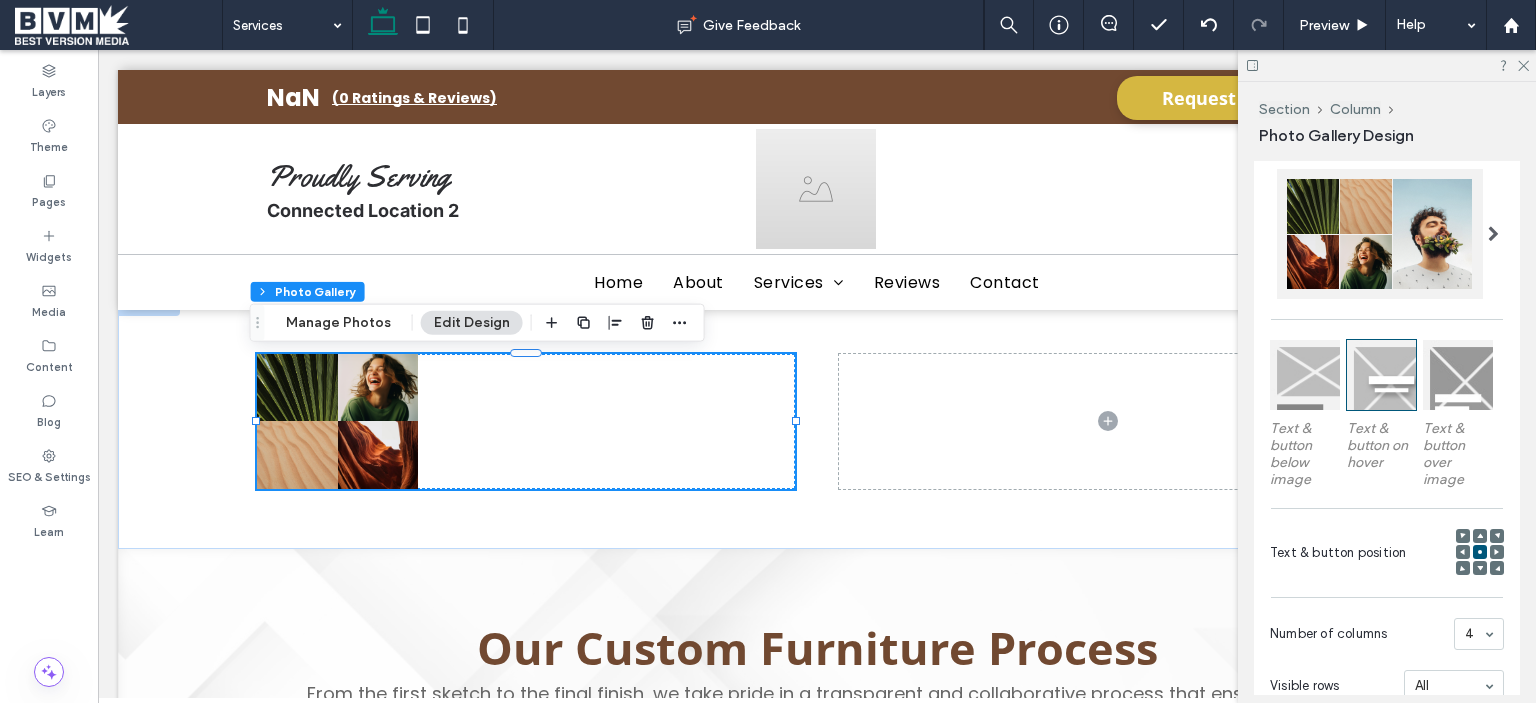 scroll, scrollTop: 900, scrollLeft: 0, axis: vertical 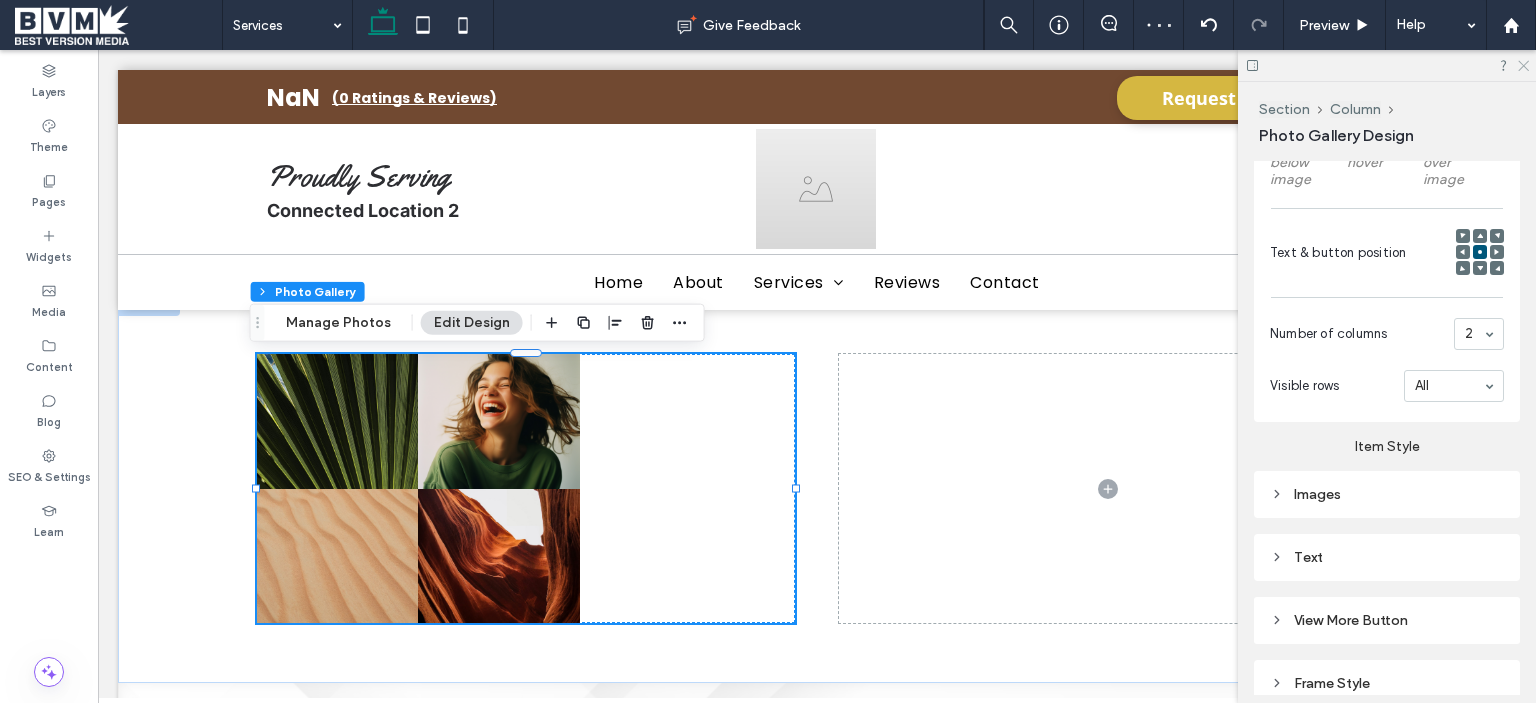 click 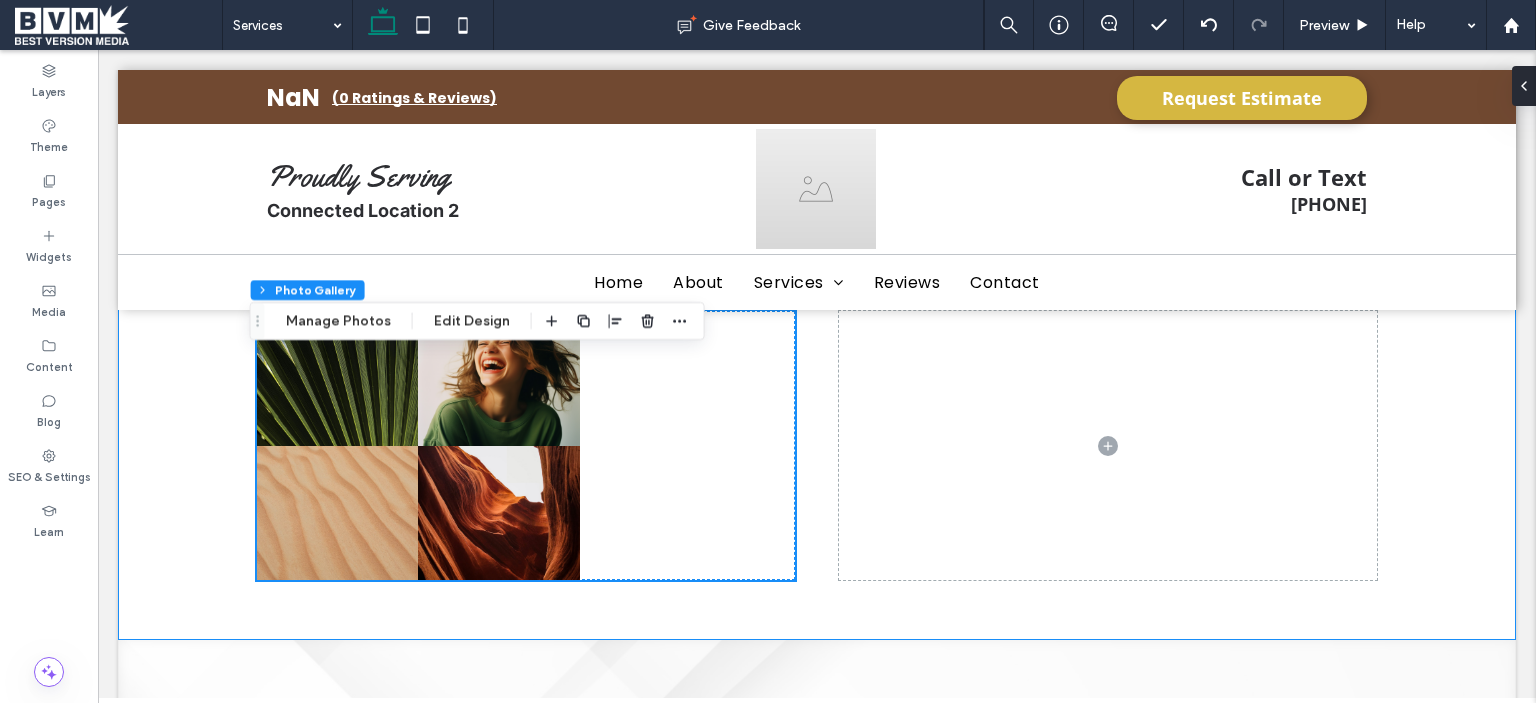 scroll, scrollTop: 657, scrollLeft: 0, axis: vertical 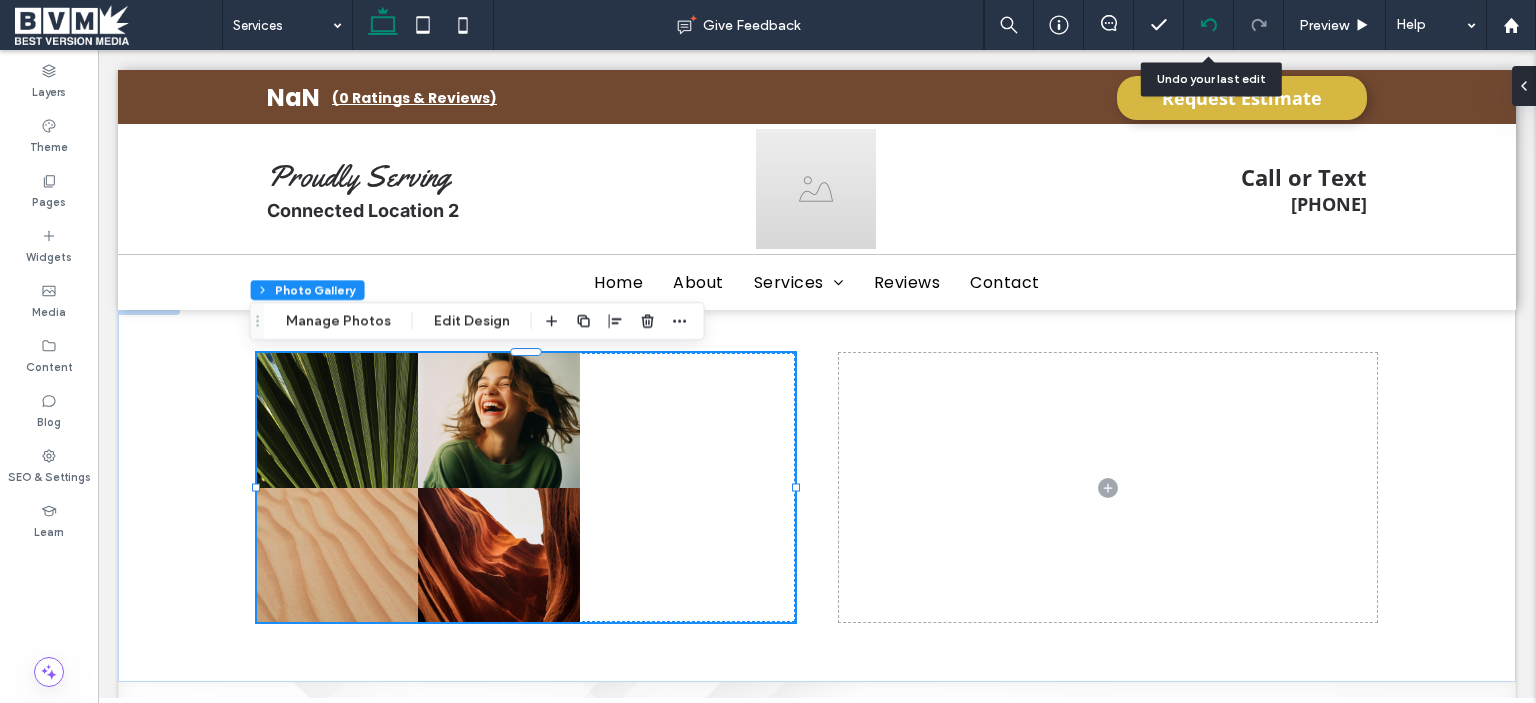 click 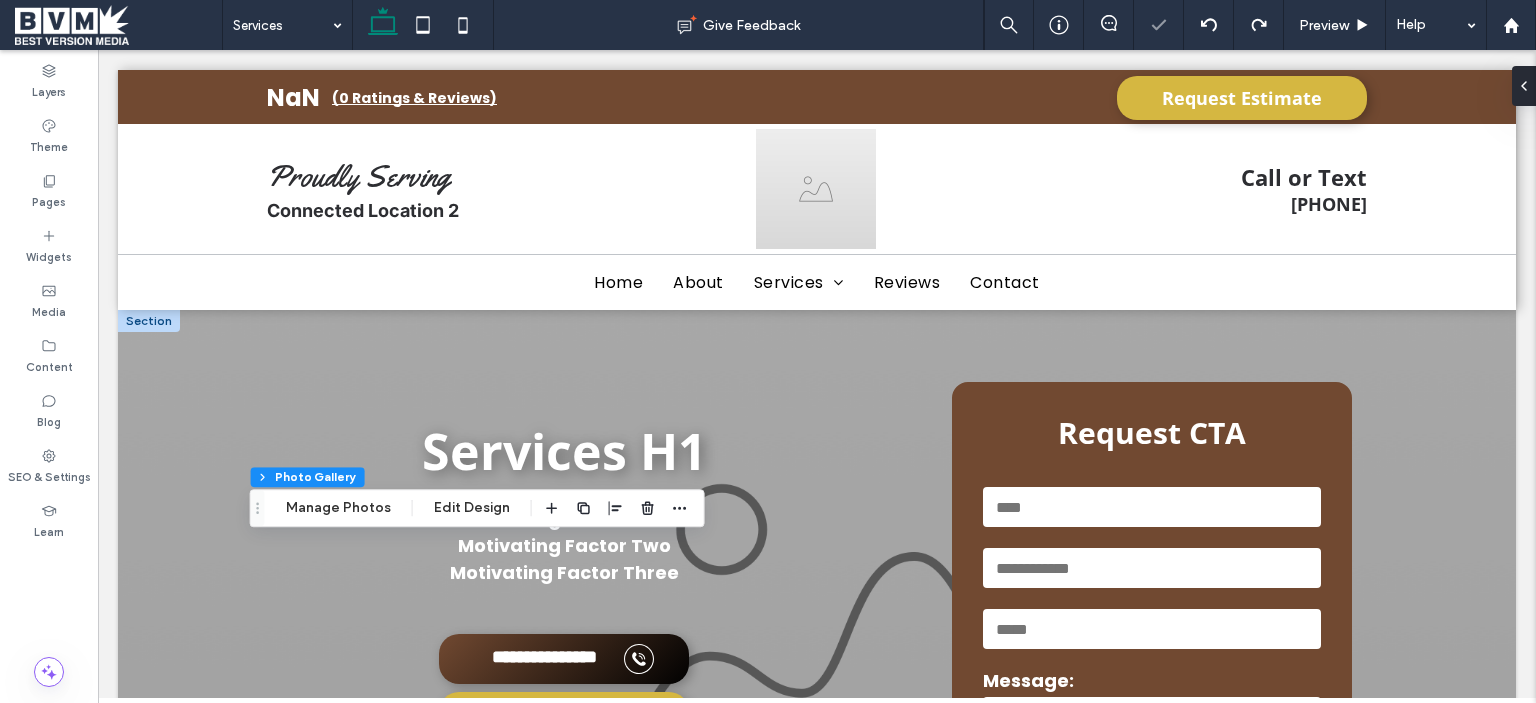 scroll, scrollTop: 400, scrollLeft: 0, axis: vertical 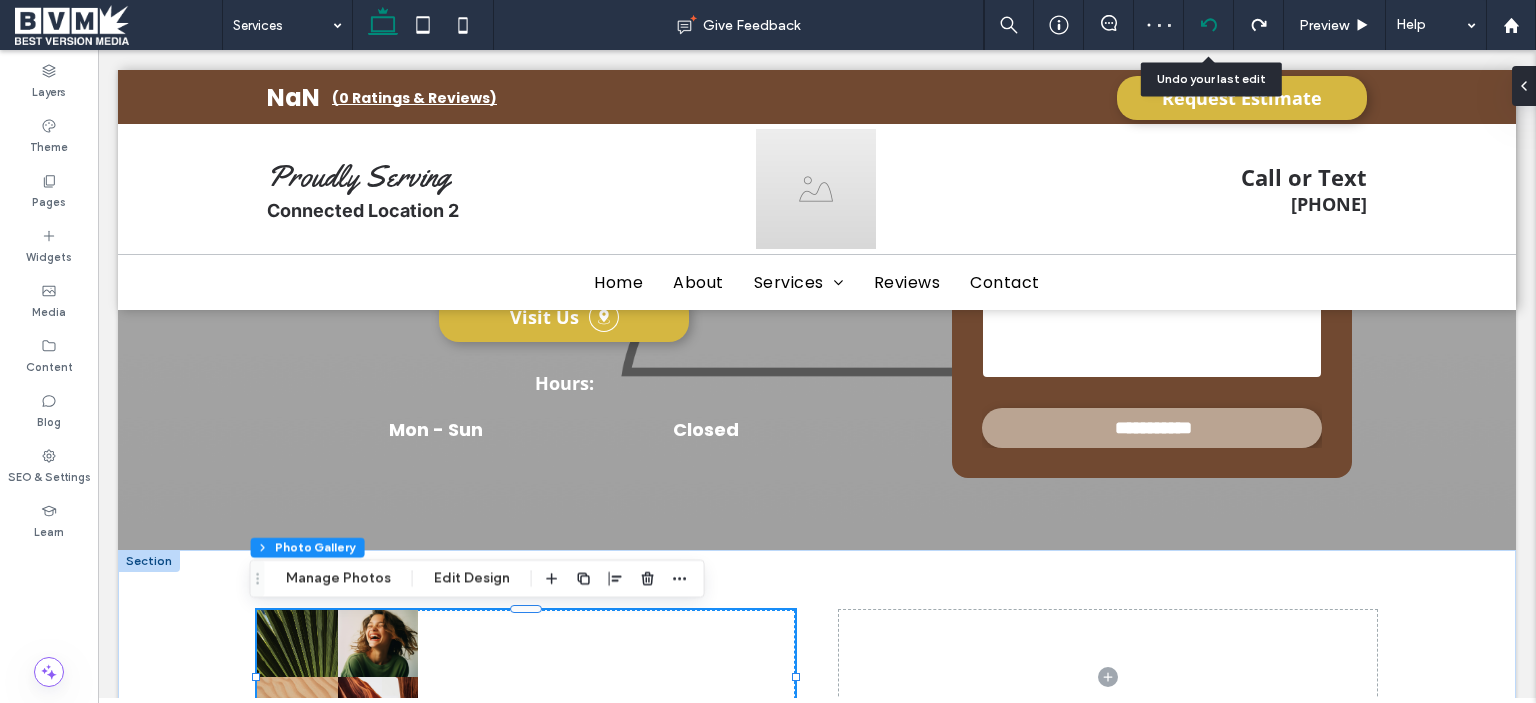 click 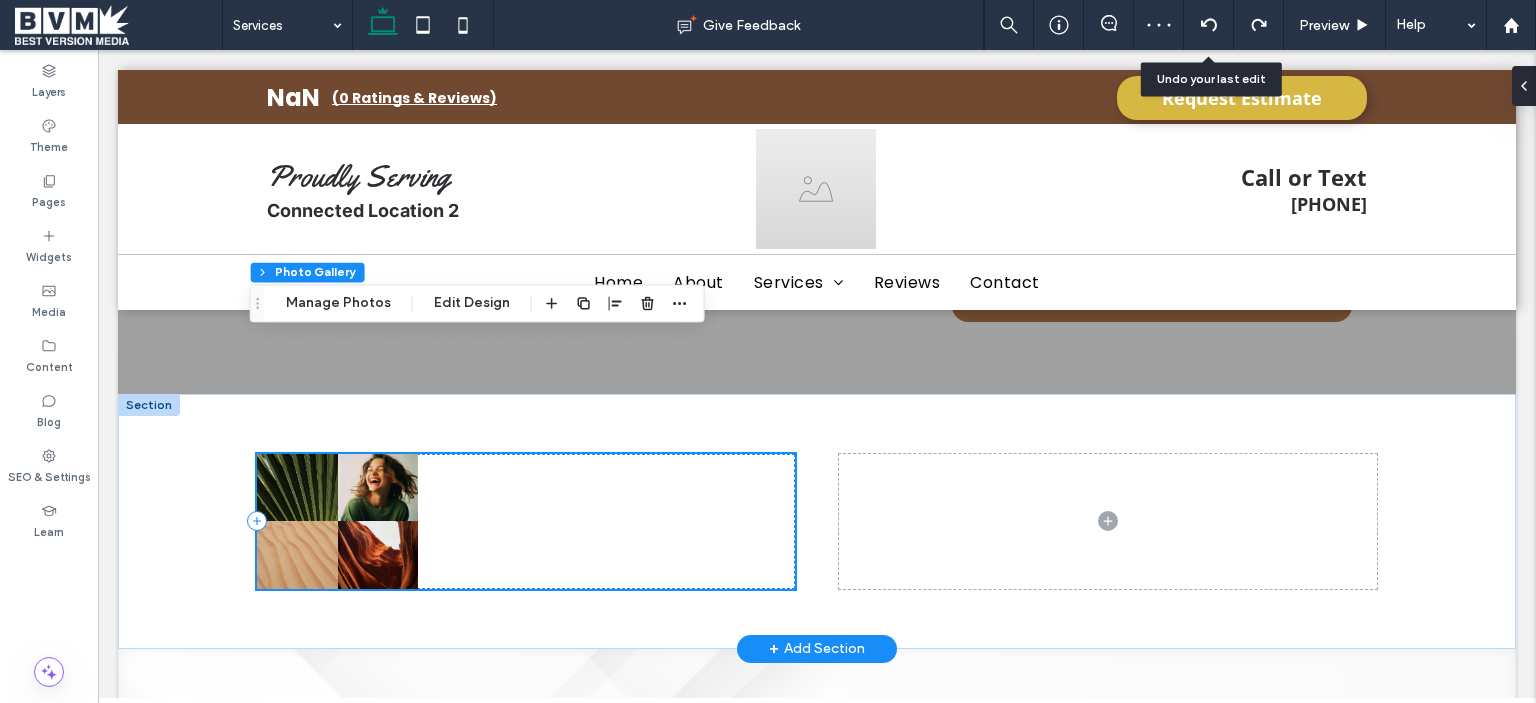 scroll, scrollTop: 476, scrollLeft: 0, axis: vertical 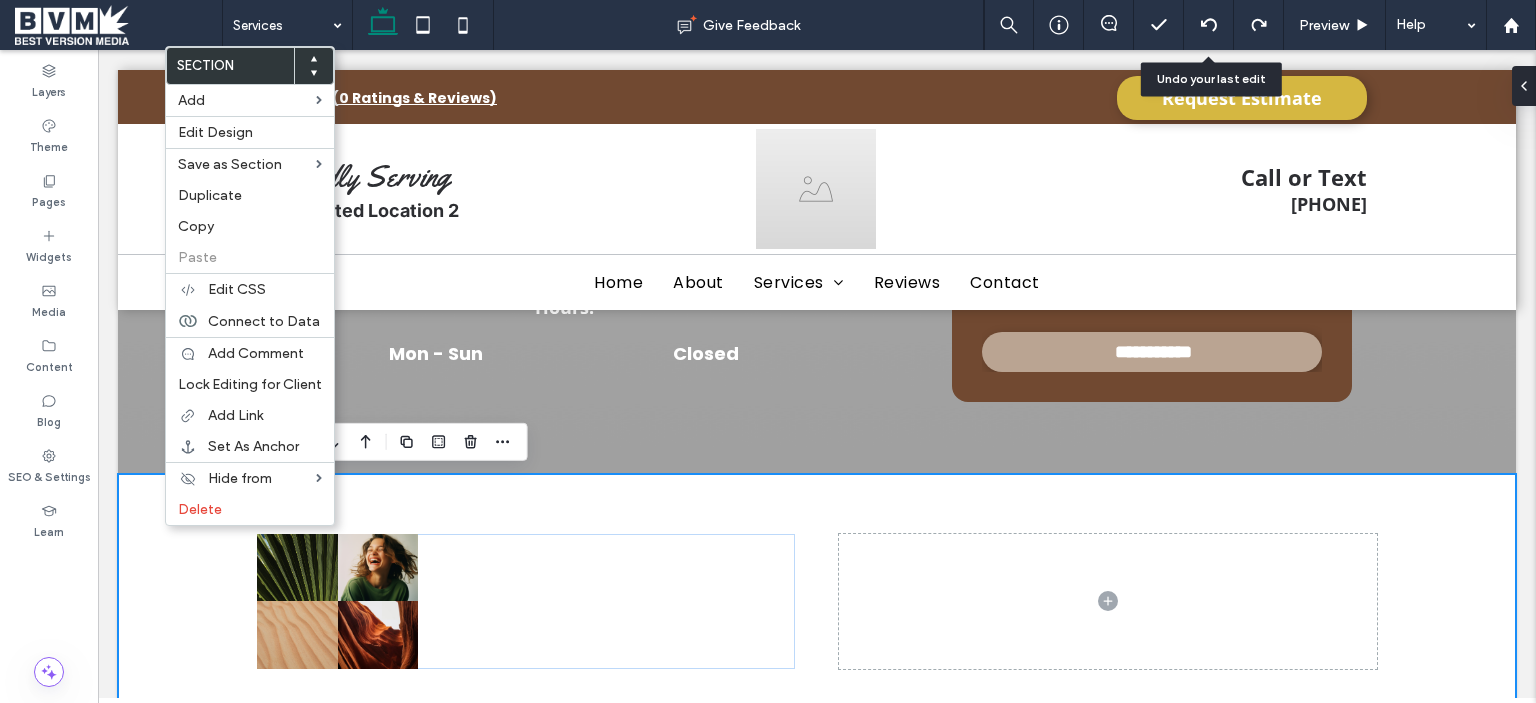 click on "Nature's Symphony
Breathtaking colors of our planet
Button
Faces of Humanity
Portraits of people from around the globe
Button
Sands of Time
Stark beauty of desolate dunes
Button
Beyond Boundaries
Visual odyssey across continents
Button" at bounding box center [817, 601] 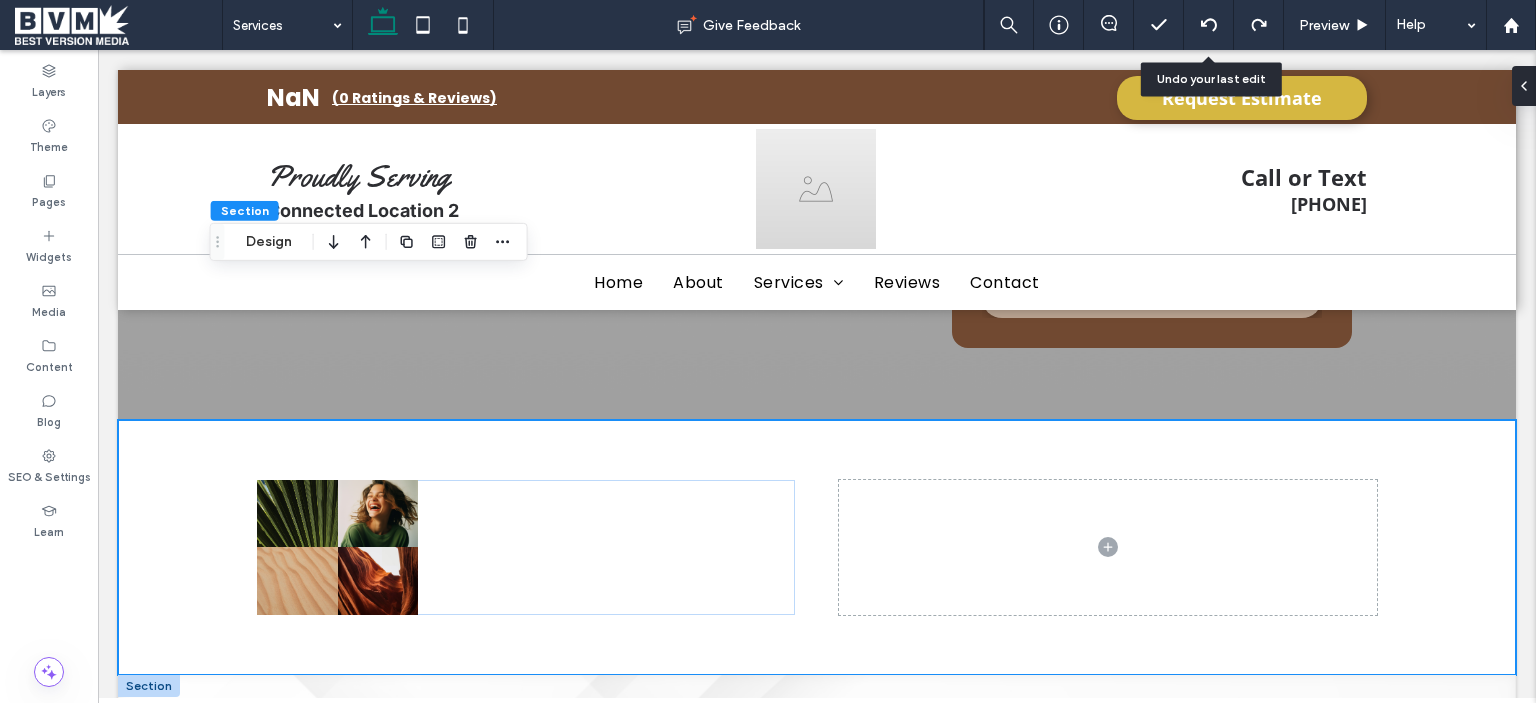 scroll, scrollTop: 676, scrollLeft: 0, axis: vertical 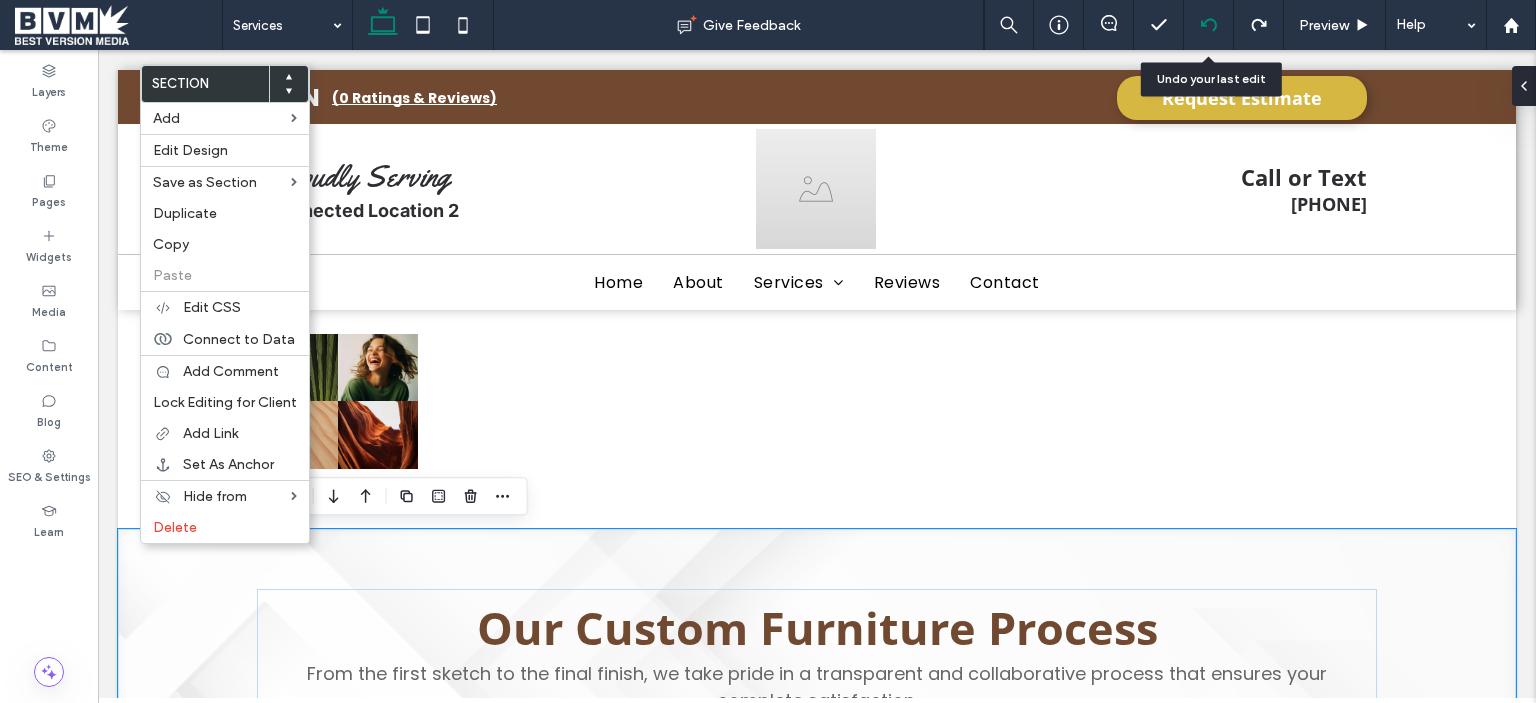click 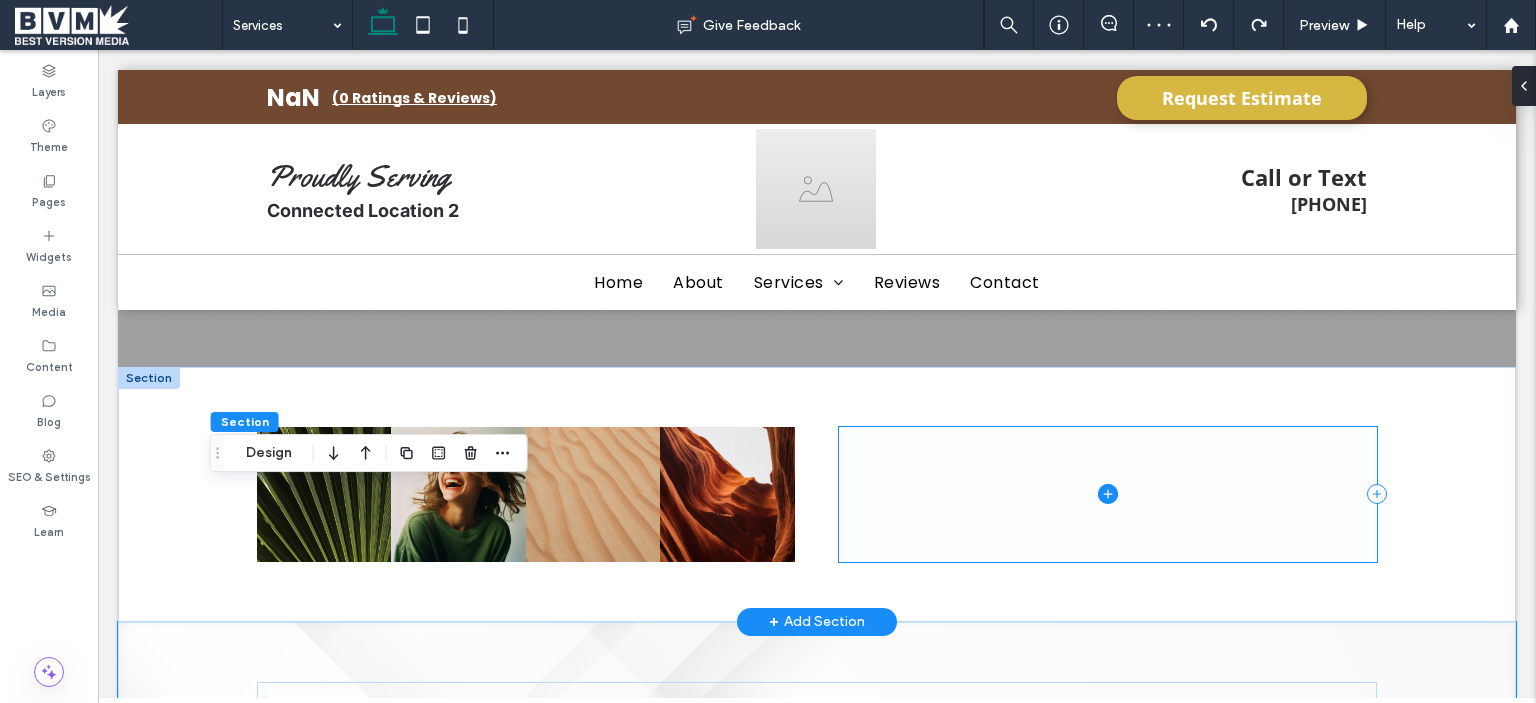 scroll, scrollTop: 579, scrollLeft: 0, axis: vertical 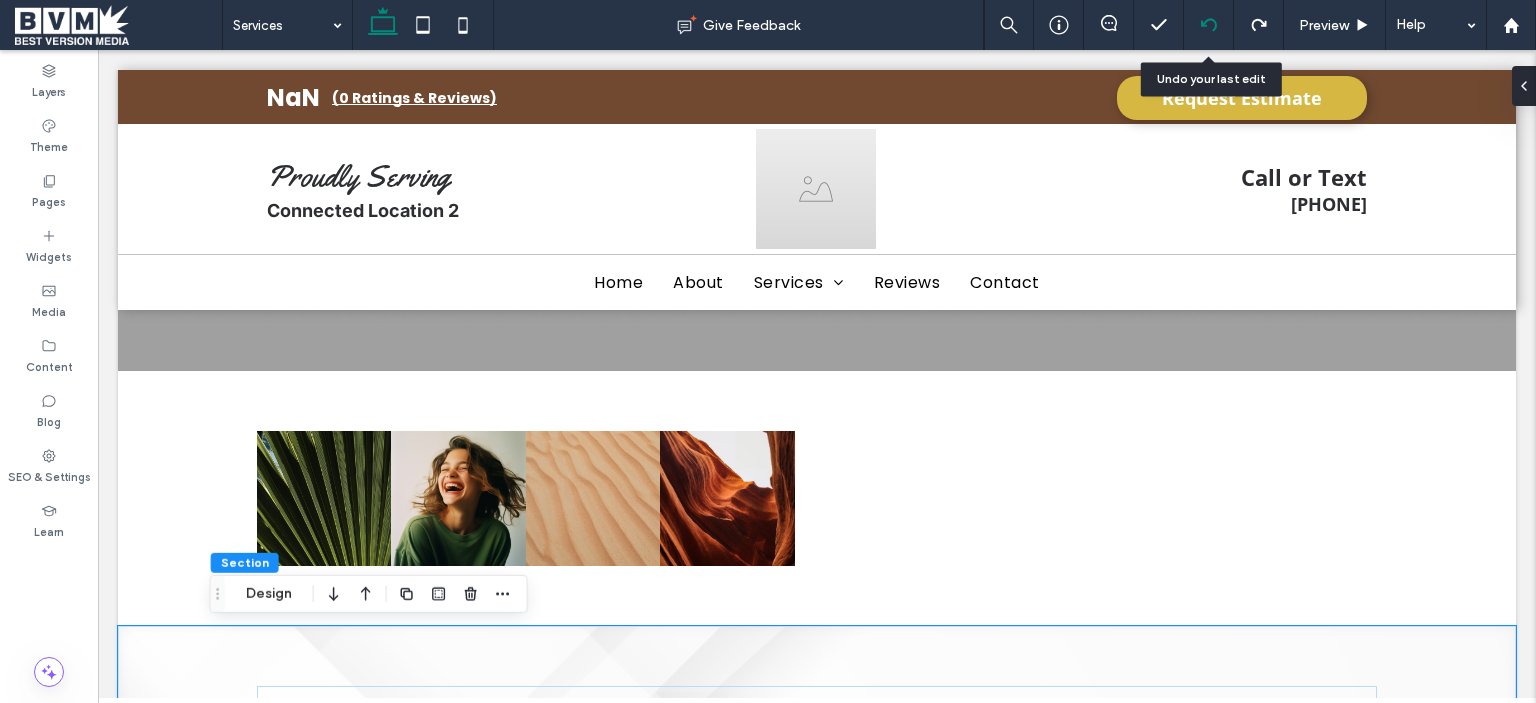 click 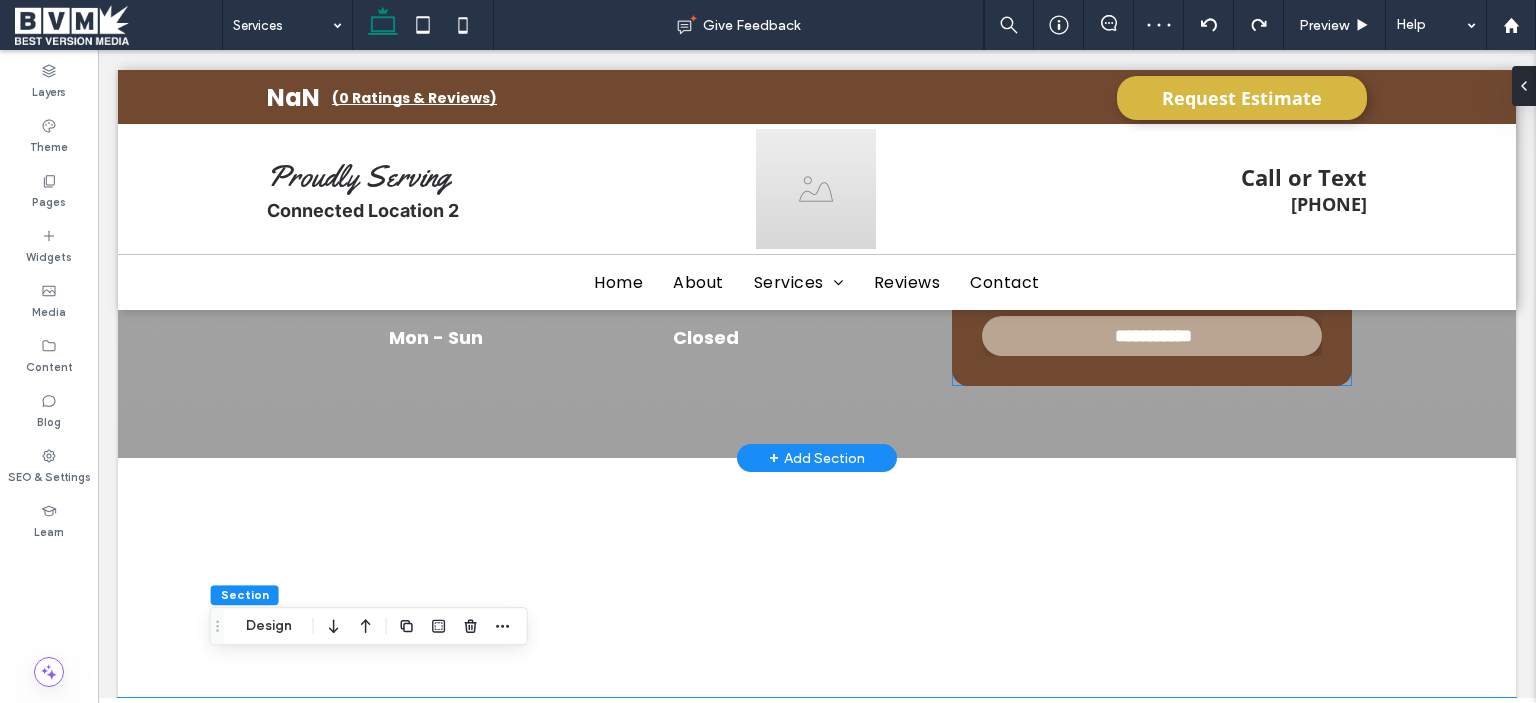 scroll, scrollTop: 564, scrollLeft: 0, axis: vertical 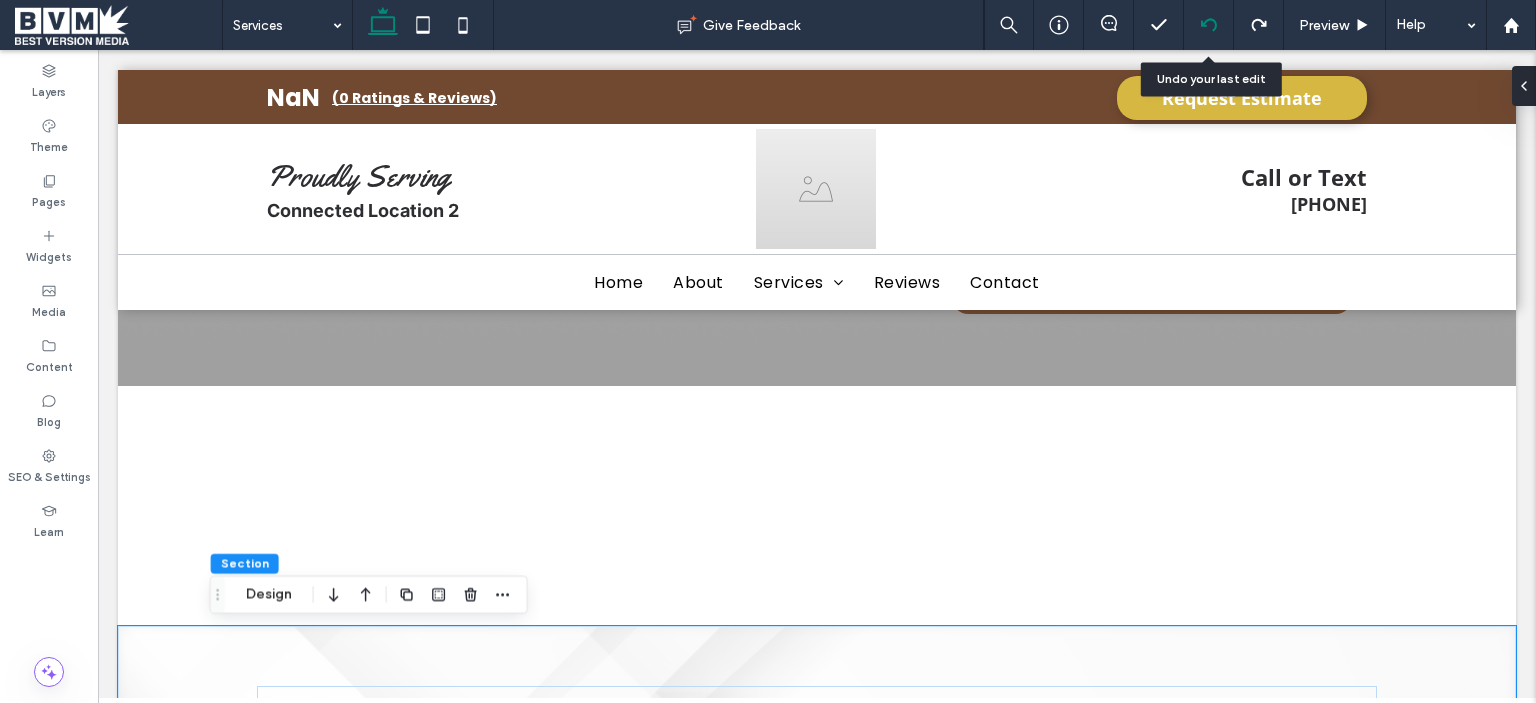 click 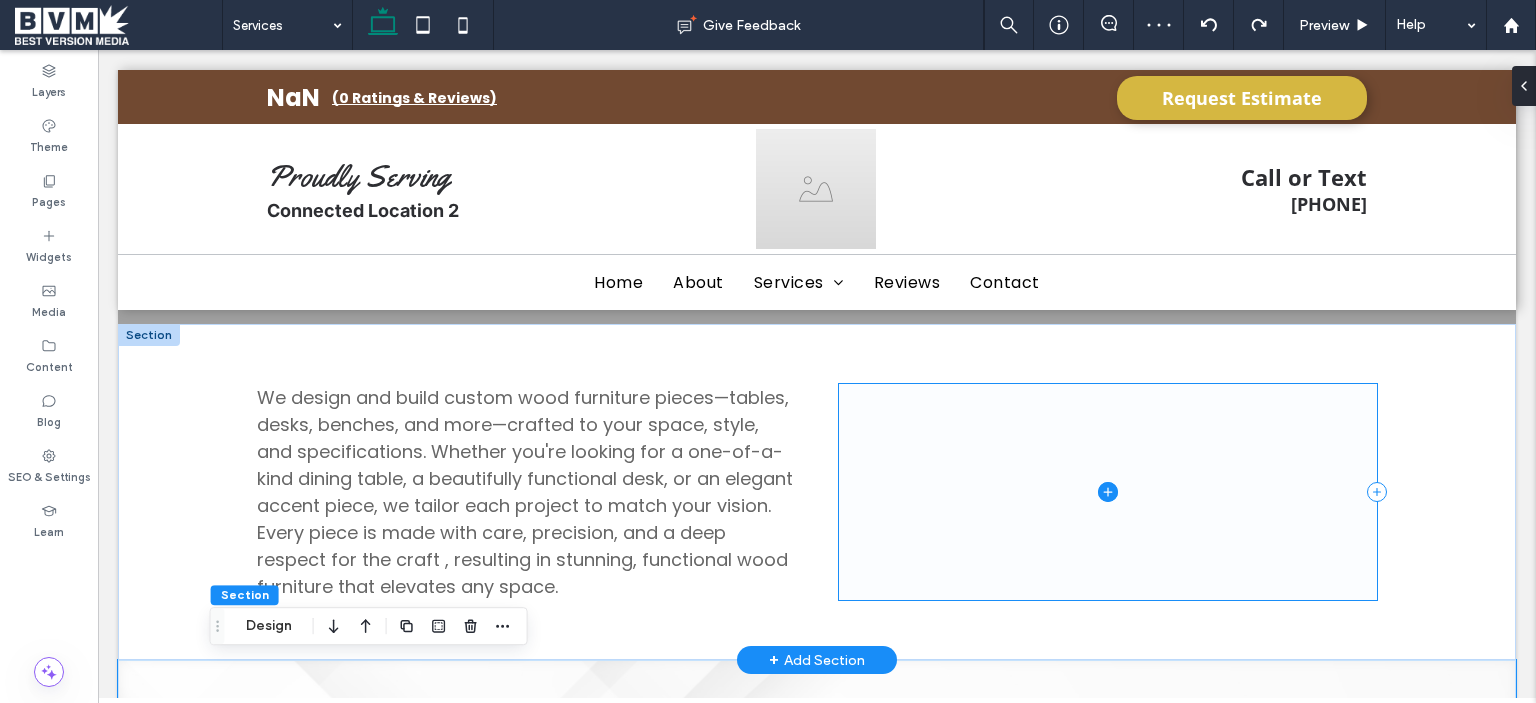 scroll, scrollTop: 592, scrollLeft: 0, axis: vertical 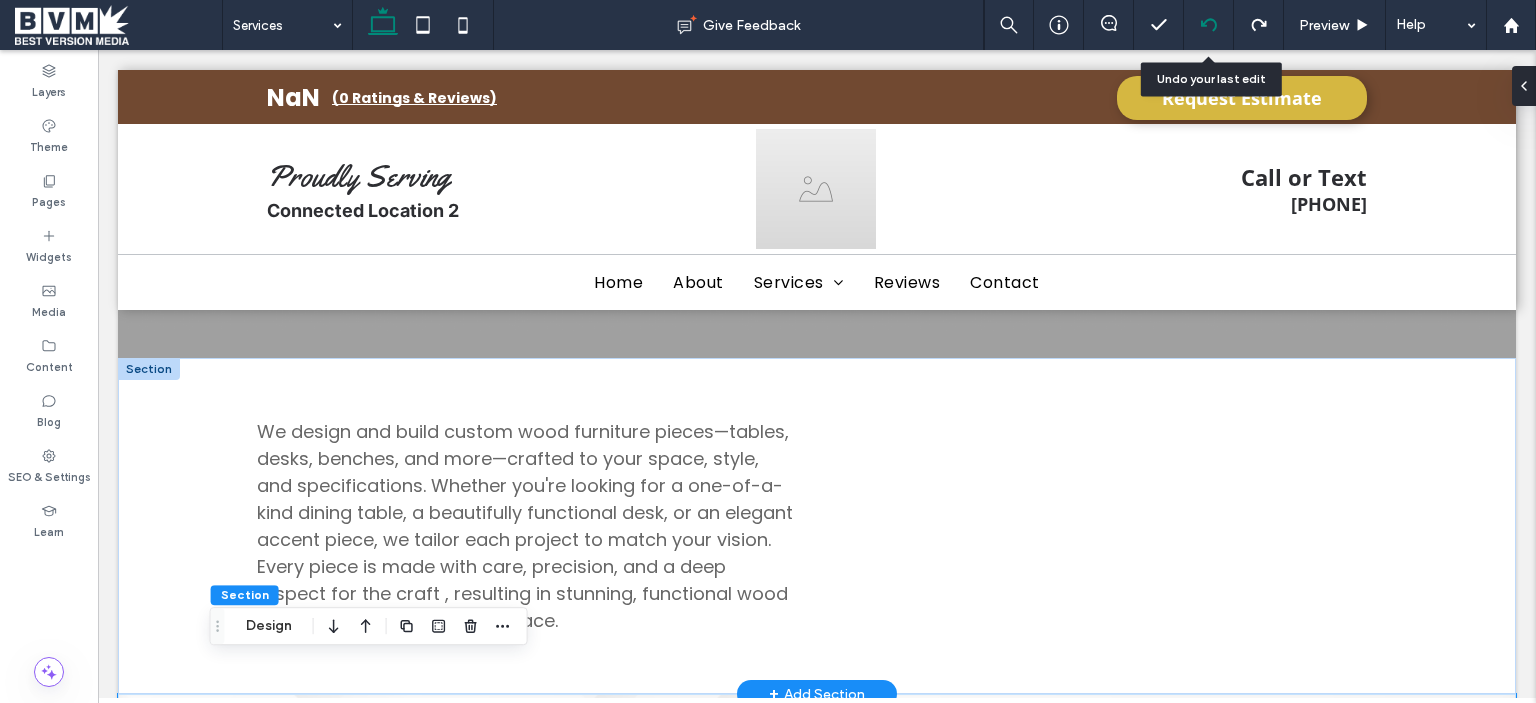 click 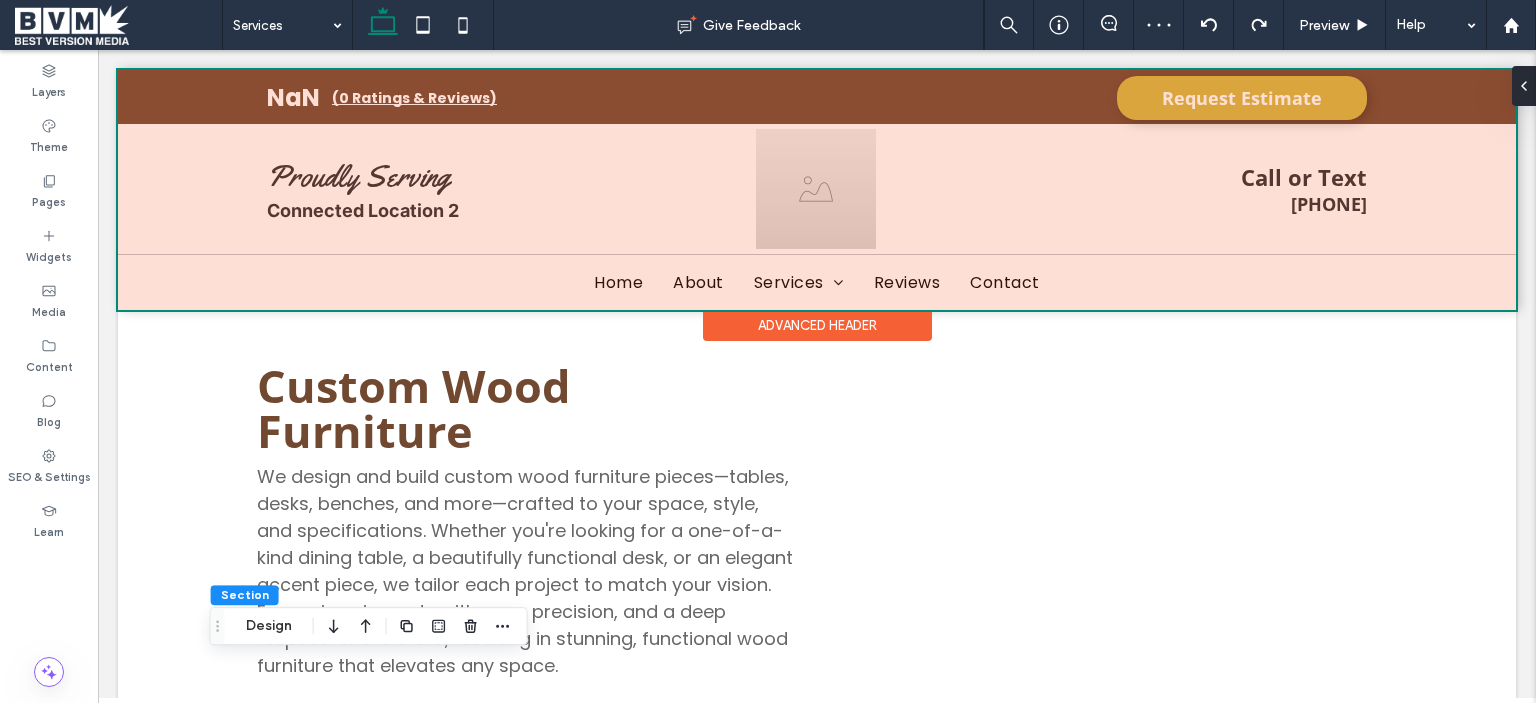 scroll, scrollTop: 547, scrollLeft: 0, axis: vertical 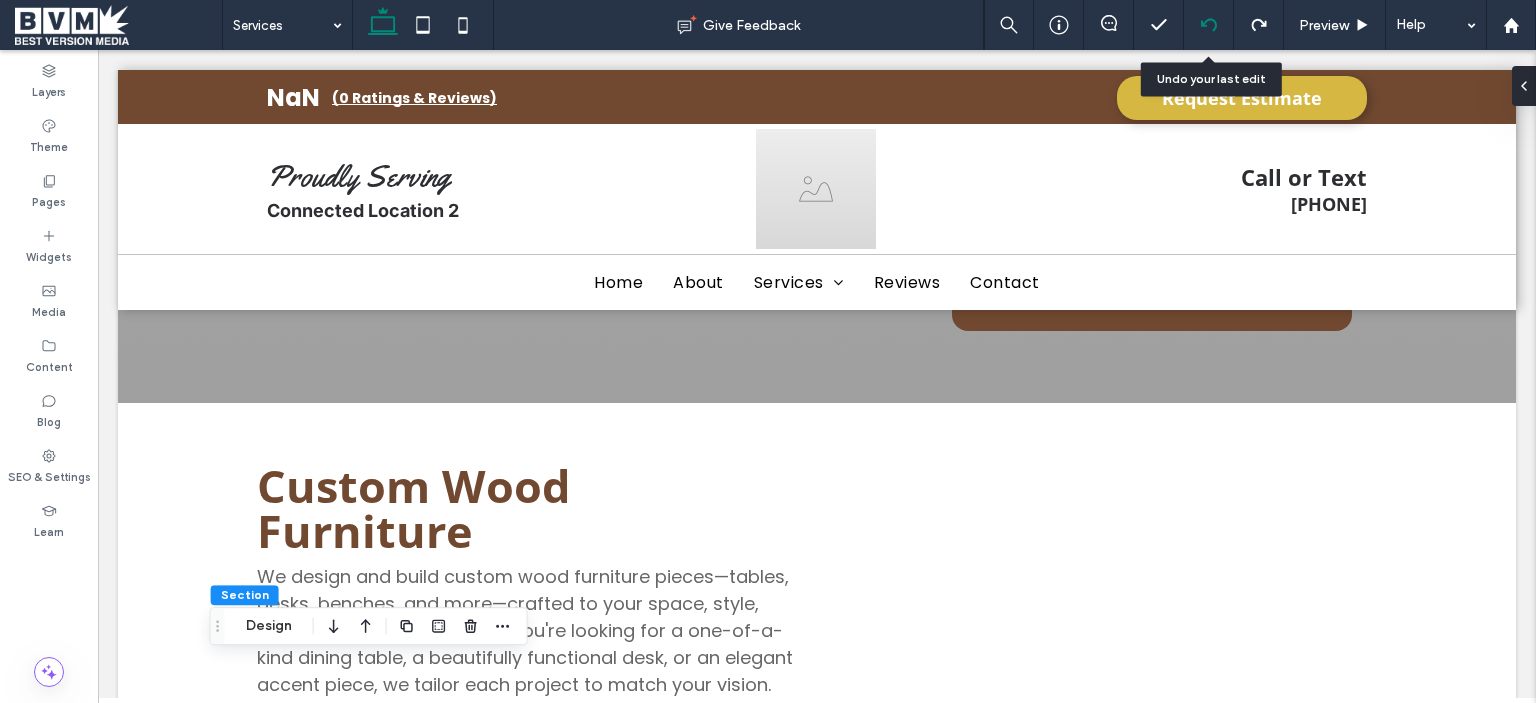 click 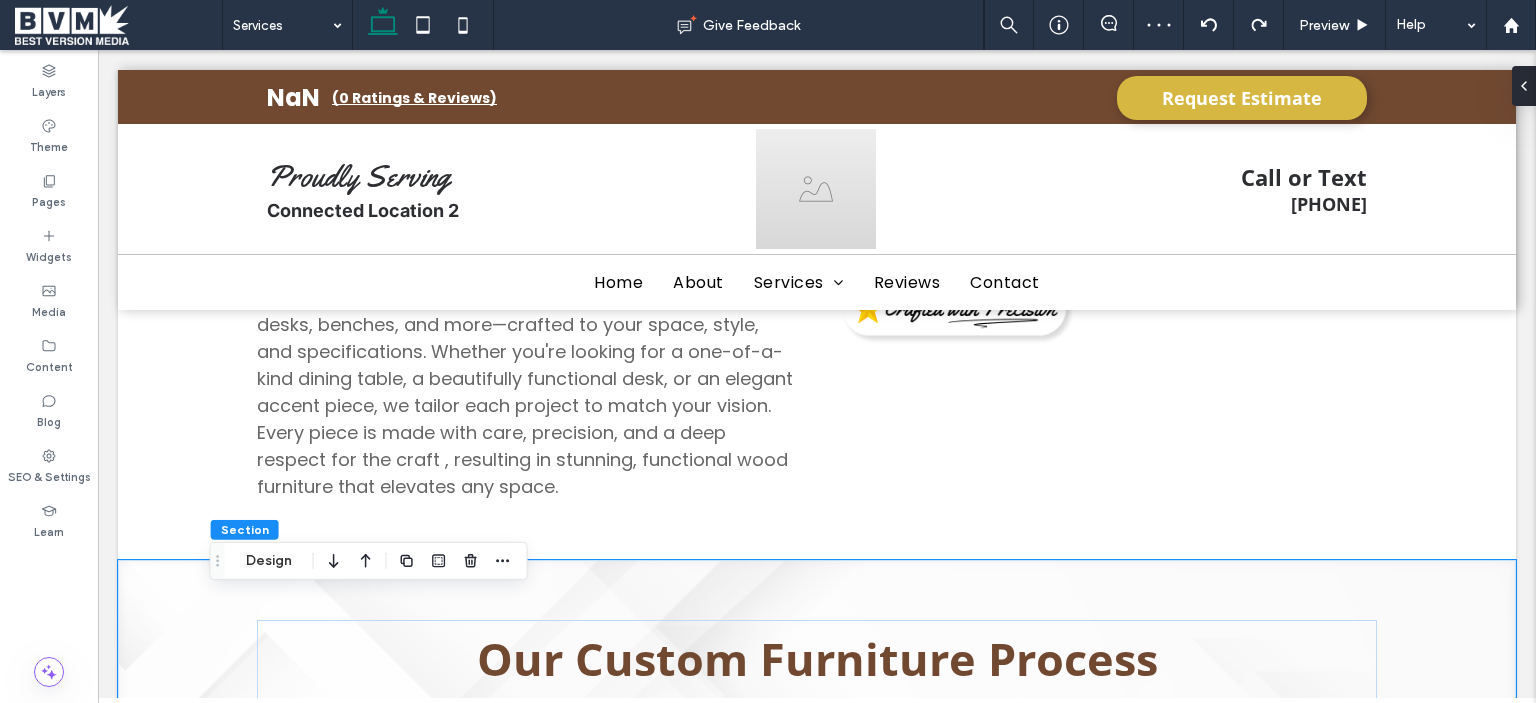 scroll, scrollTop: 747, scrollLeft: 0, axis: vertical 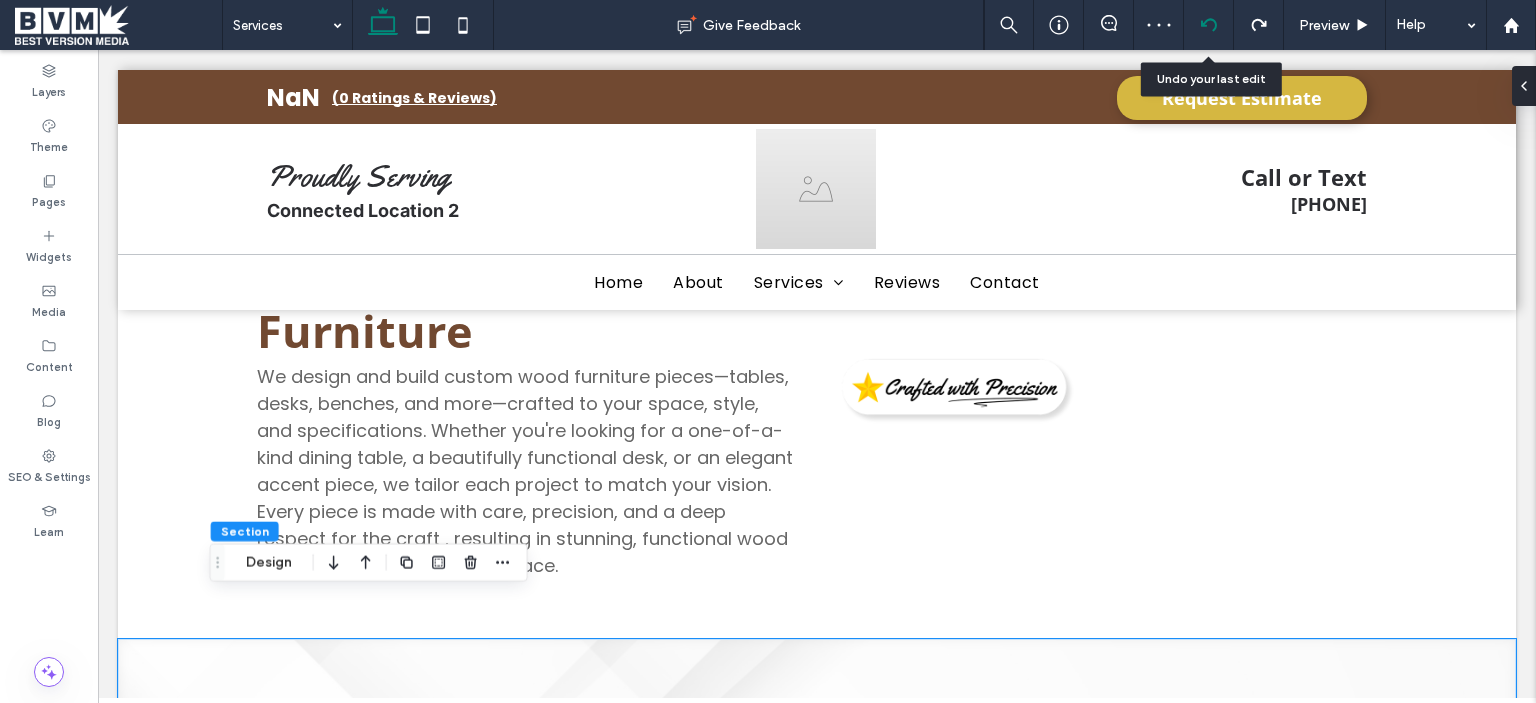 click 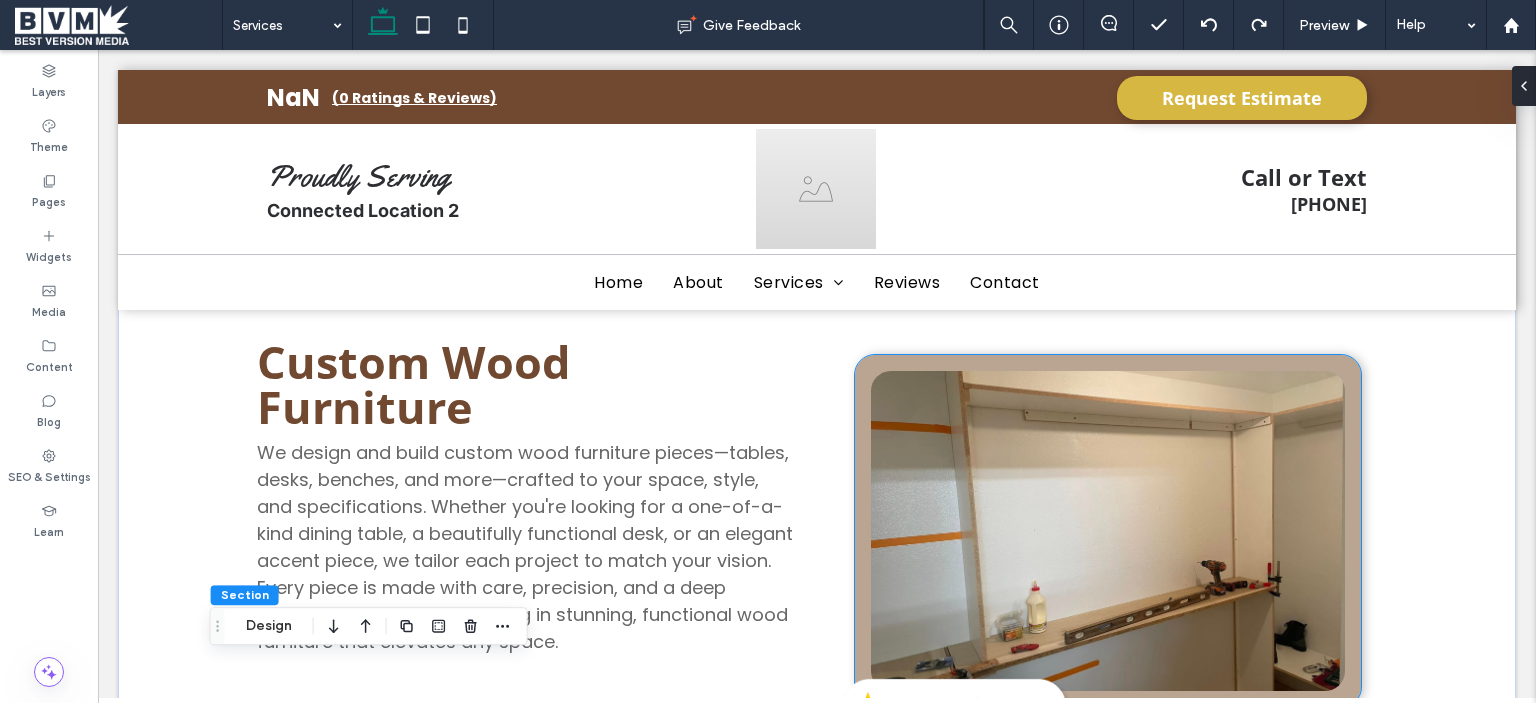 scroll, scrollTop: 604, scrollLeft: 0, axis: vertical 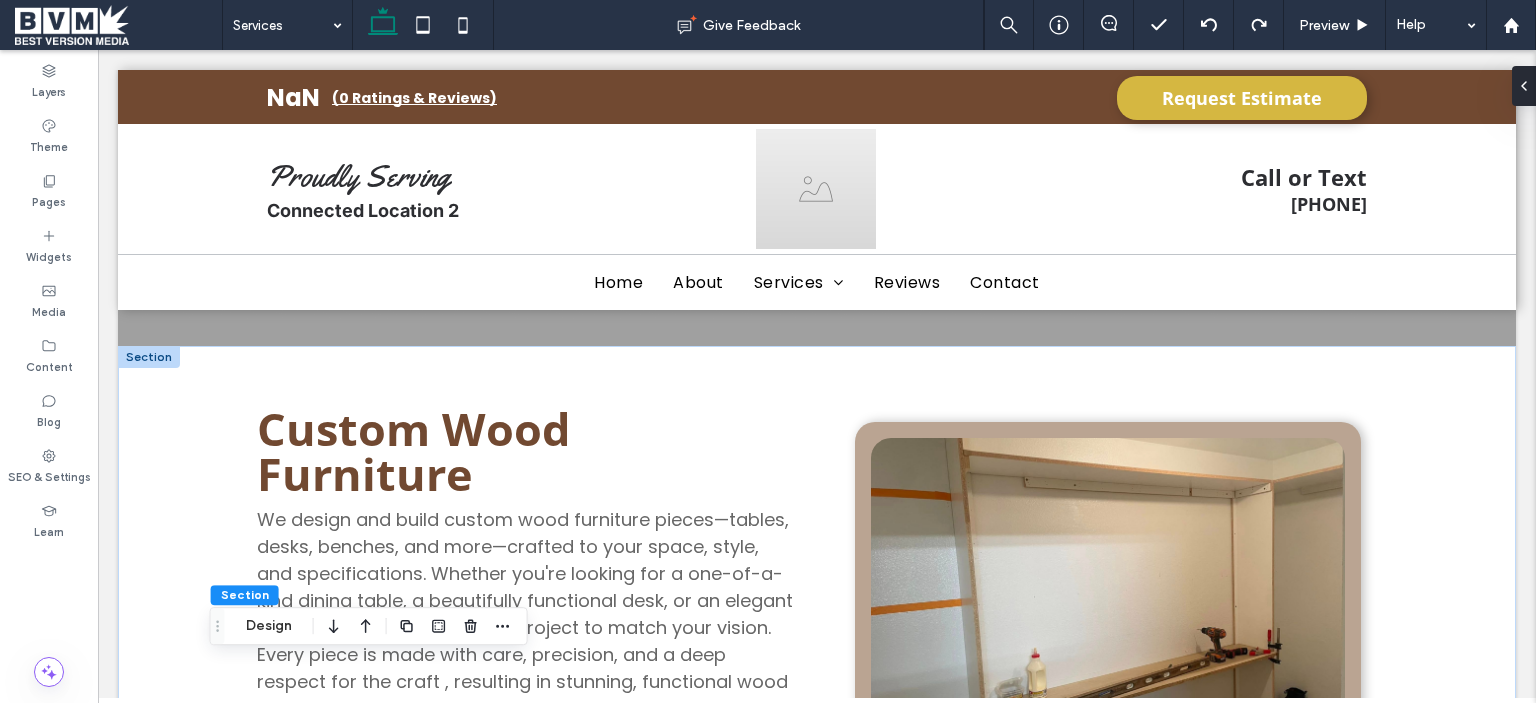 click at bounding box center [149, 357] 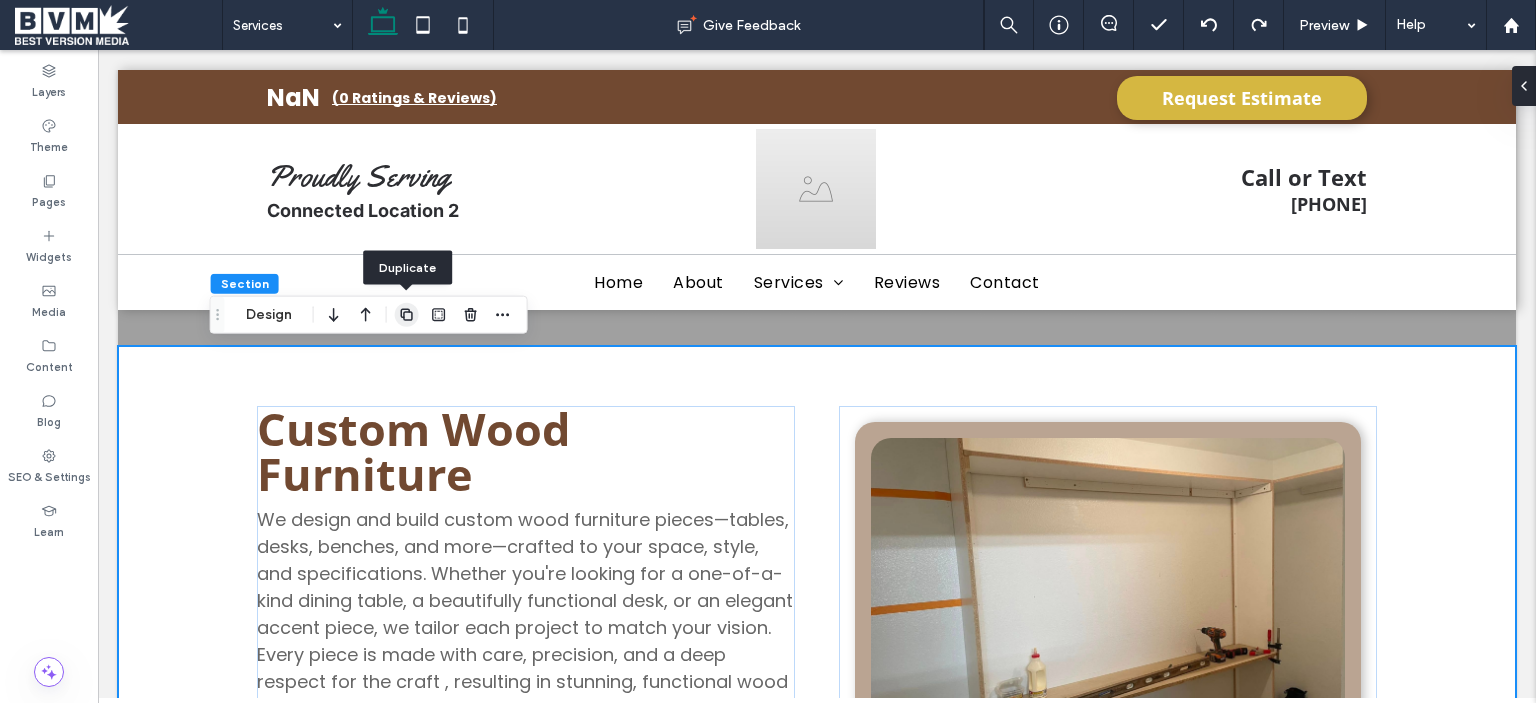 click 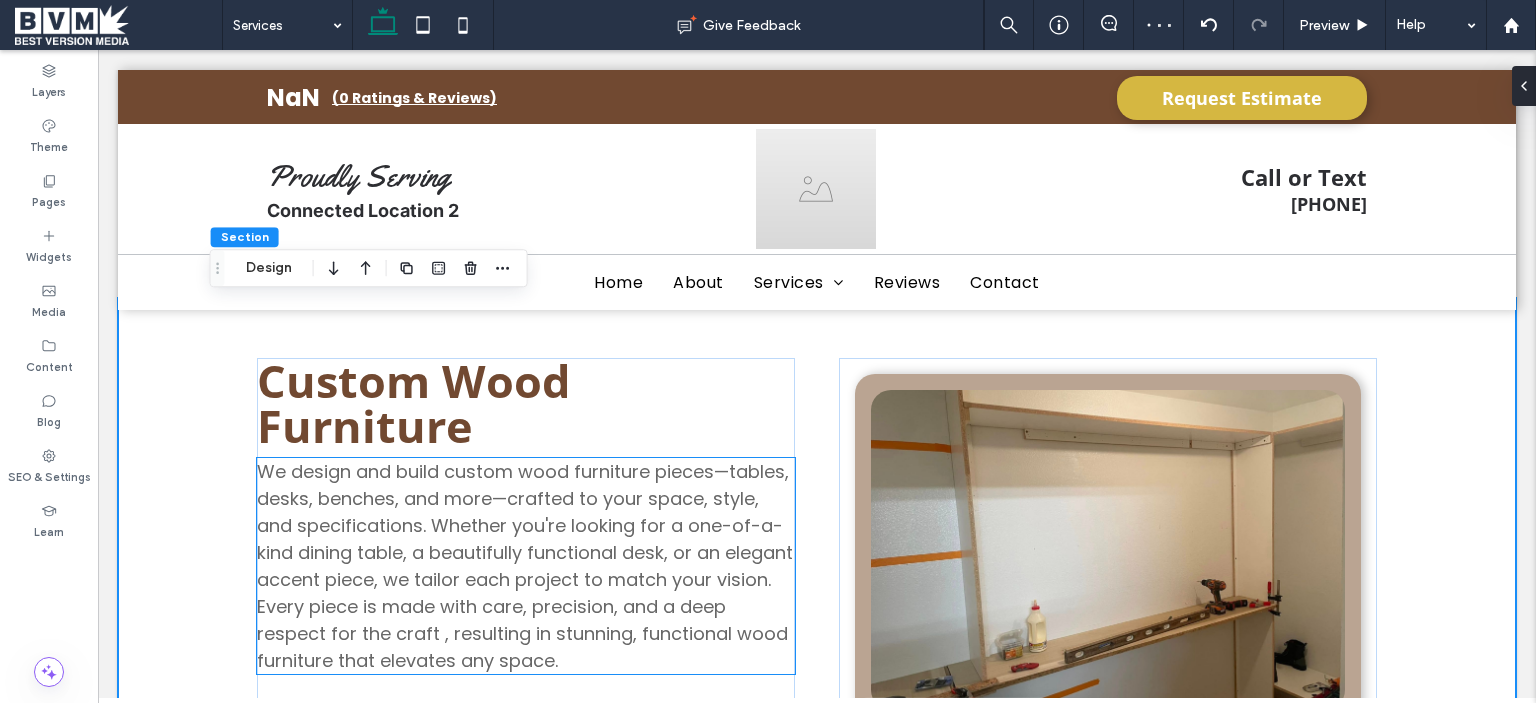 scroll, scrollTop: 1100, scrollLeft: 0, axis: vertical 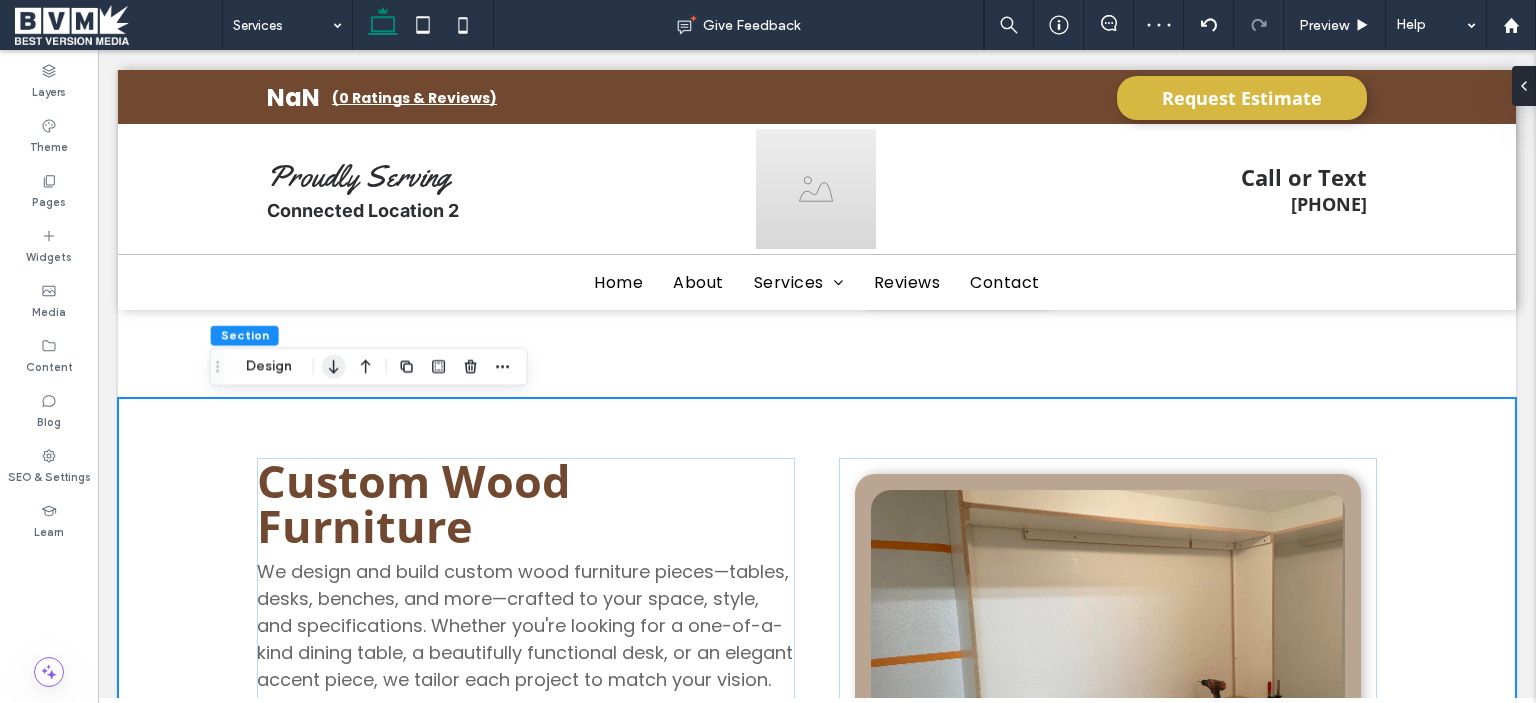 click 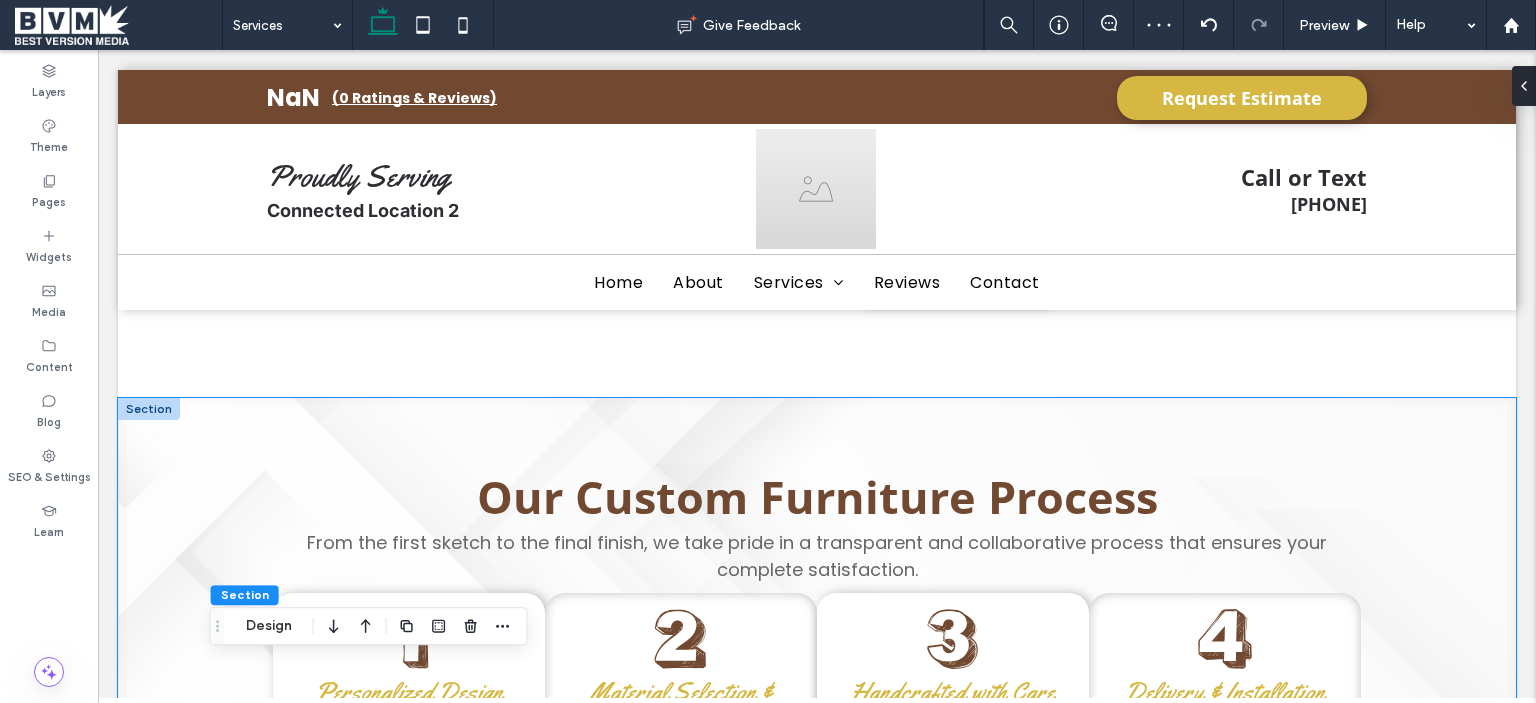 scroll, scrollTop: 1568, scrollLeft: 0, axis: vertical 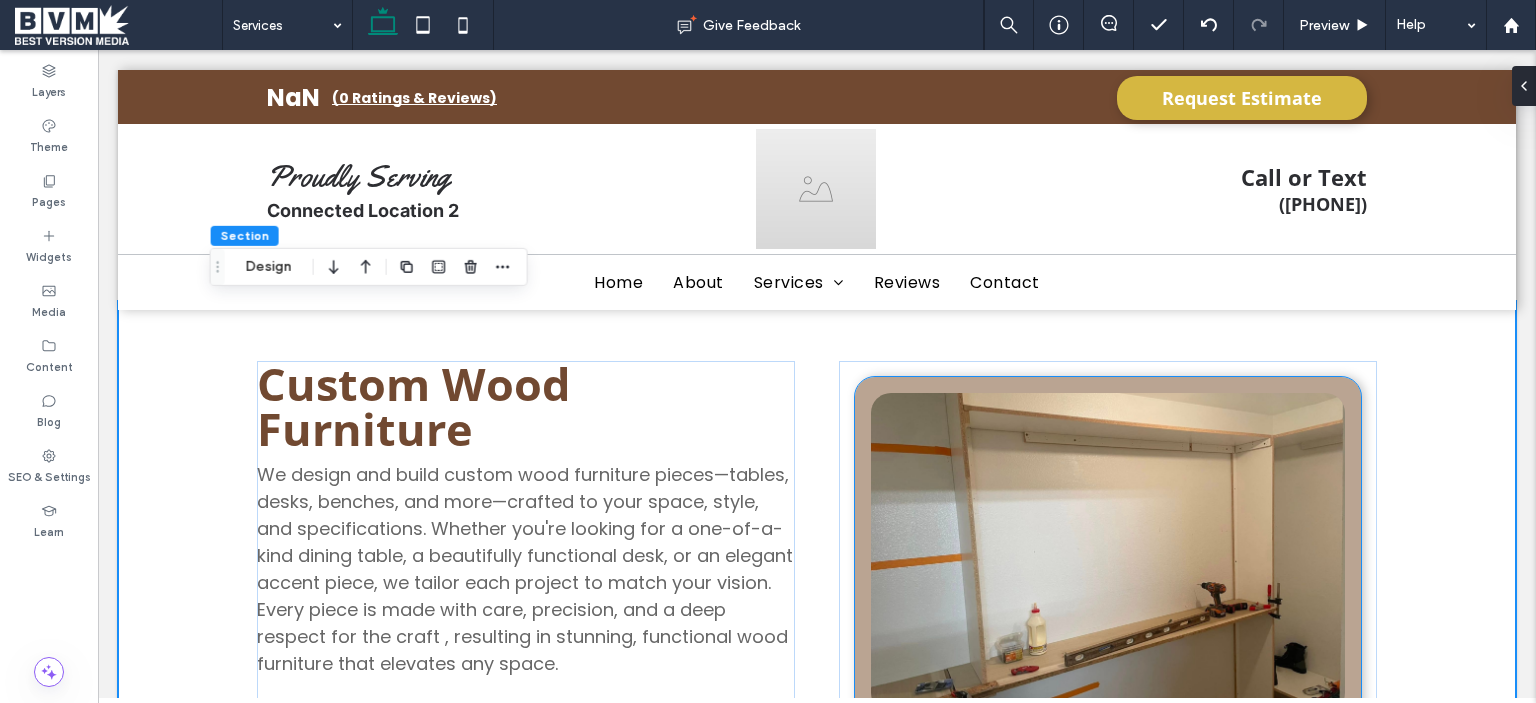 click at bounding box center (1108, 553) 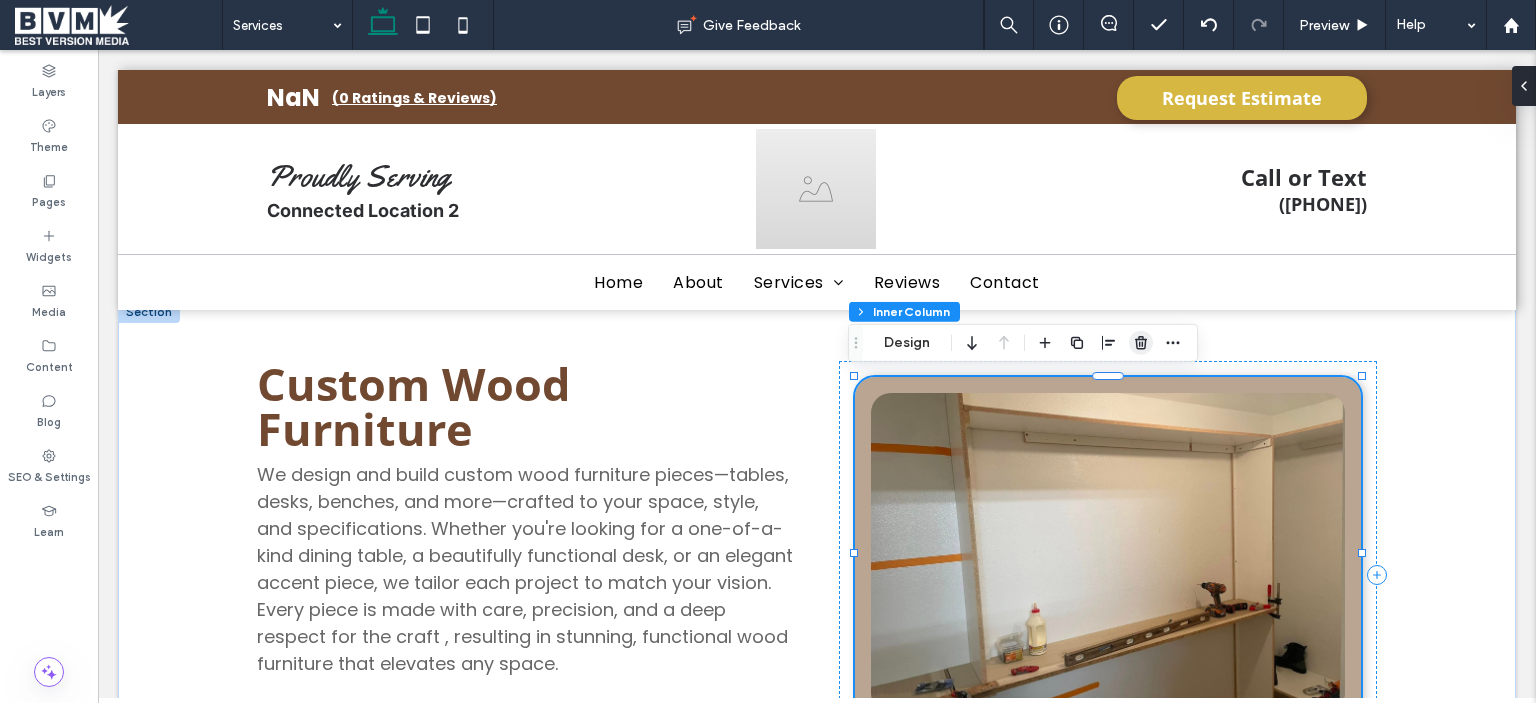 click 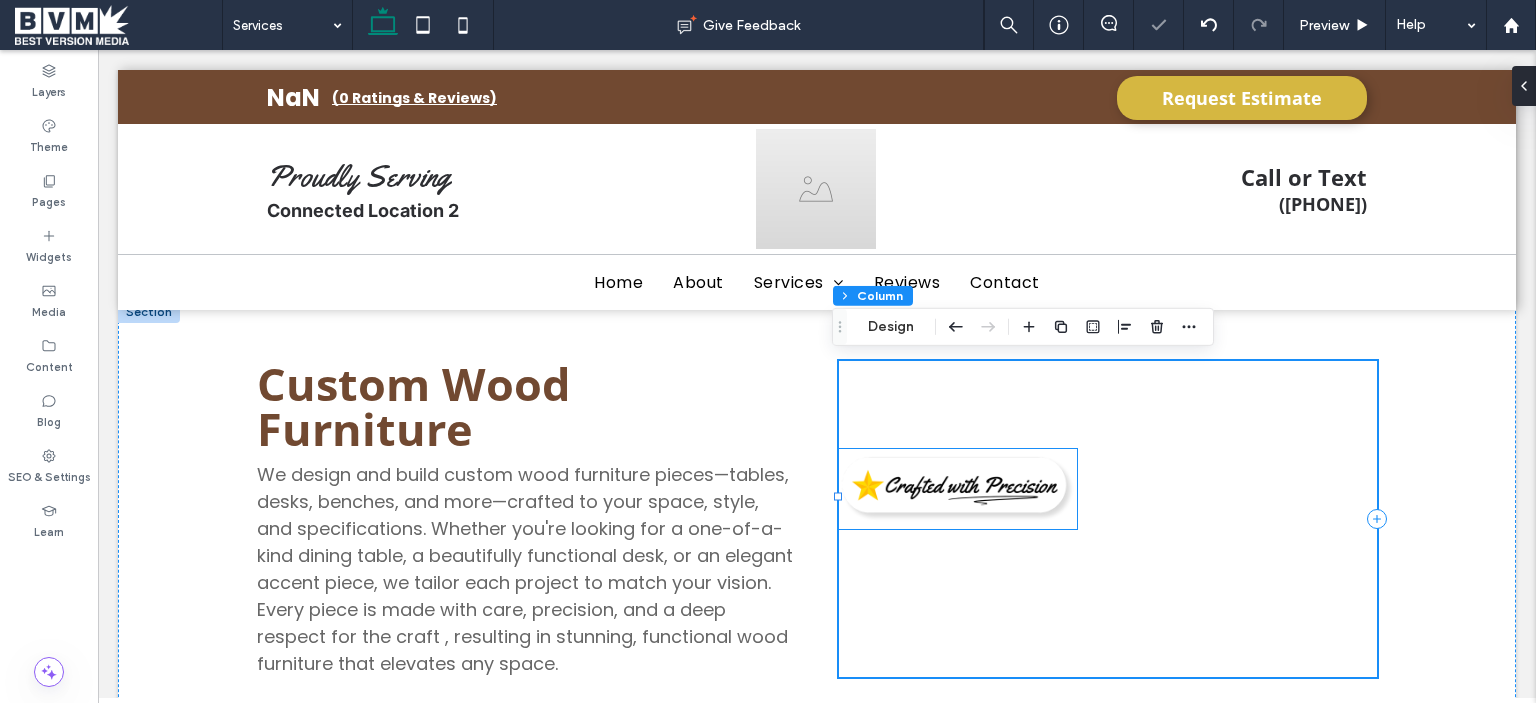 click at bounding box center [958, 489] 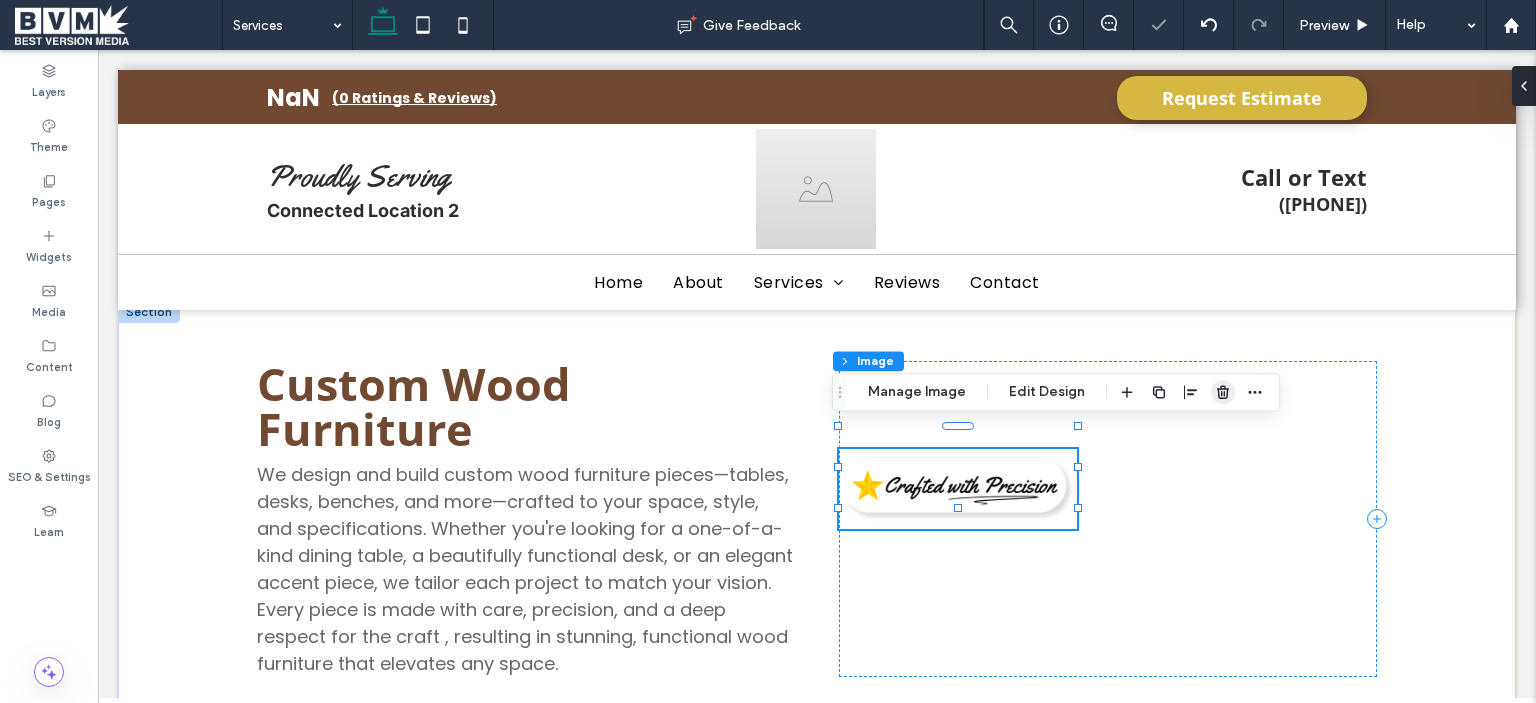 click 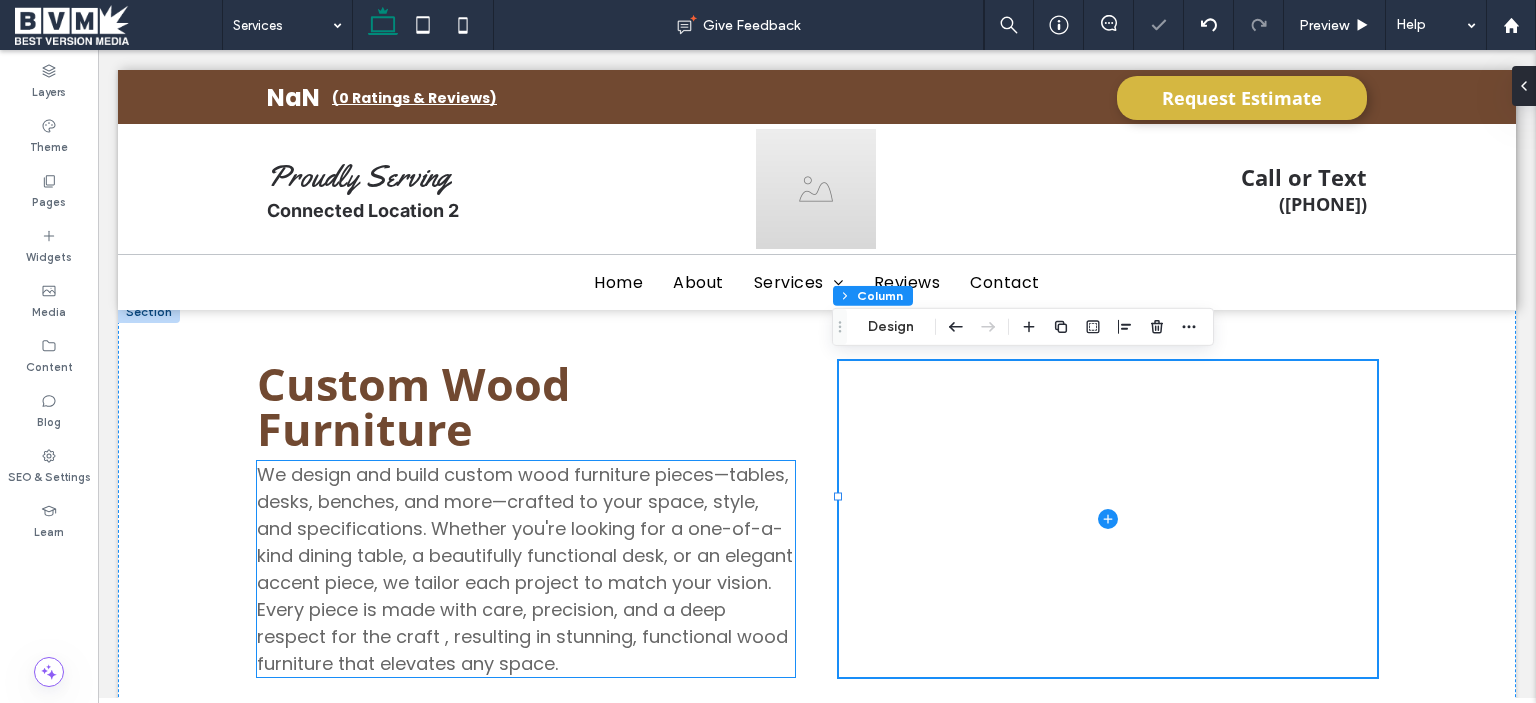 click on "We design and build custom wood furniture pieces—tables, desks, benches, and more—crafted to your space, style, and specifications. Whether you're looking for a one-of-a-kind dining table, a beautifully functional desk, or an elegant accent piece, we tailor each project to match your vision. Every piece is made with care, precision, and a deep respect for the craft , resulting in stunning, functional wood furniture that elevates any space." at bounding box center (525, 569) 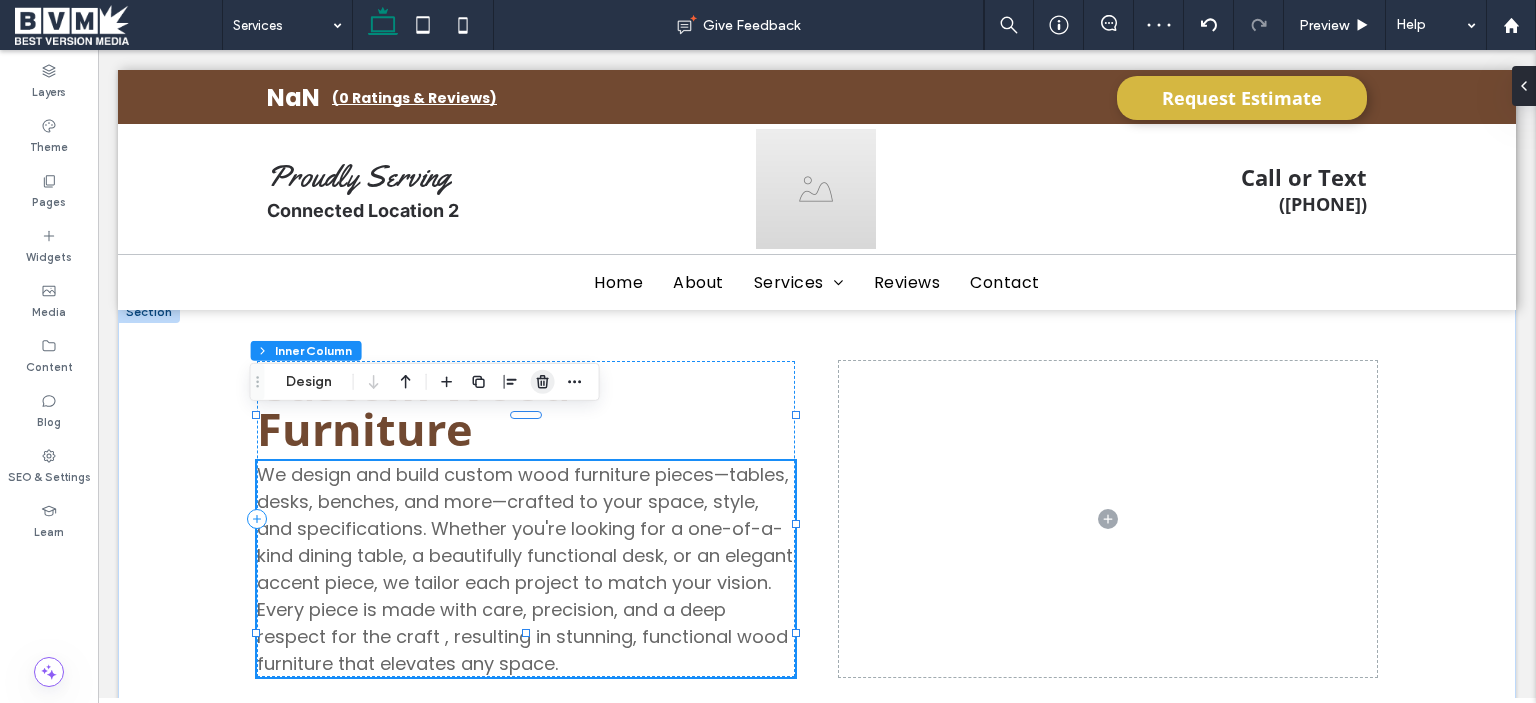 click 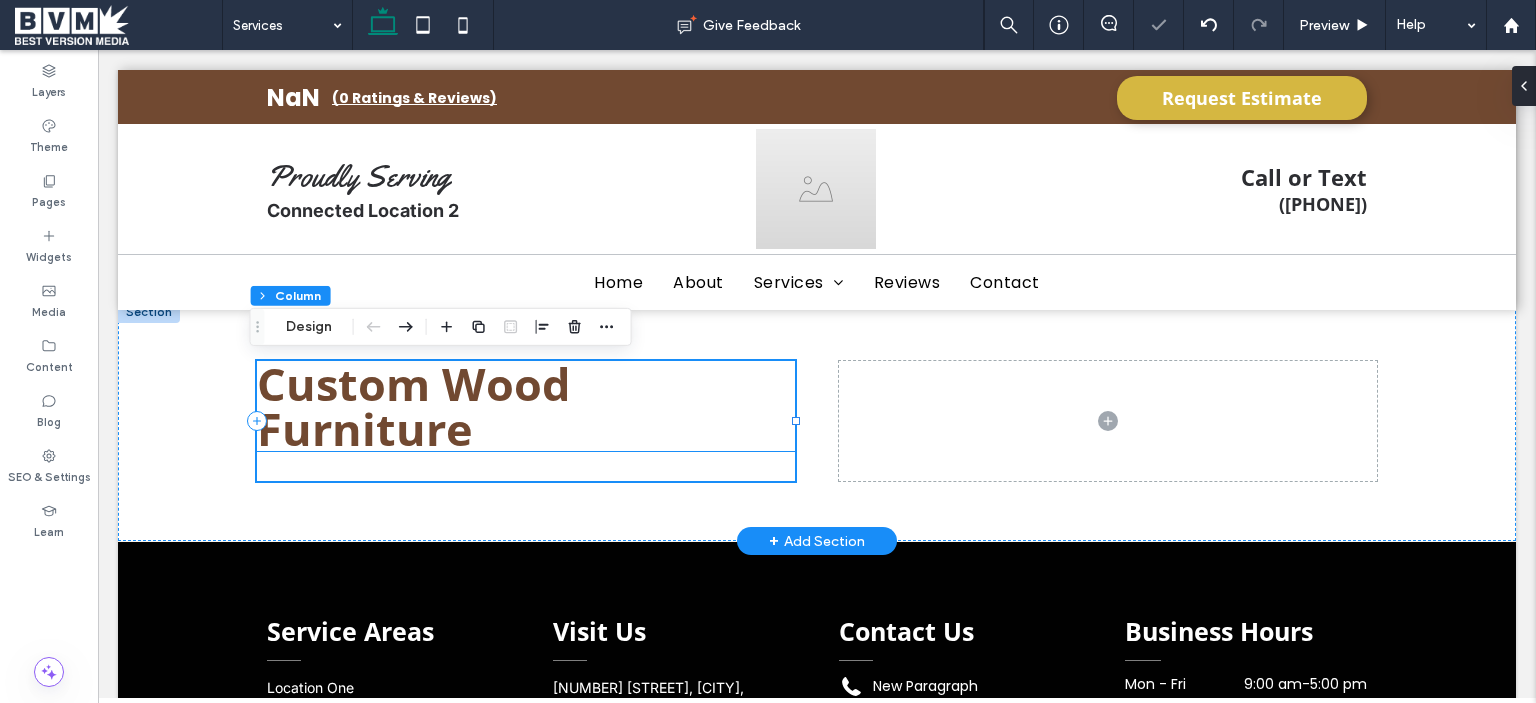 click on "Custom Wood Furniture" at bounding box center (413, 406) 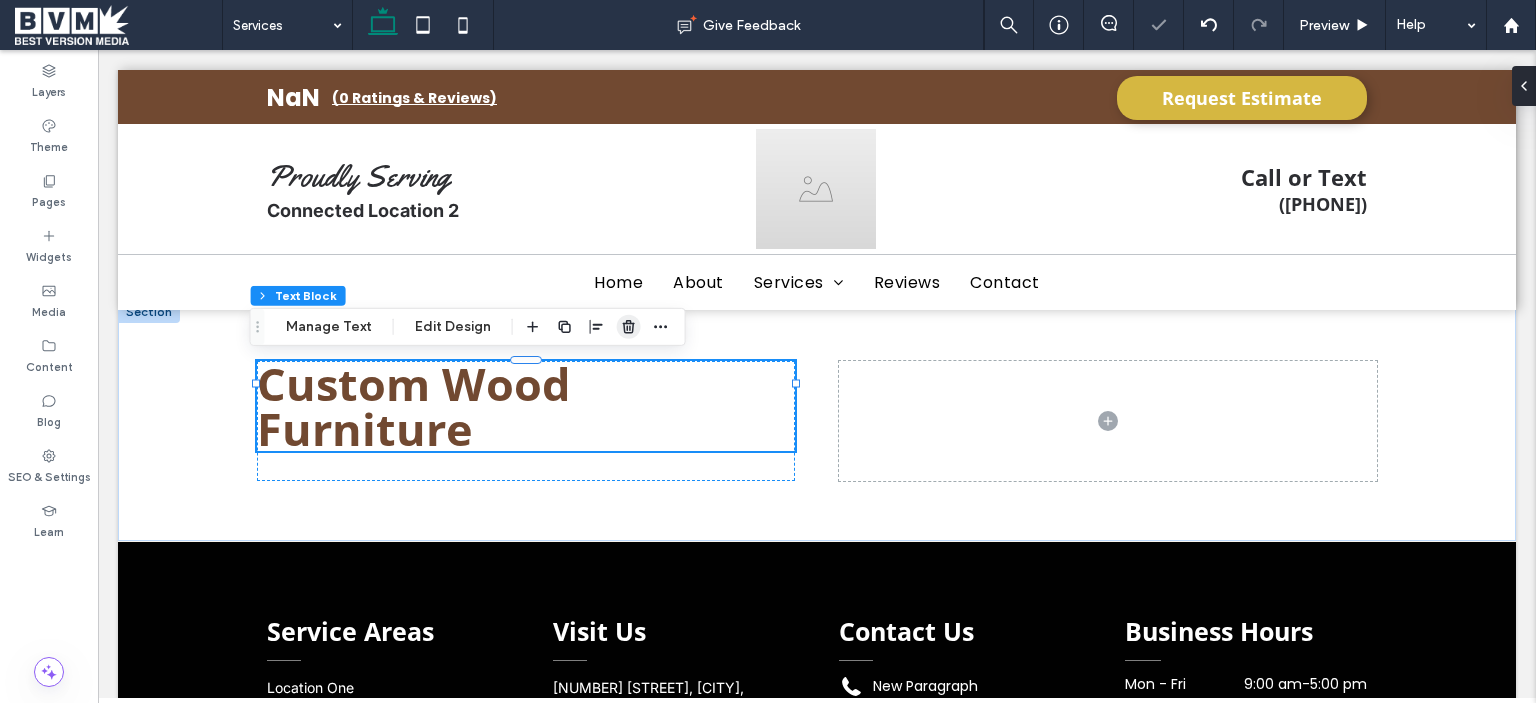 click 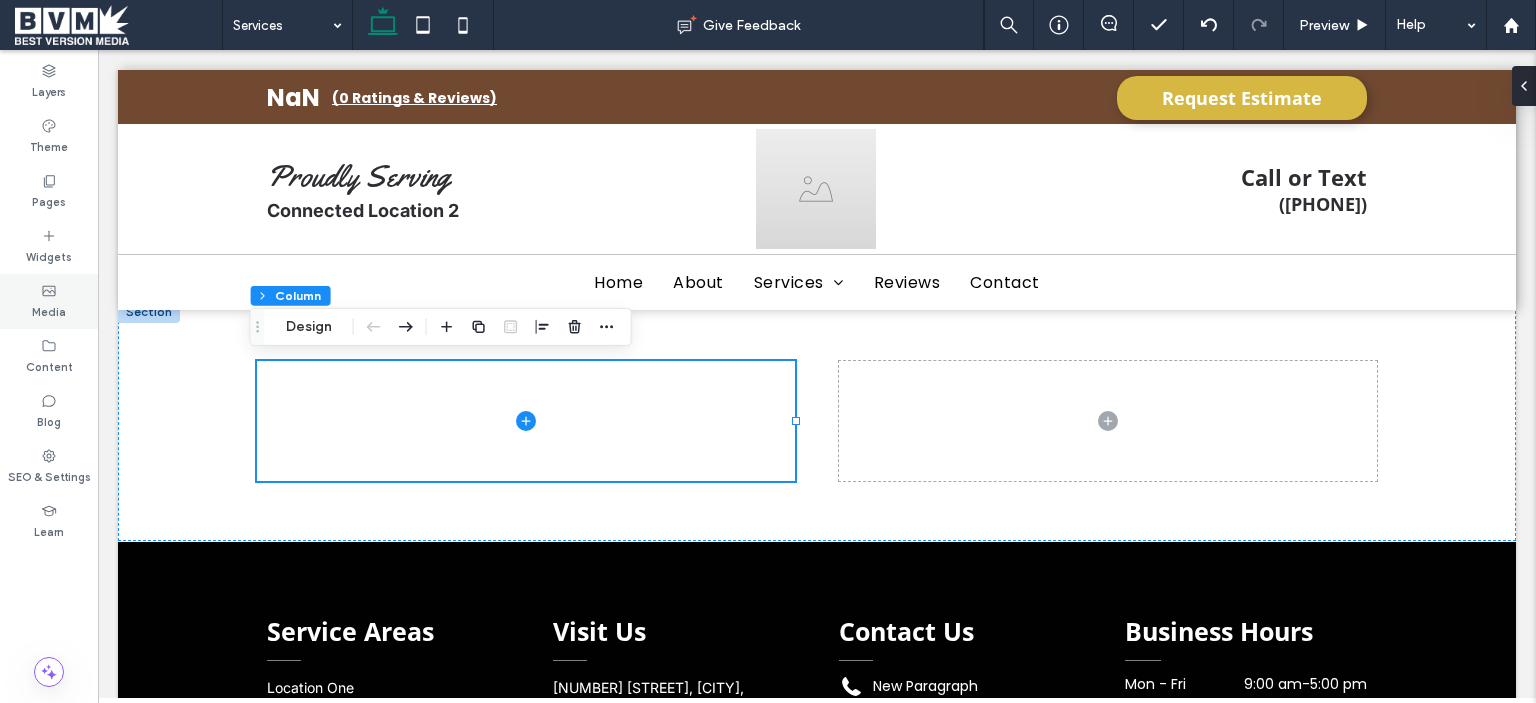 click on "Media" at bounding box center [49, 310] 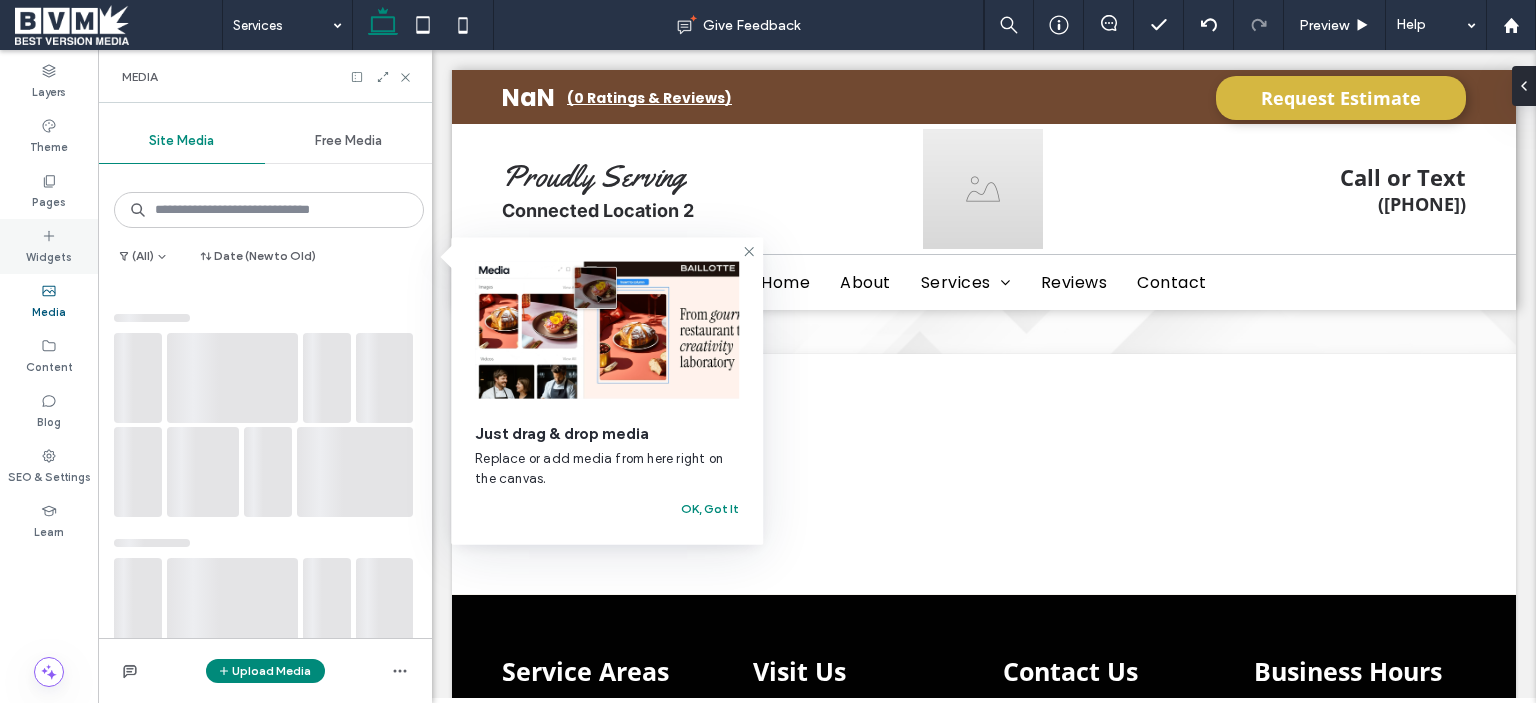 click on "Widgets" at bounding box center (49, 255) 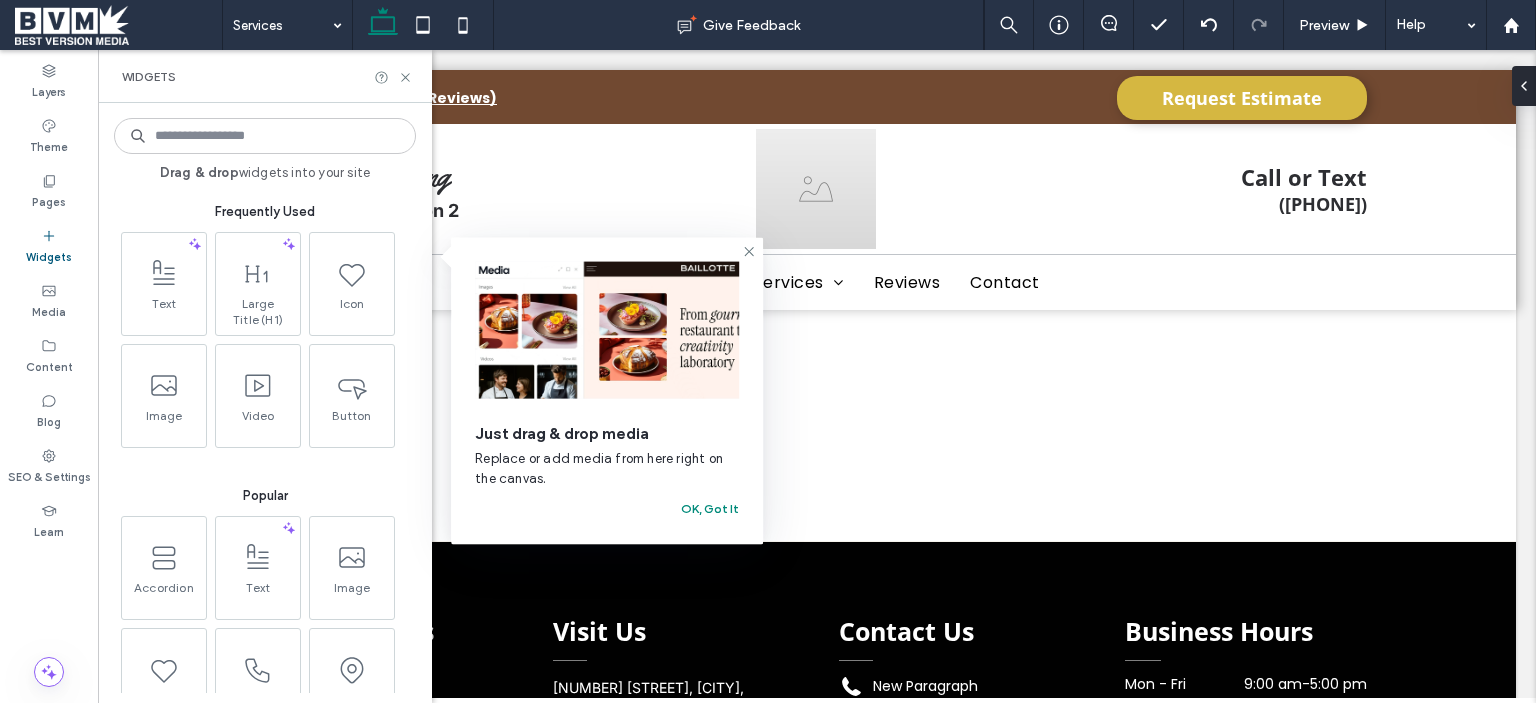 scroll, scrollTop: 1956, scrollLeft: 0, axis: vertical 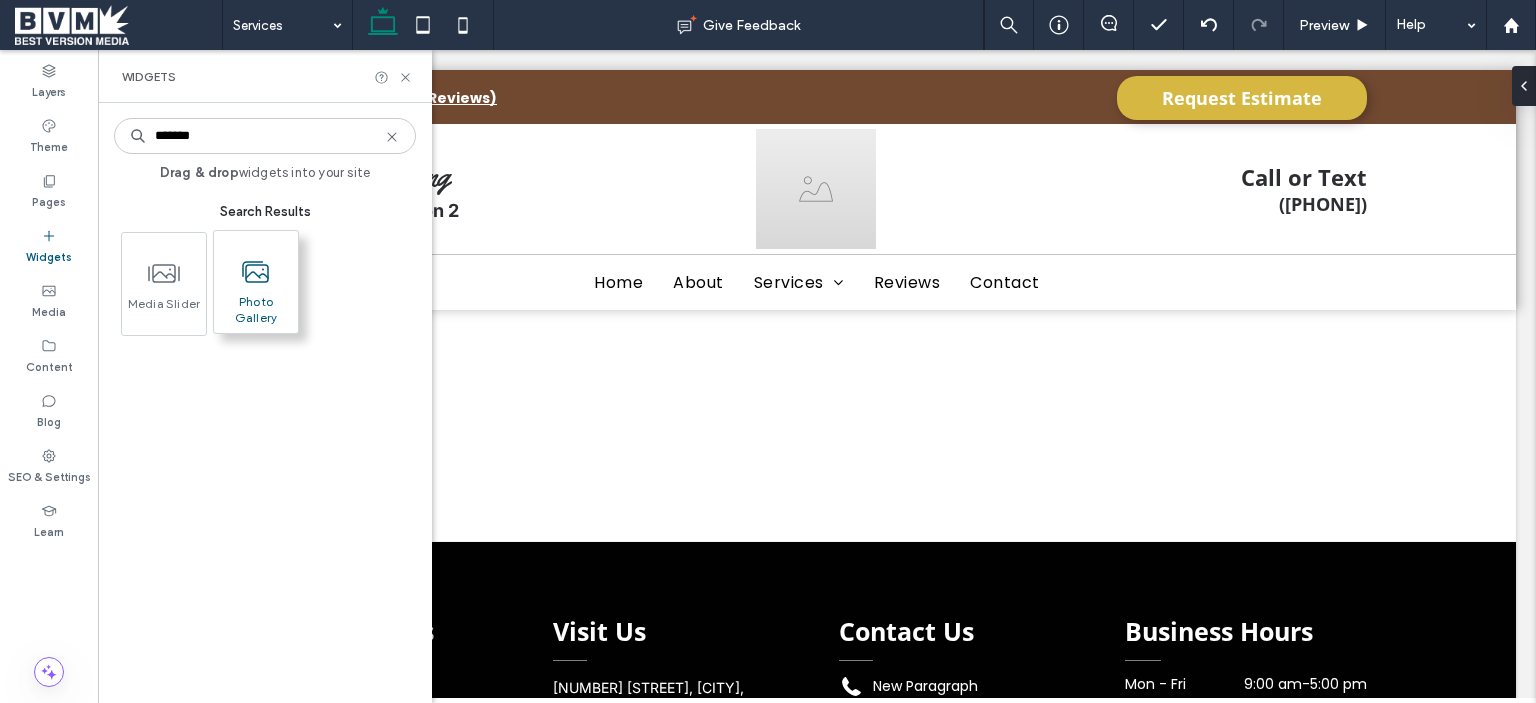 type on "*******" 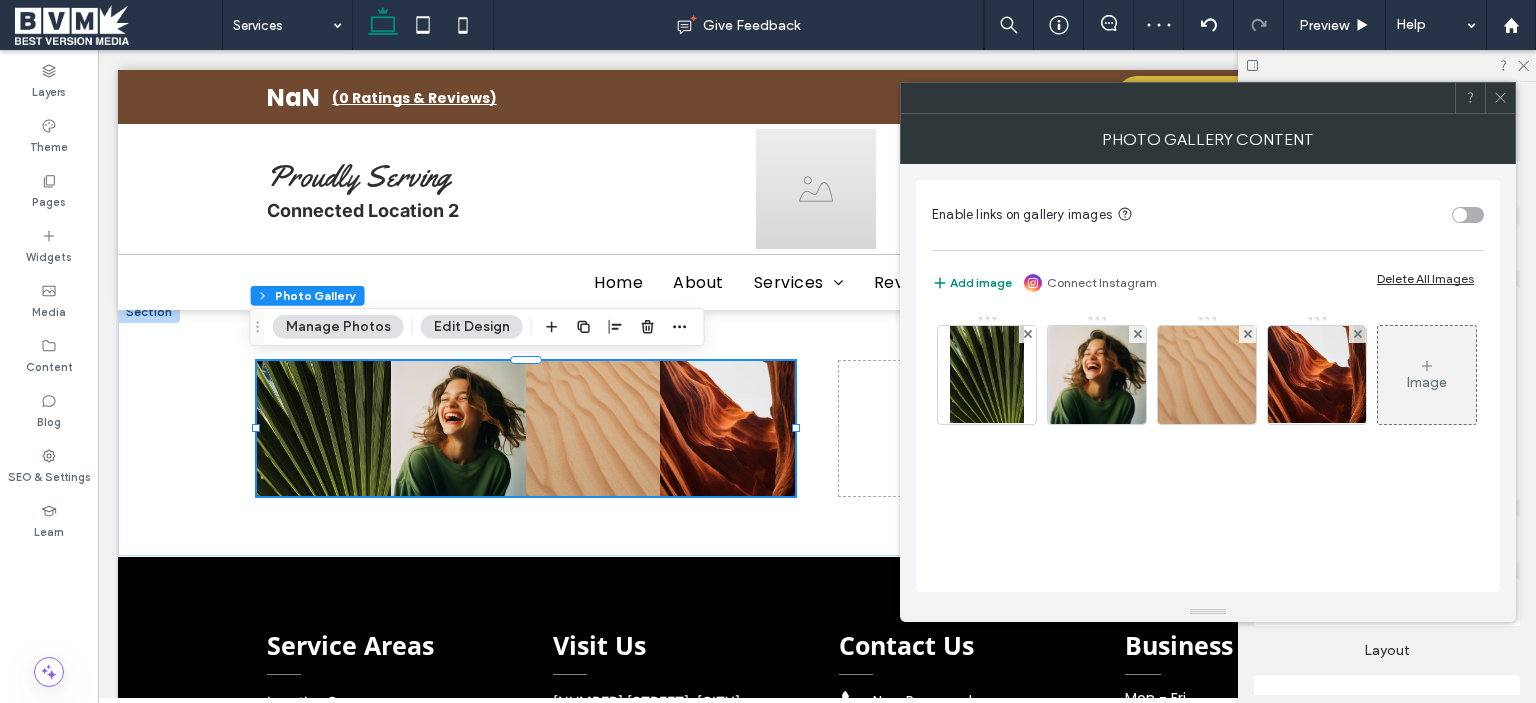 click on "Edit Design" at bounding box center [472, 327] 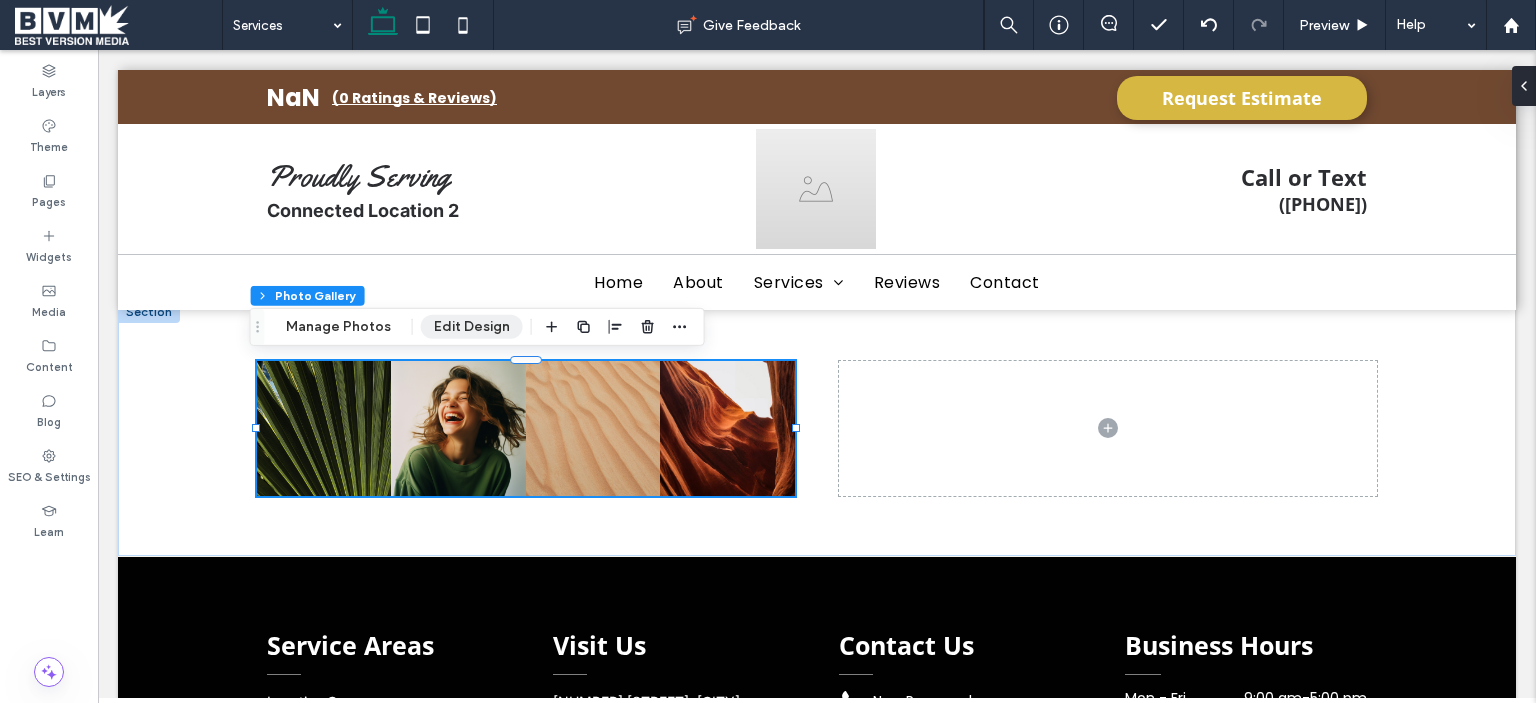 click on "Edit Design" at bounding box center [472, 327] 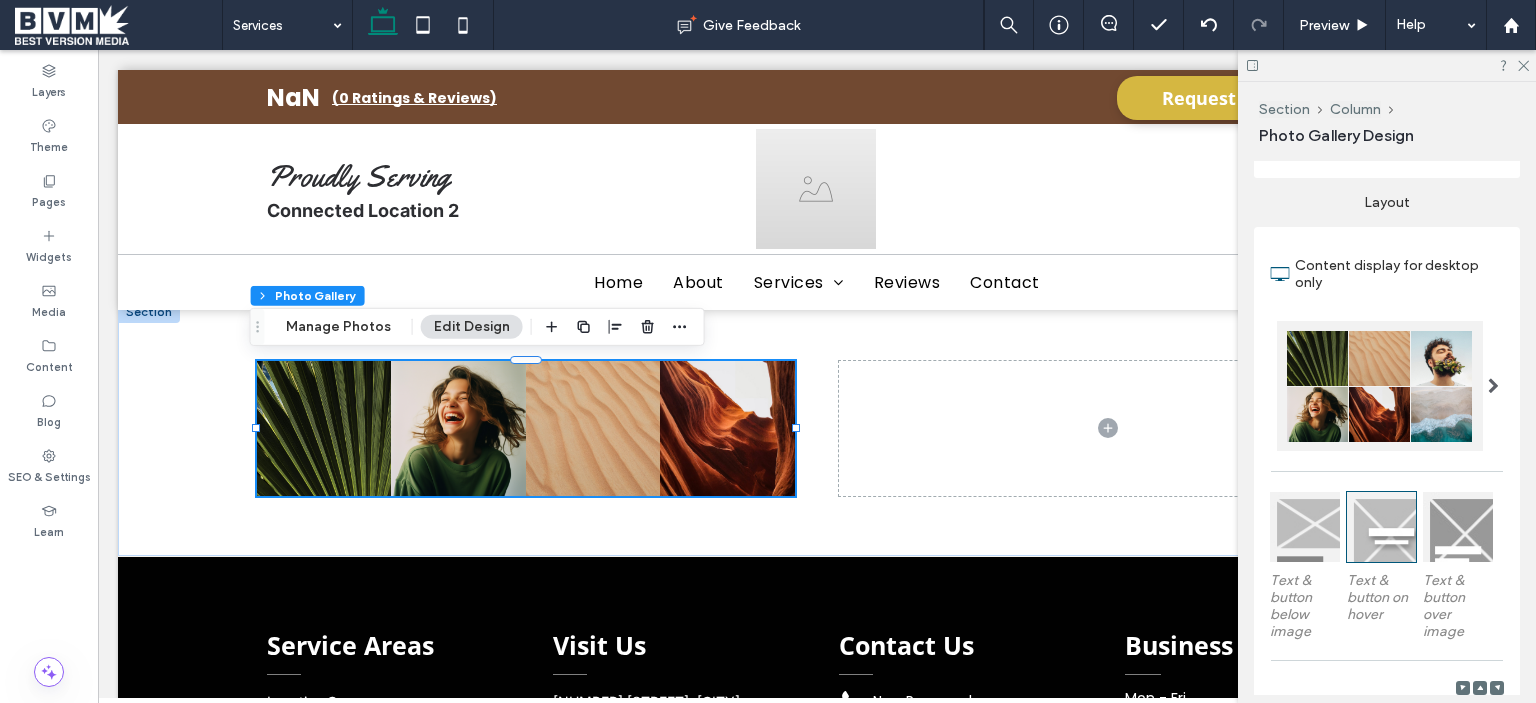 scroll, scrollTop: 500, scrollLeft: 0, axis: vertical 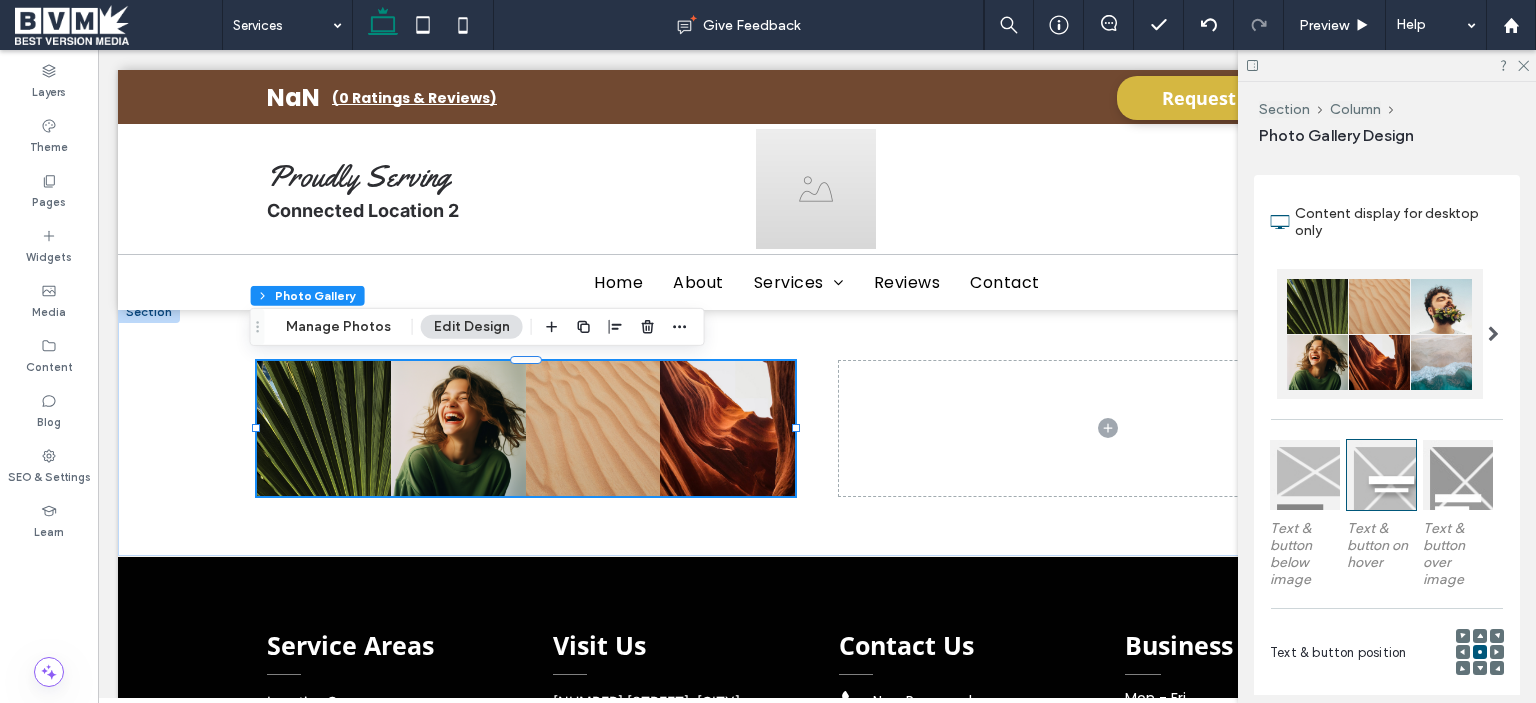 click at bounding box center (1493, 334) 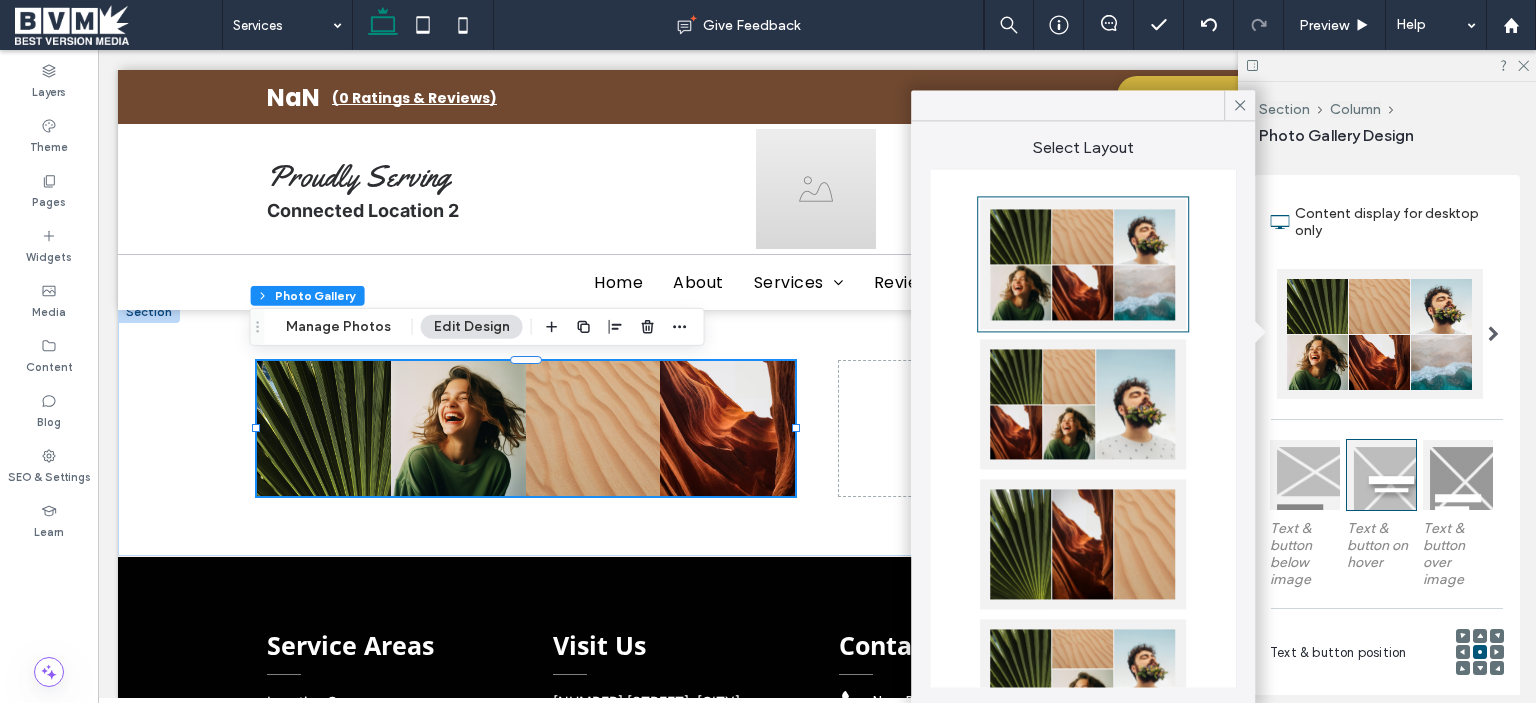 click at bounding box center (1083, 404) 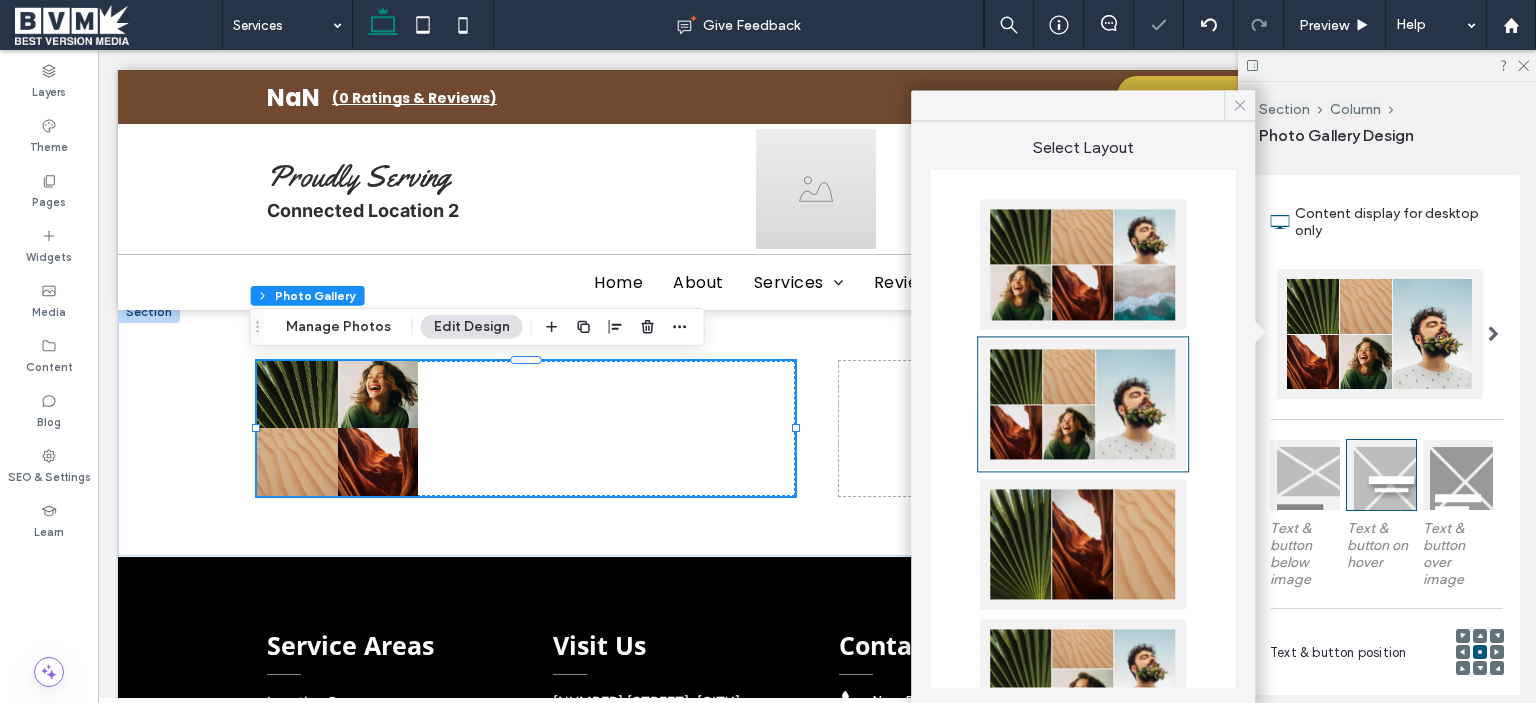 click 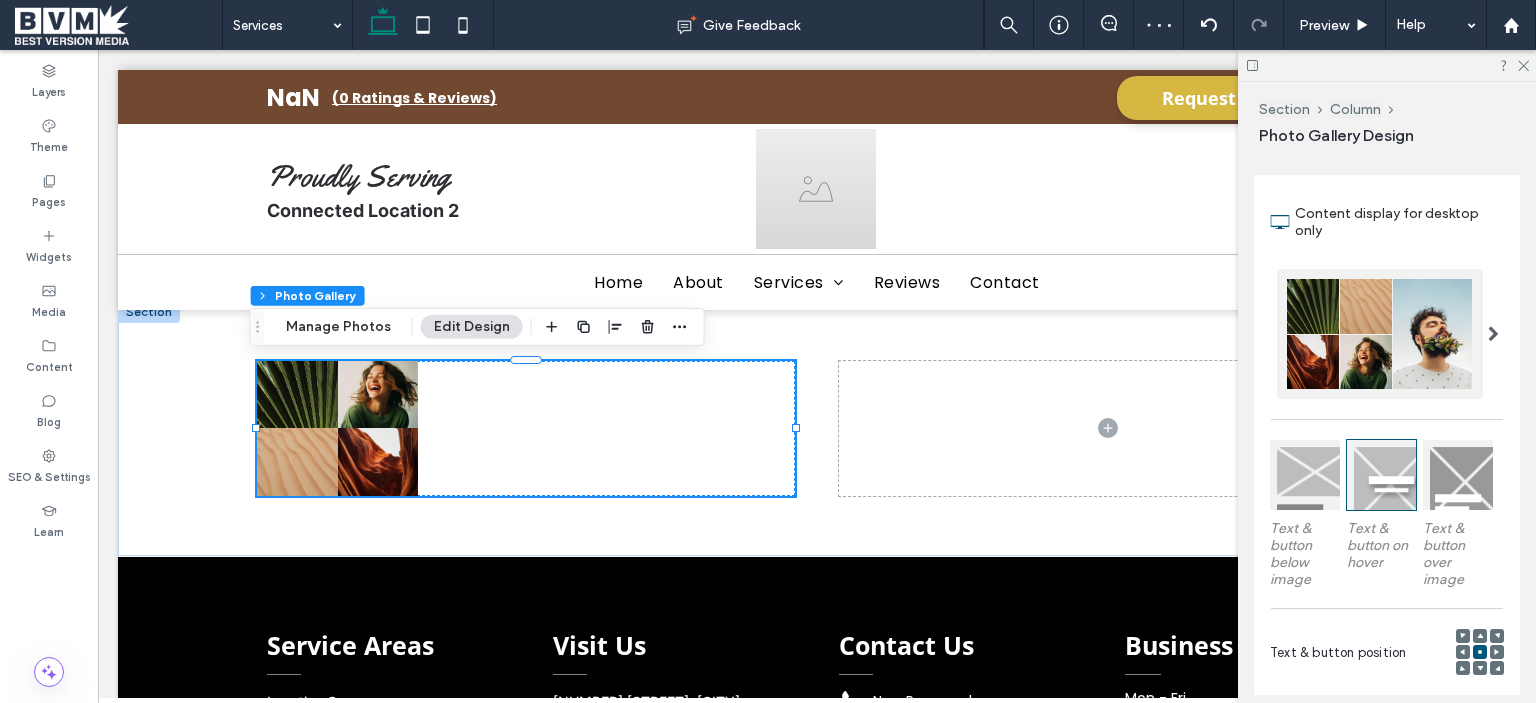 scroll, scrollTop: 700, scrollLeft: 0, axis: vertical 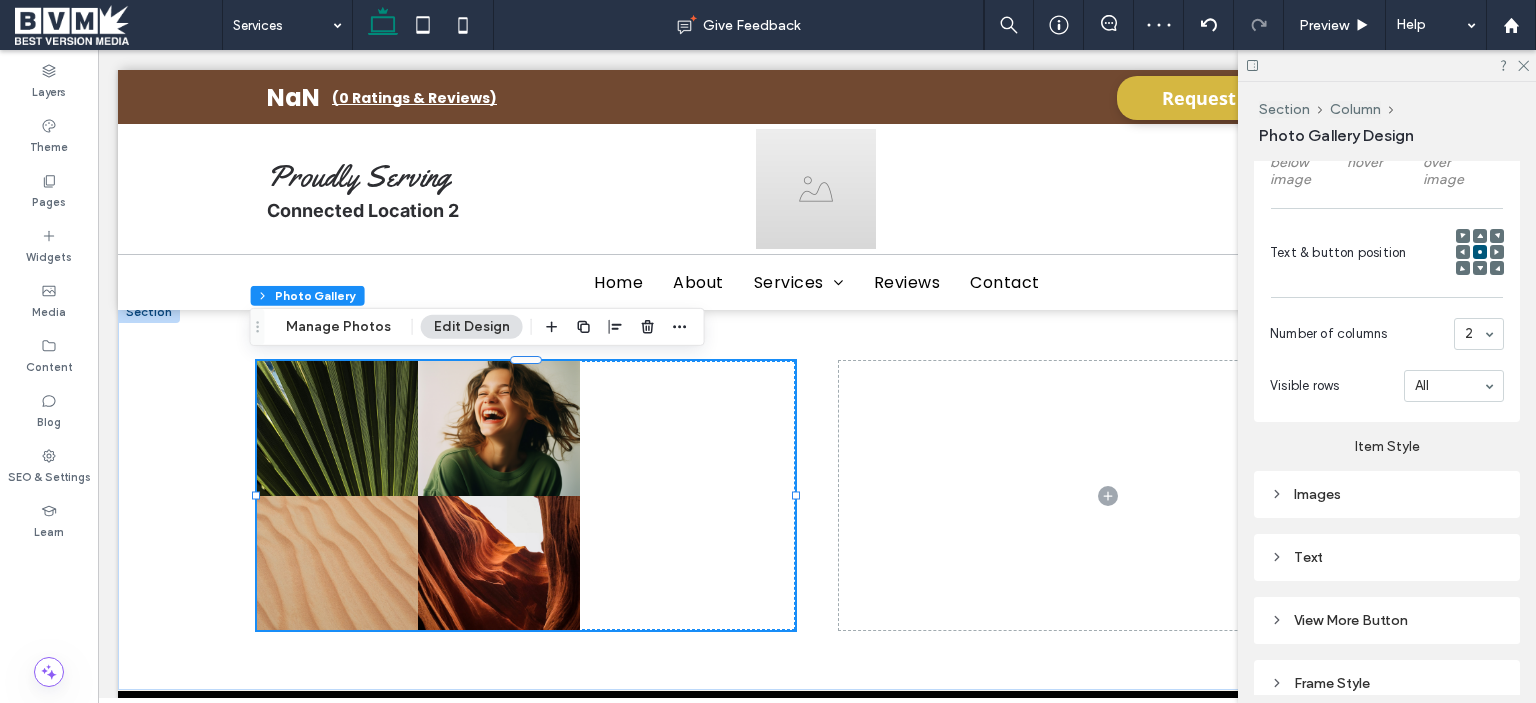 click on "Images" at bounding box center [1387, 494] 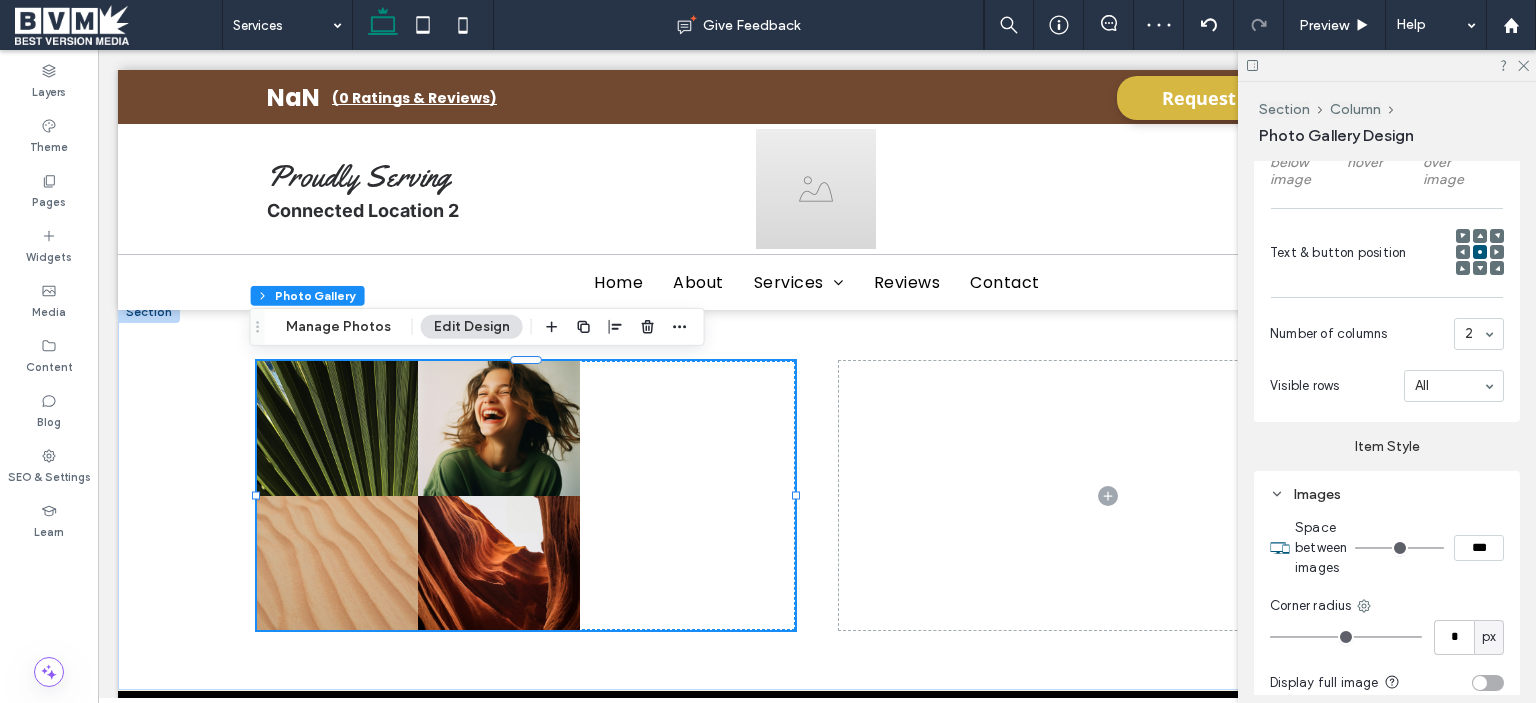 scroll, scrollTop: 1000, scrollLeft: 0, axis: vertical 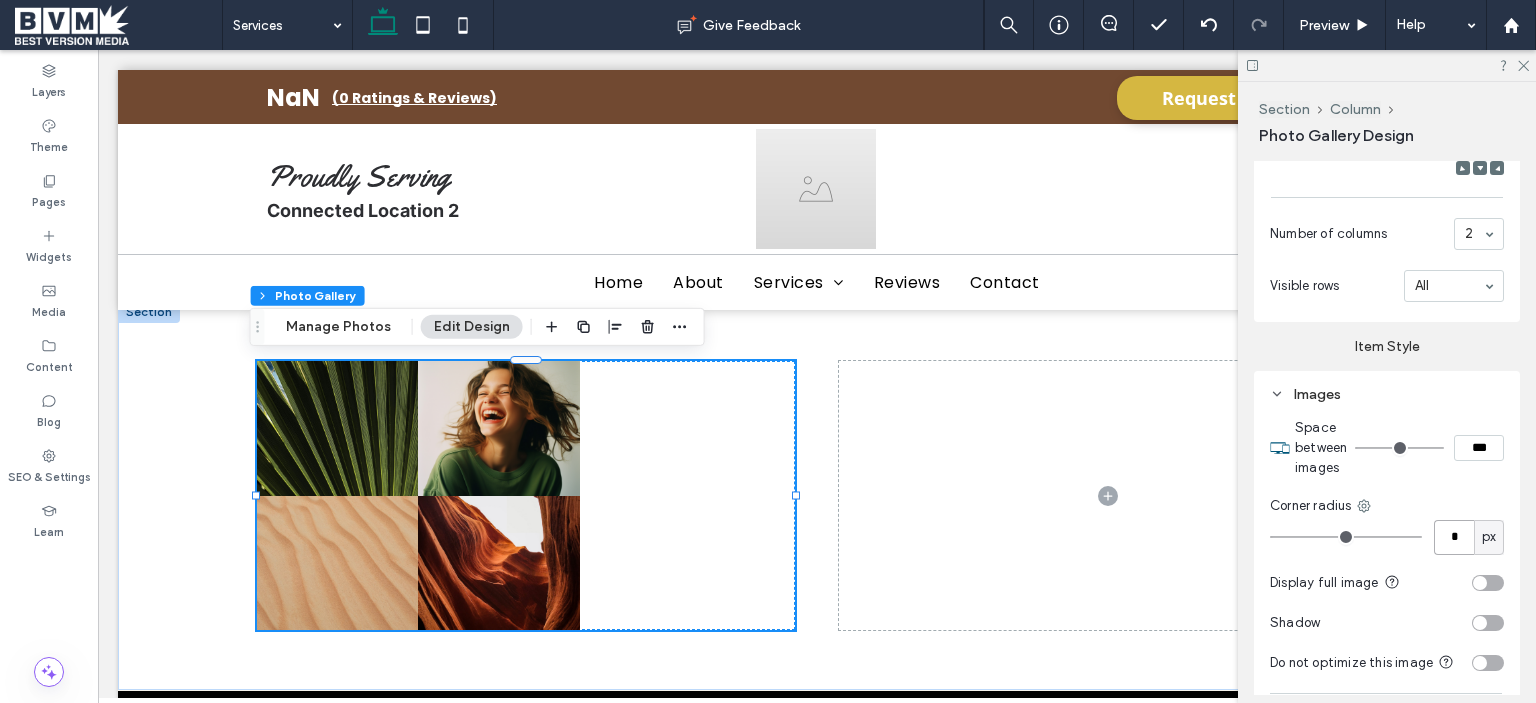 click on "*" at bounding box center (1454, 537) 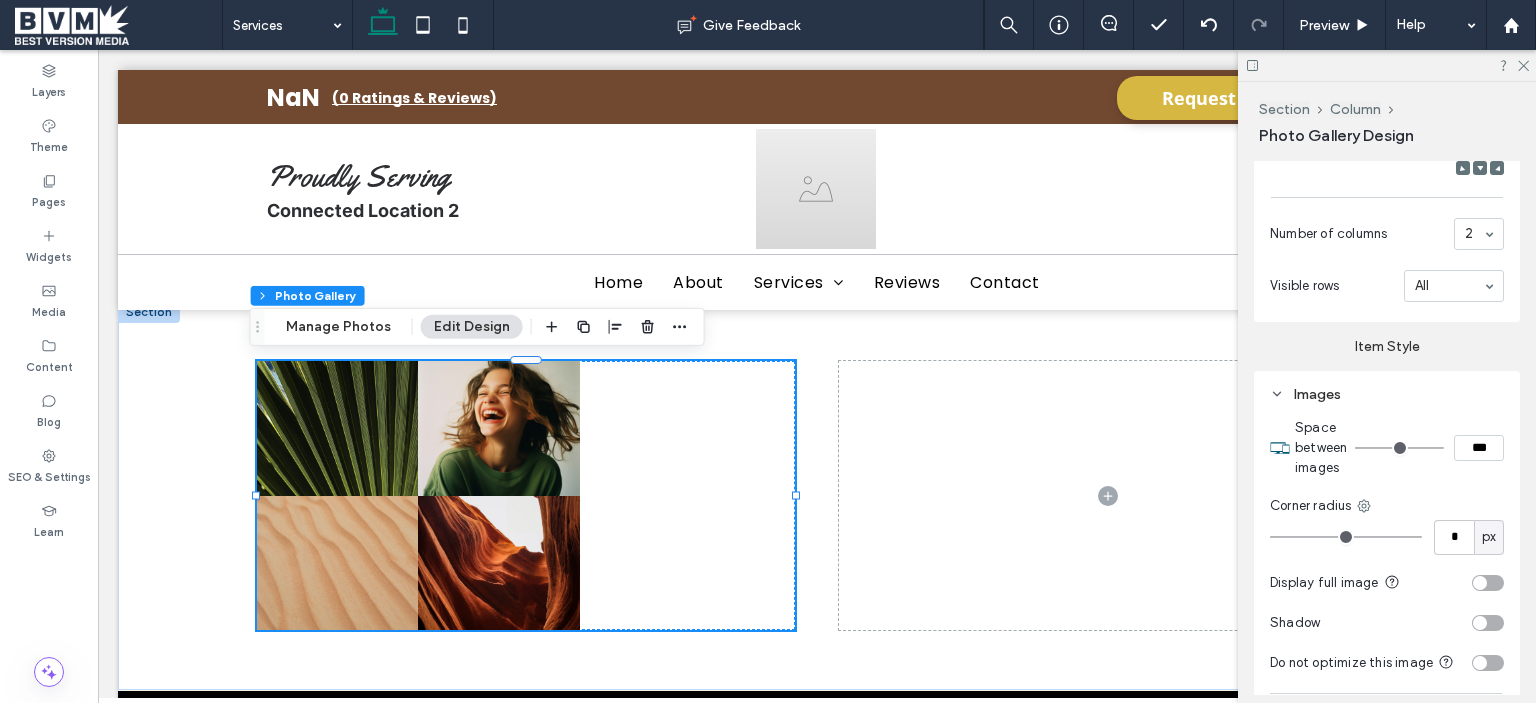 click on "***" at bounding box center (1479, 448) 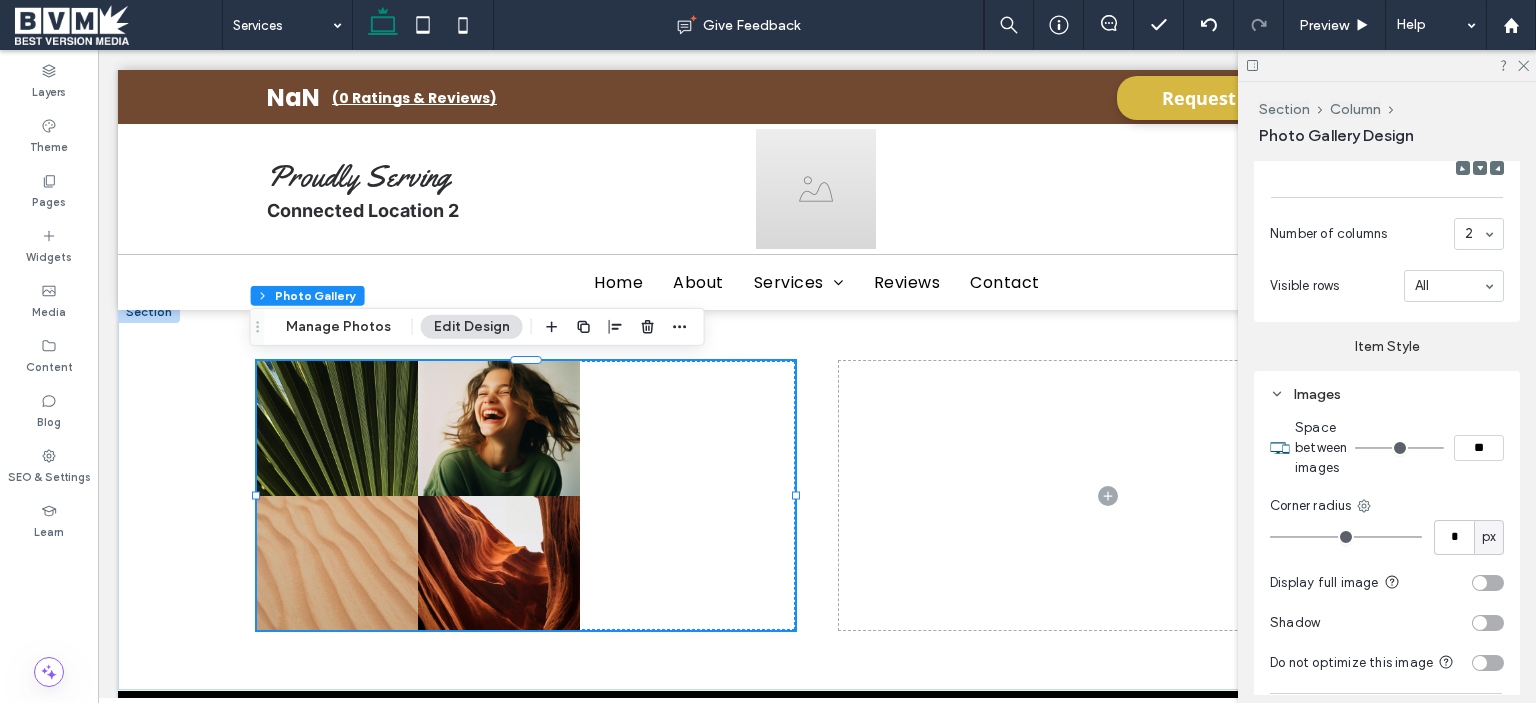 type on "****" 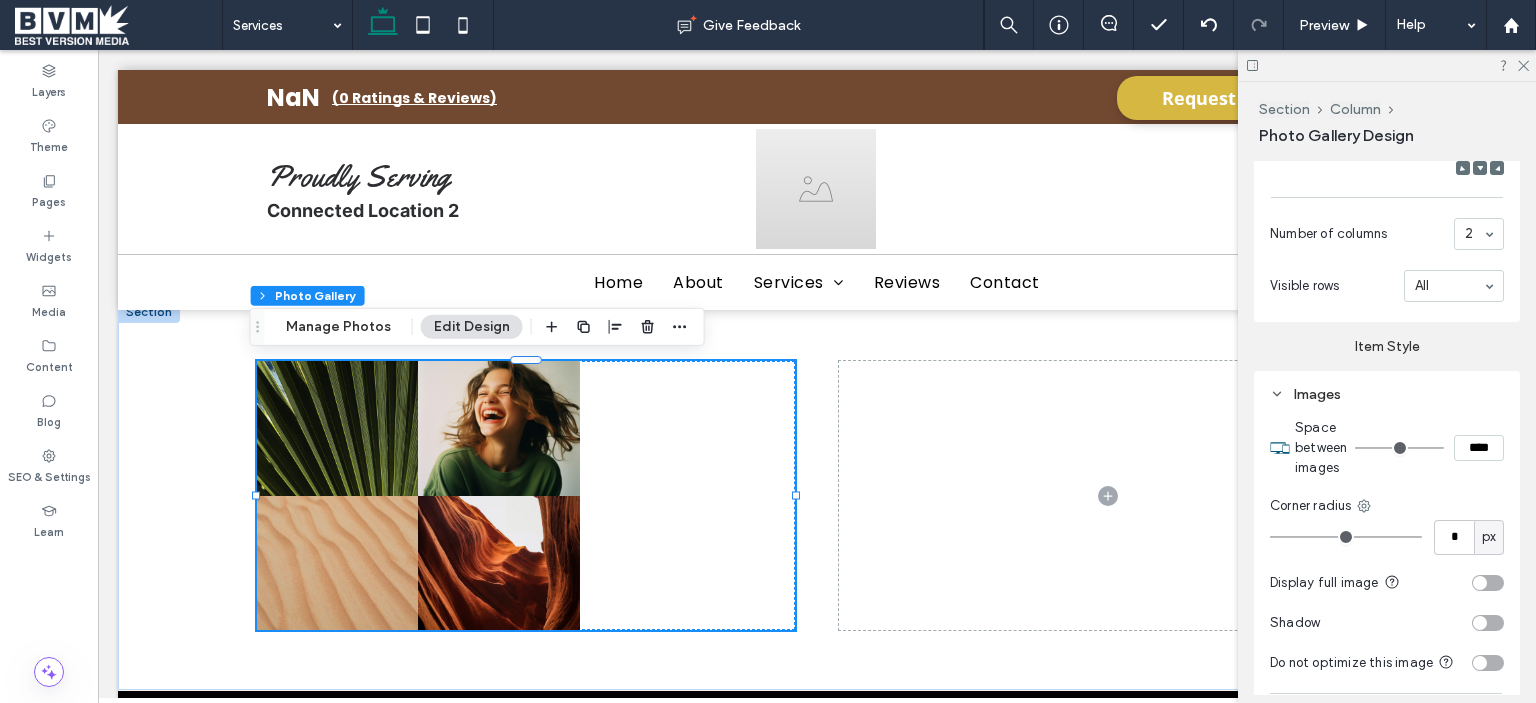 type on "**" 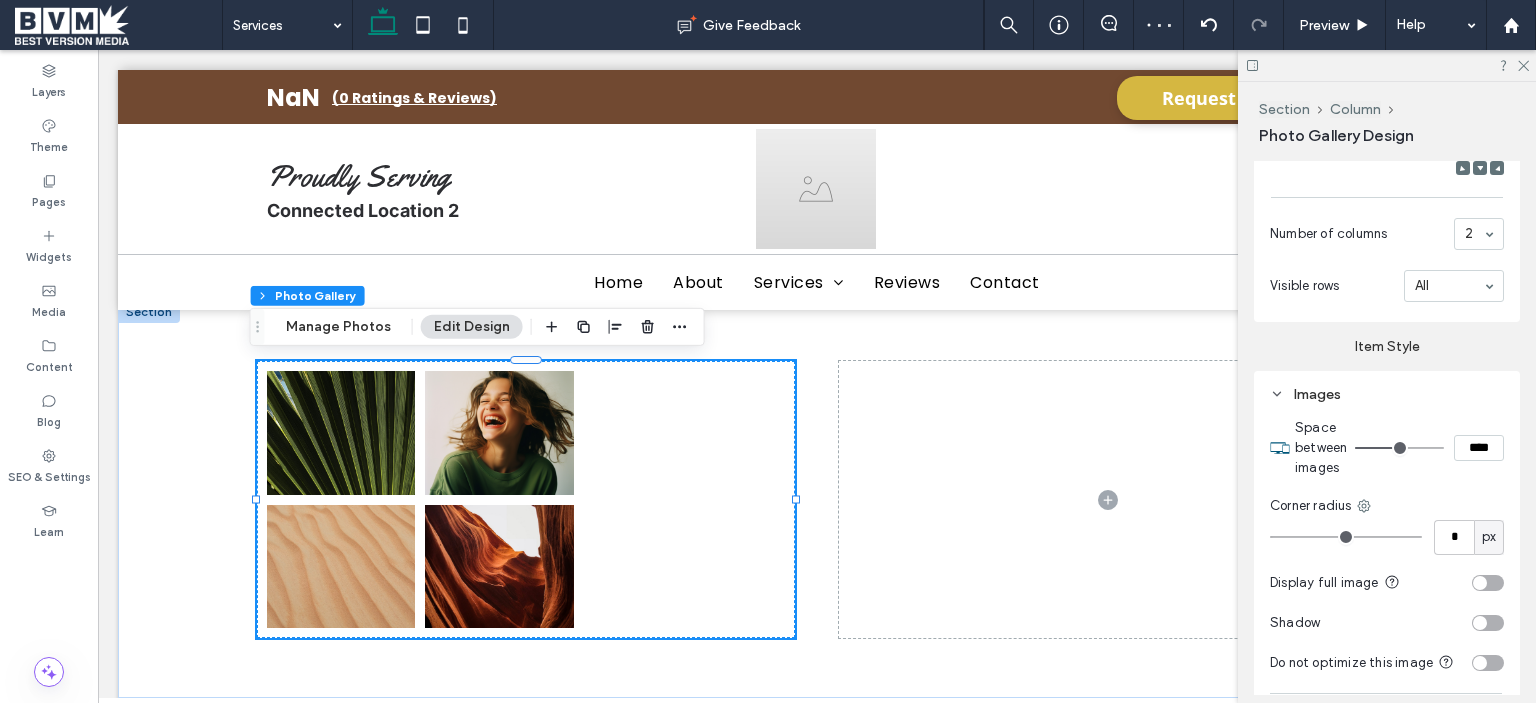 click on "****" at bounding box center [1479, 448] 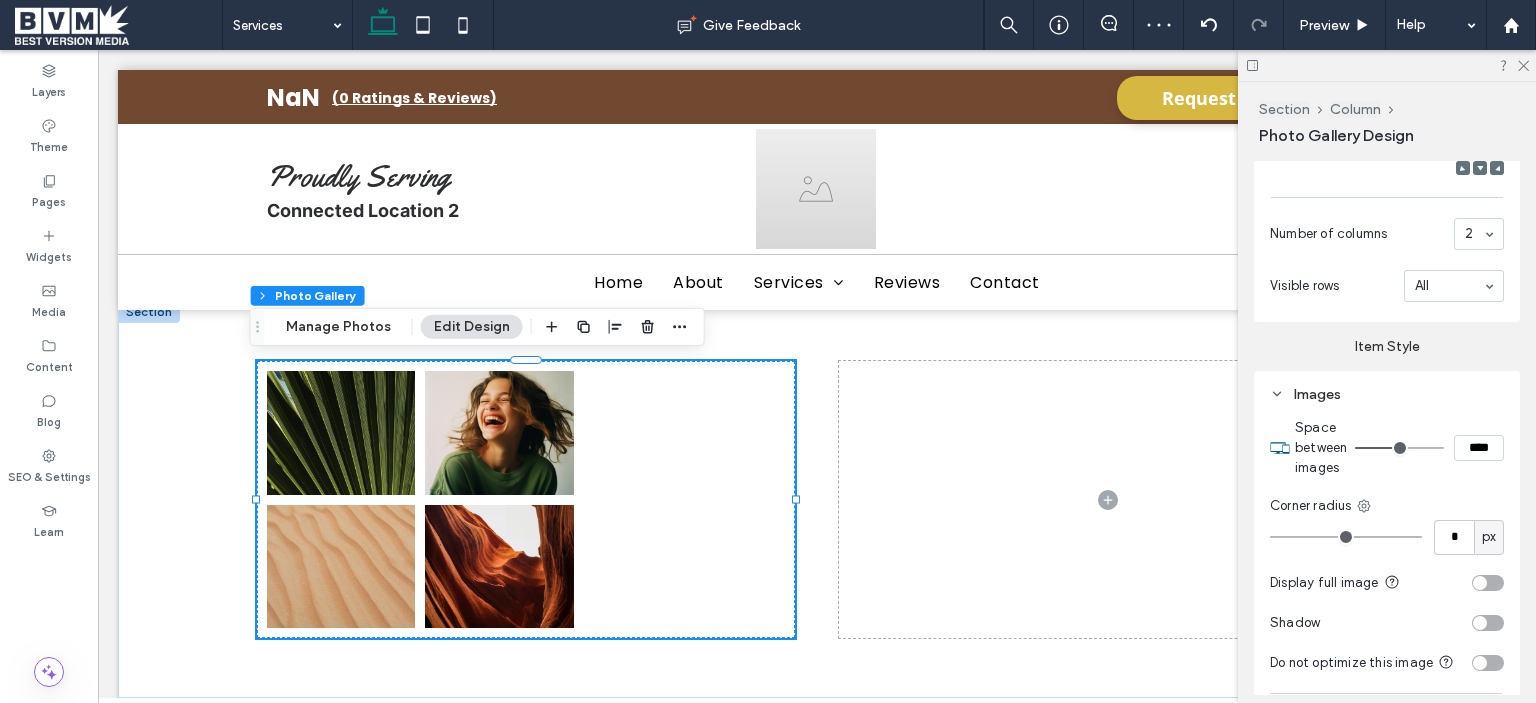 click on "****" at bounding box center (1479, 448) 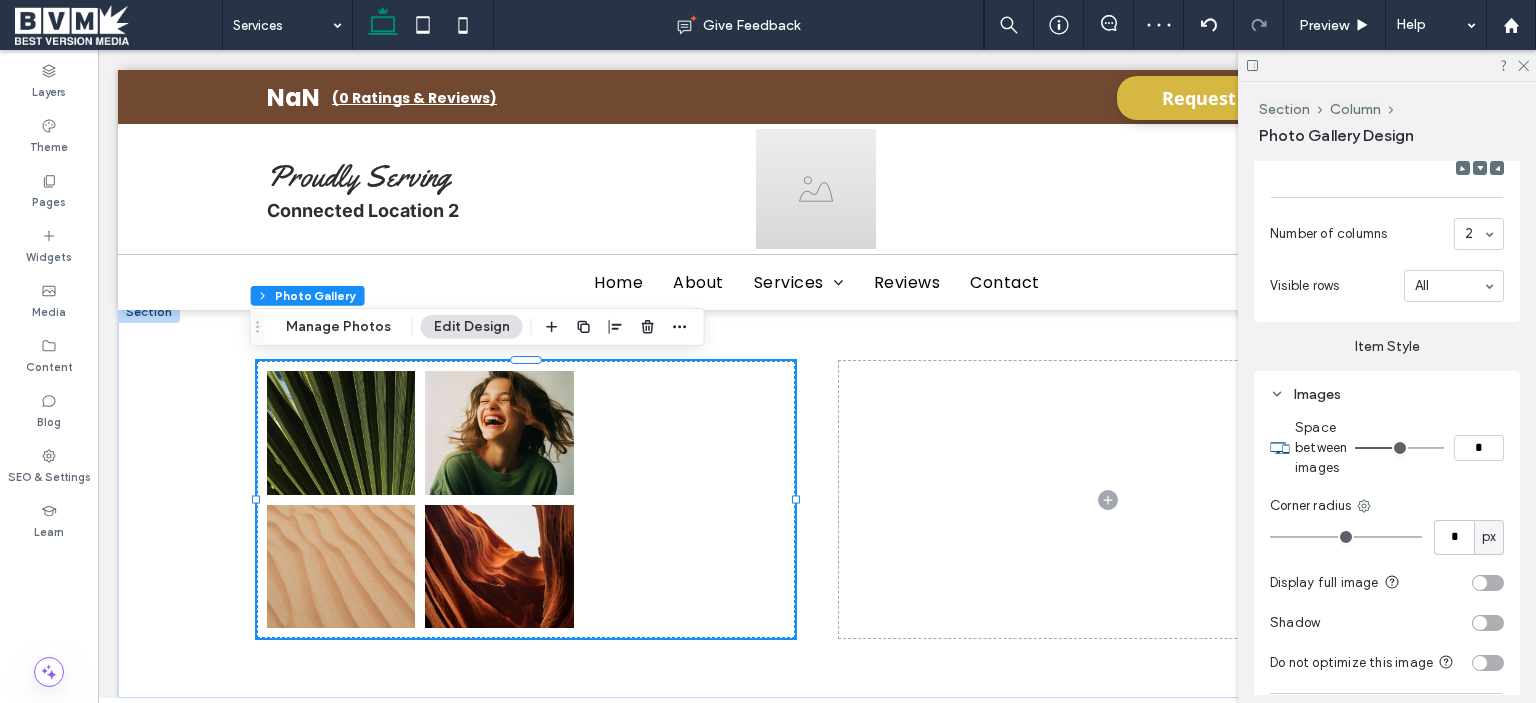 type on "***" 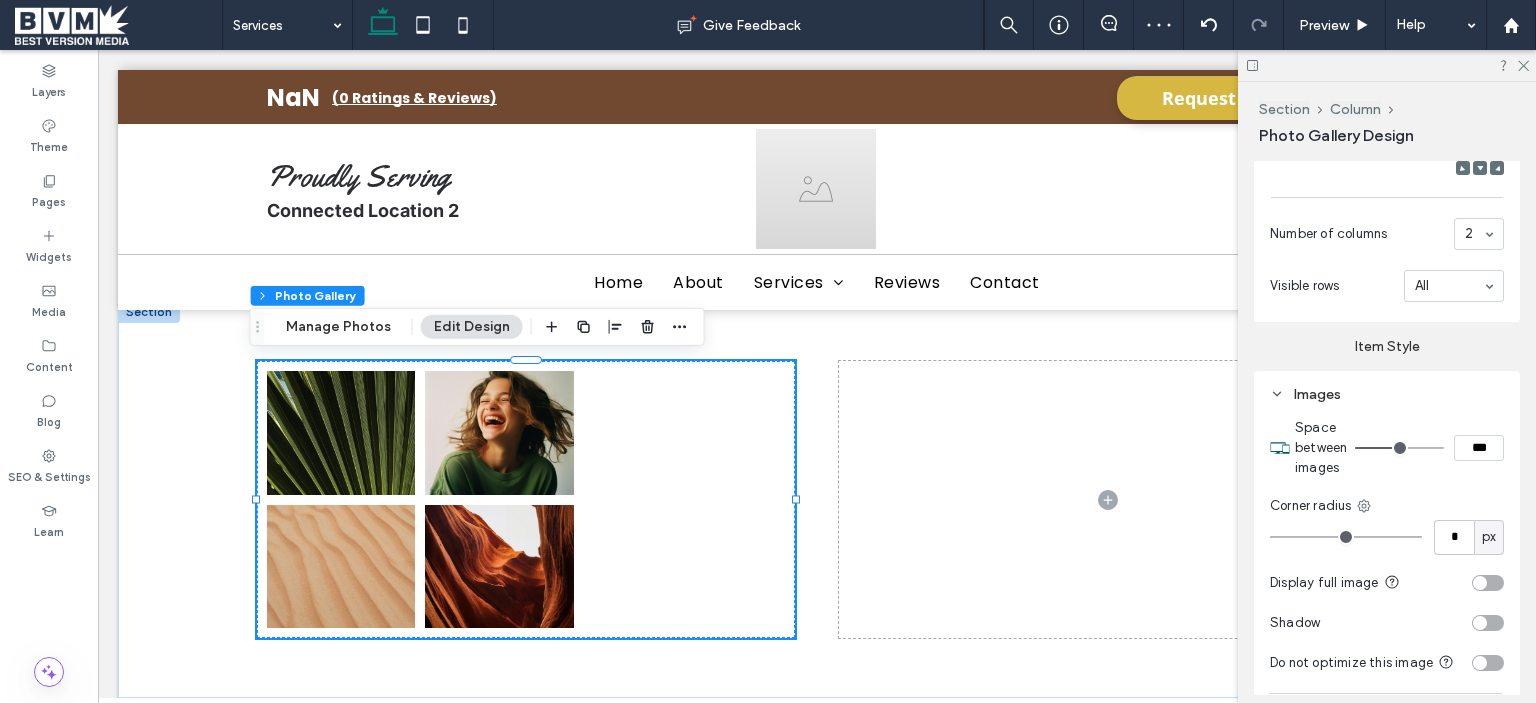 type on "*" 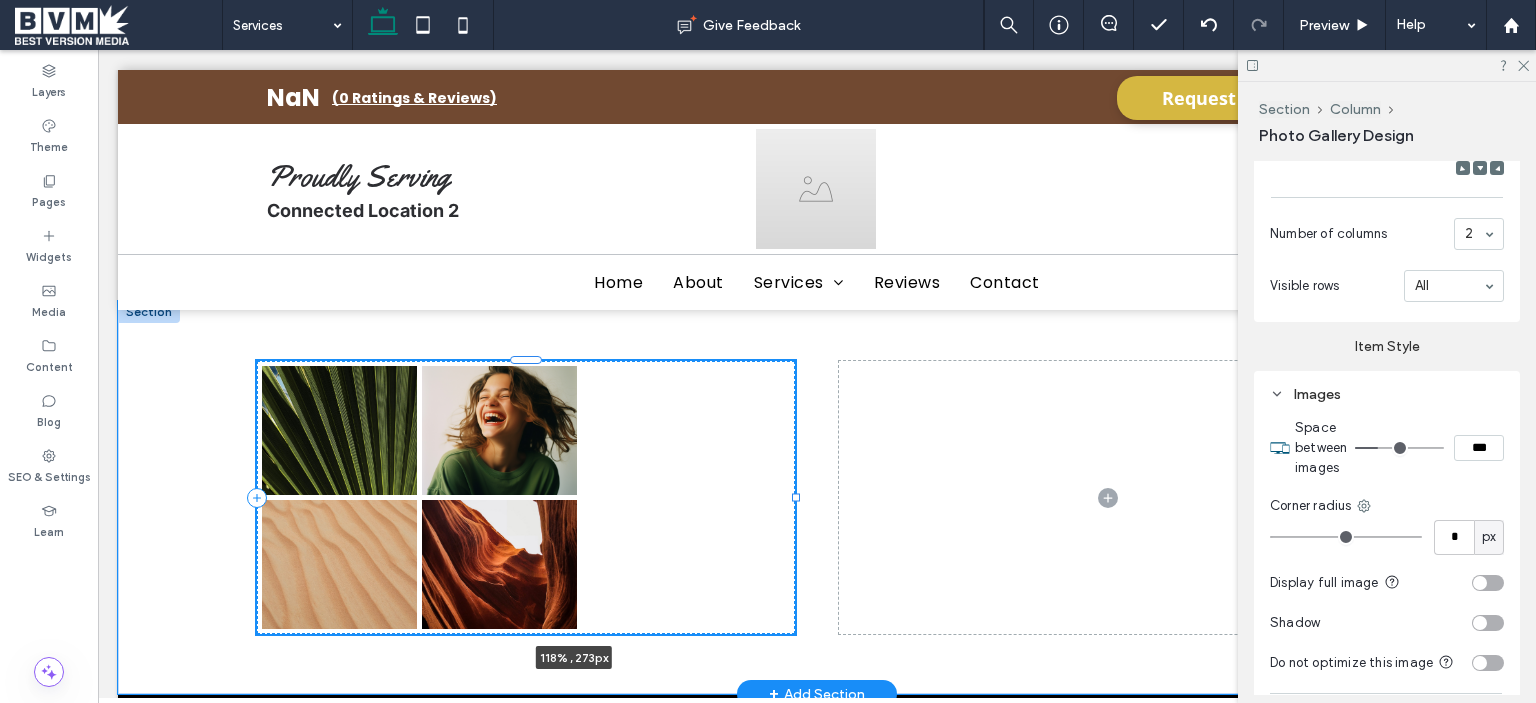 drag, startPoint x: 792, startPoint y: 495, endPoint x: 888, endPoint y: 515, distance: 98.0612 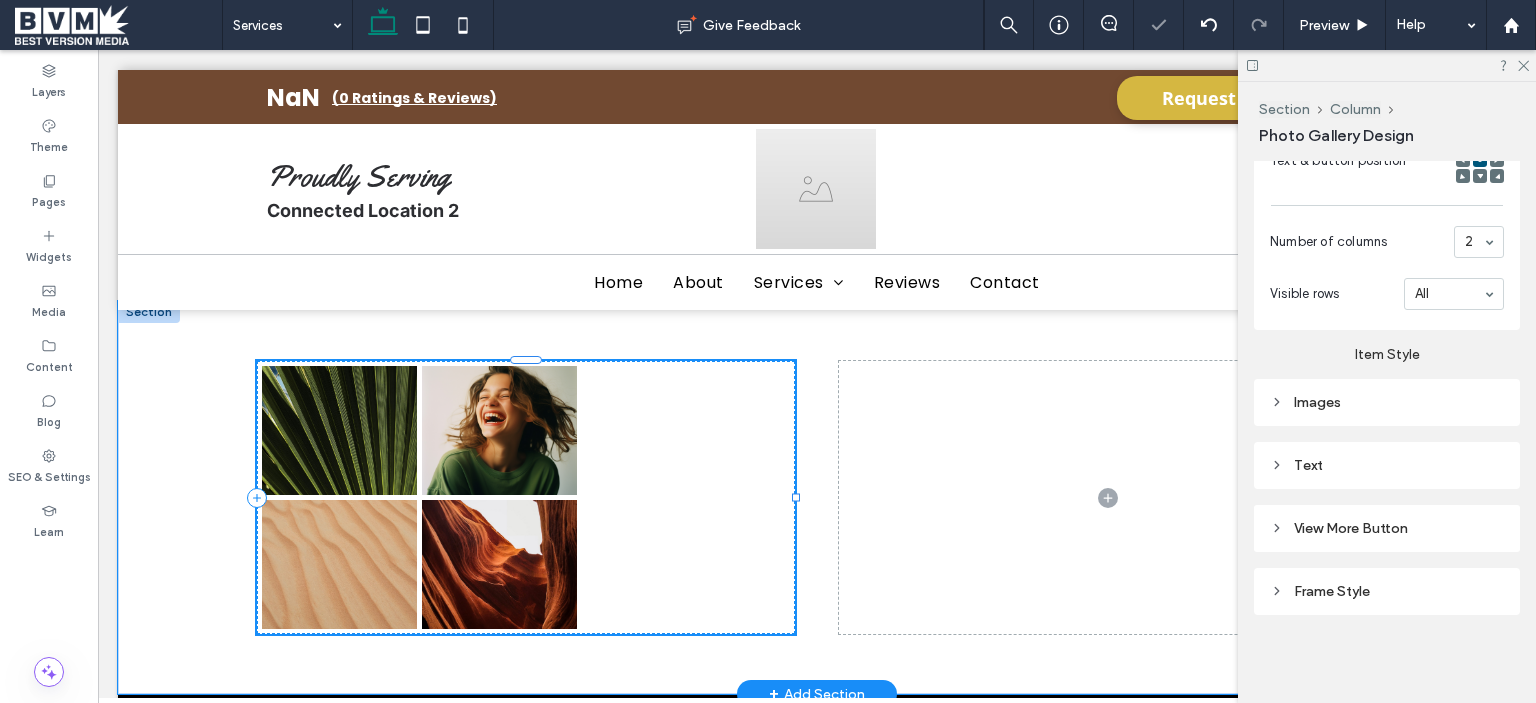 scroll, scrollTop: 983, scrollLeft: 0, axis: vertical 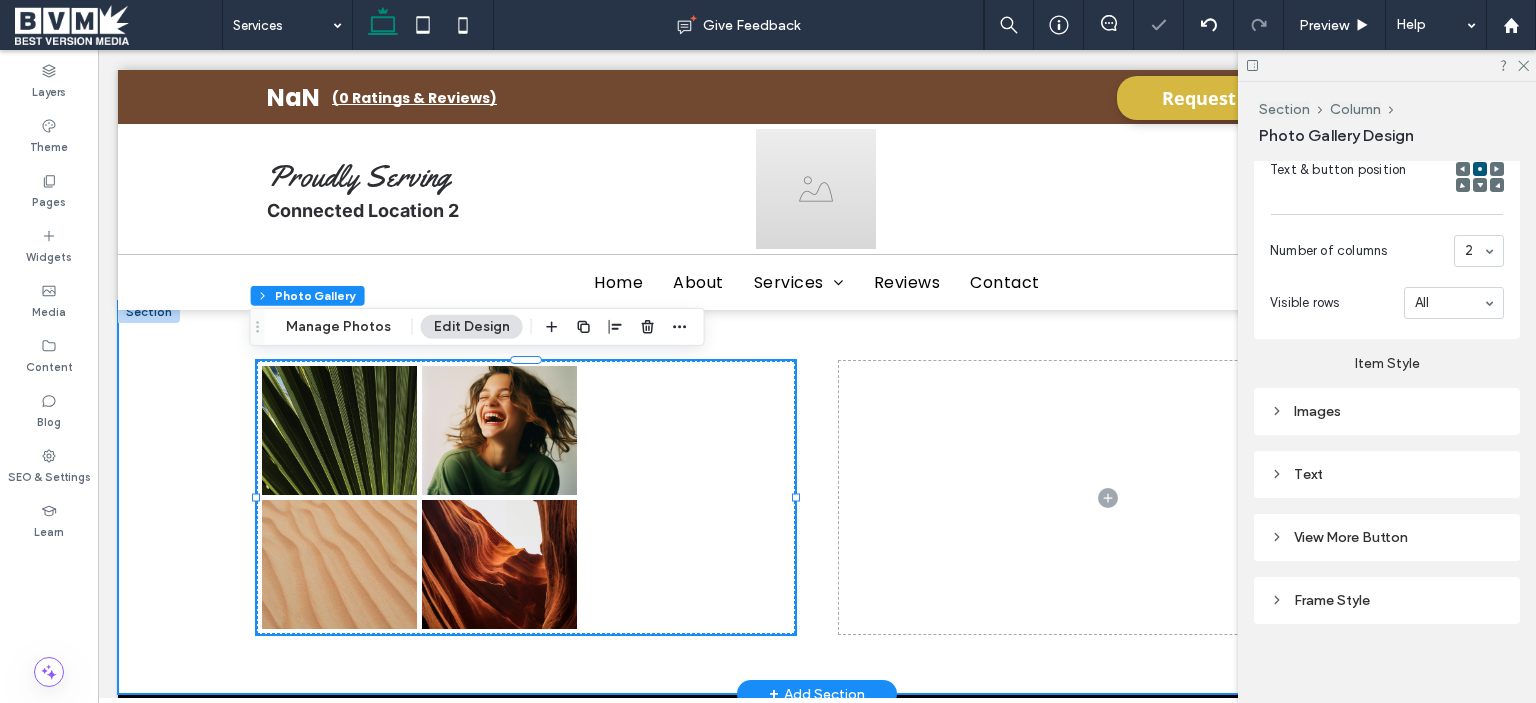click at bounding box center (796, 498) 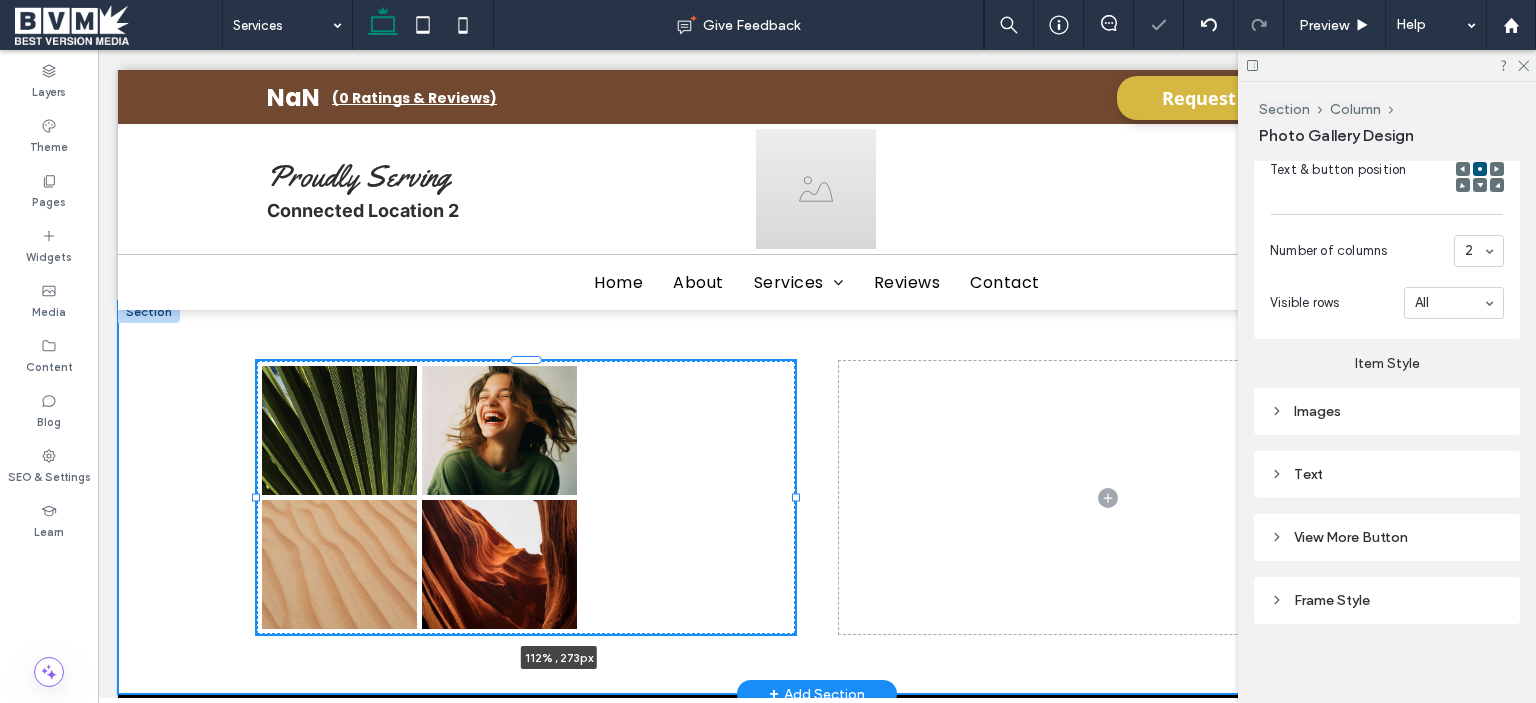 drag, startPoint x: 789, startPoint y: 495, endPoint x: 855, endPoint y: 493, distance: 66.0303 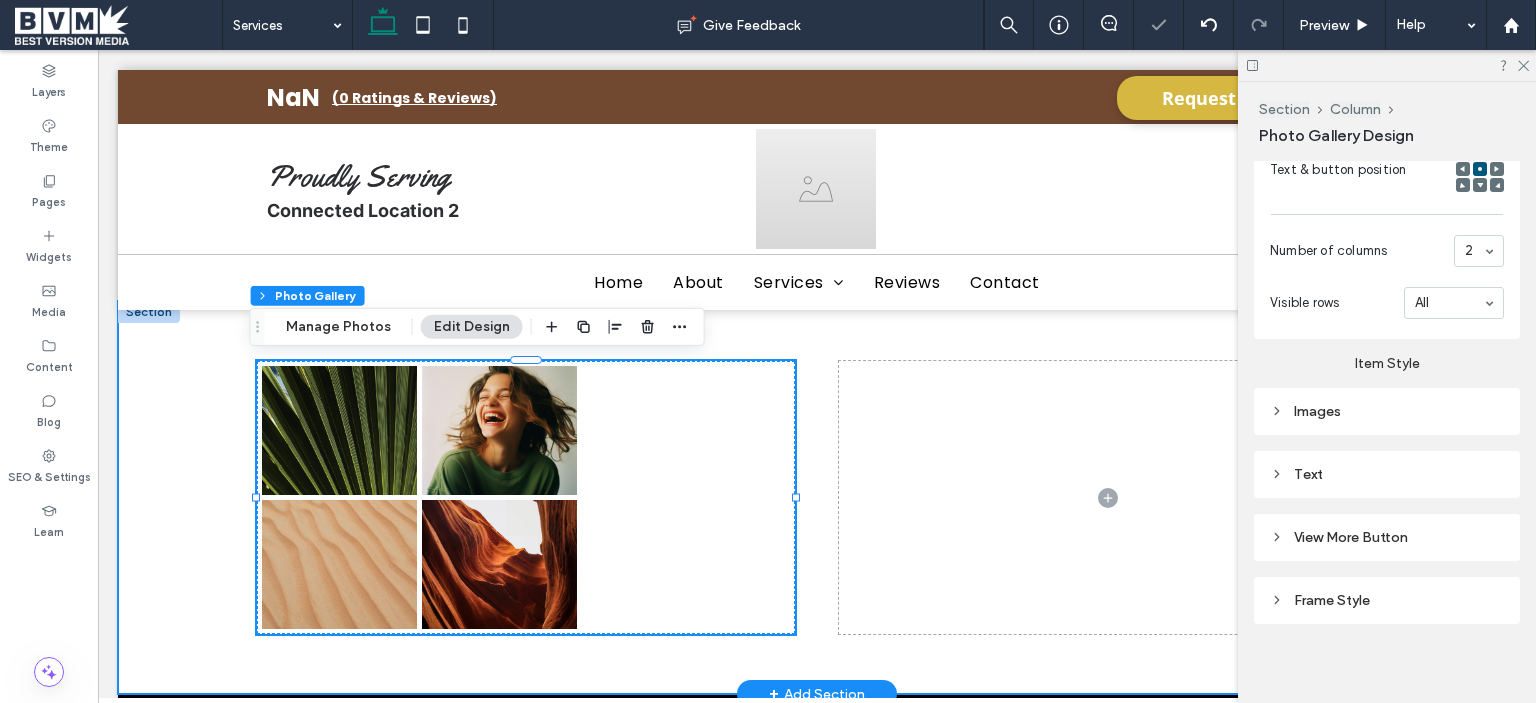 click on "Nature's Symphony
Breathtaking colors of our planet
Button
Faces of Humanity
Portraits of people from around the globe
Button
Sands of Time
Stark beauty of desolate dunes
Button
Beyond Boundaries
Visual odyssey across continents
Button
112% , 273px" at bounding box center [817, 497] 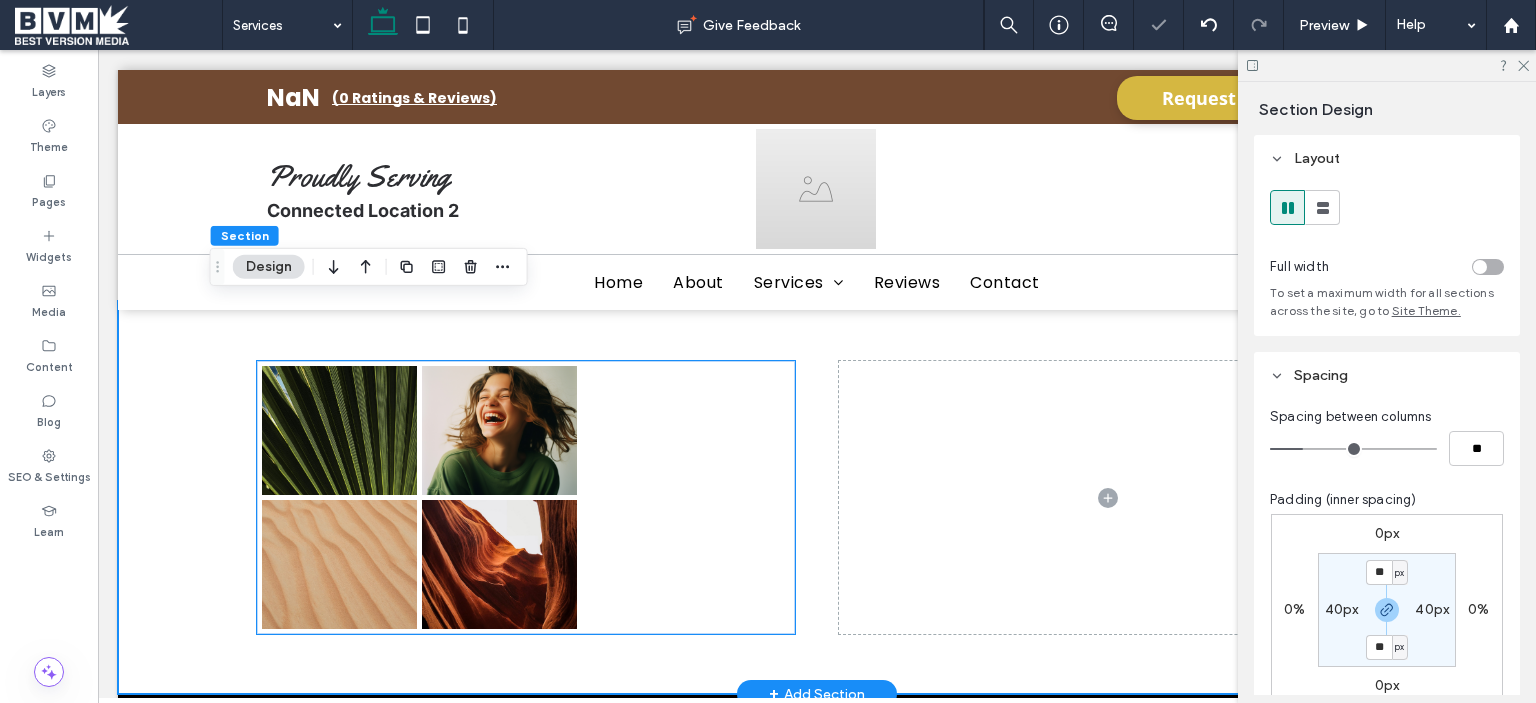 click on "Nature's Symphony
Breathtaking colors of our planet
Button
Faces of Humanity
Portraits of people from around the globe
Button
Sands of Time
Stark beauty of desolate dunes
Button
Beyond Boundaries
Visual odyssey across continents
Button" at bounding box center (526, 497) 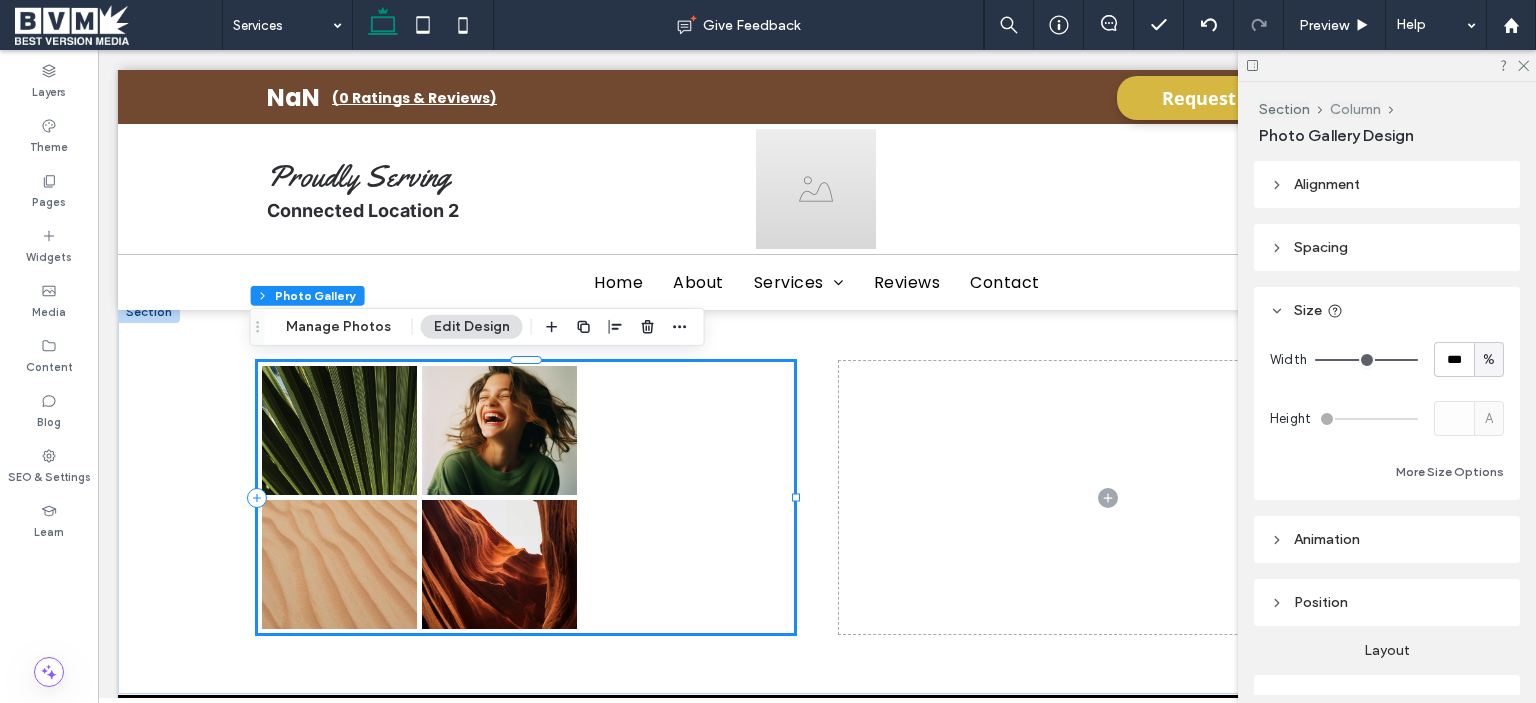 click on "Column" at bounding box center (1355, 109) 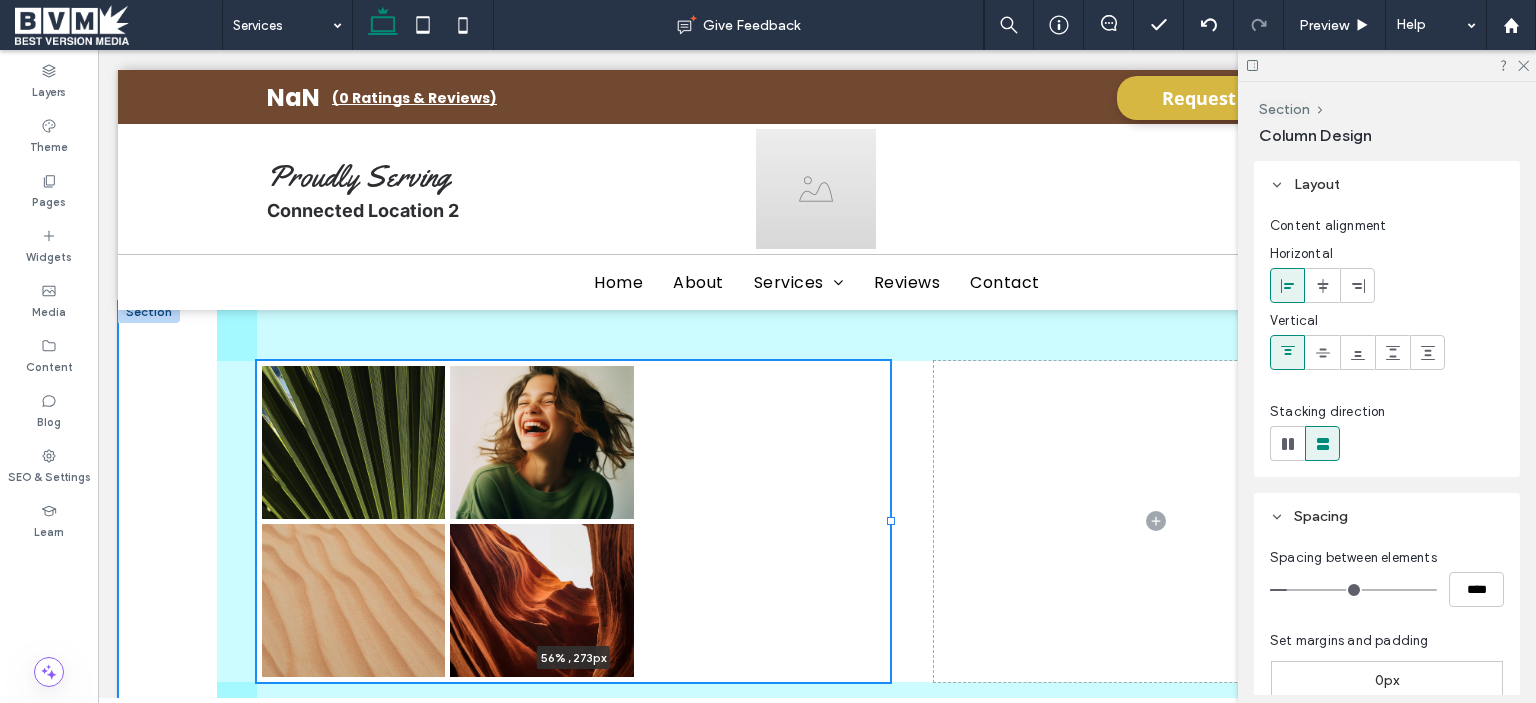 drag, startPoint x: 791, startPoint y: 496, endPoint x: 886, endPoint y: 502, distance: 95.189285 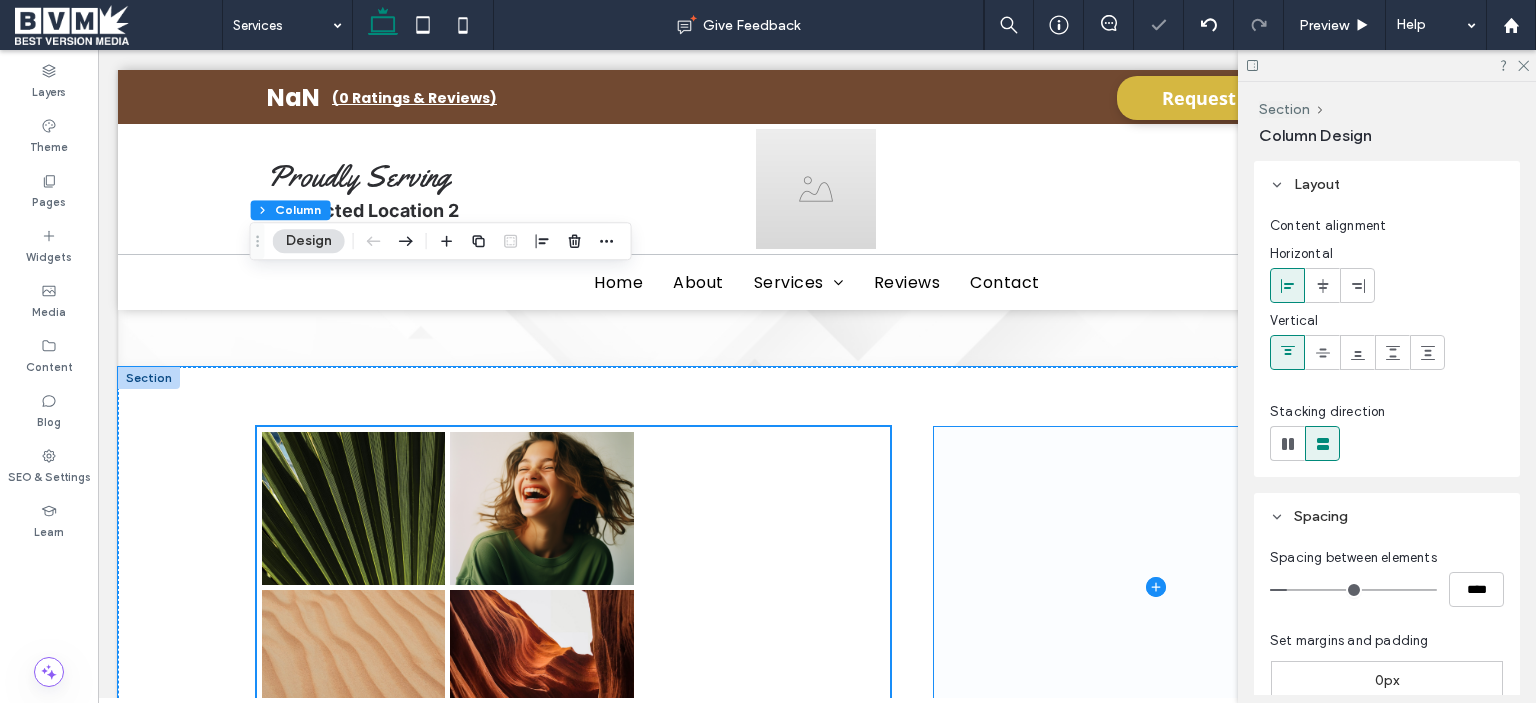scroll, scrollTop: 1856, scrollLeft: 0, axis: vertical 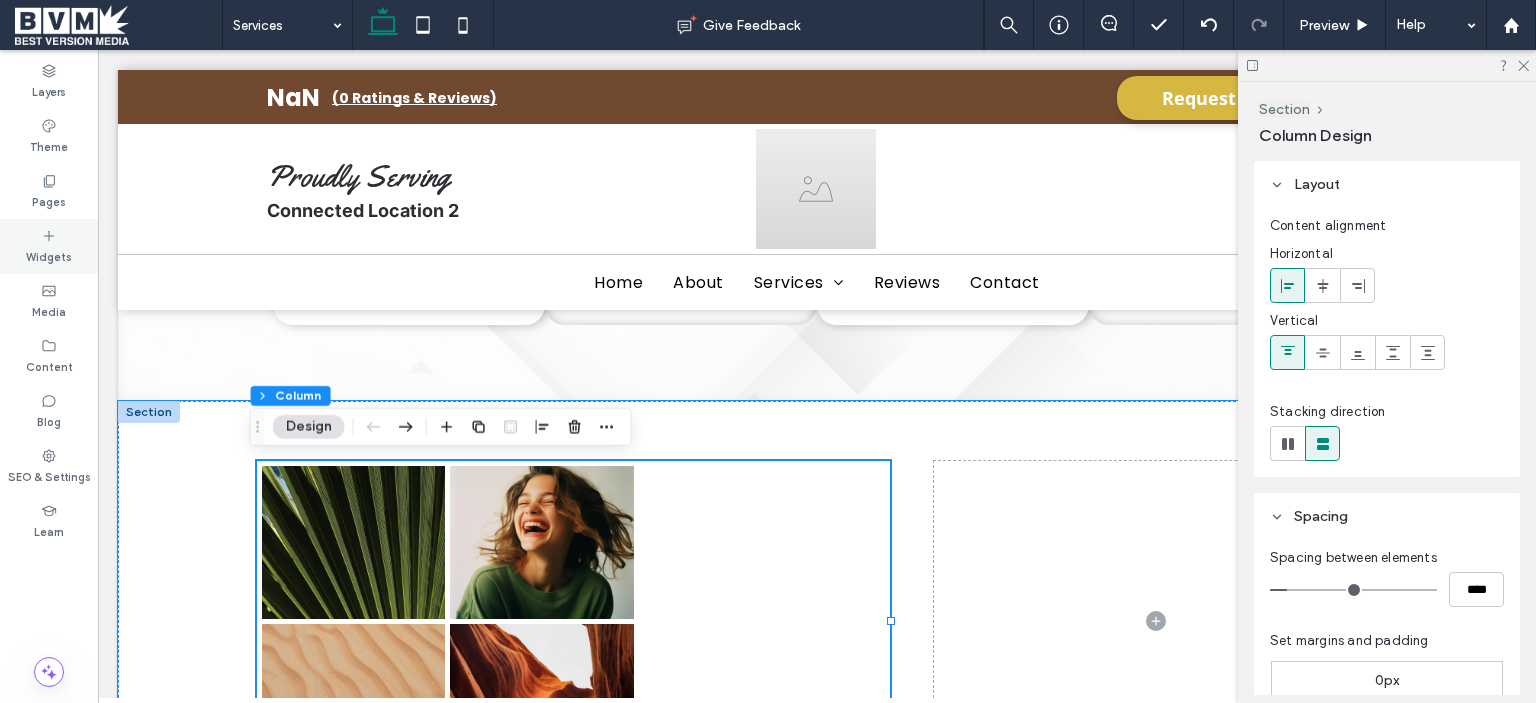 click on "Widgets" at bounding box center [49, 246] 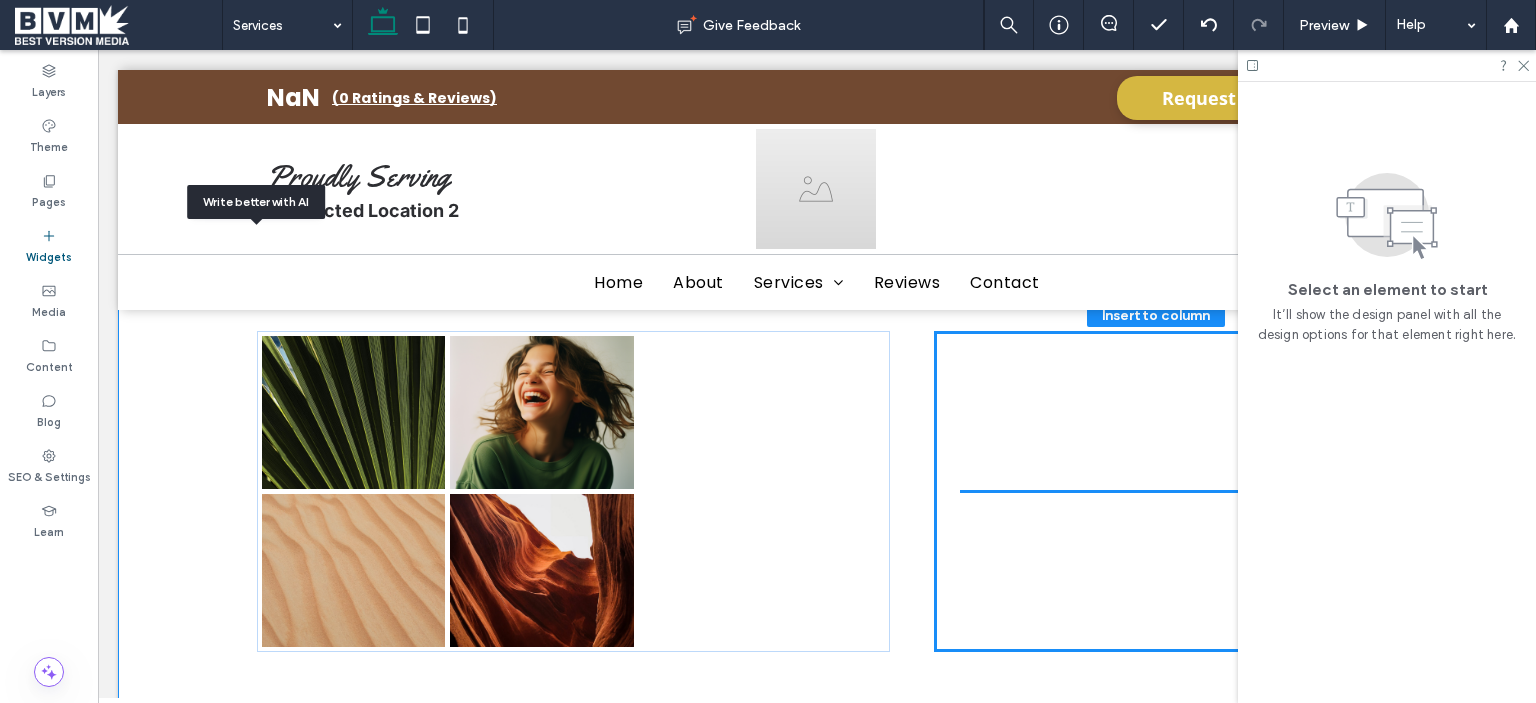 scroll, scrollTop: 1996, scrollLeft: 0, axis: vertical 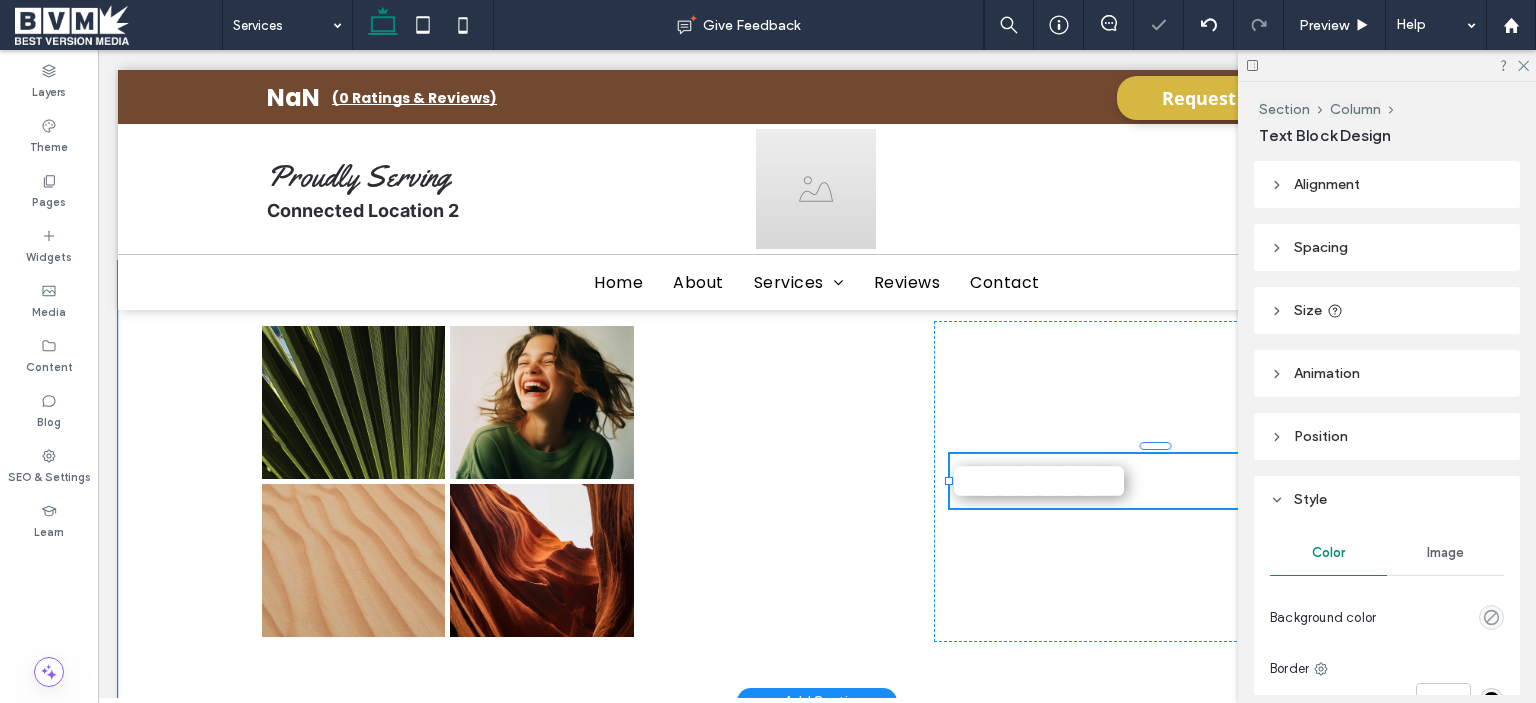 type on "*********" 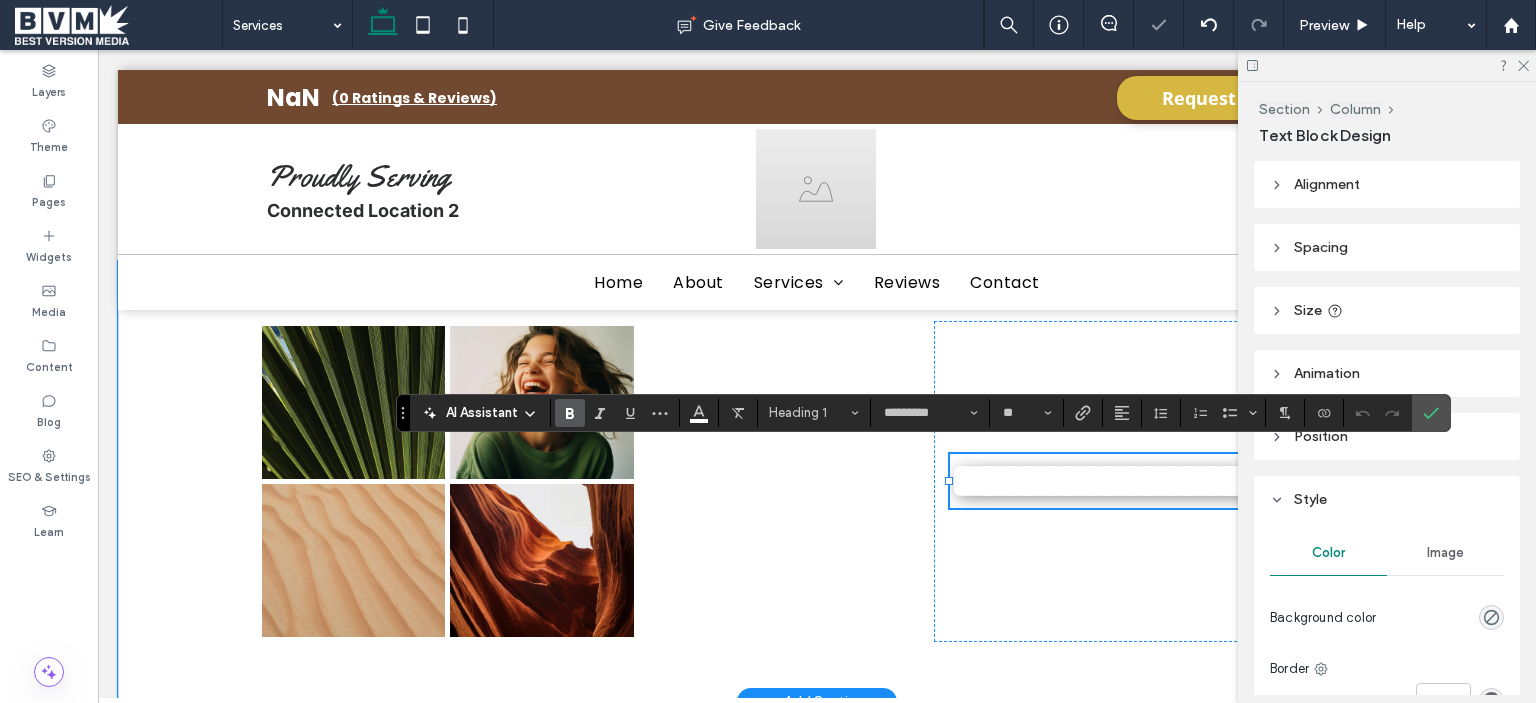 type on "*******" 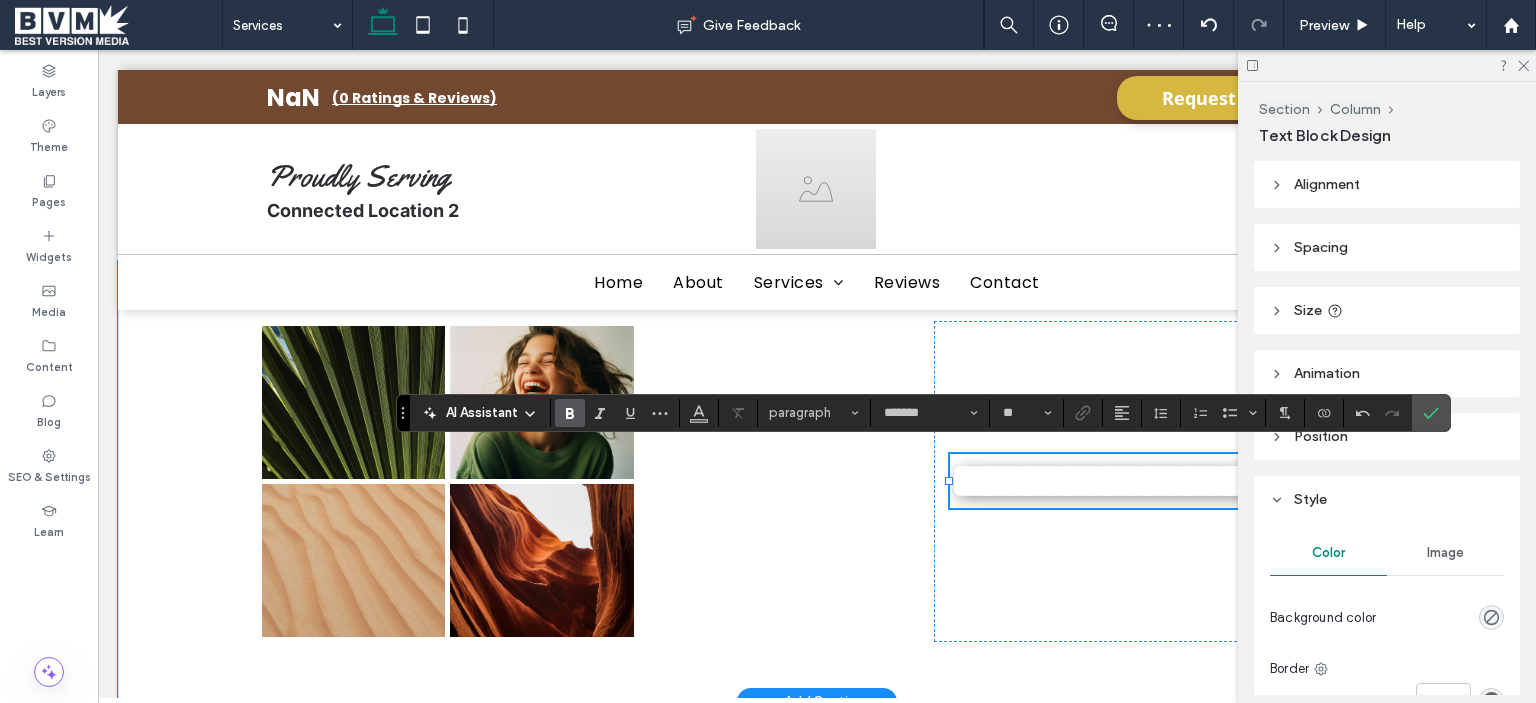 type on "*********" 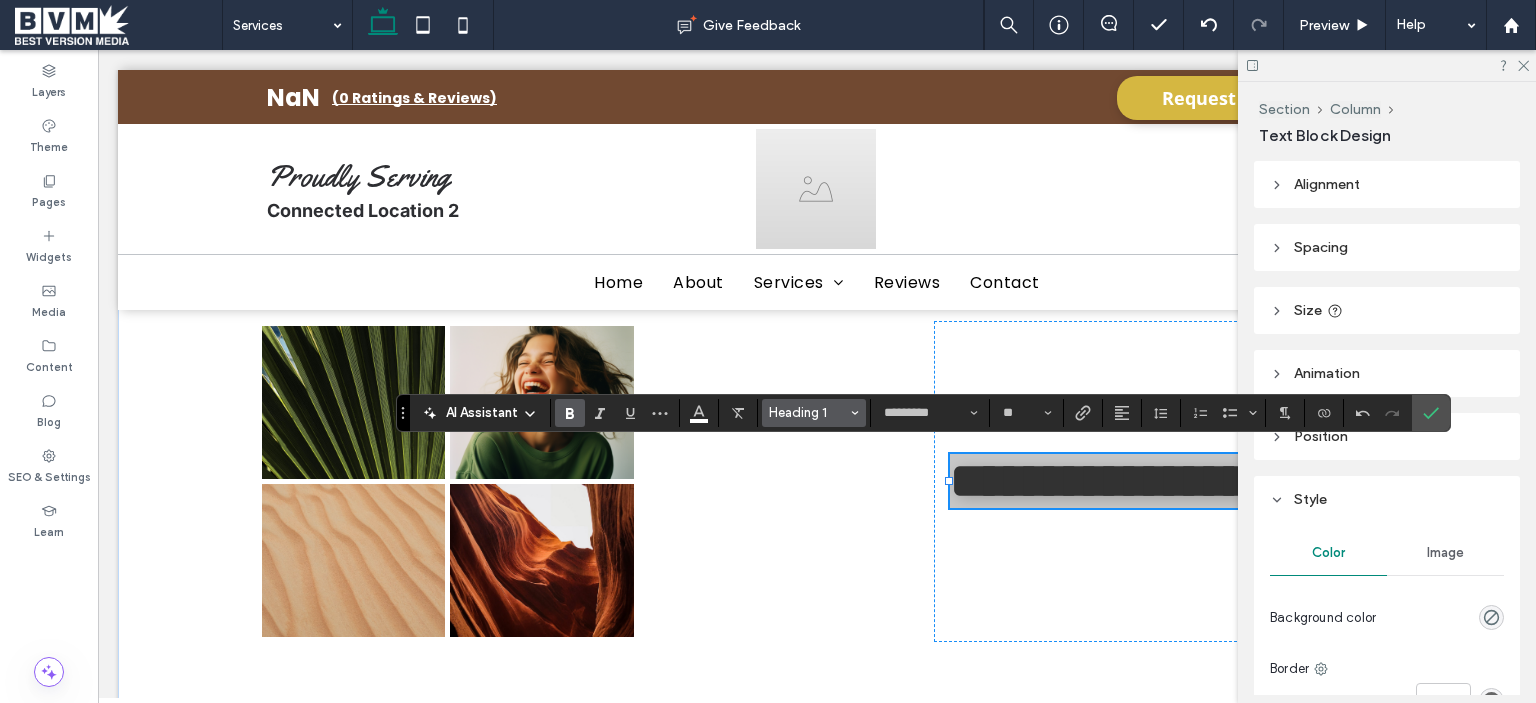 click on "Heading 1" at bounding box center (814, 413) 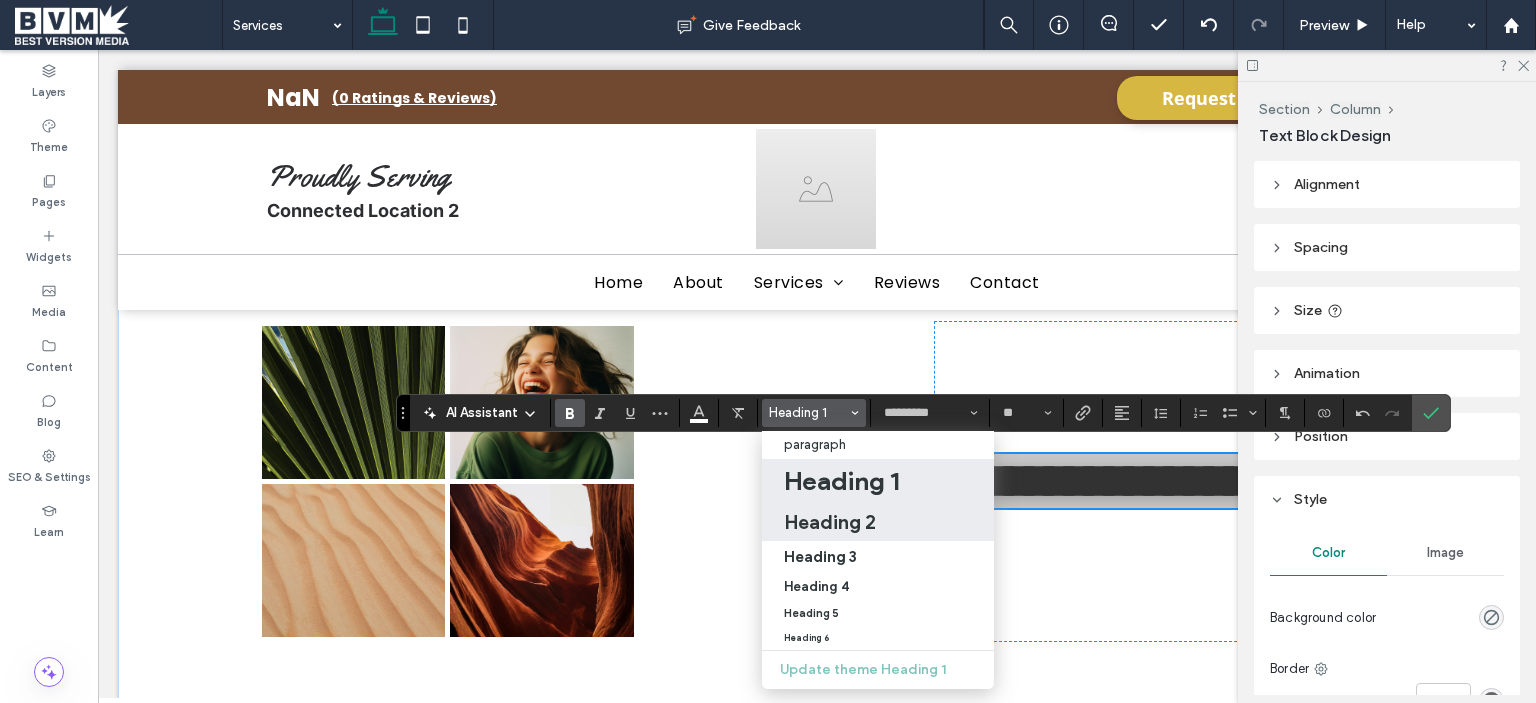 drag, startPoint x: 825, startPoint y: 519, endPoint x: 726, endPoint y: 469, distance: 110.909874 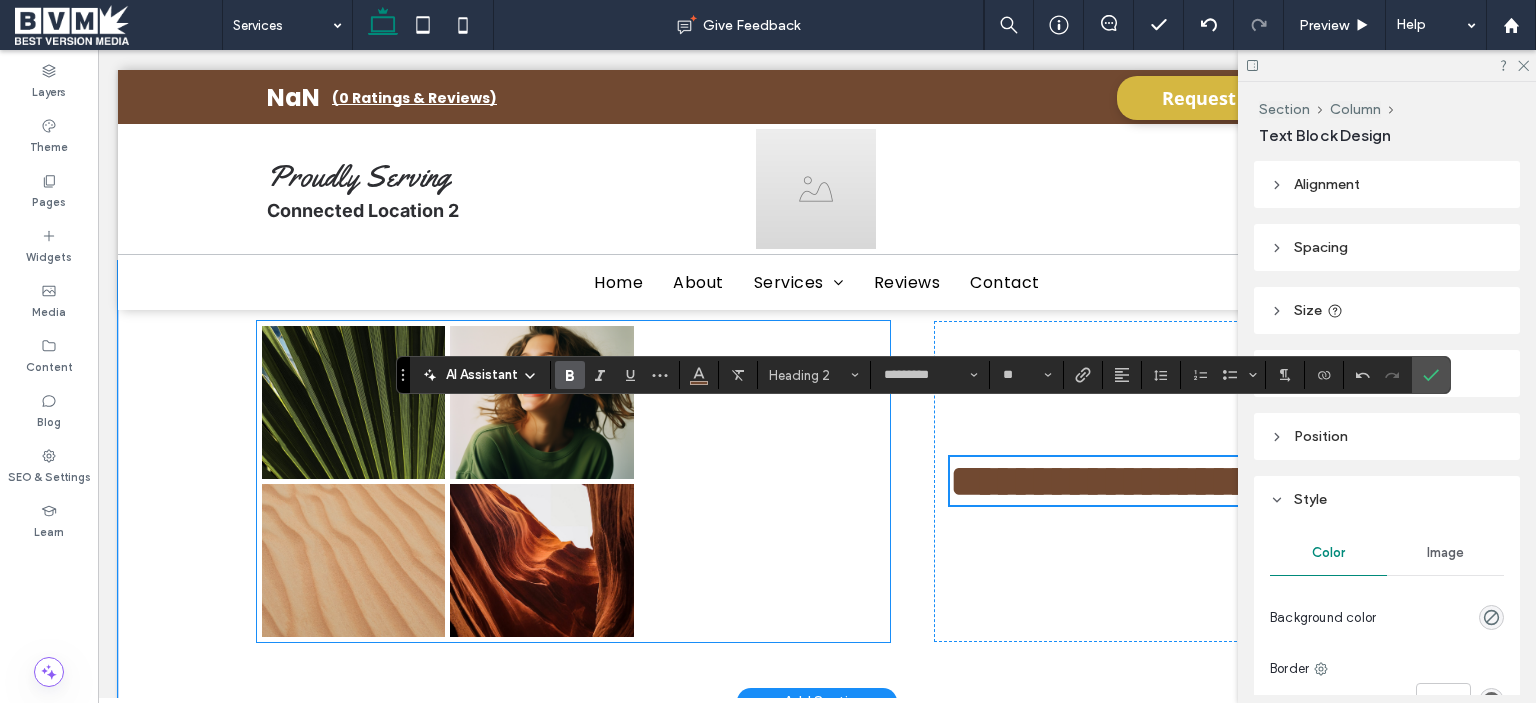type on "**" 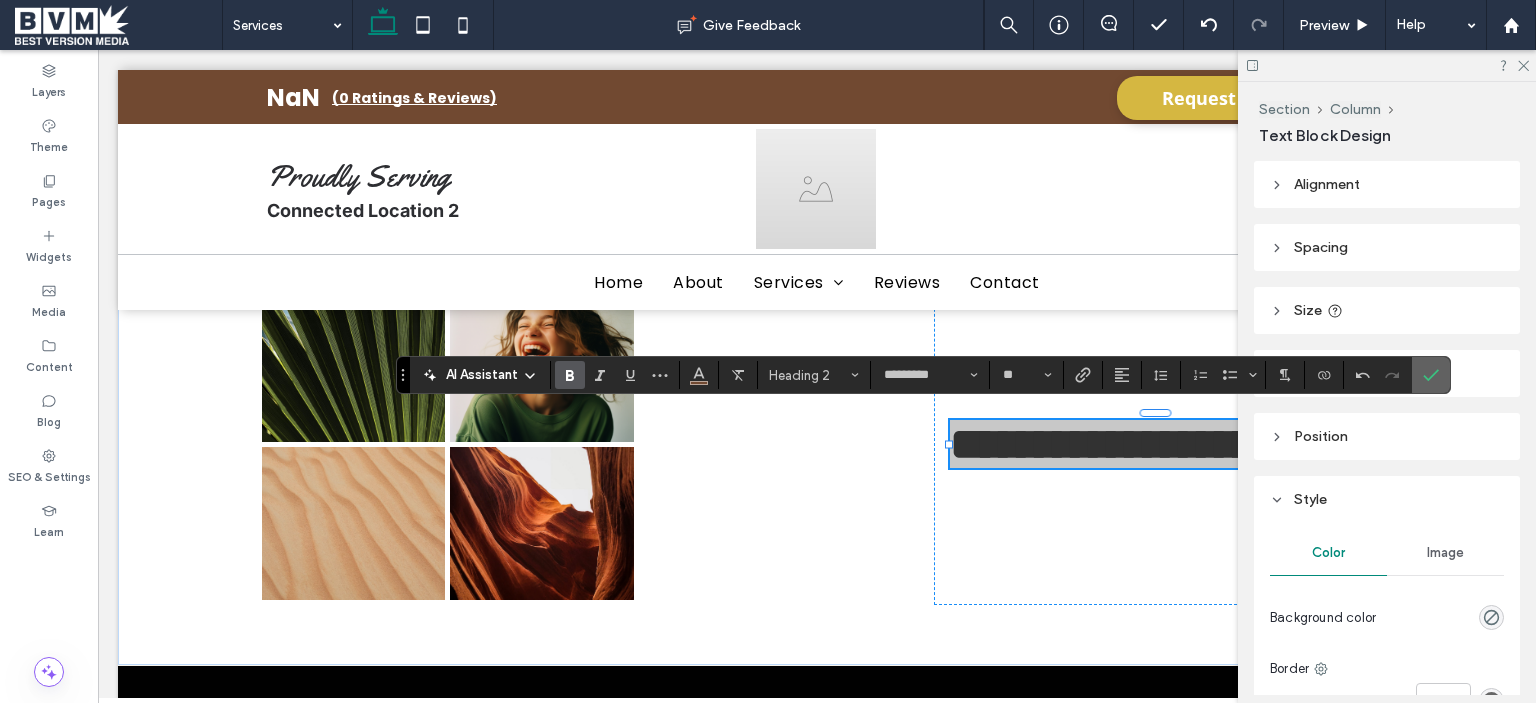 click 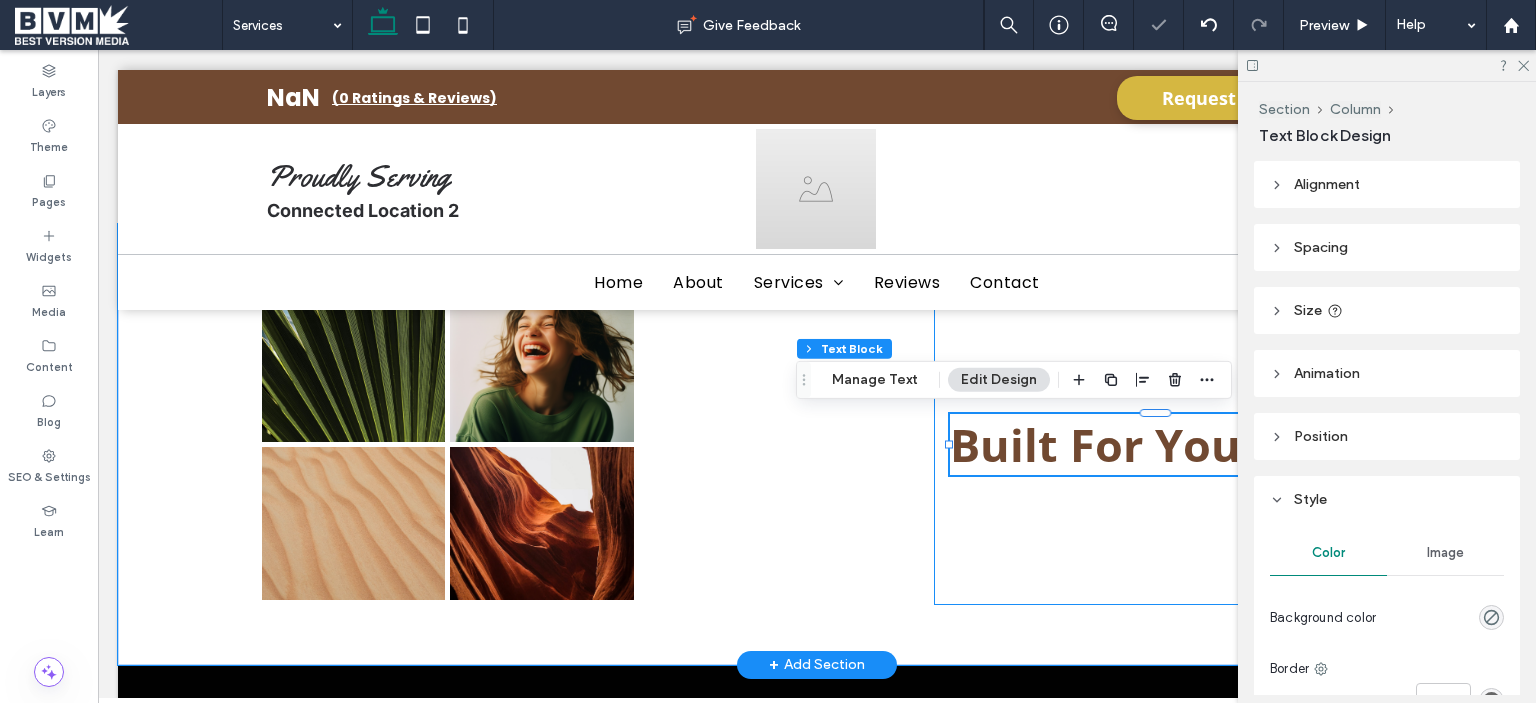 click on "Built For Your Life" at bounding box center (1155, 444) 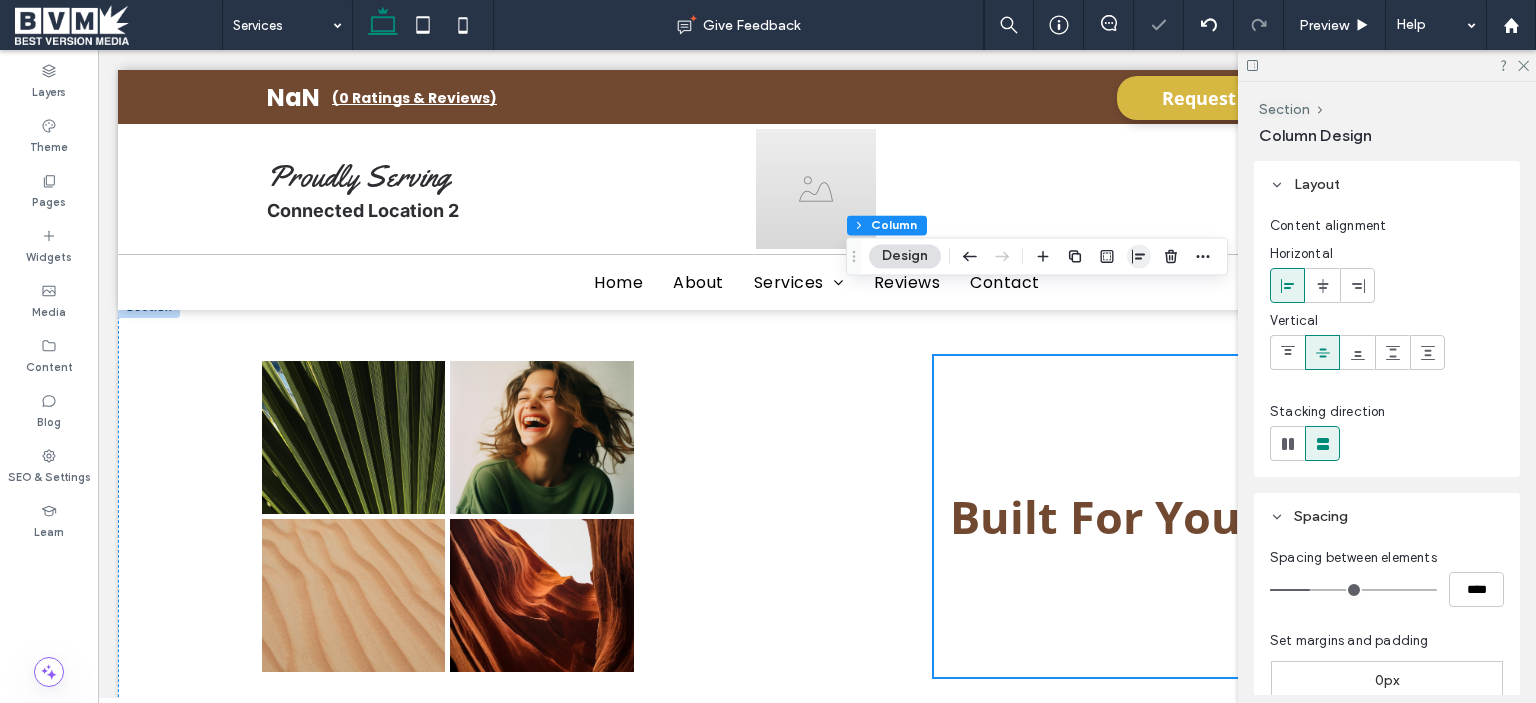 scroll, scrollTop: 1933, scrollLeft: 0, axis: vertical 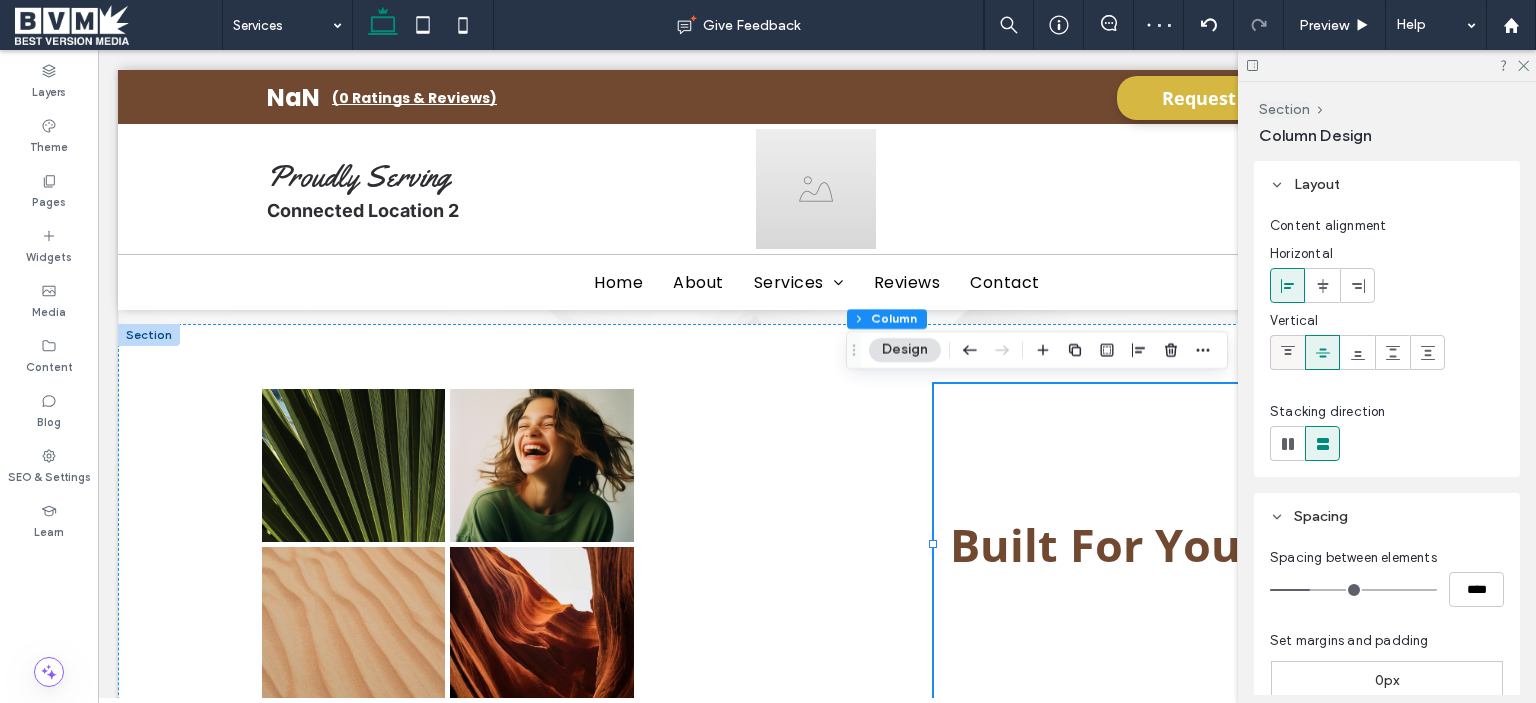 drag, startPoint x: 1296, startPoint y: 348, endPoint x: 1031, endPoint y: 332, distance: 265.48257 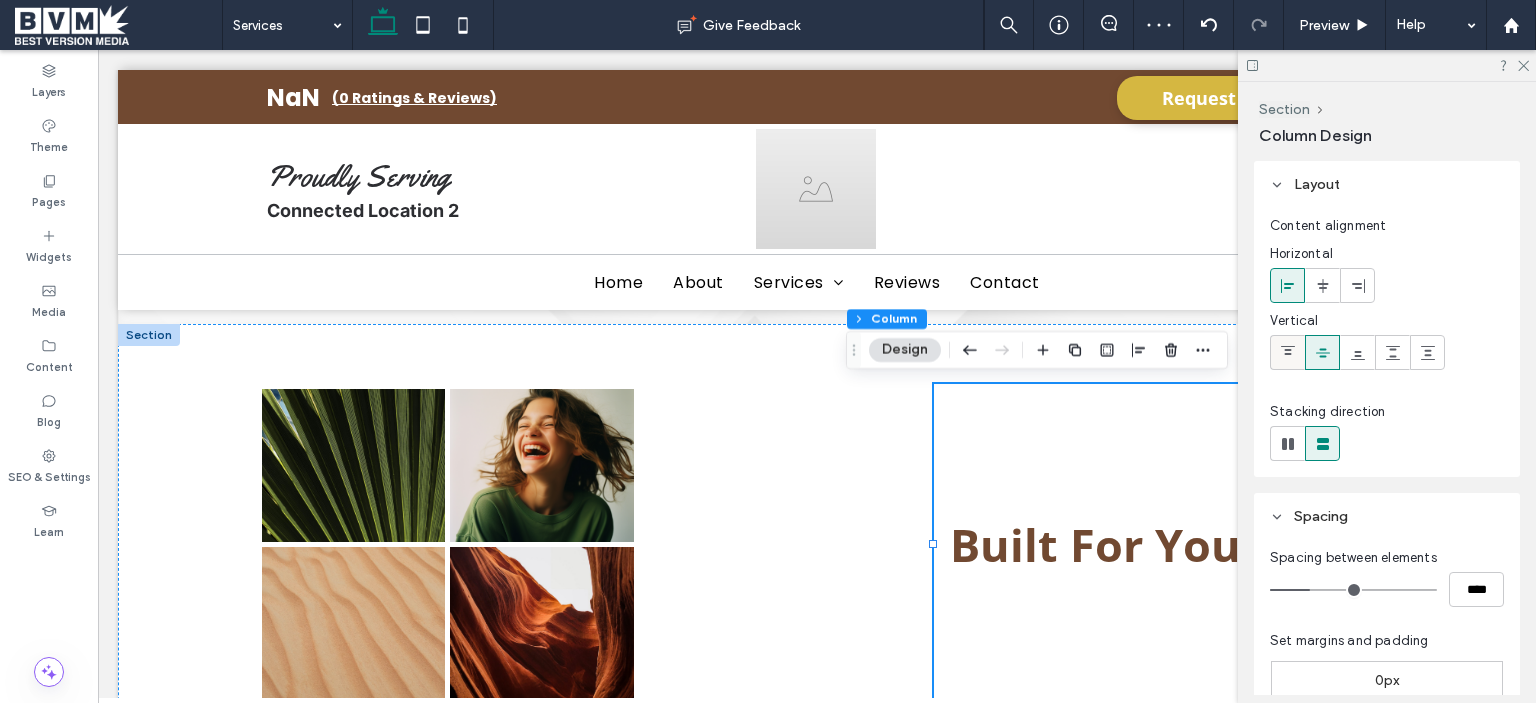 click at bounding box center [1287, 352] 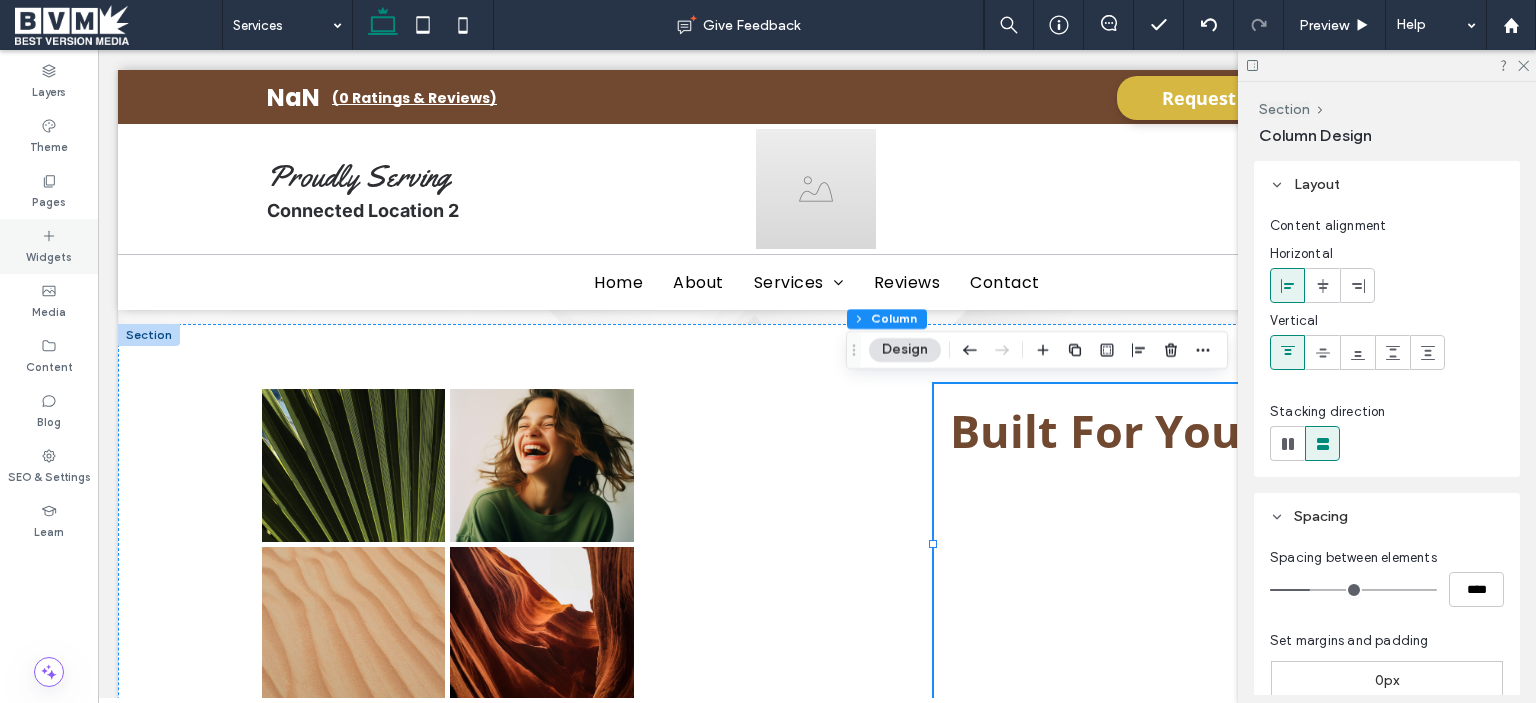 click 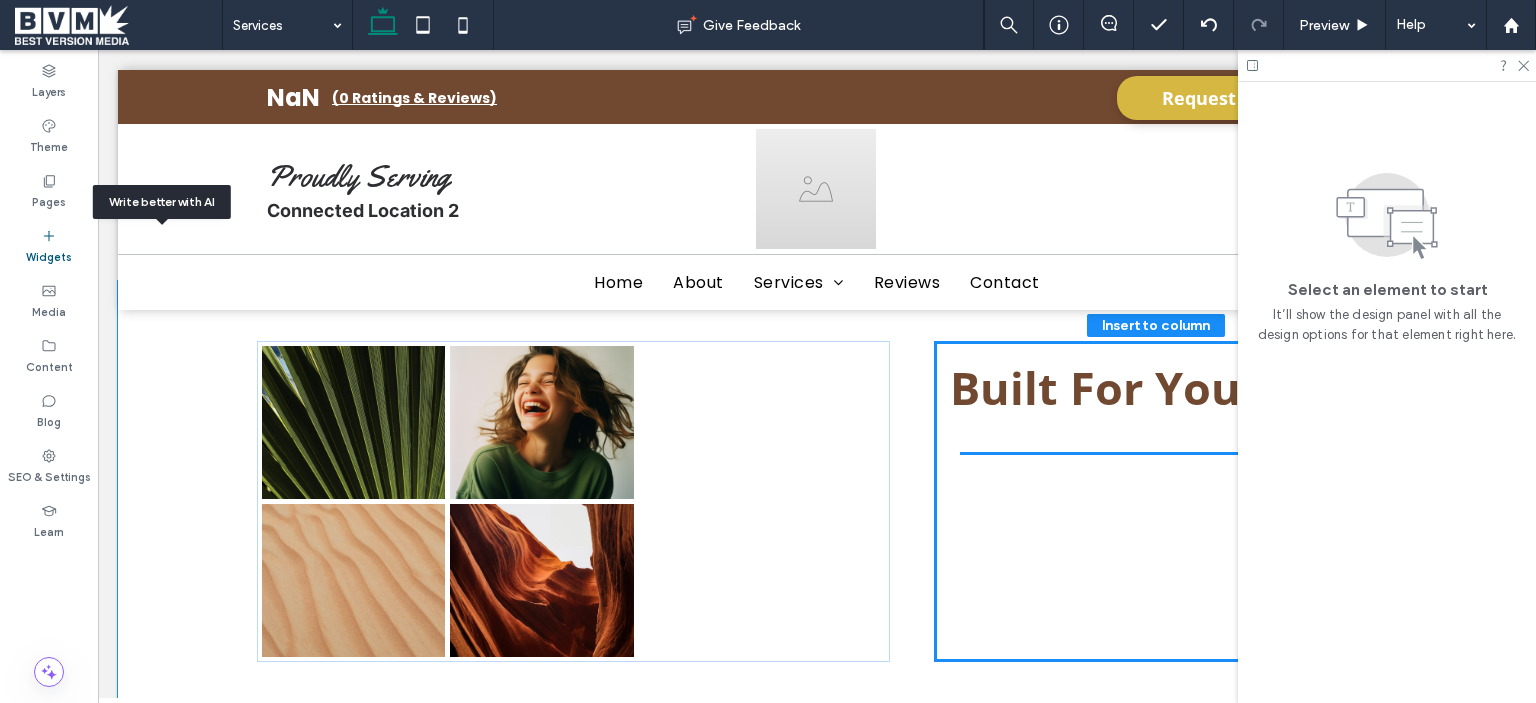scroll, scrollTop: 1986, scrollLeft: 0, axis: vertical 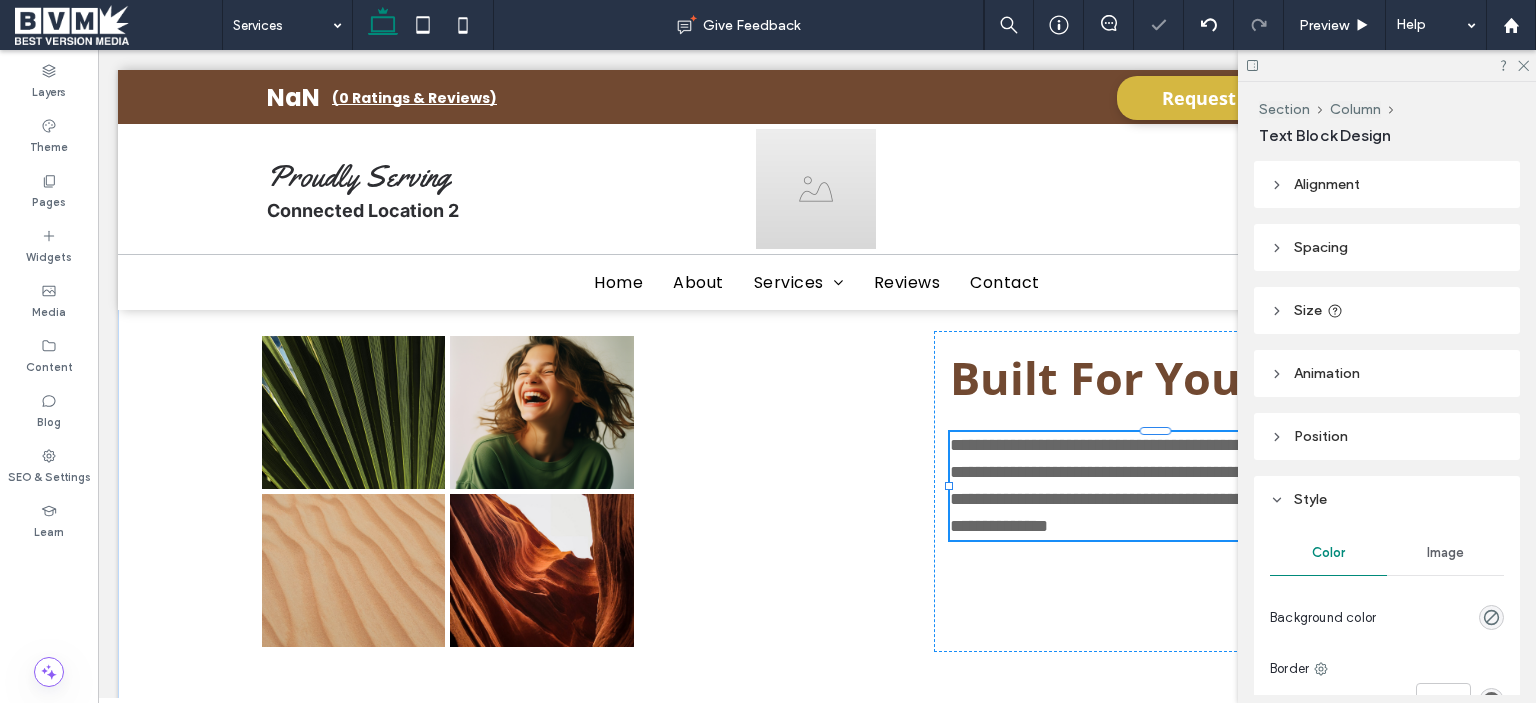 type on "*******" 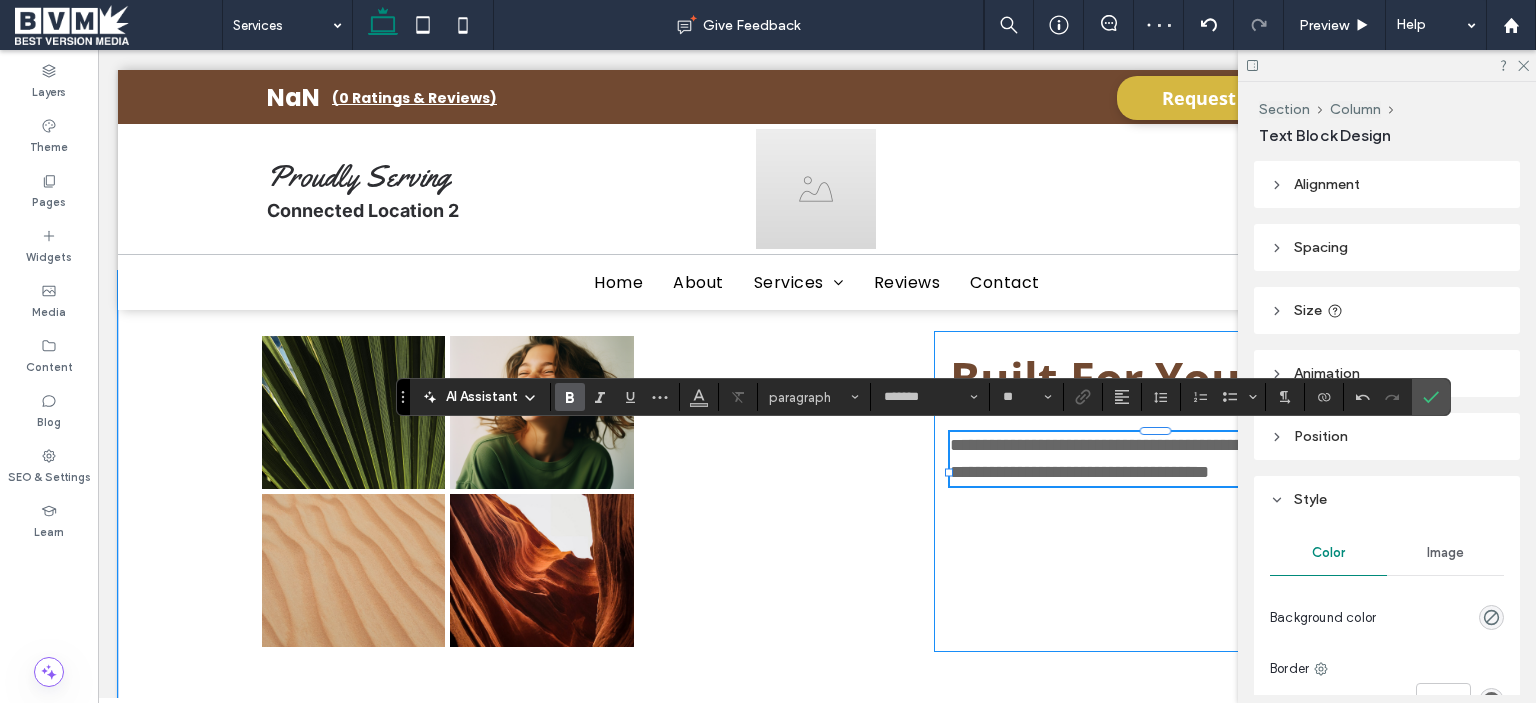 click on "**********" at bounding box center (1155, 491) 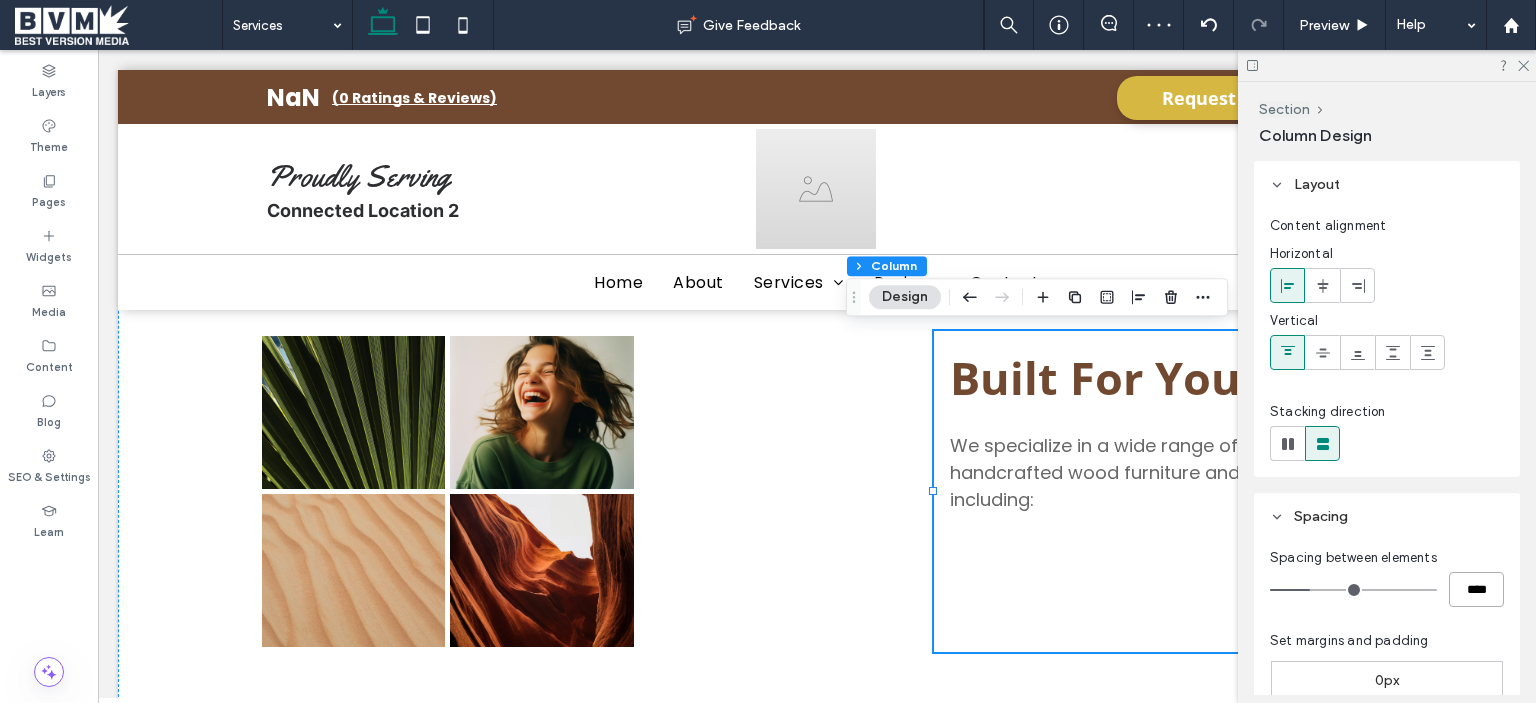 click on "****" at bounding box center [1476, 589] 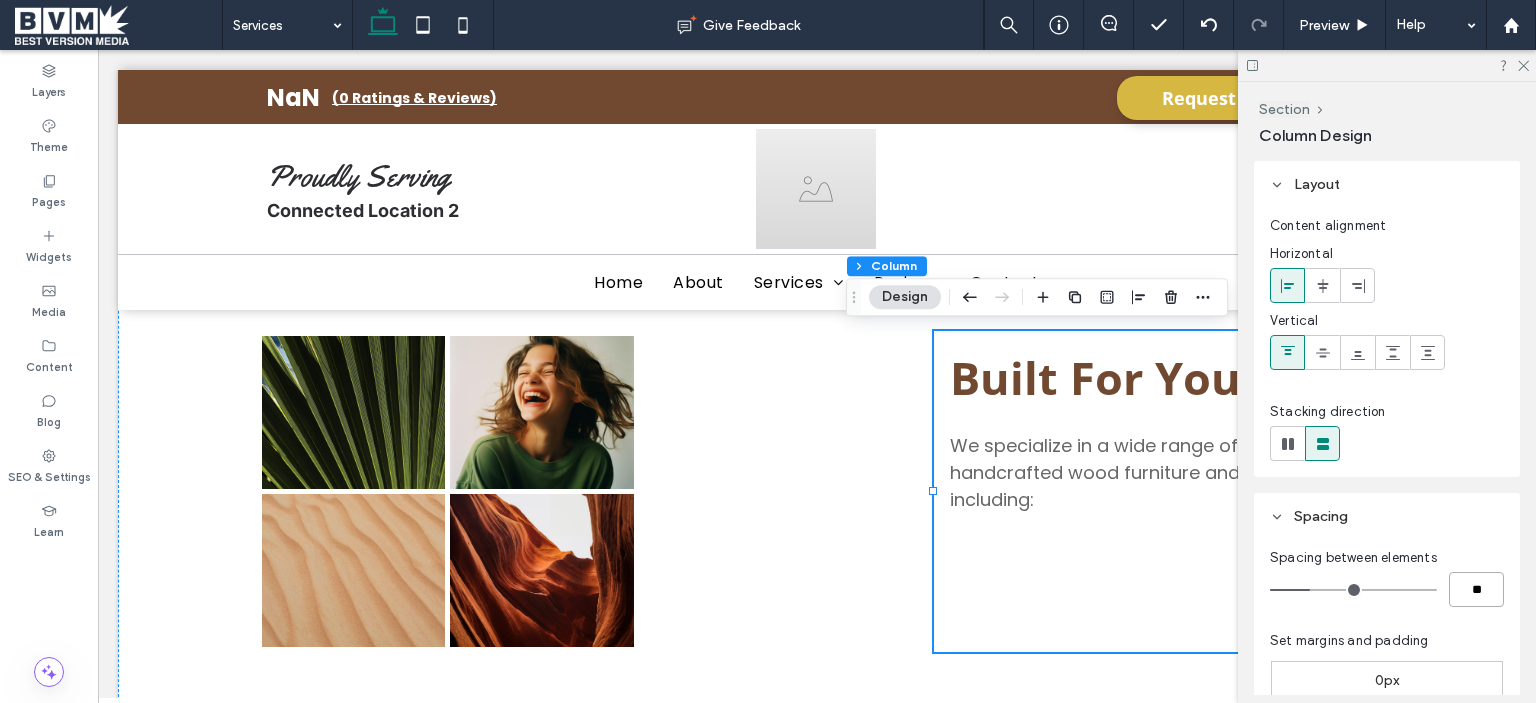 type on "**" 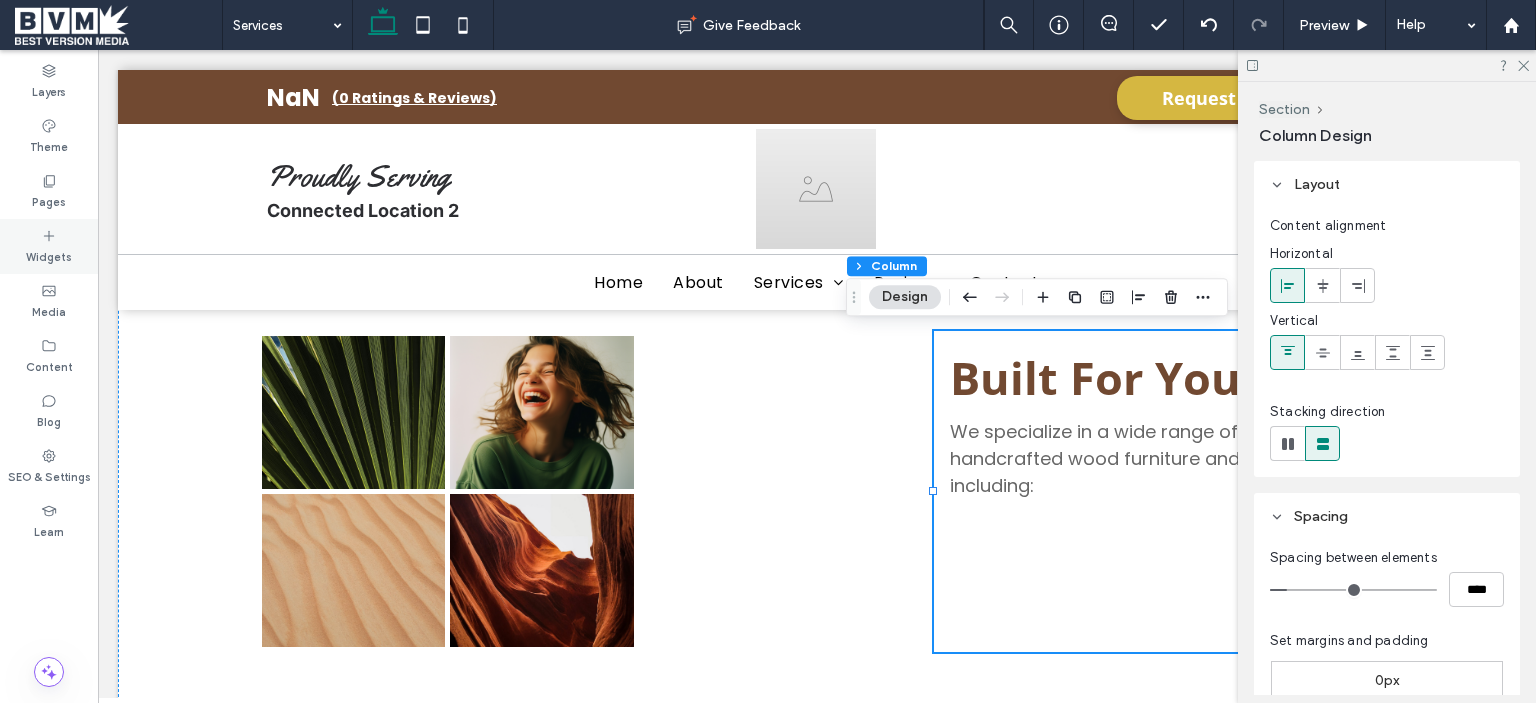 click 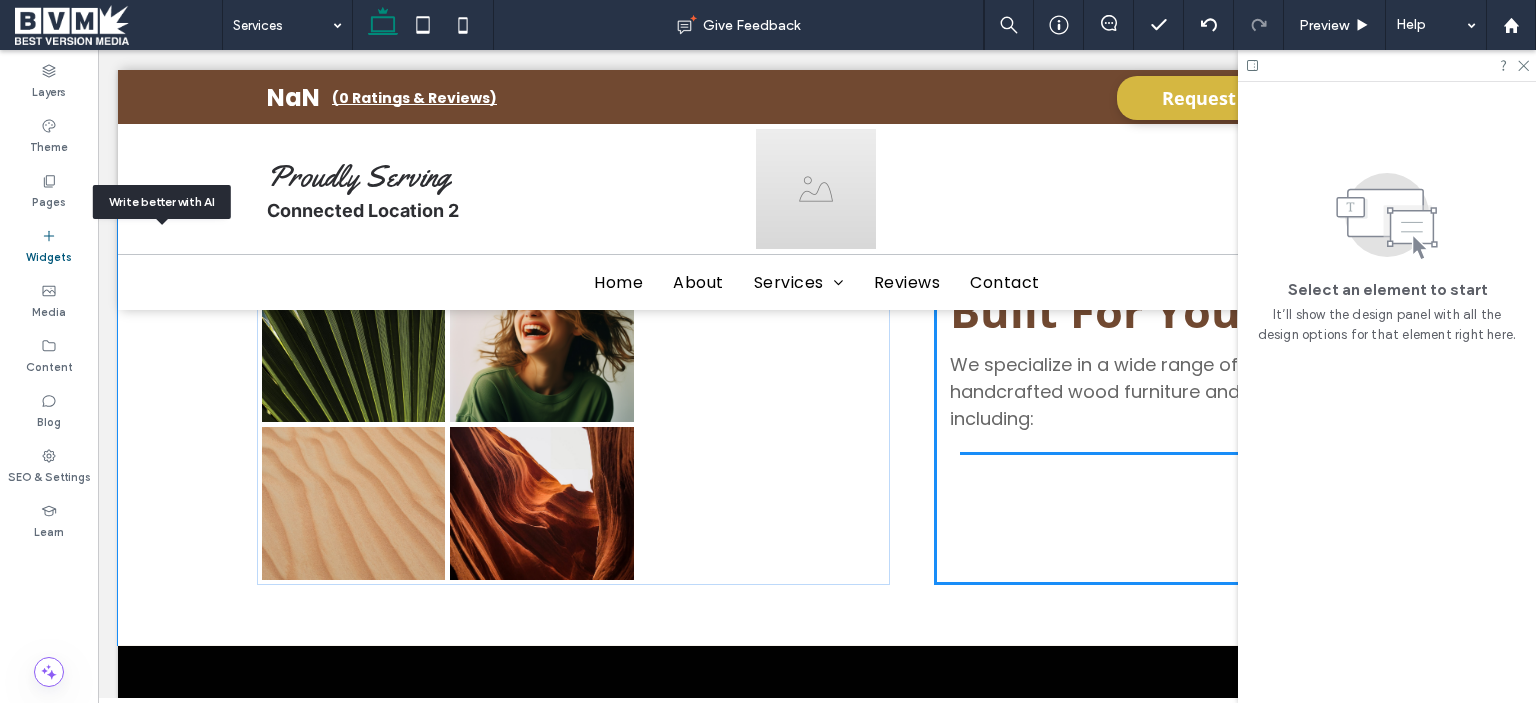 scroll, scrollTop: 2096, scrollLeft: 0, axis: vertical 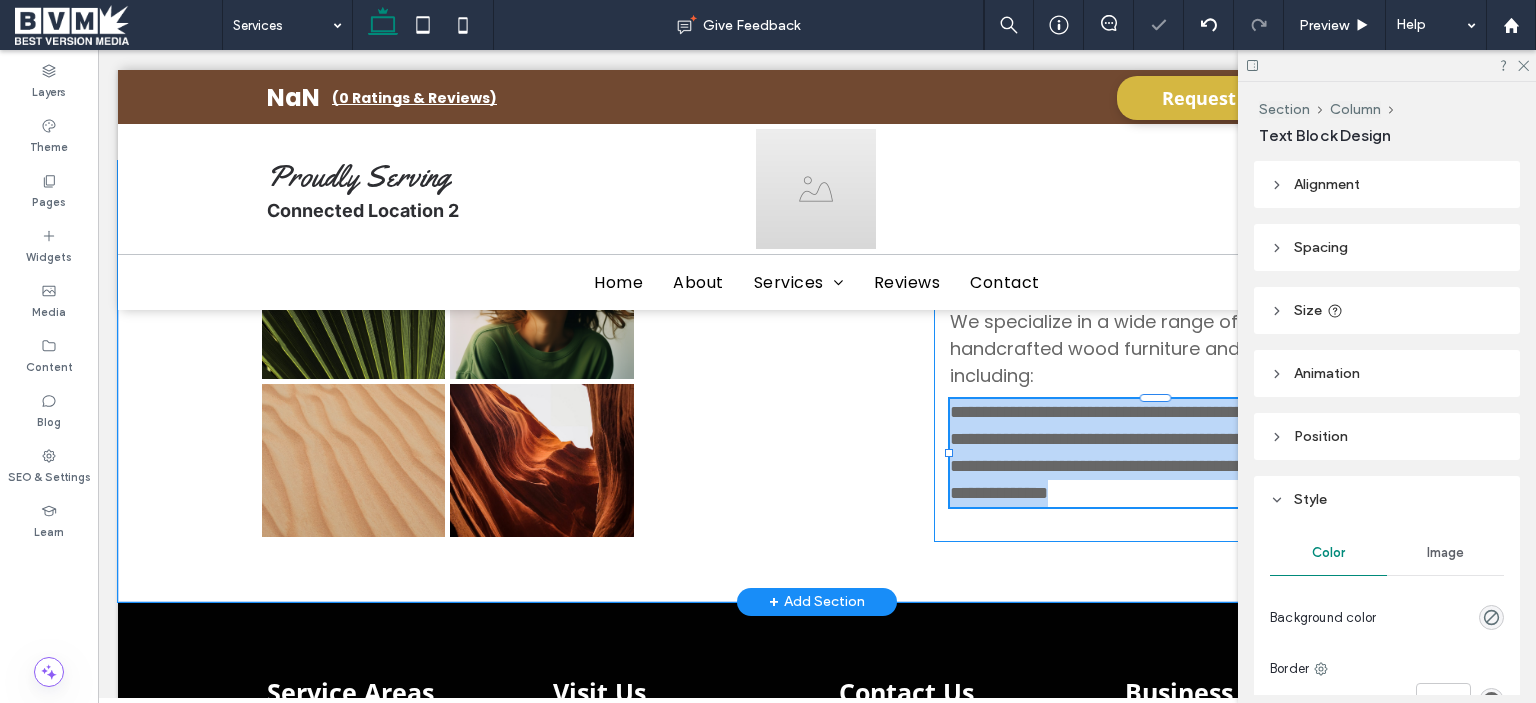 type on "*******" 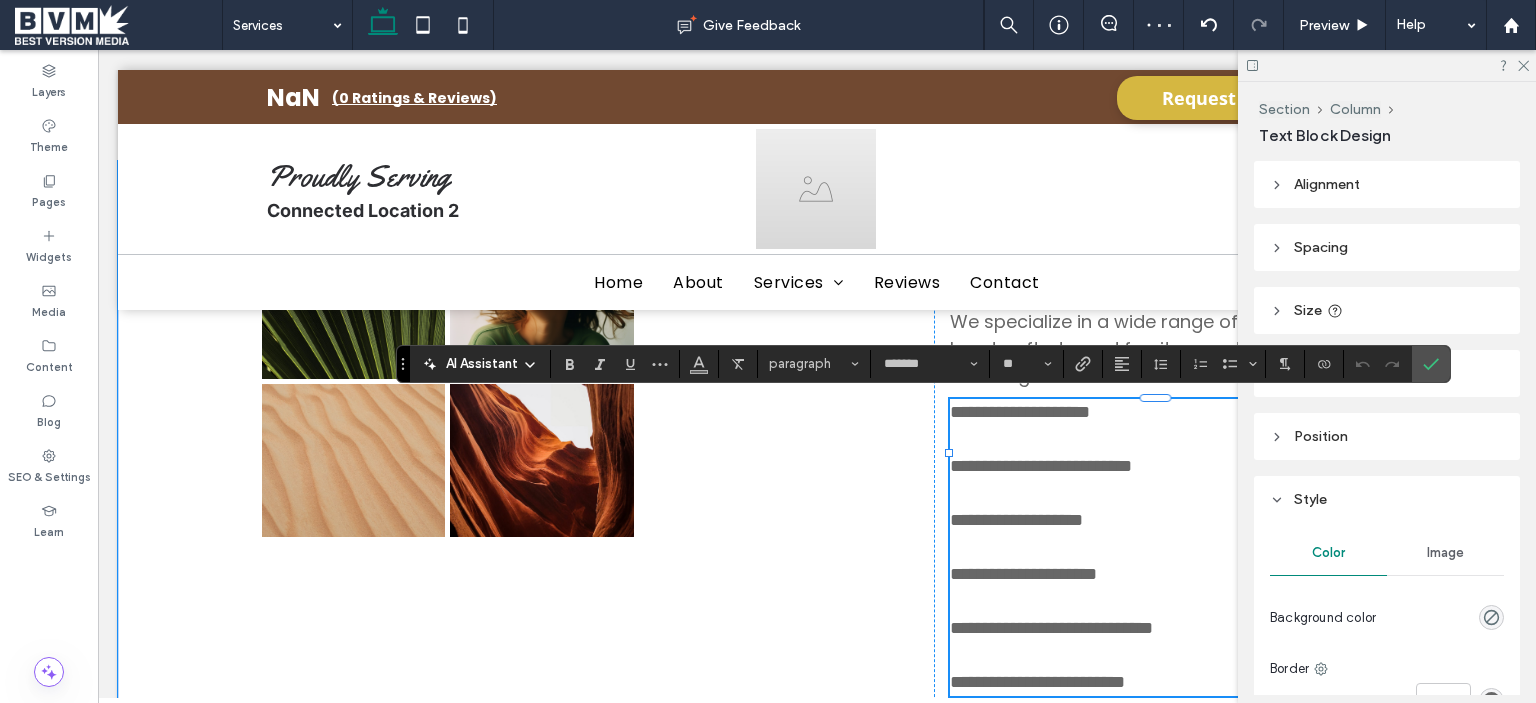 scroll, scrollTop: 0, scrollLeft: 0, axis: both 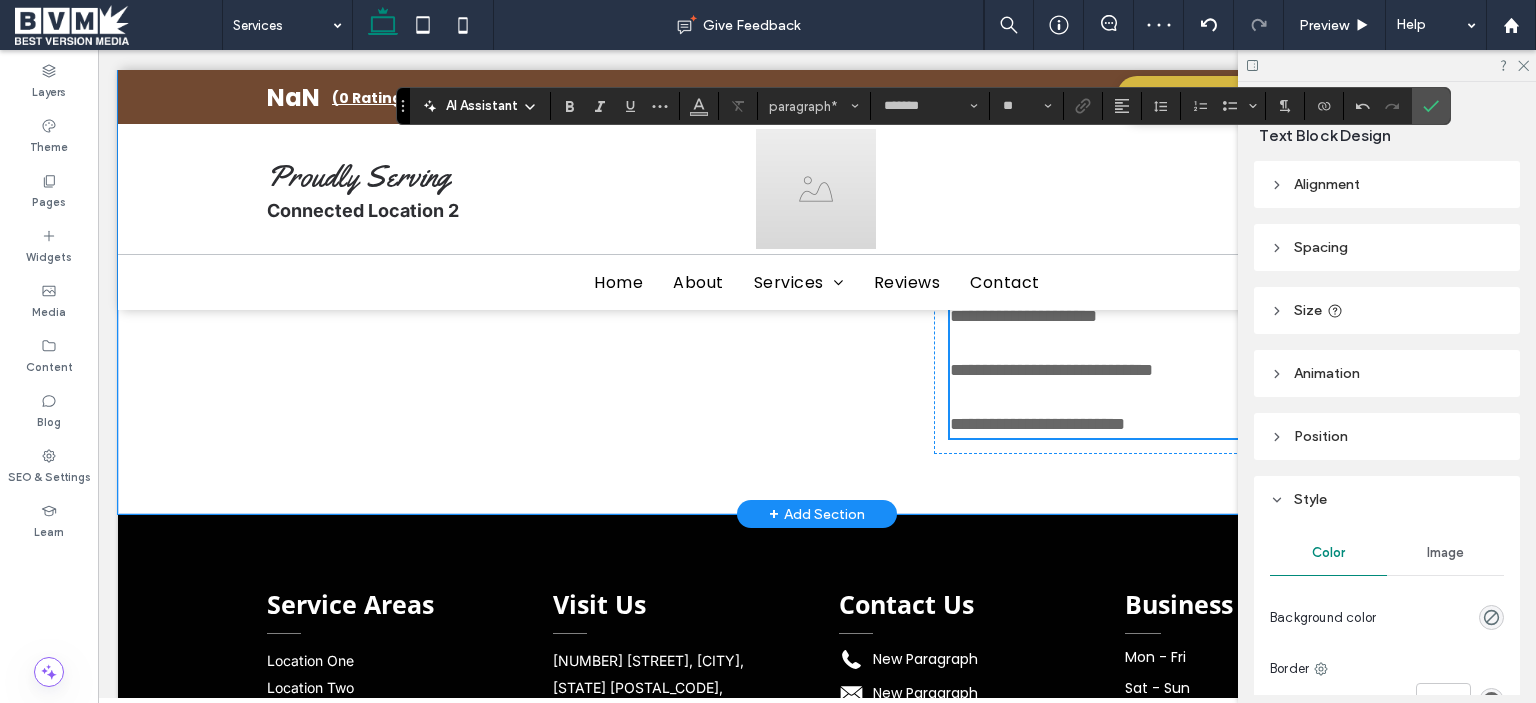 click at bounding box center (1155, 397) 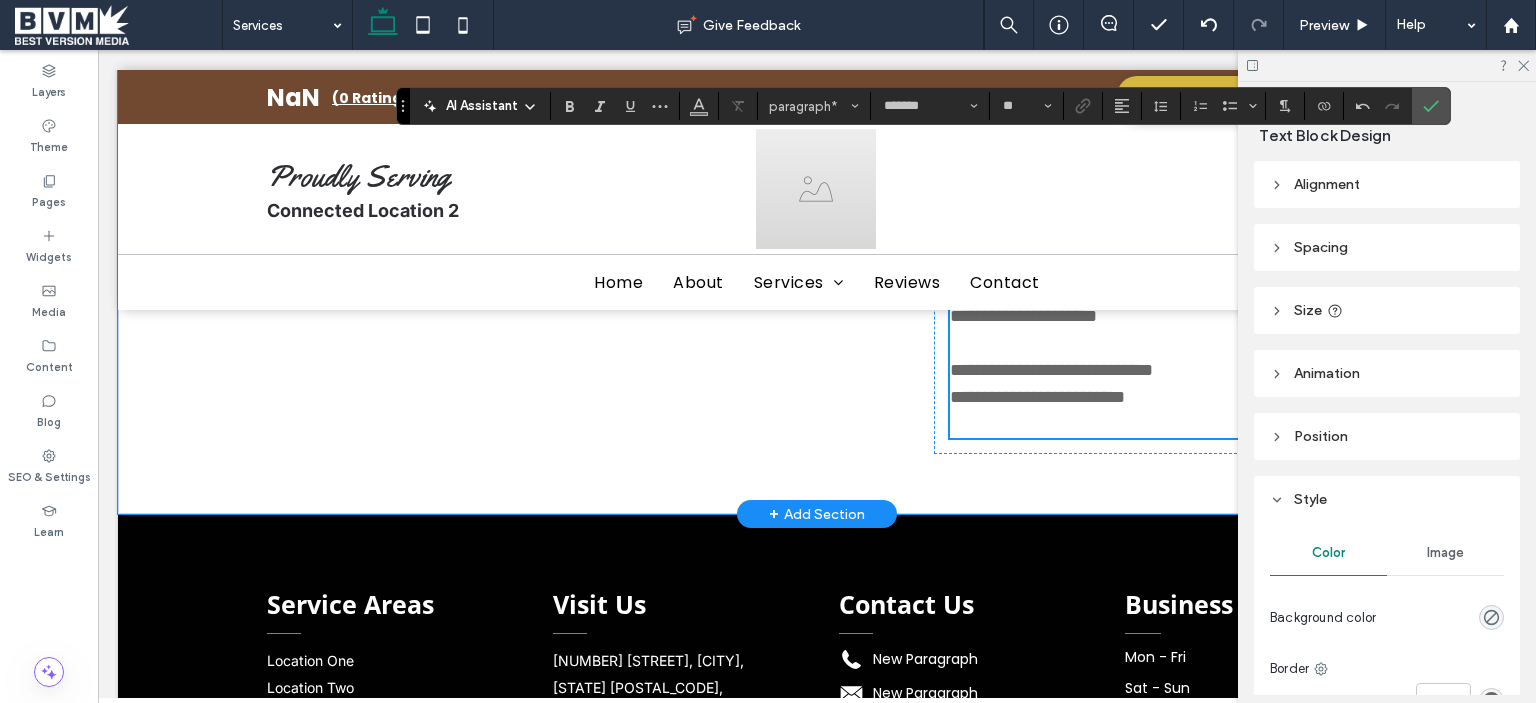 click at bounding box center (1155, 424) 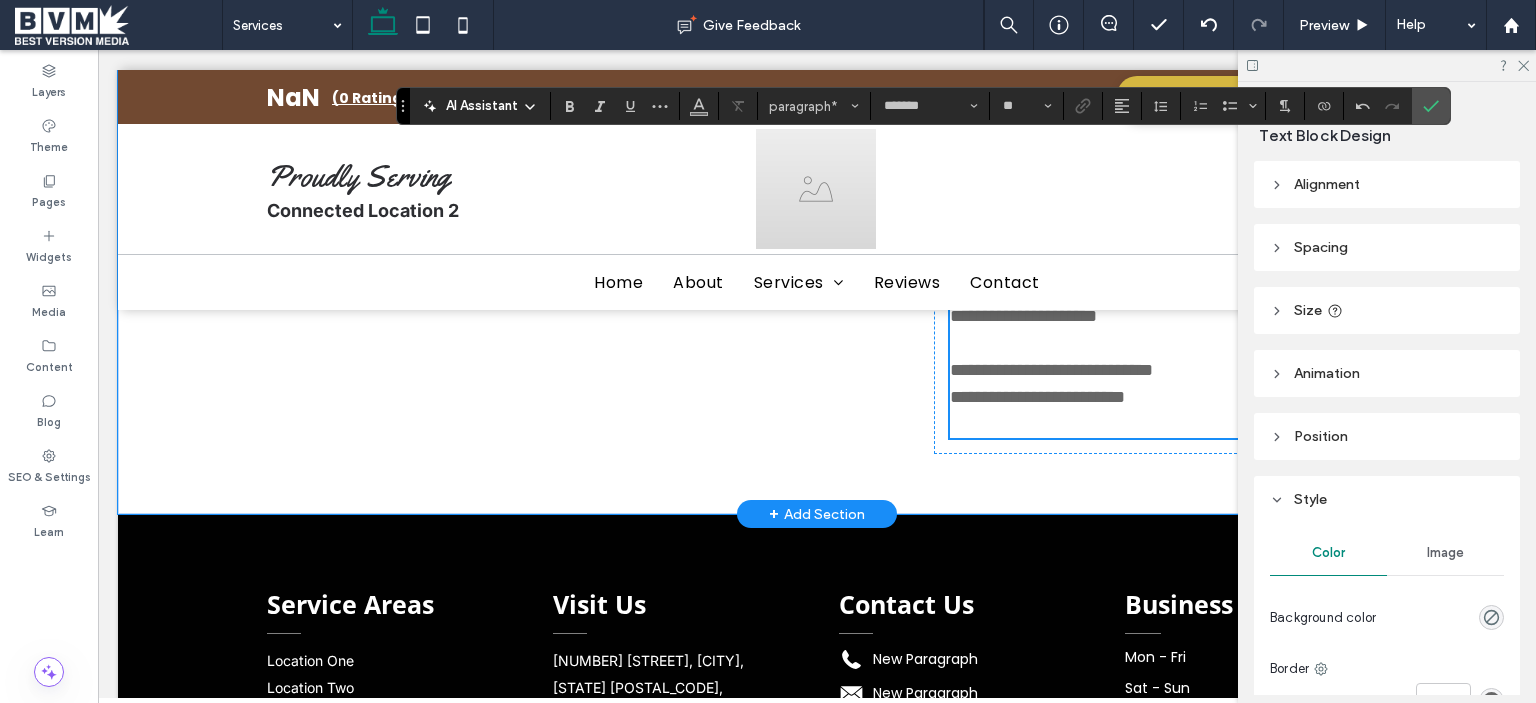 click on "﻿" at bounding box center [1155, 343] 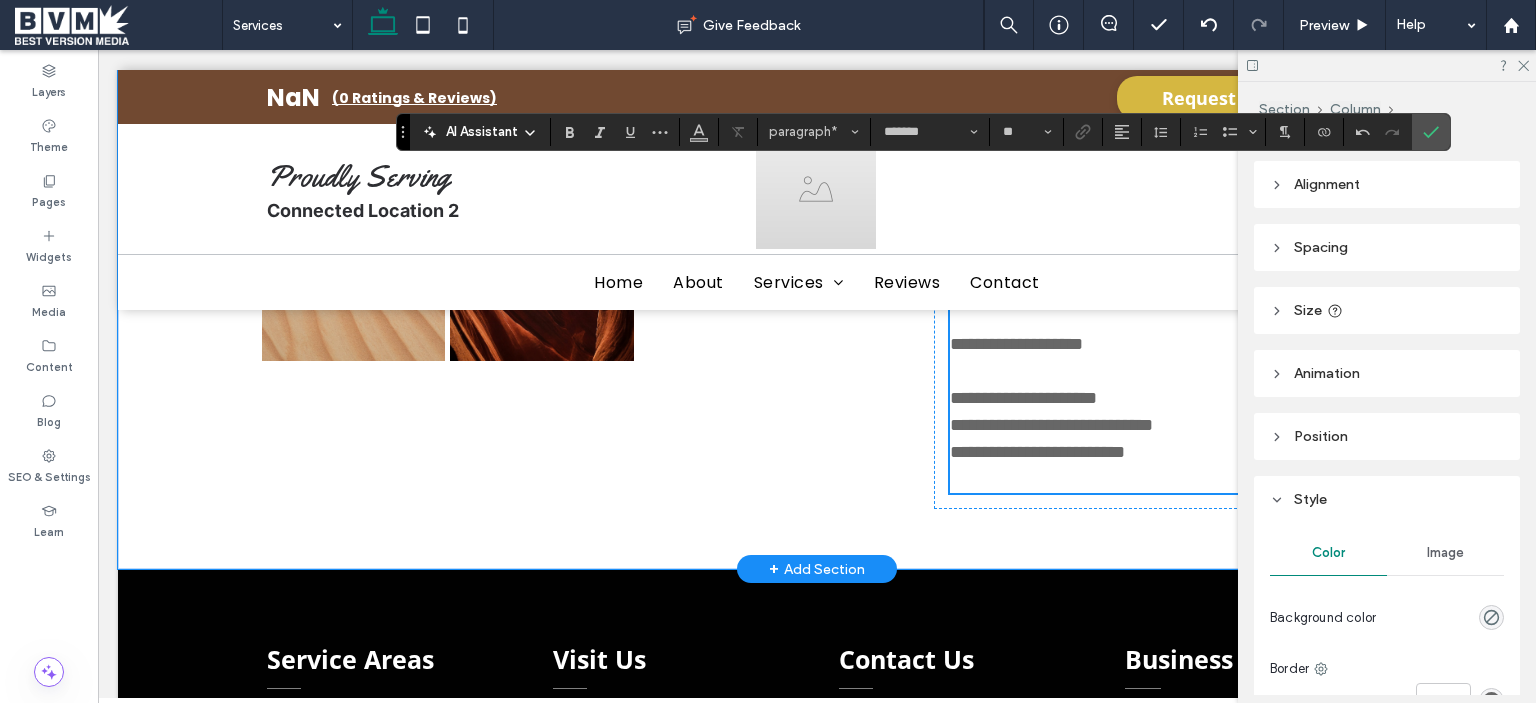 scroll, scrollTop: 2254, scrollLeft: 0, axis: vertical 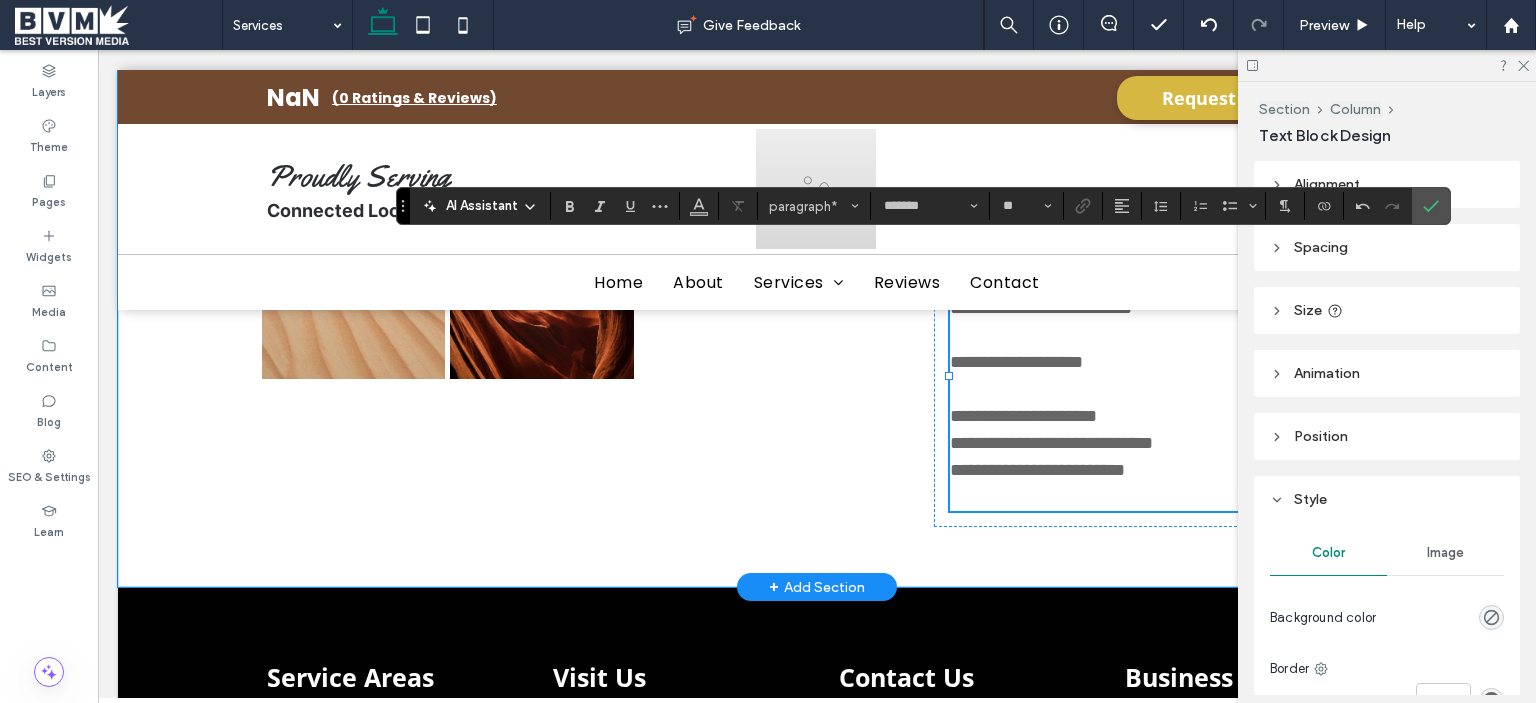 click at bounding box center (1155, 497) 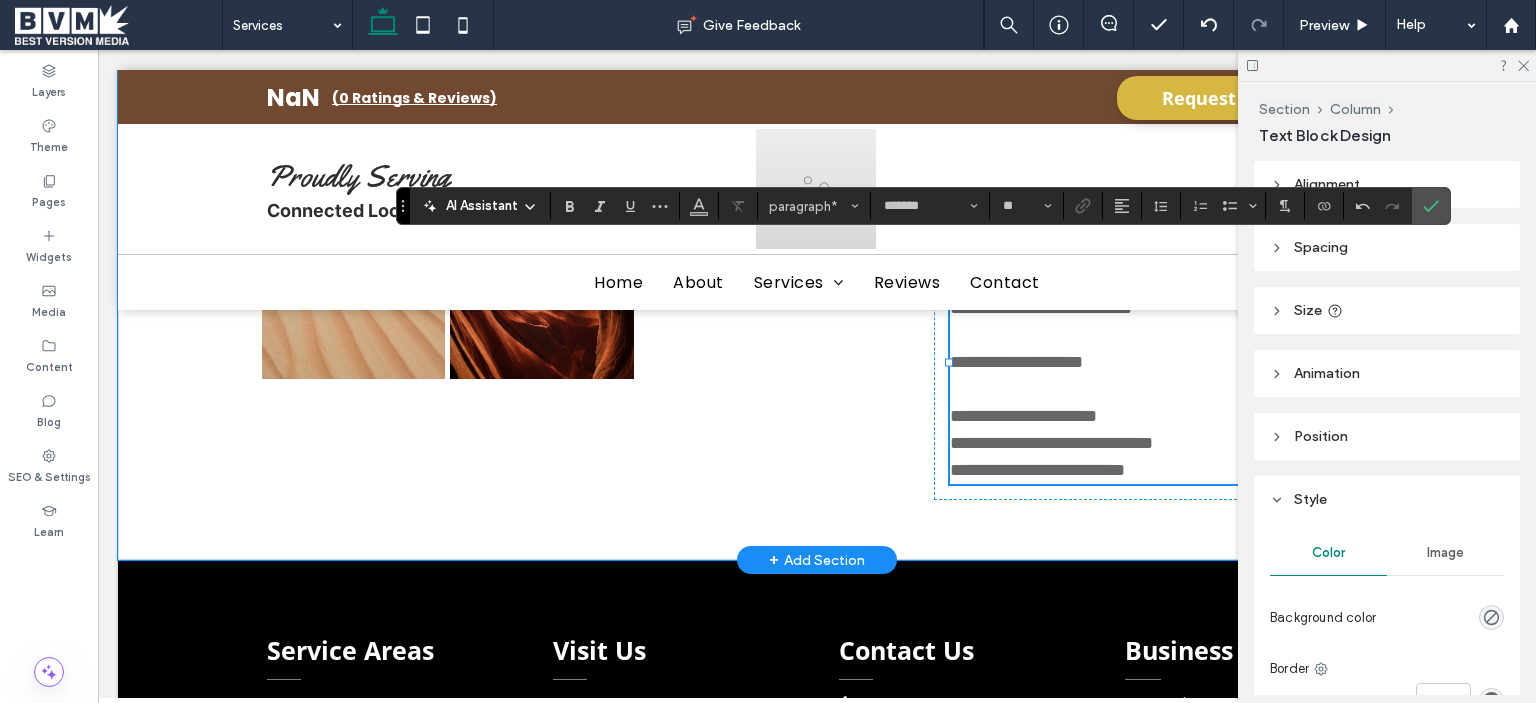 click at bounding box center (1155, 389) 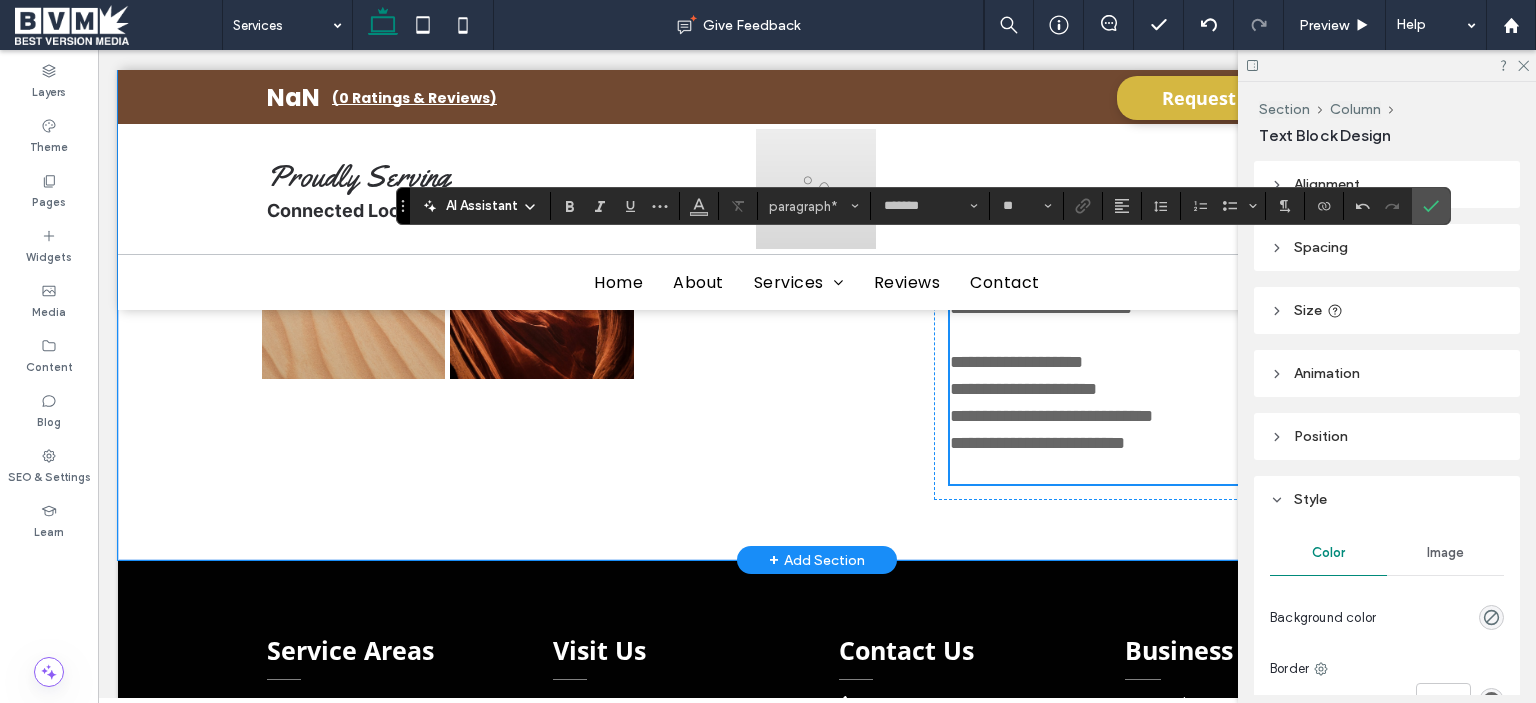 scroll, scrollTop: 2154, scrollLeft: 0, axis: vertical 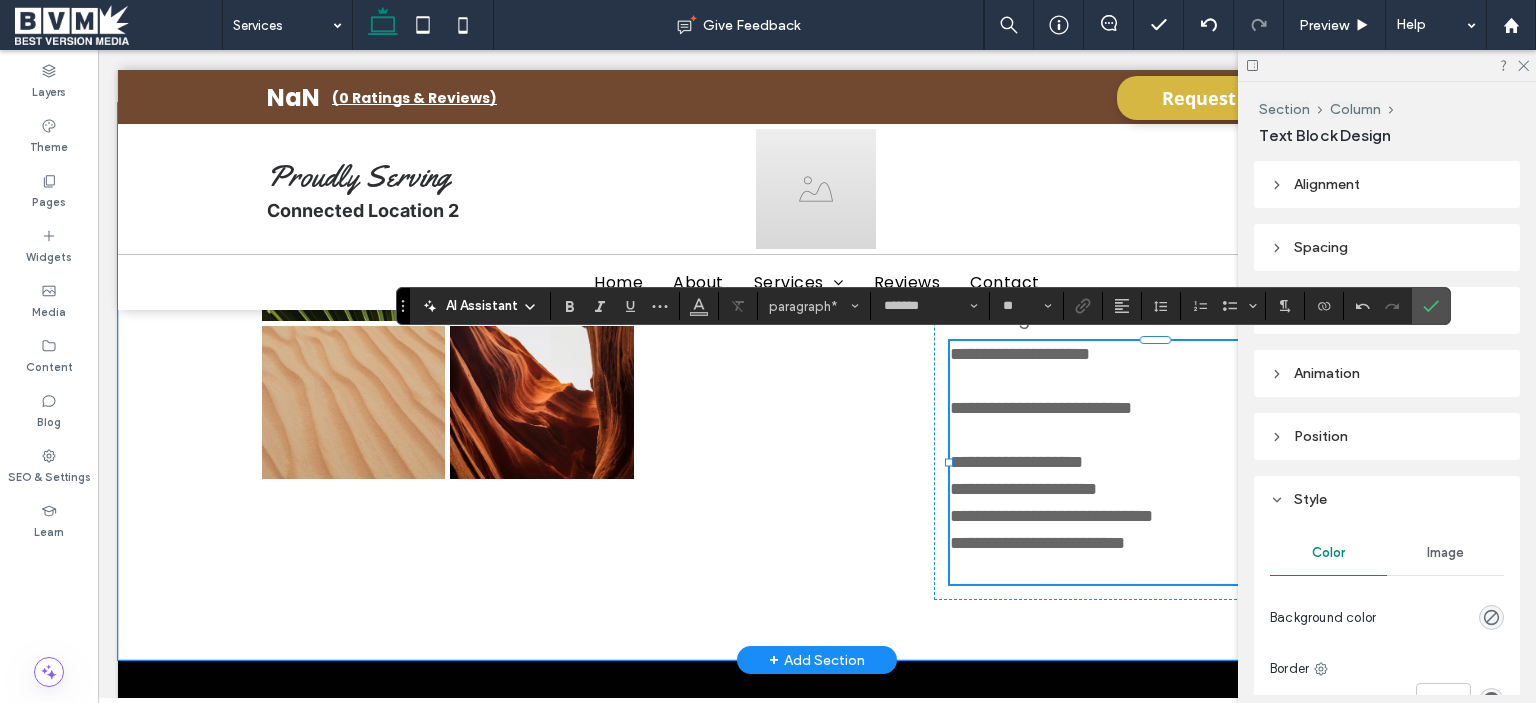 click at bounding box center [1155, 435] 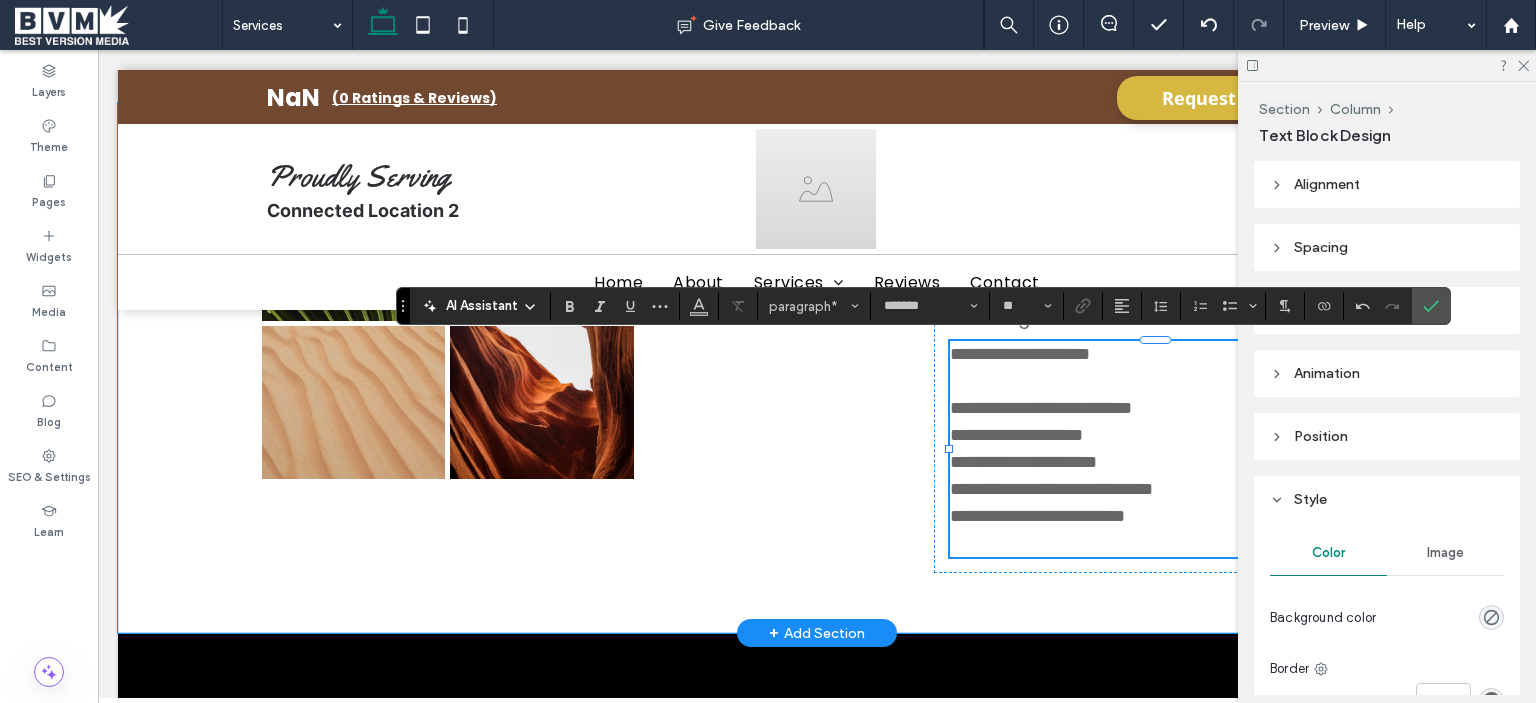 click at bounding box center [1155, 381] 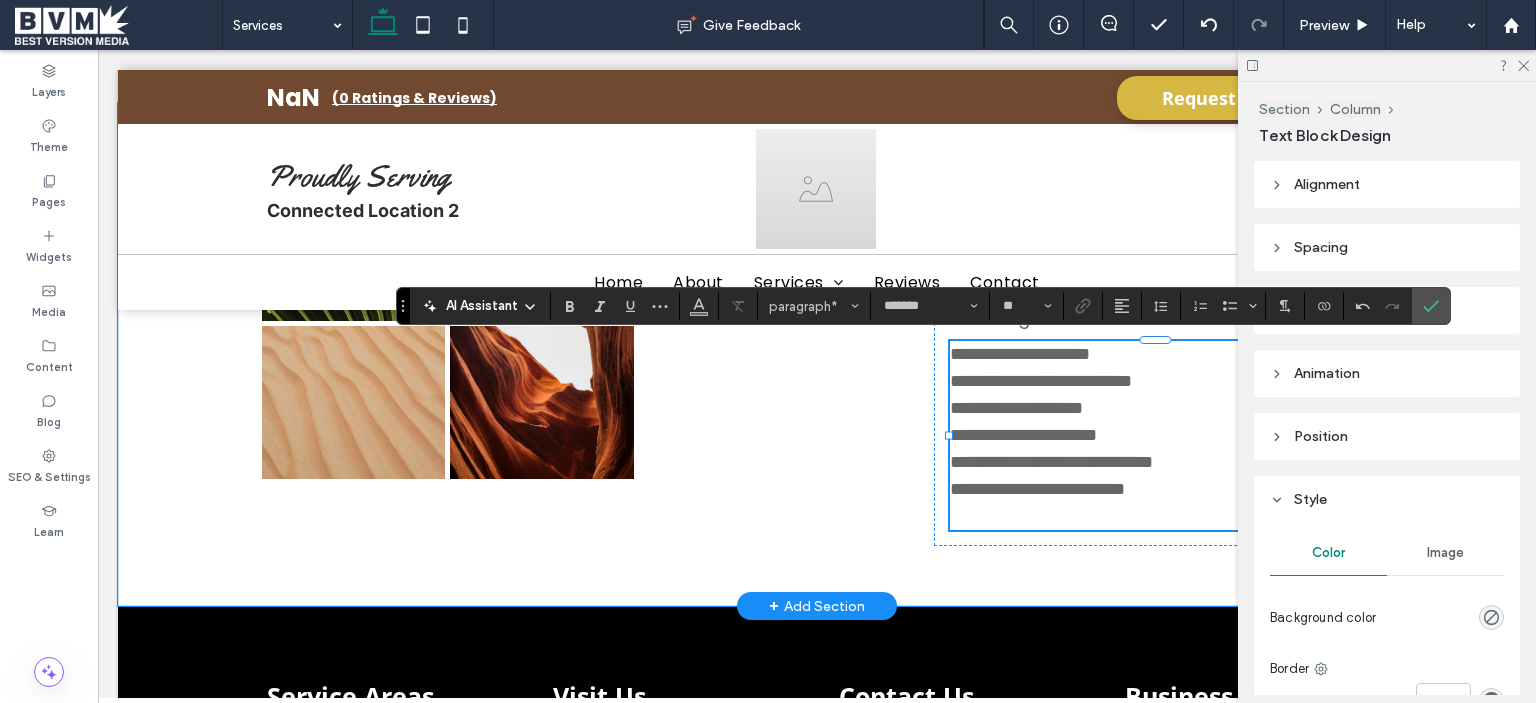click at bounding box center [1155, 516] 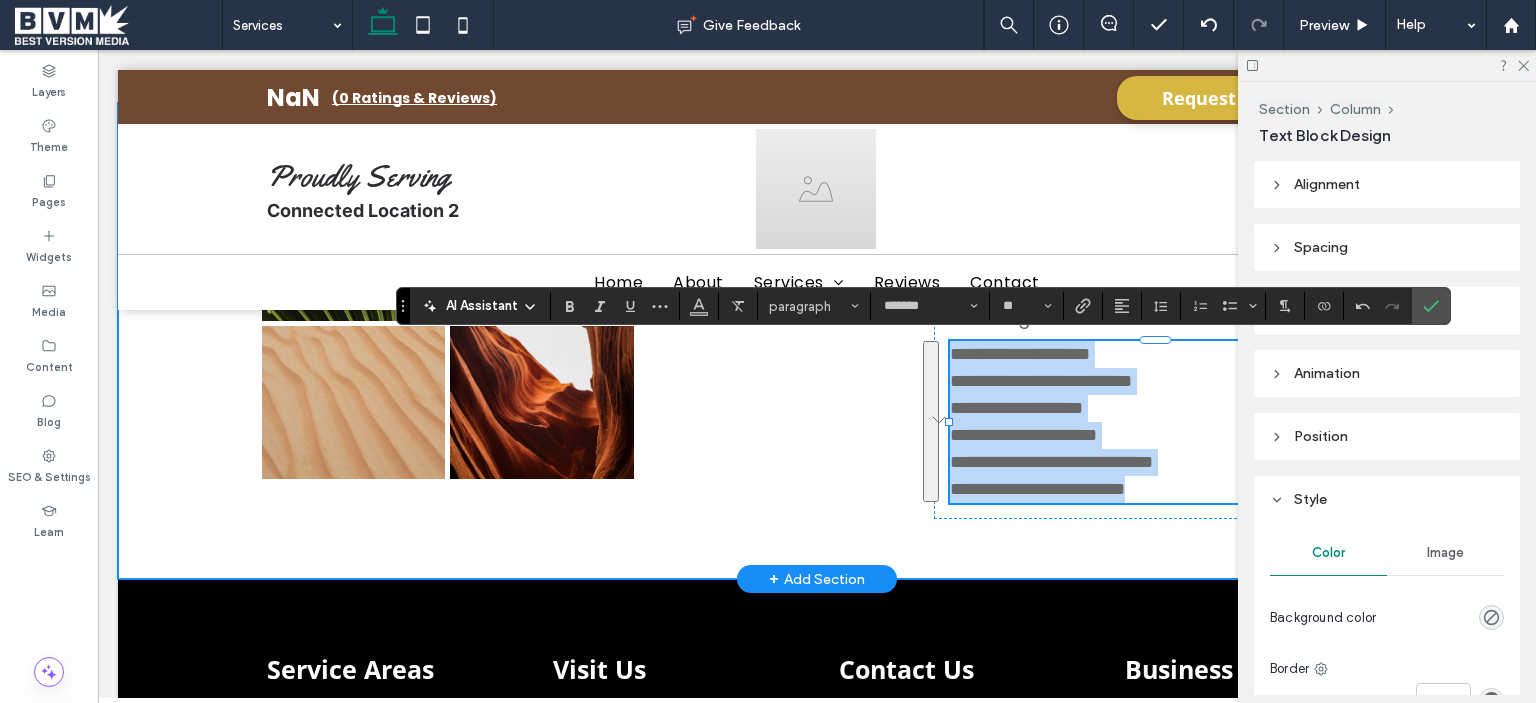 drag, startPoint x: 1192, startPoint y: 483, endPoint x: 904, endPoint y: 356, distance: 314.75864 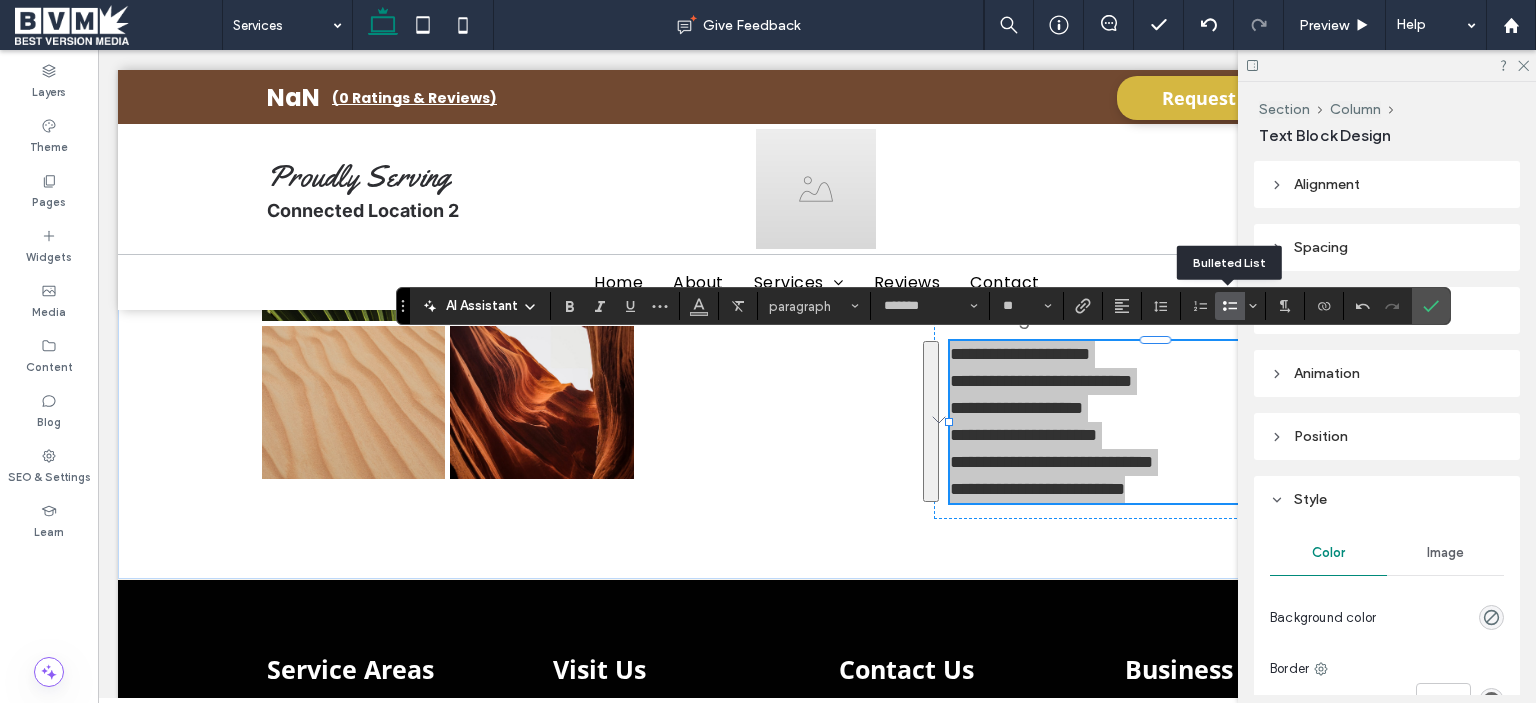 click 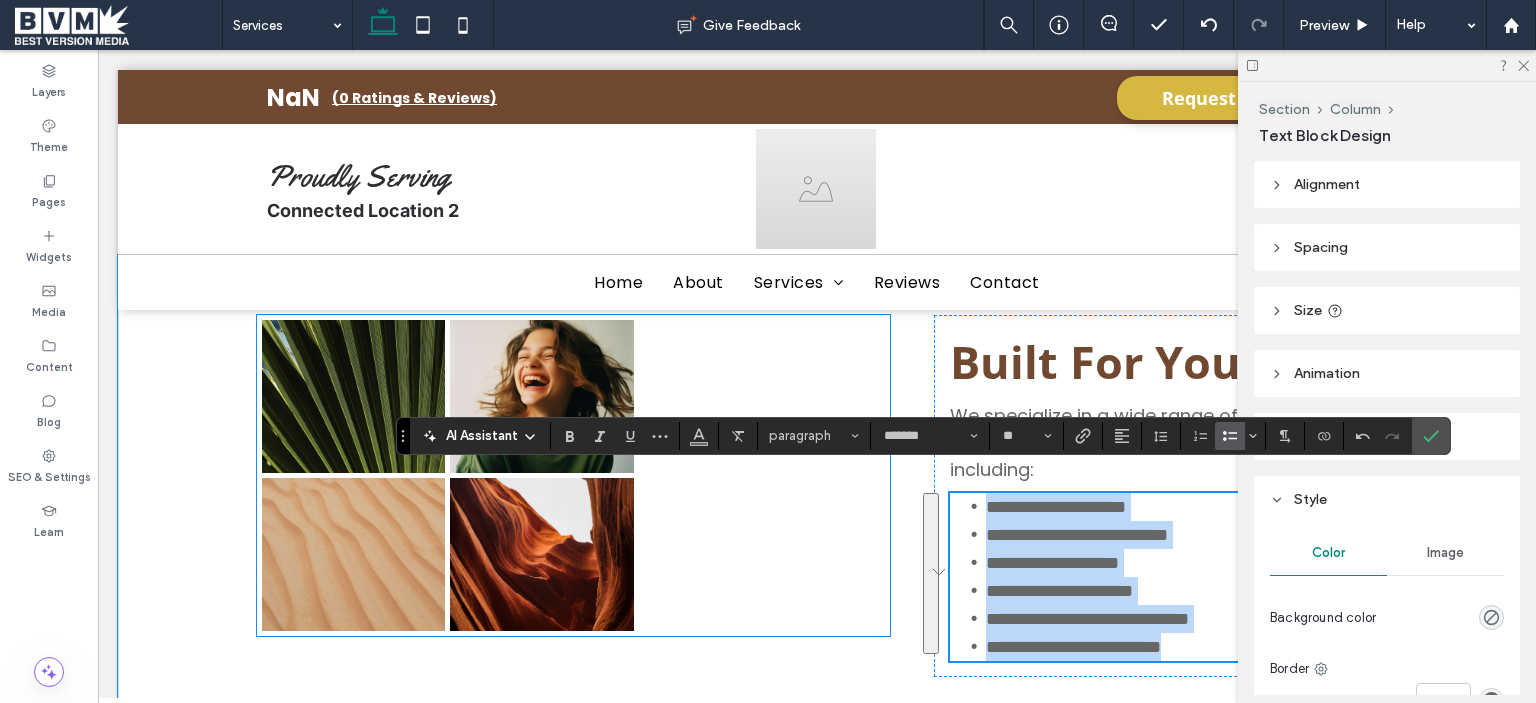 scroll, scrollTop: 2054, scrollLeft: 0, axis: vertical 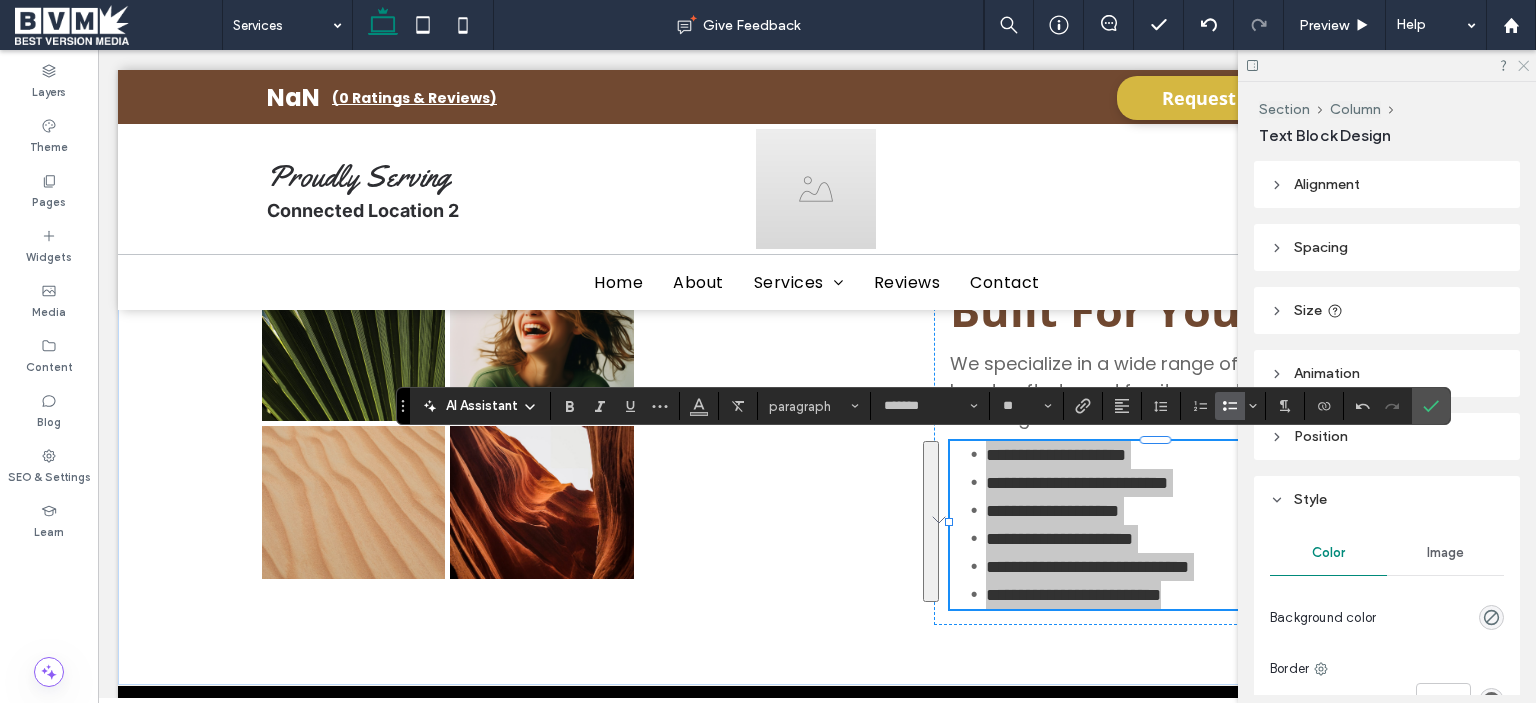 click 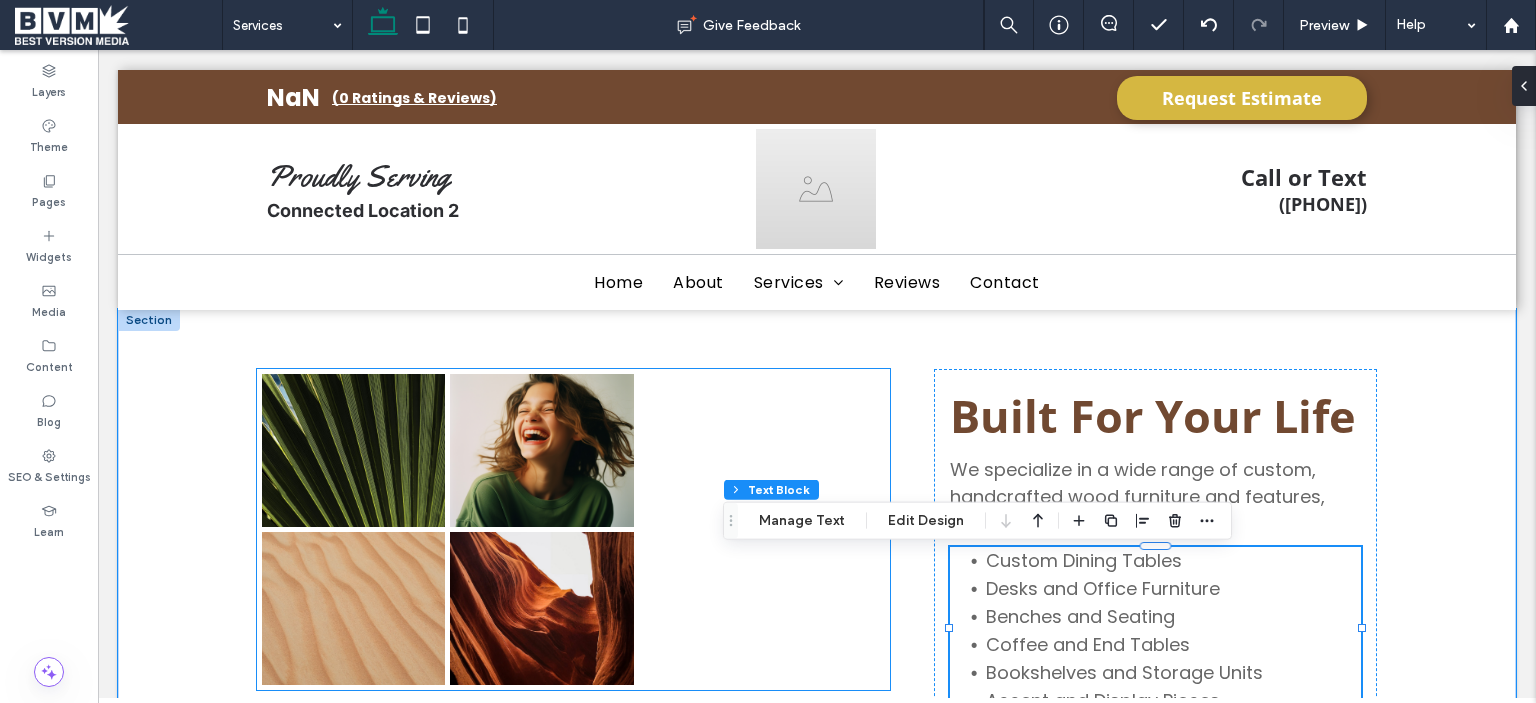 scroll, scrollTop: 1754, scrollLeft: 0, axis: vertical 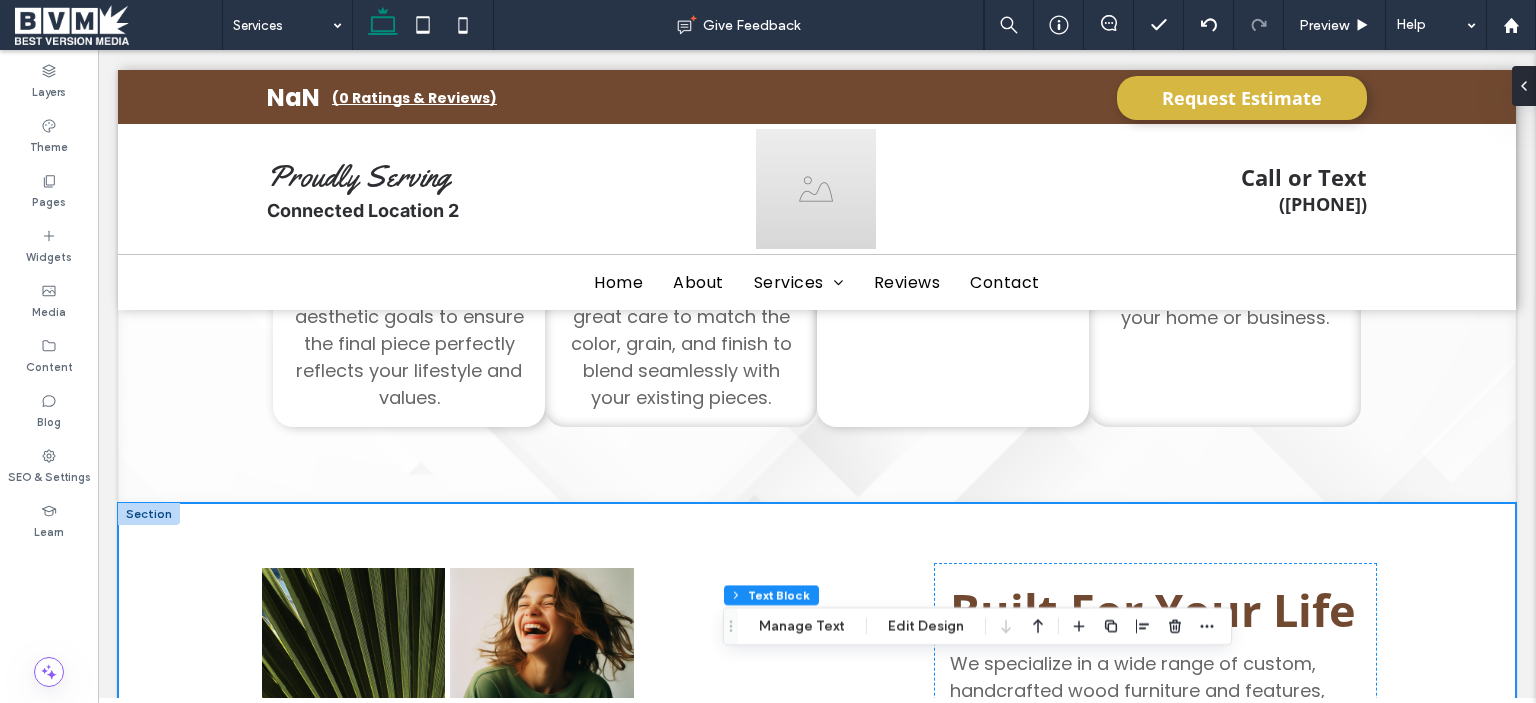 click on "Nature's Symphony
Breathtaking colors of our planet
Button
Faces of Humanity
Portraits of people from around the globe
Button
Sands of Time
Stark beauty of desolate dunes
Button
Beyond Boundaries
Visual odyssey across continents
Button
Built For Your Life We specialize in a wide range of custom, handcrafted wood furniture and features, including: Custom Dining Tables Desks and Office Furniture Benches and Seating Coffee and End Tables Bookshelves and Storage Units Accent and Display Pieces ﻿" at bounding box center (817, 744) 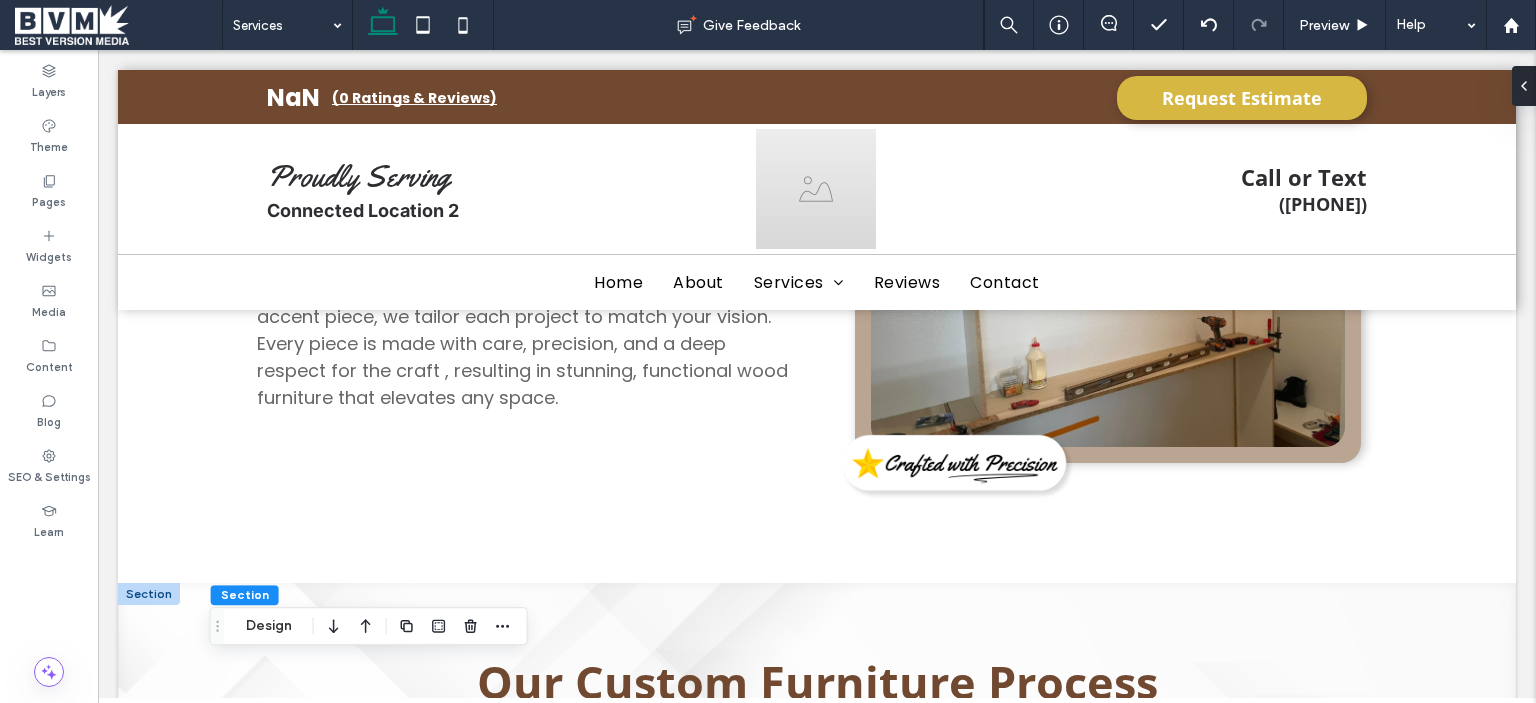 scroll, scrollTop: 854, scrollLeft: 0, axis: vertical 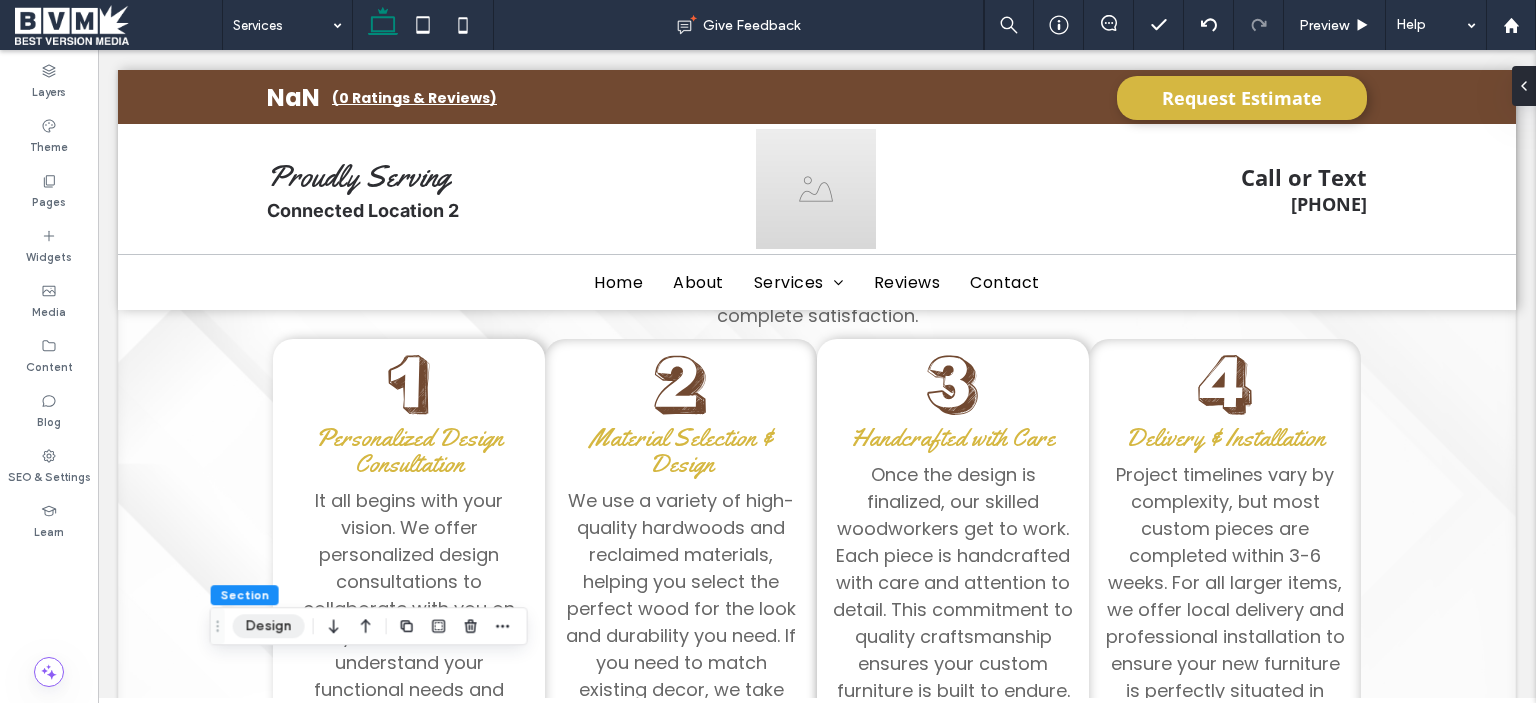 click on "Design" at bounding box center [269, 626] 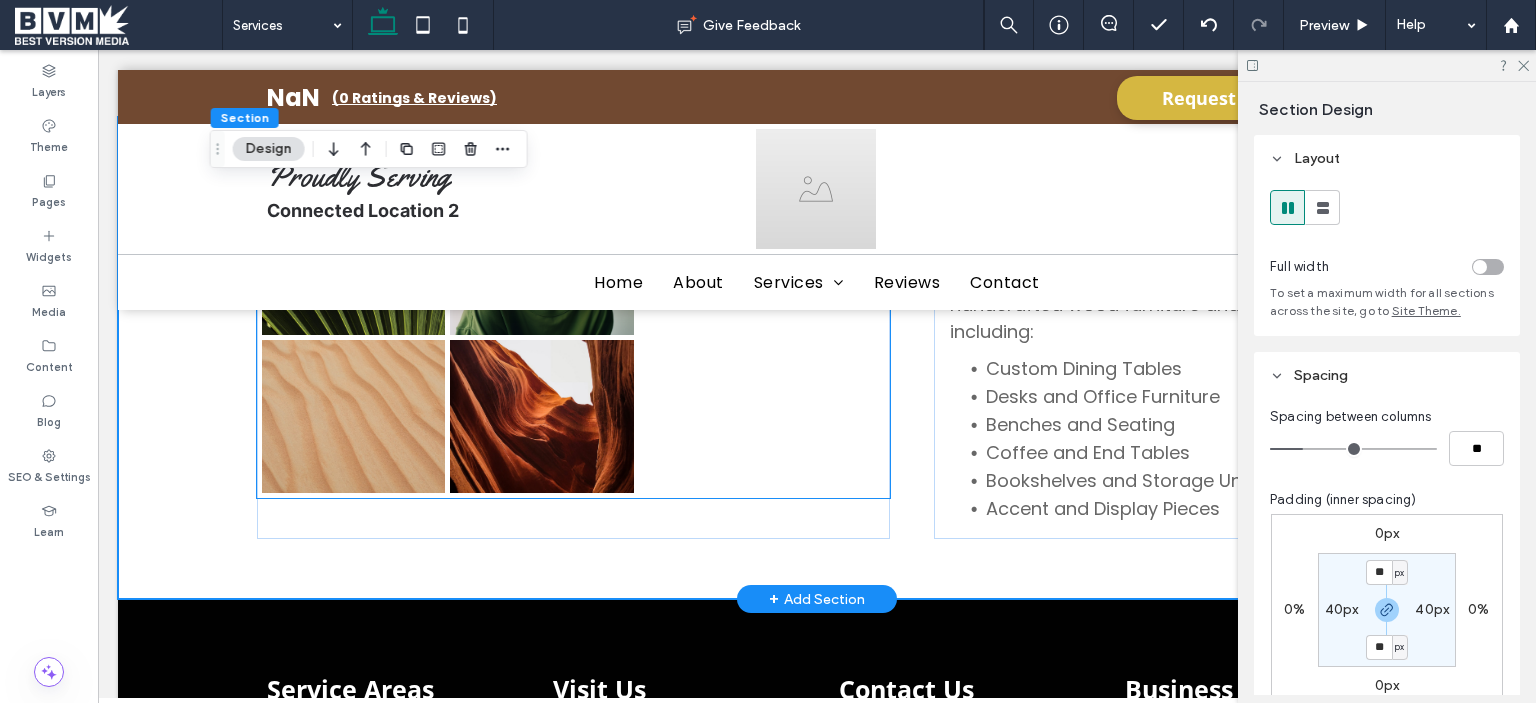 scroll, scrollTop: 2254, scrollLeft: 0, axis: vertical 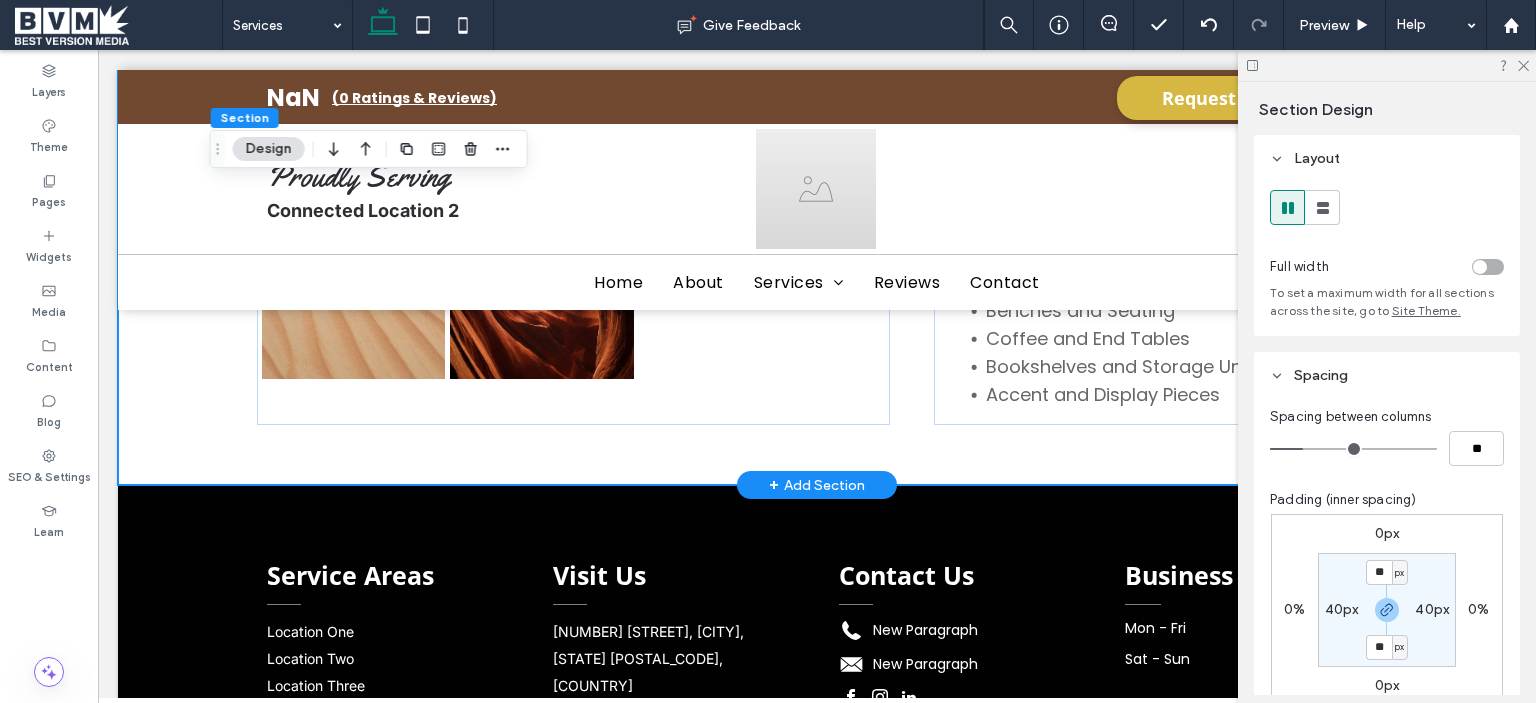 click on "Nature's Symphony
Breathtaking colors of our planet
Button
Faces of Humanity
Portraits of people from around the globe
Button
Sands of Time
Stark beauty of desolate dunes
Button
Beyond Boundaries
Visual odyssey across continents
Button
Built For Your Life We specialize in a wide range of custom, handcrafted wood furniture and features, including: Custom Dining Tables Desks and Office Furniture Benches and Seating Coffee and End Tables Bookshelves and Storage Units Accent and Display Pieces ﻿" at bounding box center (817, 244) 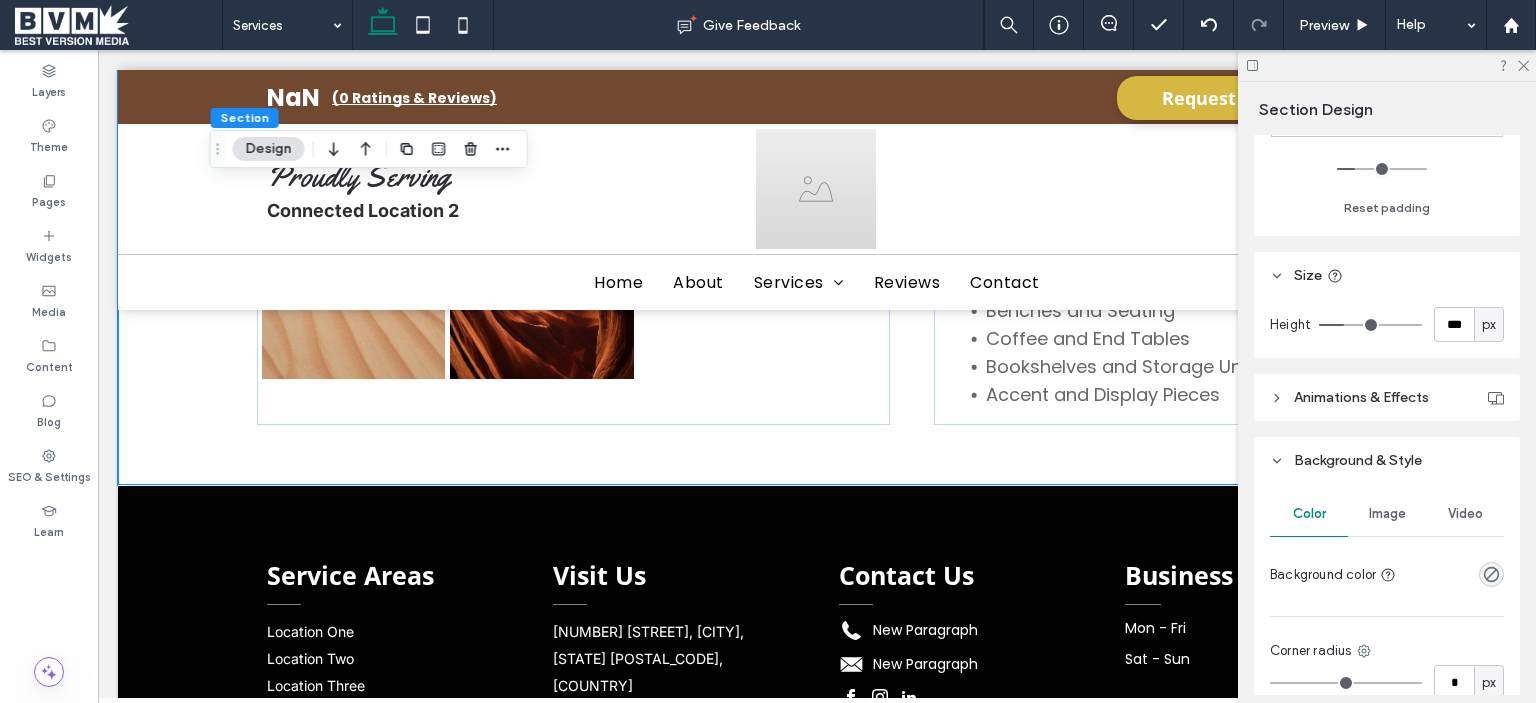 scroll, scrollTop: 600, scrollLeft: 0, axis: vertical 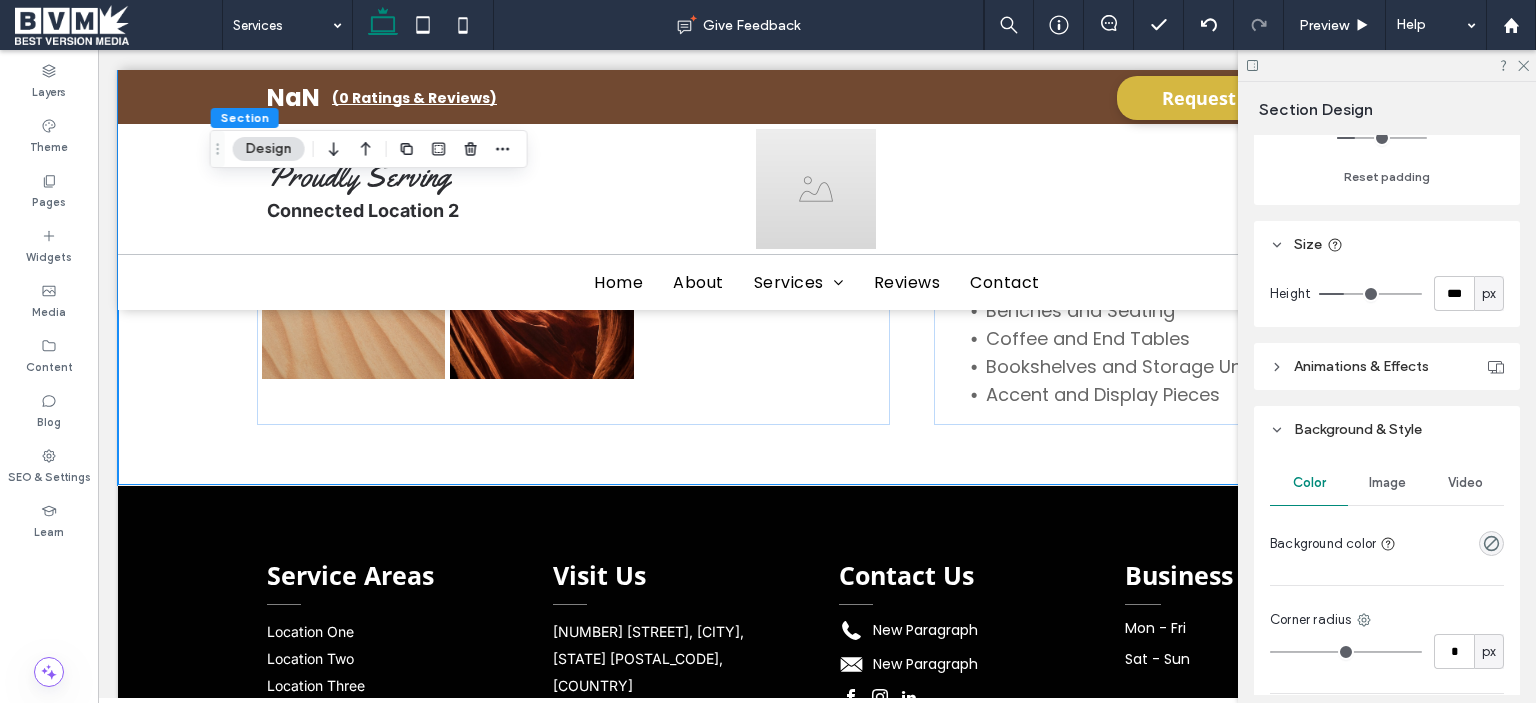 click on "Image" at bounding box center (1387, 483) 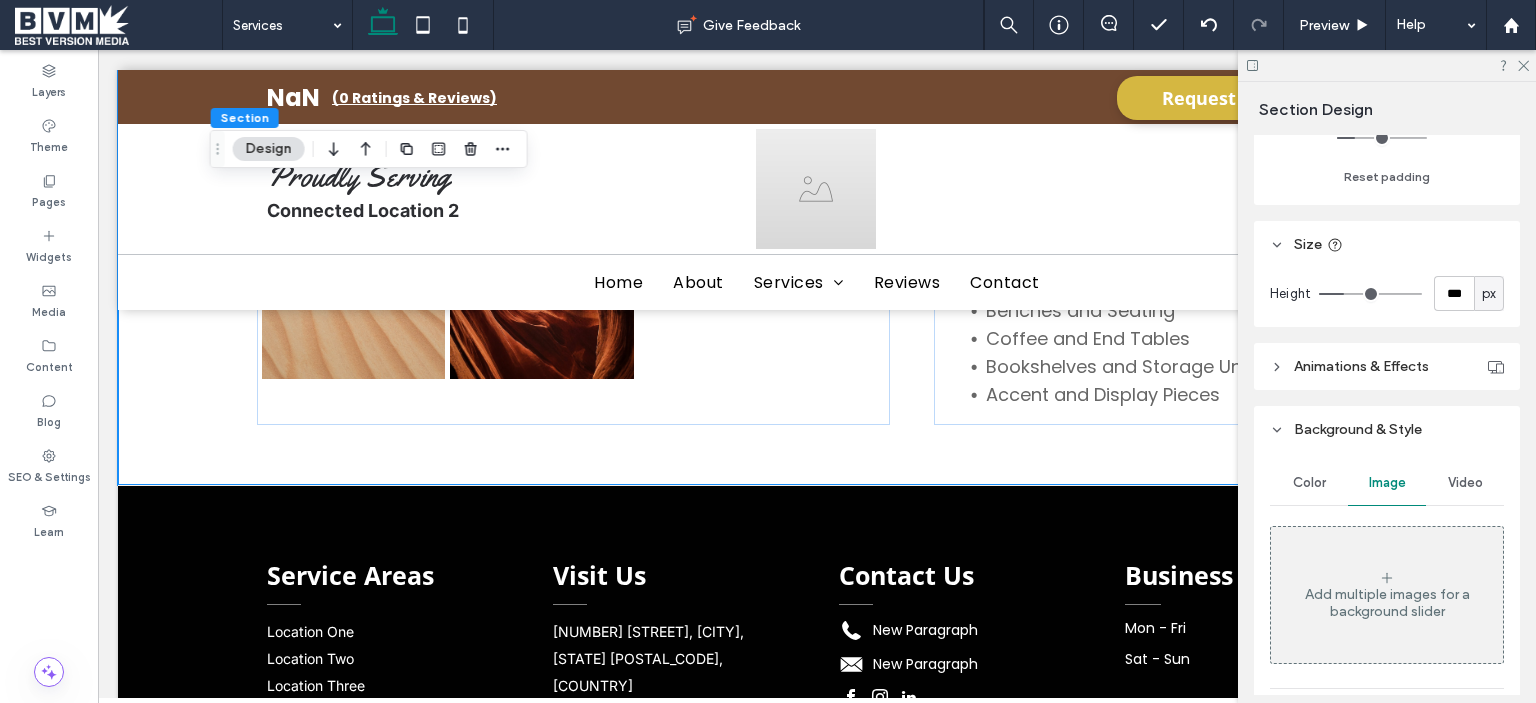 click on "Add multiple images for a background slider" at bounding box center [1387, 603] 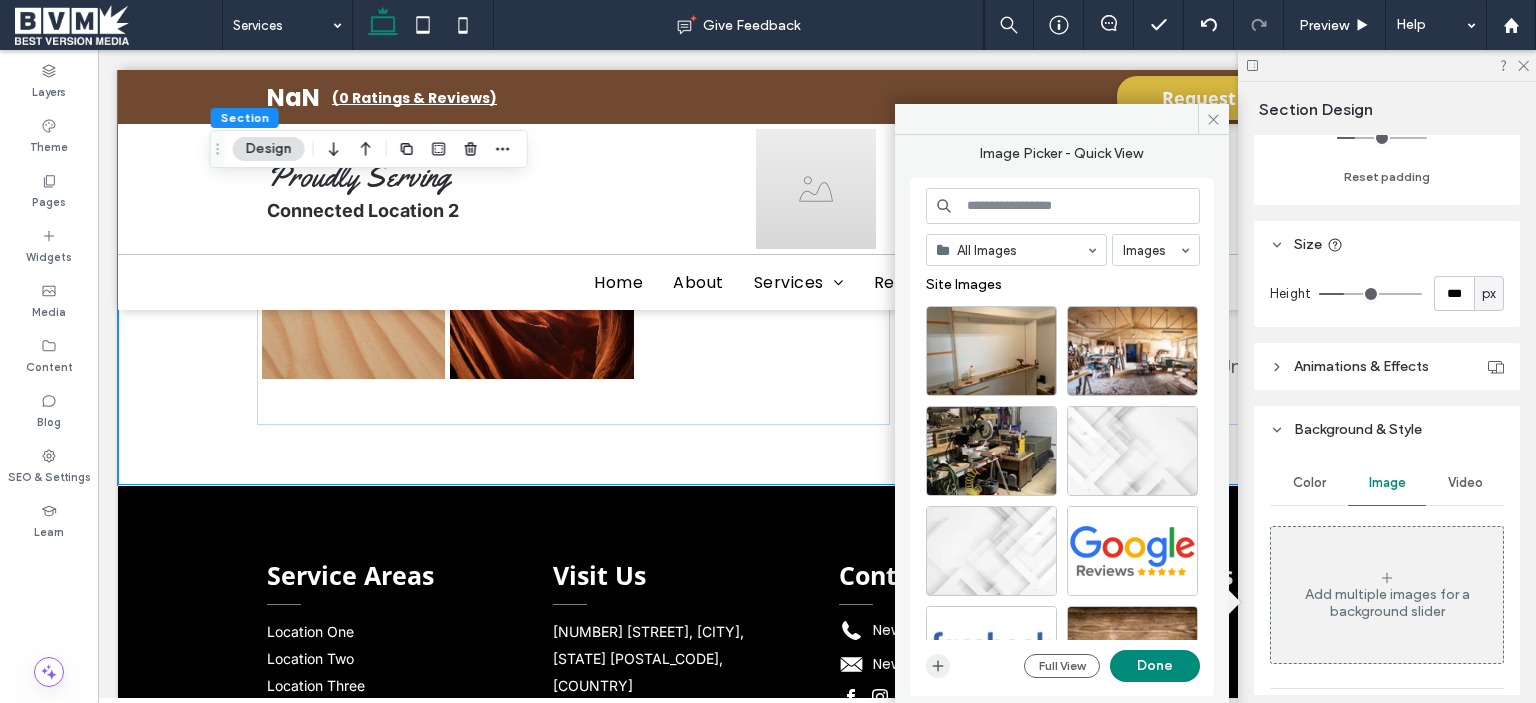 click 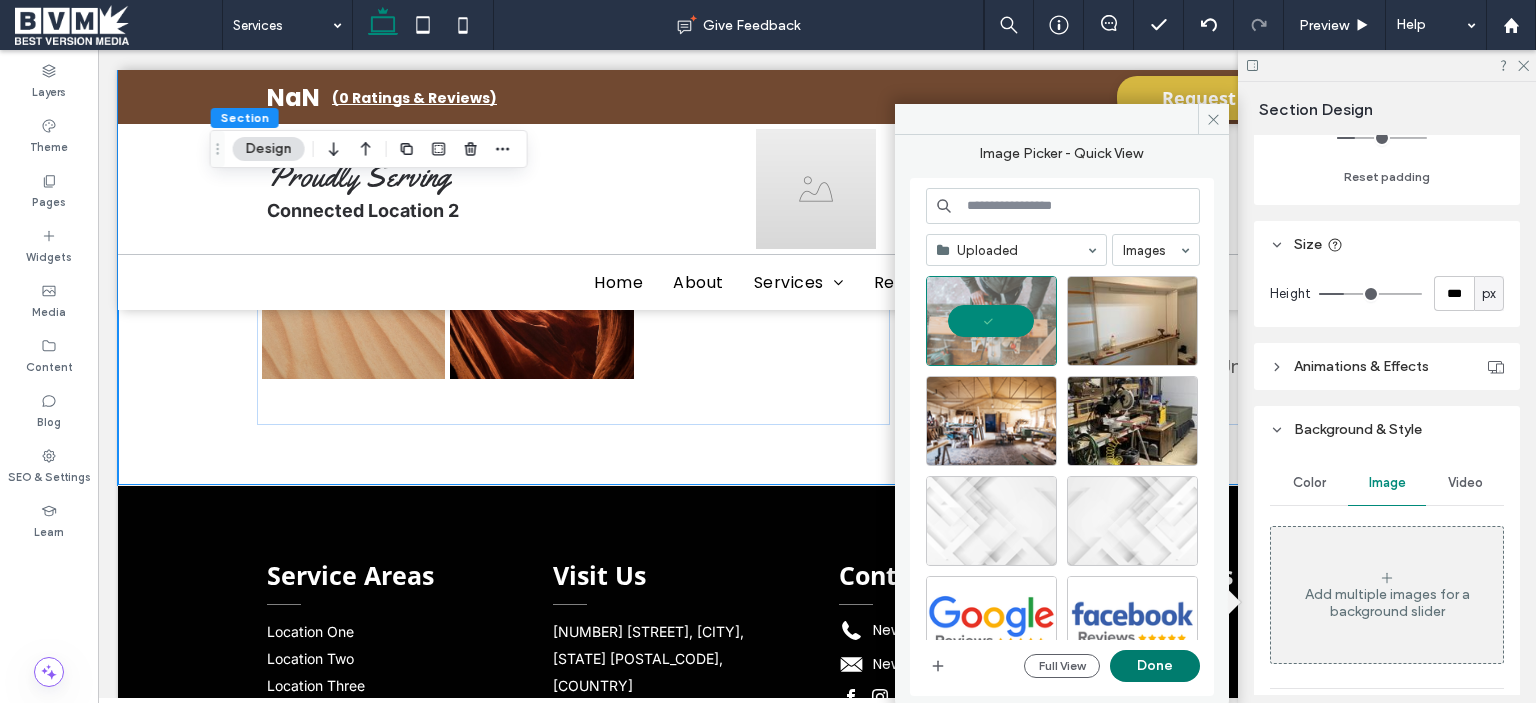 drag, startPoint x: 1026, startPoint y: 615, endPoint x: 1124, endPoint y: 663, distance: 109.12378 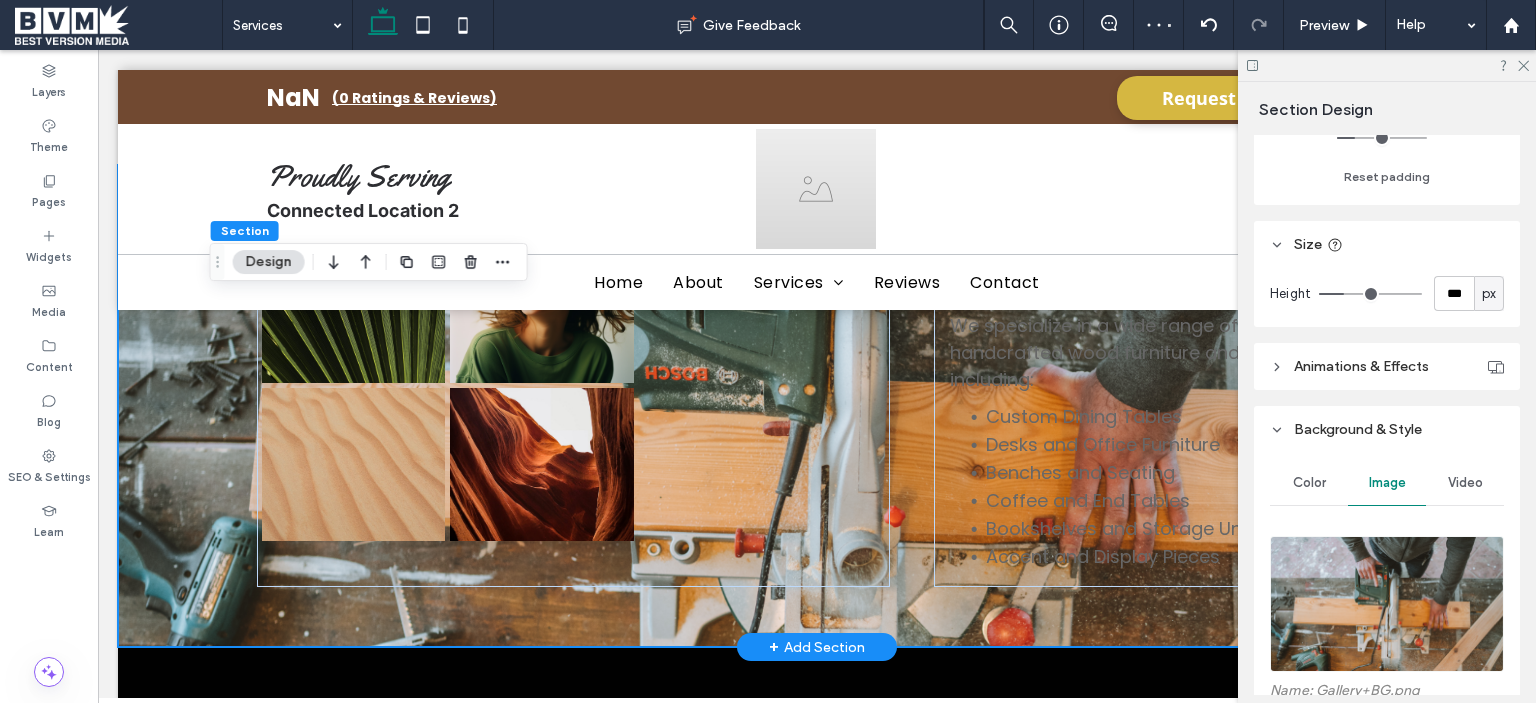scroll, scrollTop: 2154, scrollLeft: 0, axis: vertical 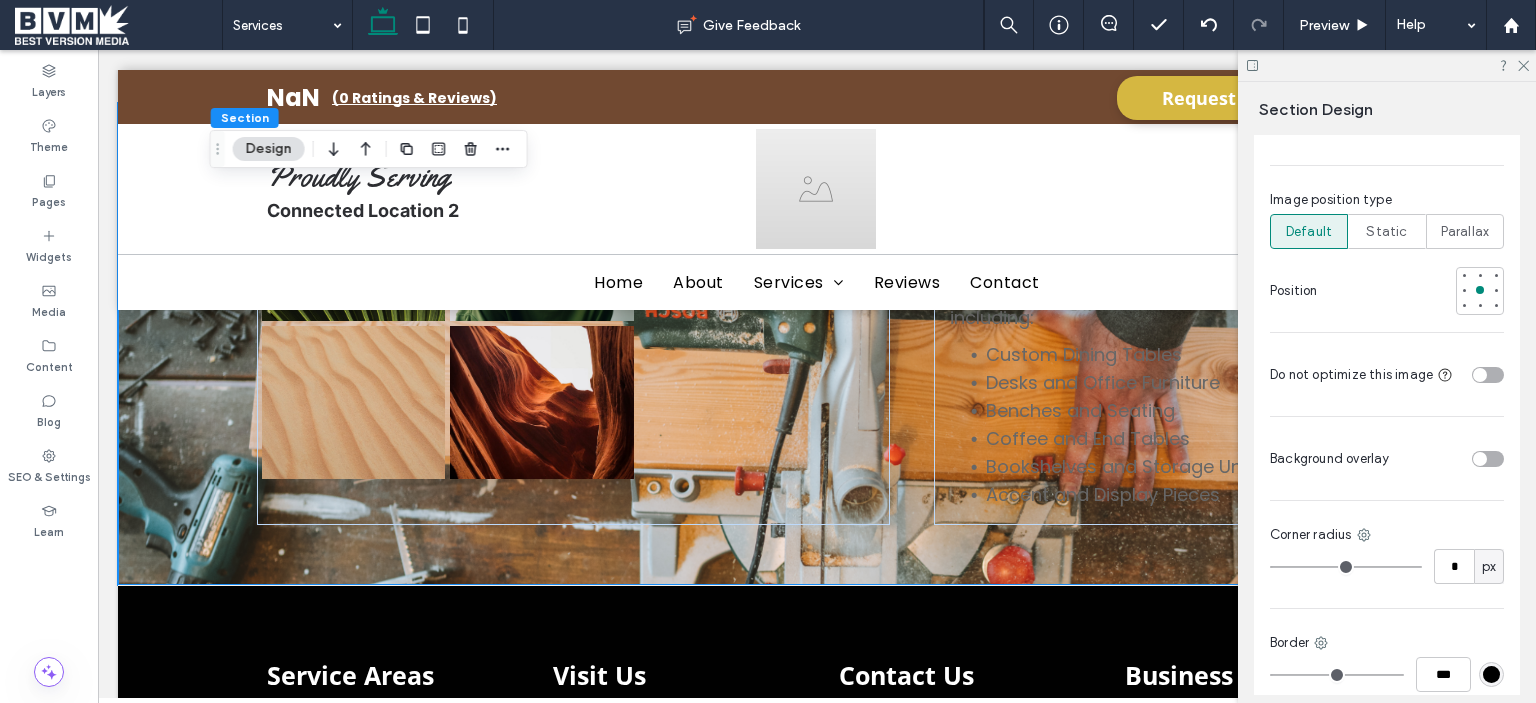 click at bounding box center (1488, 459) 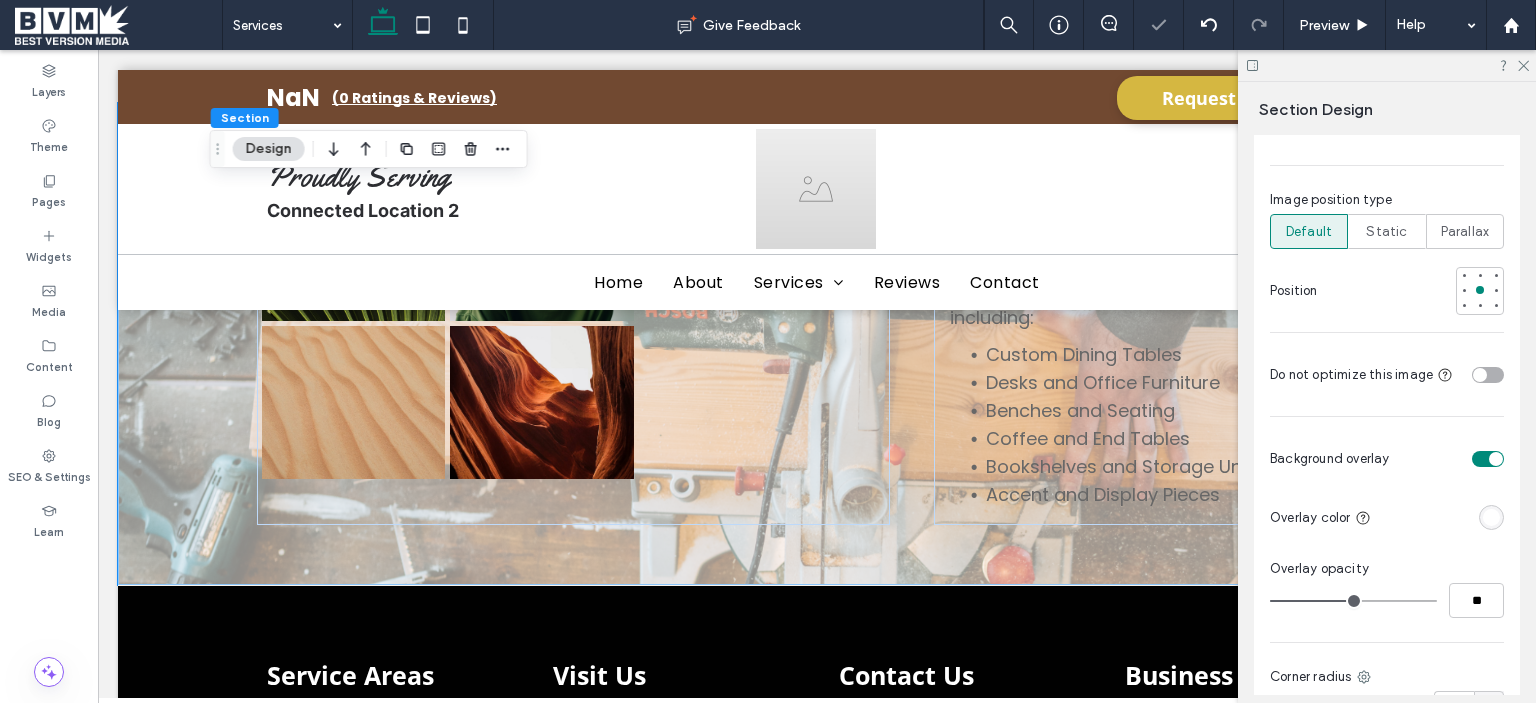 click at bounding box center (1491, 517) 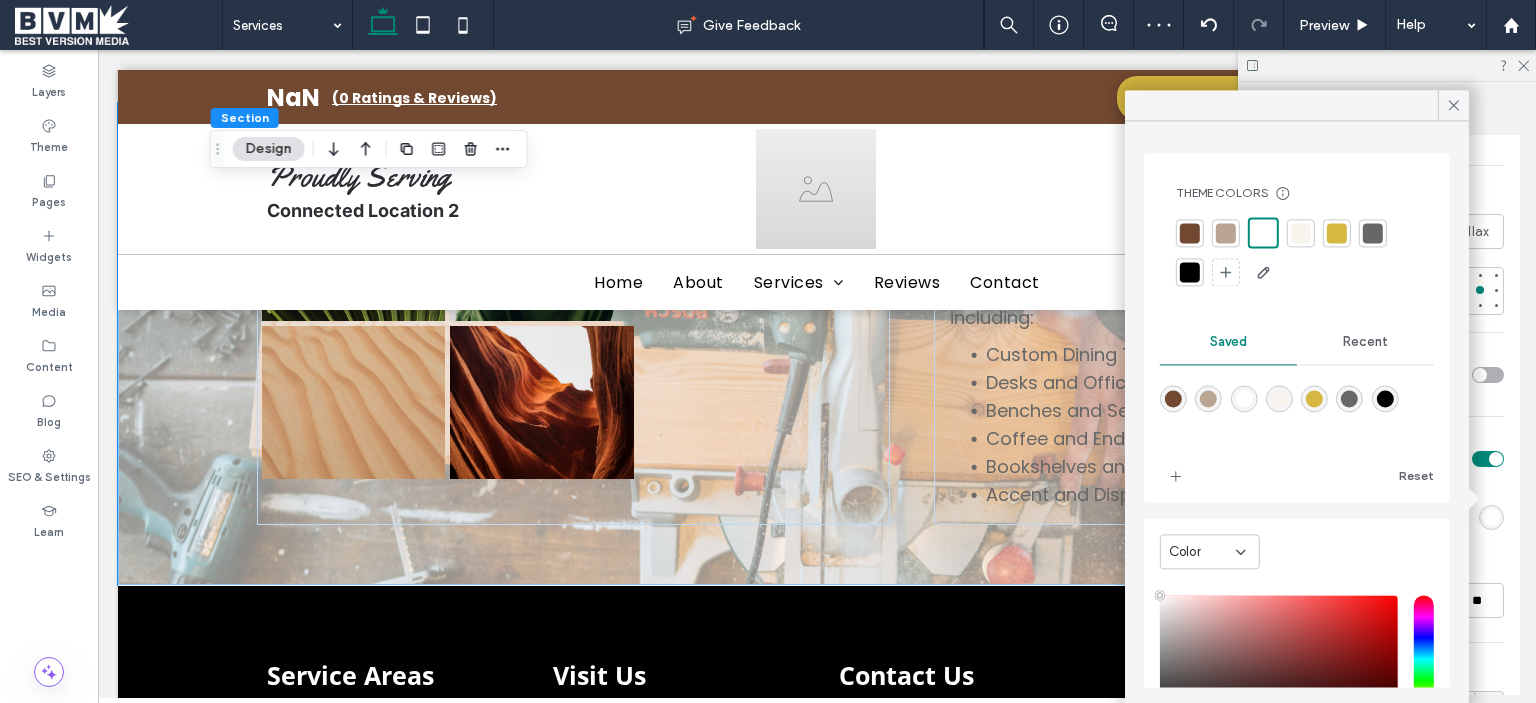 click at bounding box center [1190, 272] 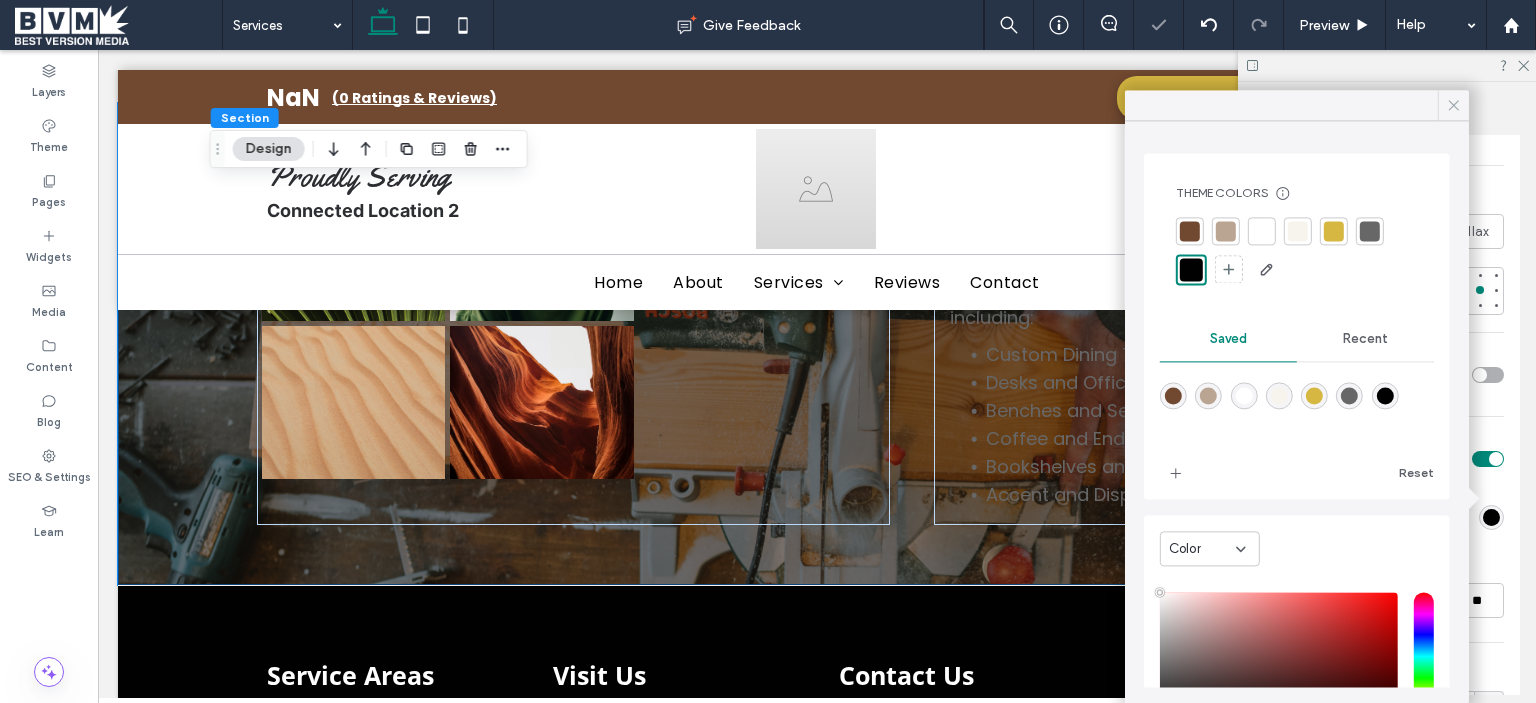 click 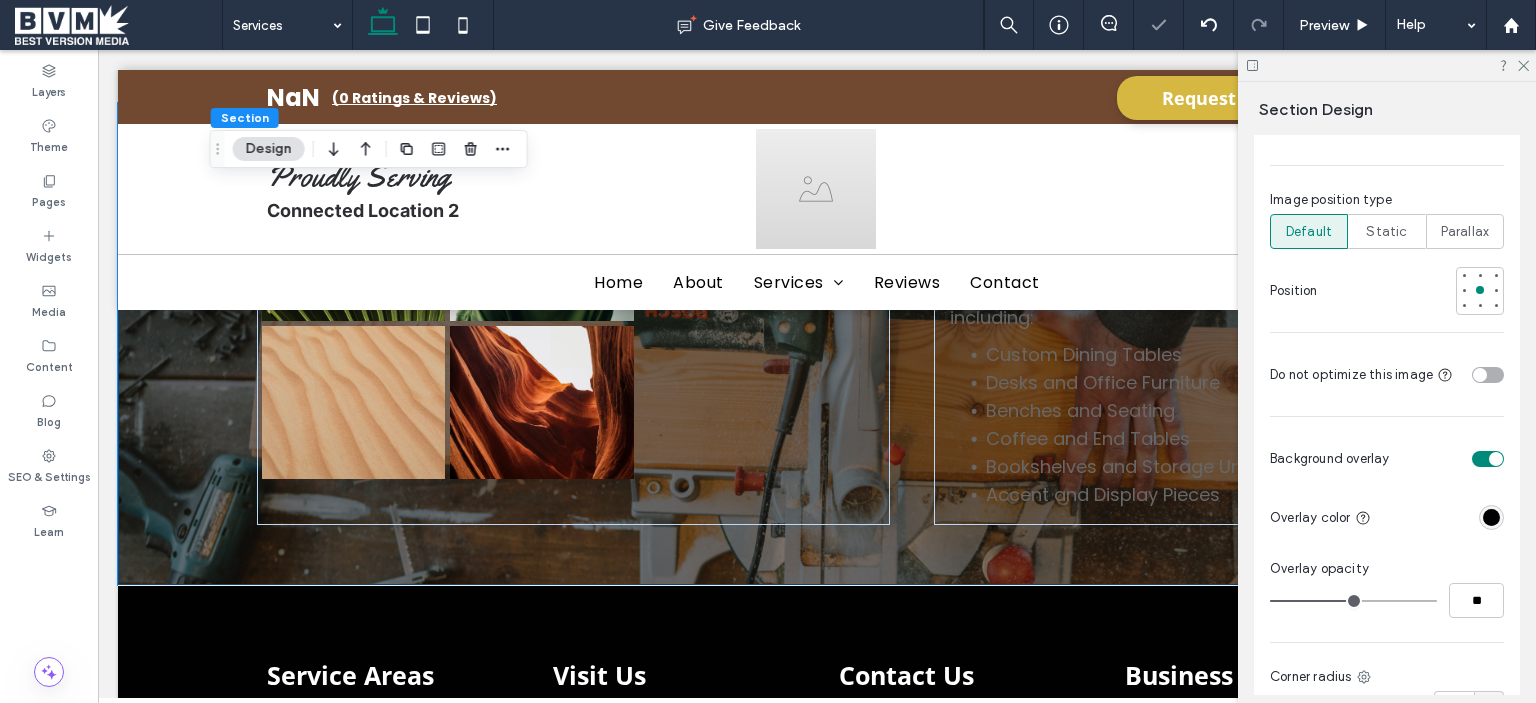 scroll, scrollTop: 1600, scrollLeft: 0, axis: vertical 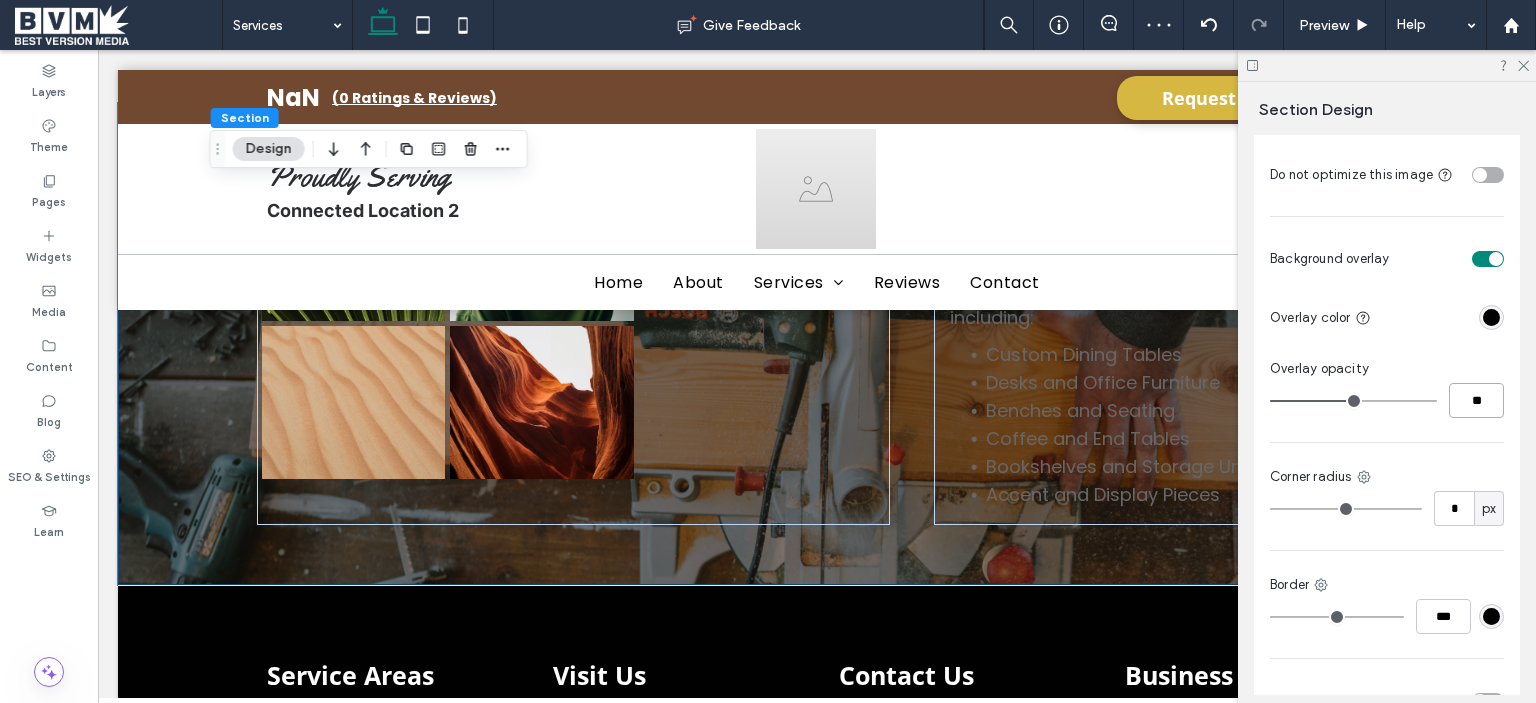 click on "**" at bounding box center (1476, 400) 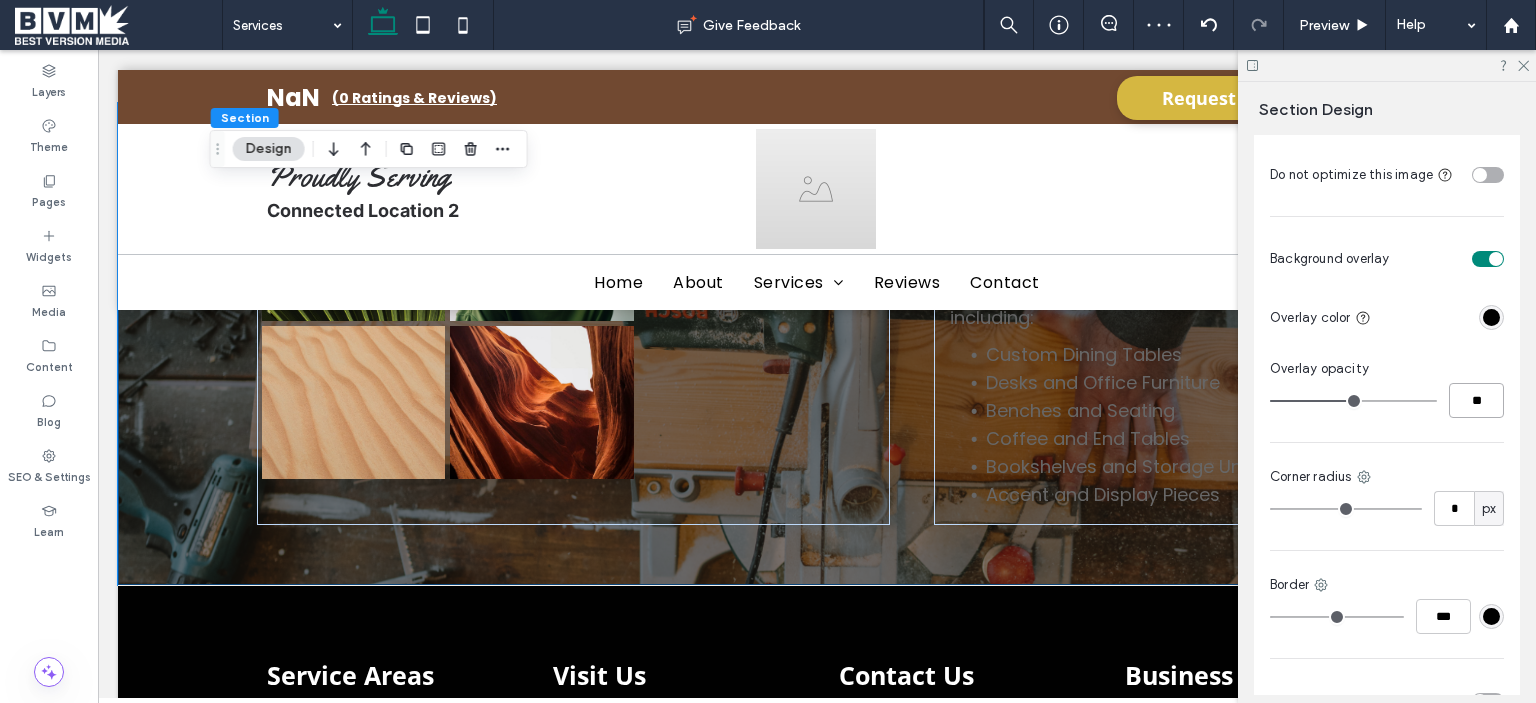 type on "**" 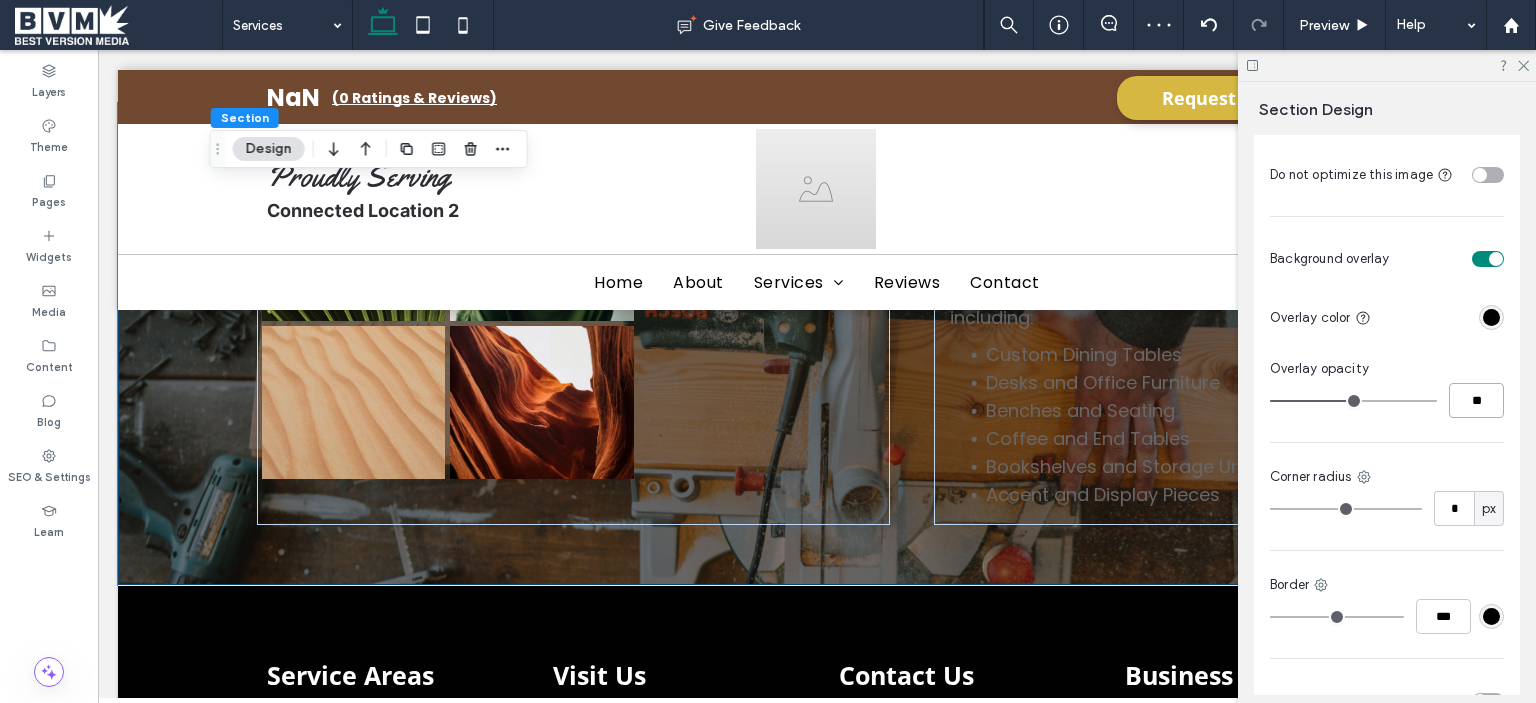 type on "**" 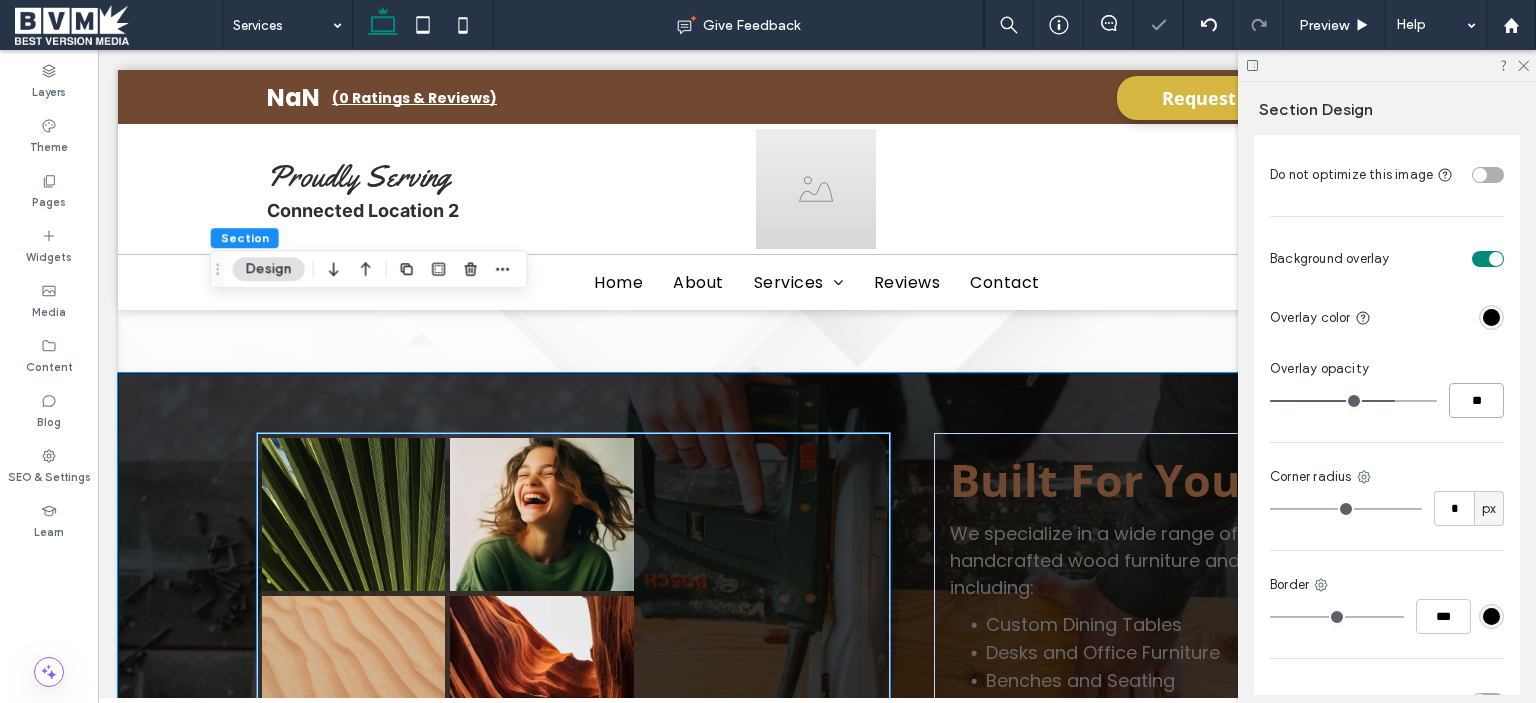 scroll, scrollTop: 1854, scrollLeft: 0, axis: vertical 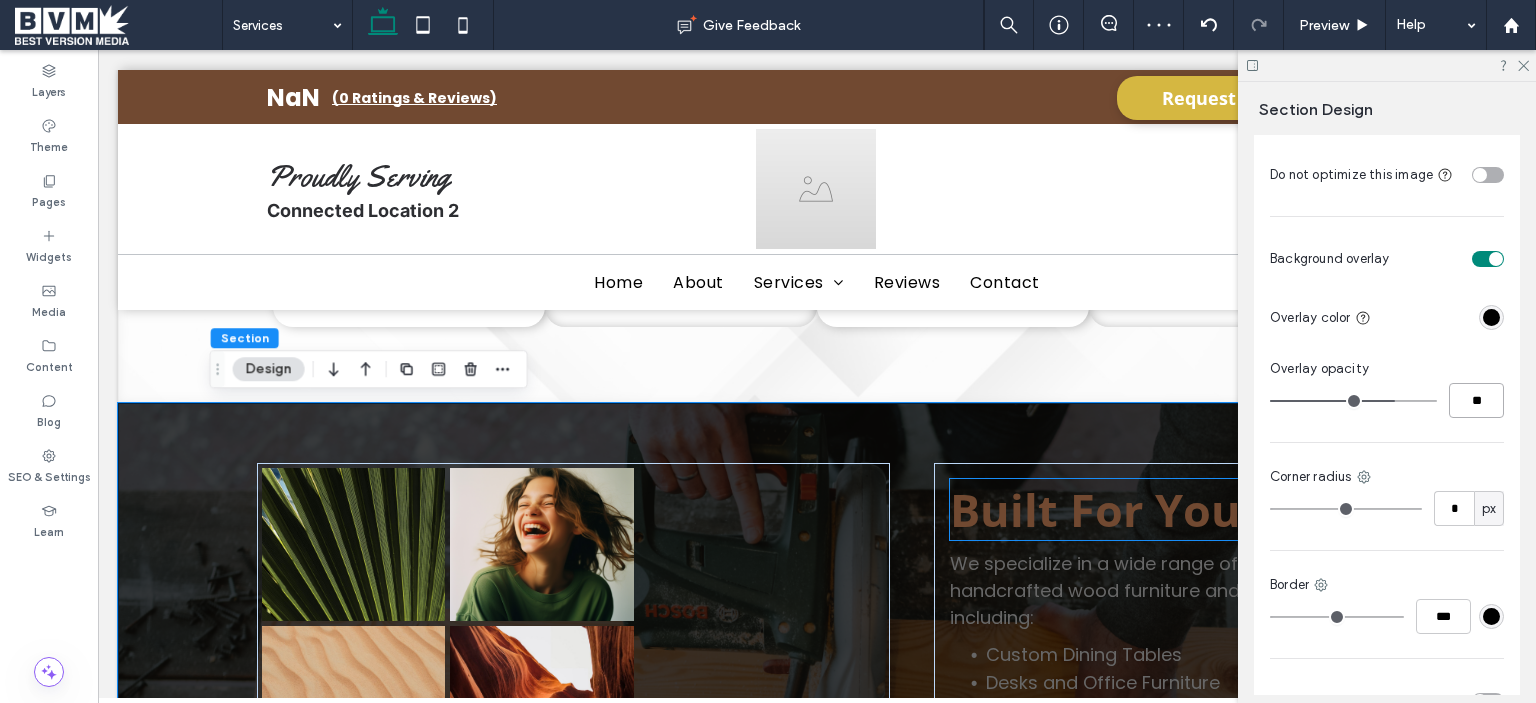 click on "Built For Your Life" at bounding box center (1153, 509) 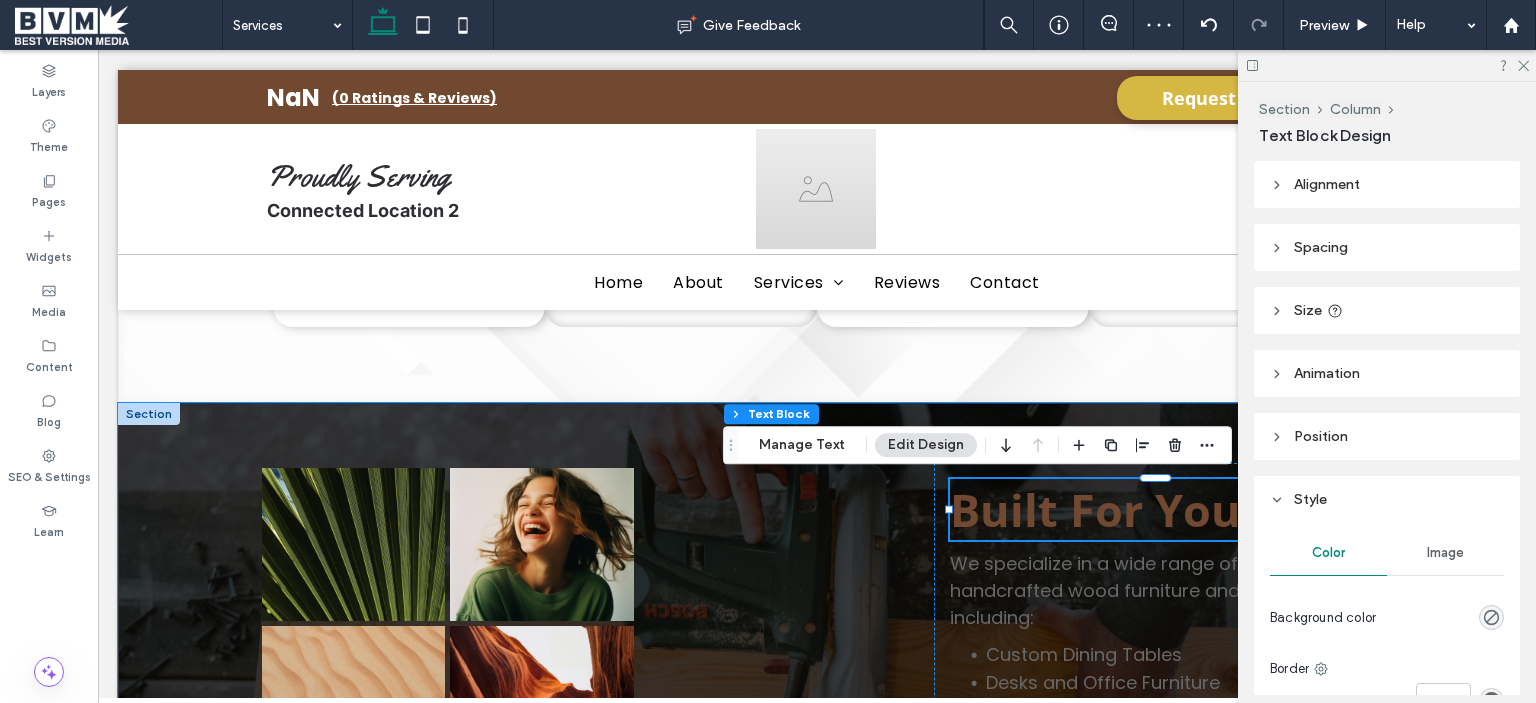 click on "Built For Your Life" at bounding box center [1153, 509] 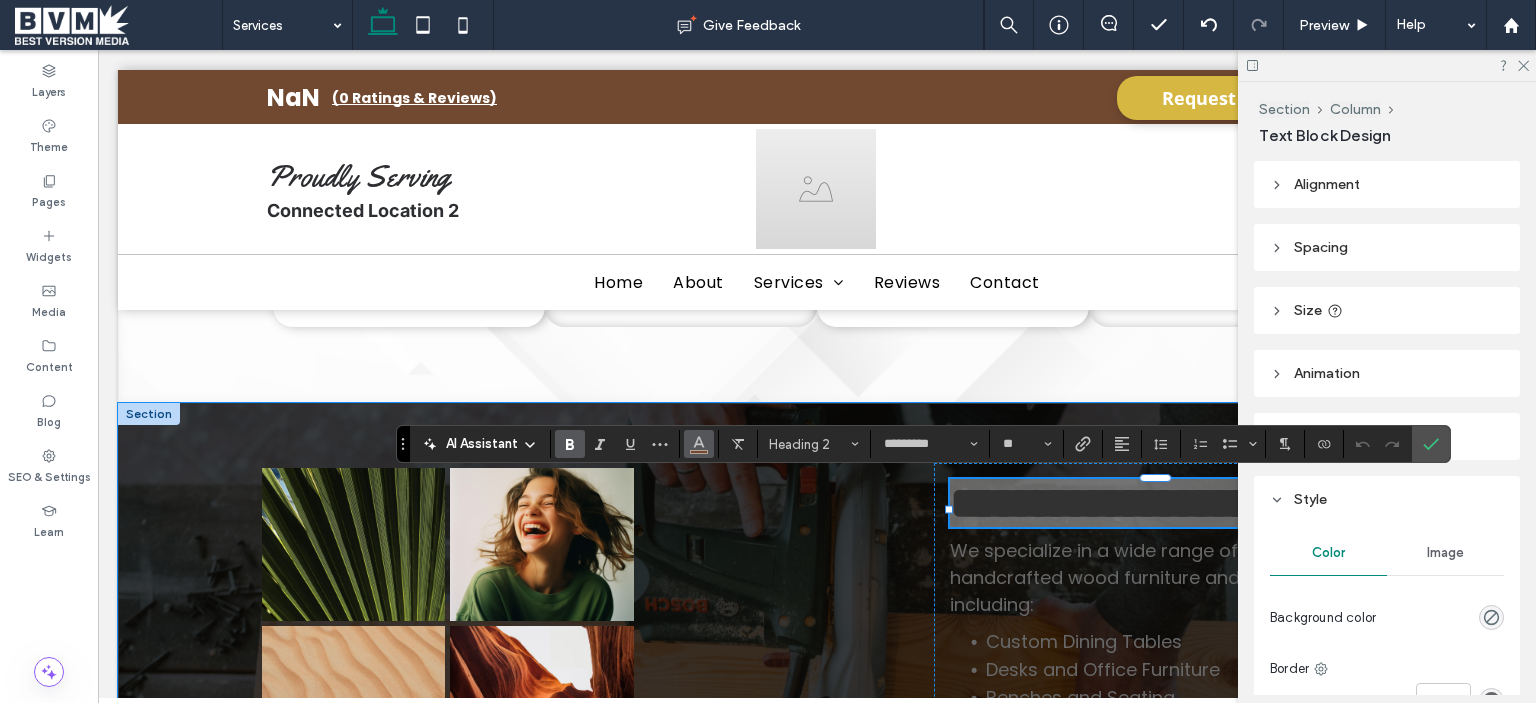 click at bounding box center (699, 444) 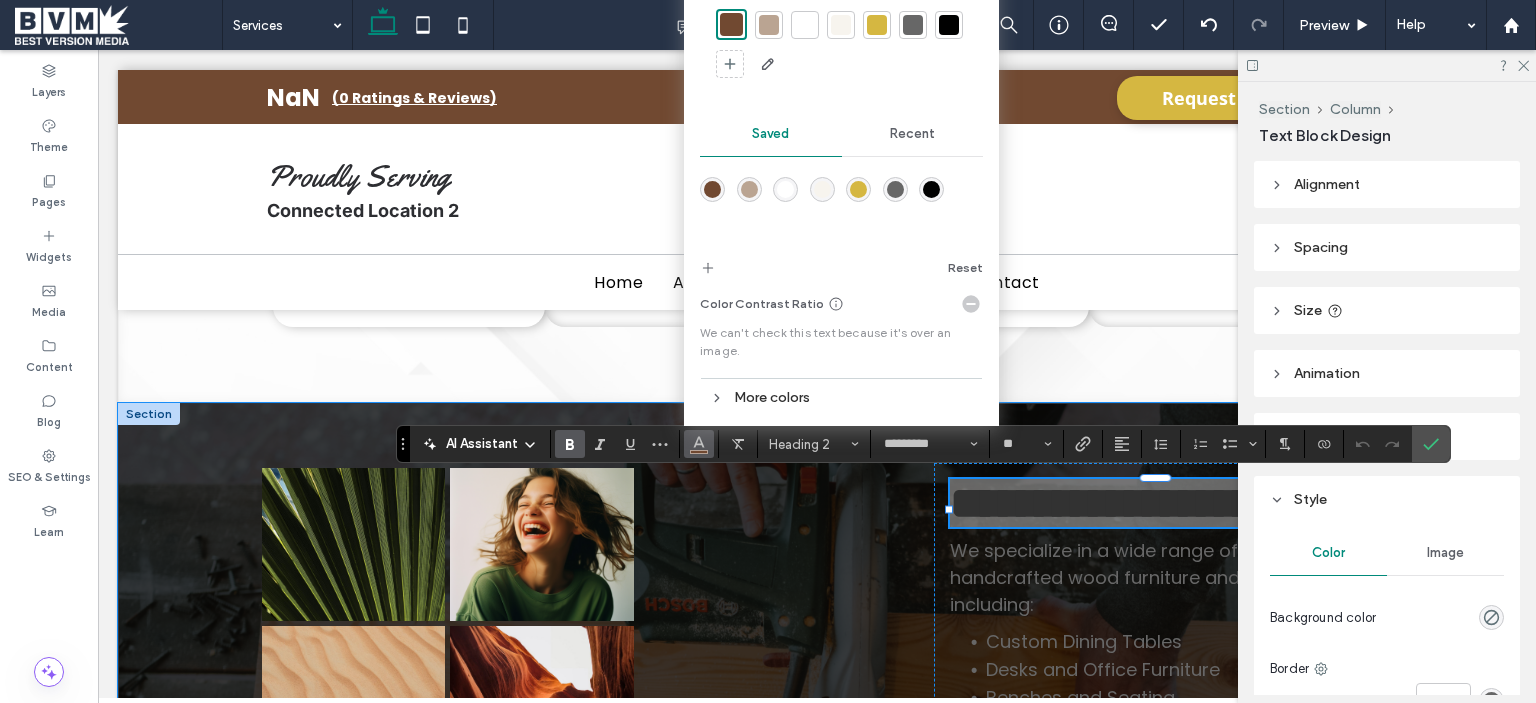 drag, startPoint x: 805, startPoint y: 35, endPoint x: 1027, endPoint y: 177, distance: 263.52988 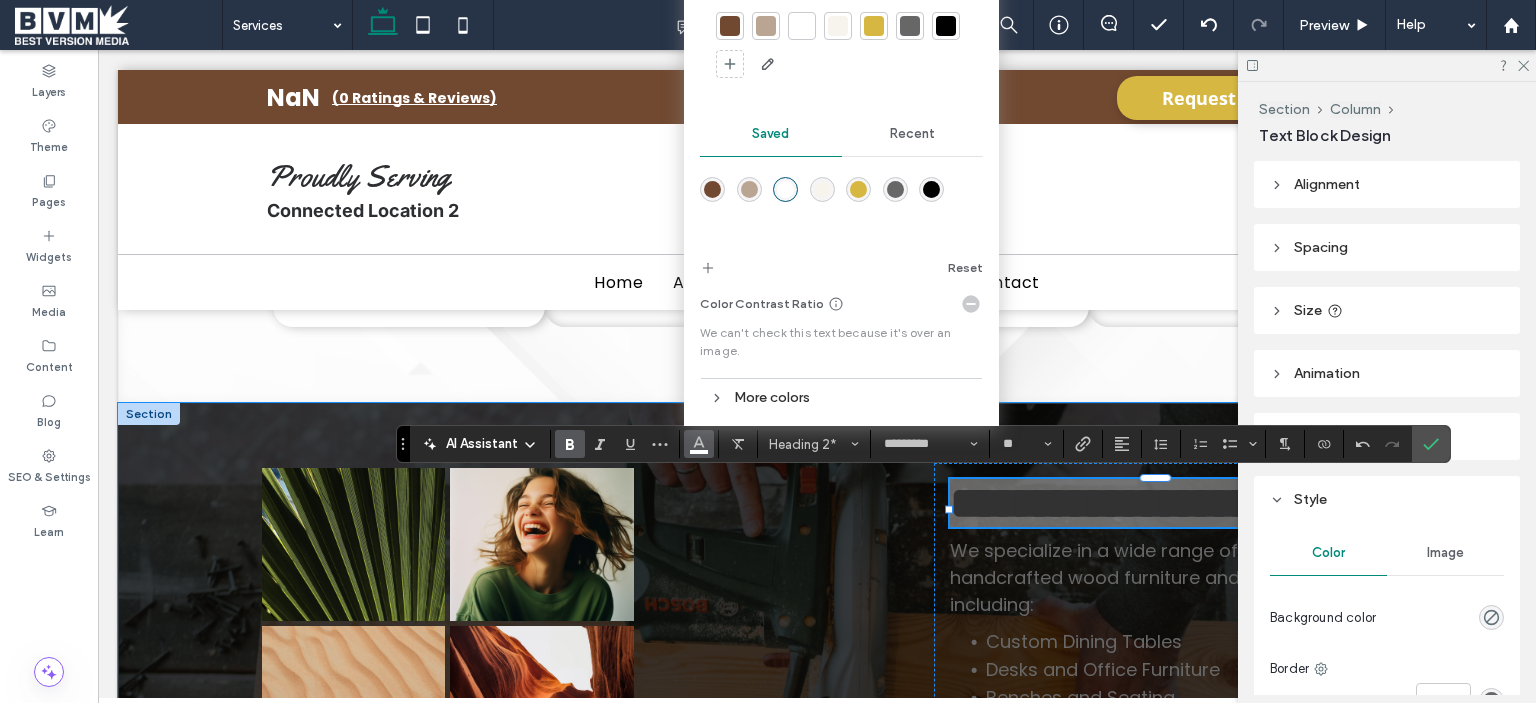 click at bounding box center (874, 26) 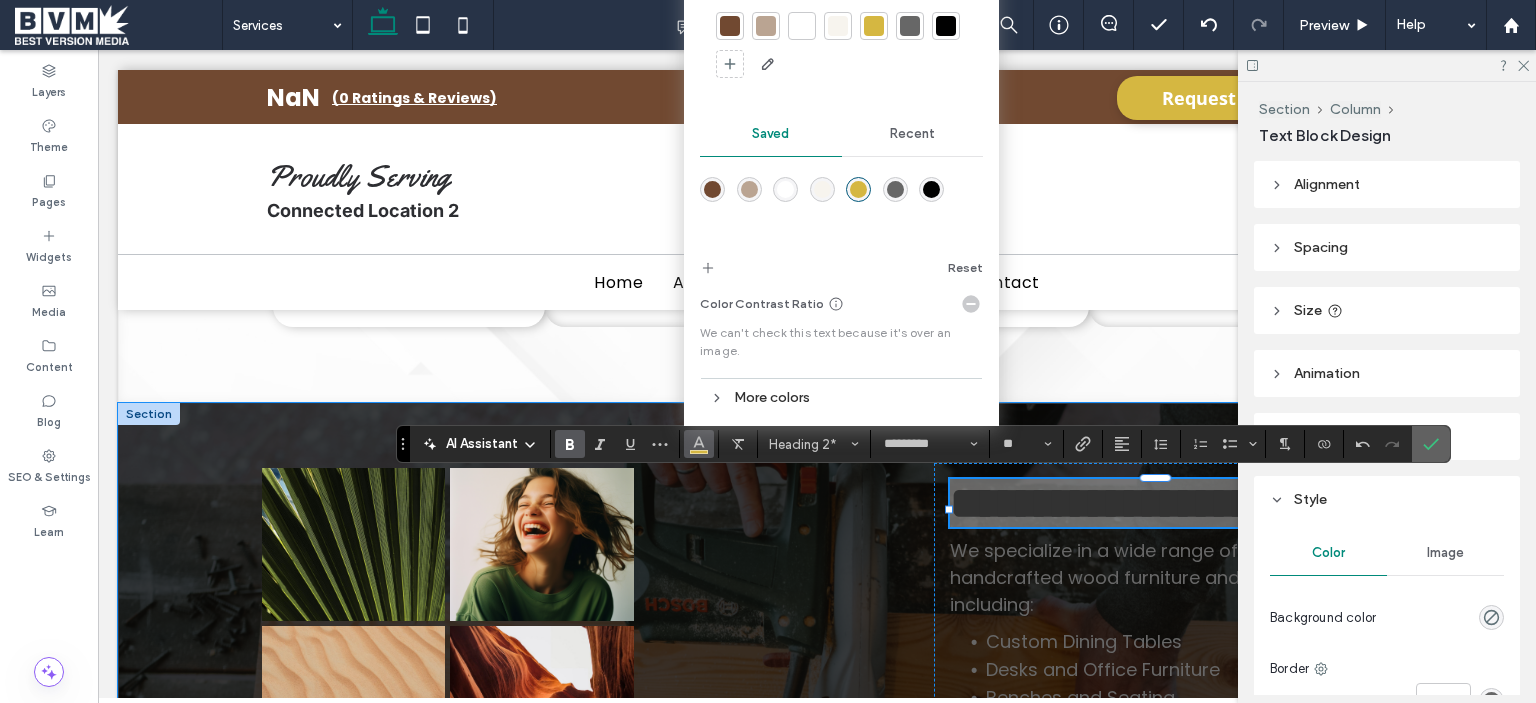 click 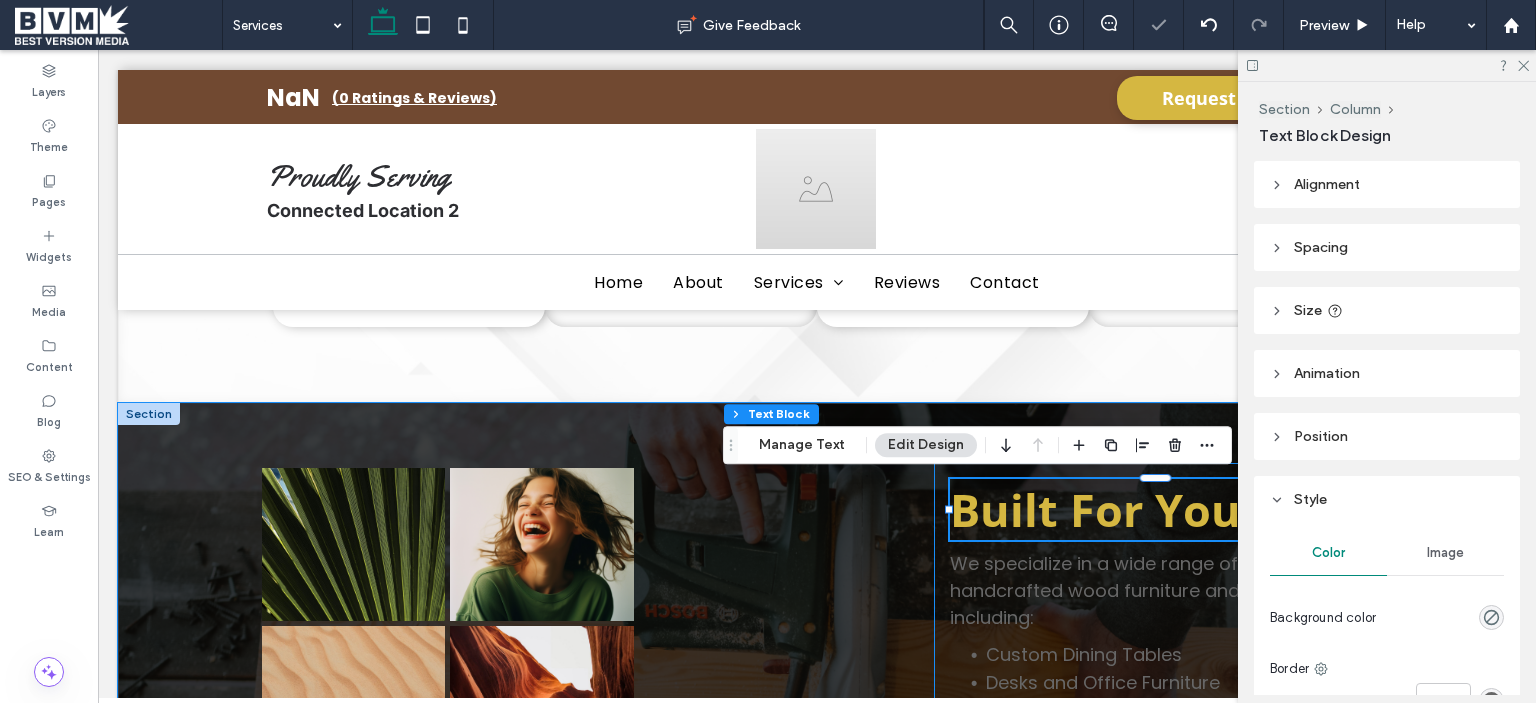 click on "We specialize in a wide range of custom, handcrafted wood furniture and features, including:" at bounding box center [1155, 590] 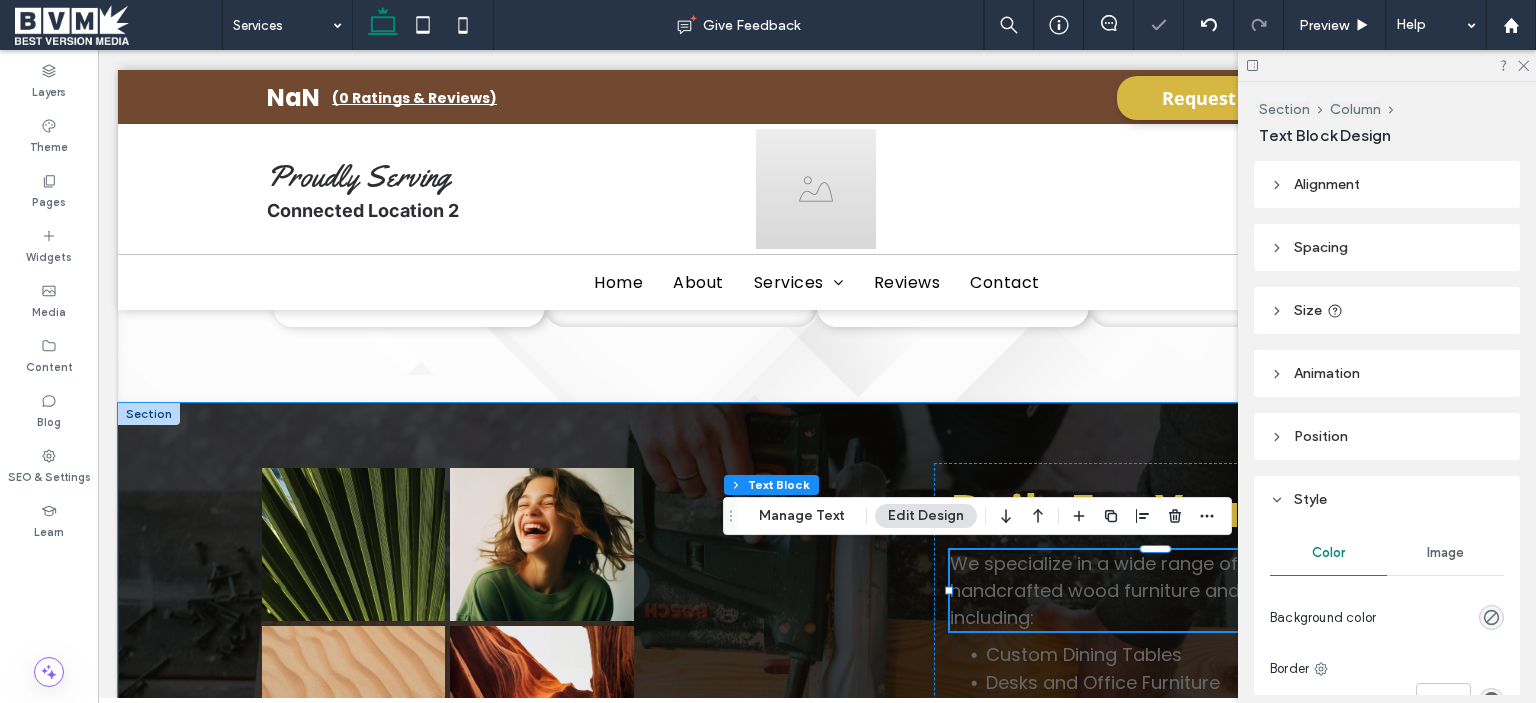 click on "We specialize in a wide range of custom, handcrafted wood furniture and features, including:" at bounding box center [1155, 590] 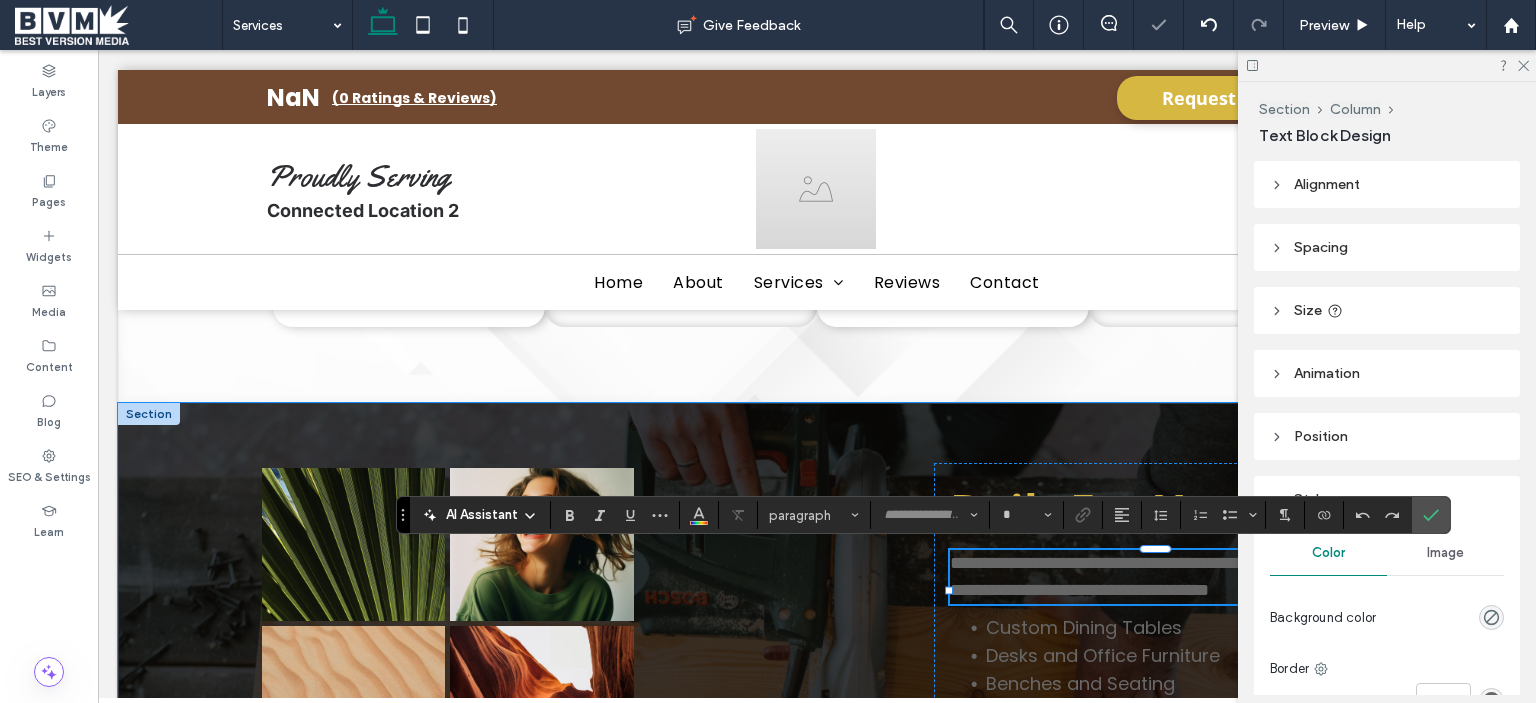 type on "*******" 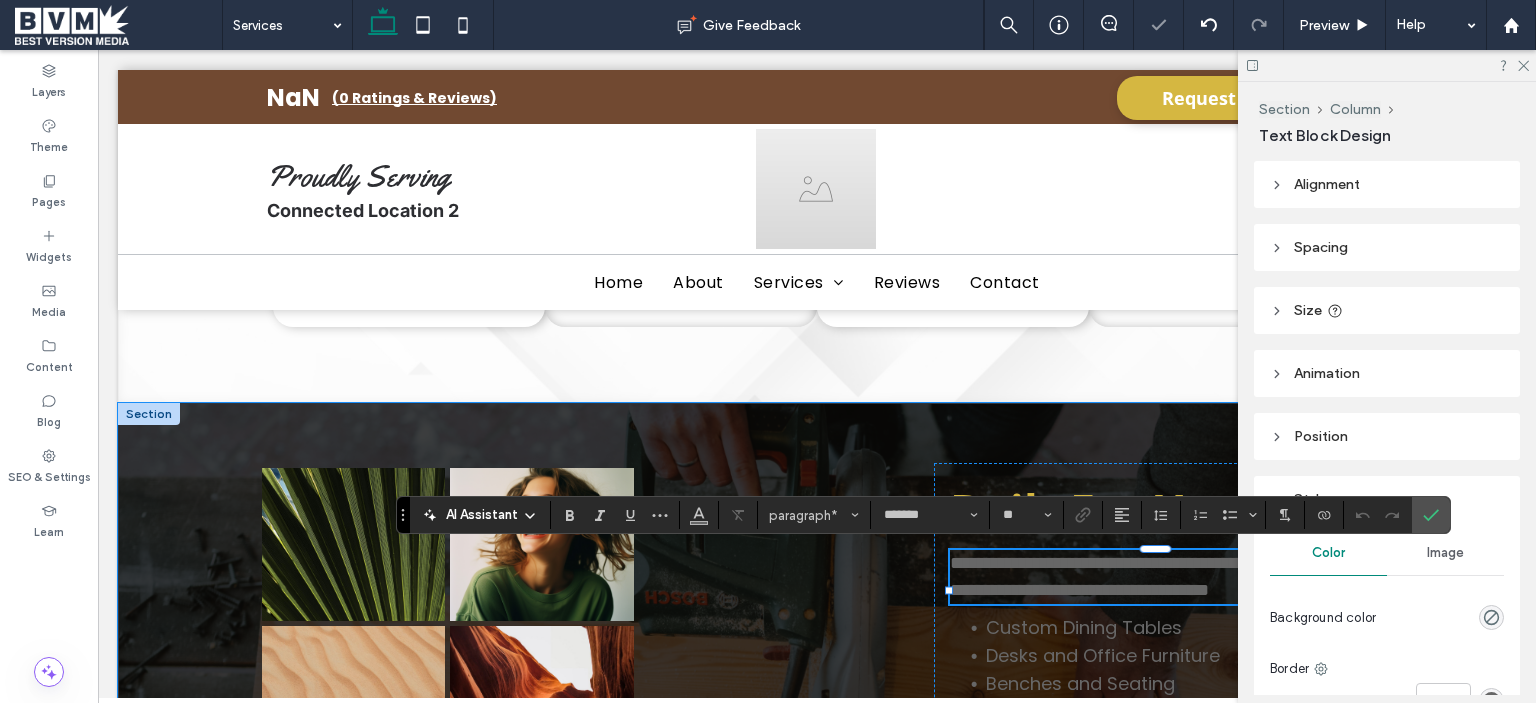 click on "**********" at bounding box center (1155, 577) 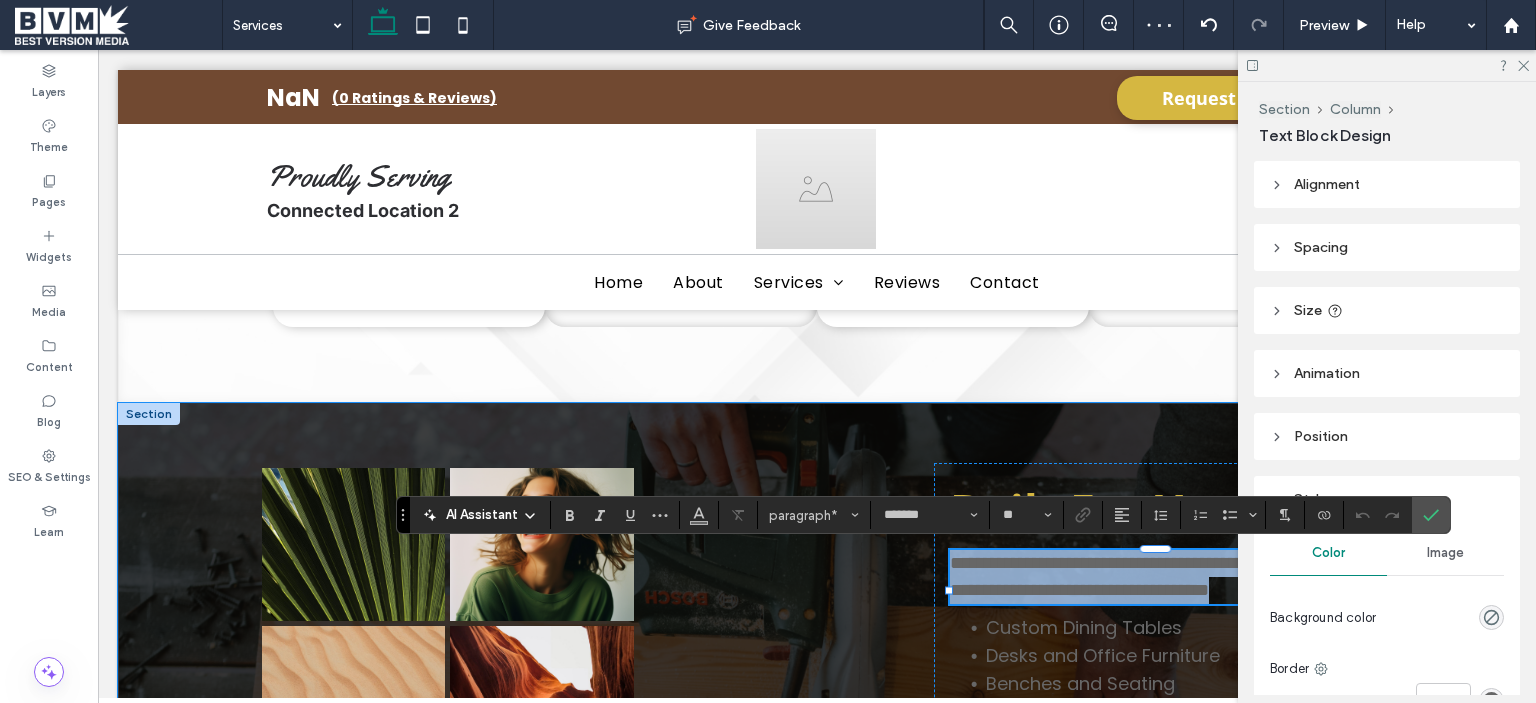 click on "**********" at bounding box center [1155, 577] 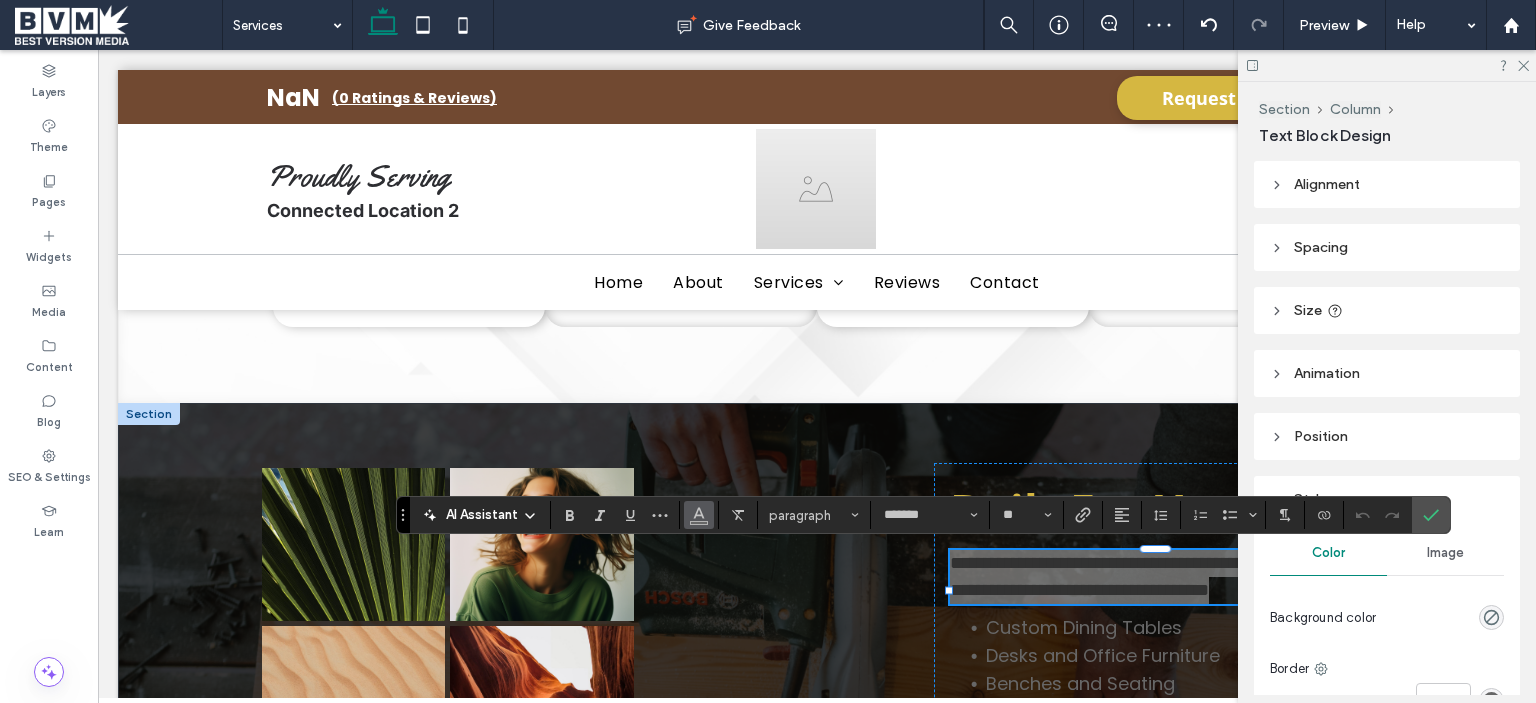 click at bounding box center [699, 513] 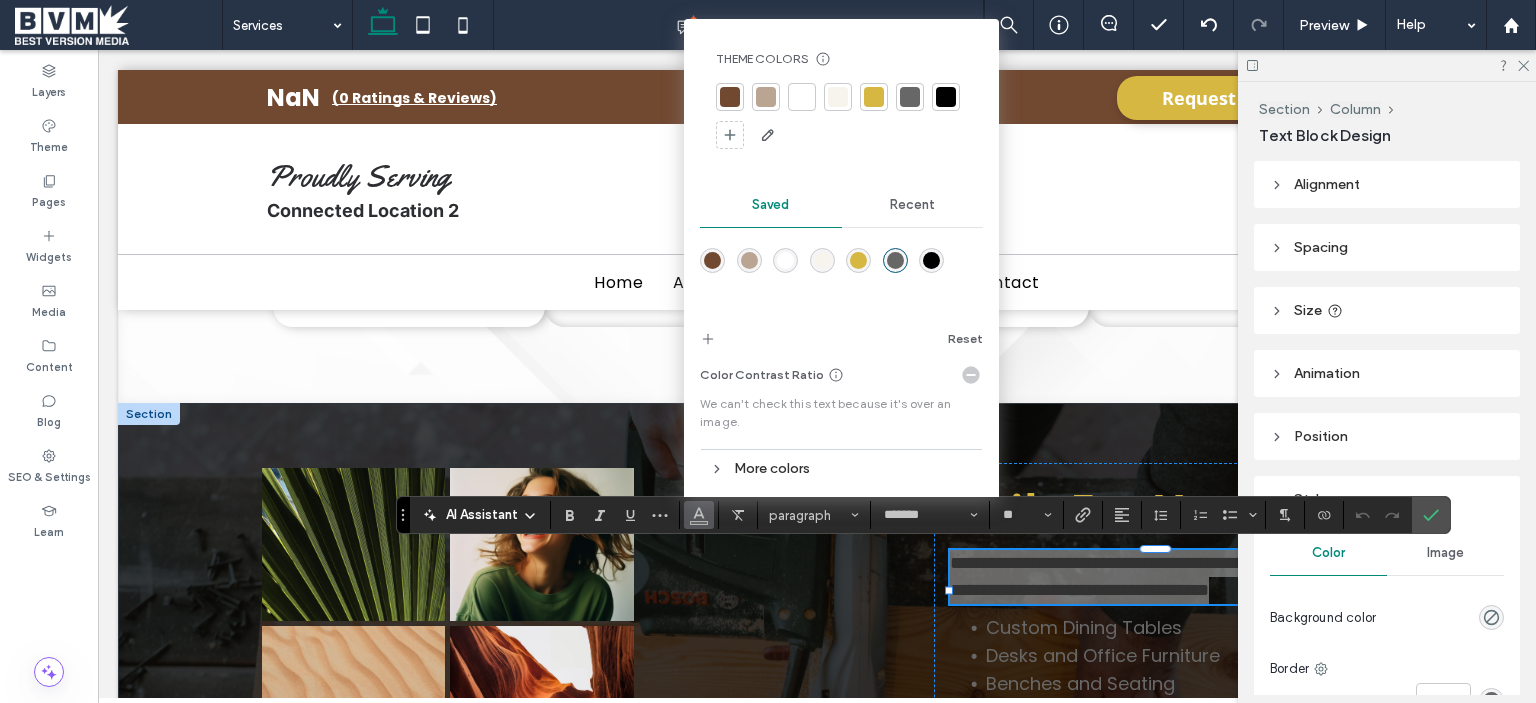 click at bounding box center [802, 97] 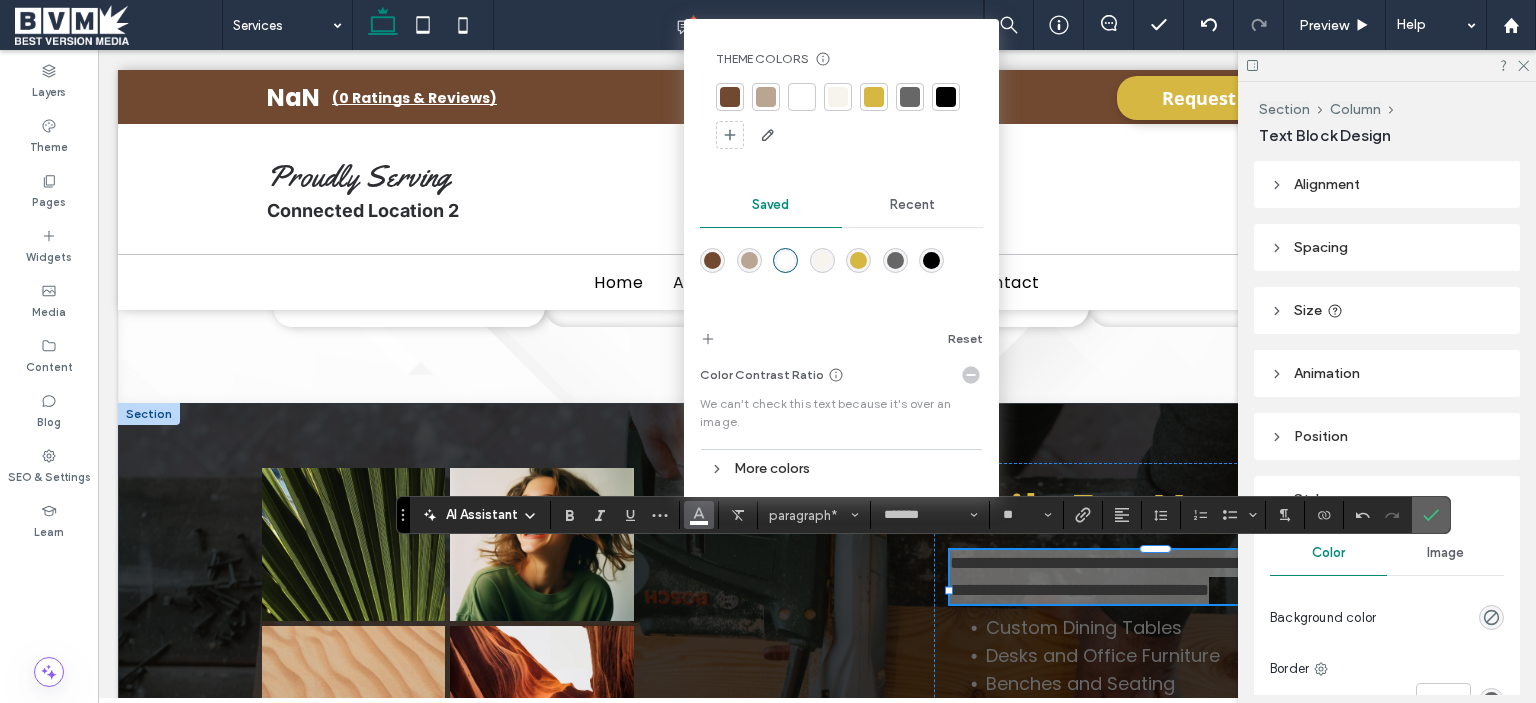 click 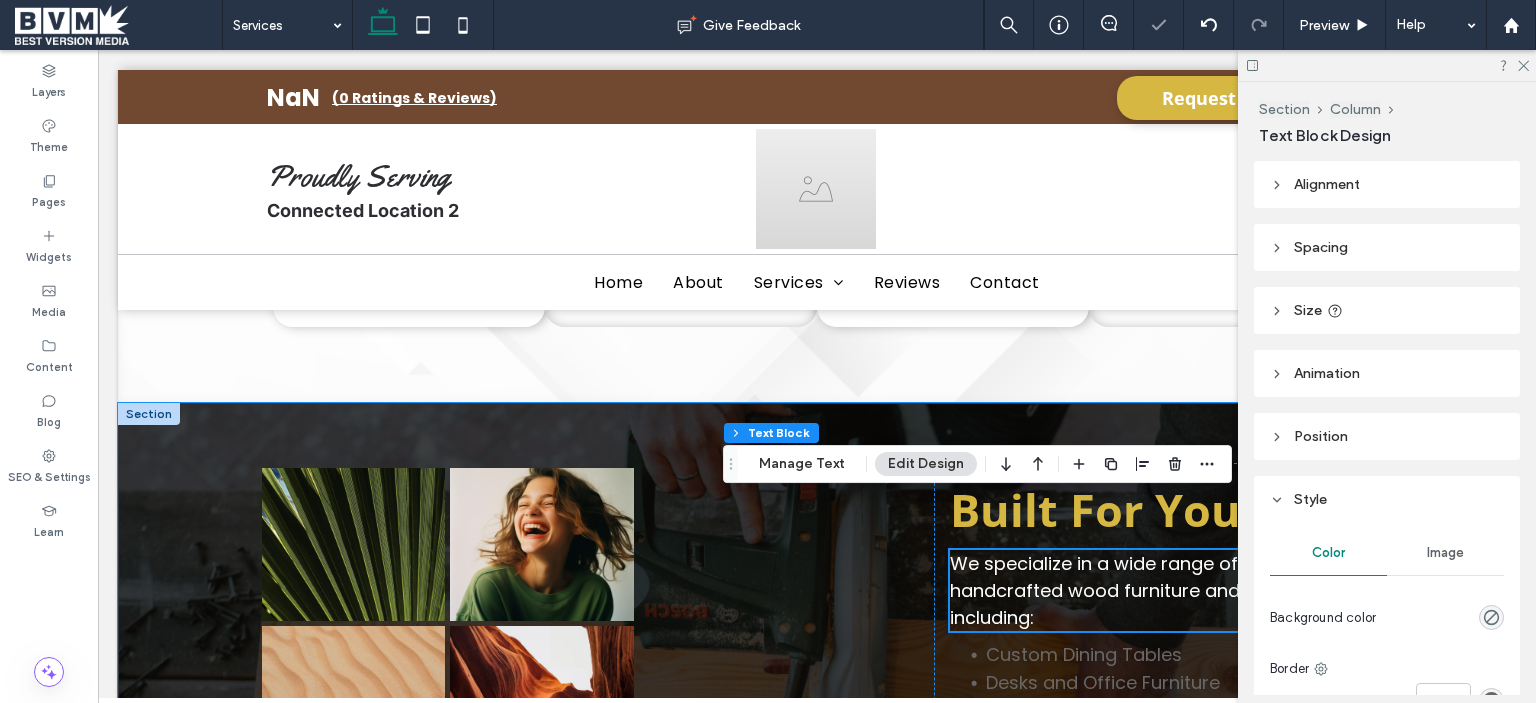 scroll, scrollTop: 1954, scrollLeft: 0, axis: vertical 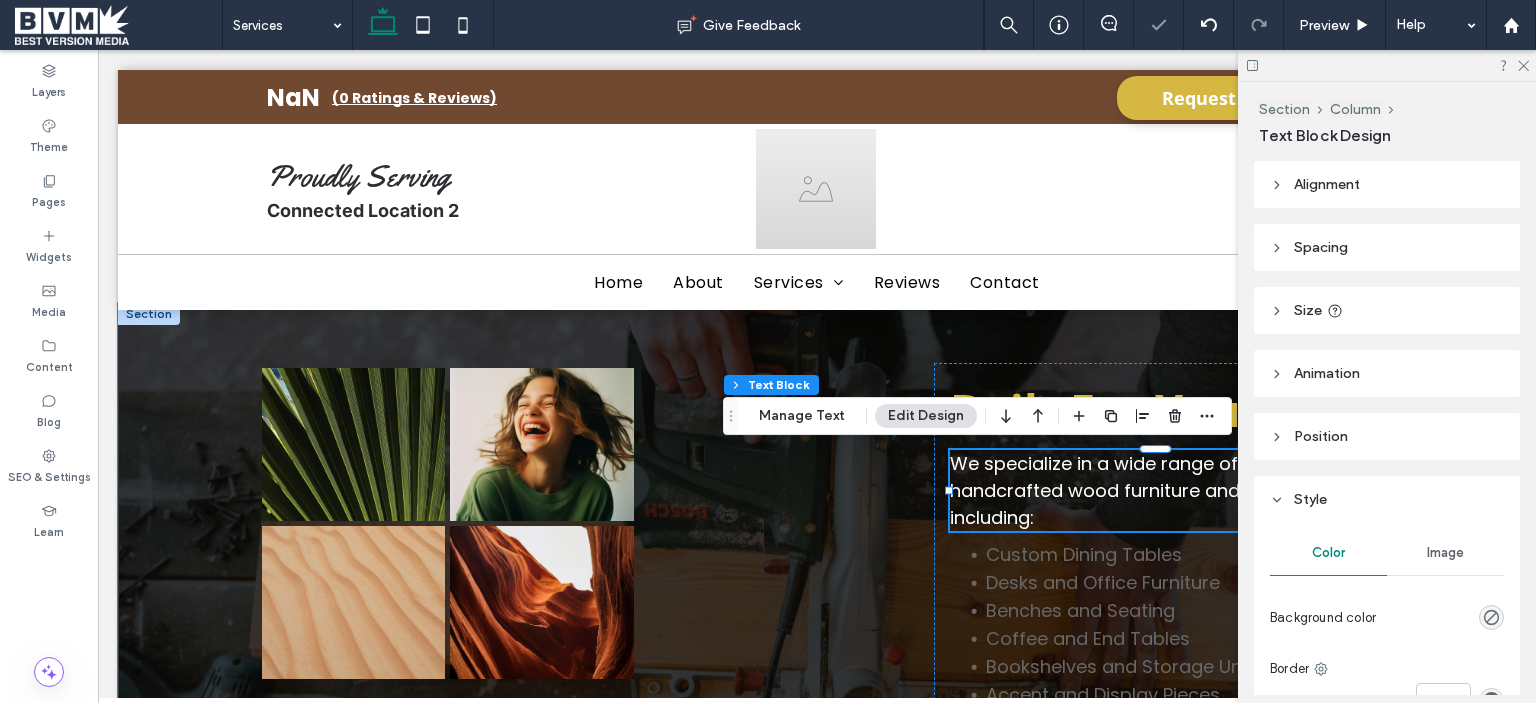 click on "Benches and Seating" at bounding box center (1173, 611) 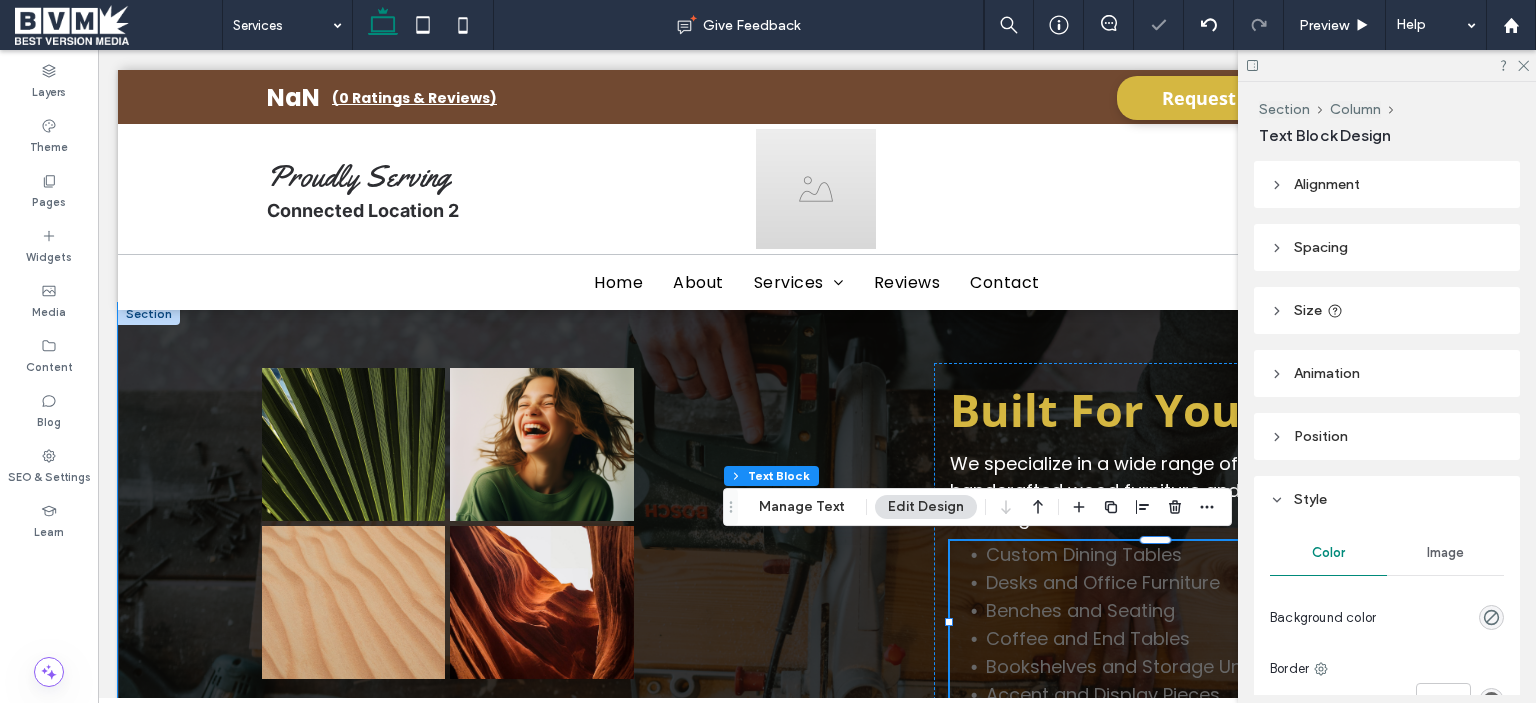 click on "Benches and Seating" at bounding box center (1173, 611) 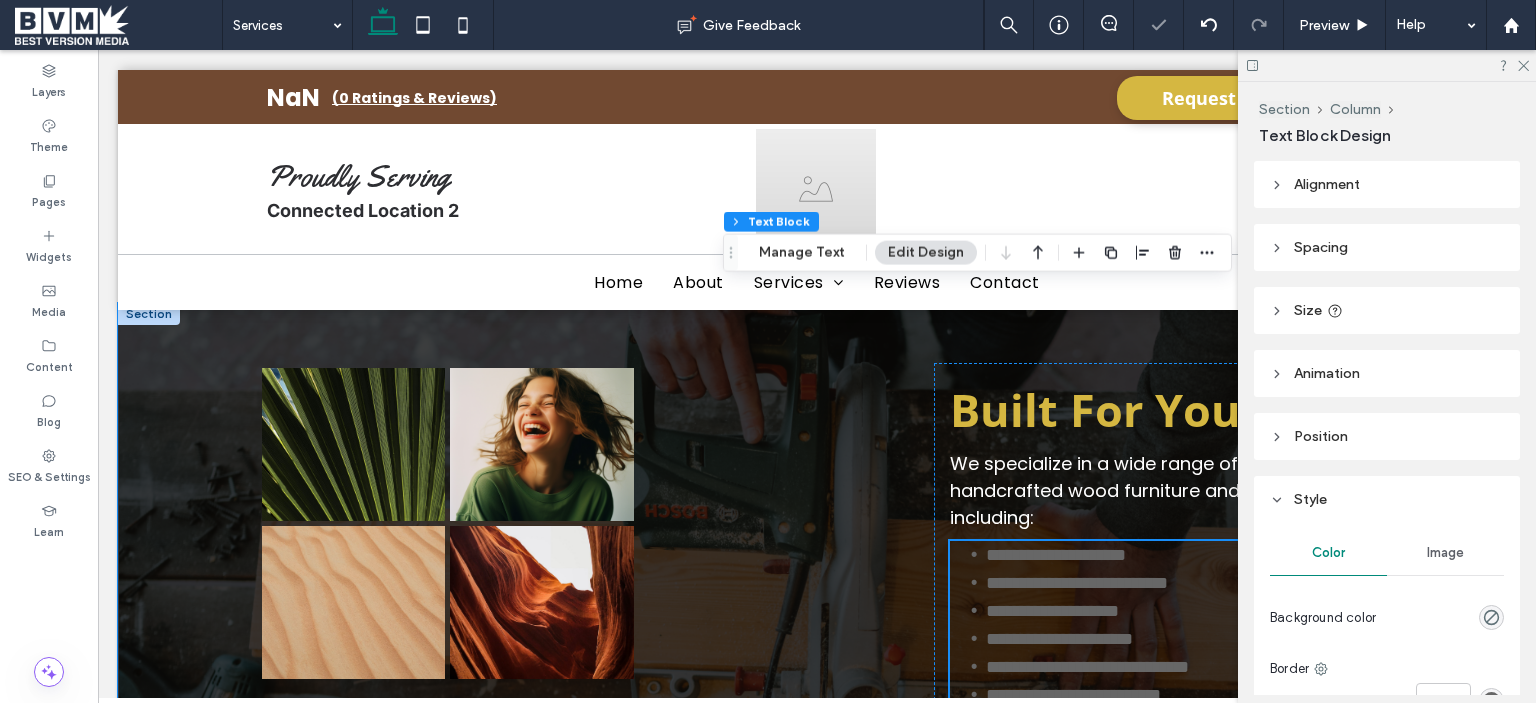 type on "*******" 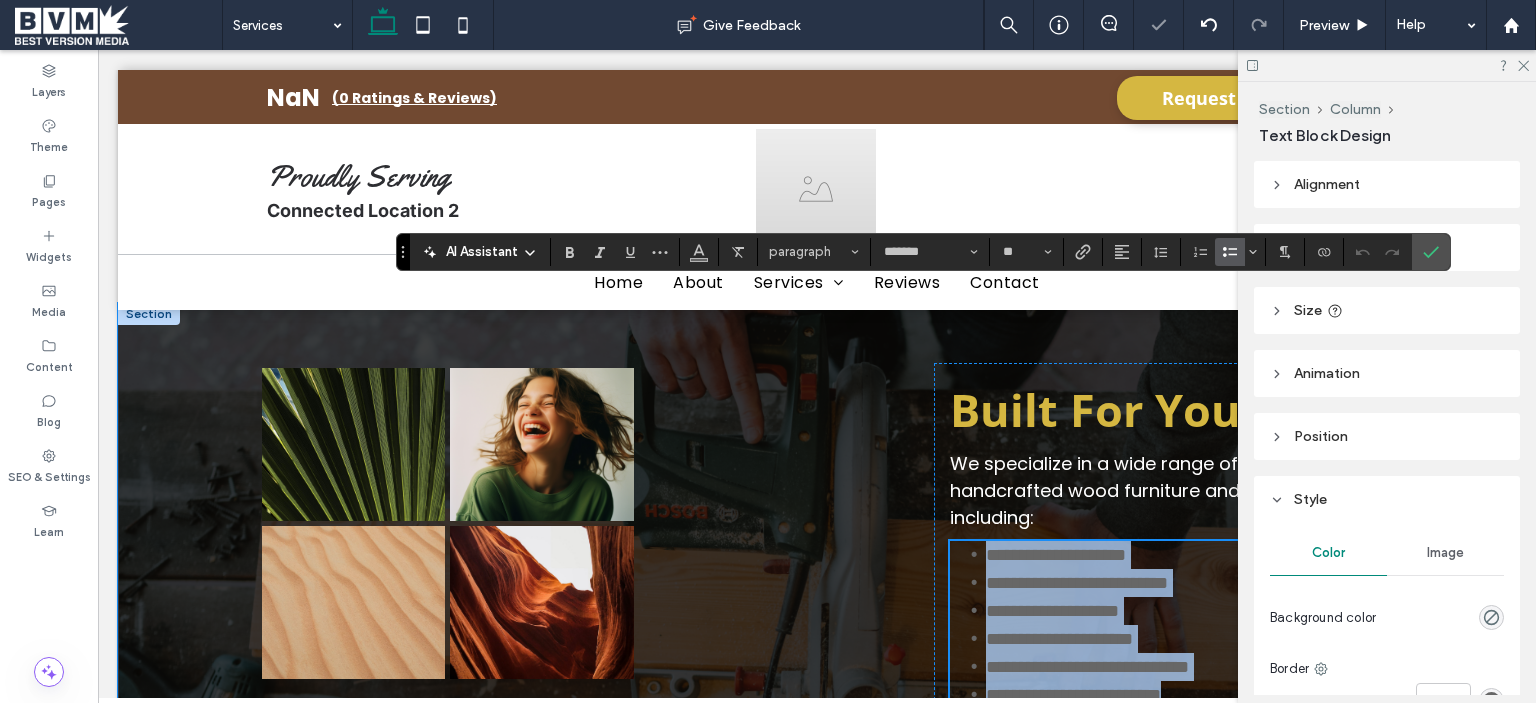 scroll, scrollTop: 2208, scrollLeft: 0, axis: vertical 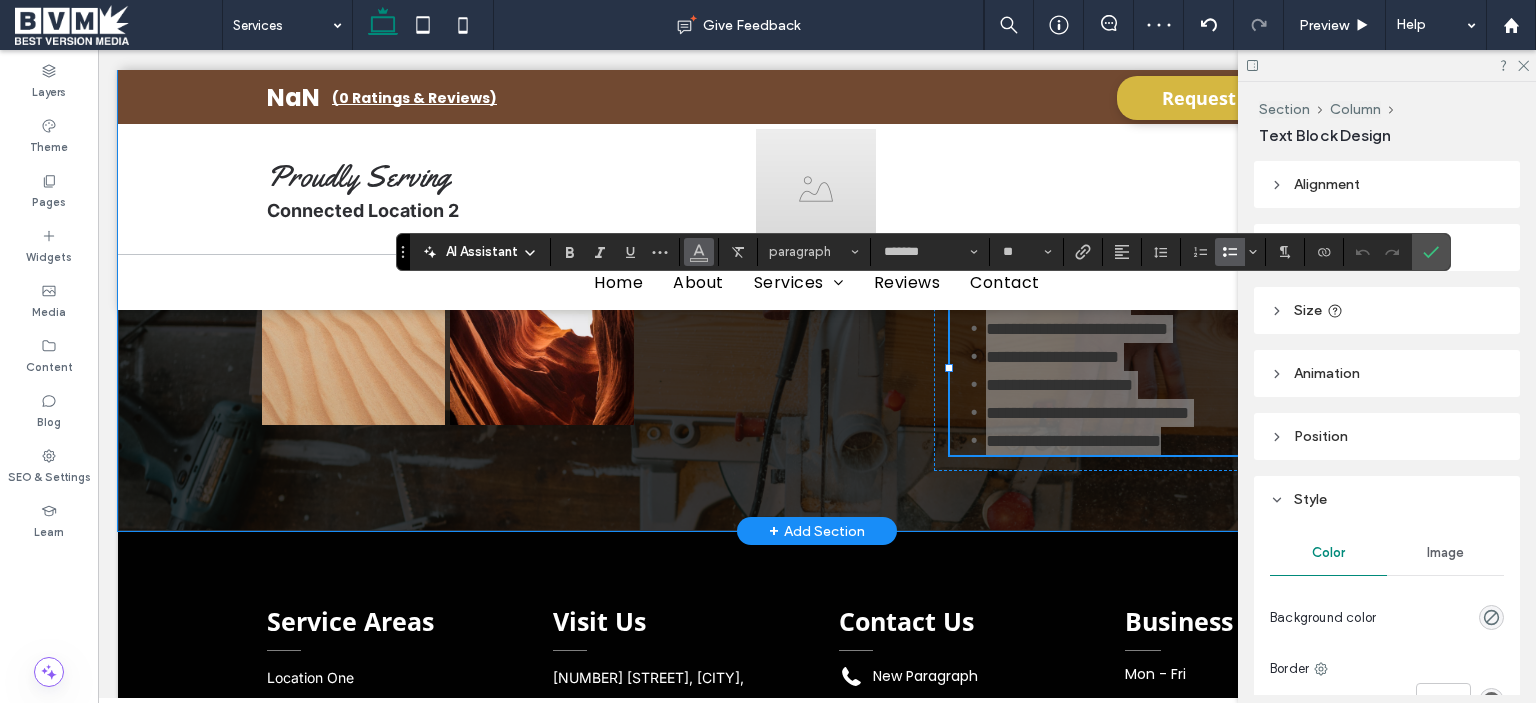 click at bounding box center [699, 250] 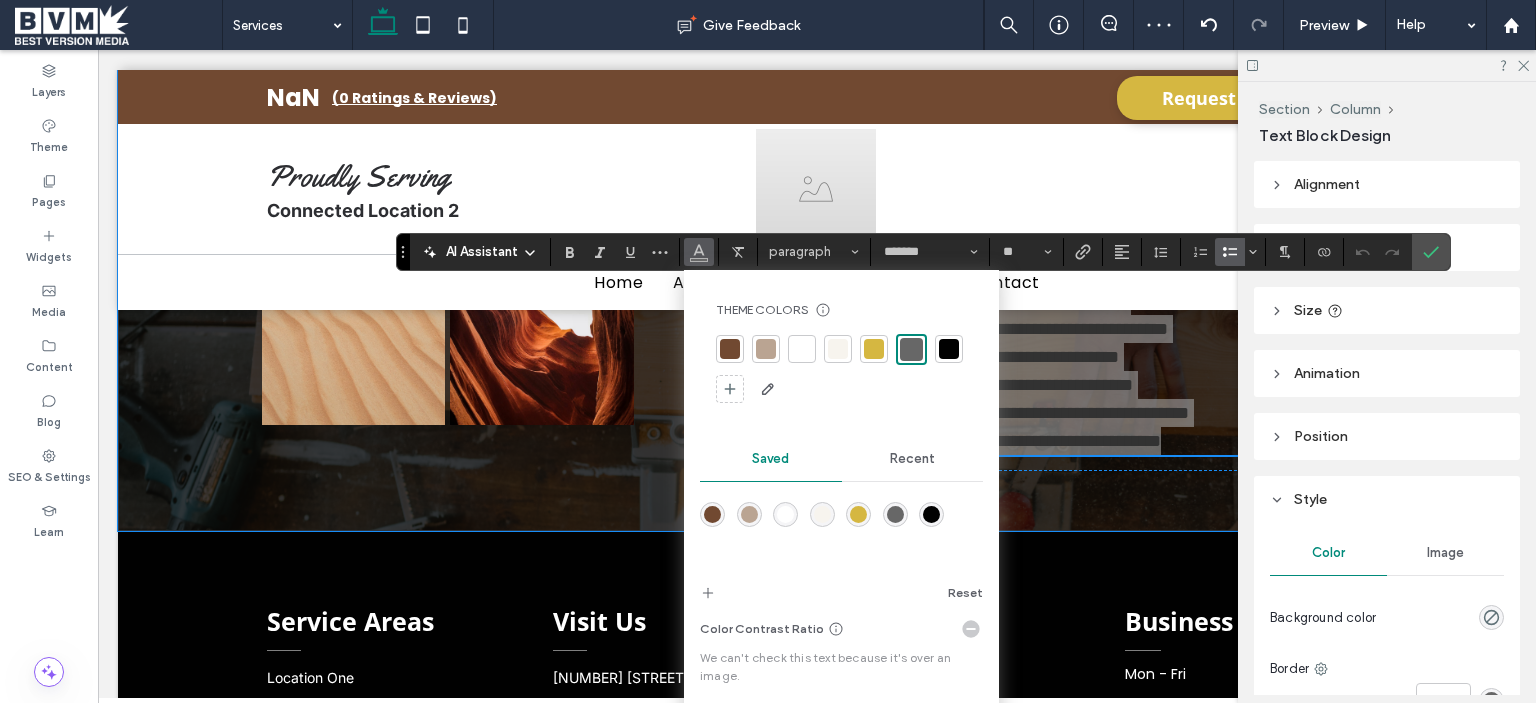 click at bounding box center [802, 349] 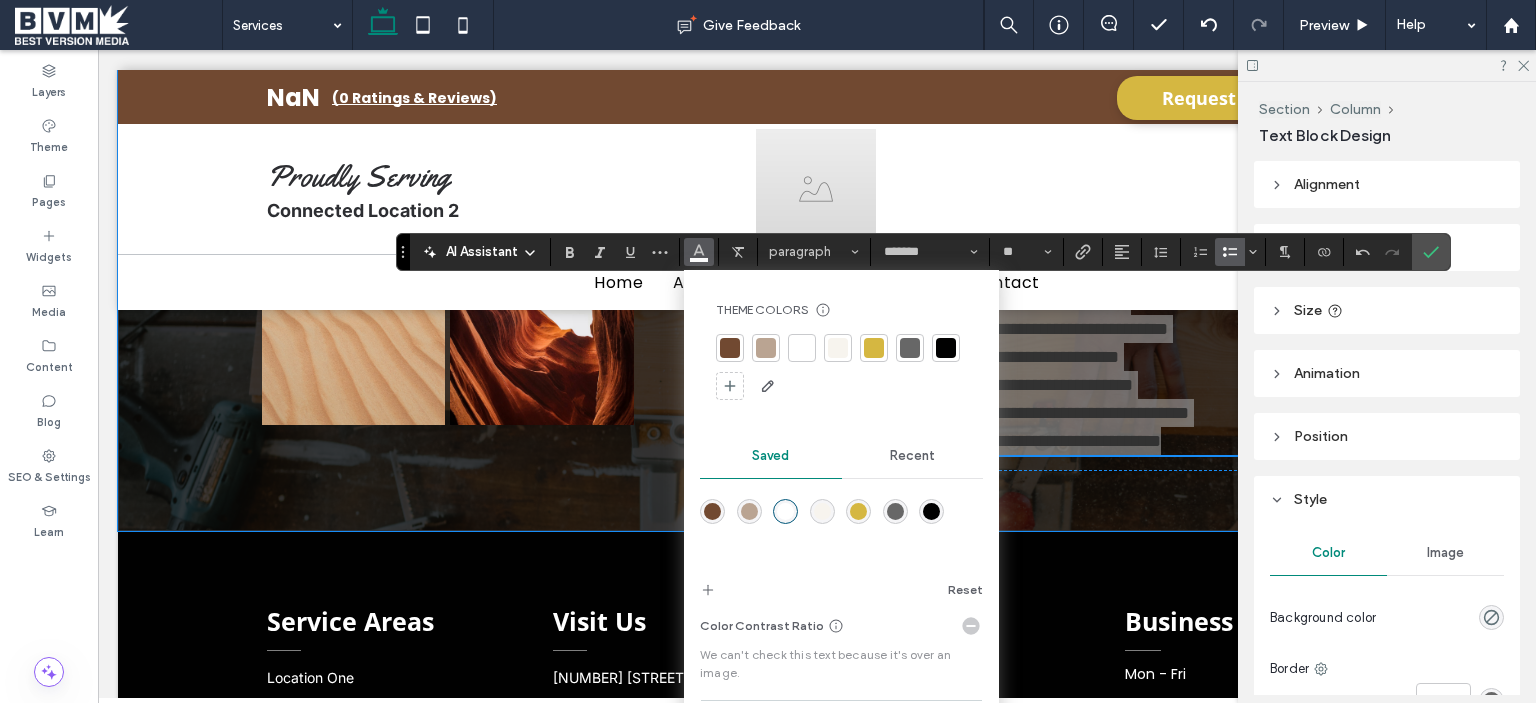 click 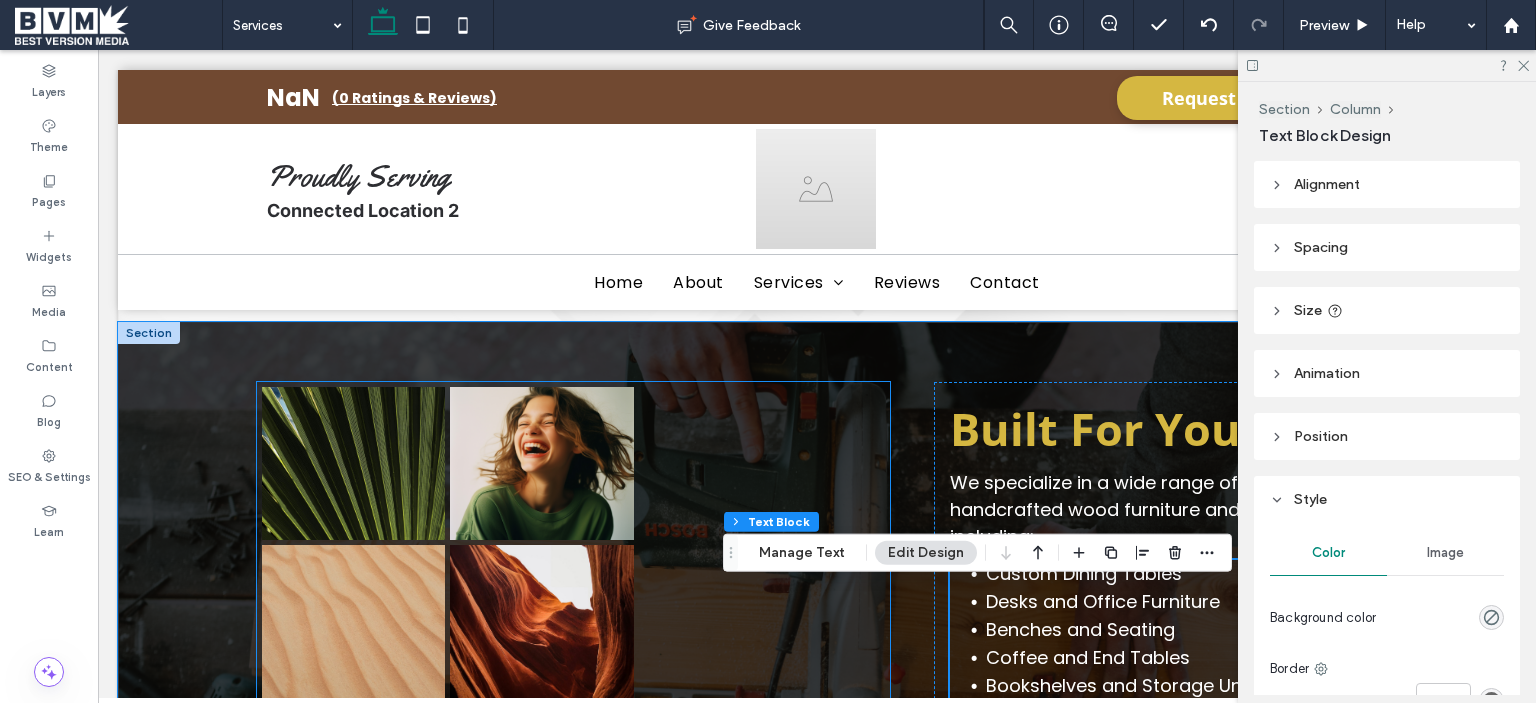 scroll, scrollTop: 1908, scrollLeft: 0, axis: vertical 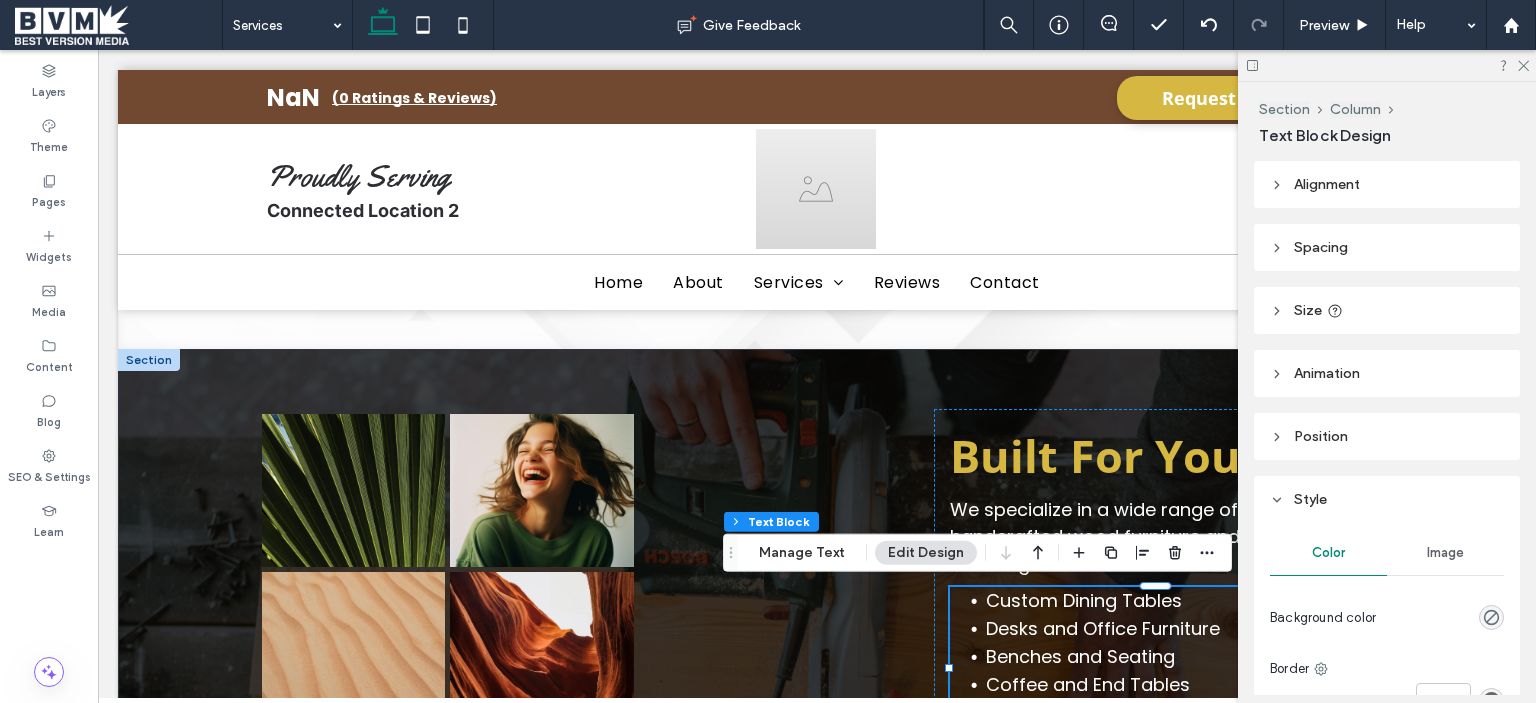click at bounding box center [1387, 65] 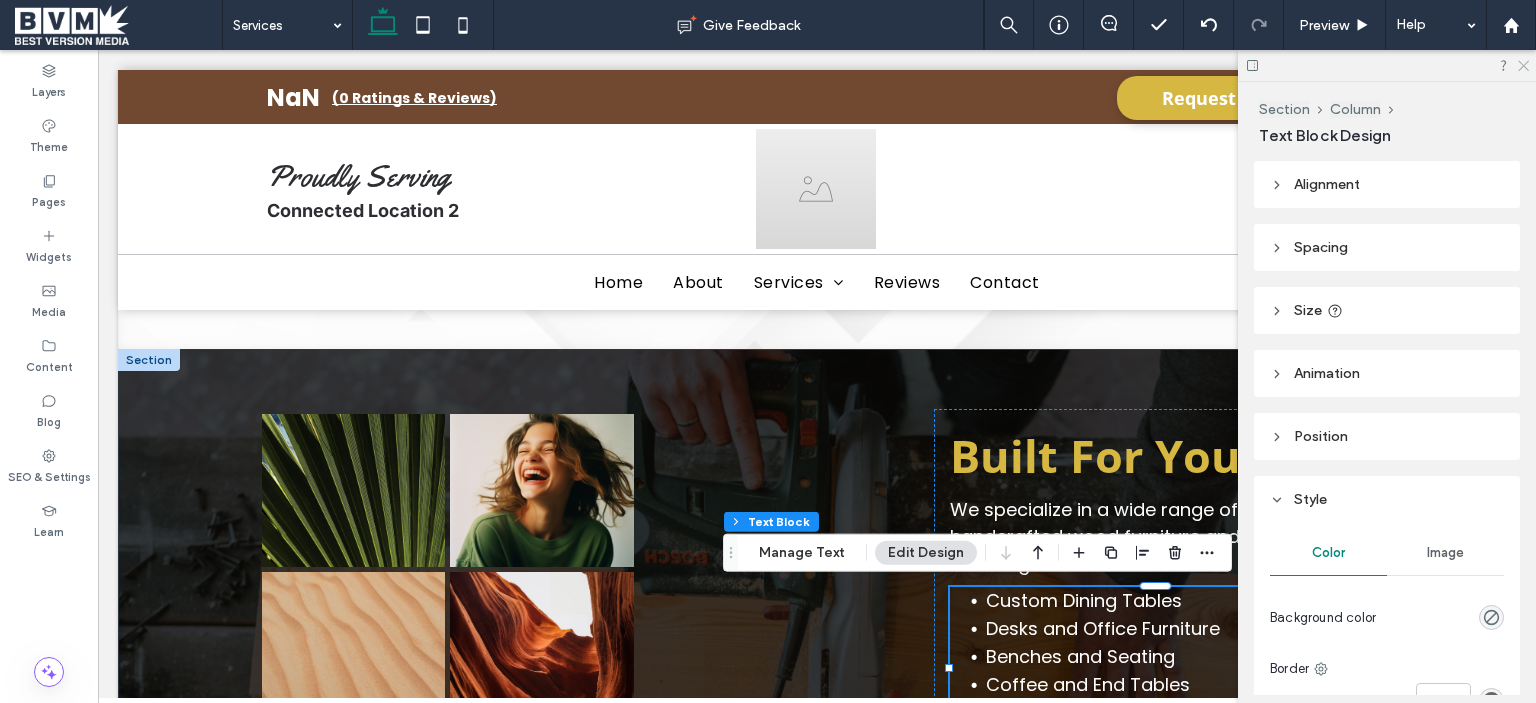 click 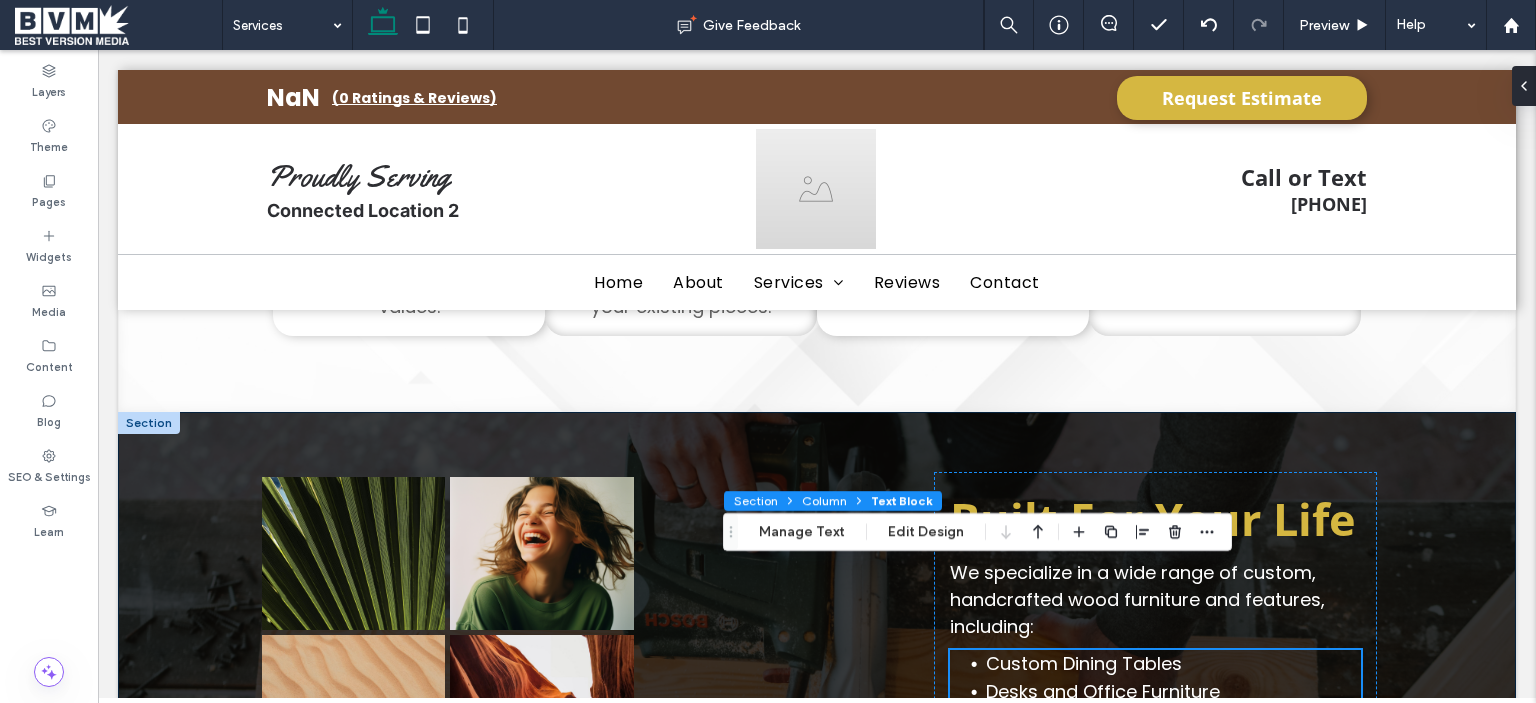 scroll, scrollTop: 1800, scrollLeft: 0, axis: vertical 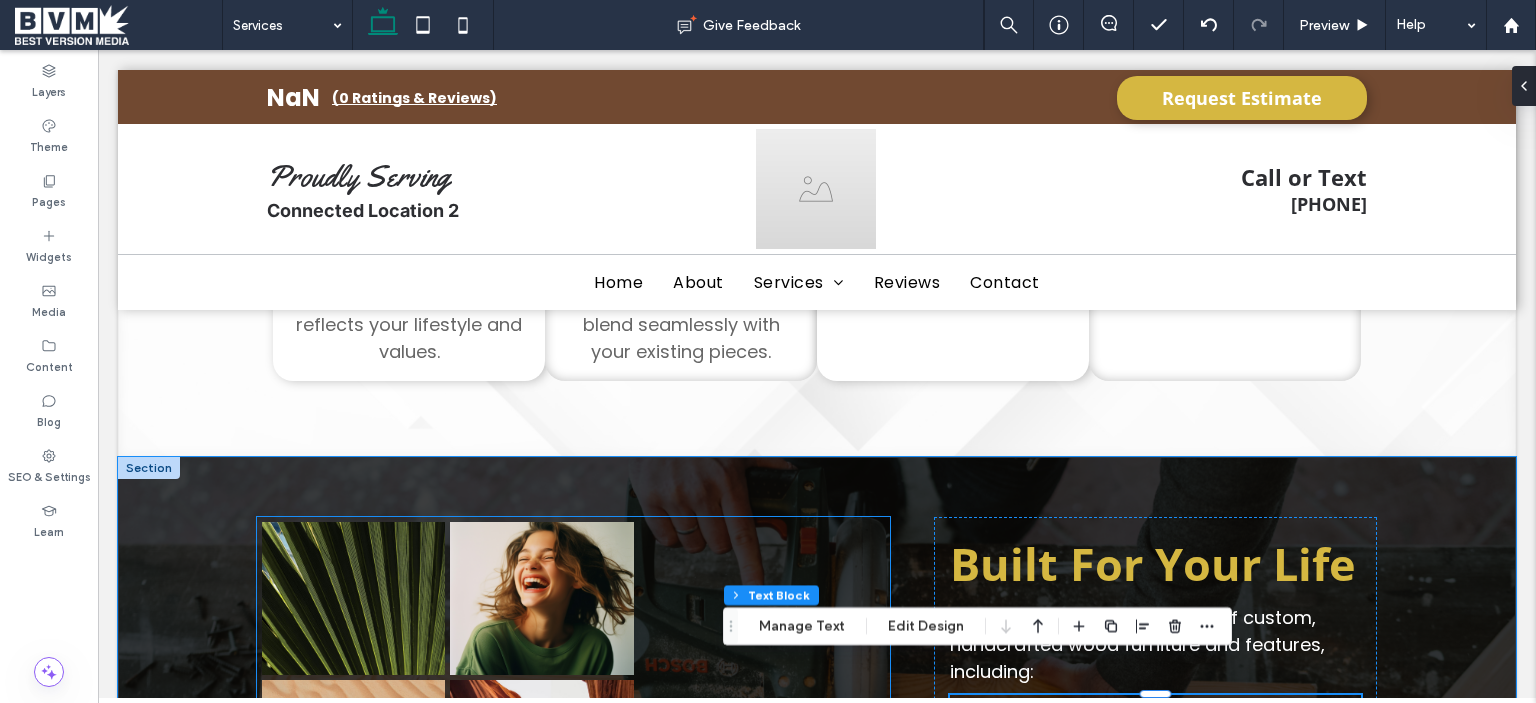 click on "Nature's Symphony
Breathtaking colors of our planet
Button
Faces of Humanity
Portraits of people from around the globe
Button
Sands of Time
Stark beauty of desolate dunes
Button
Beyond Boundaries
Visual odyssey across continents
Button" at bounding box center [574, 677] 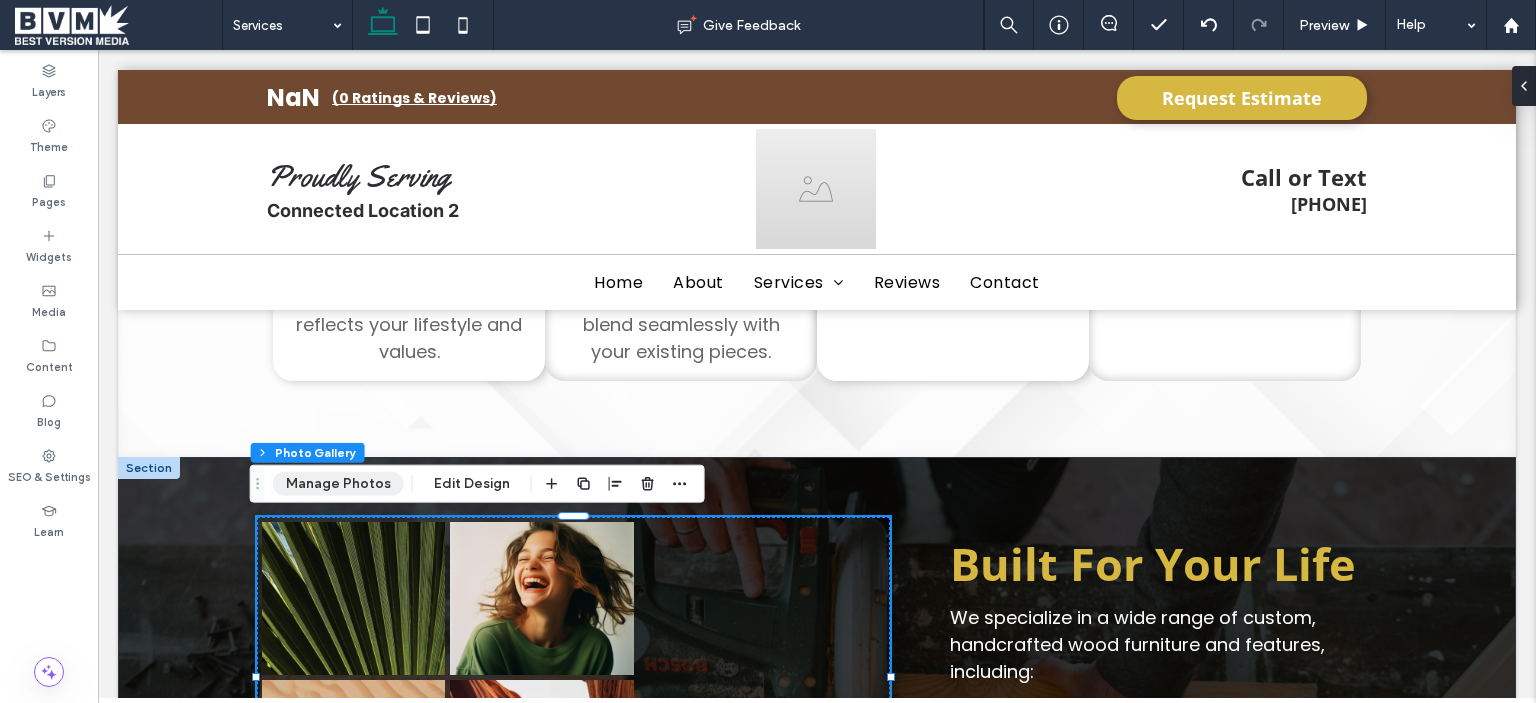 click on "Manage Photos" at bounding box center (338, 484) 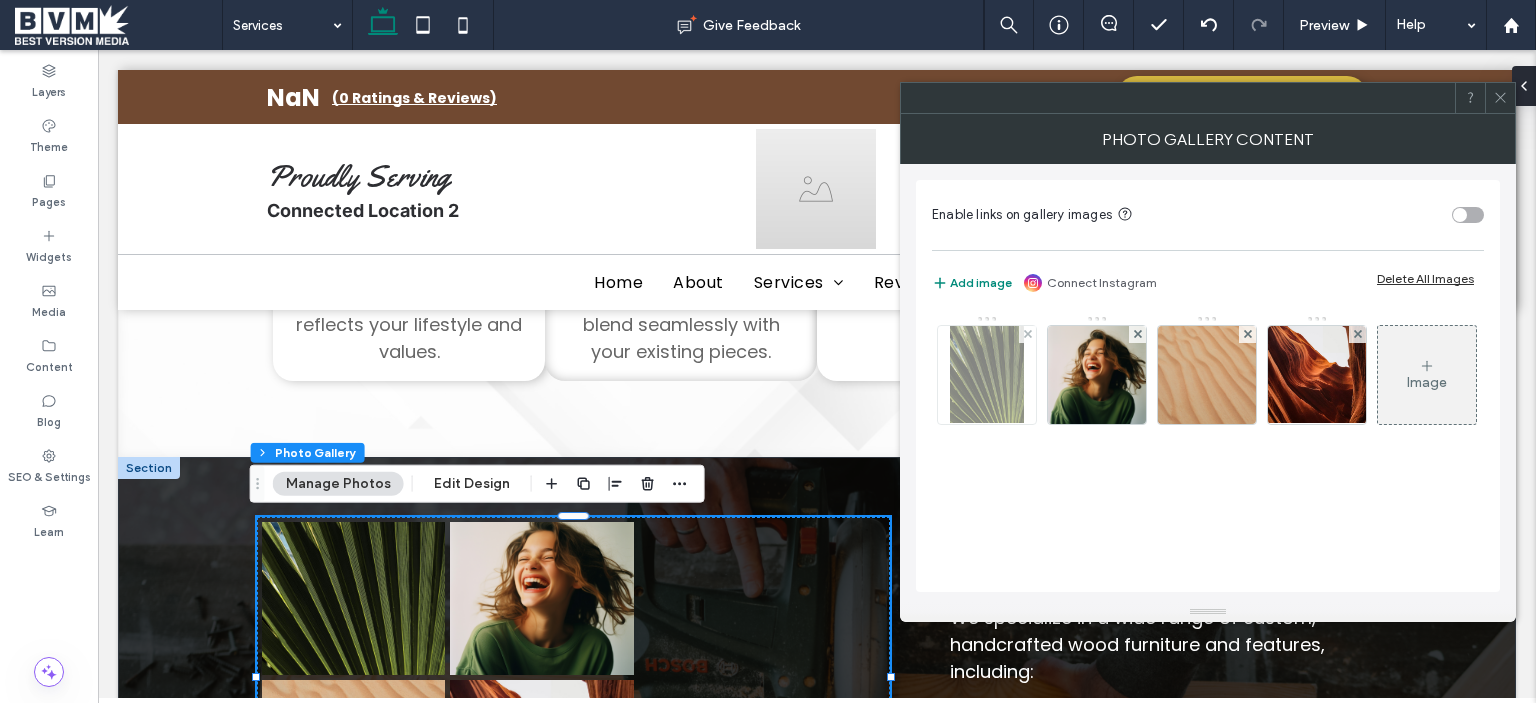 click at bounding box center (1027, 334) 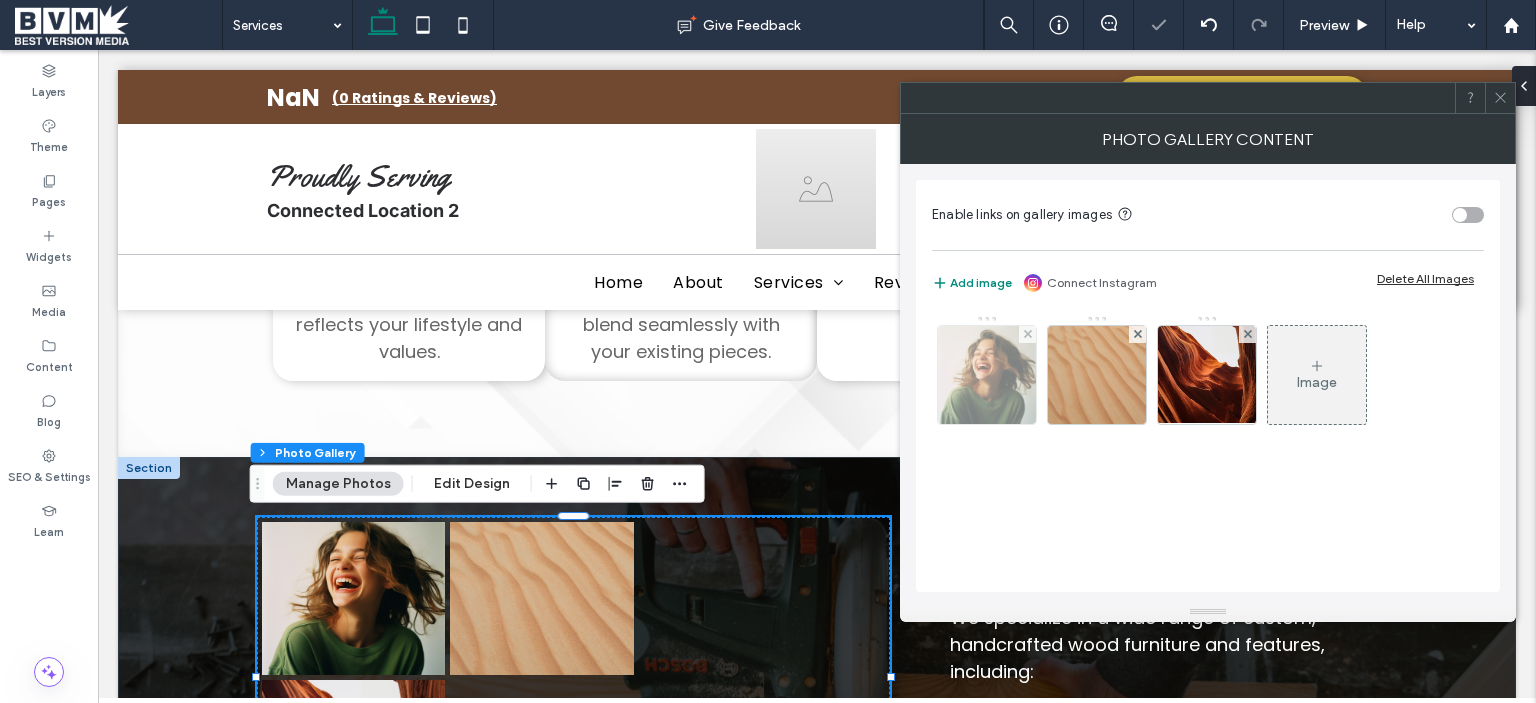 click at bounding box center (1027, 334) 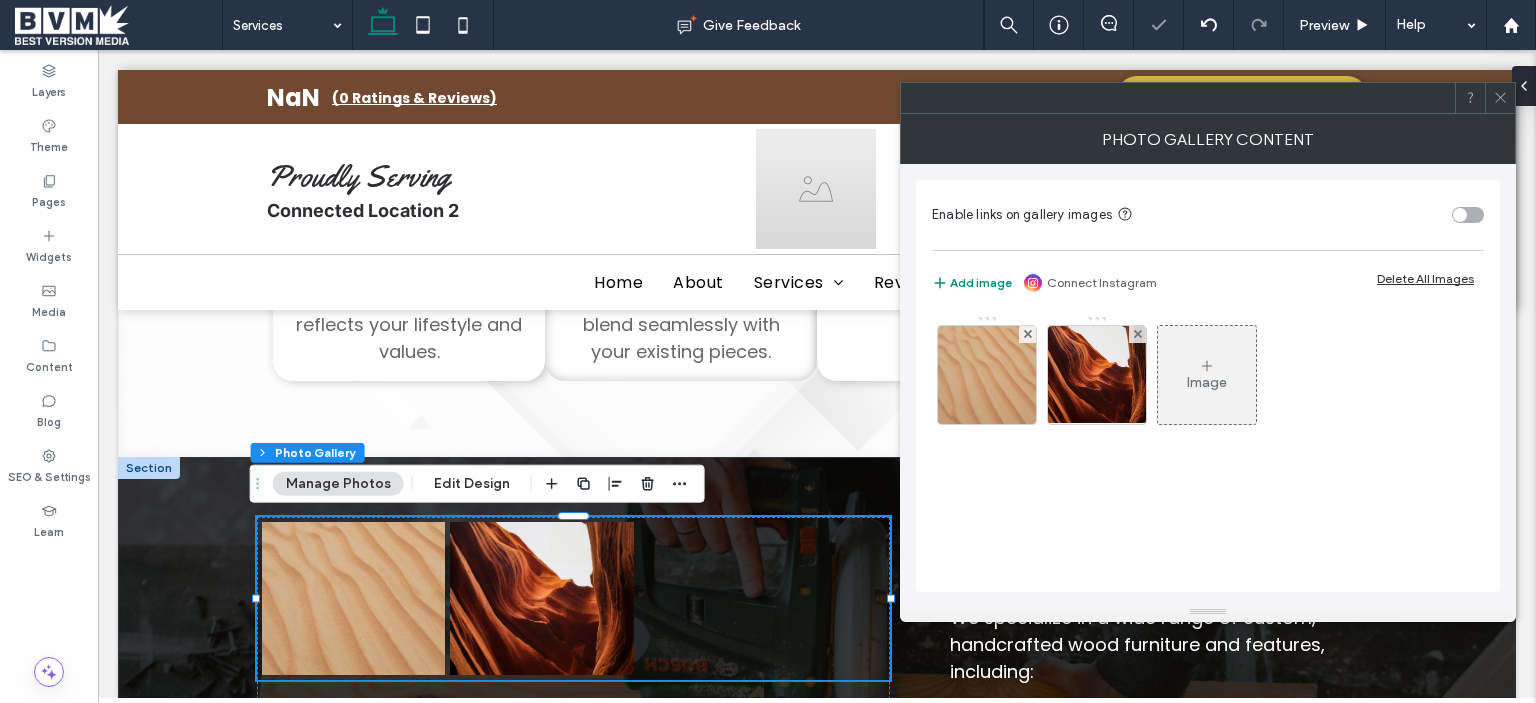 click at bounding box center (1027, 334) 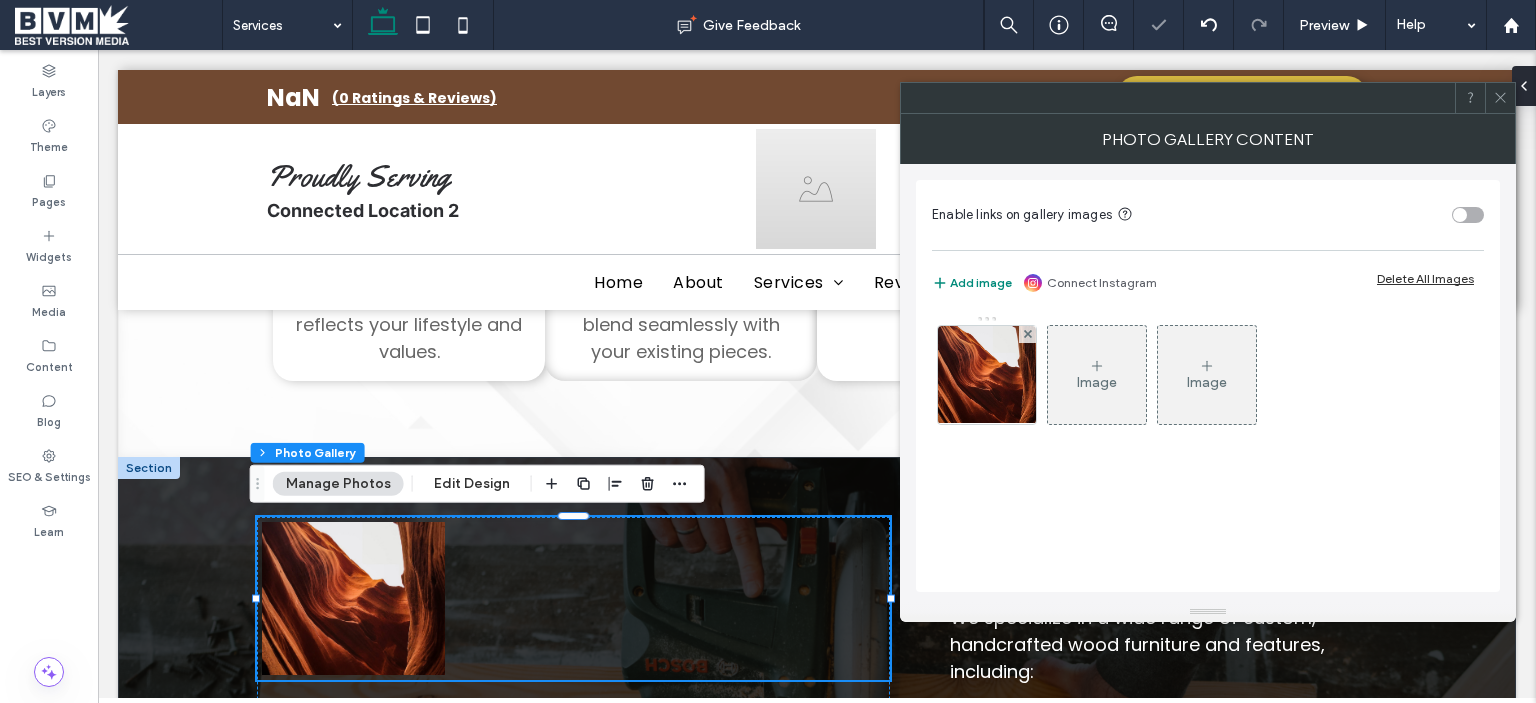 click at bounding box center (1027, 334) 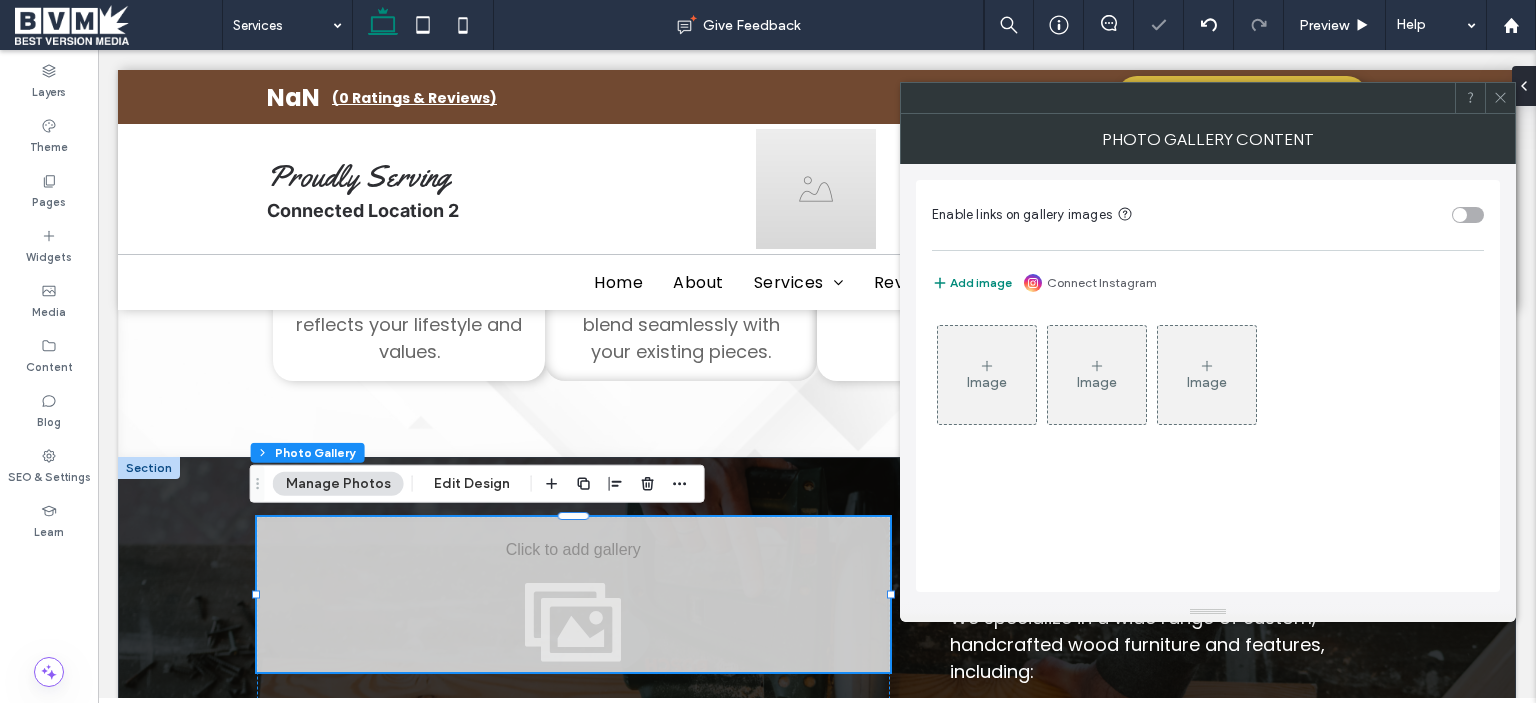 click 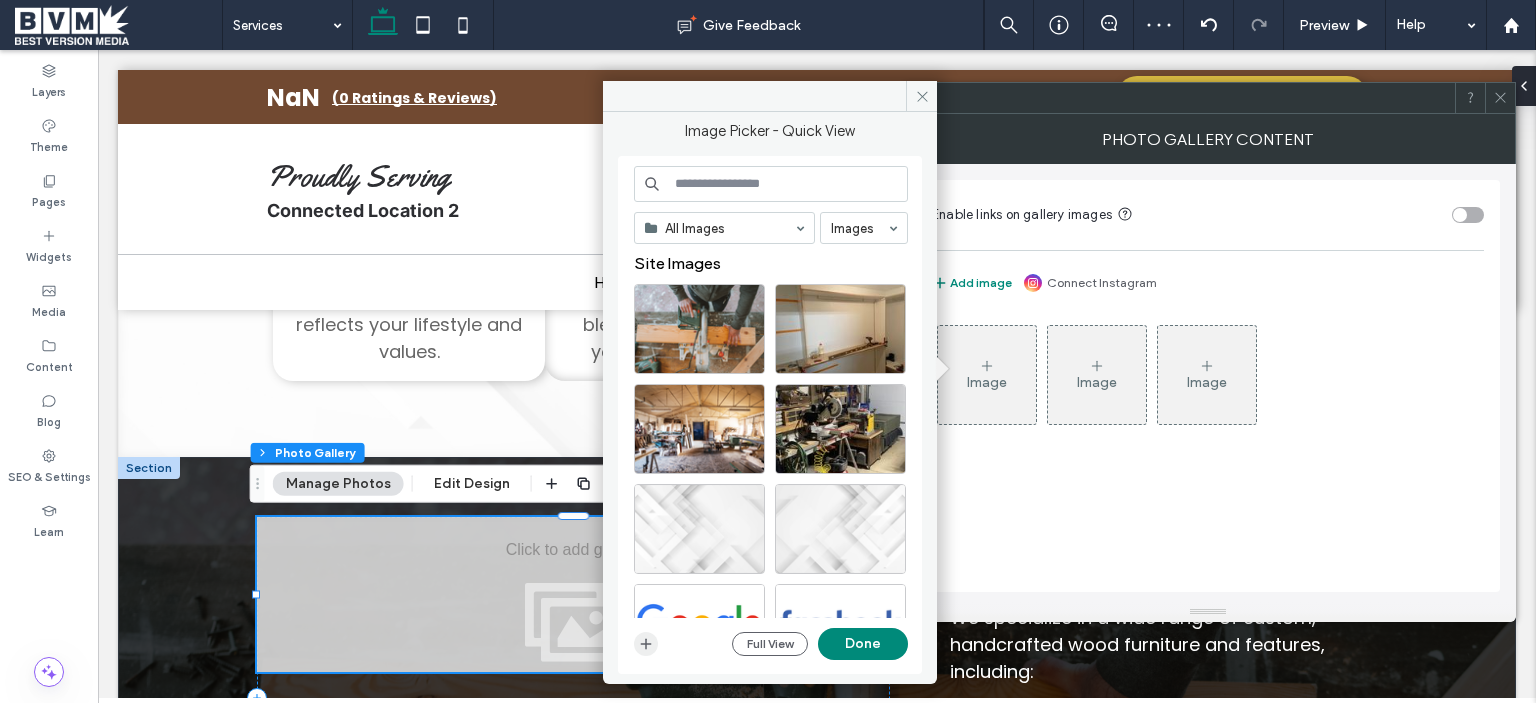 click 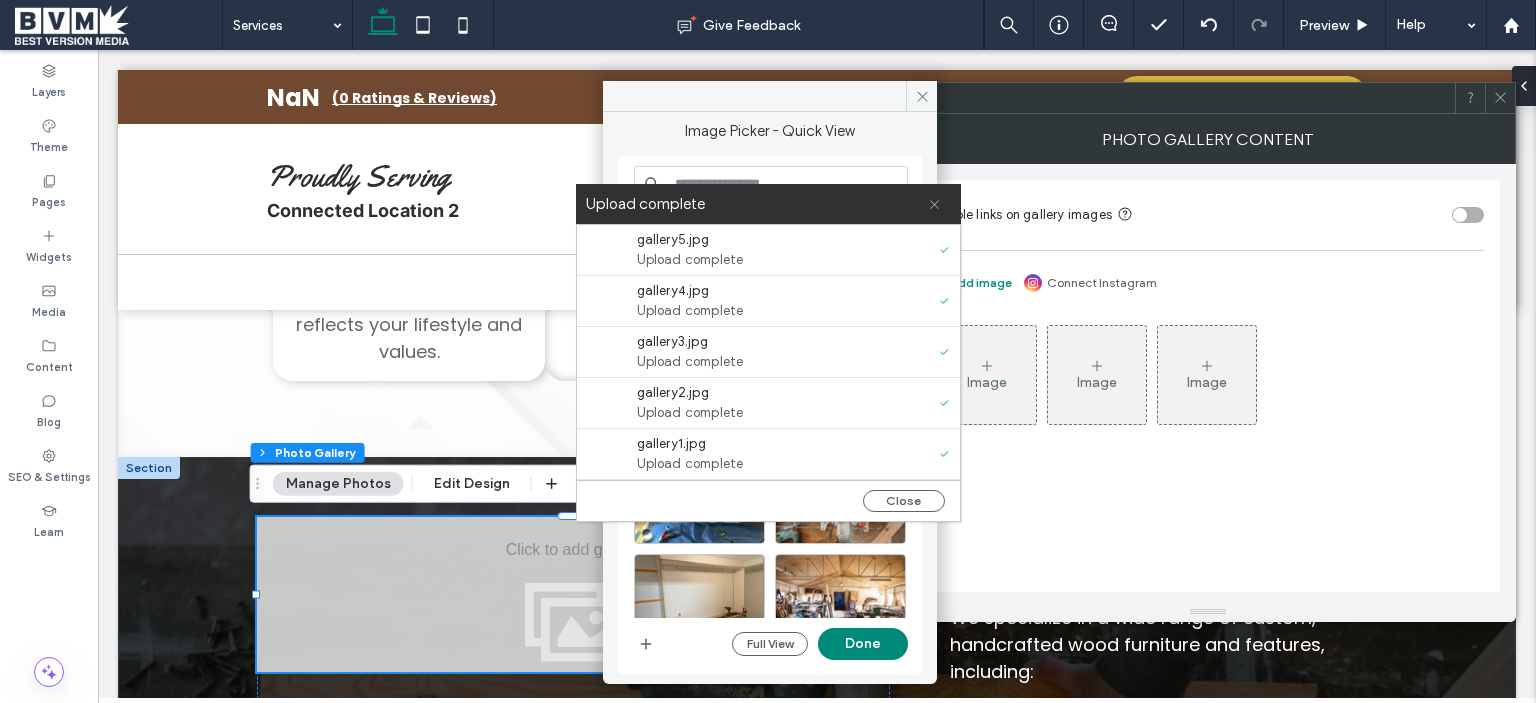 click 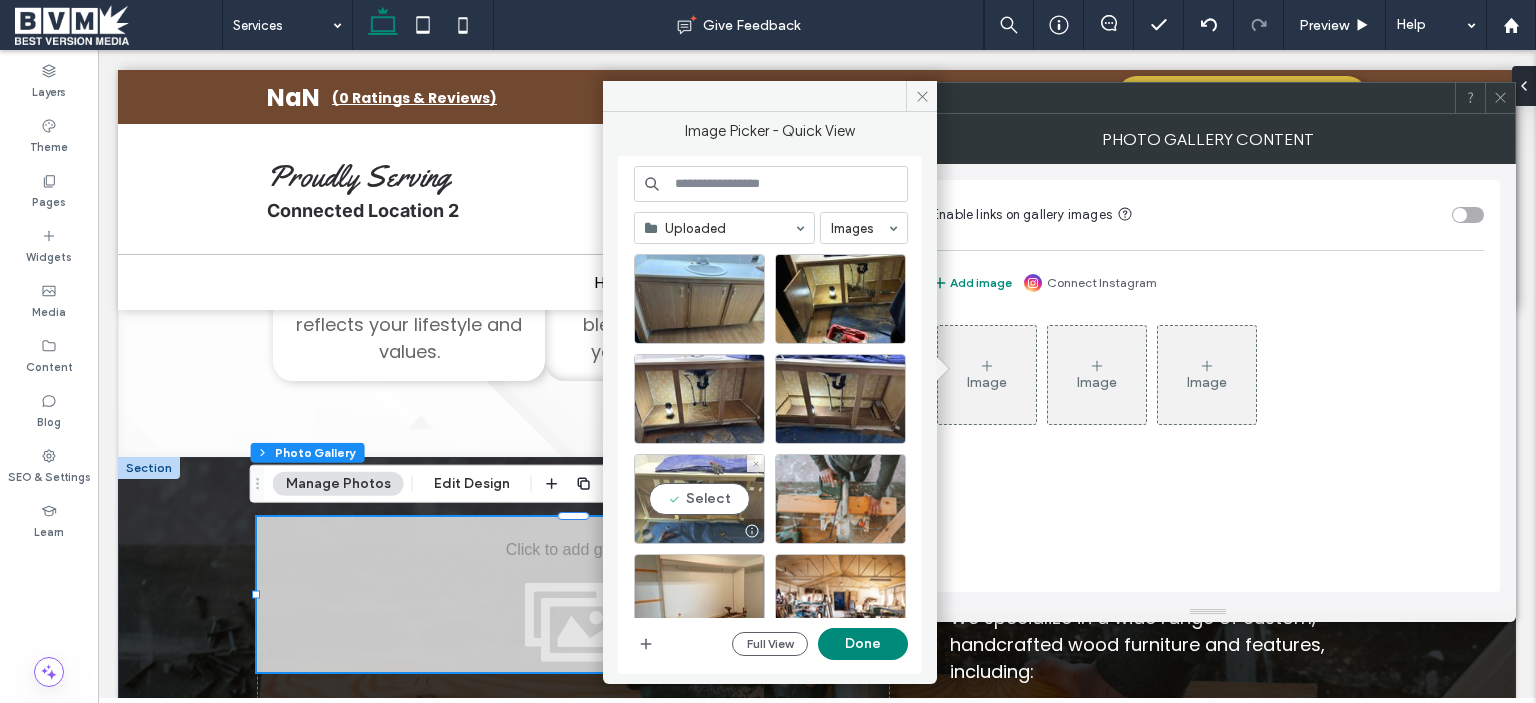 click on "Select" at bounding box center [699, 499] 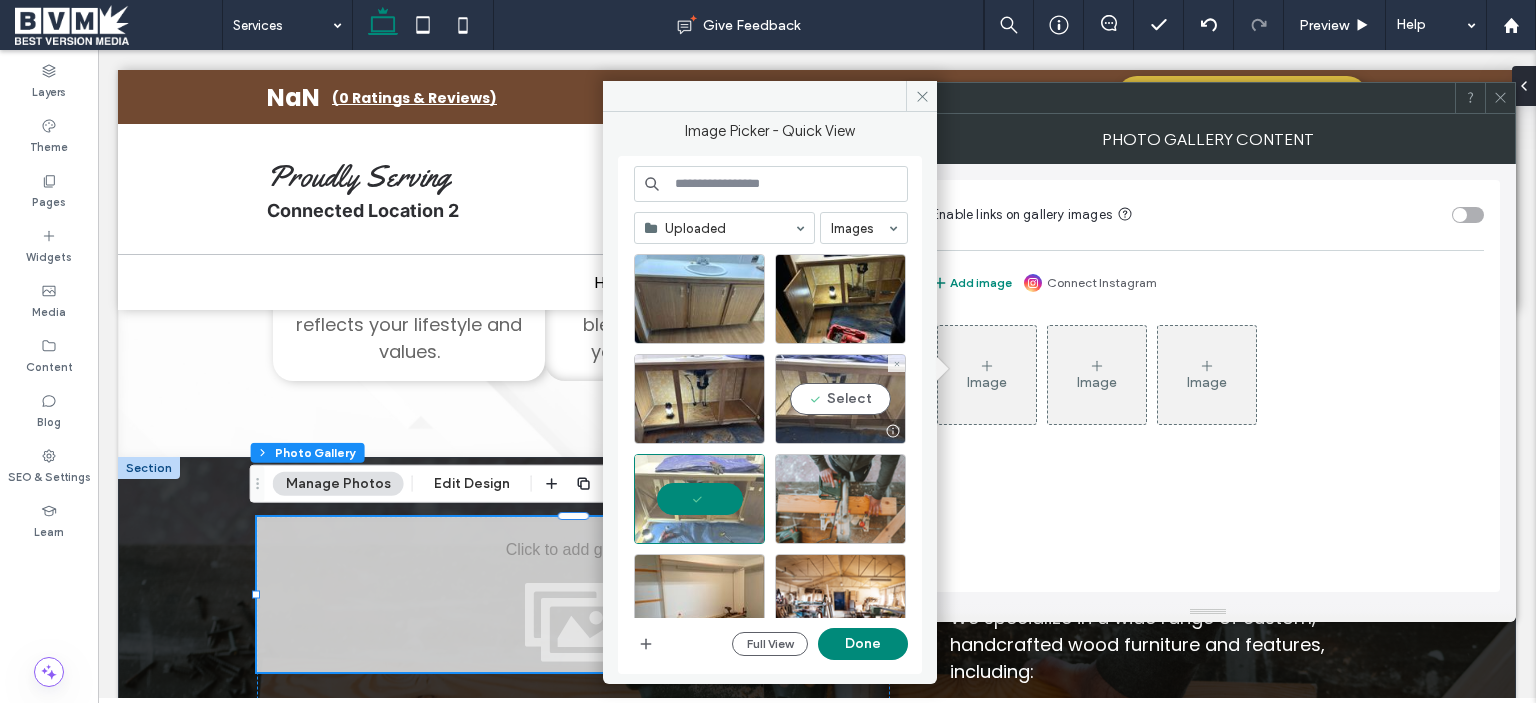 click on "Select" at bounding box center (840, 399) 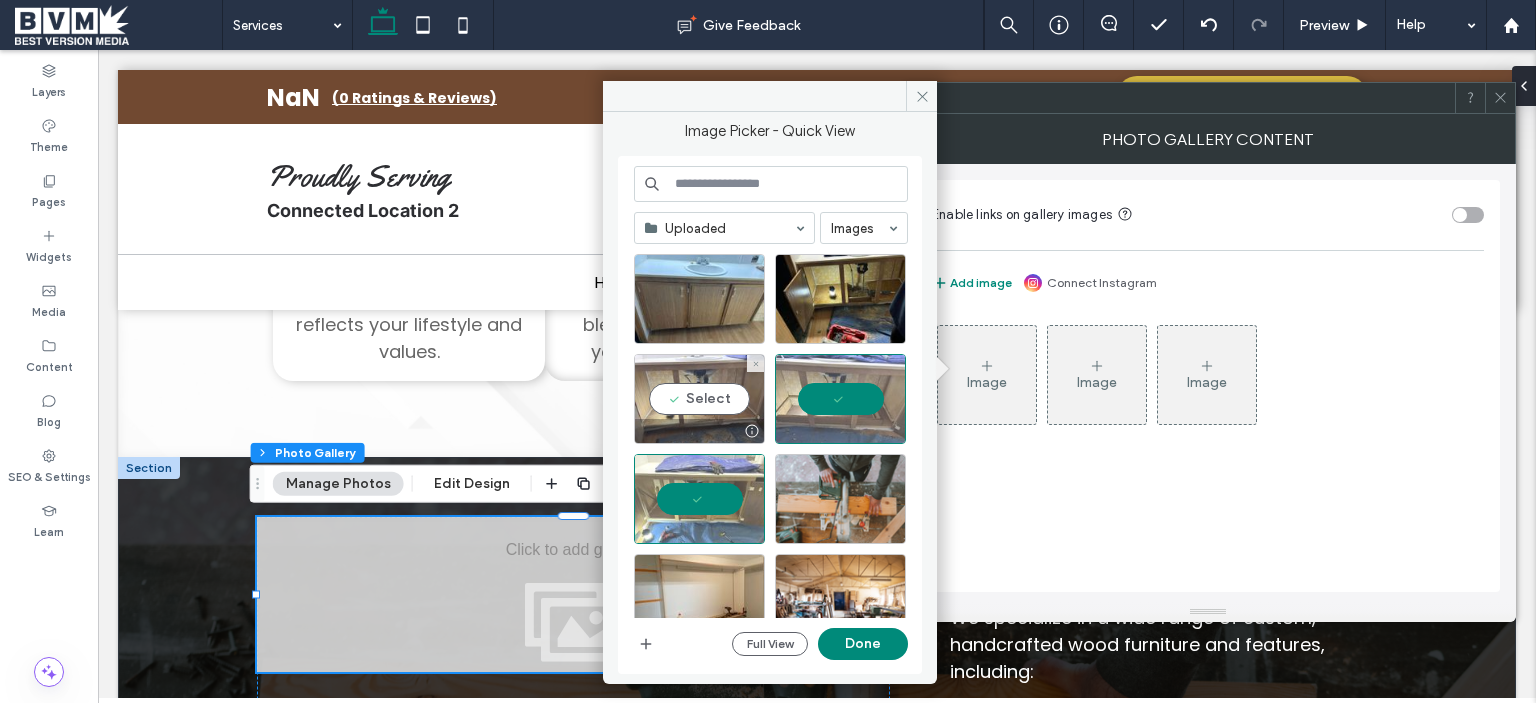 click on "Select" at bounding box center (699, 399) 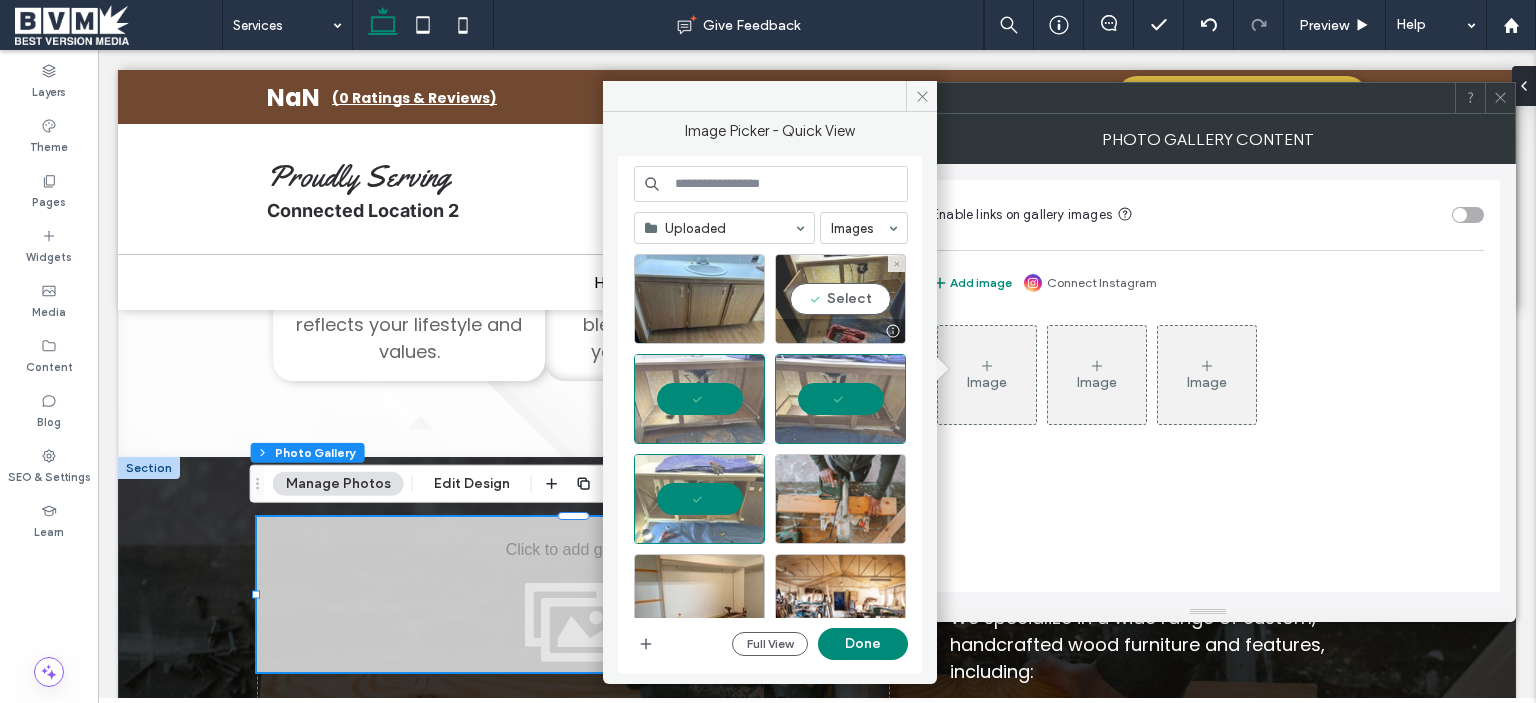 click on "Select" at bounding box center (840, 299) 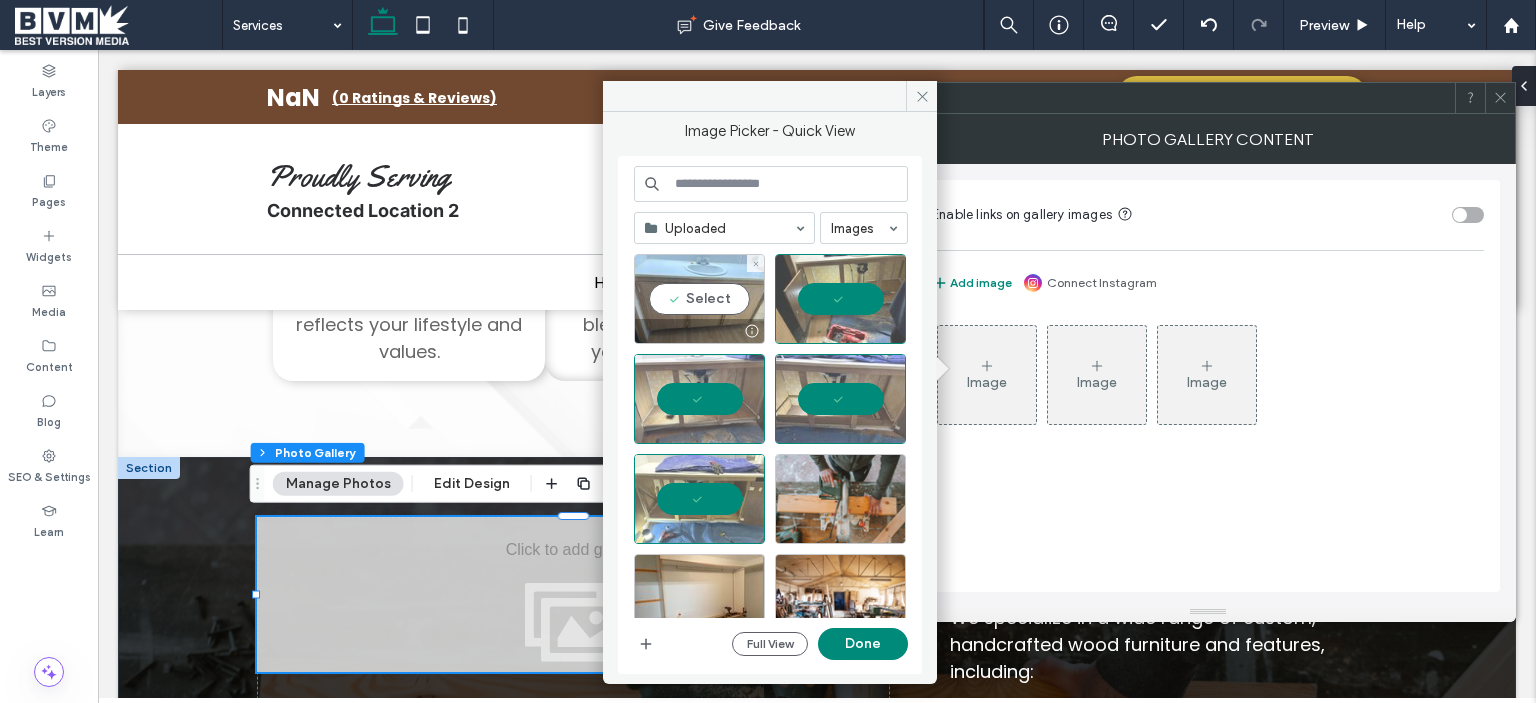 click on "Select" at bounding box center [699, 299] 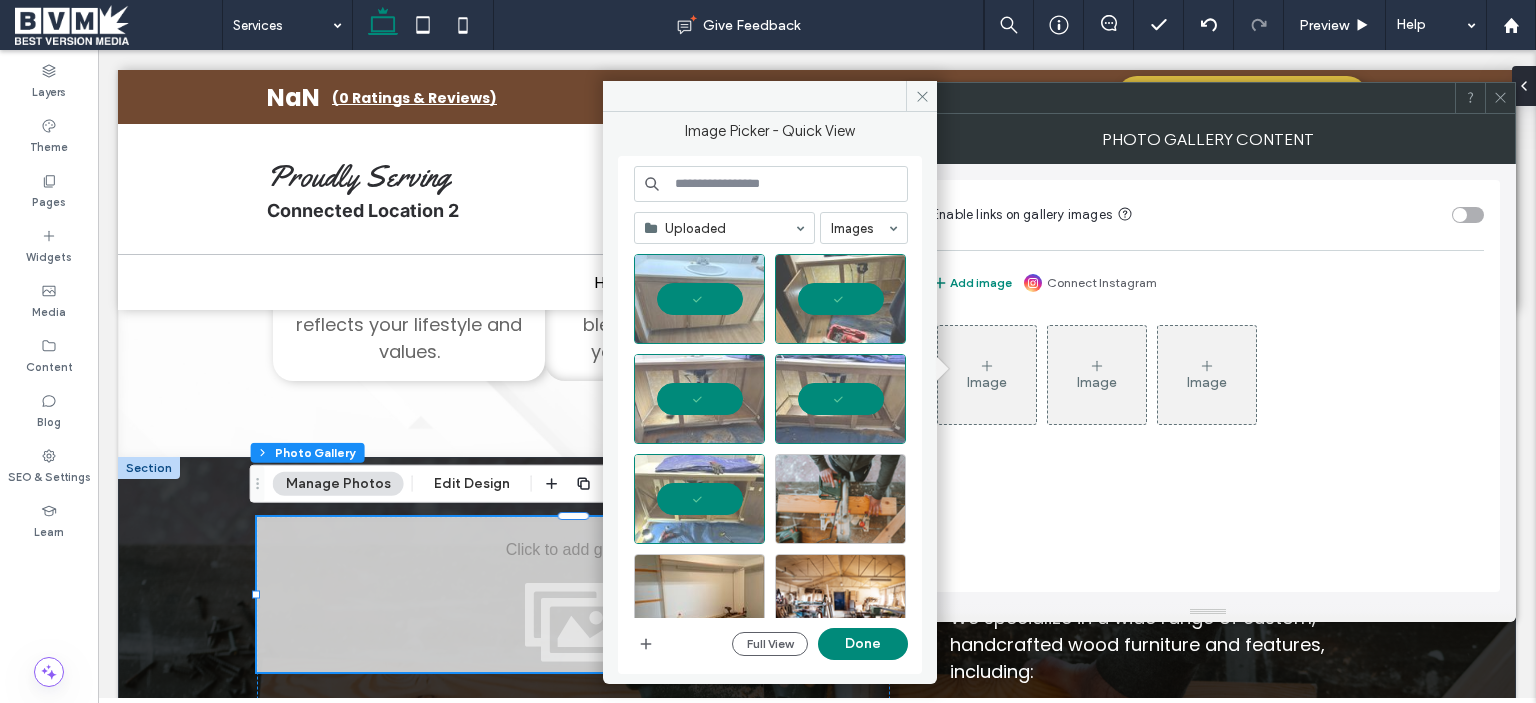 click on "Uploaded Images Full View Done" at bounding box center [771, 415] 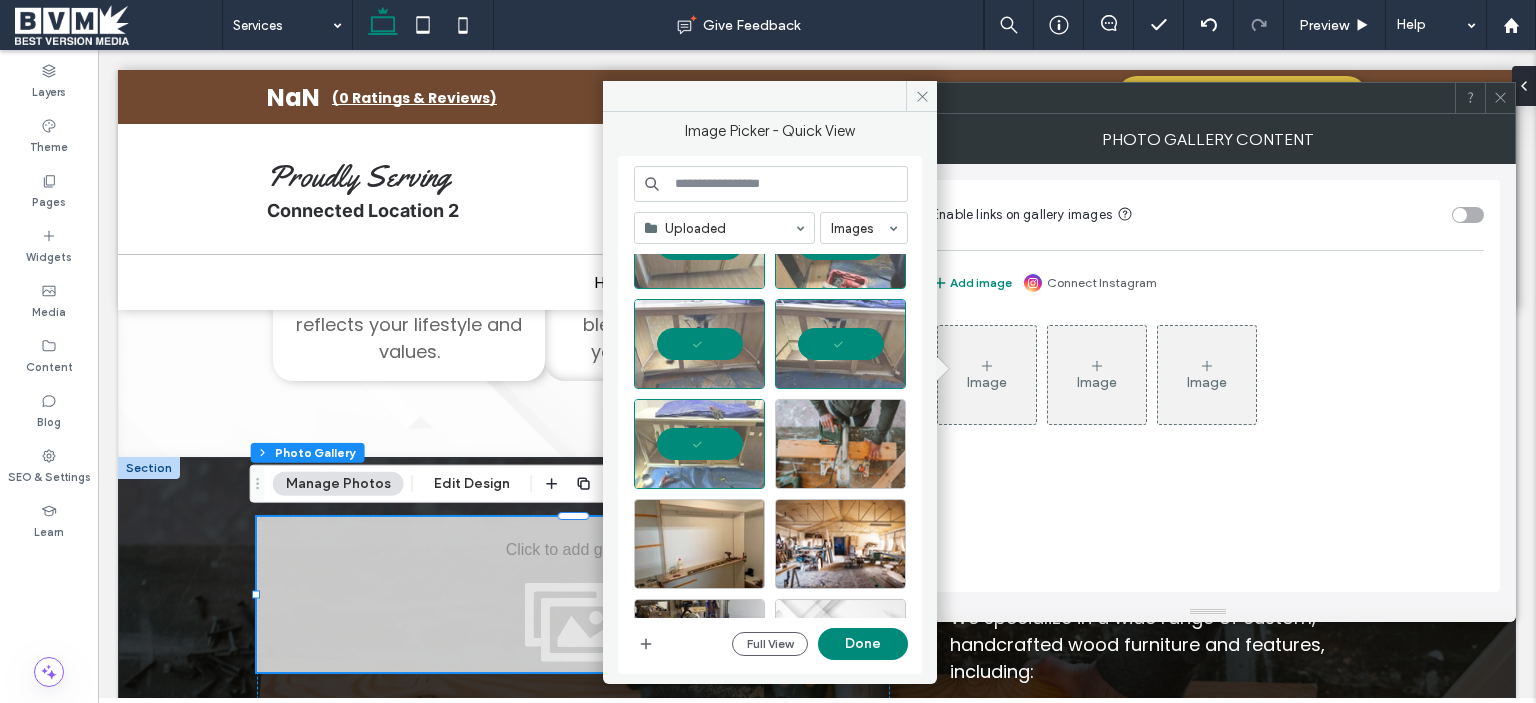 scroll, scrollTop: 100, scrollLeft: 0, axis: vertical 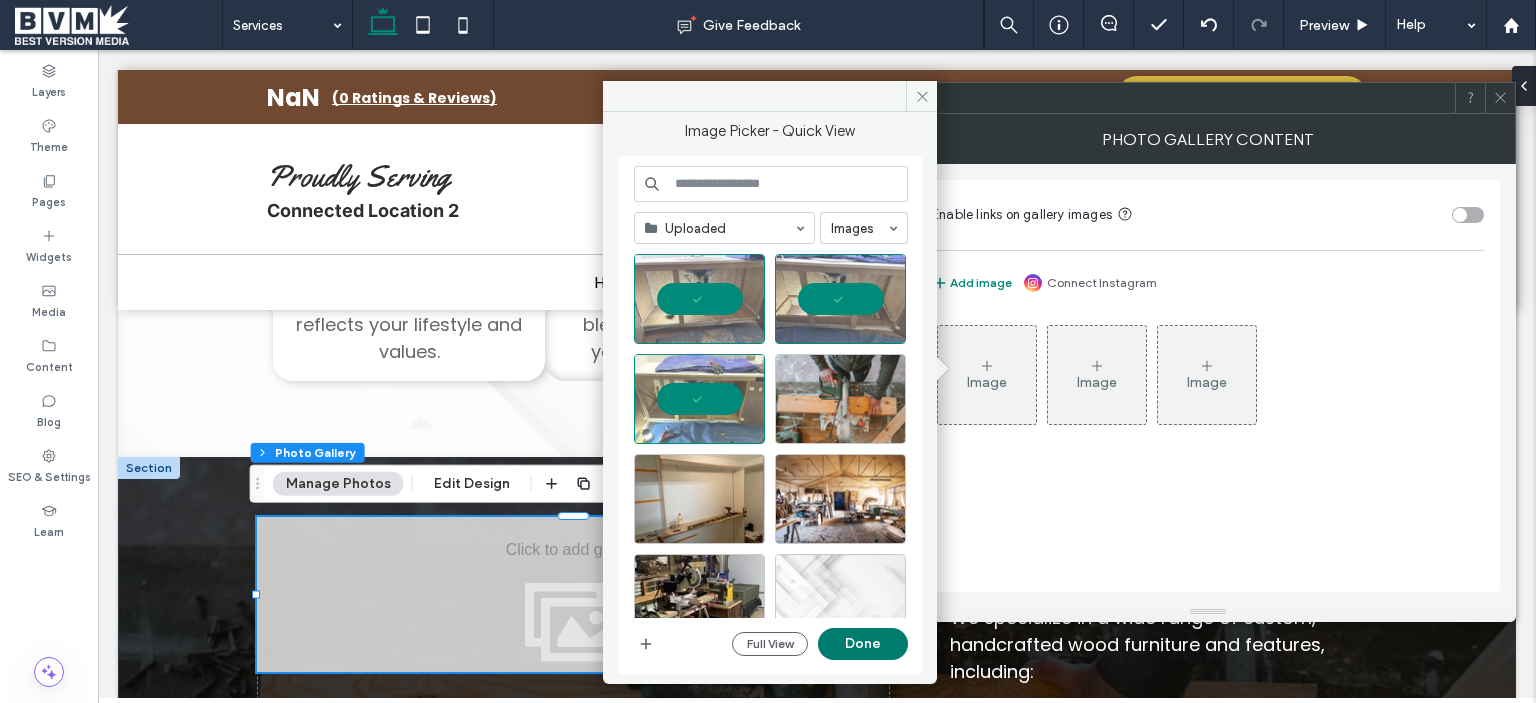 click on "Done" at bounding box center [863, 644] 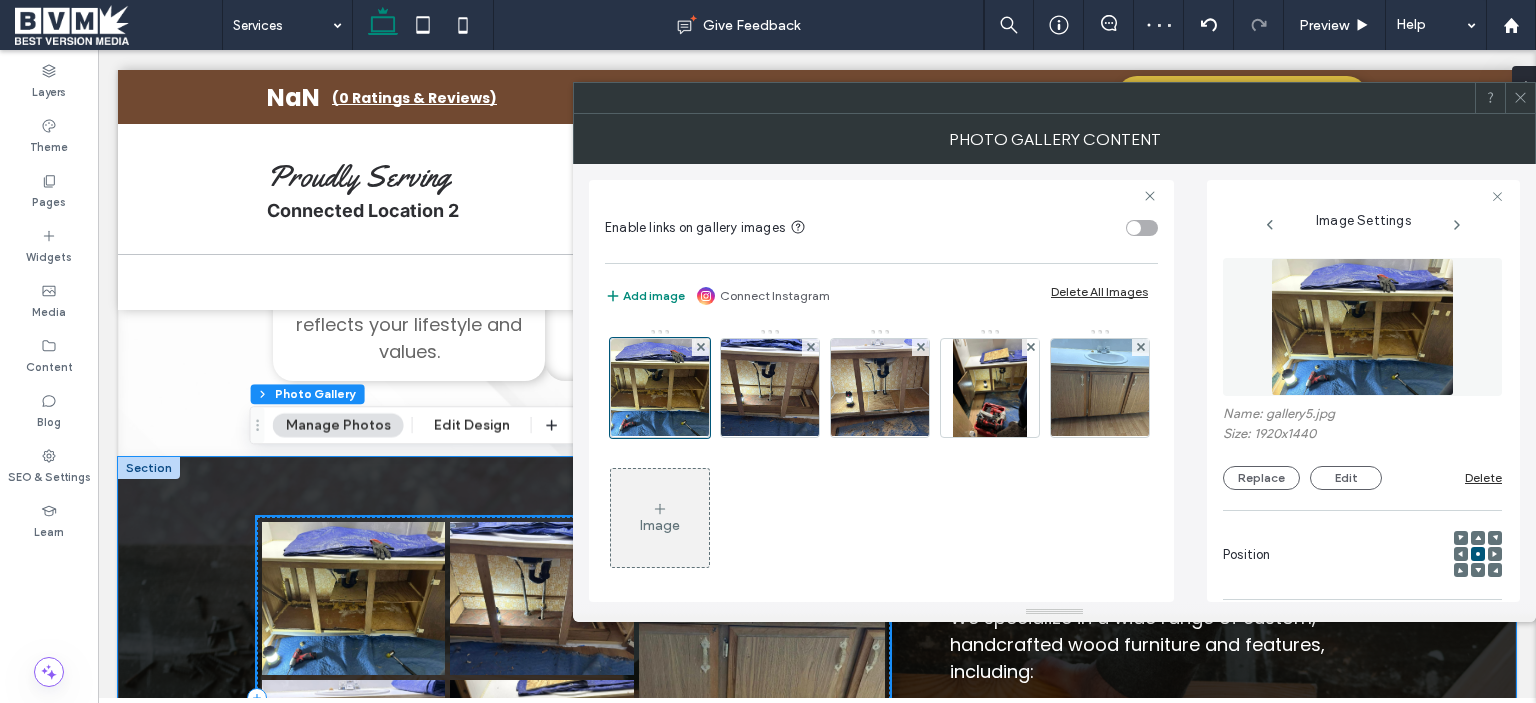scroll, scrollTop: 1900, scrollLeft: 0, axis: vertical 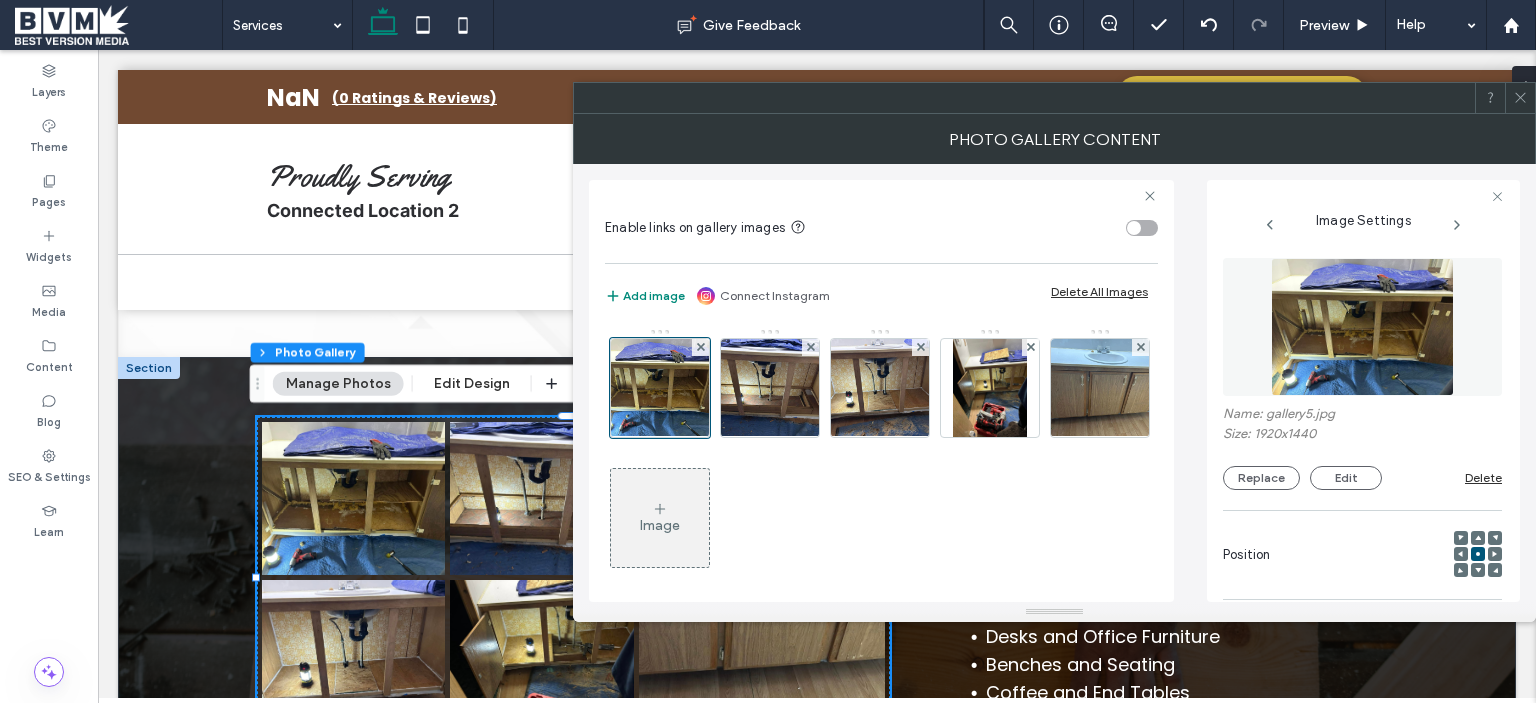 click 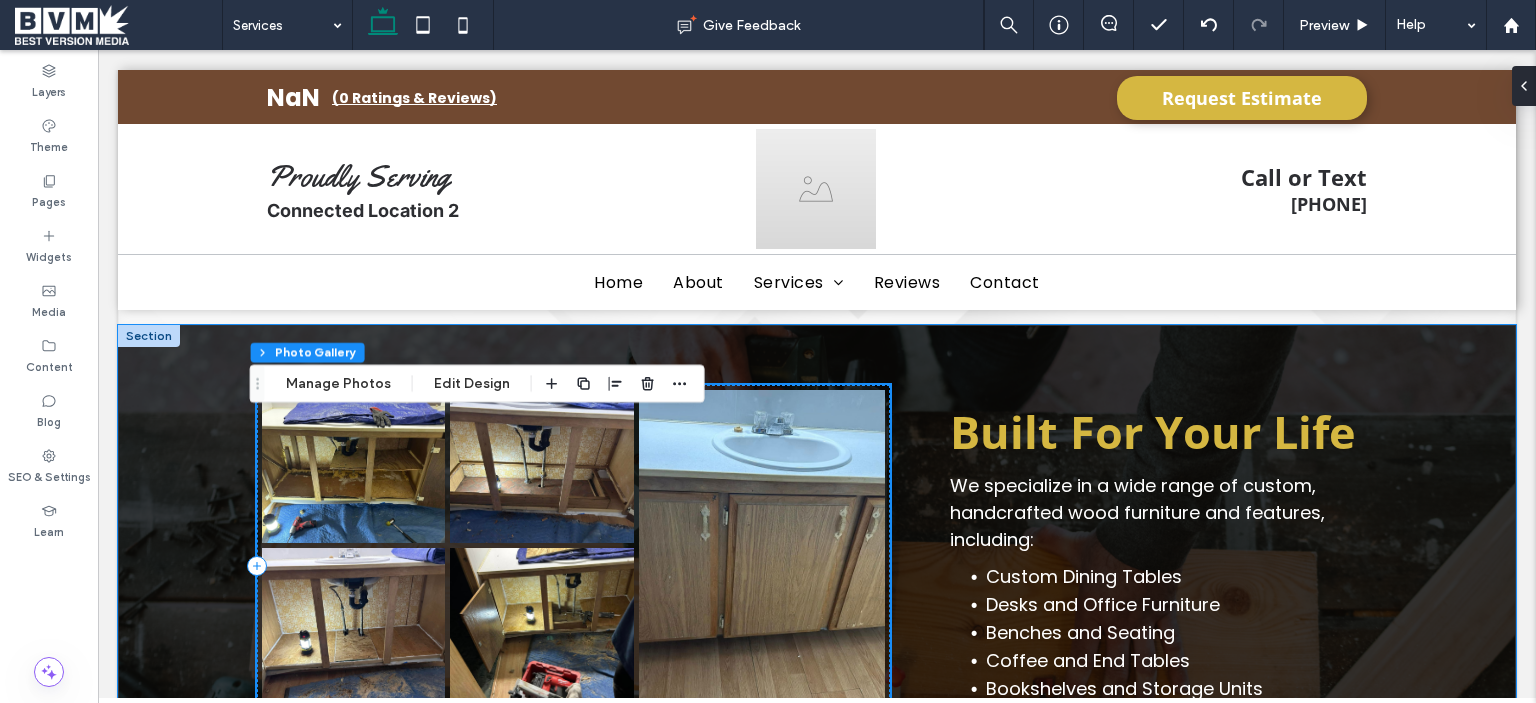 scroll, scrollTop: 1900, scrollLeft: 0, axis: vertical 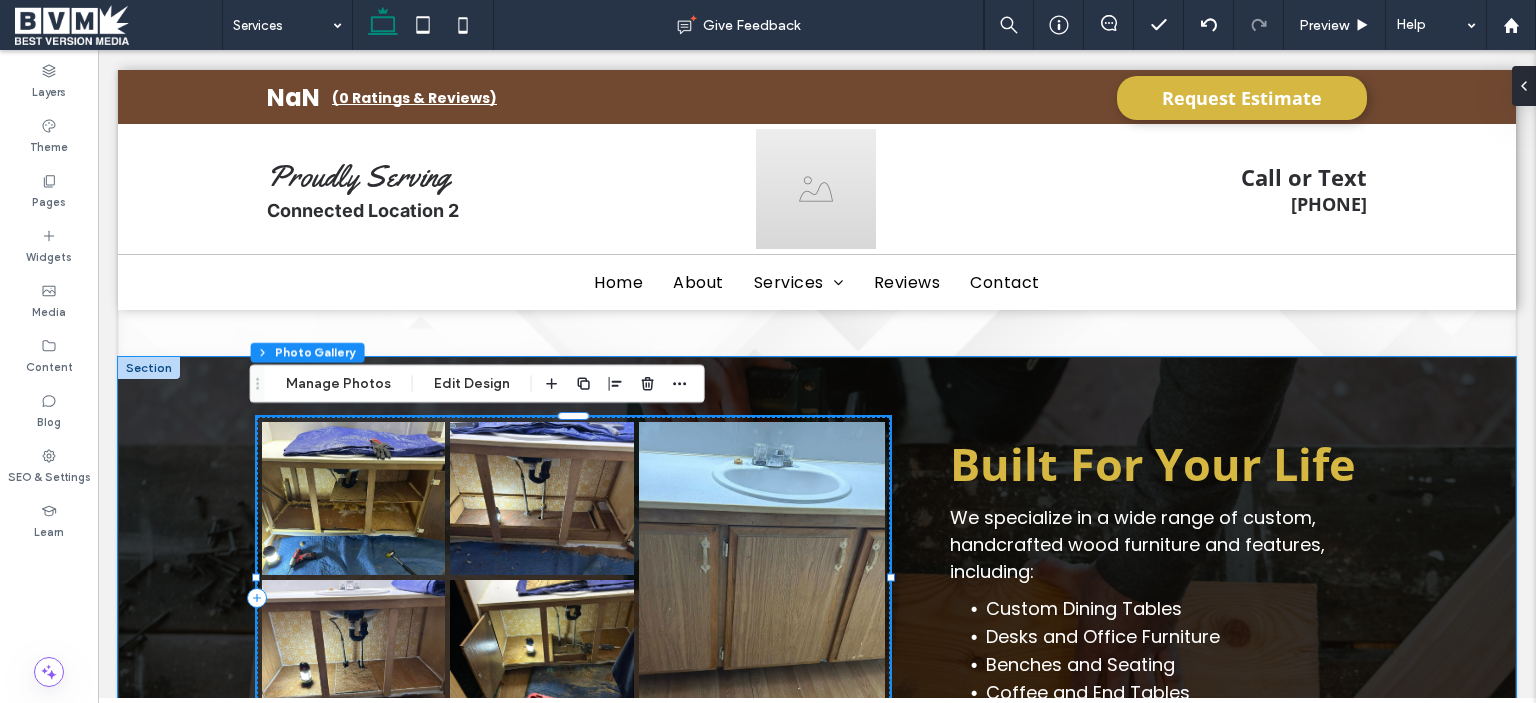 click at bounding box center [762, 577] 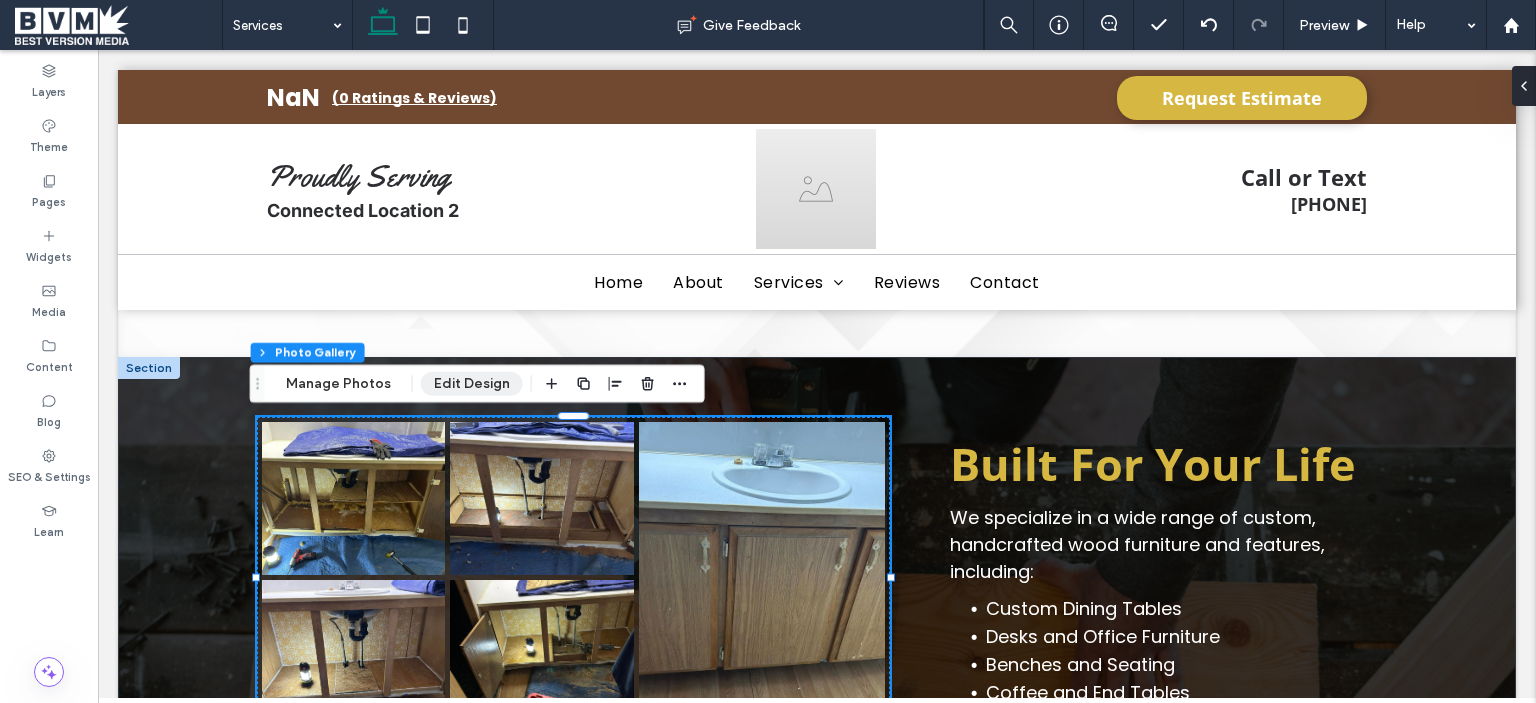 drag, startPoint x: 448, startPoint y: 383, endPoint x: 834, endPoint y: 143, distance: 454.52832 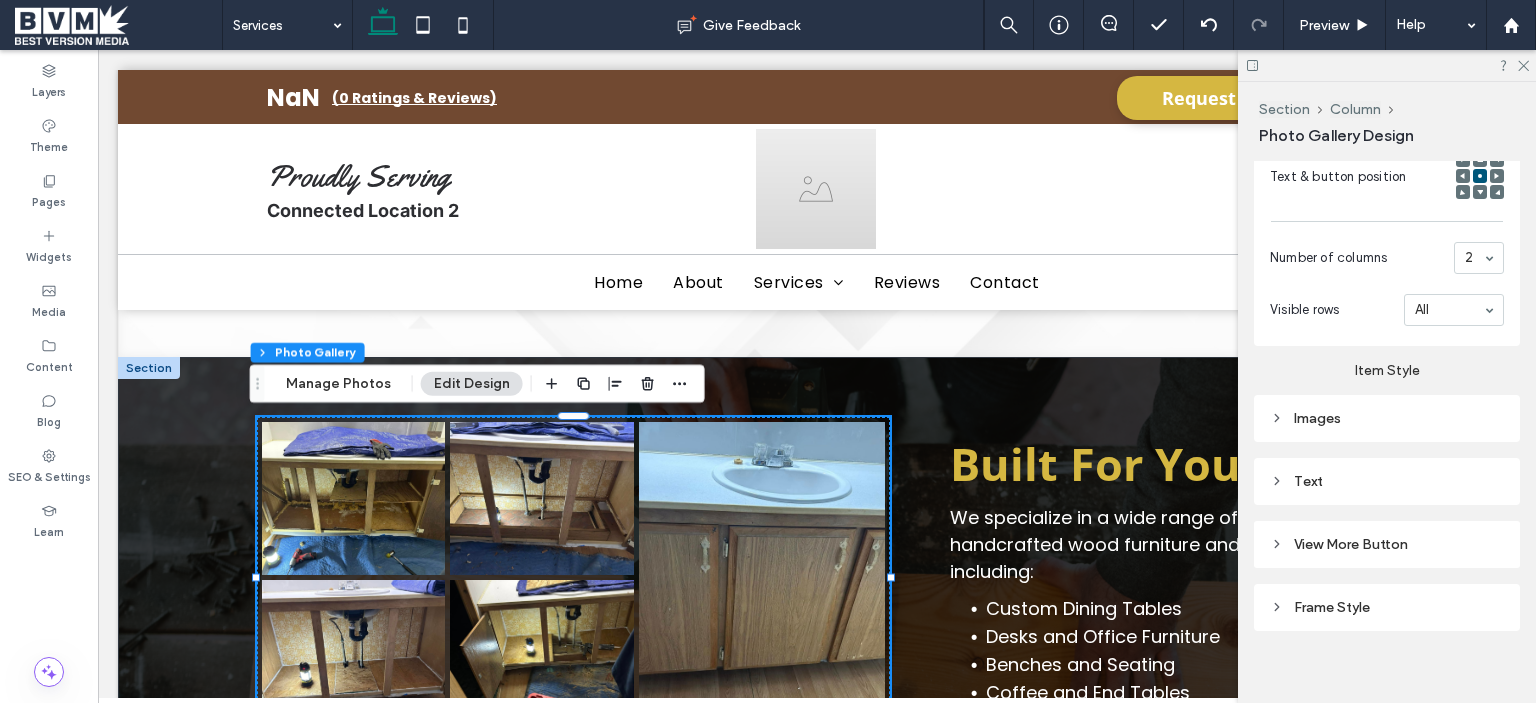 scroll, scrollTop: 983, scrollLeft: 0, axis: vertical 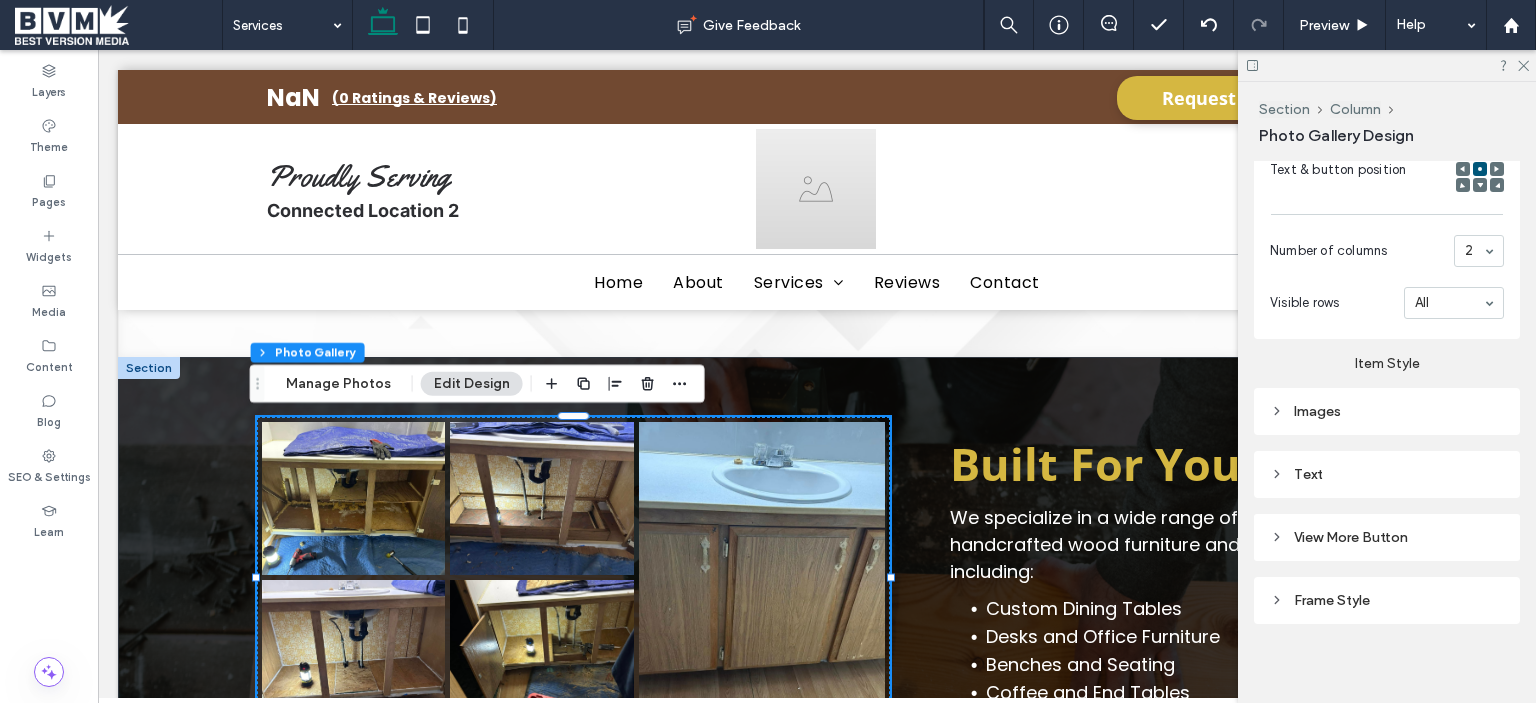 click on "Frame Style" at bounding box center [1387, 600] 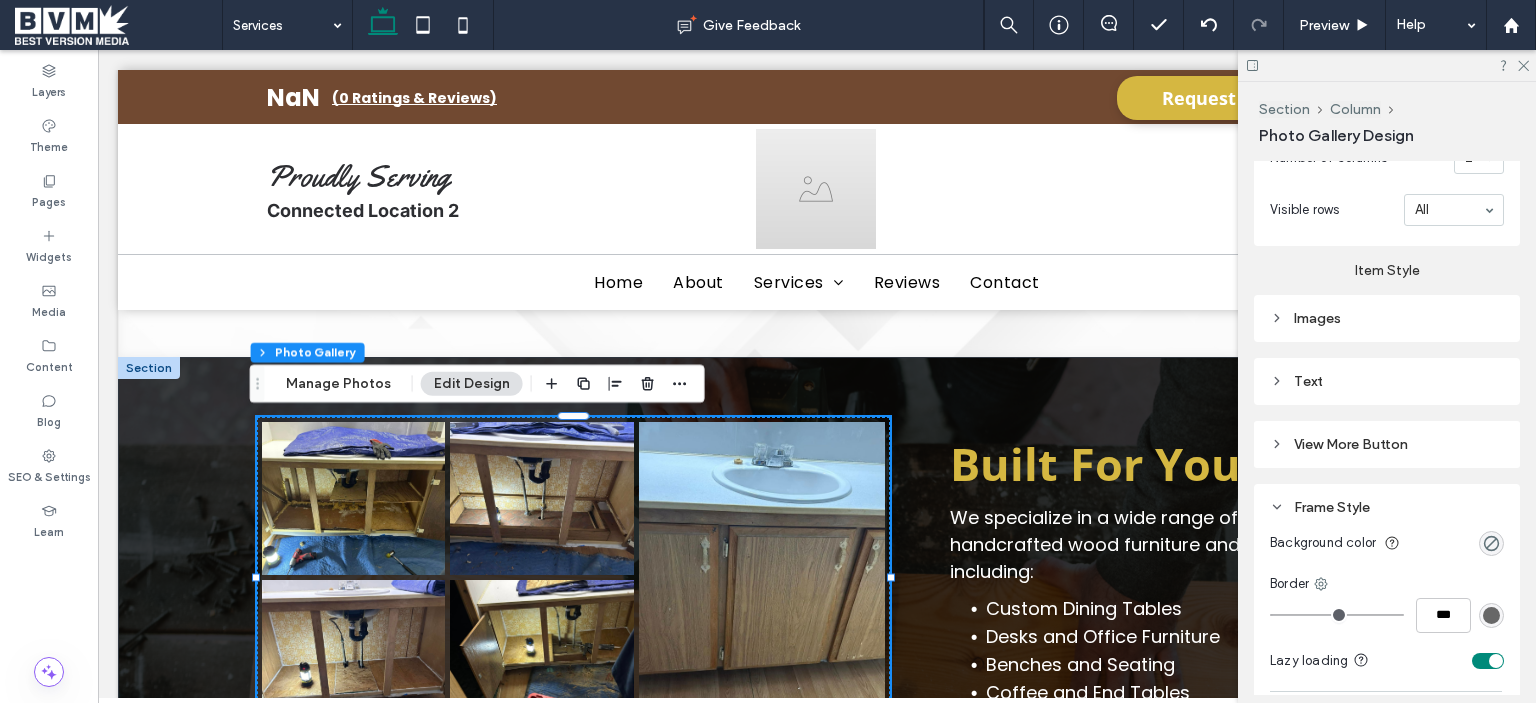 scroll, scrollTop: 1183, scrollLeft: 0, axis: vertical 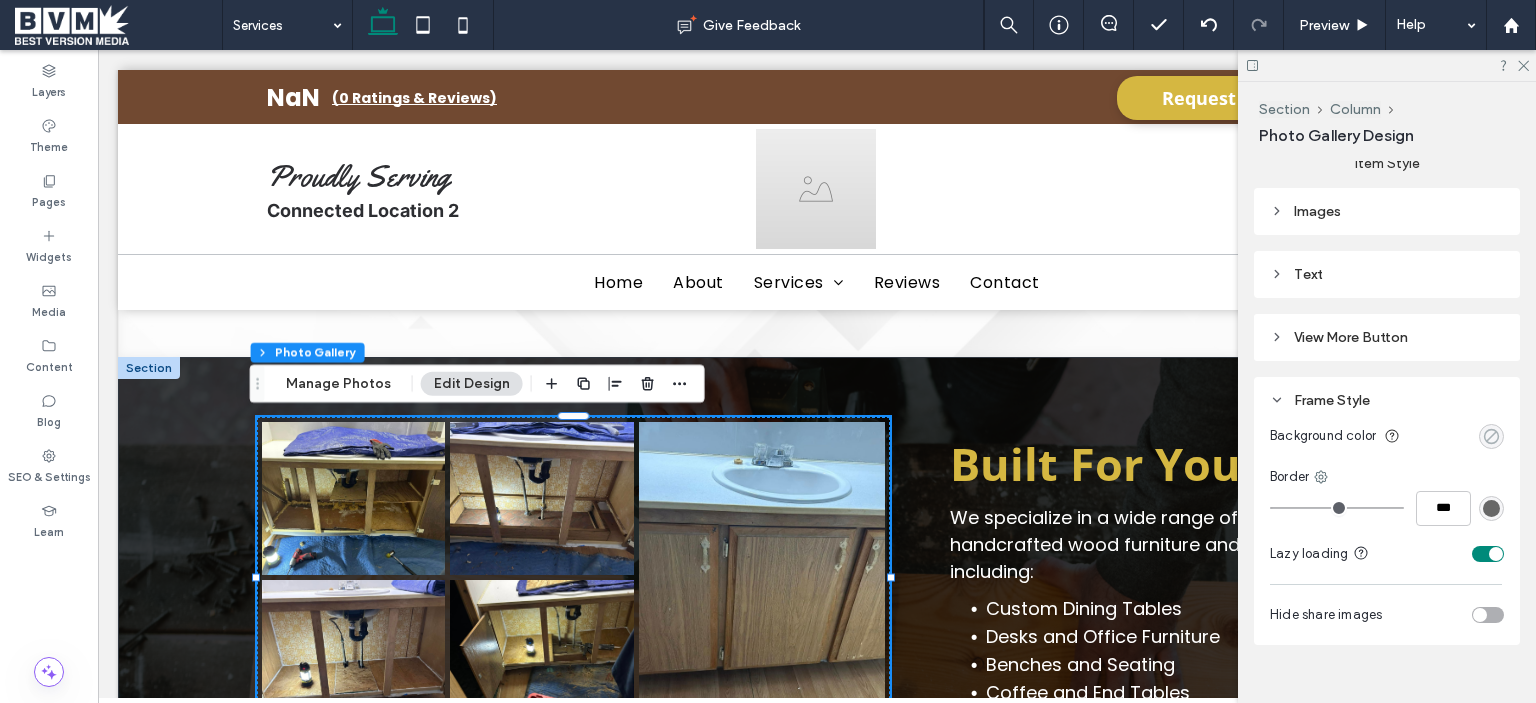 click 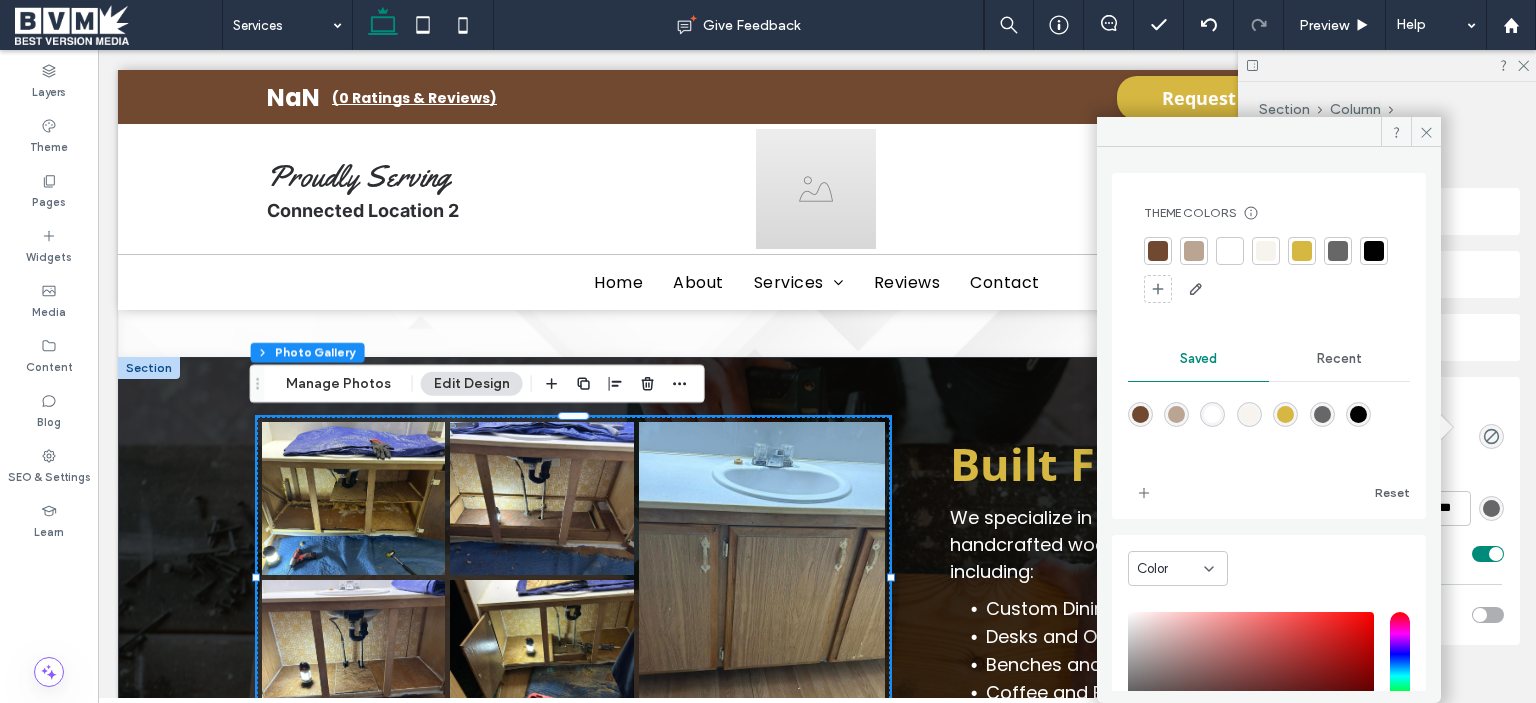 click at bounding box center [1230, 251] 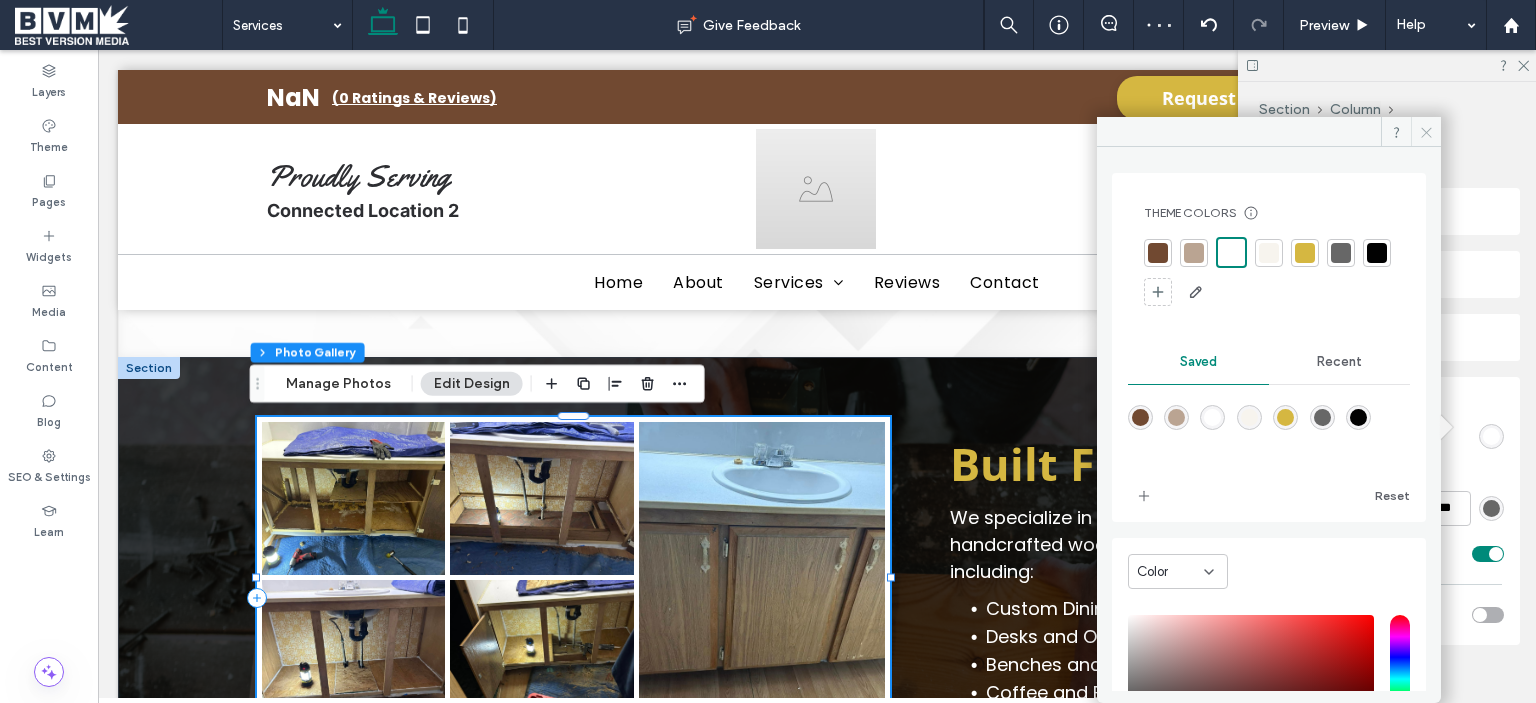 click 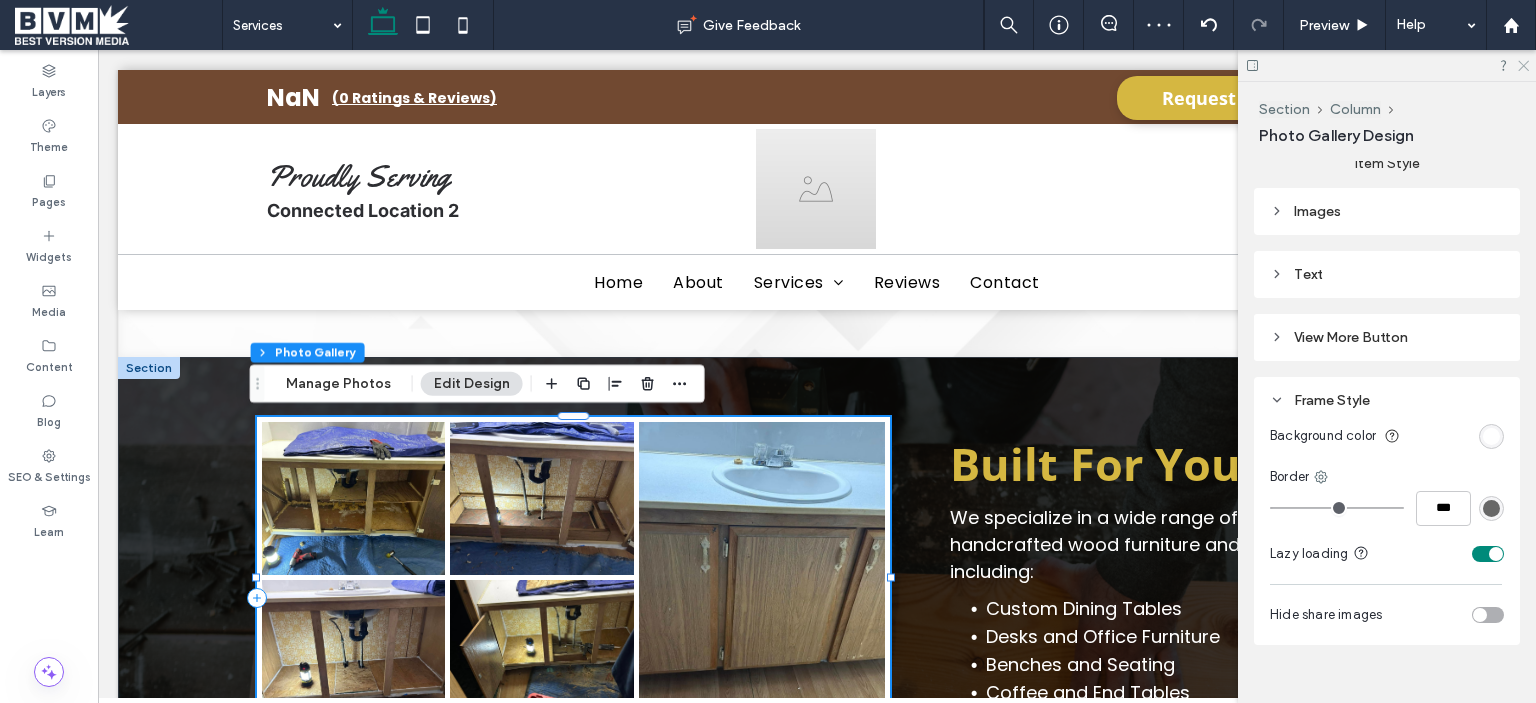 drag, startPoint x: 1520, startPoint y: 62, endPoint x: 837, endPoint y: 278, distance: 716.3414 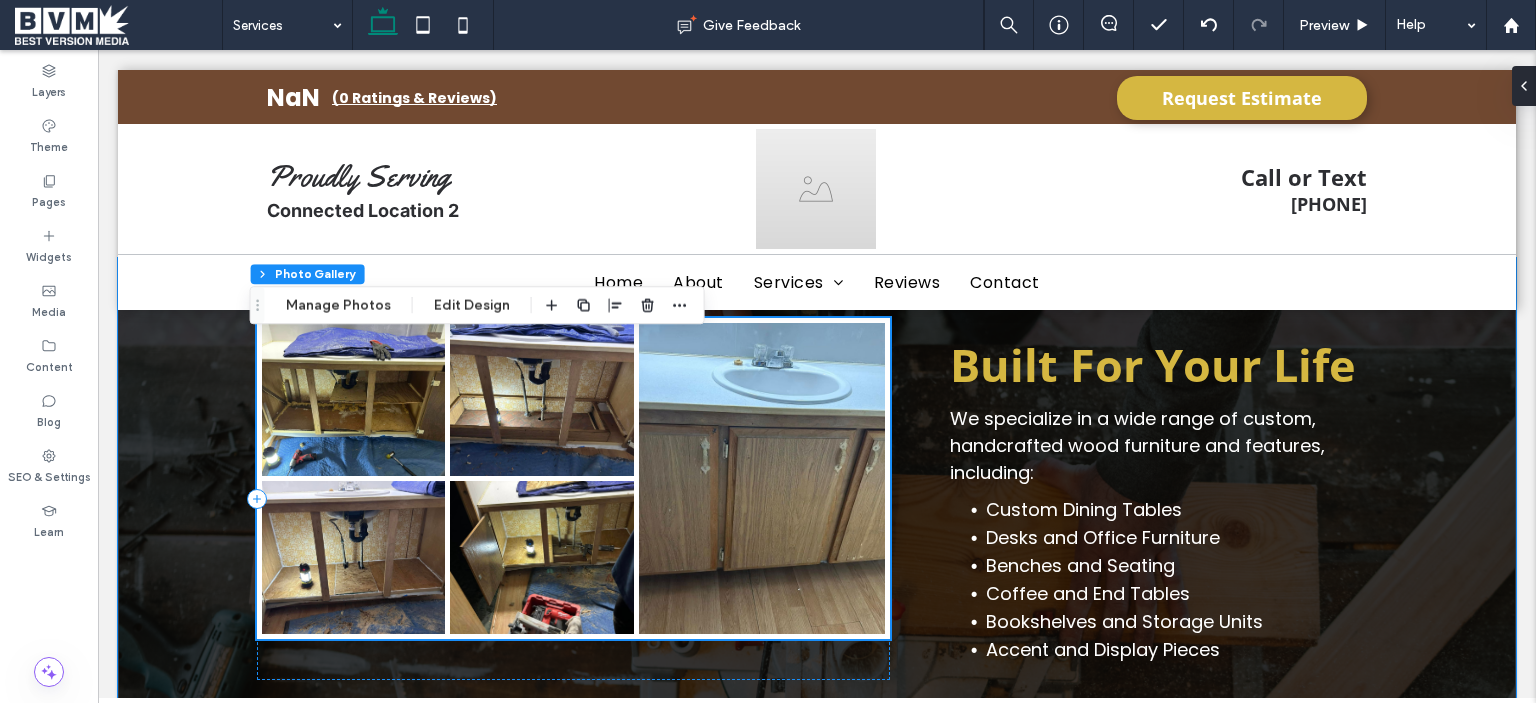 scroll, scrollTop: 2000, scrollLeft: 0, axis: vertical 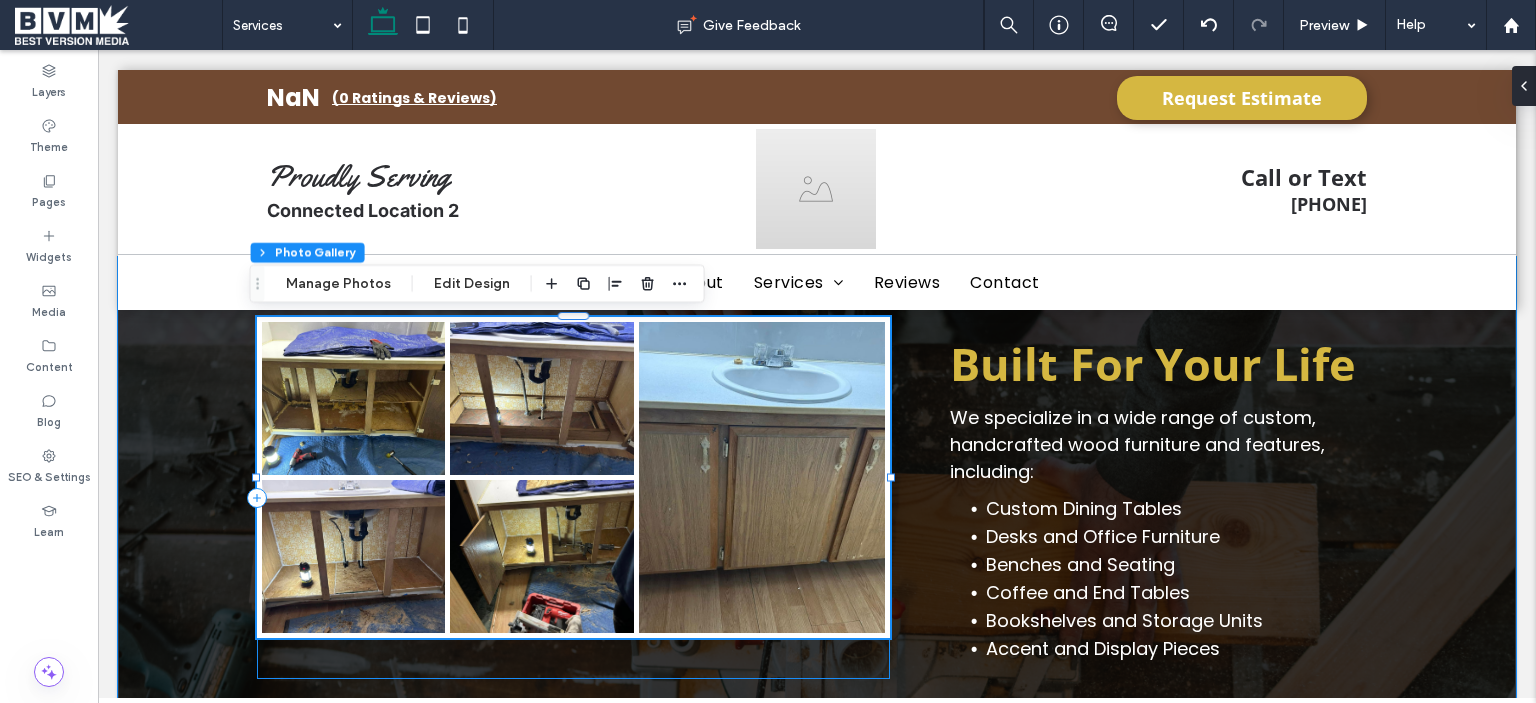 click on "Button
Button
Button
Button
Button" at bounding box center [573, 498] 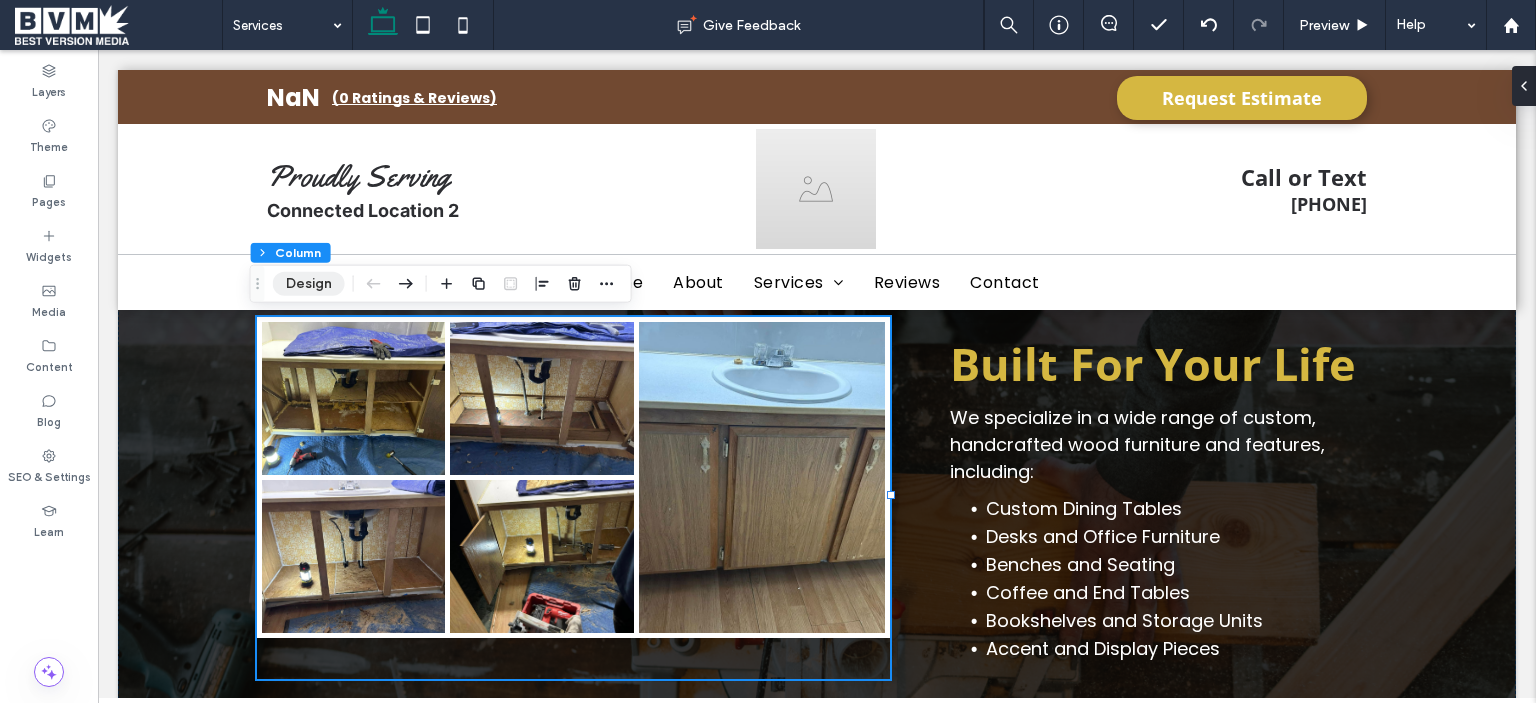 click on "Design" at bounding box center (309, 284) 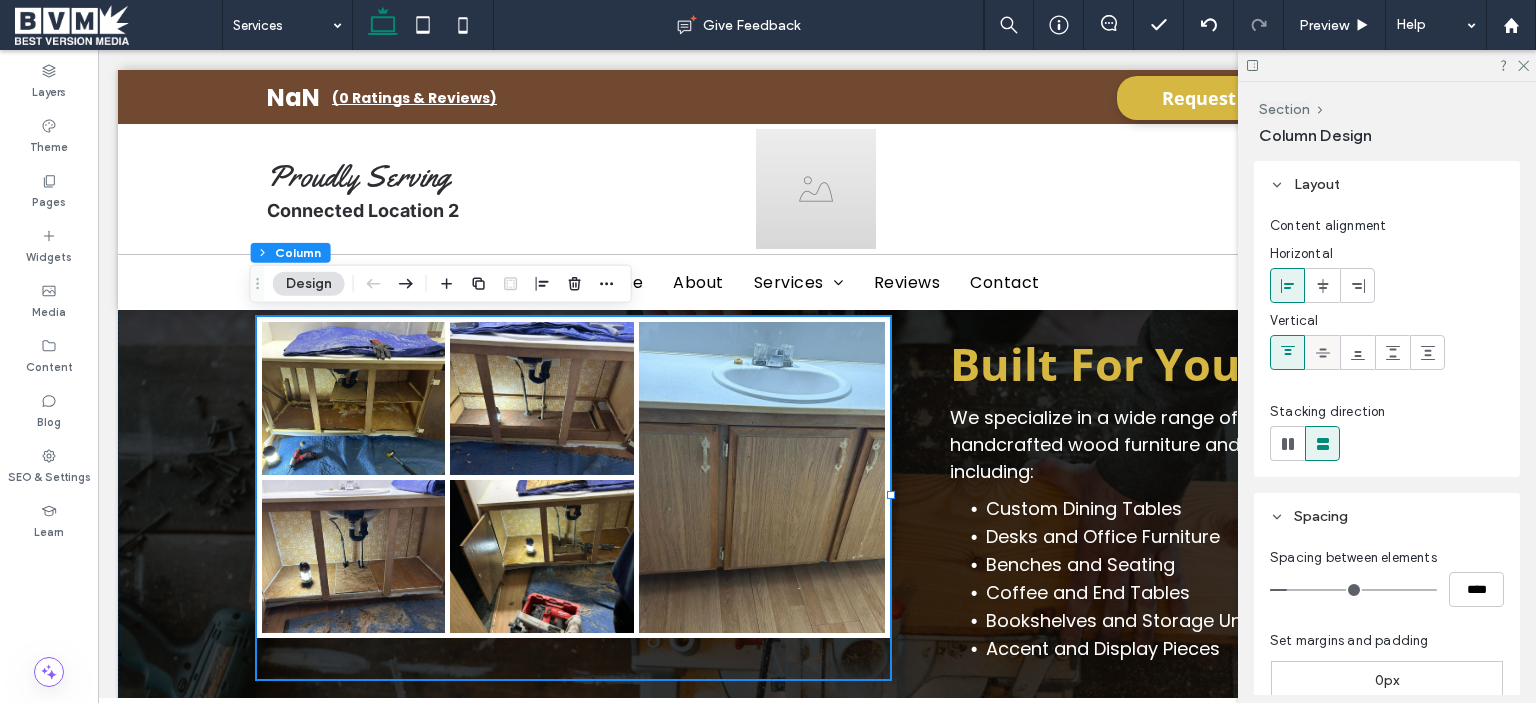 click 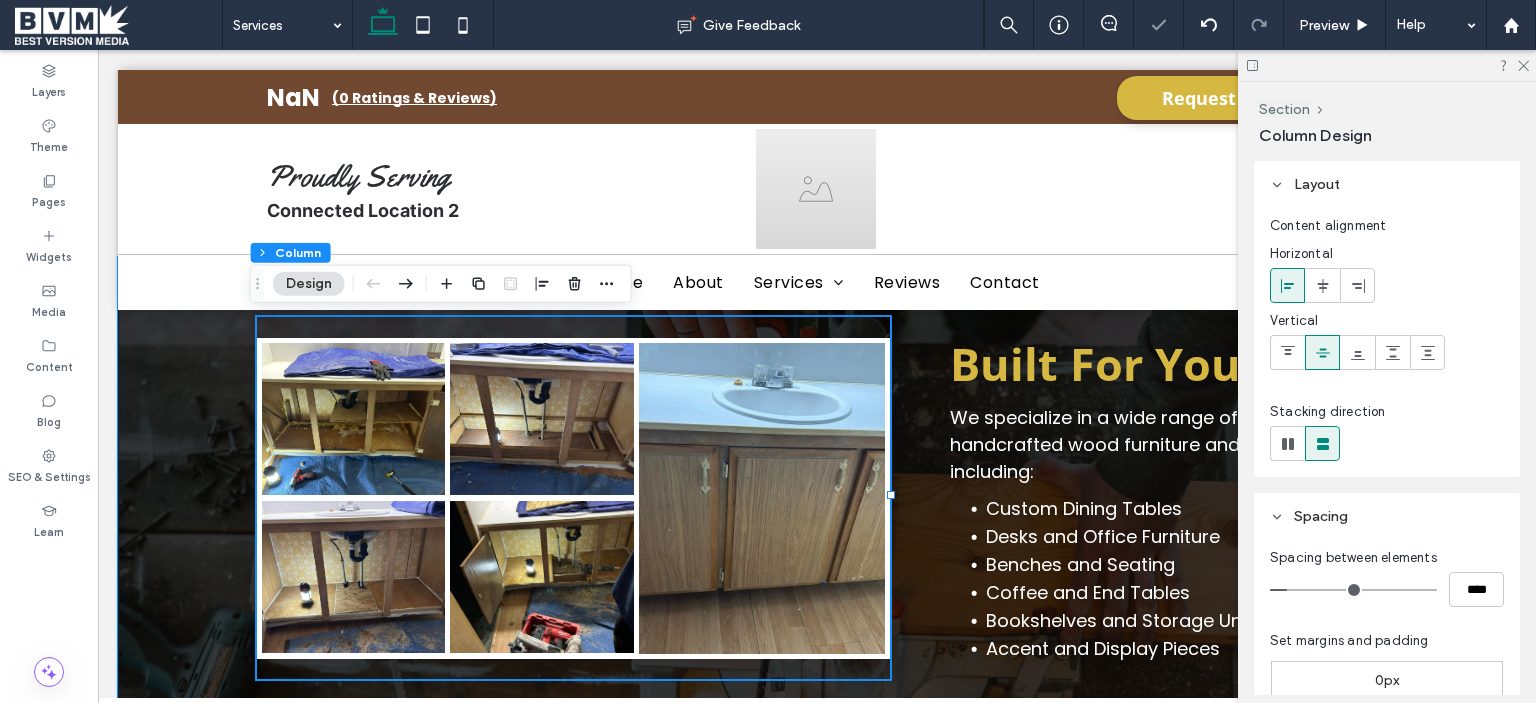 click on "Button
Button
Button
Button
Button
Built For Your Life We specialize in a wide range of custom, handcrafted wood furniture and features, including: Custom Dining Tables Desks and Office Furniture Benches and Seating Coffee and End Tables Bookshelves and Storage Units Accent and Display Pieces" at bounding box center [817, 498] 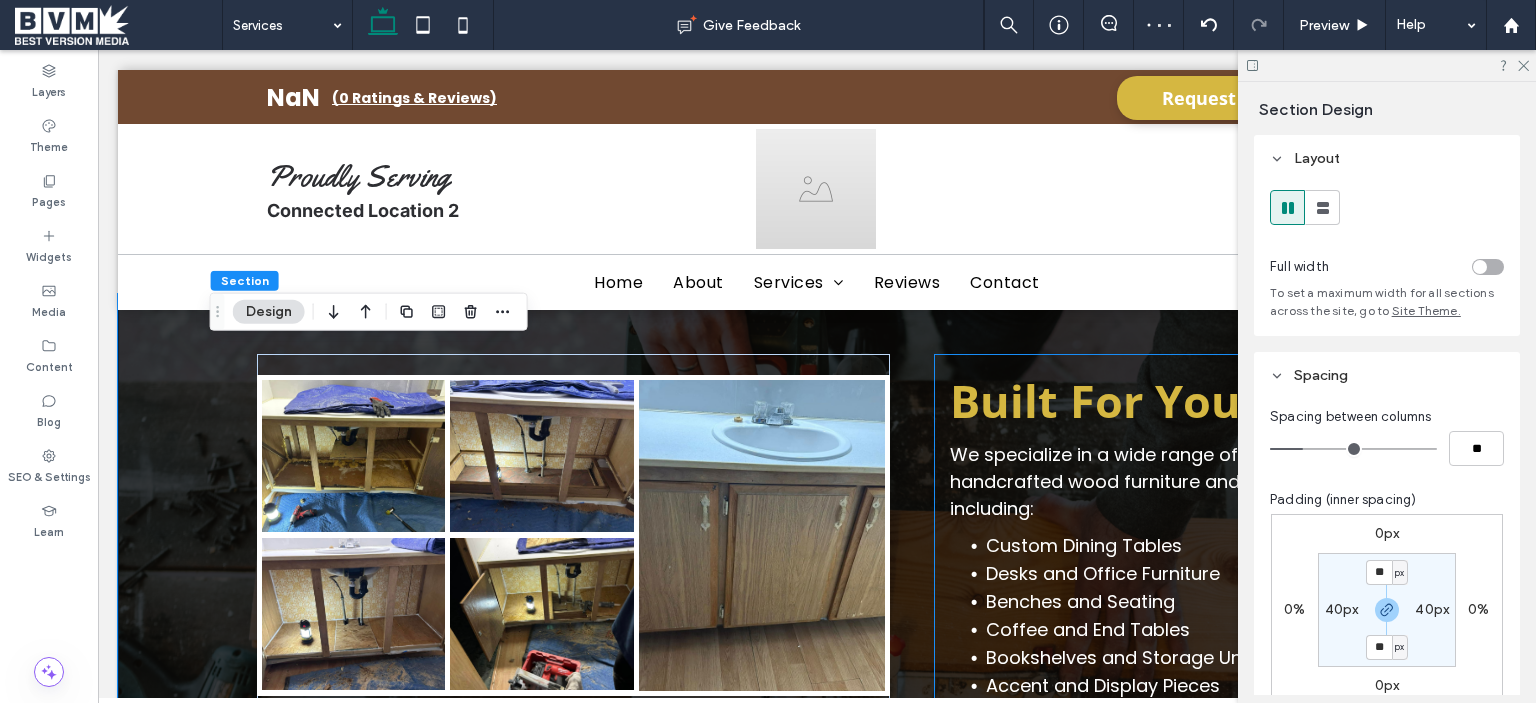 scroll, scrollTop: 1900, scrollLeft: 0, axis: vertical 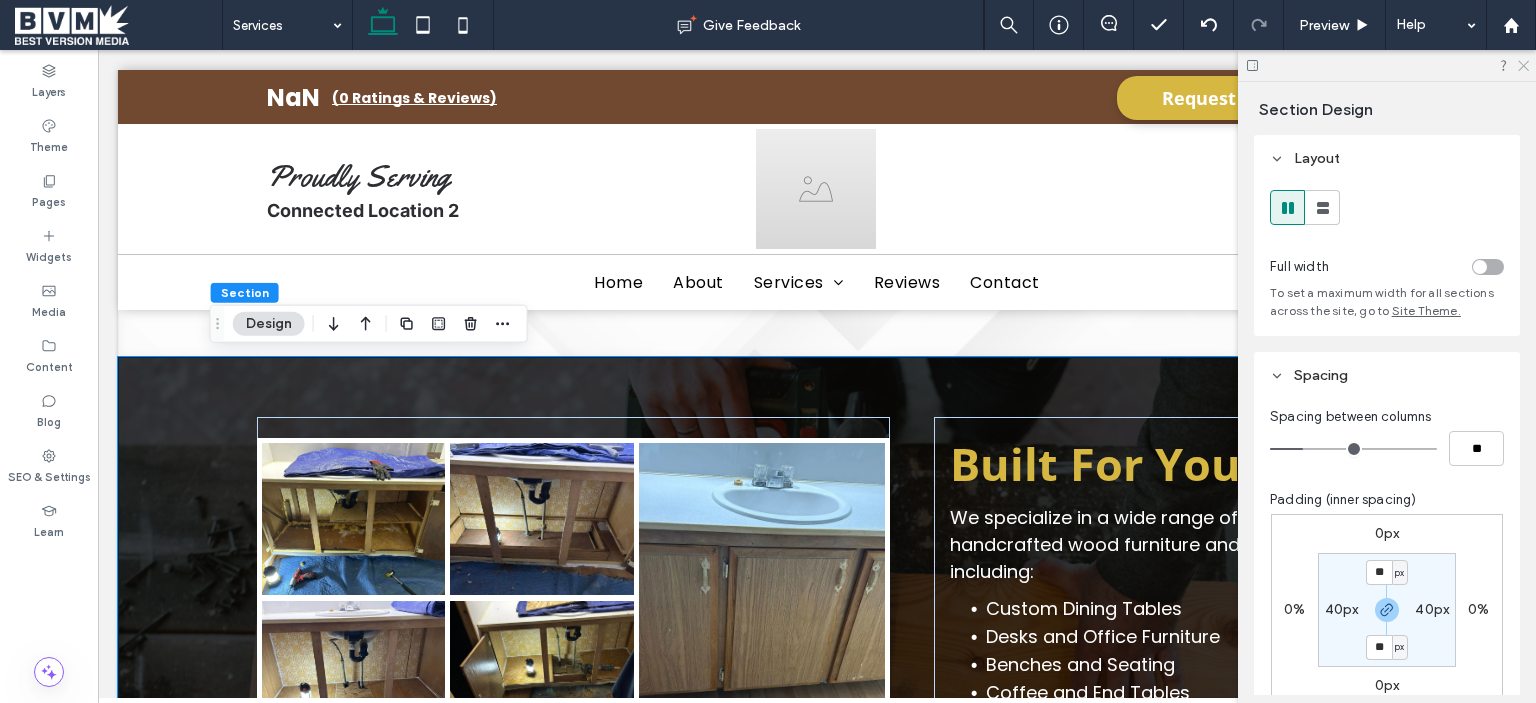 click 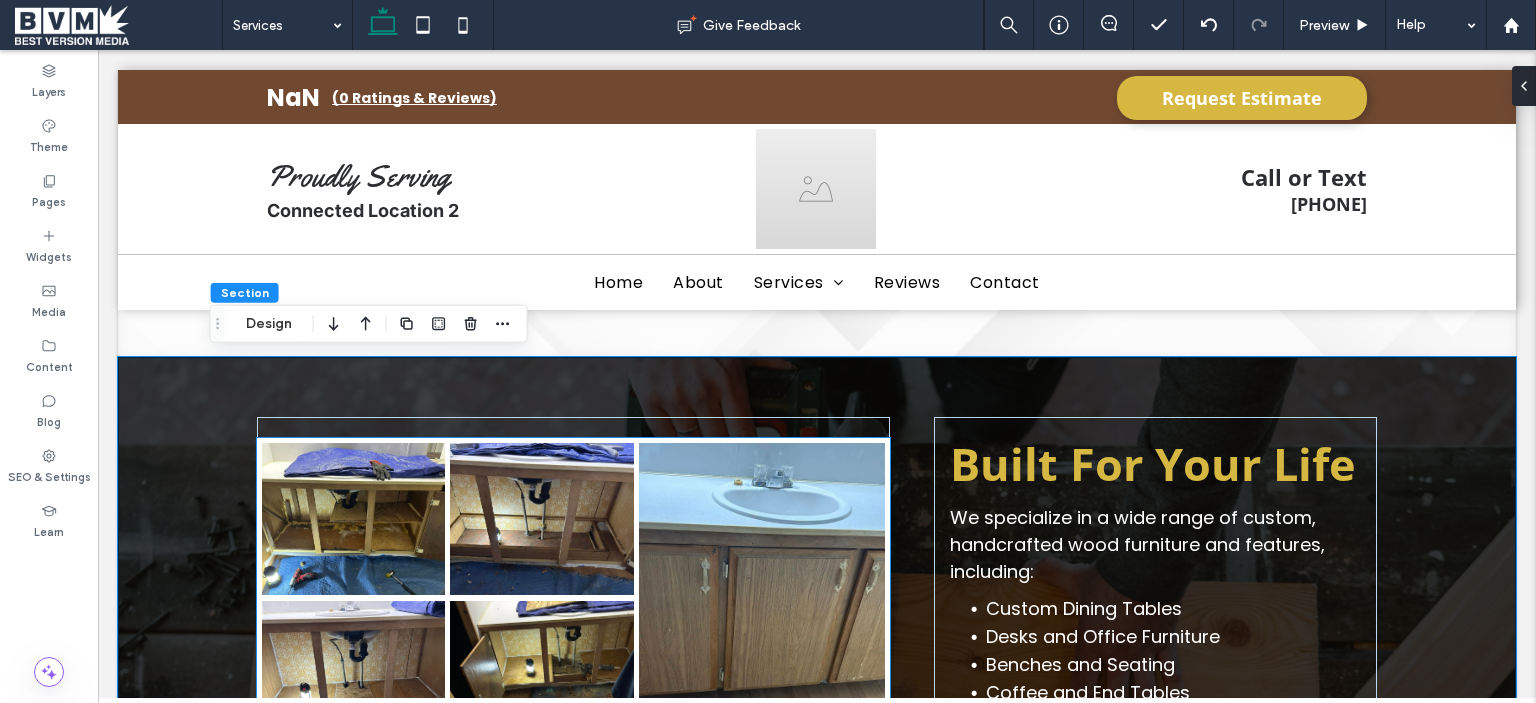 click at bounding box center [353, 519] 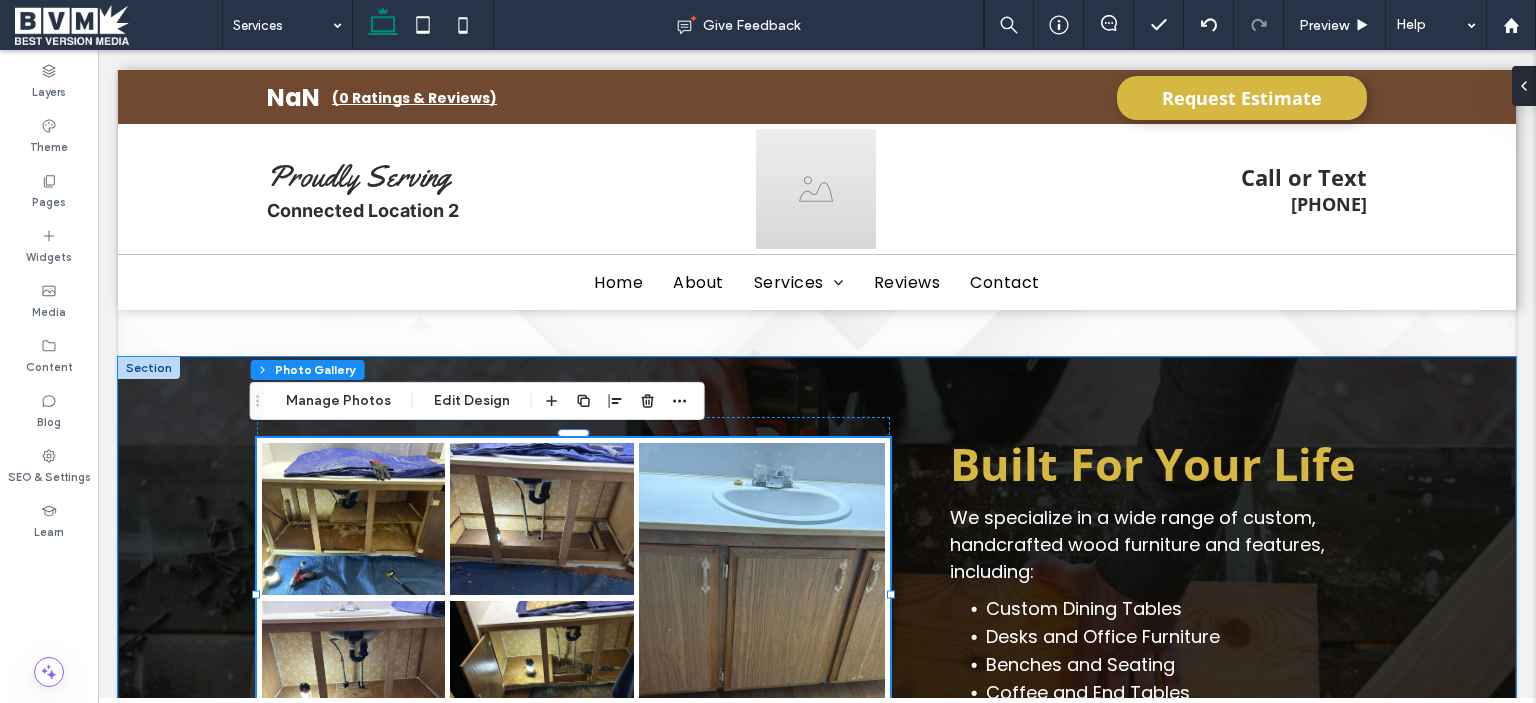 click on "Manage Photos" at bounding box center [338, 401] 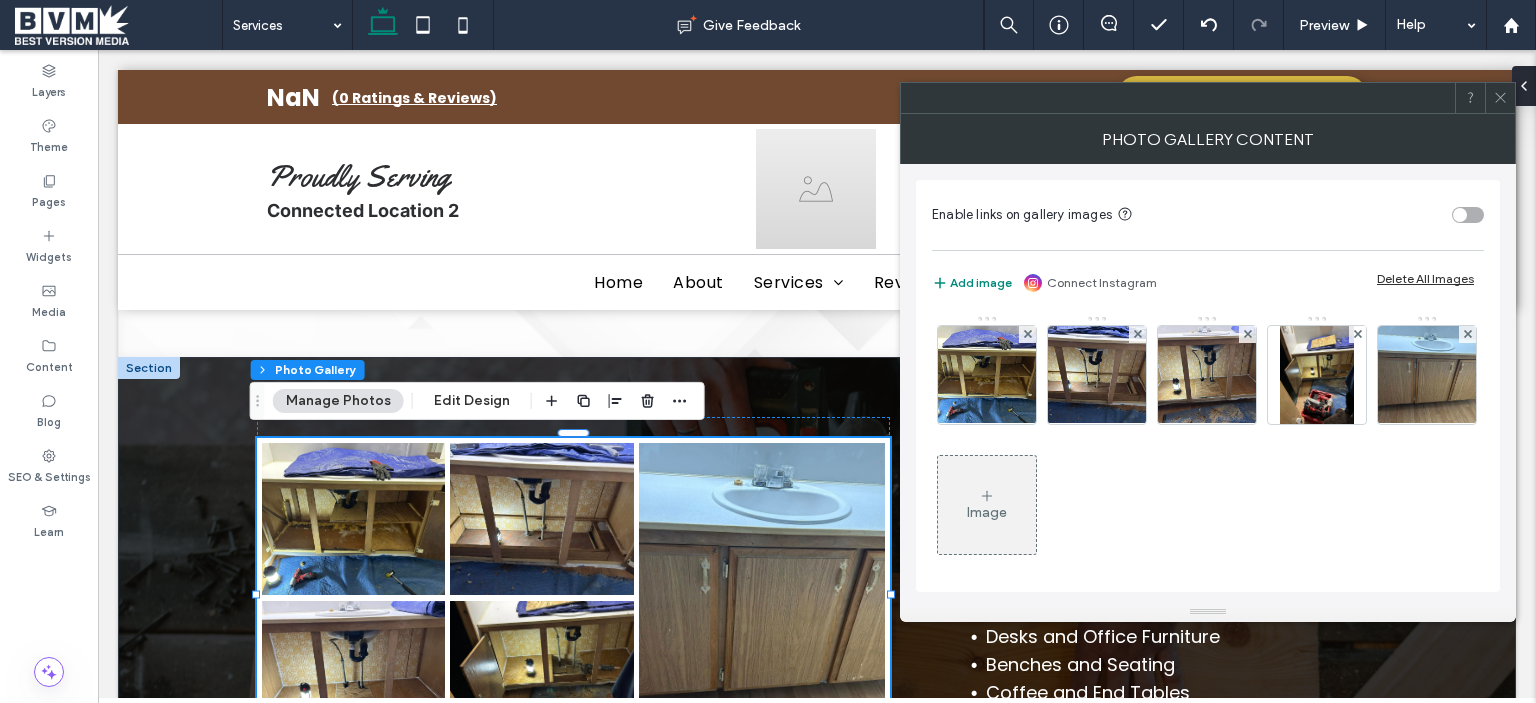 click 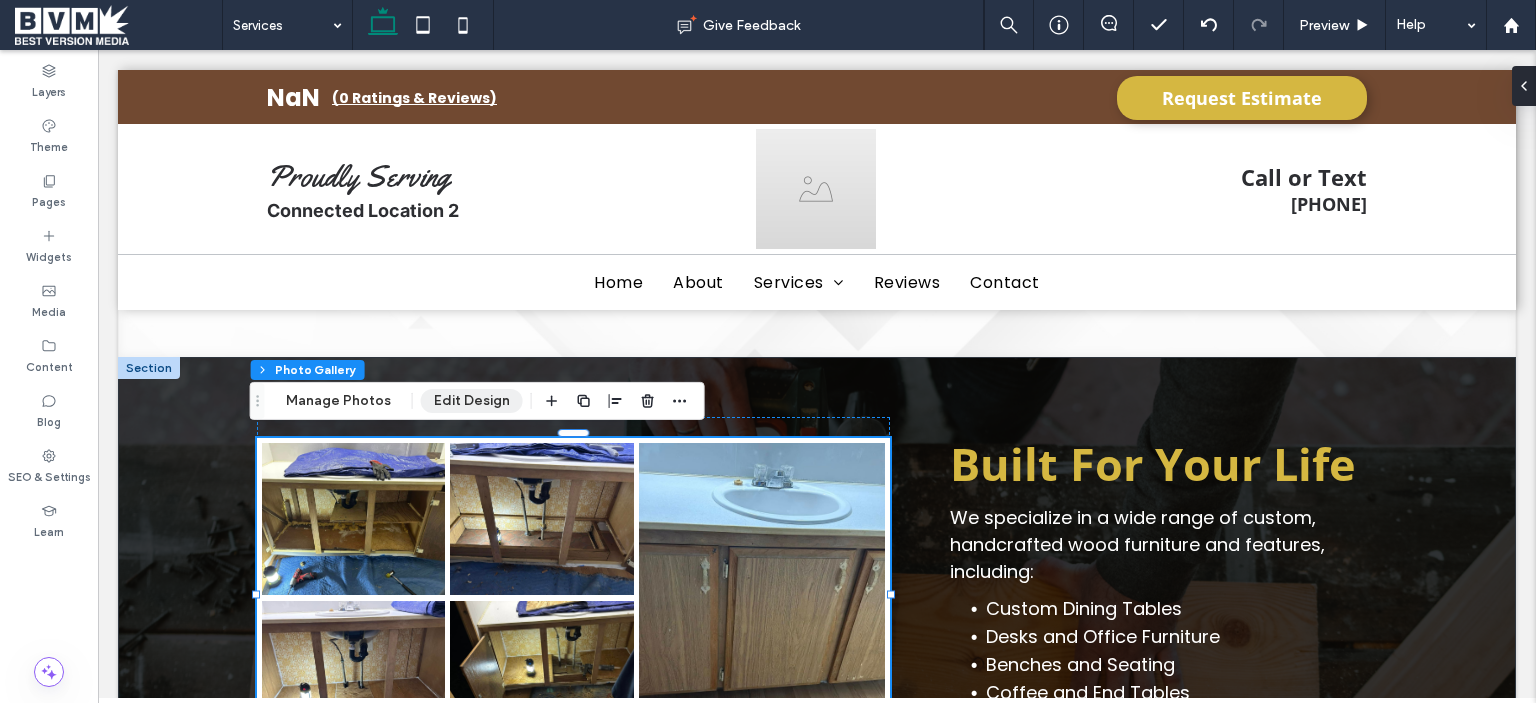 drag, startPoint x: 473, startPoint y: 395, endPoint x: 493, endPoint y: 391, distance: 20.396078 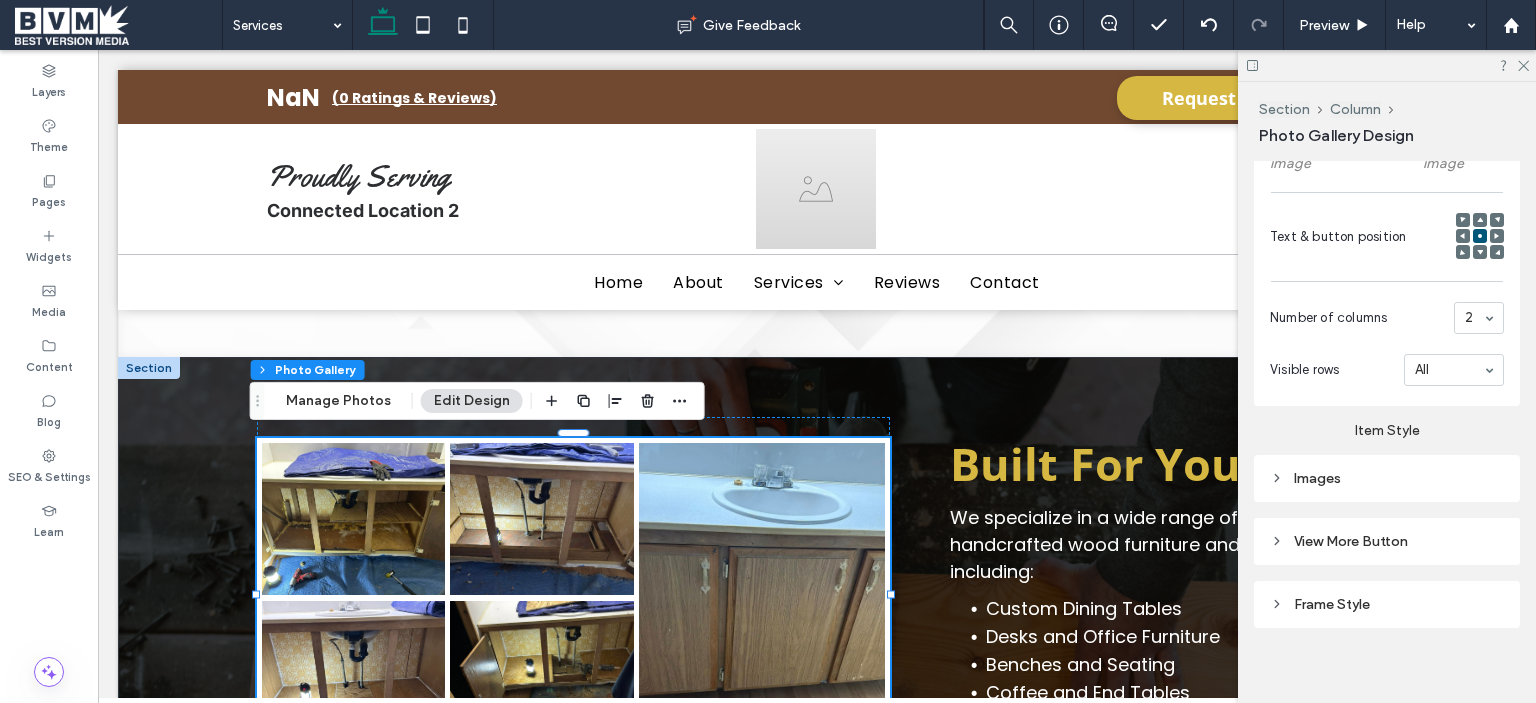 scroll, scrollTop: 920, scrollLeft: 0, axis: vertical 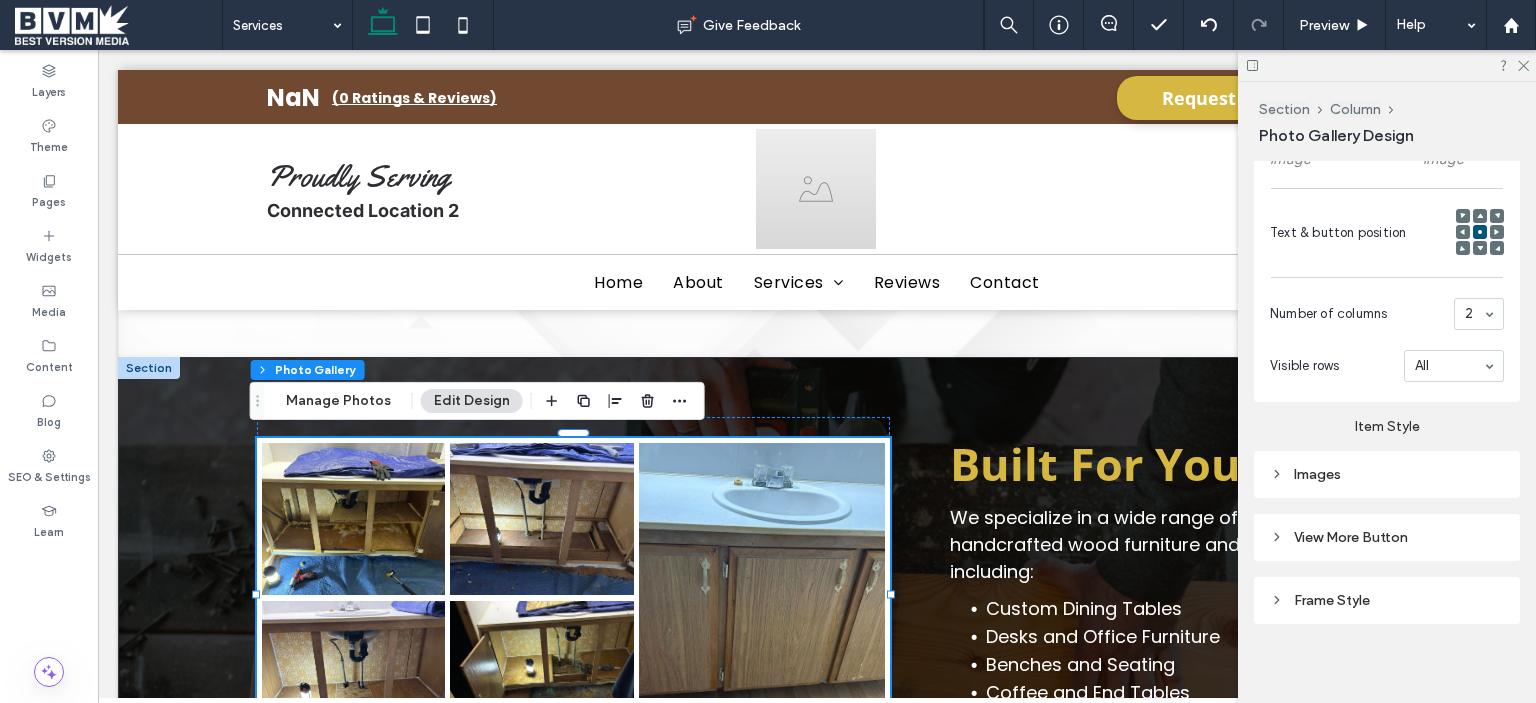 click on "Images" at bounding box center (1387, 474) 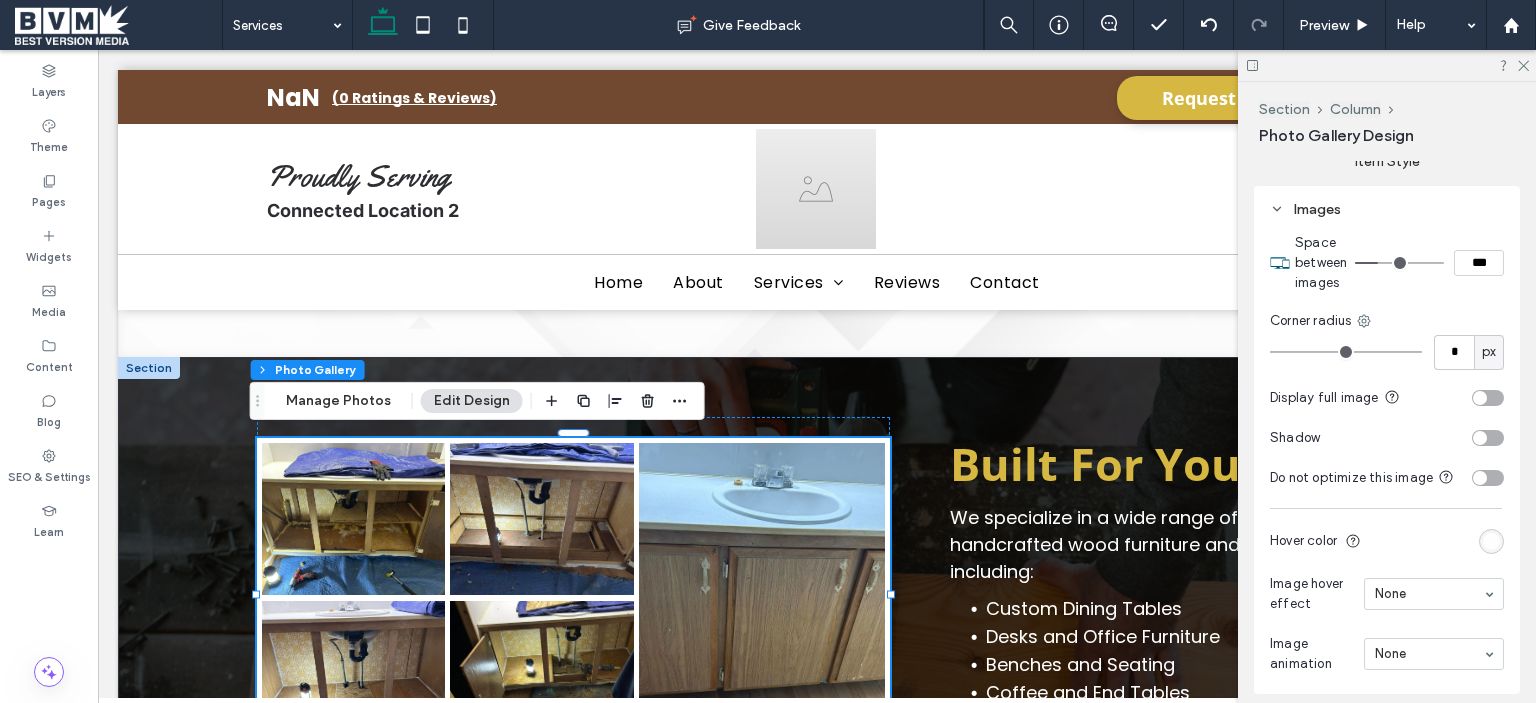 scroll, scrollTop: 1320, scrollLeft: 0, axis: vertical 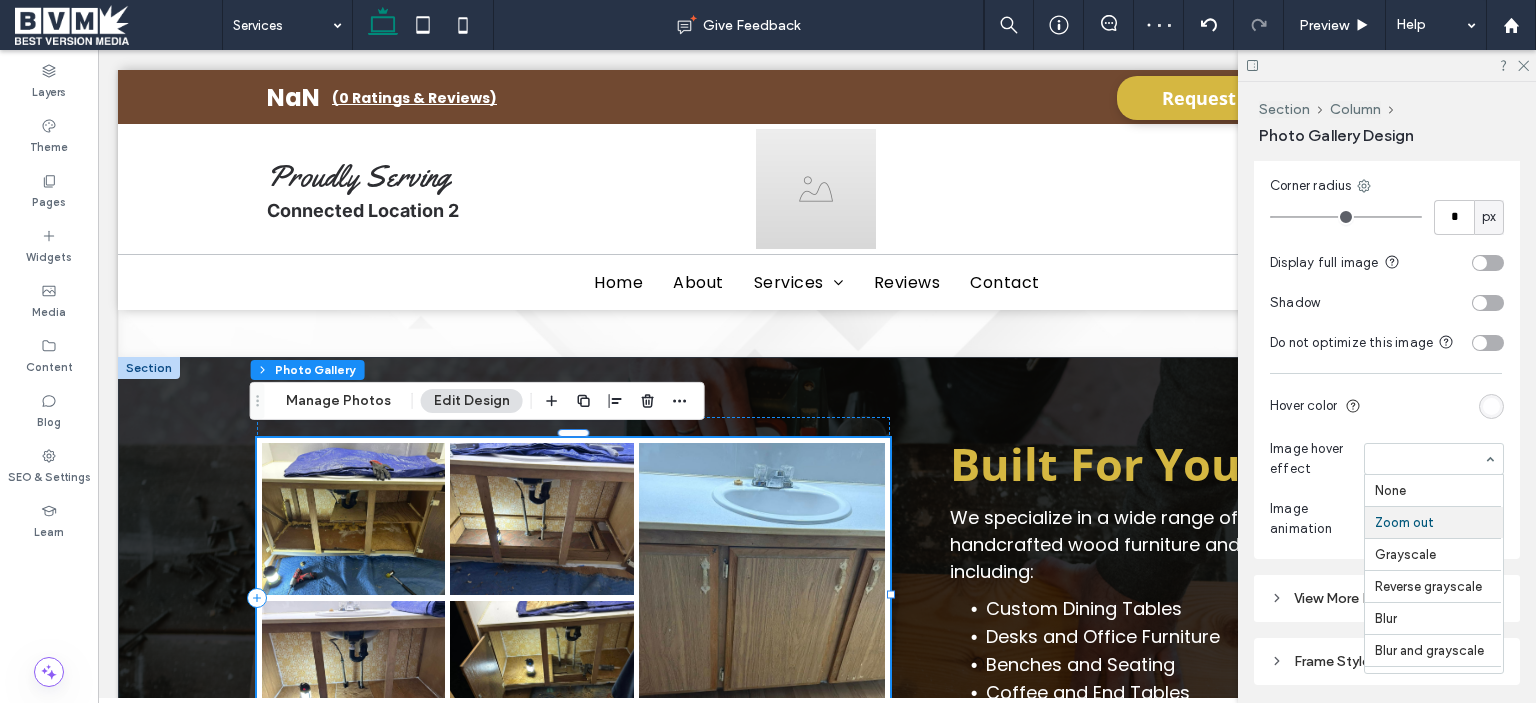 click at bounding box center (1434, 459) 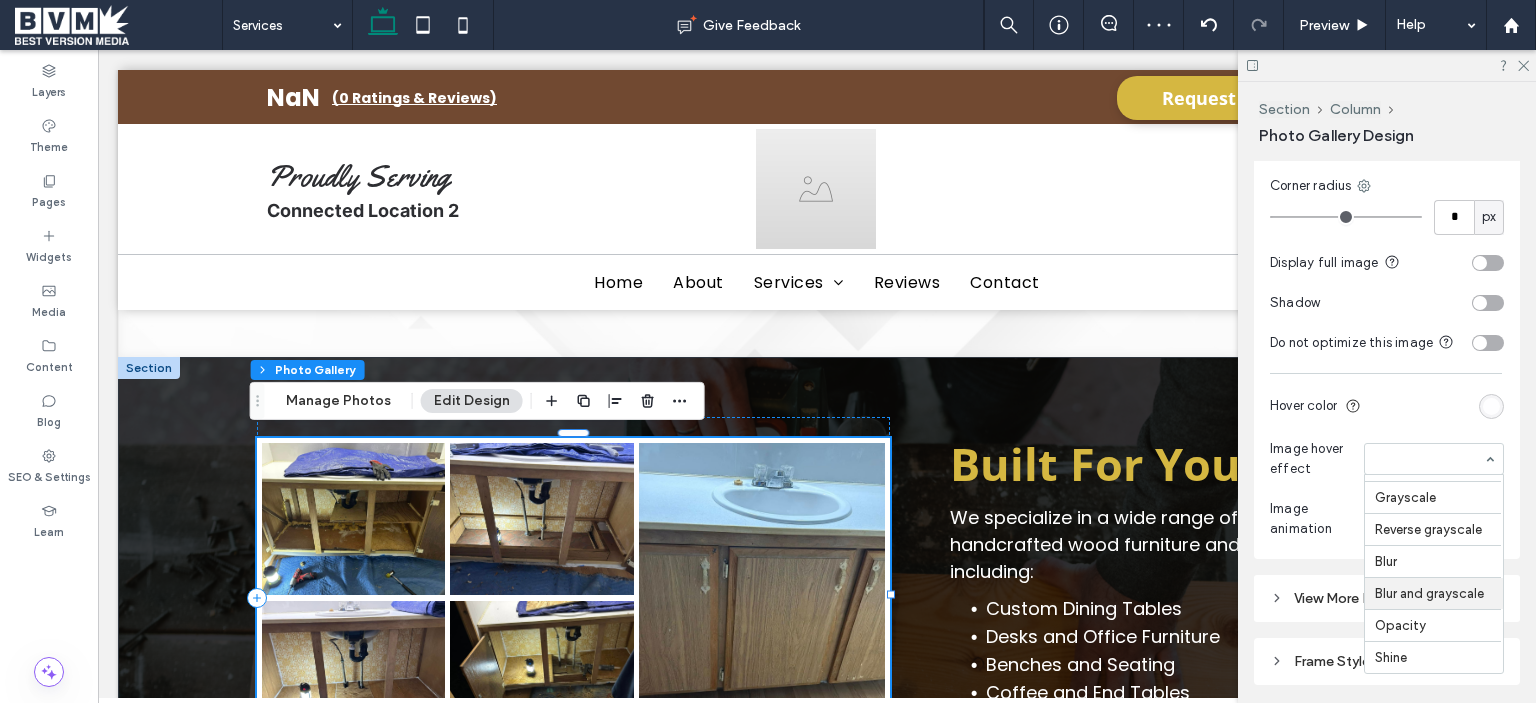 scroll, scrollTop: 79, scrollLeft: 0, axis: vertical 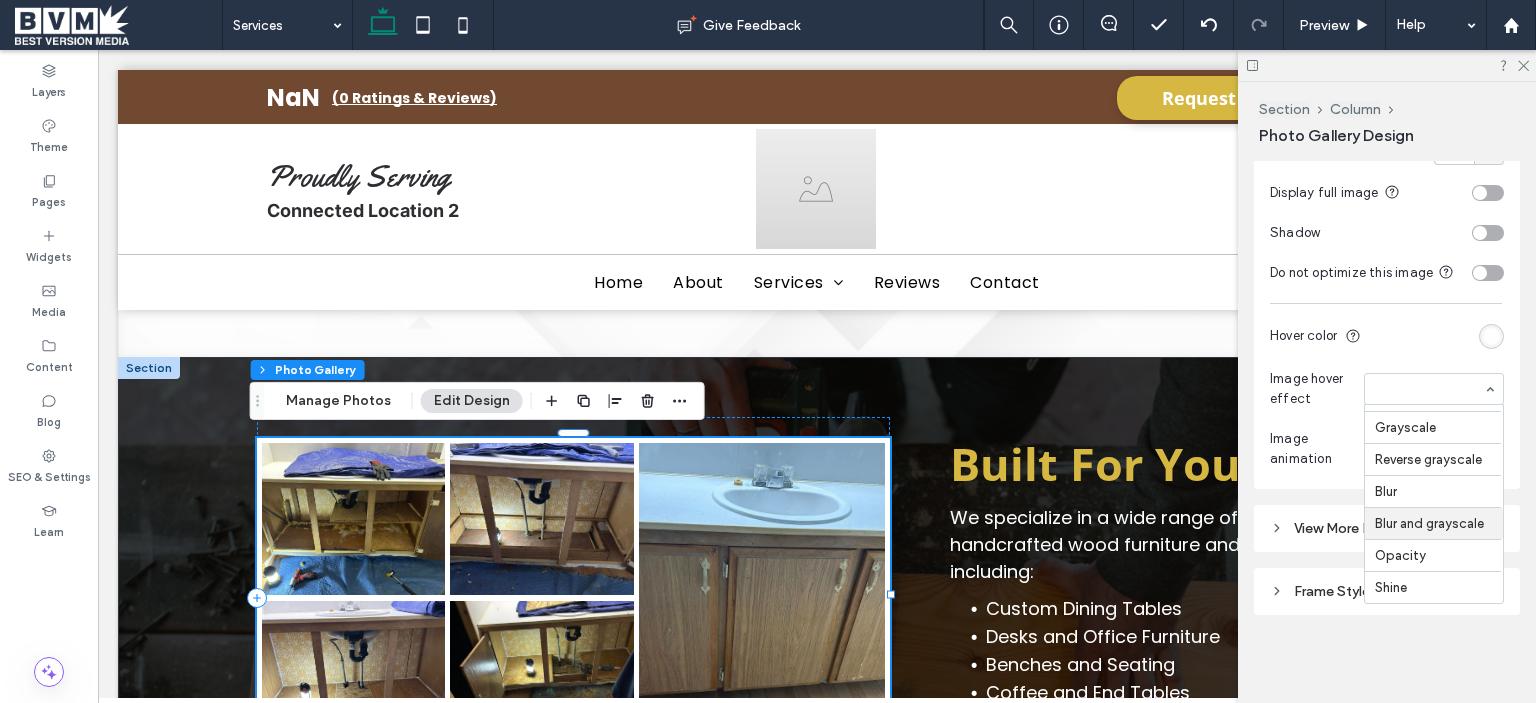 click on "Image animation" at bounding box center (1313, 449) 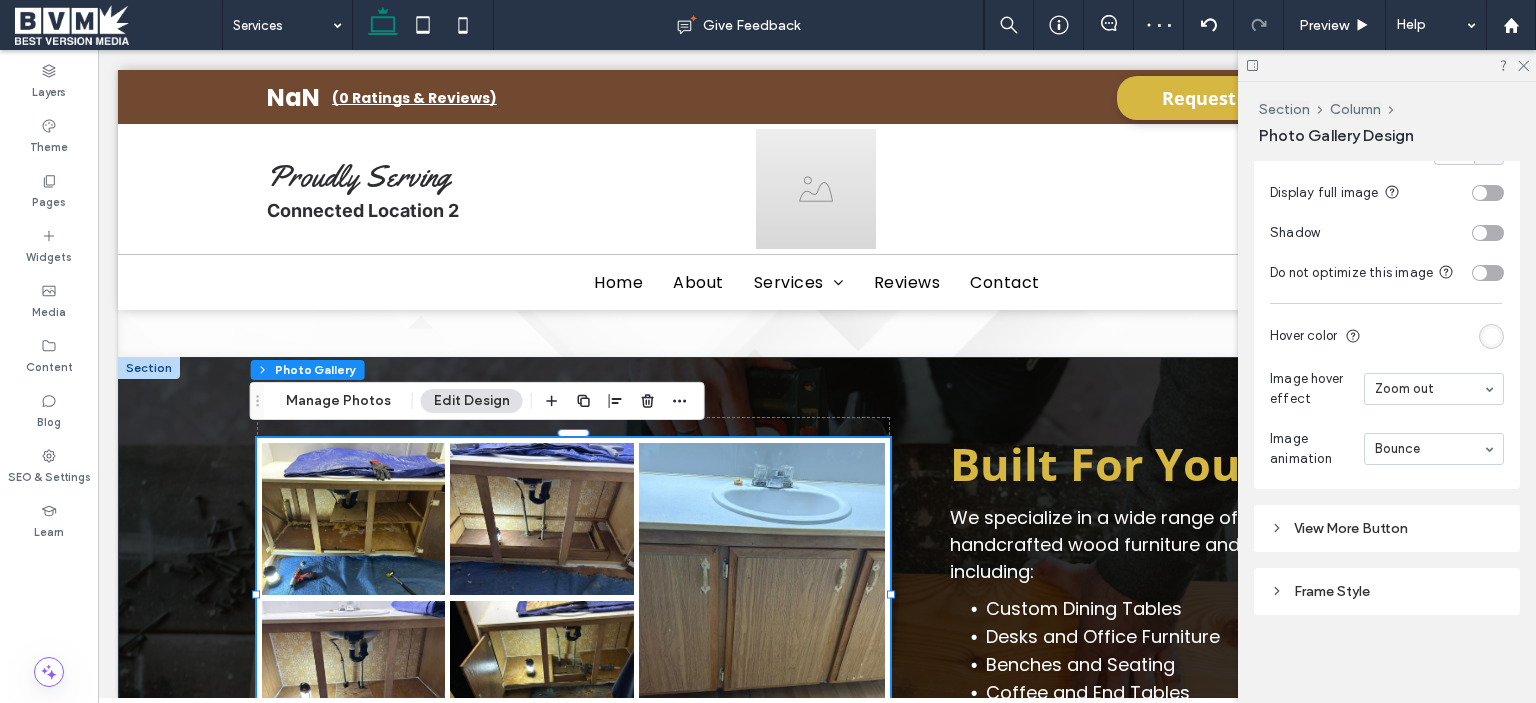 click at bounding box center (1434, 449) 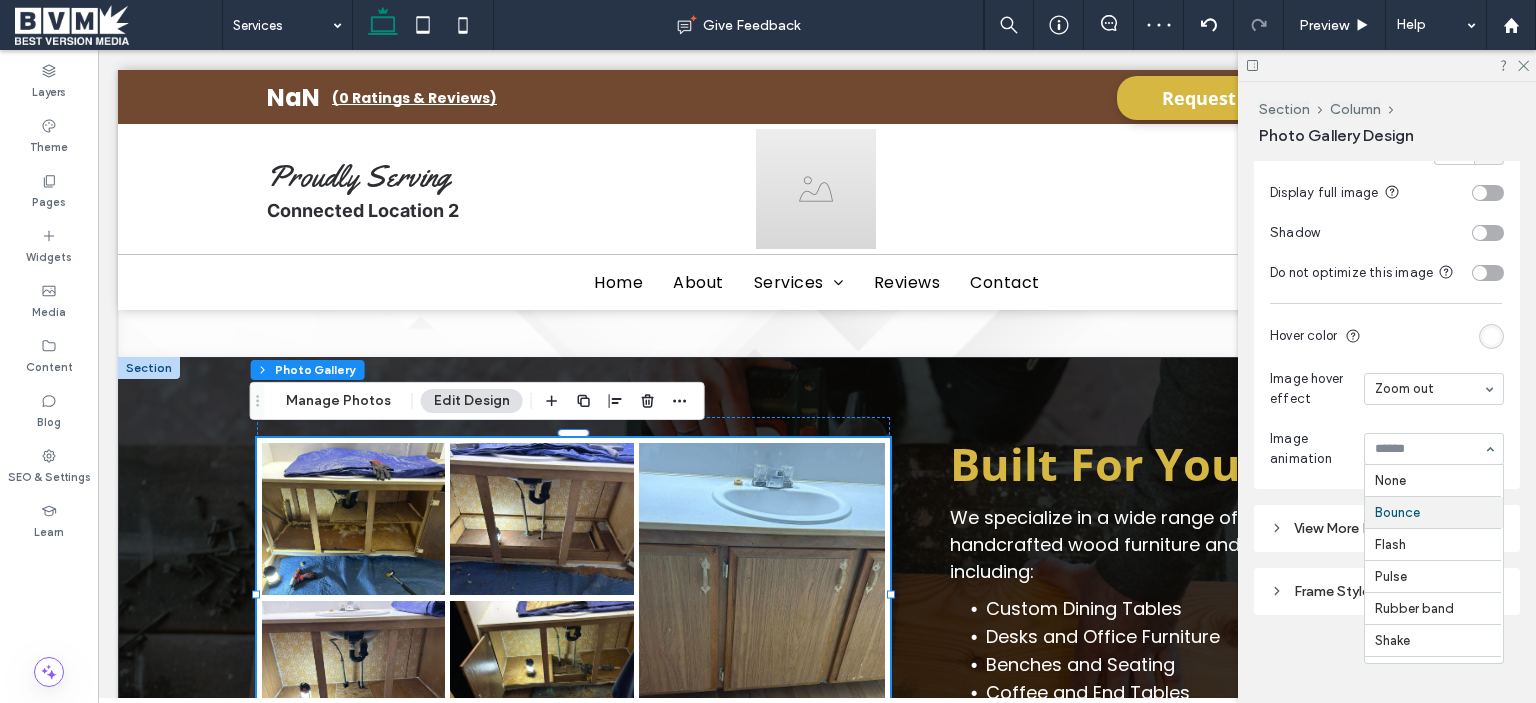 scroll, scrollTop: 32, scrollLeft: 0, axis: vertical 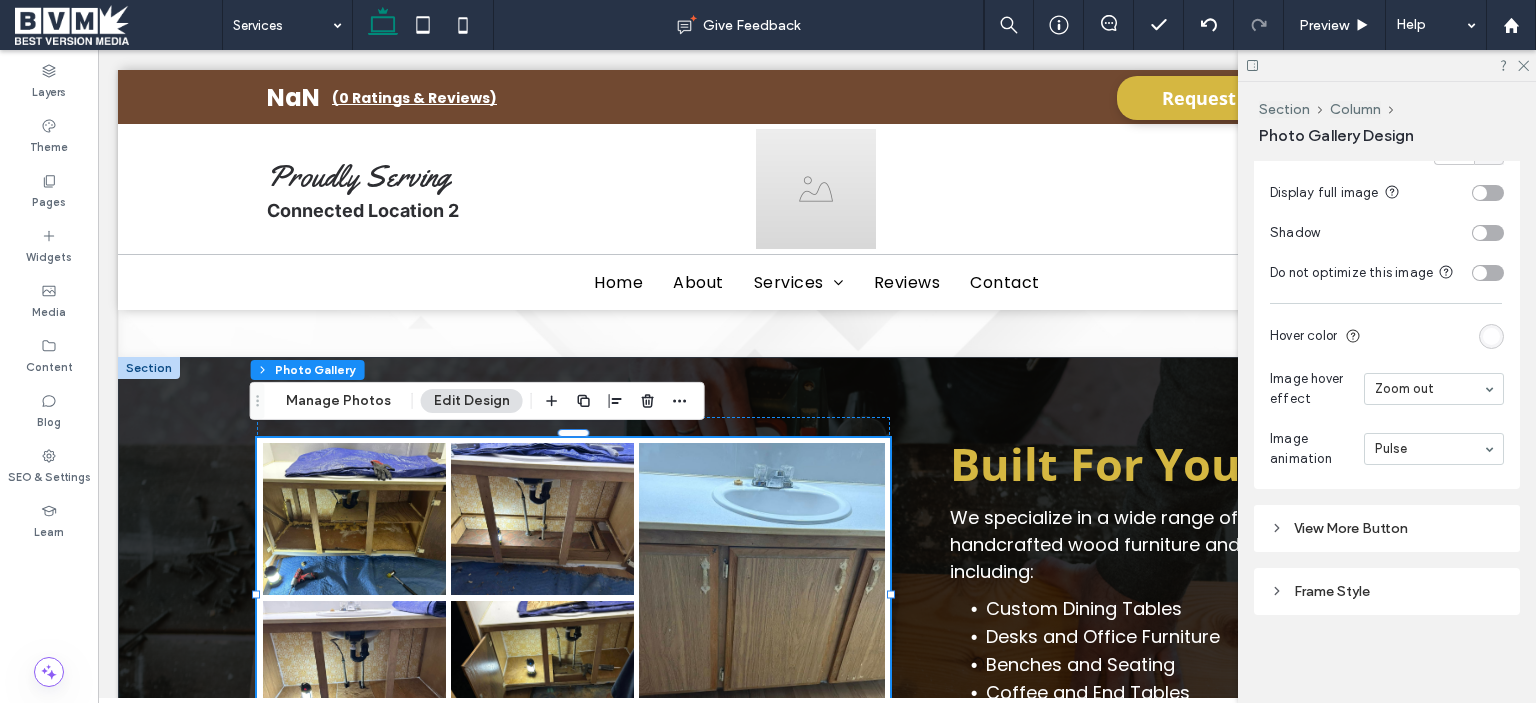 click at bounding box center [1429, 449] 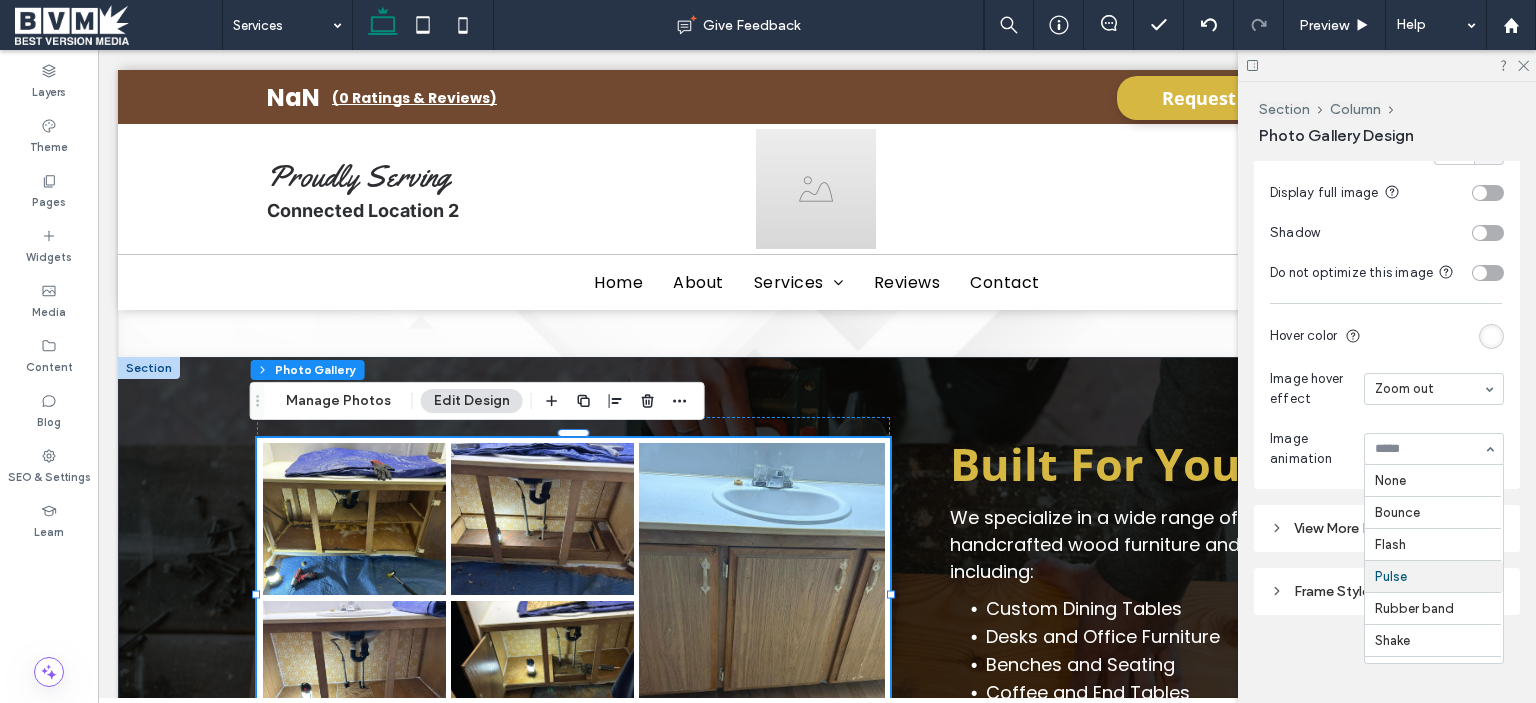 scroll, scrollTop: 98, scrollLeft: 0, axis: vertical 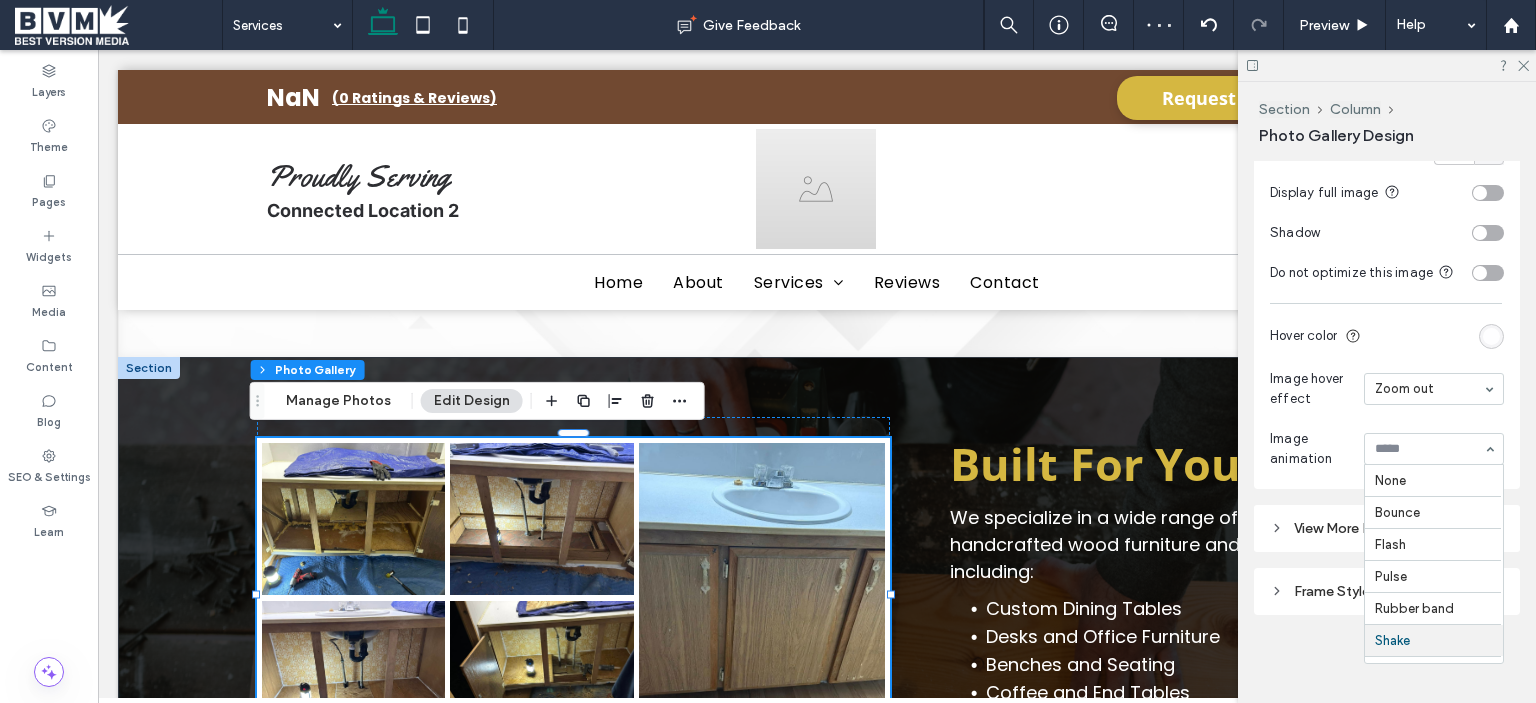 click at bounding box center (1429, 449) 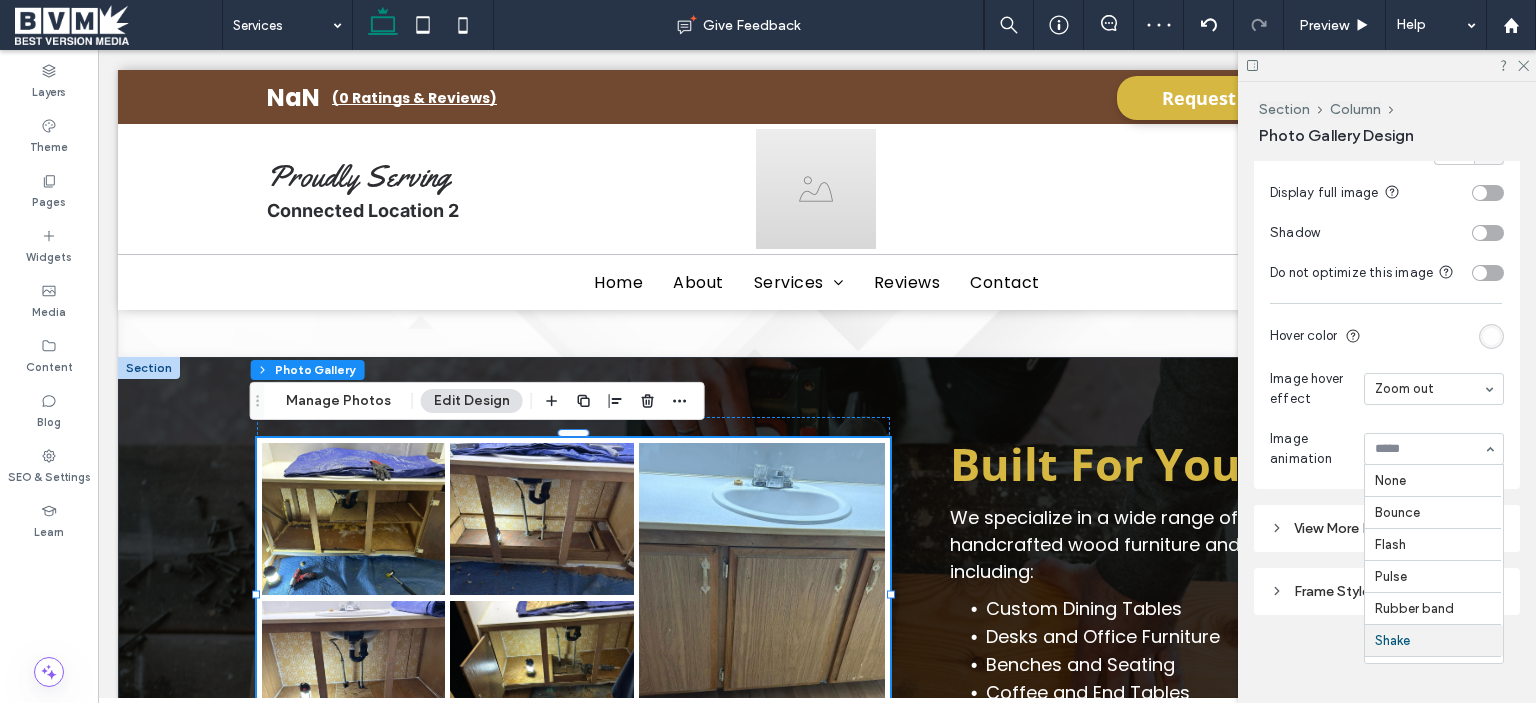 scroll, scrollTop: 164, scrollLeft: 0, axis: vertical 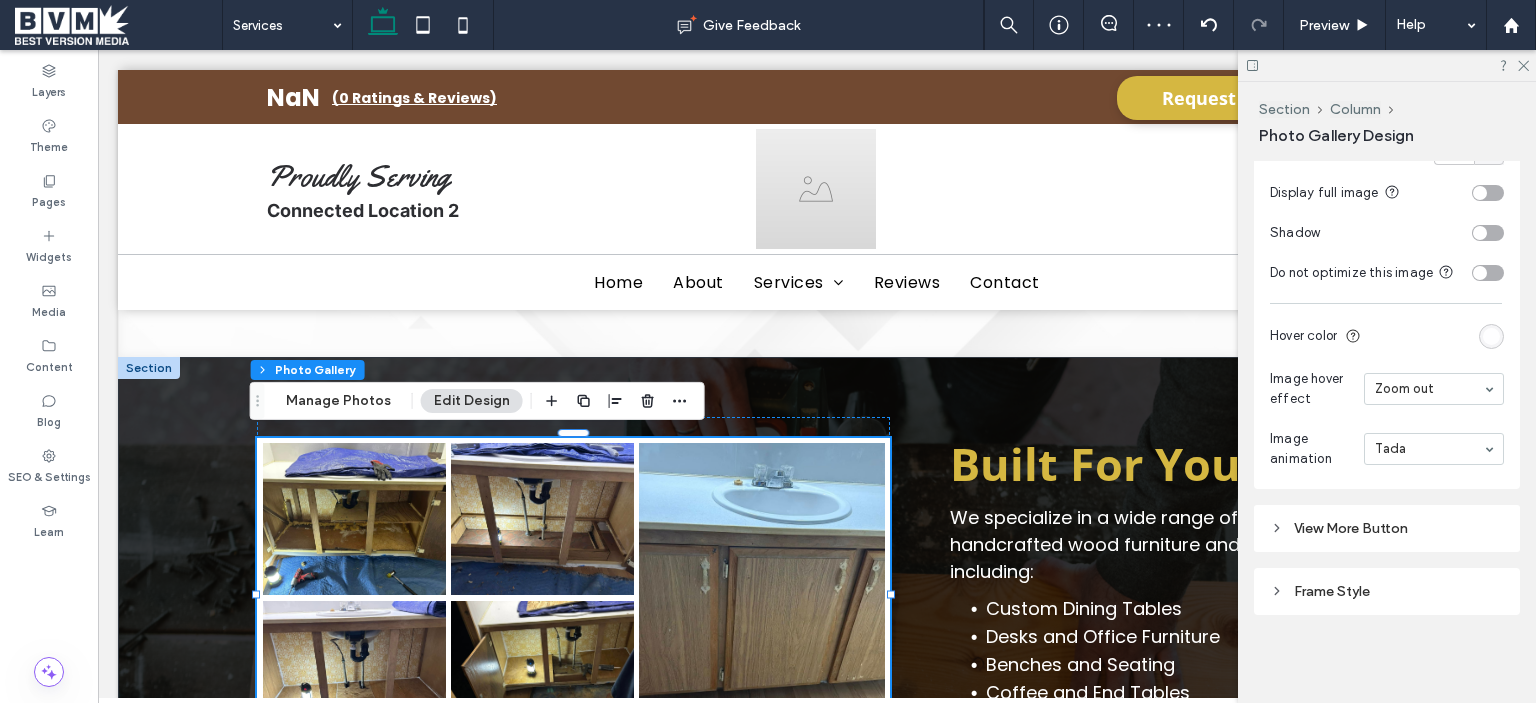 click at bounding box center [1434, 449] 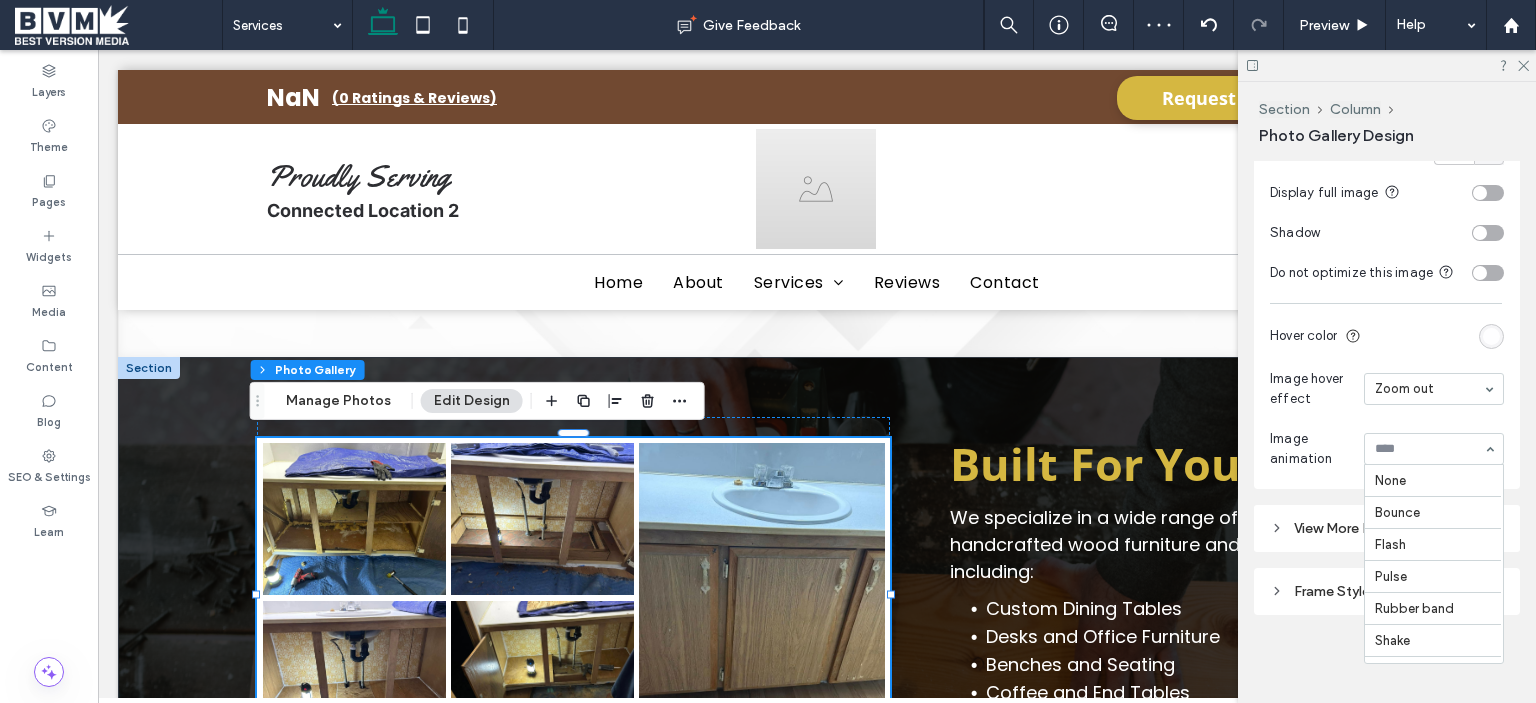 scroll, scrollTop: 230, scrollLeft: 0, axis: vertical 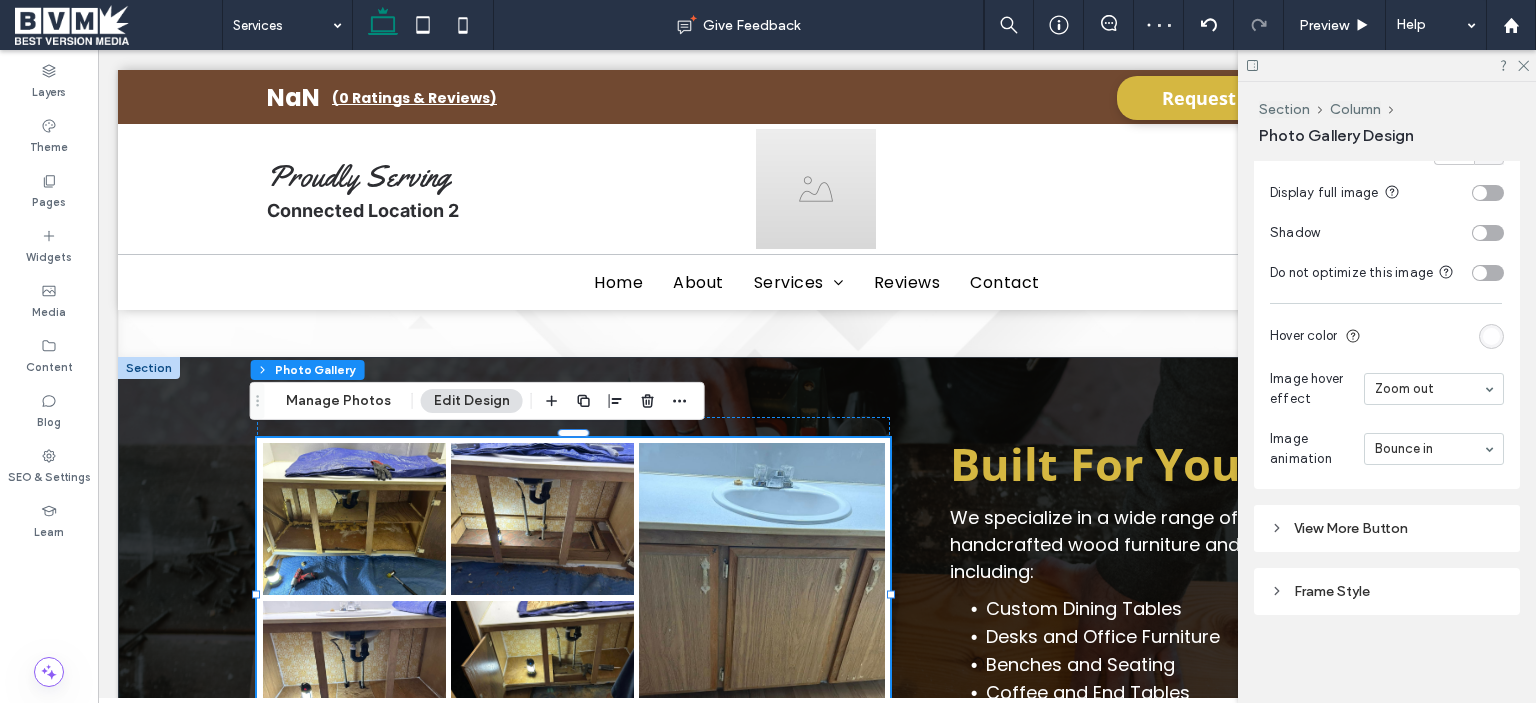 drag, startPoint x: 1409, startPoint y: 425, endPoint x: 1407, endPoint y: 449, distance: 24.083189 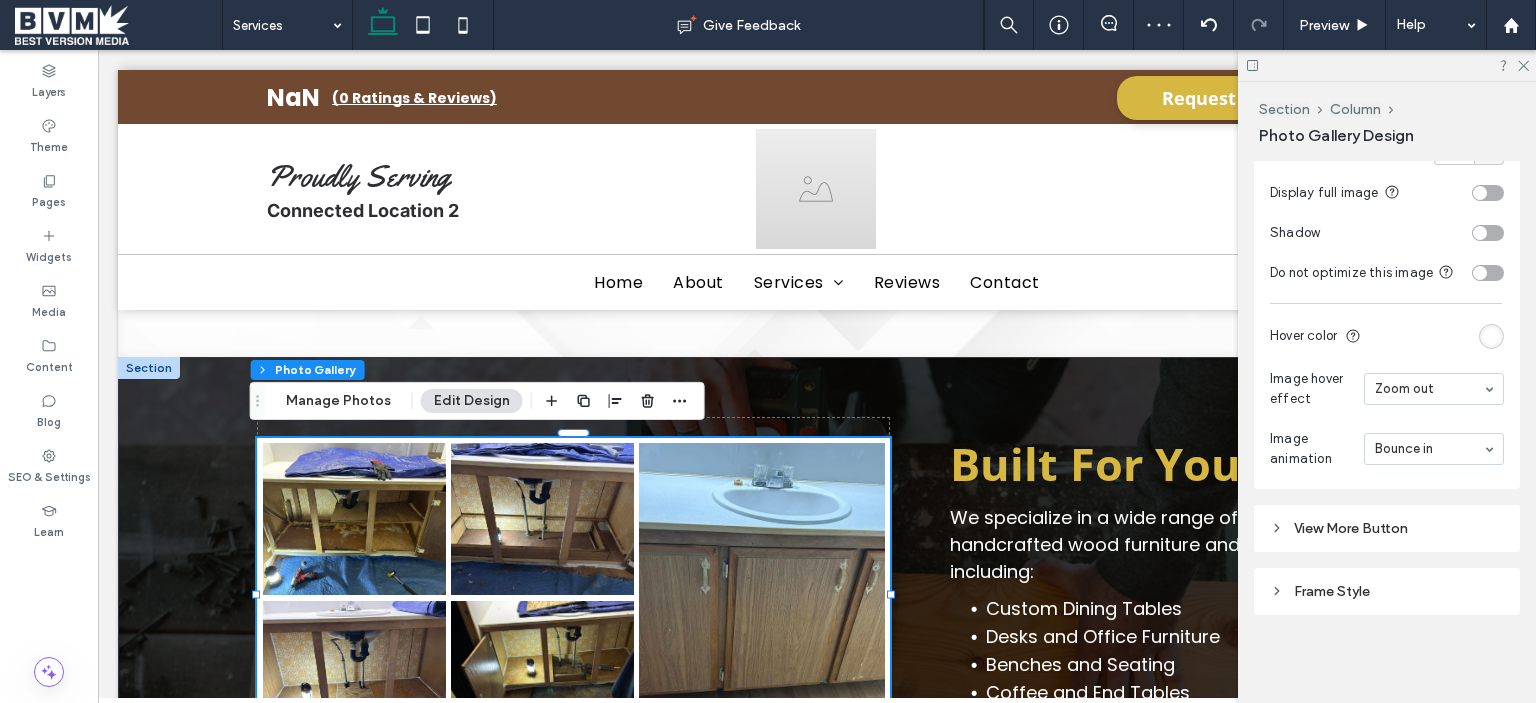 click on "Image animation Bounce in" at bounding box center (1387, 449) 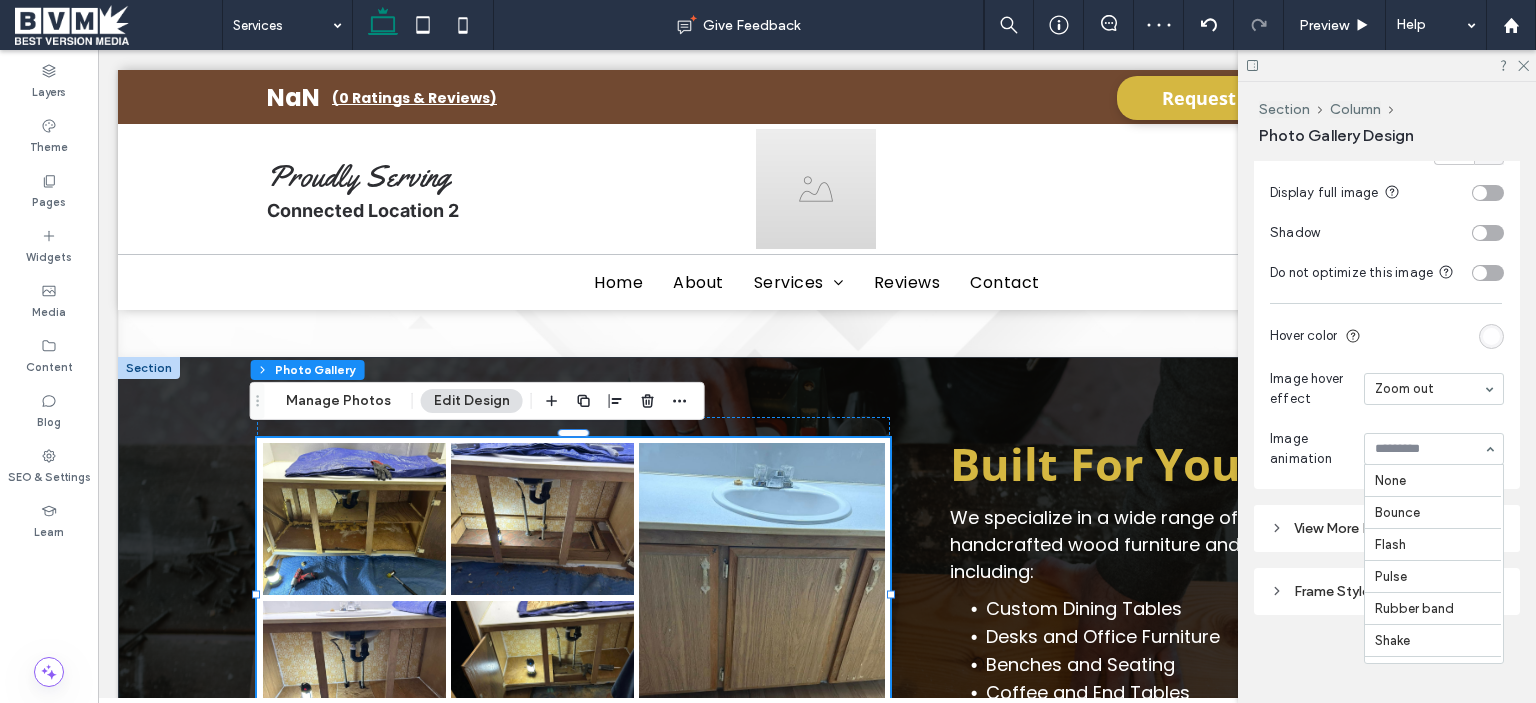 scroll, scrollTop: 295, scrollLeft: 0, axis: vertical 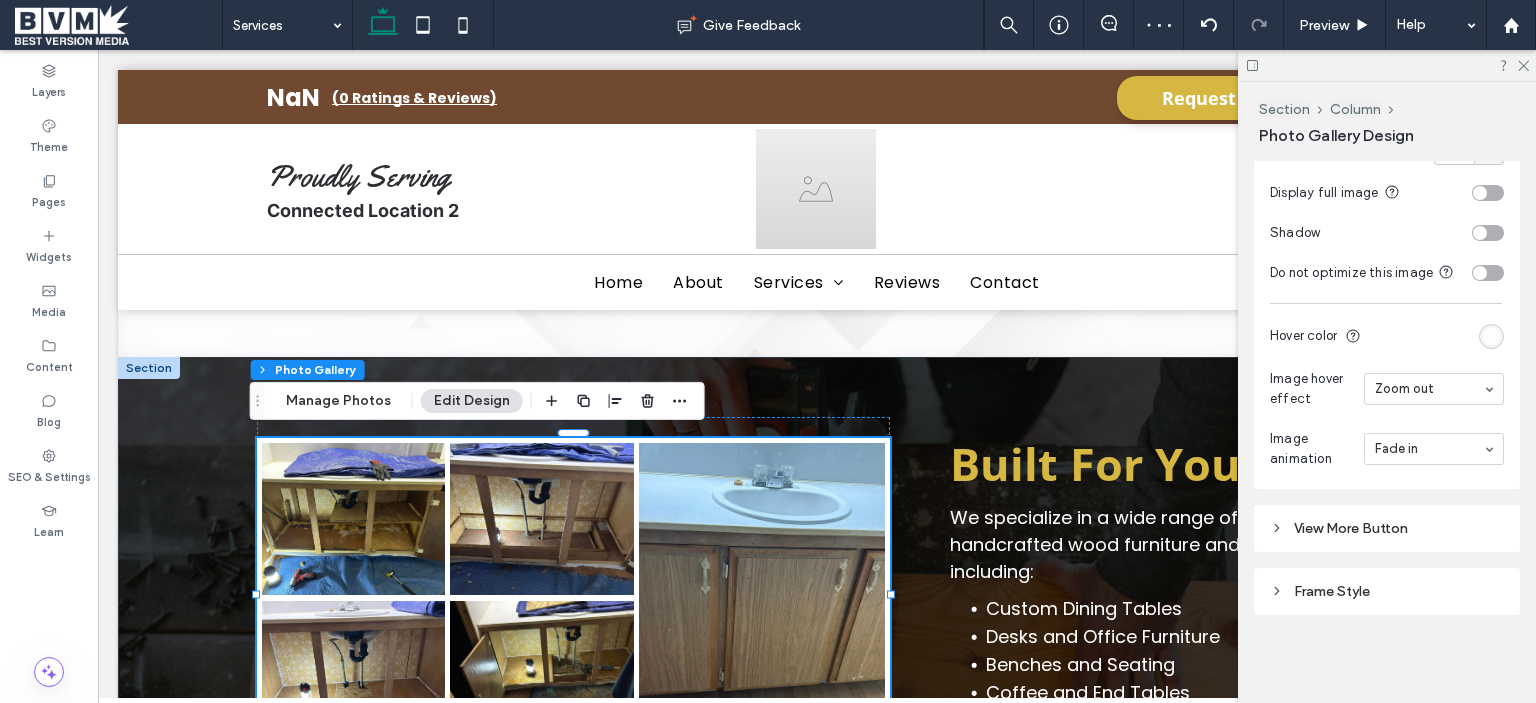 click at bounding box center (1429, 449) 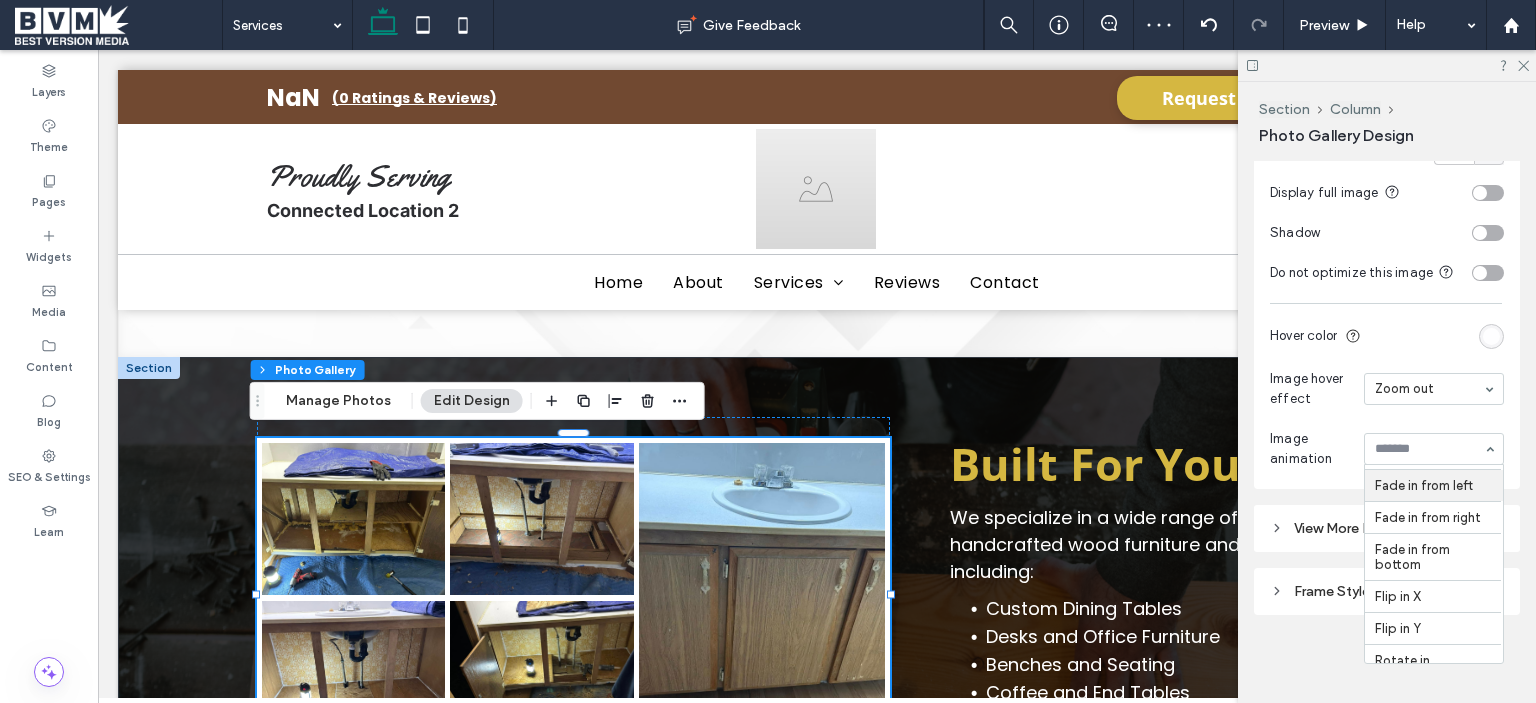 scroll, scrollTop: 526, scrollLeft: 0, axis: vertical 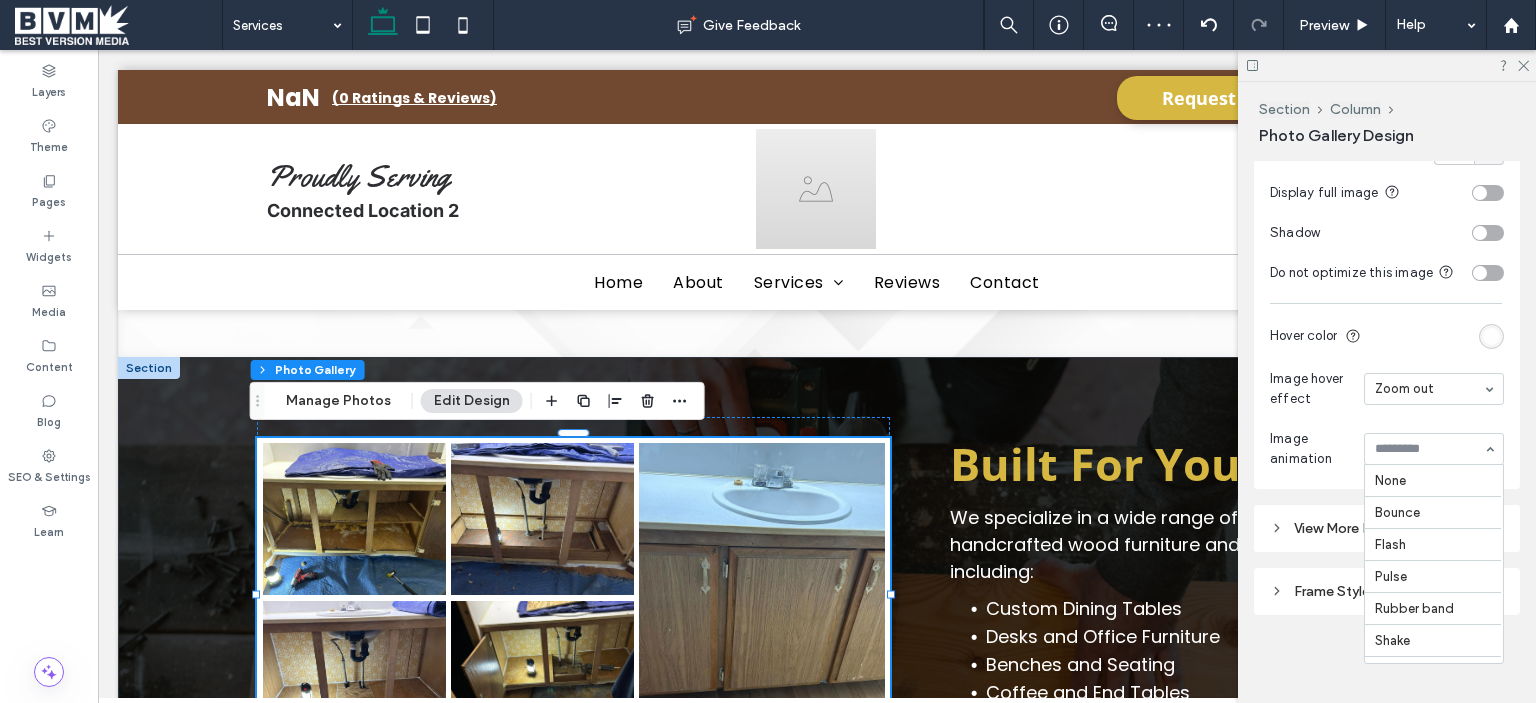 click at bounding box center [1429, 449] 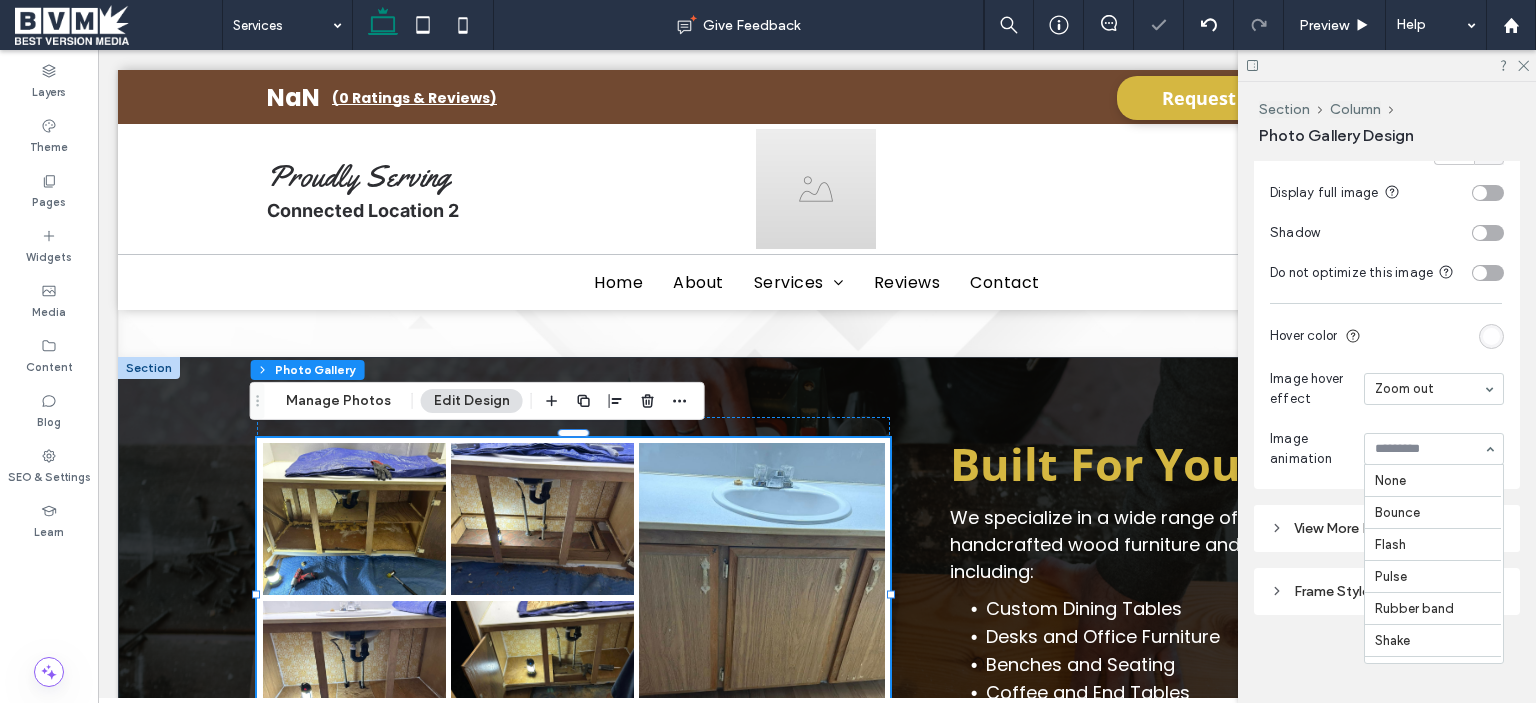 click at bounding box center (1429, 449) 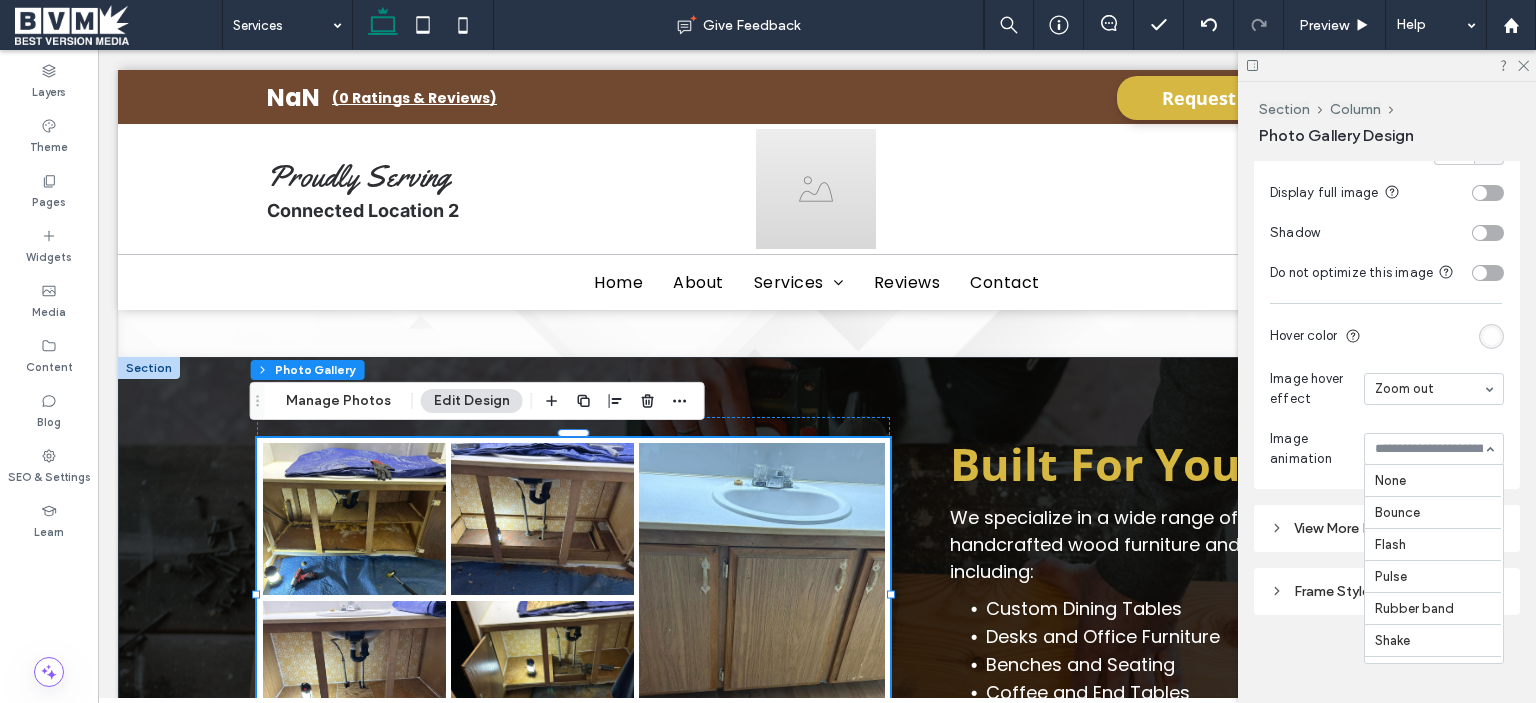 click at bounding box center (1434, 449) 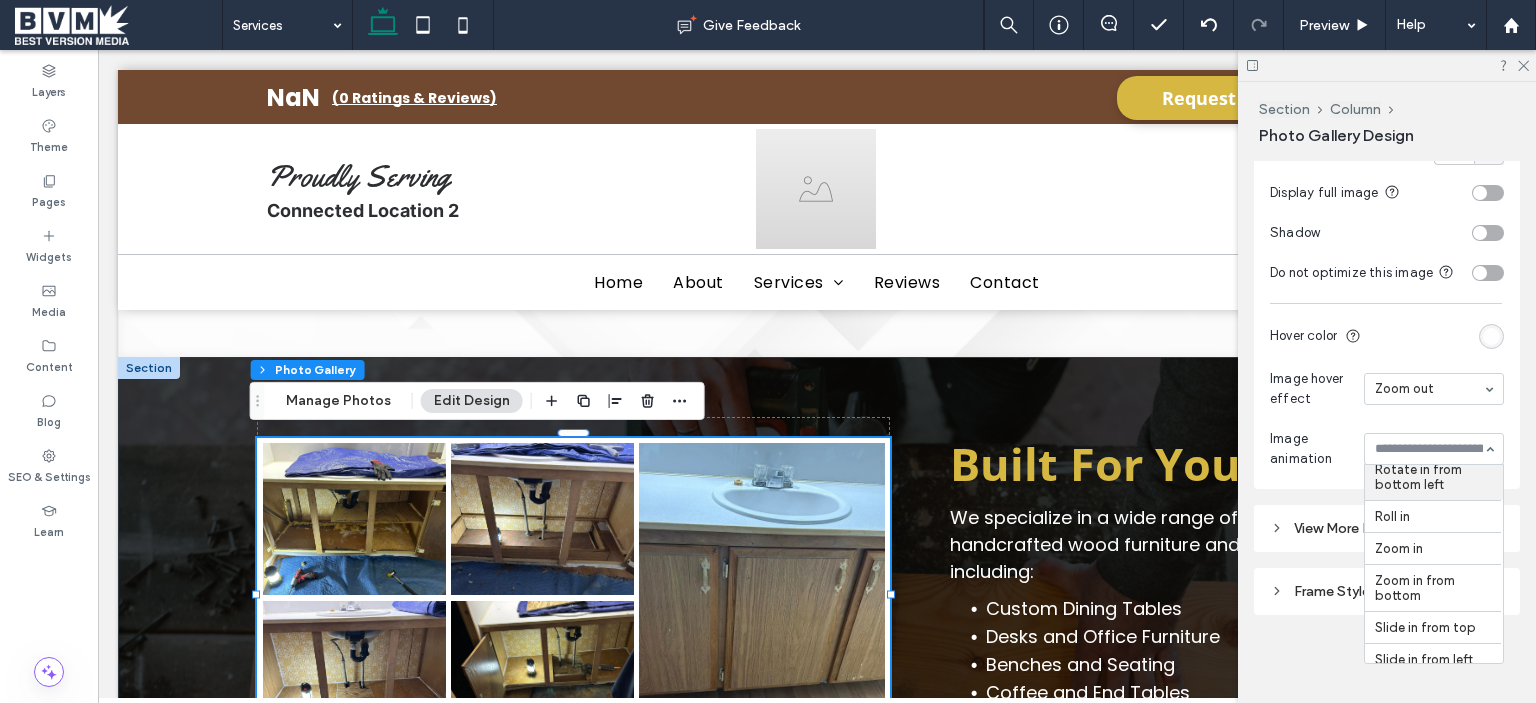scroll, scrollTop: 820, scrollLeft: 0, axis: vertical 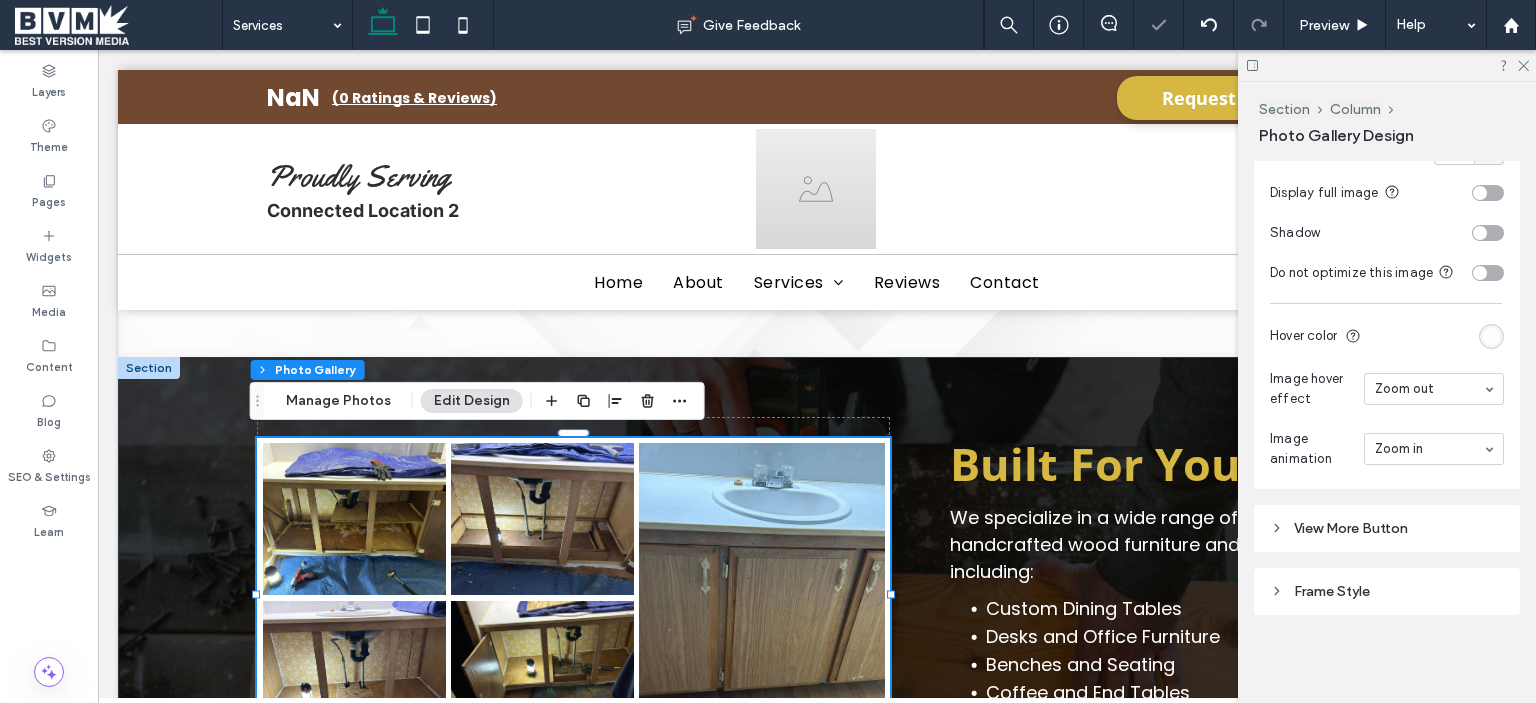 click at bounding box center [1429, 449] 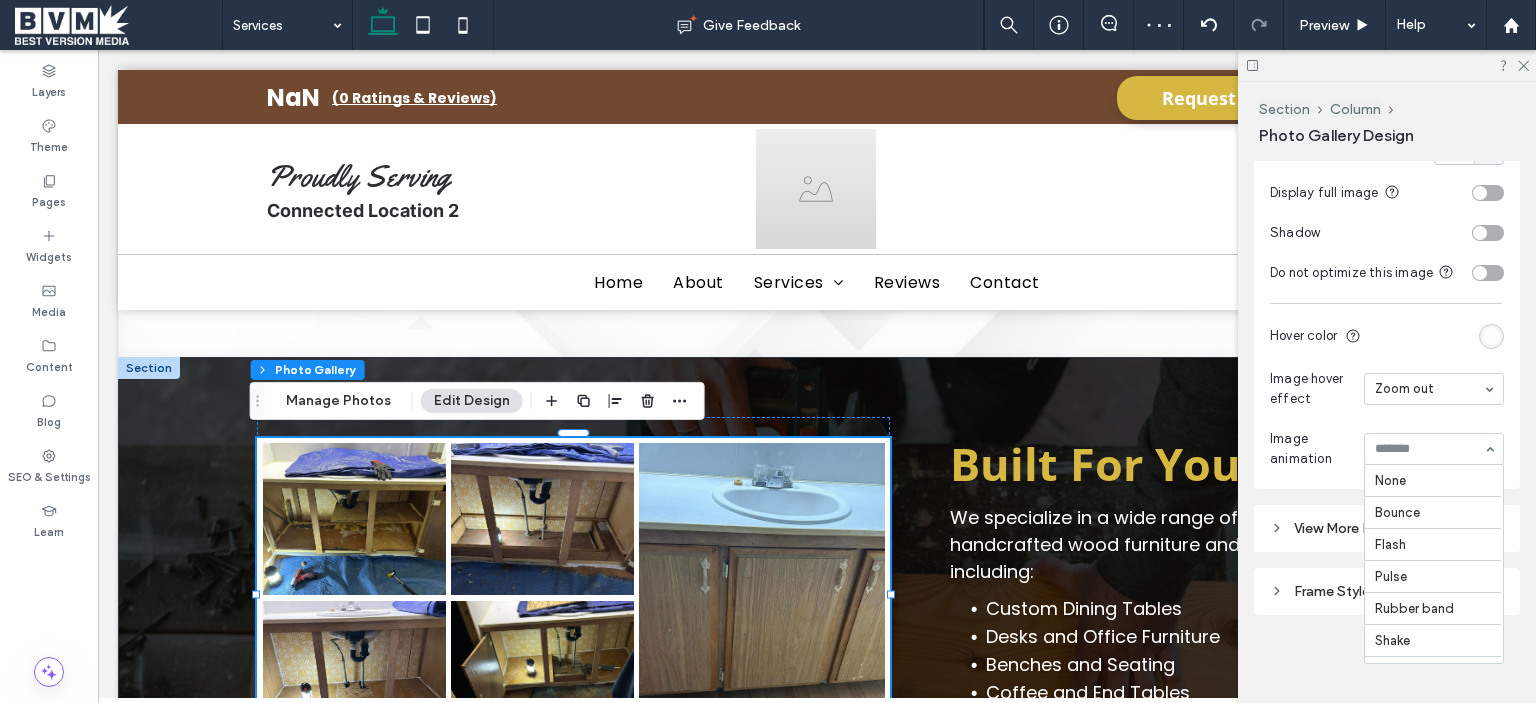 scroll, scrollTop: 880, scrollLeft: 0, axis: vertical 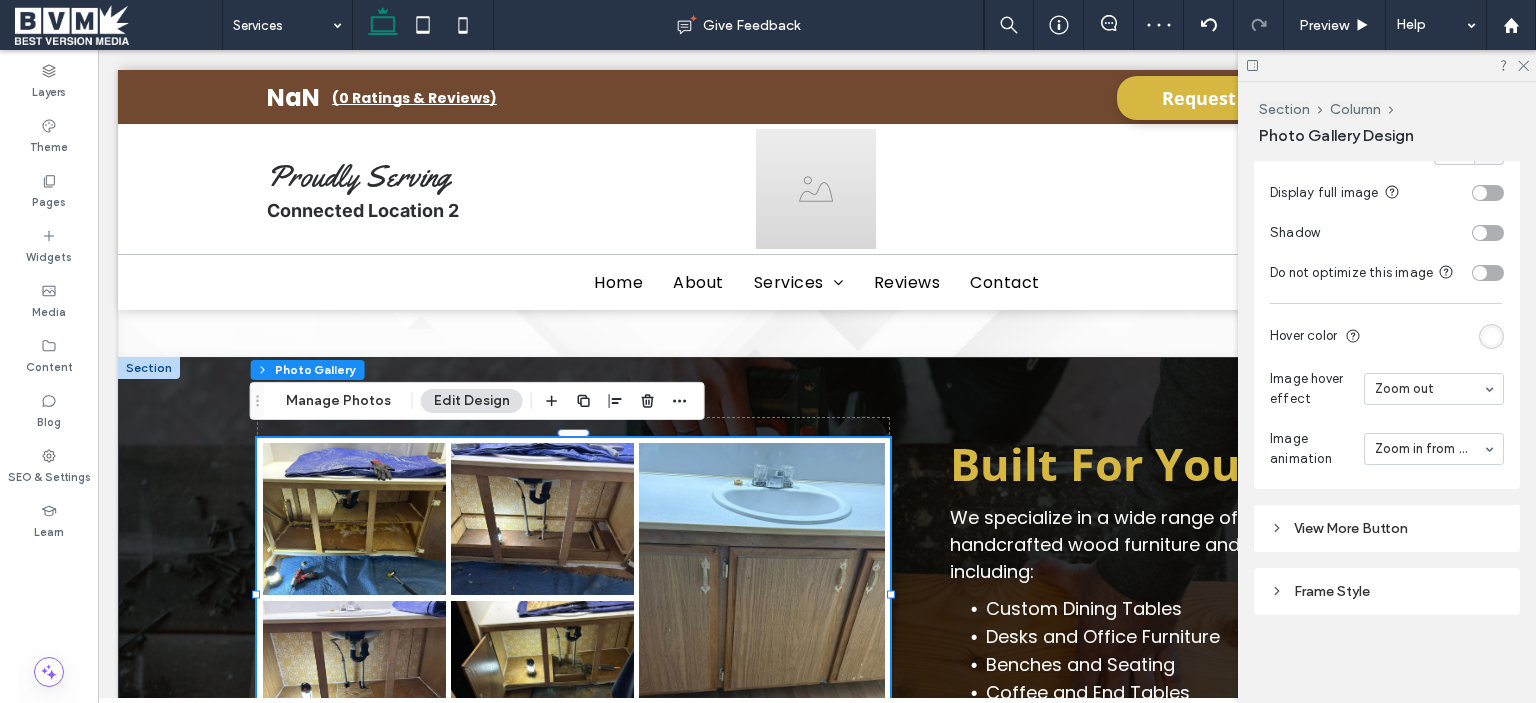 click on "Image animation Zoom in from bottom" at bounding box center [1387, 449] 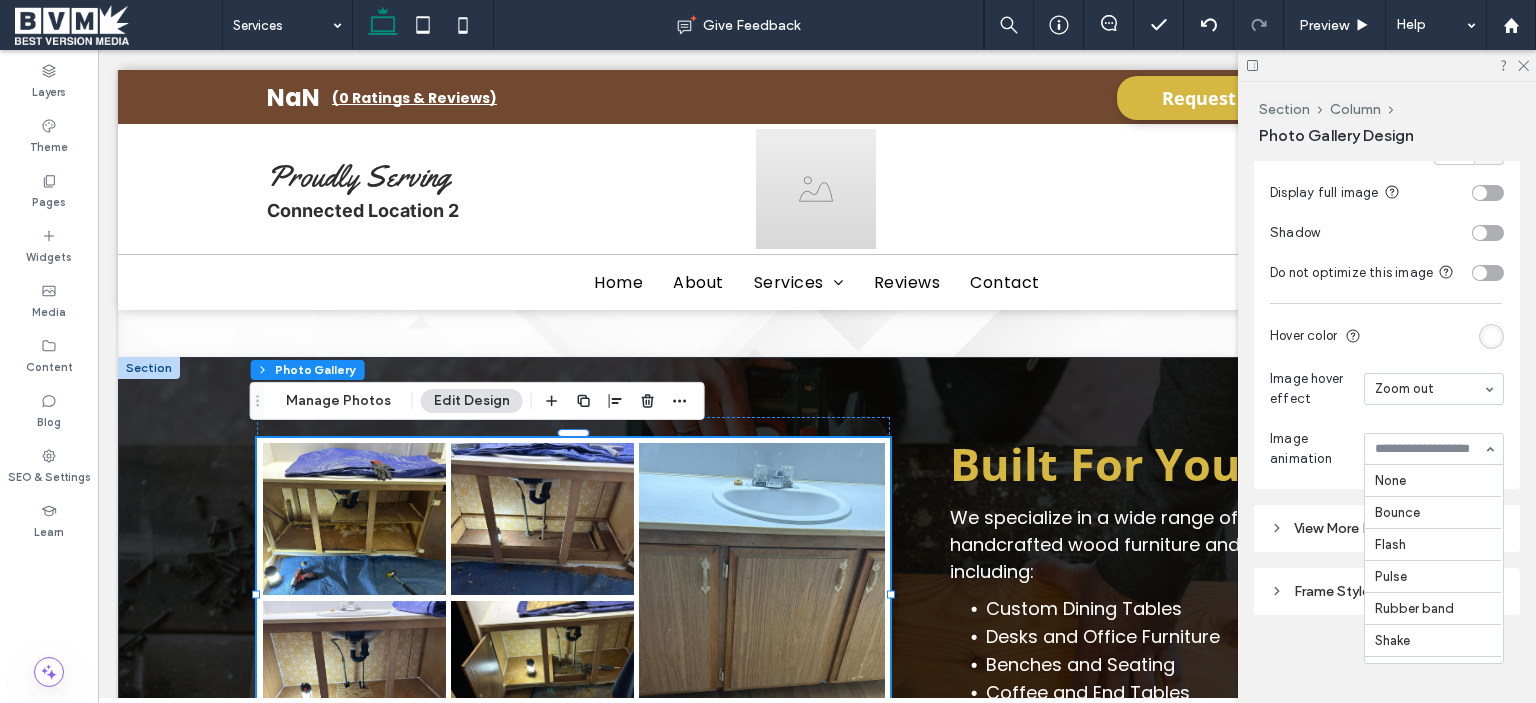 scroll, scrollTop: 880, scrollLeft: 0, axis: vertical 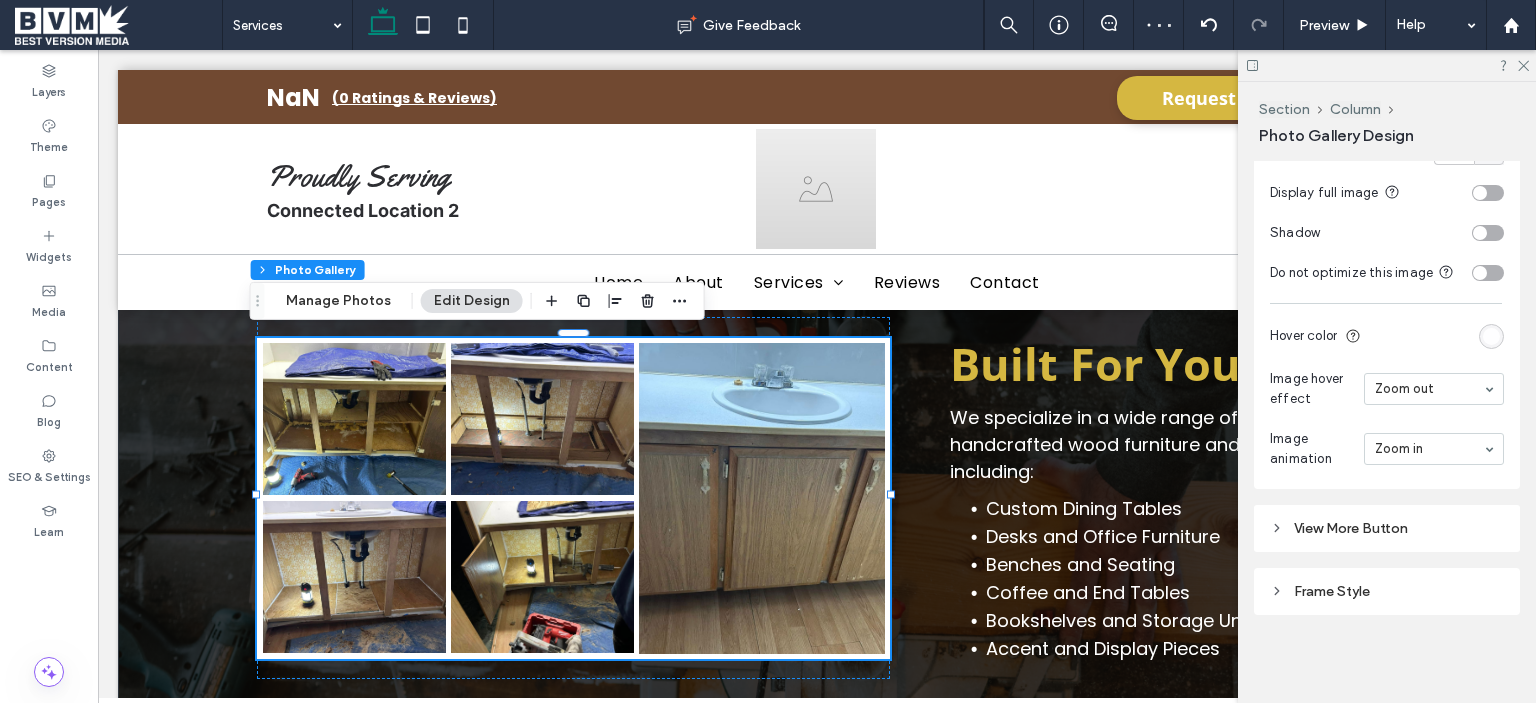 click at bounding box center (1429, 449) 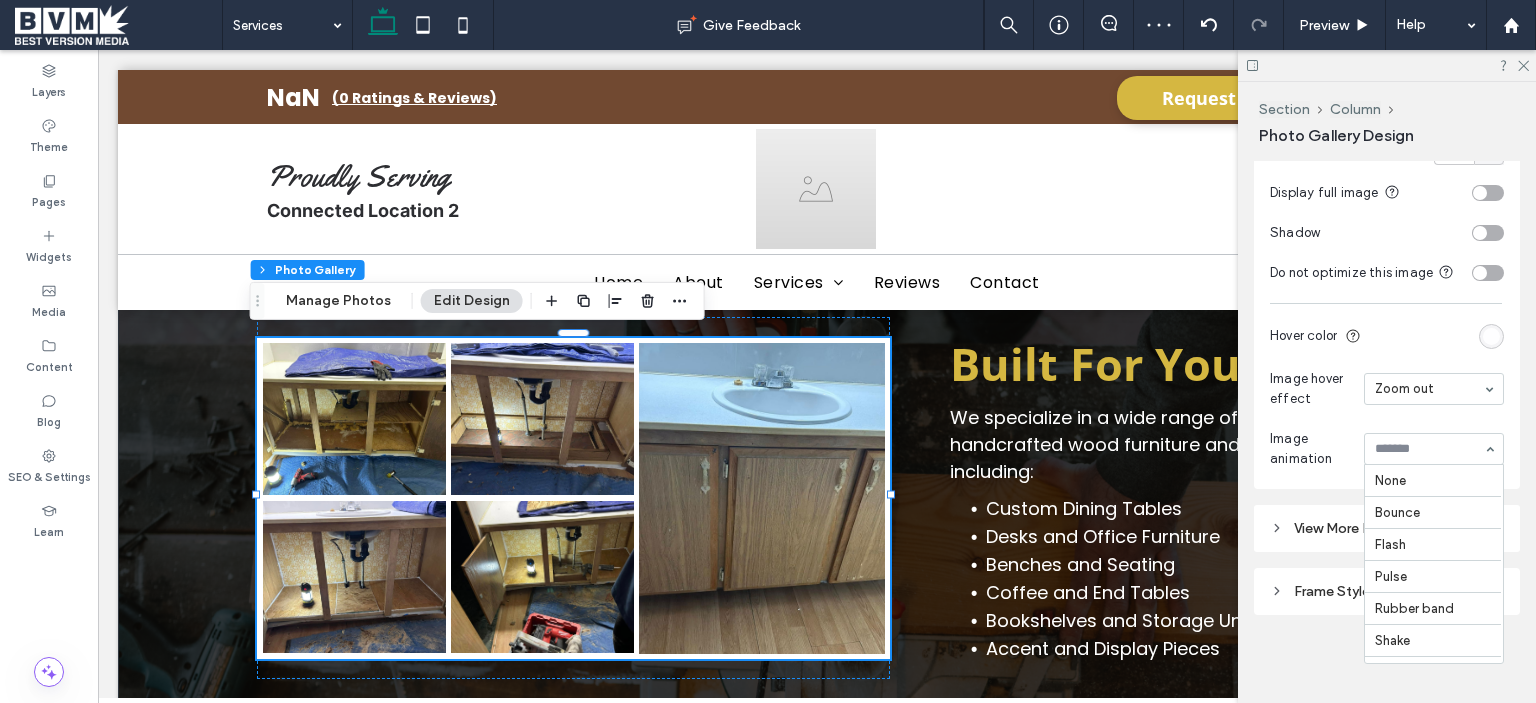 scroll, scrollTop: 880, scrollLeft: 0, axis: vertical 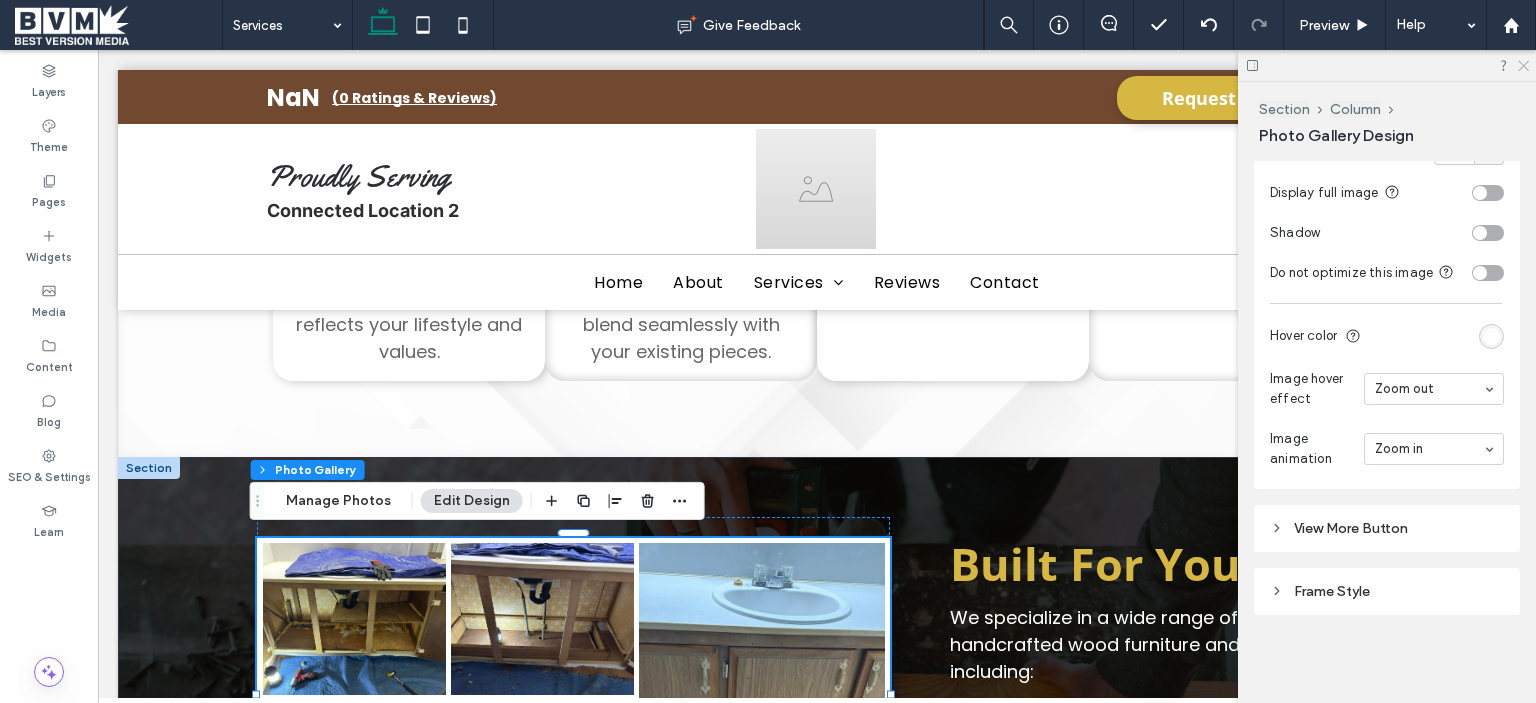drag, startPoint x: 1520, startPoint y: 58, endPoint x: 1316, endPoint y: 150, distance: 223.78561 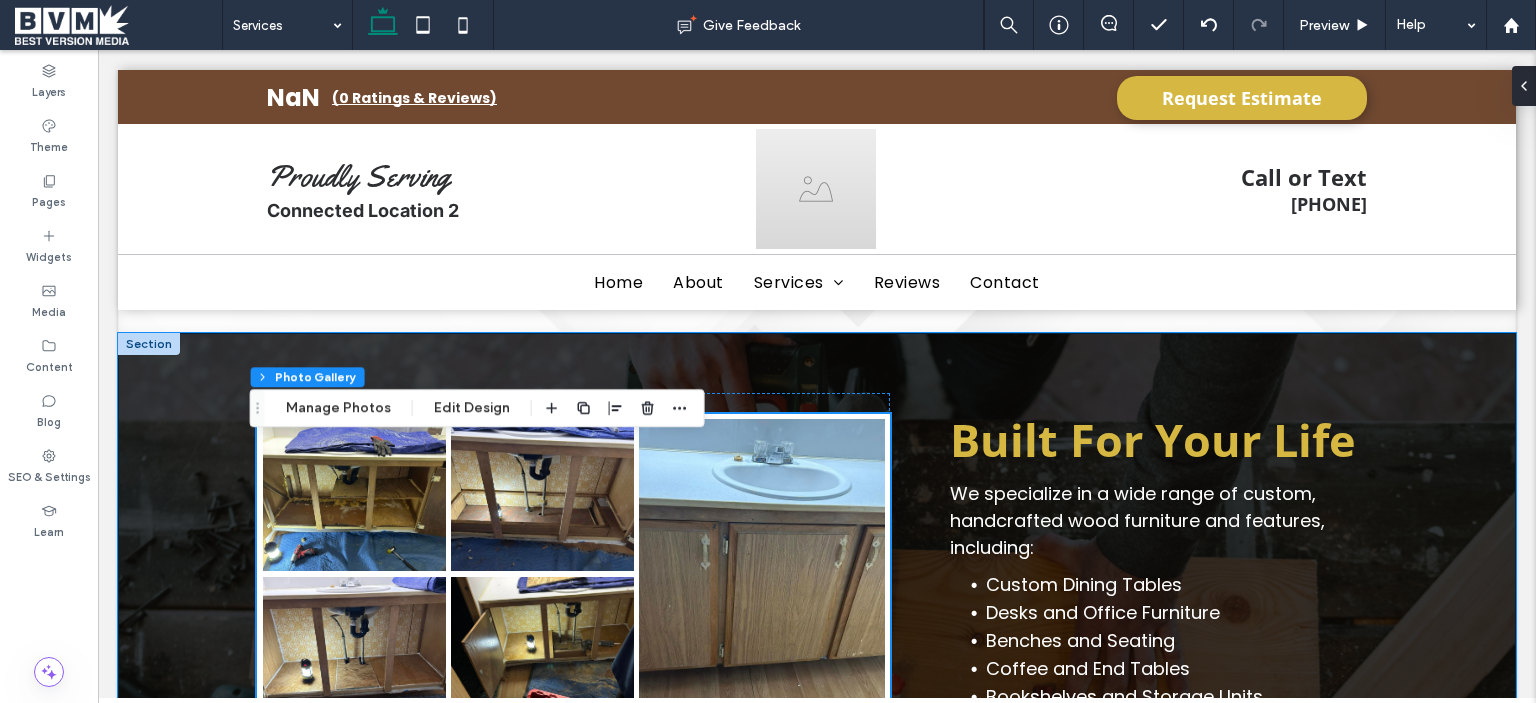 scroll, scrollTop: 1892, scrollLeft: 0, axis: vertical 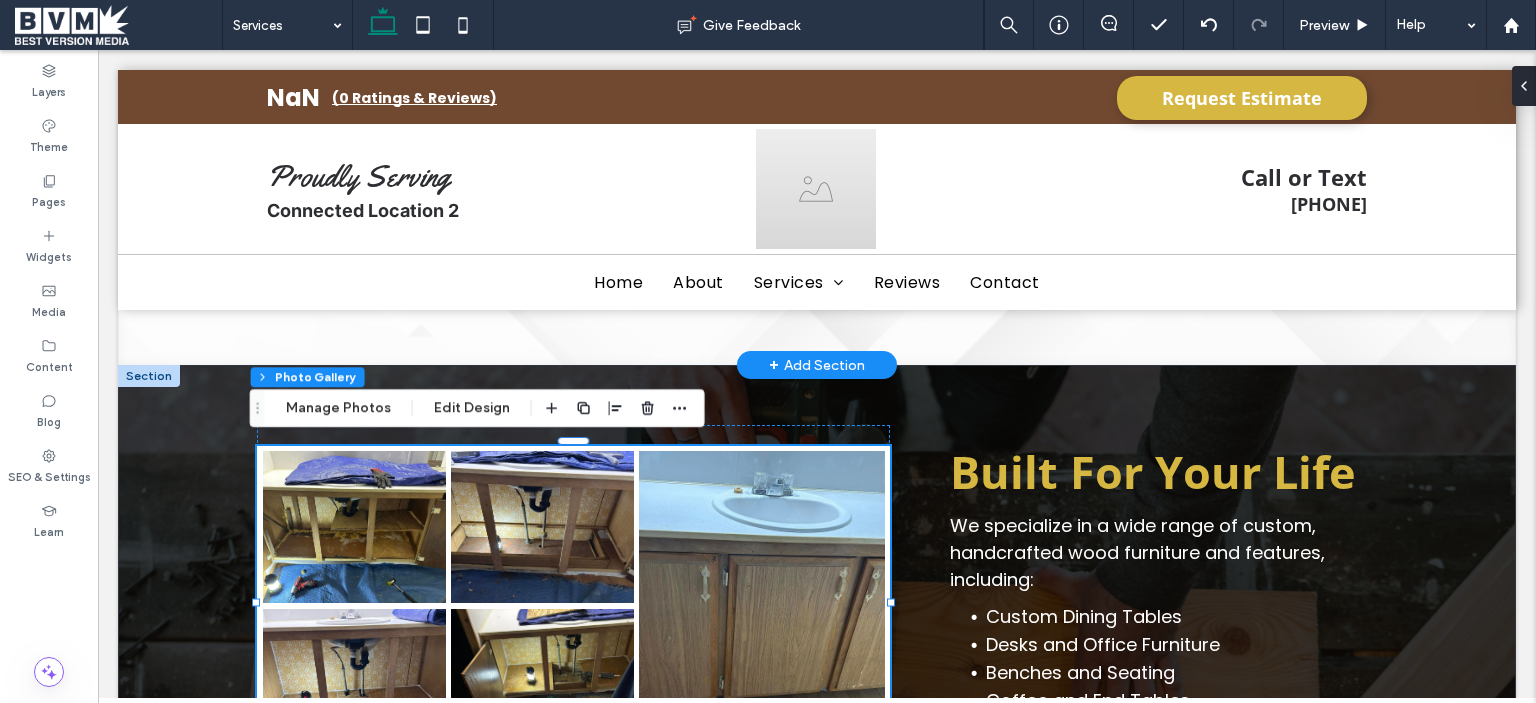 click on "+ Add Section" at bounding box center [817, 365] 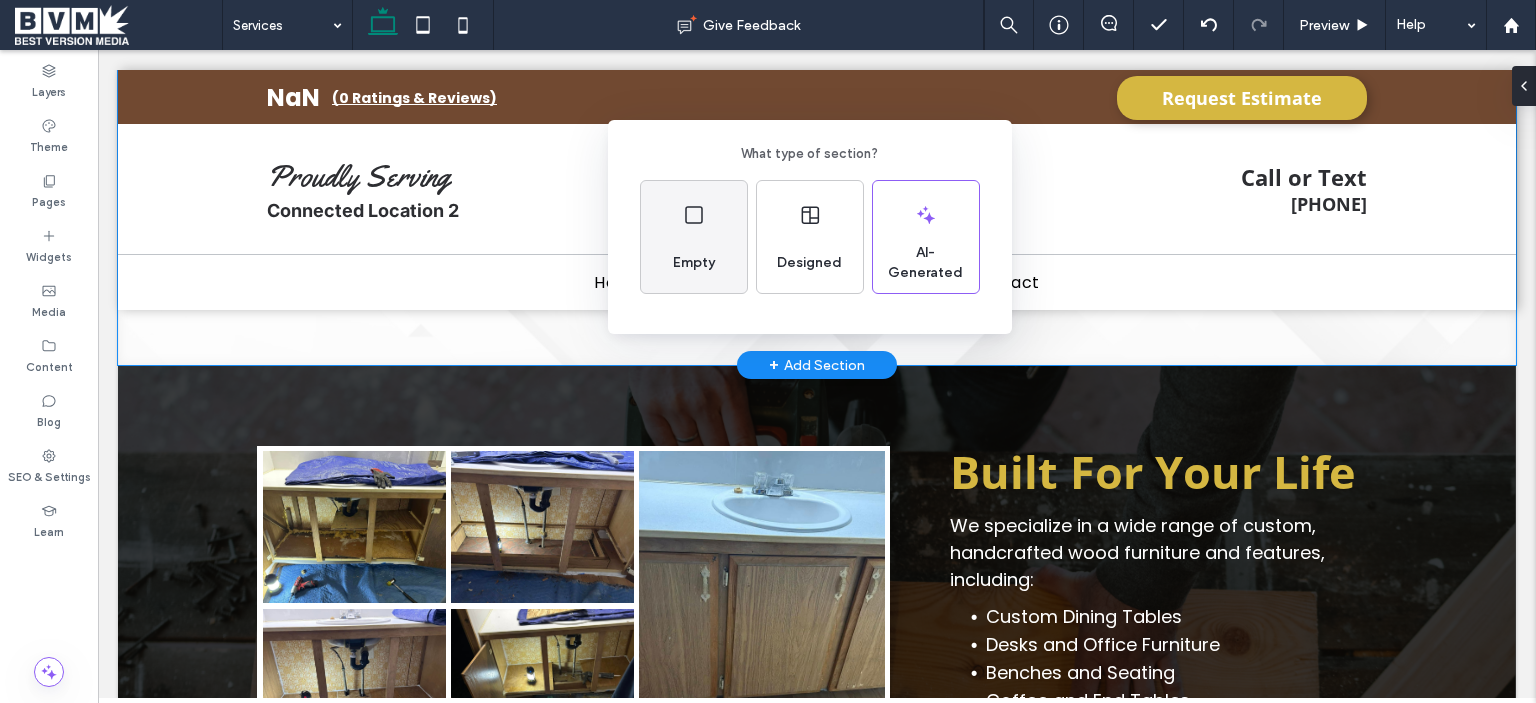 click 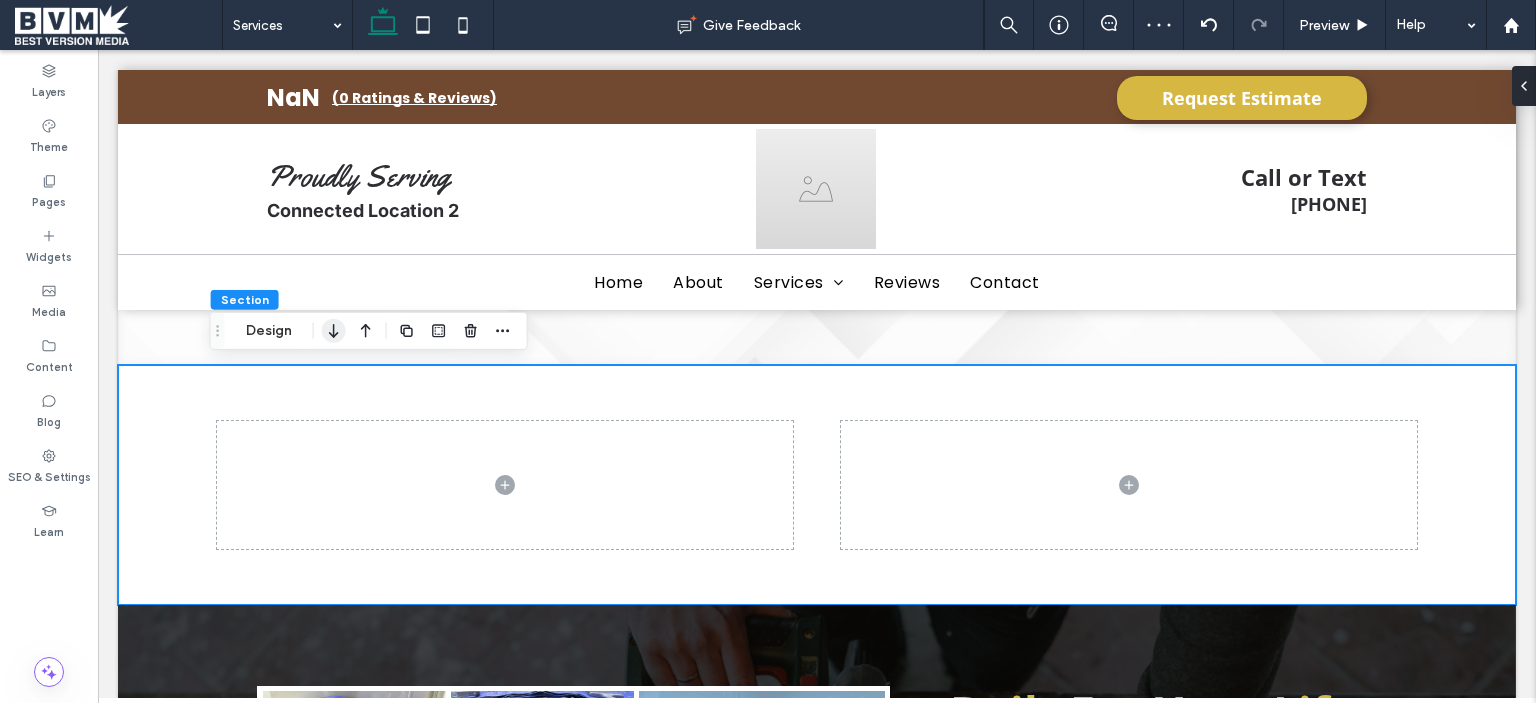 click 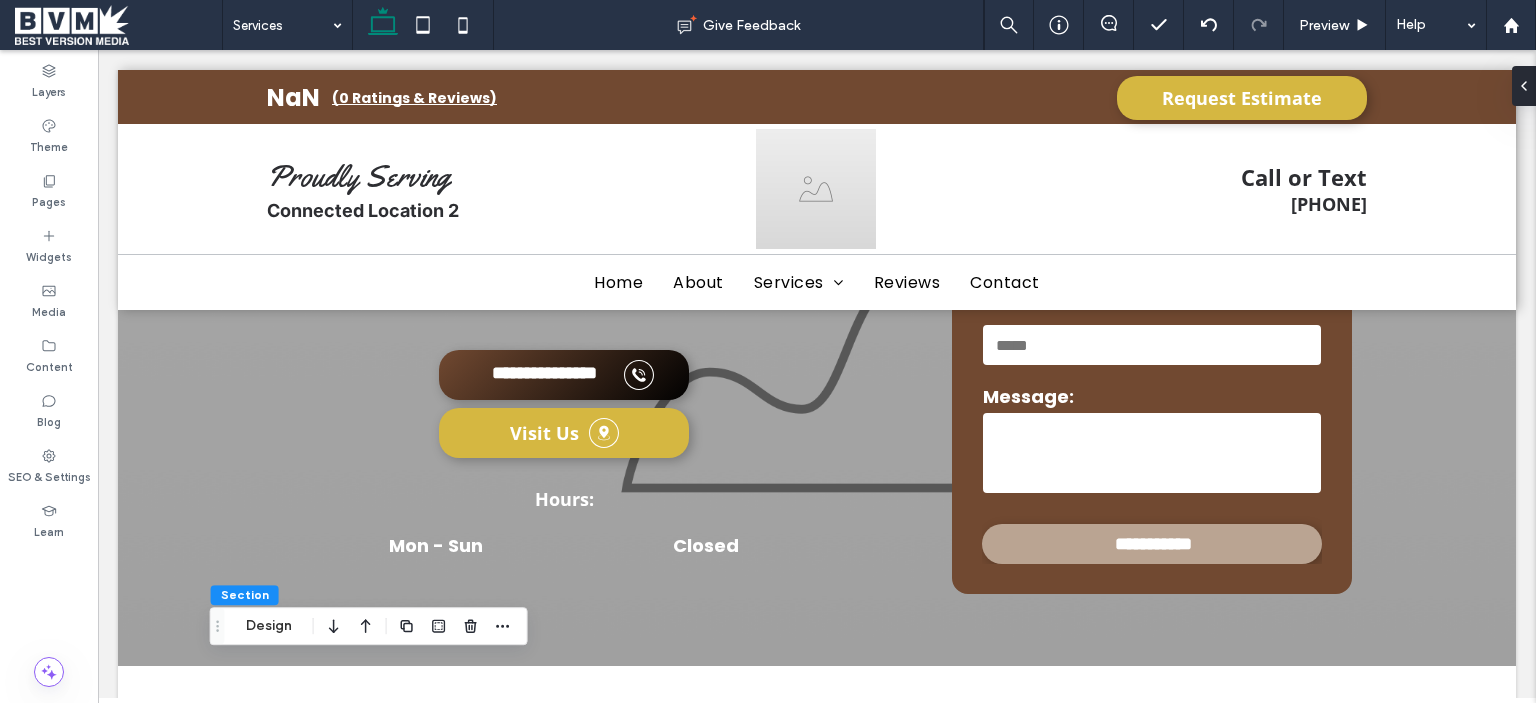 scroll, scrollTop: 278, scrollLeft: 0, axis: vertical 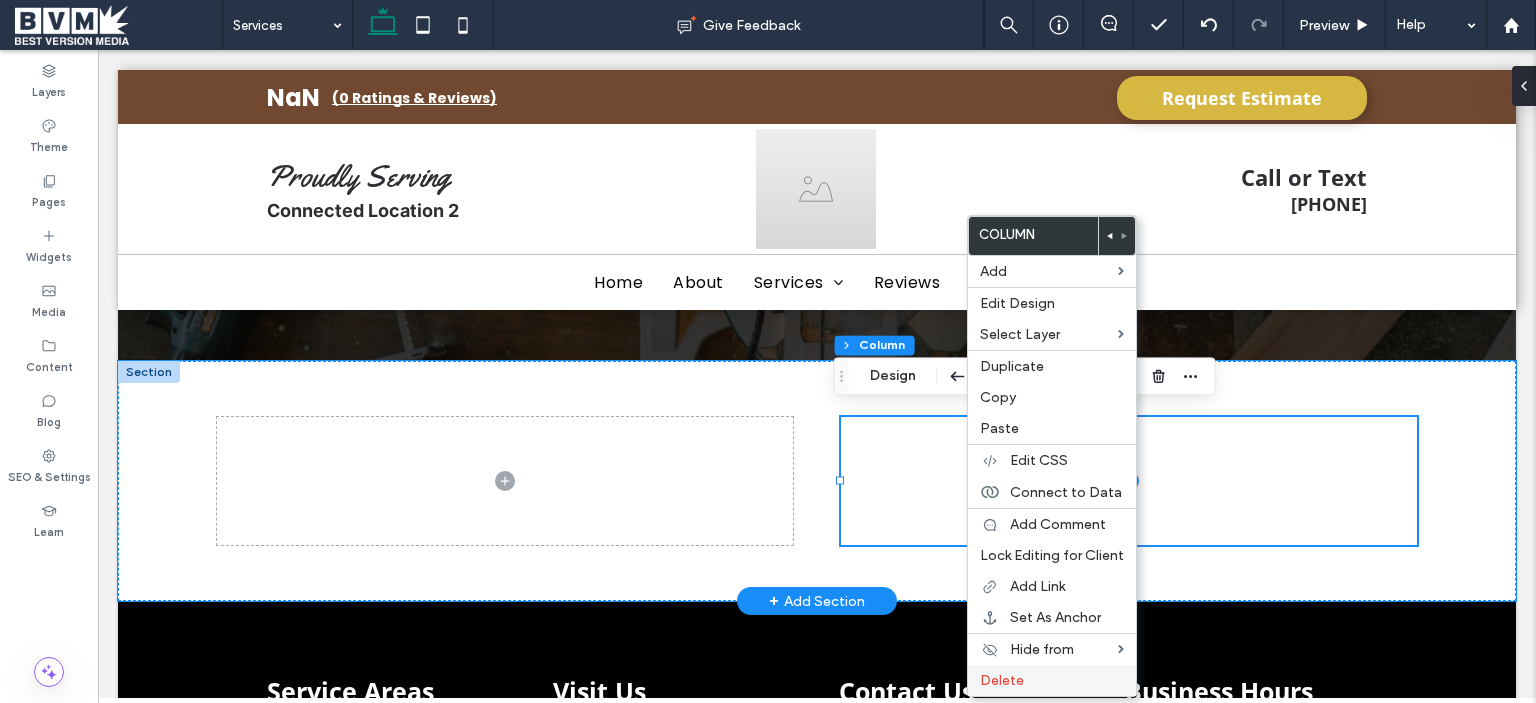 click on "Delete" at bounding box center [1052, 680] 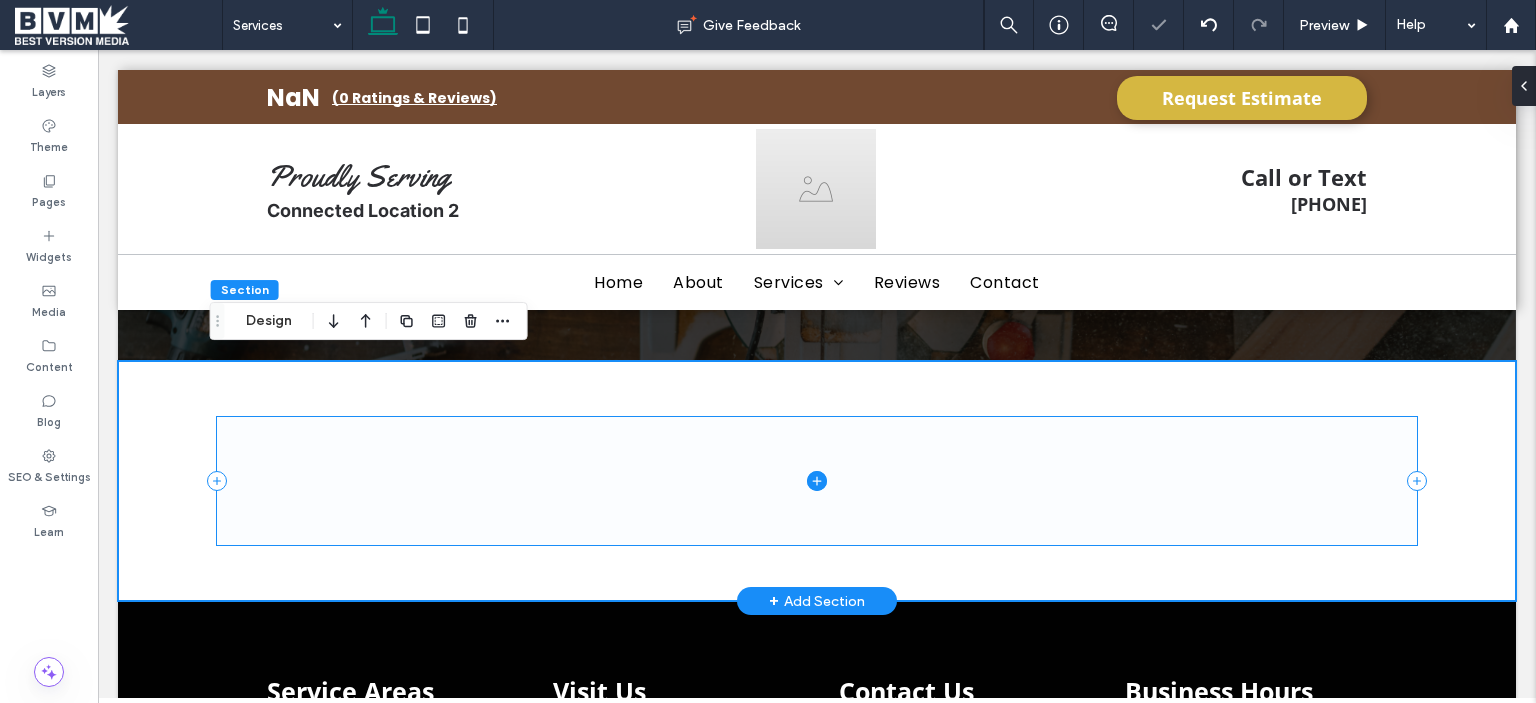 click at bounding box center (817, 481) 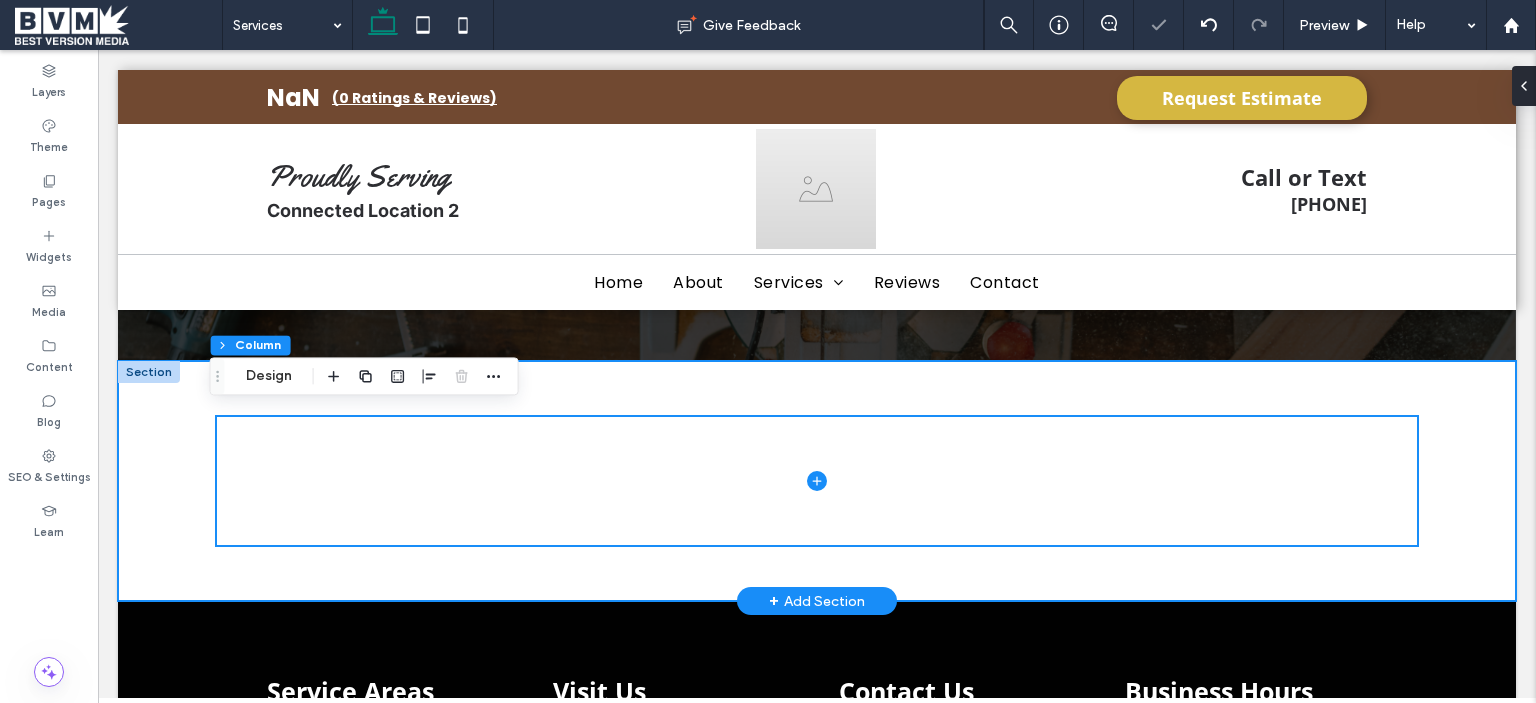 click at bounding box center (817, 481) 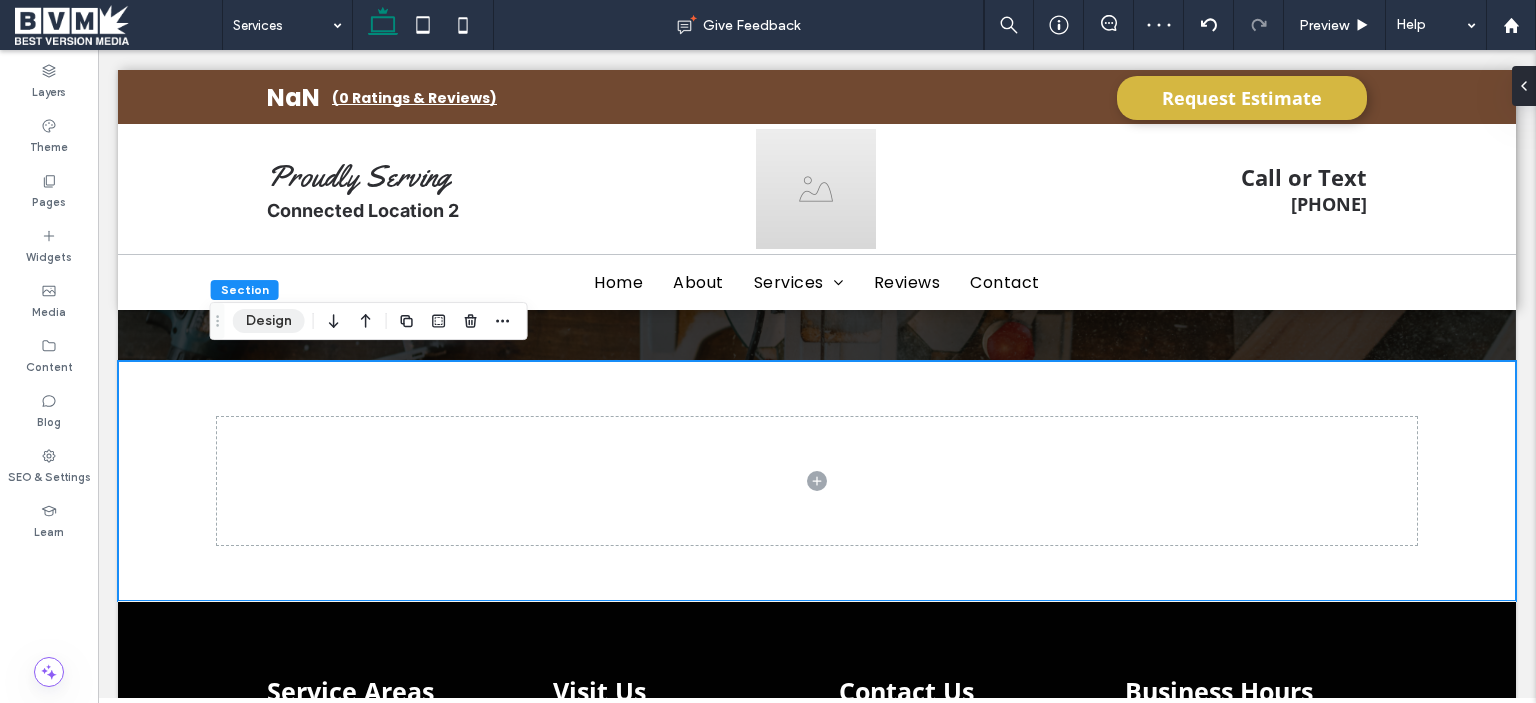 click on "Design" at bounding box center [269, 321] 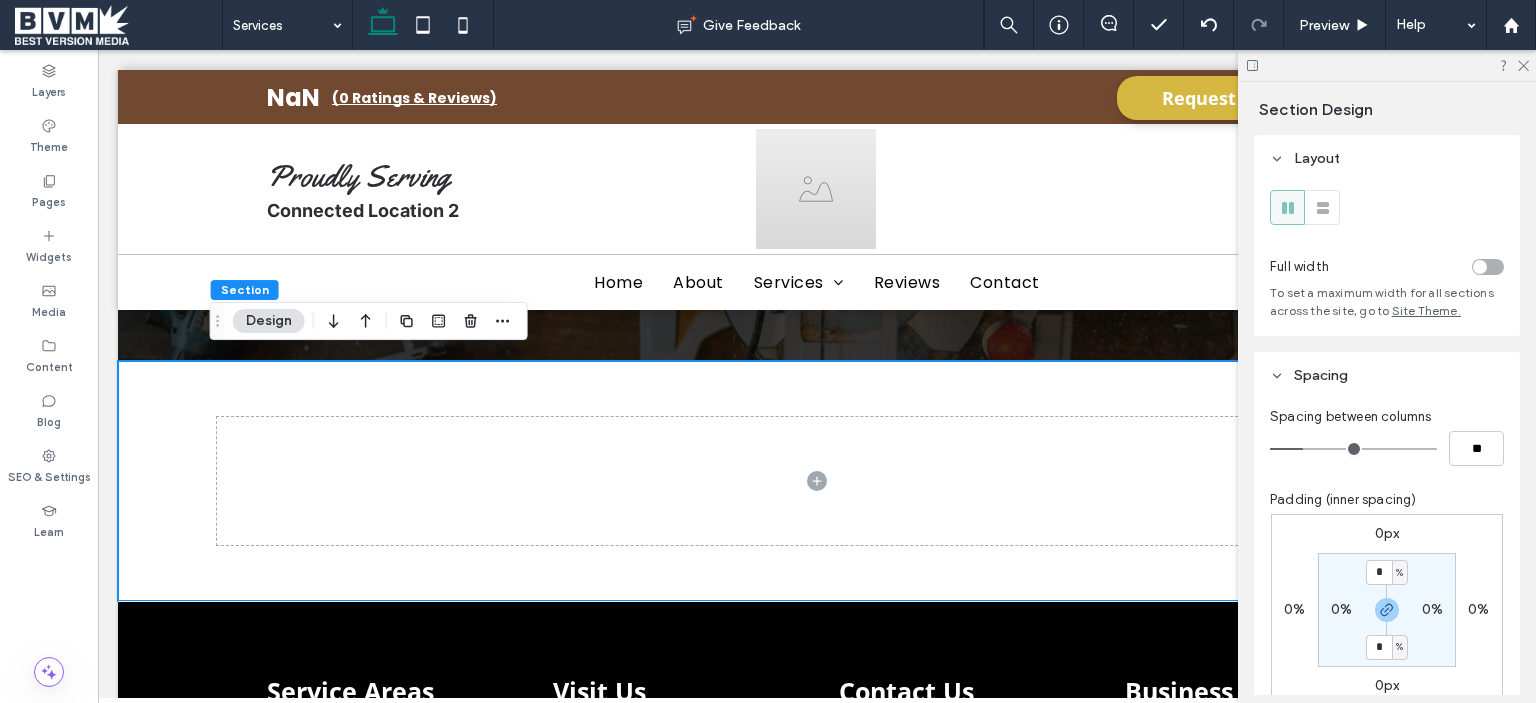 click on "0%" at bounding box center (1341, 610) 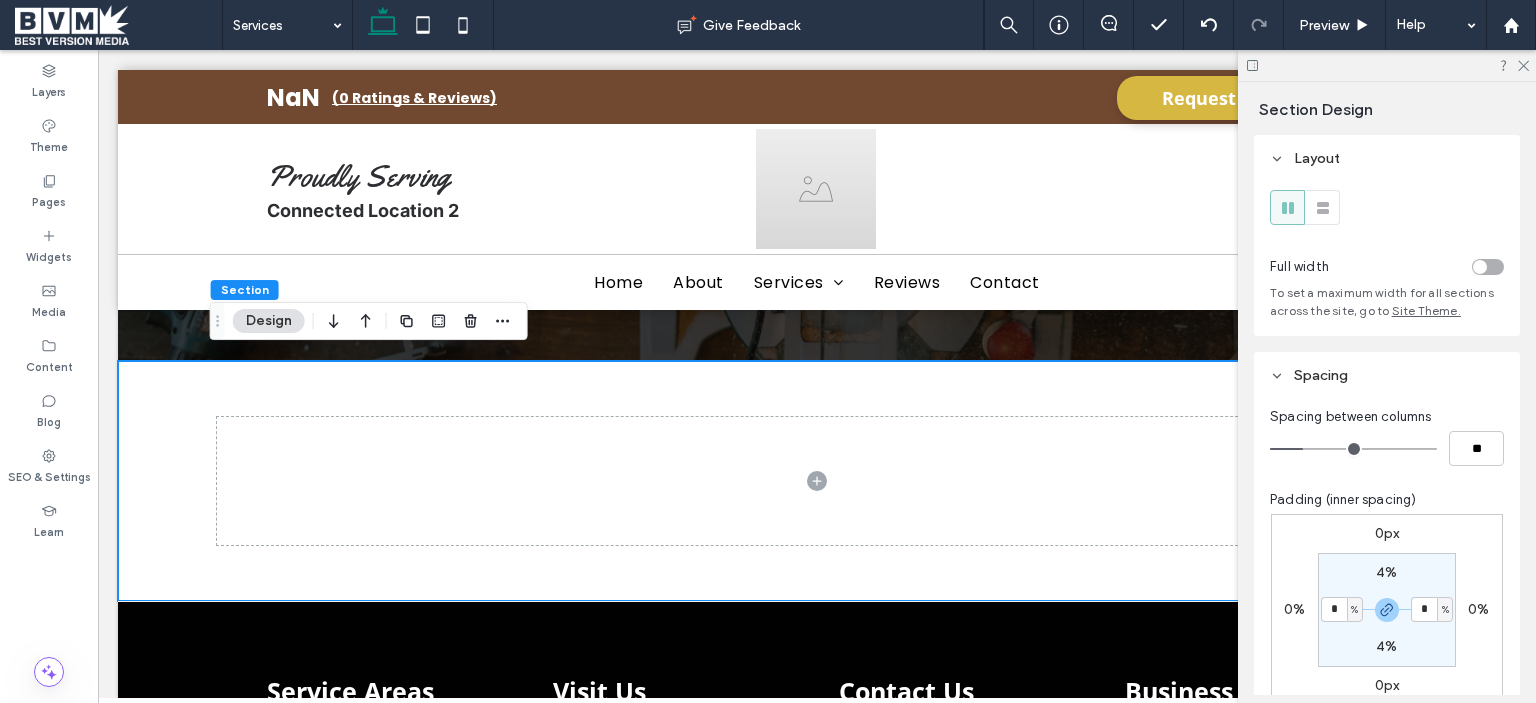type on "*" 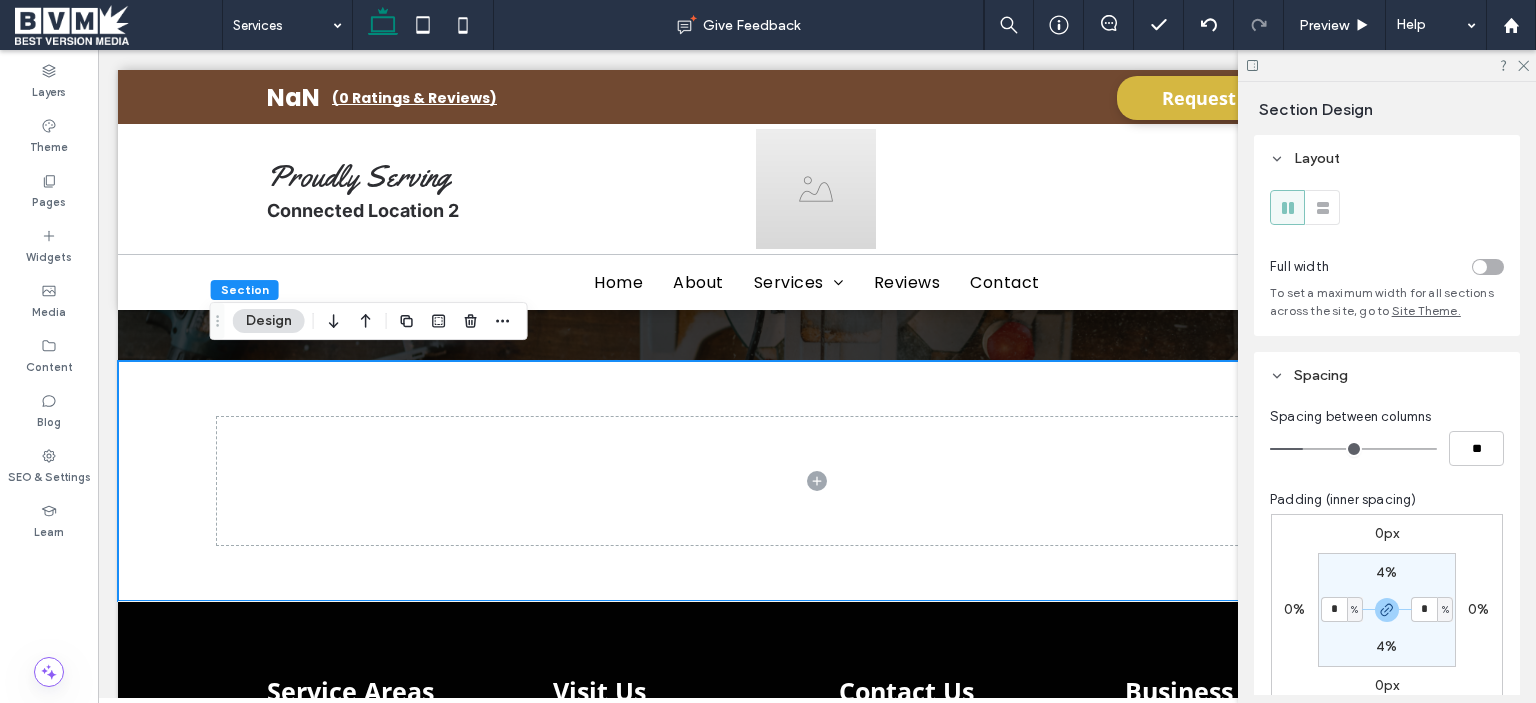 type on "*" 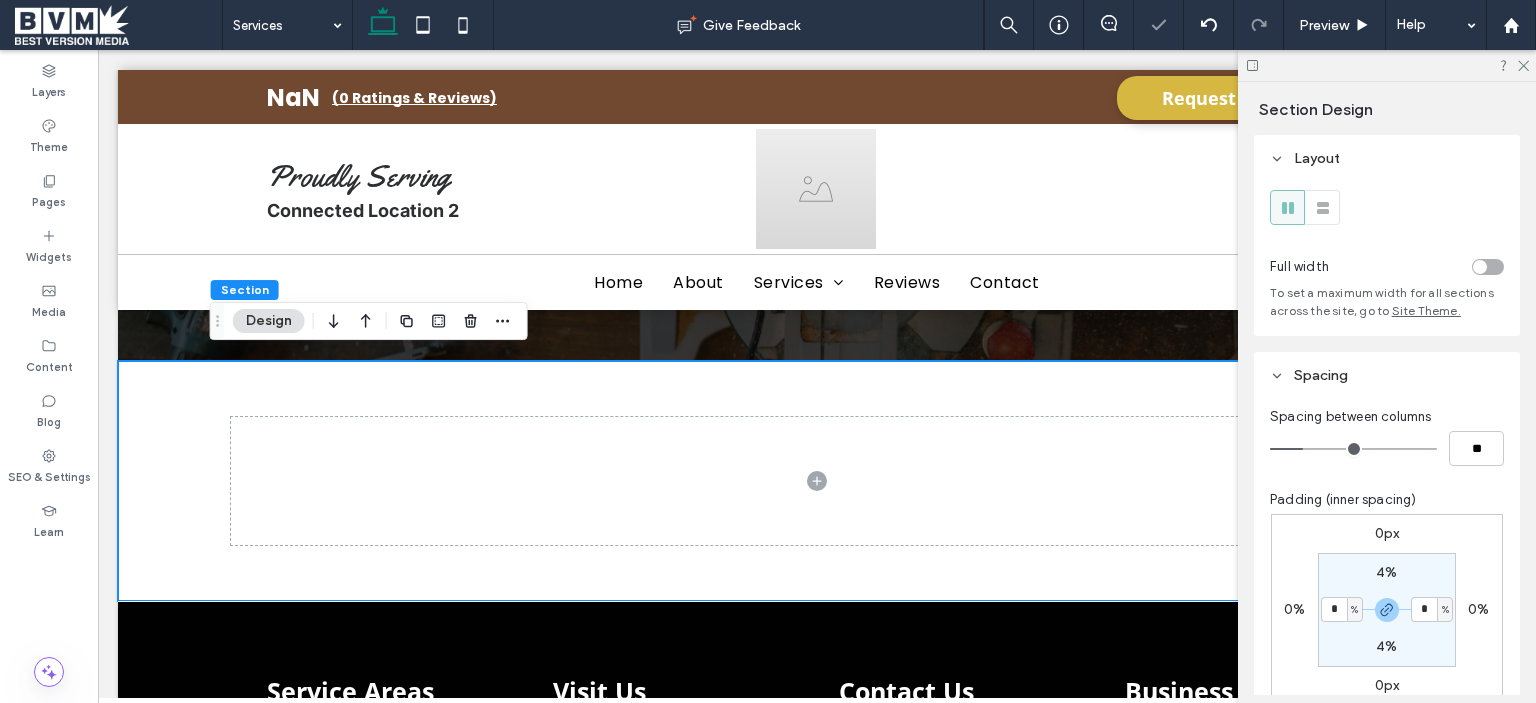 click on "%" at bounding box center (1354, 610) 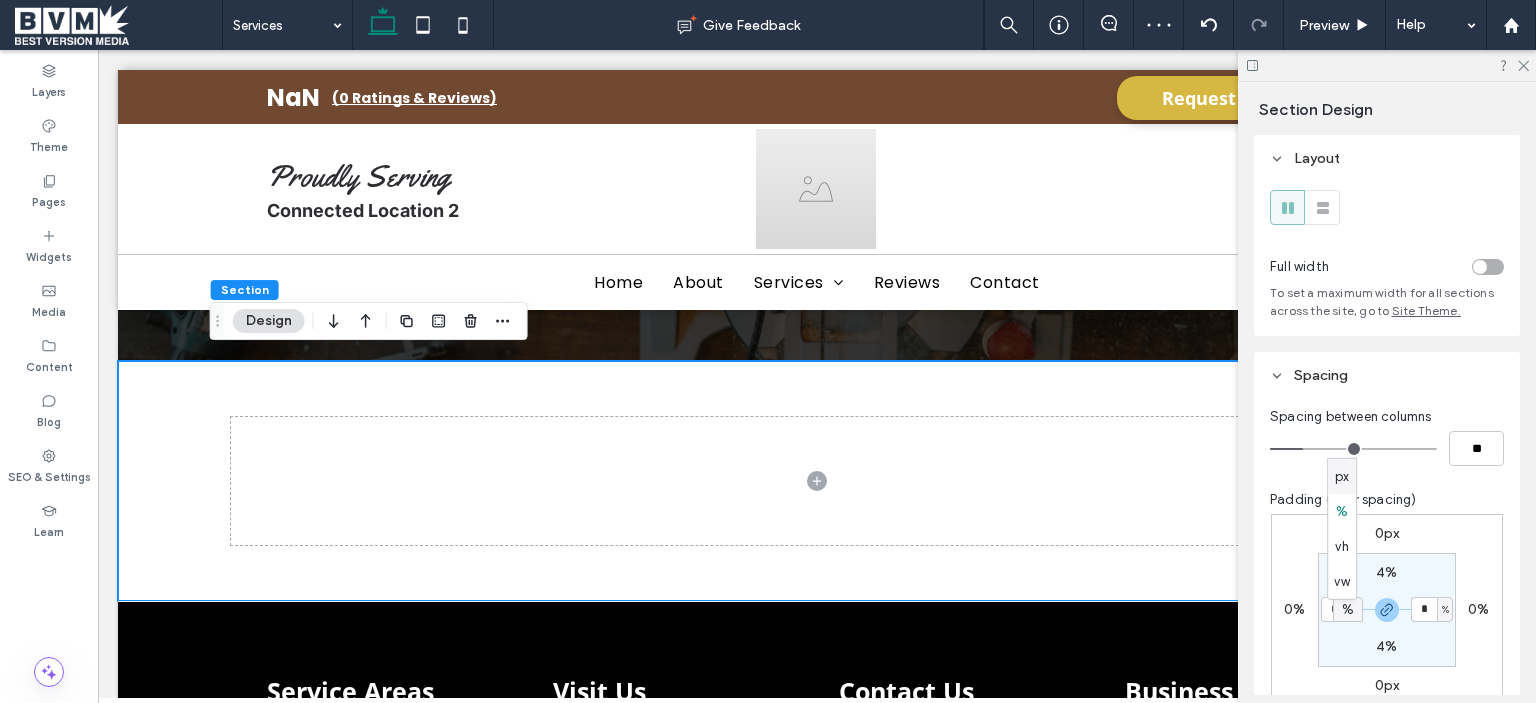 click on "px" at bounding box center (1342, 476) 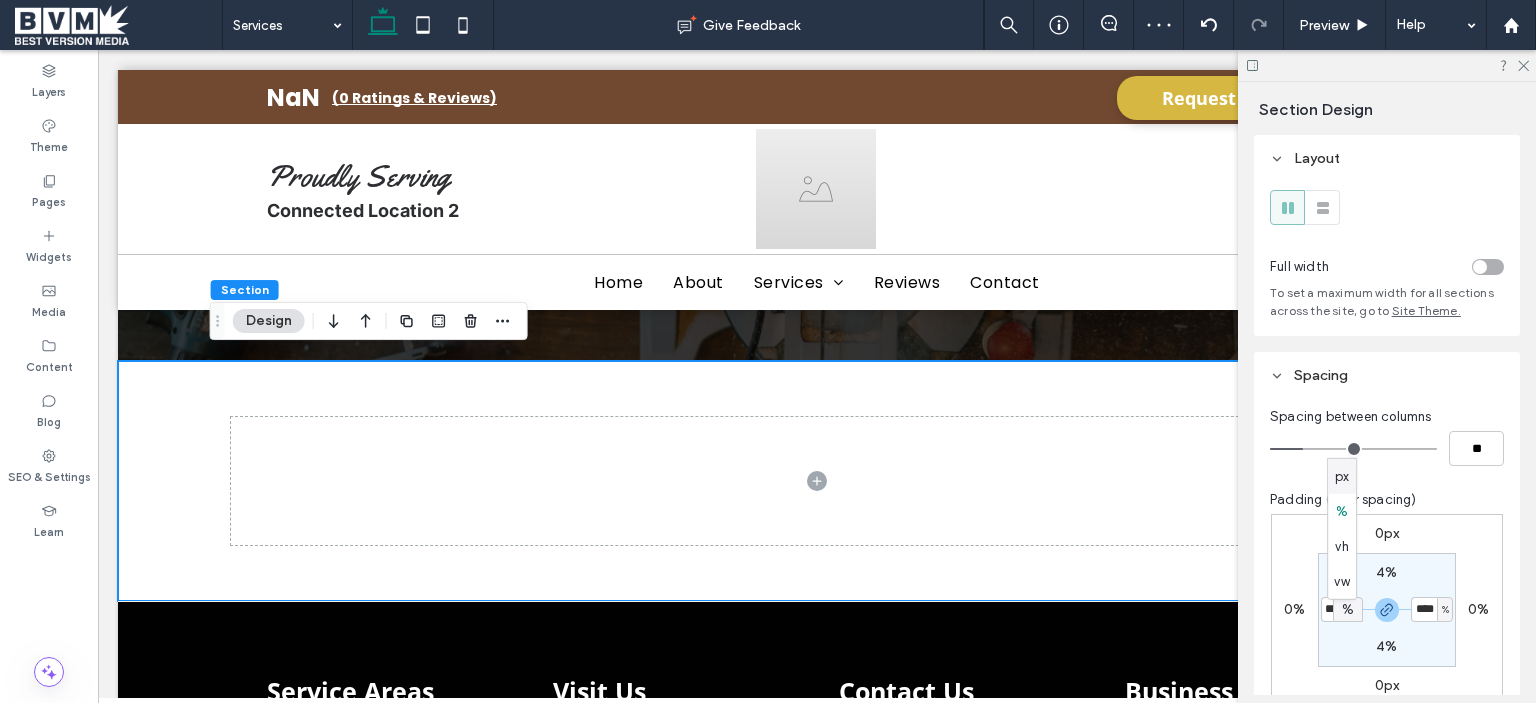 type on "**" 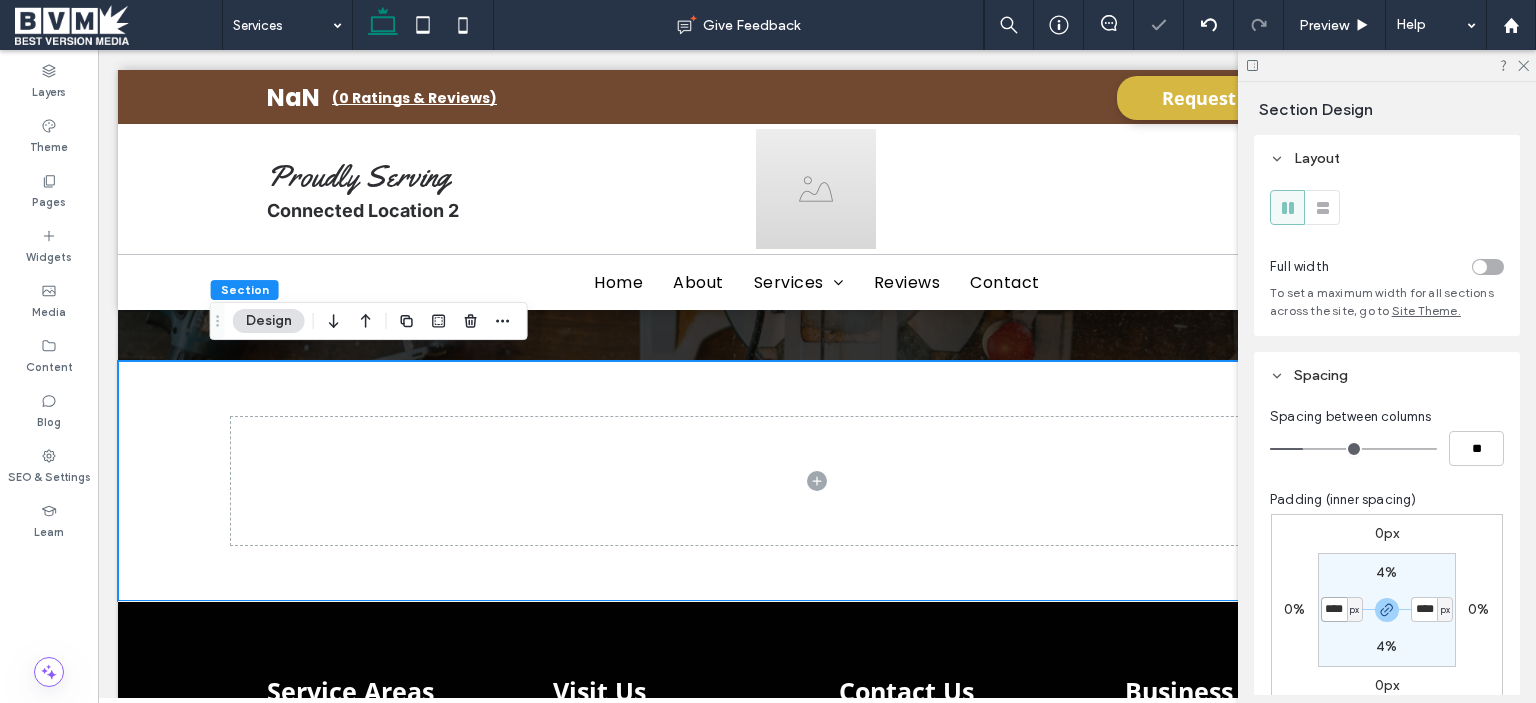 click on "****" at bounding box center [1334, 609] 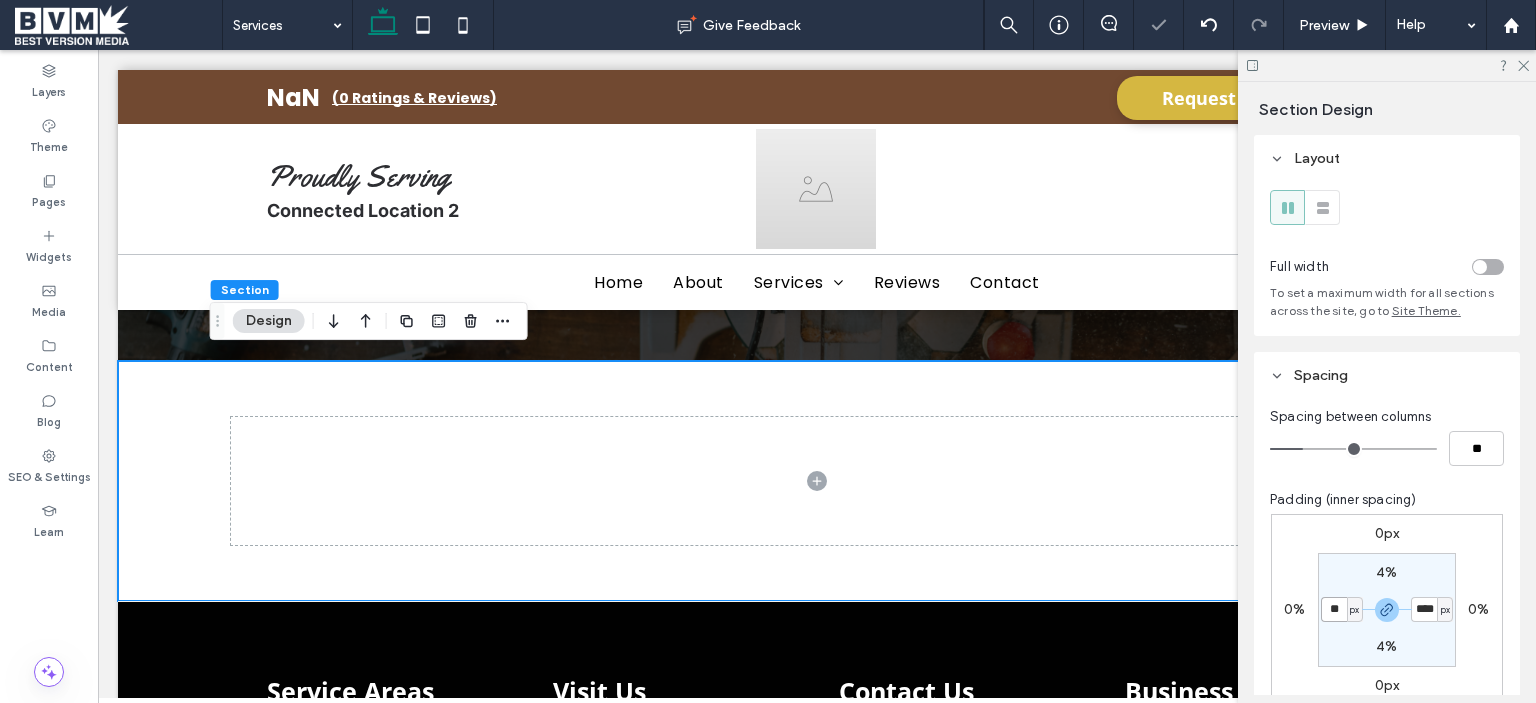type on "**" 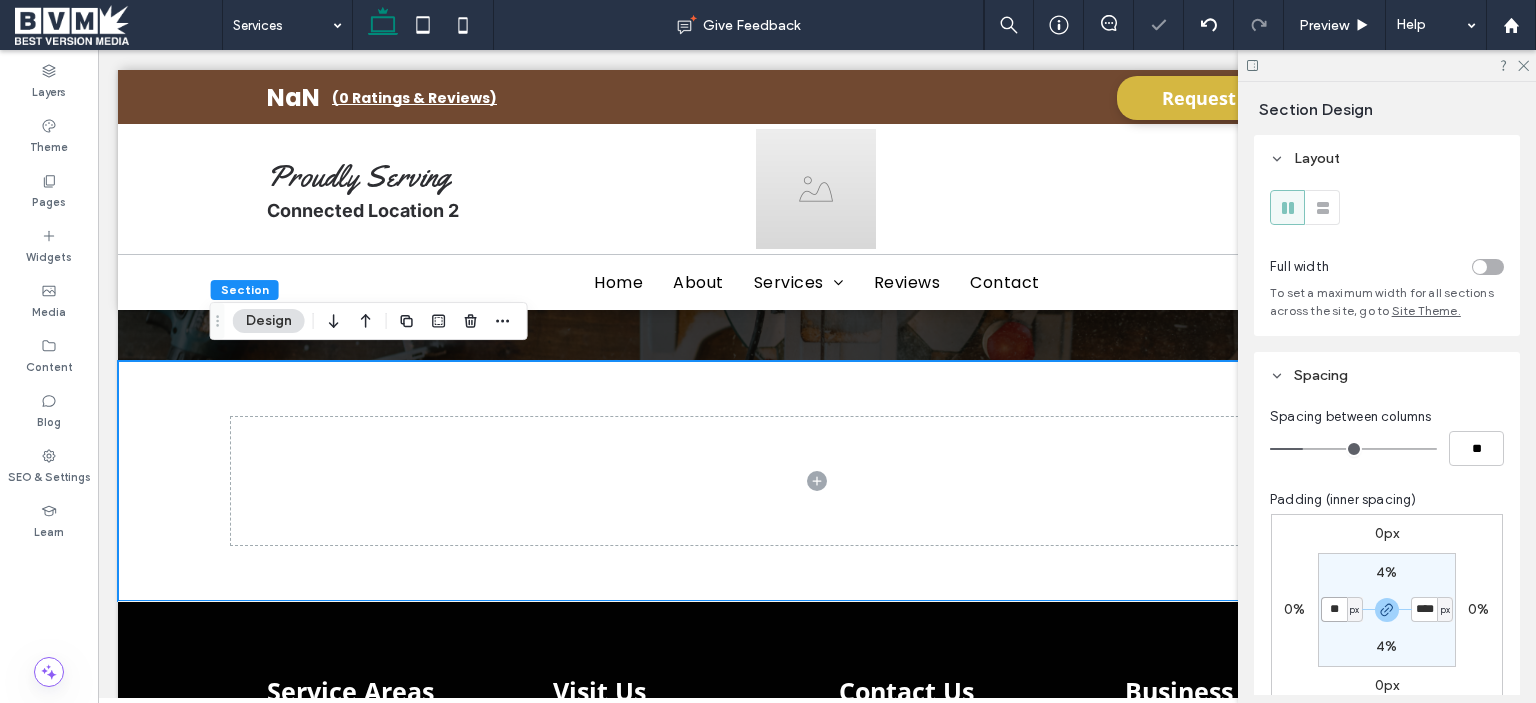 type on "**" 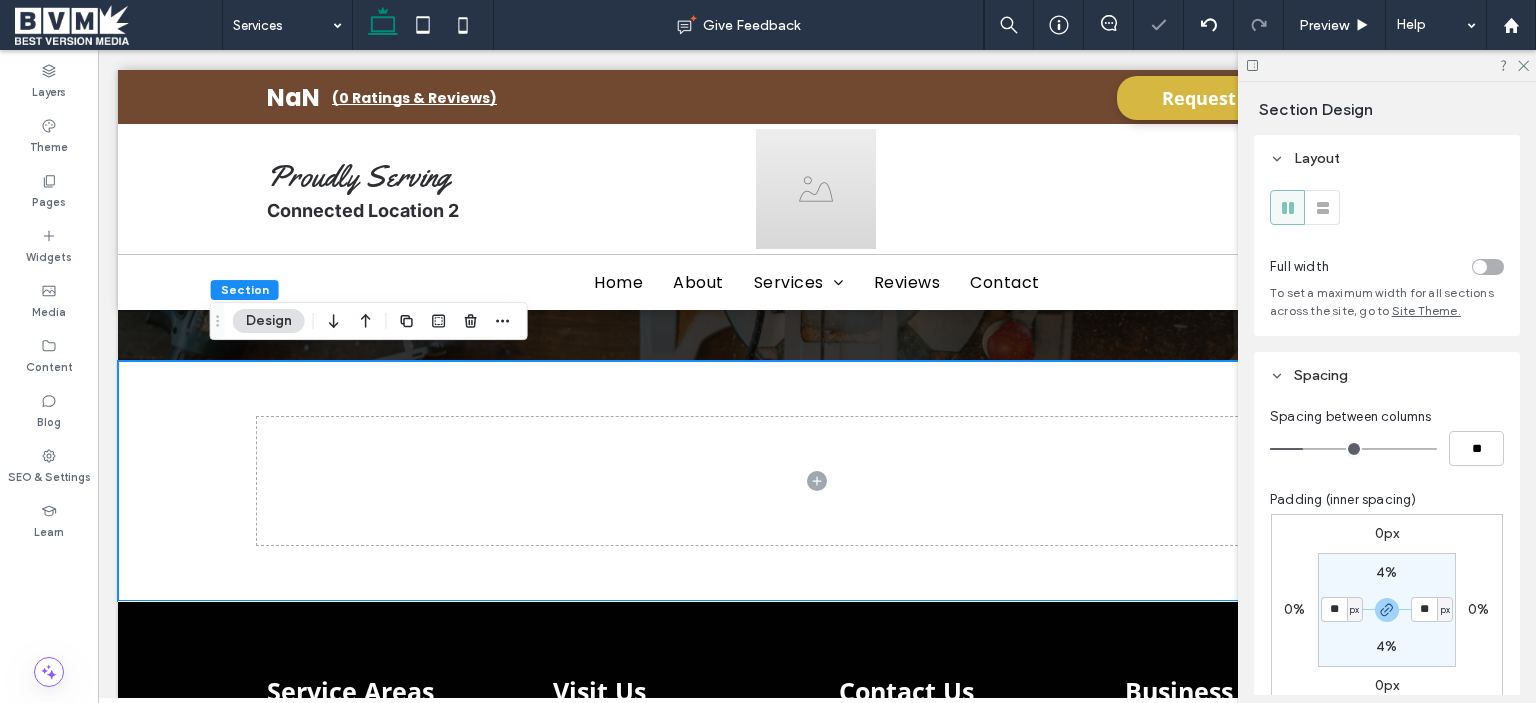 click on "4%" at bounding box center [1386, 572] 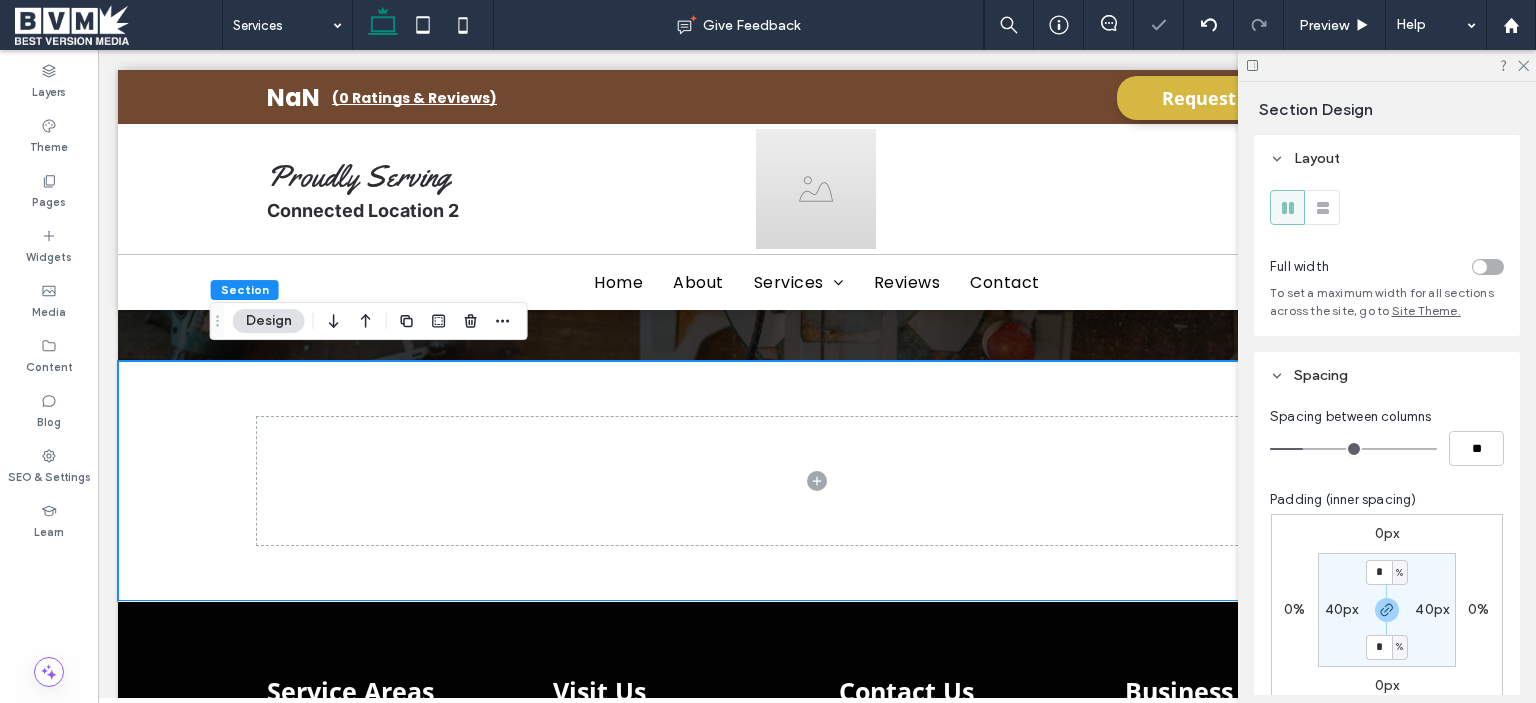 click on "%" at bounding box center [1400, 572] 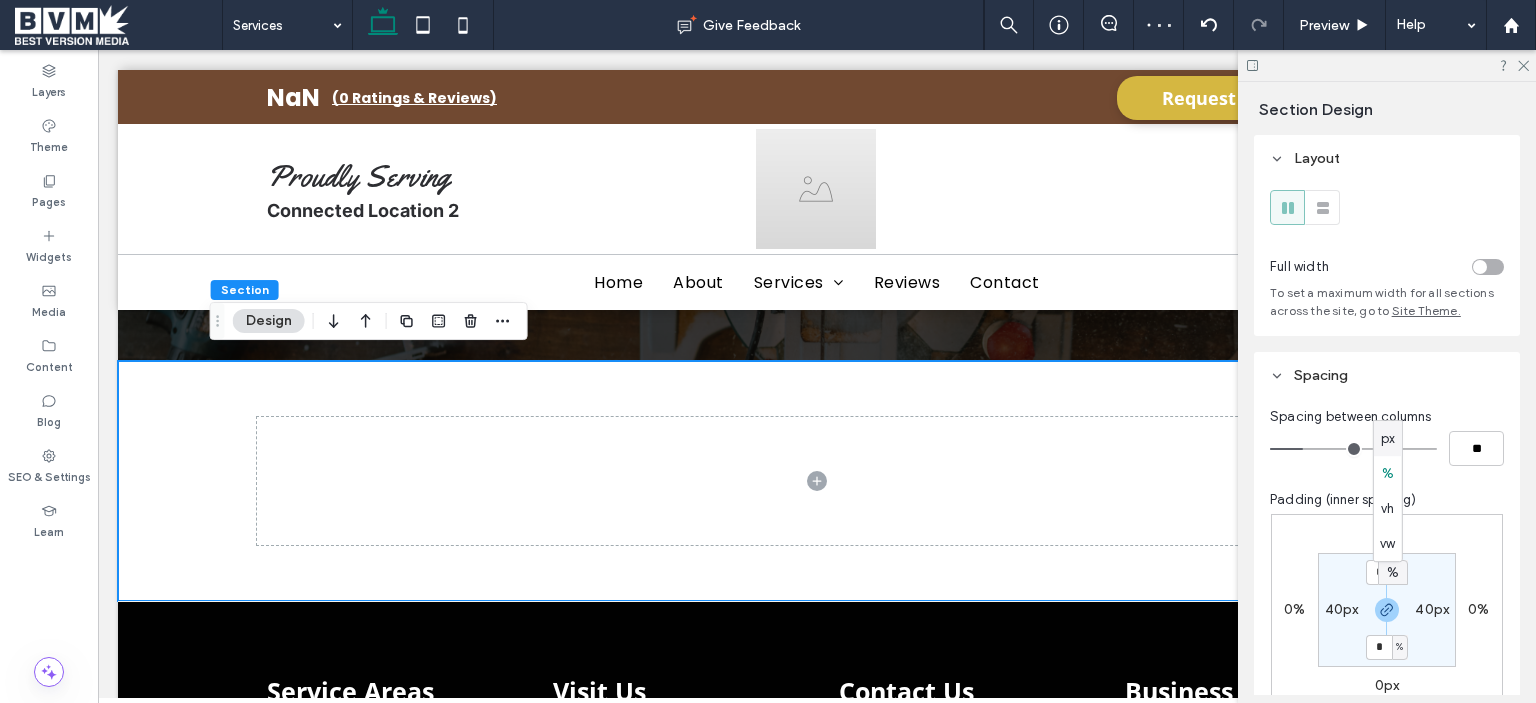 click on "px" at bounding box center (1388, 439) 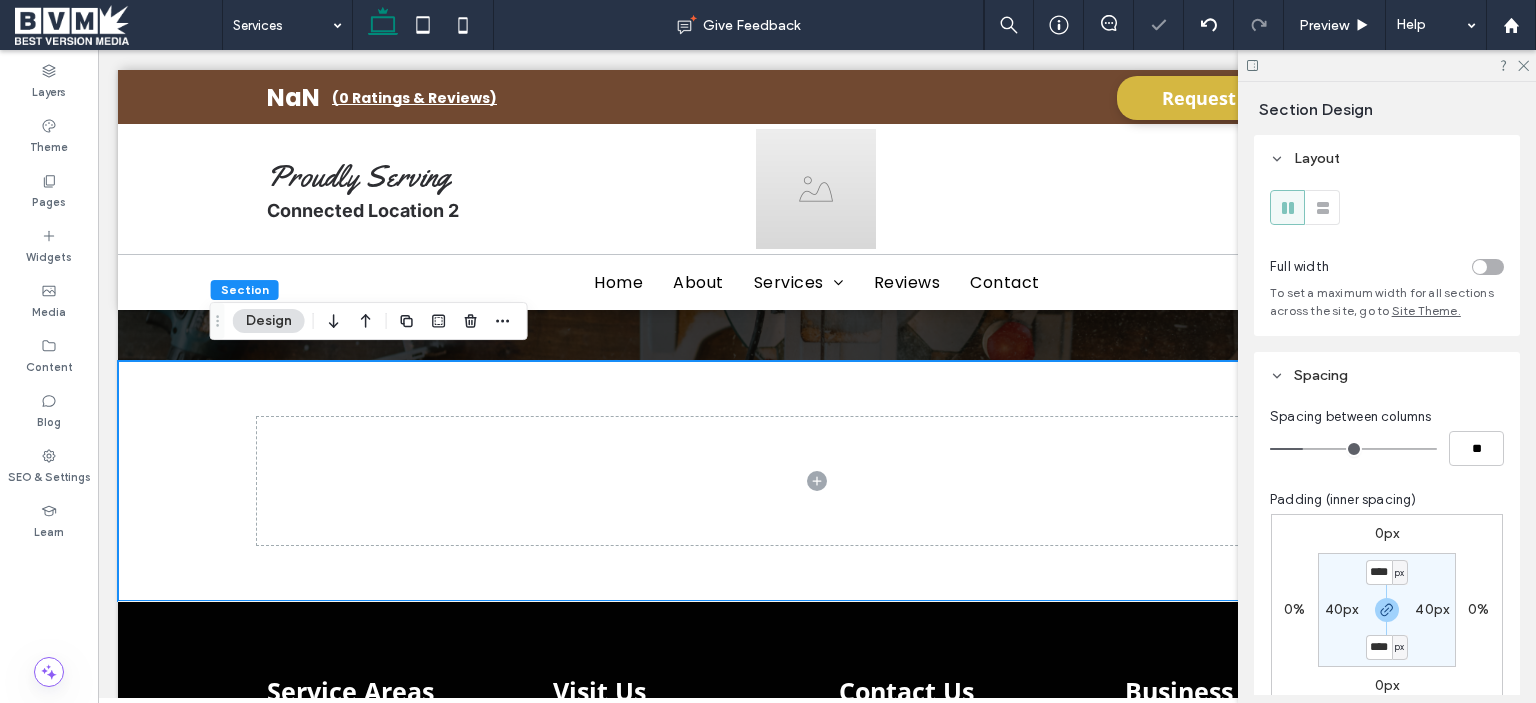 type on "**" 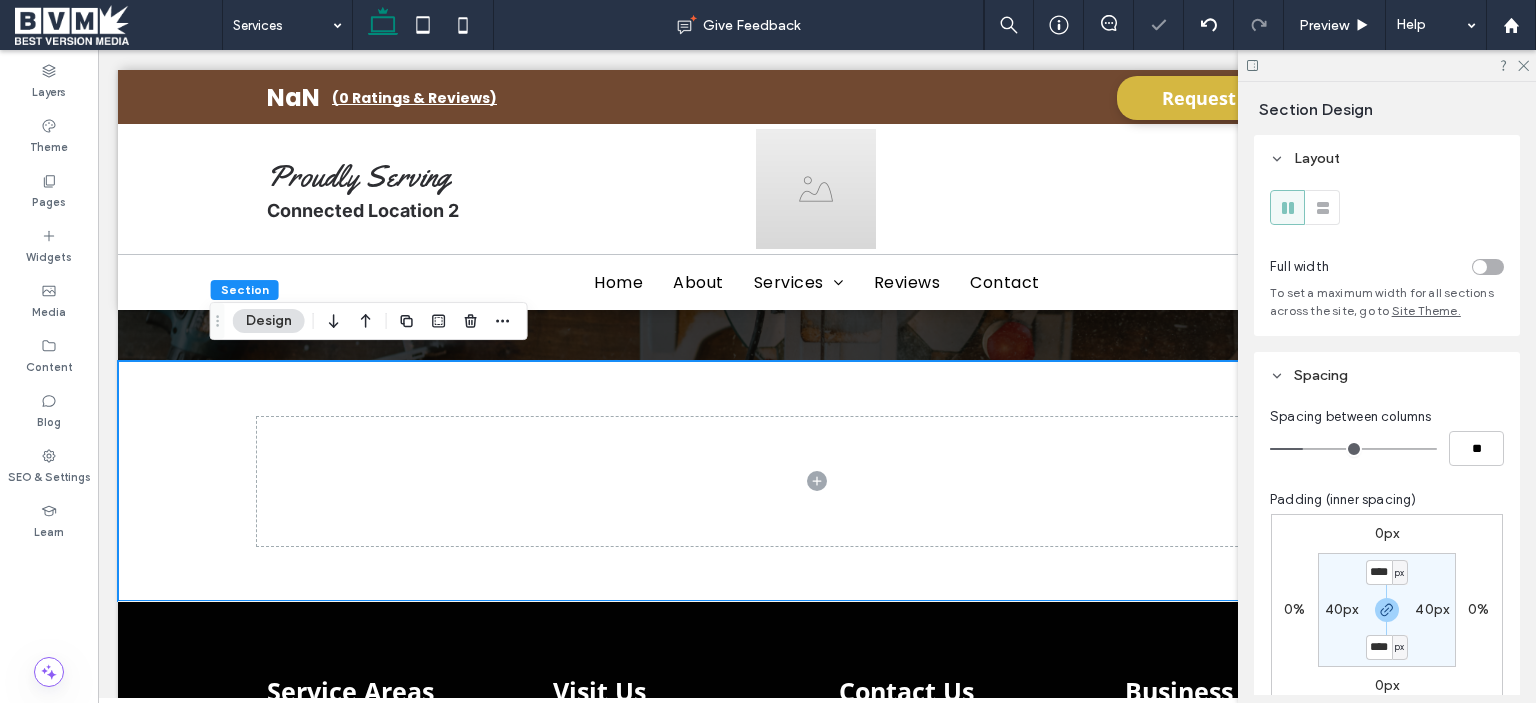 click on "**** px 40px **** px 40px" at bounding box center (1387, 610) 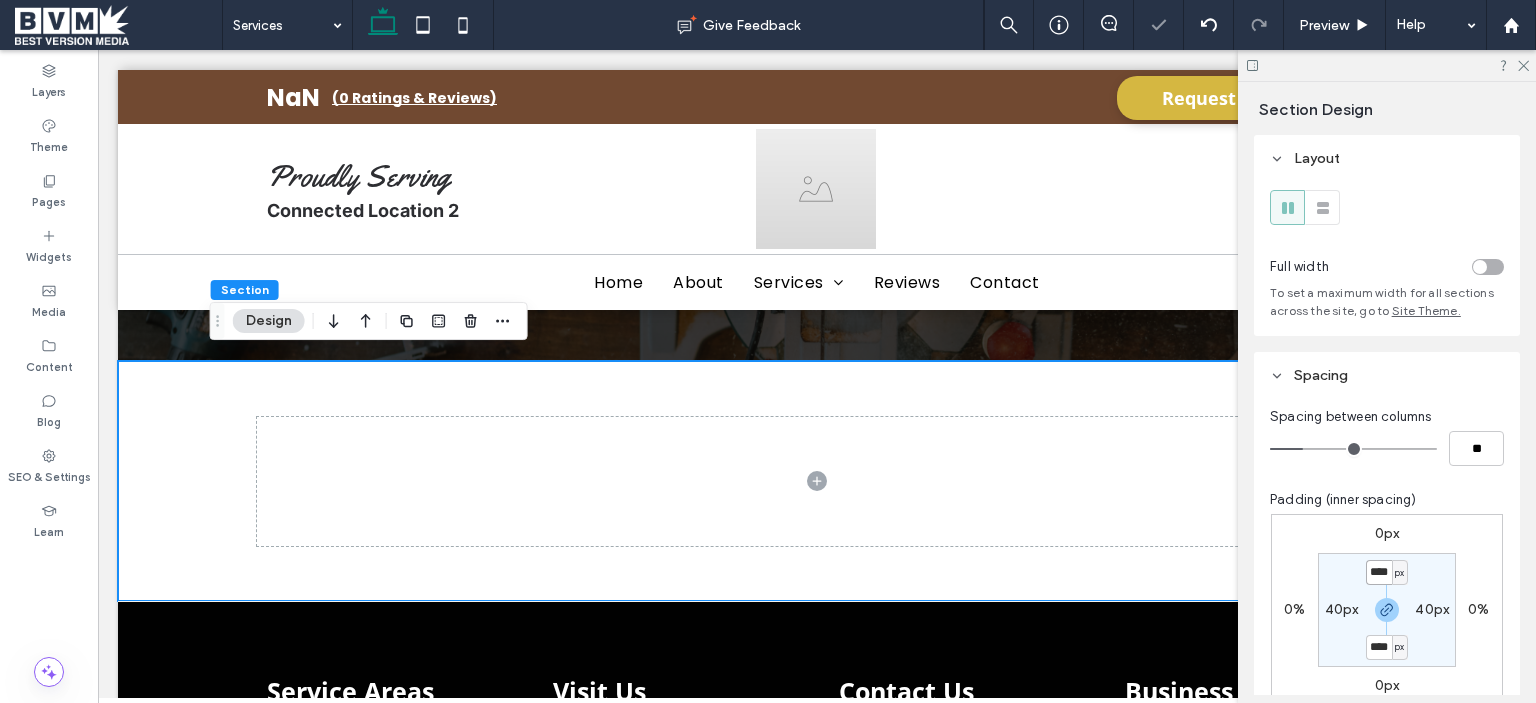 click on "****" at bounding box center (1379, 572) 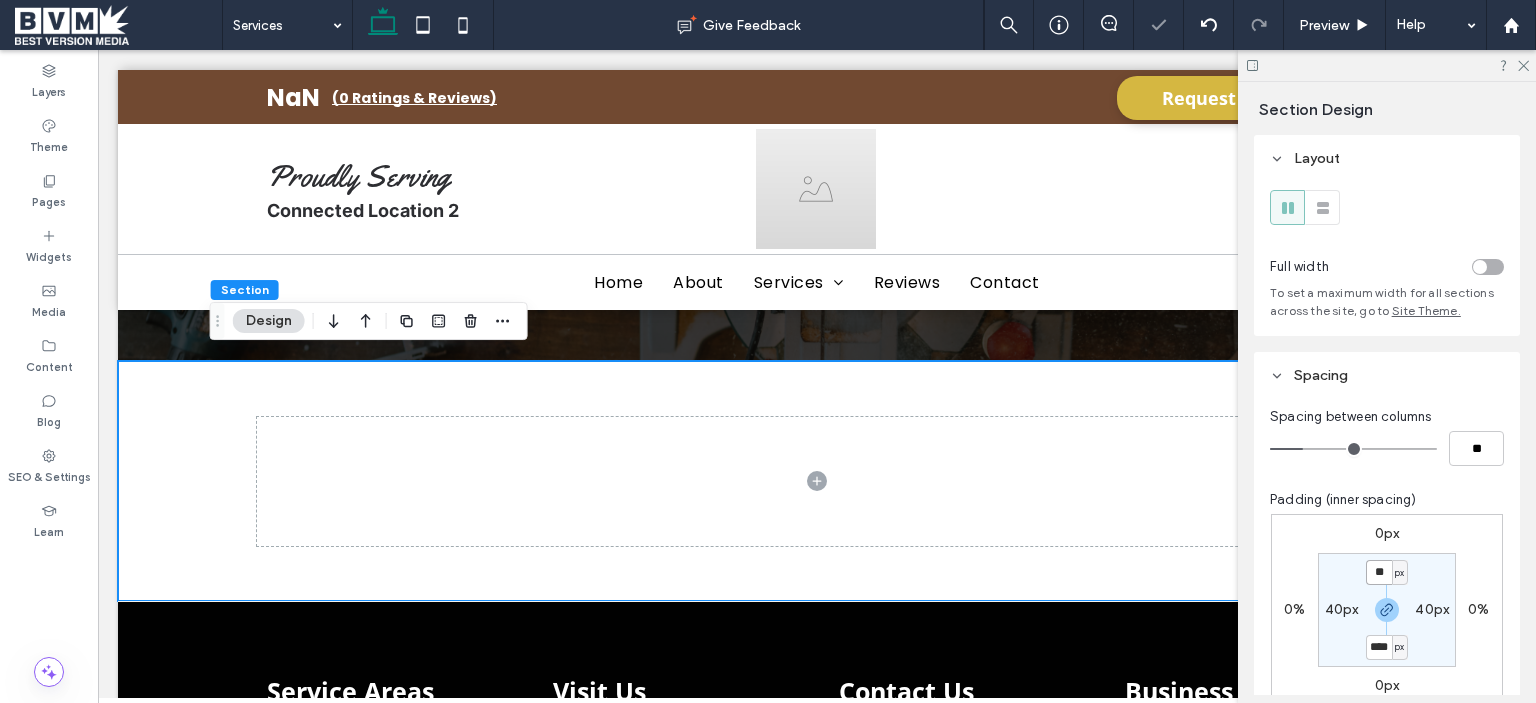 type on "**" 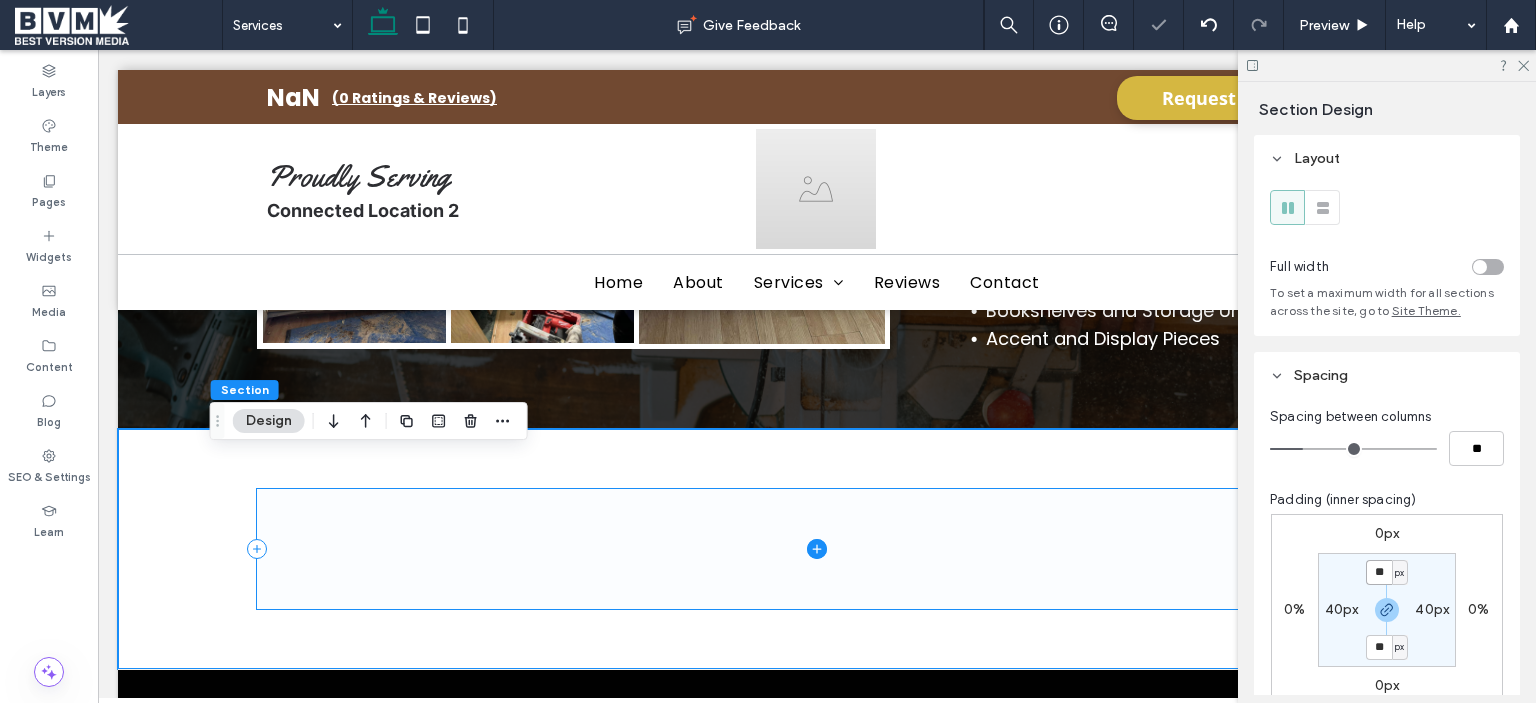 scroll, scrollTop: 2278, scrollLeft: 0, axis: vertical 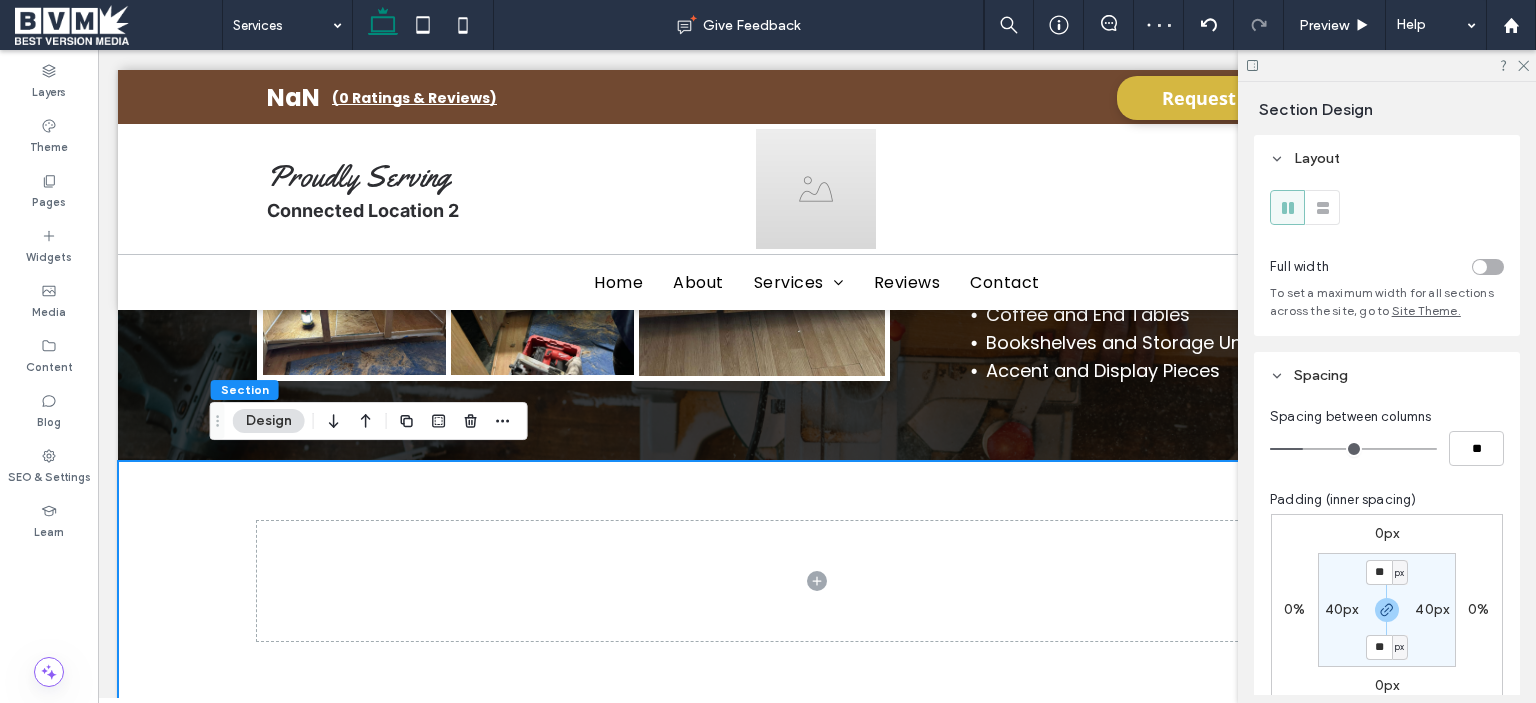 click at bounding box center [1387, 65] 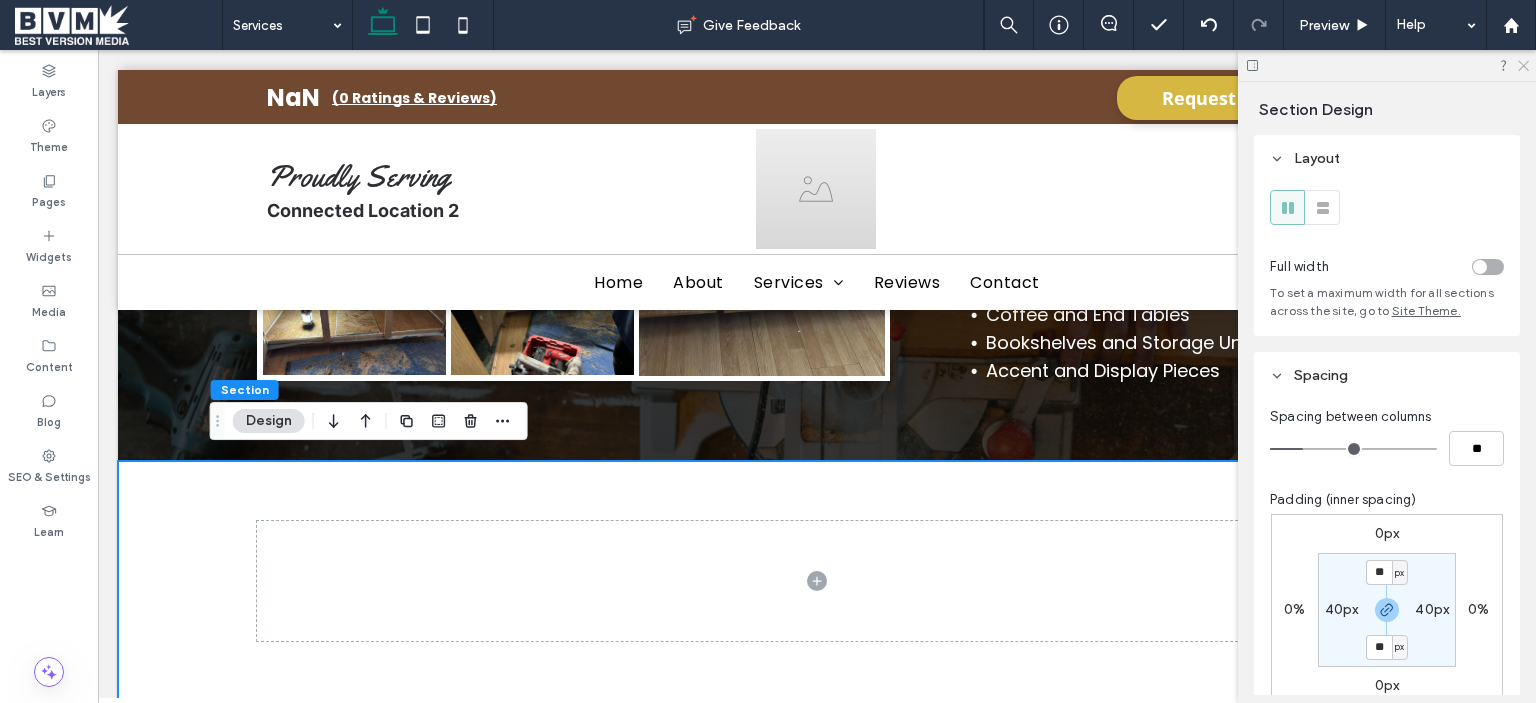 click 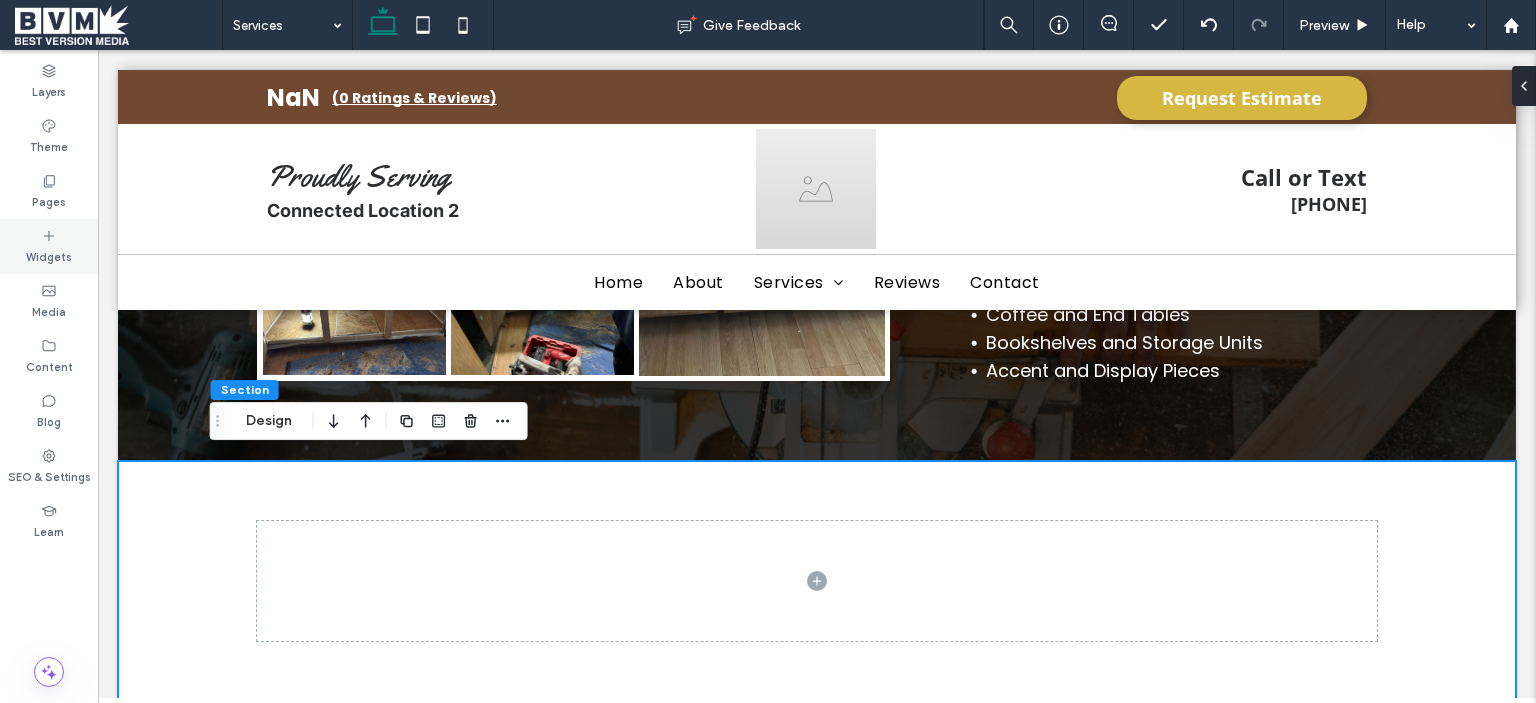 click on "Widgets" at bounding box center [49, 246] 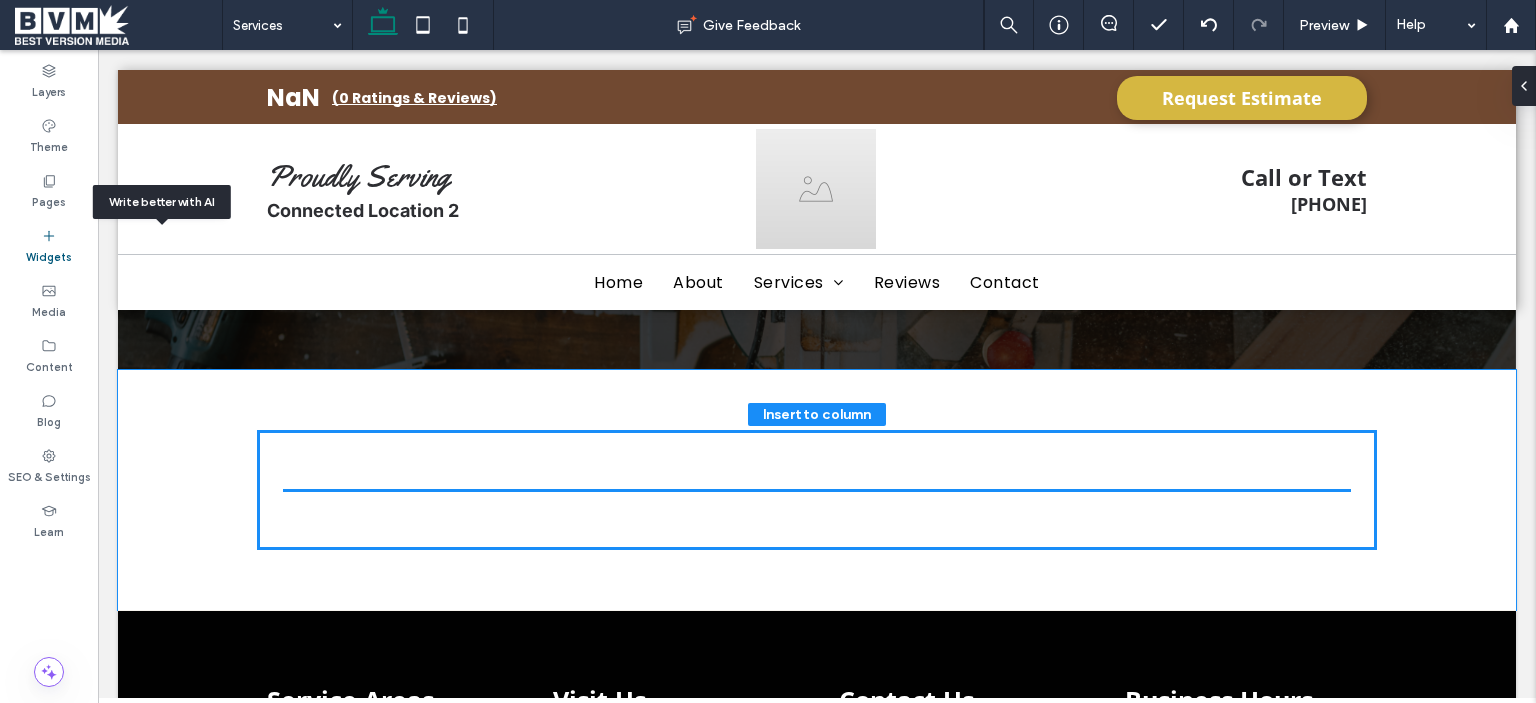 scroll, scrollTop: 2374, scrollLeft: 0, axis: vertical 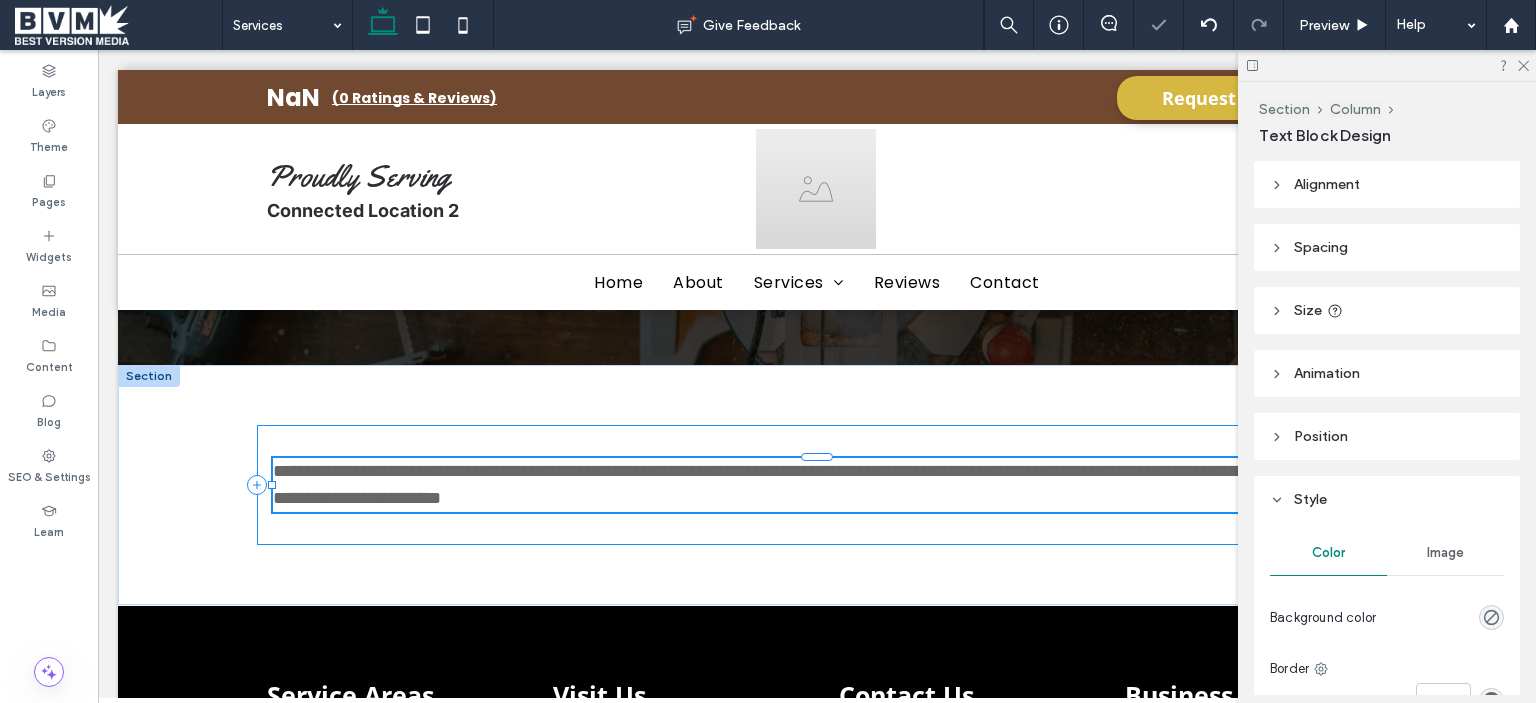 type on "*******" 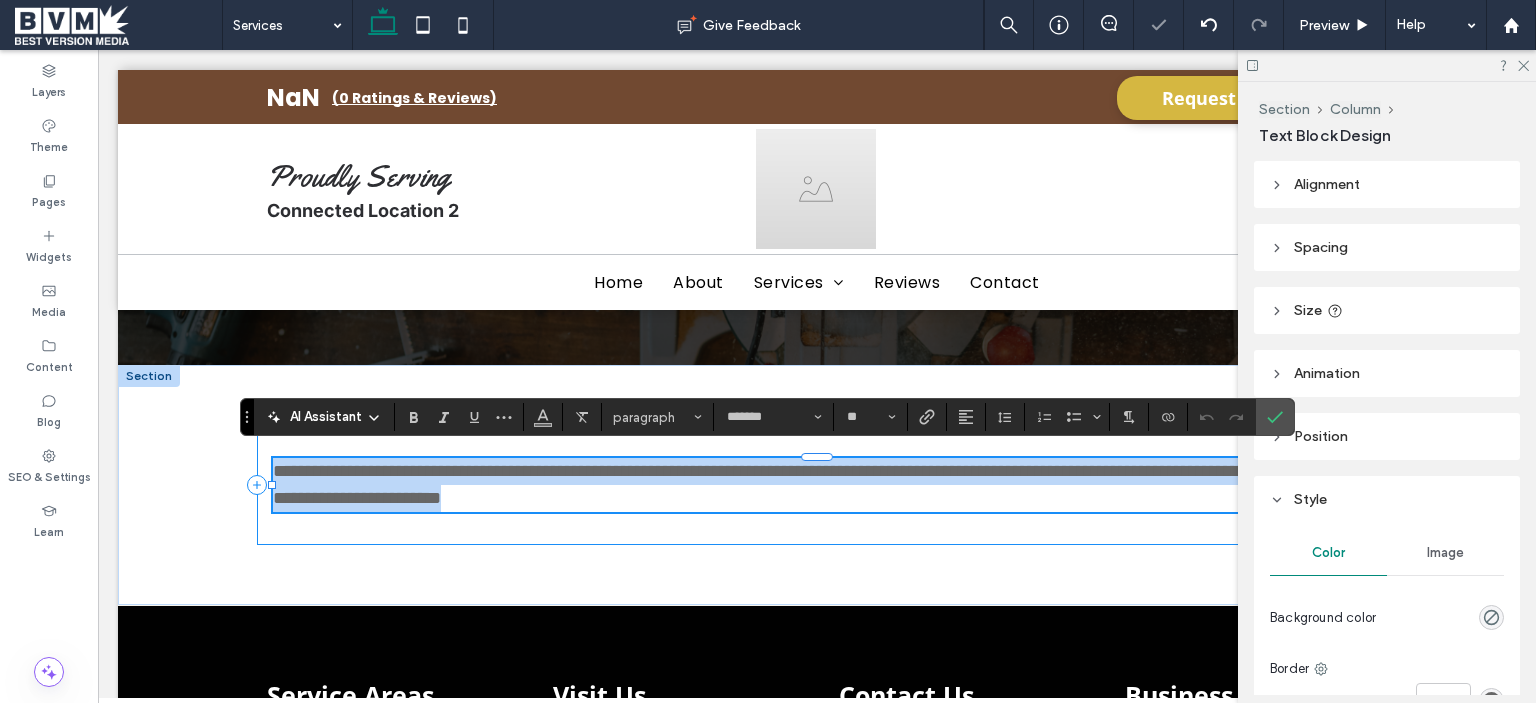 paste 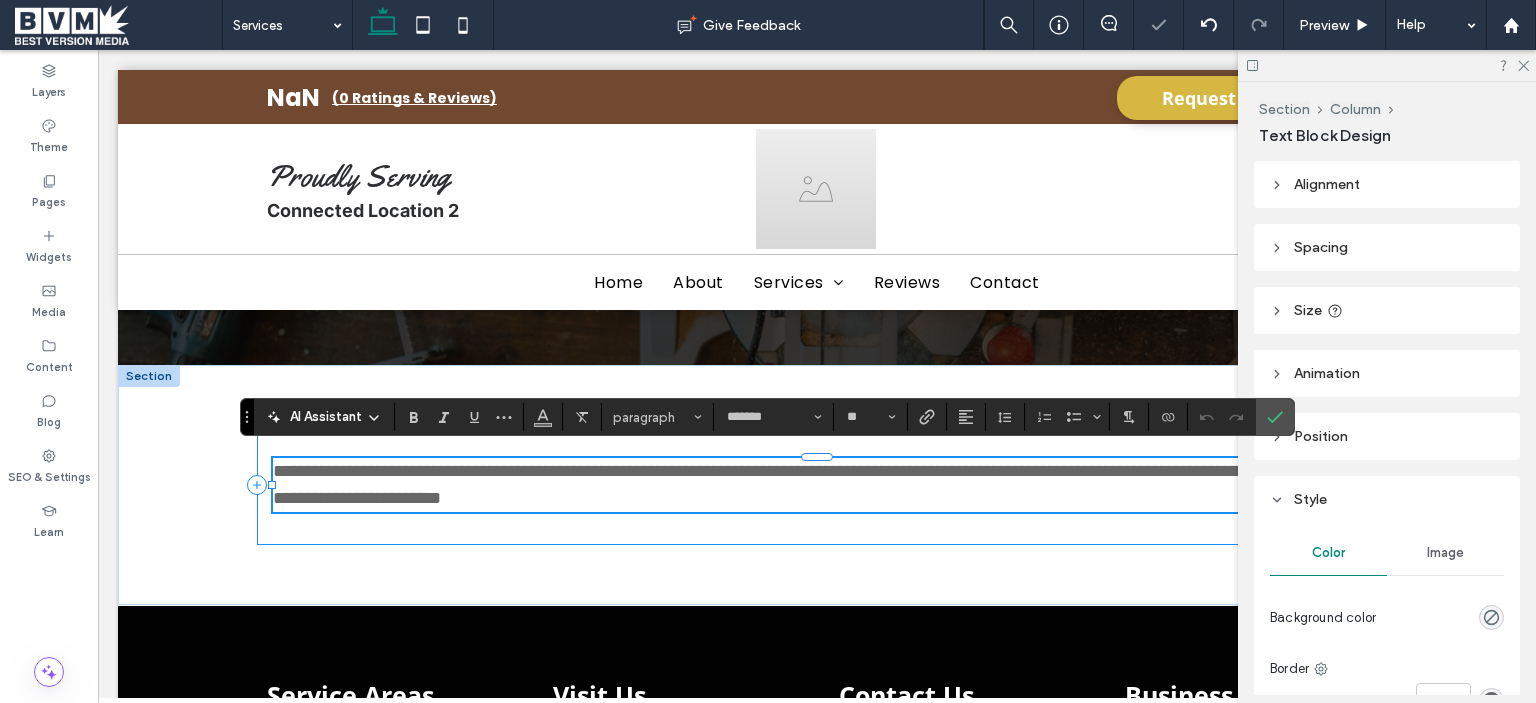 scroll, scrollTop: 0, scrollLeft: 0, axis: both 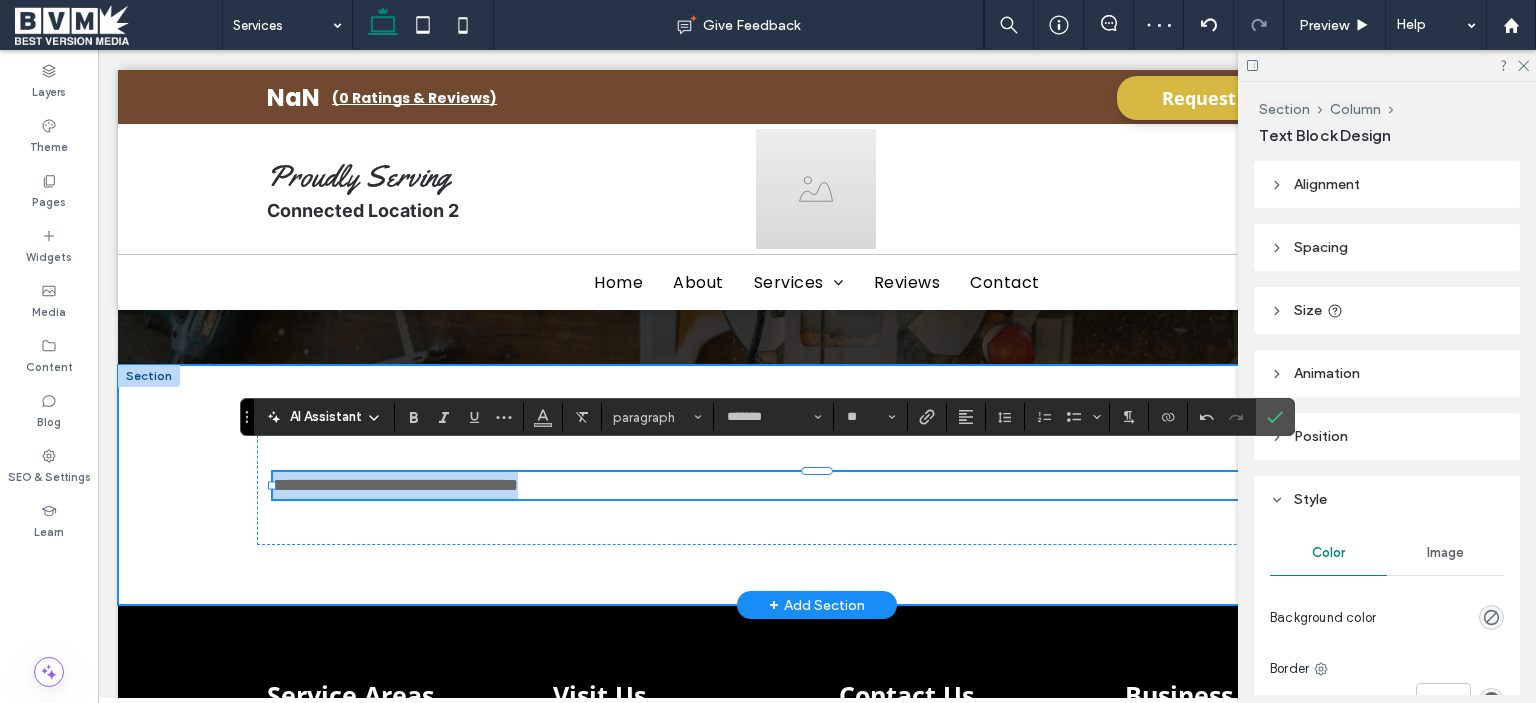 drag, startPoint x: 608, startPoint y: 471, endPoint x: 237, endPoint y: 467, distance: 371.02158 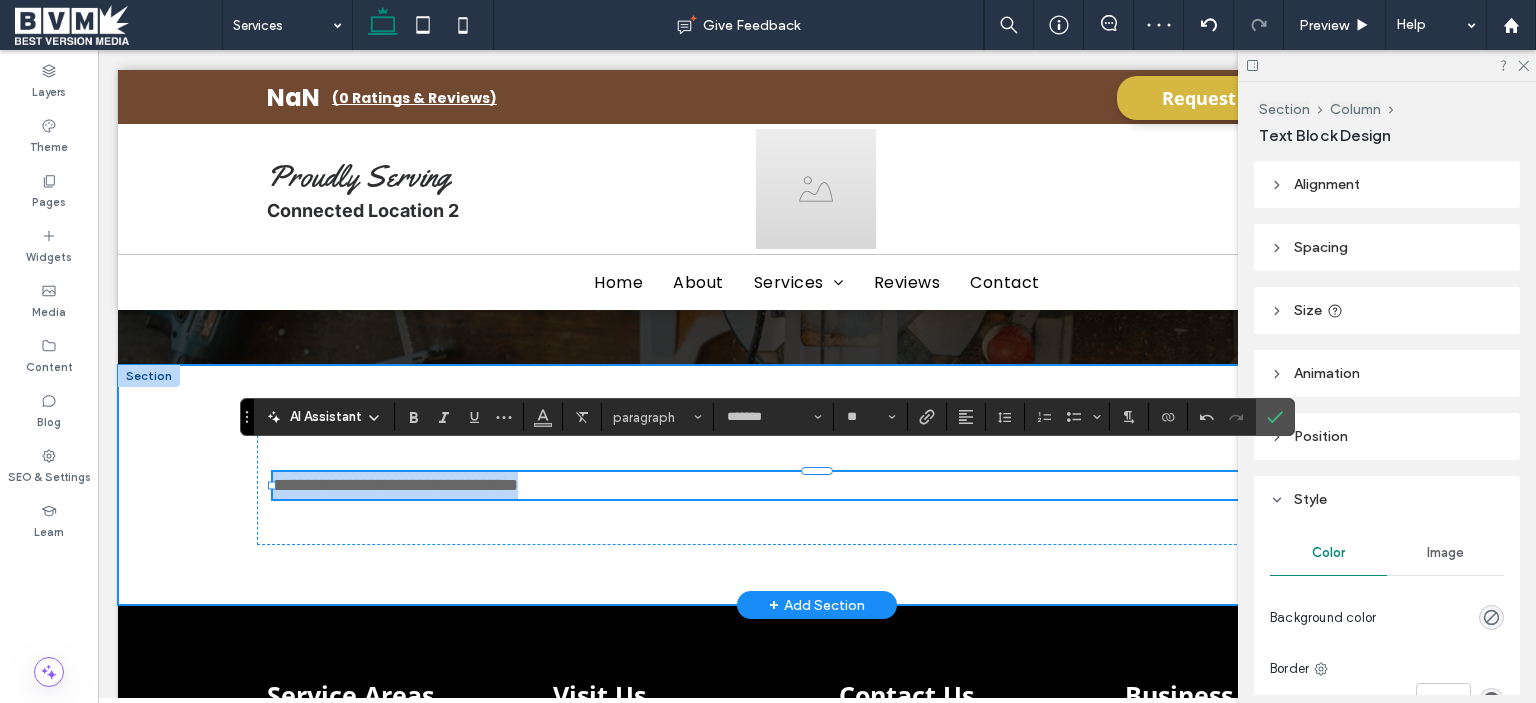 click on "**********" at bounding box center [817, 485] 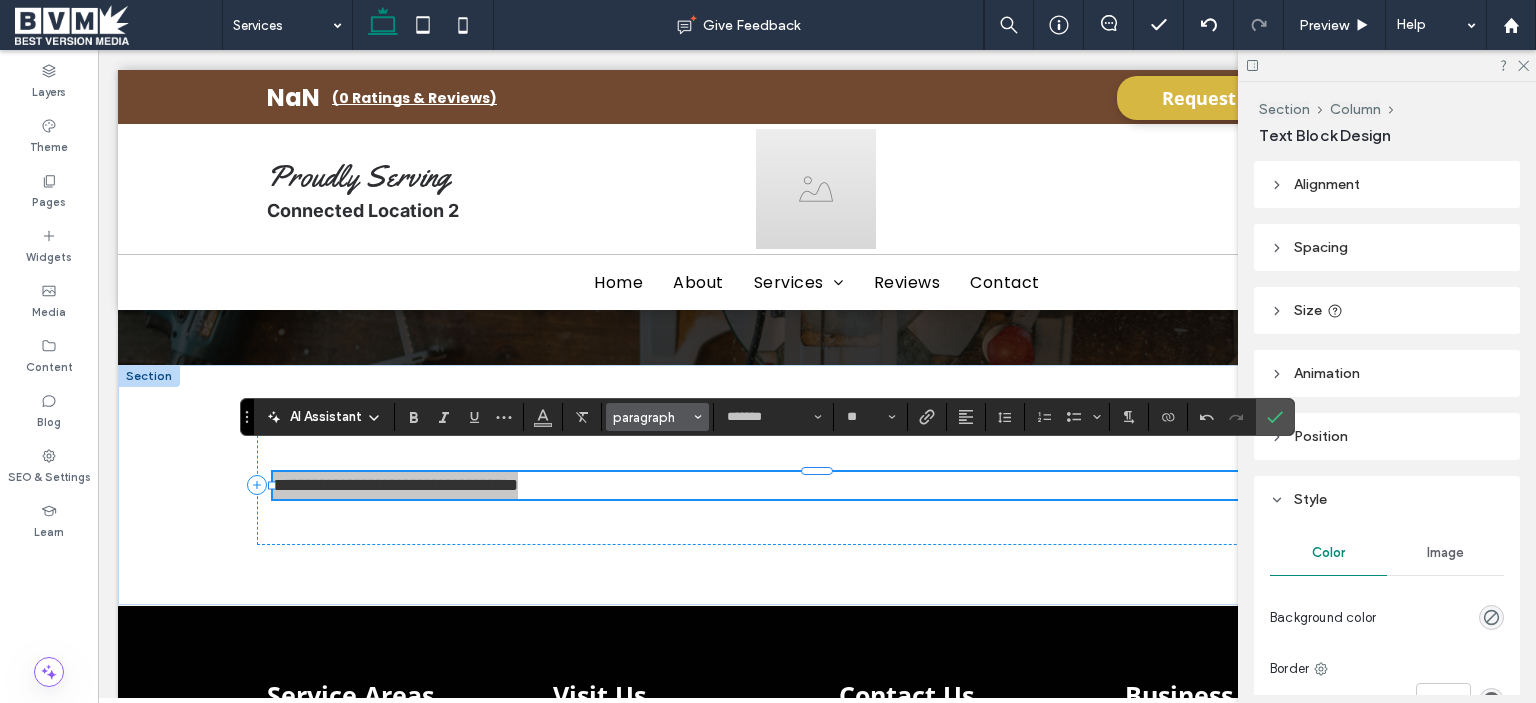 click on "paragraph" at bounding box center [652, 417] 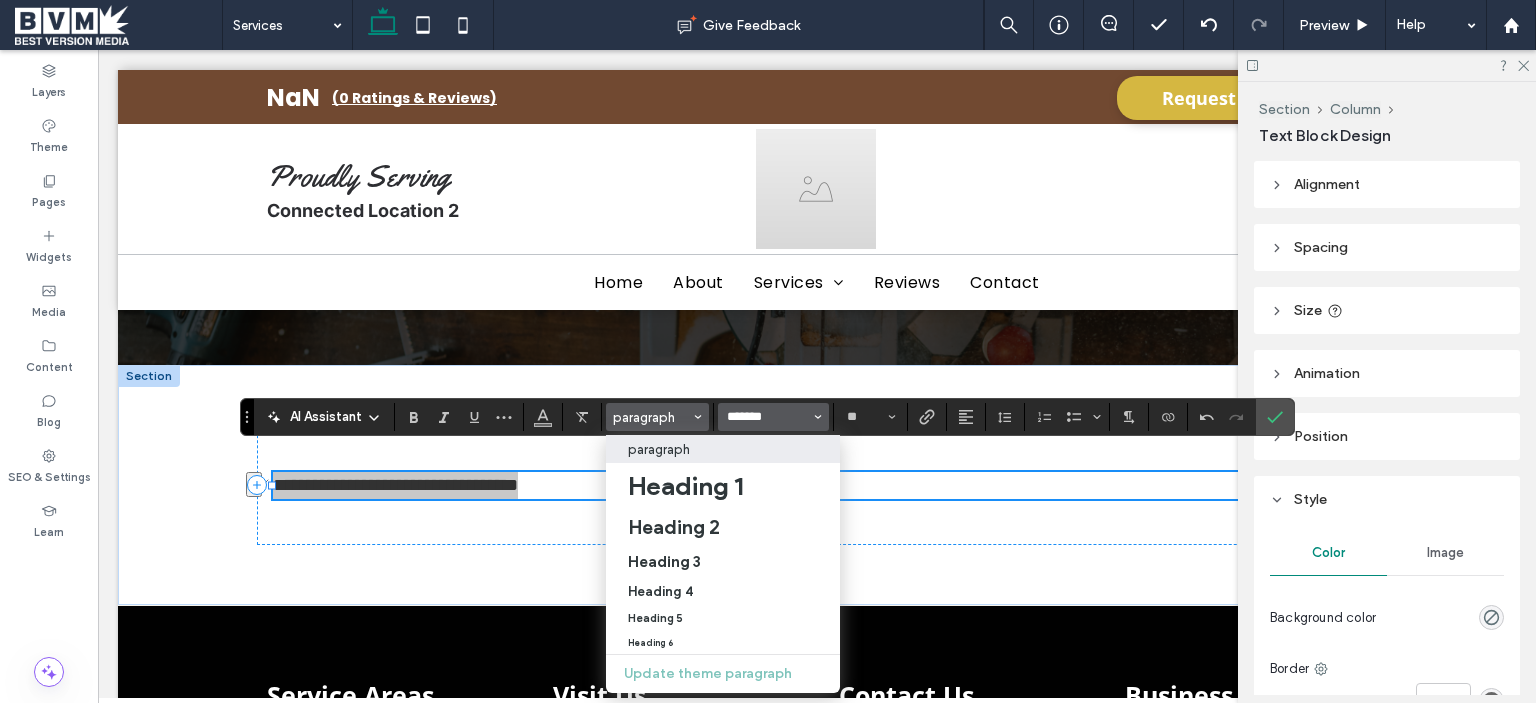 click on "*******" at bounding box center [767, 417] 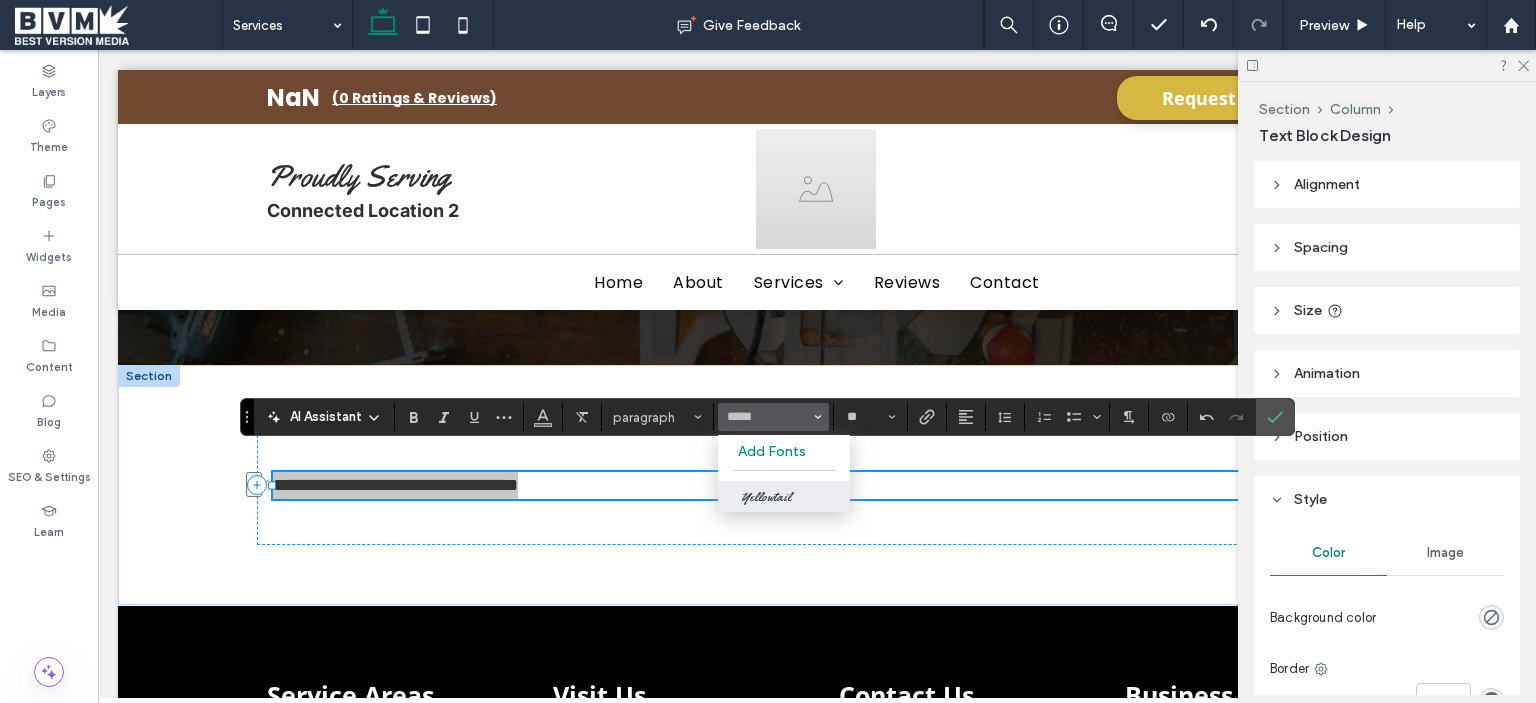 click on "Yellowtail" at bounding box center [784, 496] 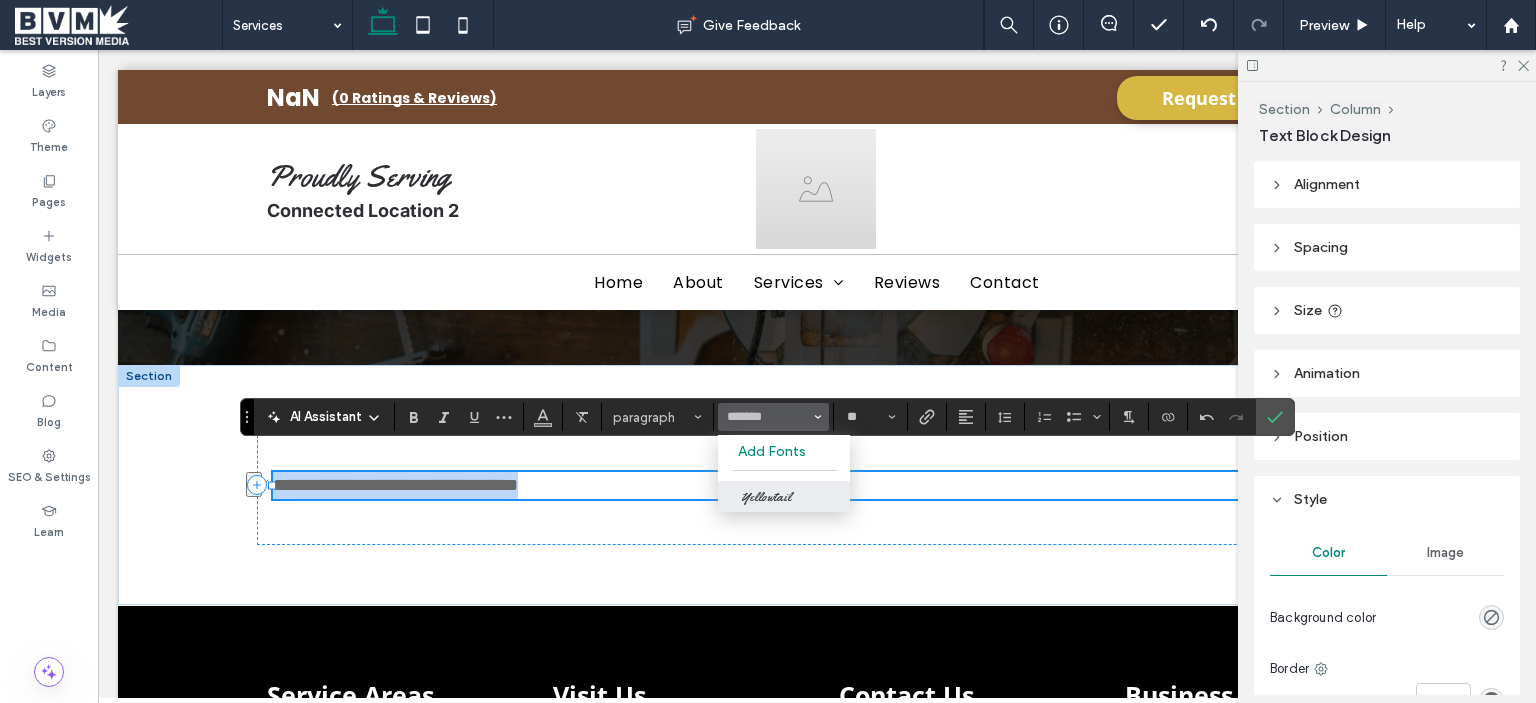type on "**********" 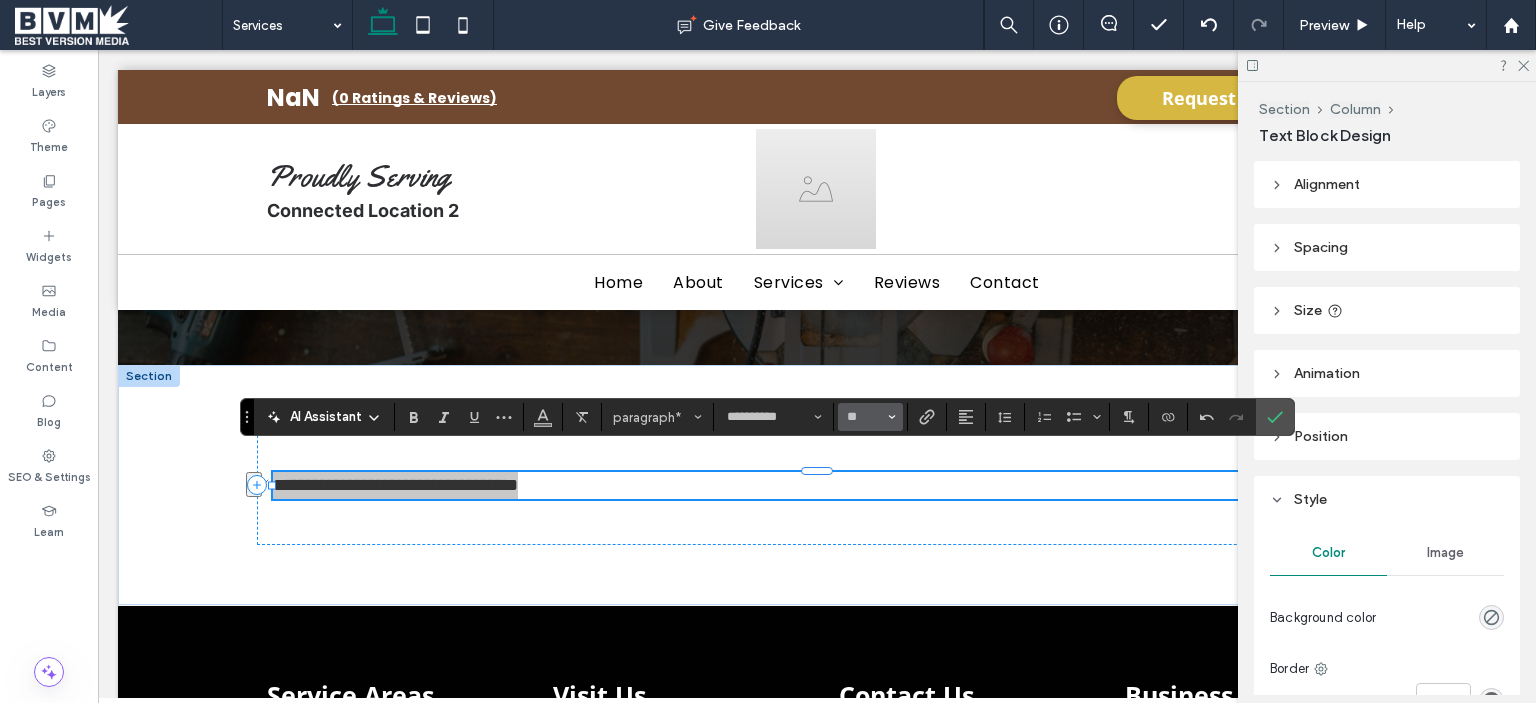 click on "**" at bounding box center [870, 417] 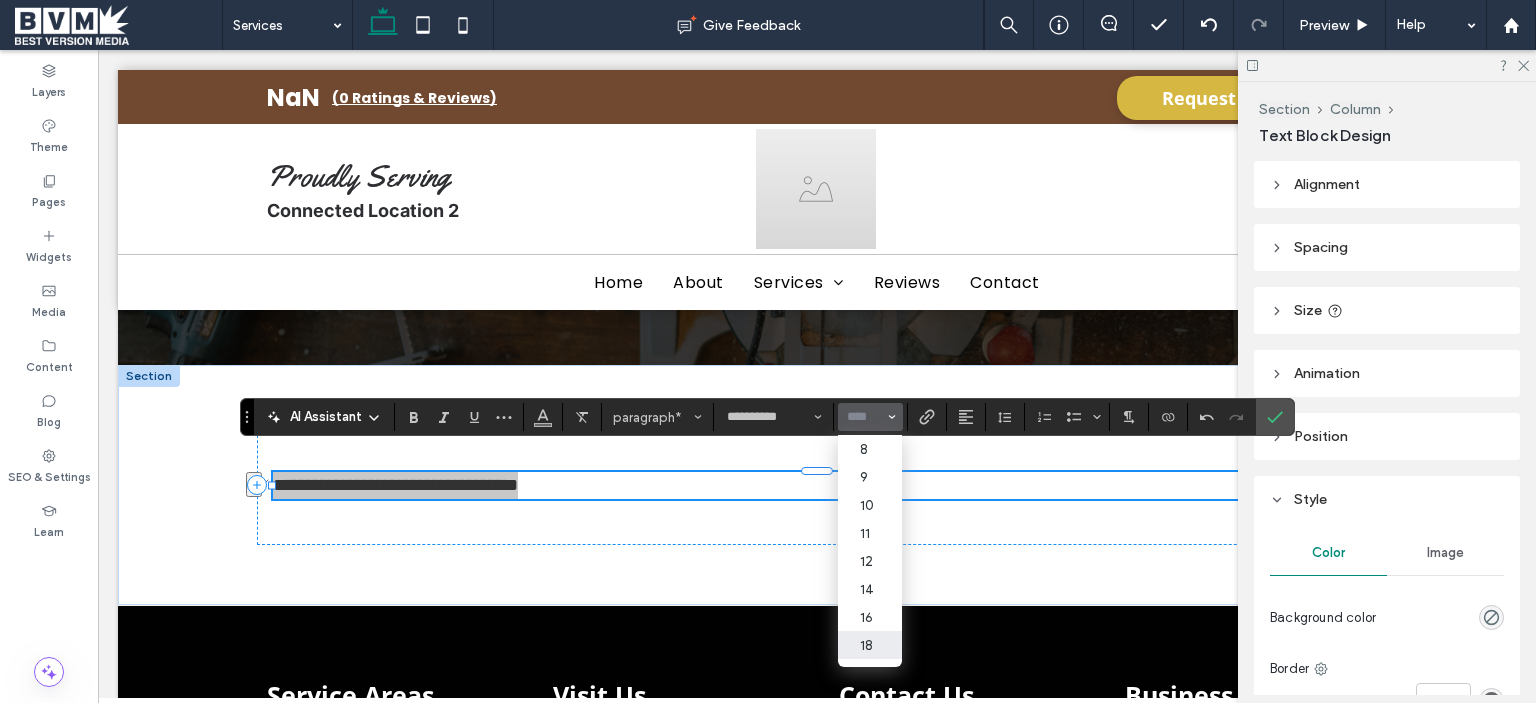 click at bounding box center [864, 417] 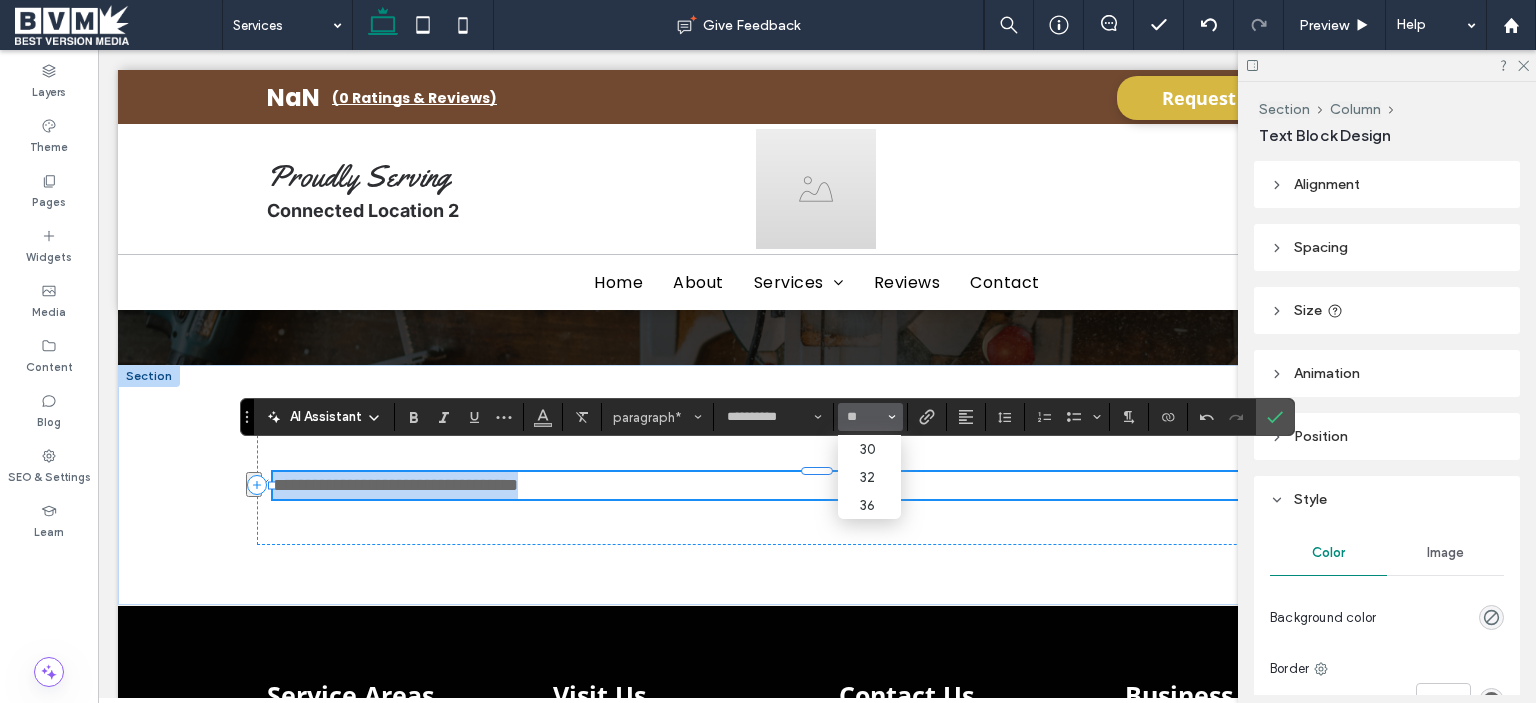 type on "**" 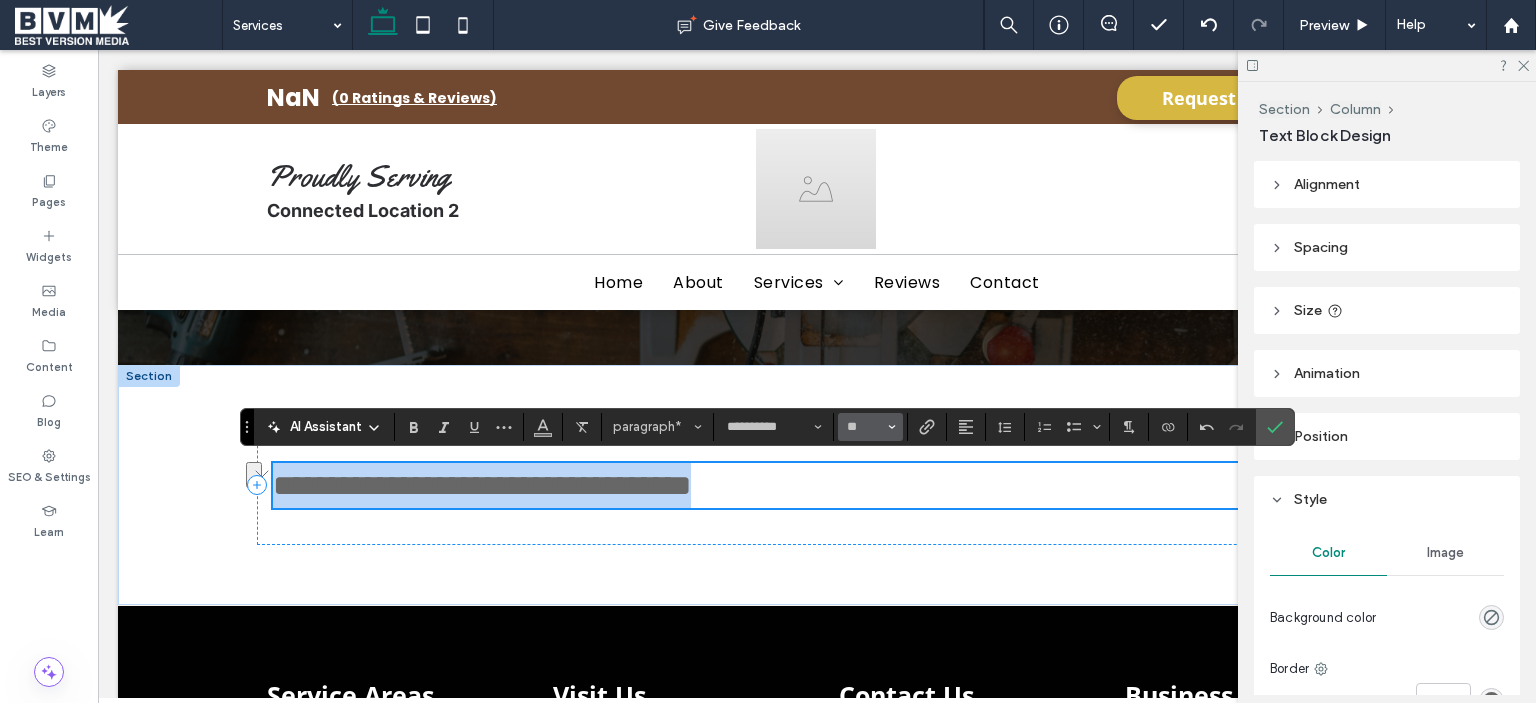 scroll, scrollTop: 2364, scrollLeft: 0, axis: vertical 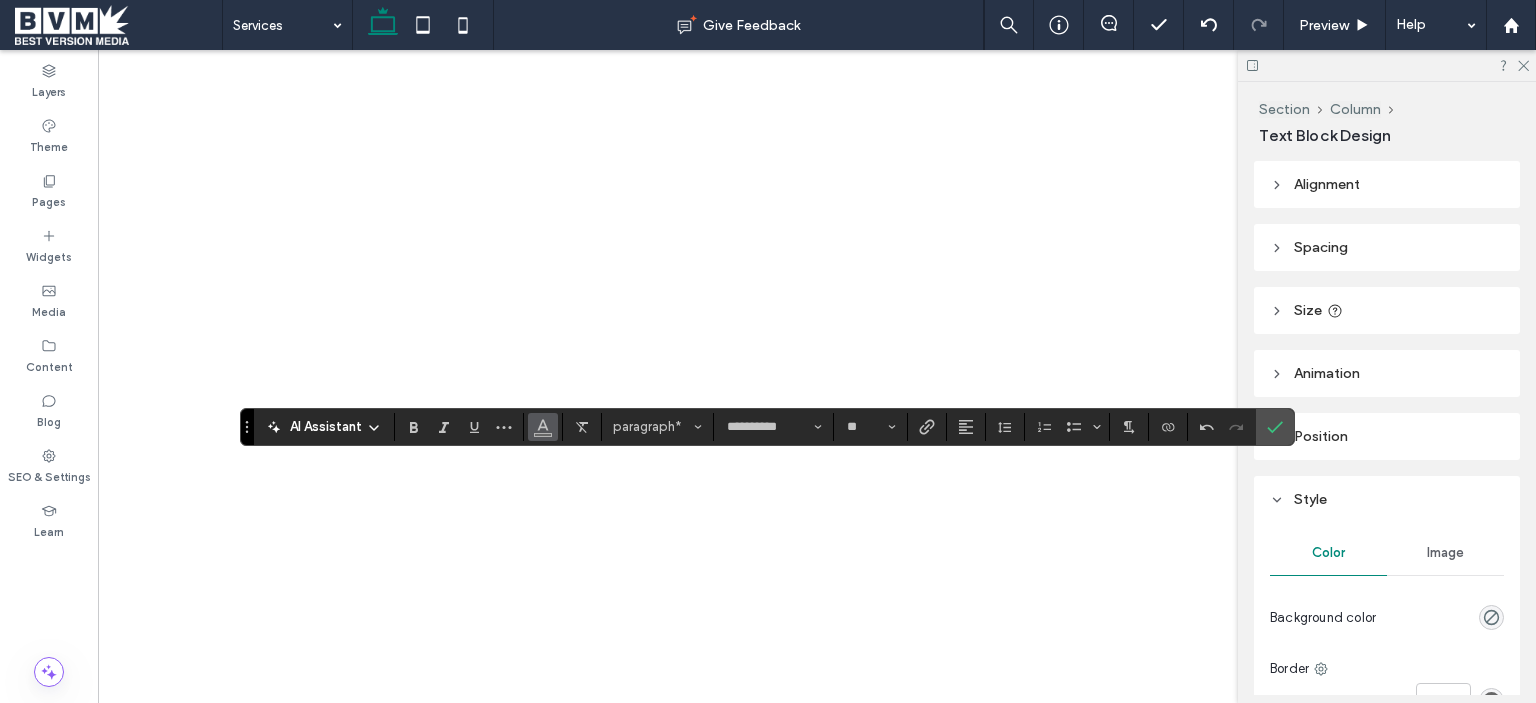 click at bounding box center [543, 427] 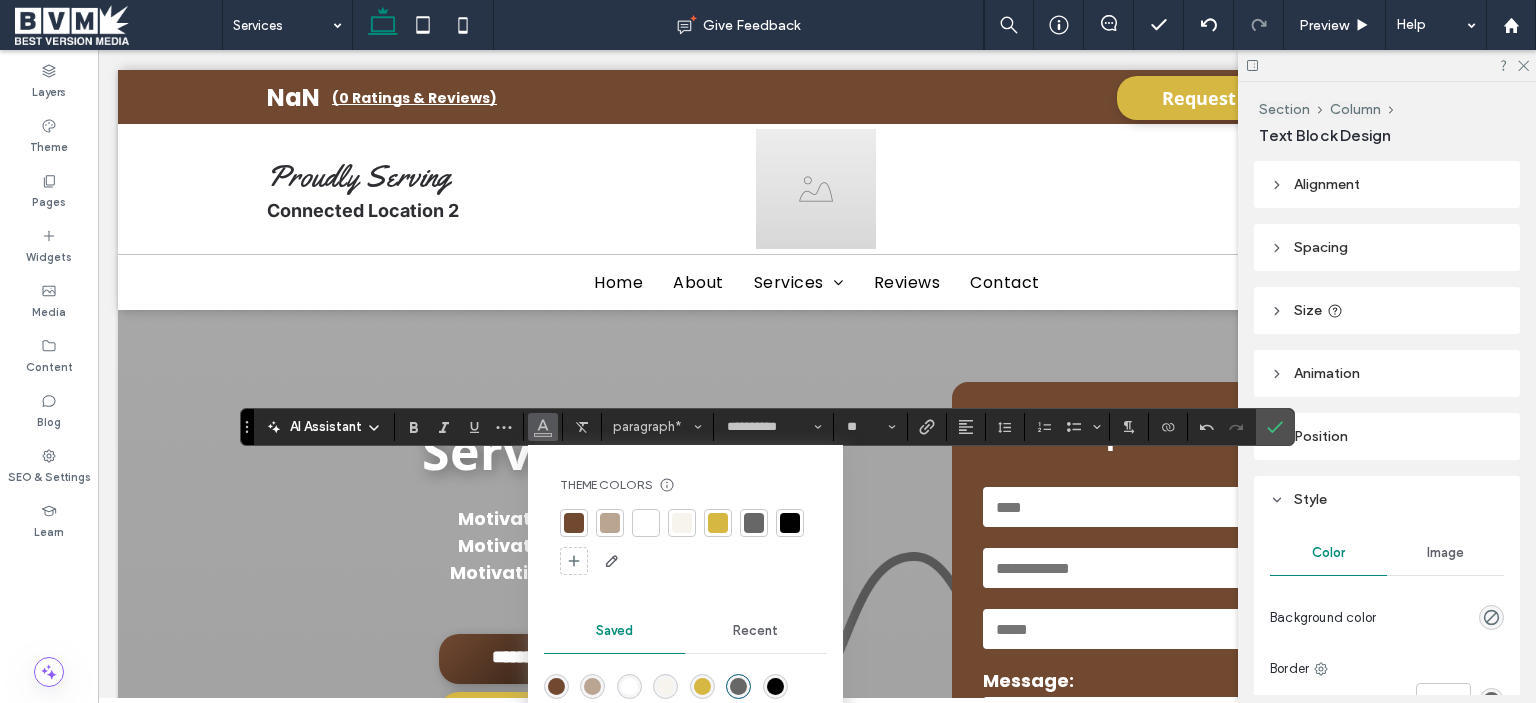 scroll, scrollTop: 2364, scrollLeft: 0, axis: vertical 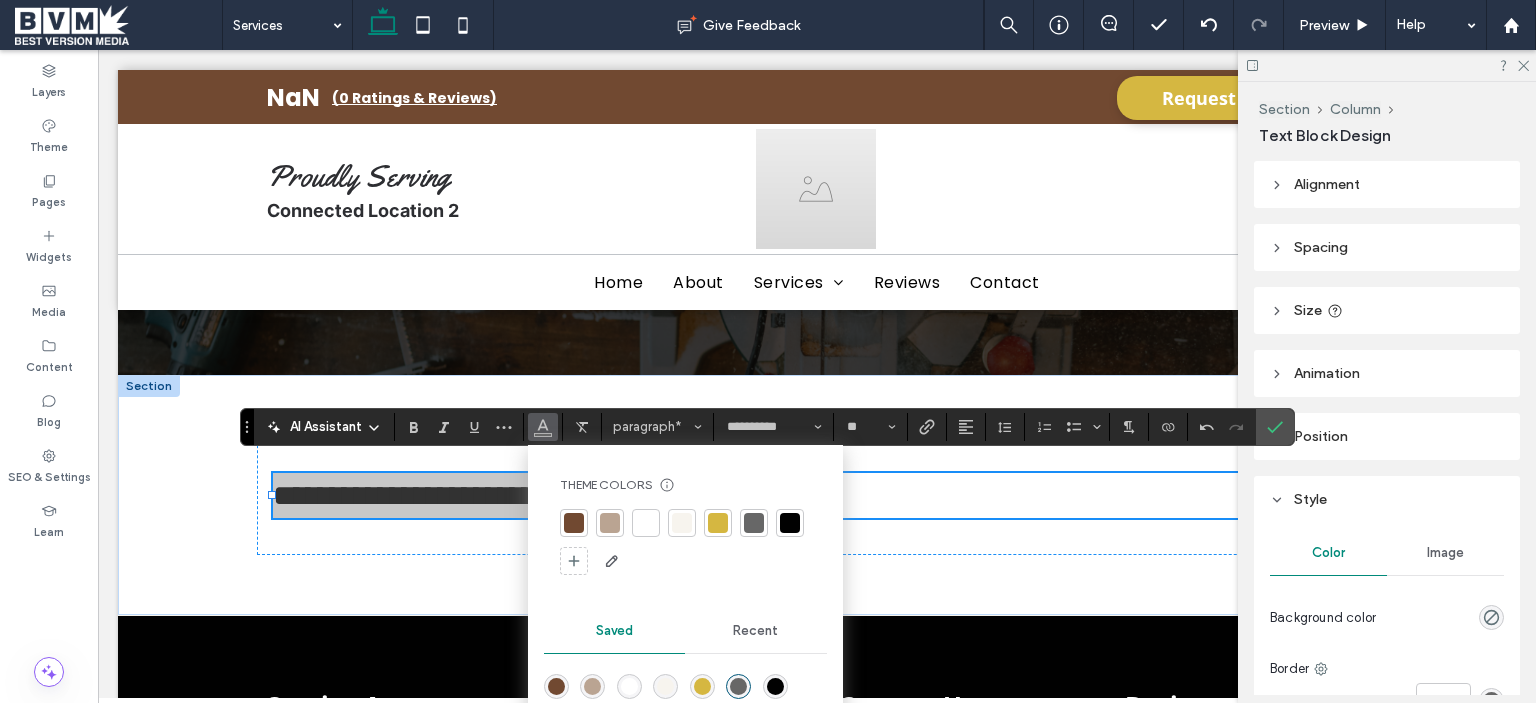 click at bounding box center [718, 523] 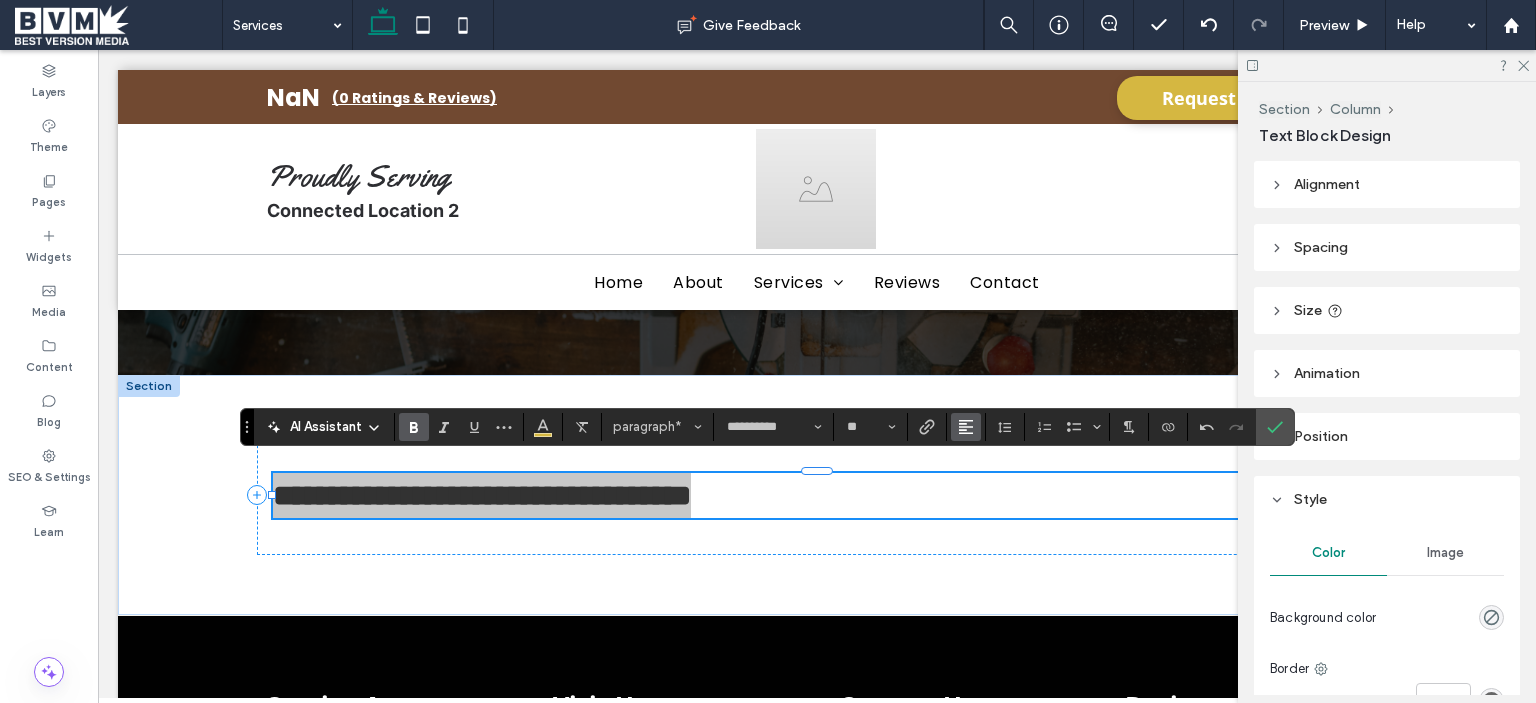 click at bounding box center (966, 427) 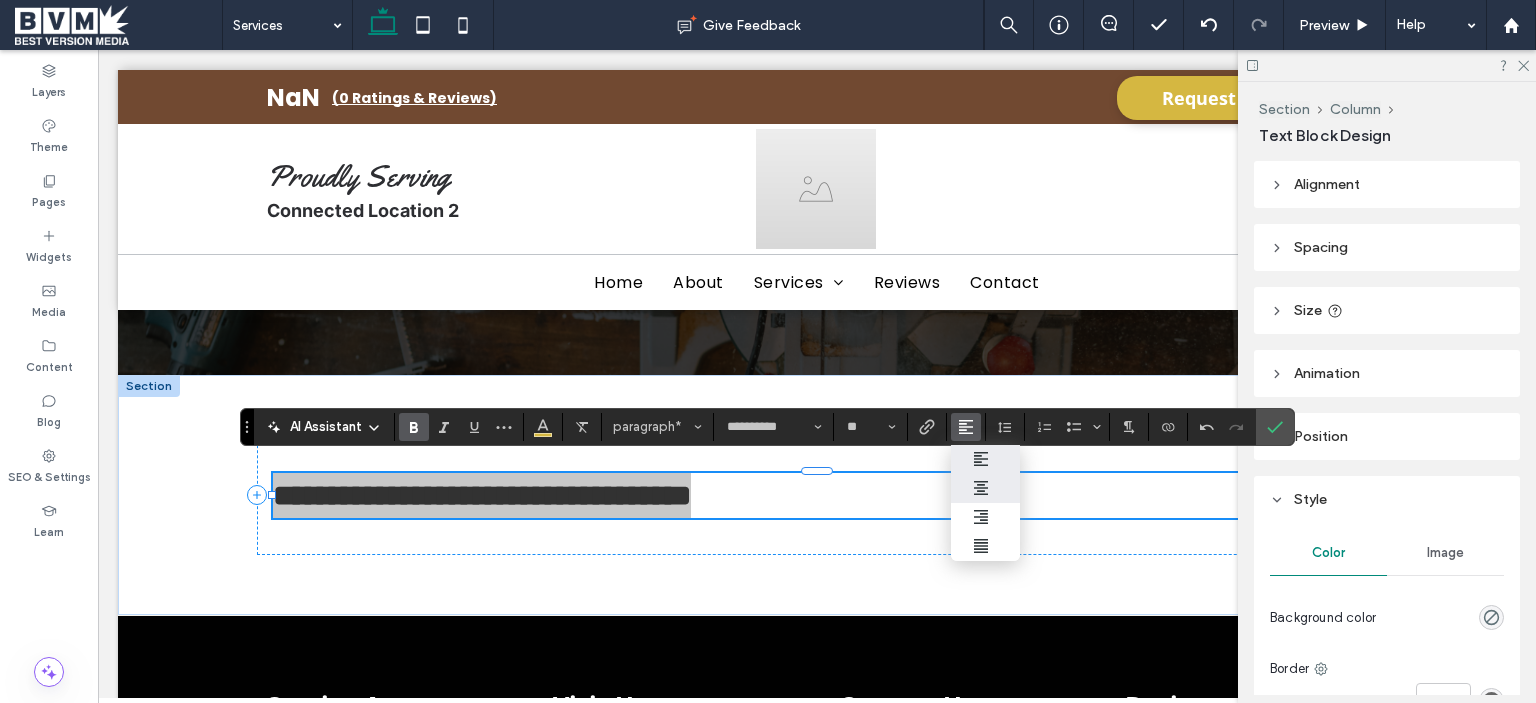 drag, startPoint x: 972, startPoint y: 481, endPoint x: 900, endPoint y: 429, distance: 88.814415 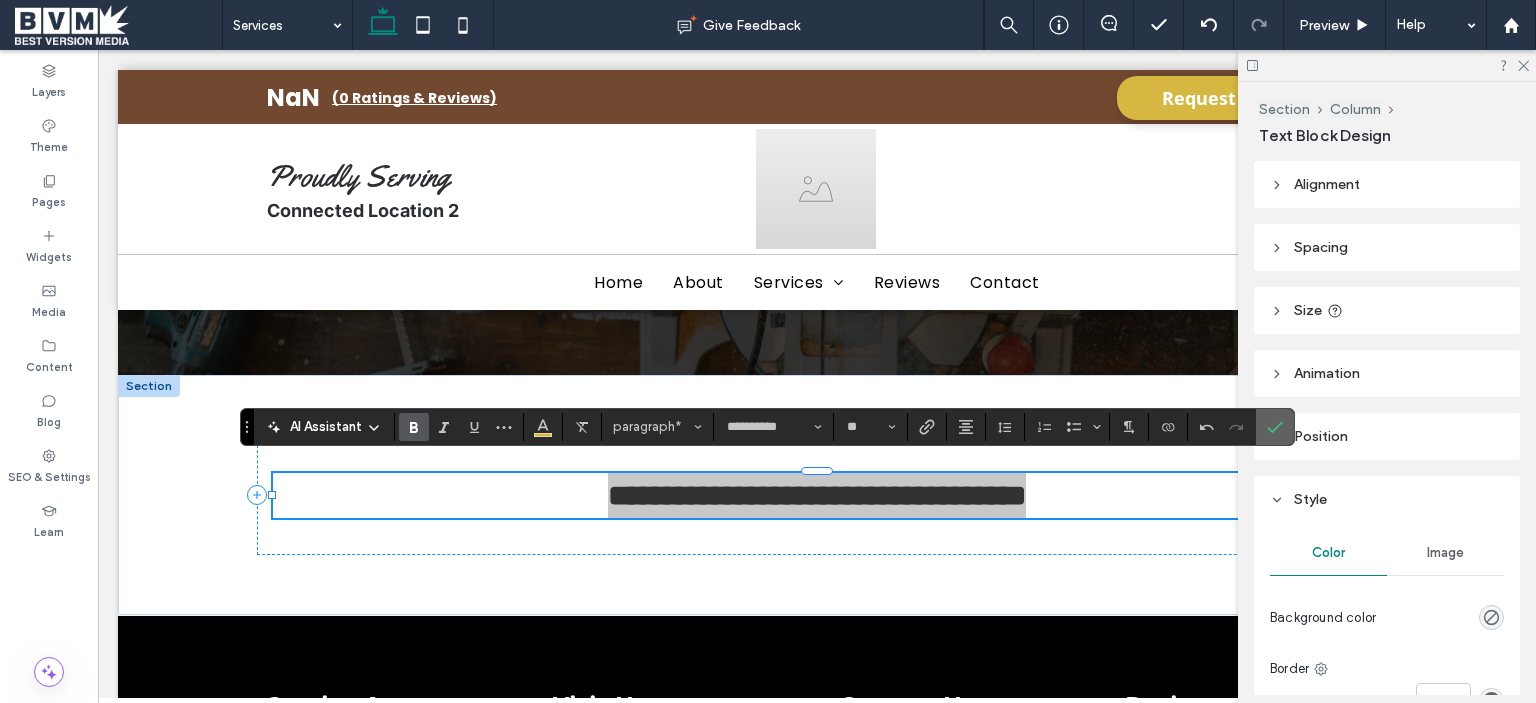 click at bounding box center (1275, 427) 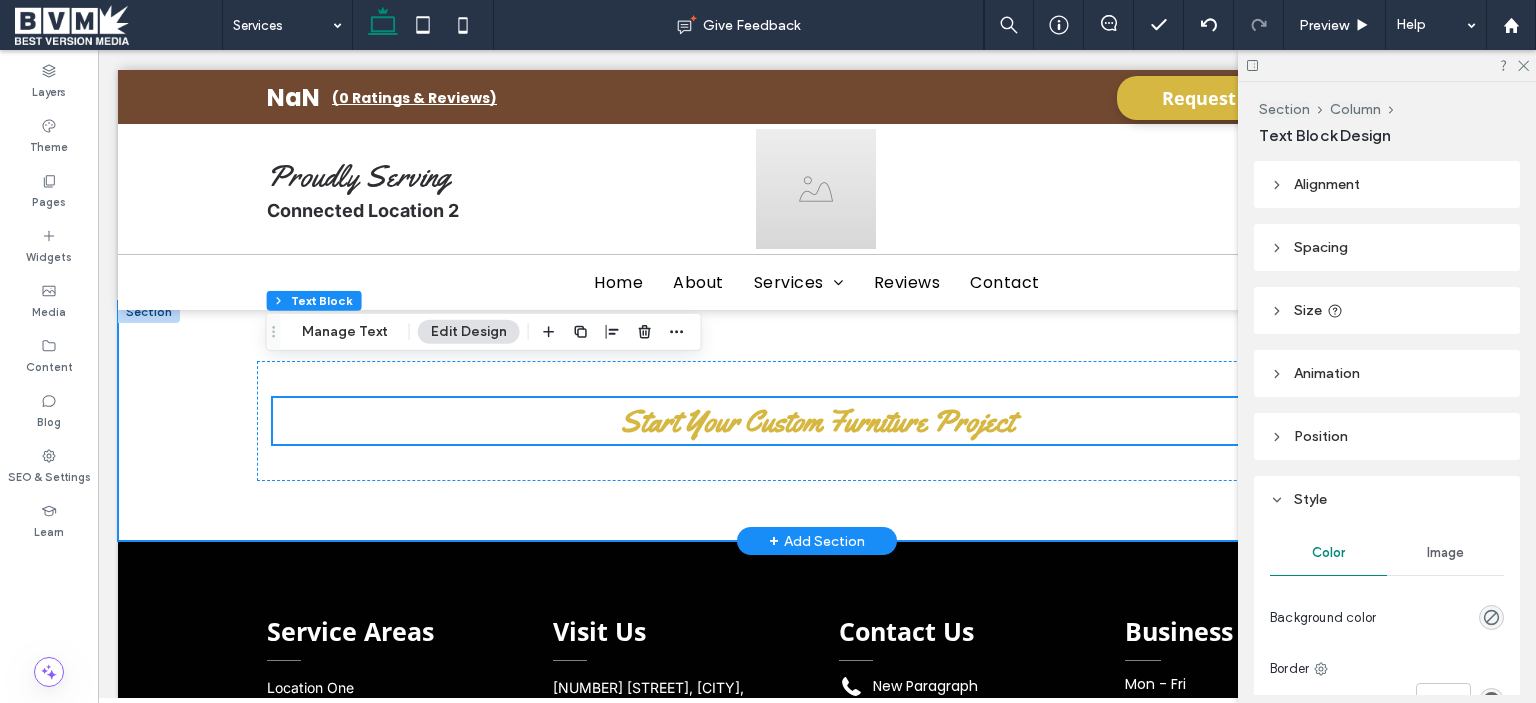 scroll, scrollTop: 2464, scrollLeft: 0, axis: vertical 